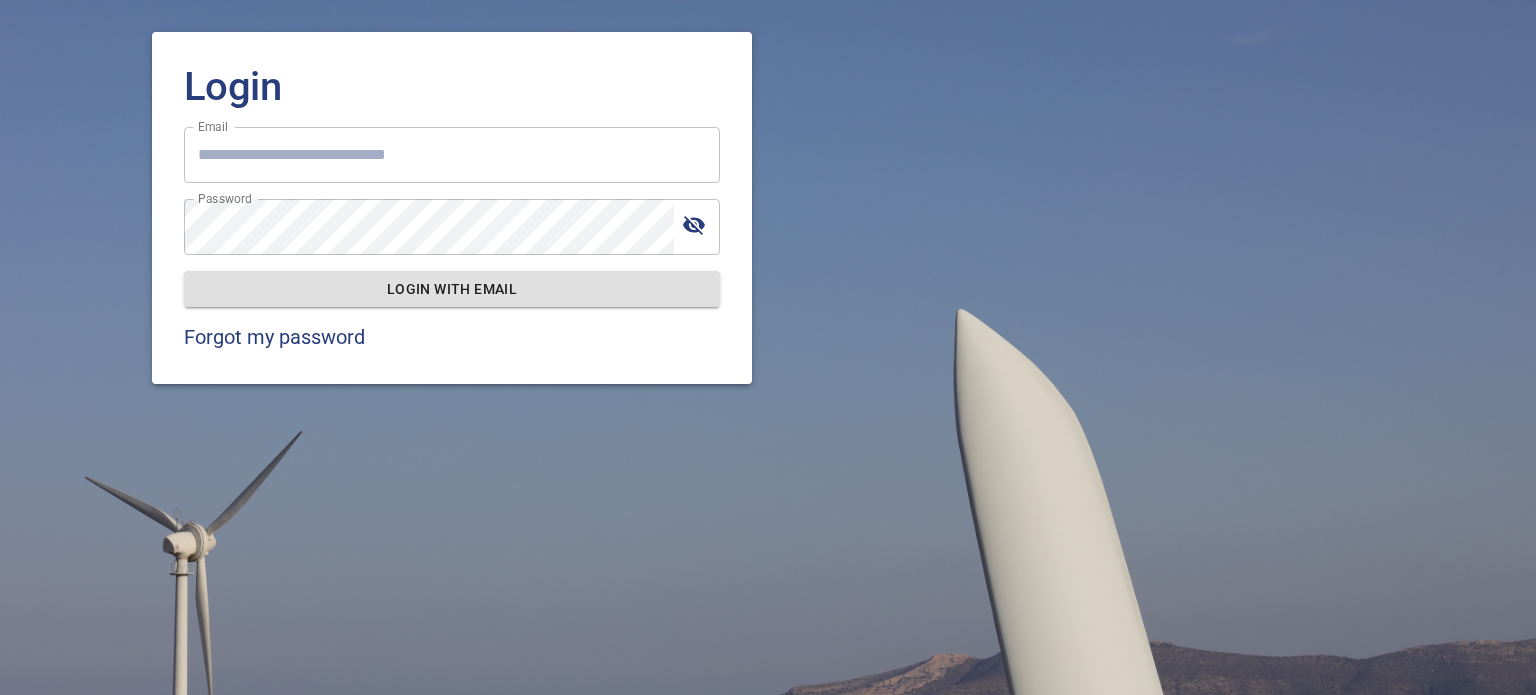 scroll, scrollTop: 0, scrollLeft: 0, axis: both 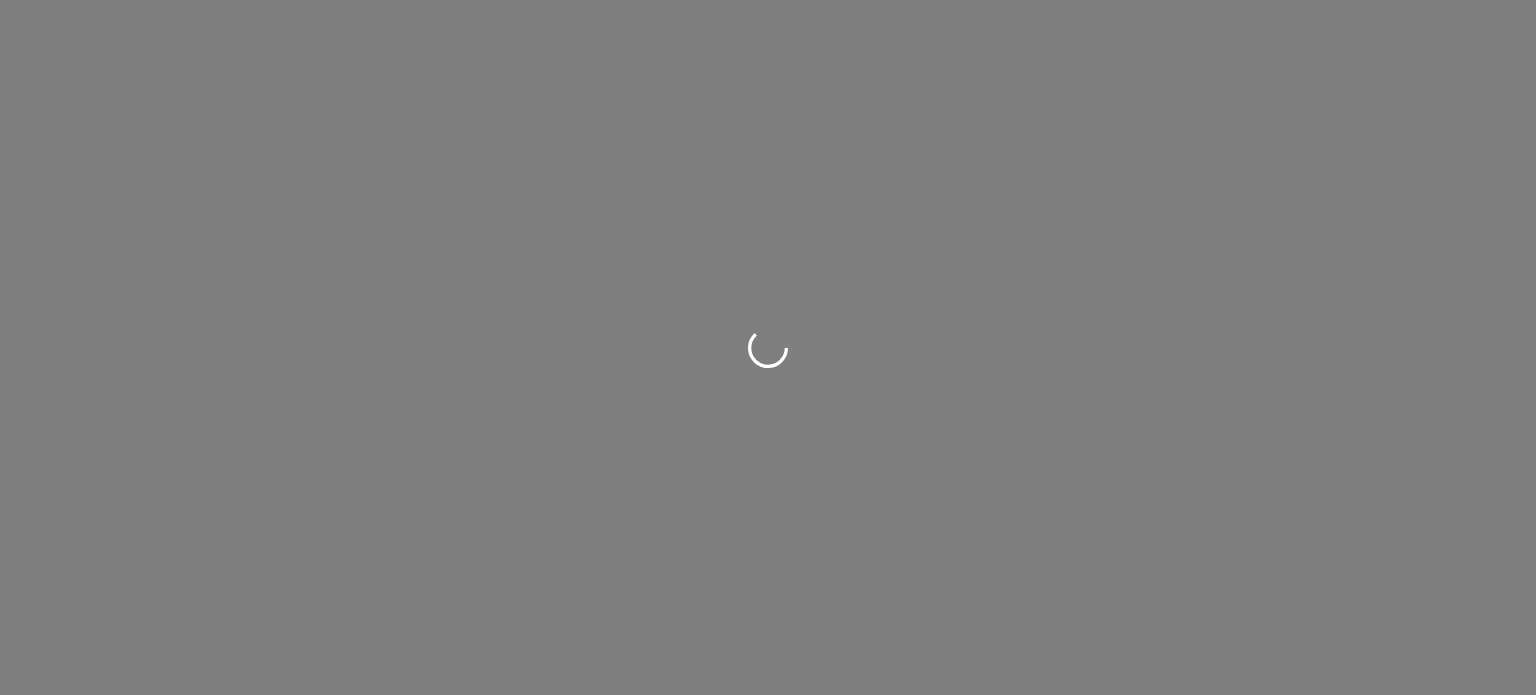 click at bounding box center [768, 347] 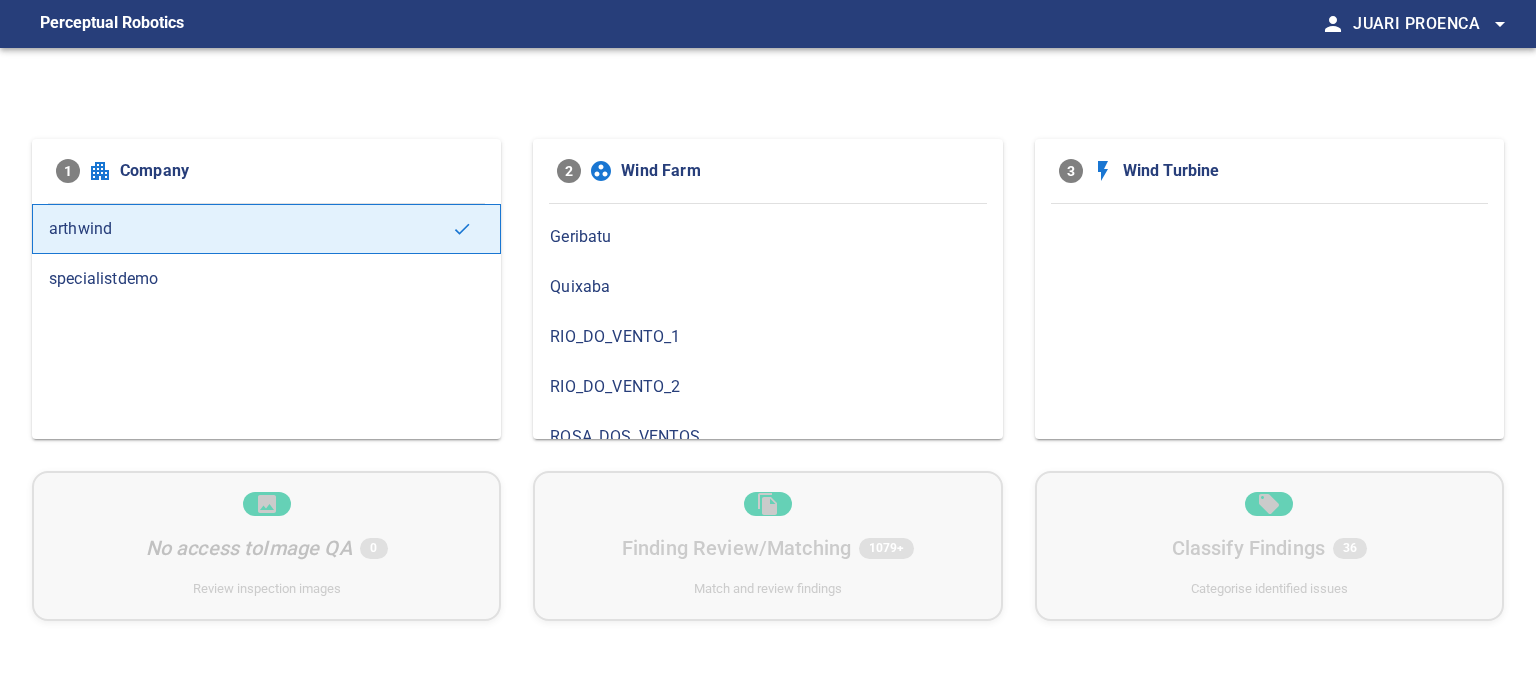 scroll, scrollTop: 200, scrollLeft: 0, axis: vertical 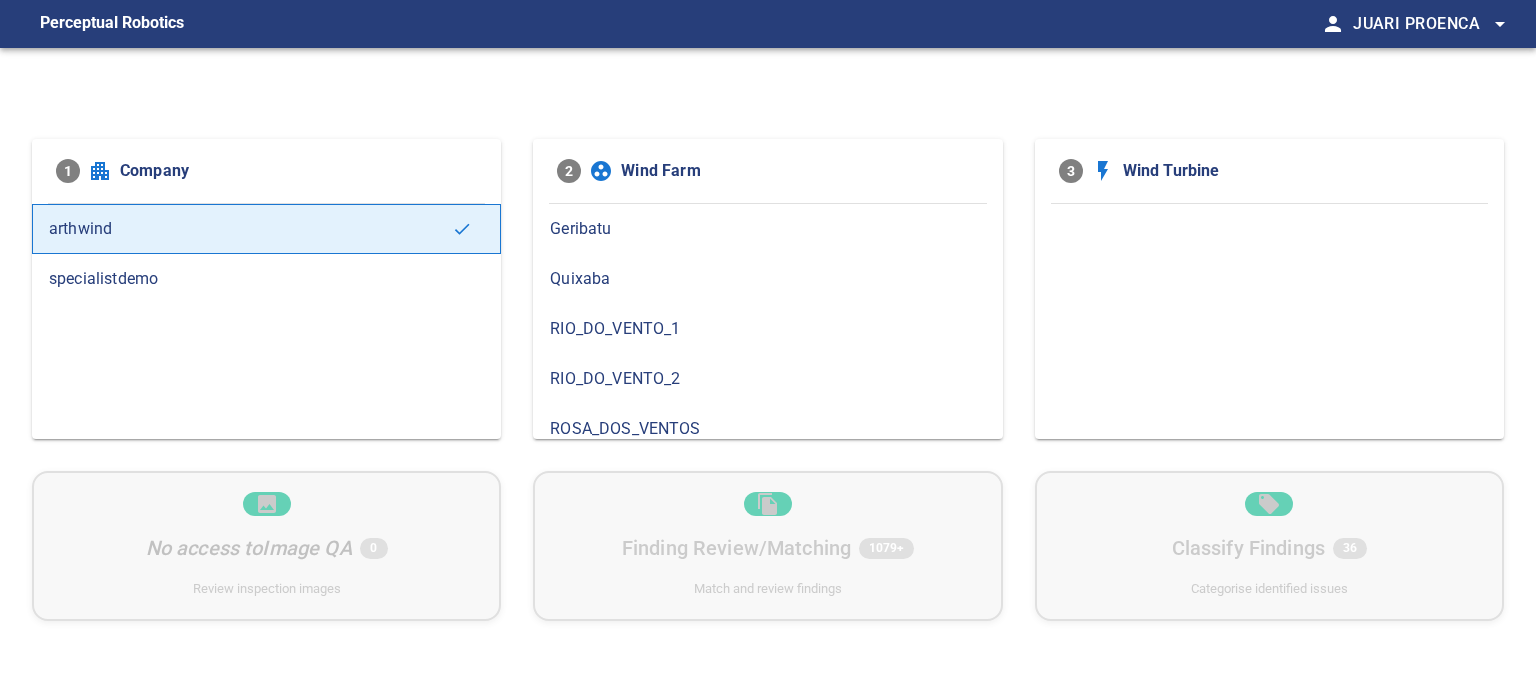 click on "Quixaba" at bounding box center (767, 279) 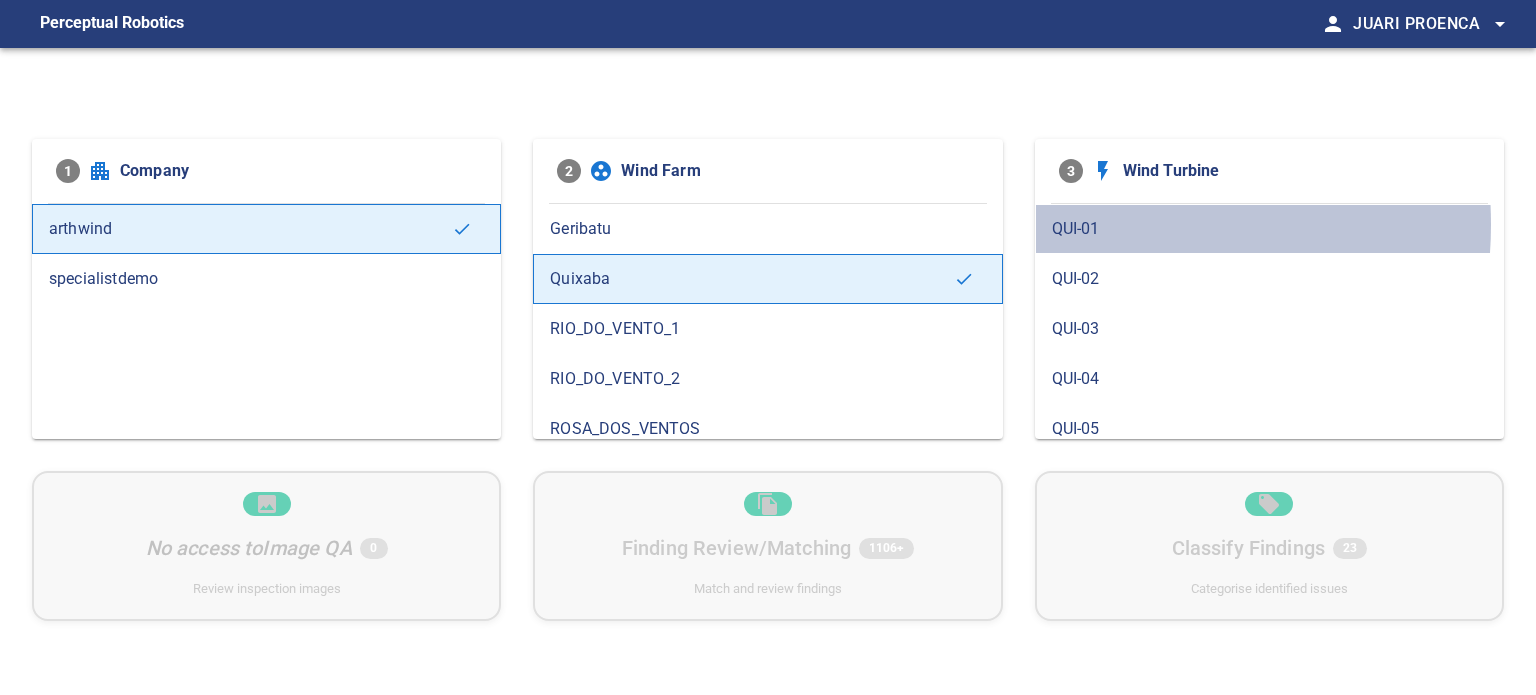 click on "QUI-01" at bounding box center [1269, 229] 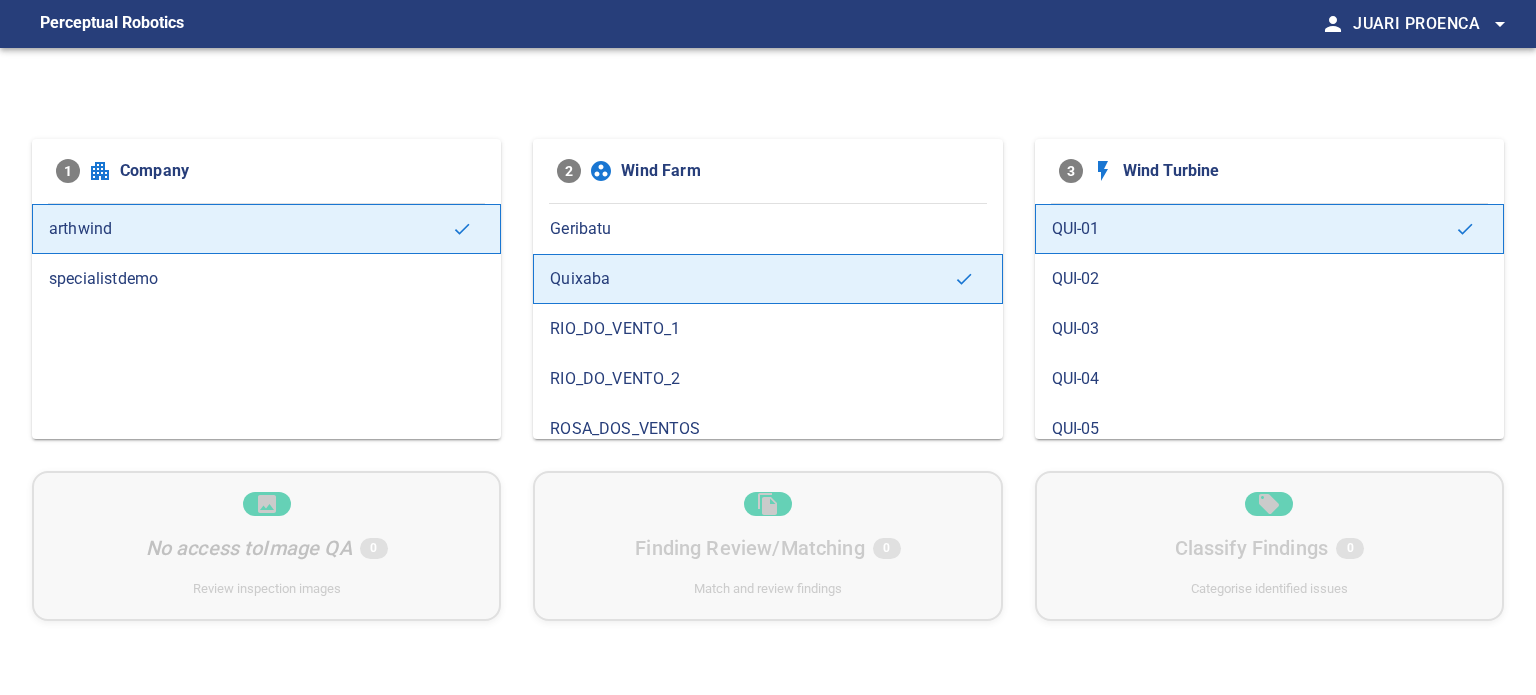 click on "QUI-02" at bounding box center [1269, 279] 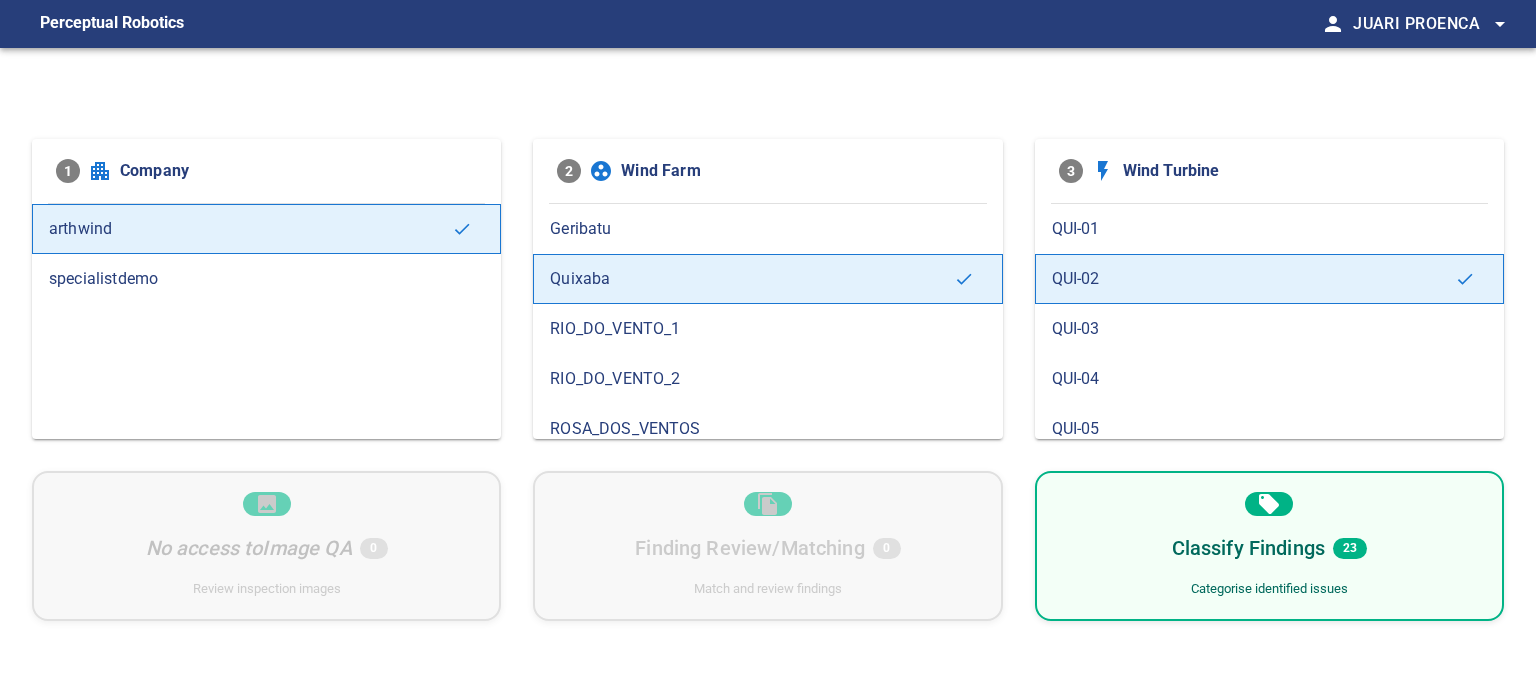 click on "Classify Findings" at bounding box center (1249, 548) 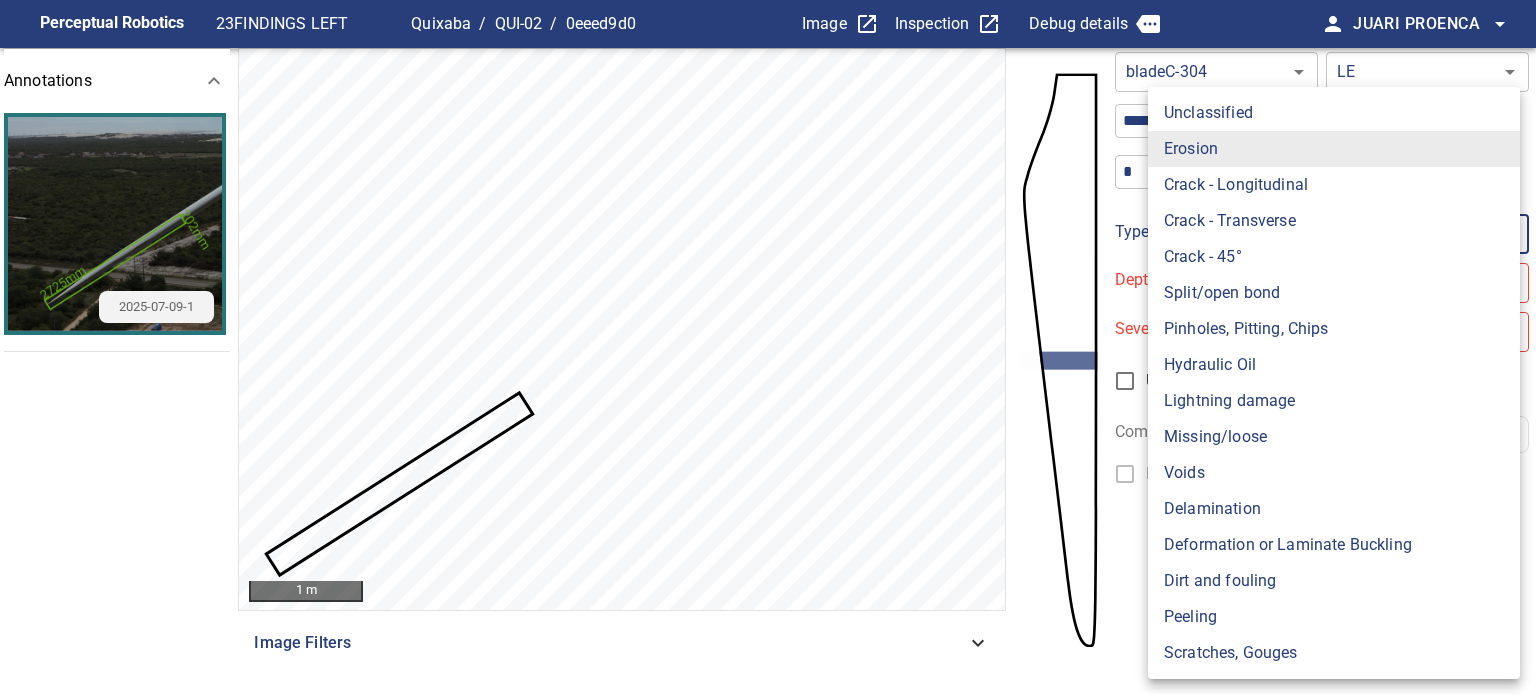 click on "**********" at bounding box center [768, 347] 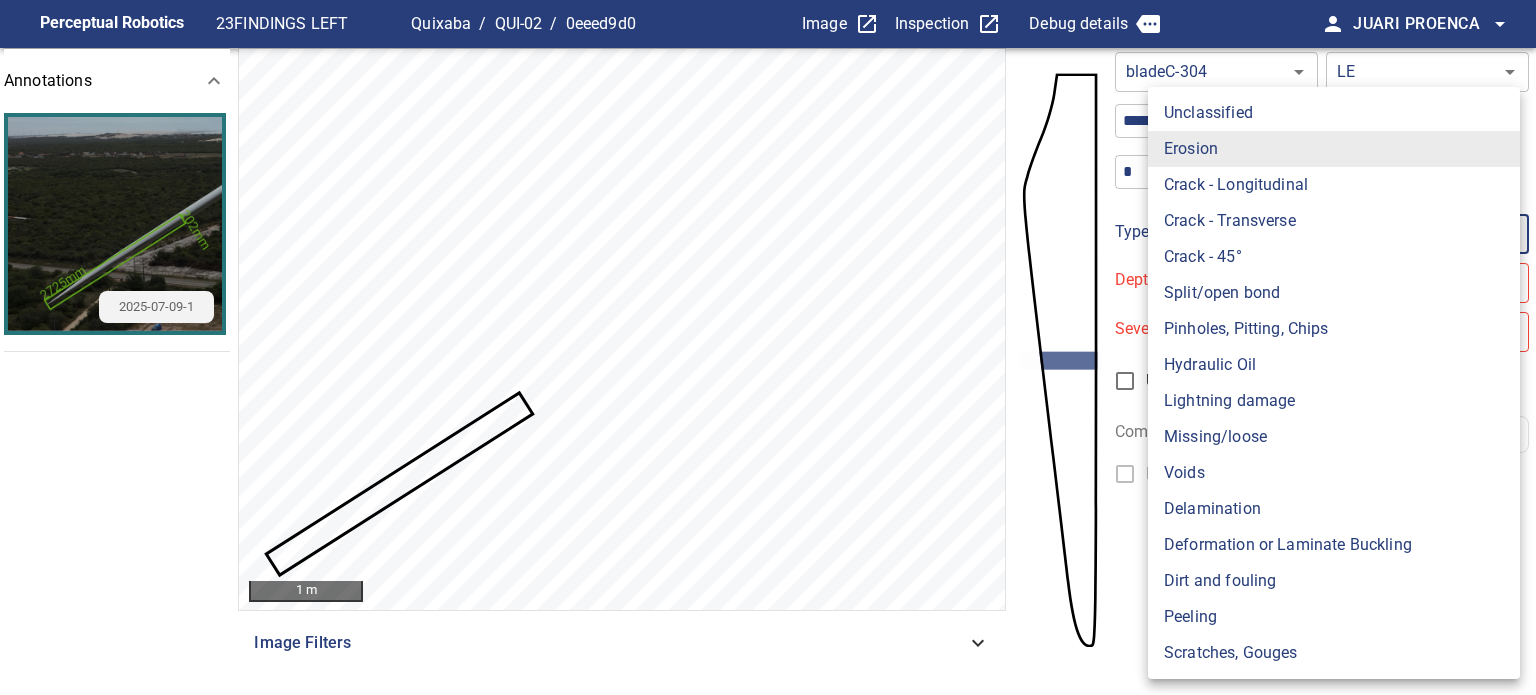 type on "**********" 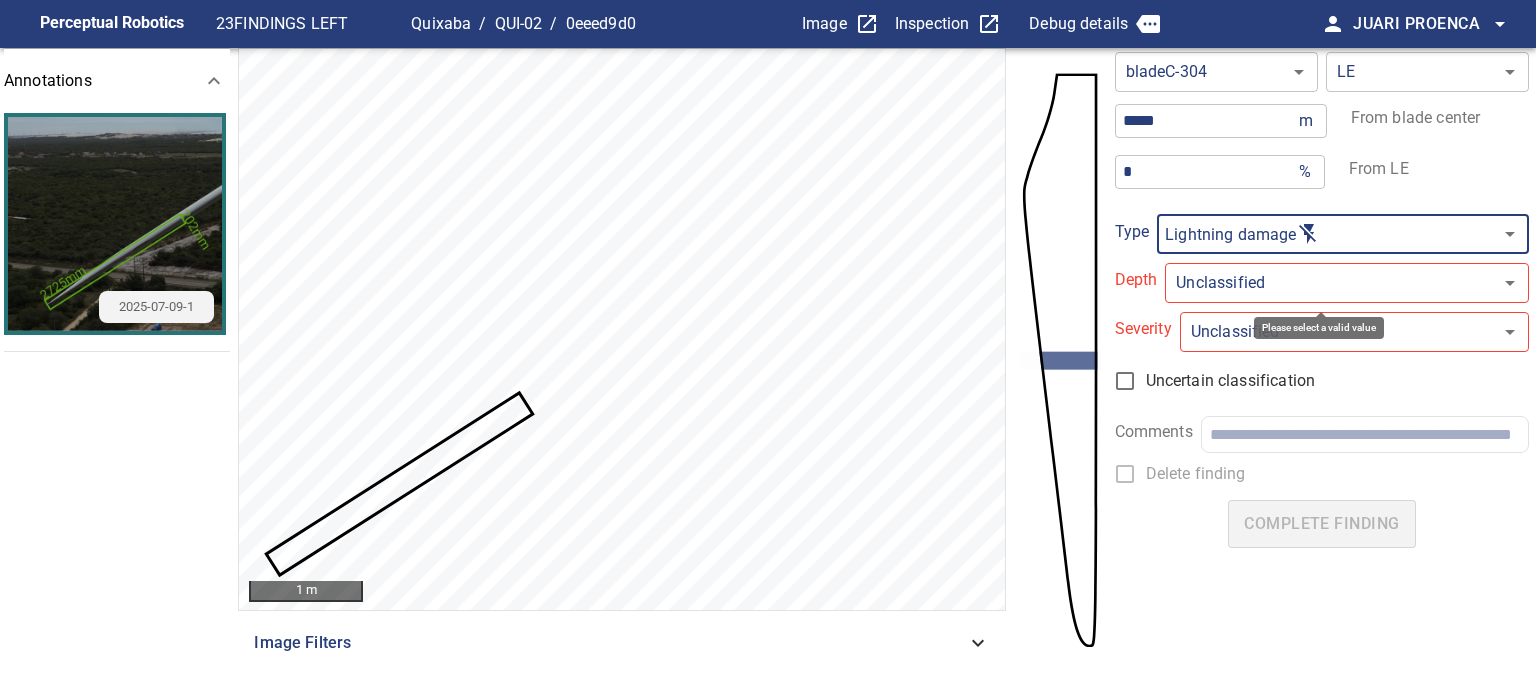 click on "**********" at bounding box center (768, 347) 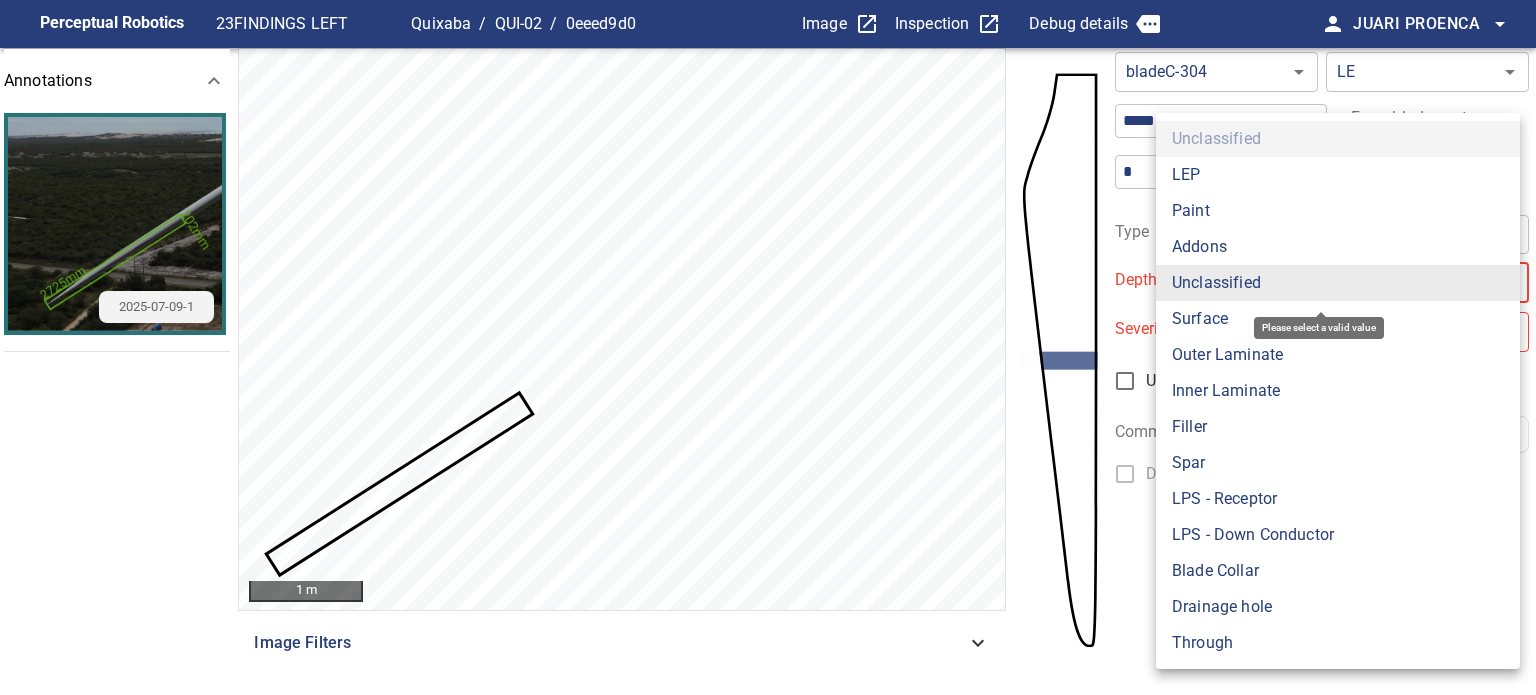 click on "Surface" at bounding box center [1338, 319] 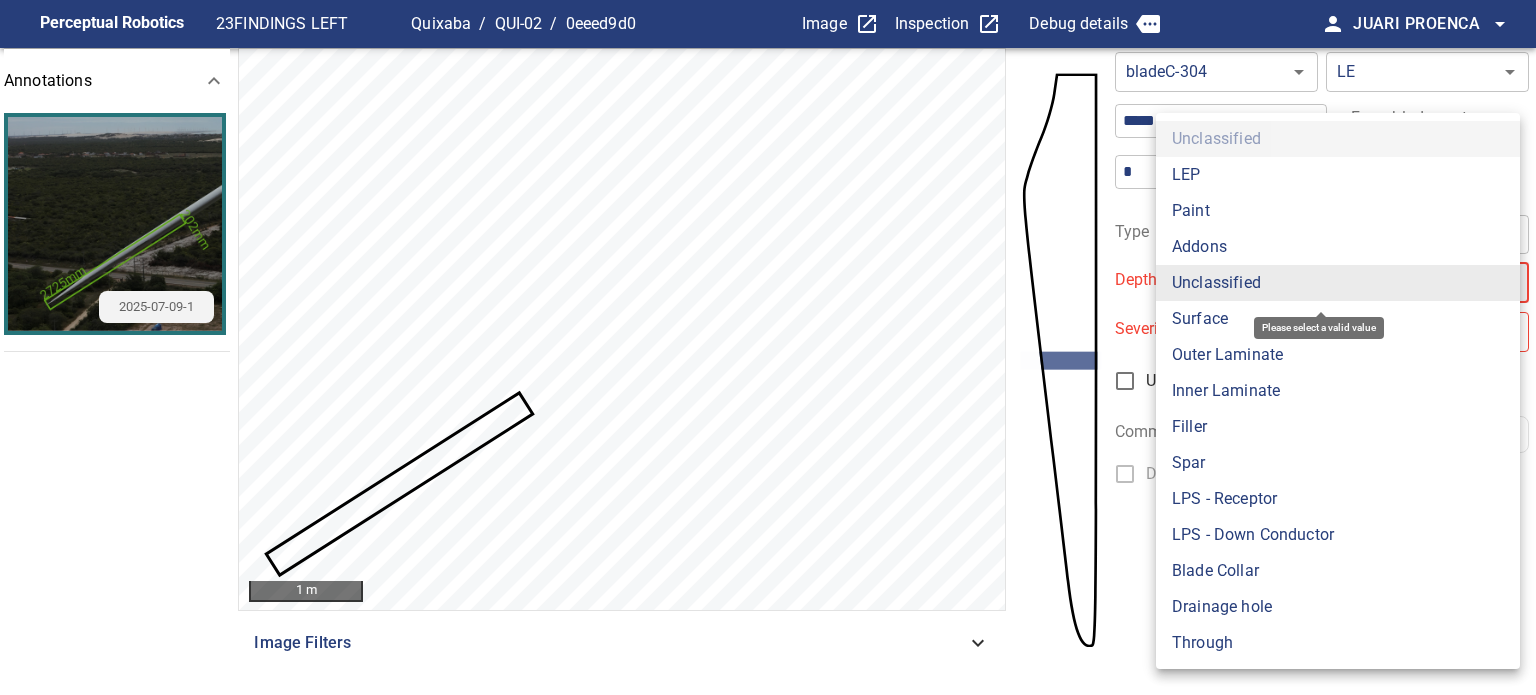 type on "*******" 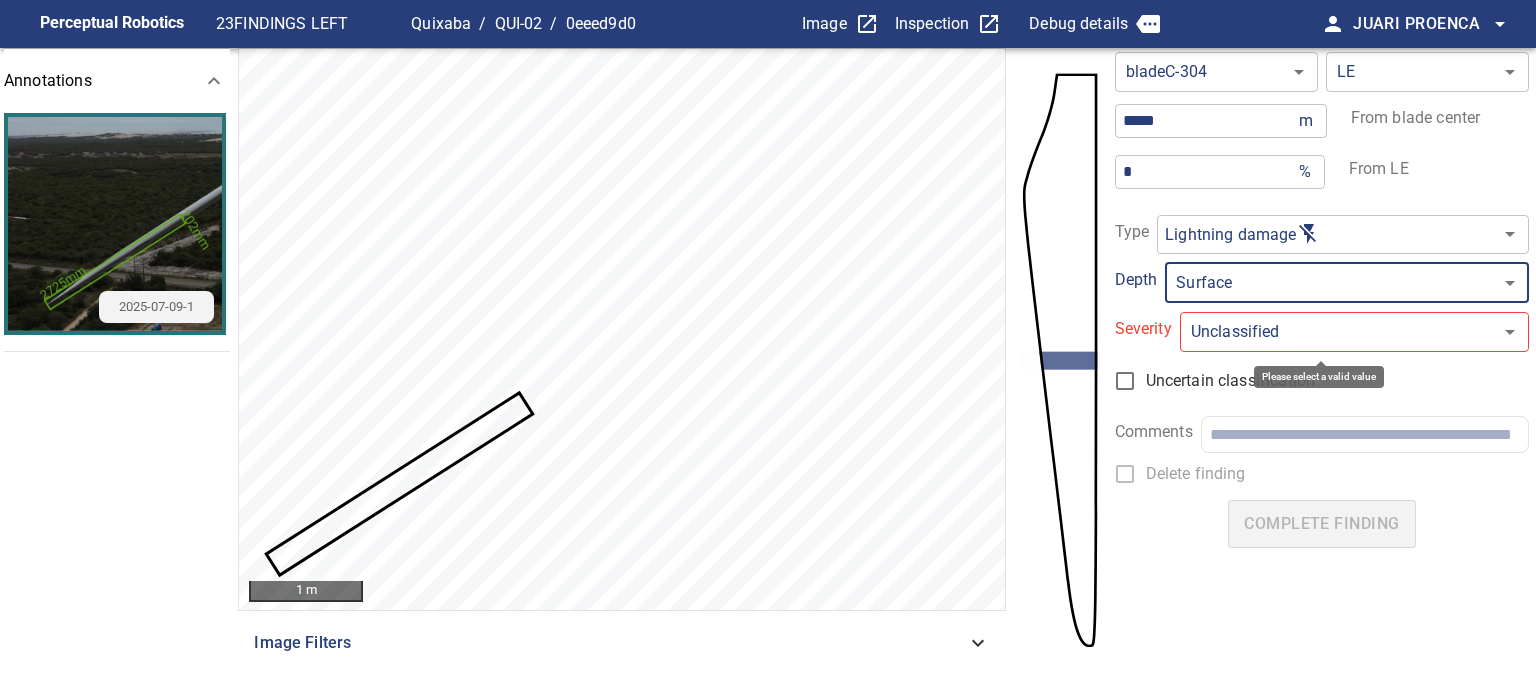 click on "**********" at bounding box center (768, 347) 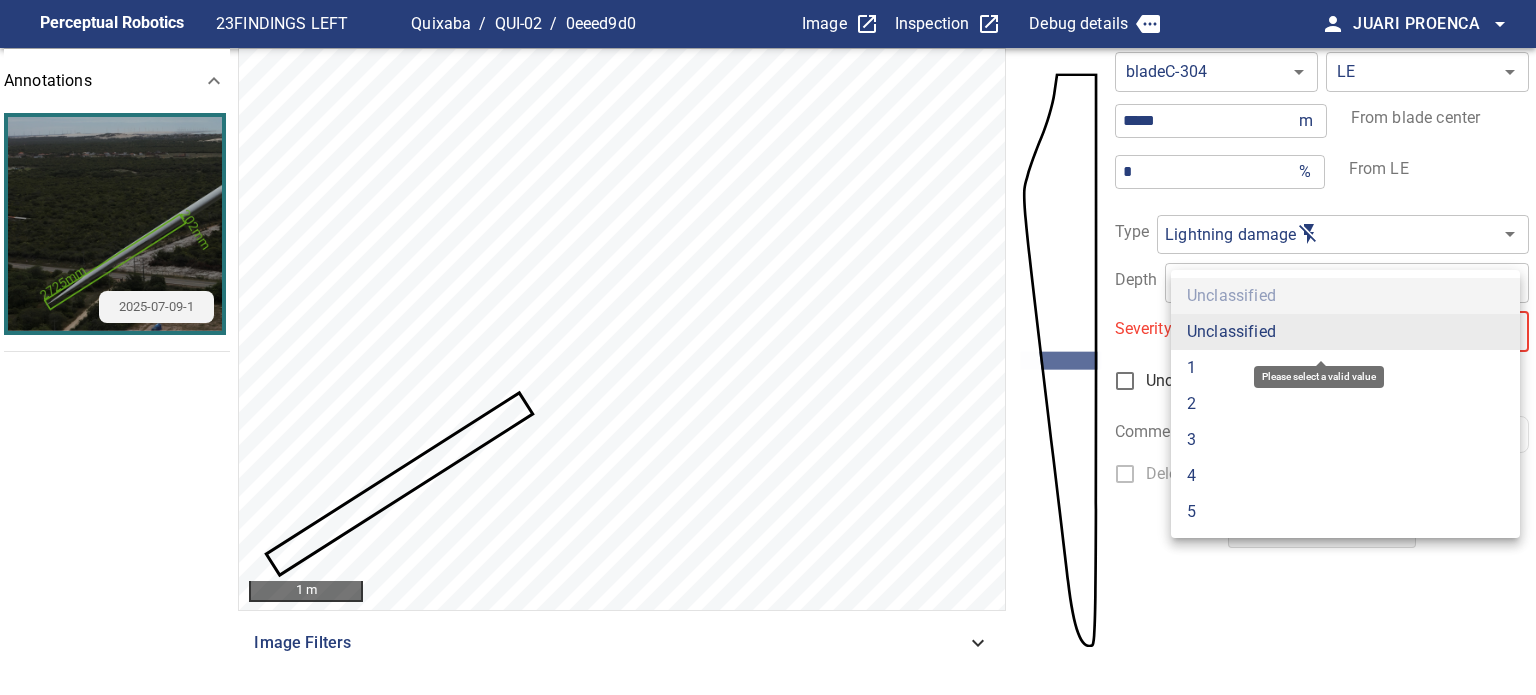 click on "1" at bounding box center [1345, 368] 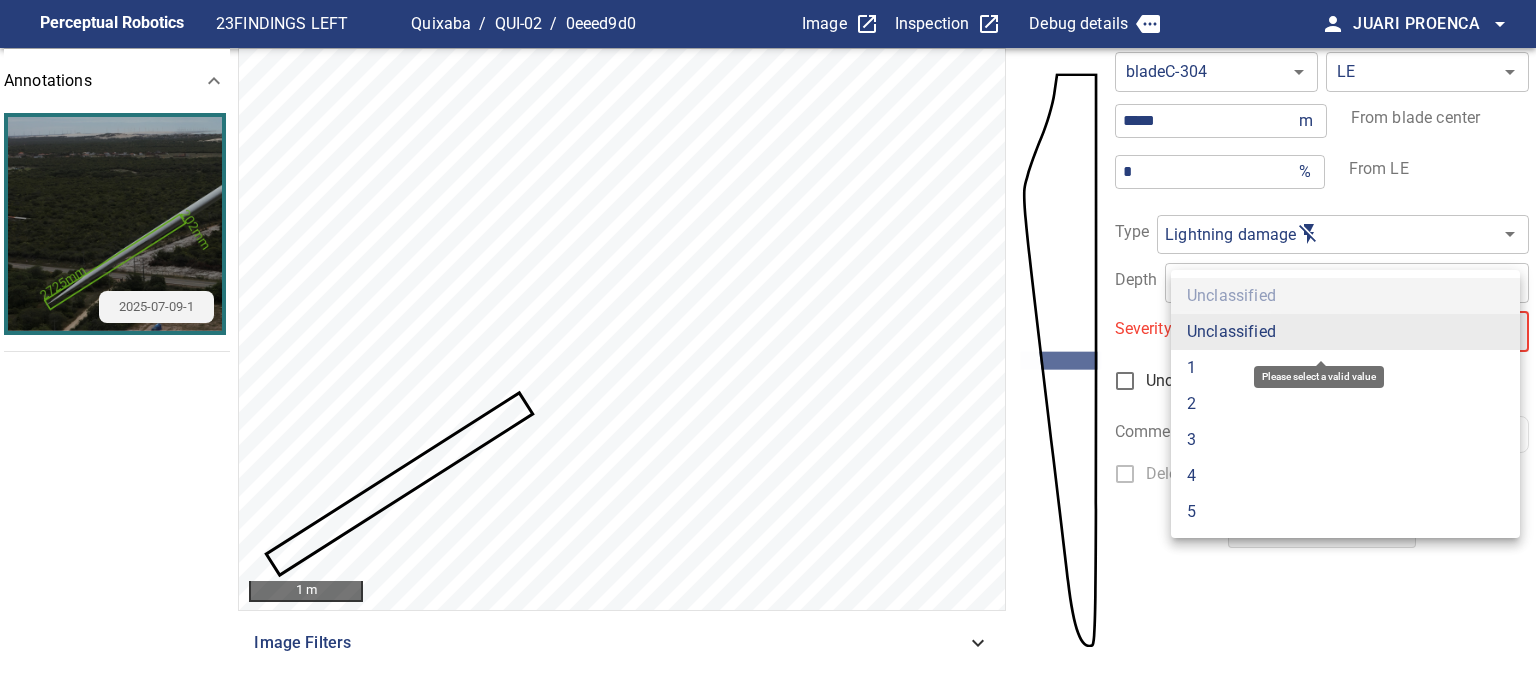 type on "*" 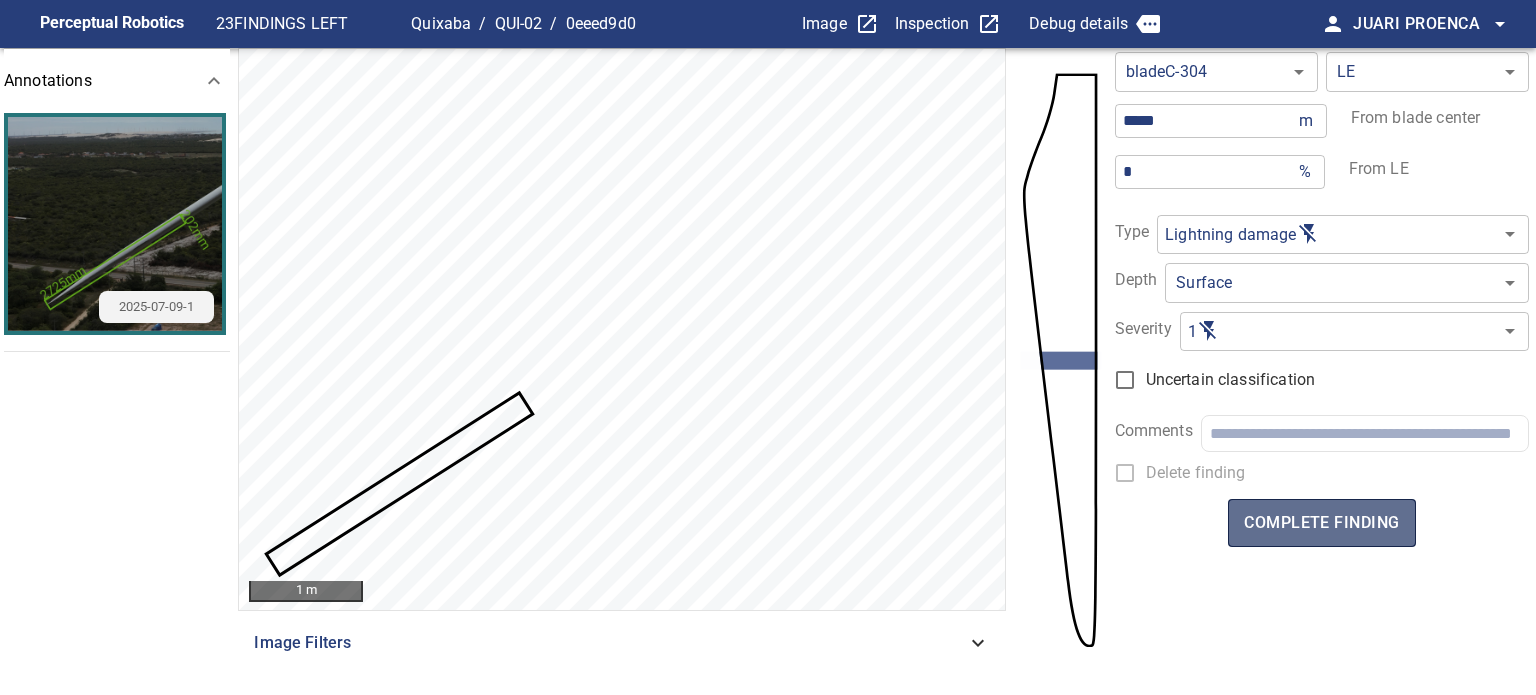 click on "complete finding" at bounding box center [1321, 523] 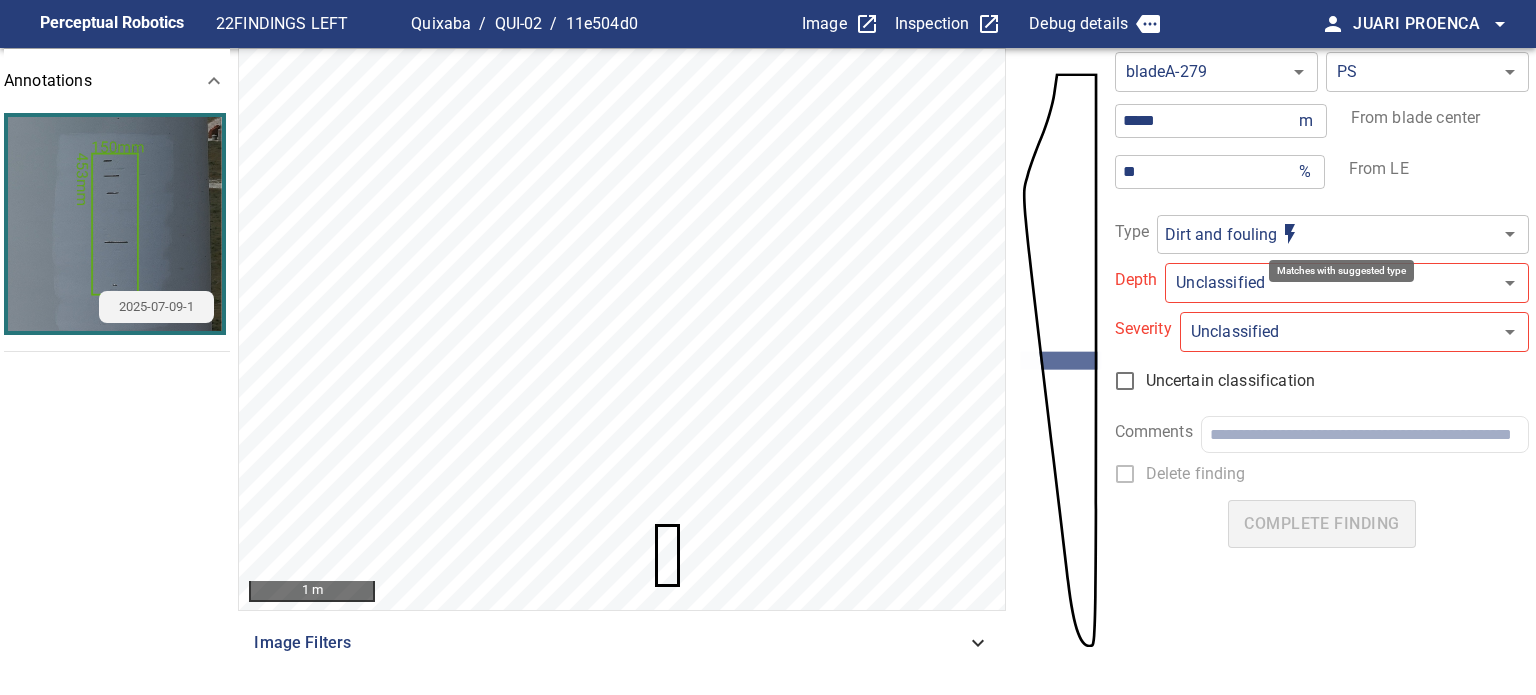 click on "**********" at bounding box center [768, 347] 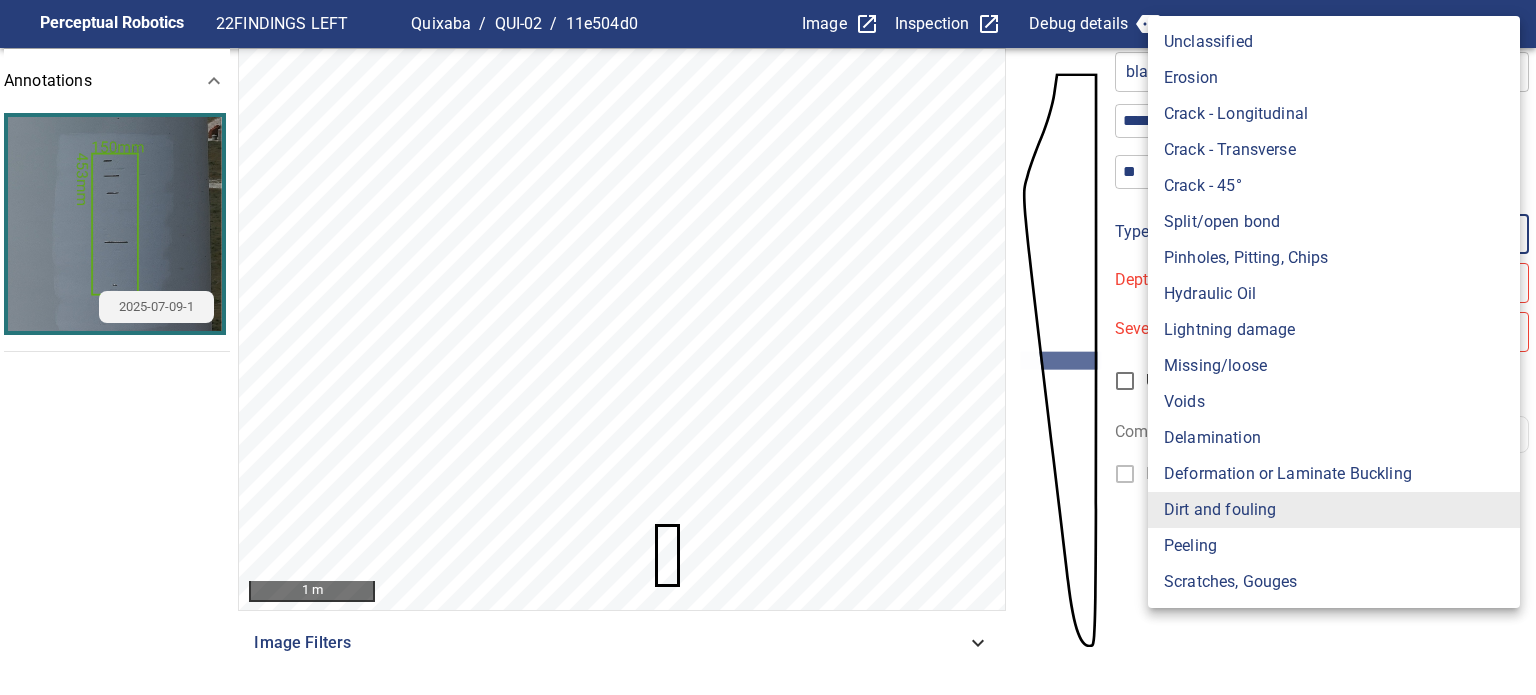 click on "Lightning damage" at bounding box center (1334, 330) 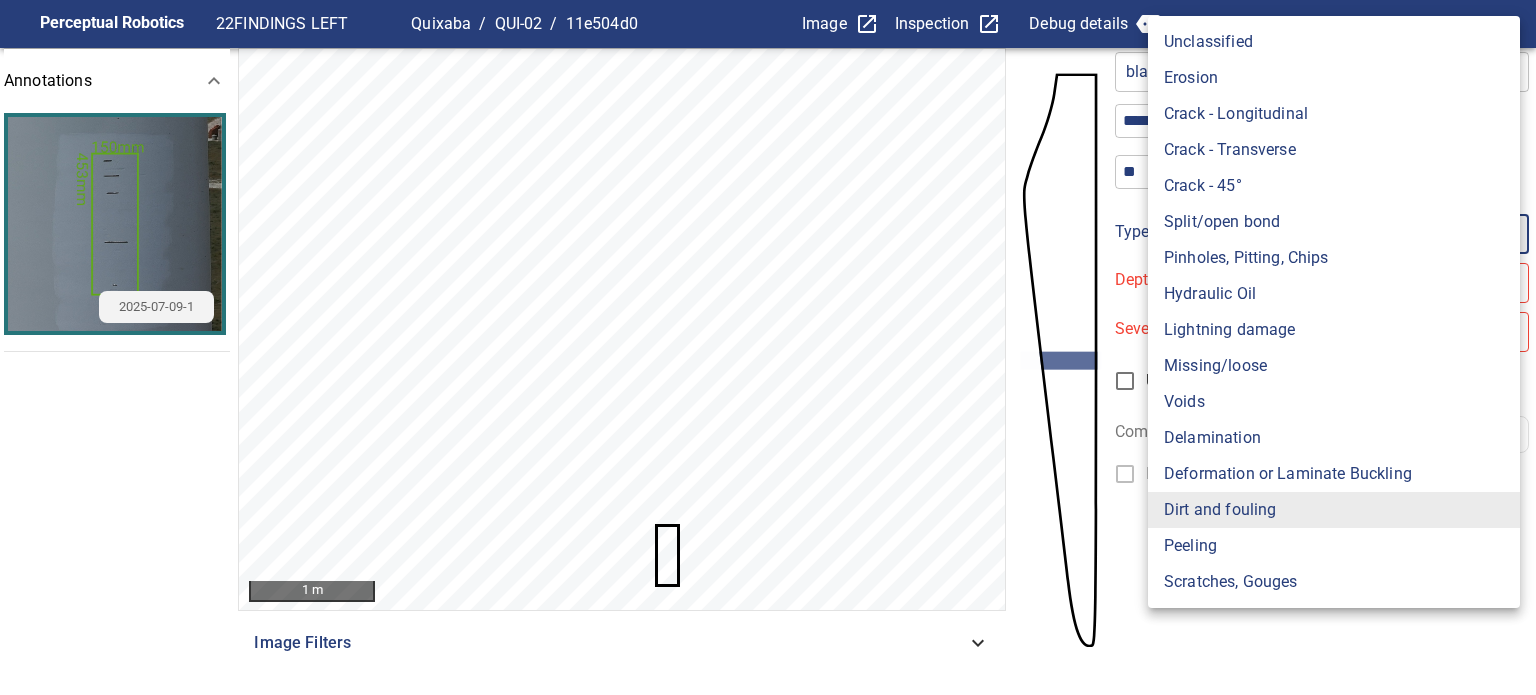 type on "**********" 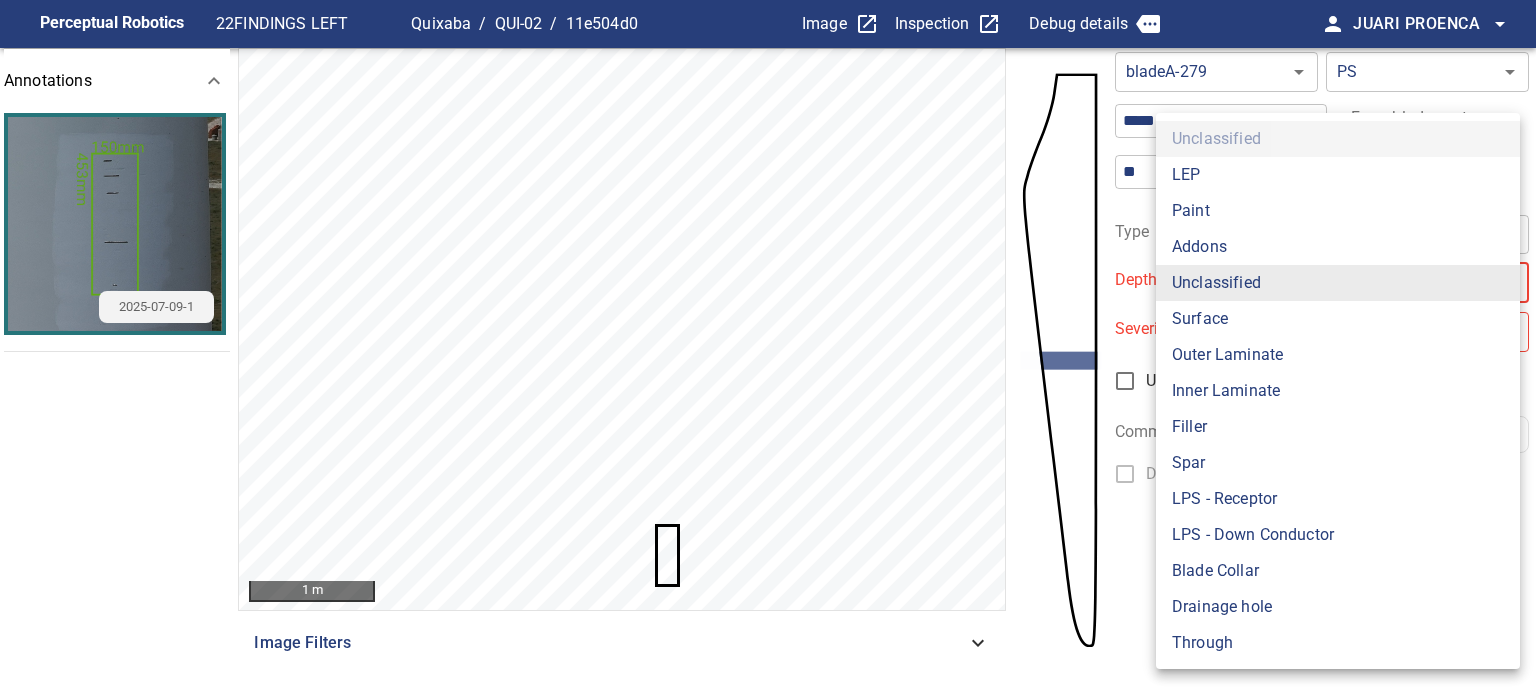 click on "**********" at bounding box center [768, 347] 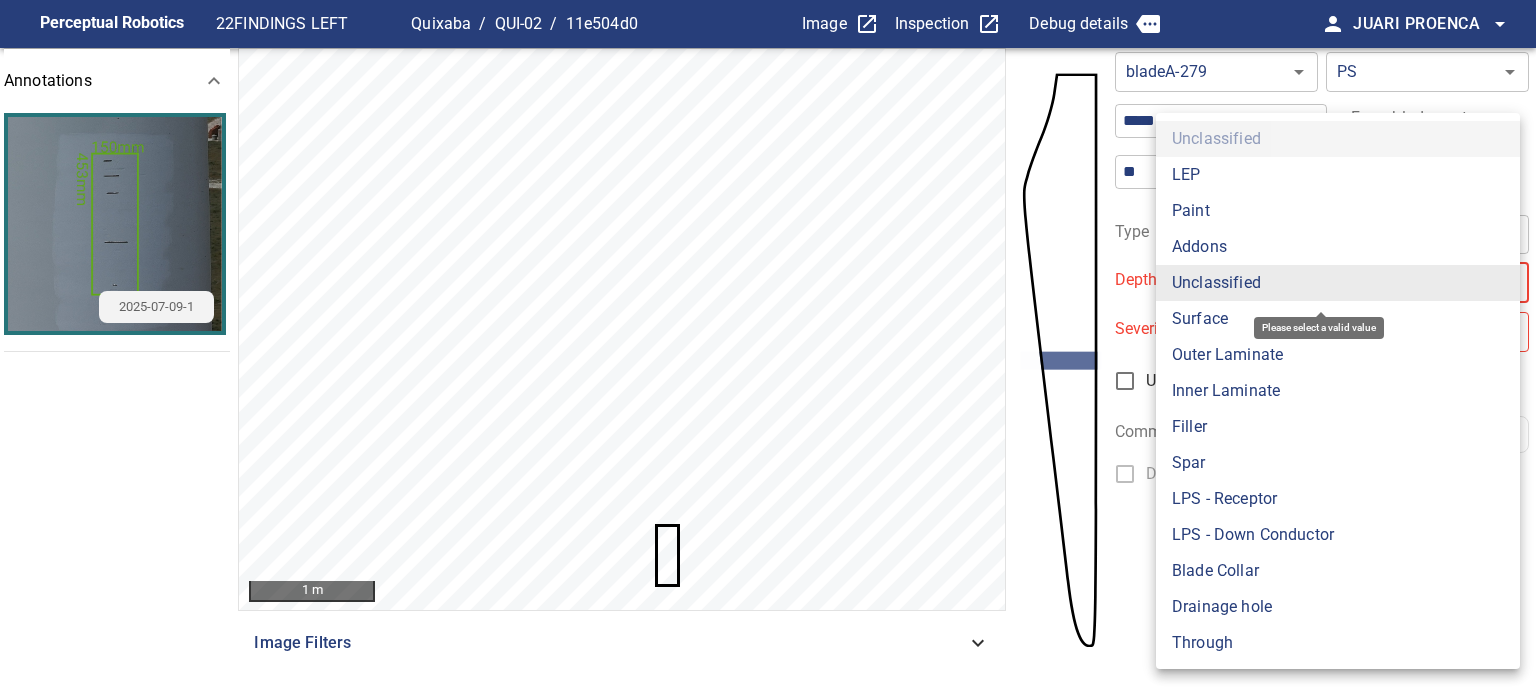 click on "Surface" at bounding box center [1338, 319] 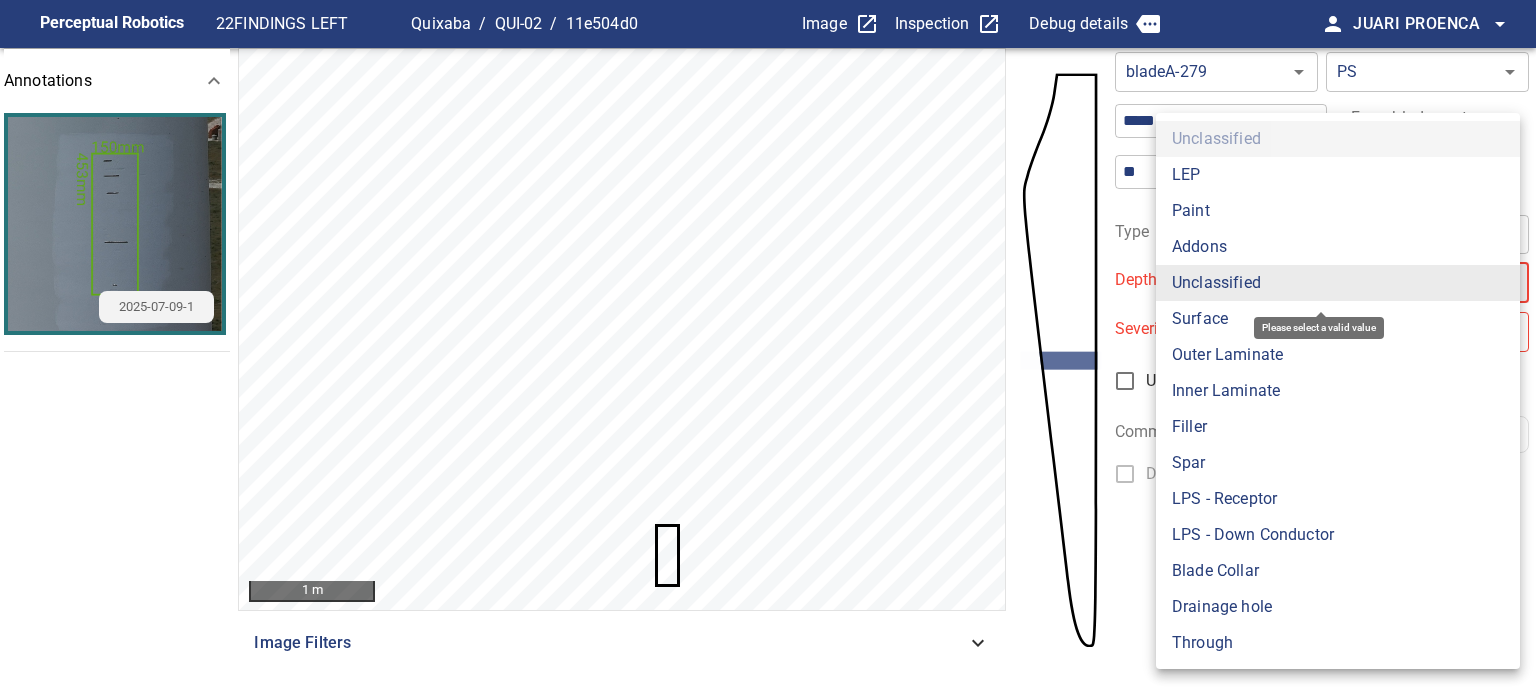 type on "*******" 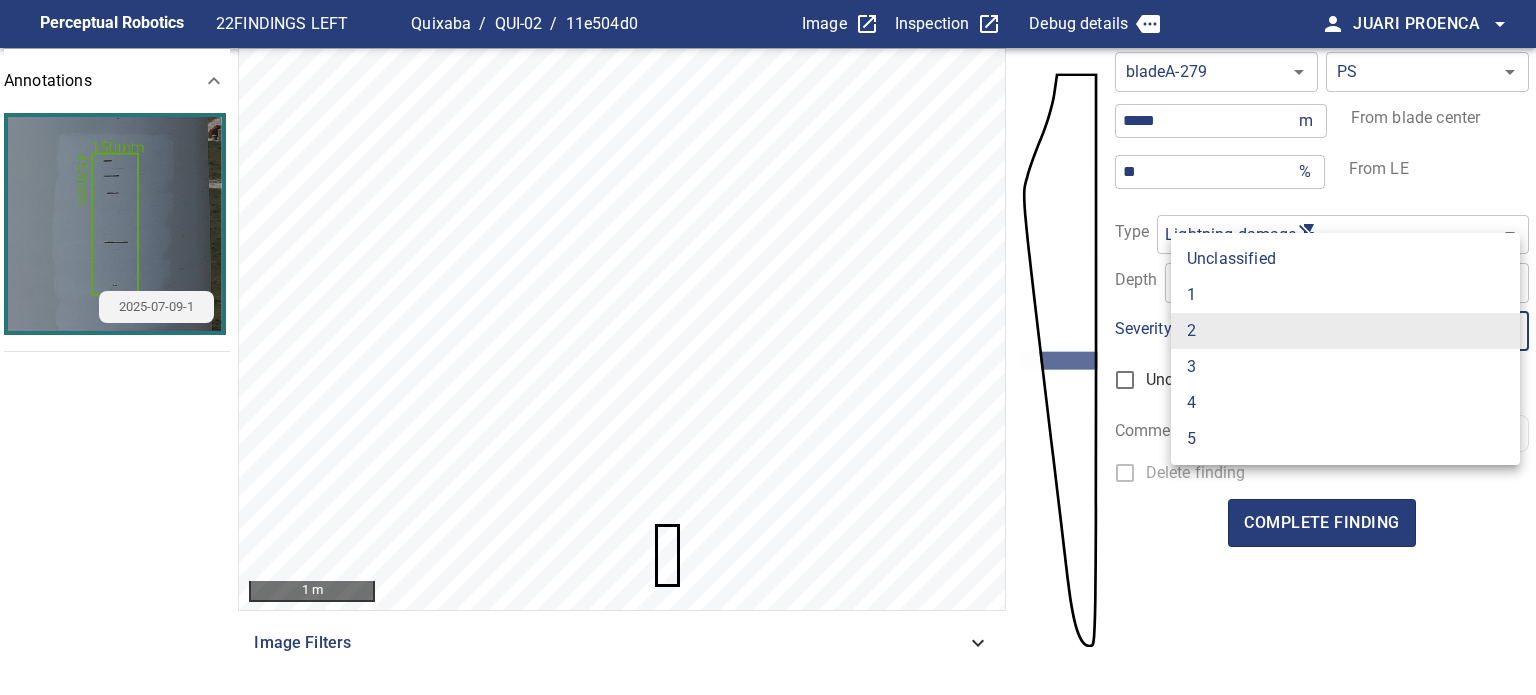 click on "**********" at bounding box center (768, 347) 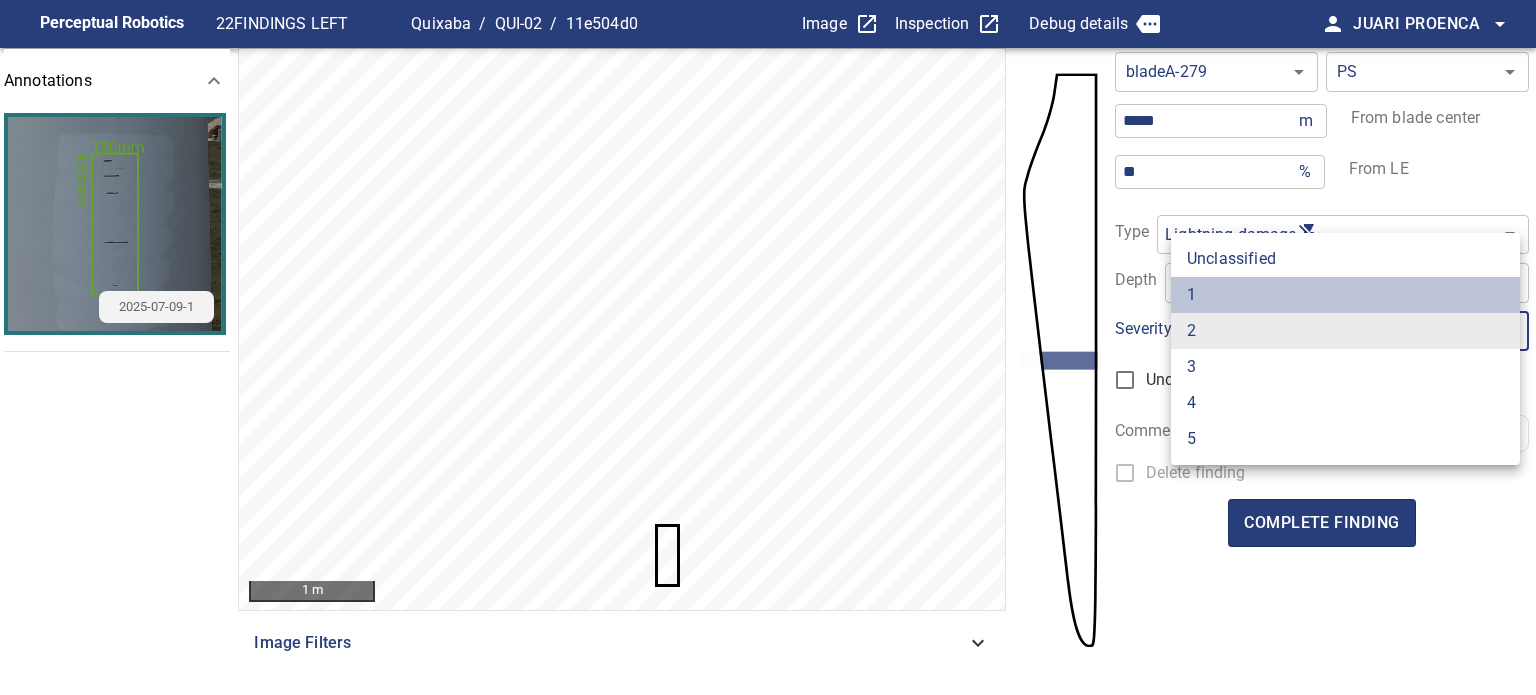 click on "1" at bounding box center (1345, 295) 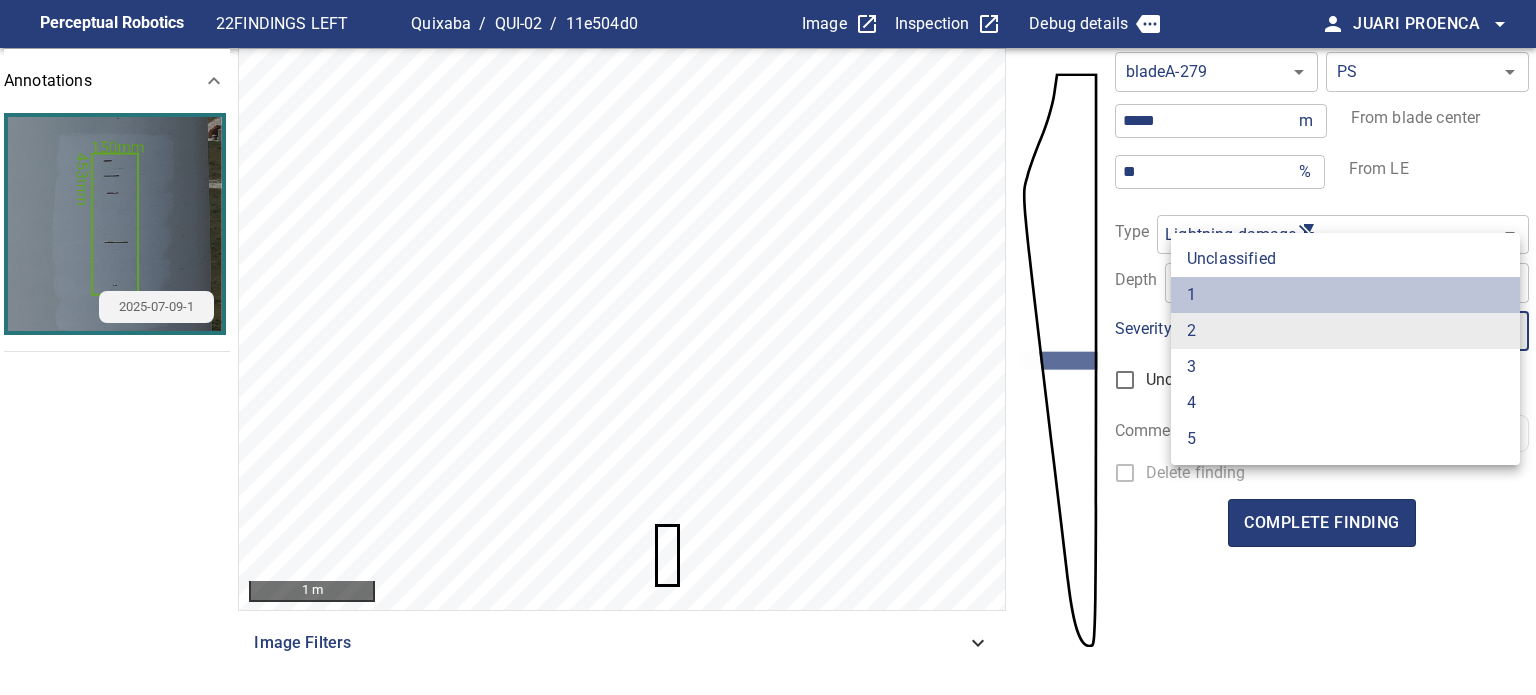 type on "*" 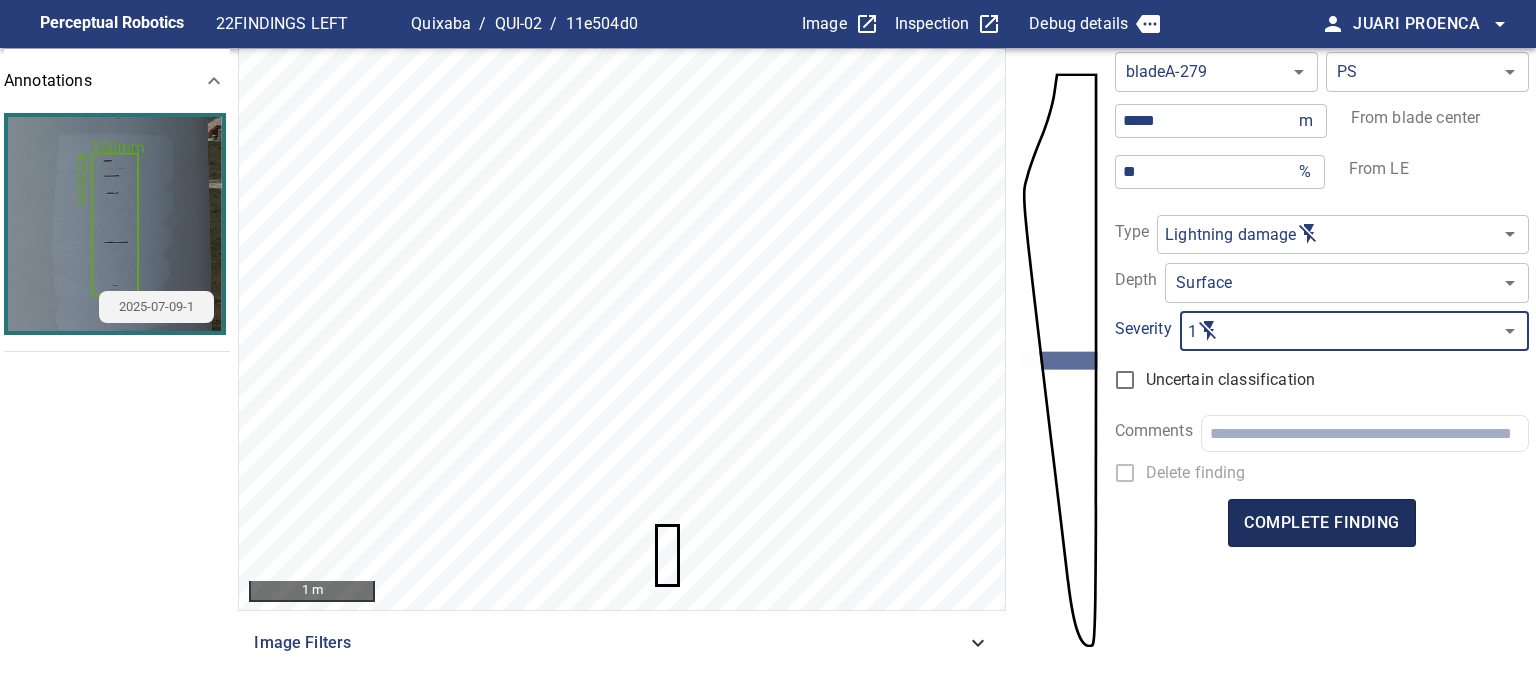 click on "complete finding" at bounding box center (1321, 523) 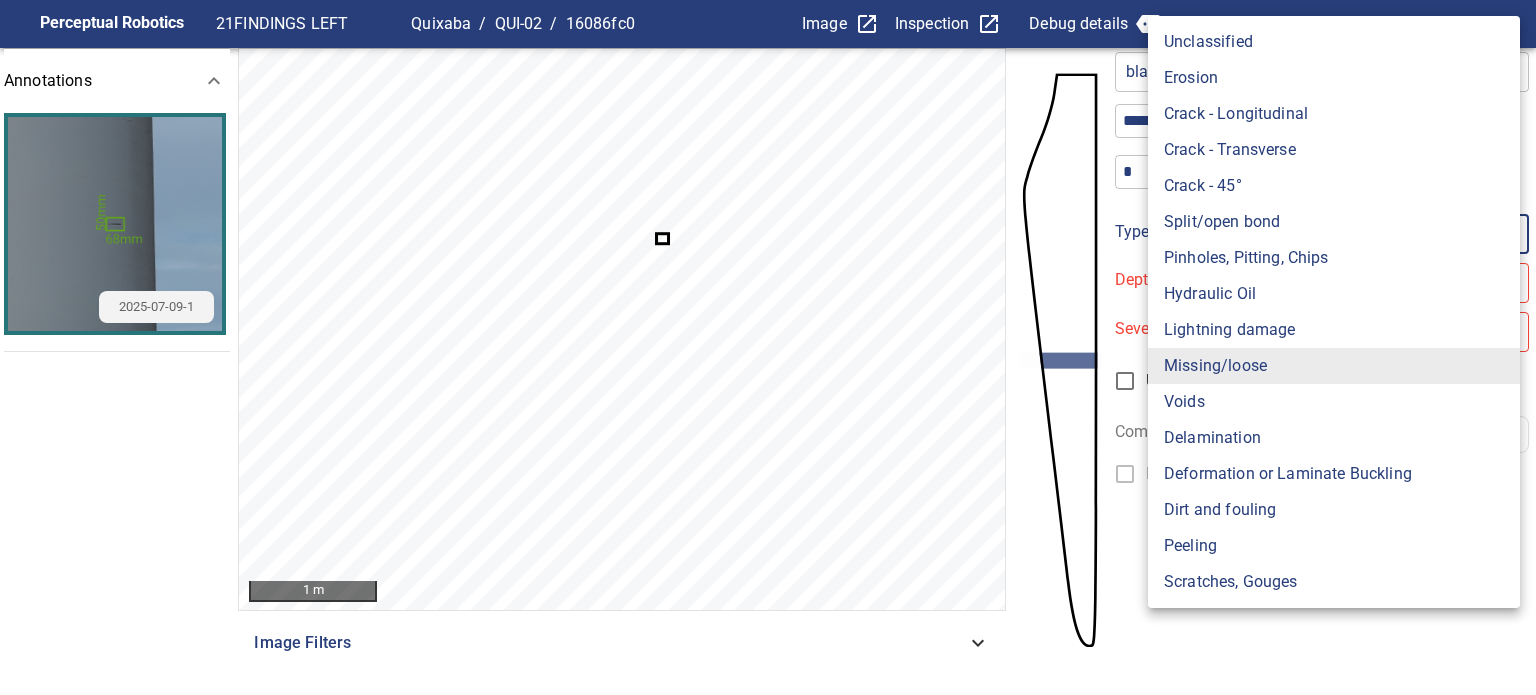 click on "**********" at bounding box center (768, 347) 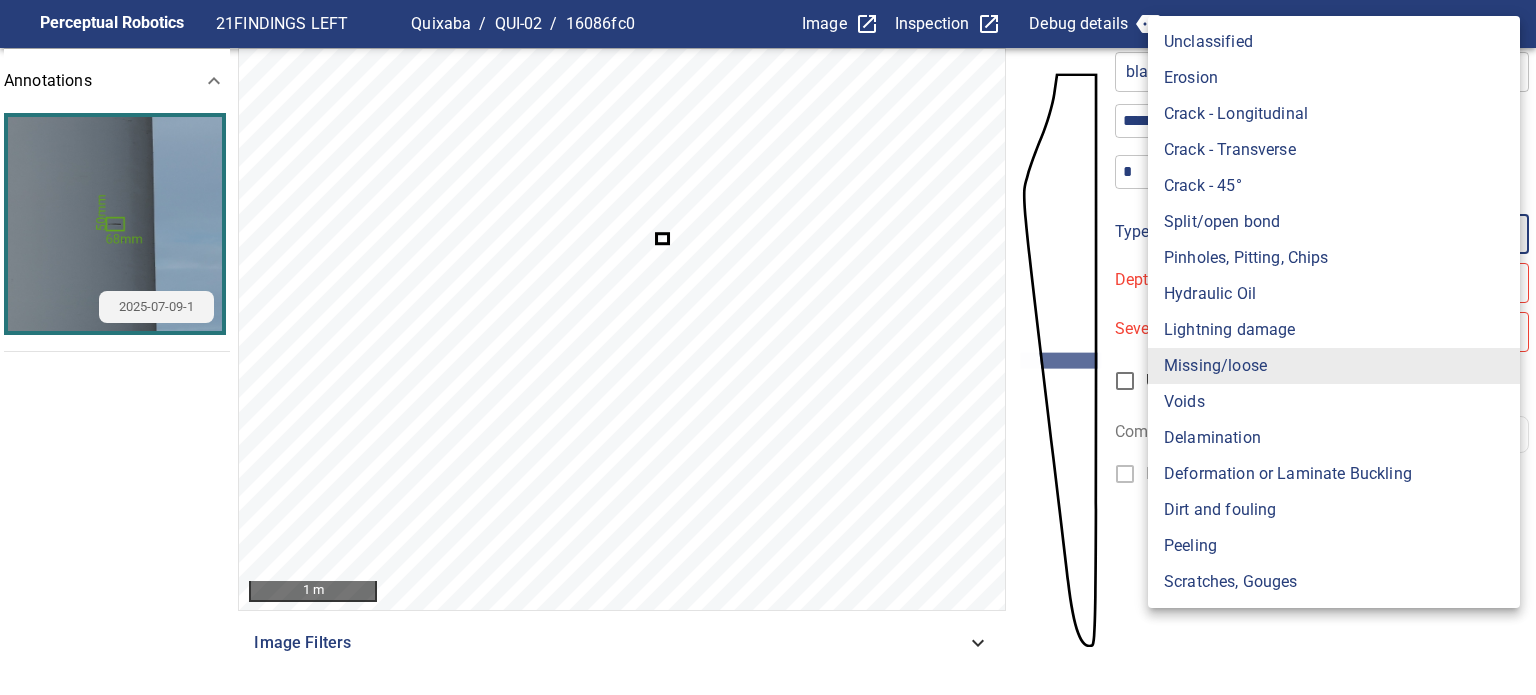 type on "**********" 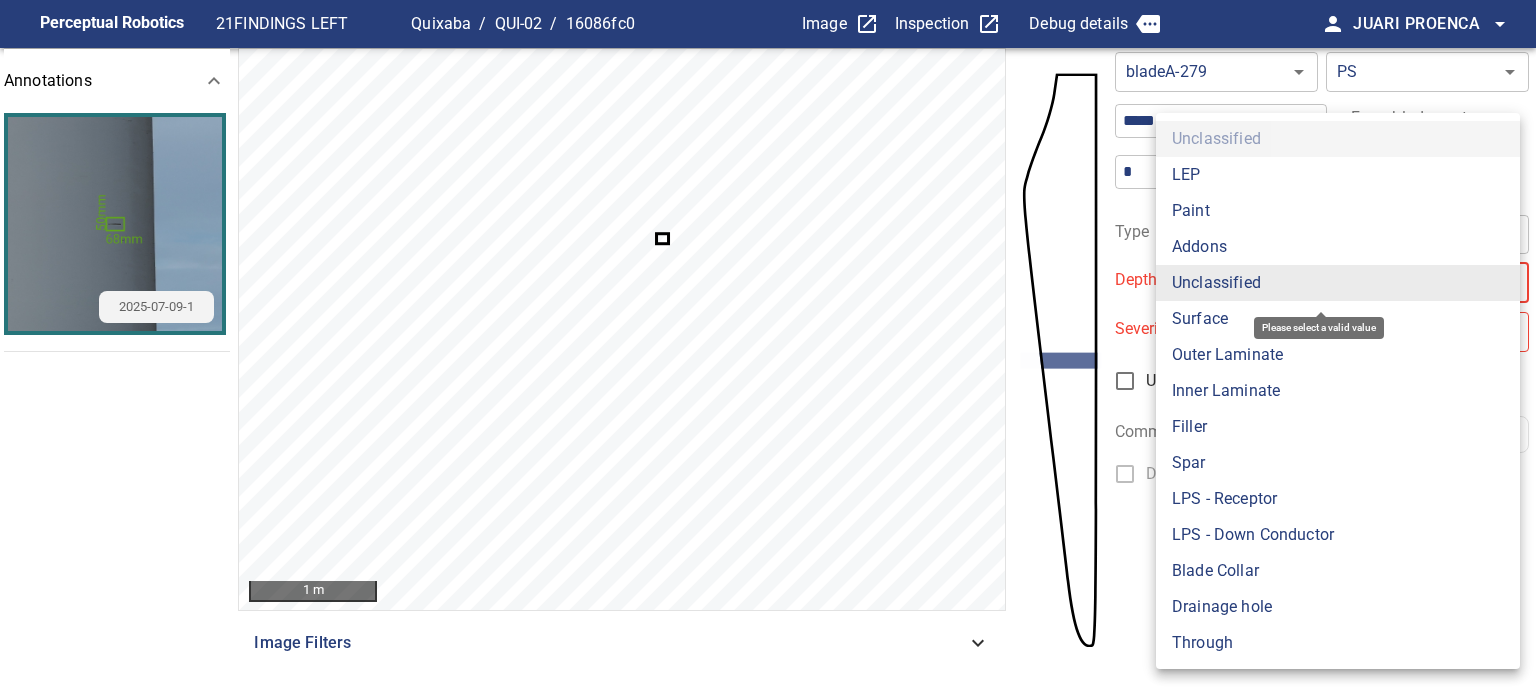 click on "**********" at bounding box center (768, 347) 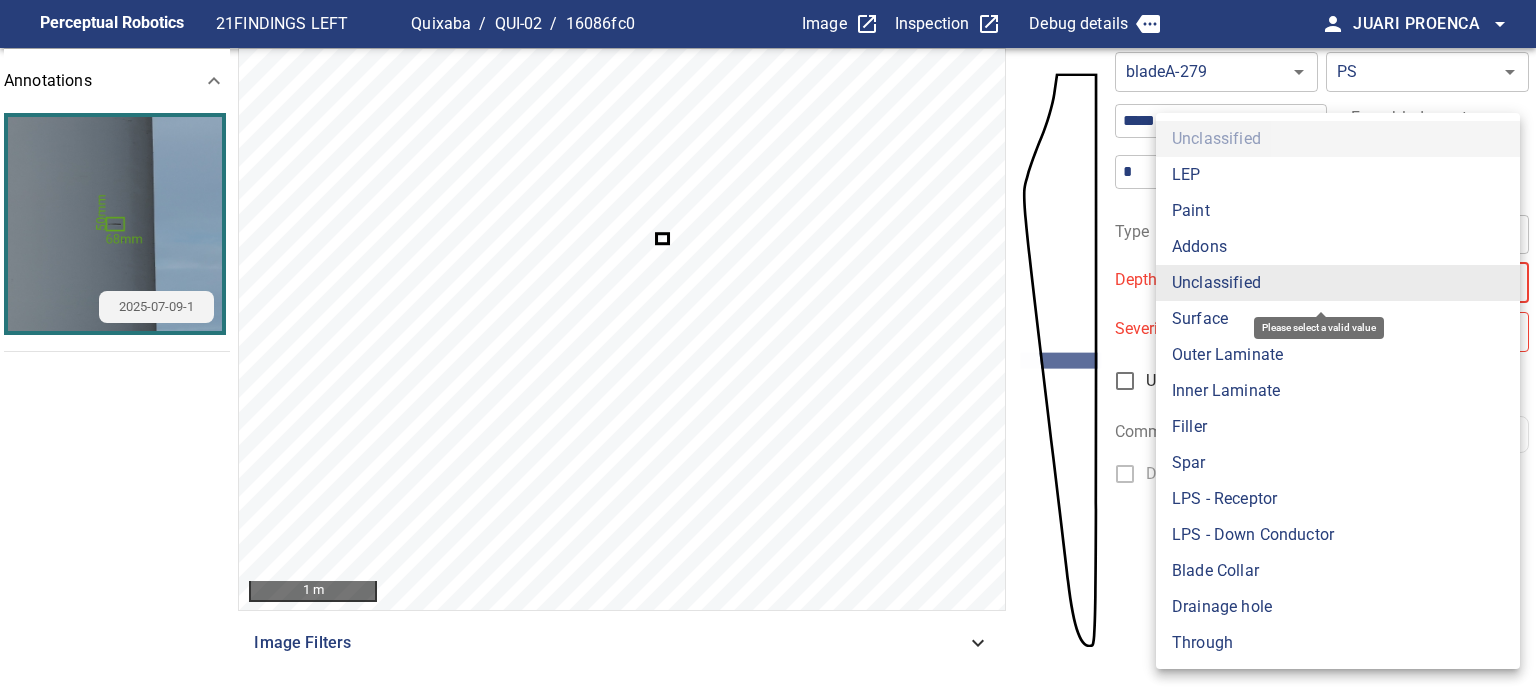 click on "Surface" at bounding box center [1338, 319] 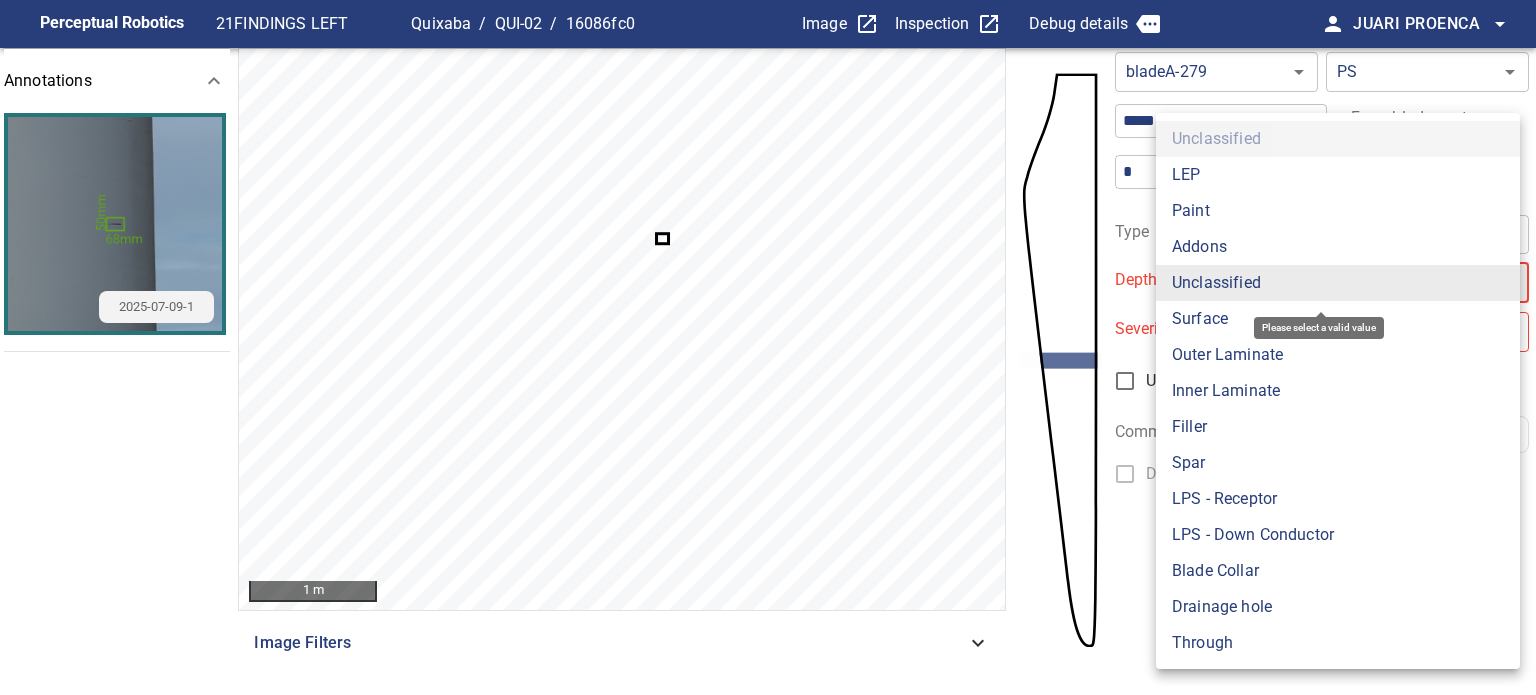 type on "*******" 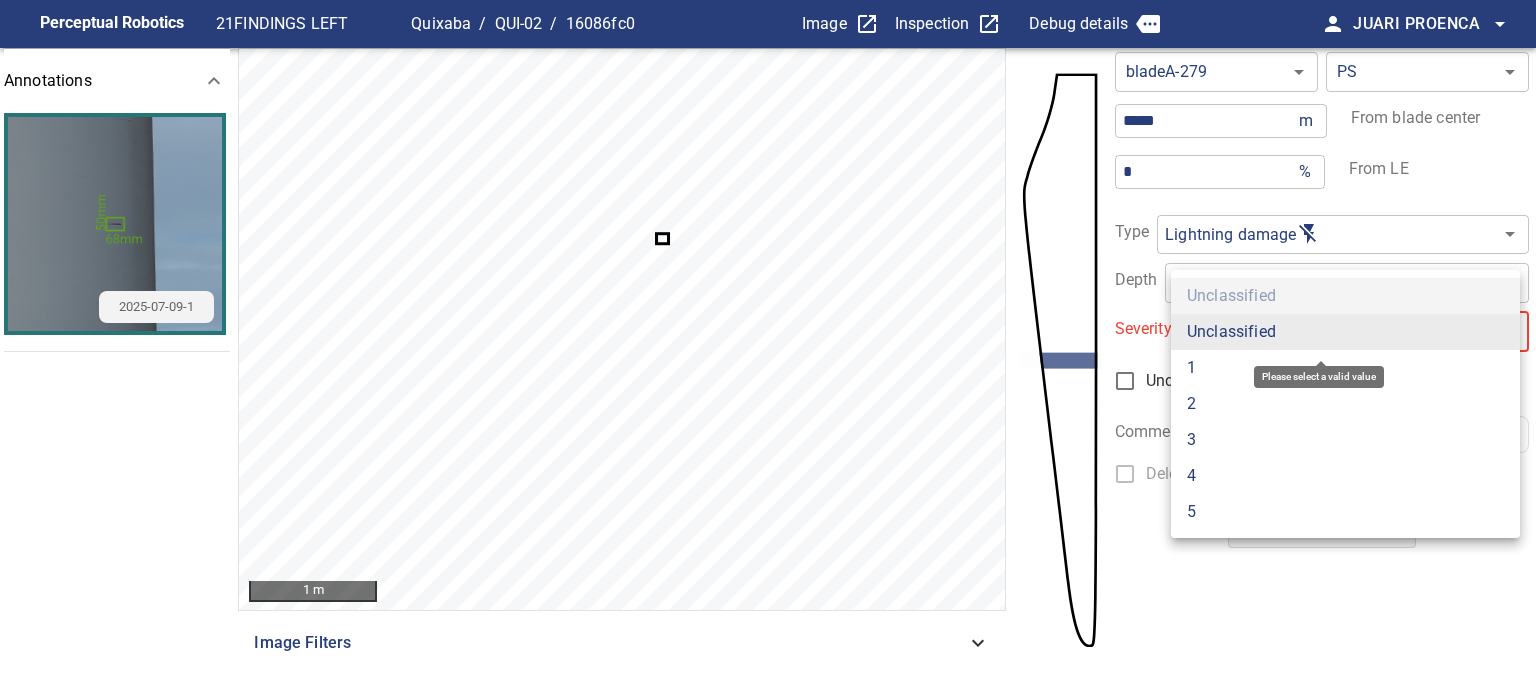 click on "**********" at bounding box center (768, 347) 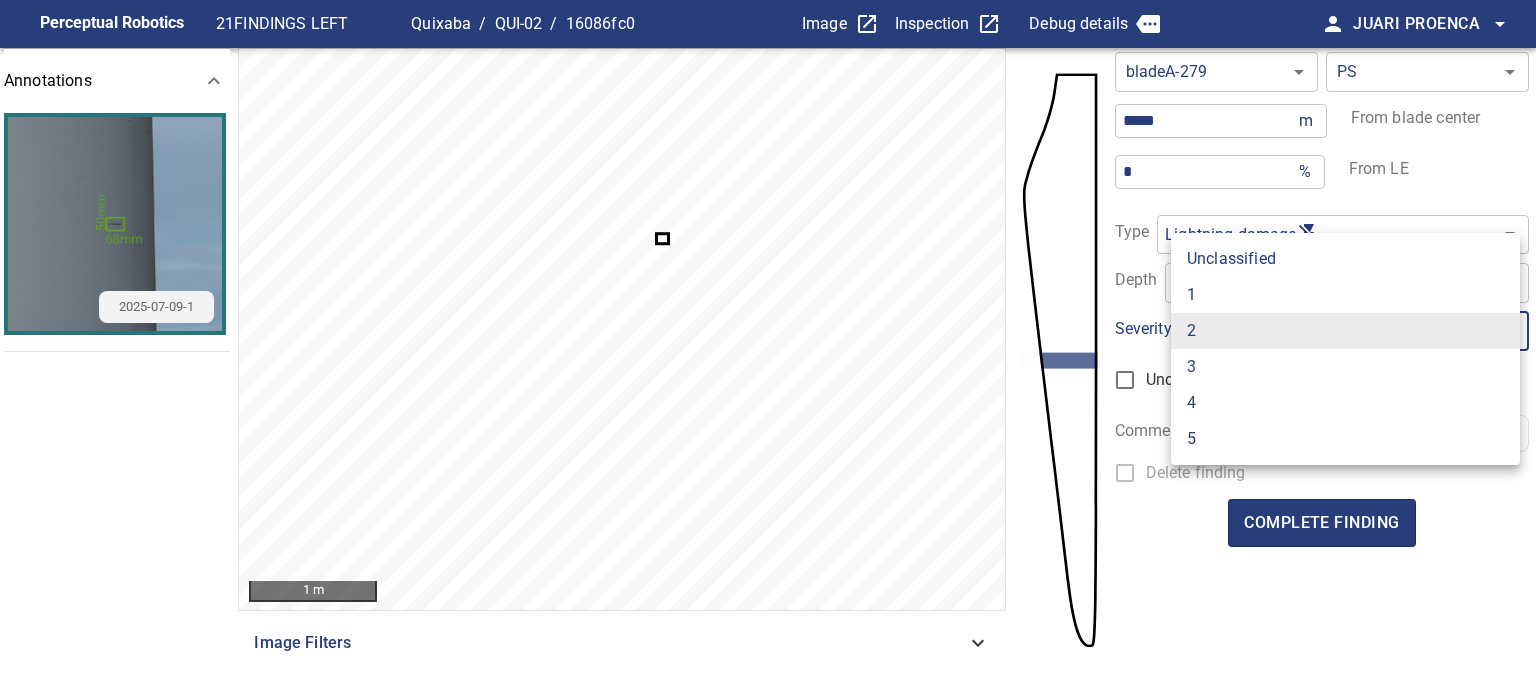 drag, startPoint x: 1190, startPoint y: 287, endPoint x: 1192, endPoint y: 298, distance: 11.18034 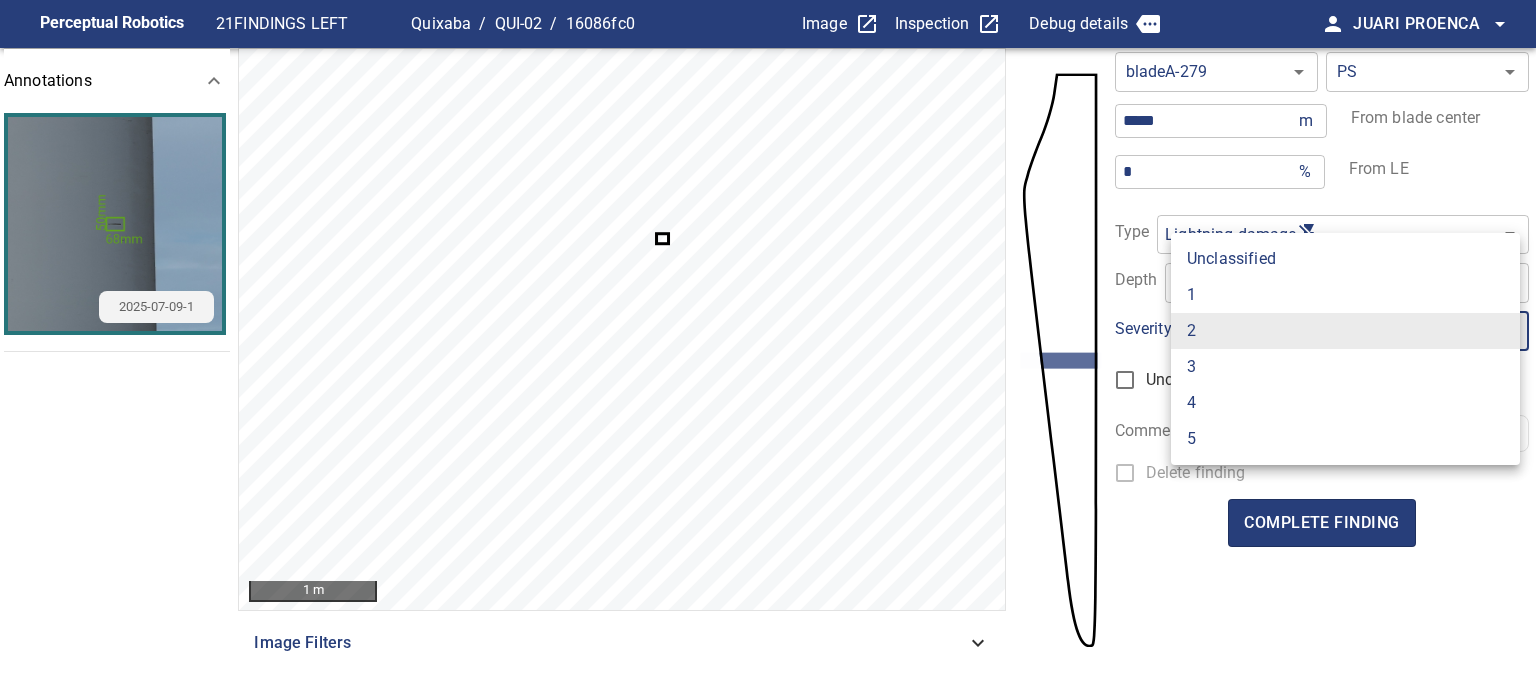 type on "*" 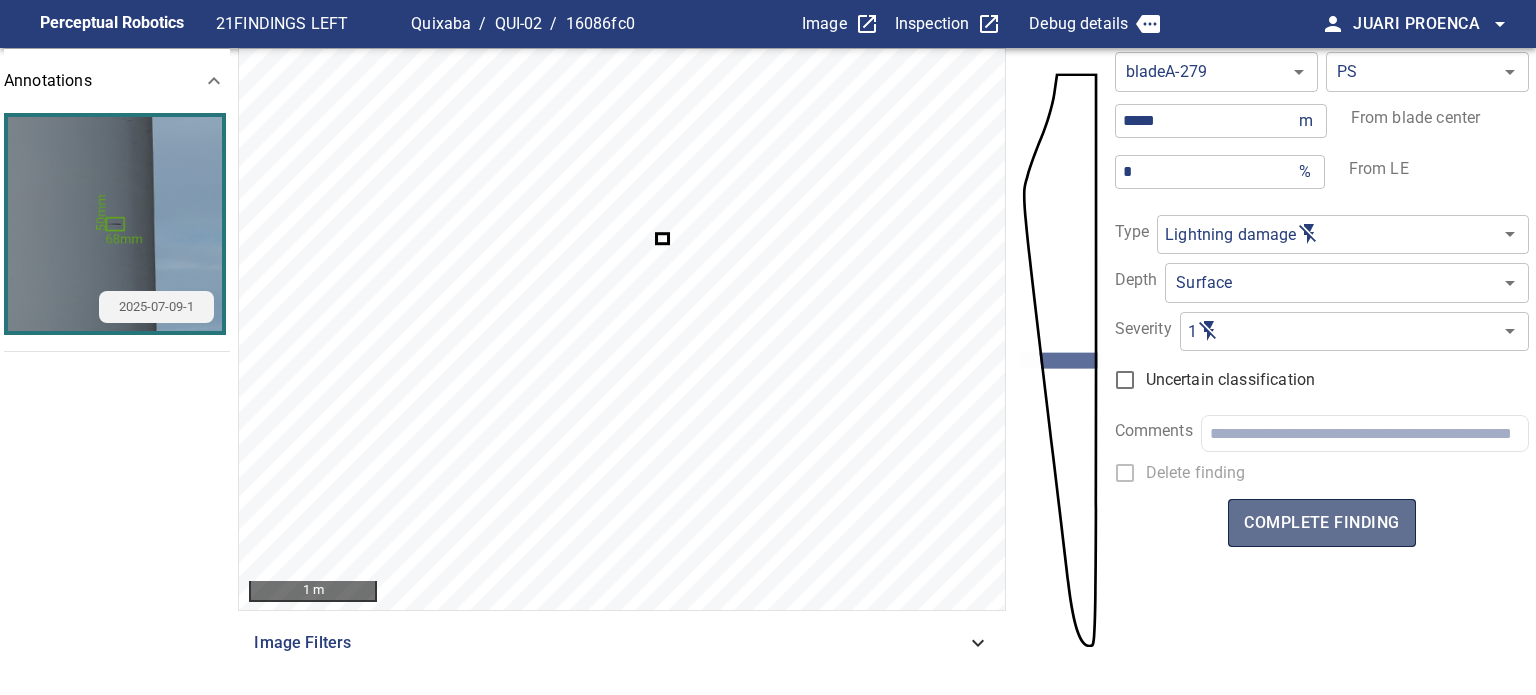 click on "complete finding" at bounding box center [1321, 523] 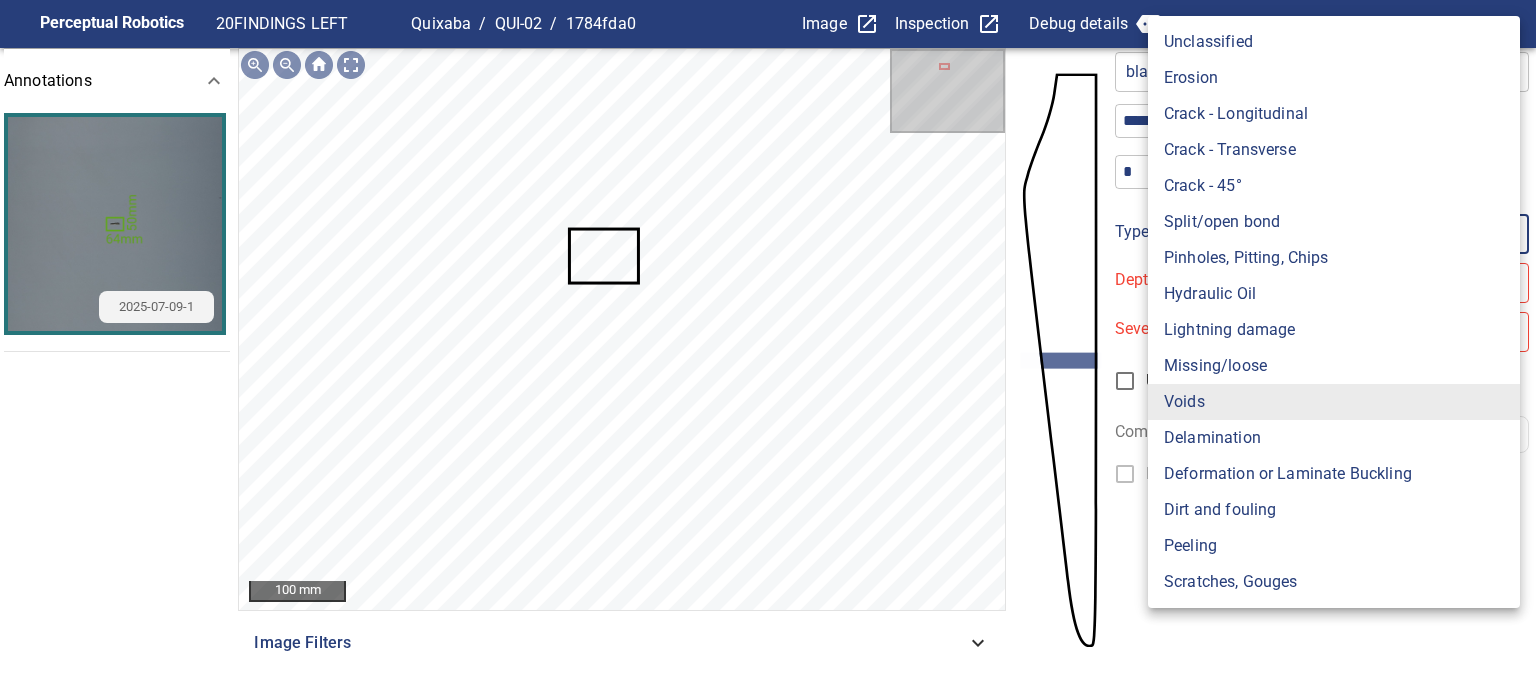 click on "**********" at bounding box center [768, 347] 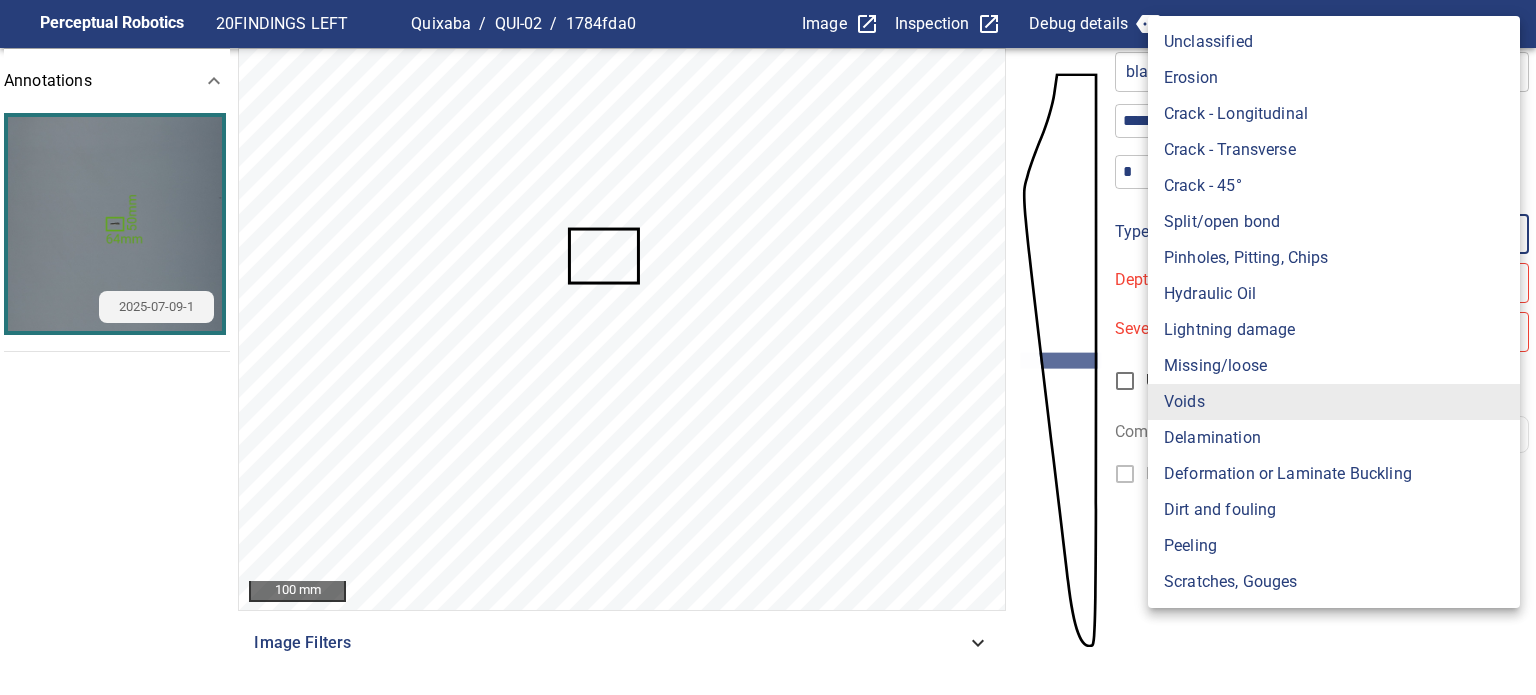 click on "Lightning damage" at bounding box center (1334, 330) 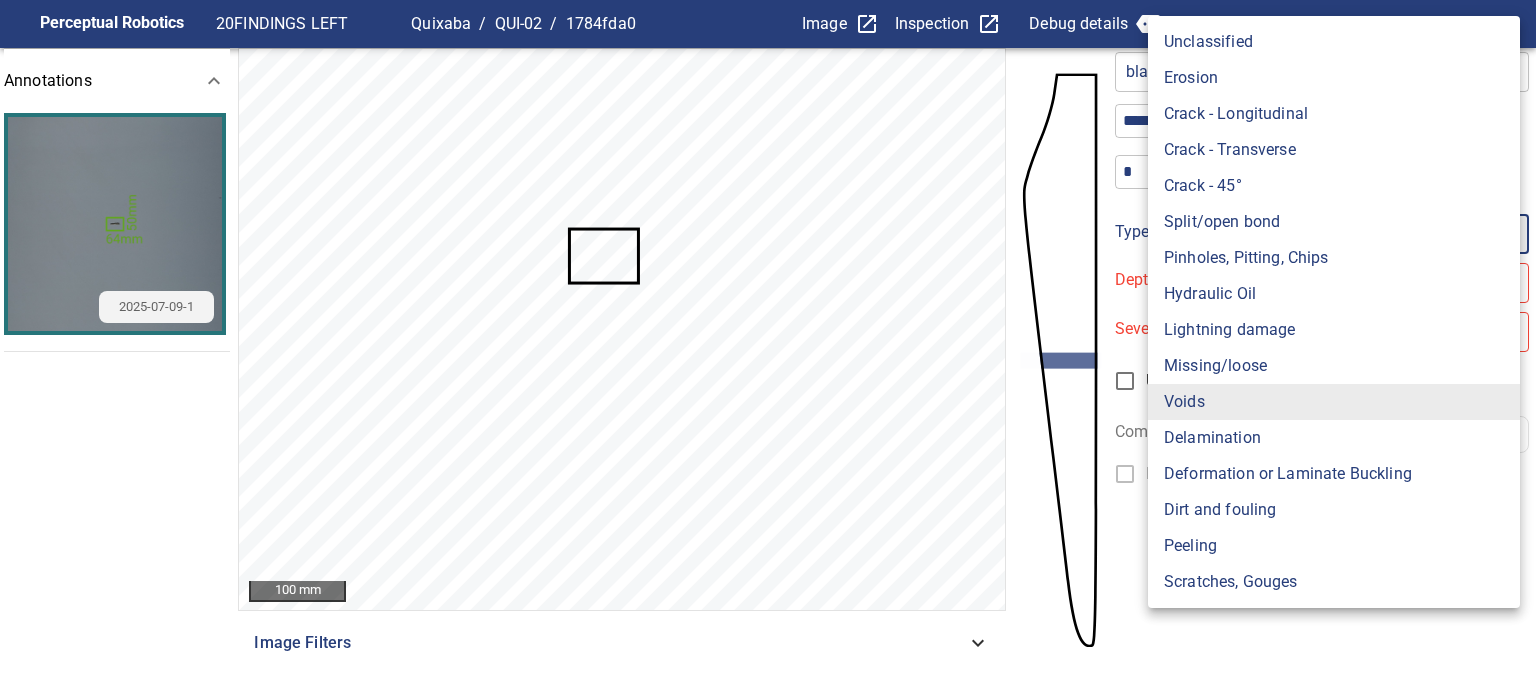 type on "**********" 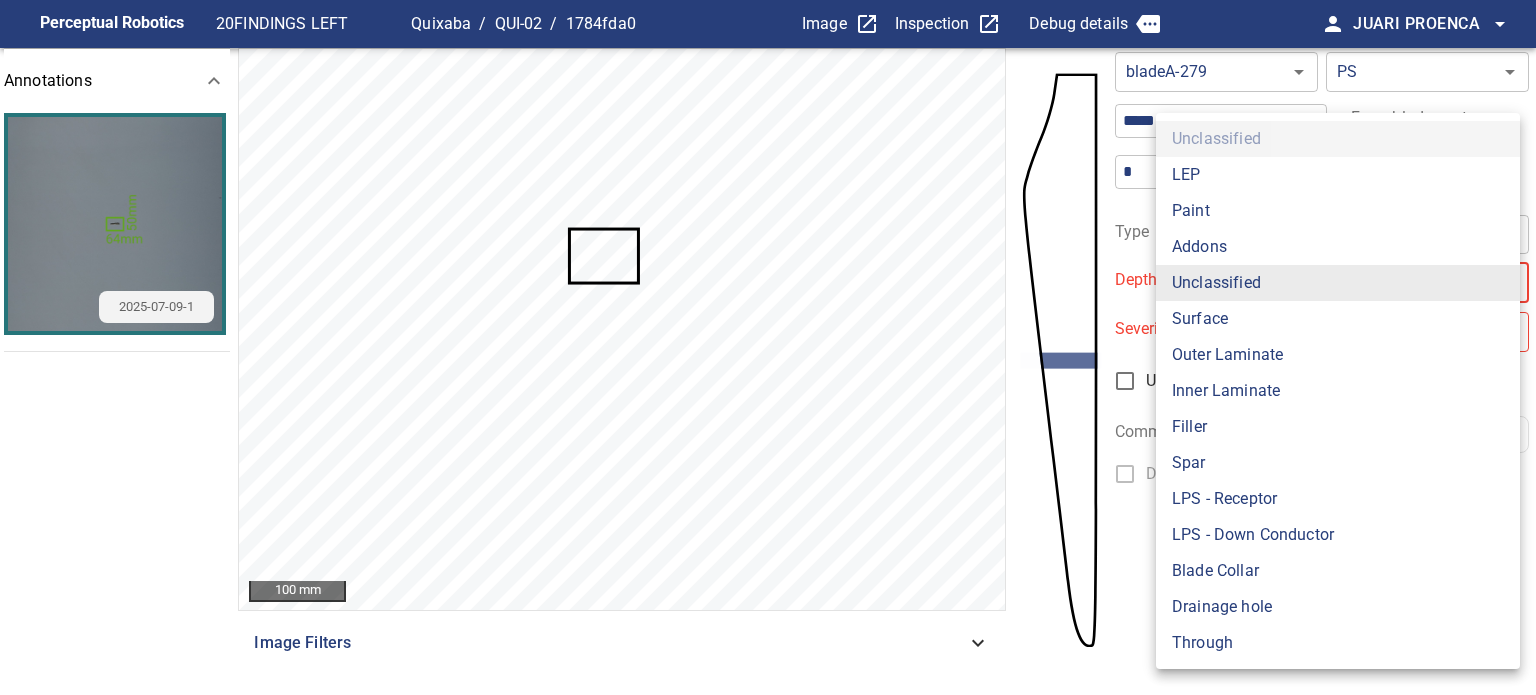 click on "**********" at bounding box center [768, 347] 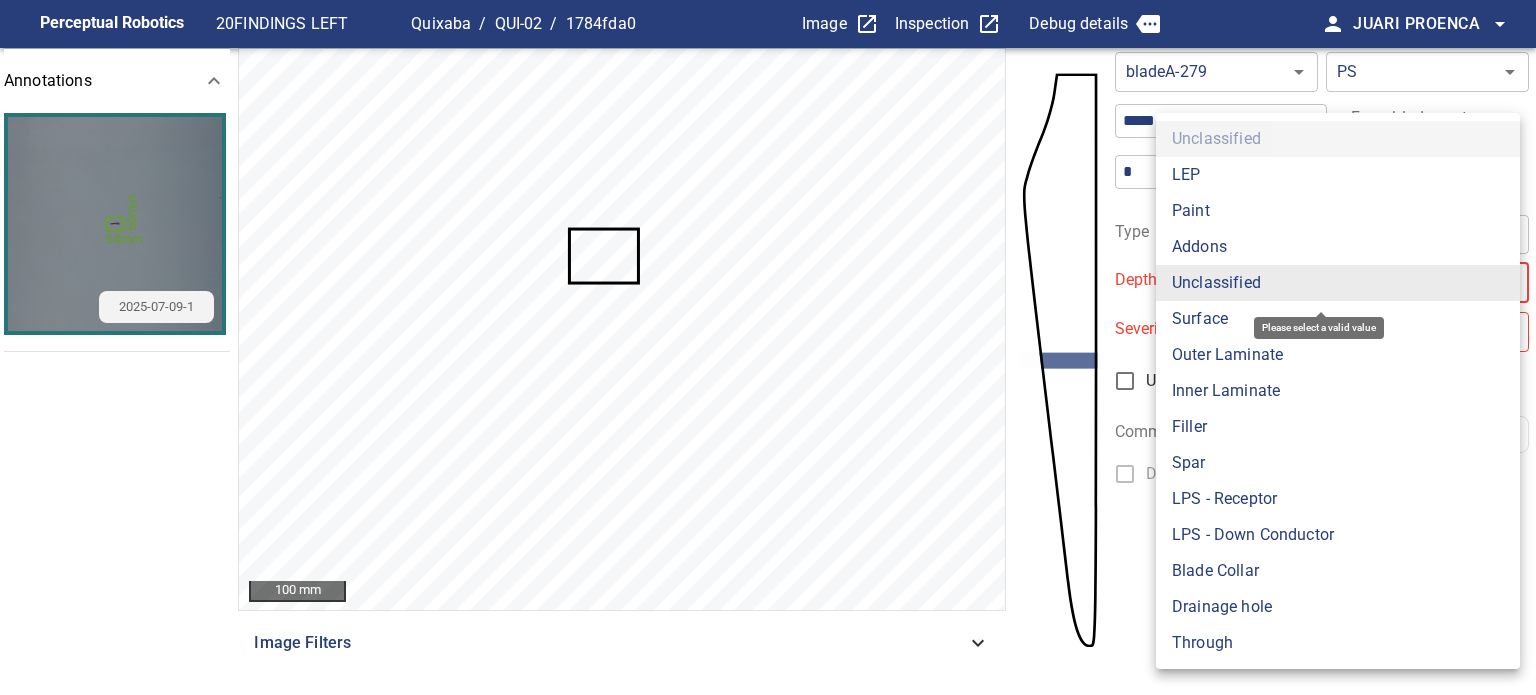 click on "Surface" at bounding box center [1338, 319] 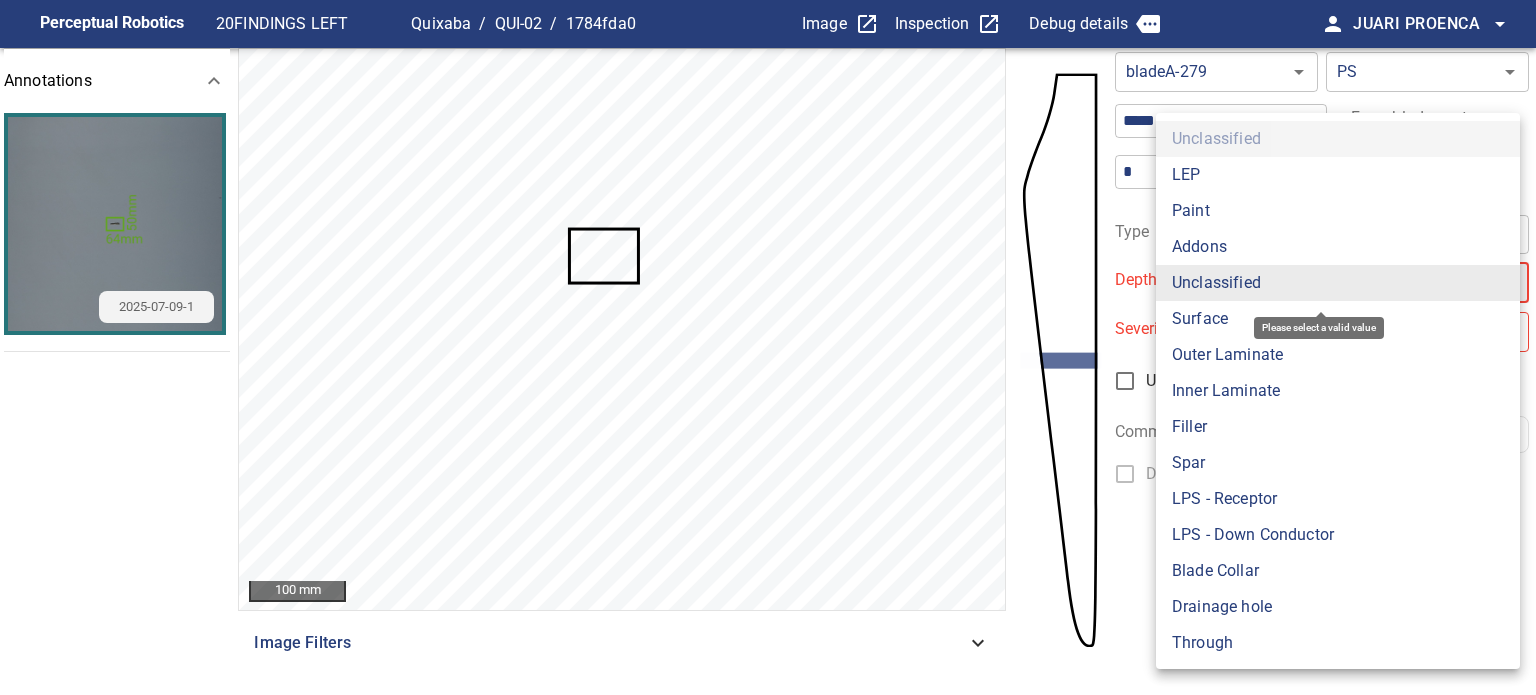 type on "*******" 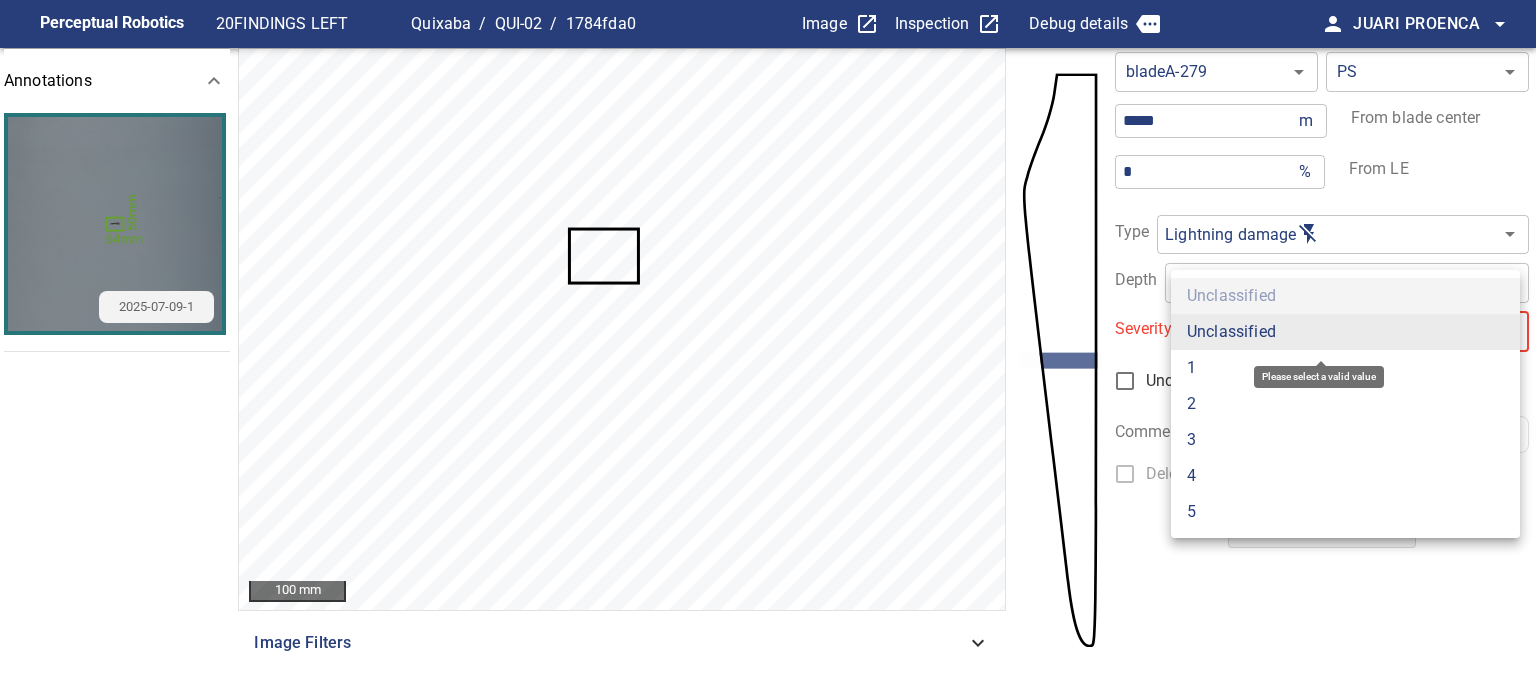 click on "**********" at bounding box center (768, 347) 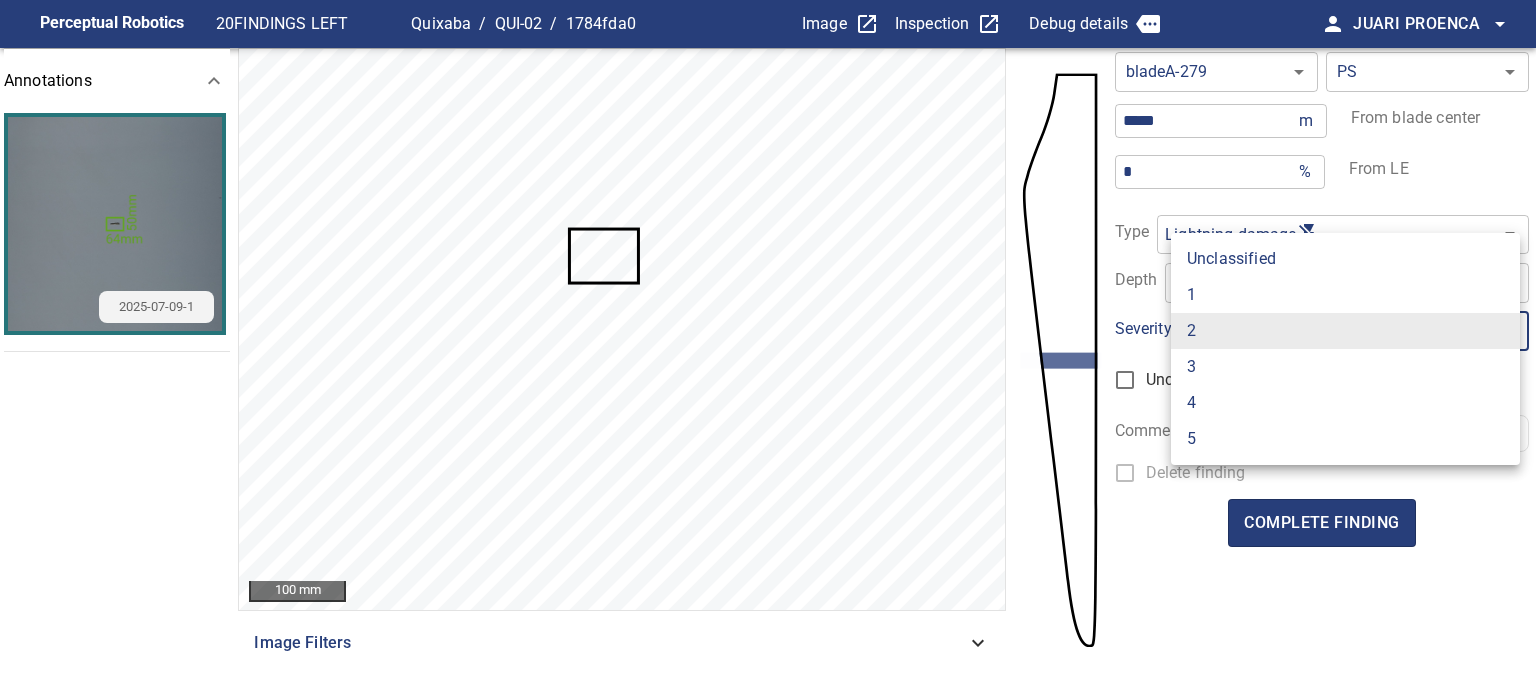 click on "1" at bounding box center (1345, 295) 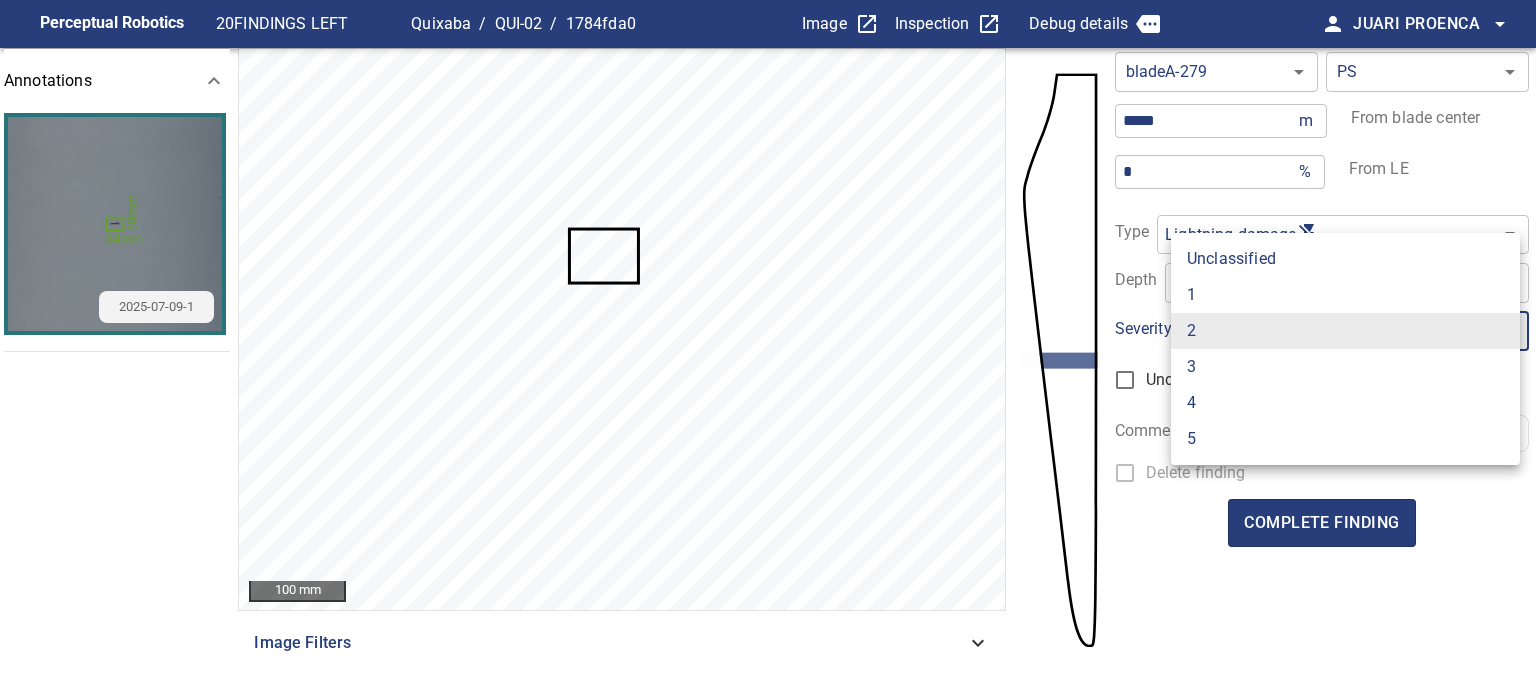 type on "*" 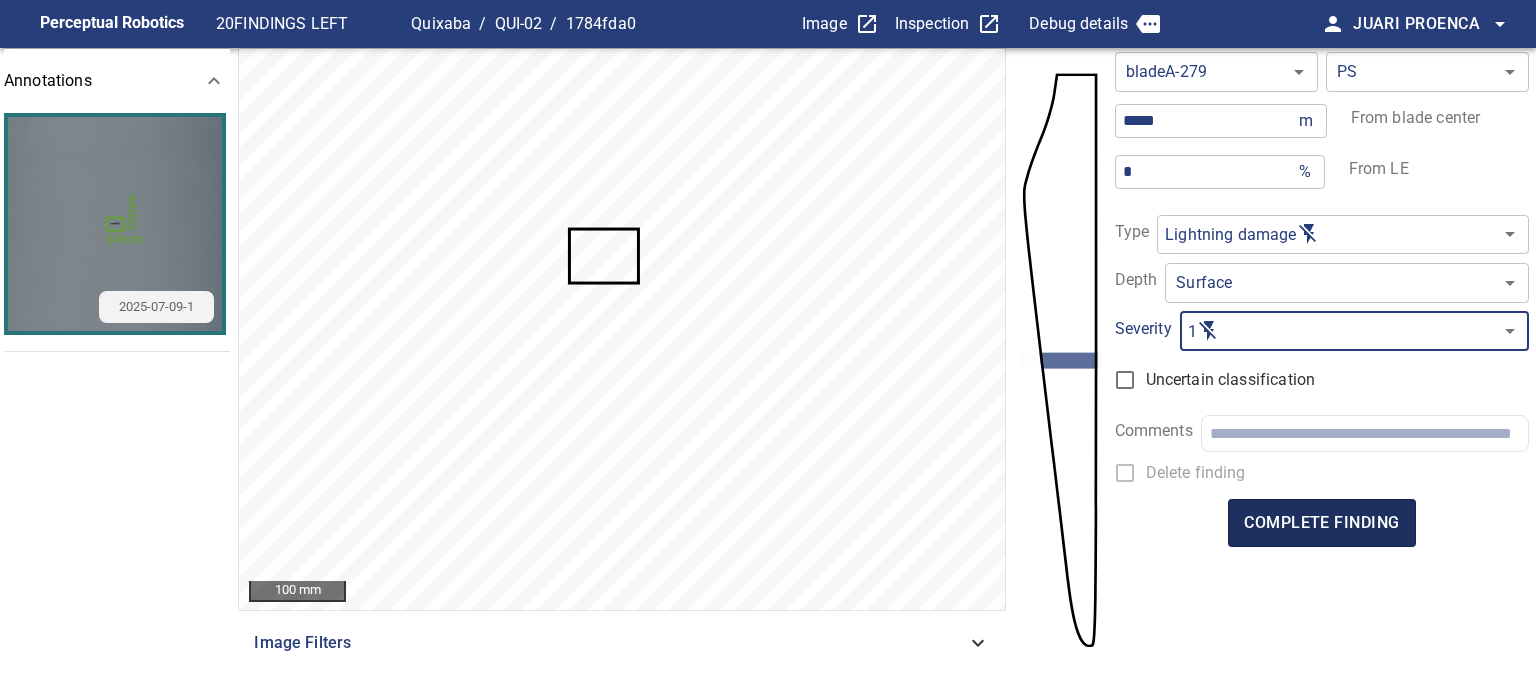 click on "complete finding" at bounding box center [1321, 523] 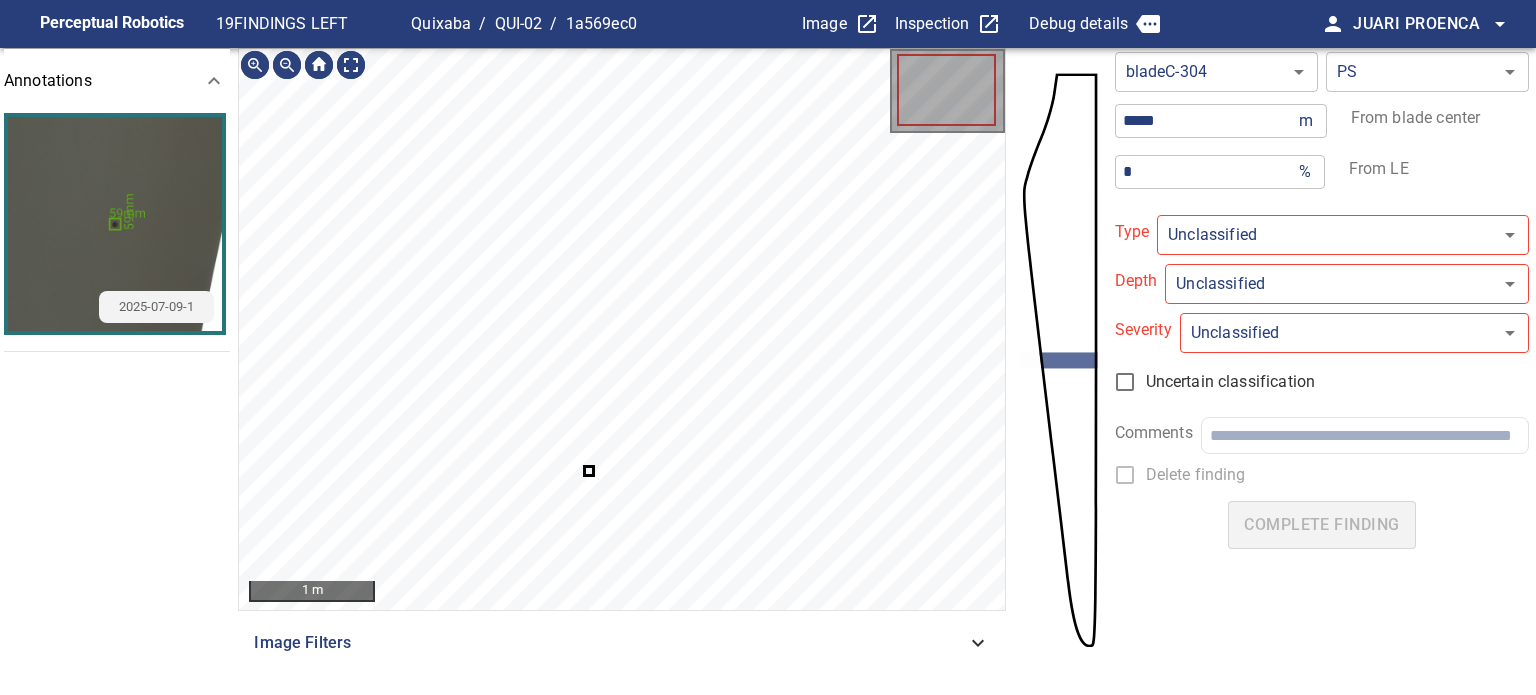 type on "**********" 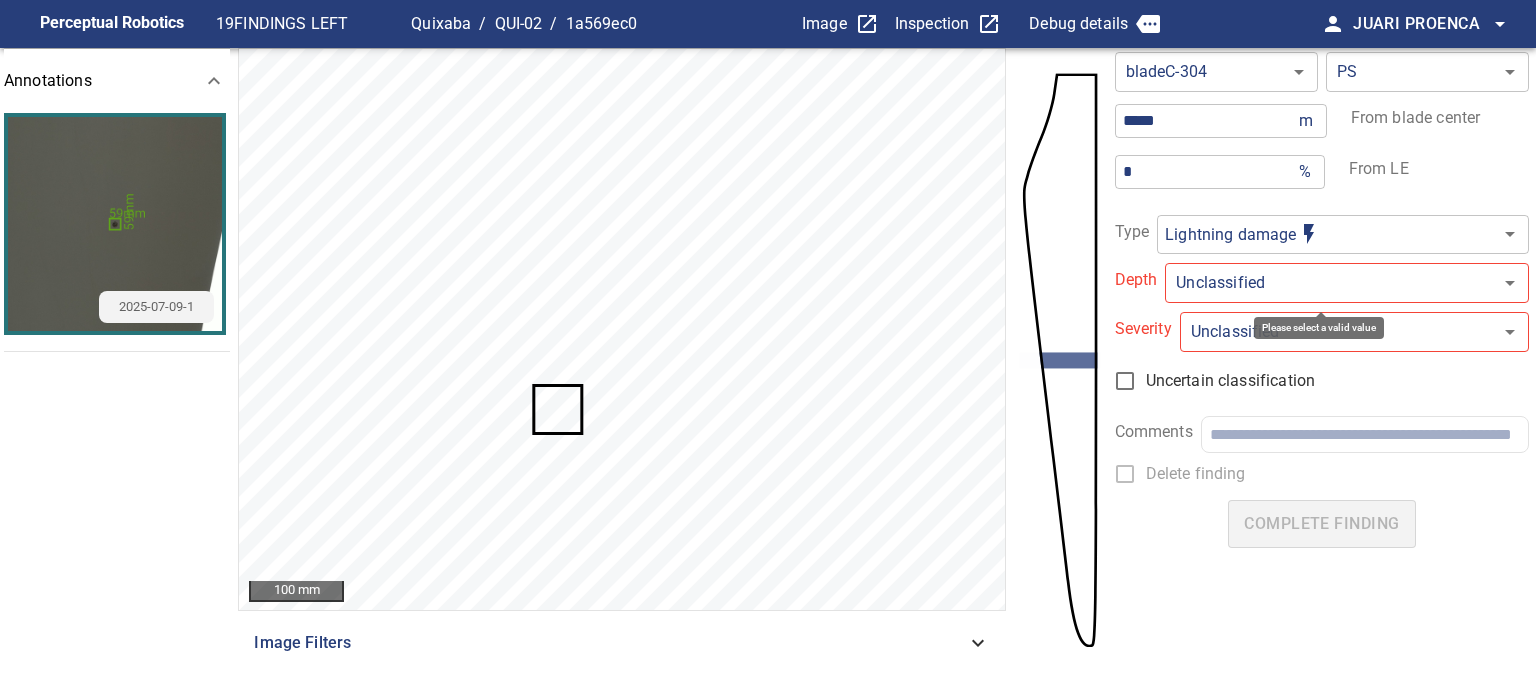click on "**********" at bounding box center [768, 347] 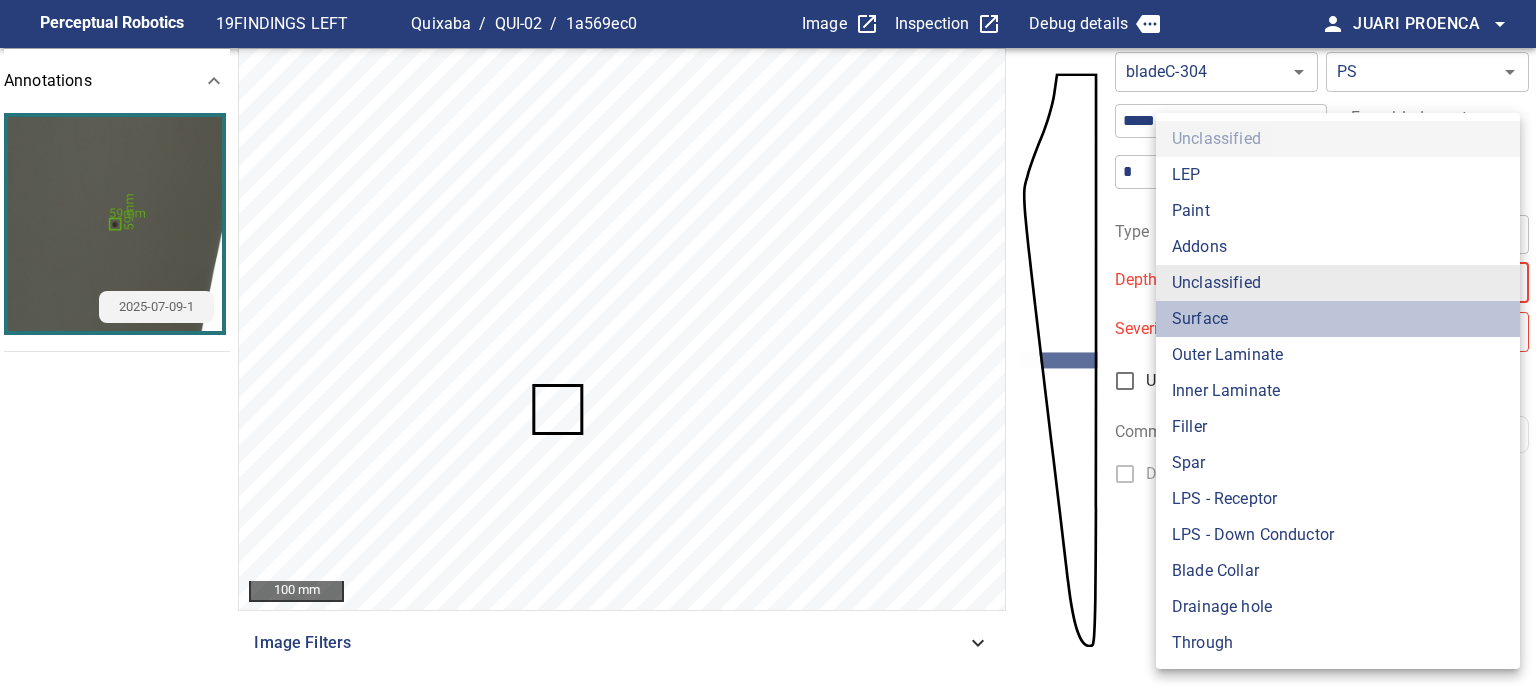 click on "Surface" at bounding box center [1338, 319] 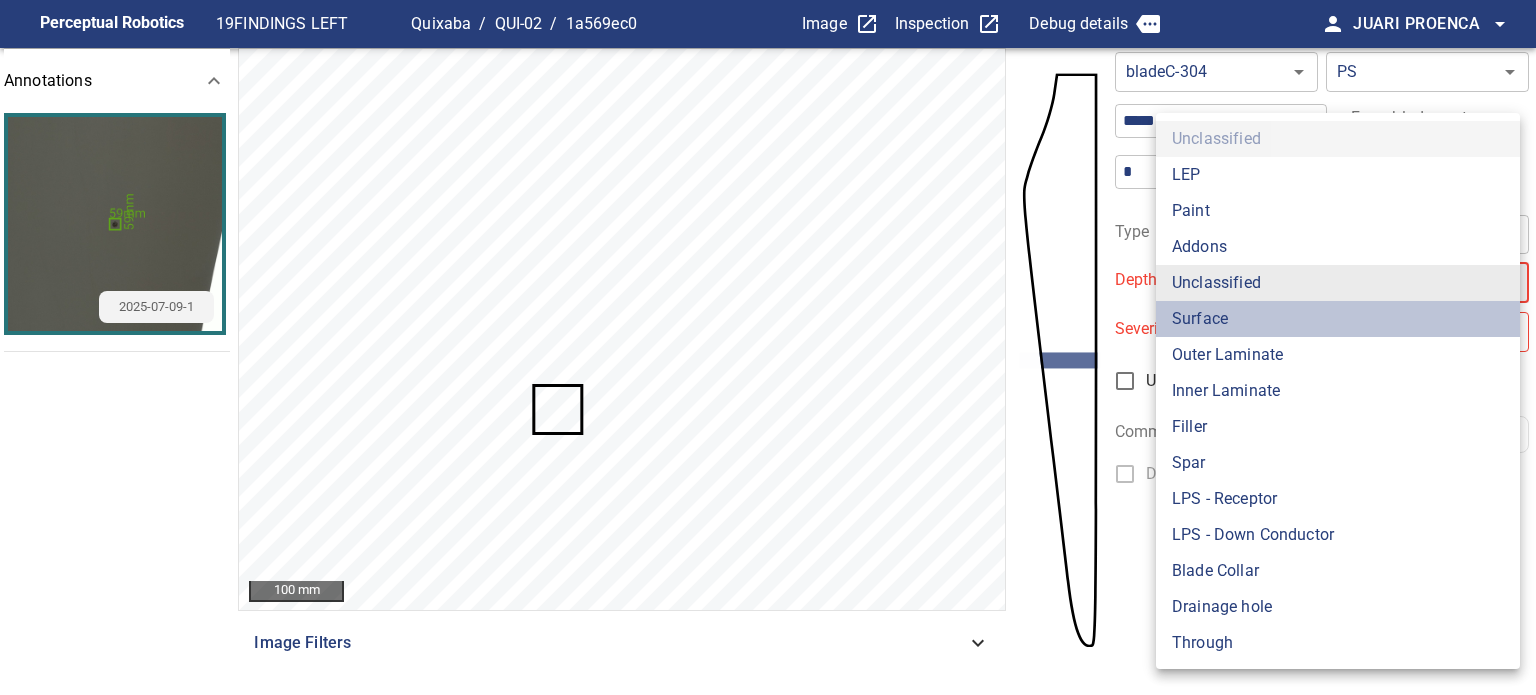 type on "*******" 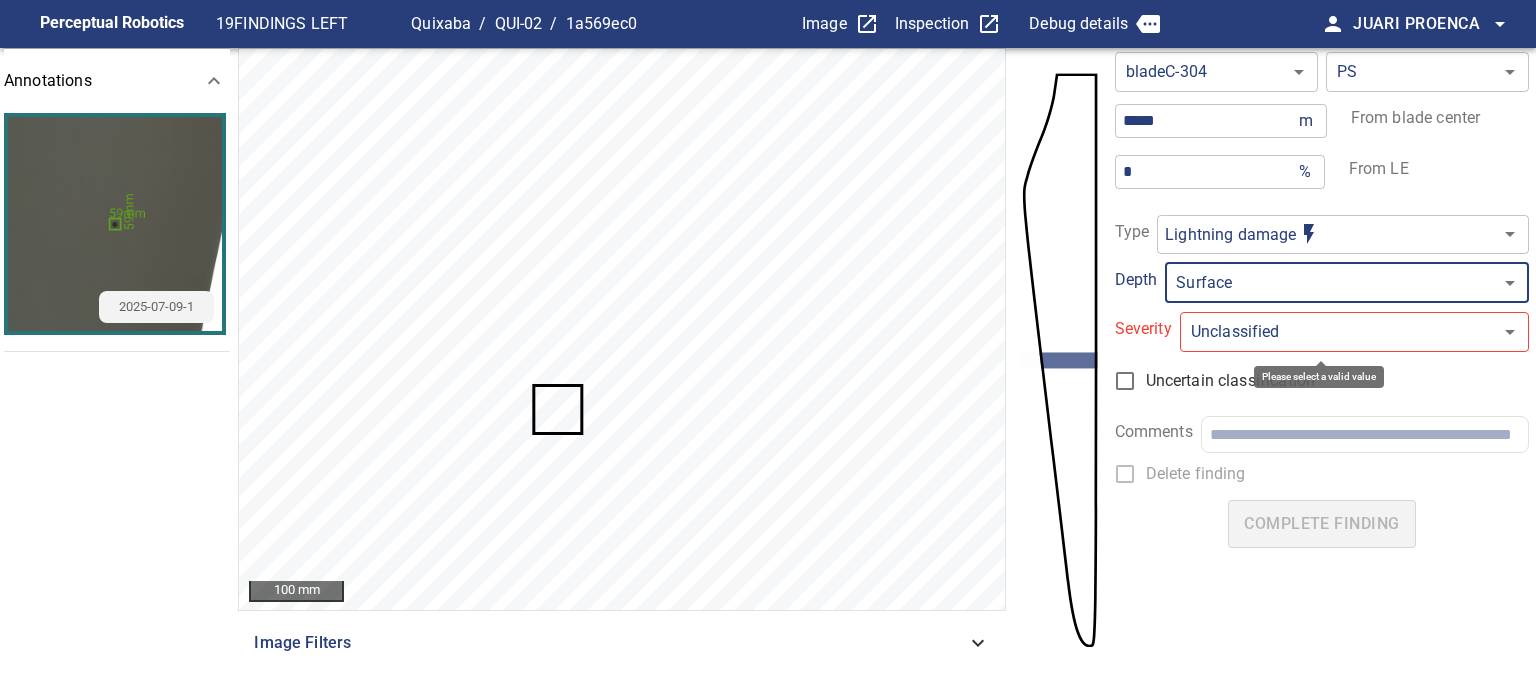 click on "**********" at bounding box center [768, 347] 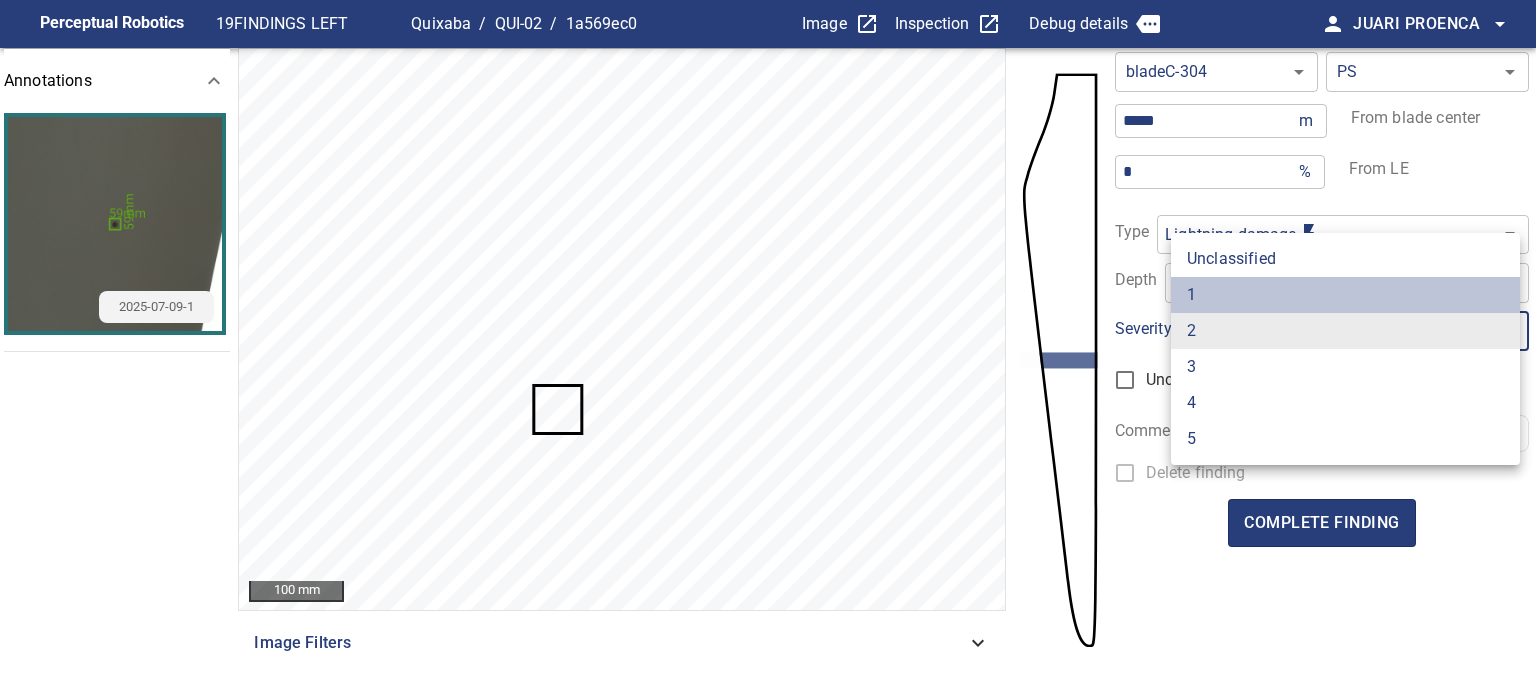 click on "1" at bounding box center [1345, 295] 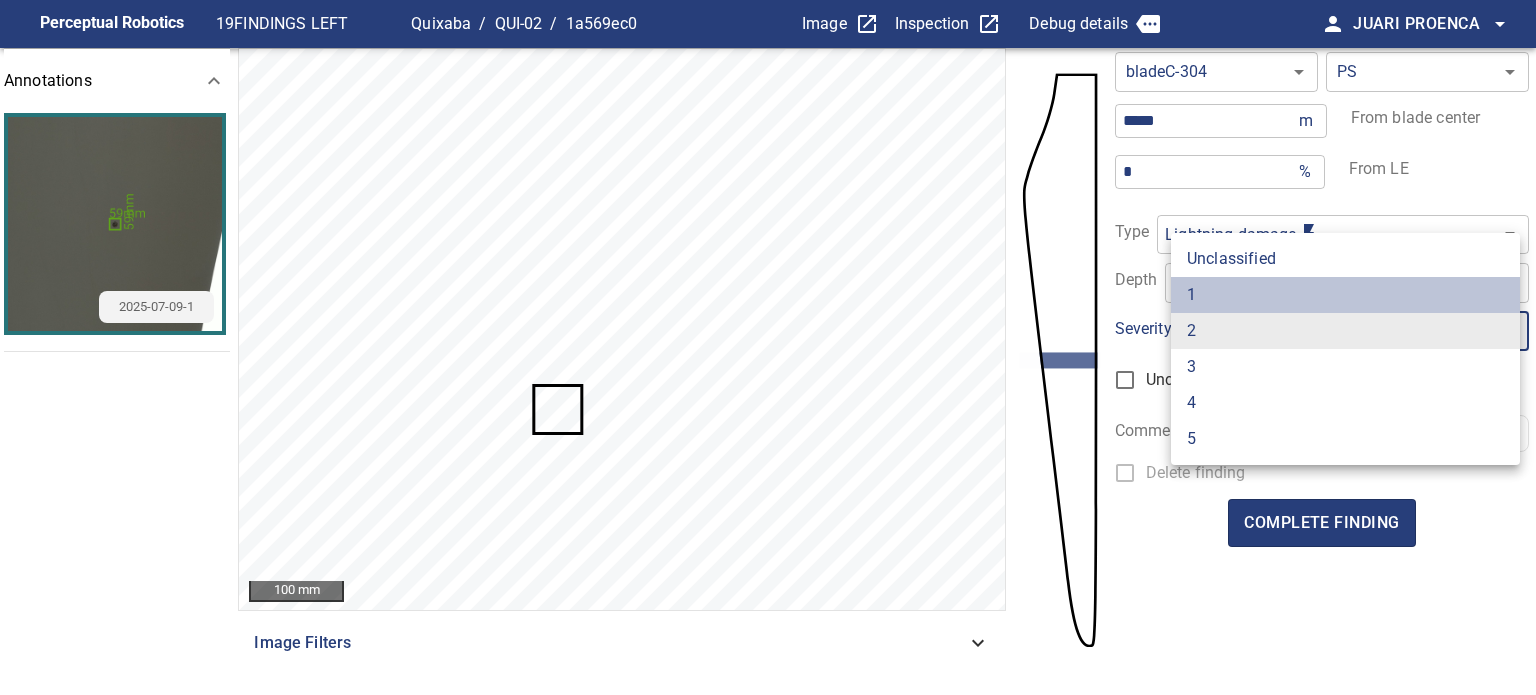 type on "*" 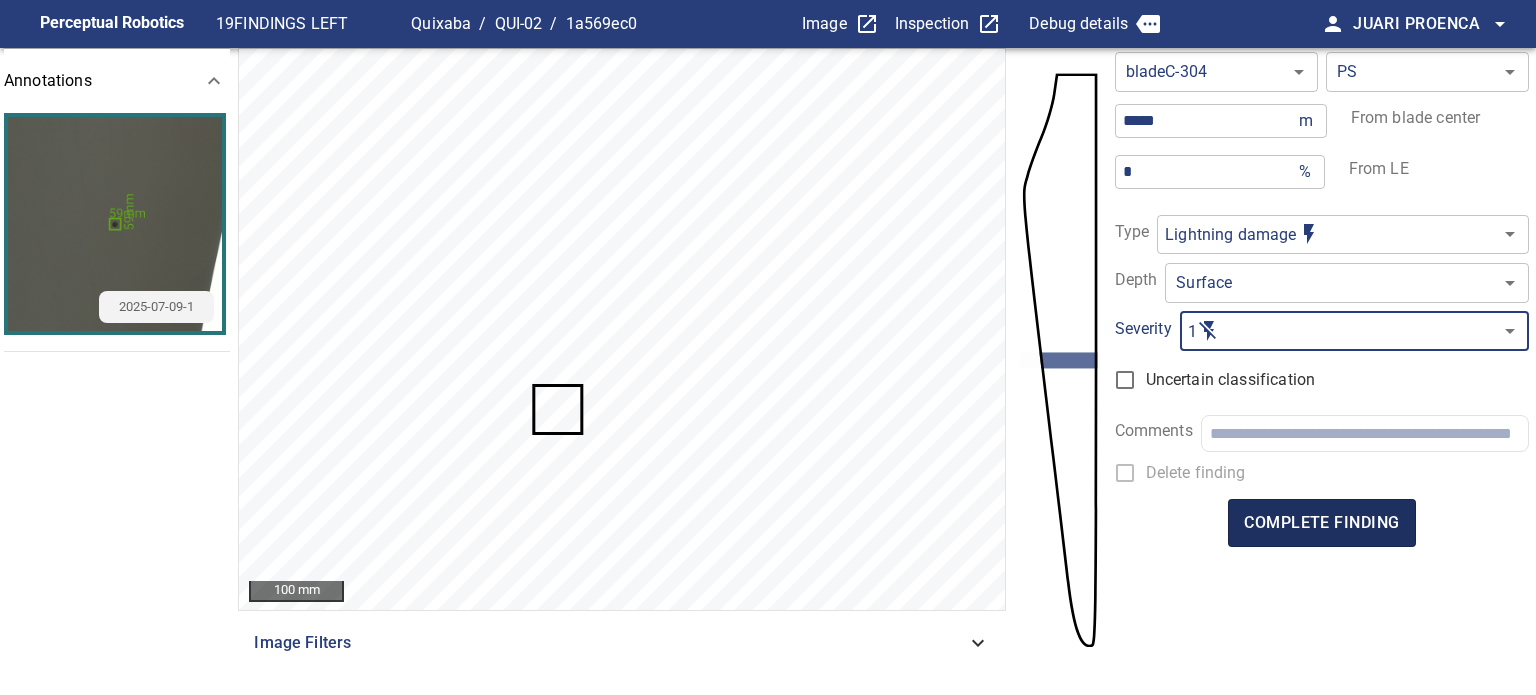 click on "complete finding" at bounding box center (1321, 523) 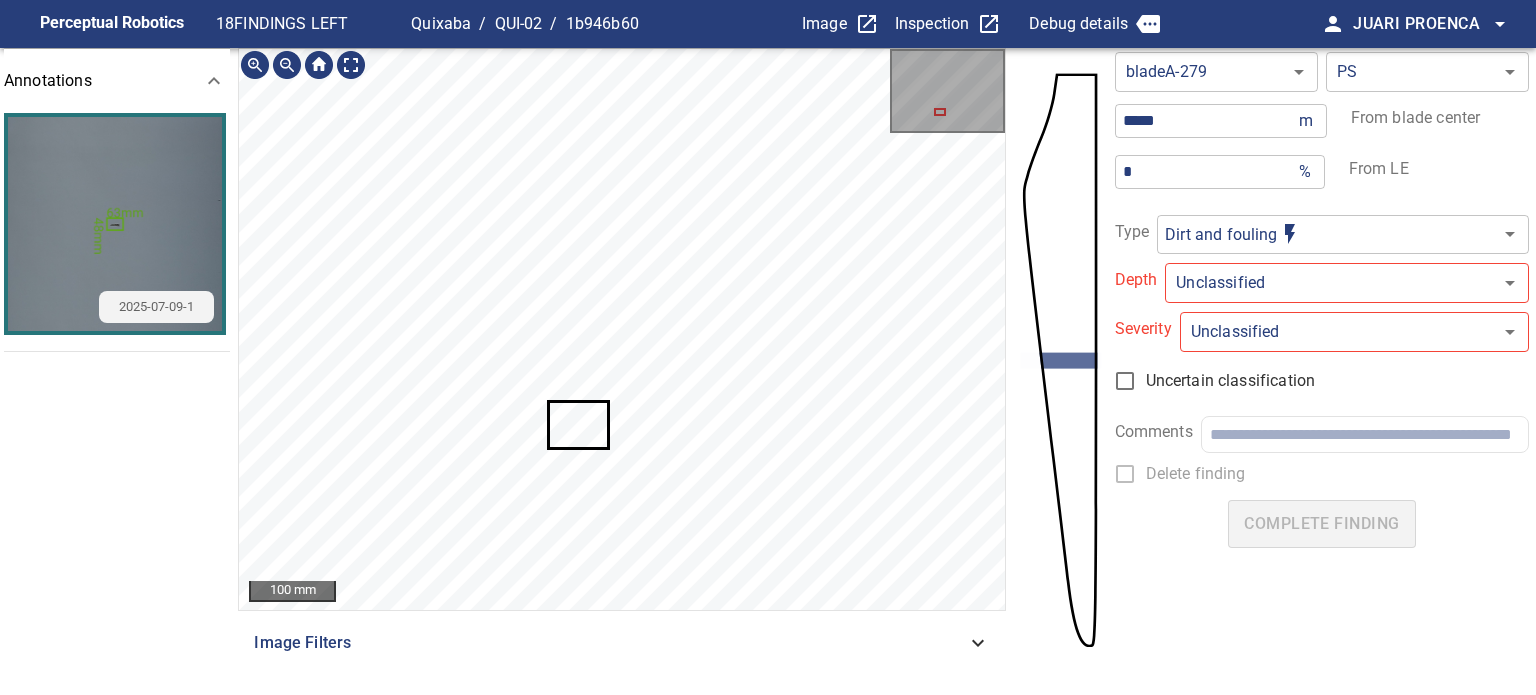 click on "**********" at bounding box center (768, 347) 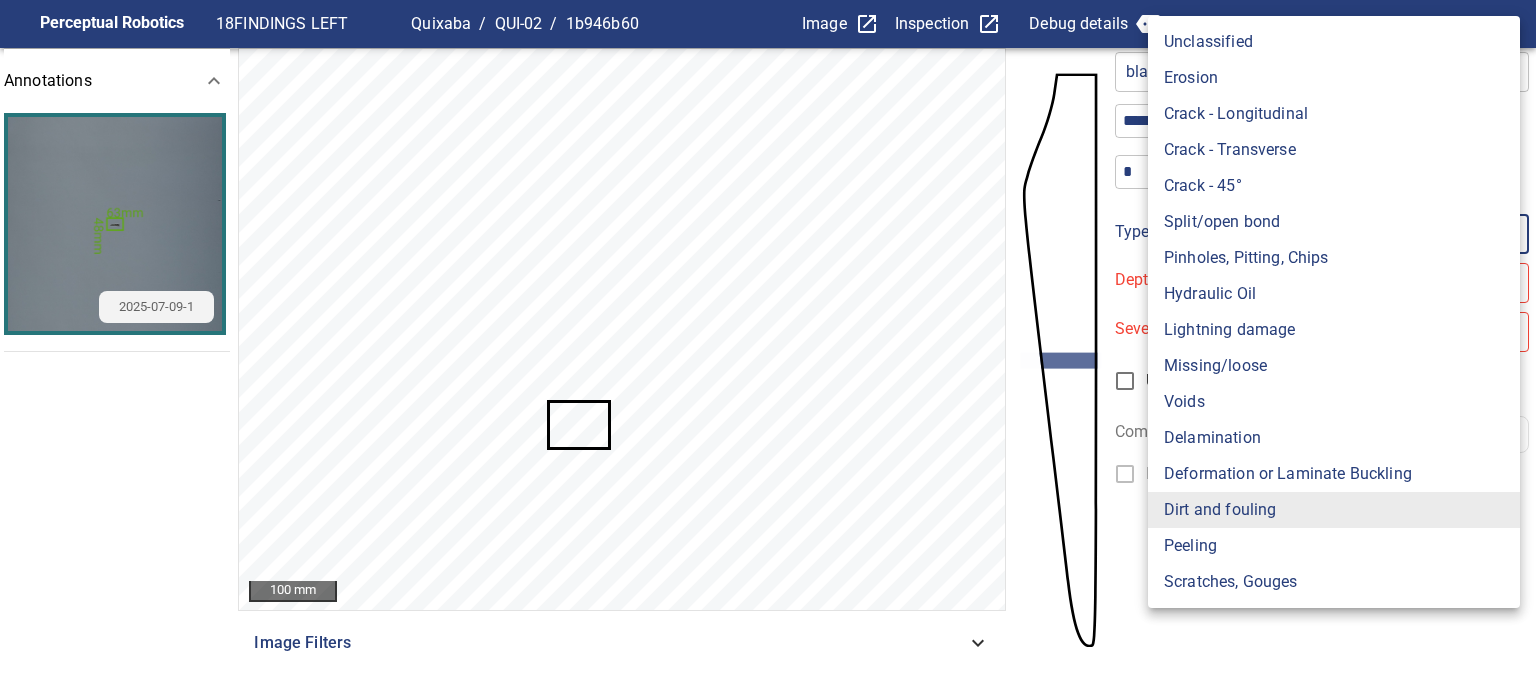 click on "Lightning damage" at bounding box center (1334, 330) 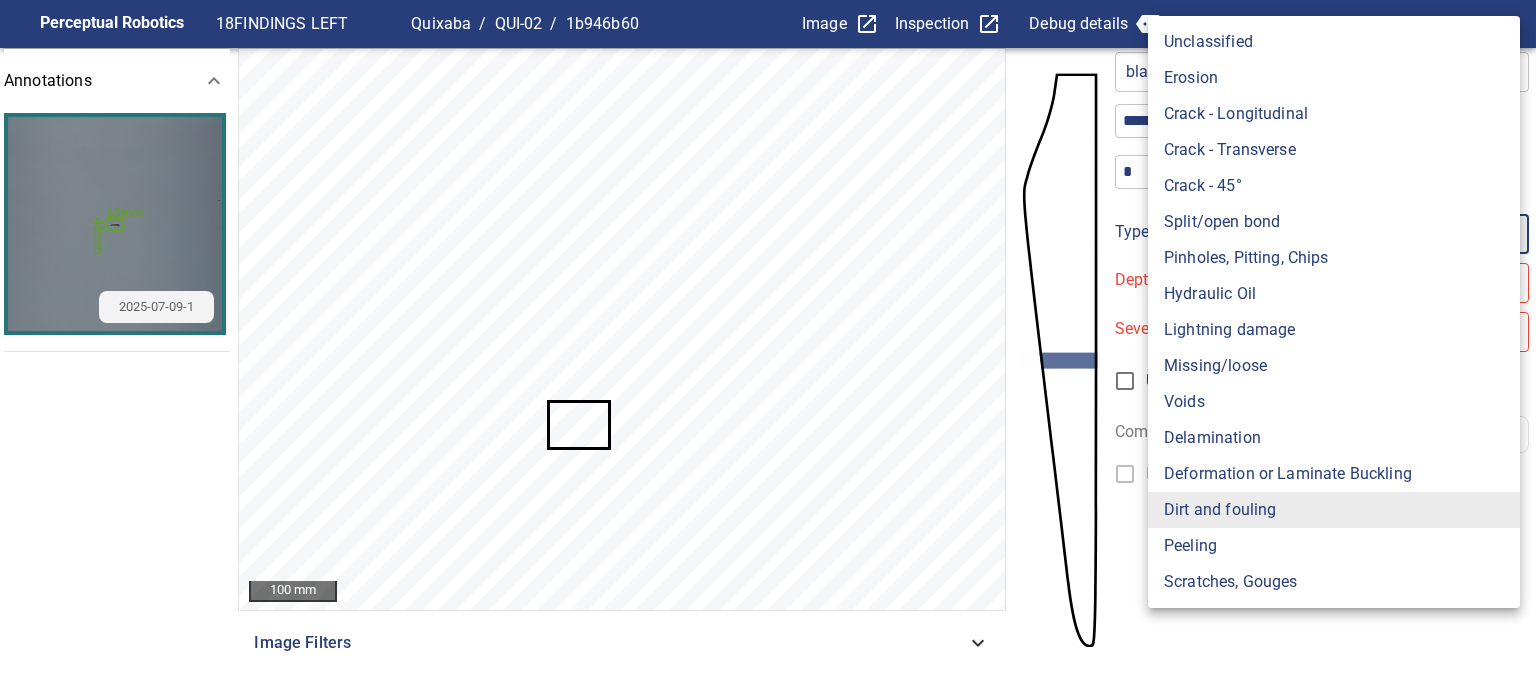 type on "**********" 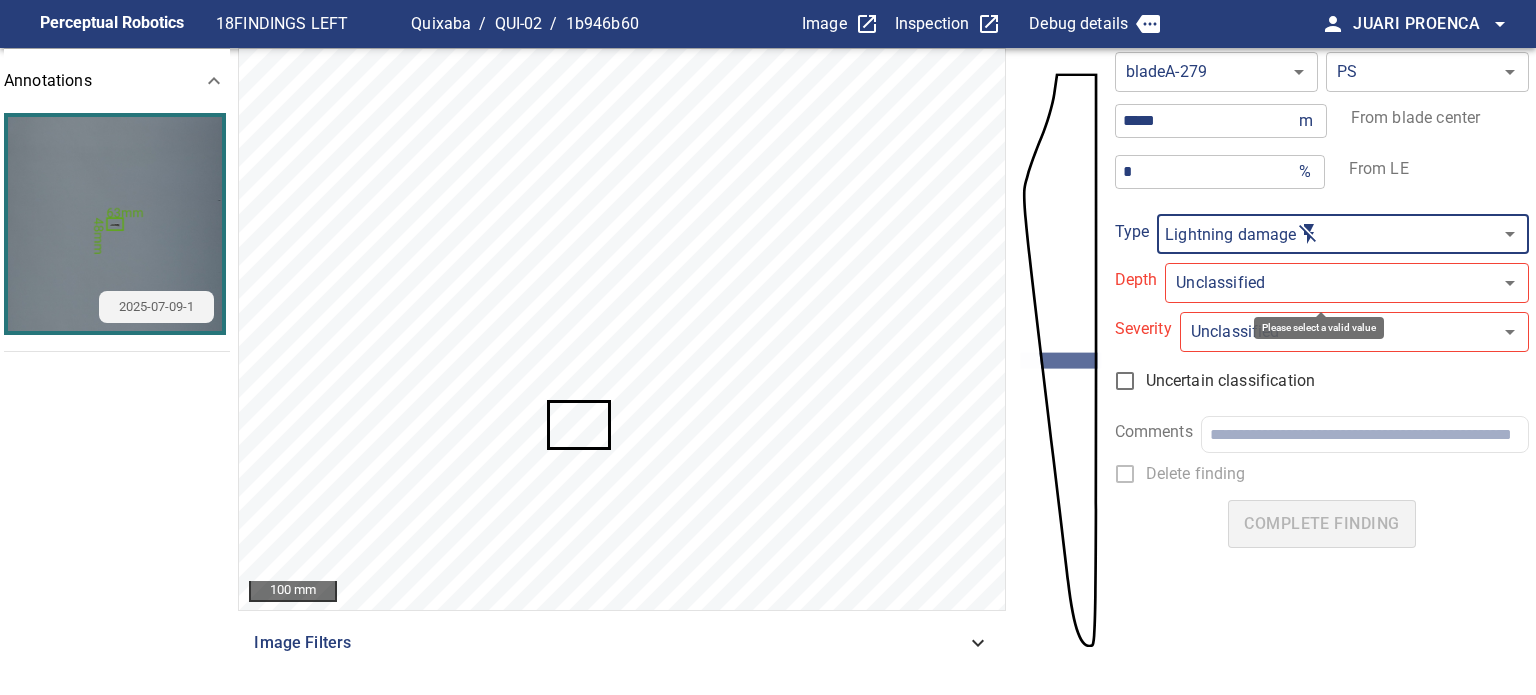 click on "**********" at bounding box center (768, 347) 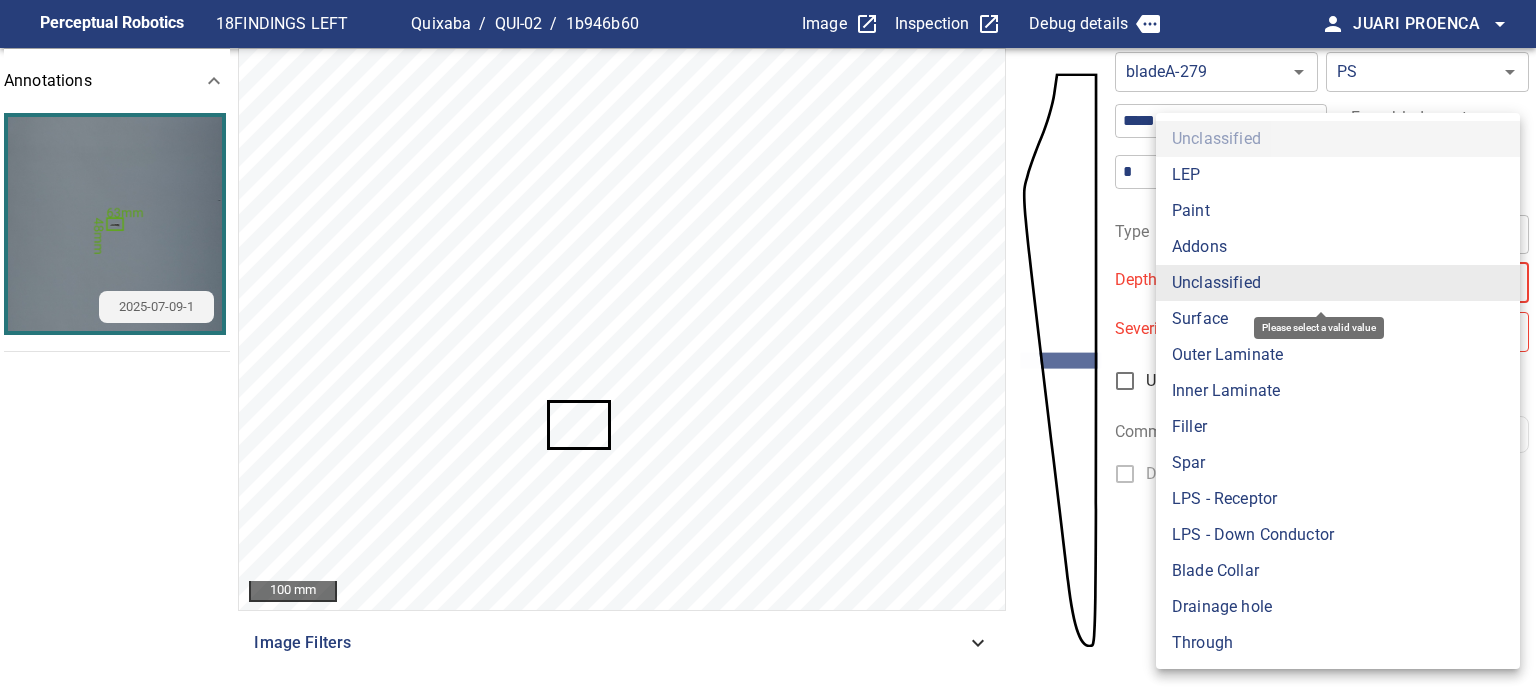 click on "Surface" at bounding box center [1338, 319] 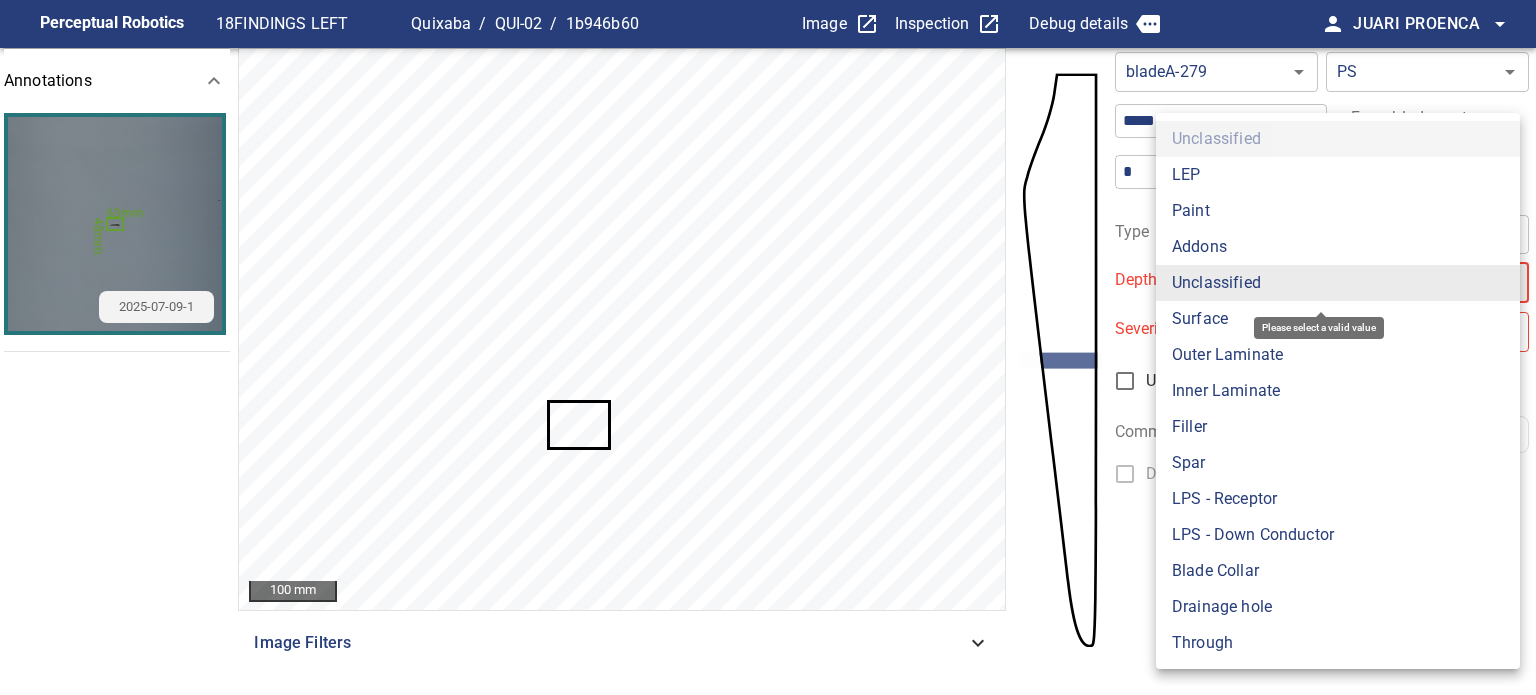 type on "*******" 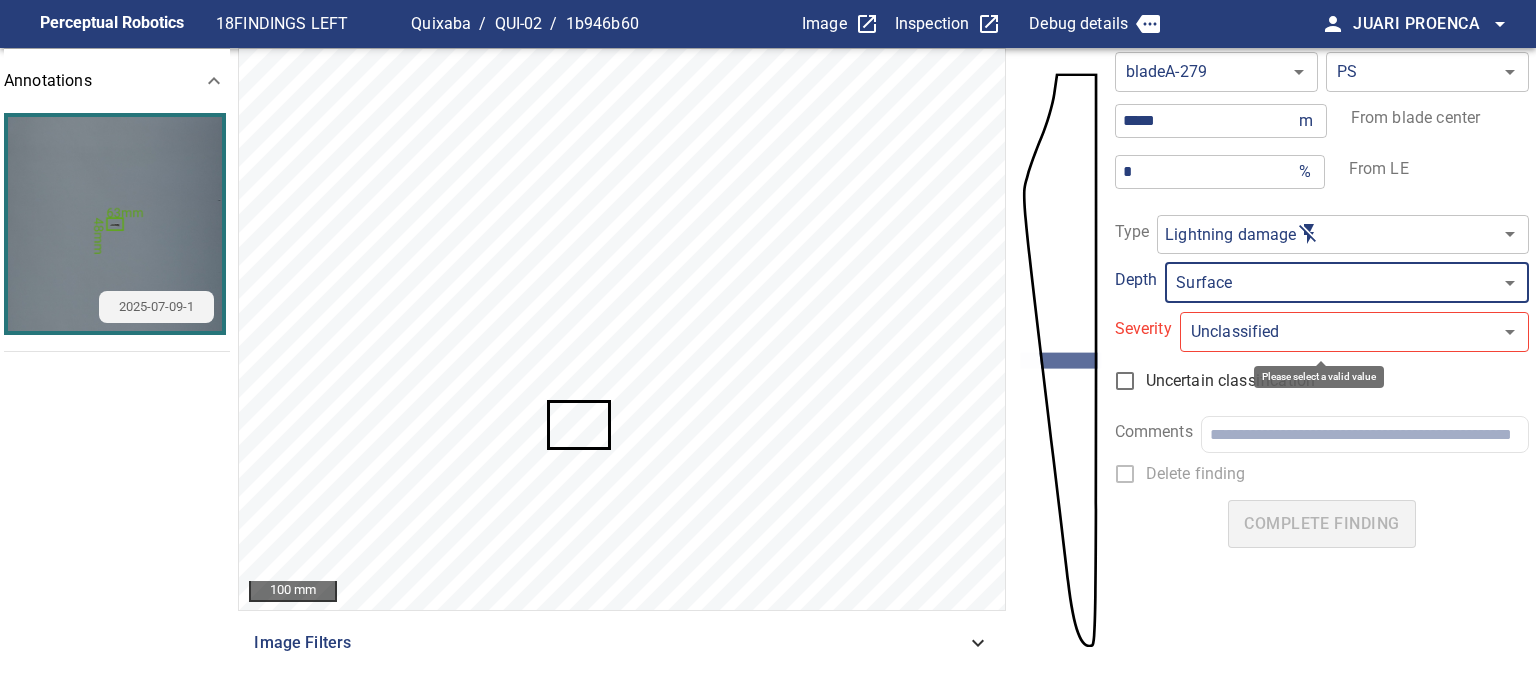 click on "**********" at bounding box center (768, 347) 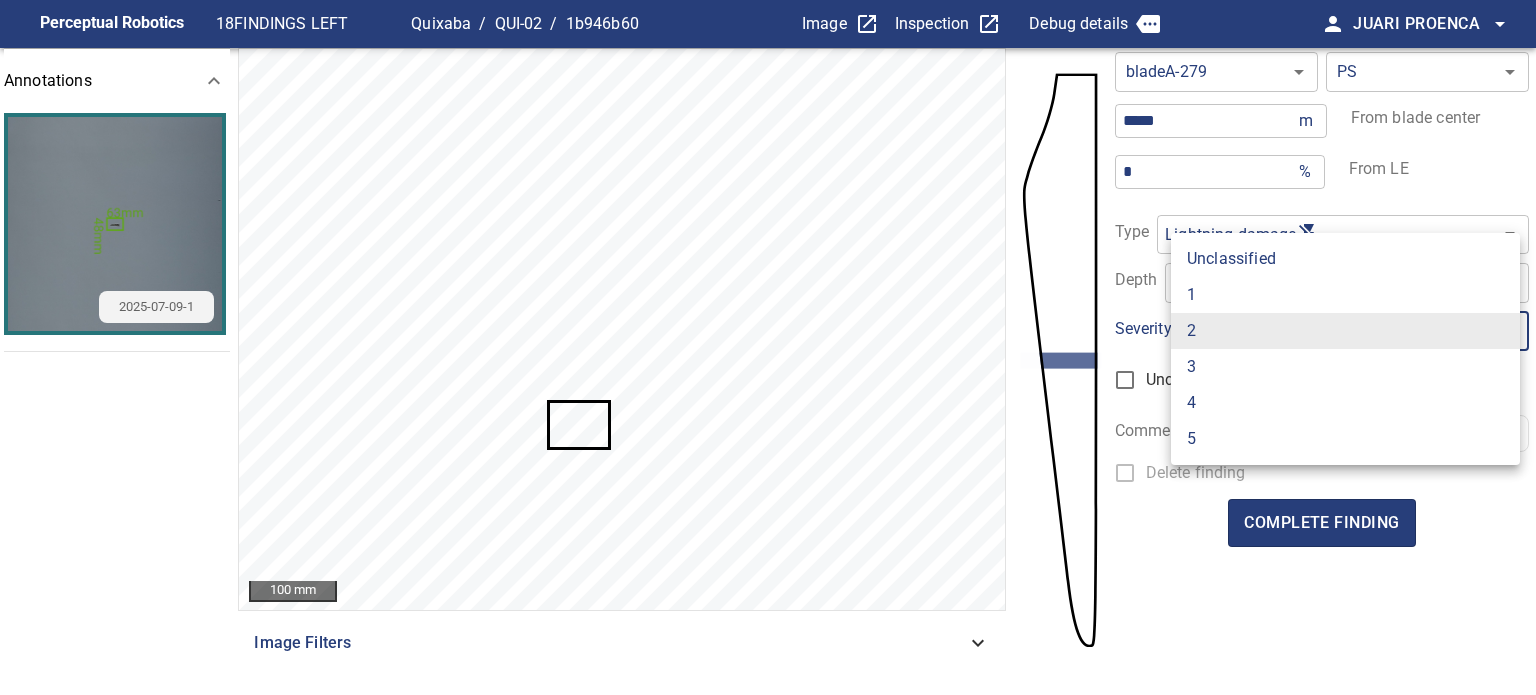 click on "1" at bounding box center [1345, 295] 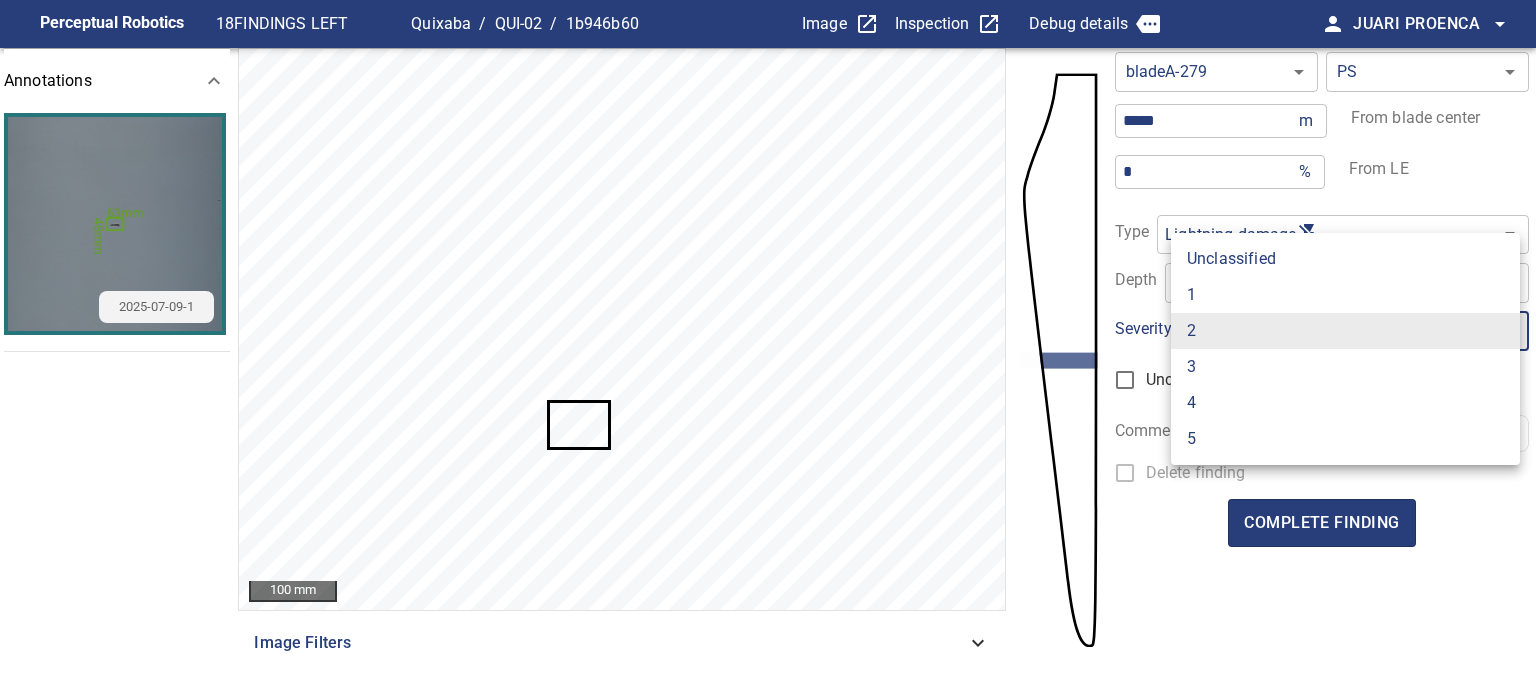 type on "*" 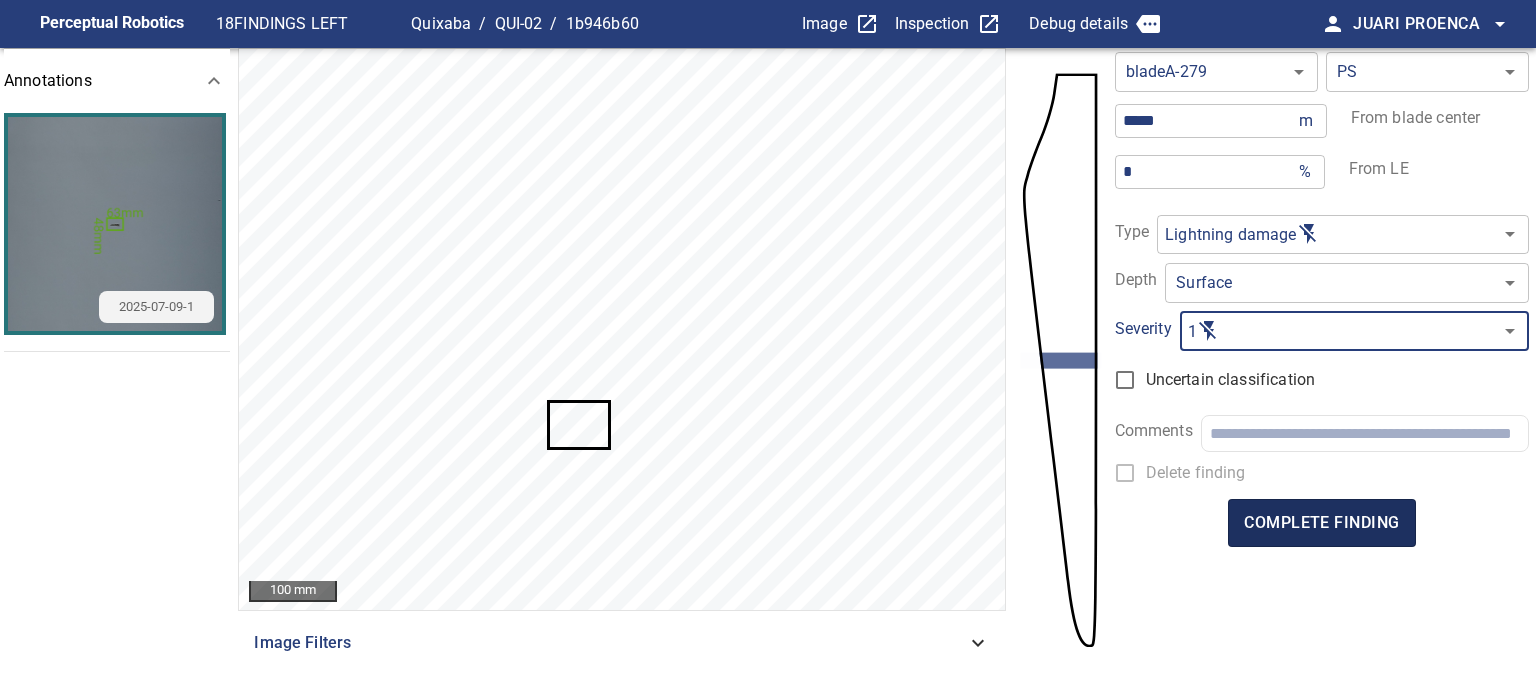 click on "complete finding" at bounding box center [1321, 523] 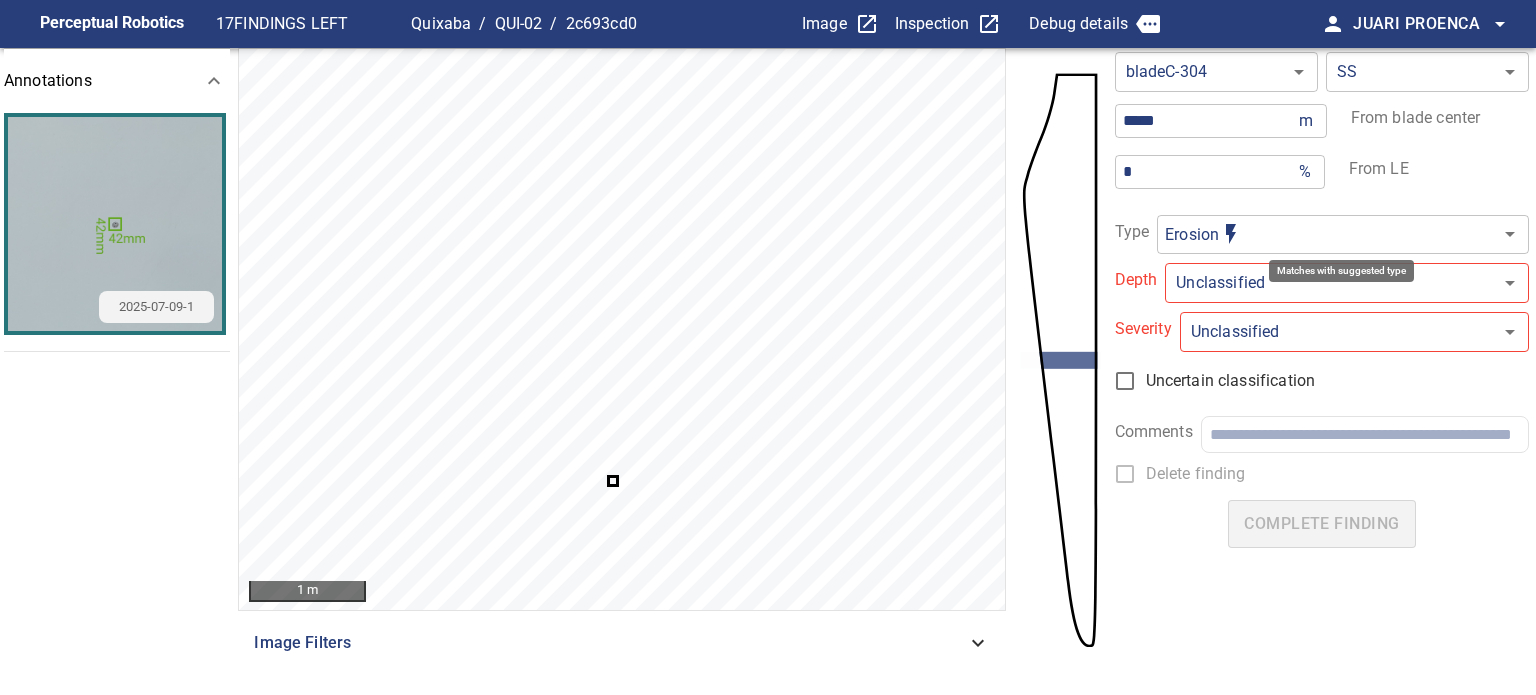 click on "**********" at bounding box center (768, 347) 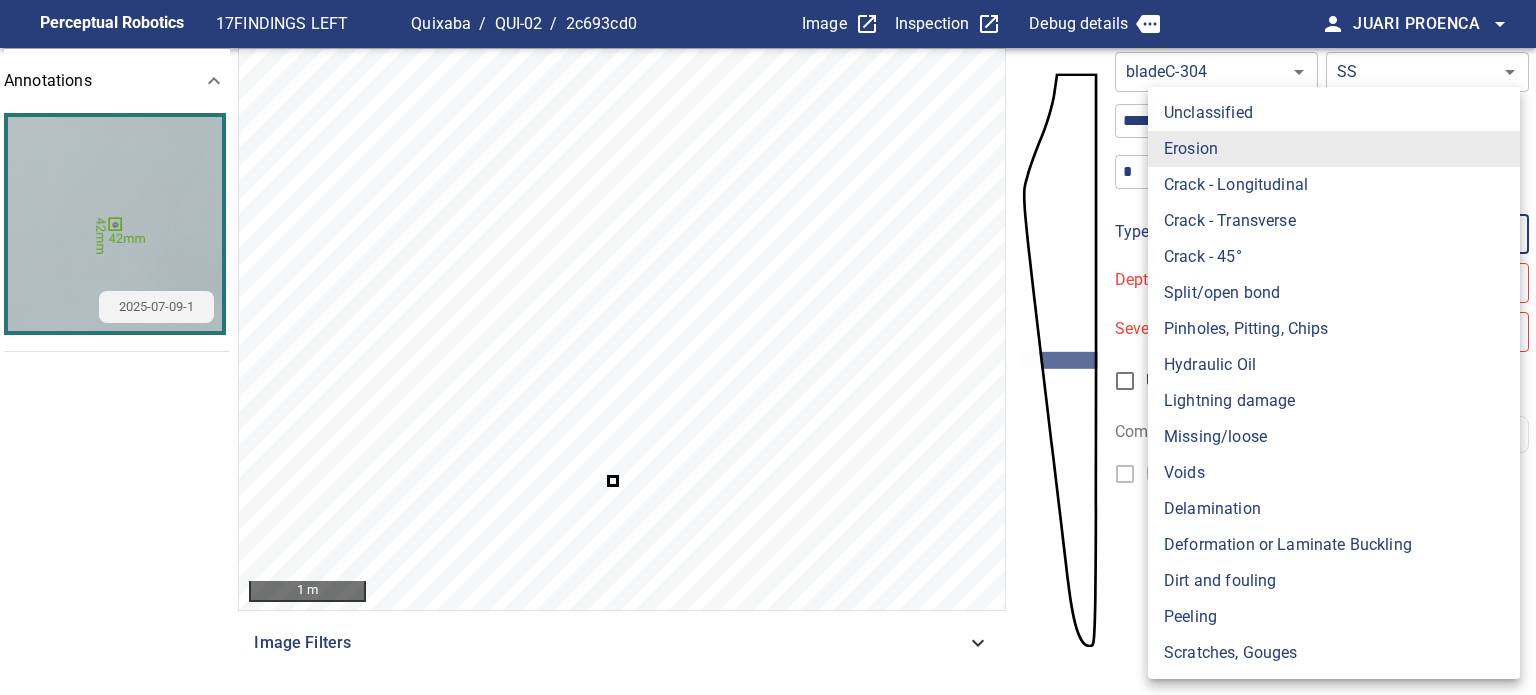 click on "Lightning damage" at bounding box center (1334, 401) 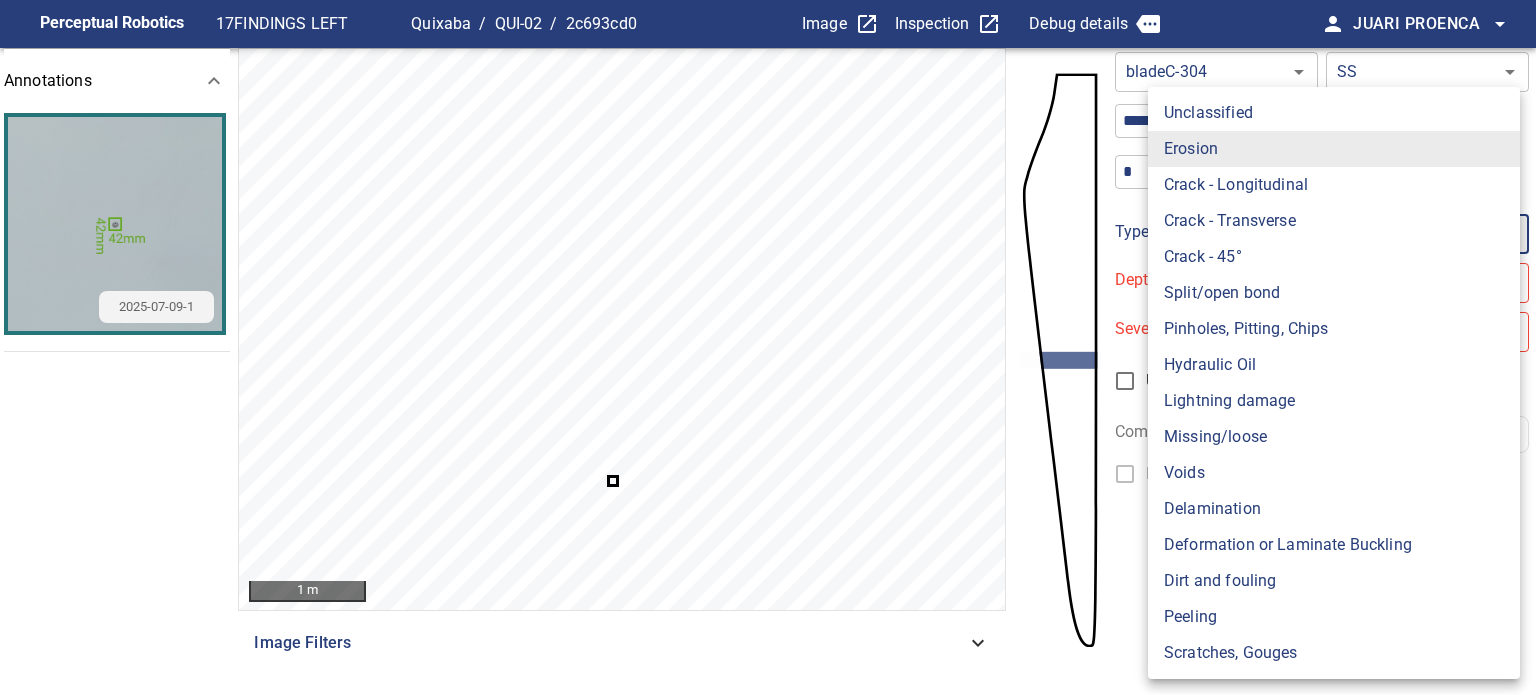 type on "**********" 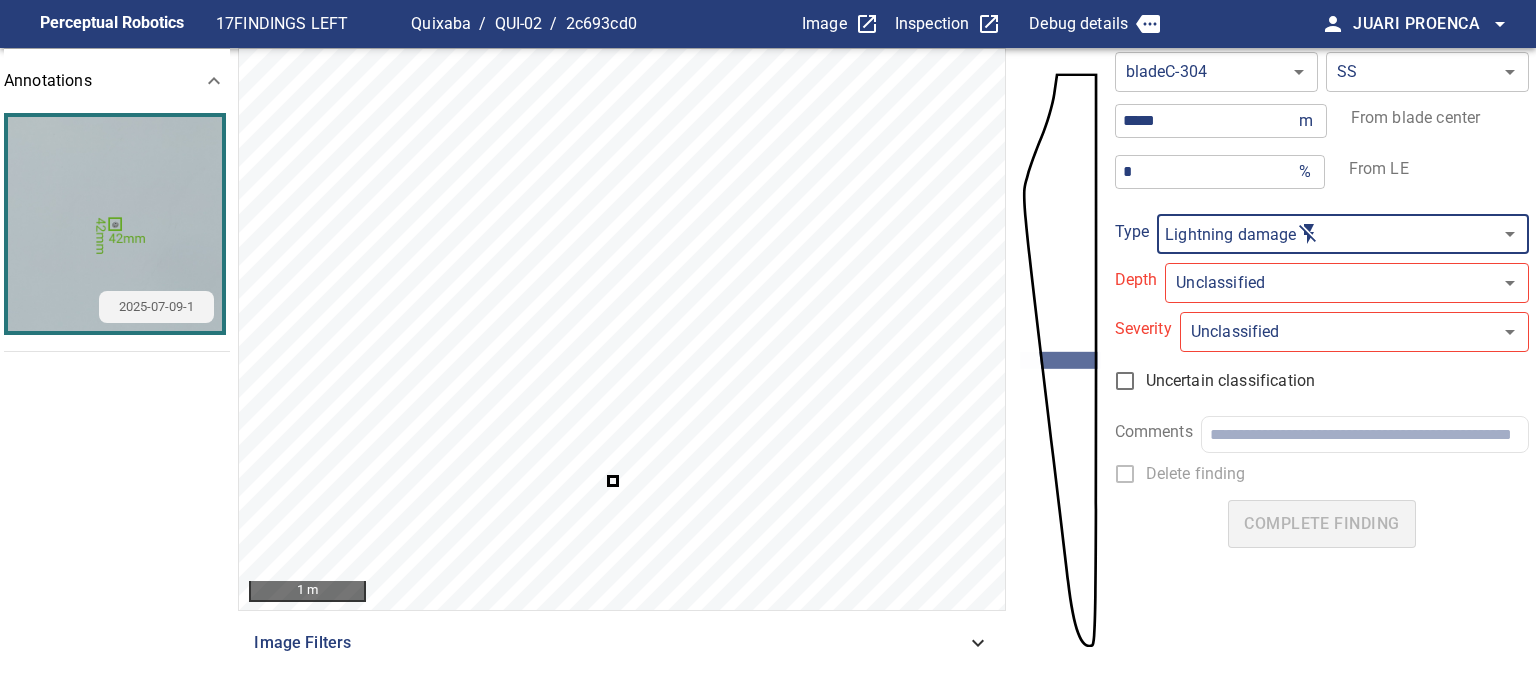 click on "**********" at bounding box center [768, 347] 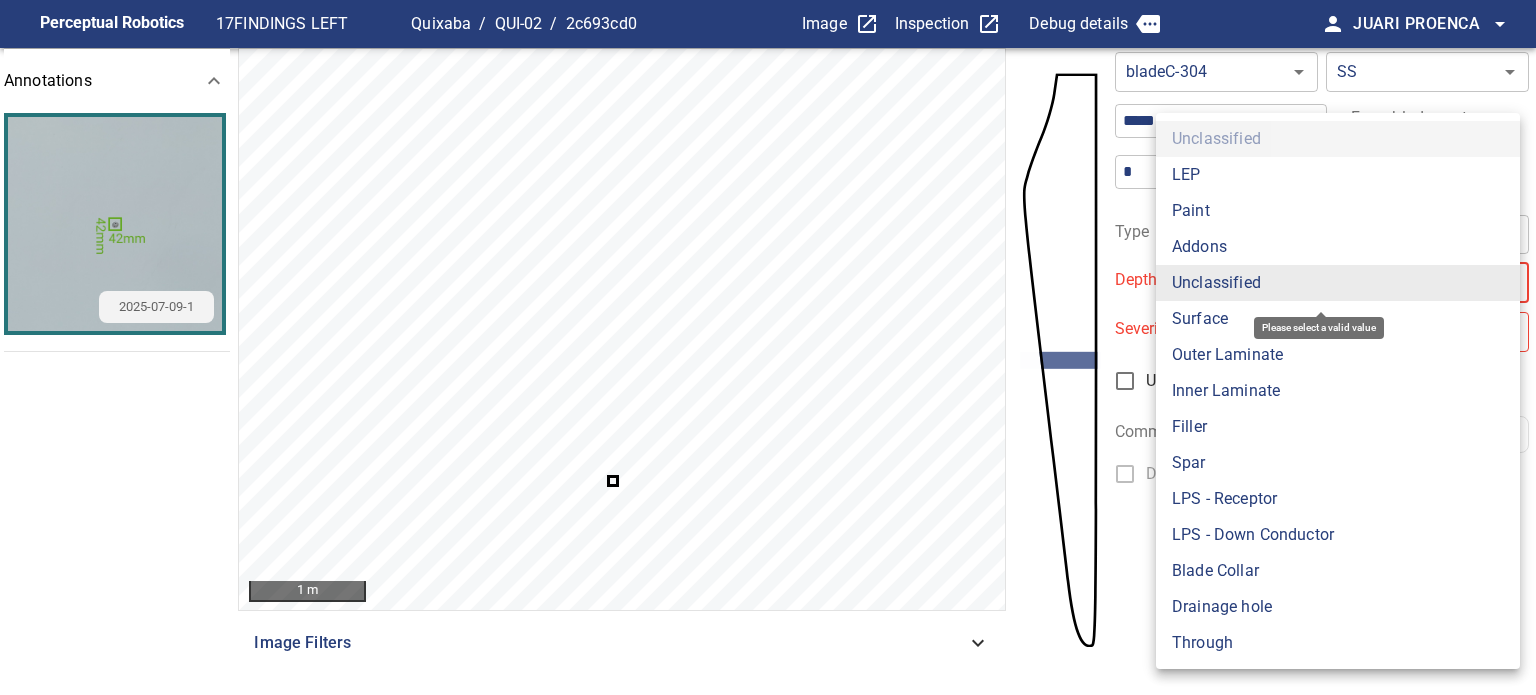 click on "Surface" at bounding box center [1338, 319] 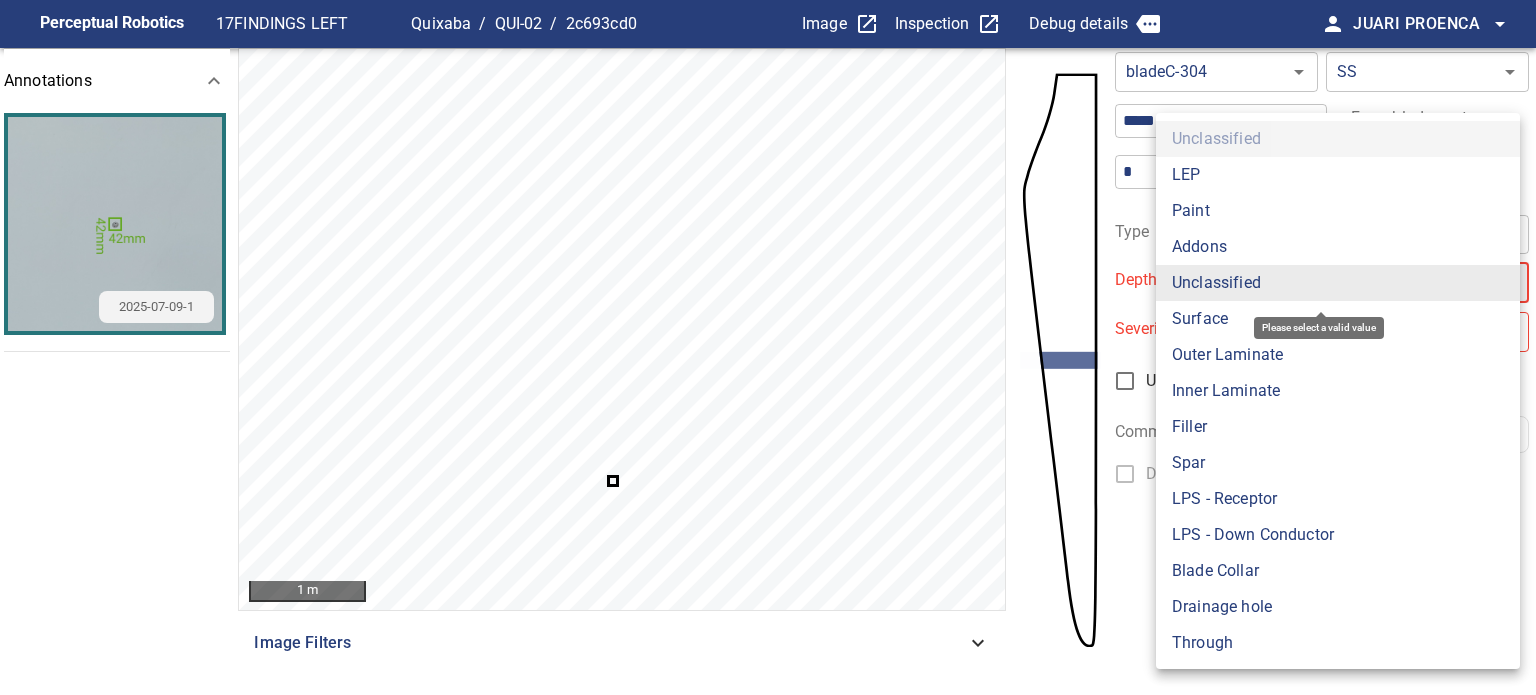 type on "*******" 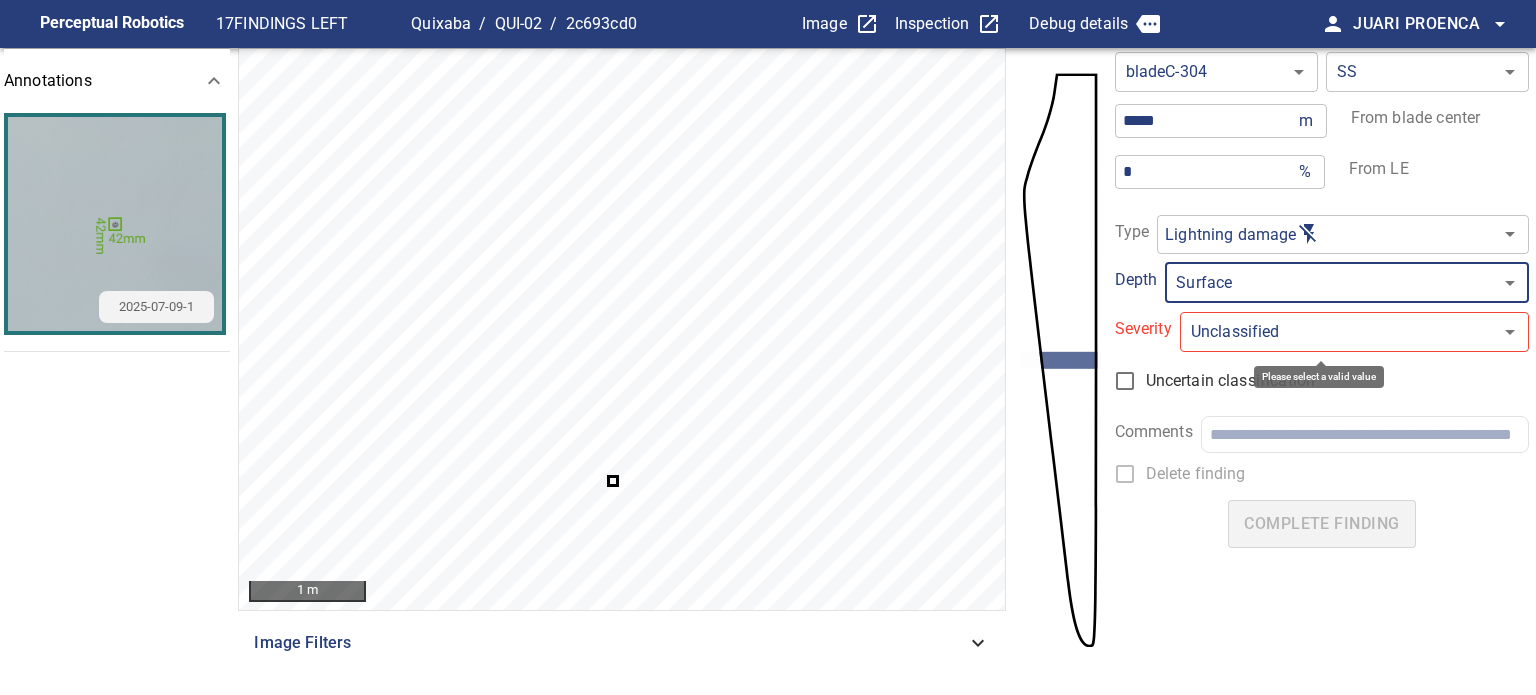click on "**********" at bounding box center [768, 347] 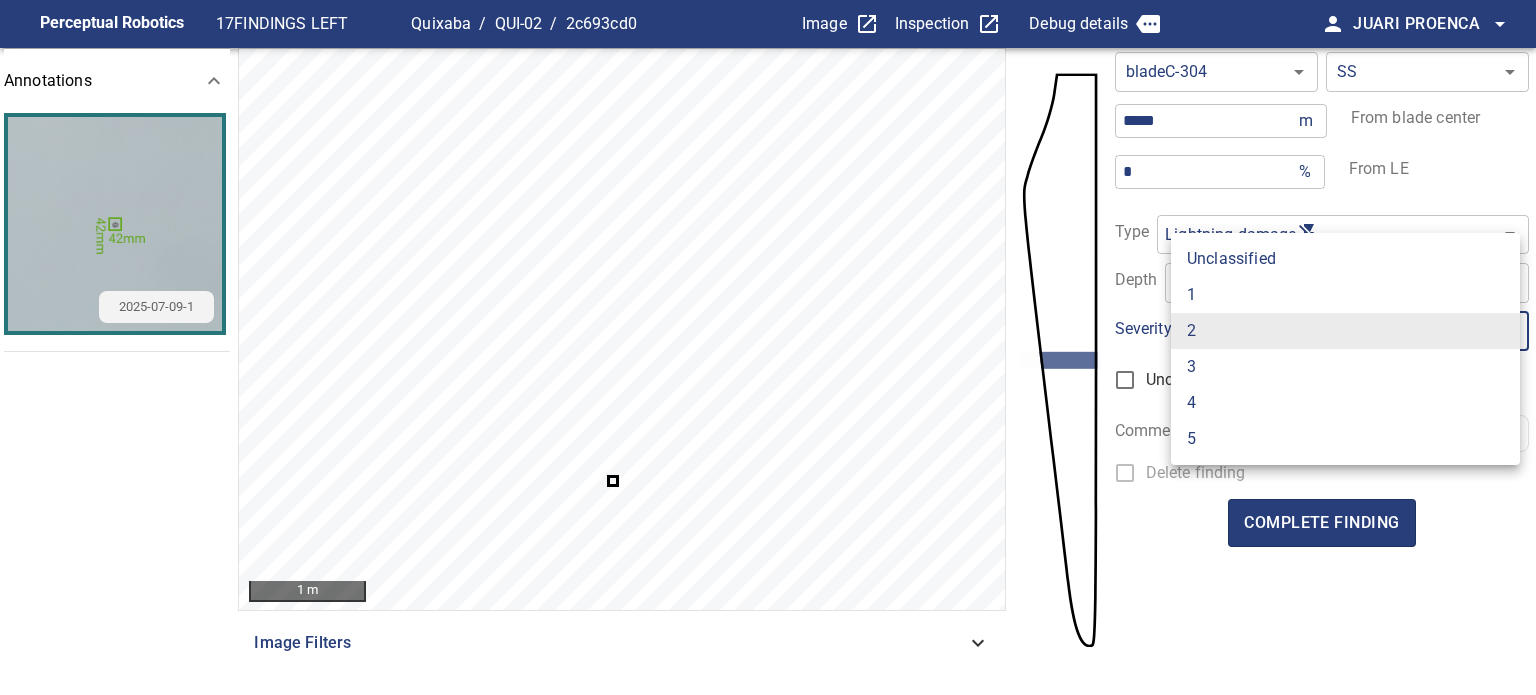 click on "1" at bounding box center [1345, 295] 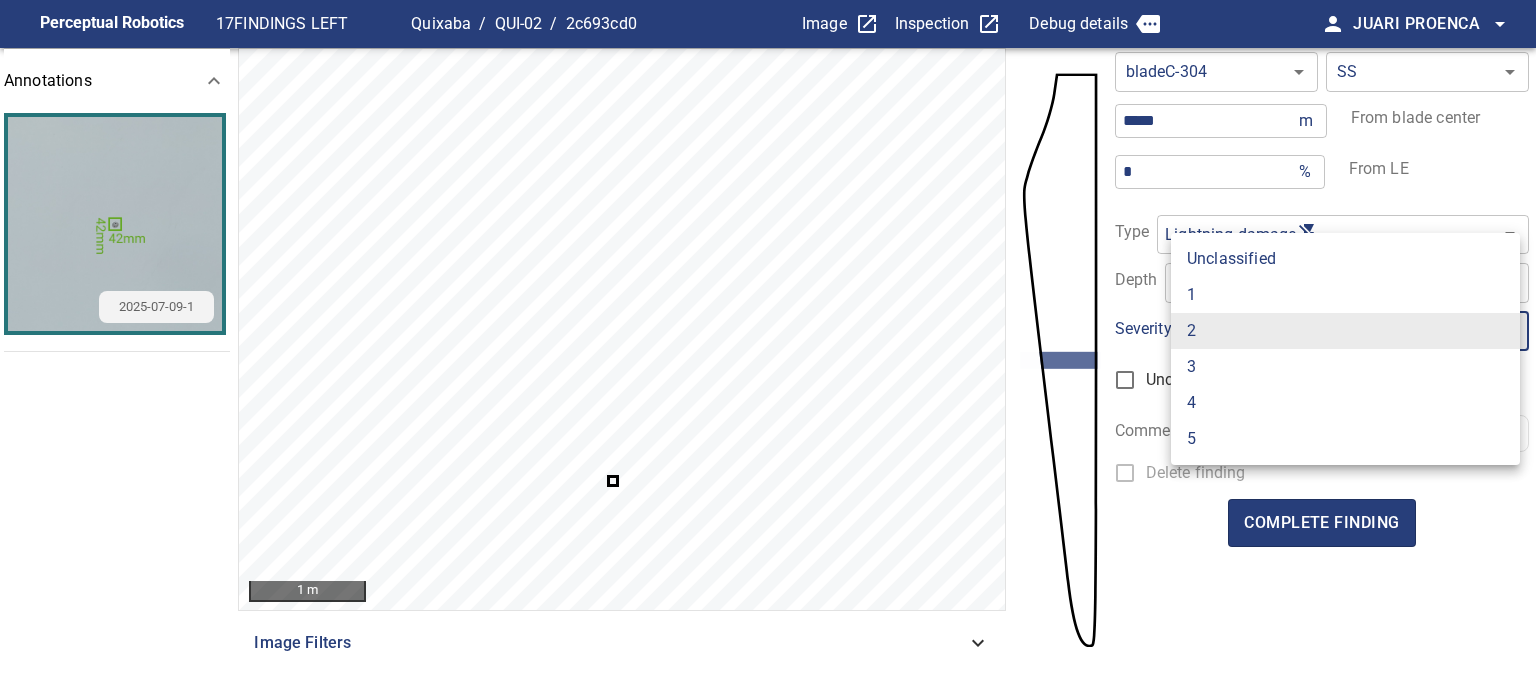 type on "*" 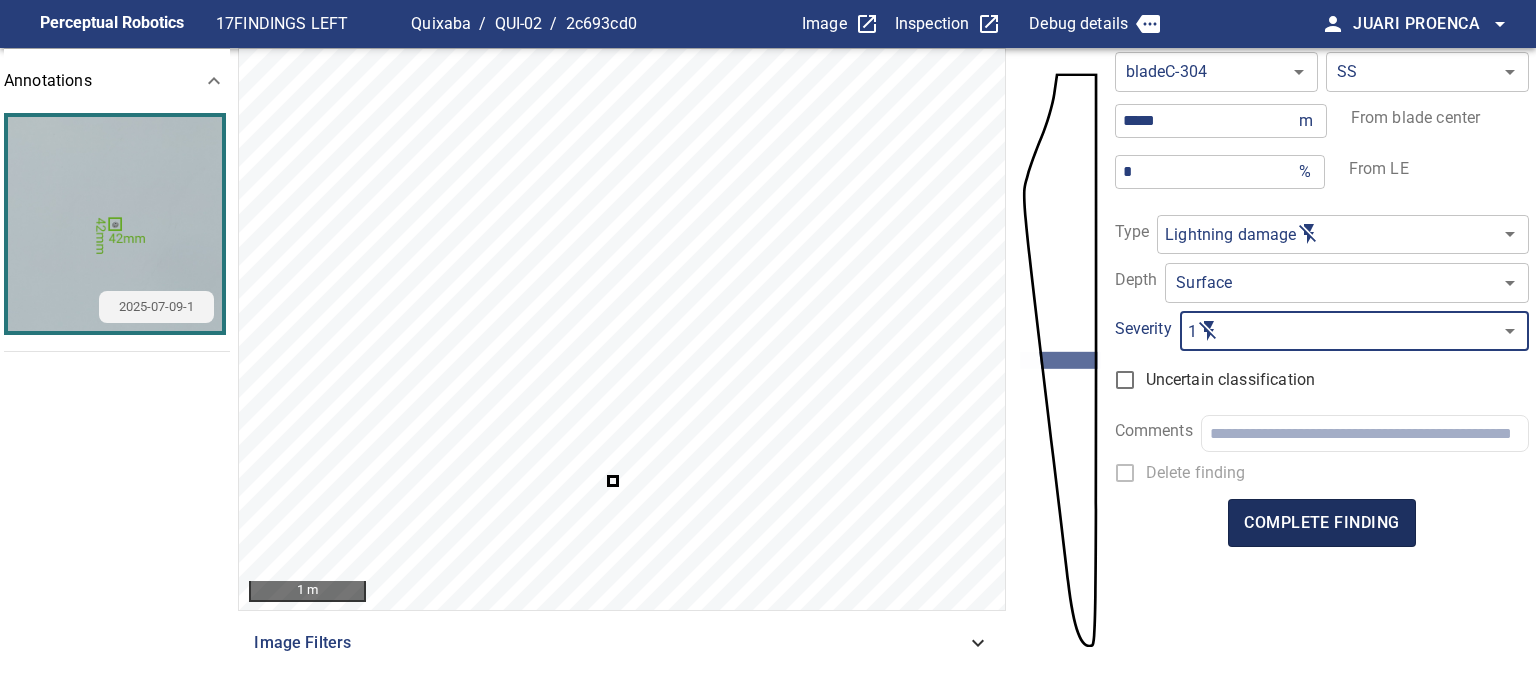 click on "complete finding" at bounding box center [1321, 523] 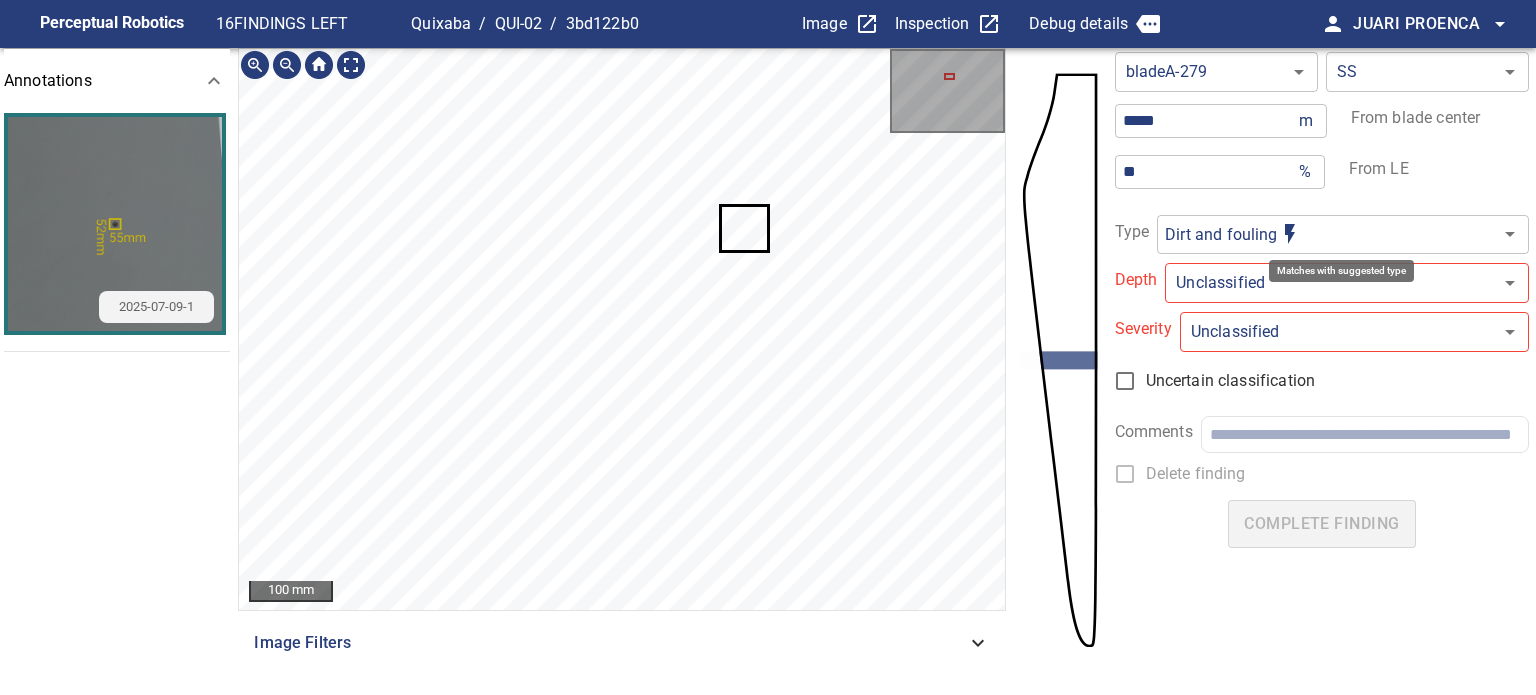 click on "**********" at bounding box center (768, 347) 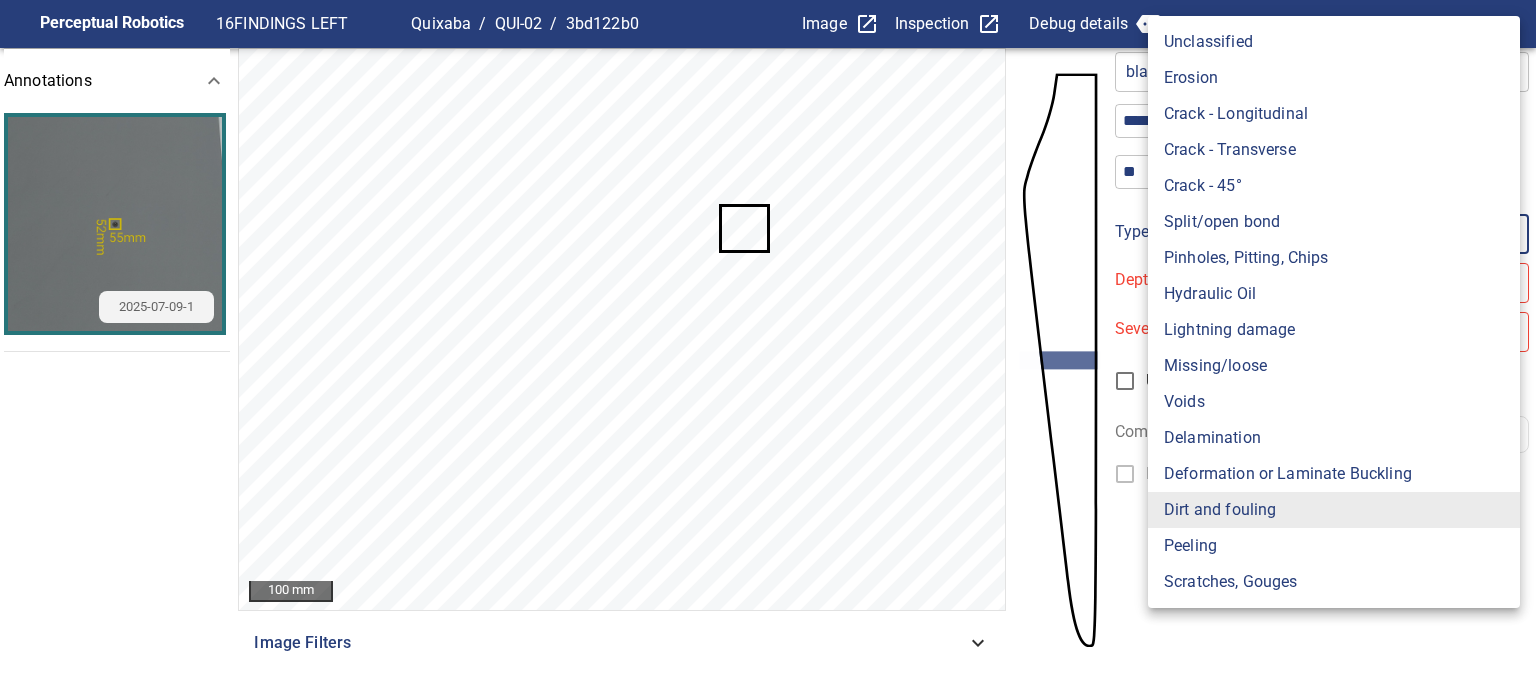 click on "Lightning damage" at bounding box center [1334, 330] 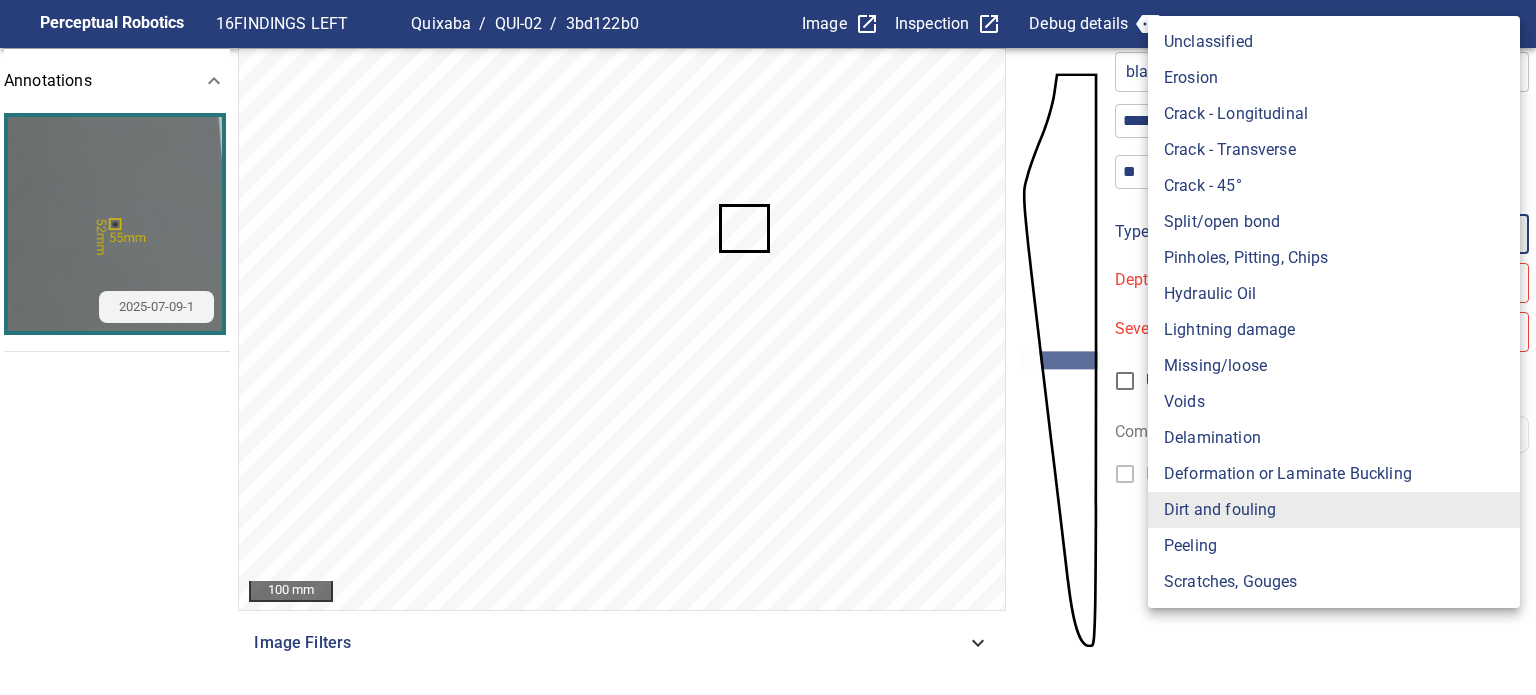 type on "**********" 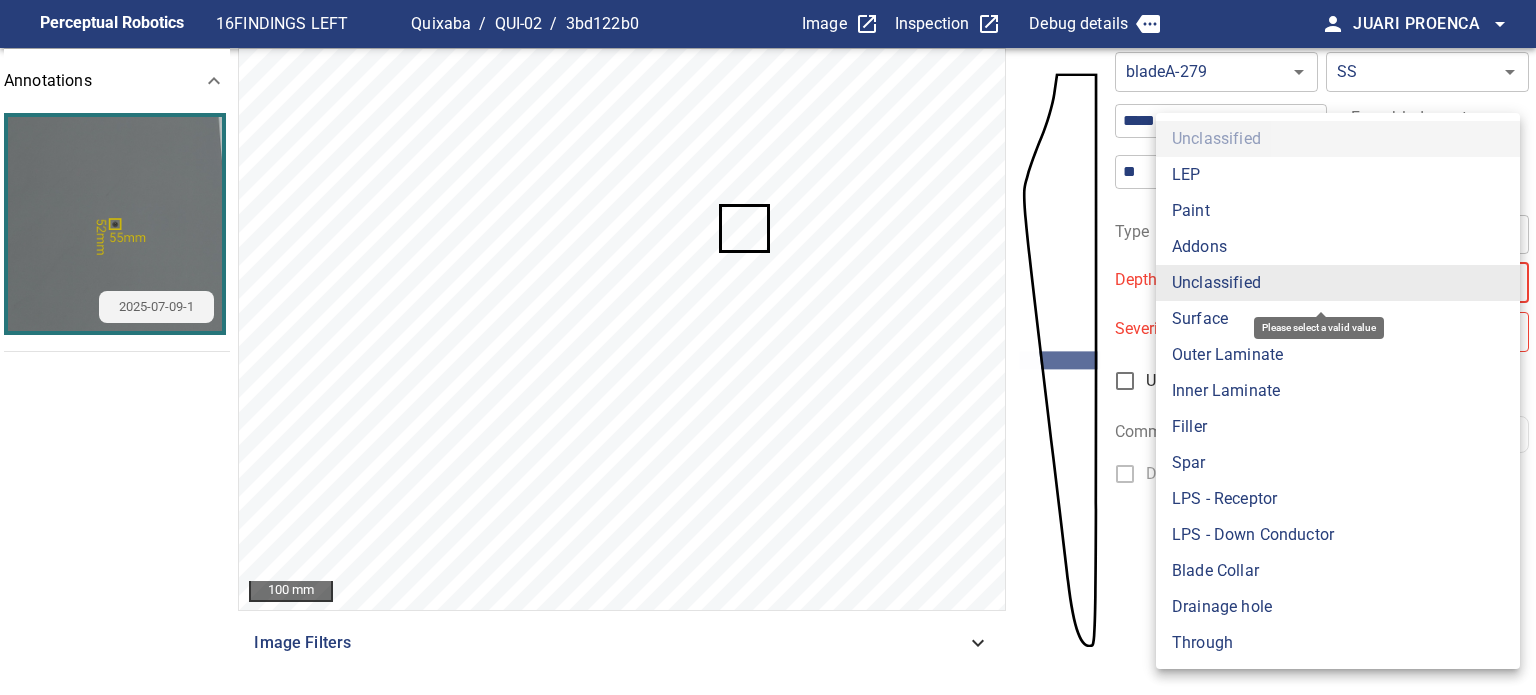click on "**********" at bounding box center [768, 347] 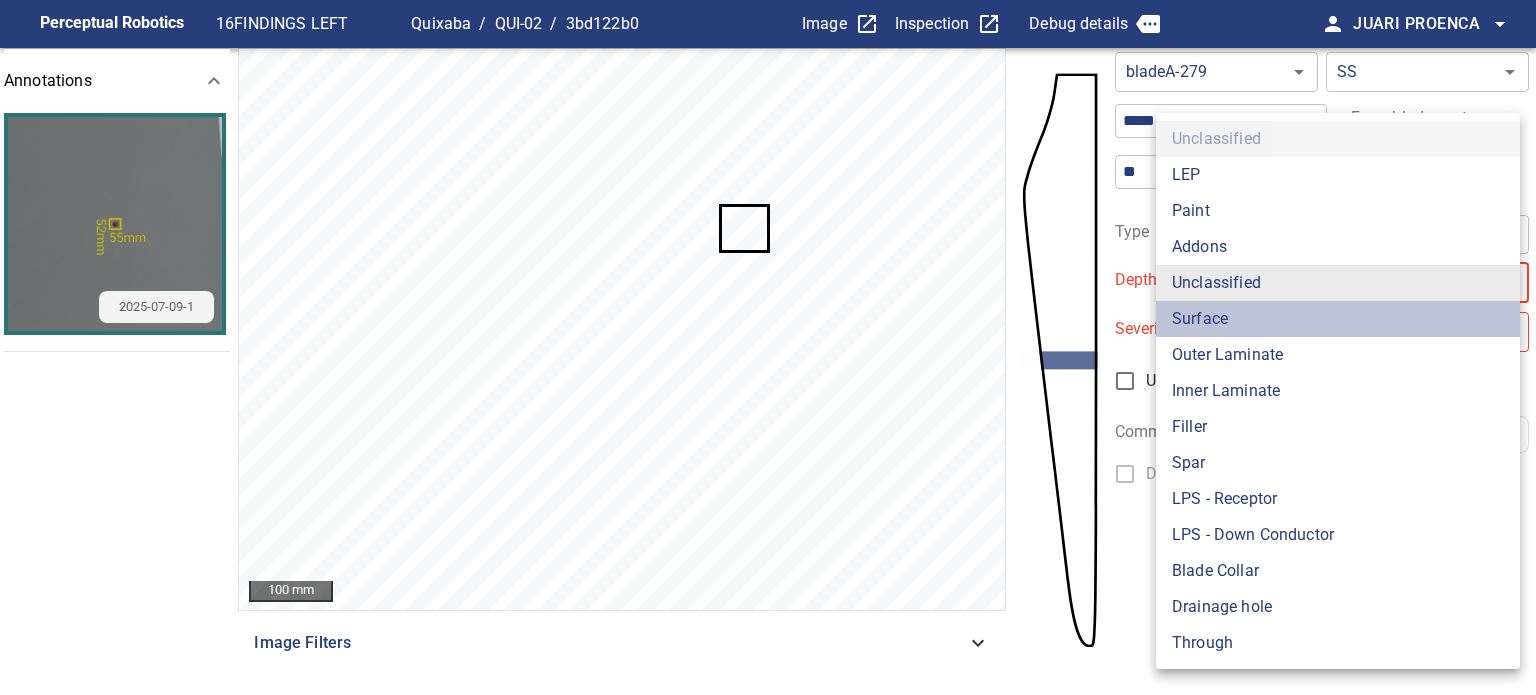 click on "Surface" at bounding box center [1338, 319] 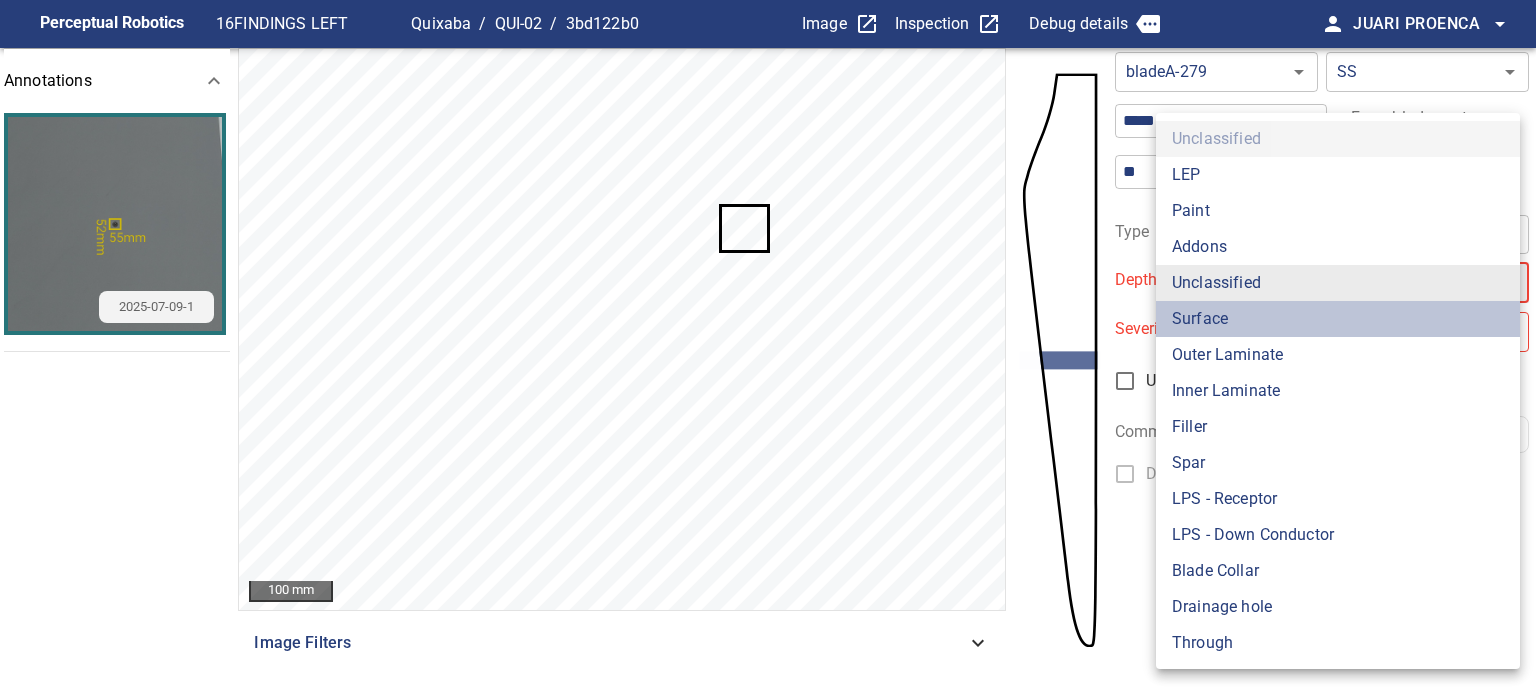type on "*******" 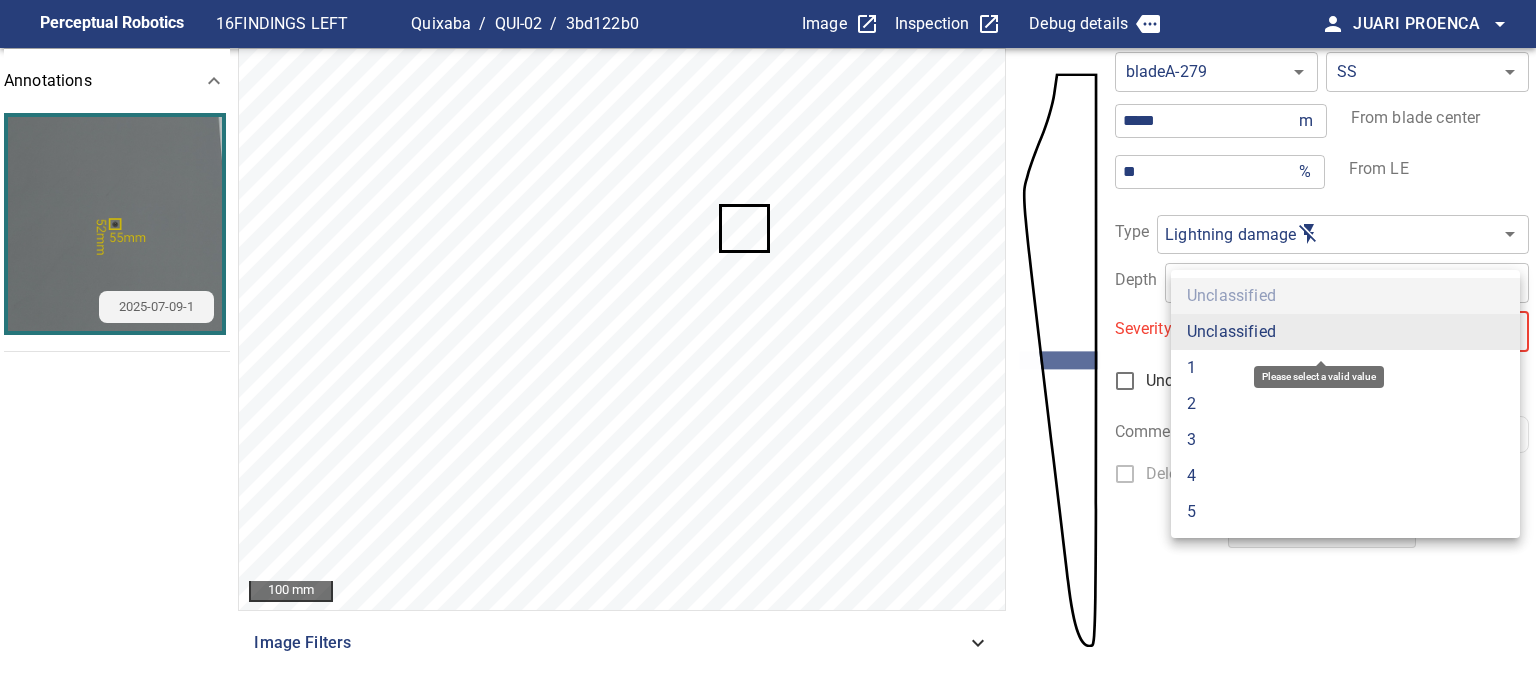 click on "**********" at bounding box center (768, 347) 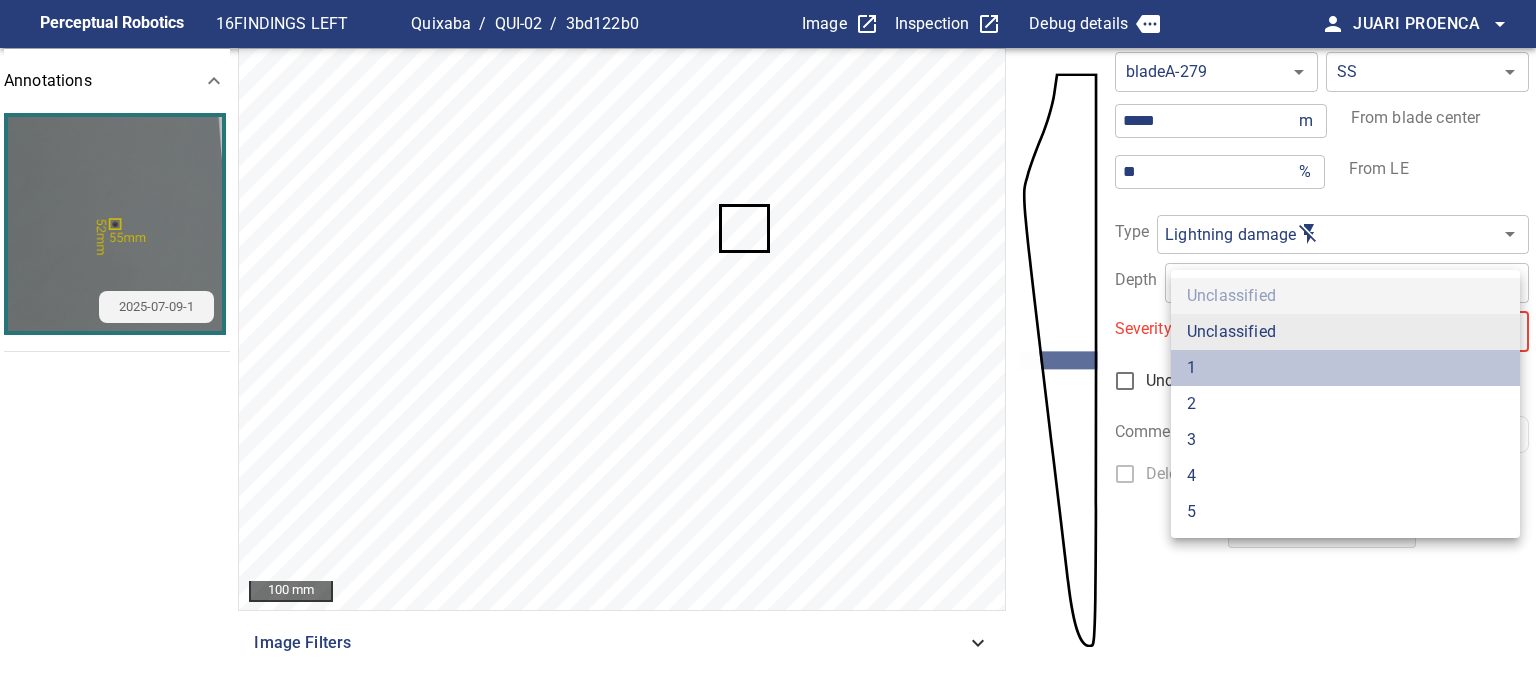 click on "1" at bounding box center (1345, 368) 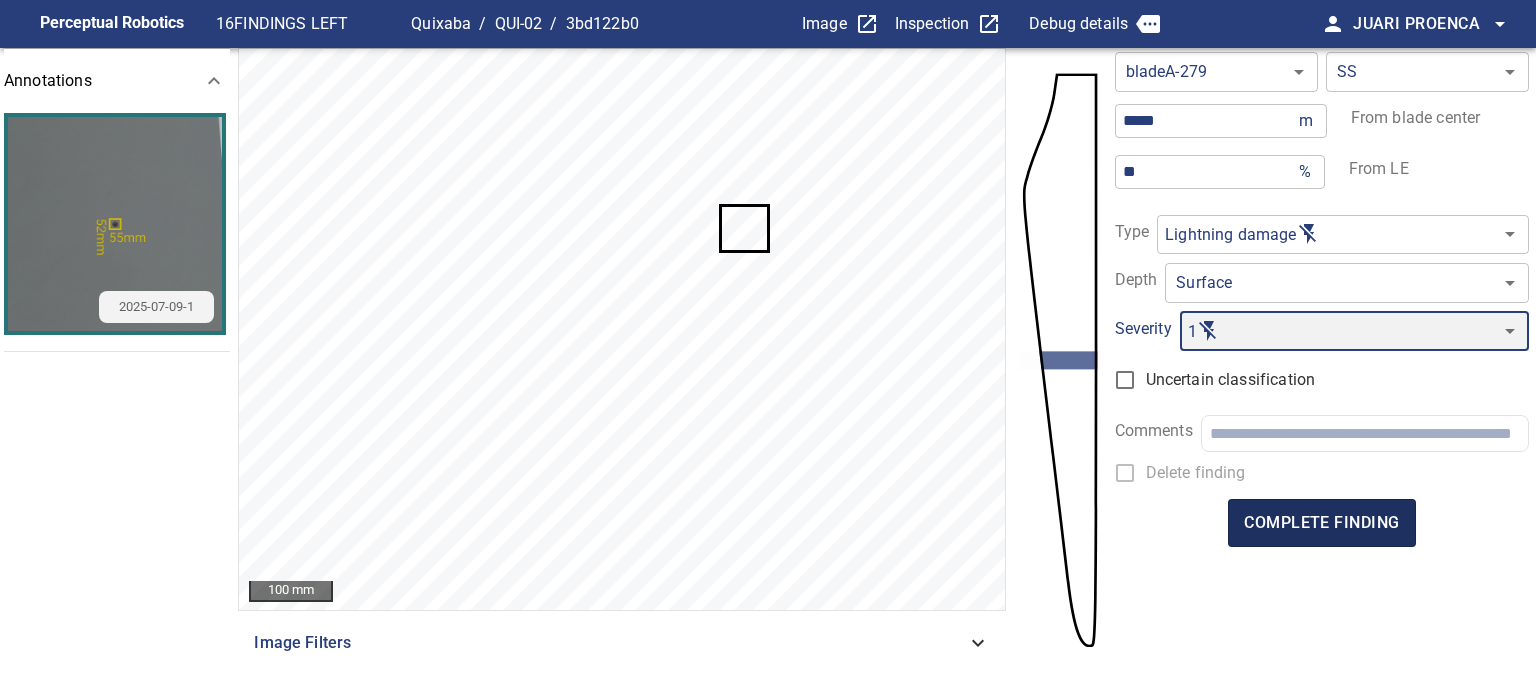 type on "*" 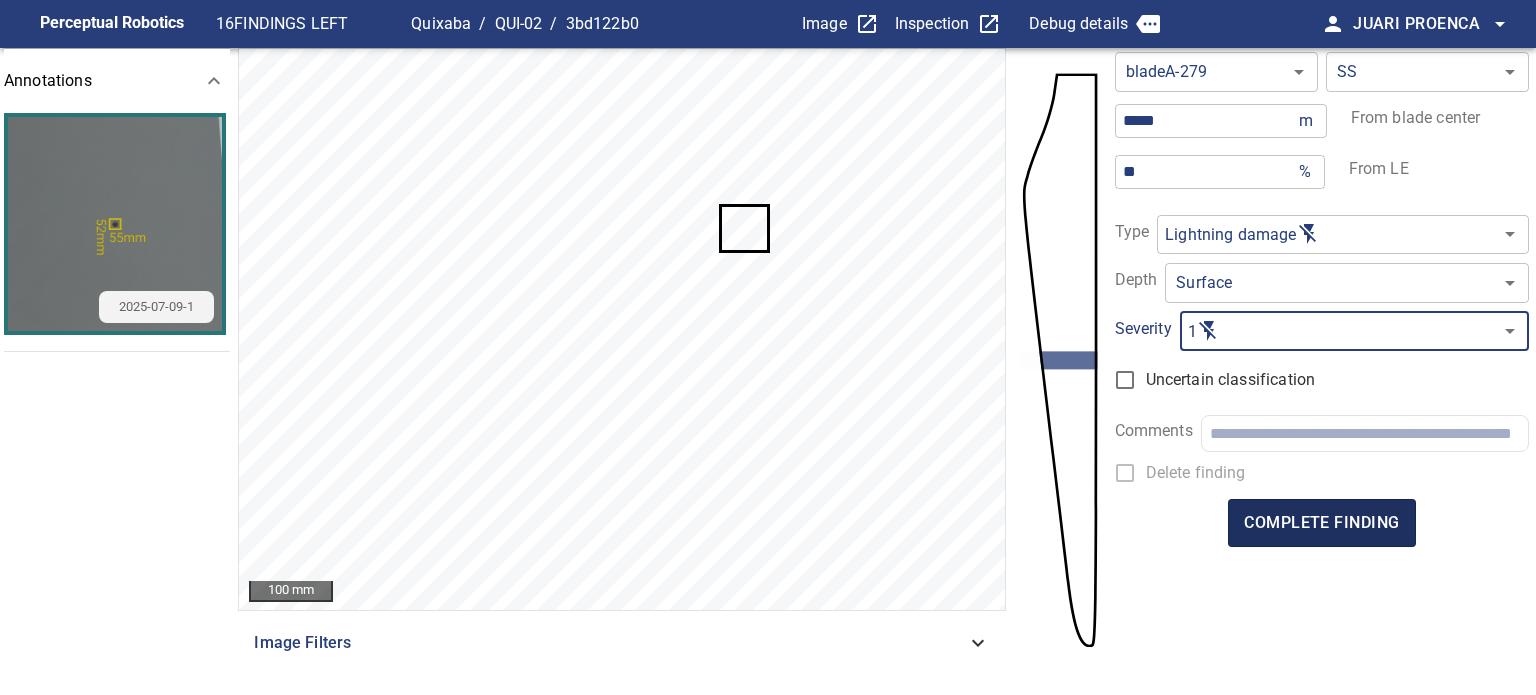 click on "complete finding" at bounding box center (1321, 523) 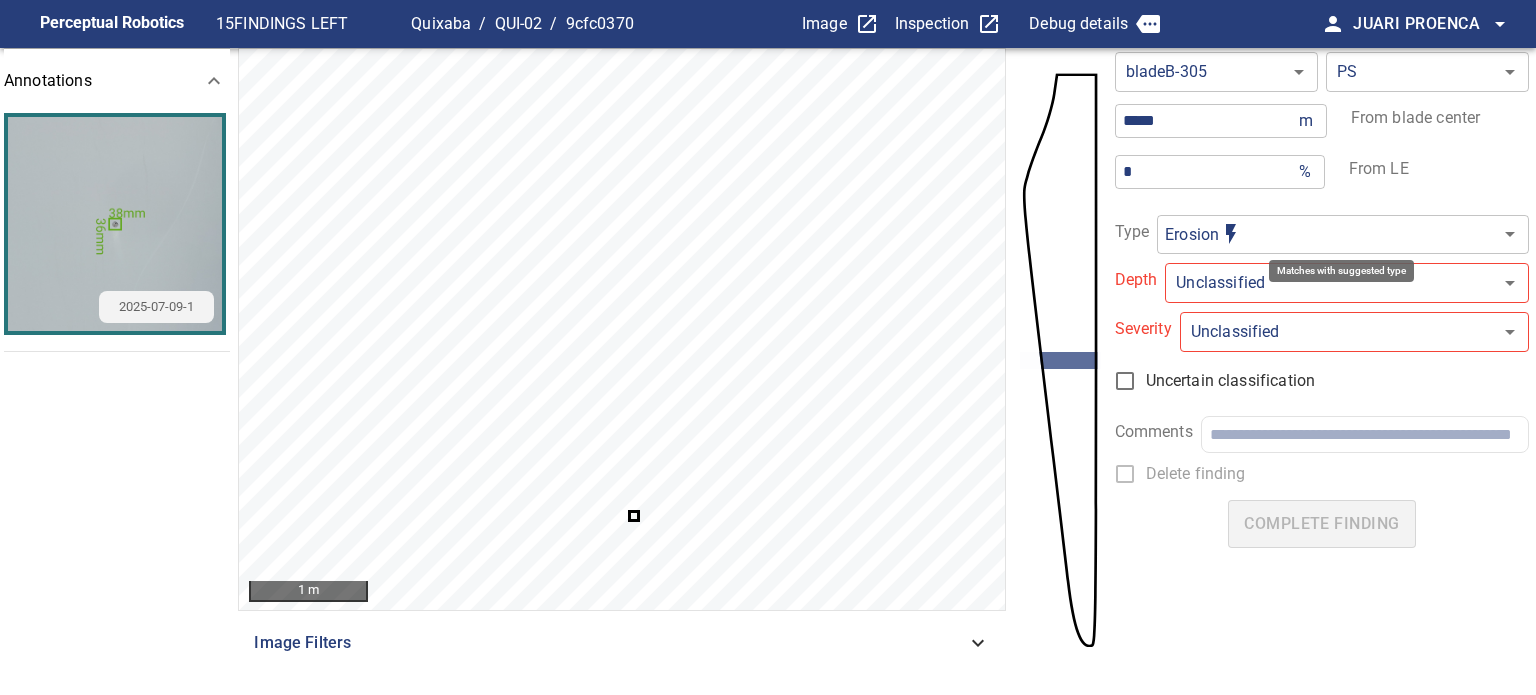 click on "**********" at bounding box center (768, 347) 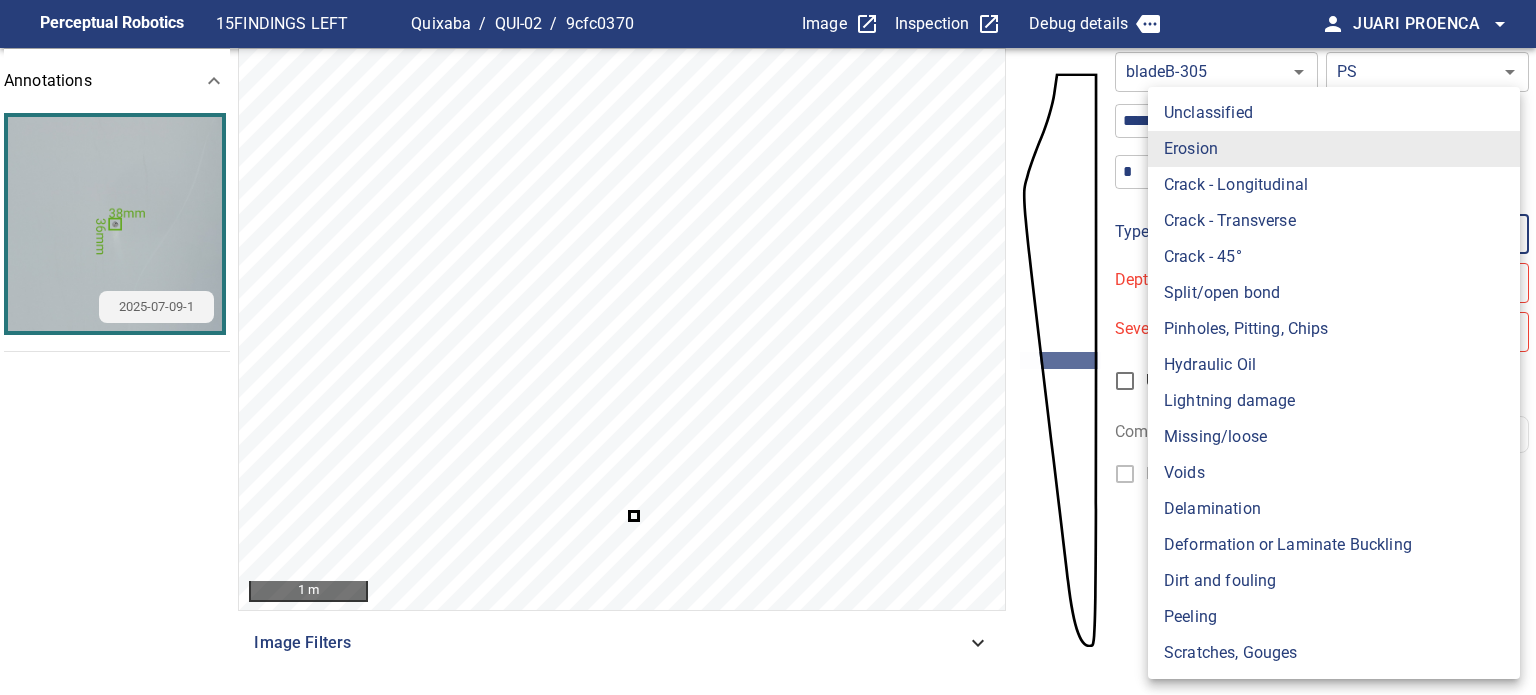 click on "Lightning damage" at bounding box center [1334, 401] 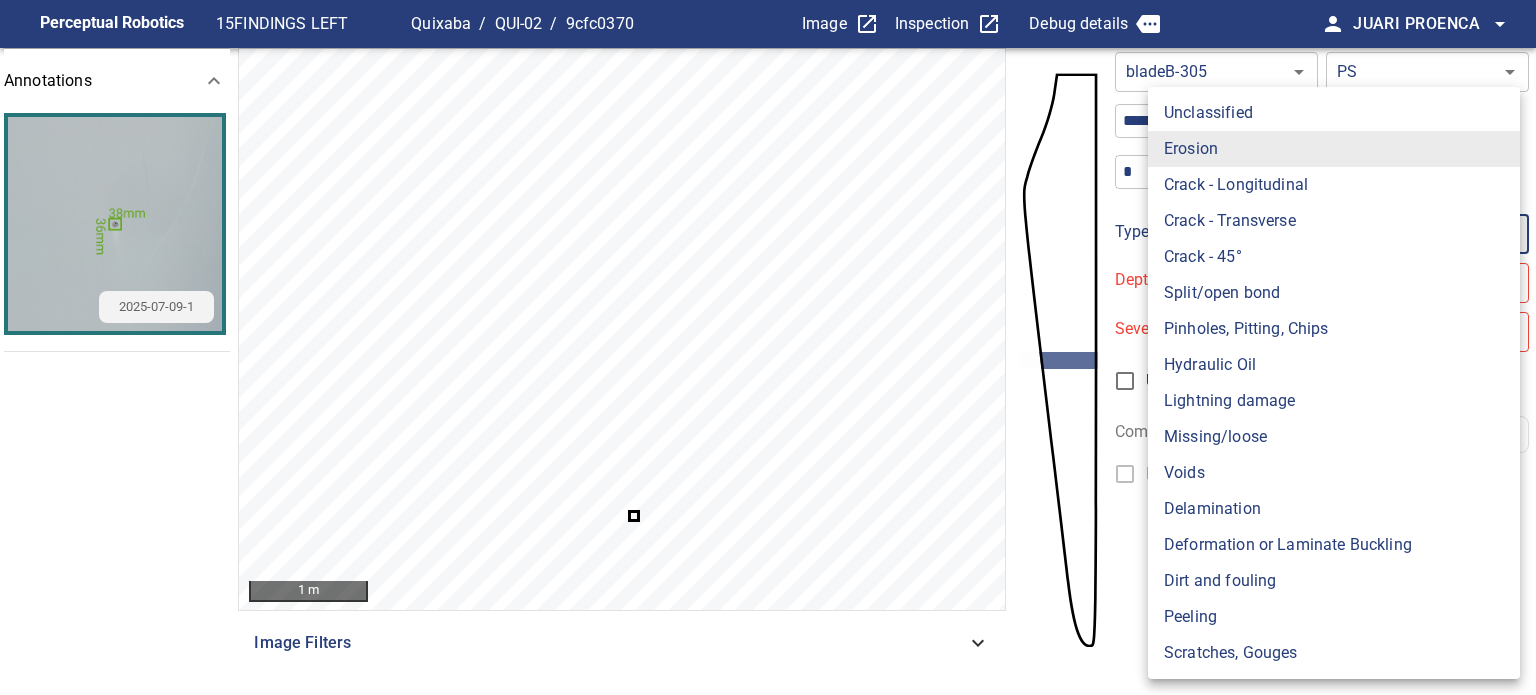 type on "**********" 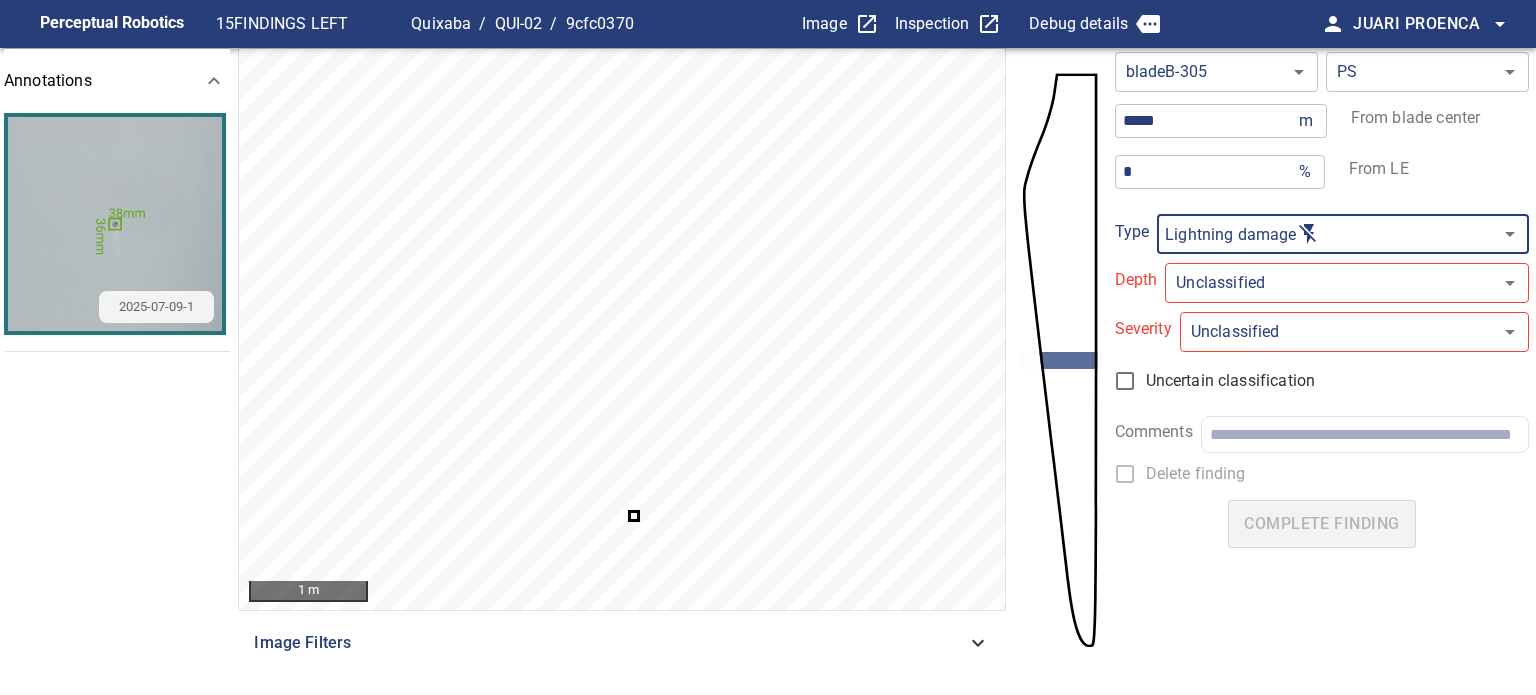 click on "**********" at bounding box center (768, 347) 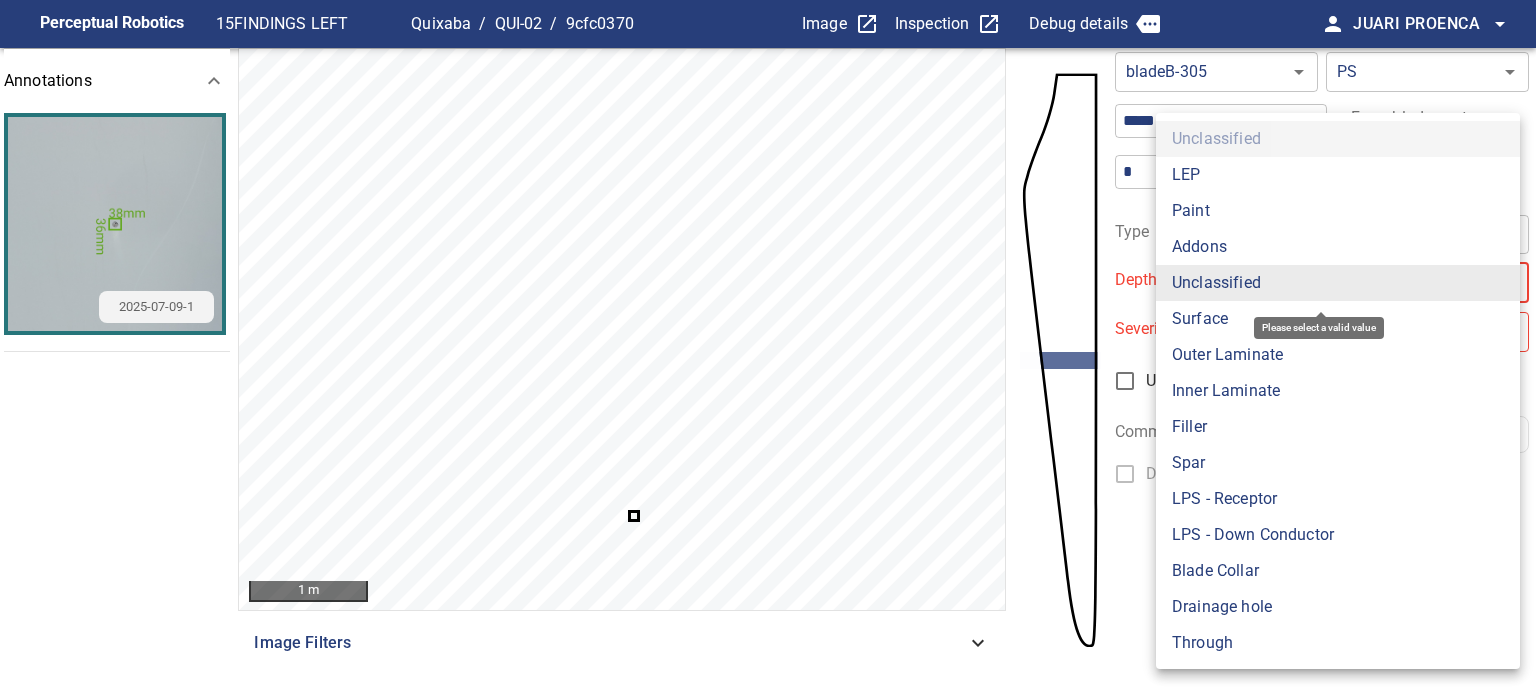 click on "Surface" at bounding box center [1338, 319] 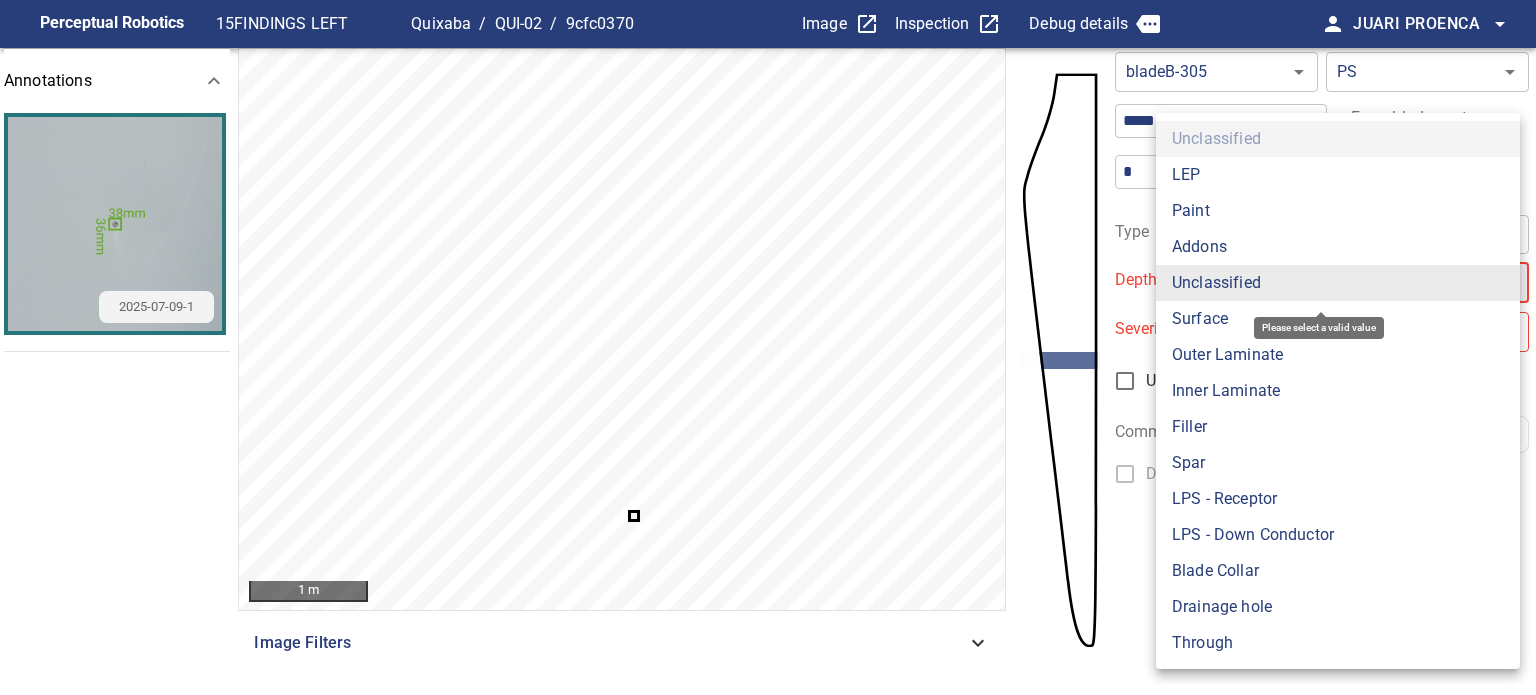 type on "*******" 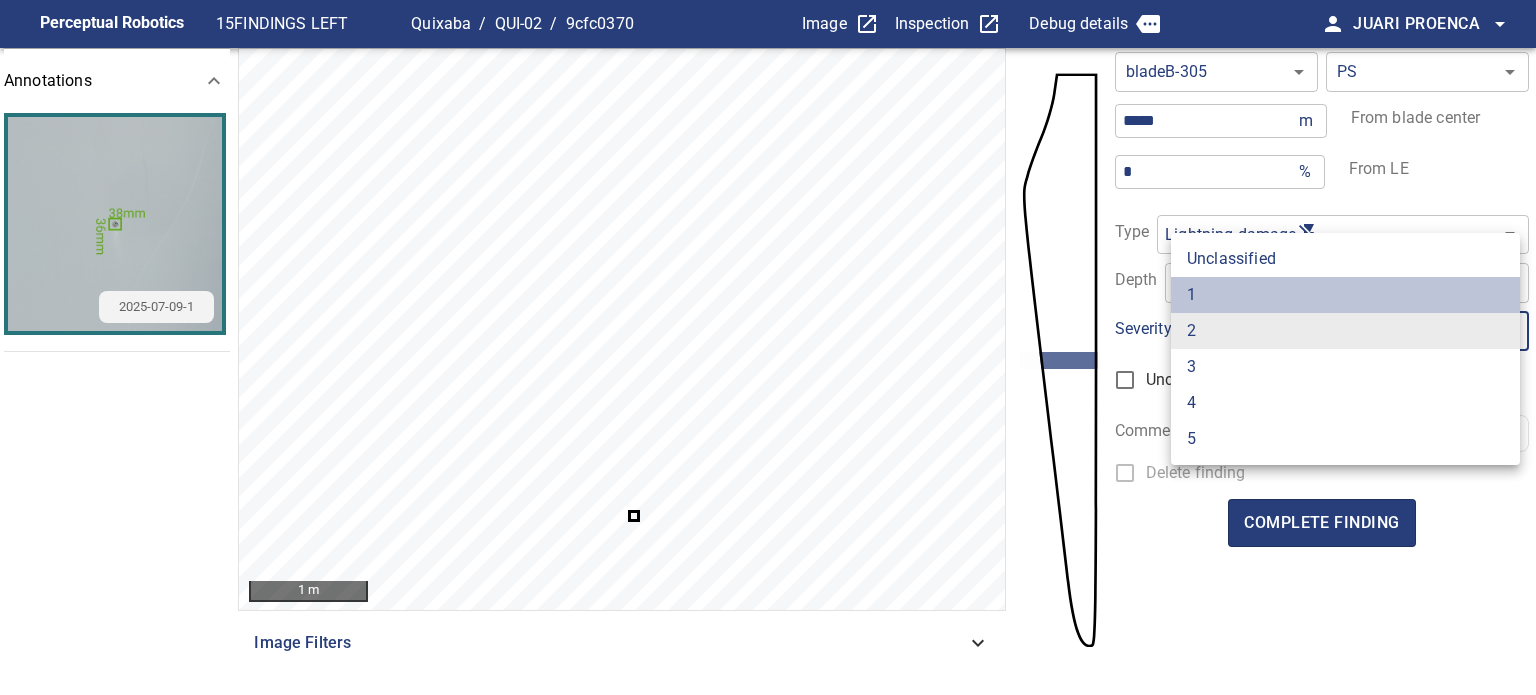 click on "1" at bounding box center (1345, 295) 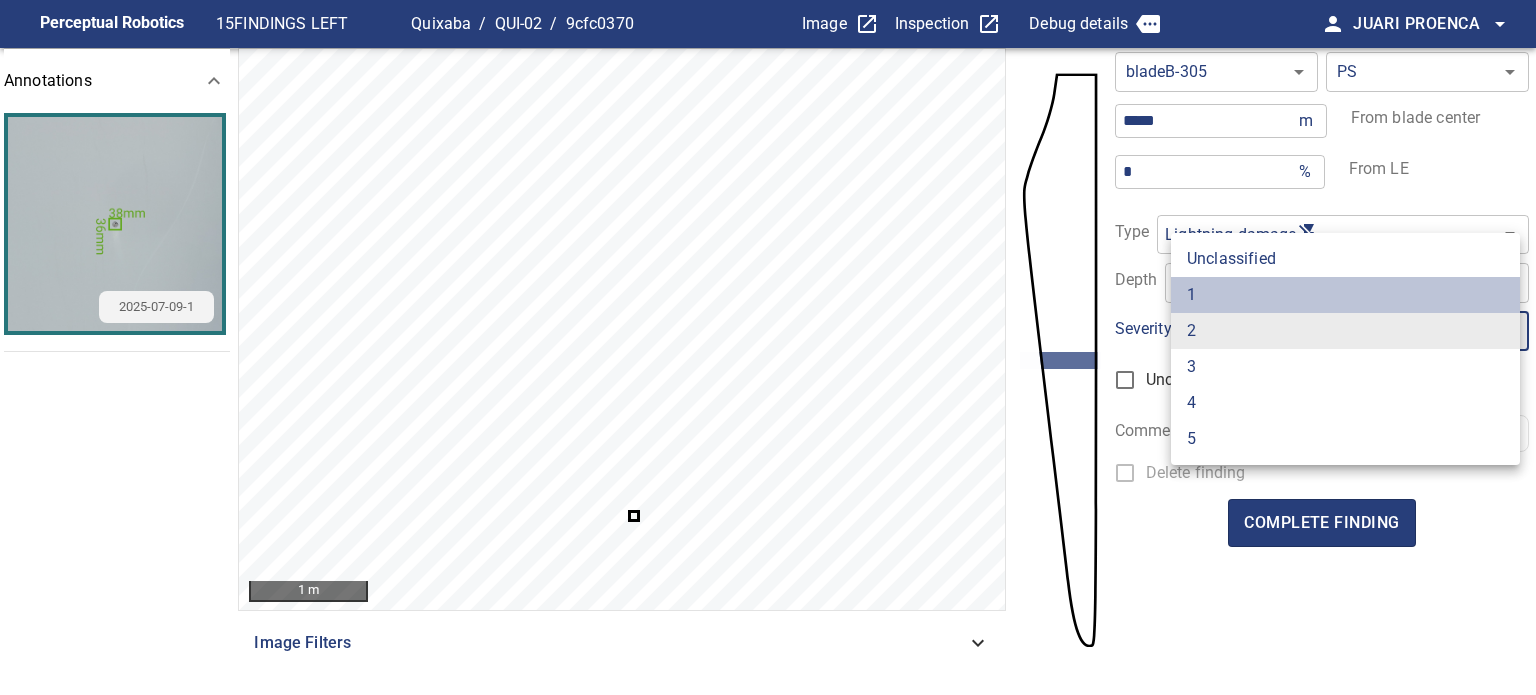 type on "*" 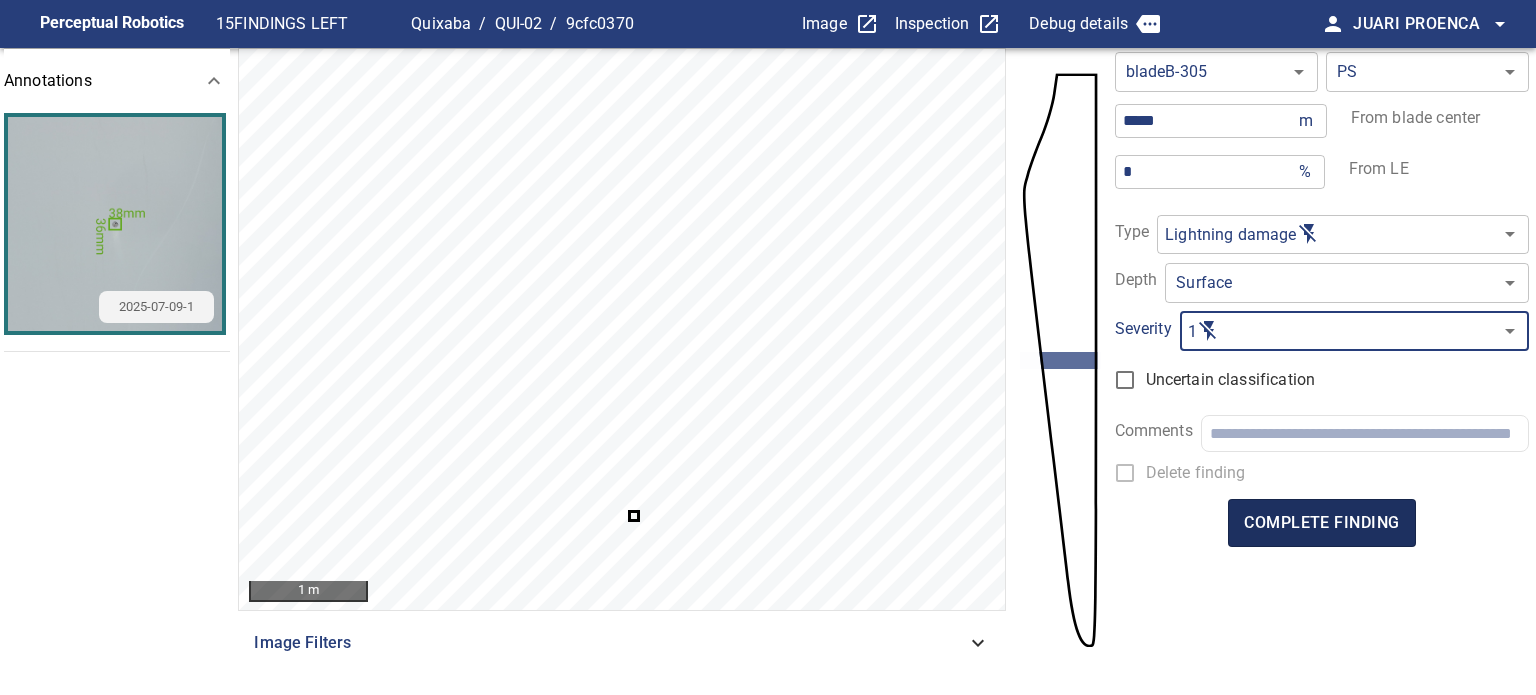 click on "complete finding" at bounding box center [1321, 523] 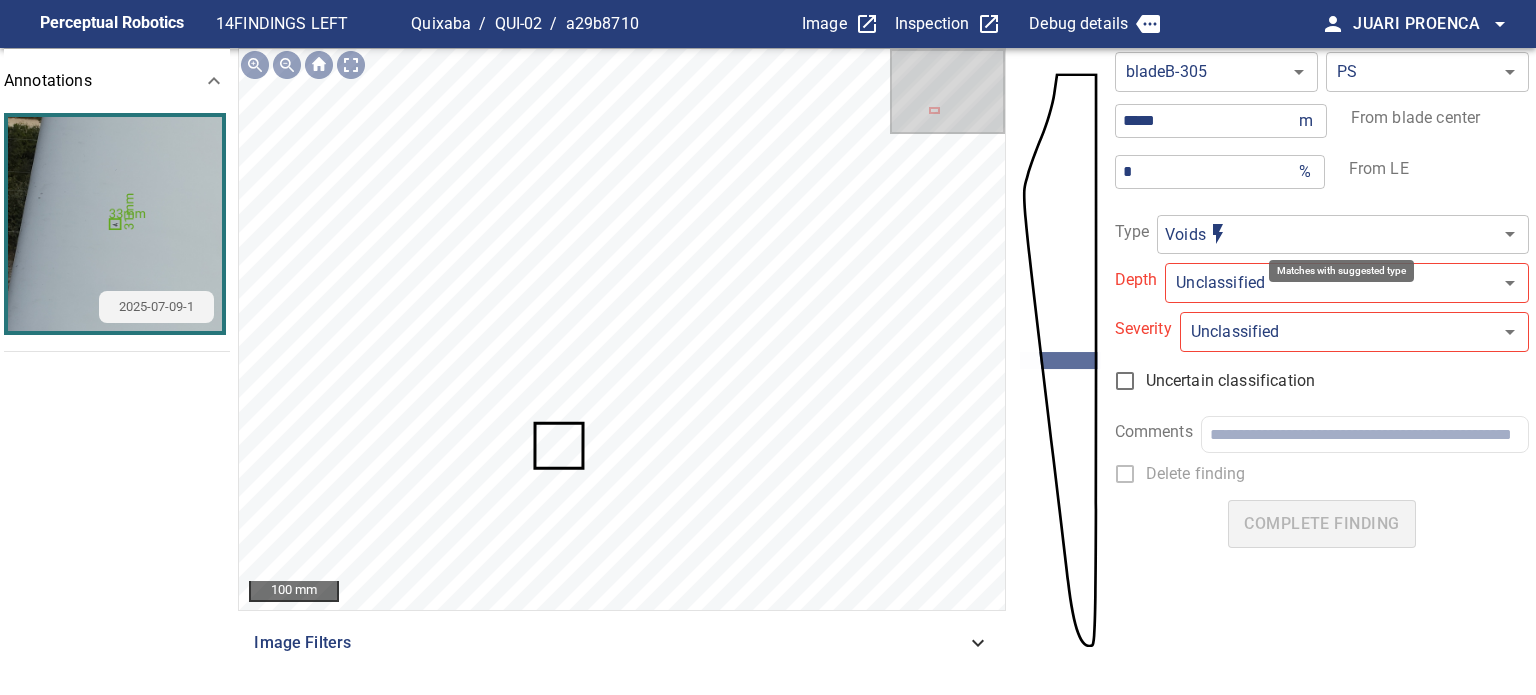 click on "**********" at bounding box center (768, 347) 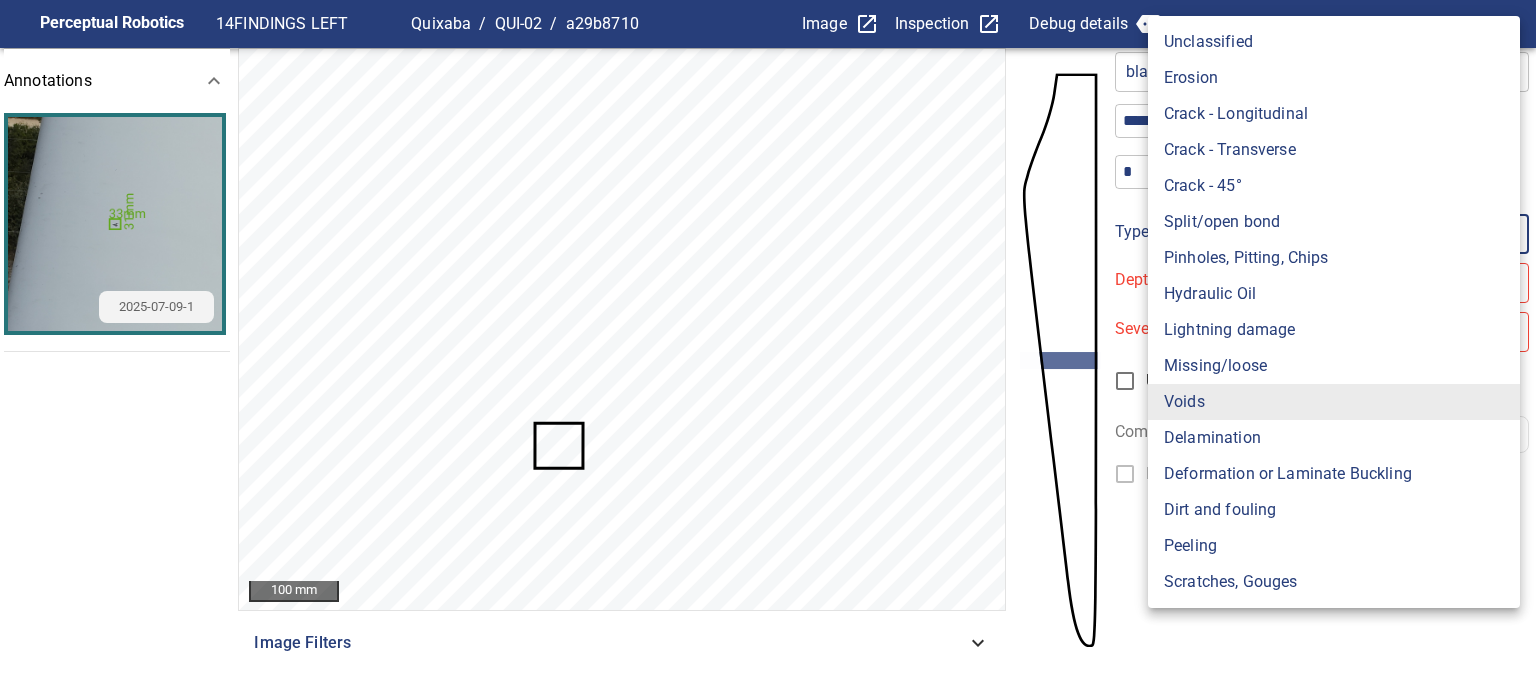 click on "Lightning damage" at bounding box center (1334, 330) 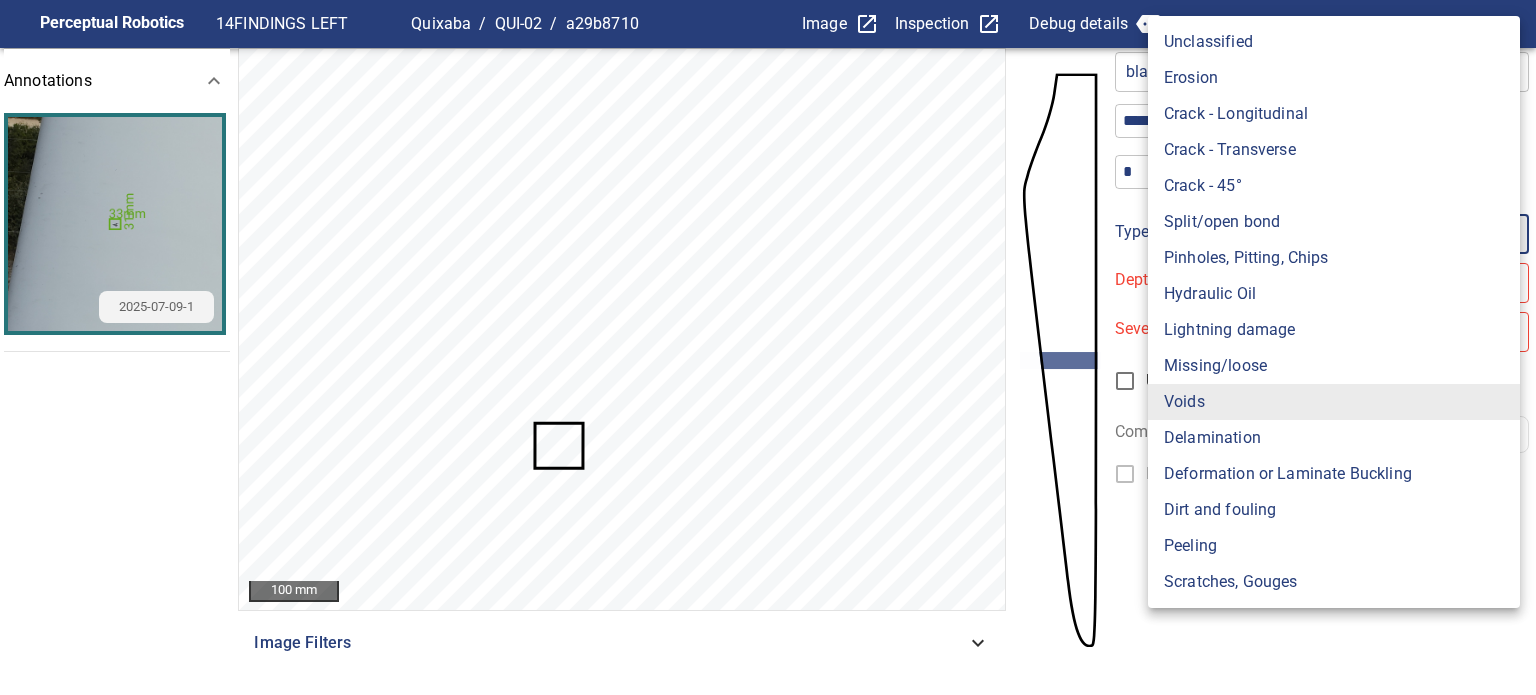 type on "**********" 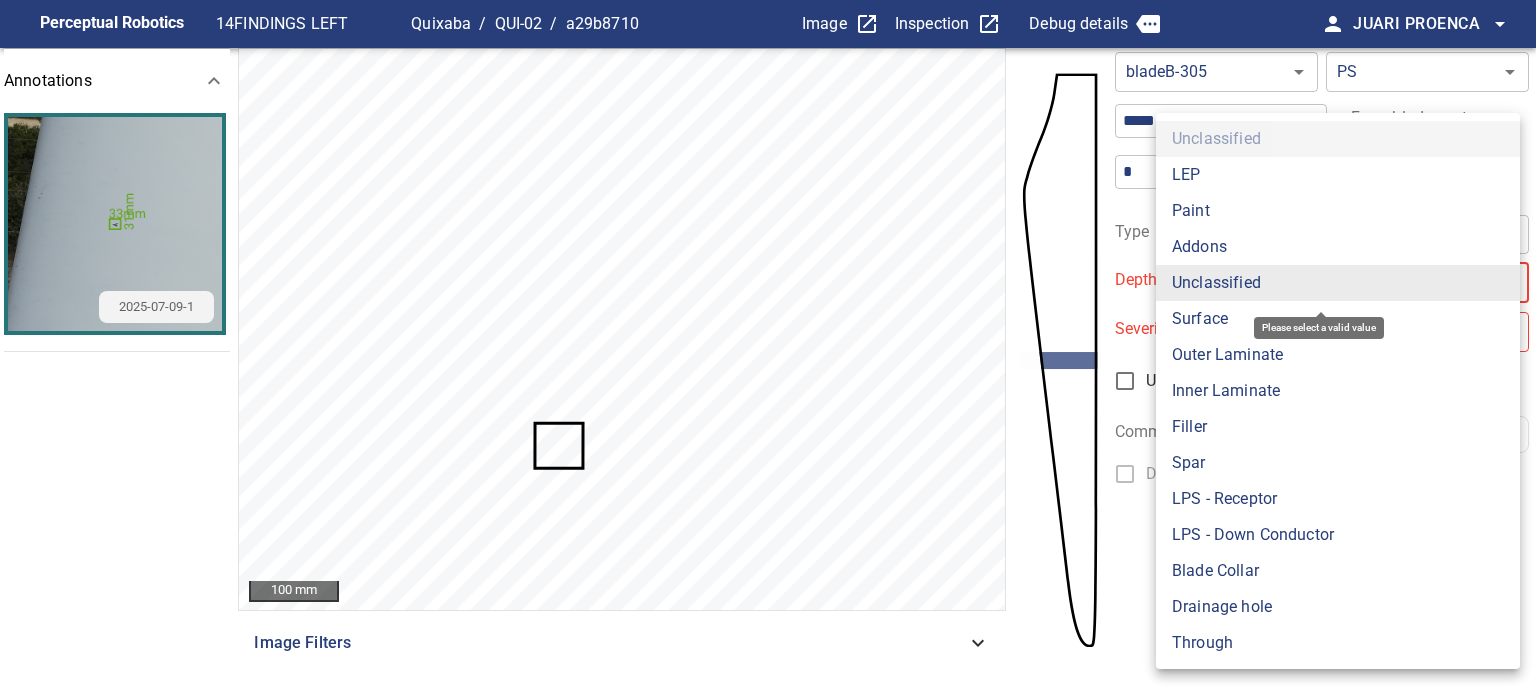 click on "**********" at bounding box center (768, 347) 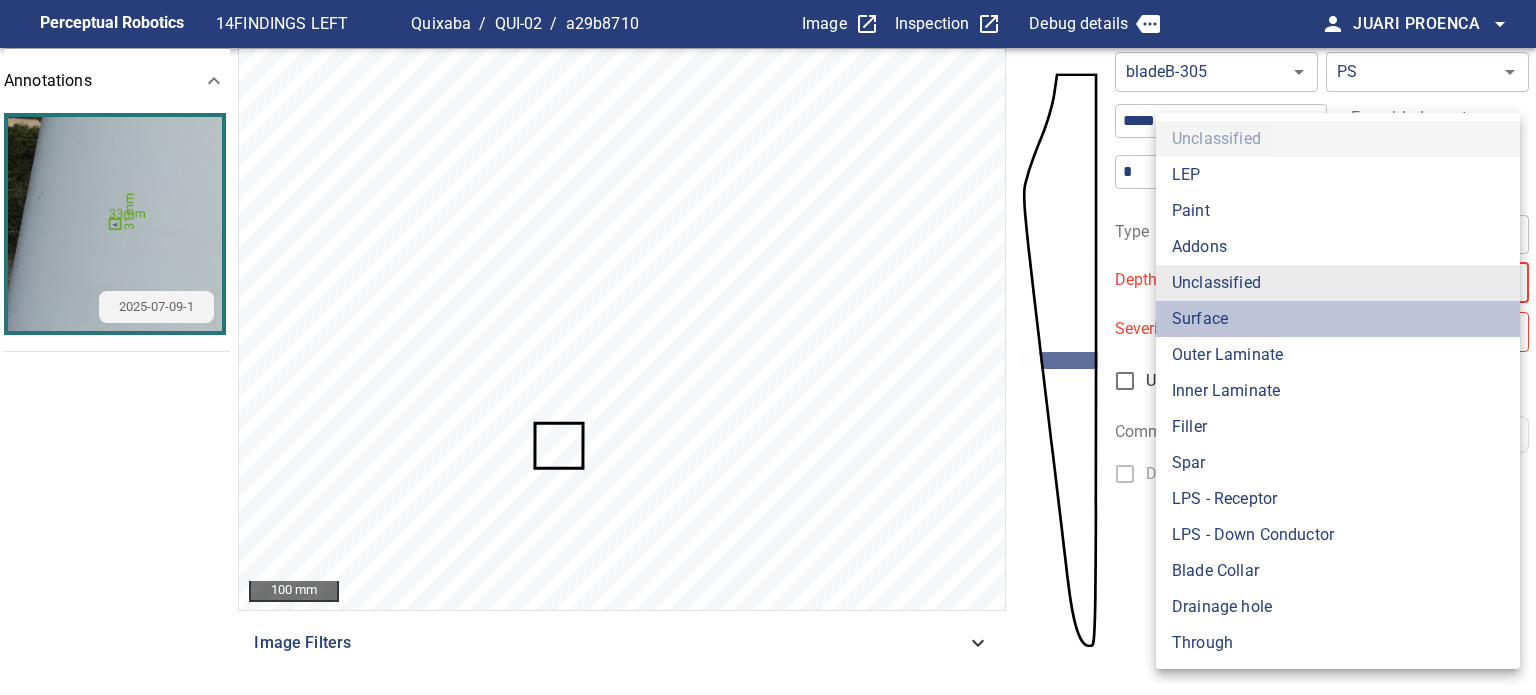 click on "Surface" at bounding box center [1338, 319] 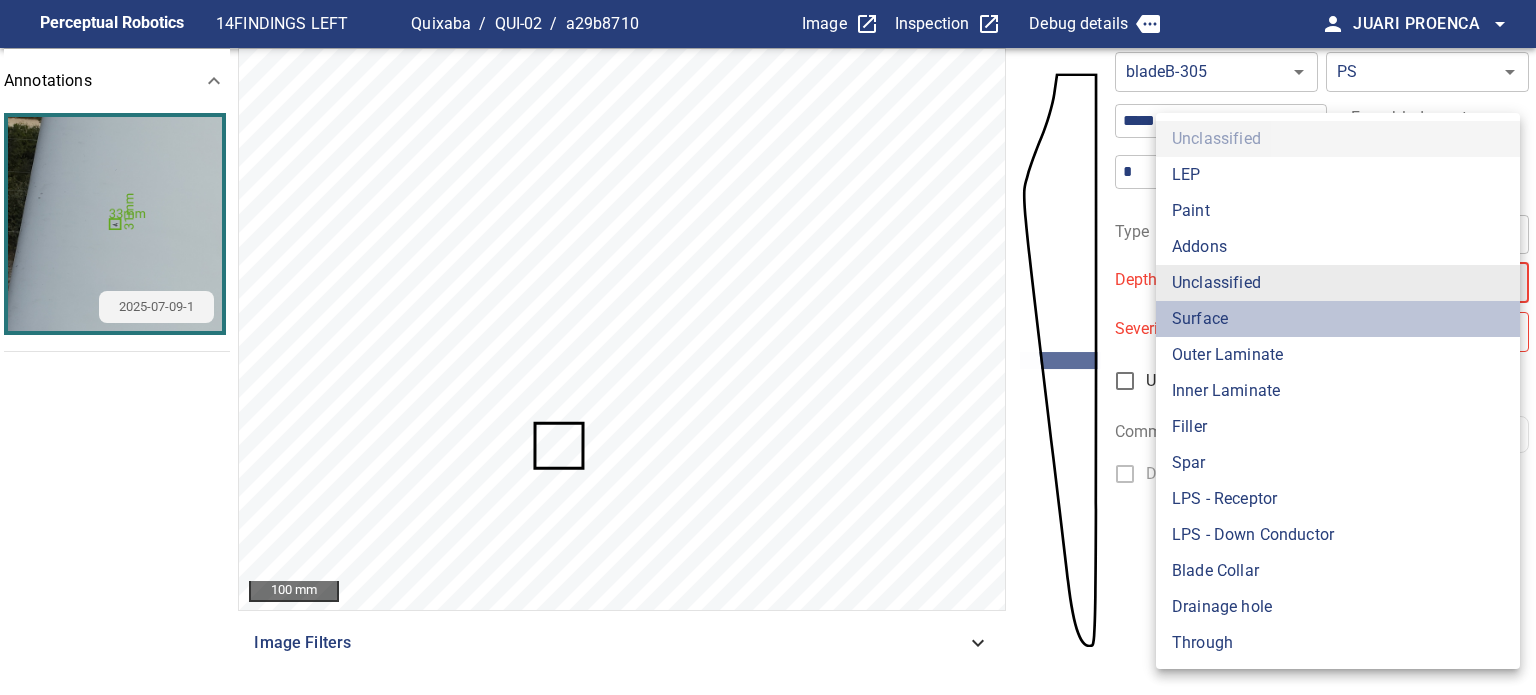 type on "*******" 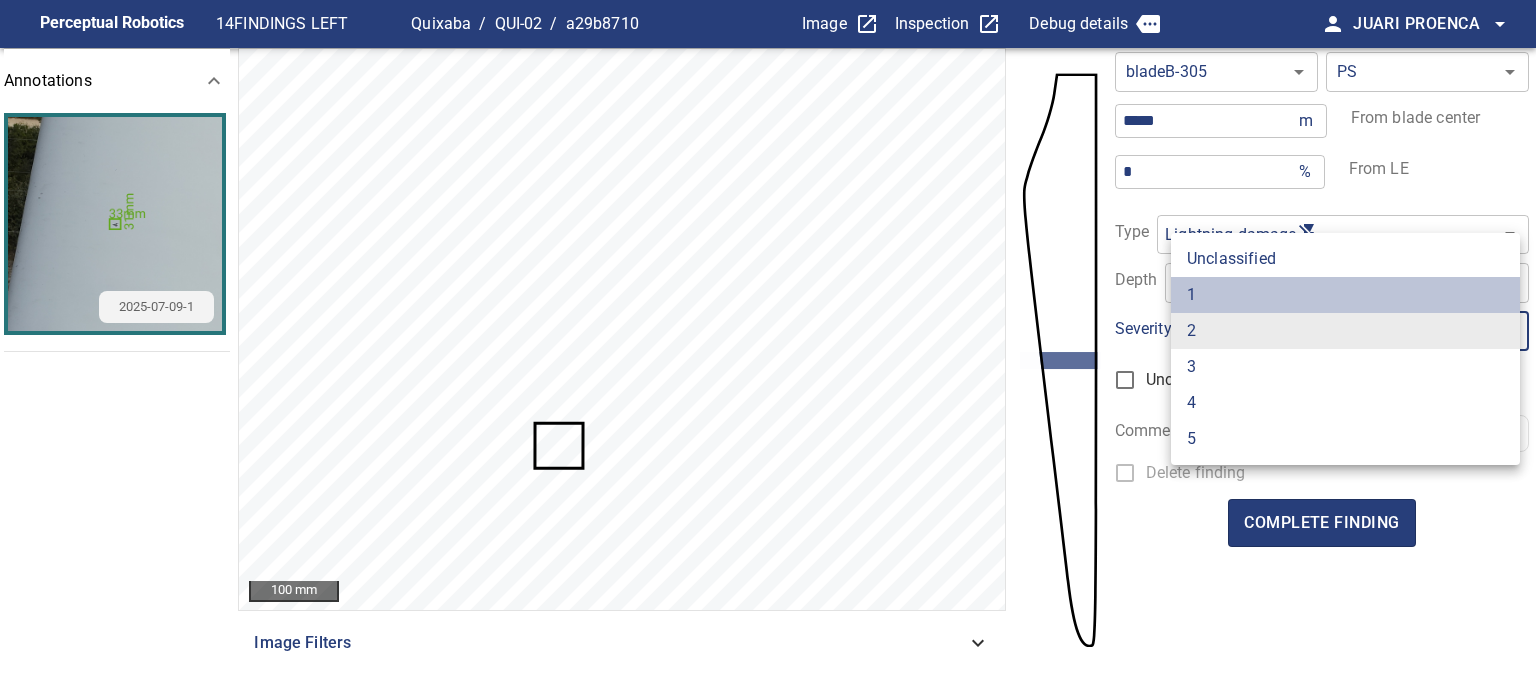 click on "1" at bounding box center (1345, 295) 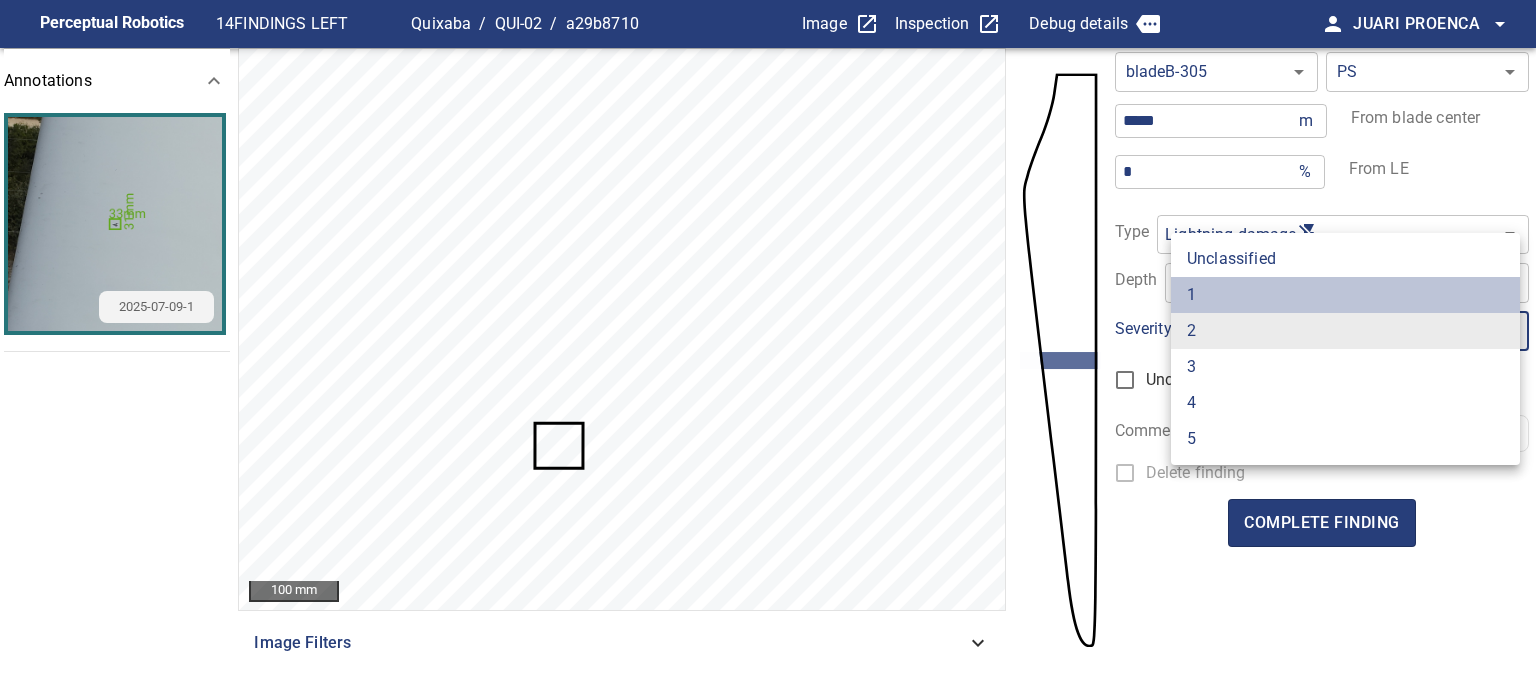 type on "*" 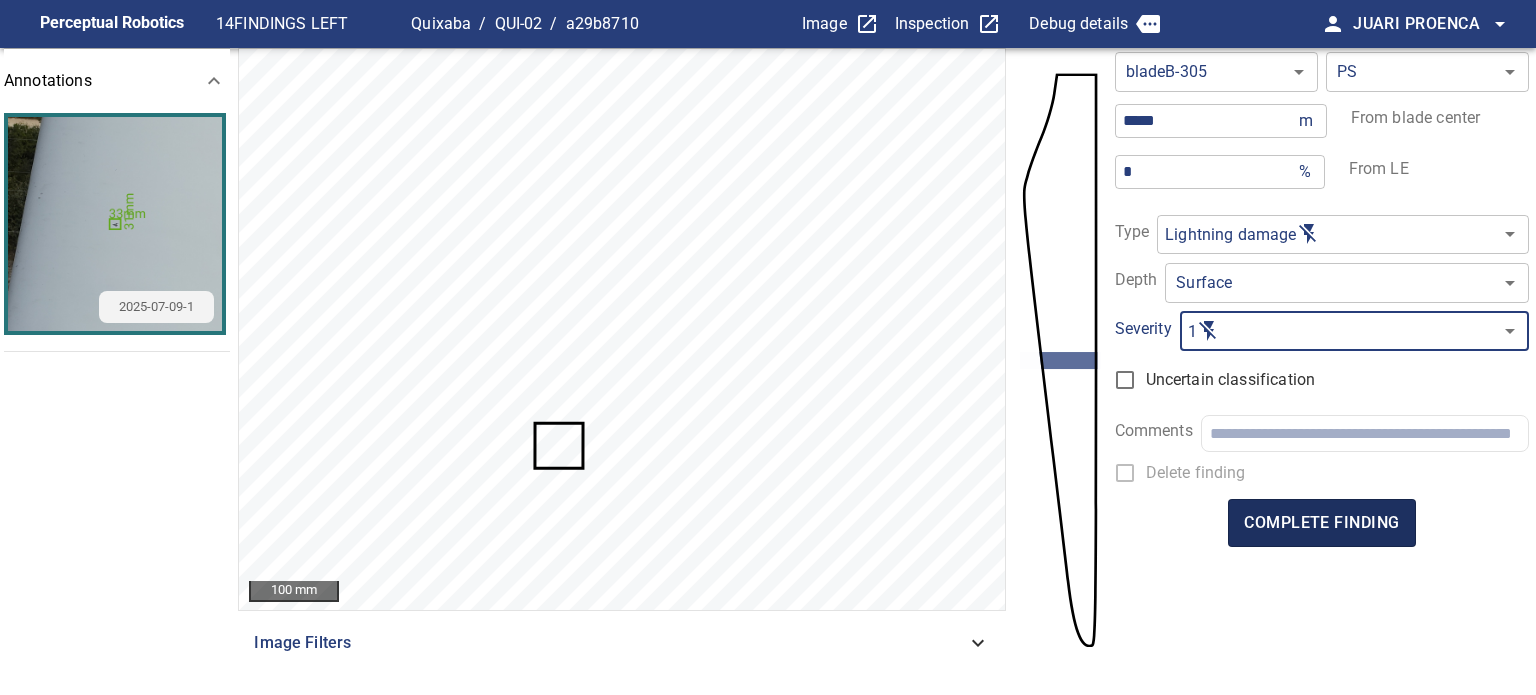 click on "complete finding" at bounding box center [1321, 523] 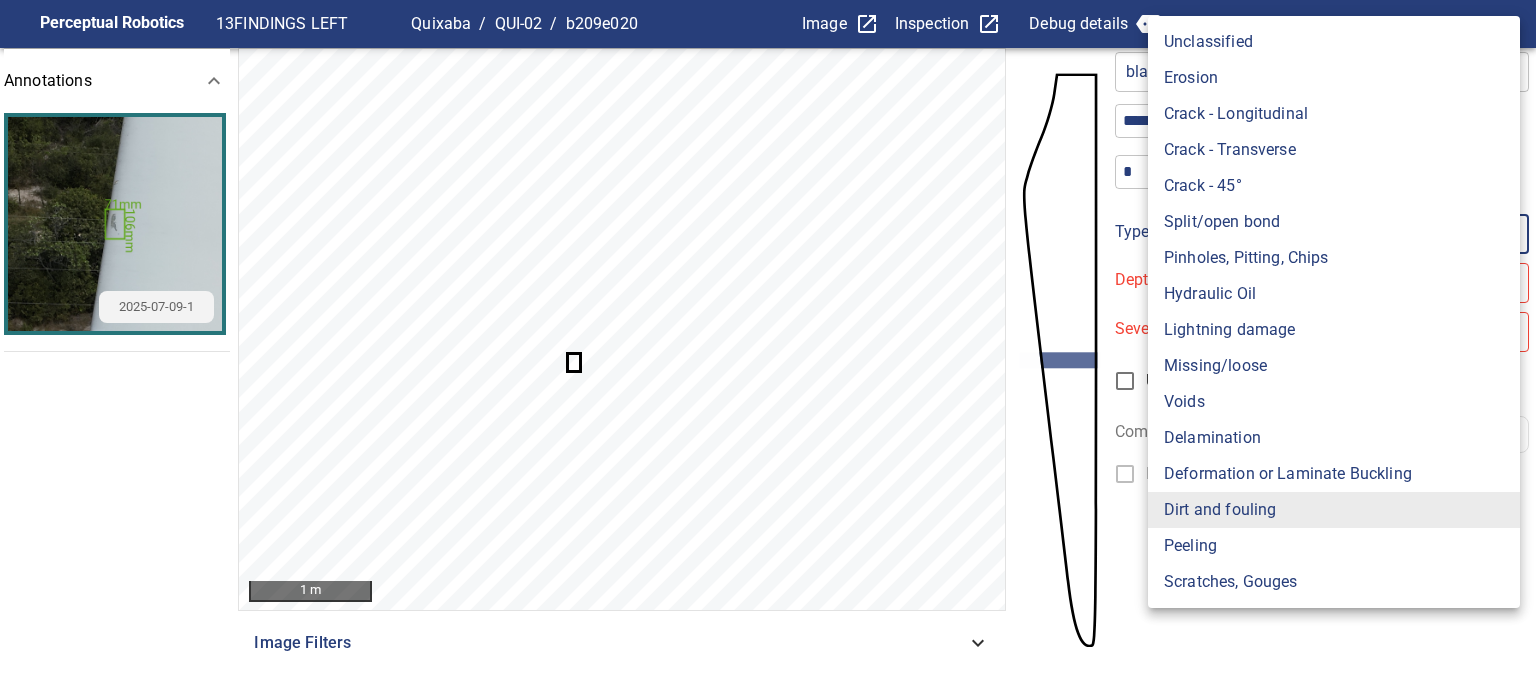 click on "**********" at bounding box center (768, 347) 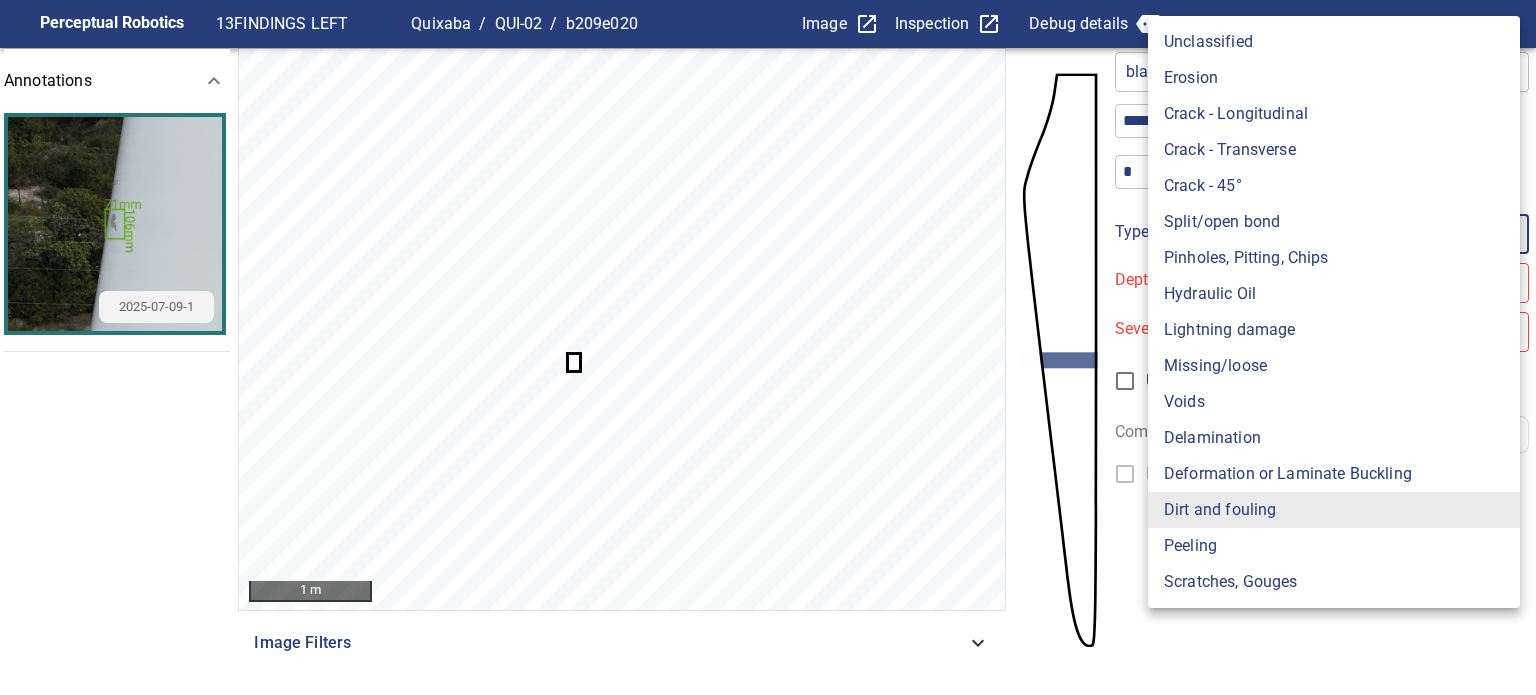 type on "**********" 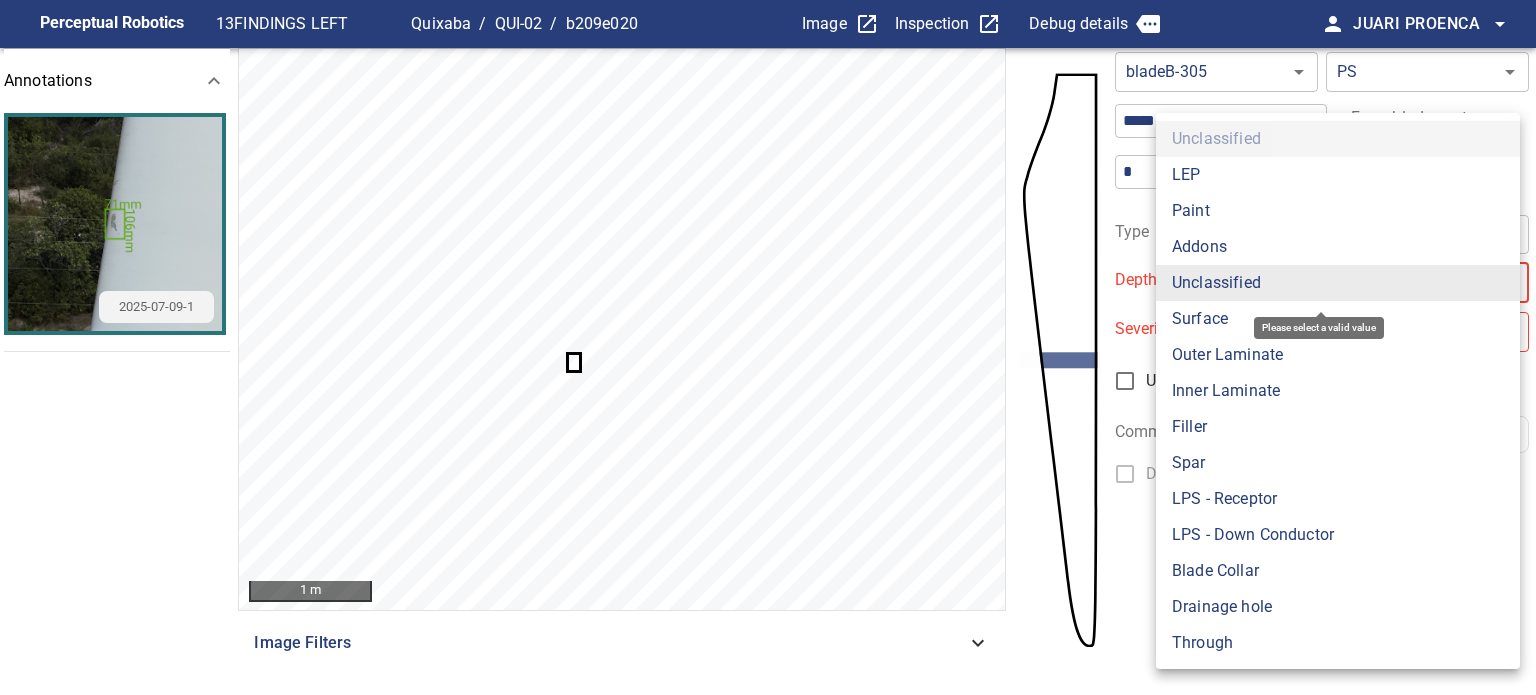 click on "**********" at bounding box center [768, 347] 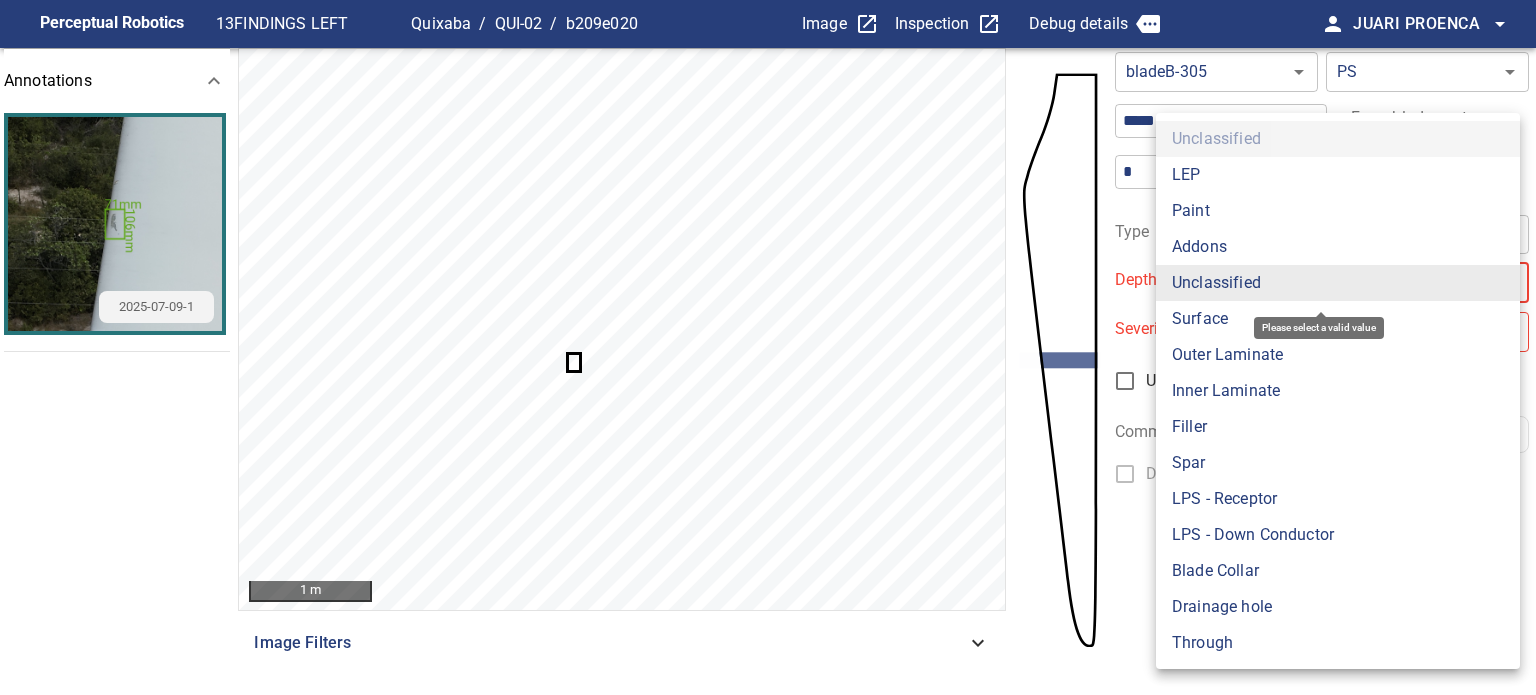 click on "Surface" at bounding box center (1338, 319) 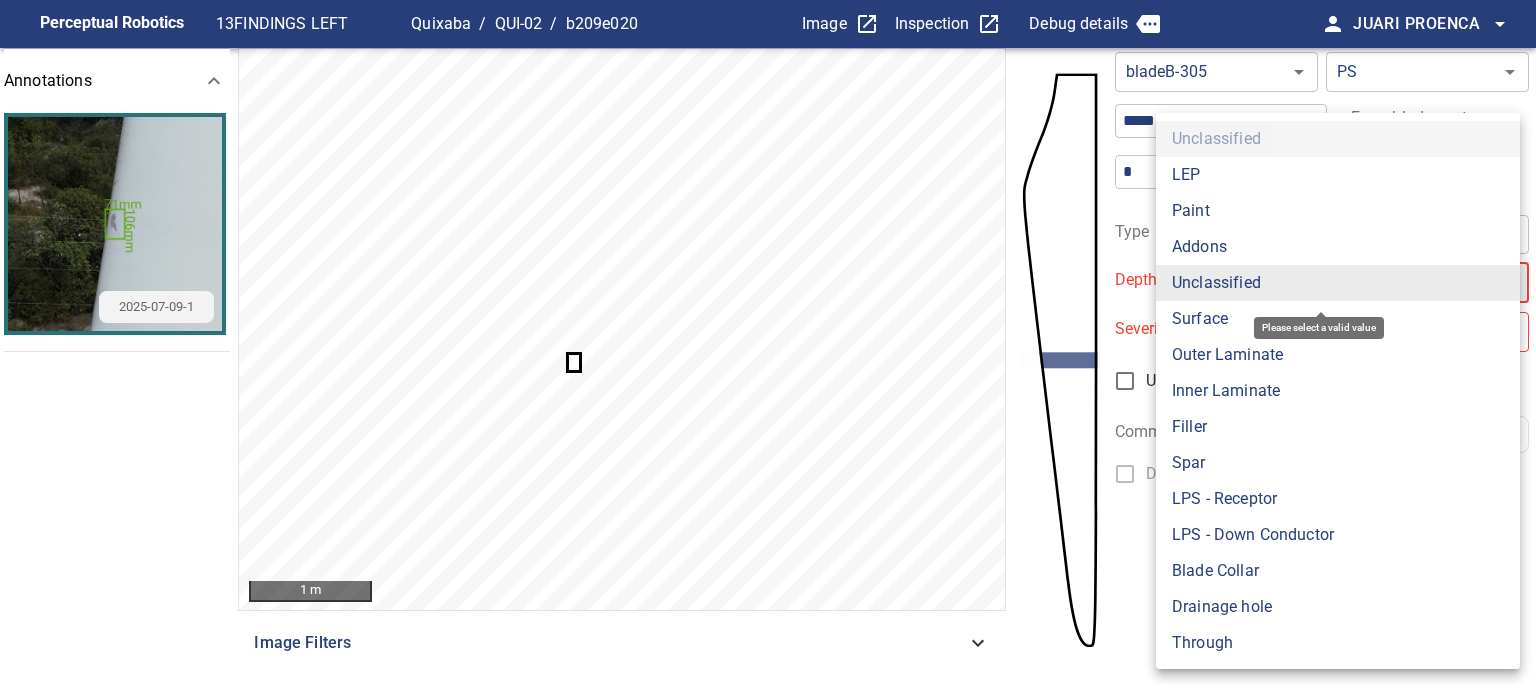 type on "*******" 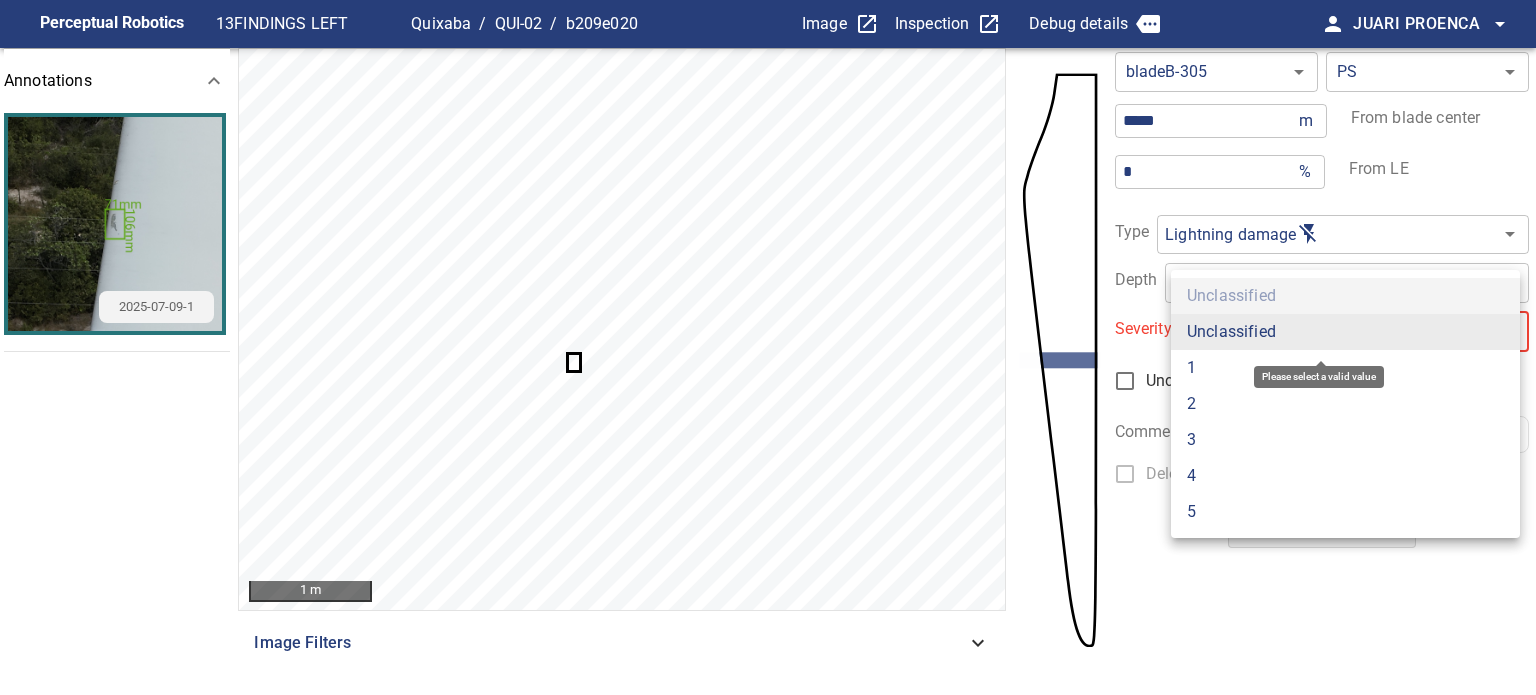 click on "**********" at bounding box center (768, 347) 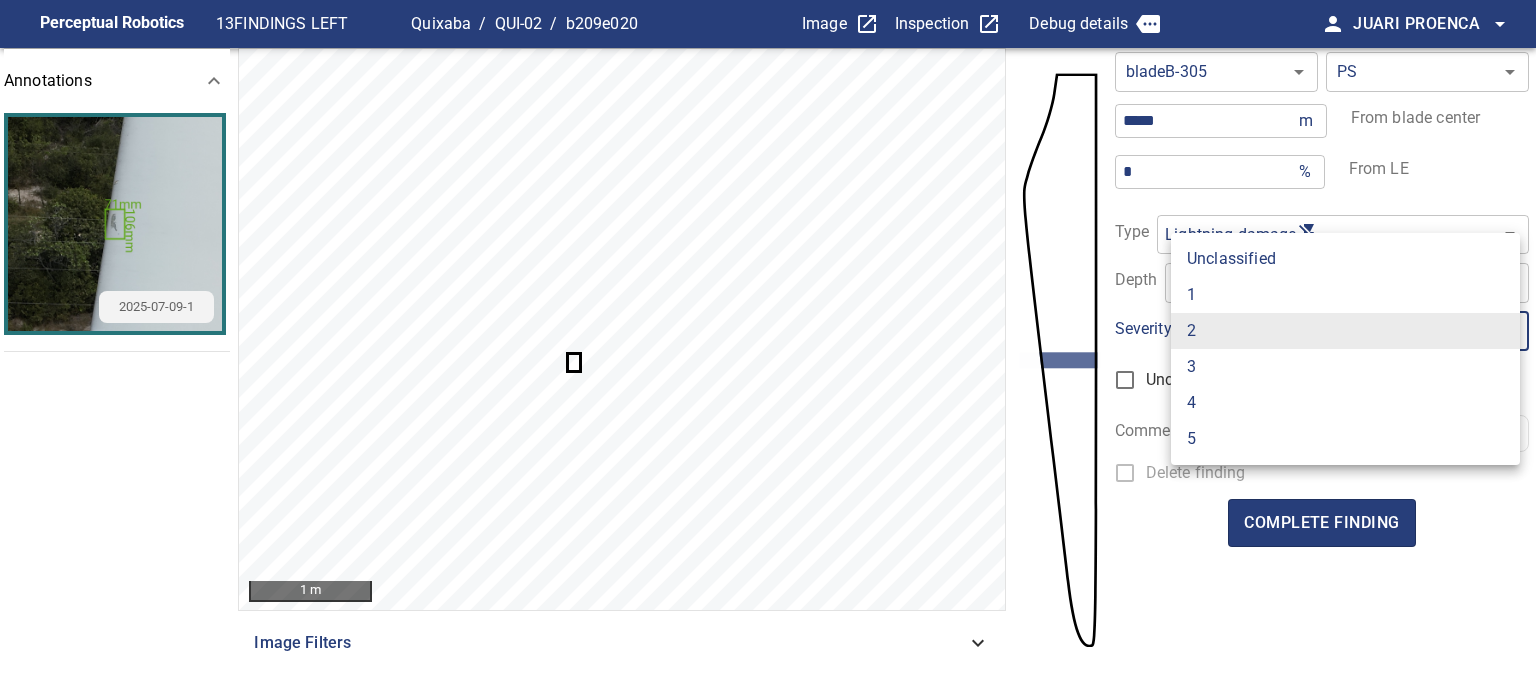 drag, startPoint x: 1192, startPoint y: 287, endPoint x: 1194, endPoint y: 299, distance: 12.165525 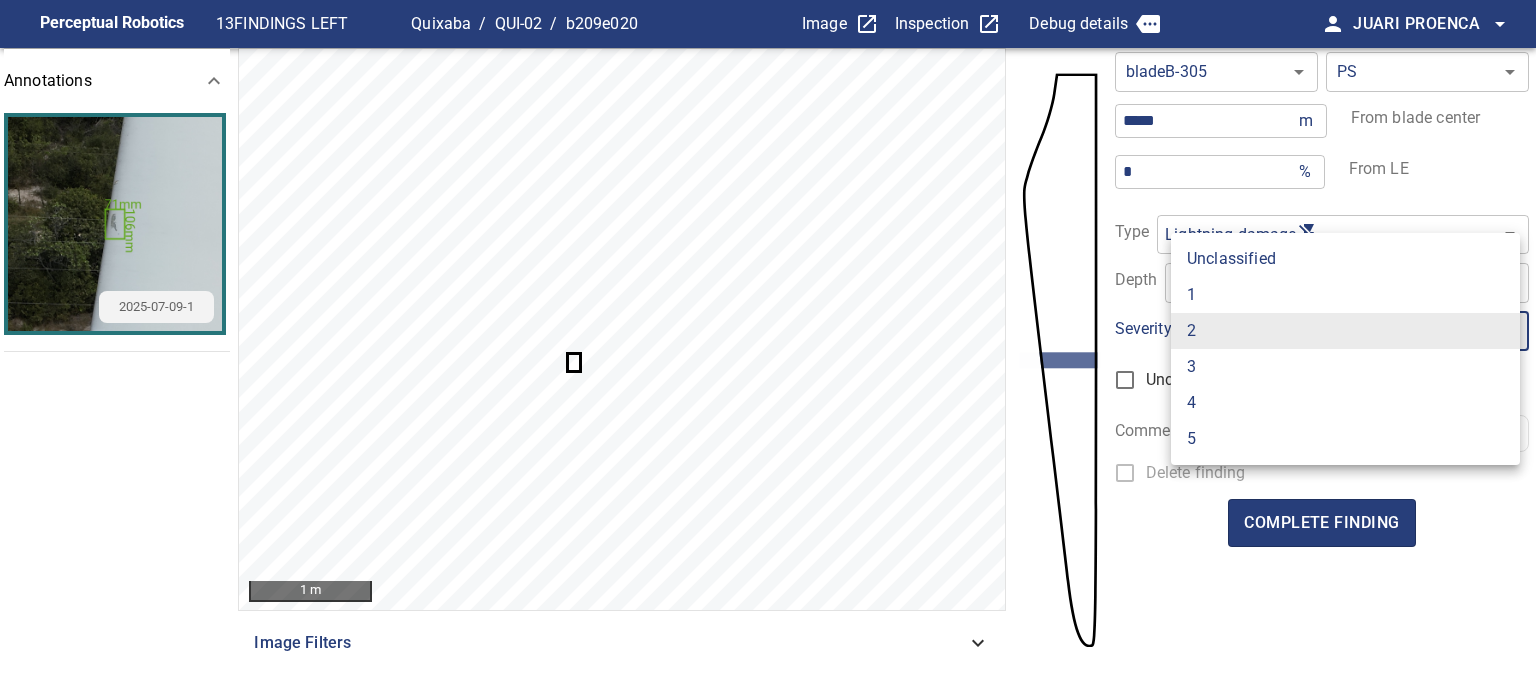 type on "*" 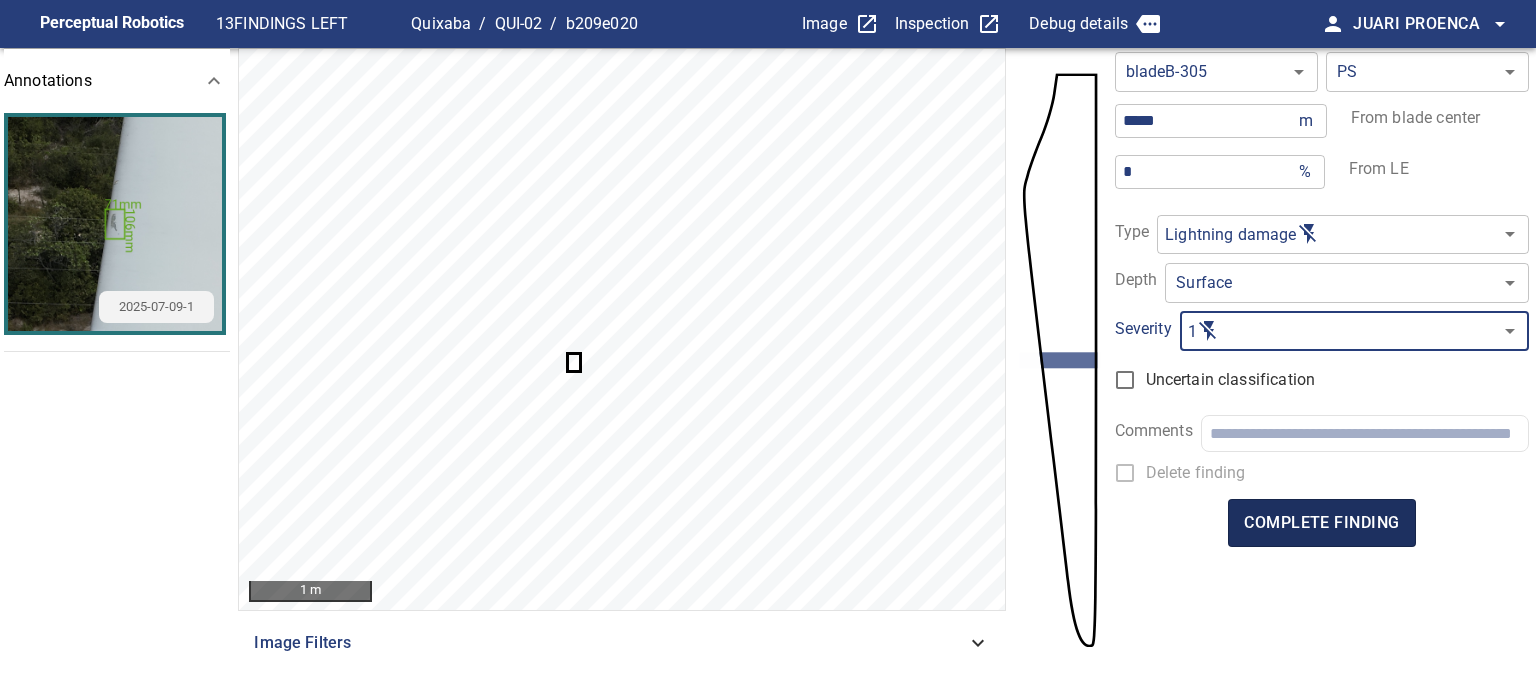 click on "complete finding" at bounding box center [1321, 523] 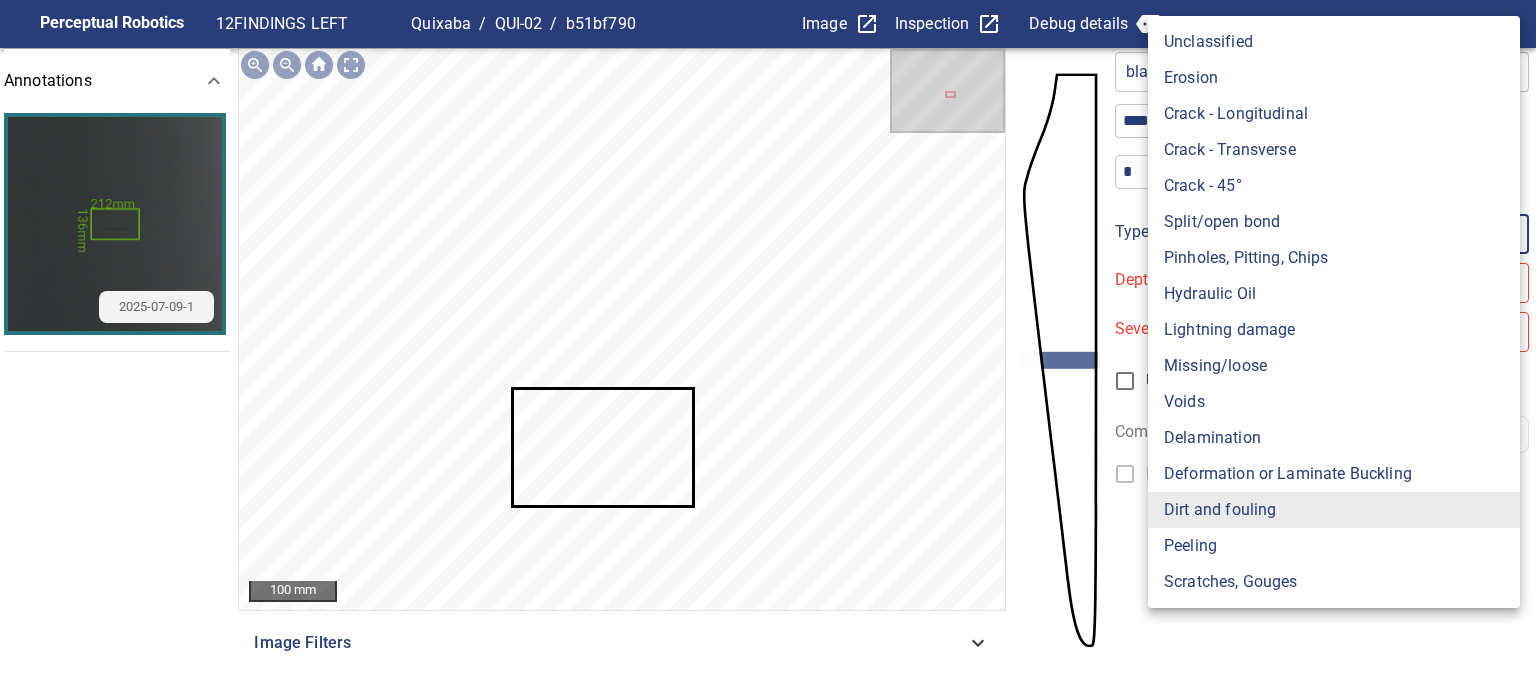 click on "**********" at bounding box center [768, 347] 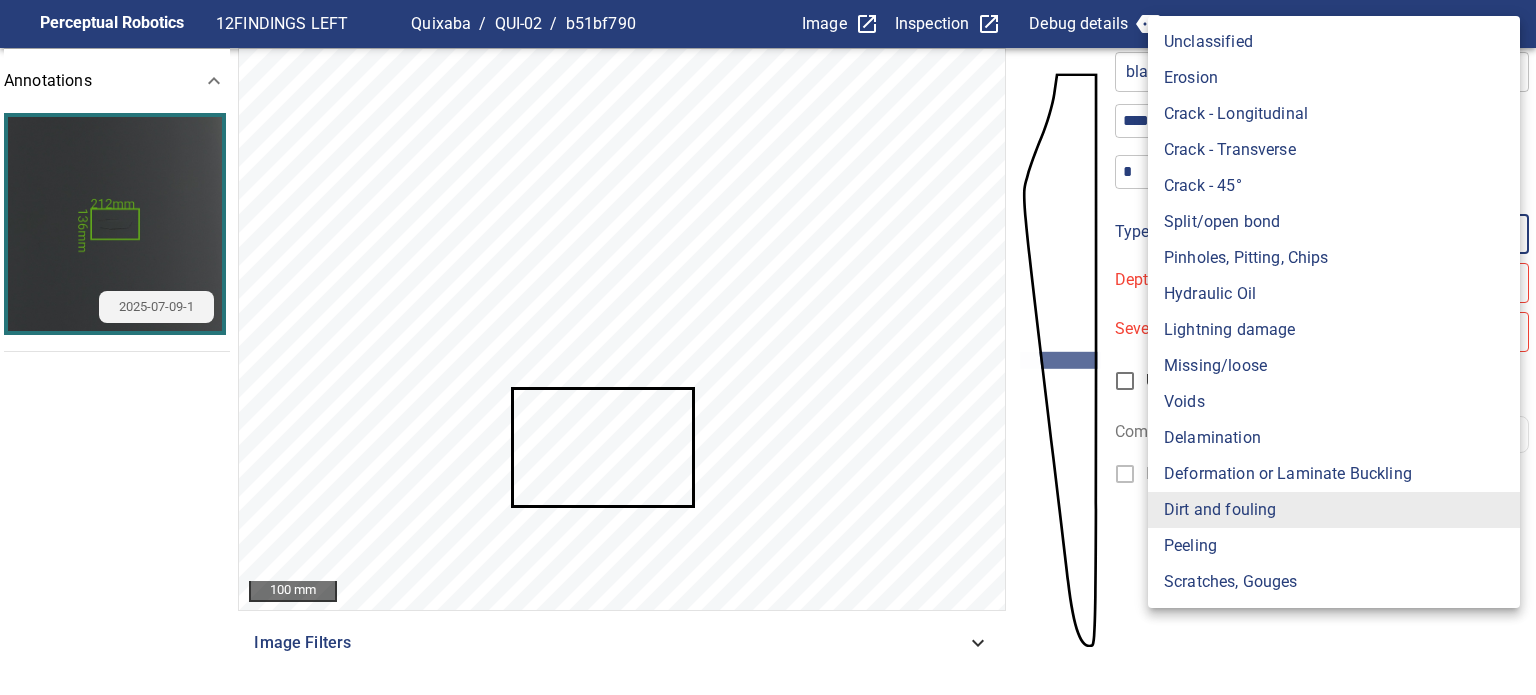 click on "Lightning damage" at bounding box center [1334, 330] 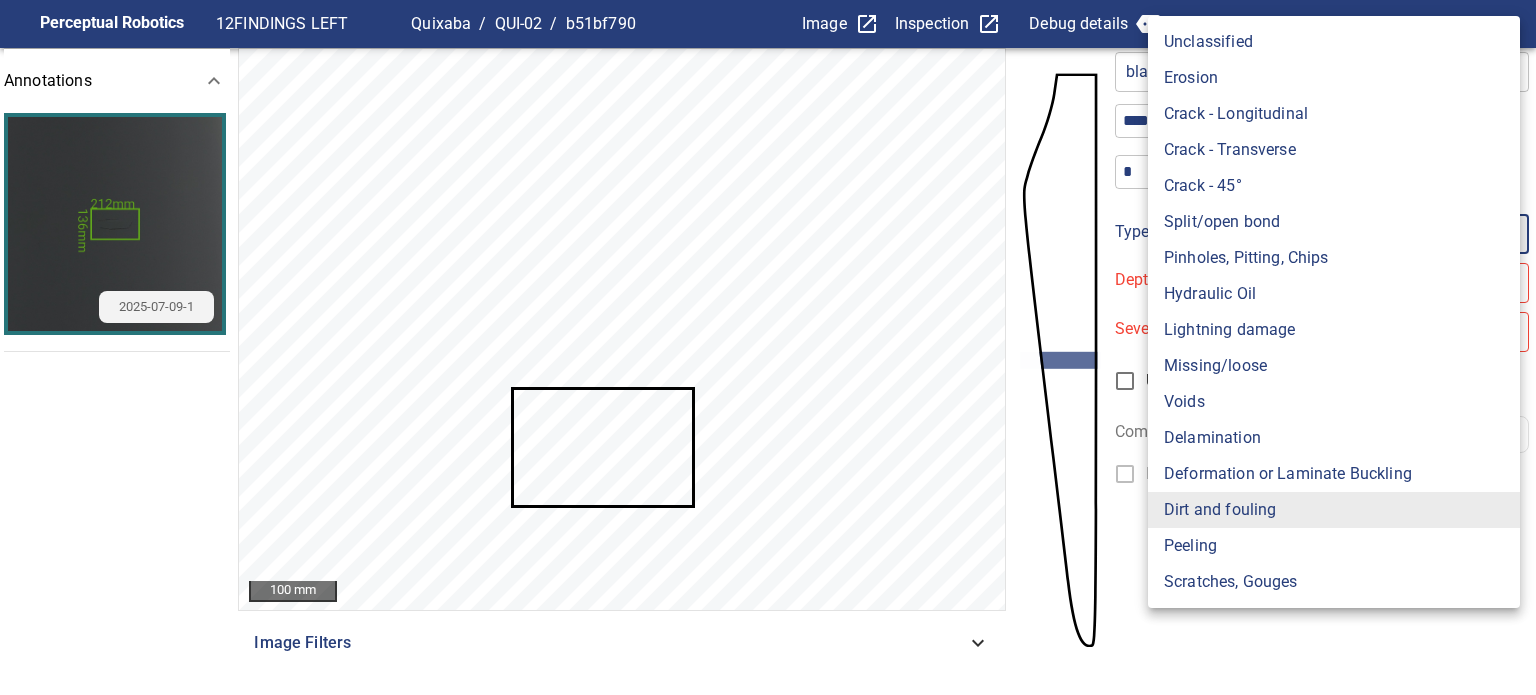 type on "**********" 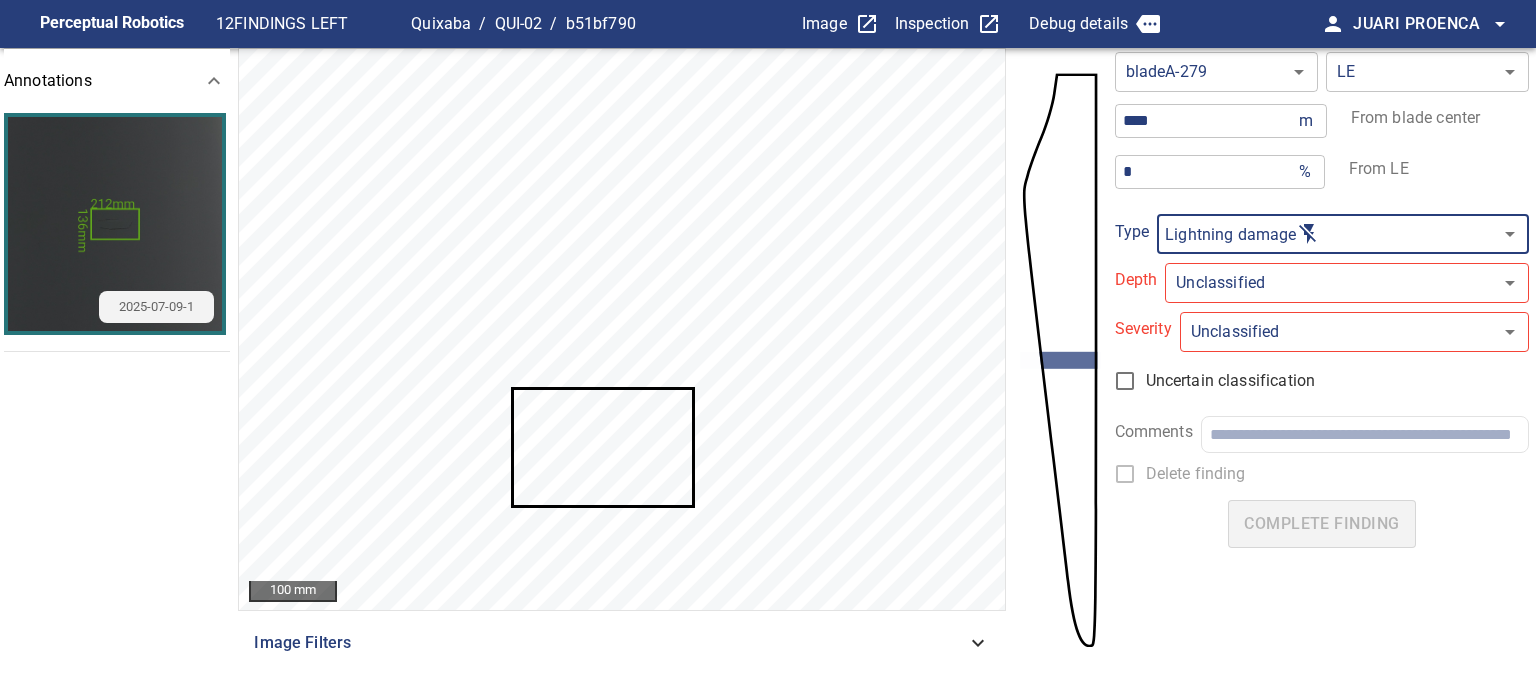 click on "**********" at bounding box center [768, 347] 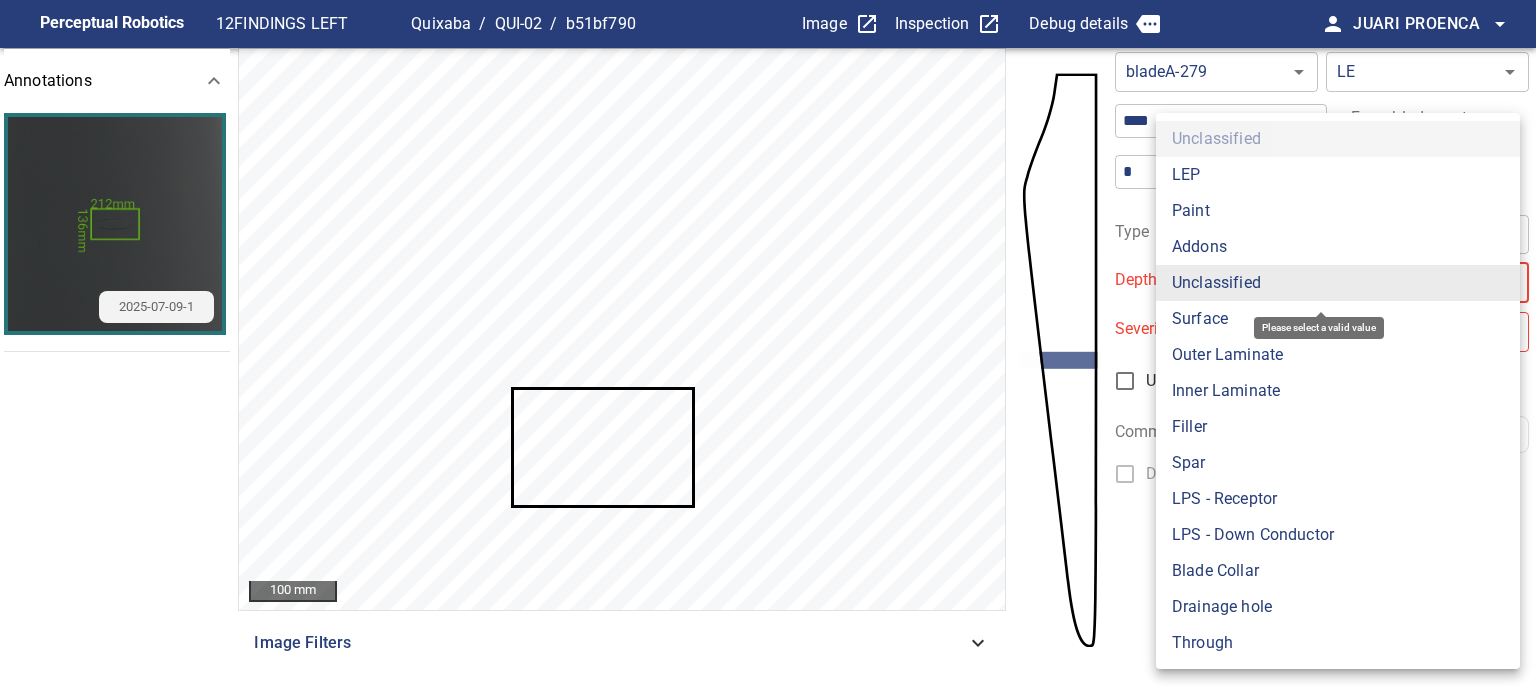click on "Surface" at bounding box center [1338, 319] 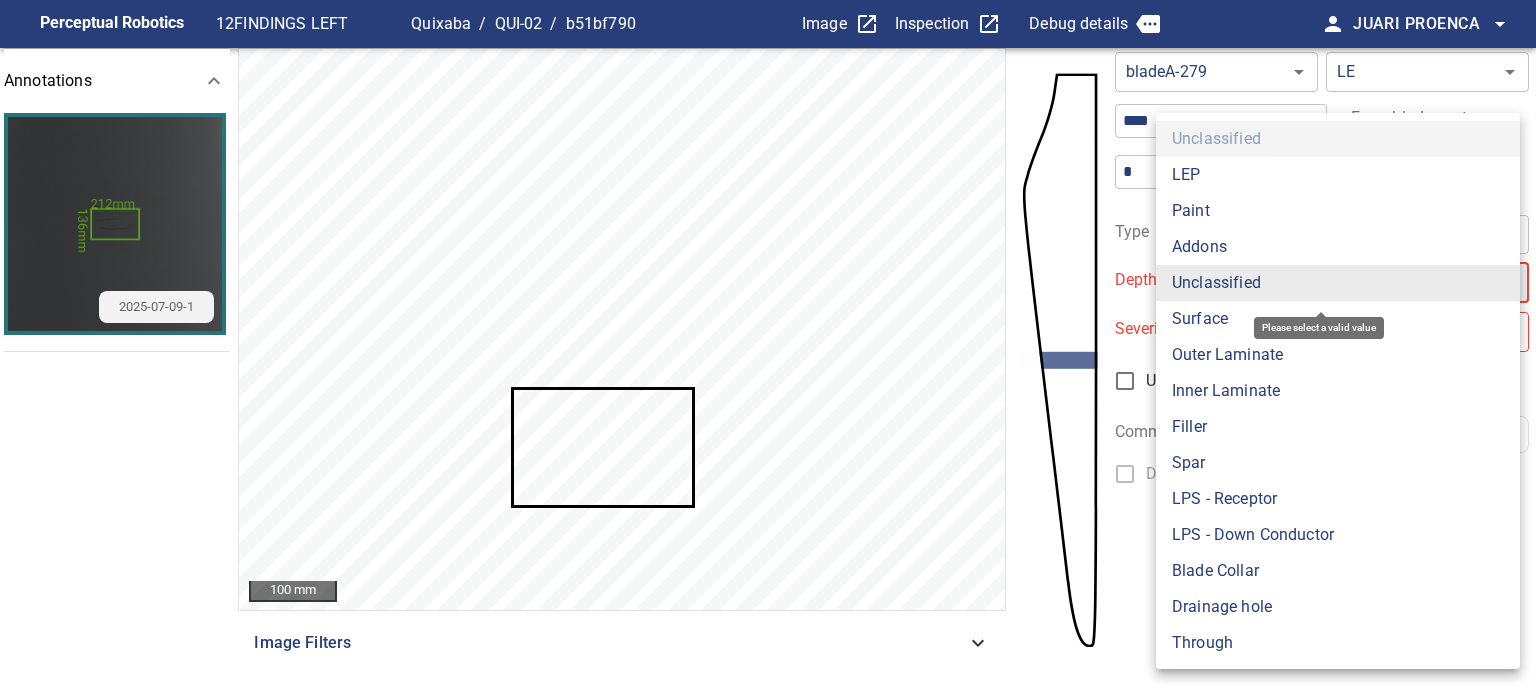 type on "*******" 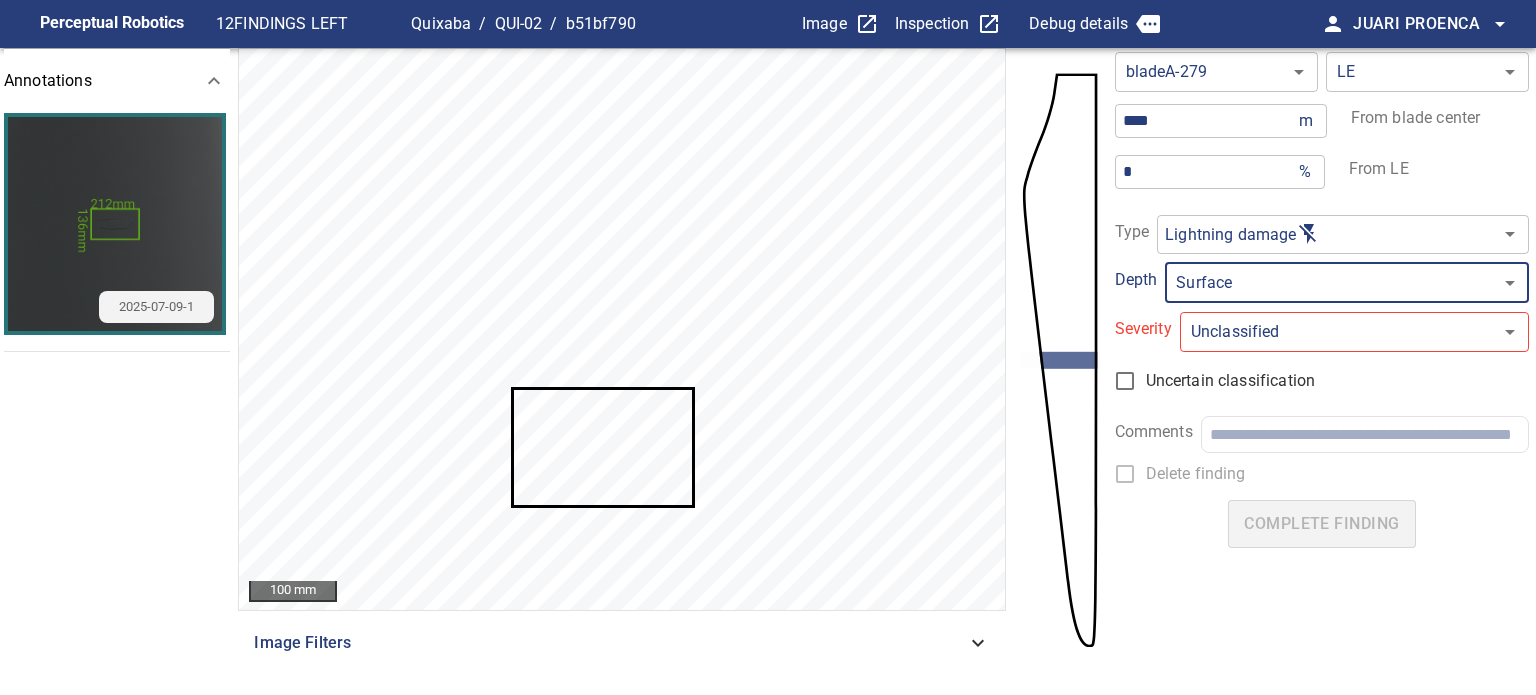click on "**********" at bounding box center (768, 347) 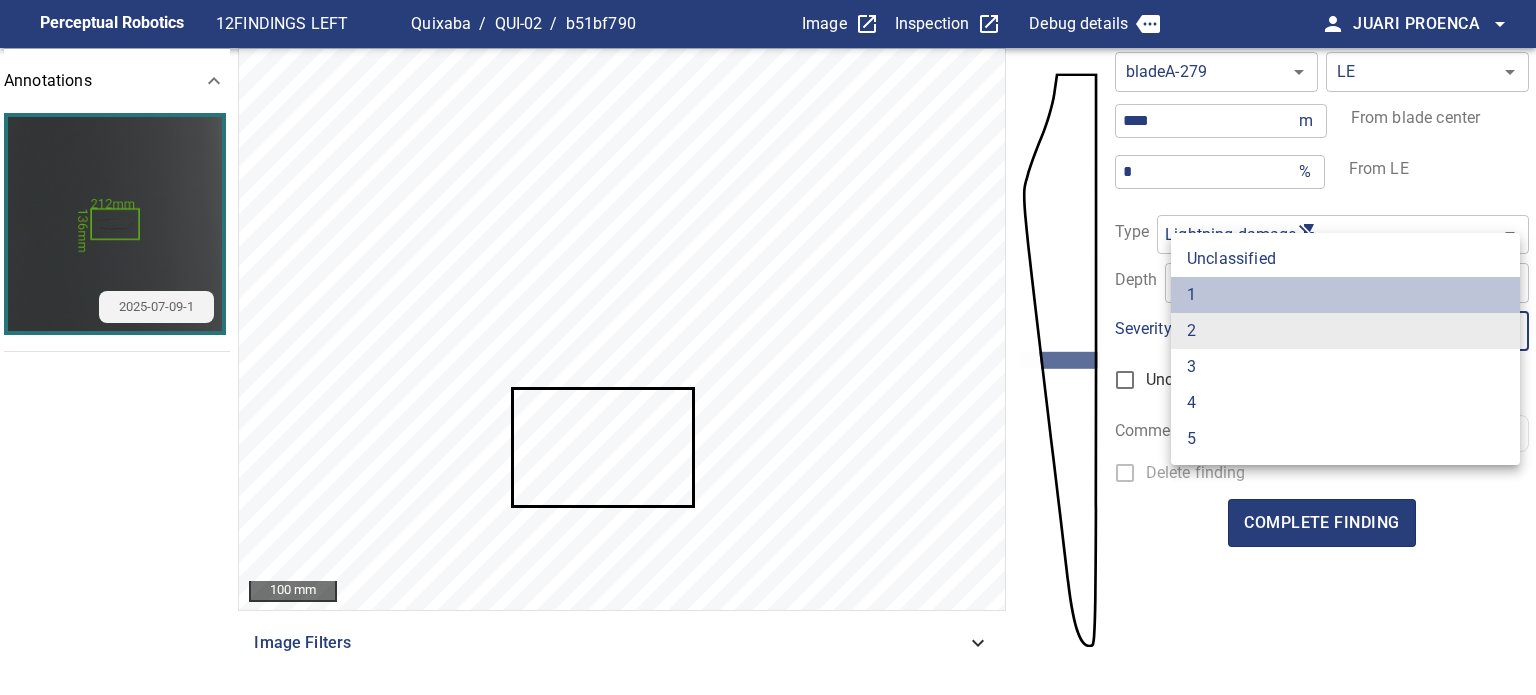 click on "1" at bounding box center (1345, 295) 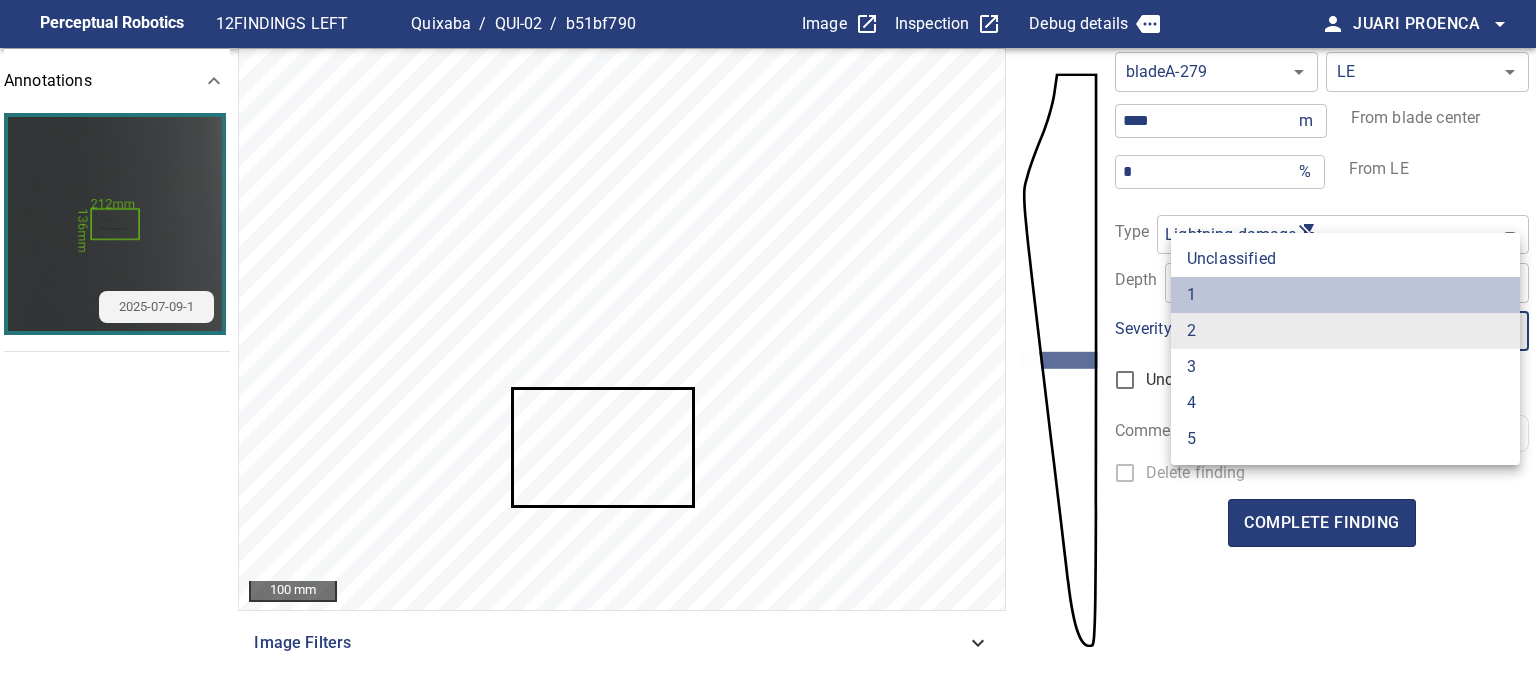 type on "*" 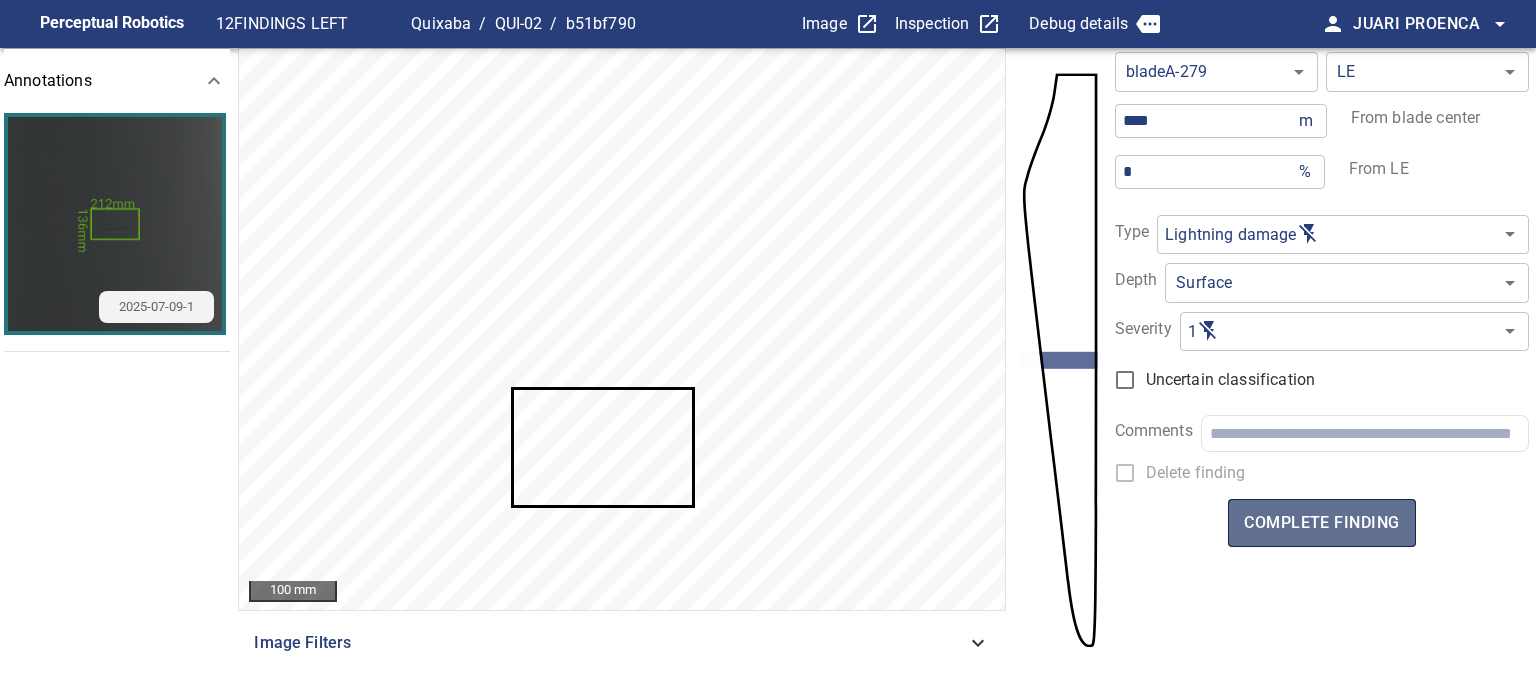 click on "complete finding" at bounding box center [1321, 523] 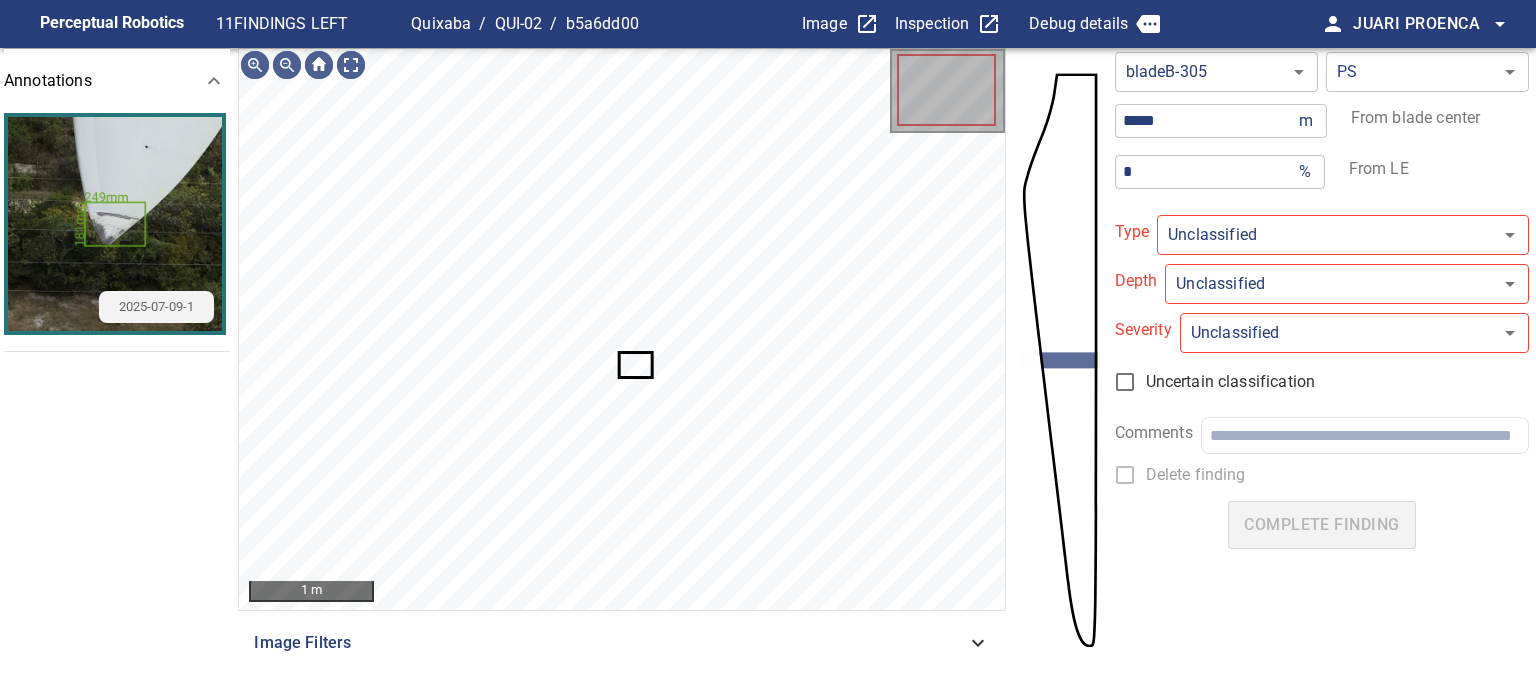 type on "**********" 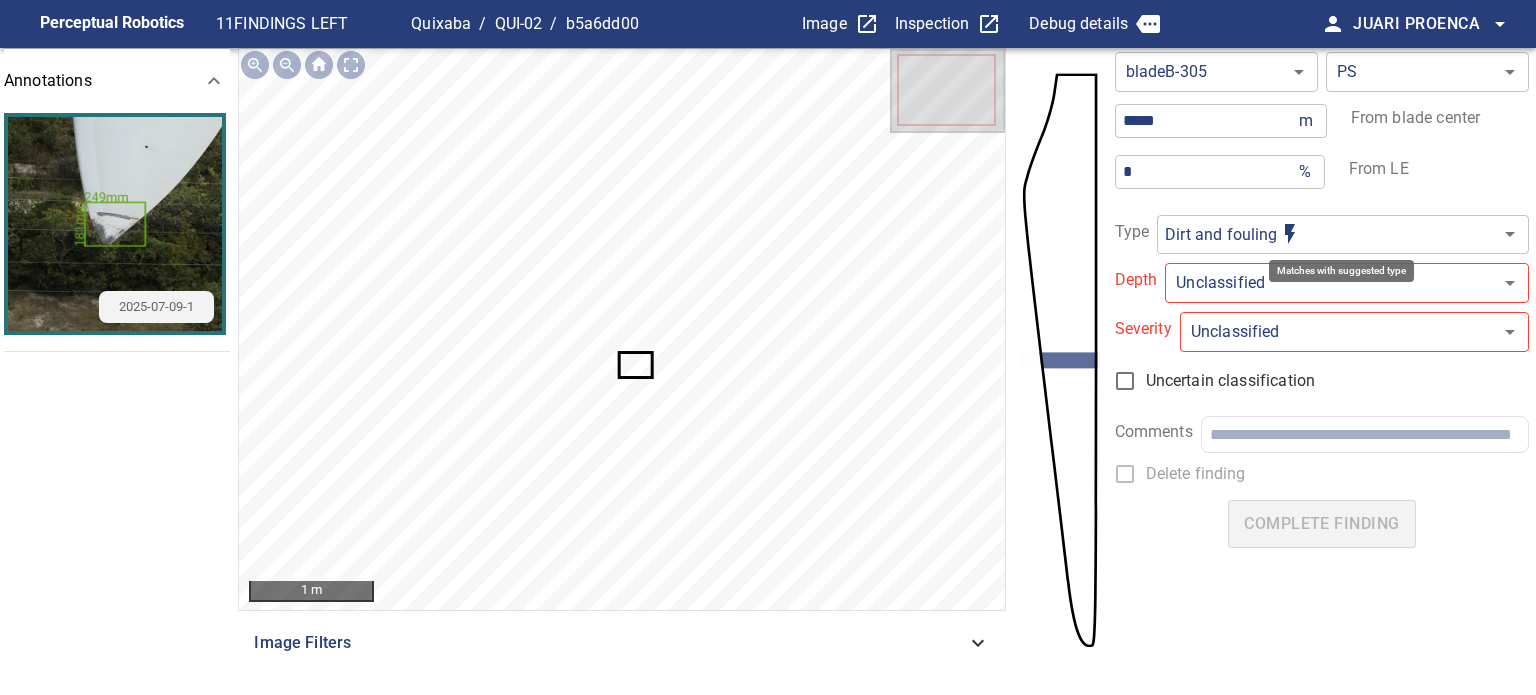 click on "**********" at bounding box center [768, 347] 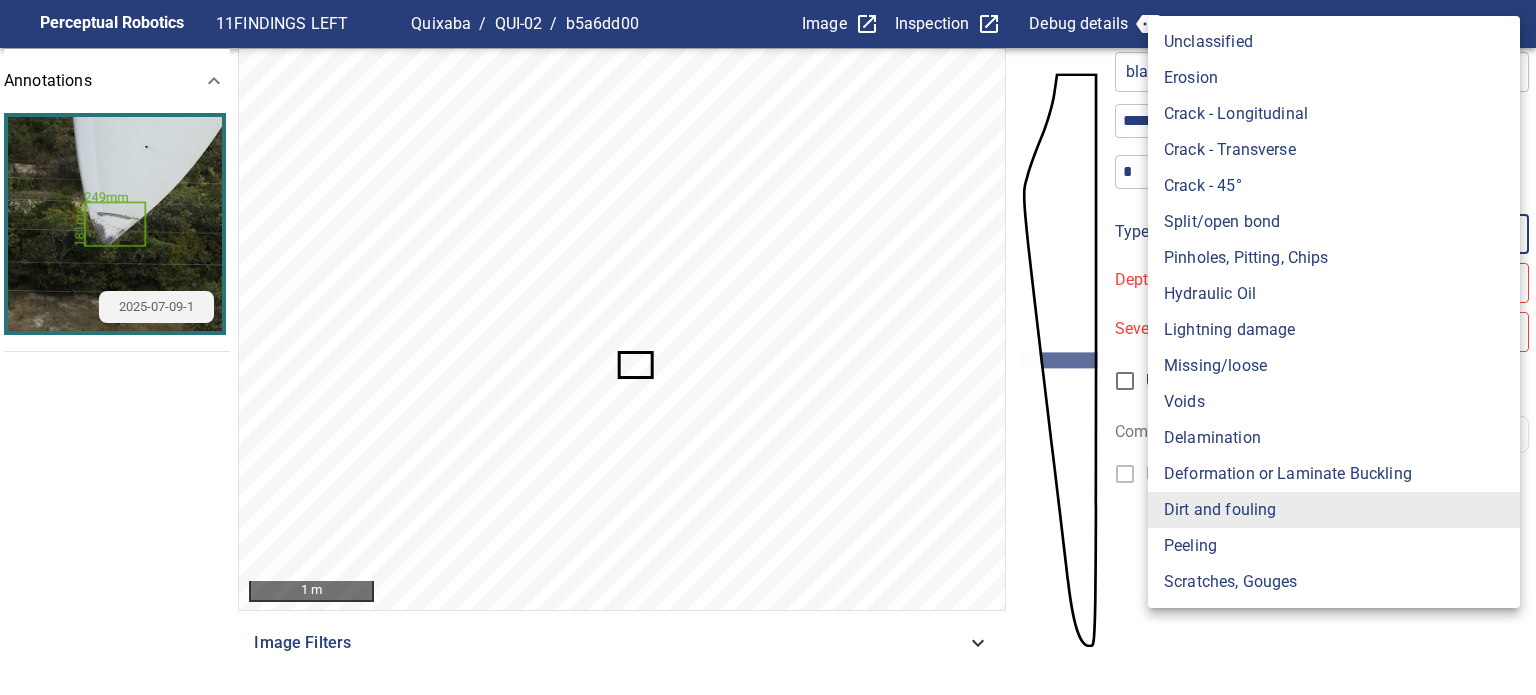 click at bounding box center (768, 347) 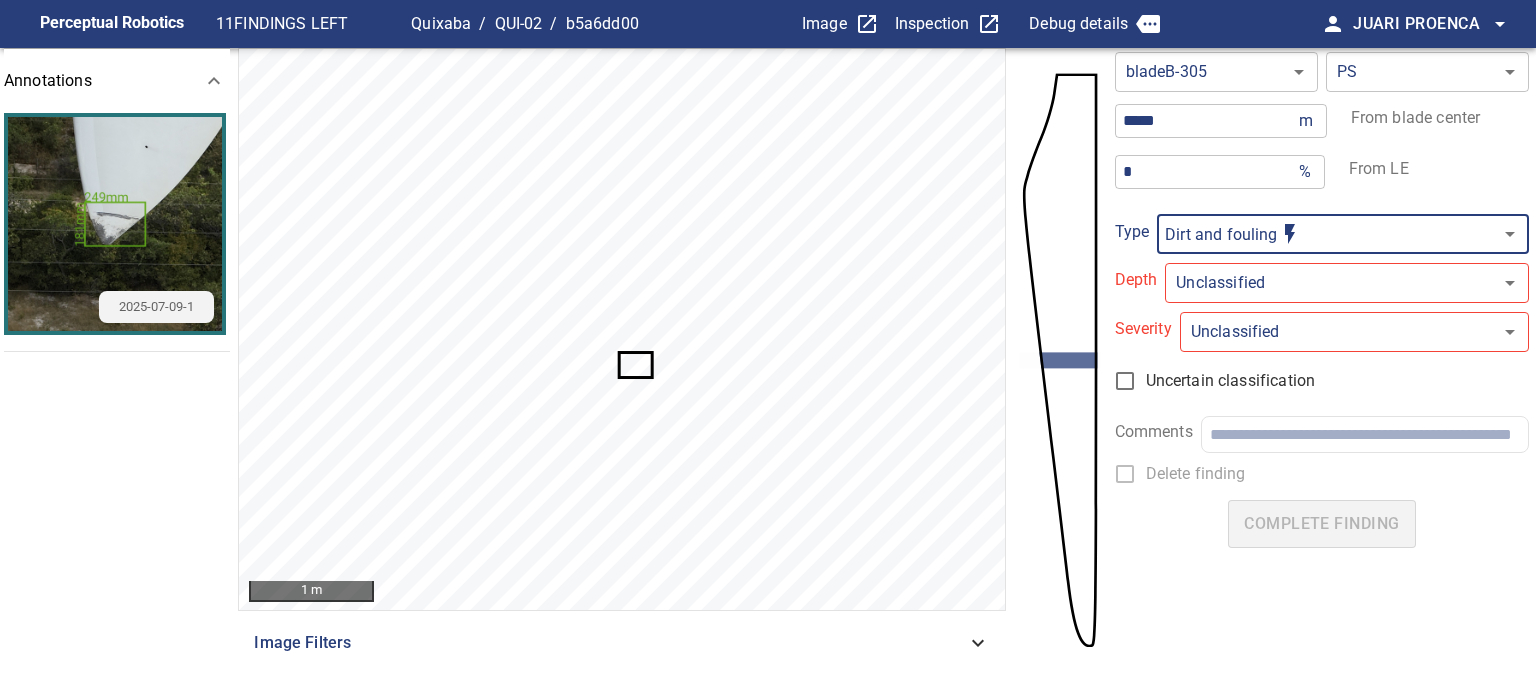 click on "**********" at bounding box center [768, 347] 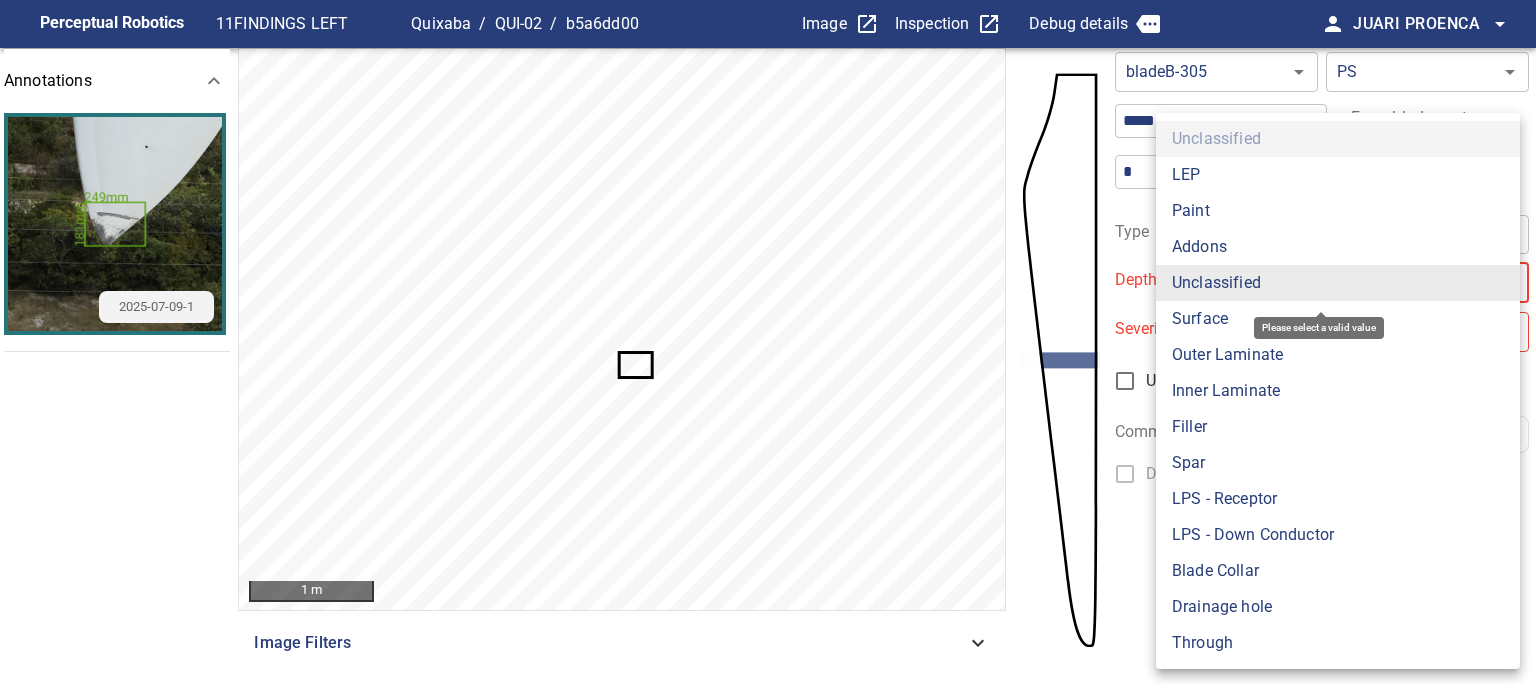 click on "Surface" at bounding box center (1338, 319) 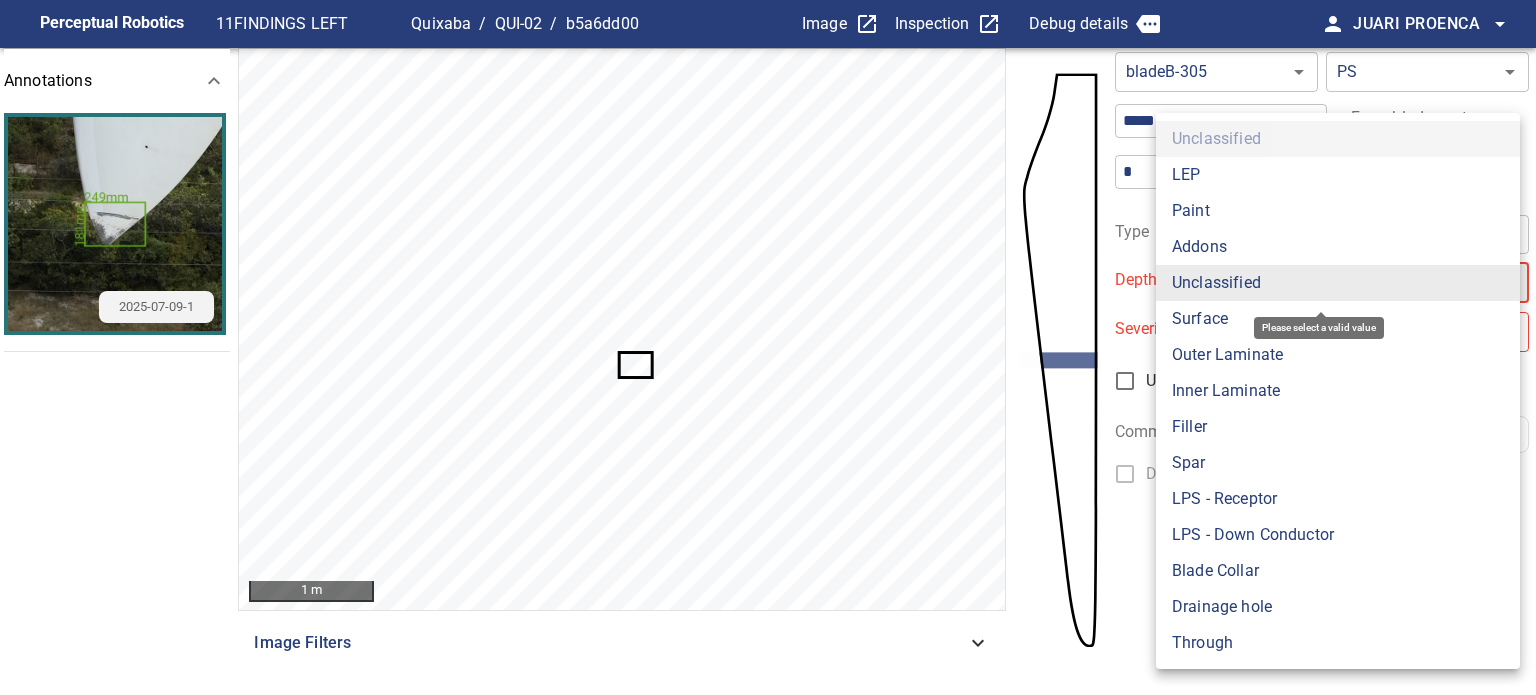 type on "*******" 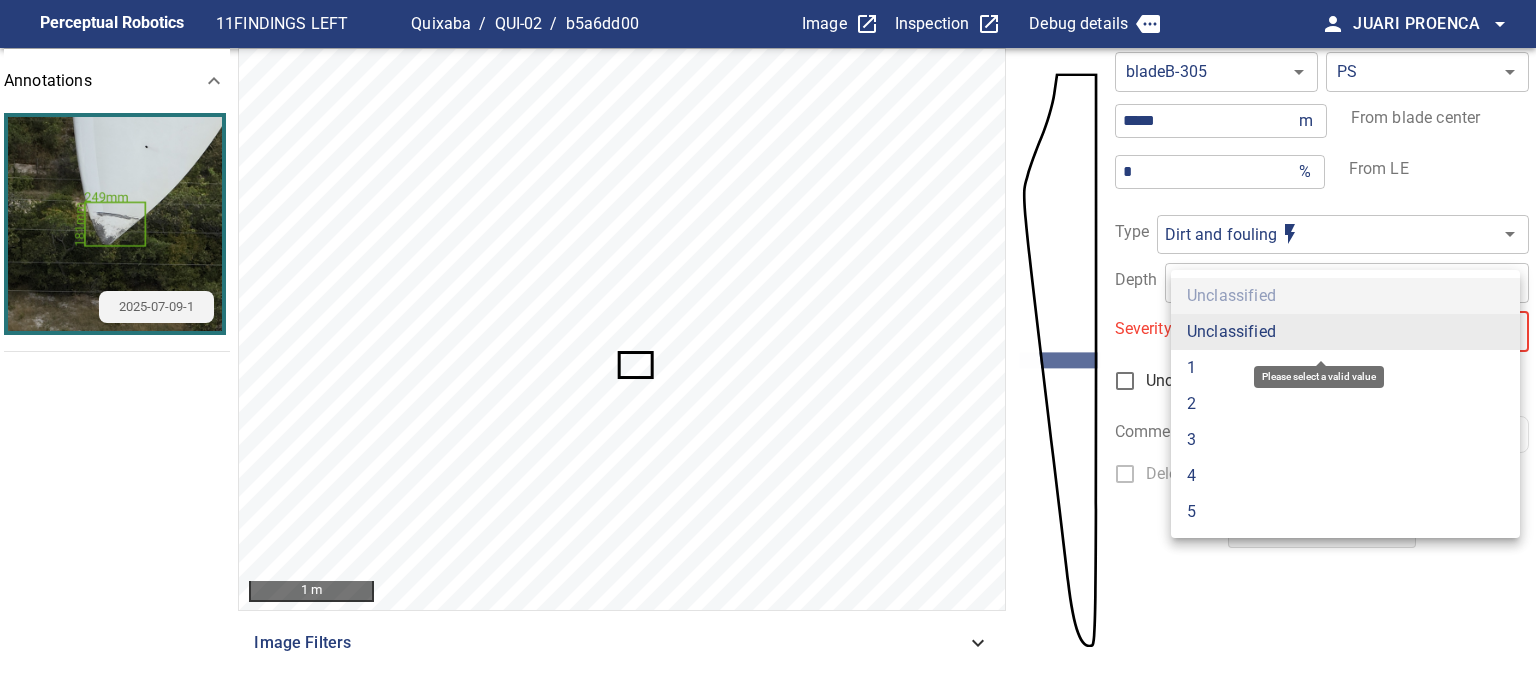 type on "*" 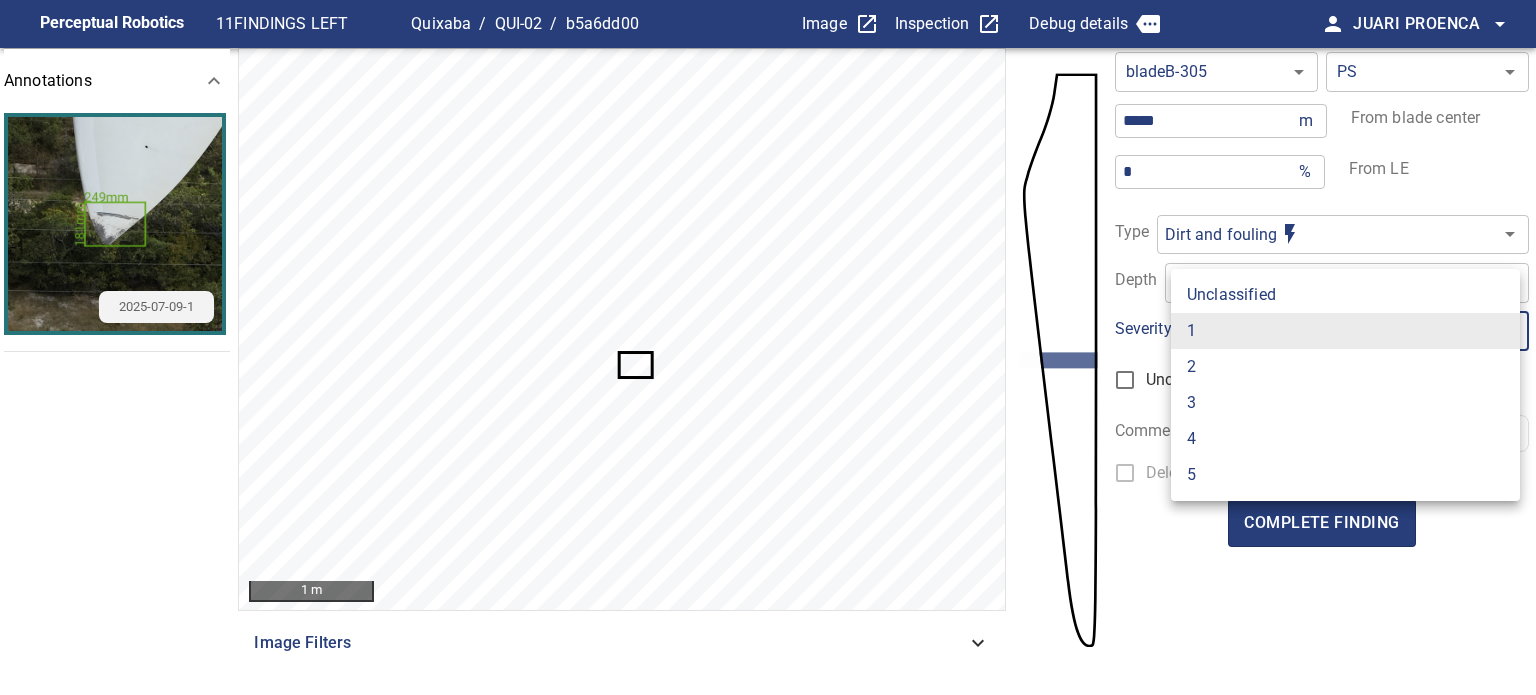 click on "1" at bounding box center (1345, 331) 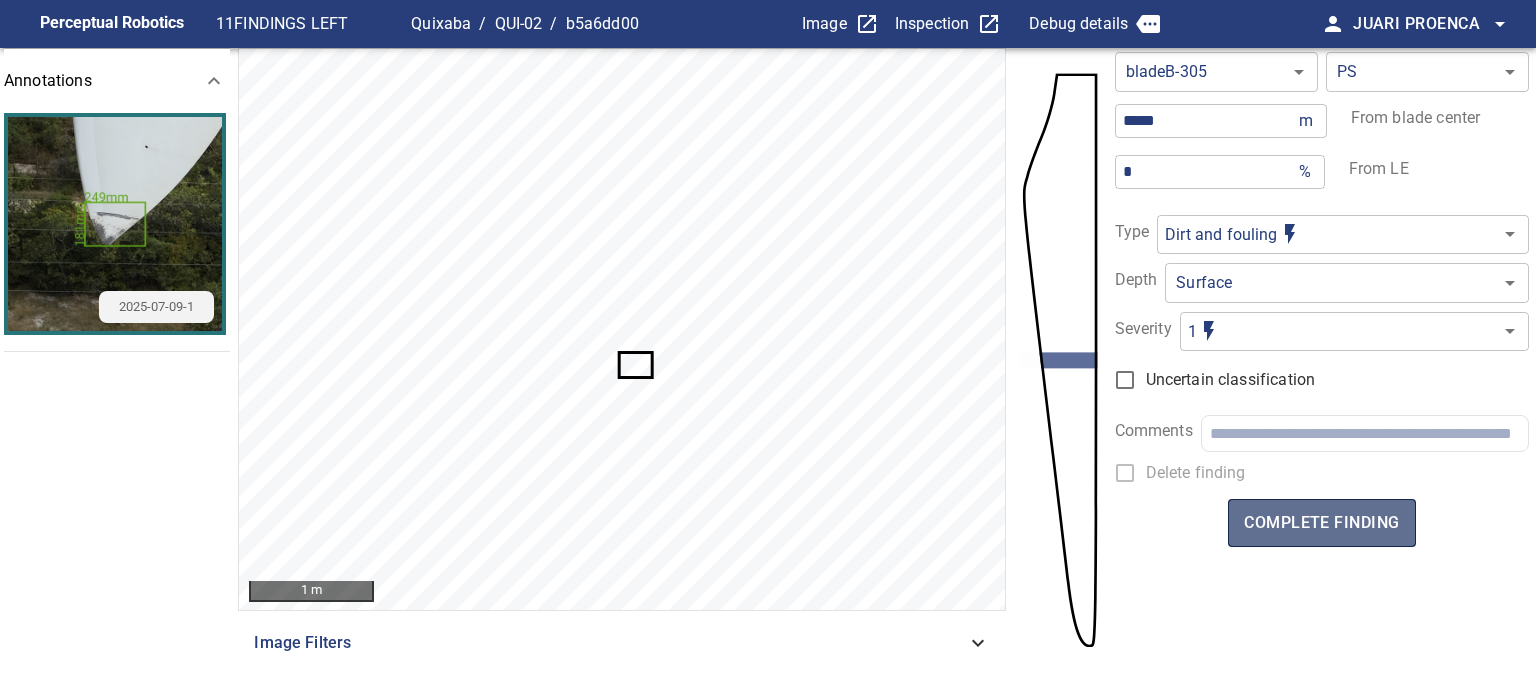 click on "complete finding" at bounding box center [1321, 523] 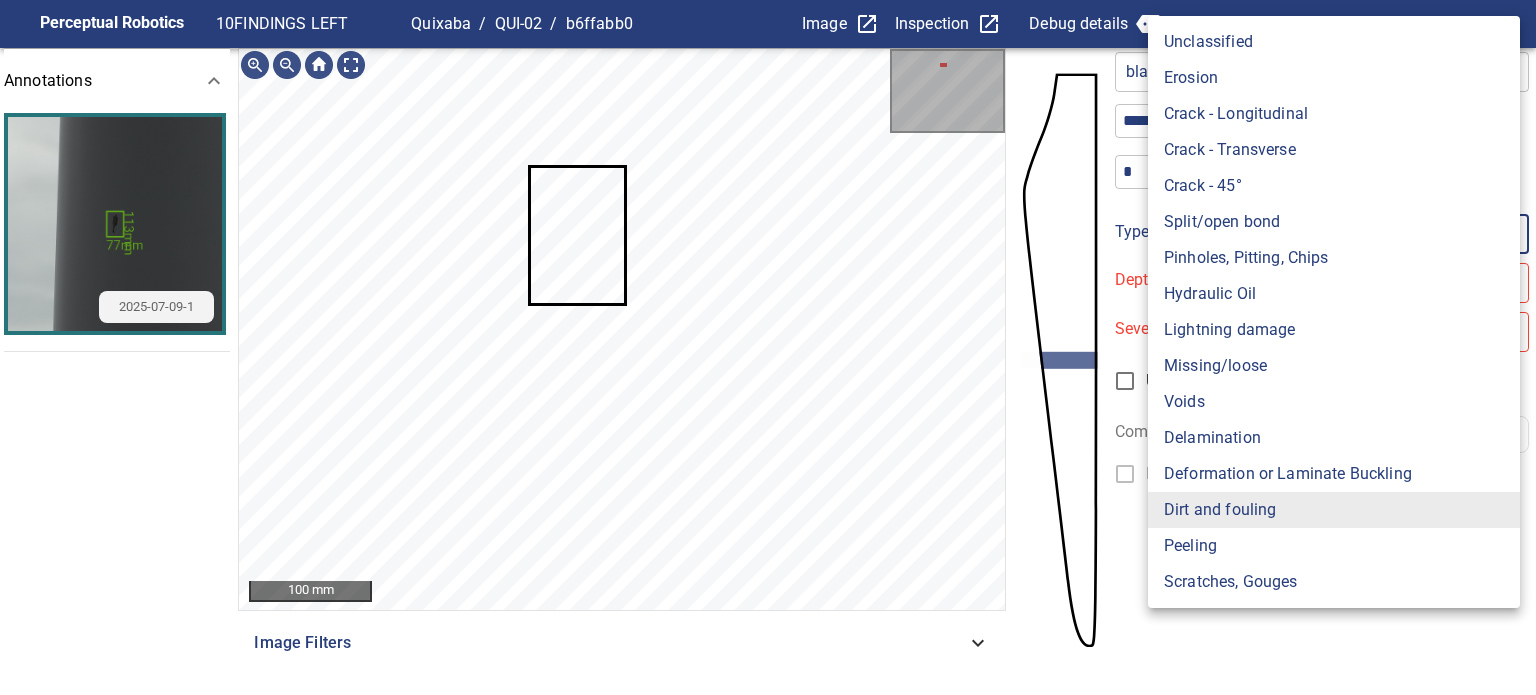 click on "**********" at bounding box center (768, 347) 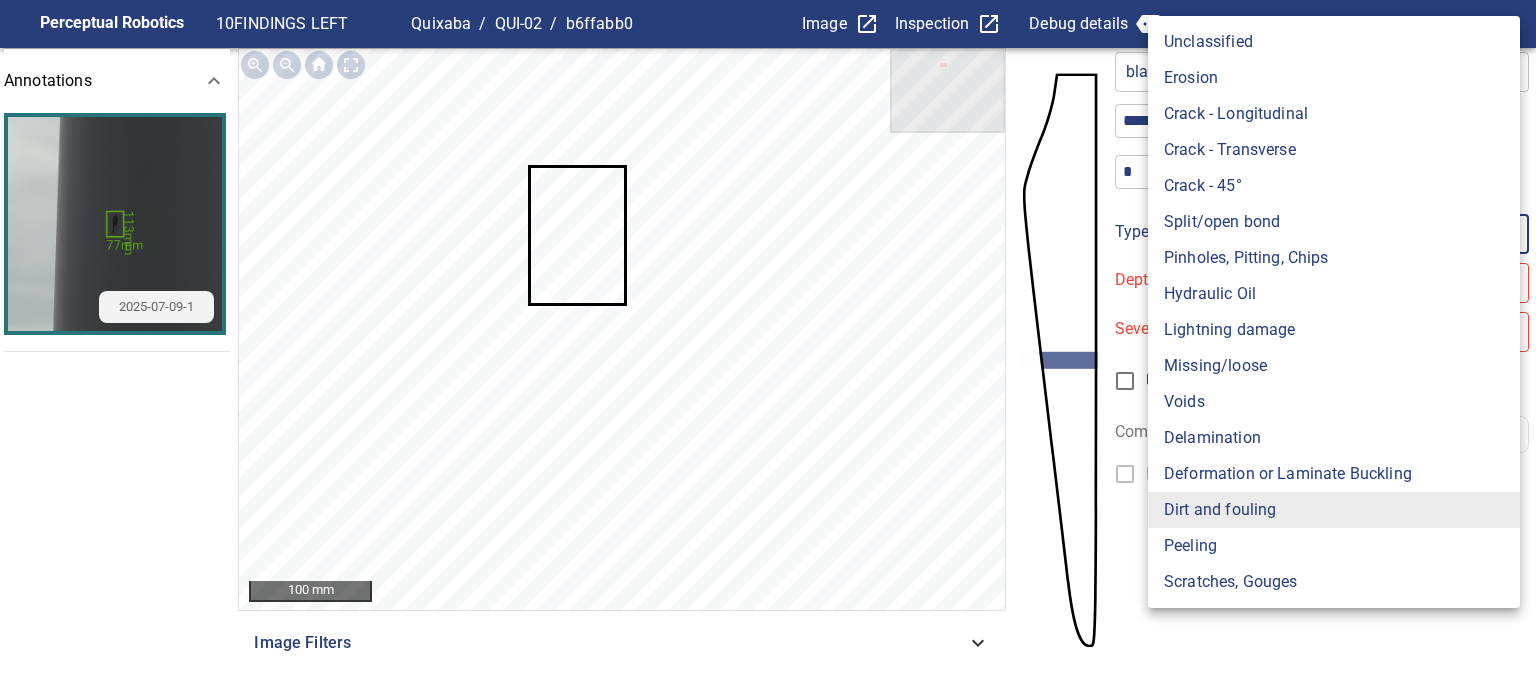 click on "Lightning damage" at bounding box center (1334, 330) 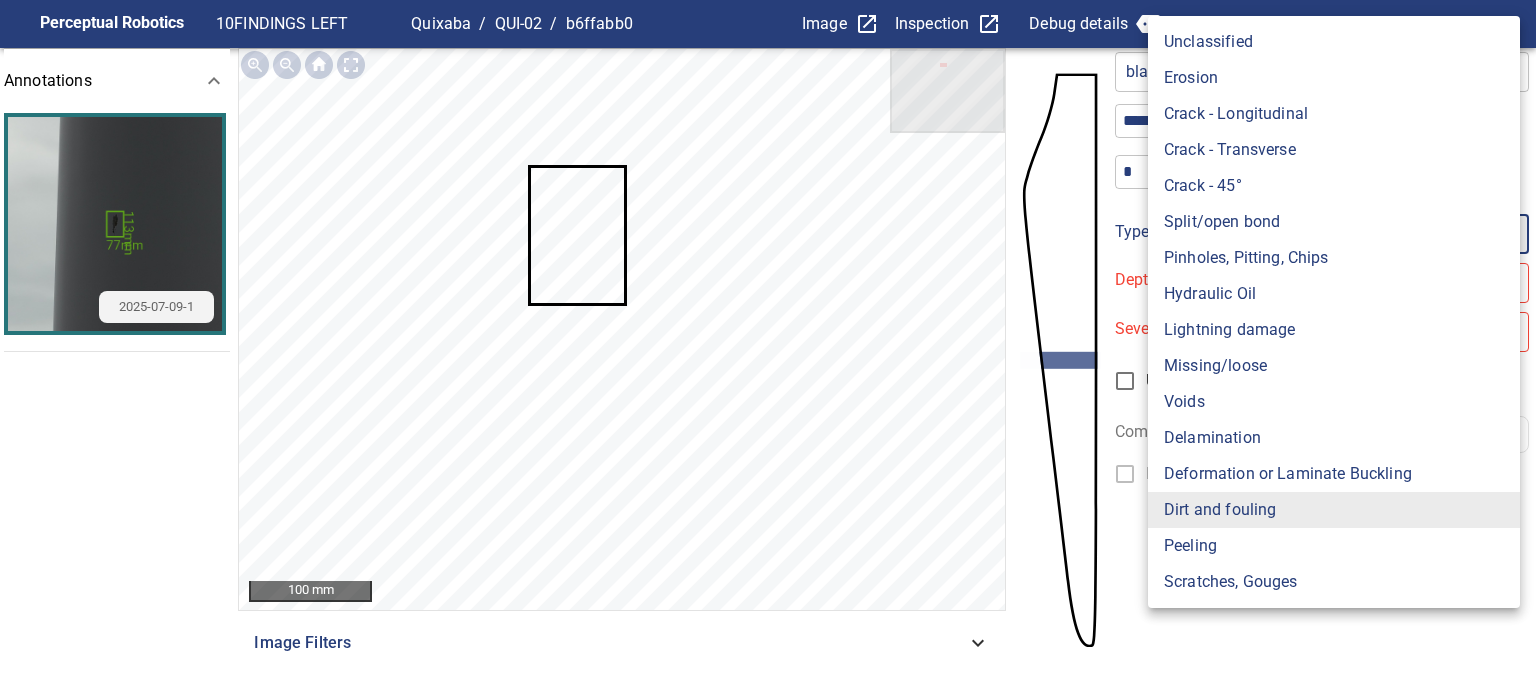 type on "**********" 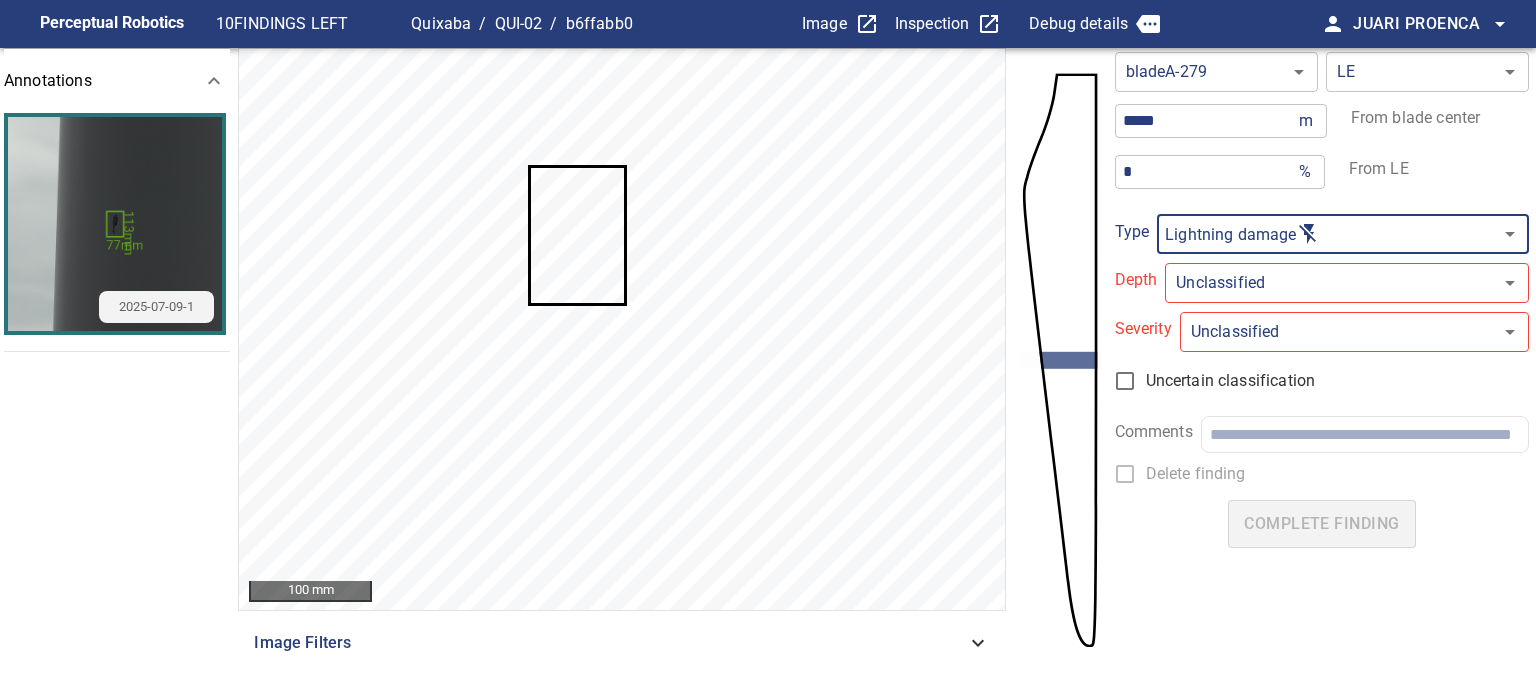click on "**********" at bounding box center [768, 347] 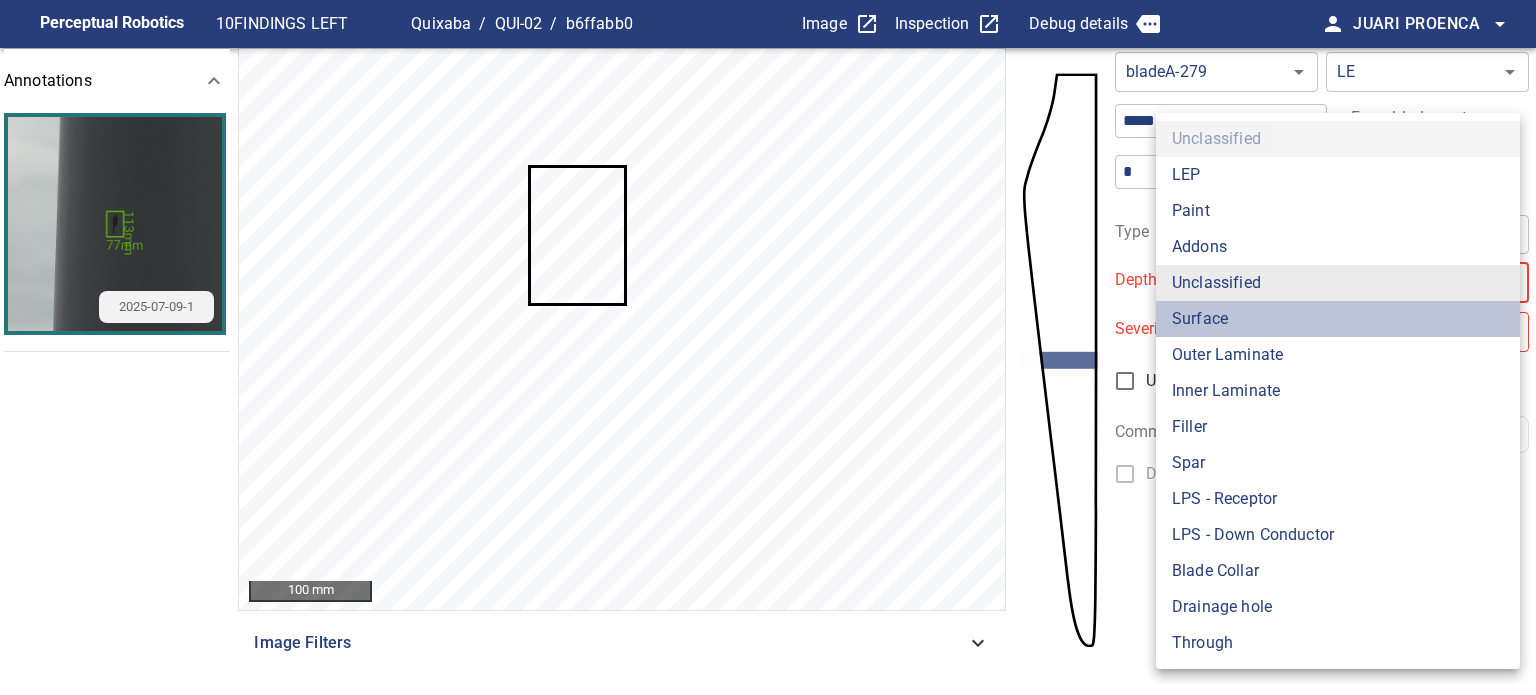 click on "Surface" at bounding box center (1338, 319) 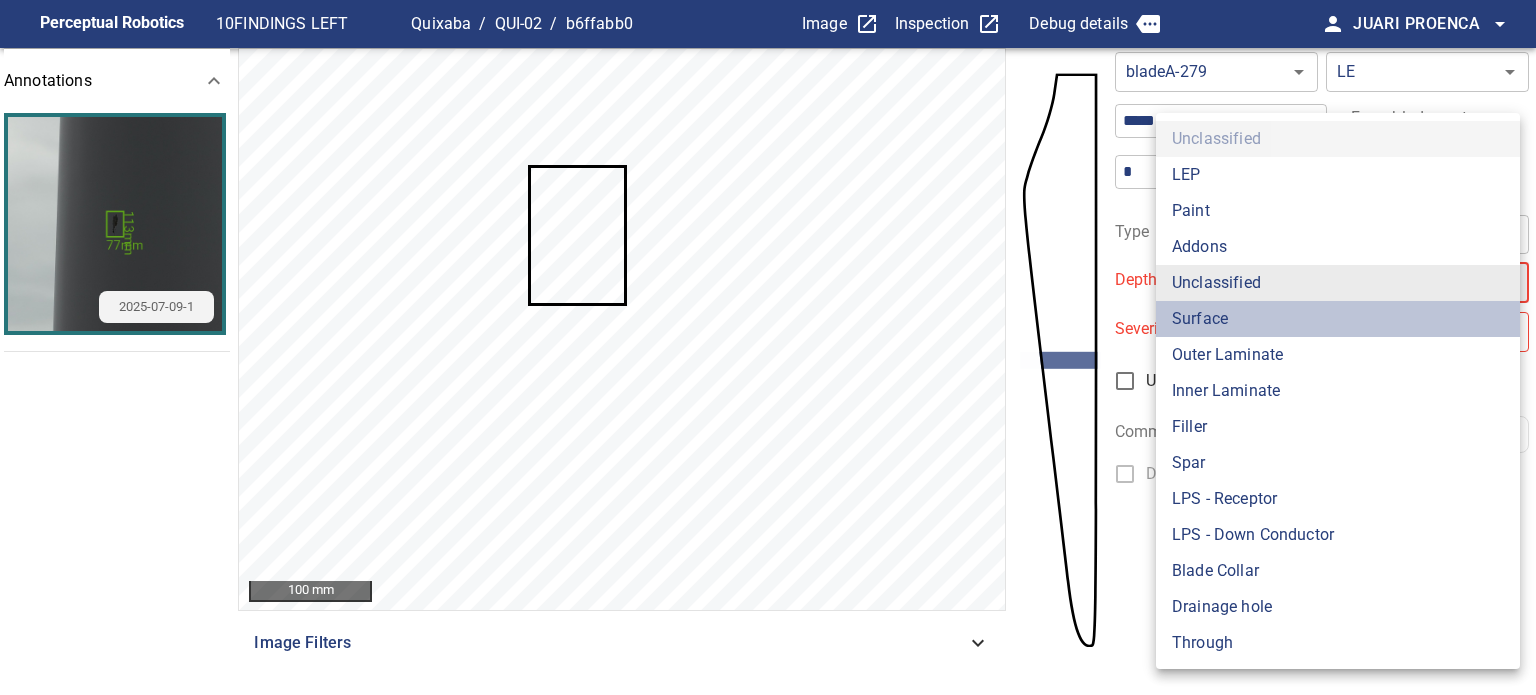 type on "*******" 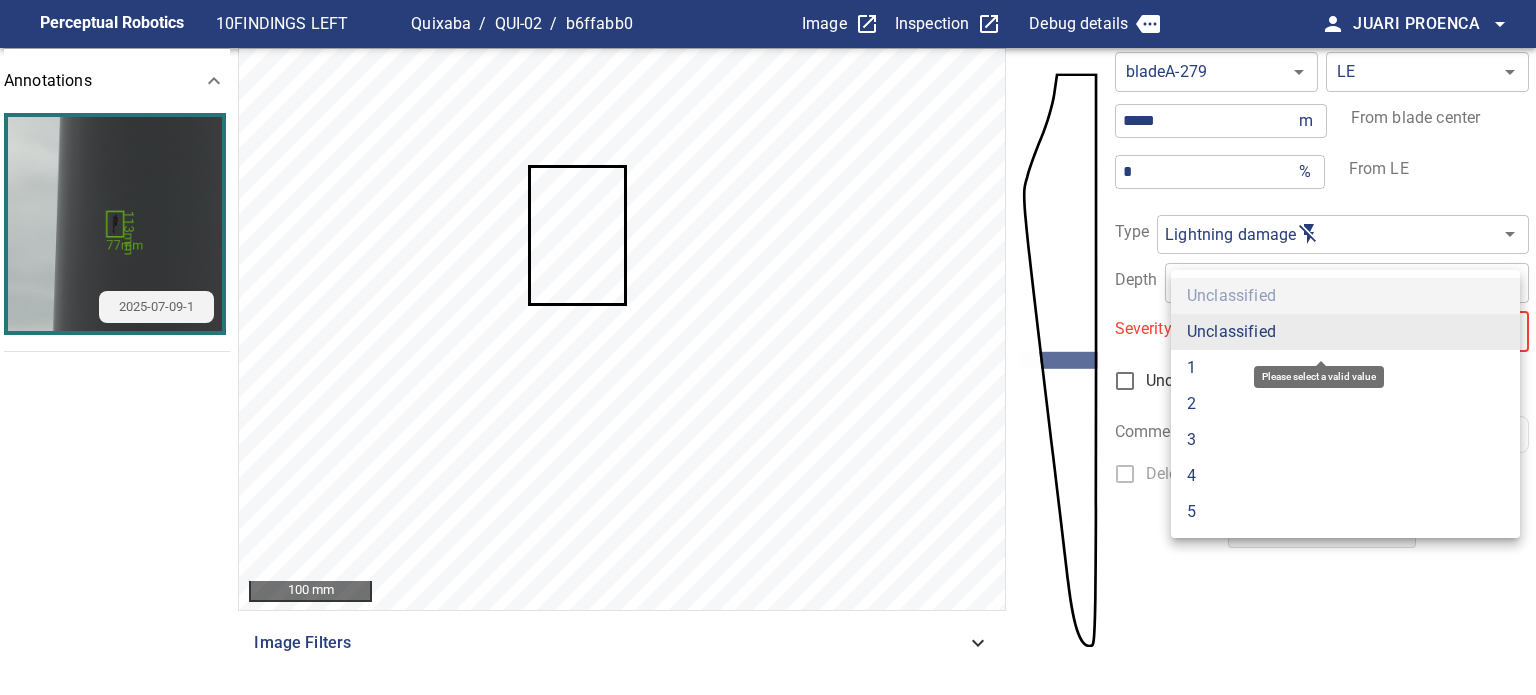 click on "**********" at bounding box center (768, 347) 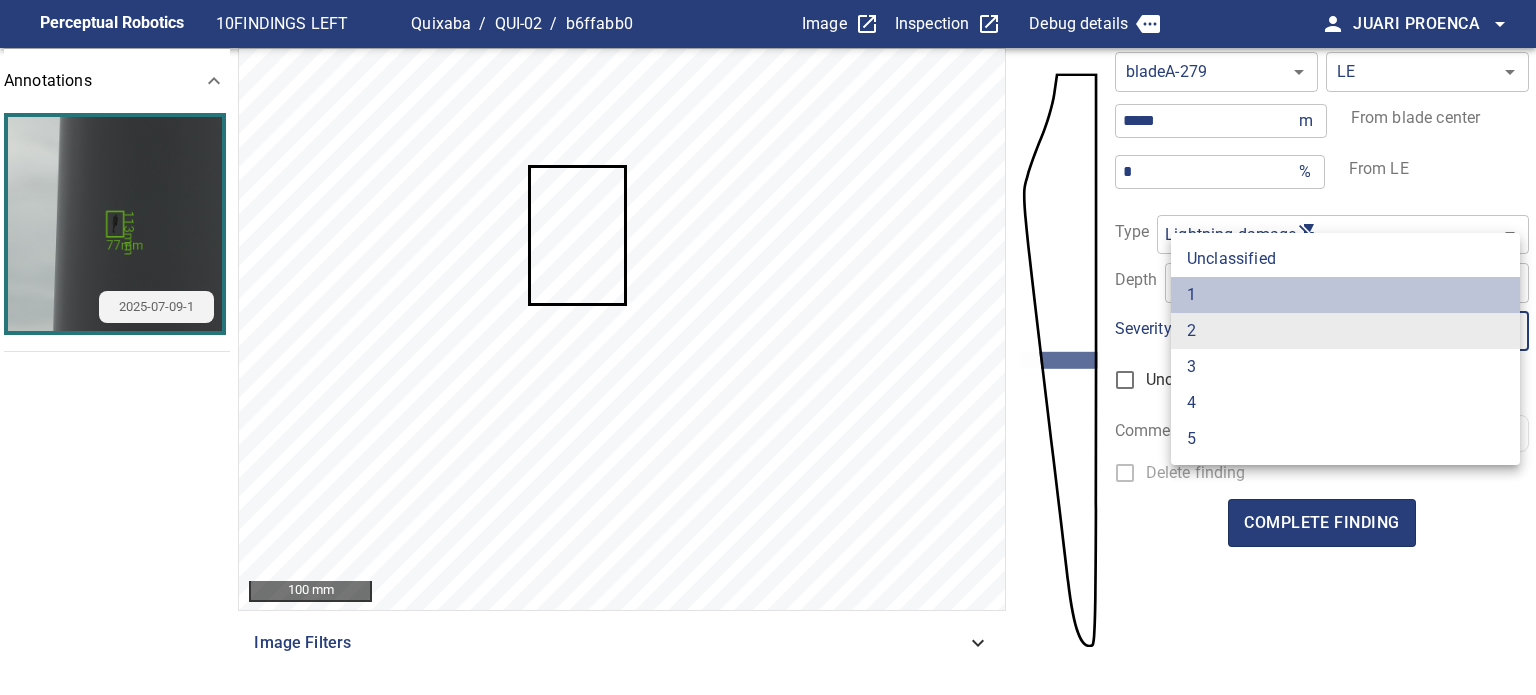 click on "1" at bounding box center (1345, 295) 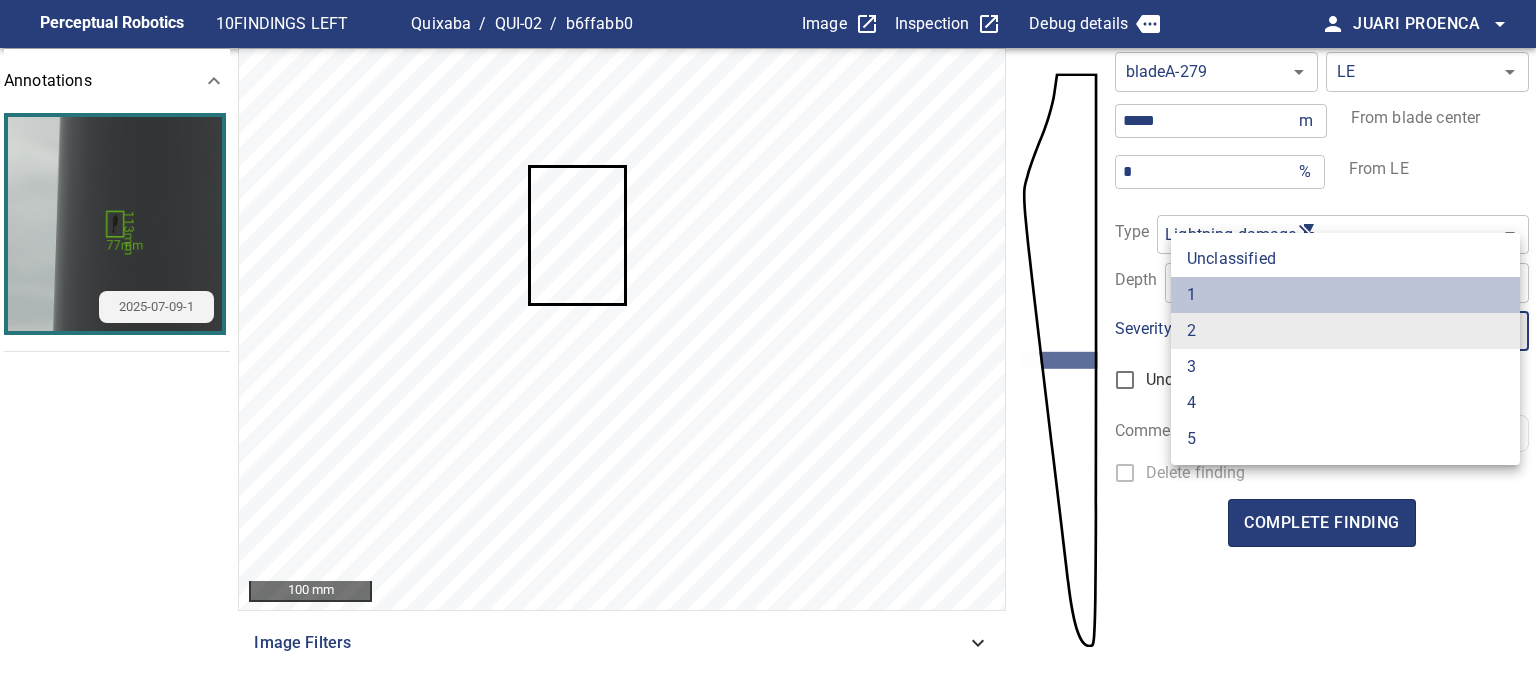 type on "*" 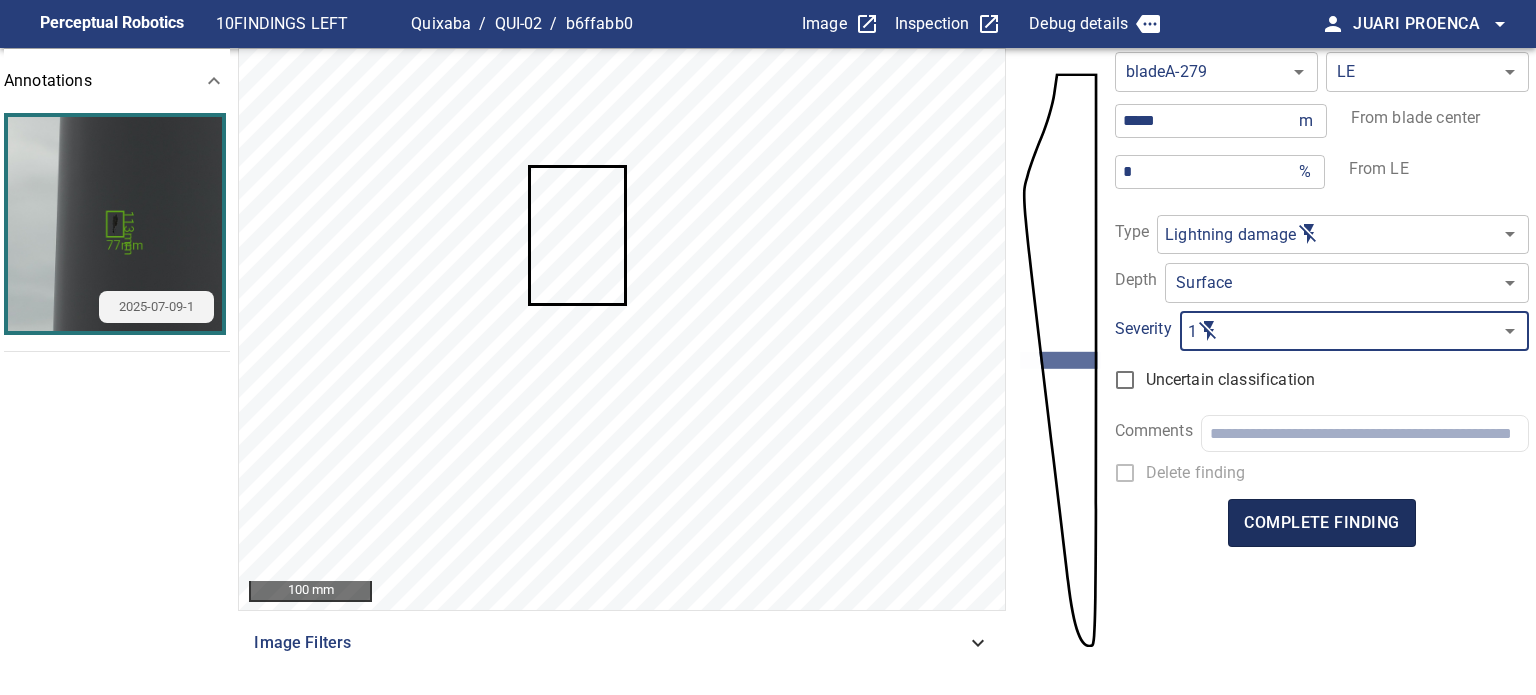 click on "complete finding" at bounding box center (1321, 523) 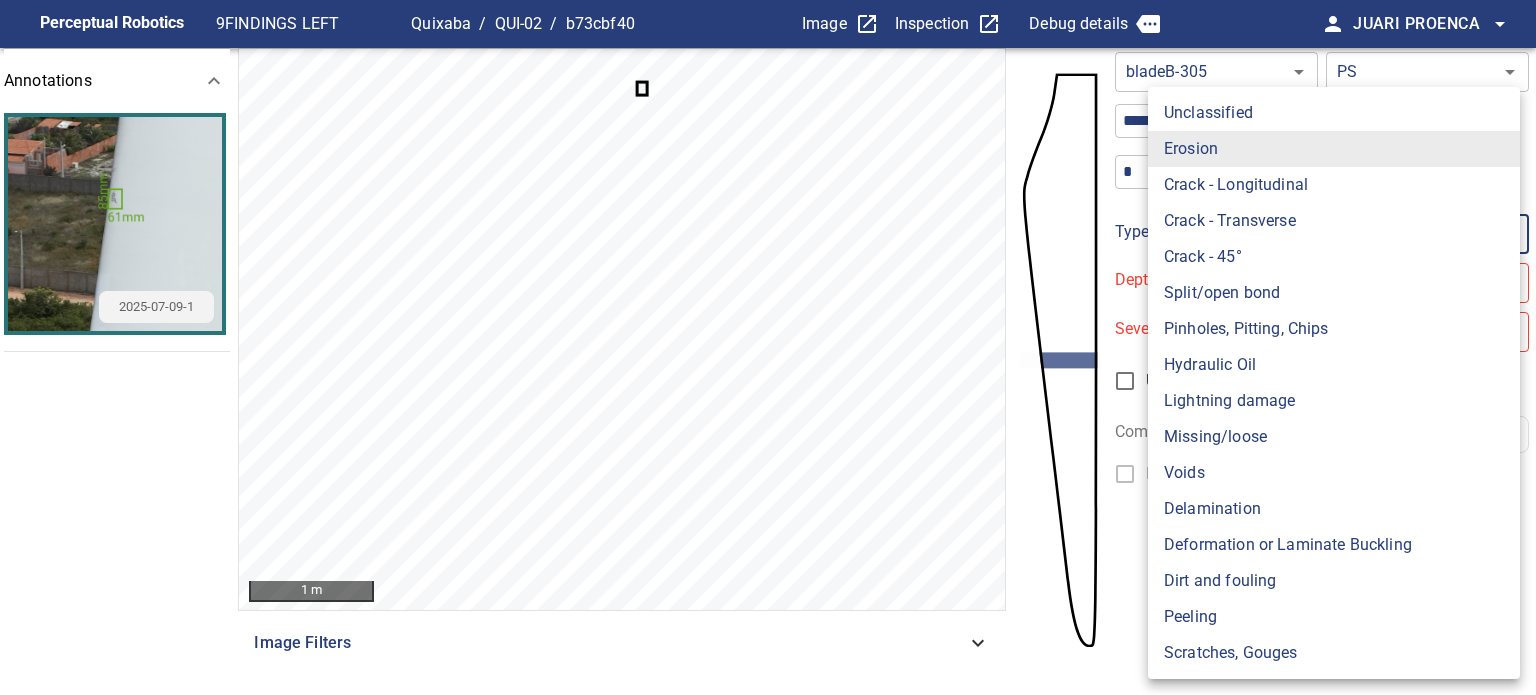 click on "**********" at bounding box center [768, 347] 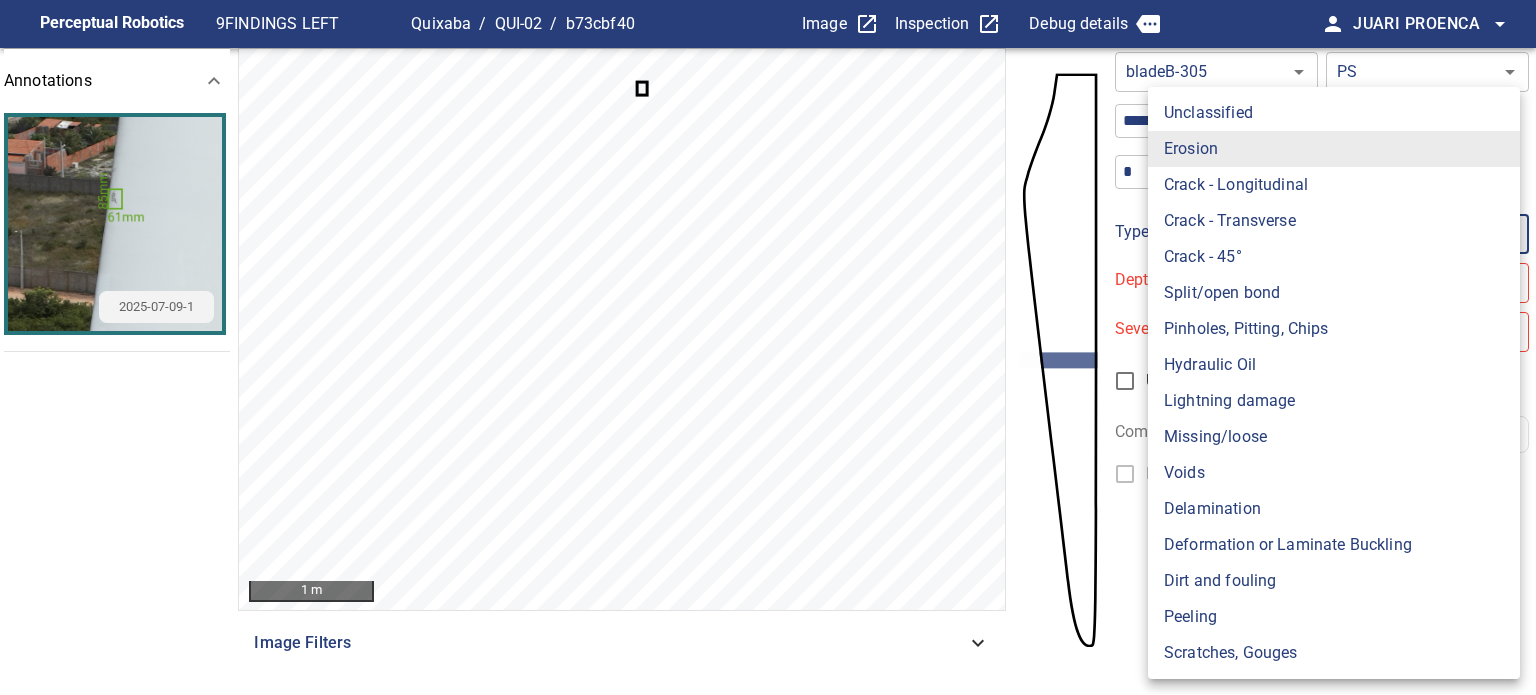 type on "**********" 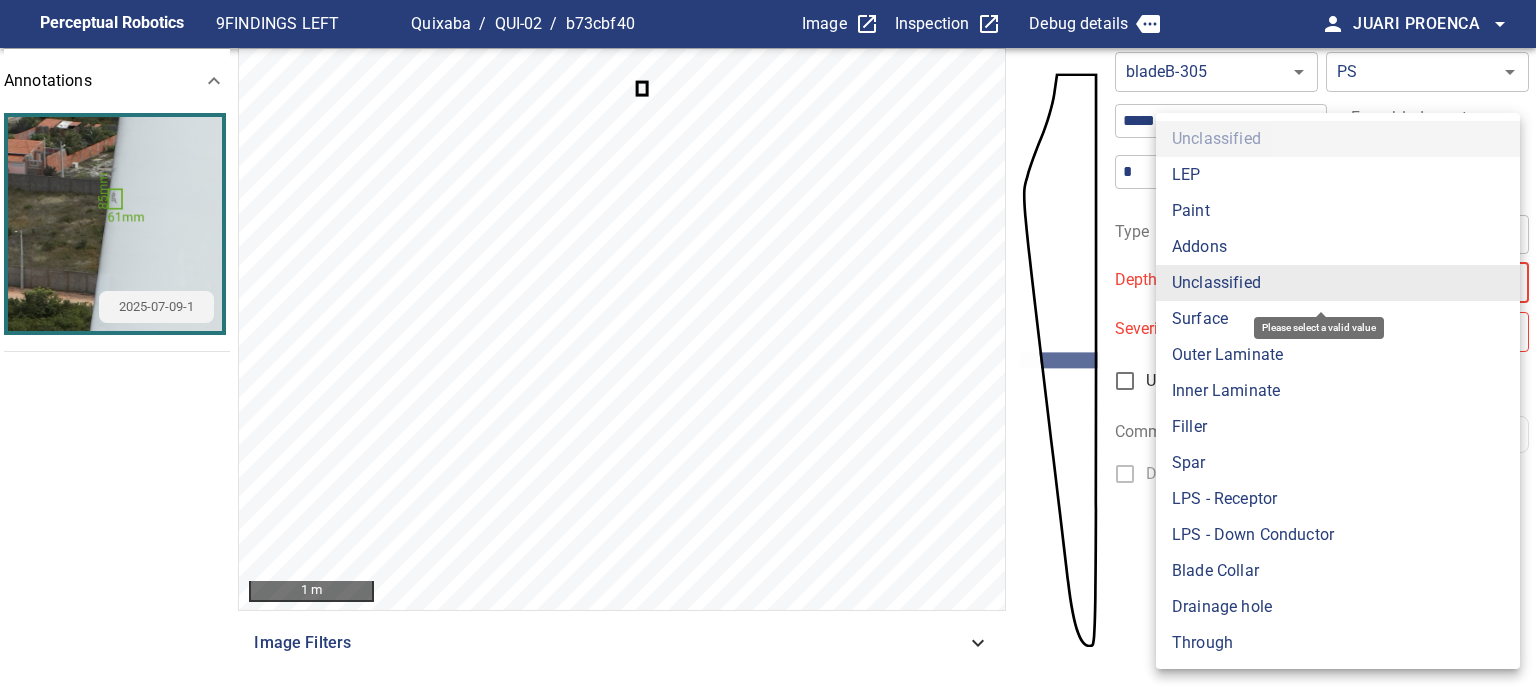 click on "**********" at bounding box center (768, 347) 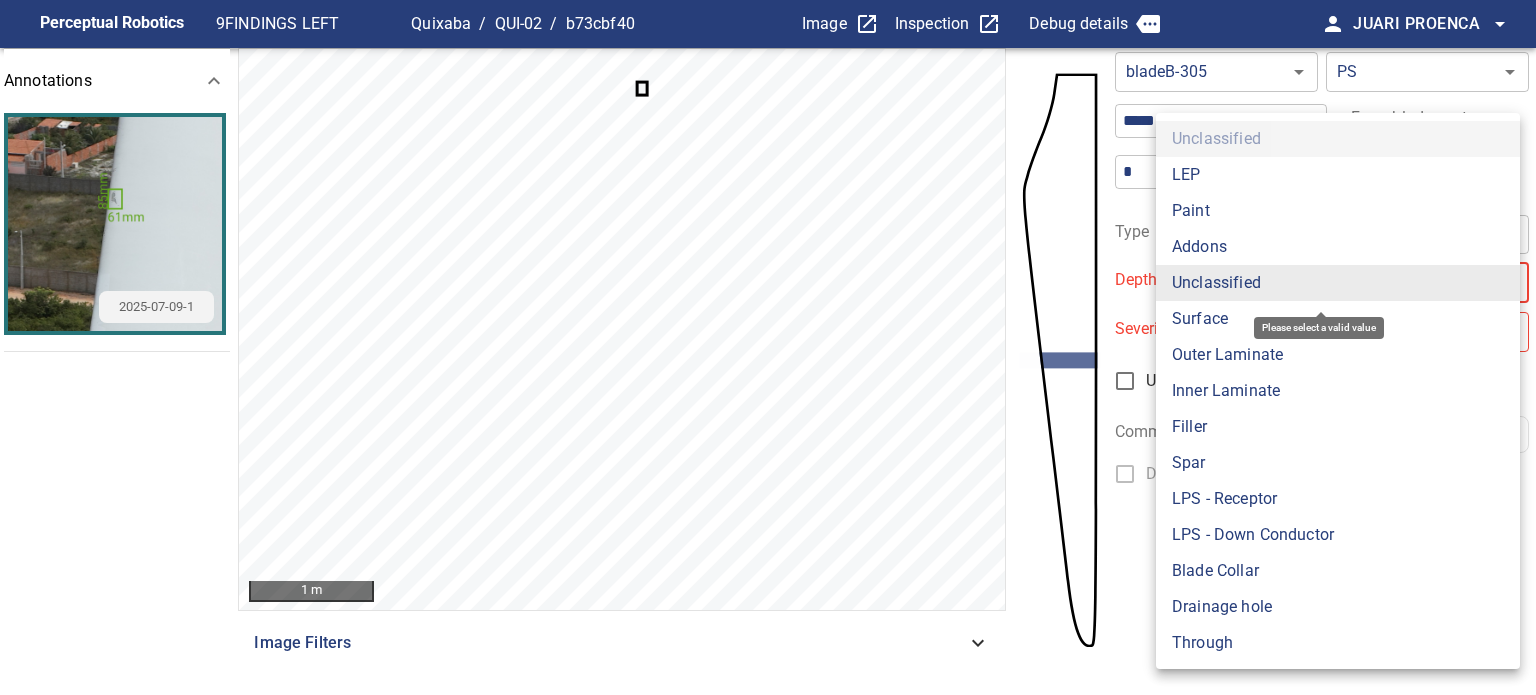 click on "Surface" at bounding box center (1338, 319) 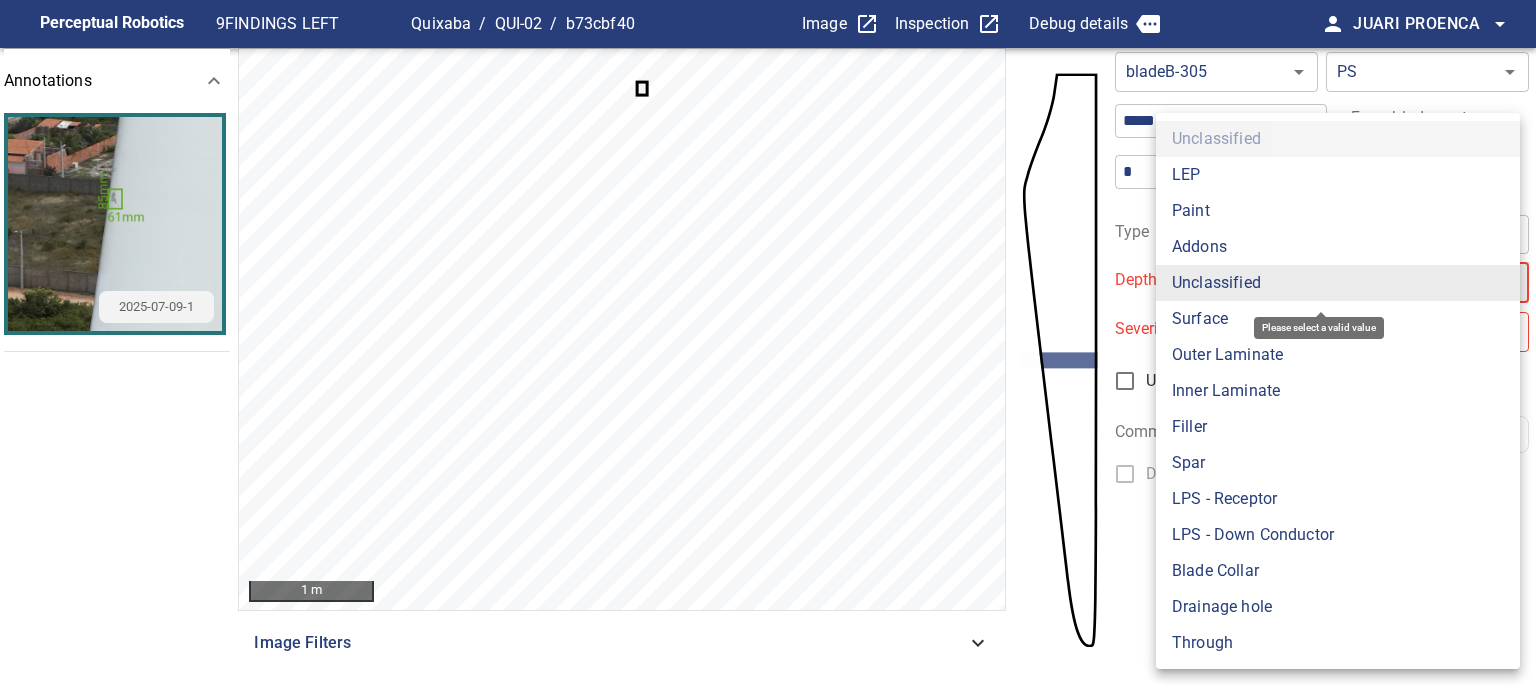 type on "*******" 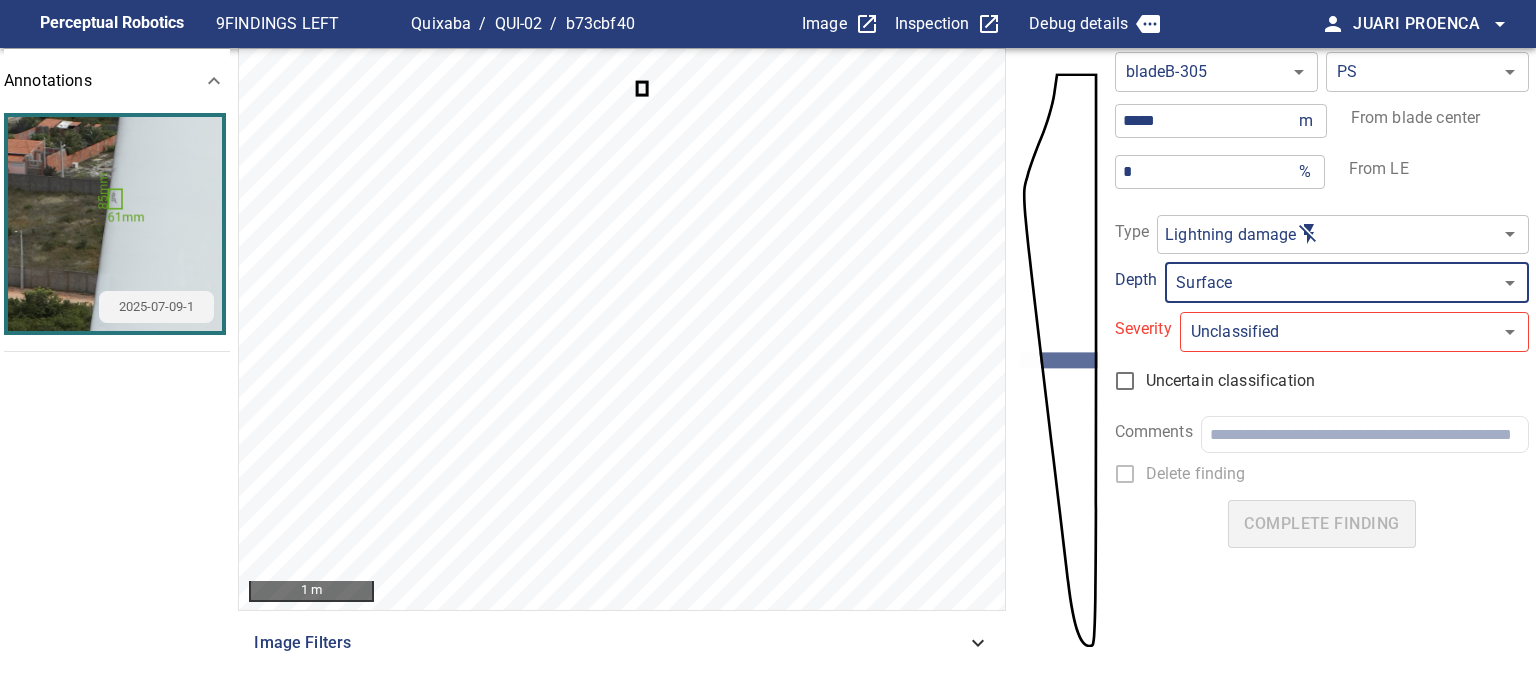 click on "**********" at bounding box center (768, 347) 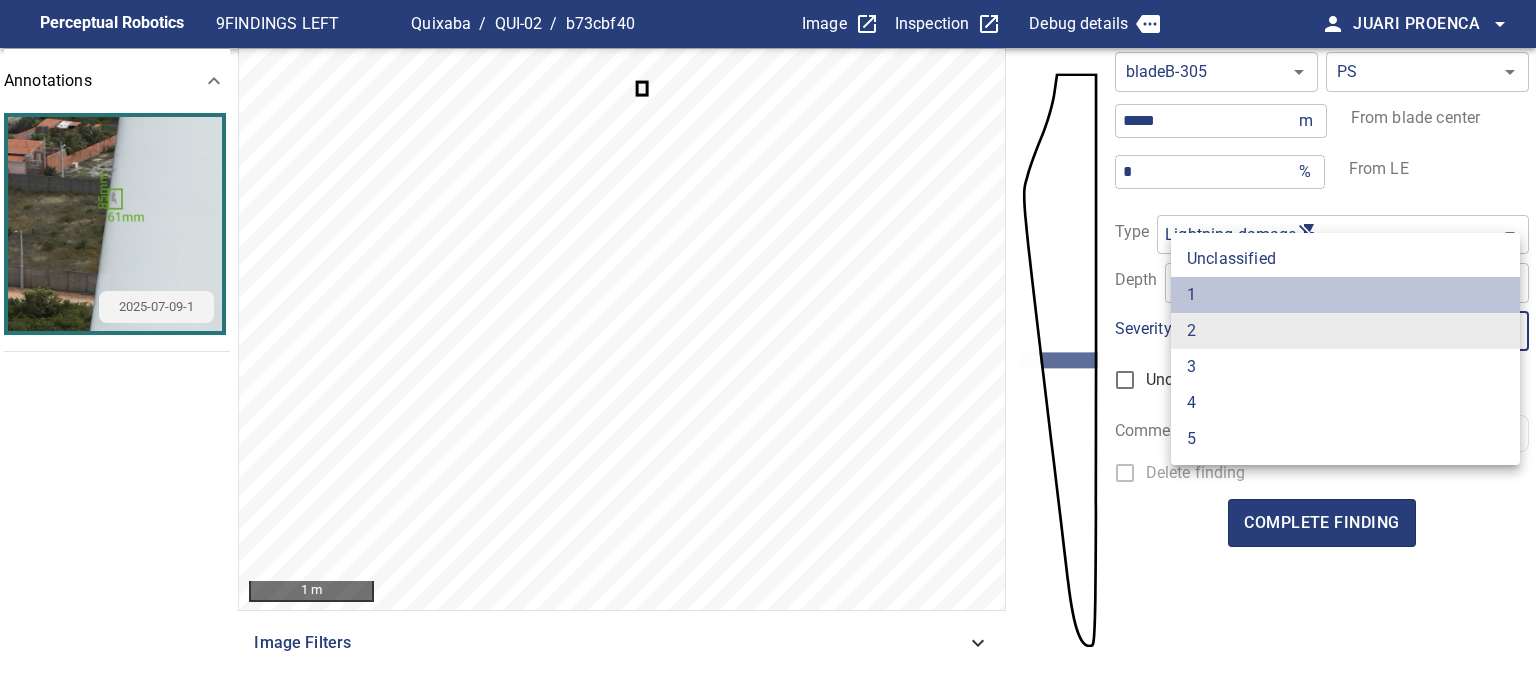 click on "1" at bounding box center [1345, 295] 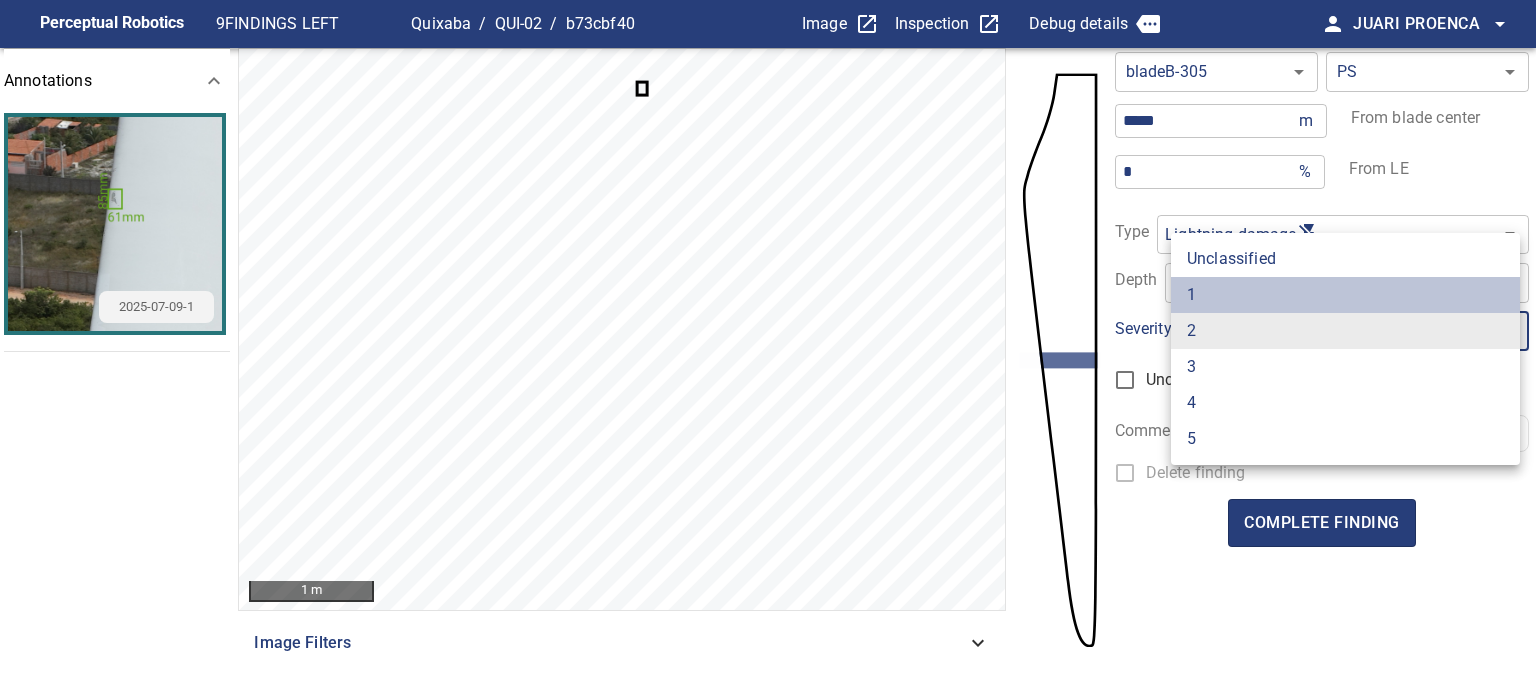 type on "*" 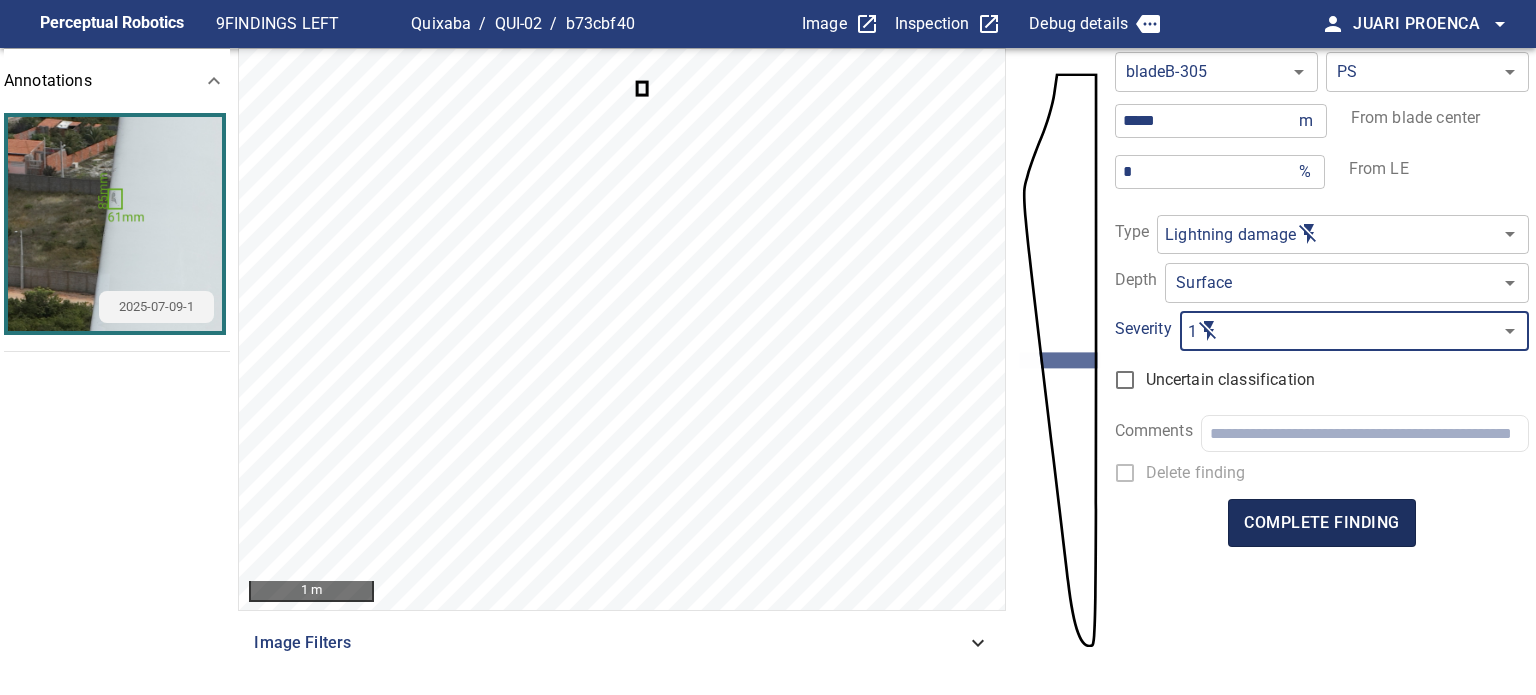 click on "complete finding" at bounding box center (1321, 523) 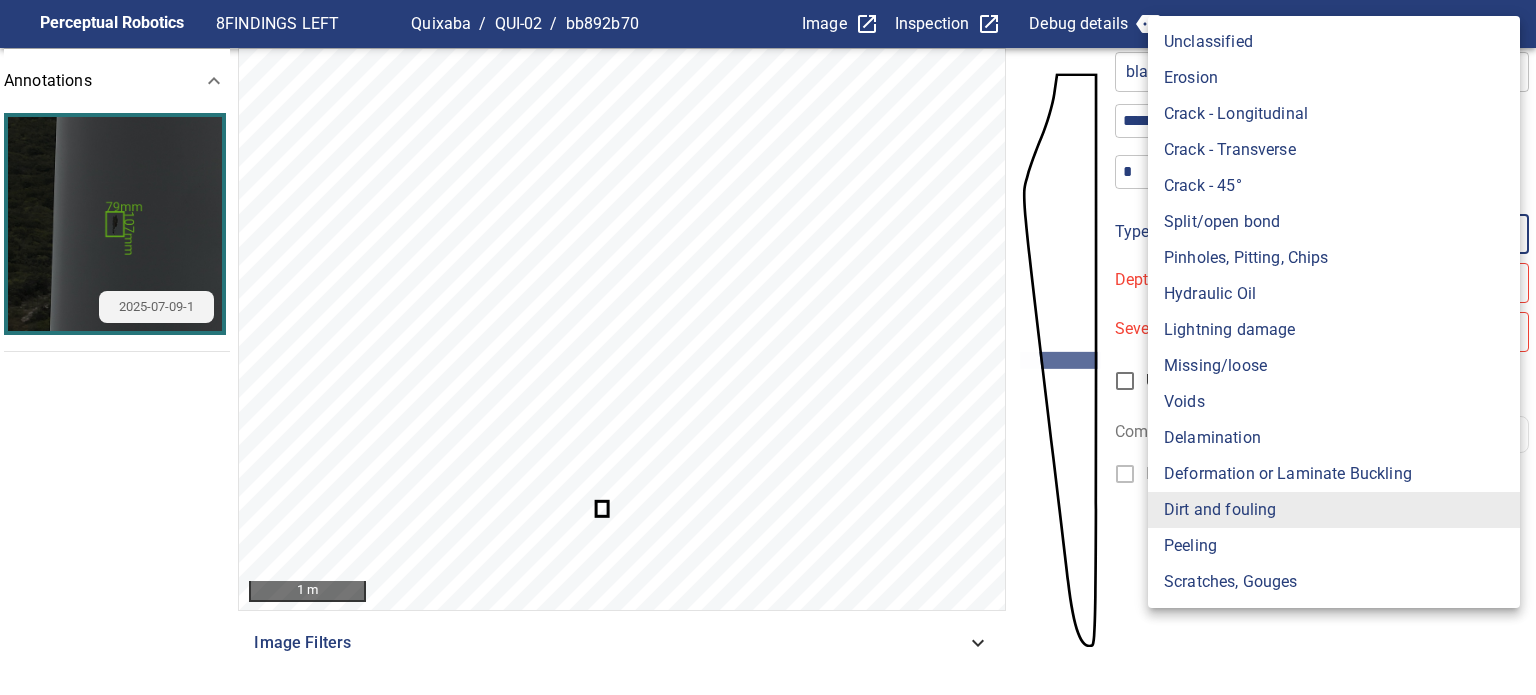 click on "**********" at bounding box center [768, 347] 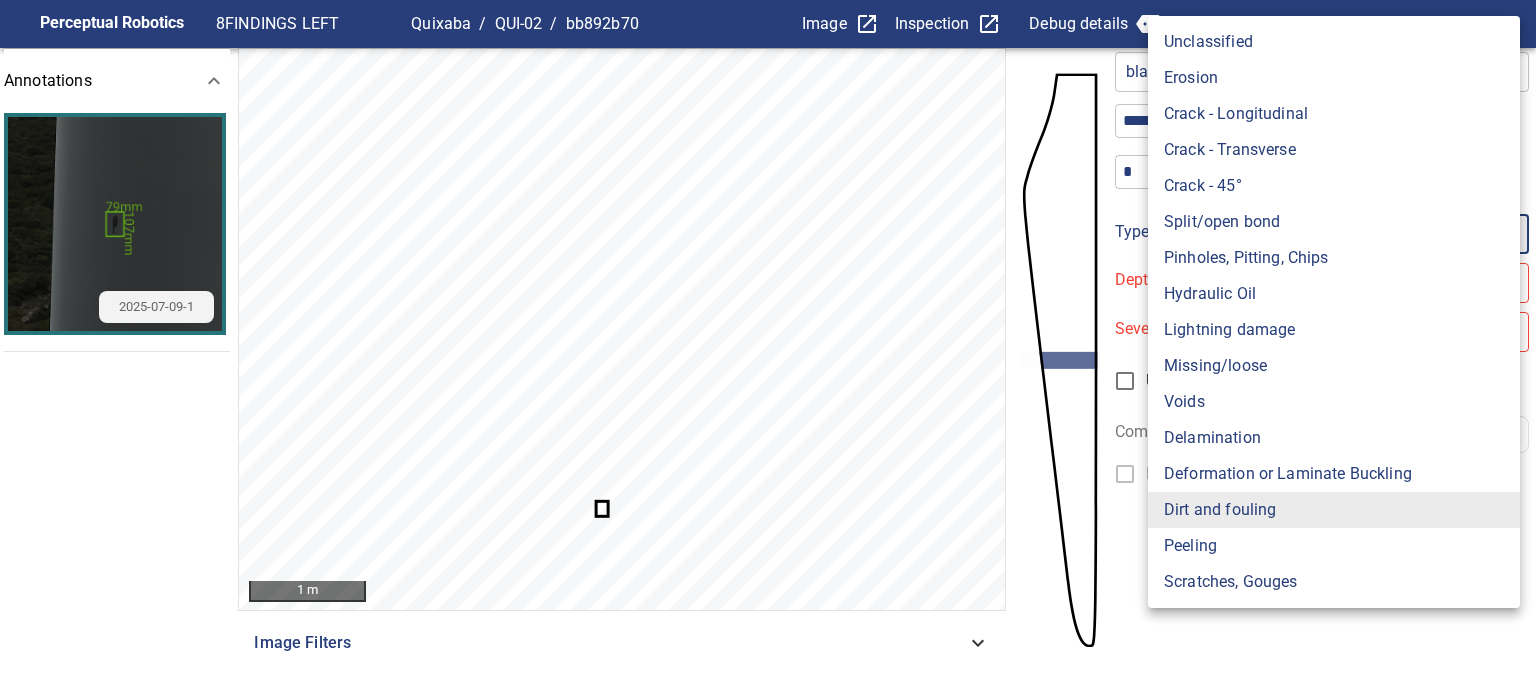 type on "**********" 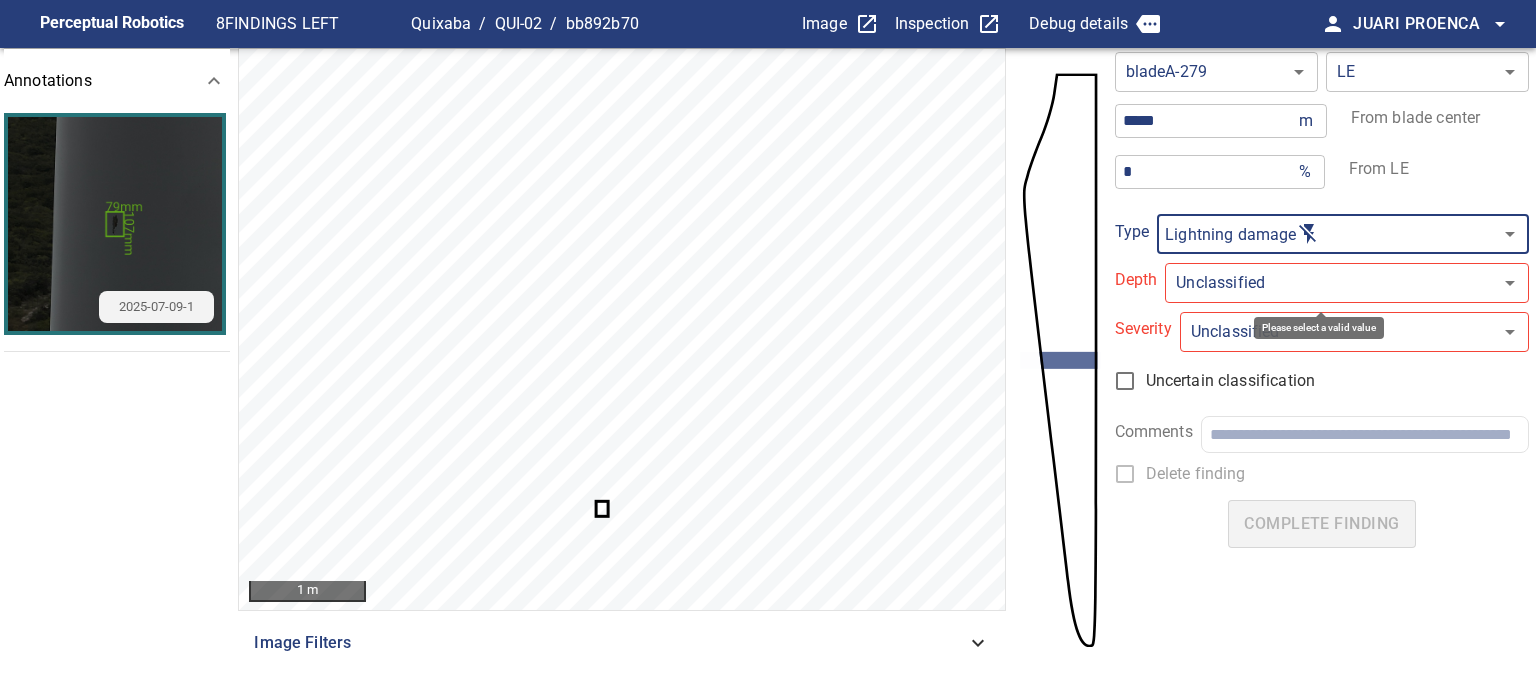 click on "**********" at bounding box center [768, 347] 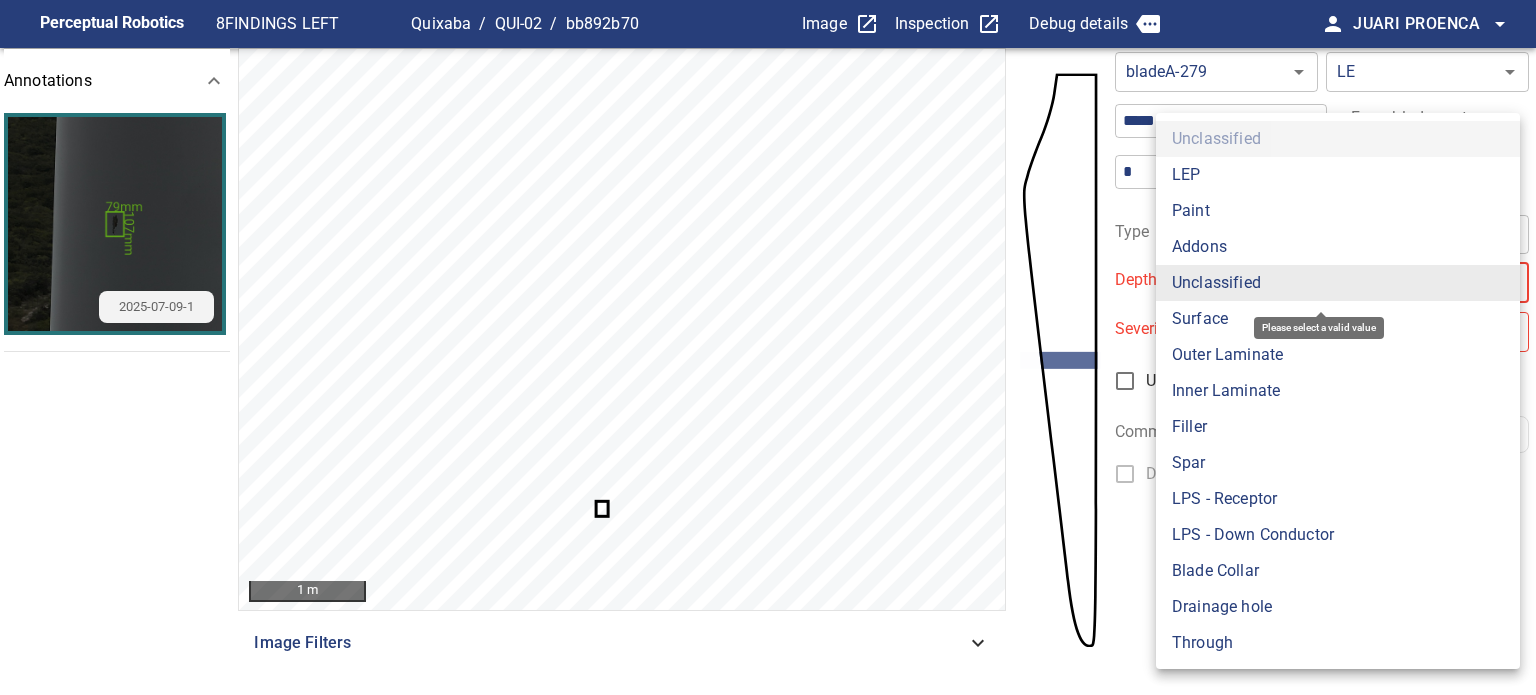 click on "Surface" at bounding box center [1338, 319] 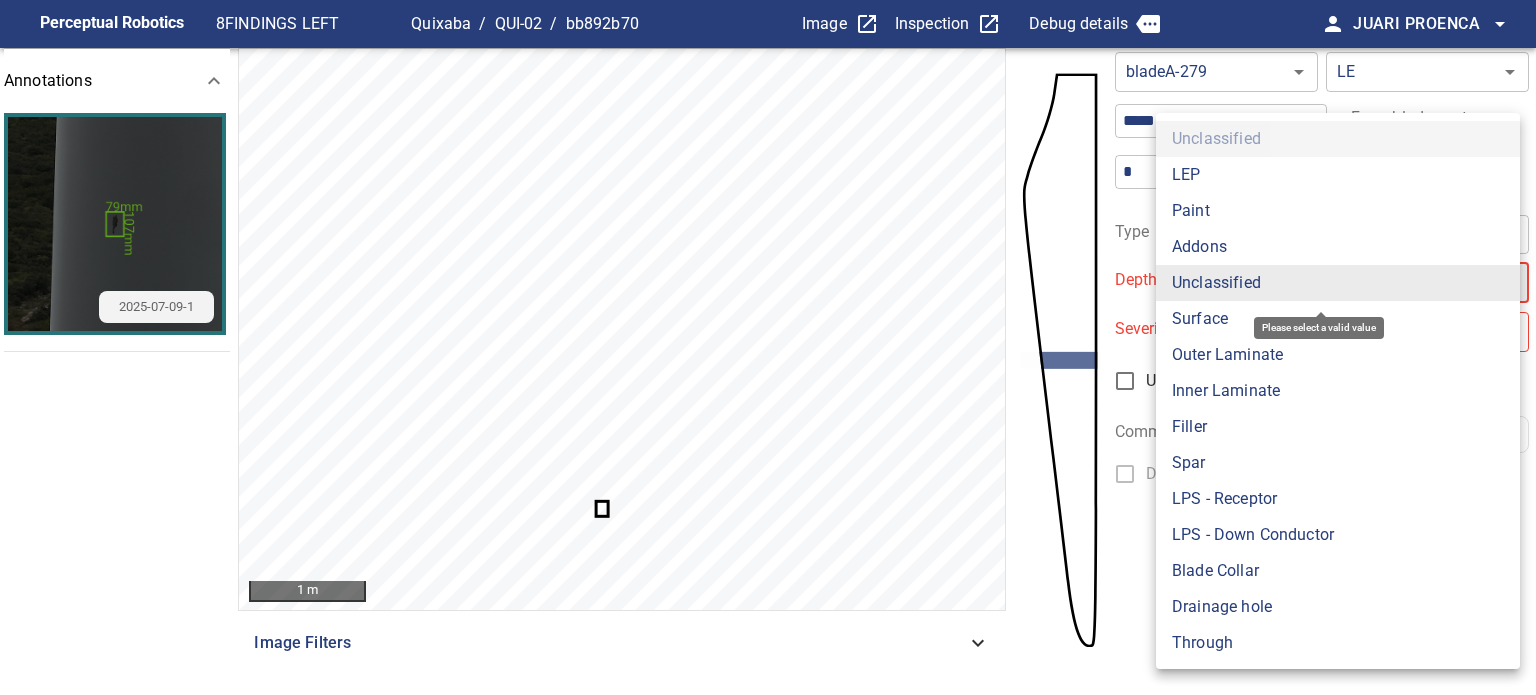 type on "*******" 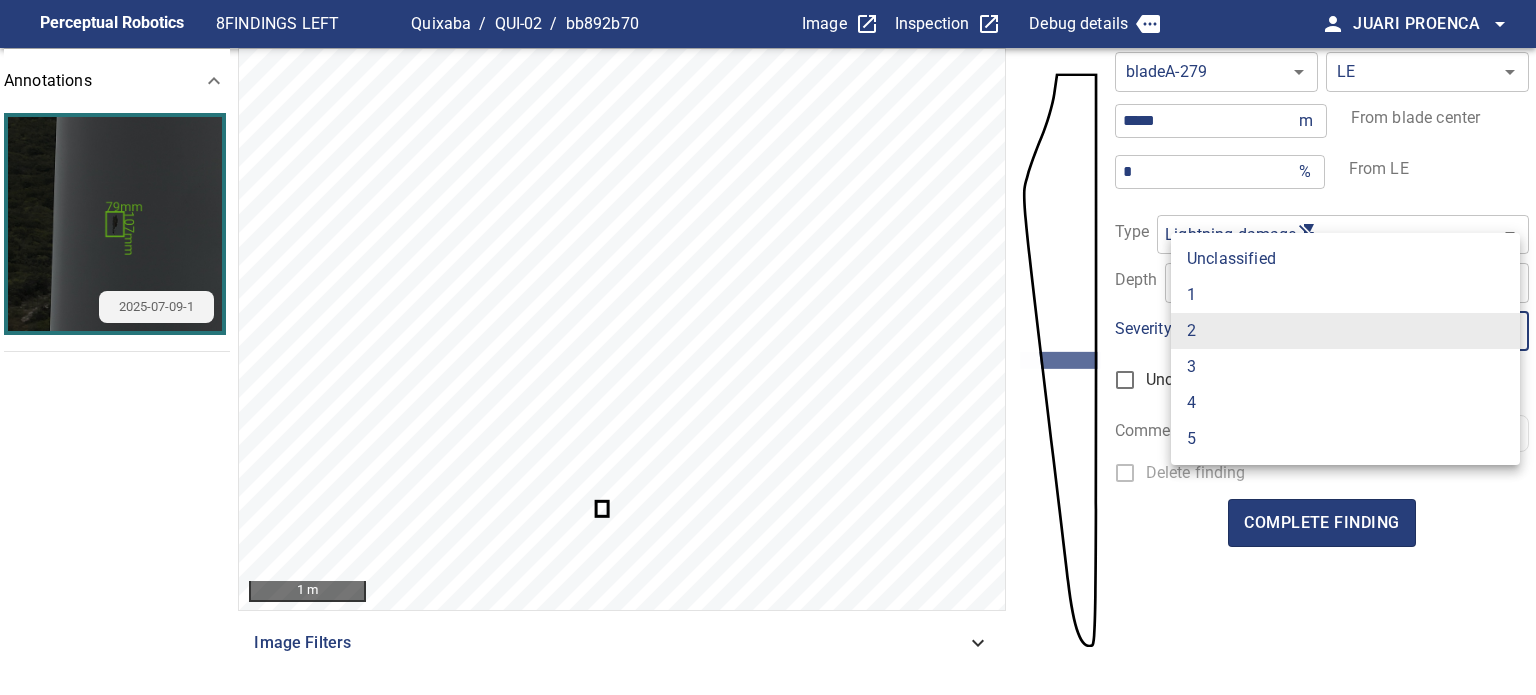 click on "**********" at bounding box center (768, 347) 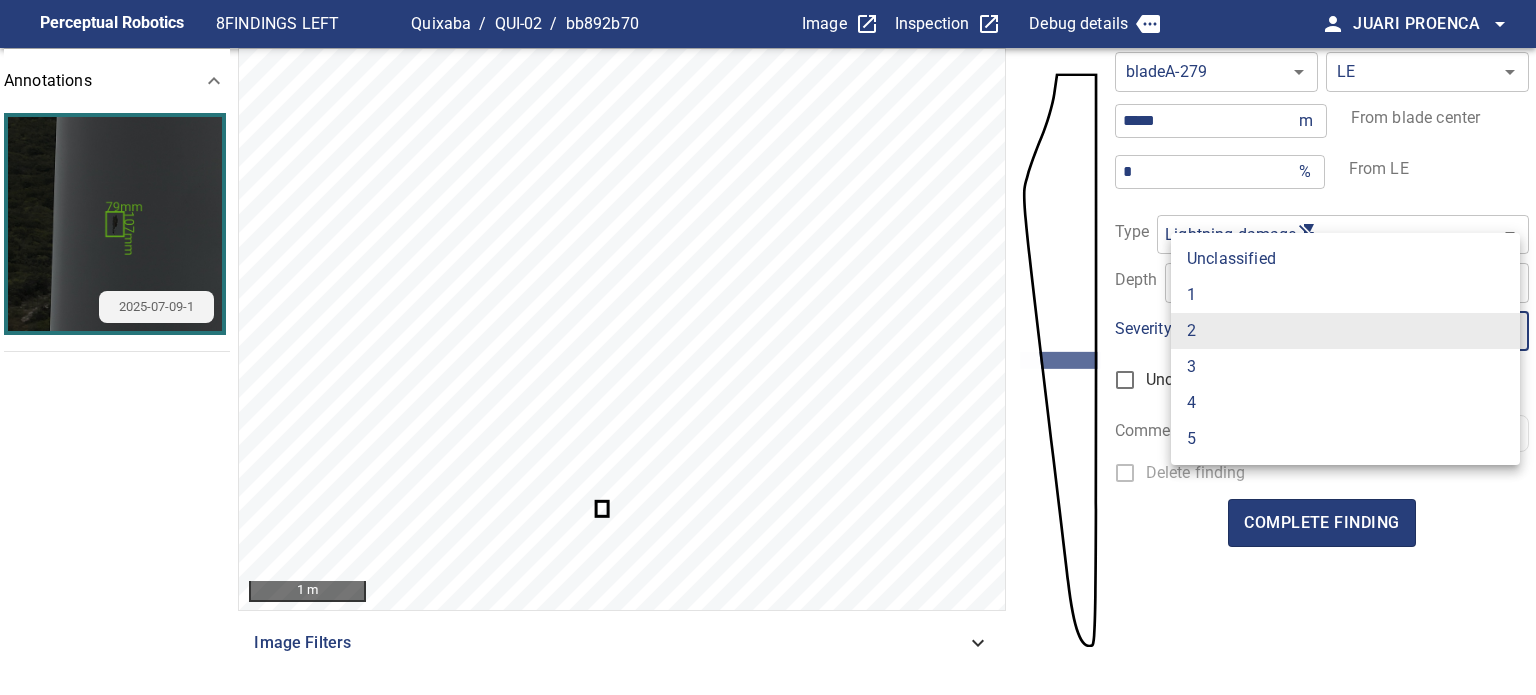 type on "*" 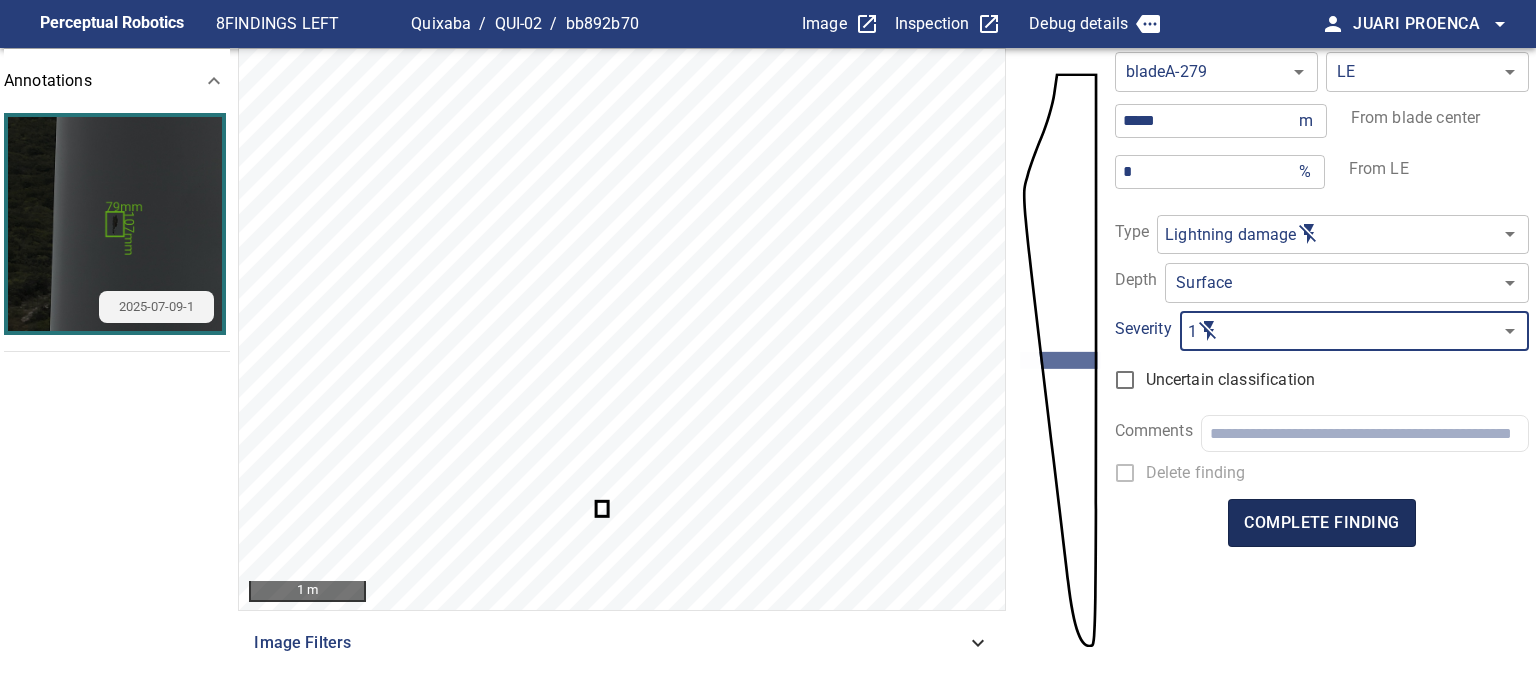 click on "complete finding" at bounding box center [1321, 523] 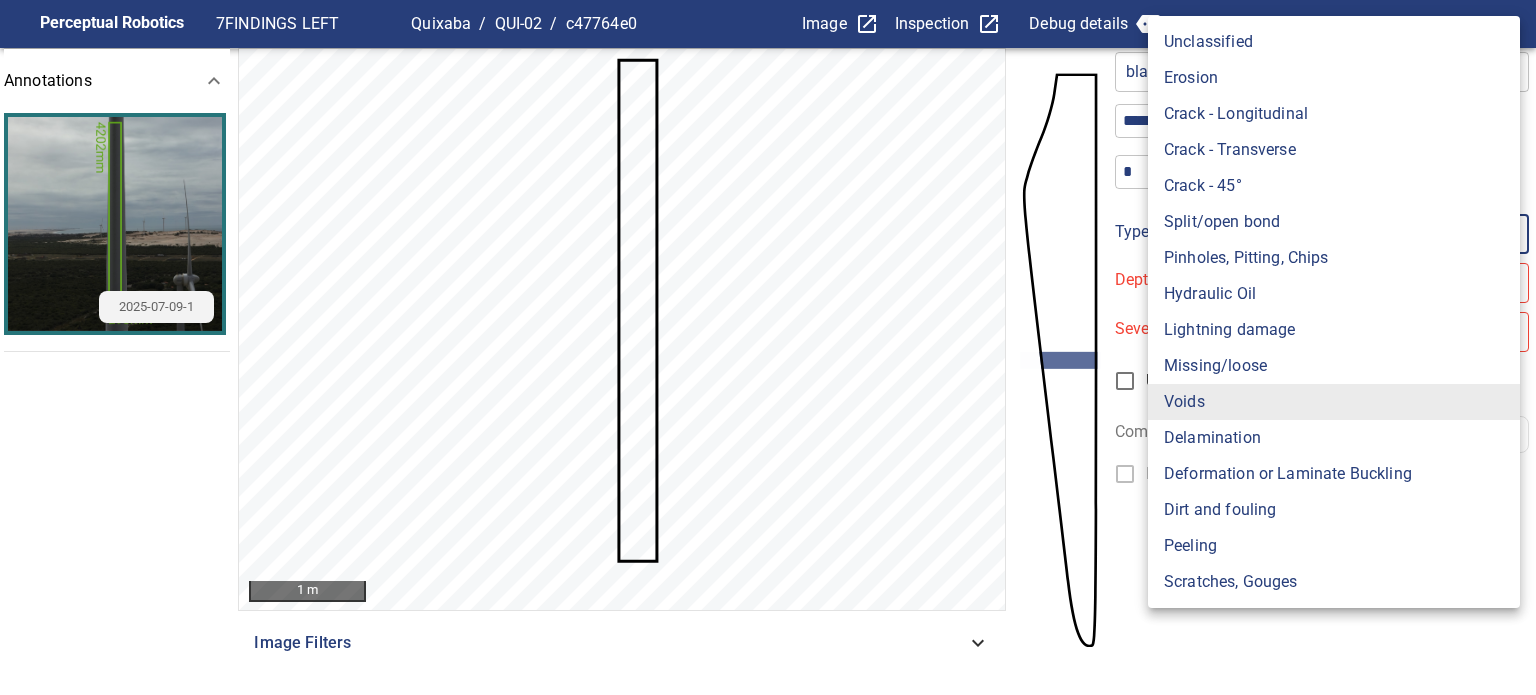 click on "**********" at bounding box center [768, 347] 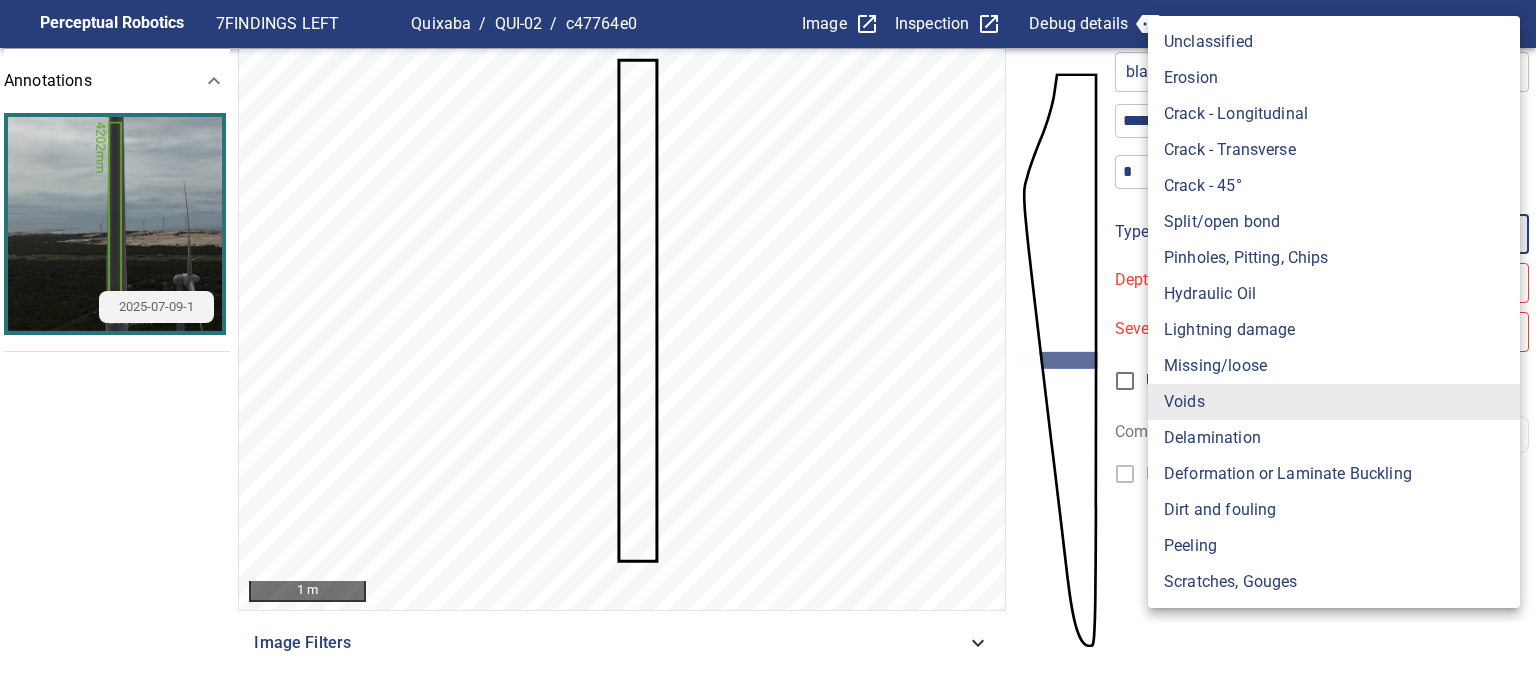 type on "**********" 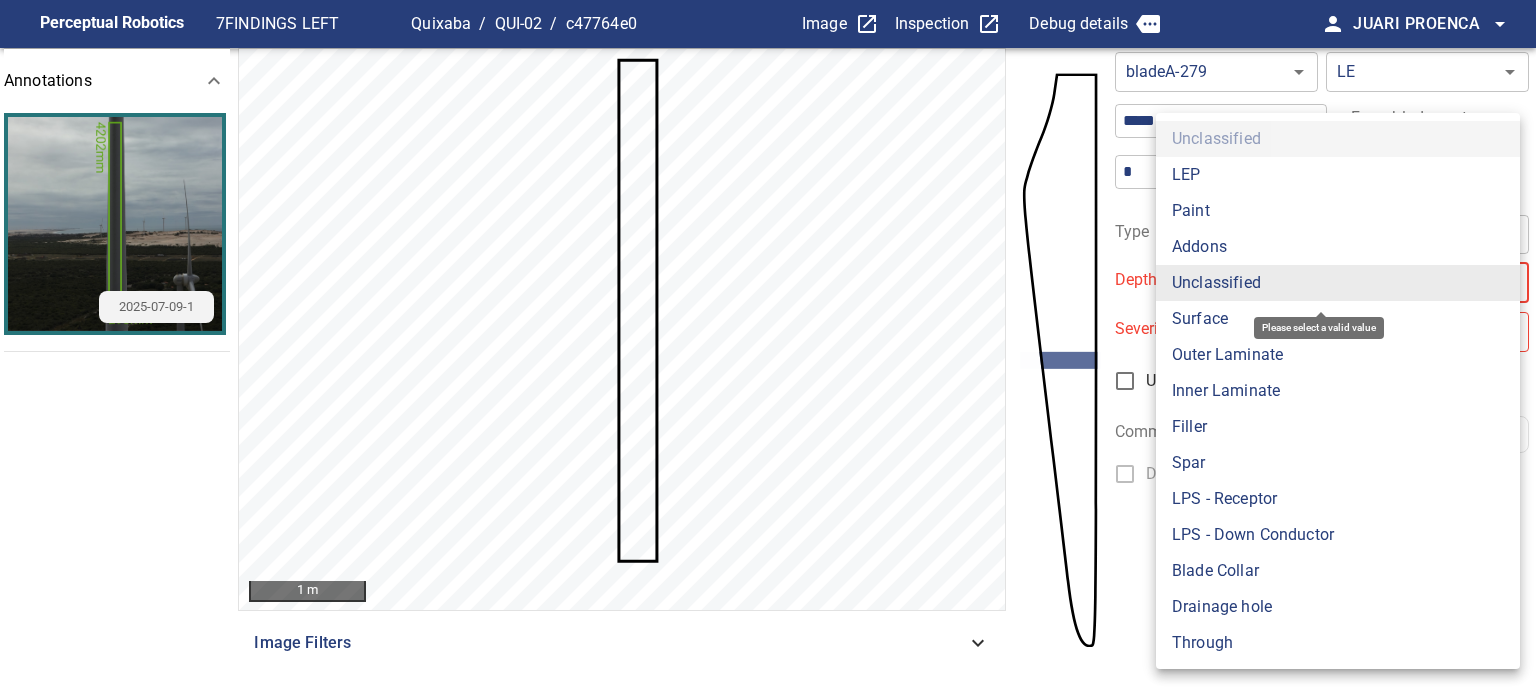 click on "**********" at bounding box center [768, 347] 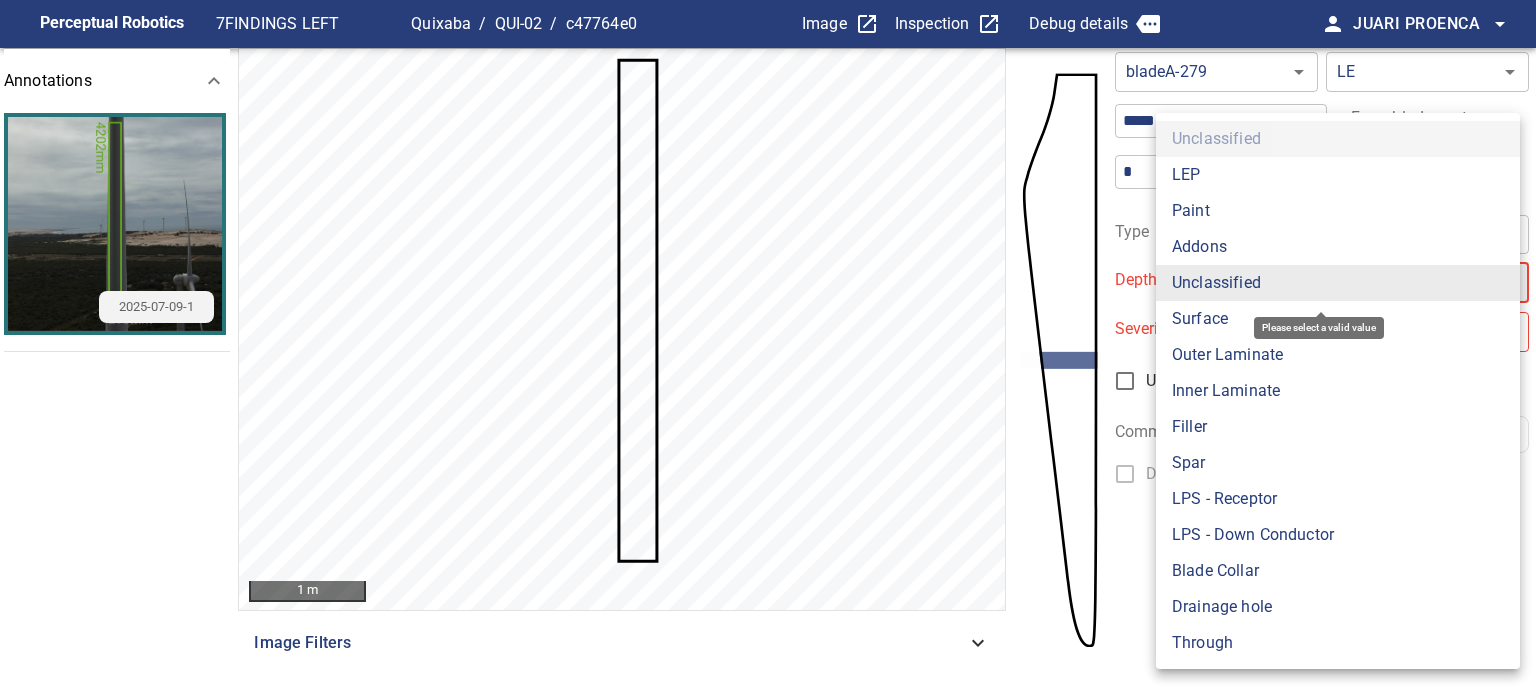 type on "*******" 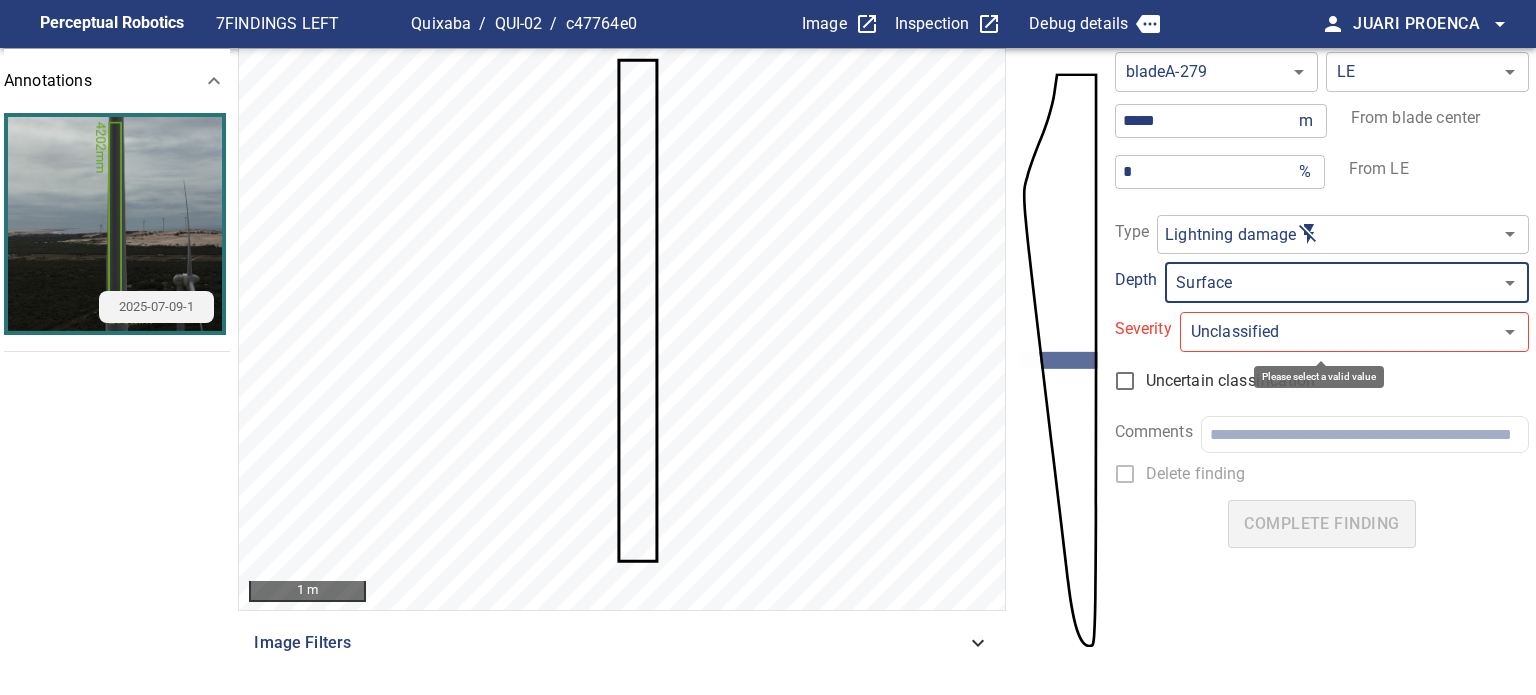 click on "**********" at bounding box center [768, 347] 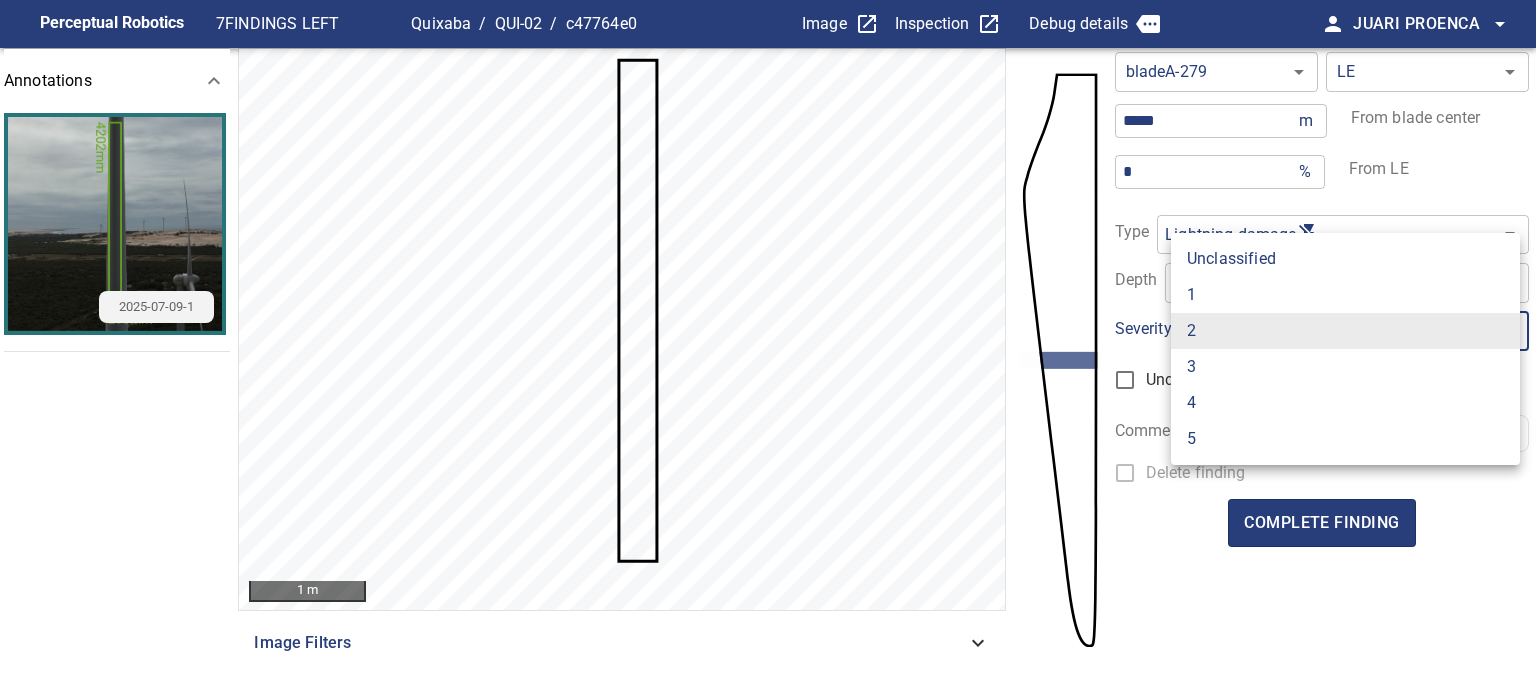click on "1" at bounding box center (1345, 295) 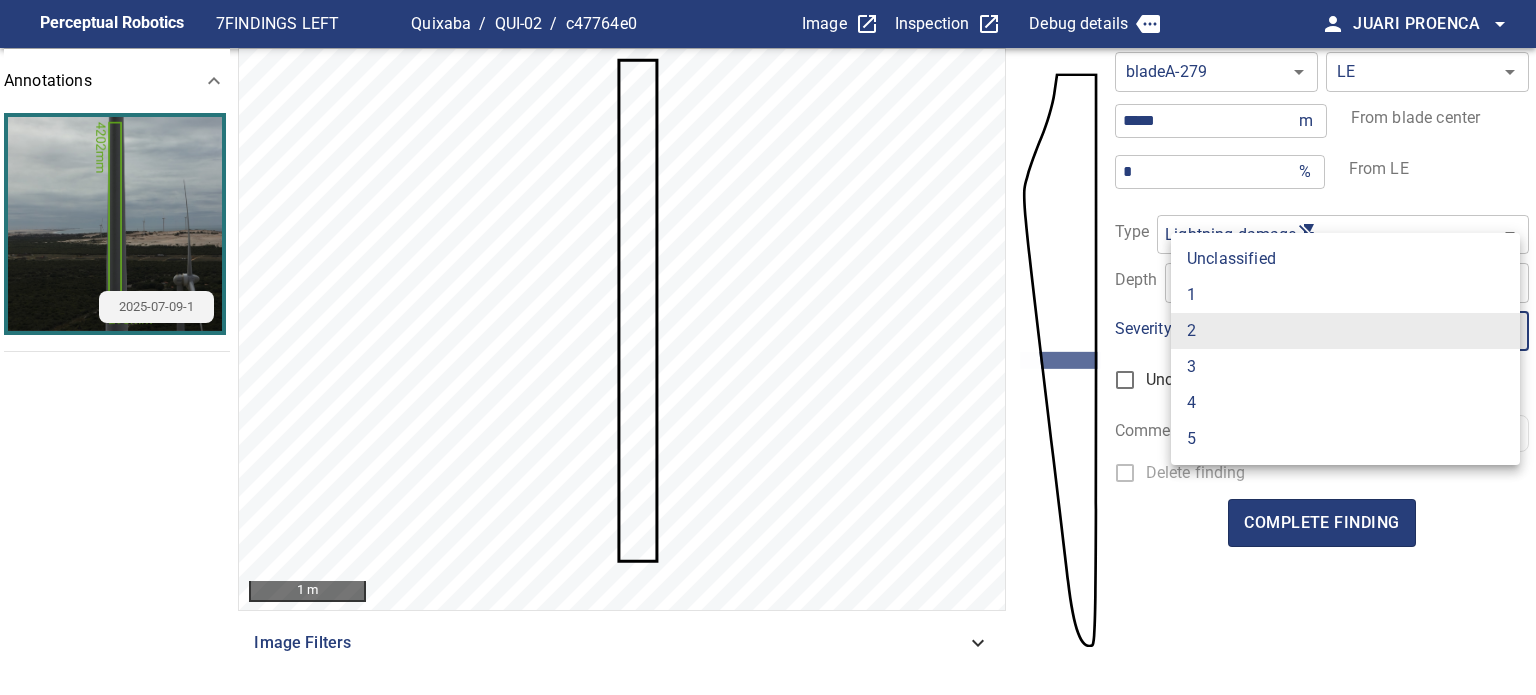type on "*" 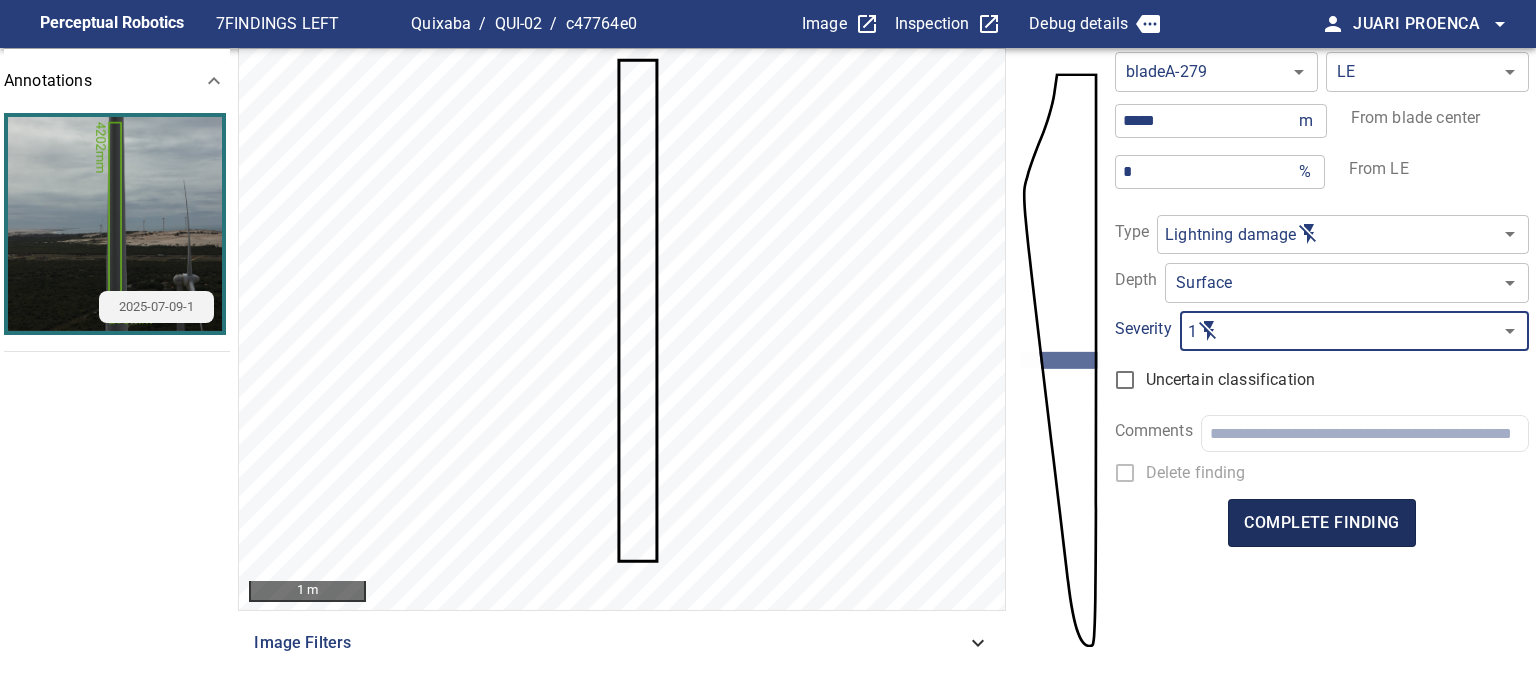 click on "complete finding" at bounding box center (1321, 523) 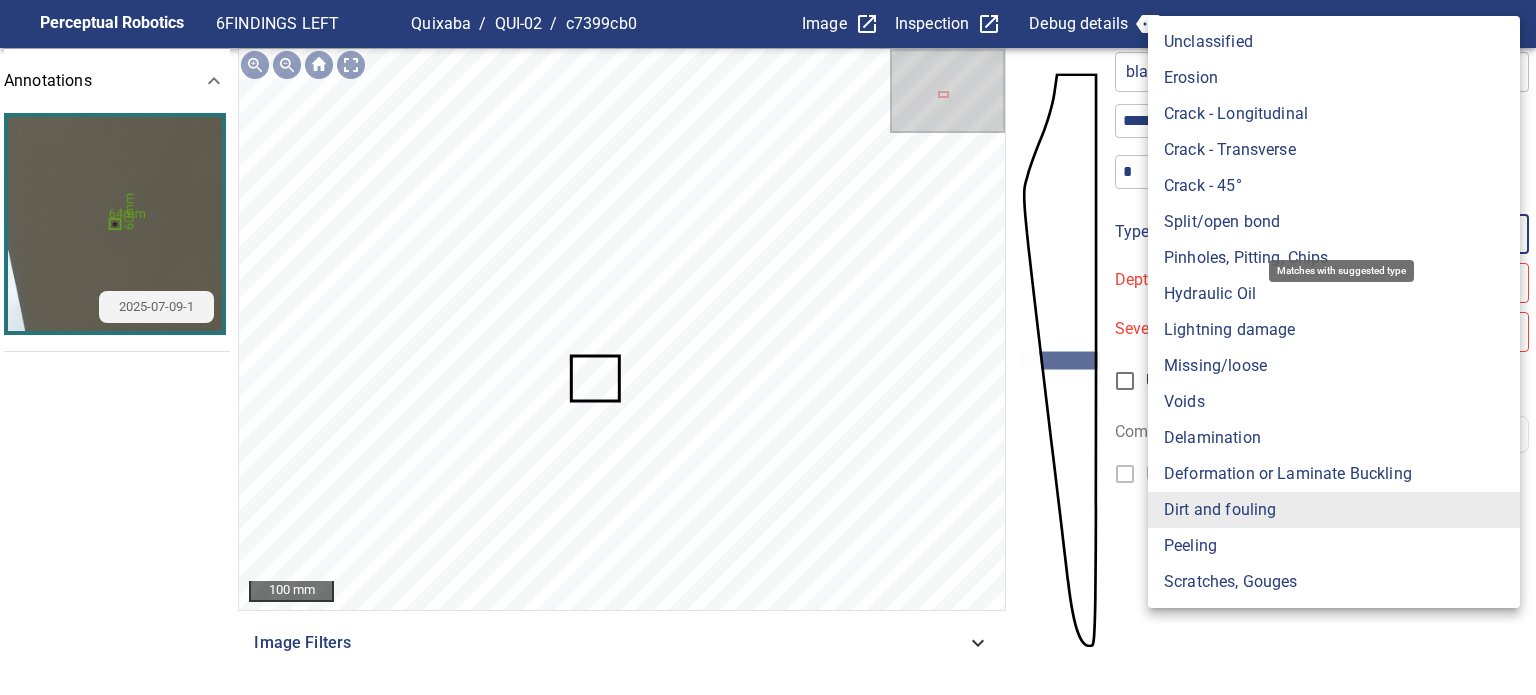 click on "**********" at bounding box center (768, 347) 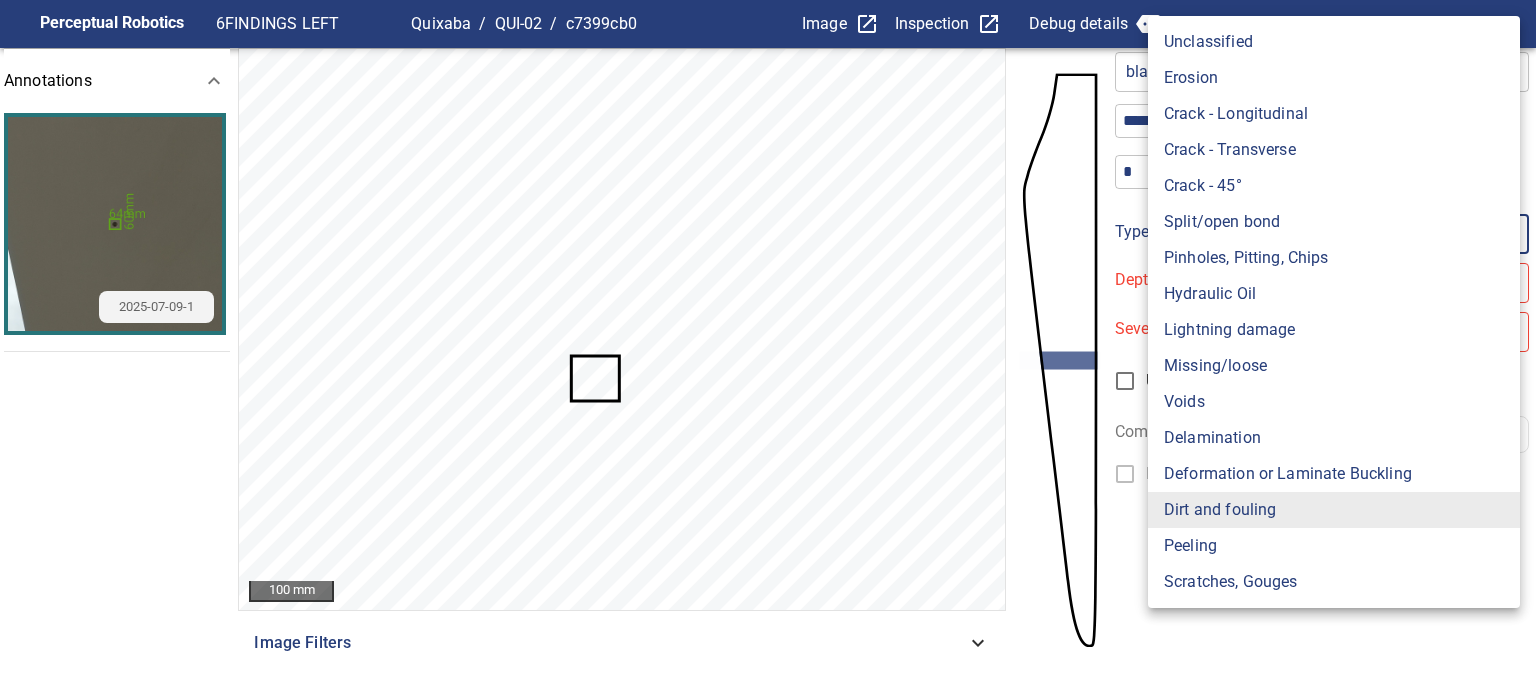 click on "Lightning damage" at bounding box center [1334, 330] 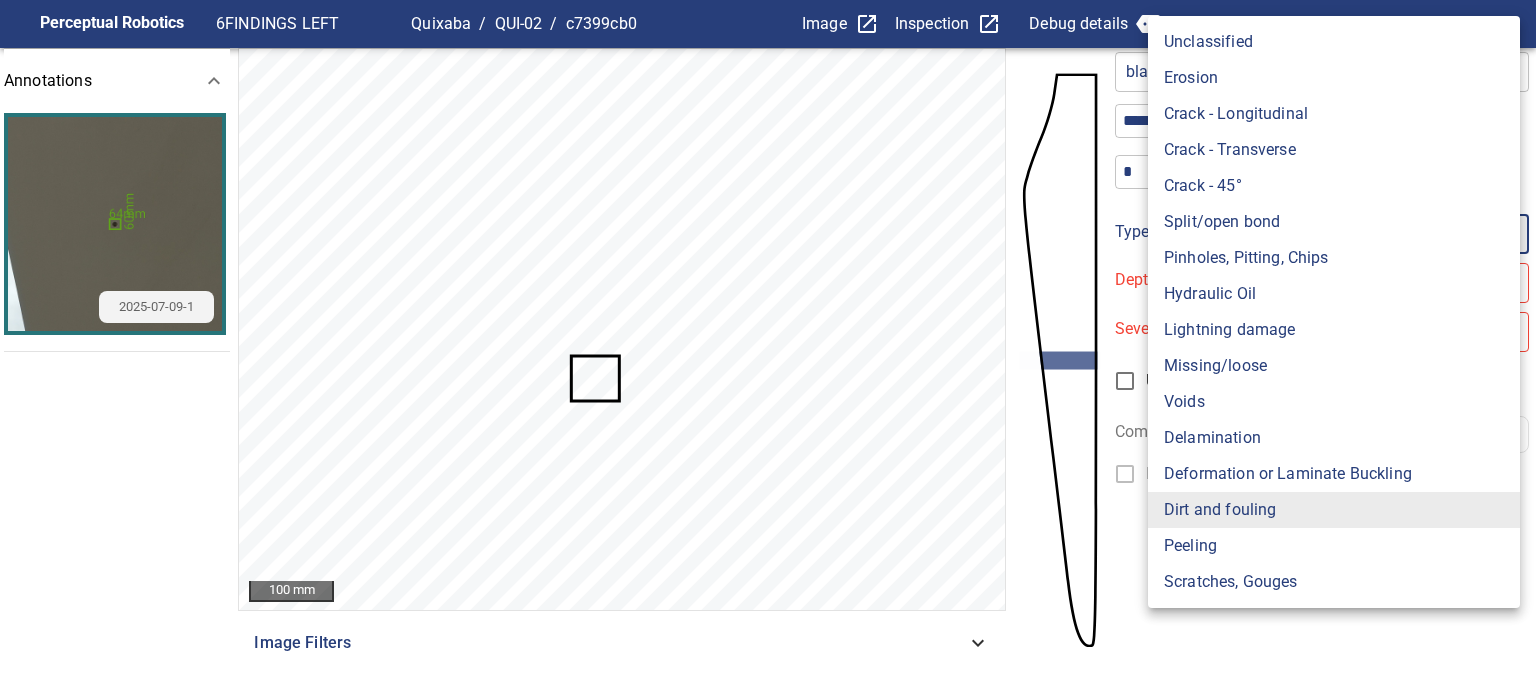 type on "**********" 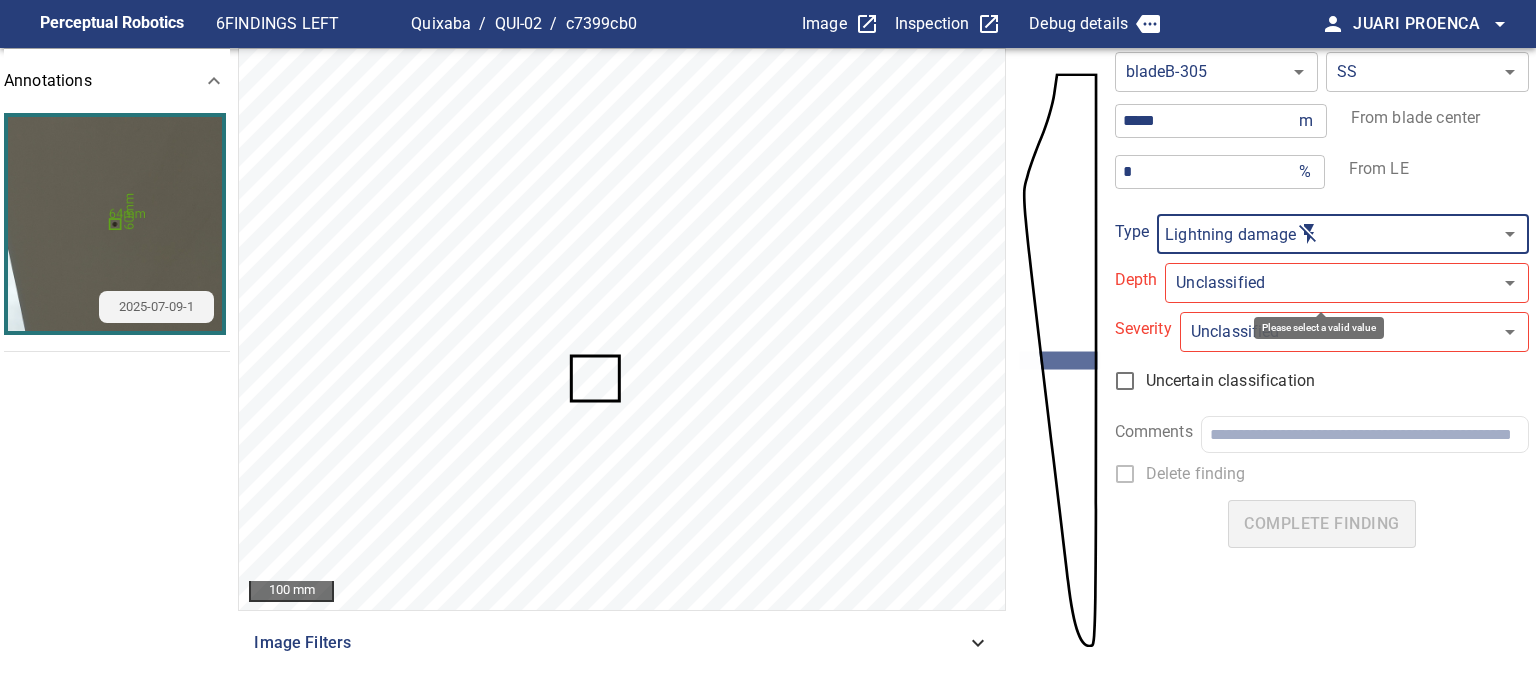 click on "**********" at bounding box center (768, 347) 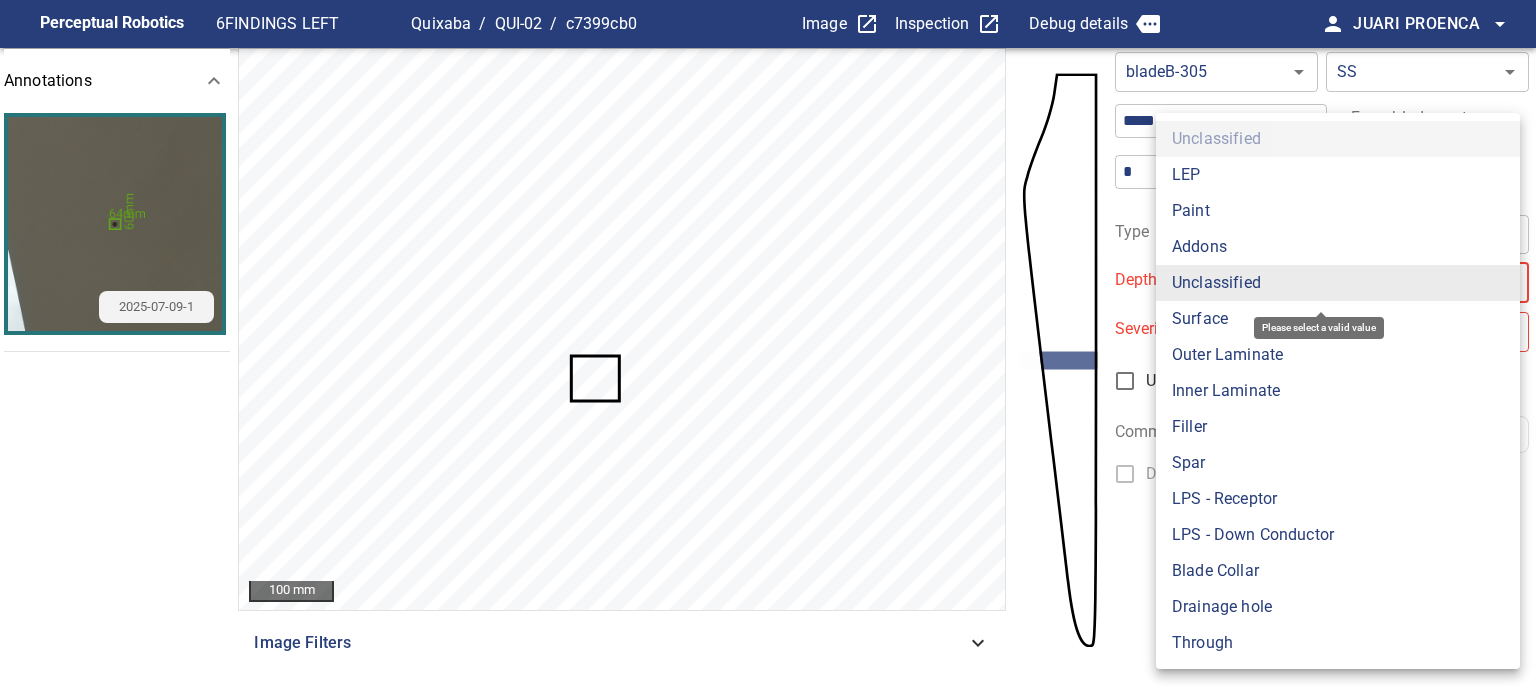 click on "Surface" at bounding box center [1338, 319] 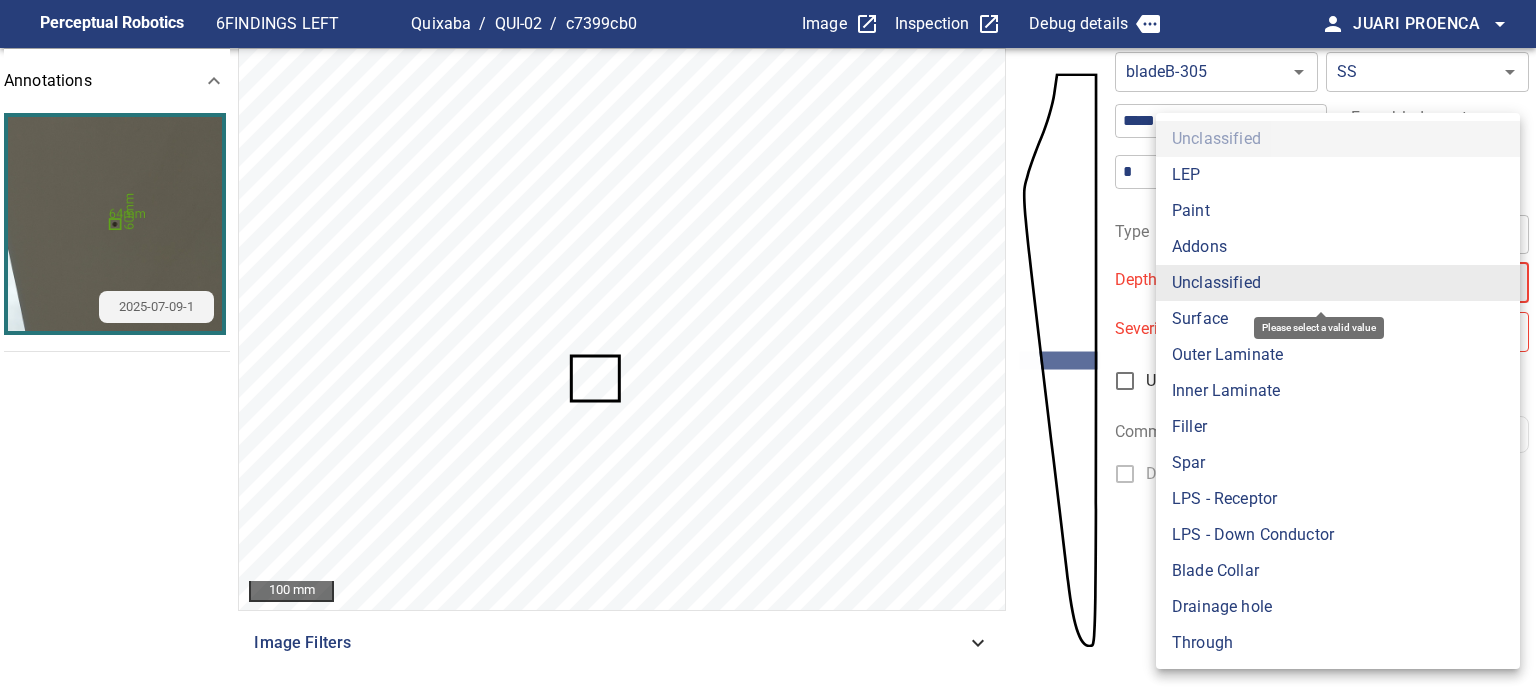 type on "*******" 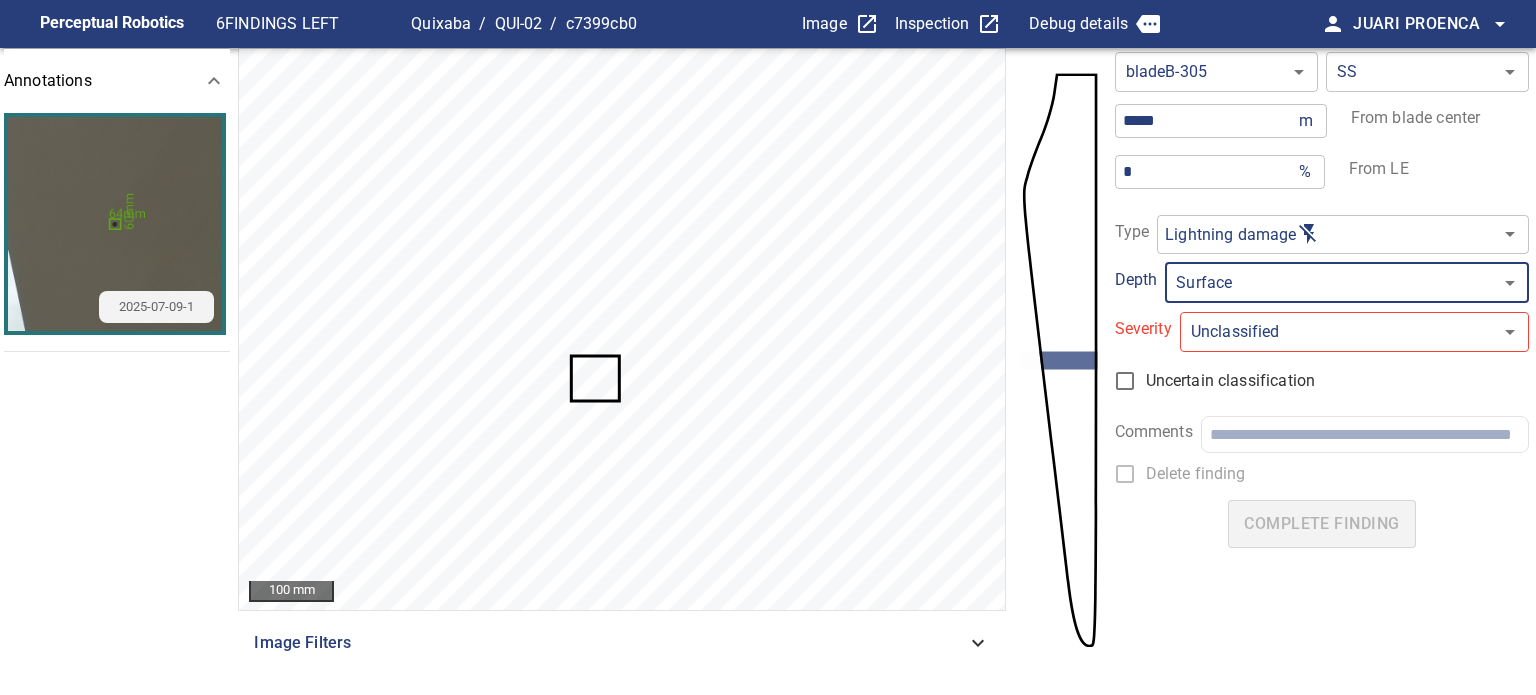 click on "**********" at bounding box center [768, 347] 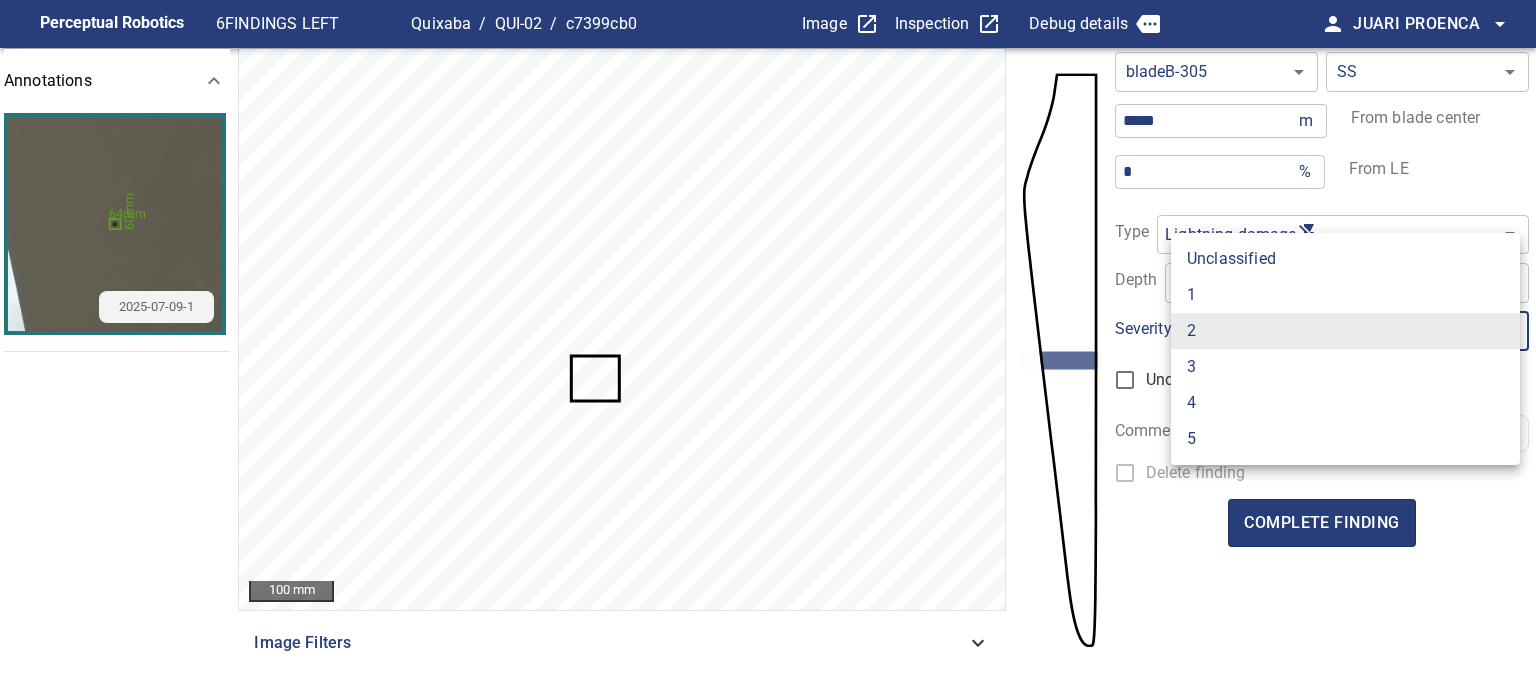 click on "1" at bounding box center [1345, 295] 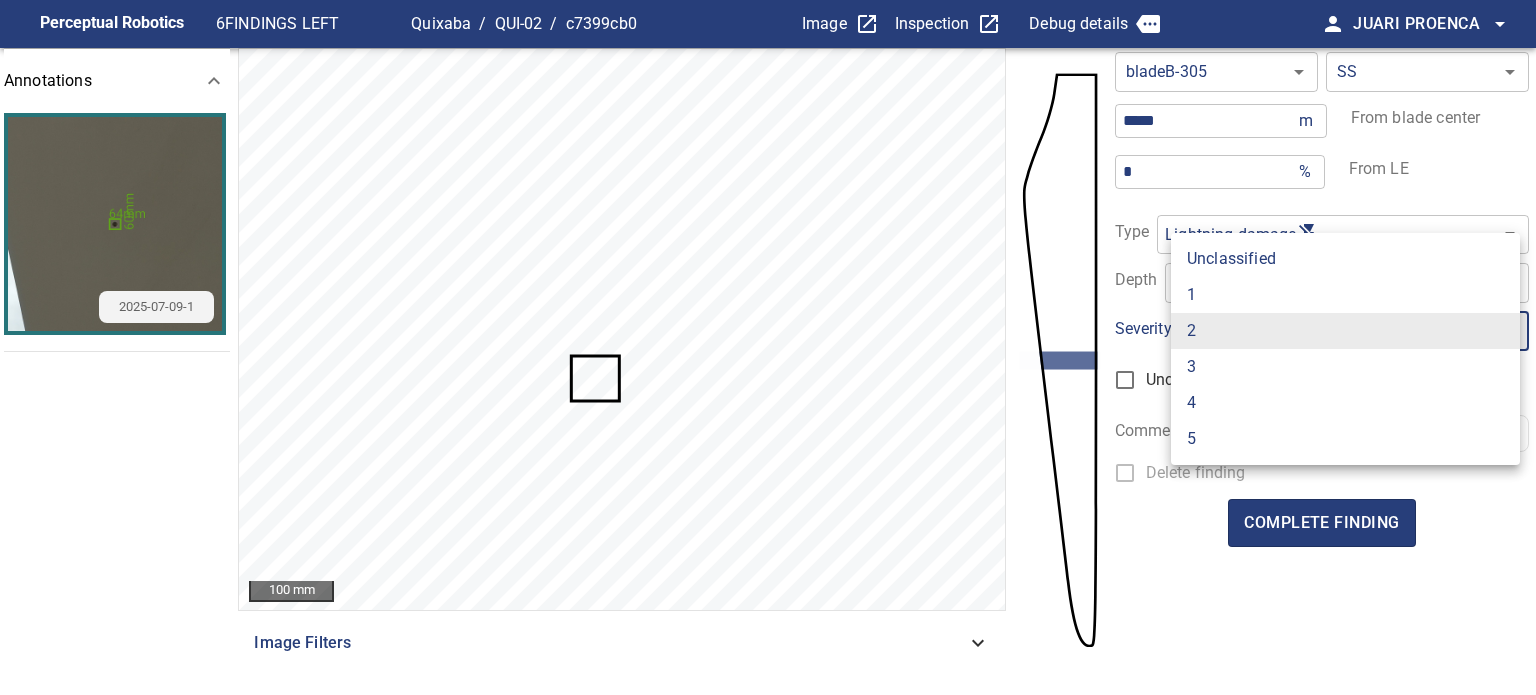 type on "*" 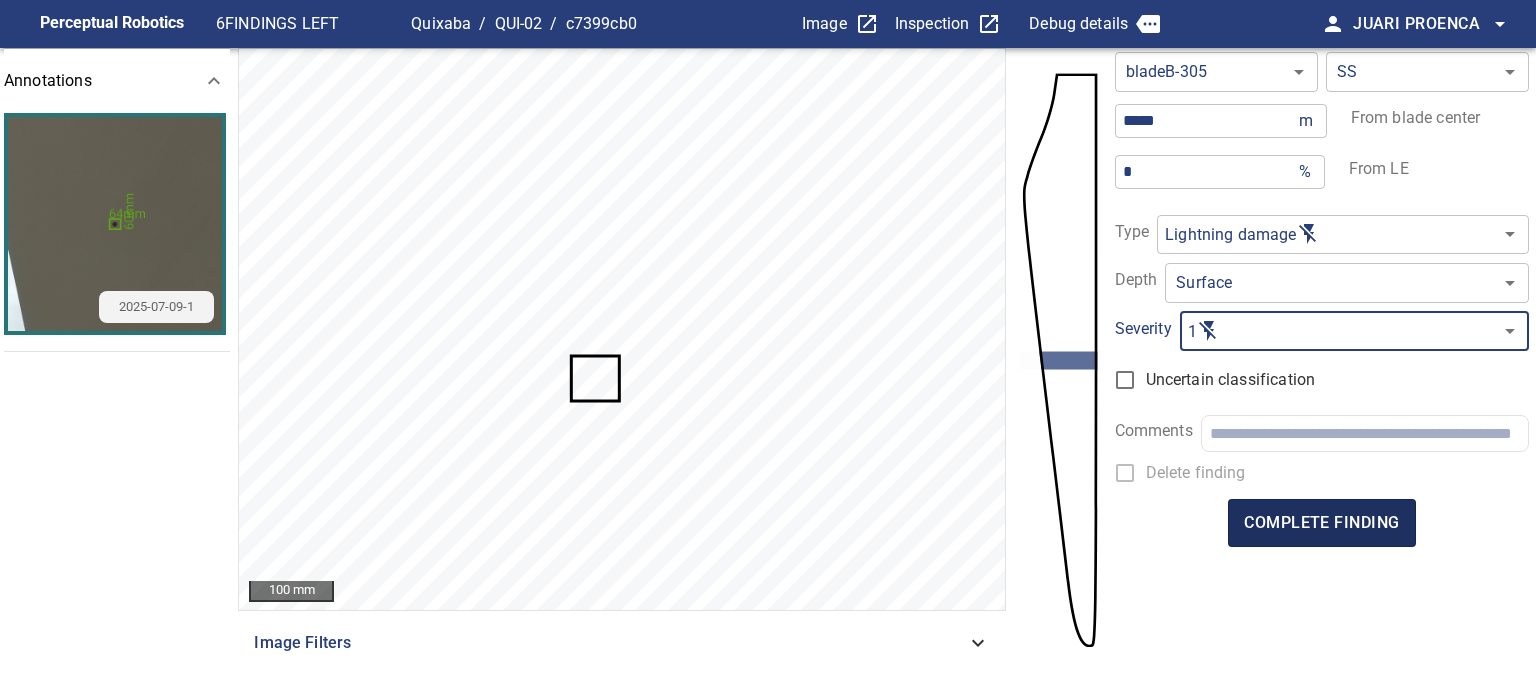 click on "complete finding" at bounding box center (1321, 523) 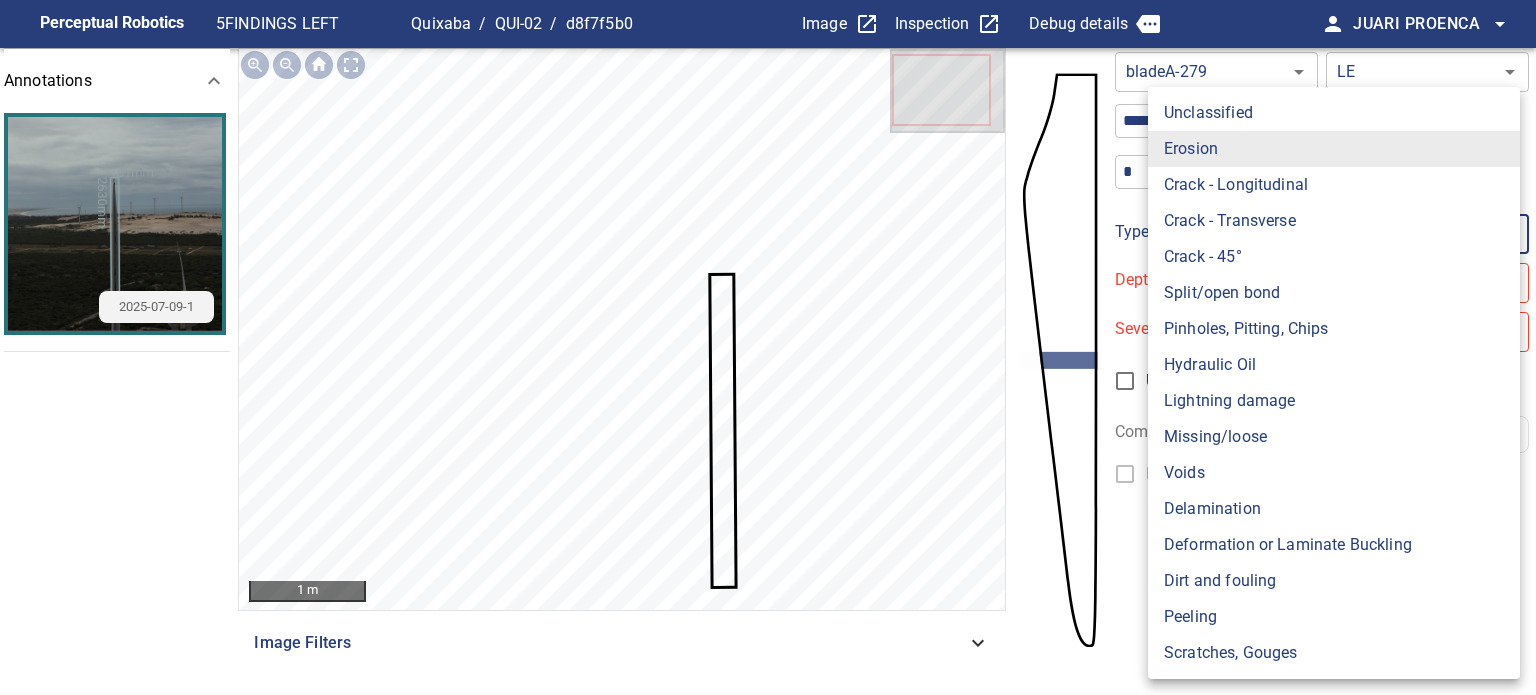 click on "**********" at bounding box center [768, 347] 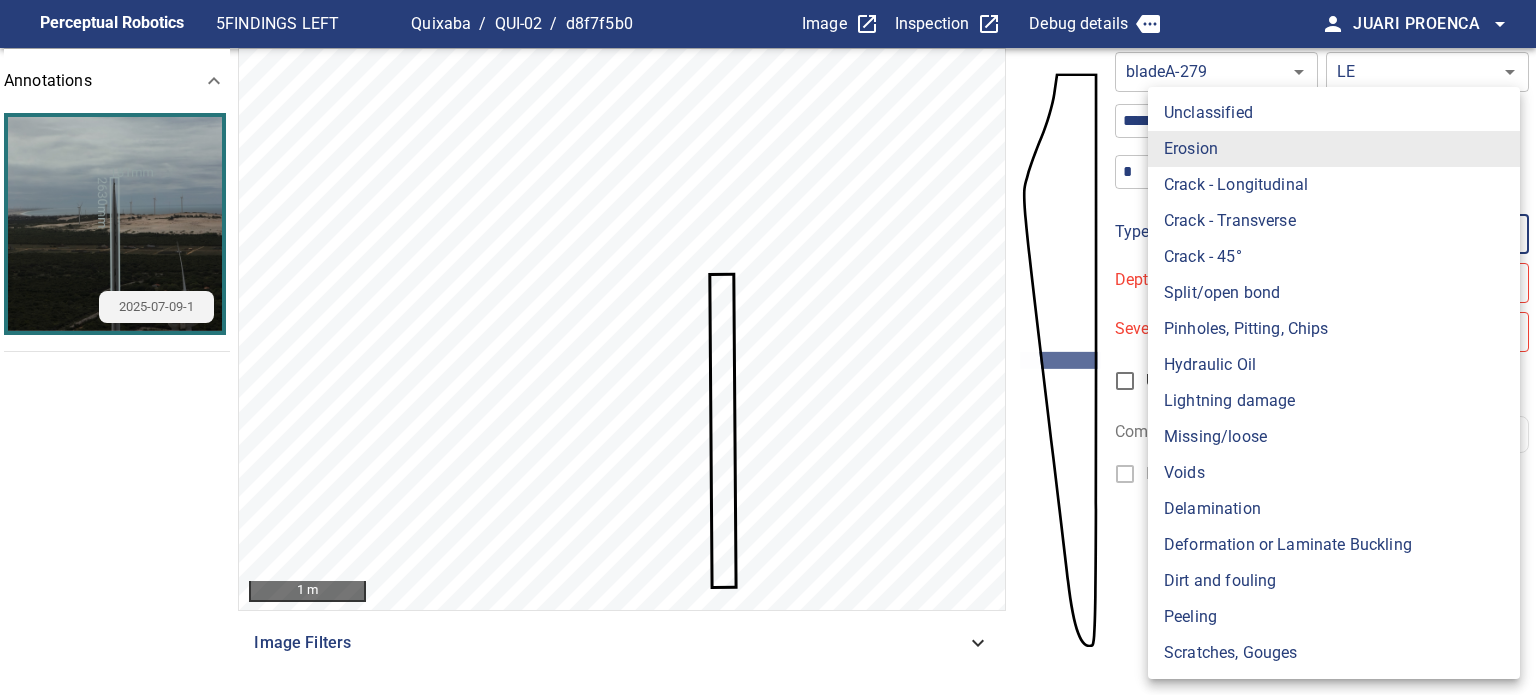 click on "Lightning damage" at bounding box center [1334, 401] 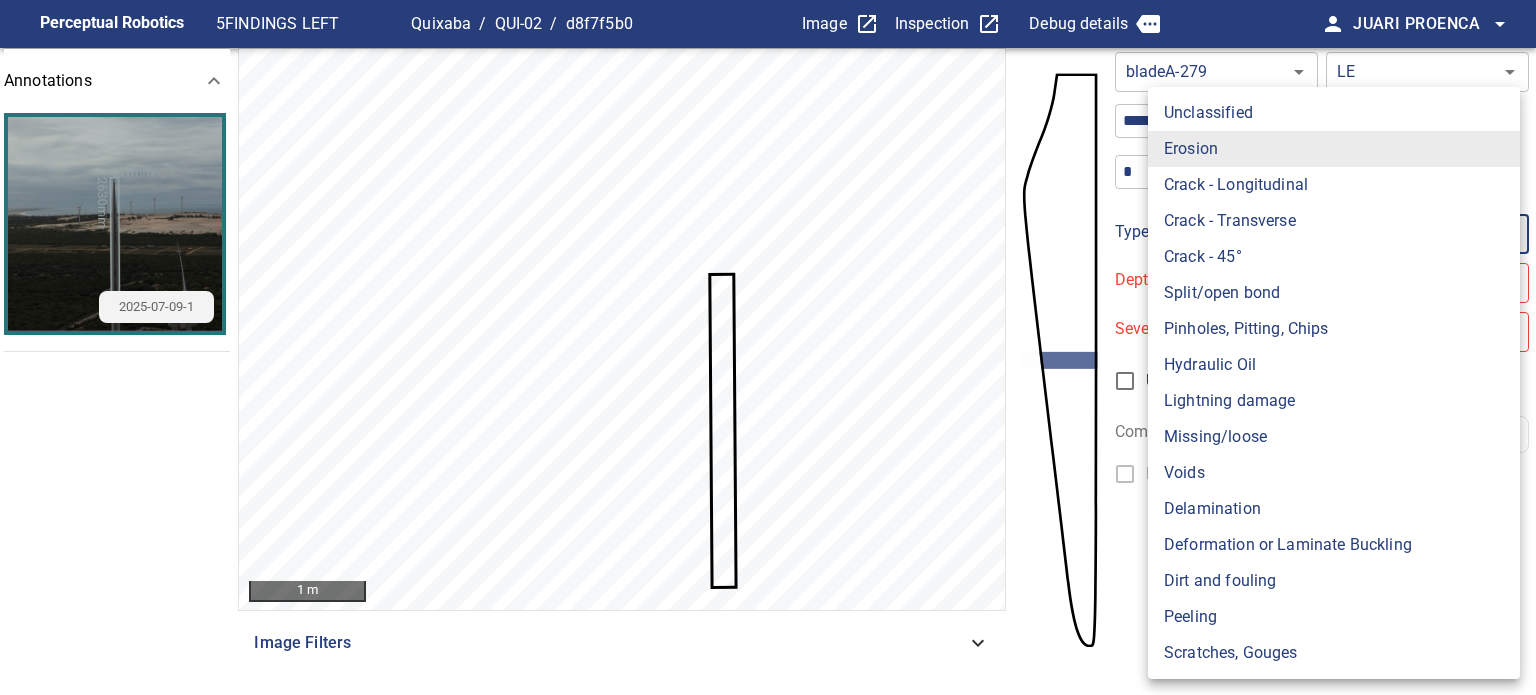 type on "**********" 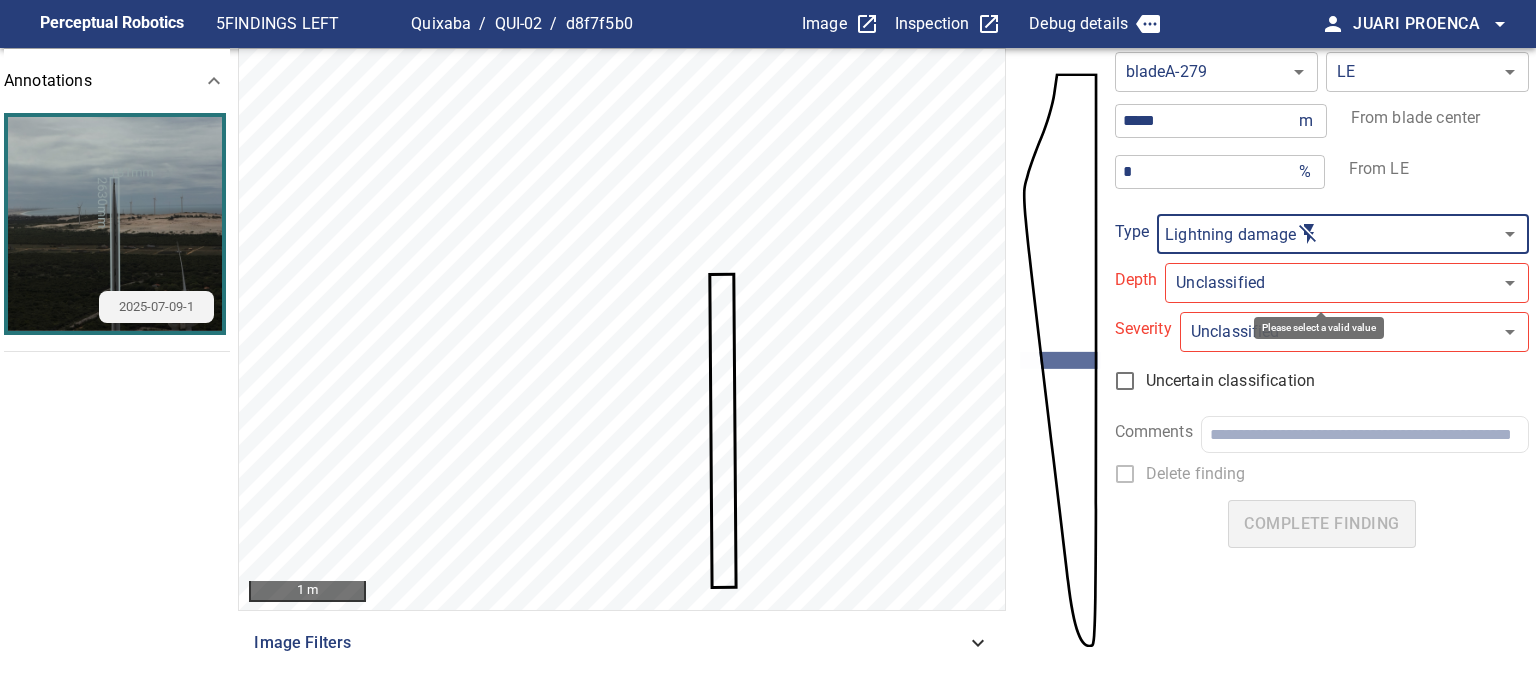 click on "**********" at bounding box center (768, 347) 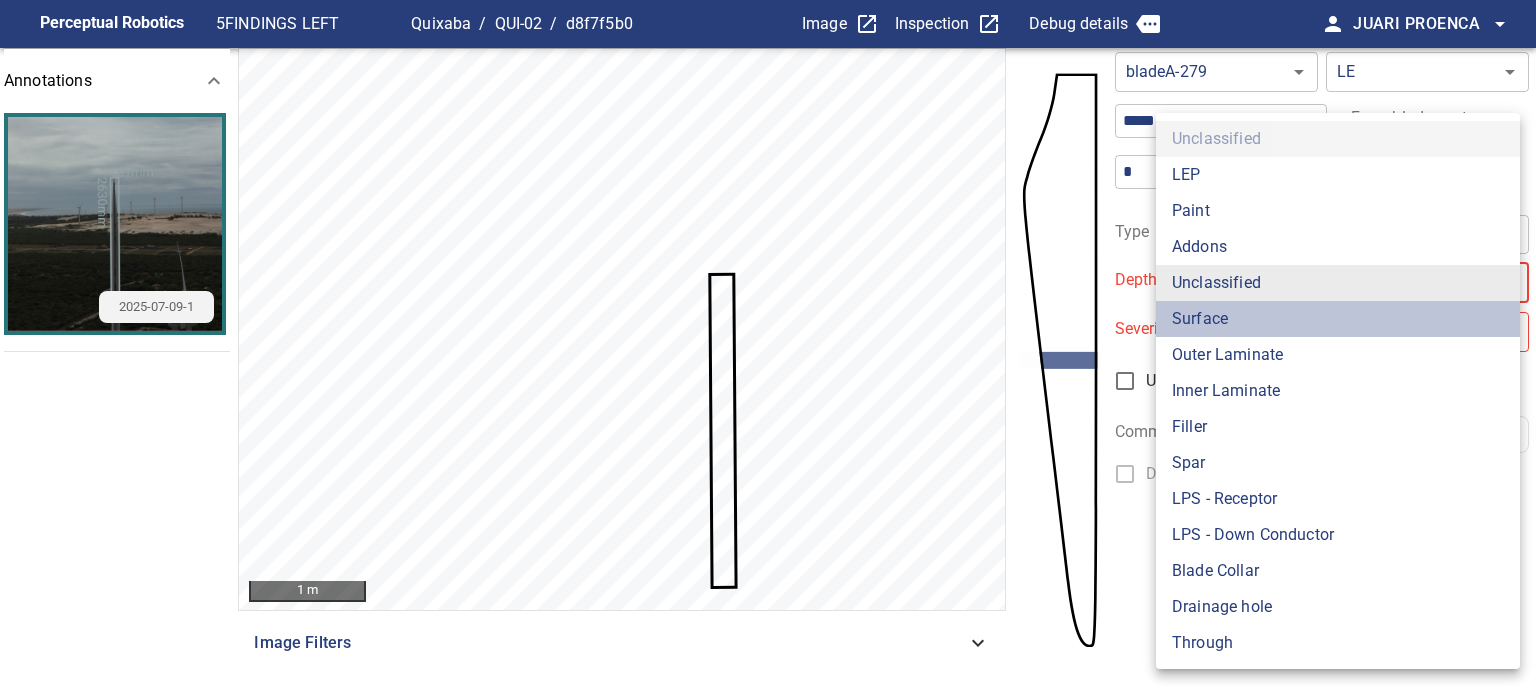 drag, startPoint x: 1224, startPoint y: 326, endPoint x: 1221, endPoint y: 348, distance: 22.203604 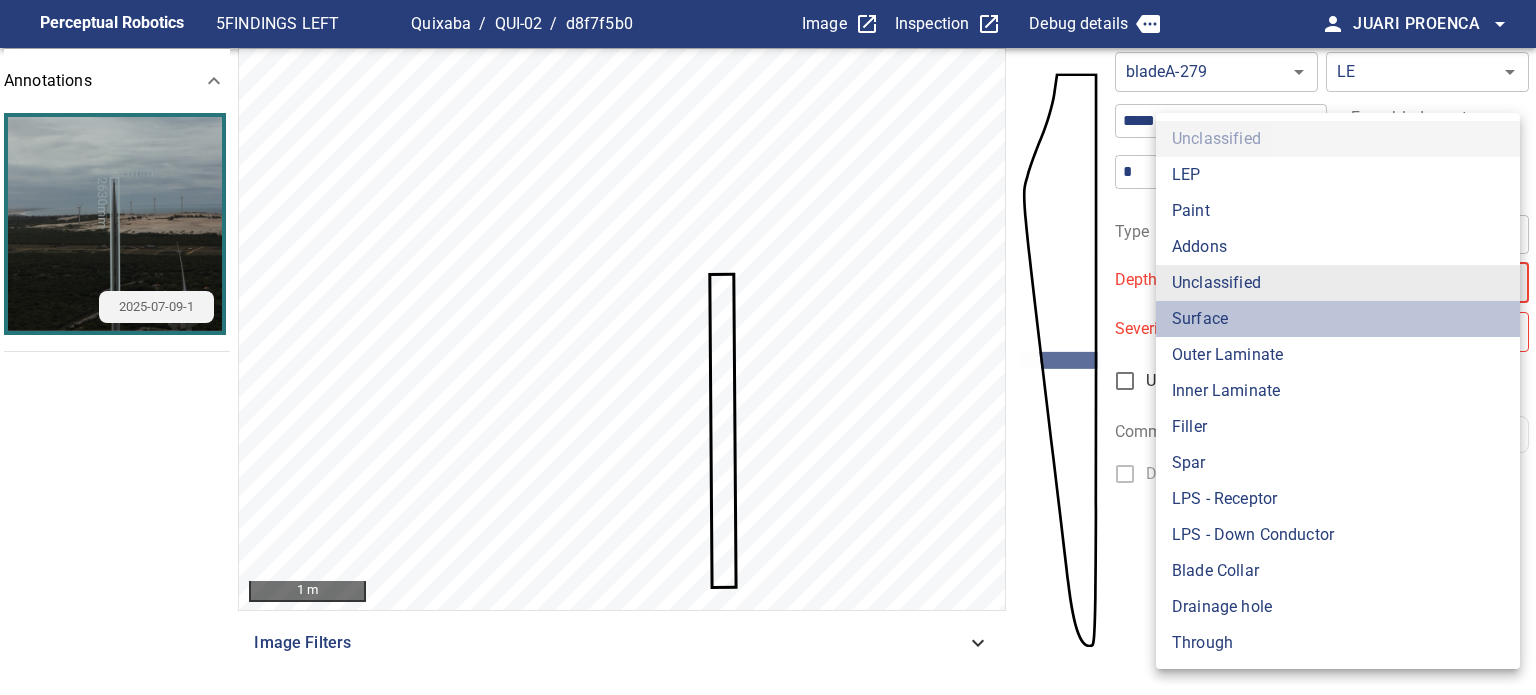 type on "*******" 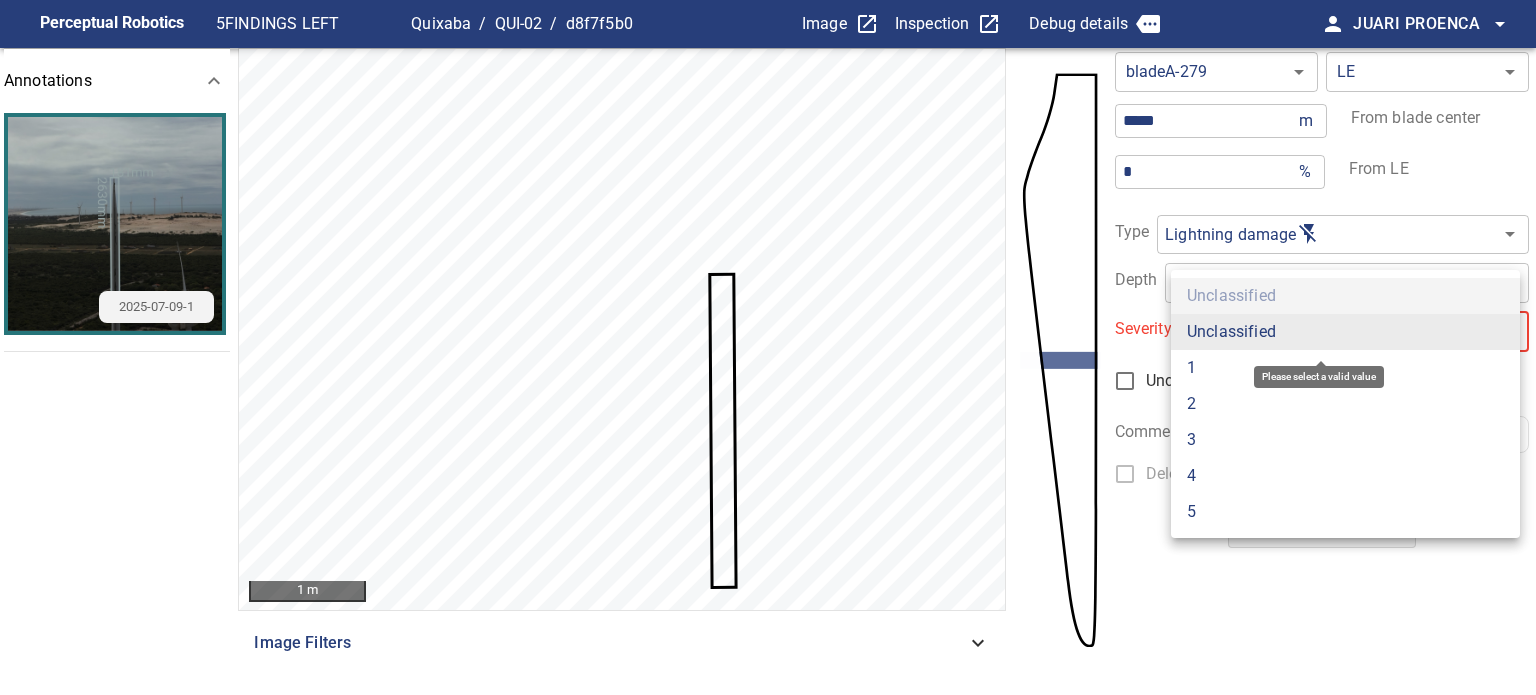 click on "**********" at bounding box center (768, 347) 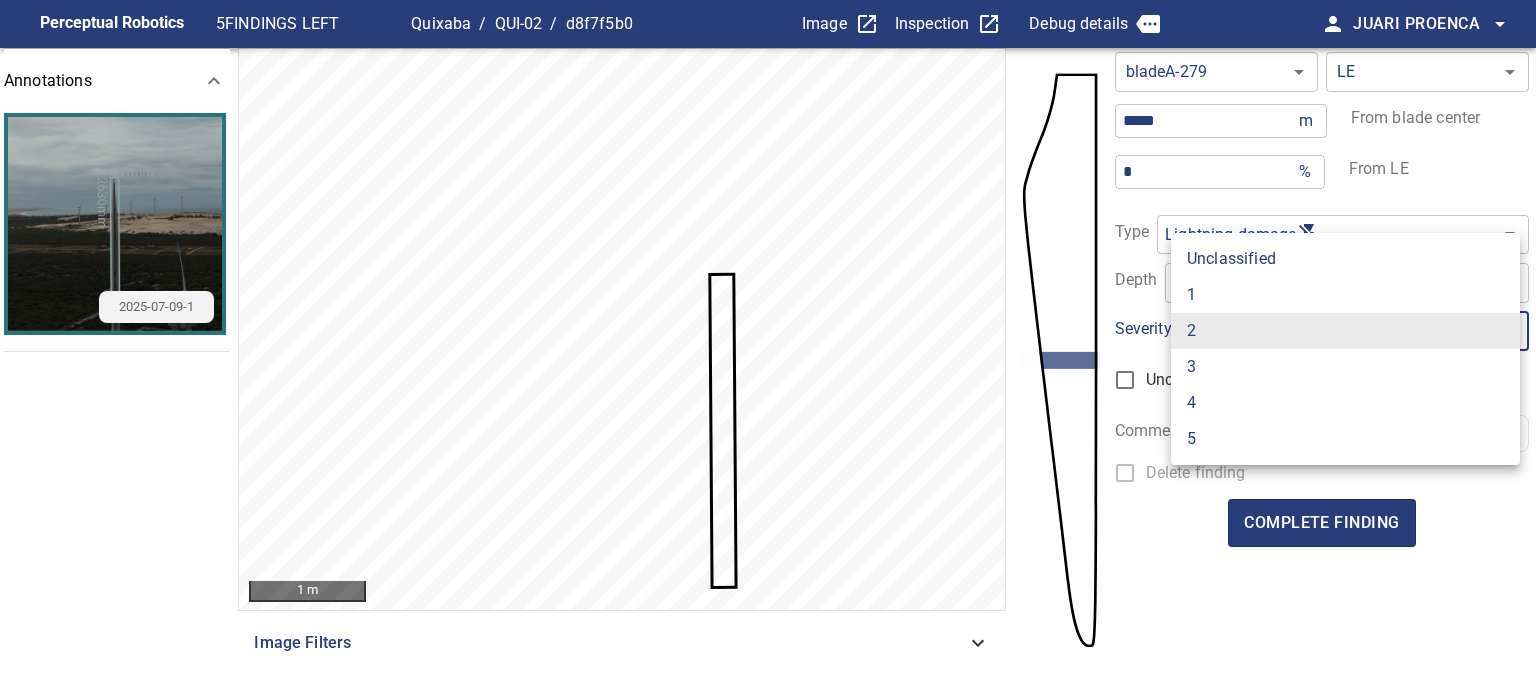 click on "3" at bounding box center [1345, 367] 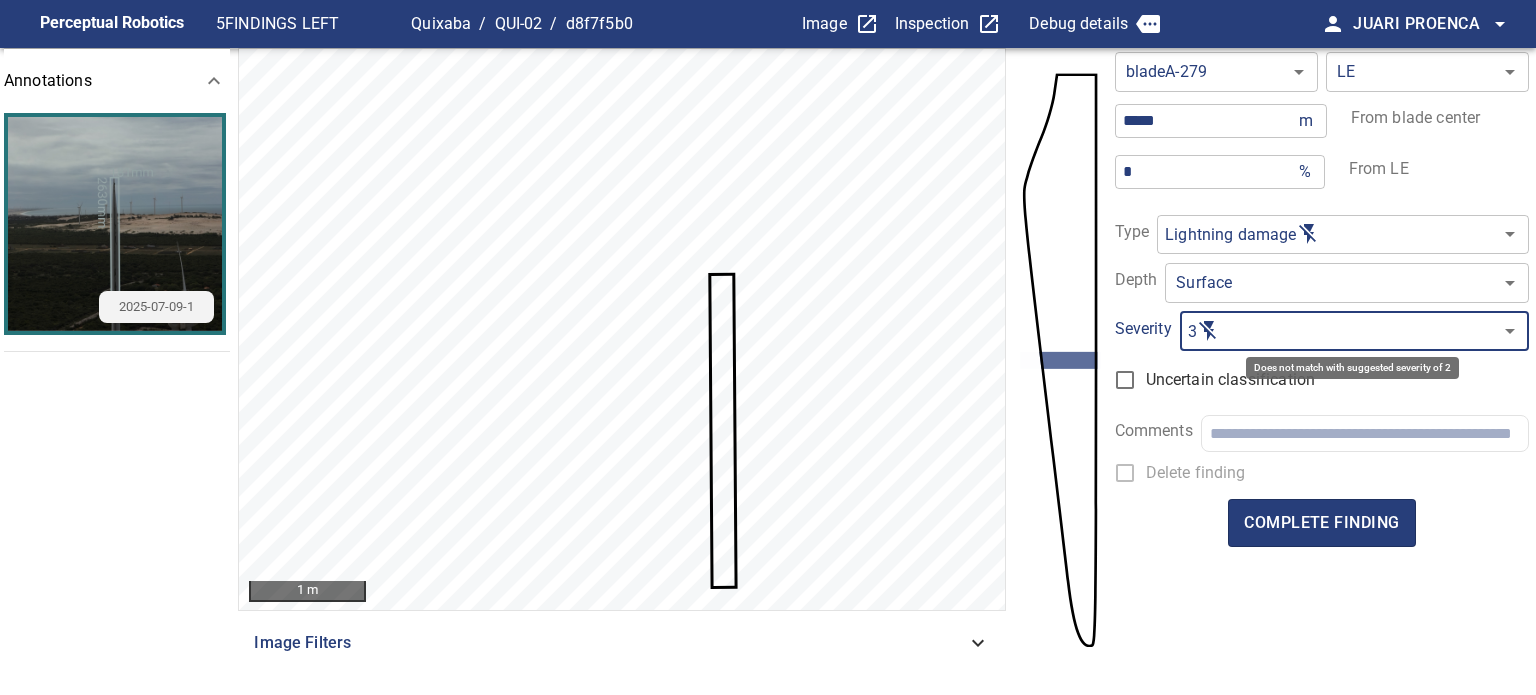 click on "**********" at bounding box center (768, 347) 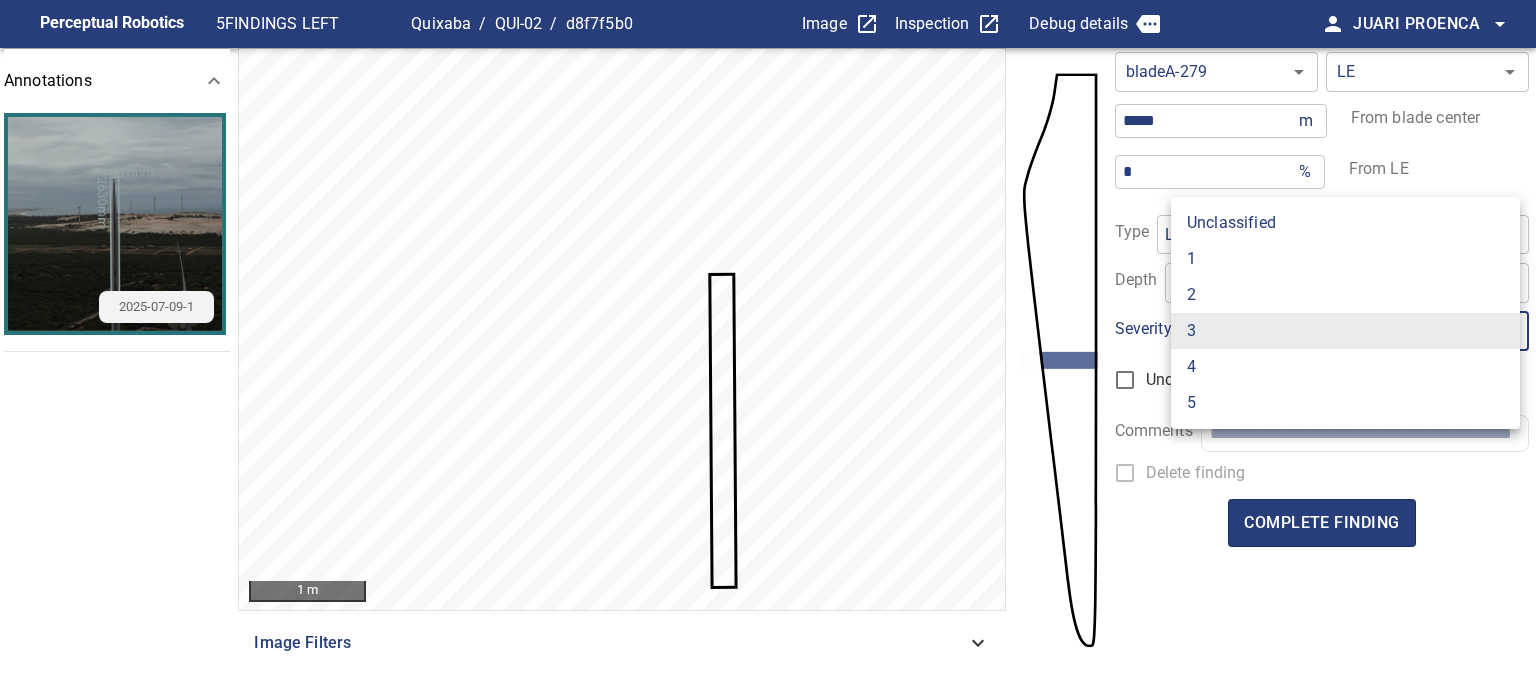 click on "1" at bounding box center (1345, 259) 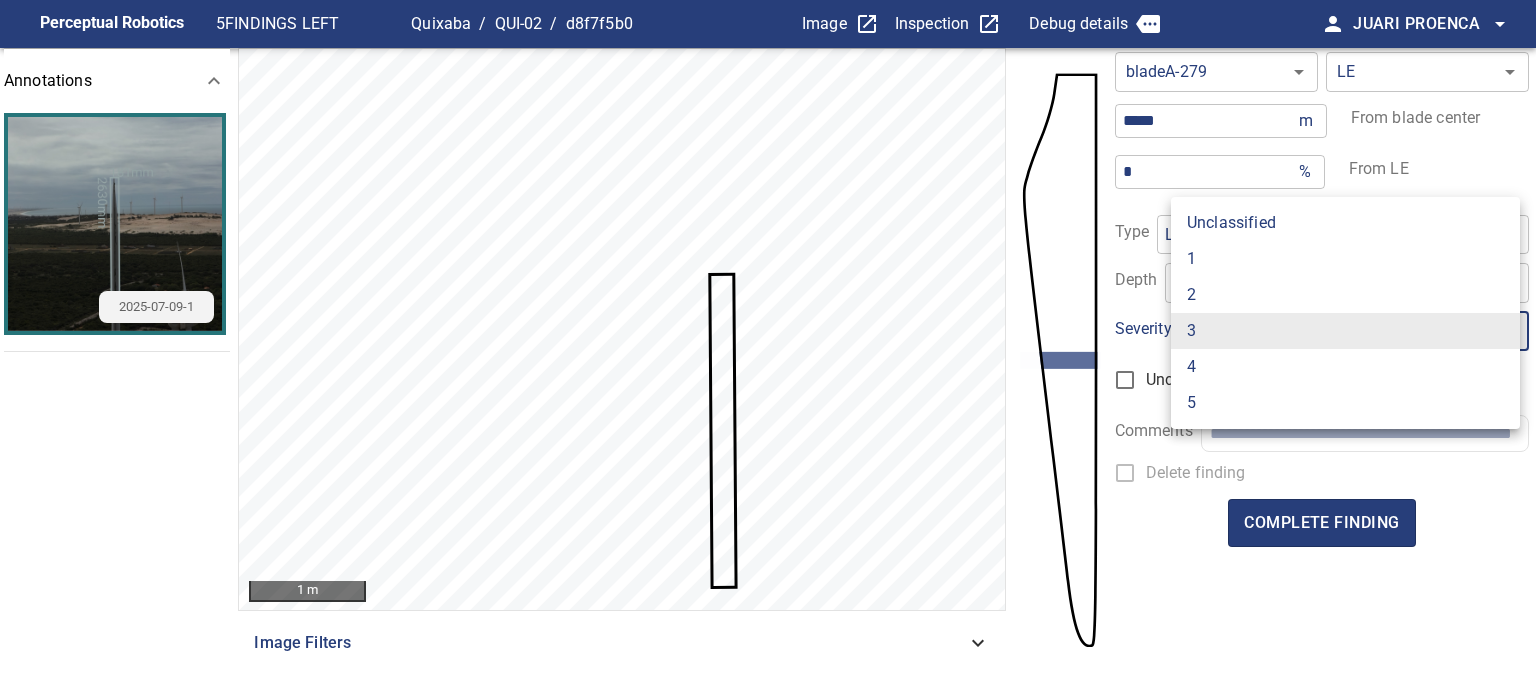 type on "*" 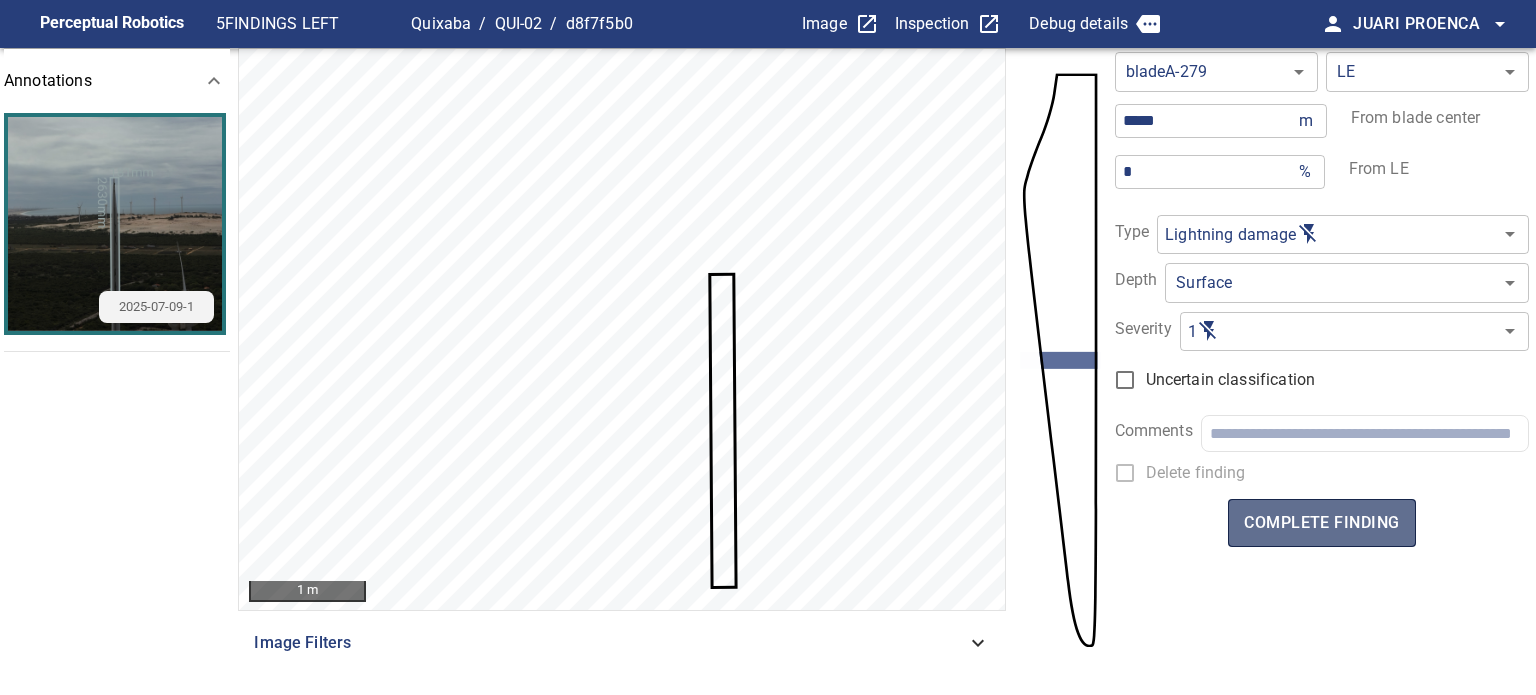 click on "complete finding" at bounding box center [1321, 523] 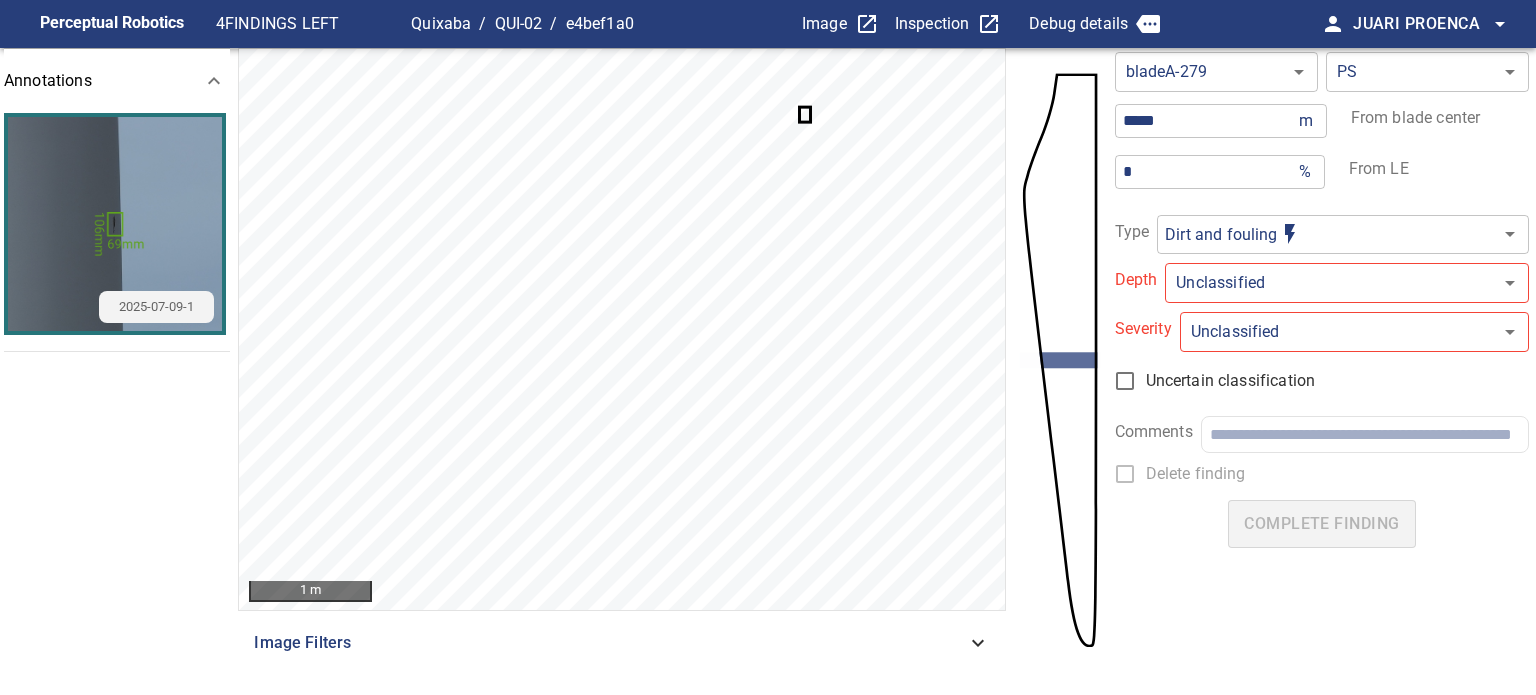 click on "**********" at bounding box center [768, 347] 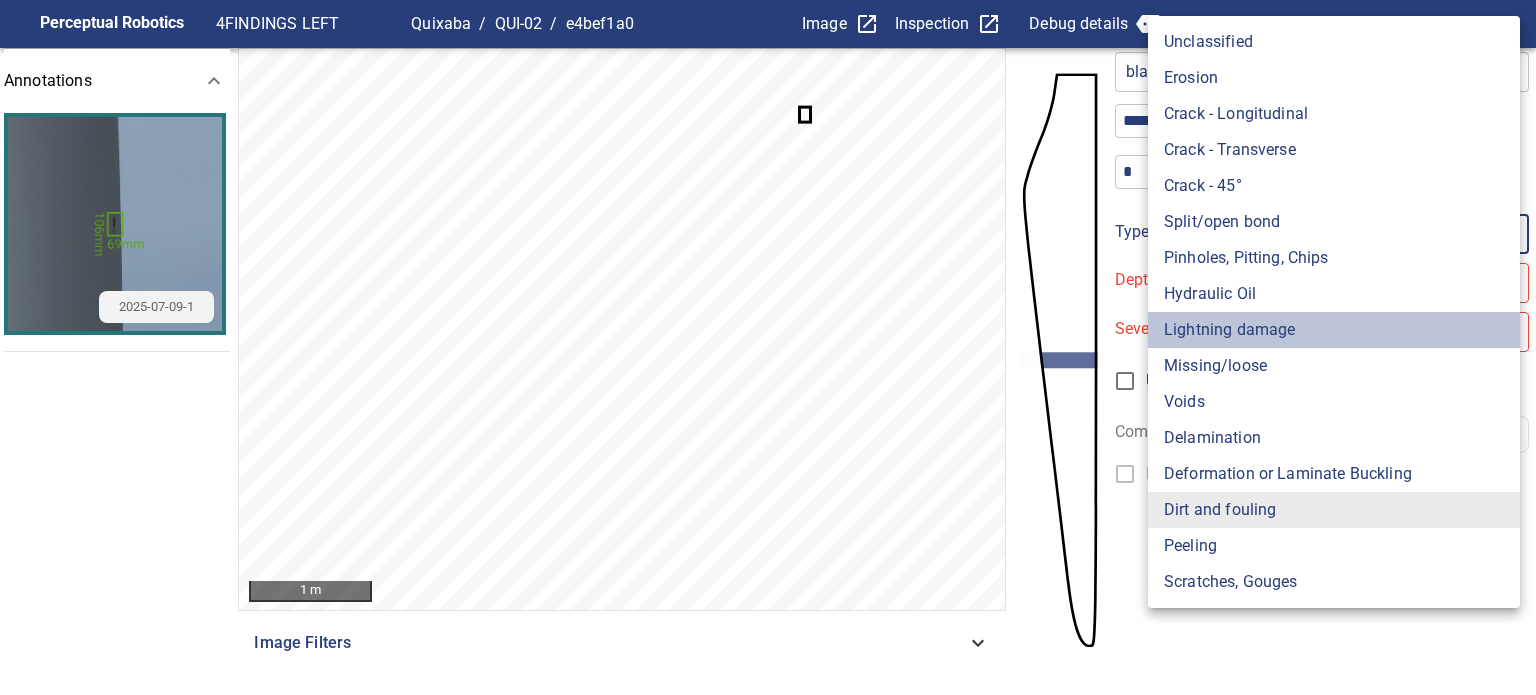 click on "Lightning damage" at bounding box center [1334, 330] 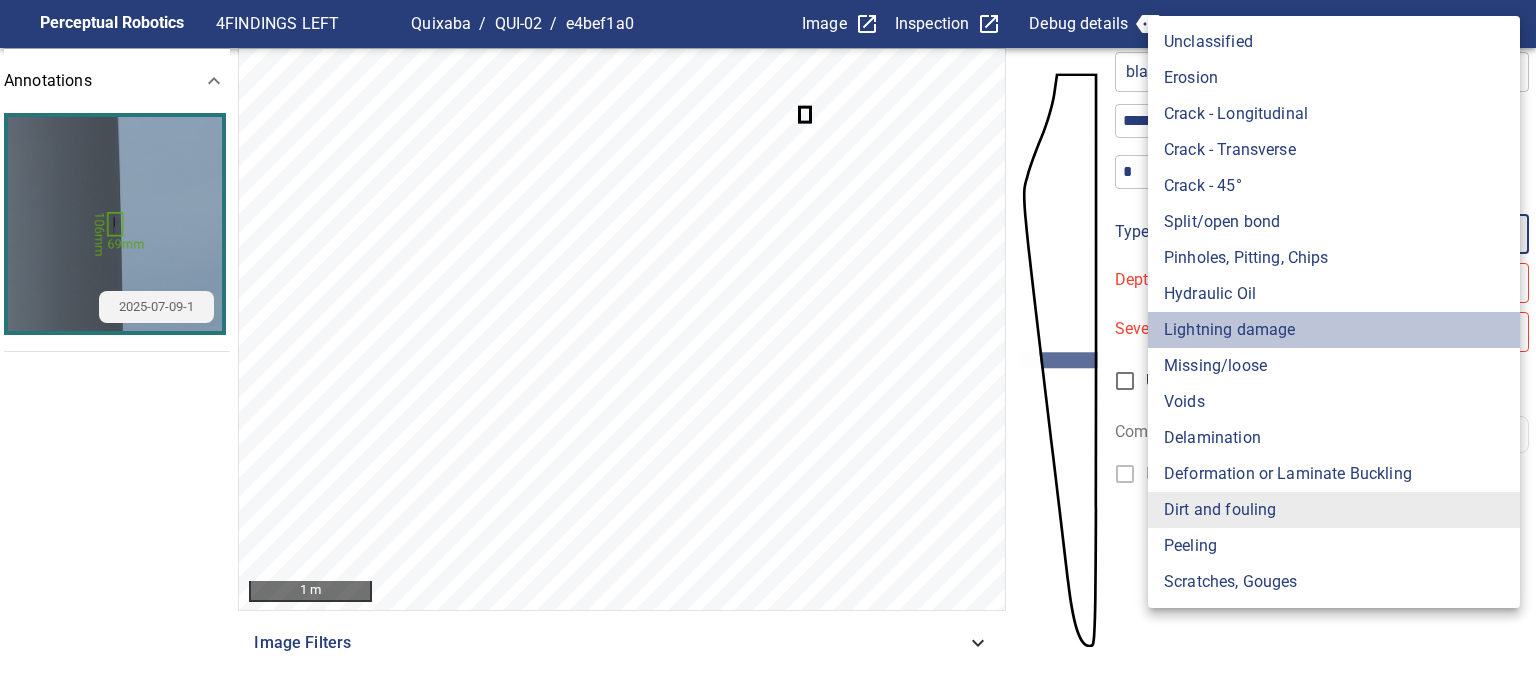 type on "**********" 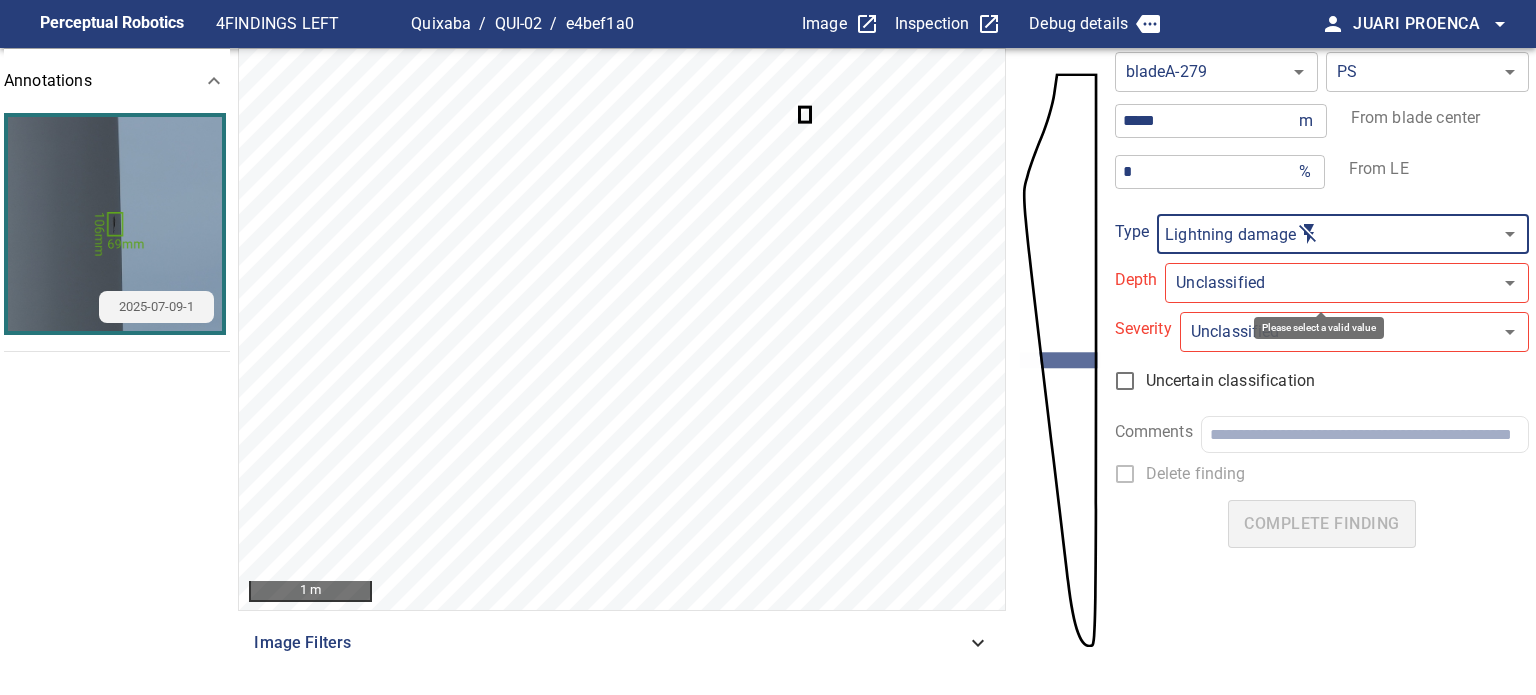 click on "**********" at bounding box center [768, 347] 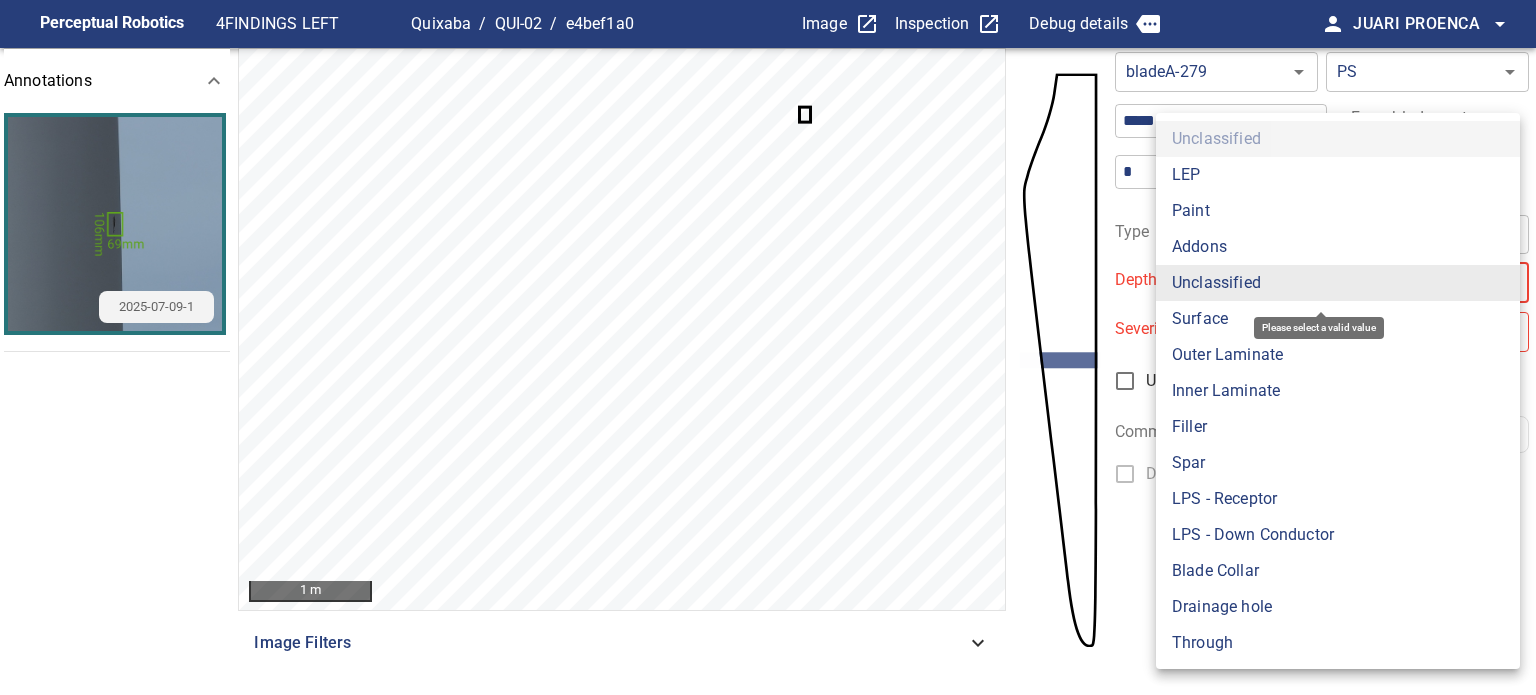 click on "Surface" at bounding box center [1338, 319] 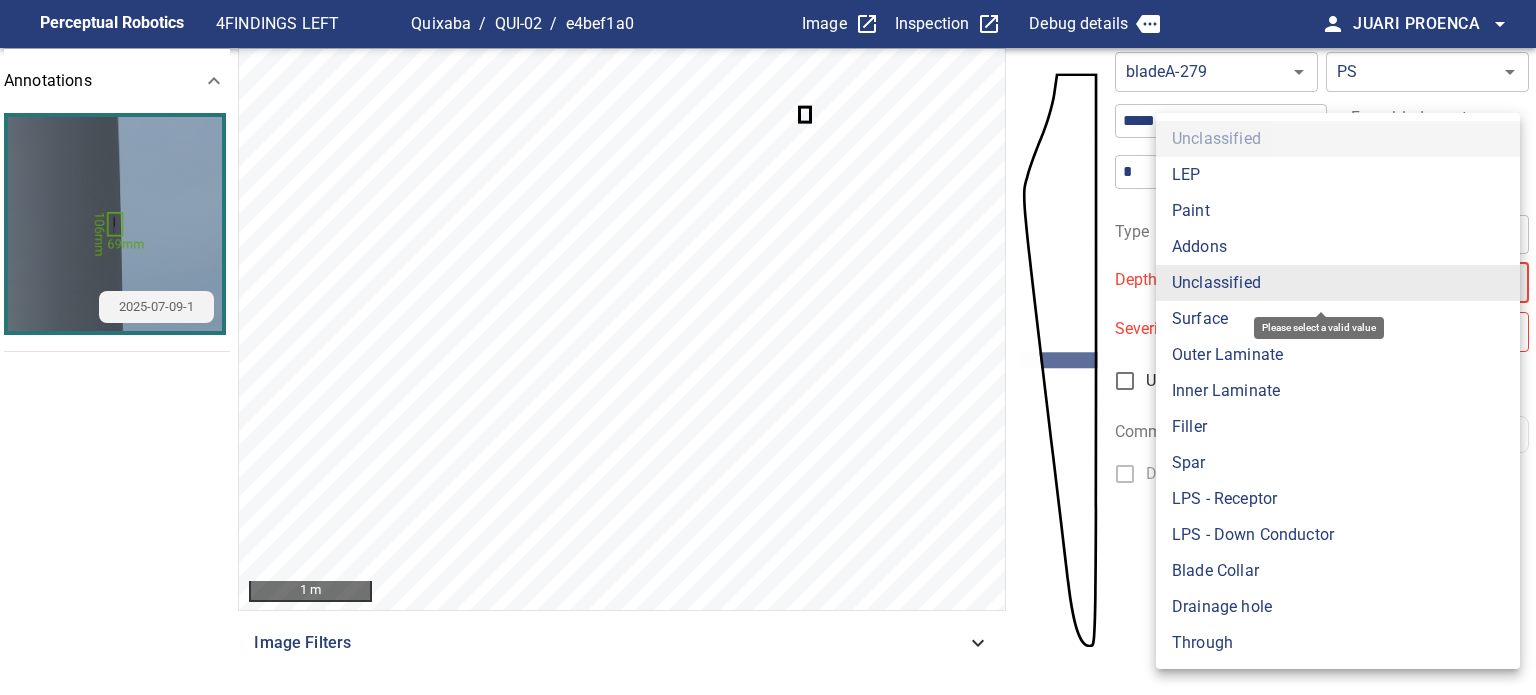 type on "*******" 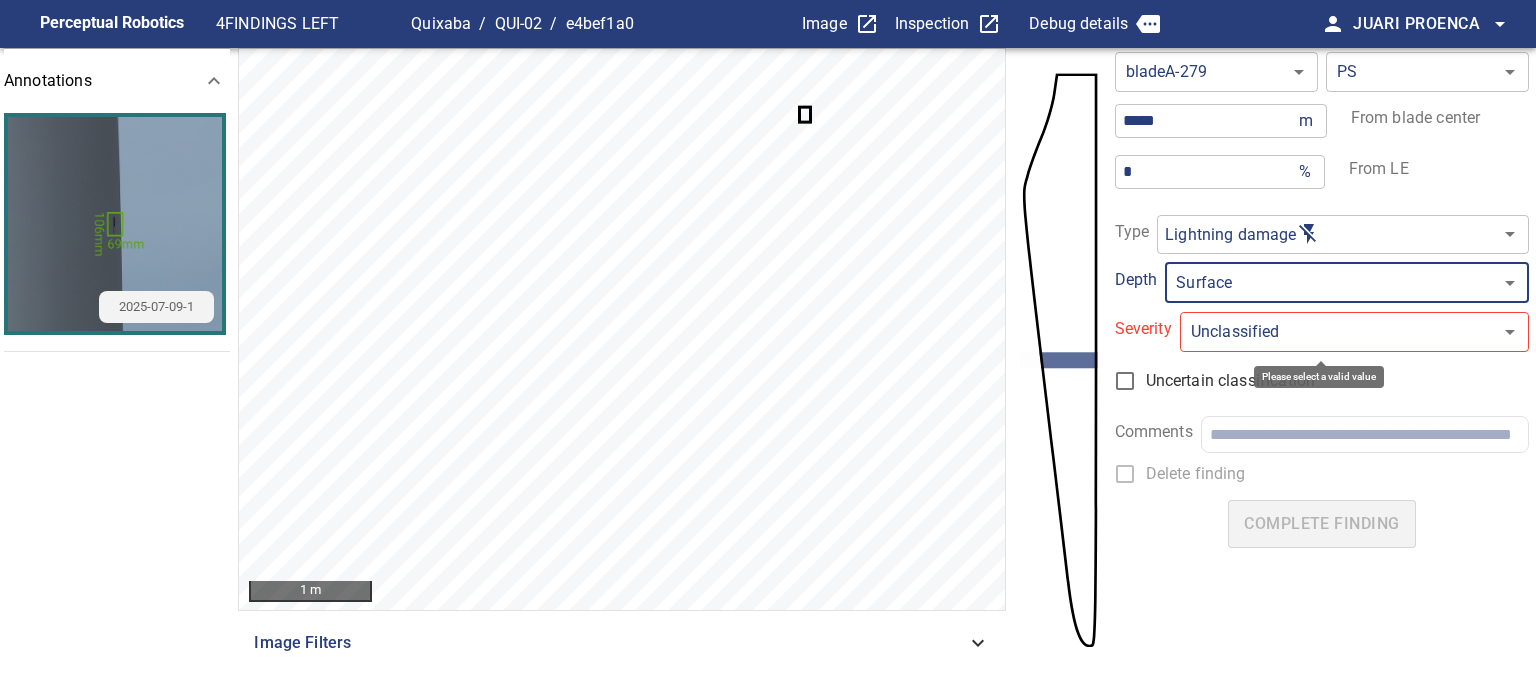 click on "**********" at bounding box center [768, 347] 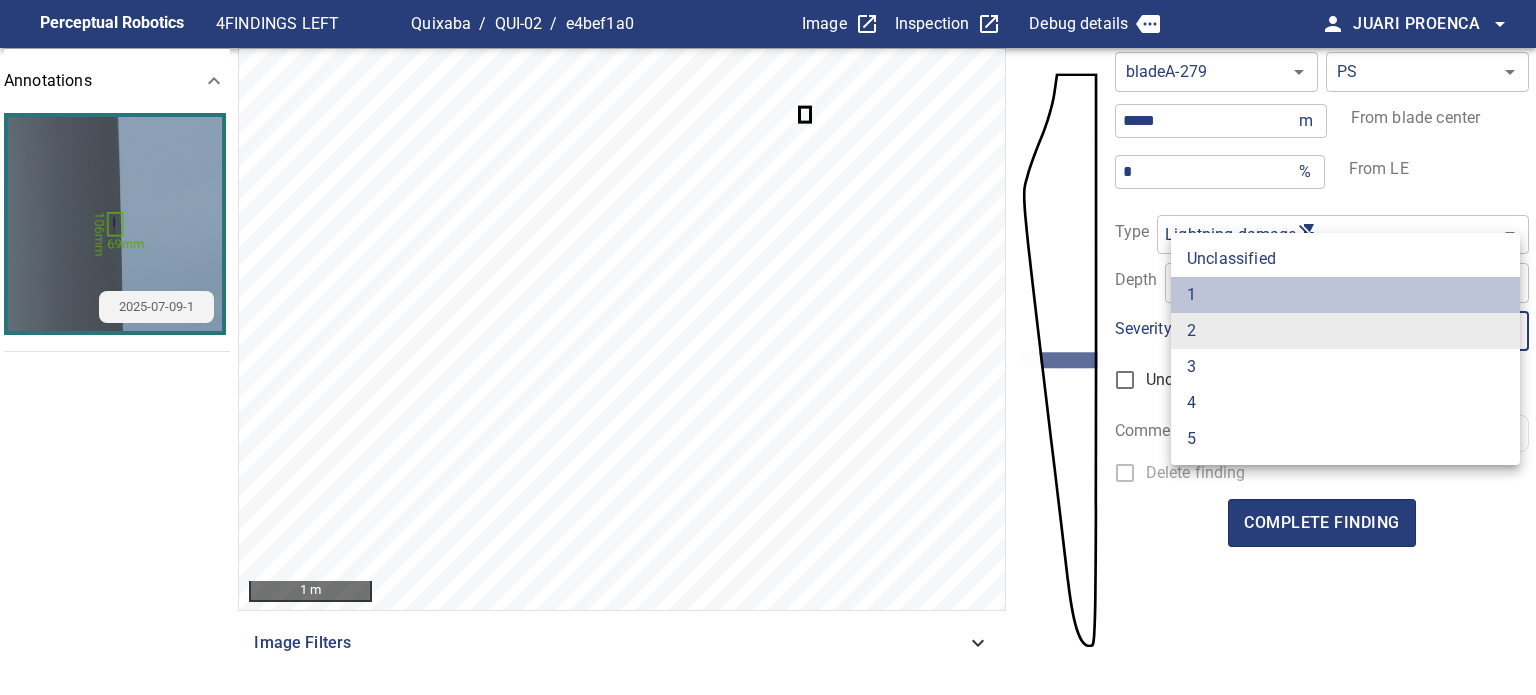 click on "1" at bounding box center (1345, 295) 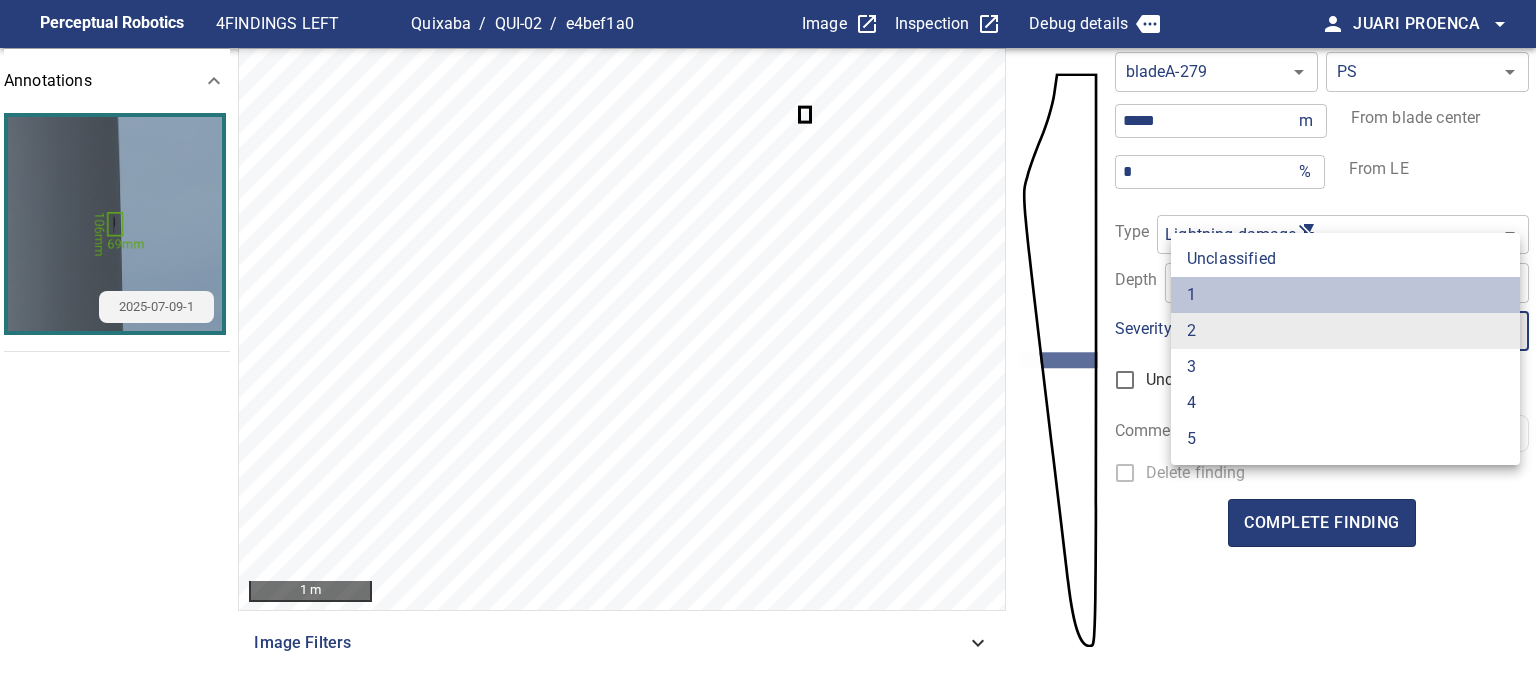 type on "*" 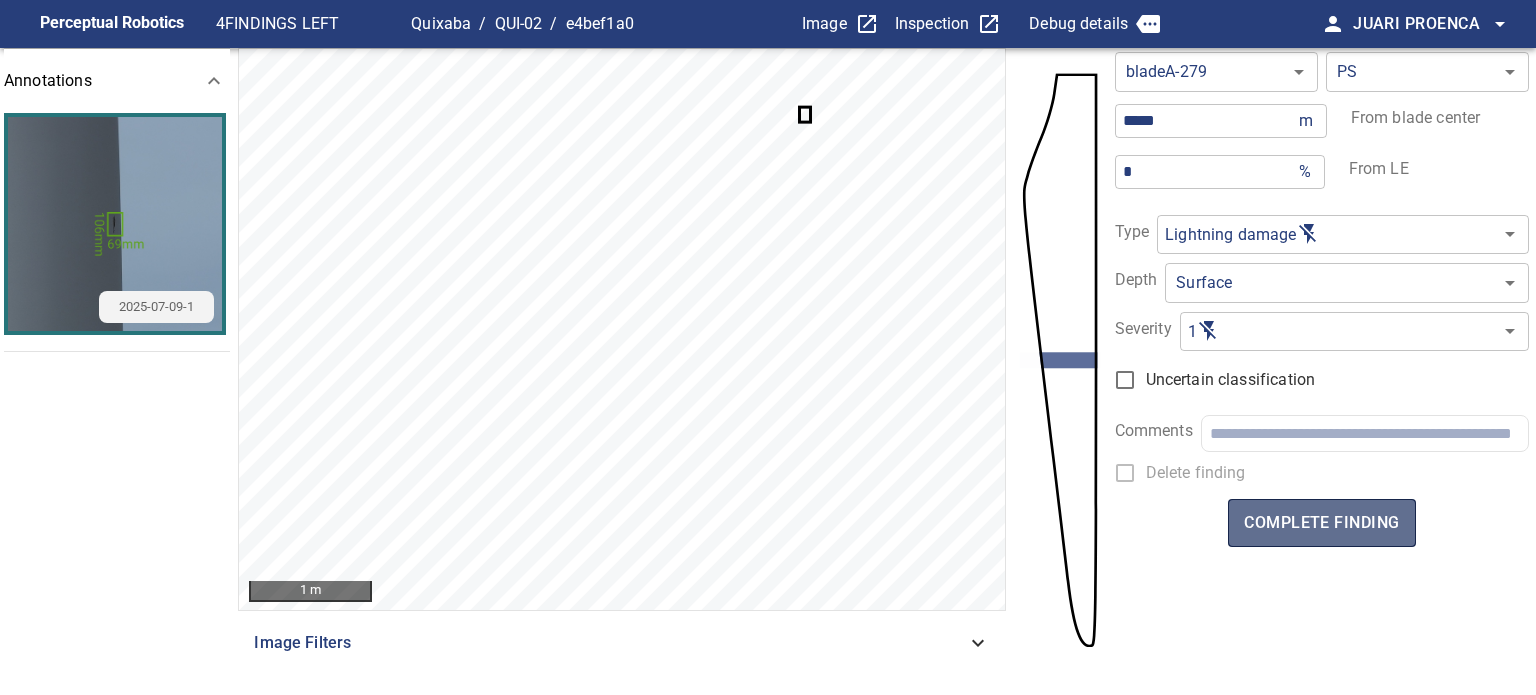 click on "complete finding" at bounding box center [1321, 523] 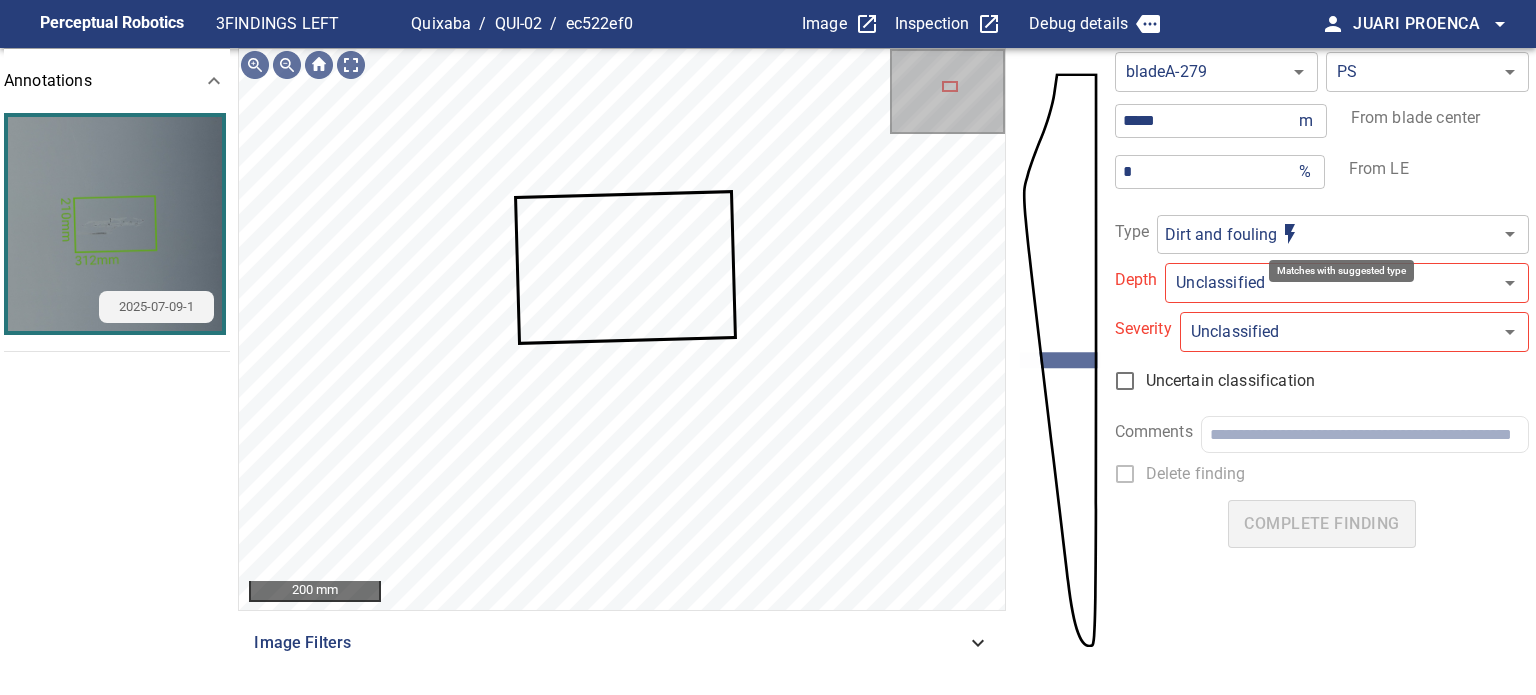 click on "**********" at bounding box center [768, 347] 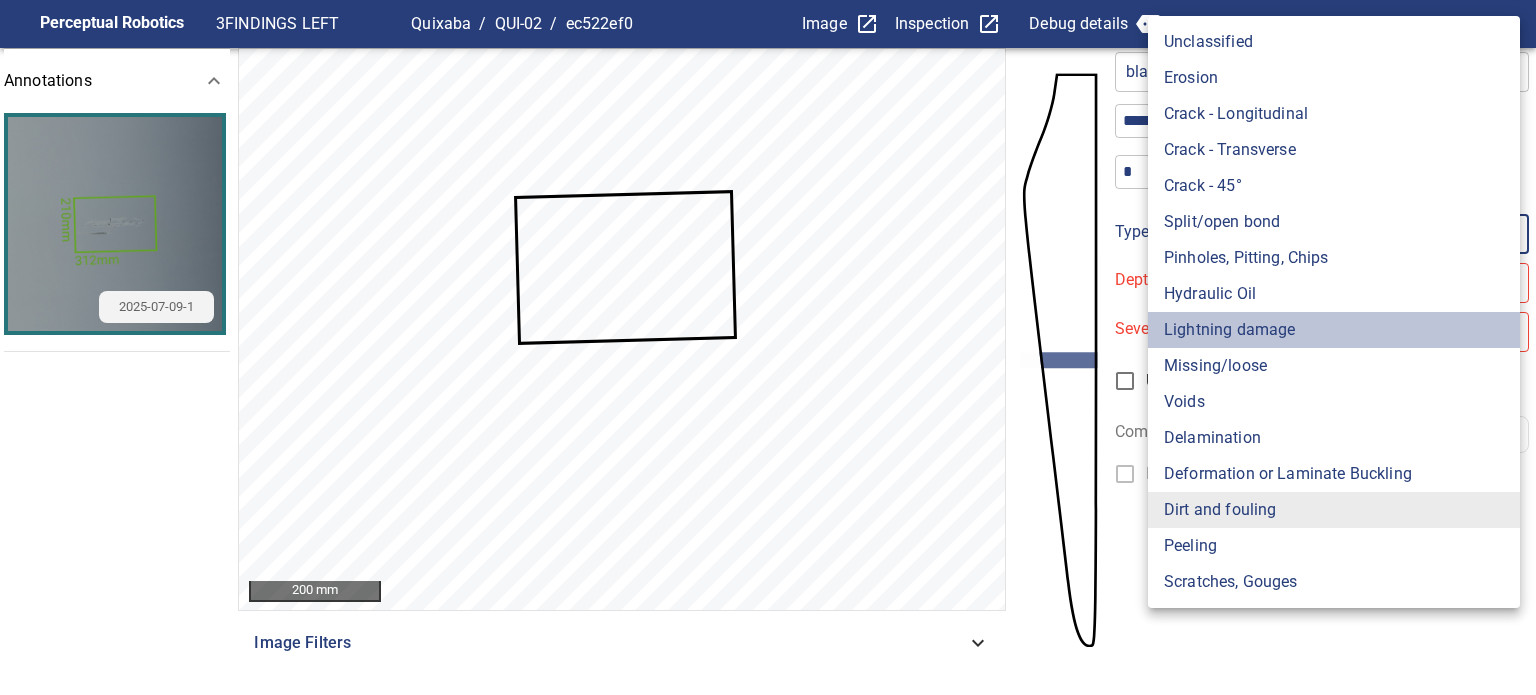 click on "Lightning damage" at bounding box center [1334, 330] 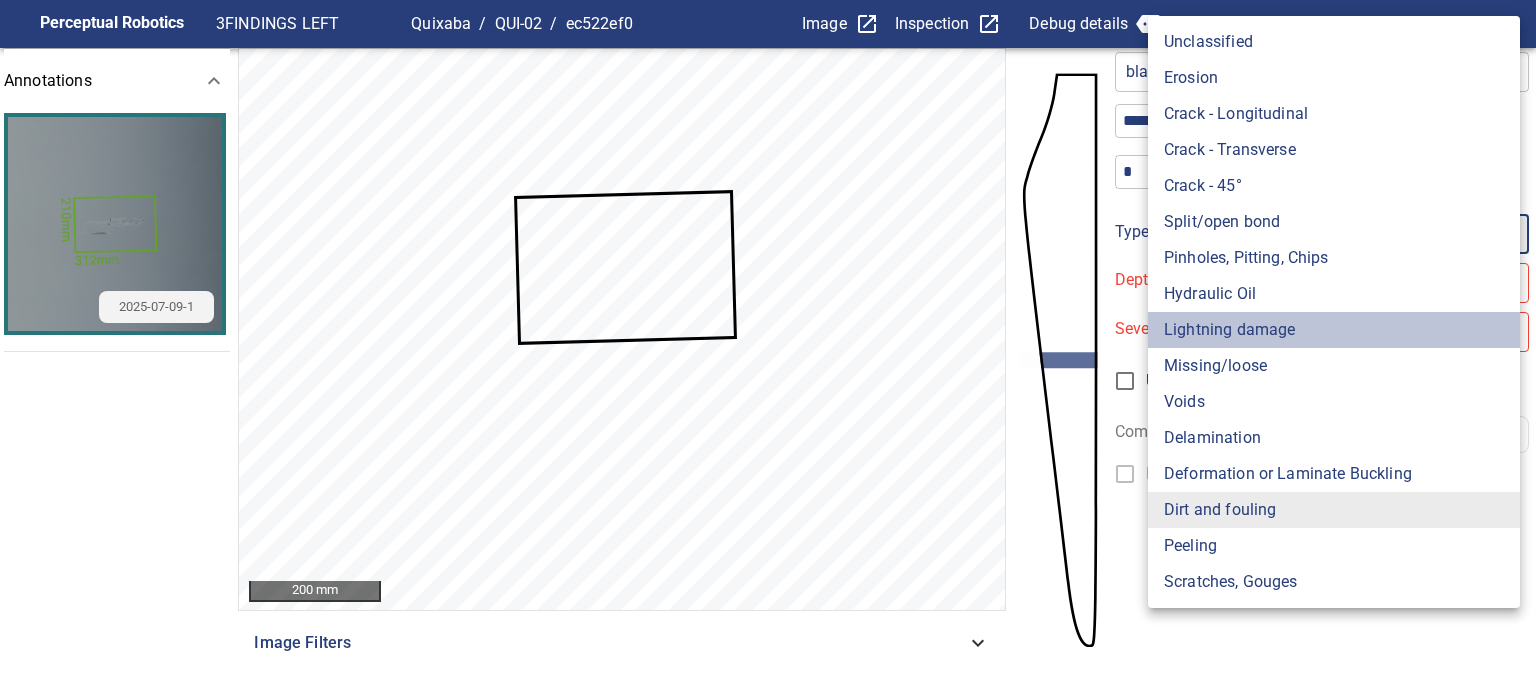 type on "**********" 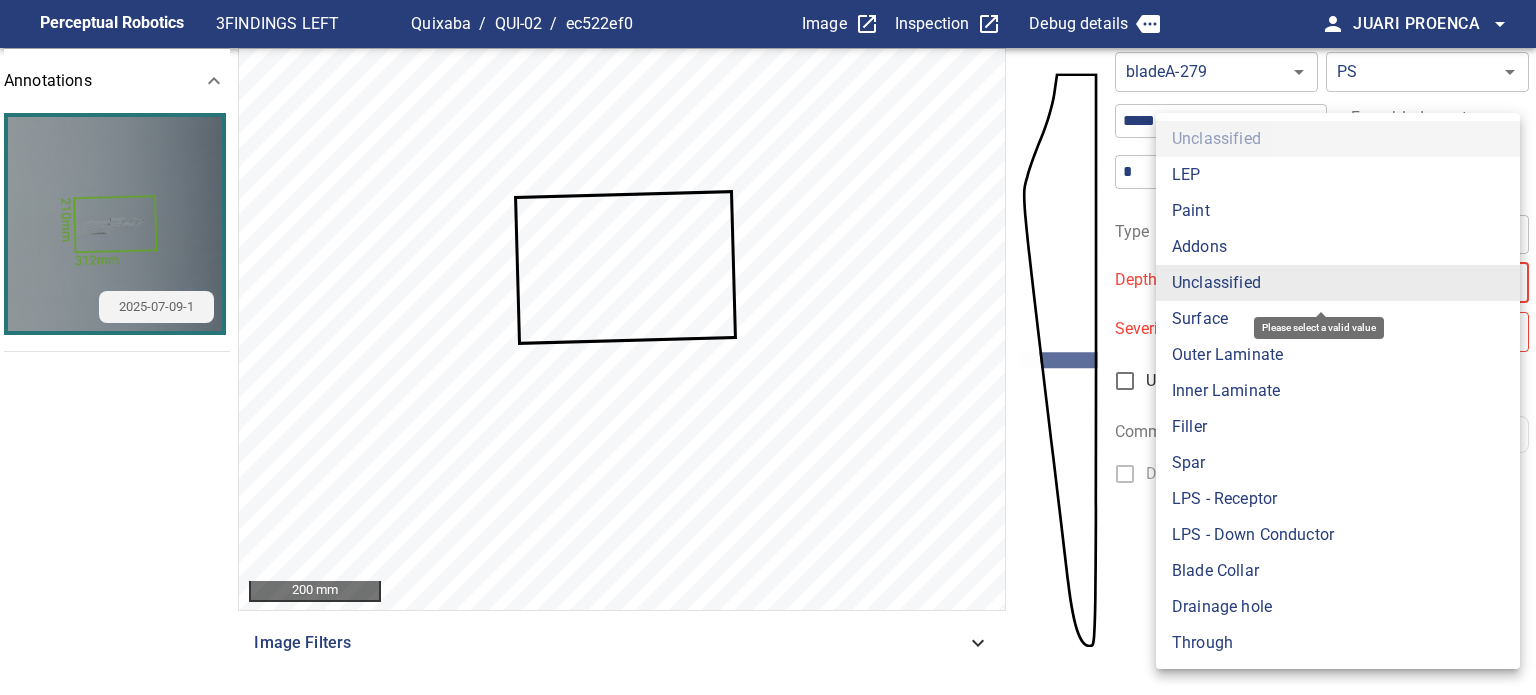click on "**********" at bounding box center (768, 347) 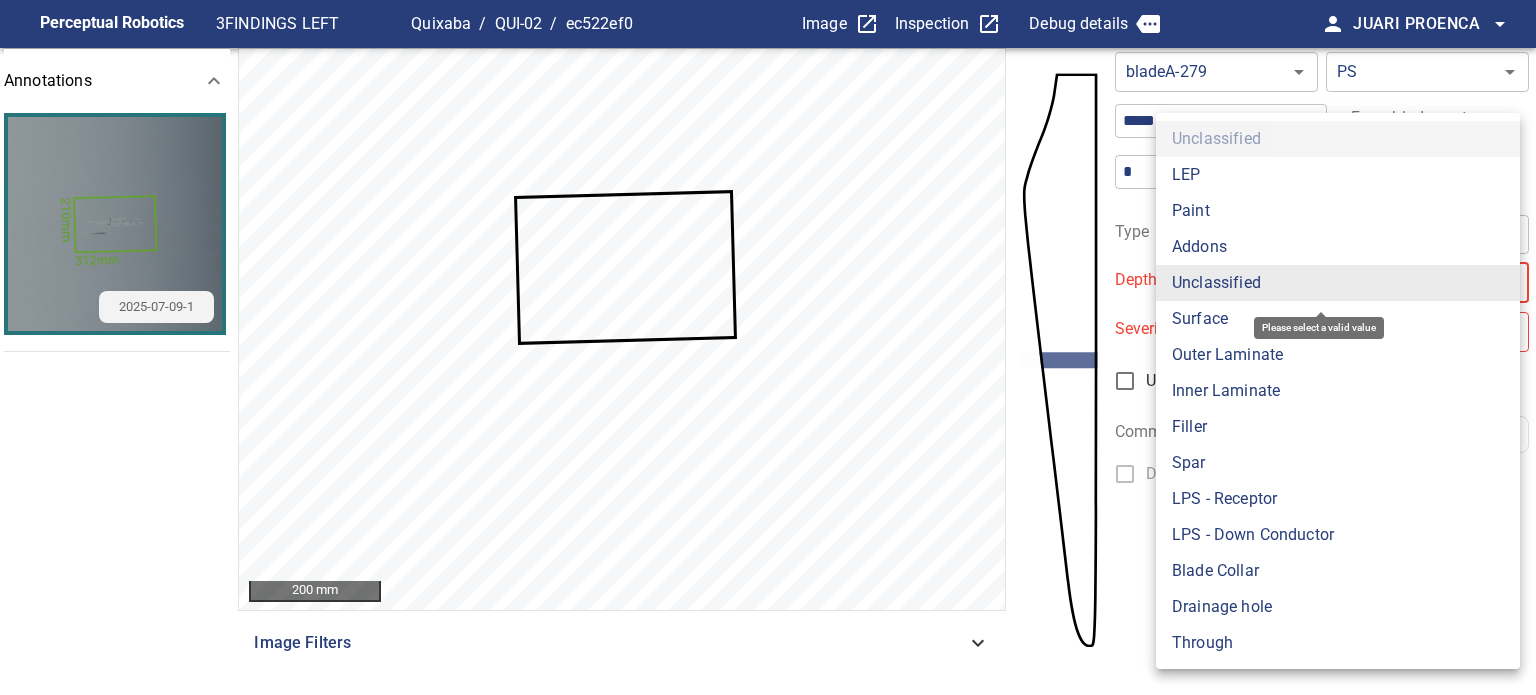 drag, startPoint x: 1204, startPoint y: 323, endPoint x: 1206, endPoint y: 335, distance: 12.165525 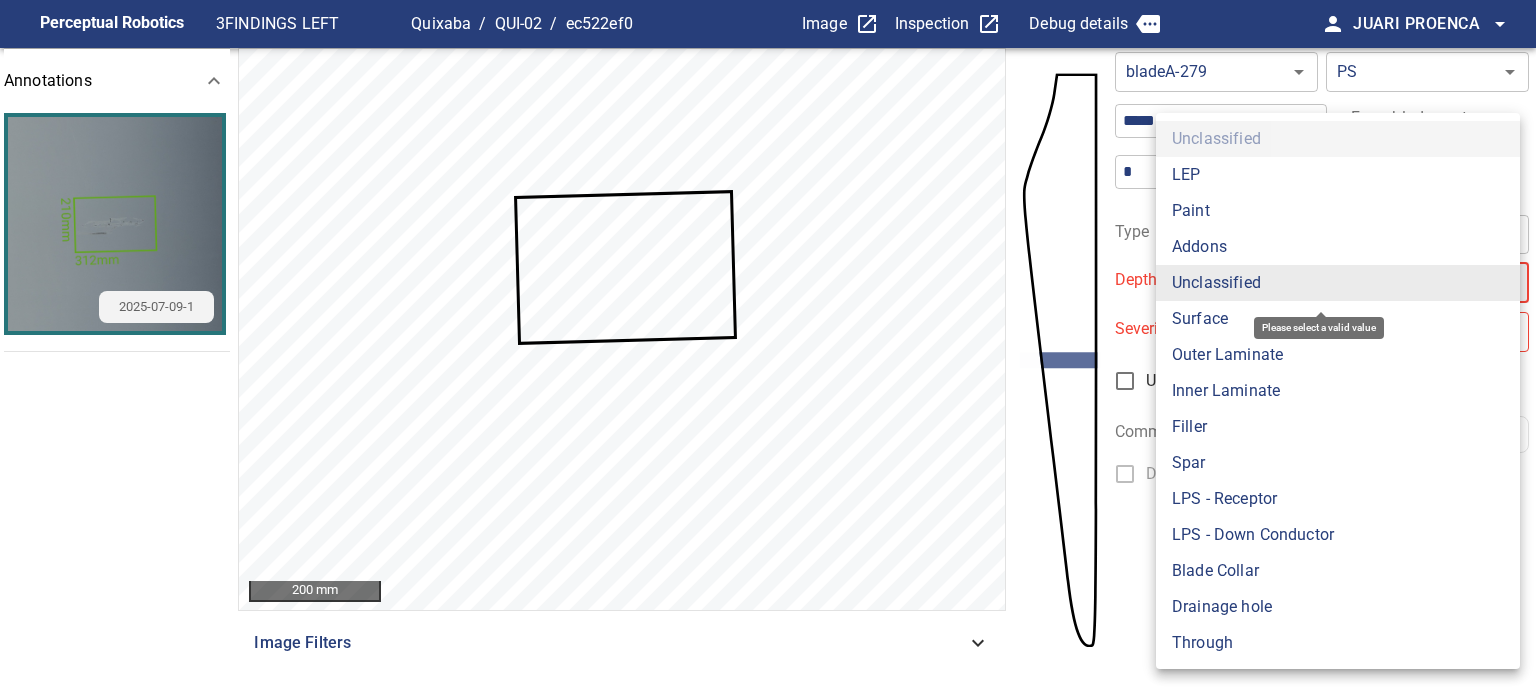 type on "*******" 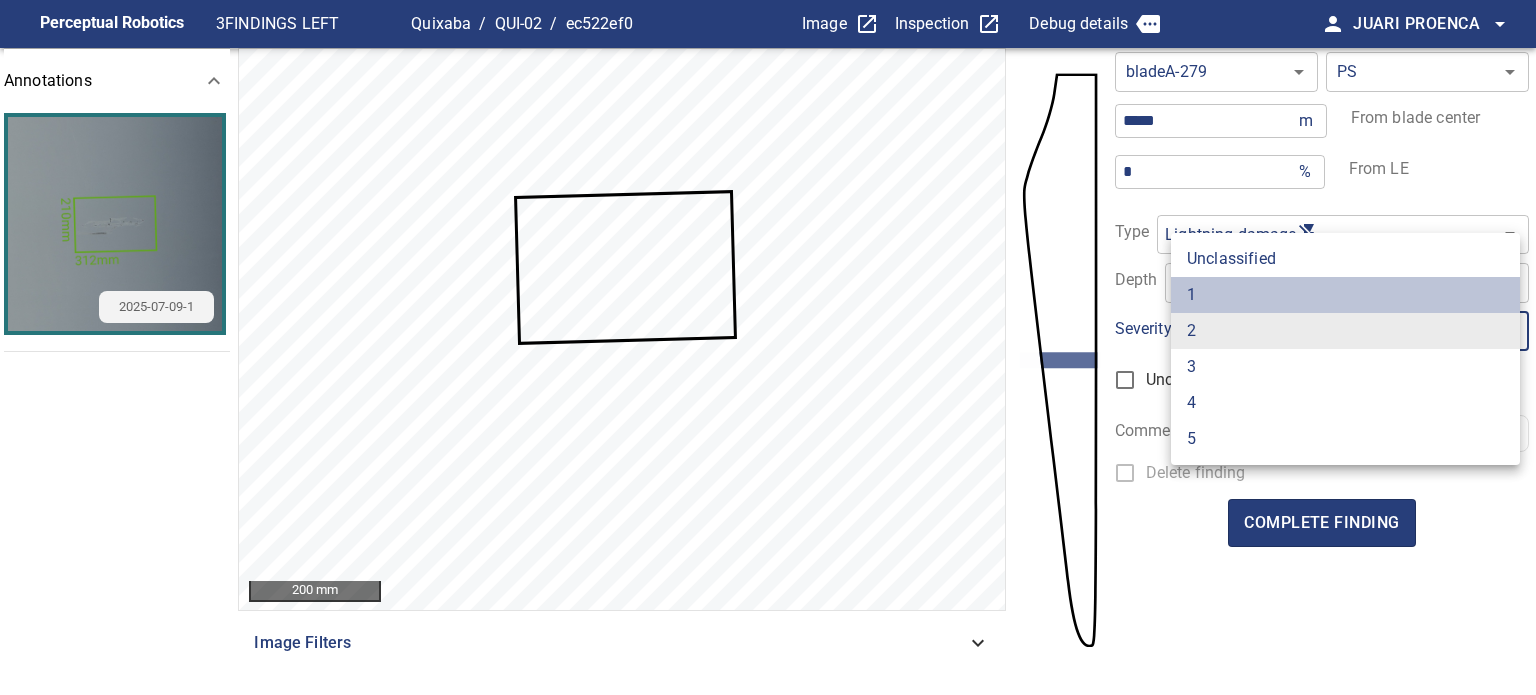 click on "1" at bounding box center (1345, 295) 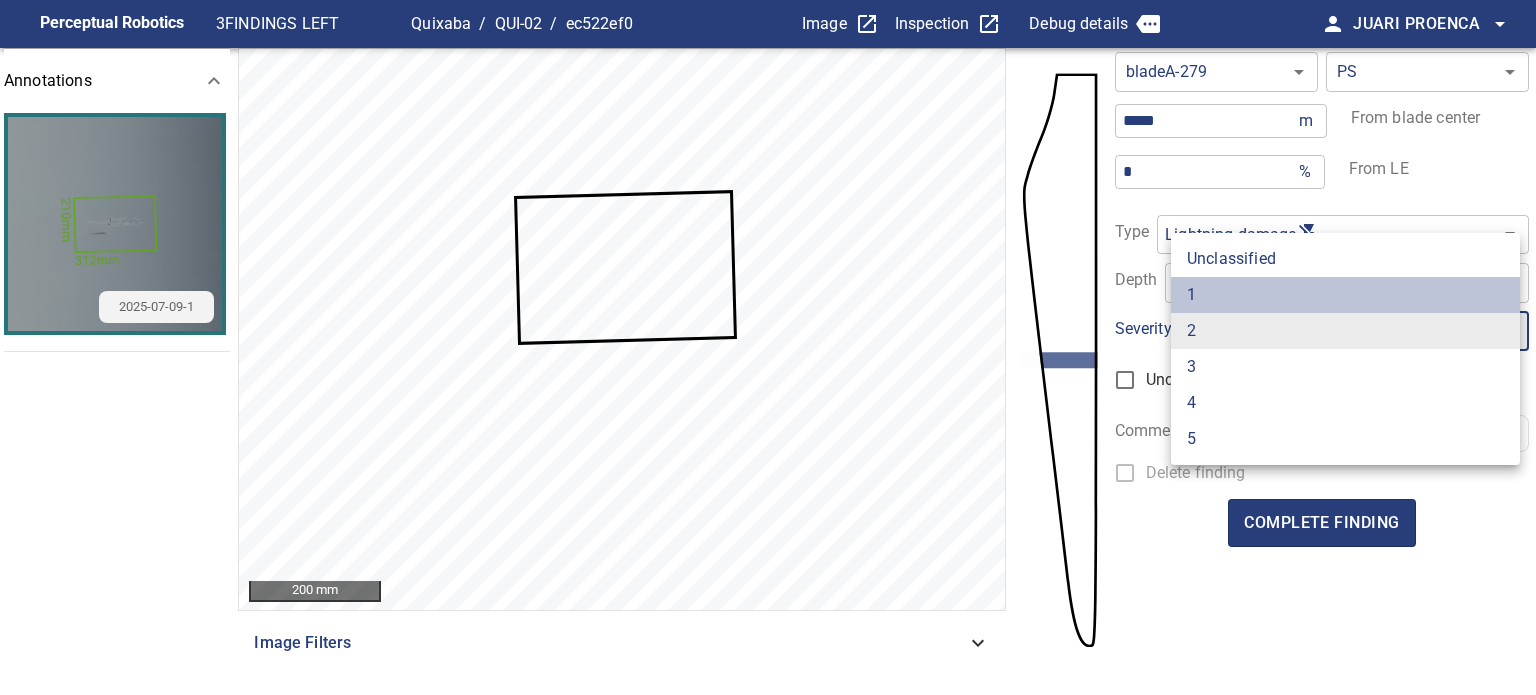 type on "*" 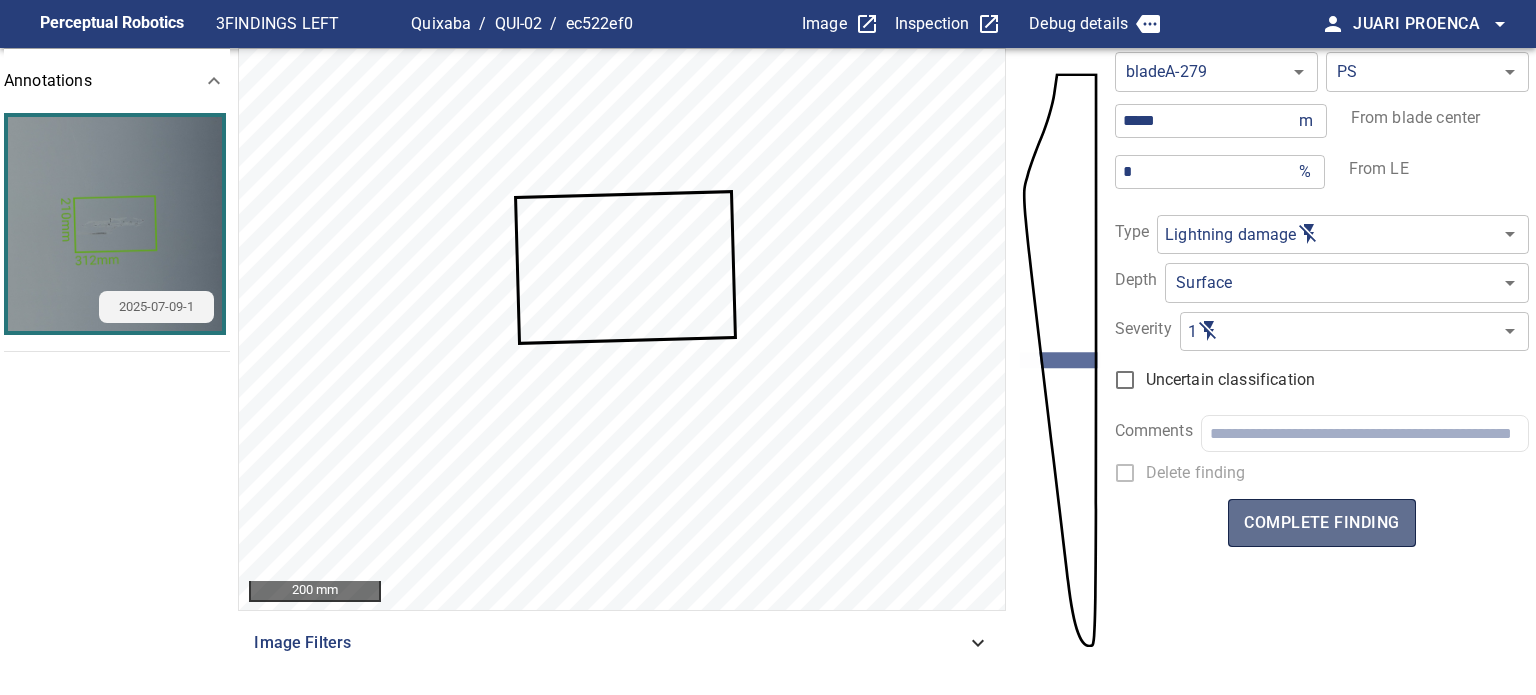 click on "complete finding" at bounding box center [1321, 523] 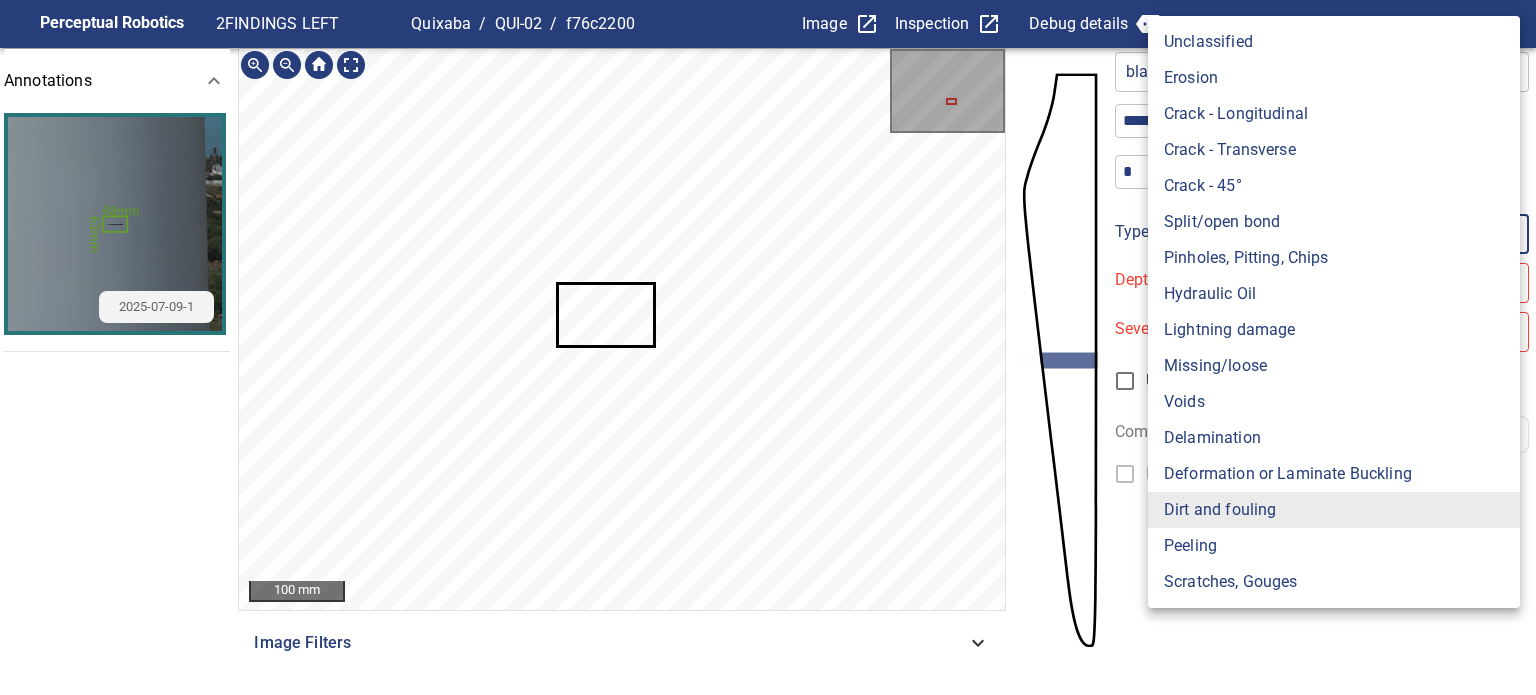 click on "**********" at bounding box center [768, 347] 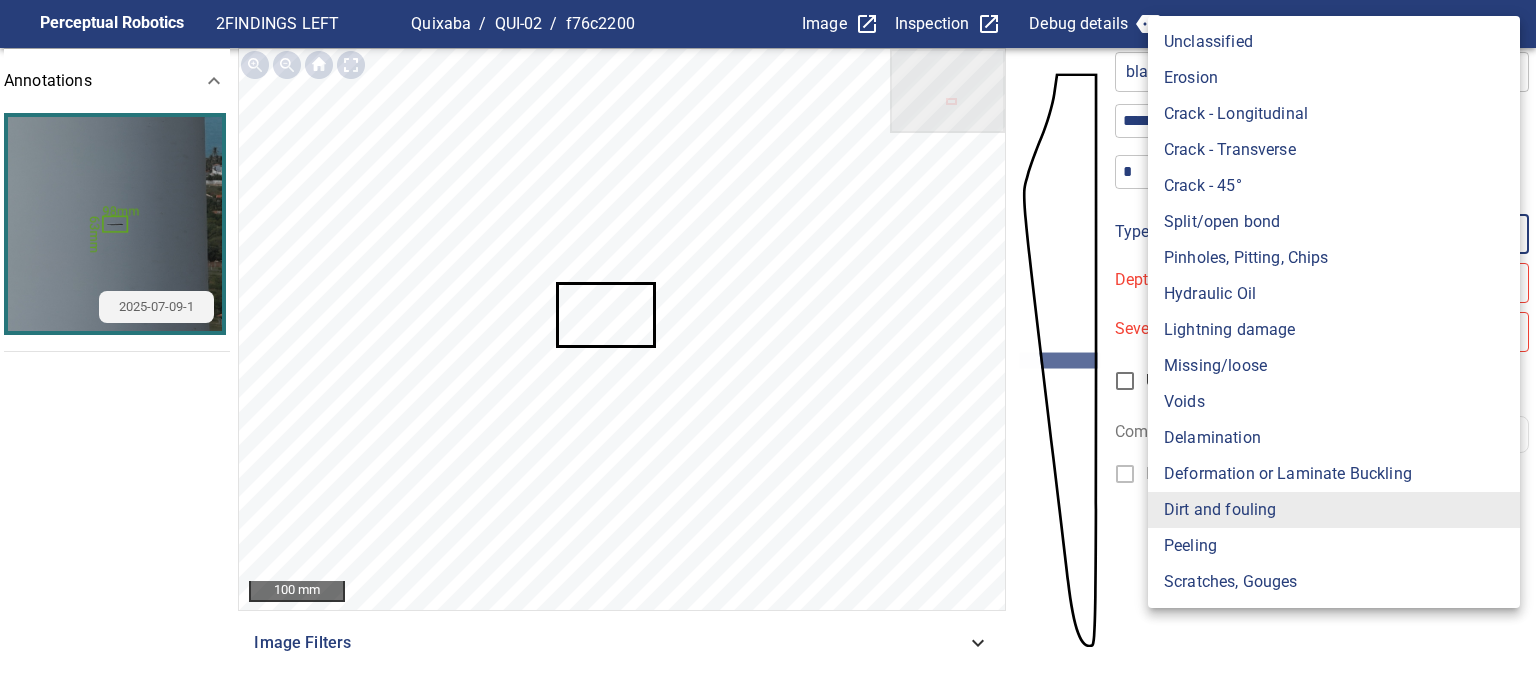 click on "Lightning damage" at bounding box center [1334, 330] 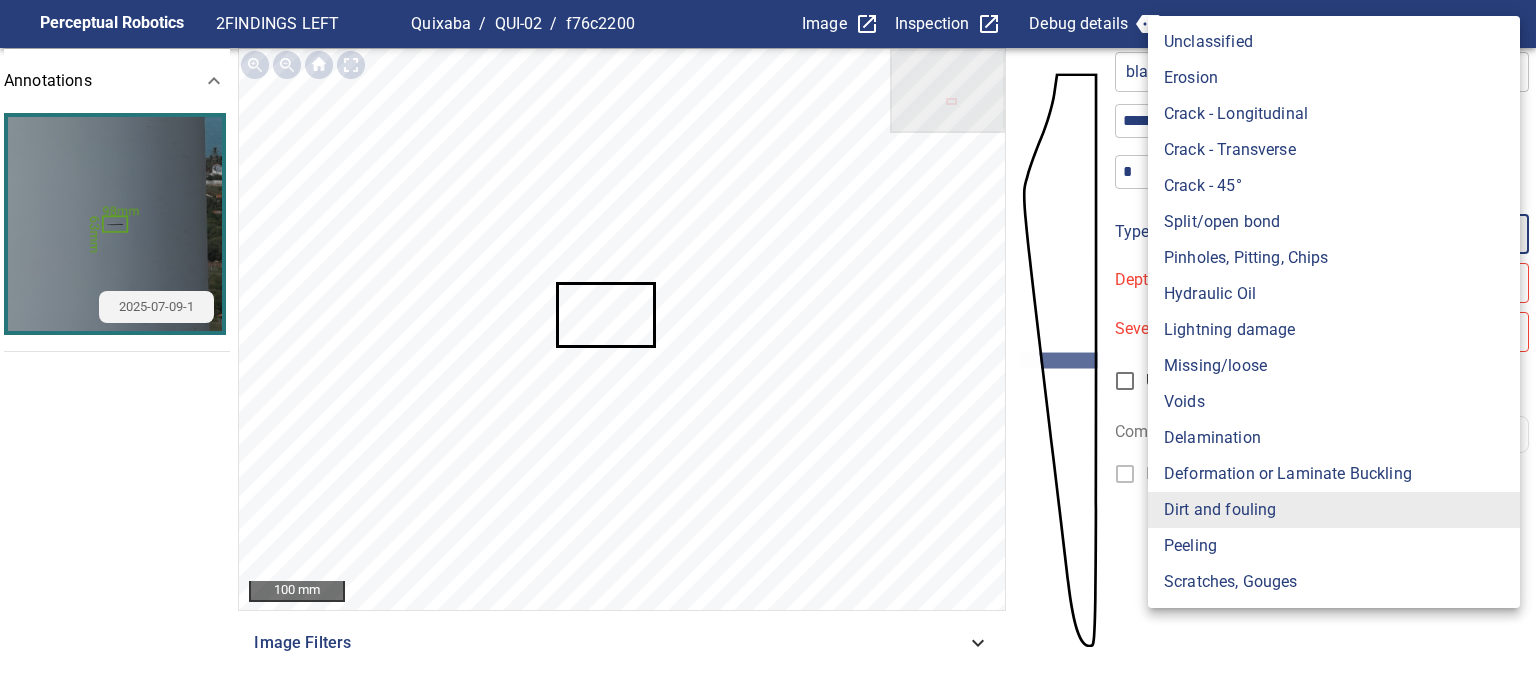 type on "**********" 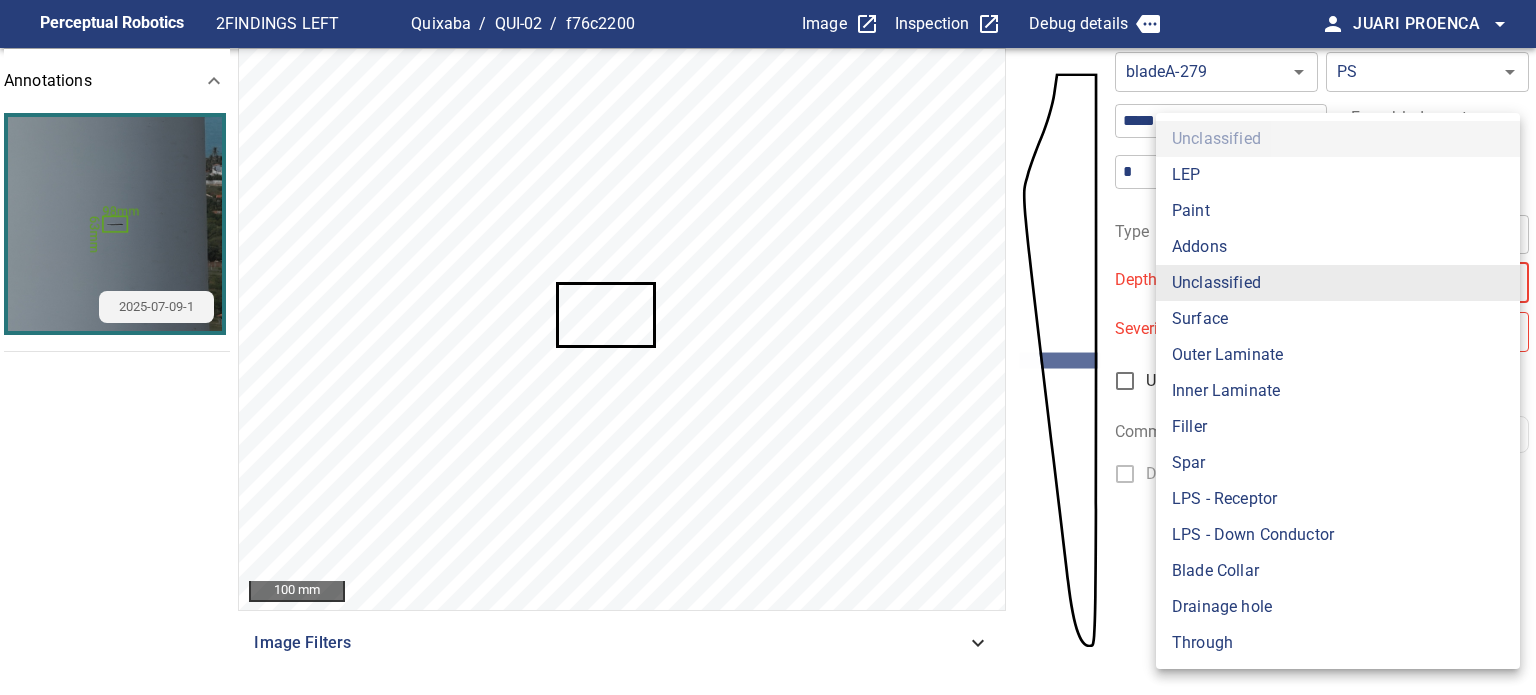 click on "**********" at bounding box center [768, 347] 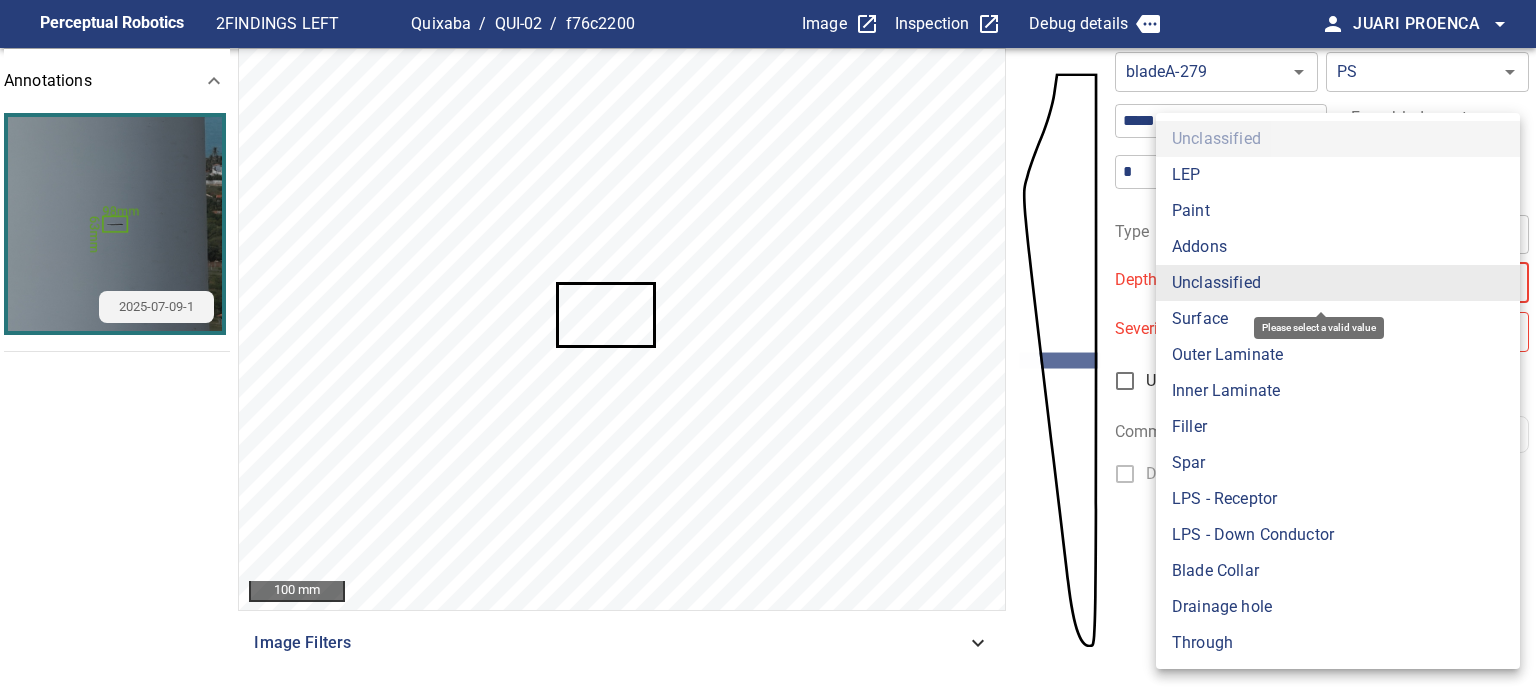 click on "Surface" at bounding box center [1338, 319] 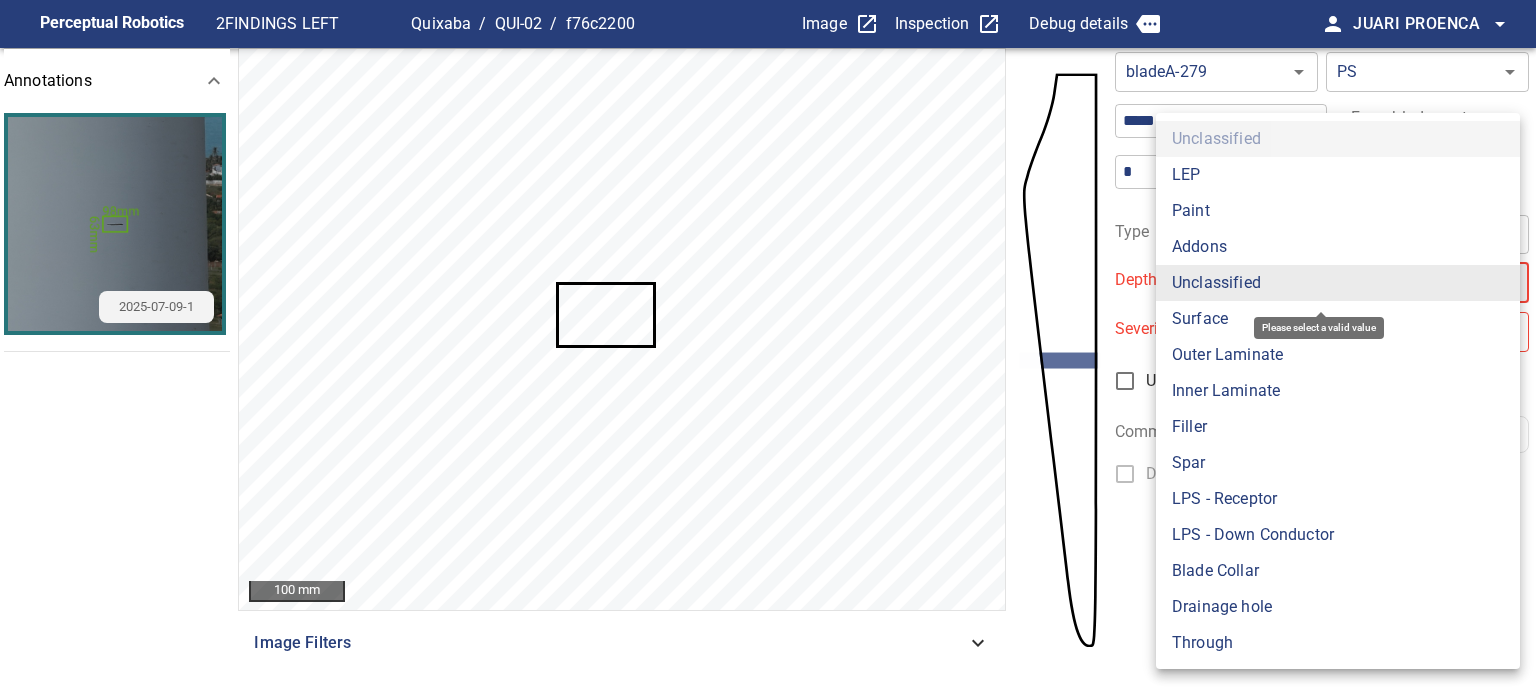type on "*******" 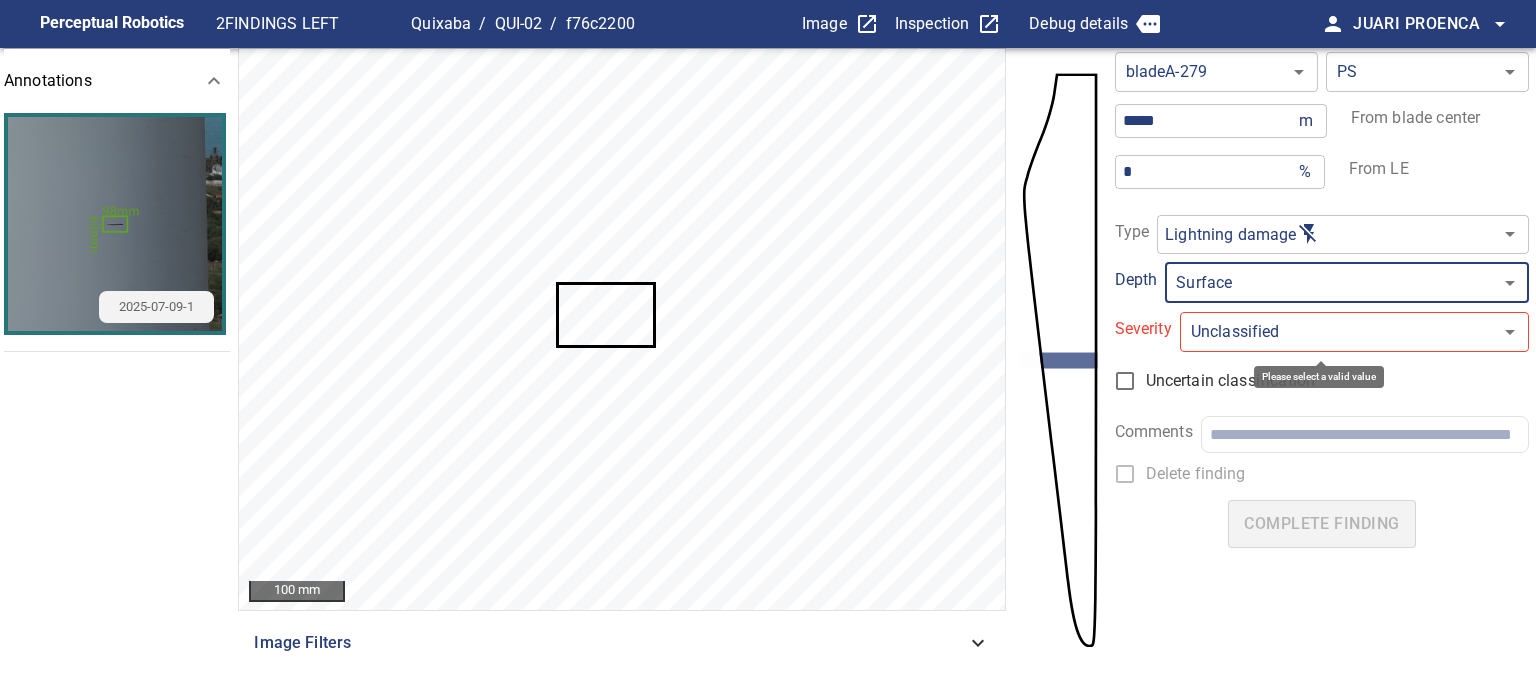 click on "**********" at bounding box center [768, 347] 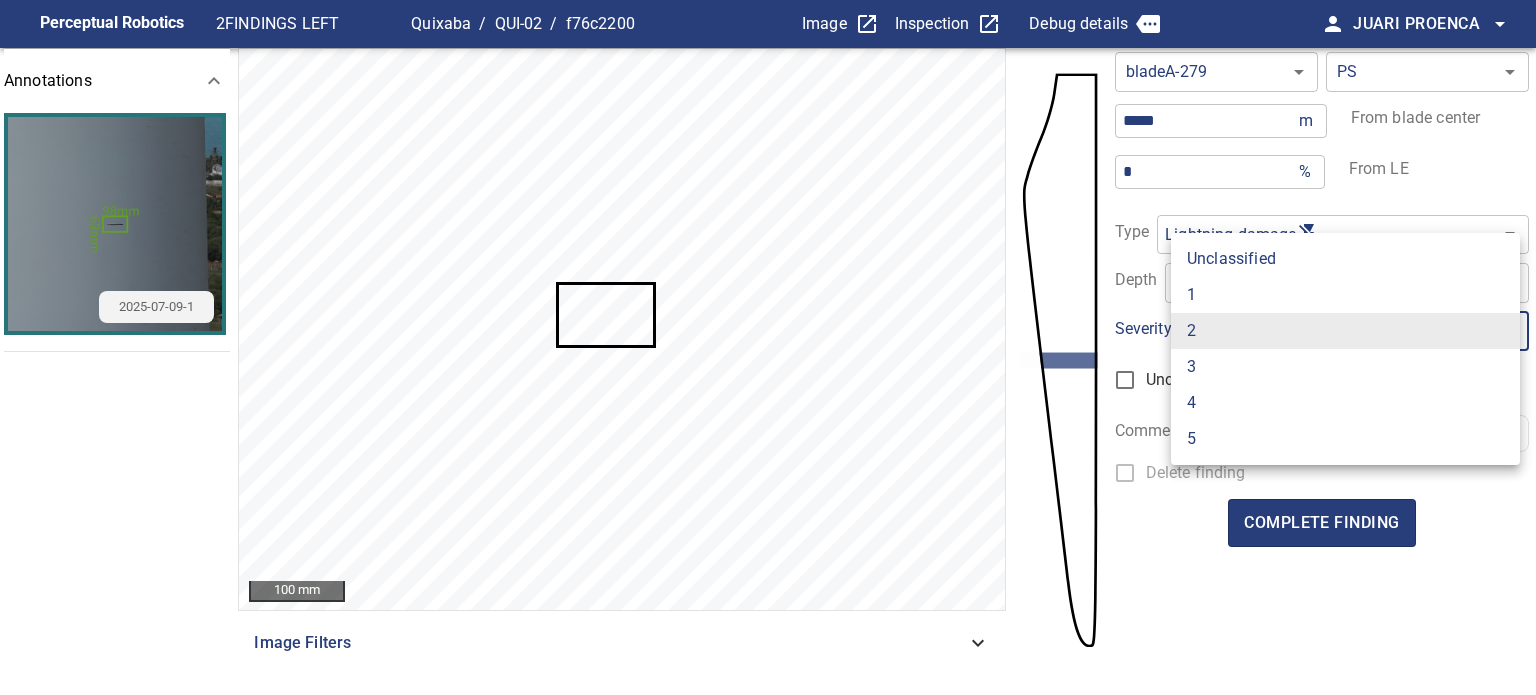 click on "1" at bounding box center [1345, 295] 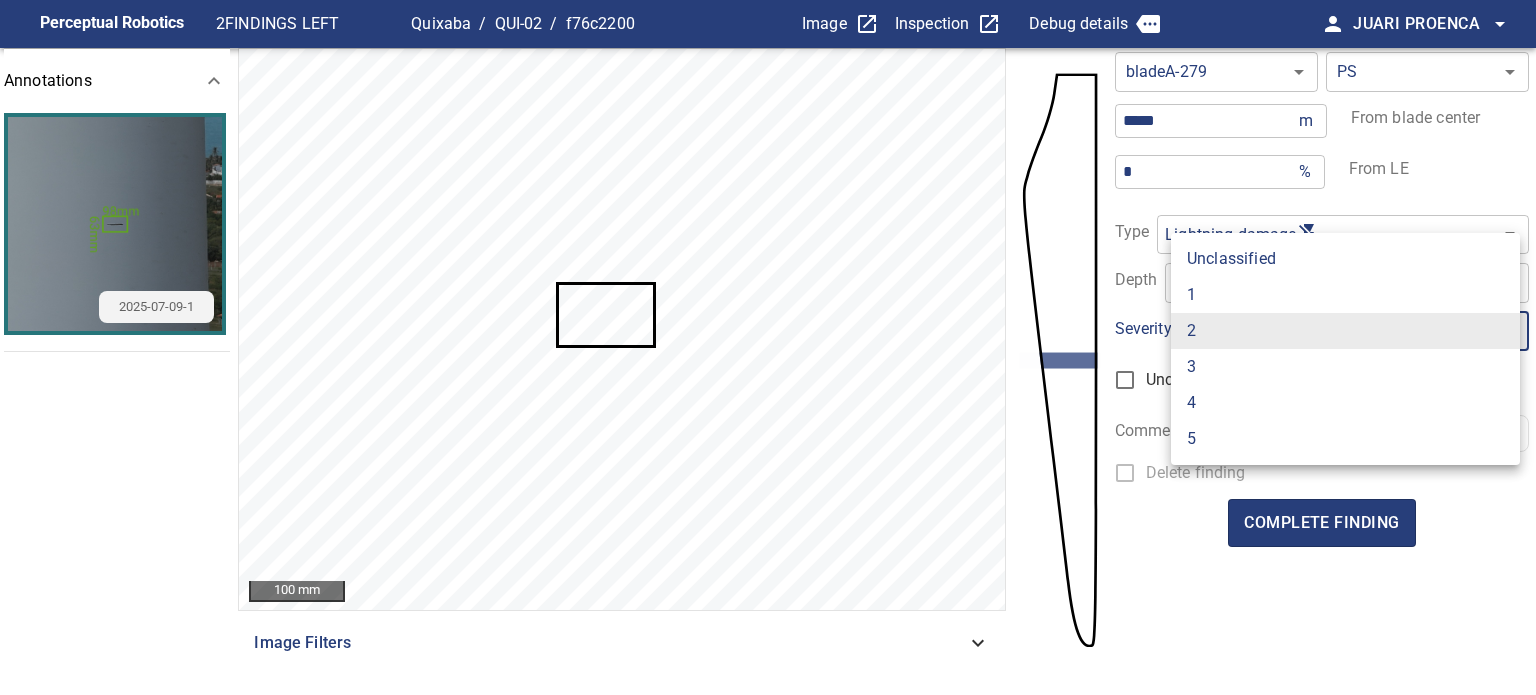 type on "*" 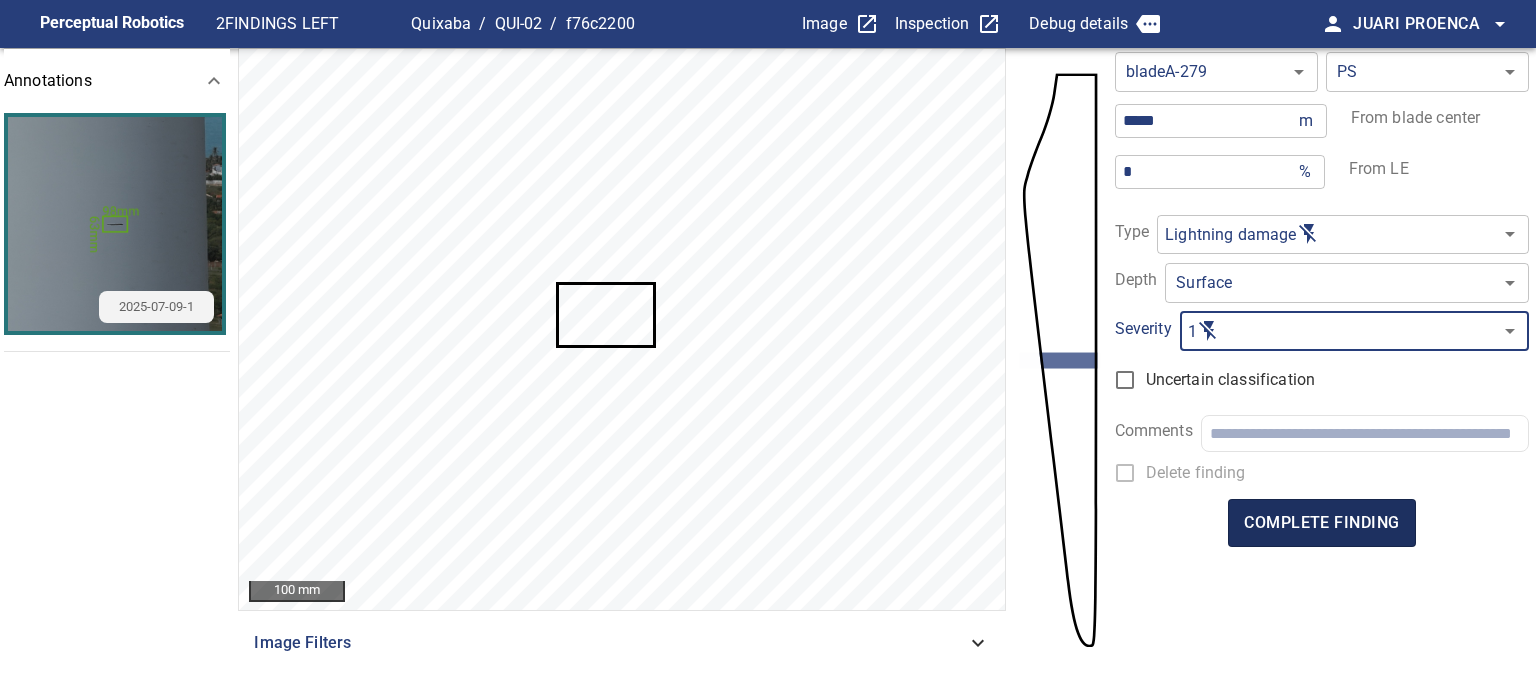 click on "complete finding" at bounding box center [1321, 523] 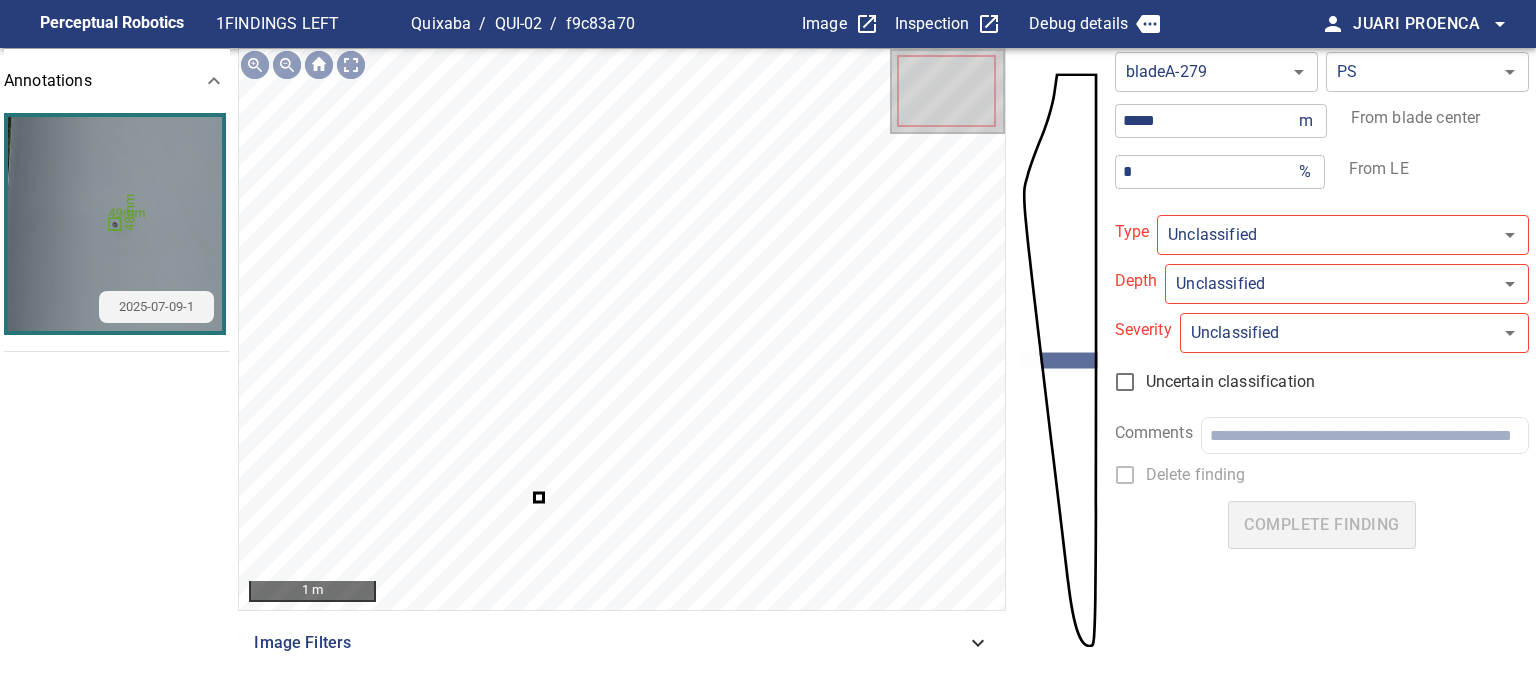 type on "**********" 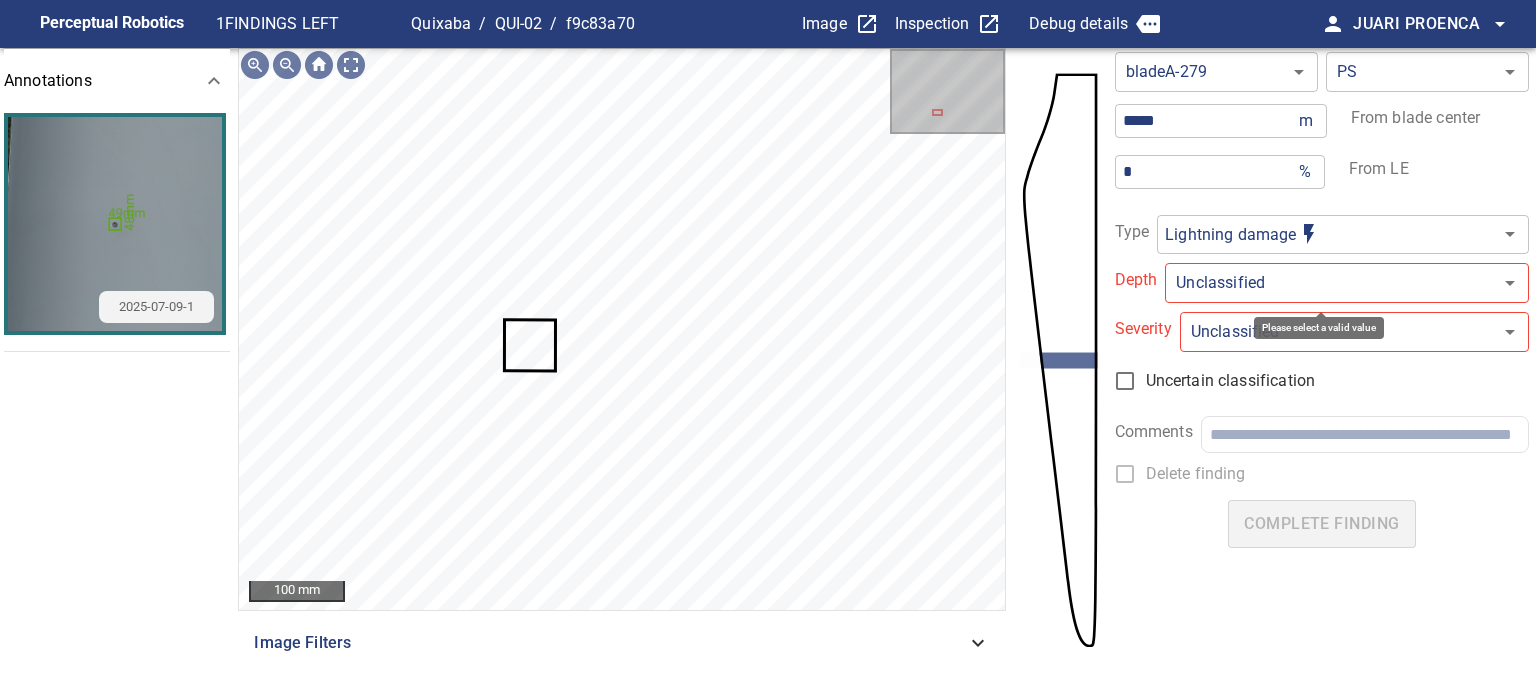 click on "**********" at bounding box center (768, 347) 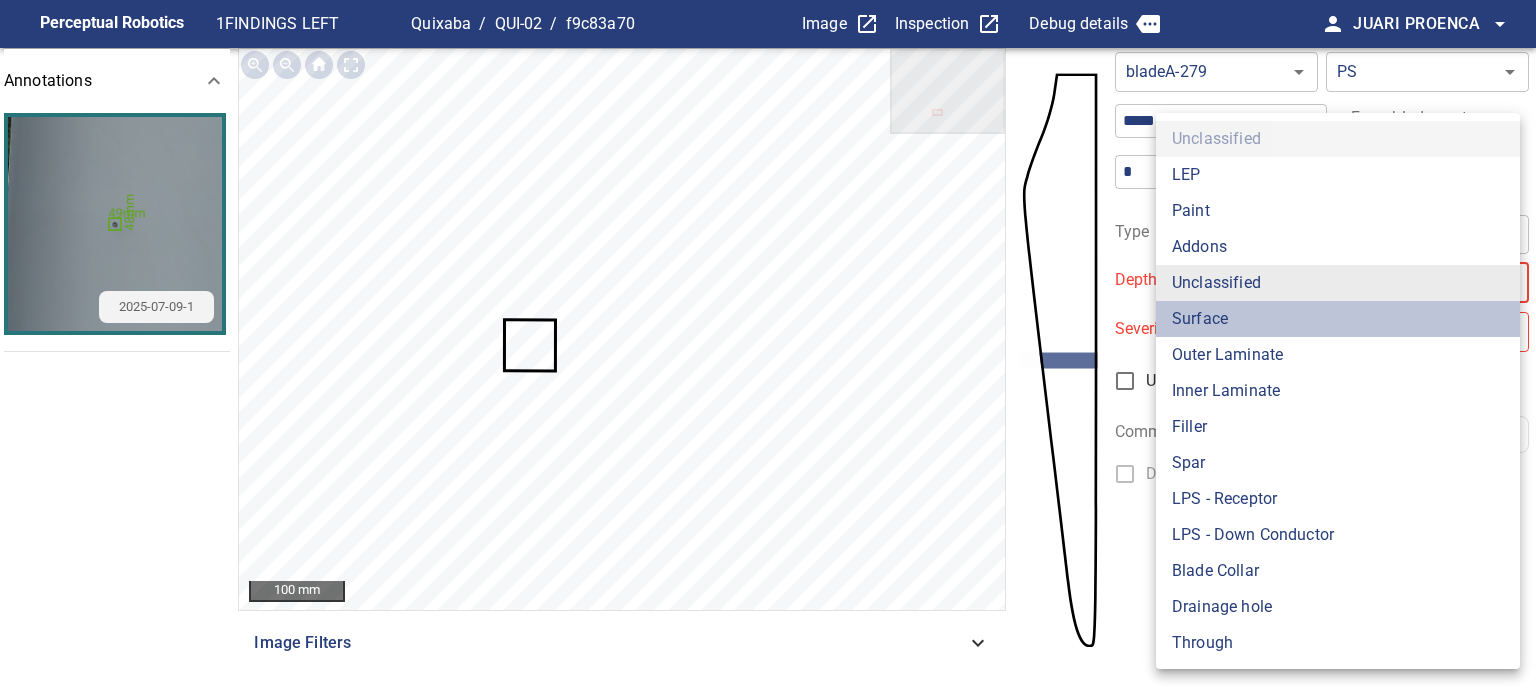 click on "Surface" at bounding box center [1338, 319] 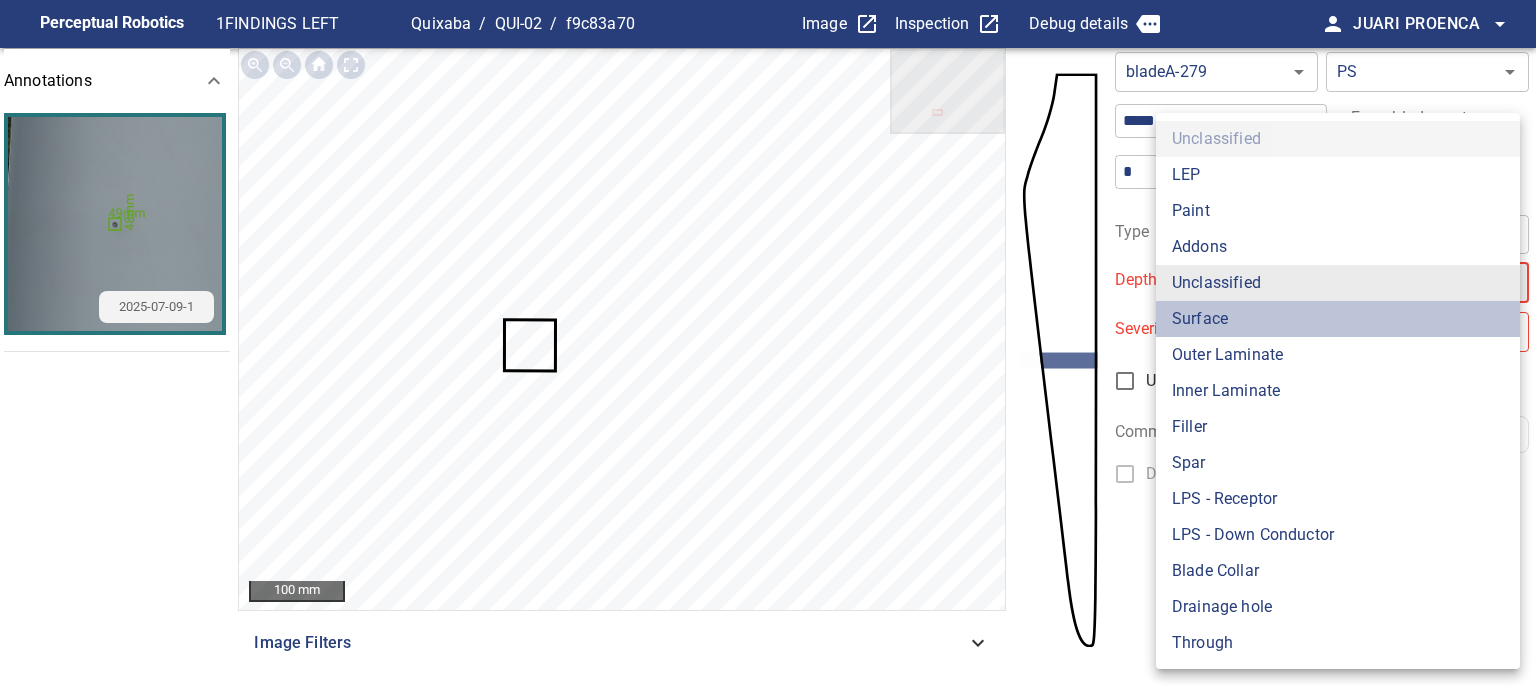 type on "*******" 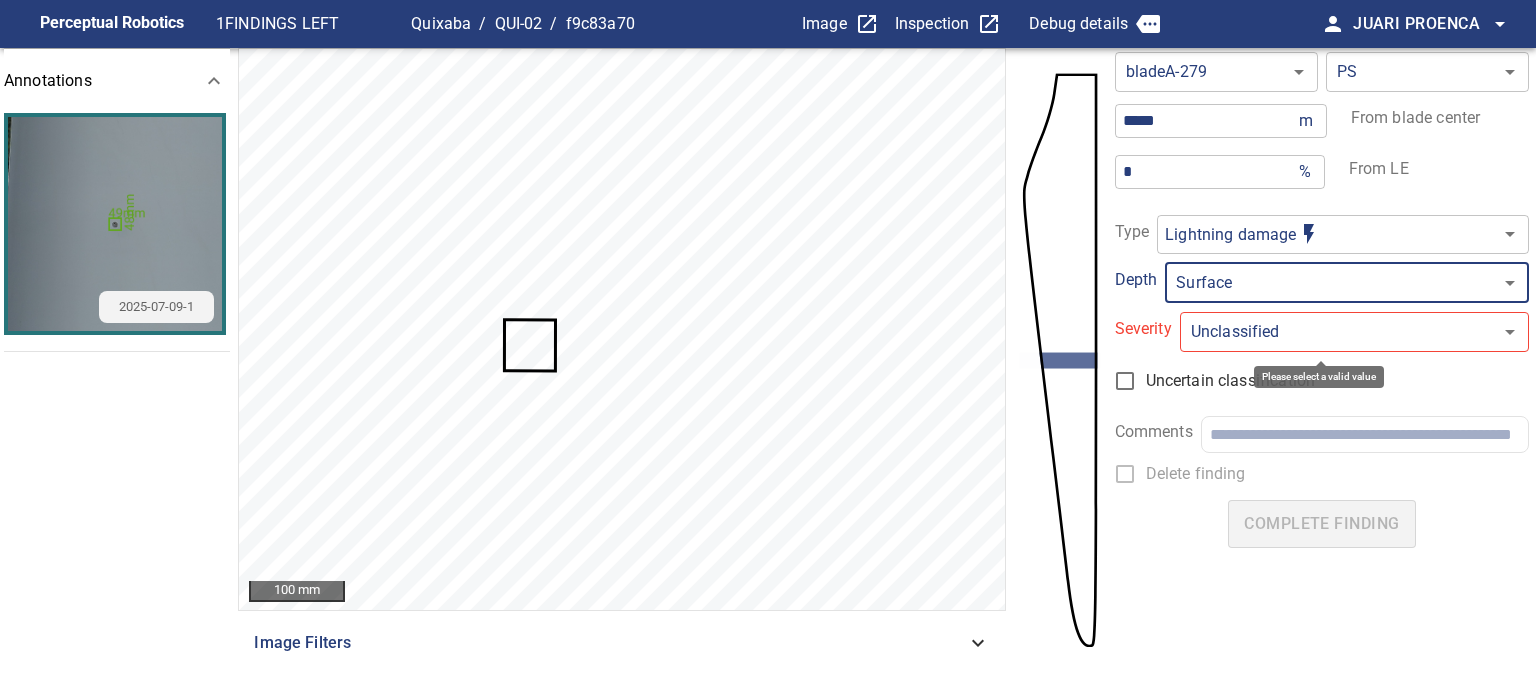 click on "**********" at bounding box center [768, 347] 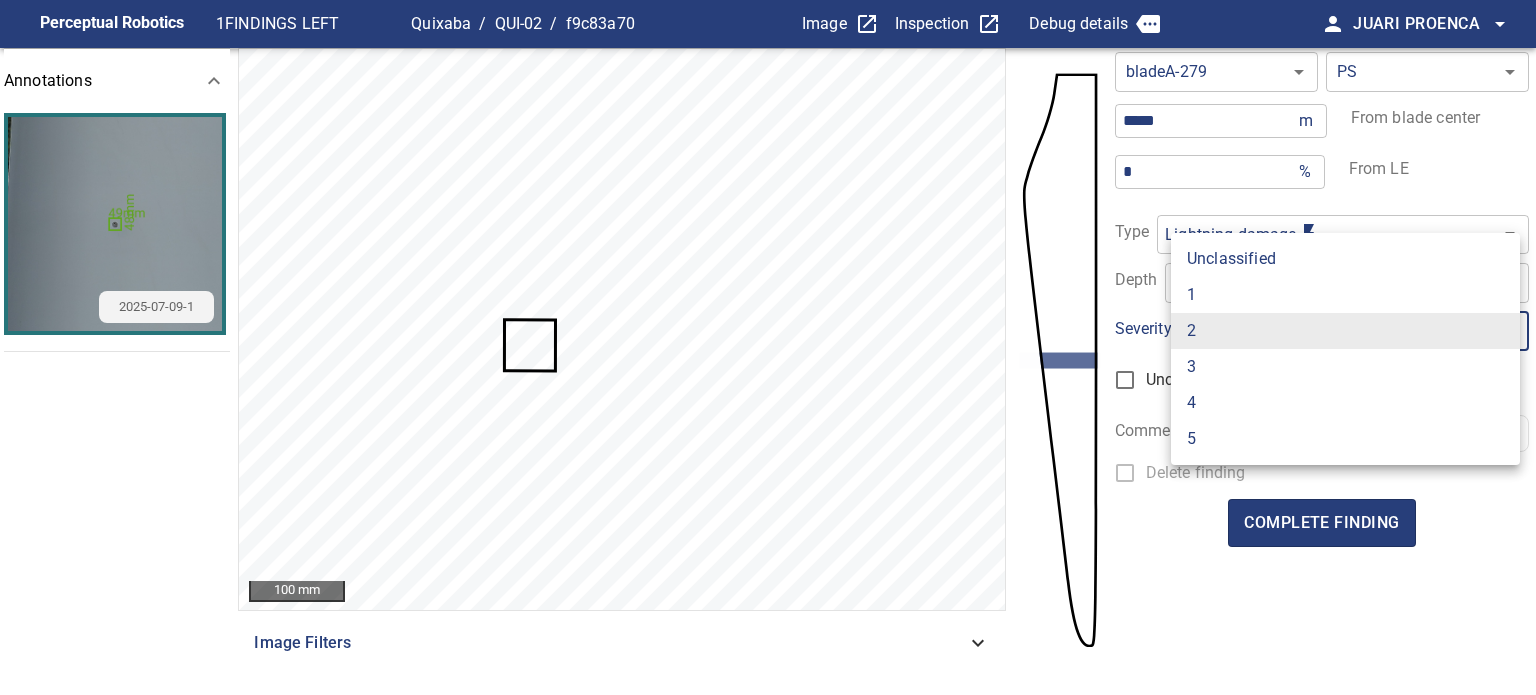 click on "1" at bounding box center [1345, 295] 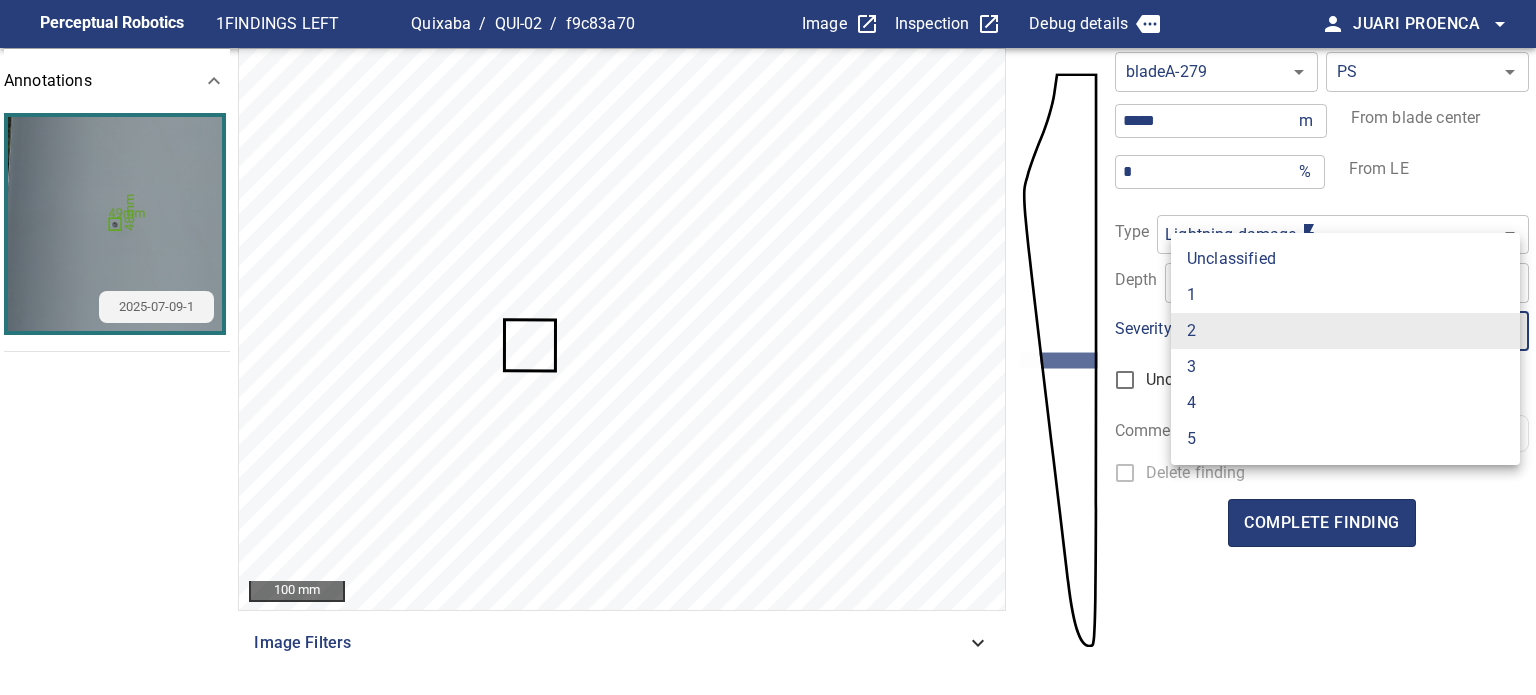 type on "*" 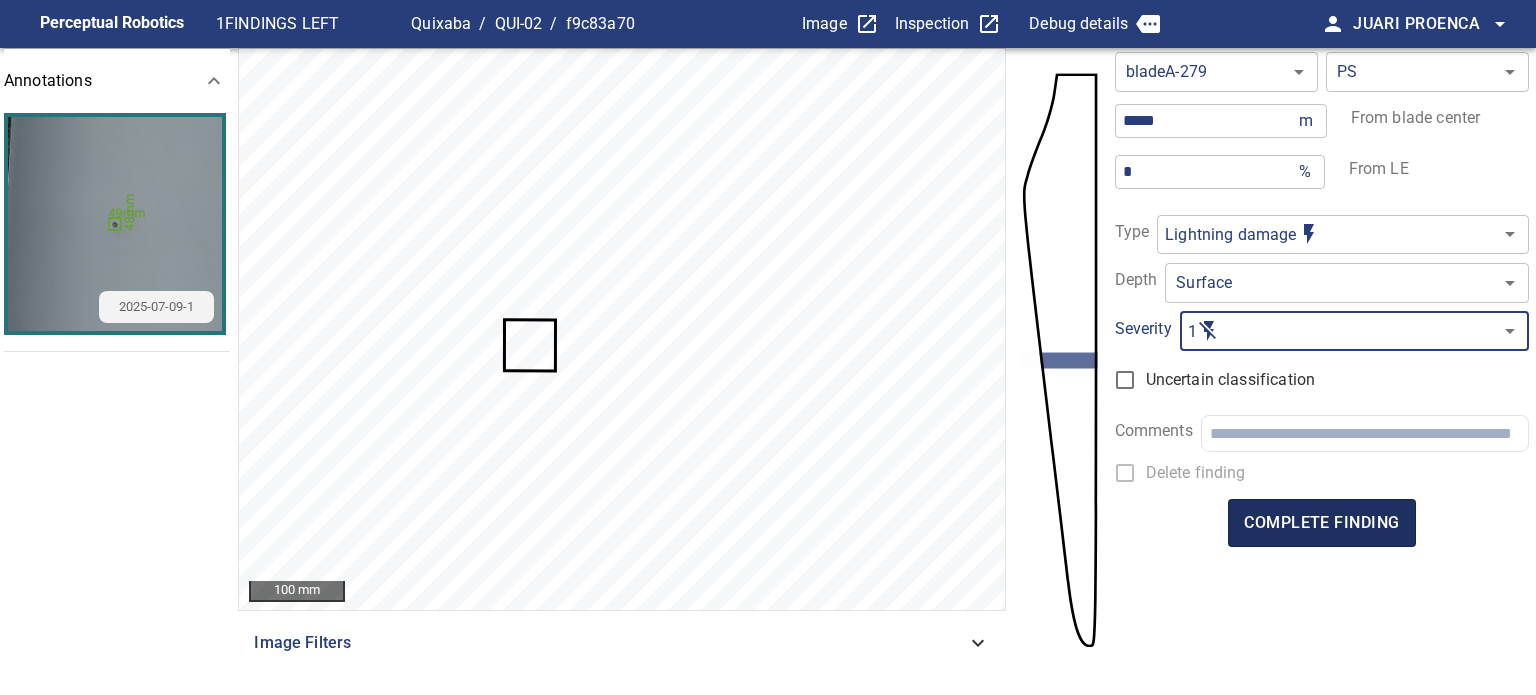 click on "complete finding" at bounding box center (1321, 523) 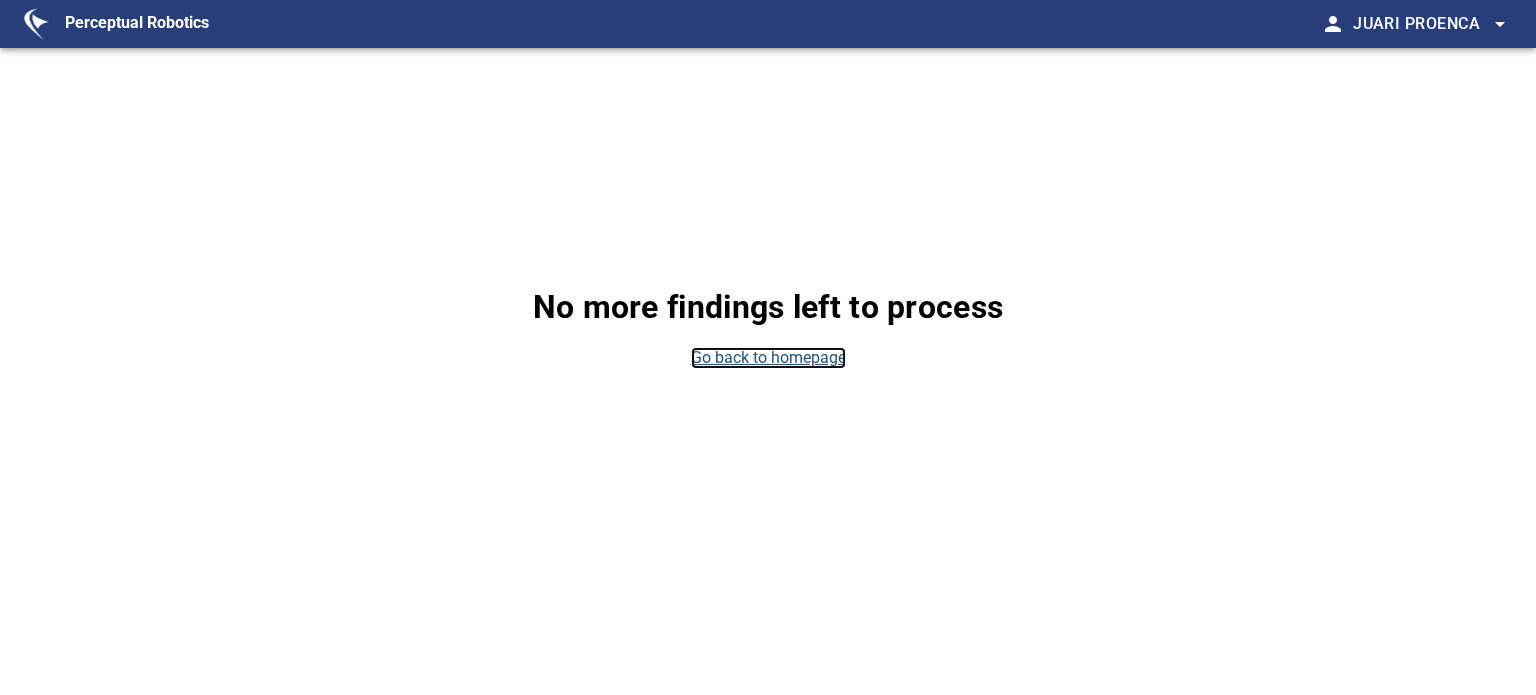 click on "Go back to homepage" at bounding box center [768, 358] 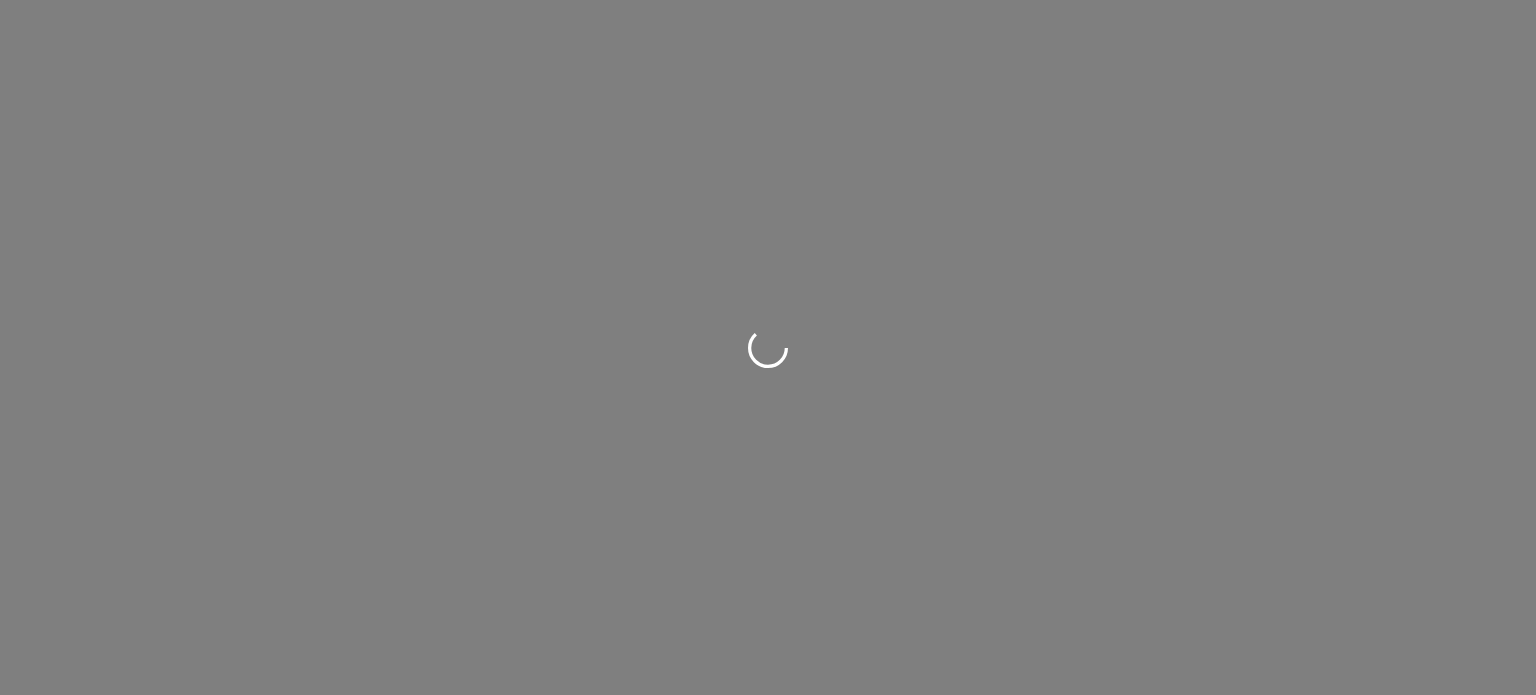scroll, scrollTop: 0, scrollLeft: 0, axis: both 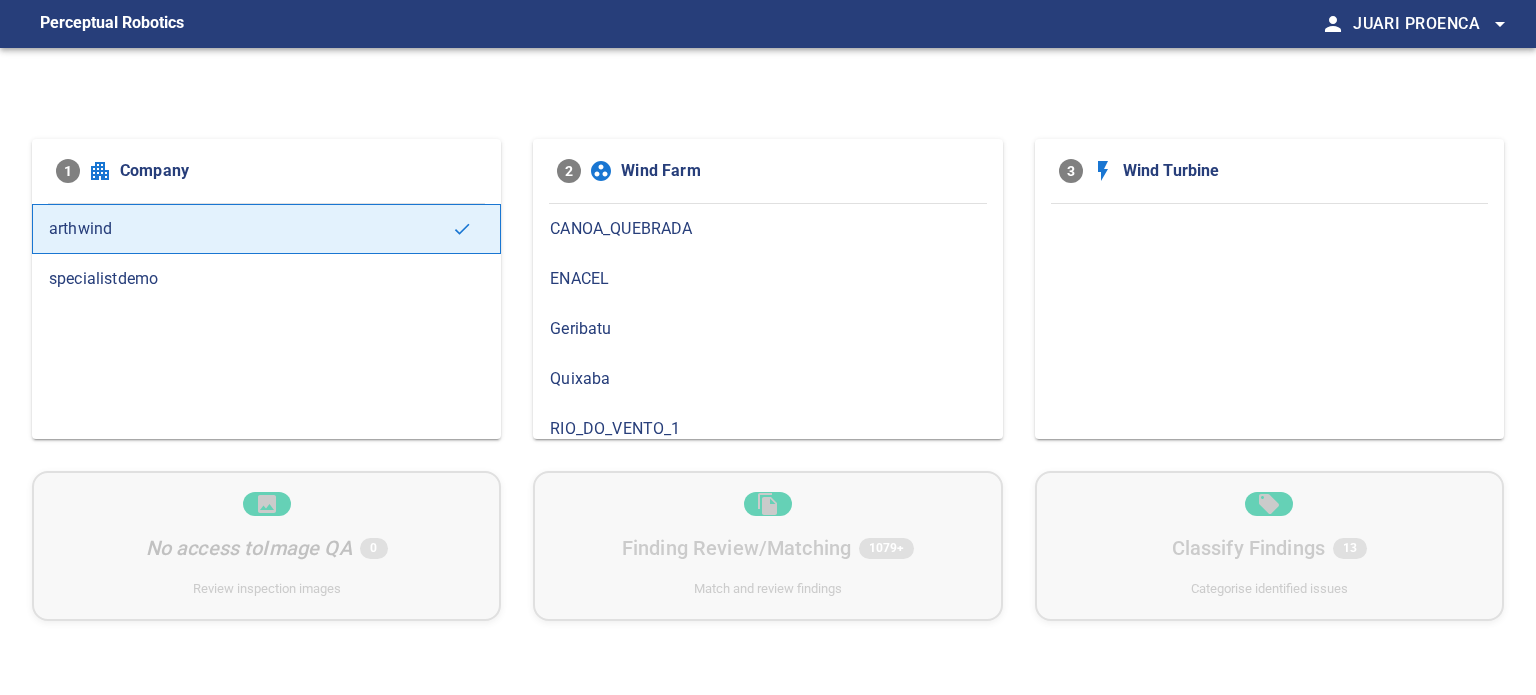 click on "Quixaba" at bounding box center (767, 379) 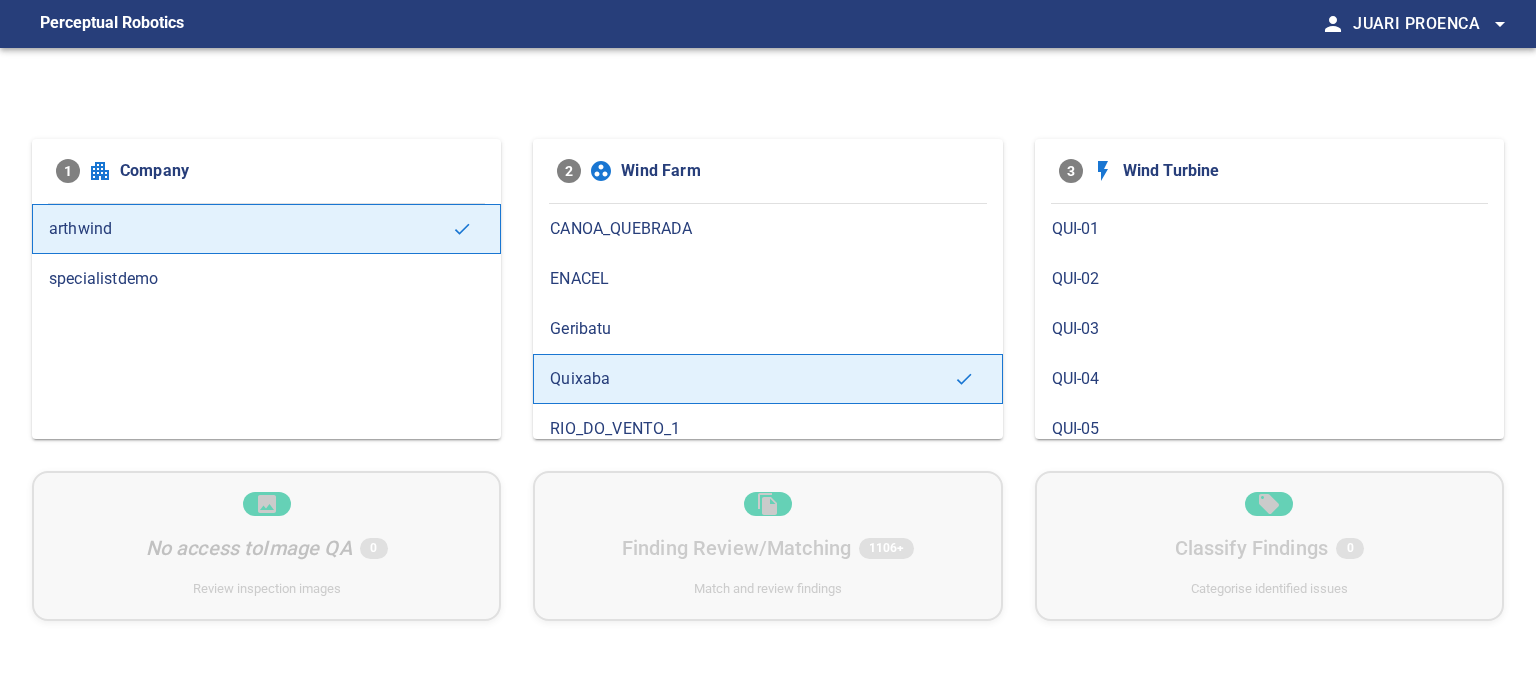 click on "QUI-03" at bounding box center [1269, 329] 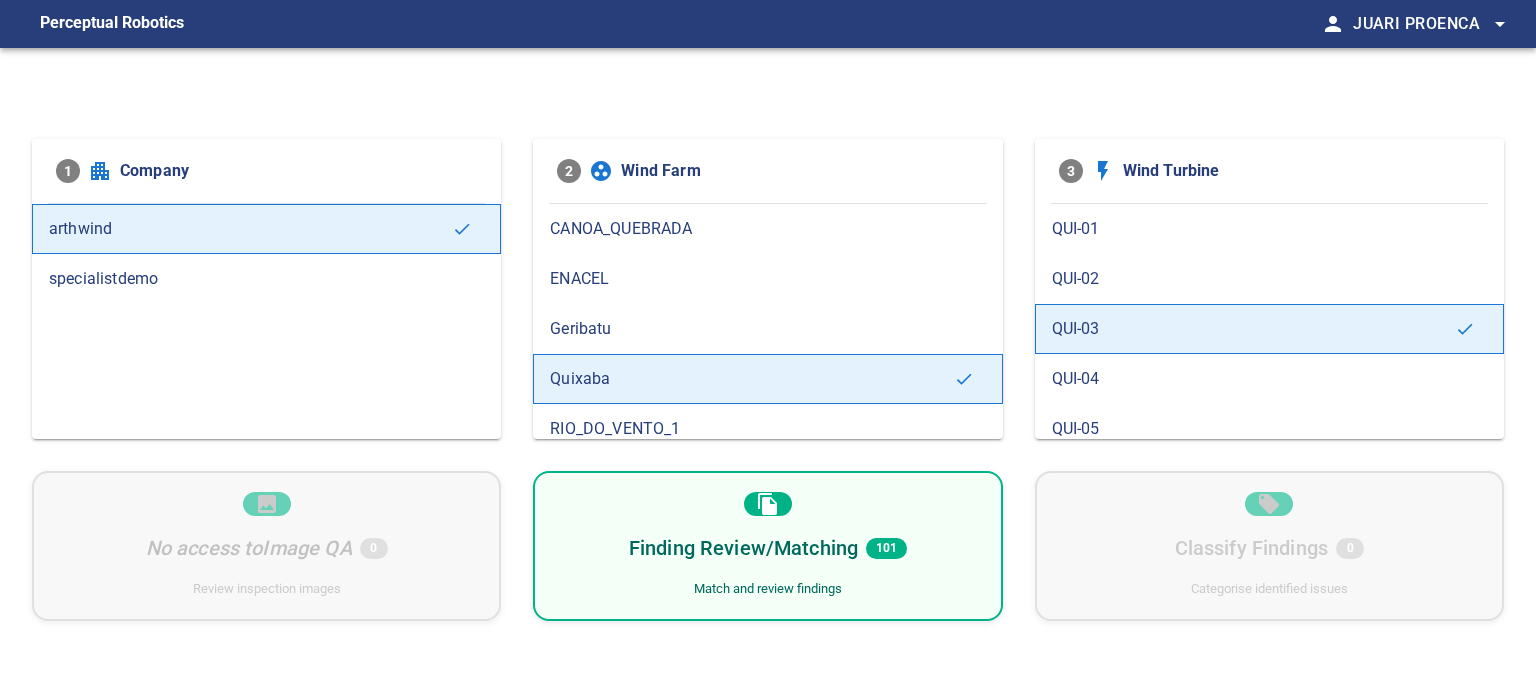 click on "Finding Review/Matching" at bounding box center [743, 548] 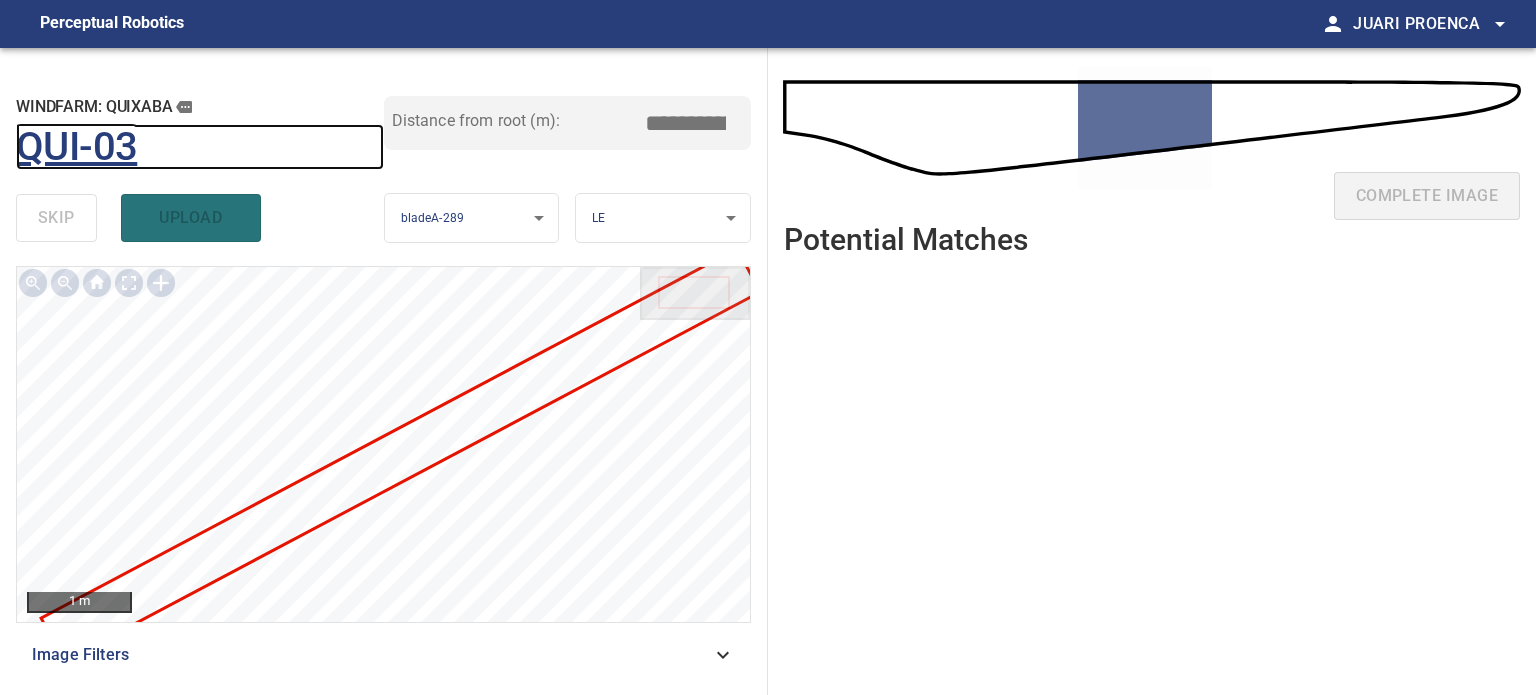 click on "QUI-03" at bounding box center [76, 147] 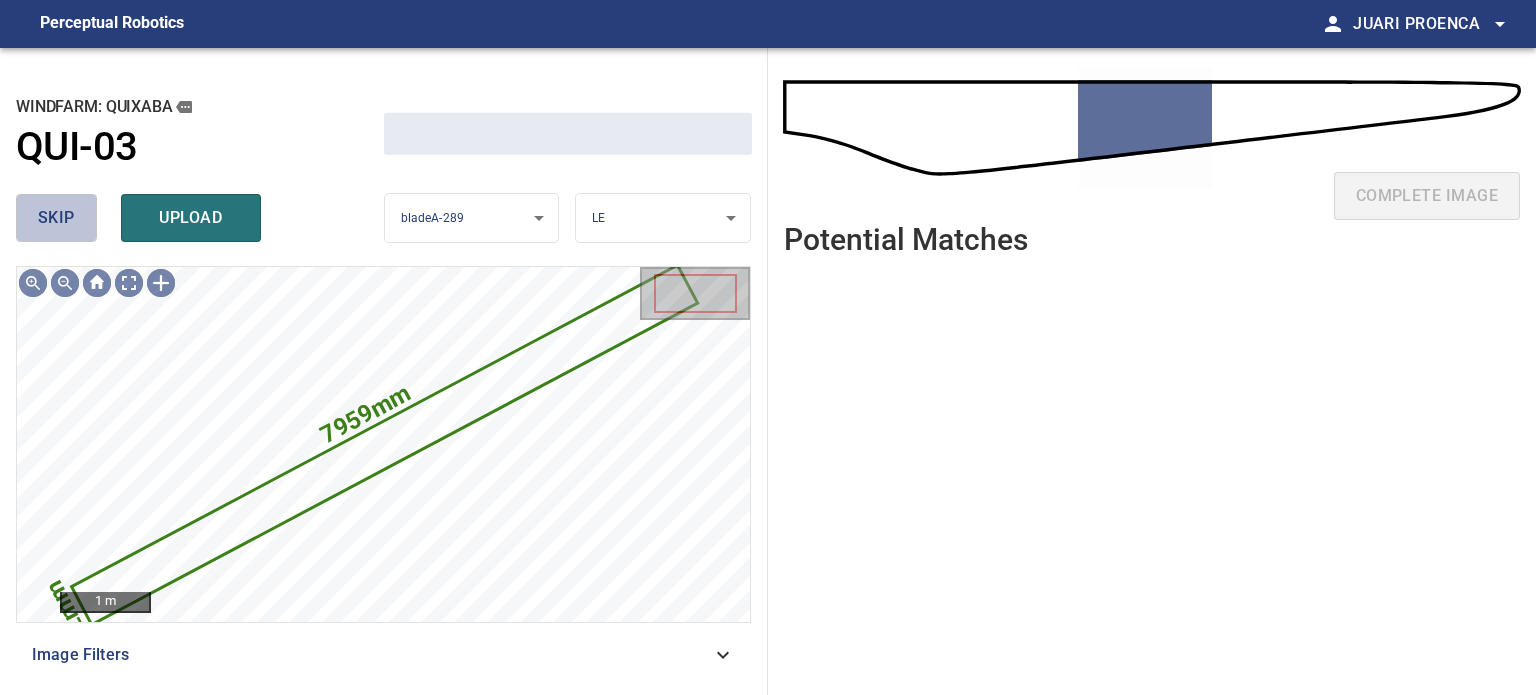 click on "skip" at bounding box center (56, 218) 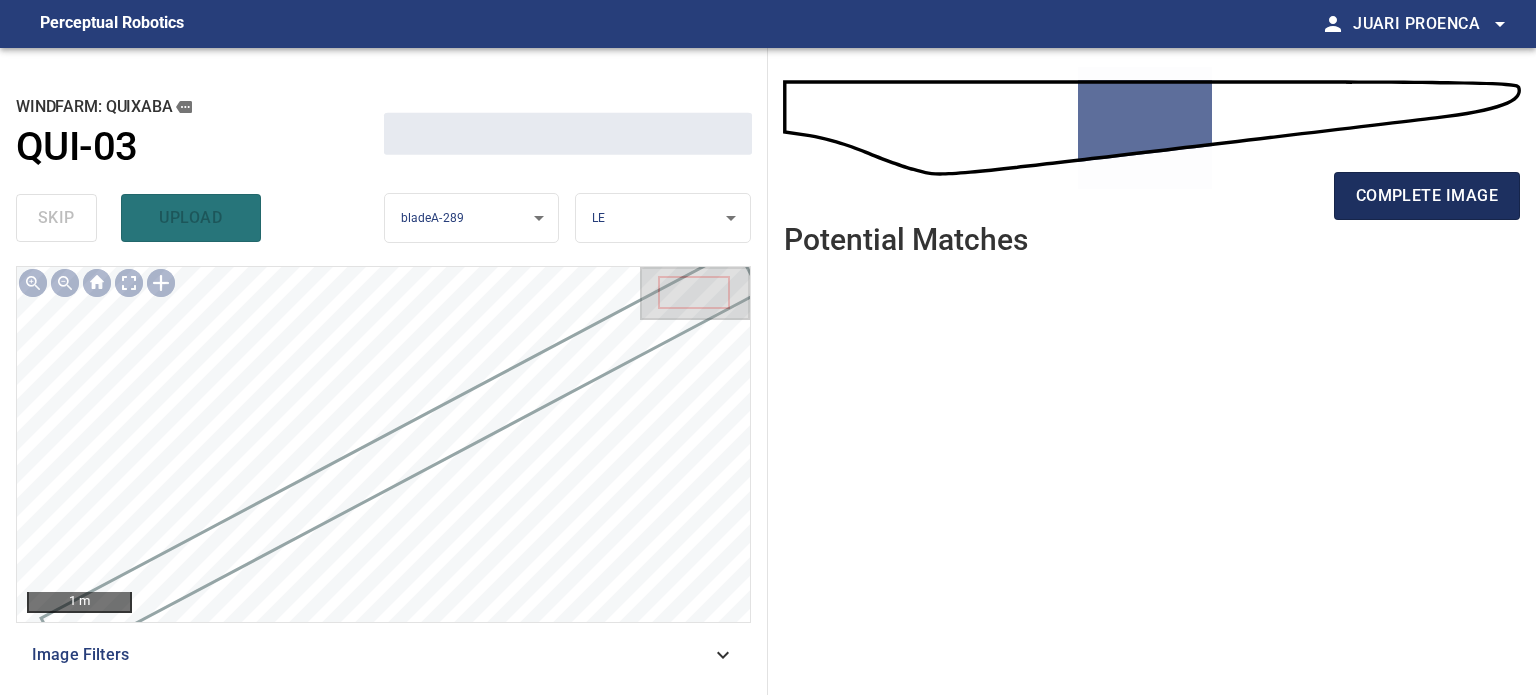 click on "complete image" at bounding box center [1427, 196] 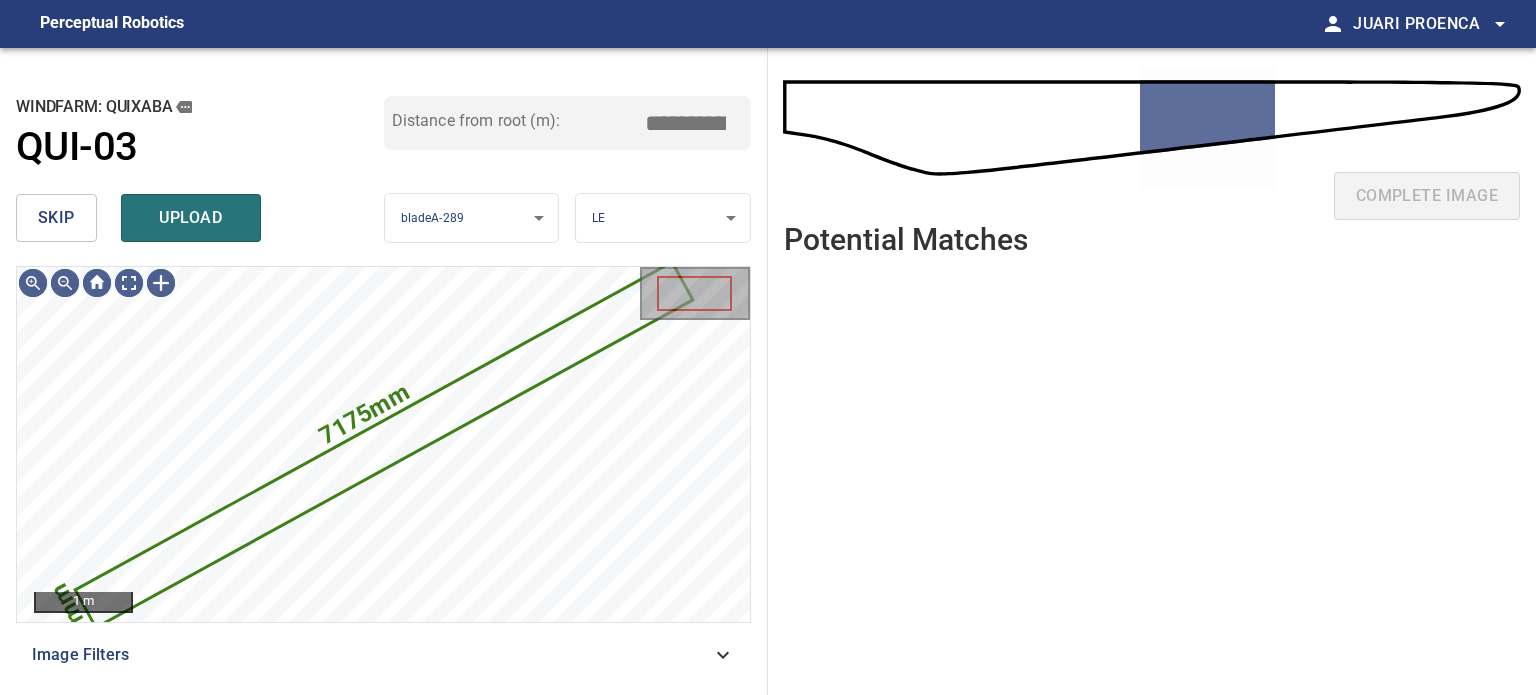 click on "skip" at bounding box center (56, 218) 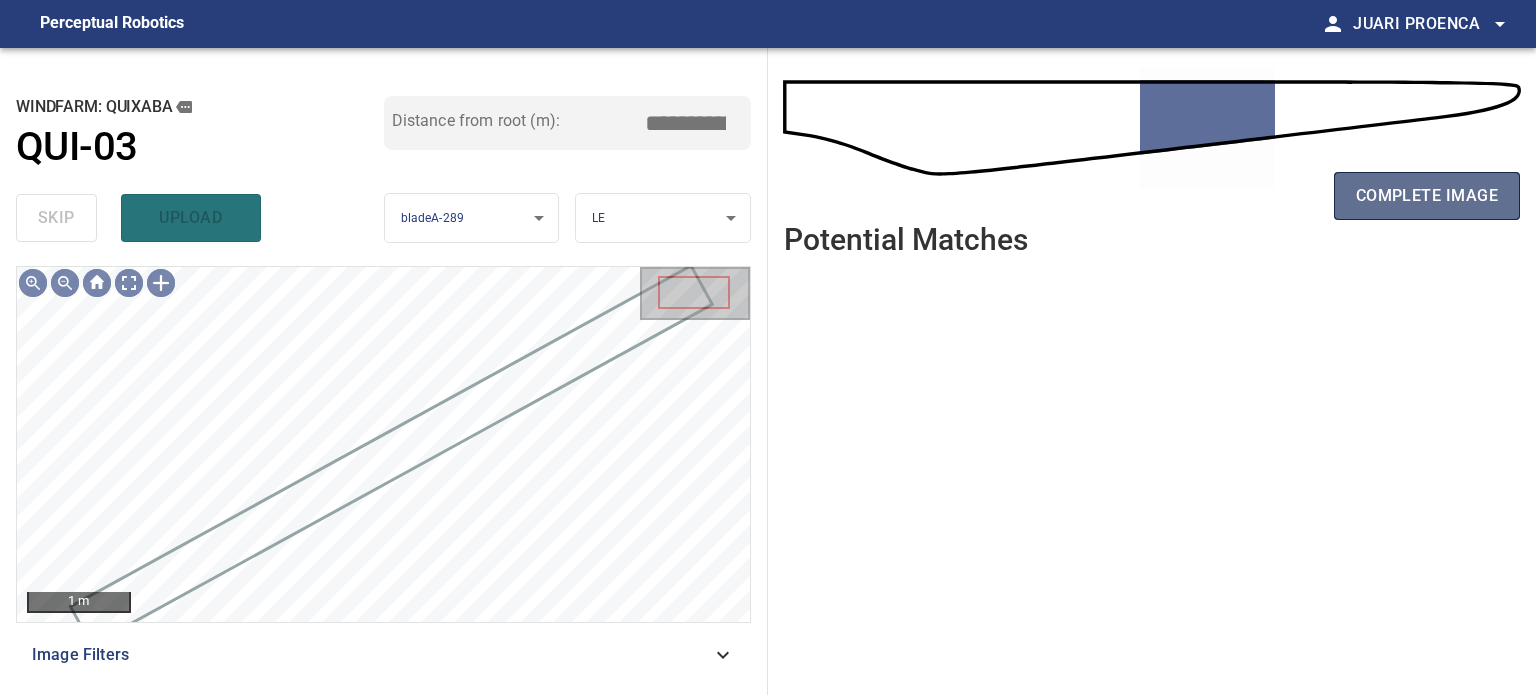 click on "complete image" at bounding box center [1427, 196] 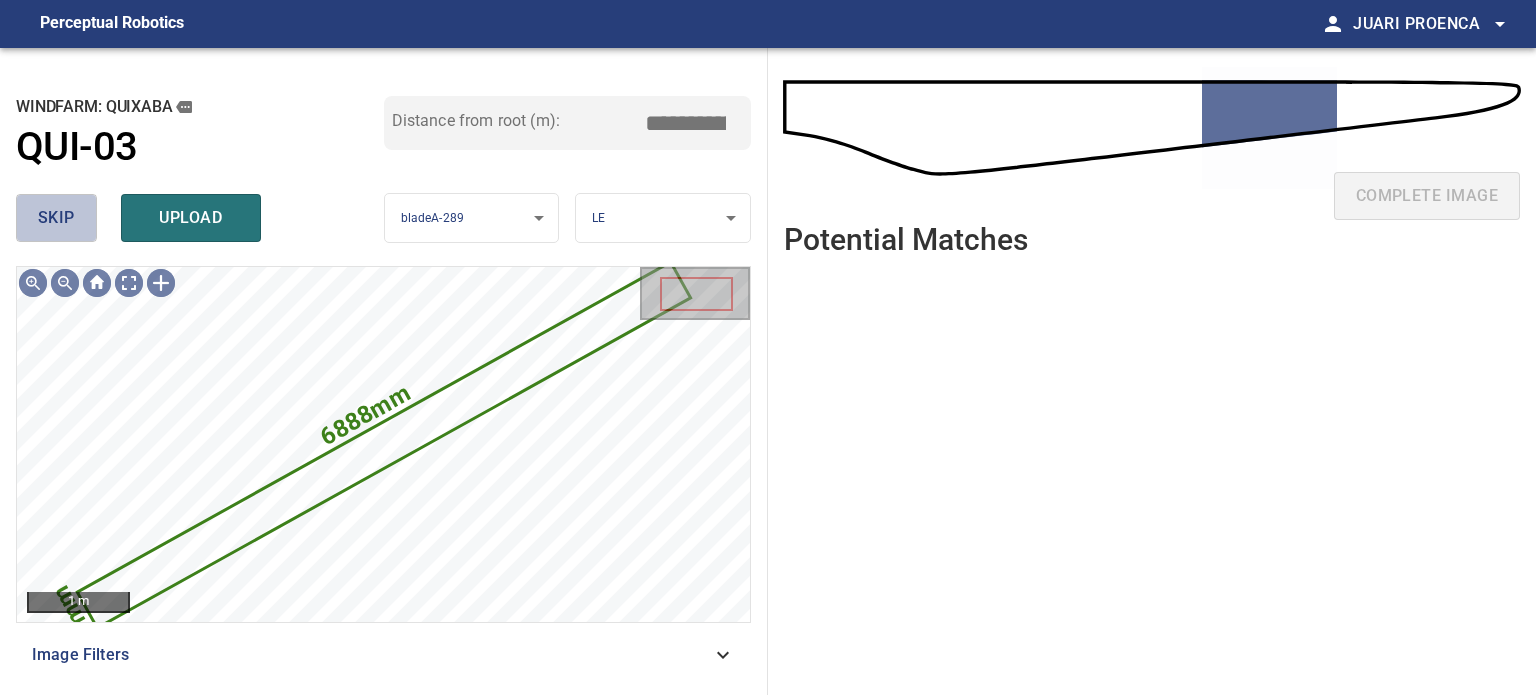 click on "skip" at bounding box center [56, 218] 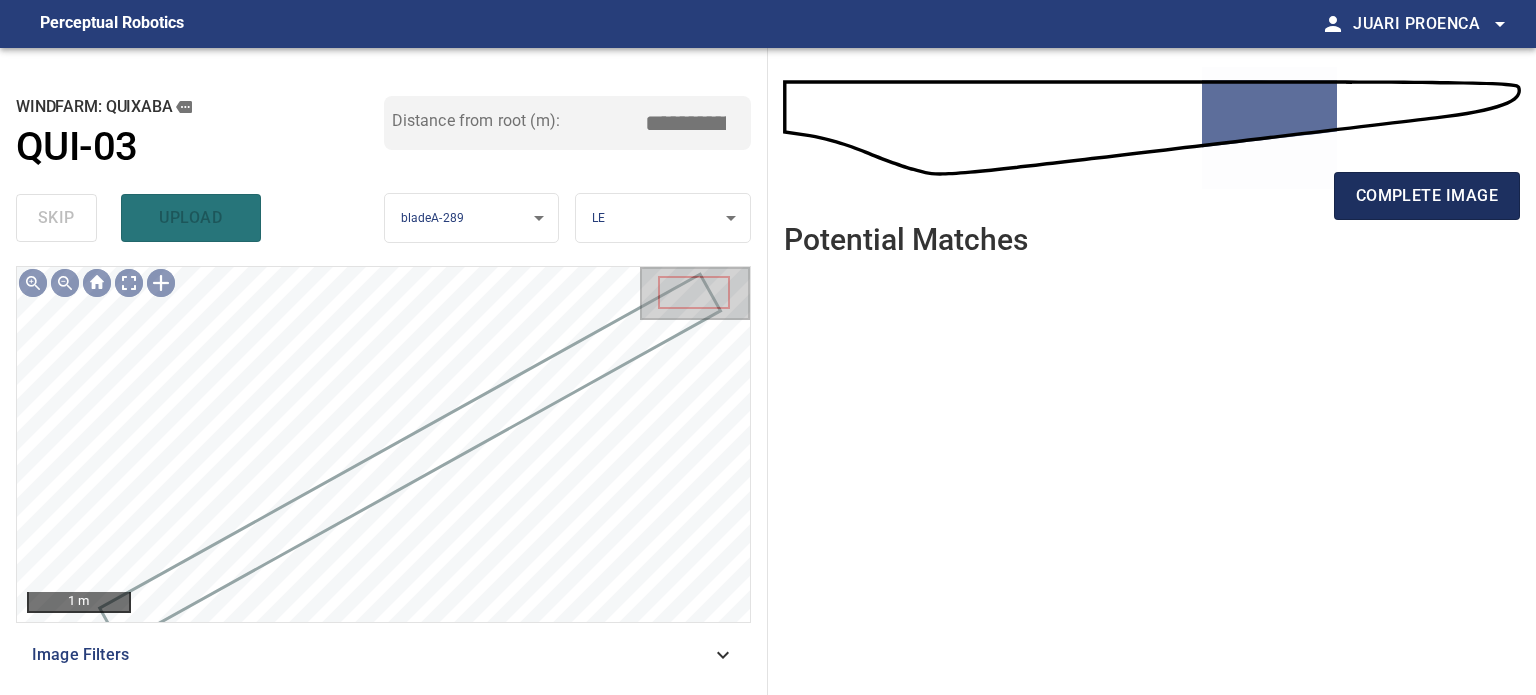 click on "complete image" at bounding box center (1427, 196) 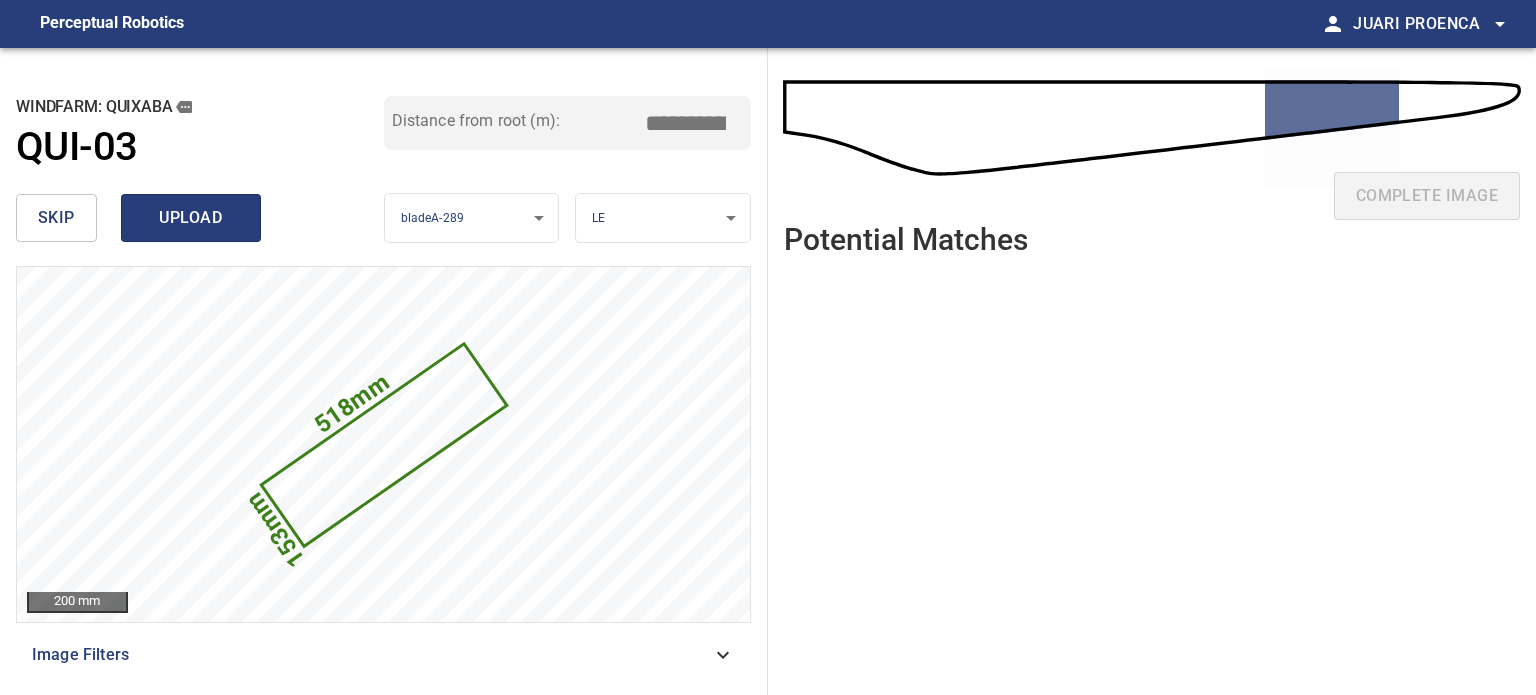 click on "upload" at bounding box center (191, 218) 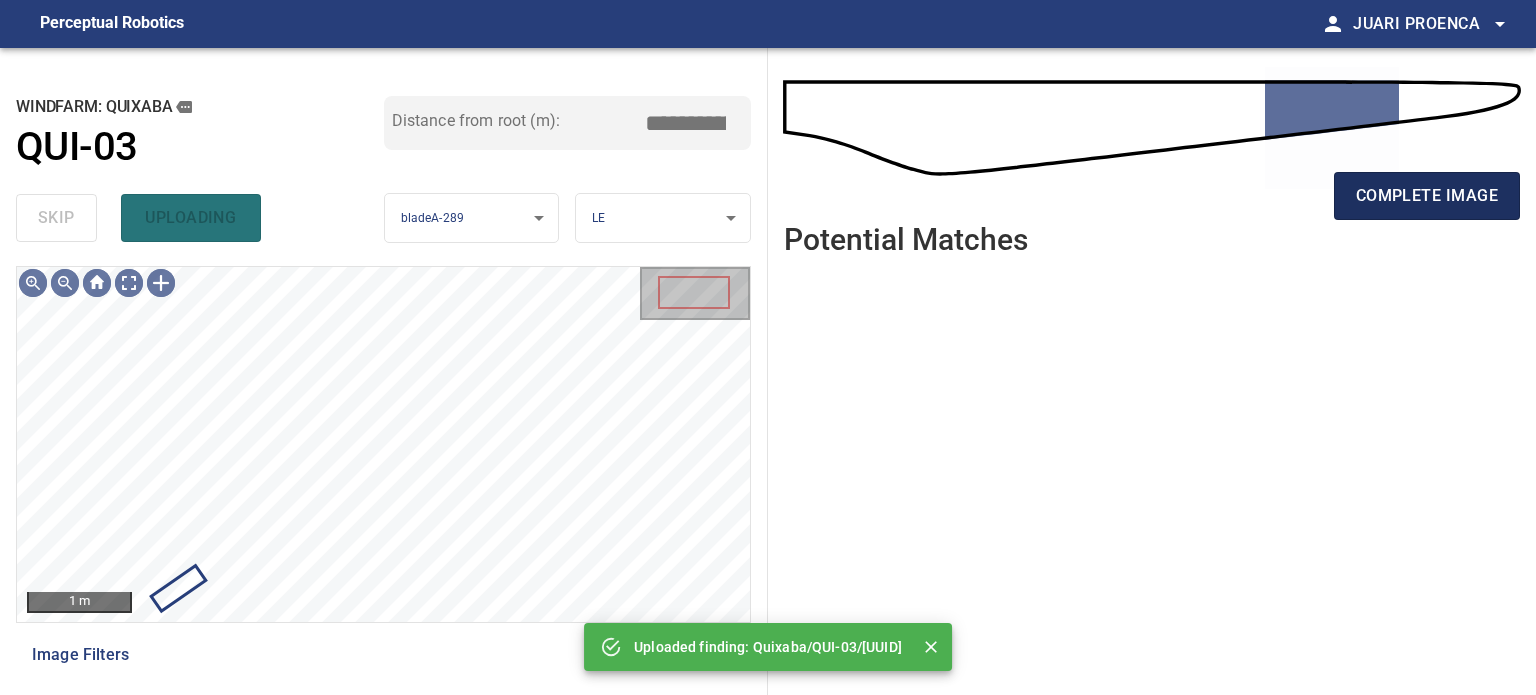click on "complete image" at bounding box center (1427, 196) 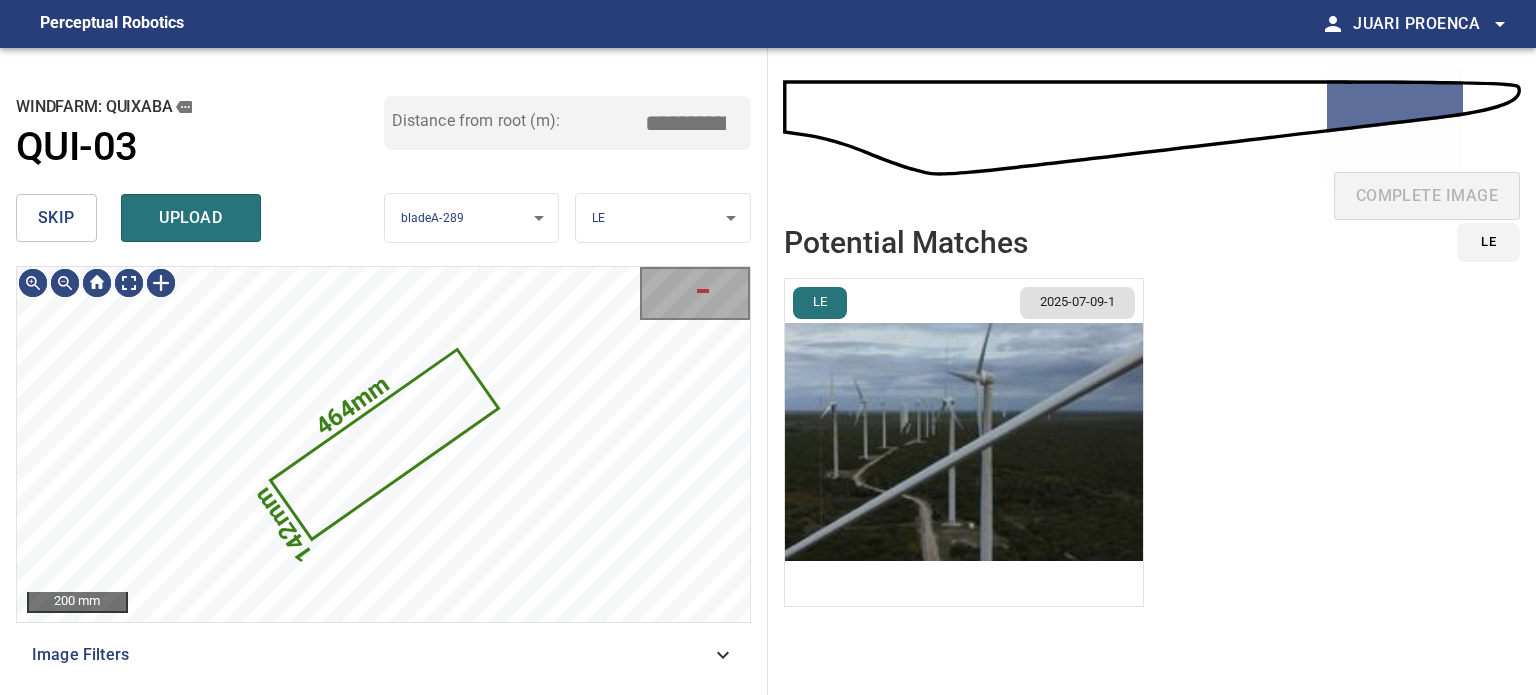 click on "skip" at bounding box center [56, 218] 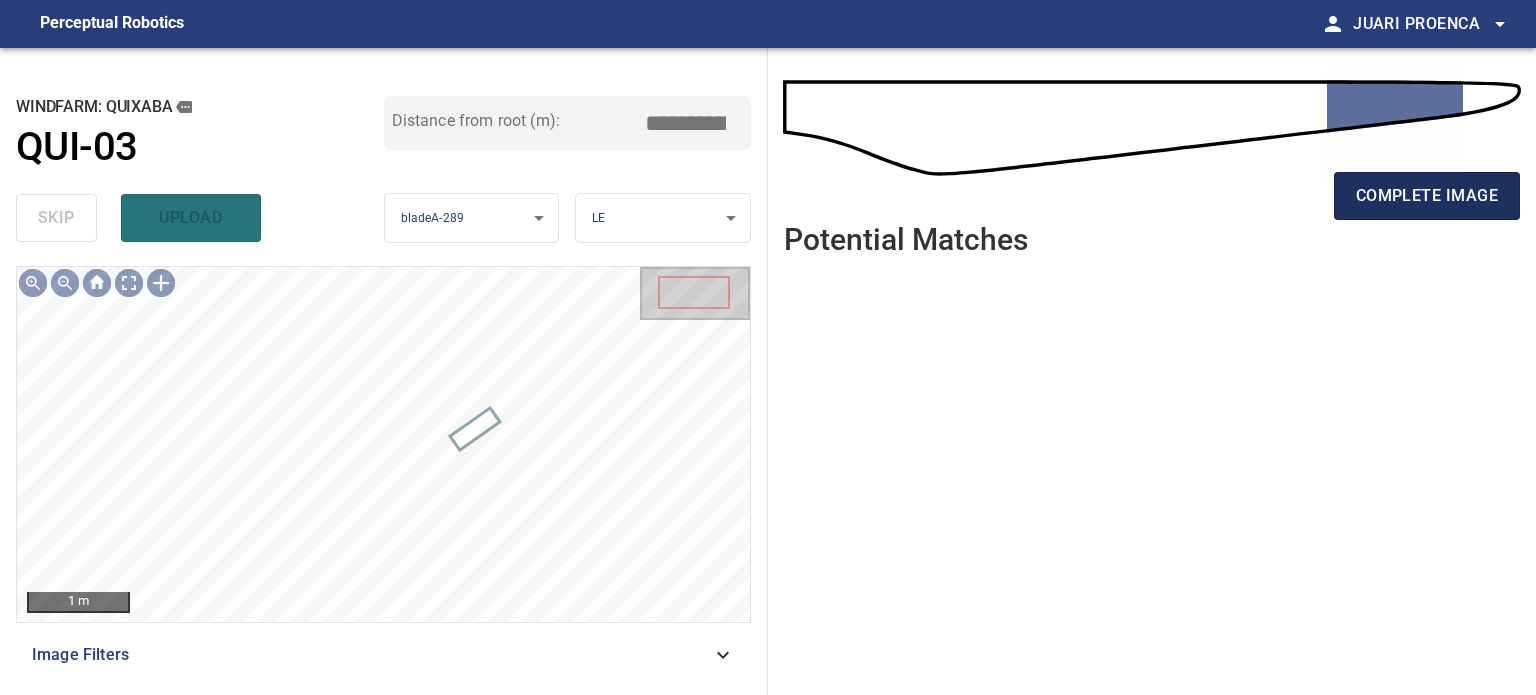 click on "complete image" at bounding box center (1427, 196) 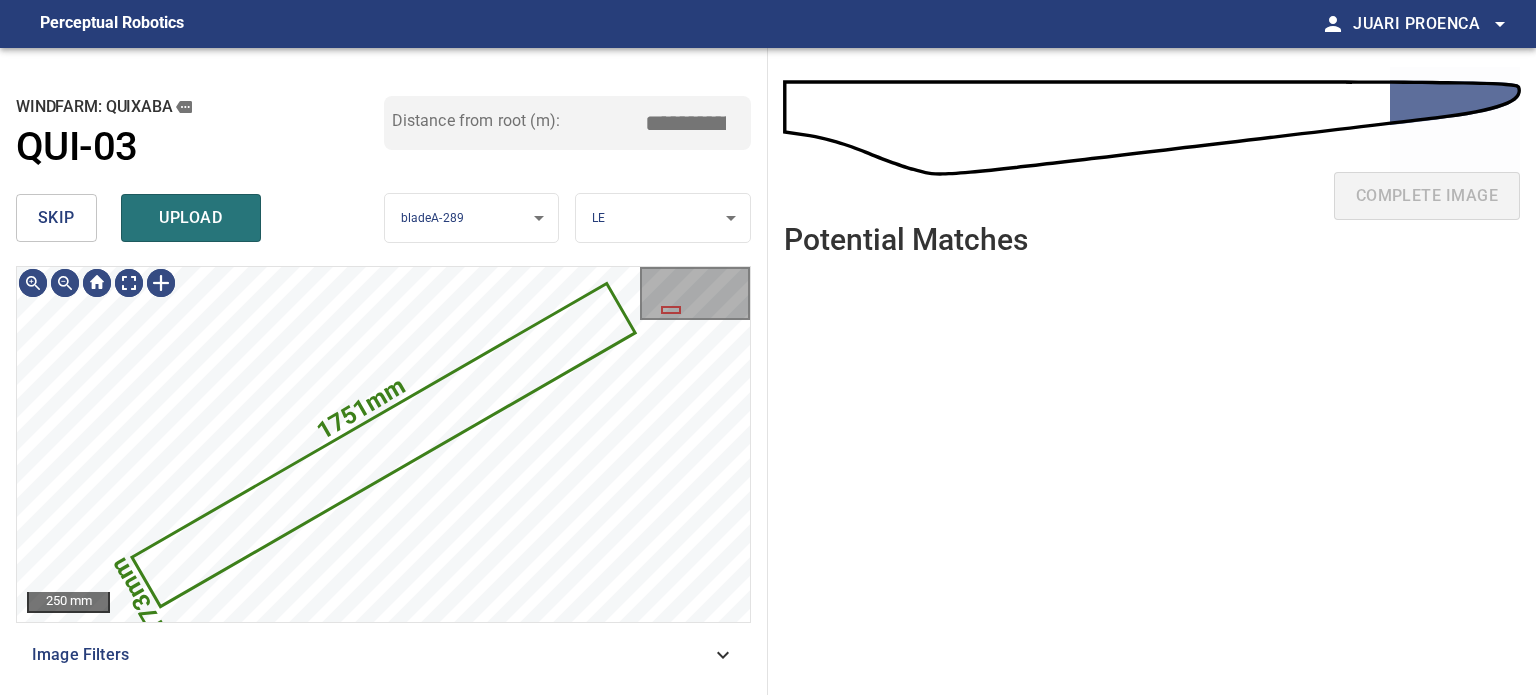 click on "skip" at bounding box center [56, 218] 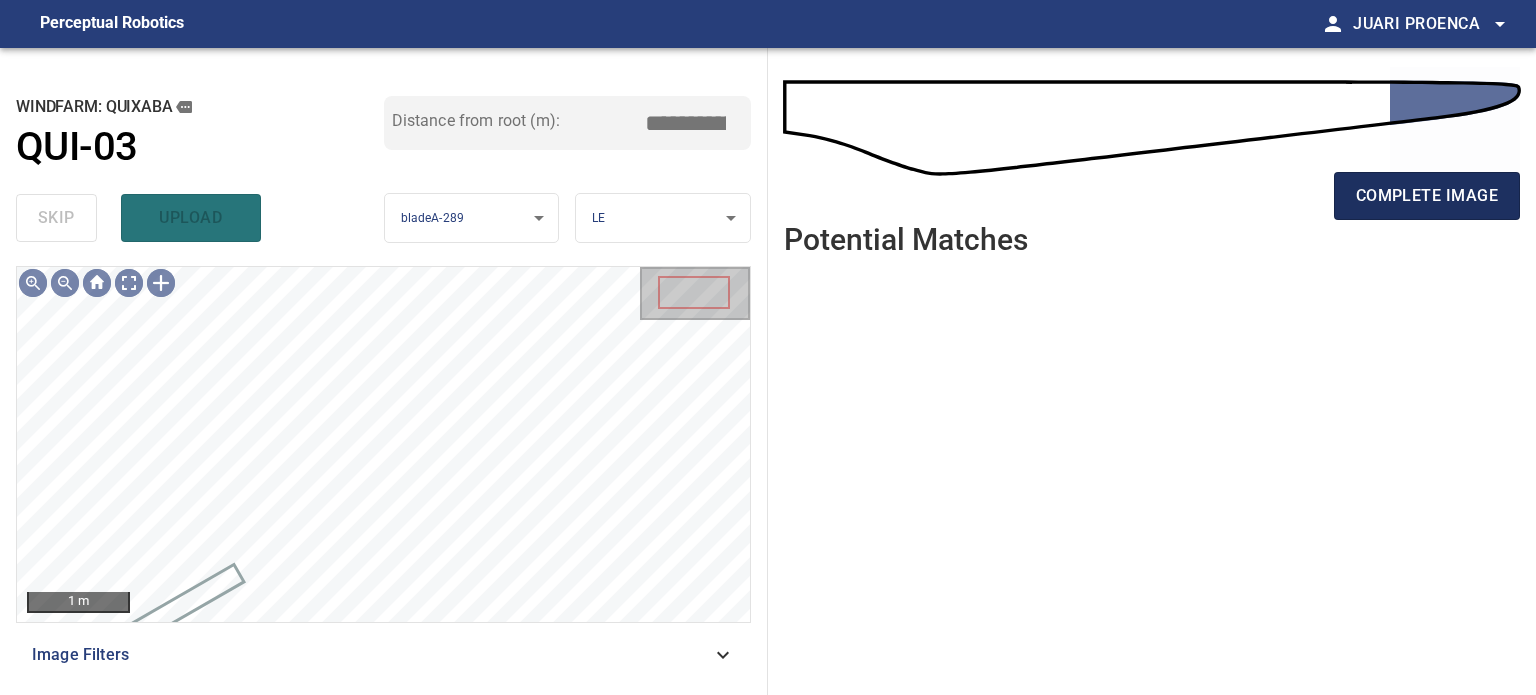 click on "complete image" at bounding box center (1427, 196) 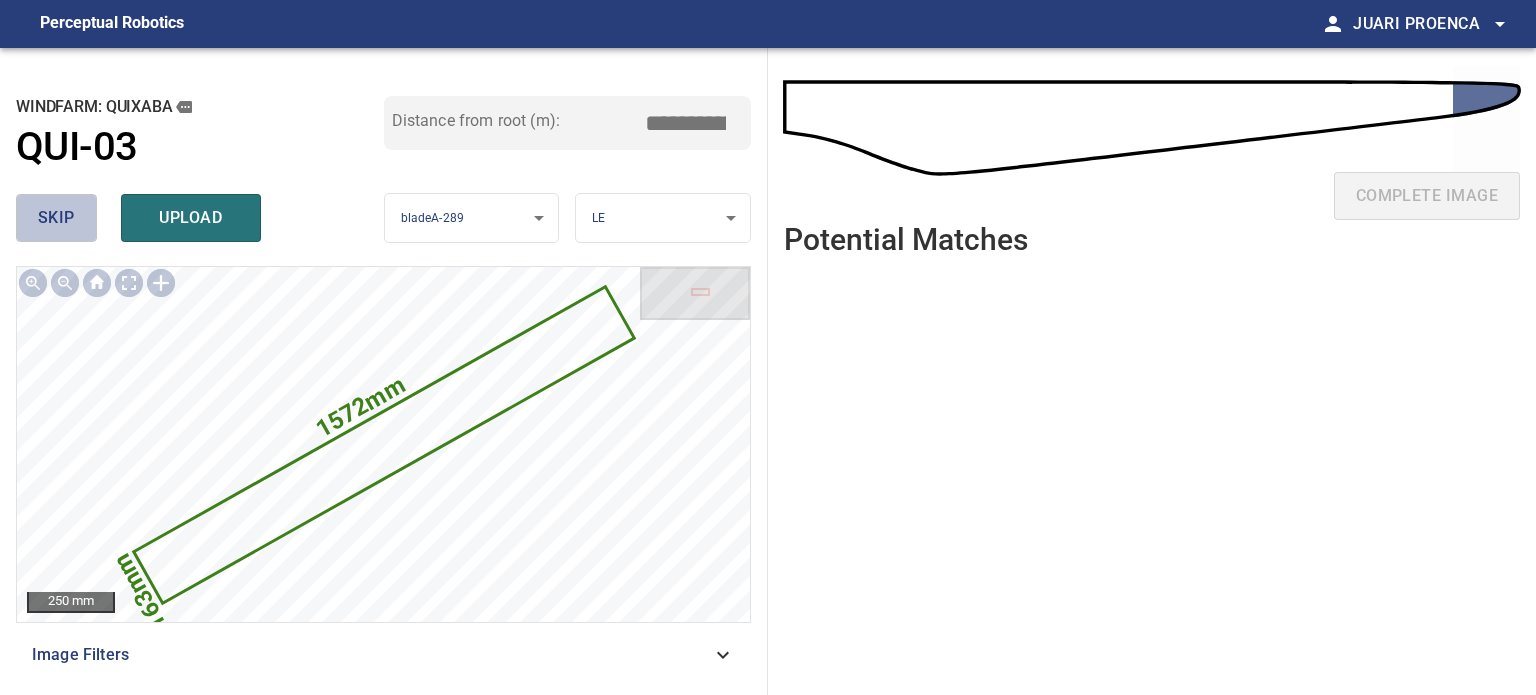 click on "skip" at bounding box center [56, 218] 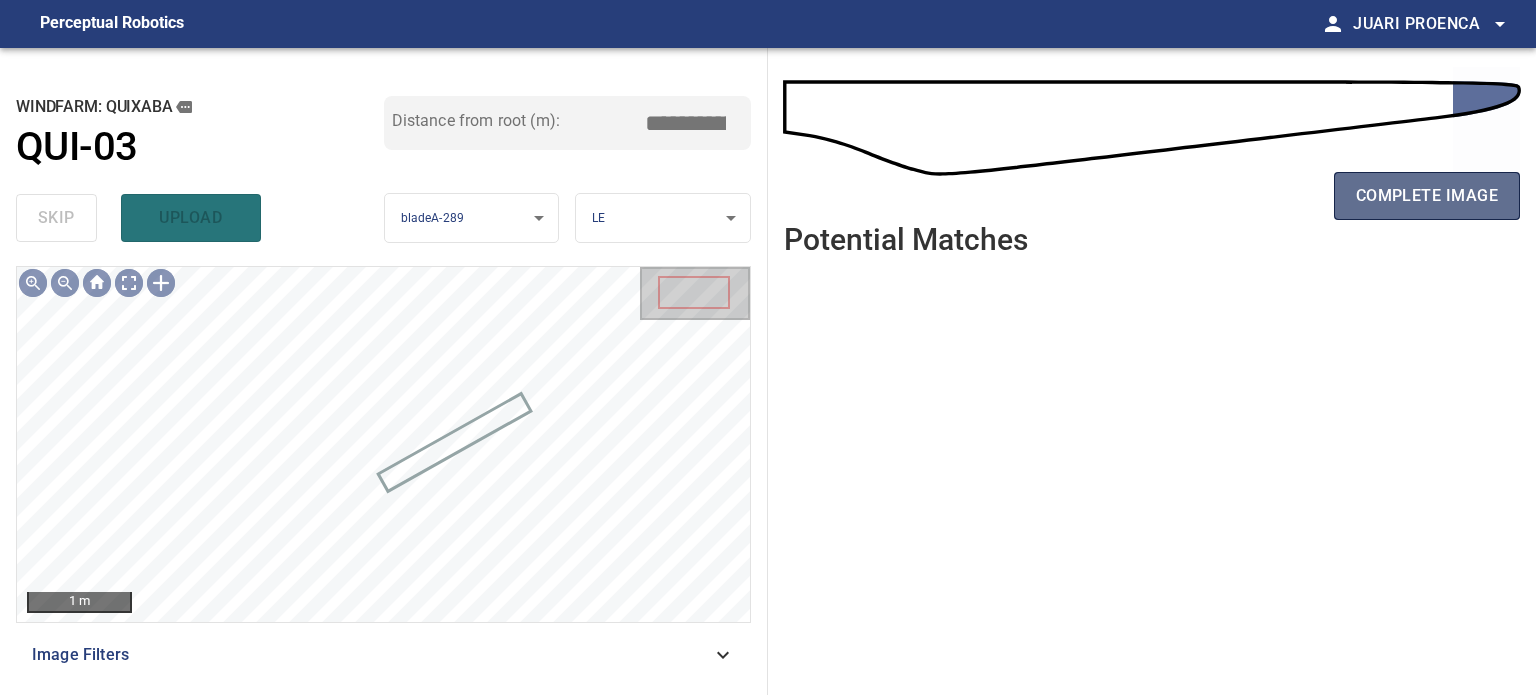 click on "complete image" at bounding box center (1427, 196) 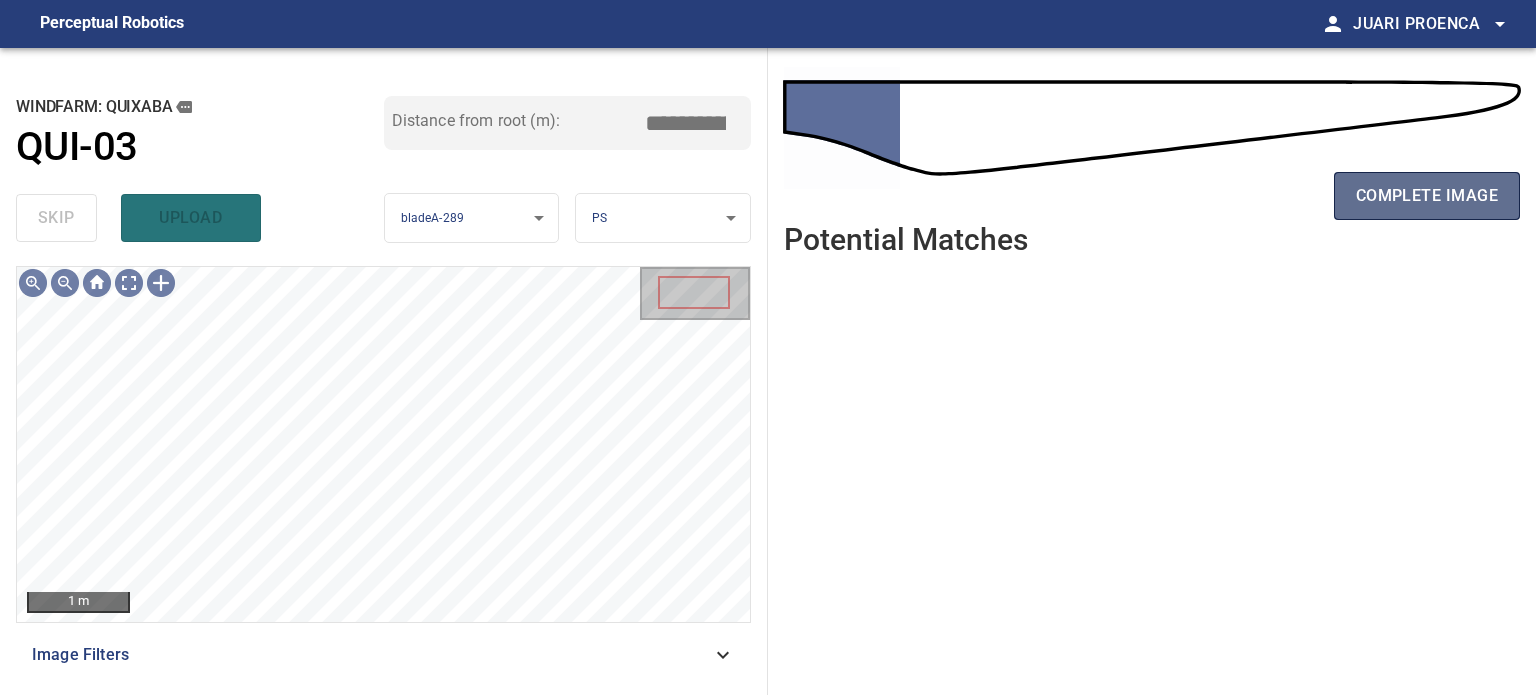 click on "complete image" at bounding box center (1427, 196) 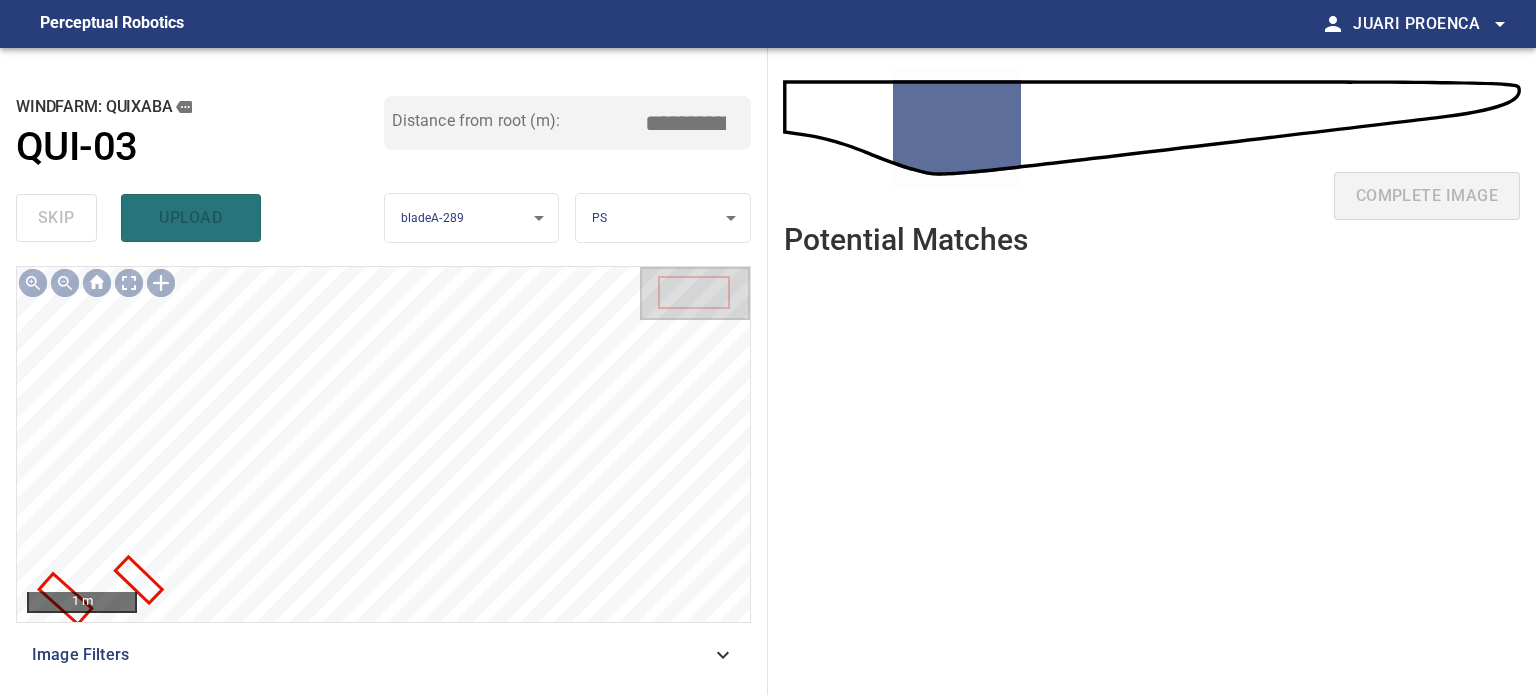click on "complete image" at bounding box center (1152, 204) 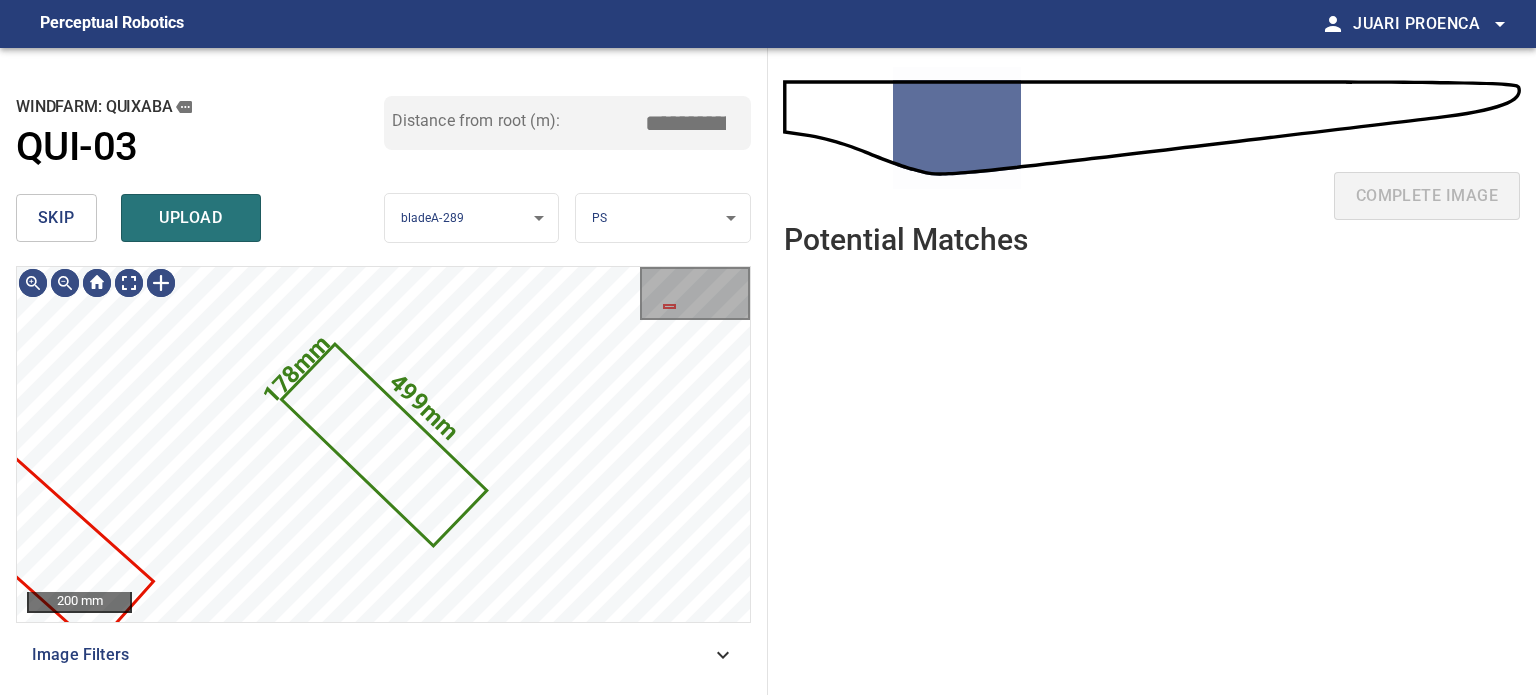 click on "upload" at bounding box center [191, 218] 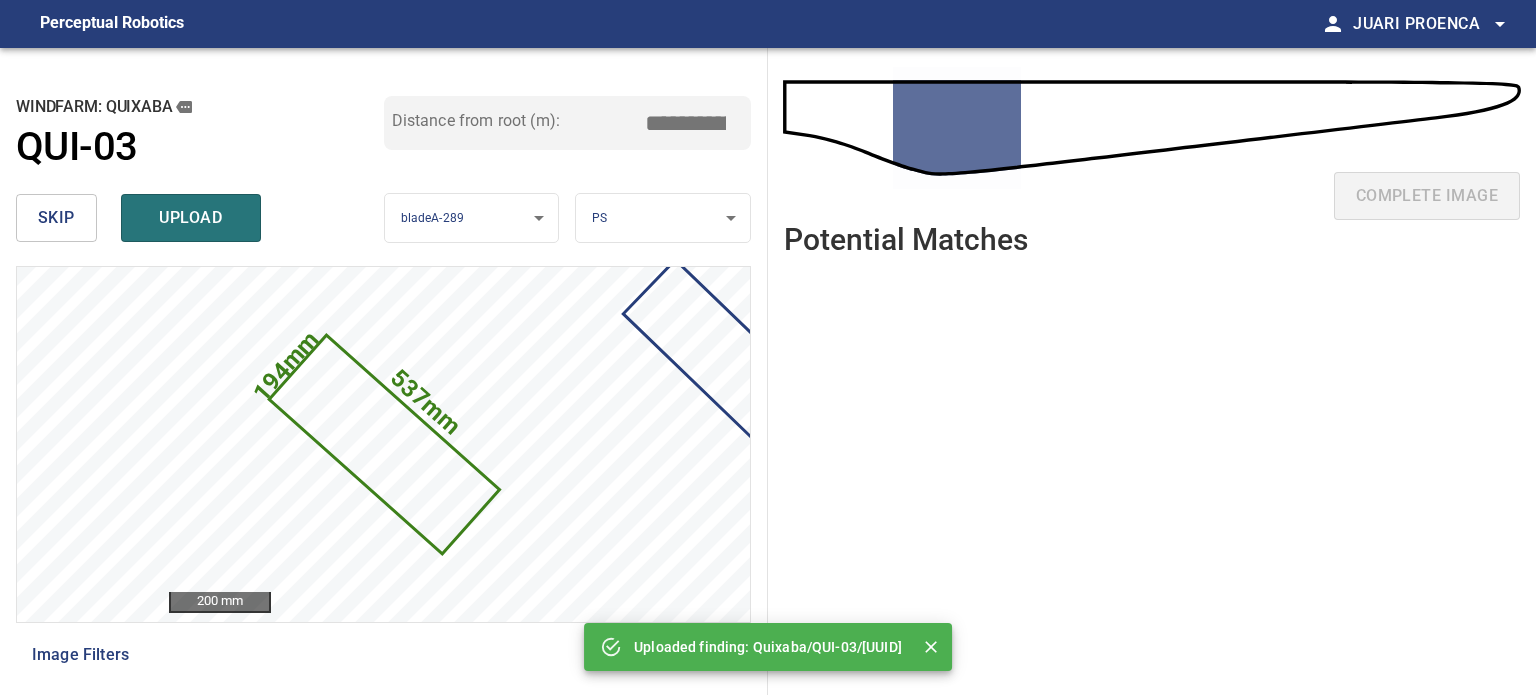 click on "upload" at bounding box center (191, 218) 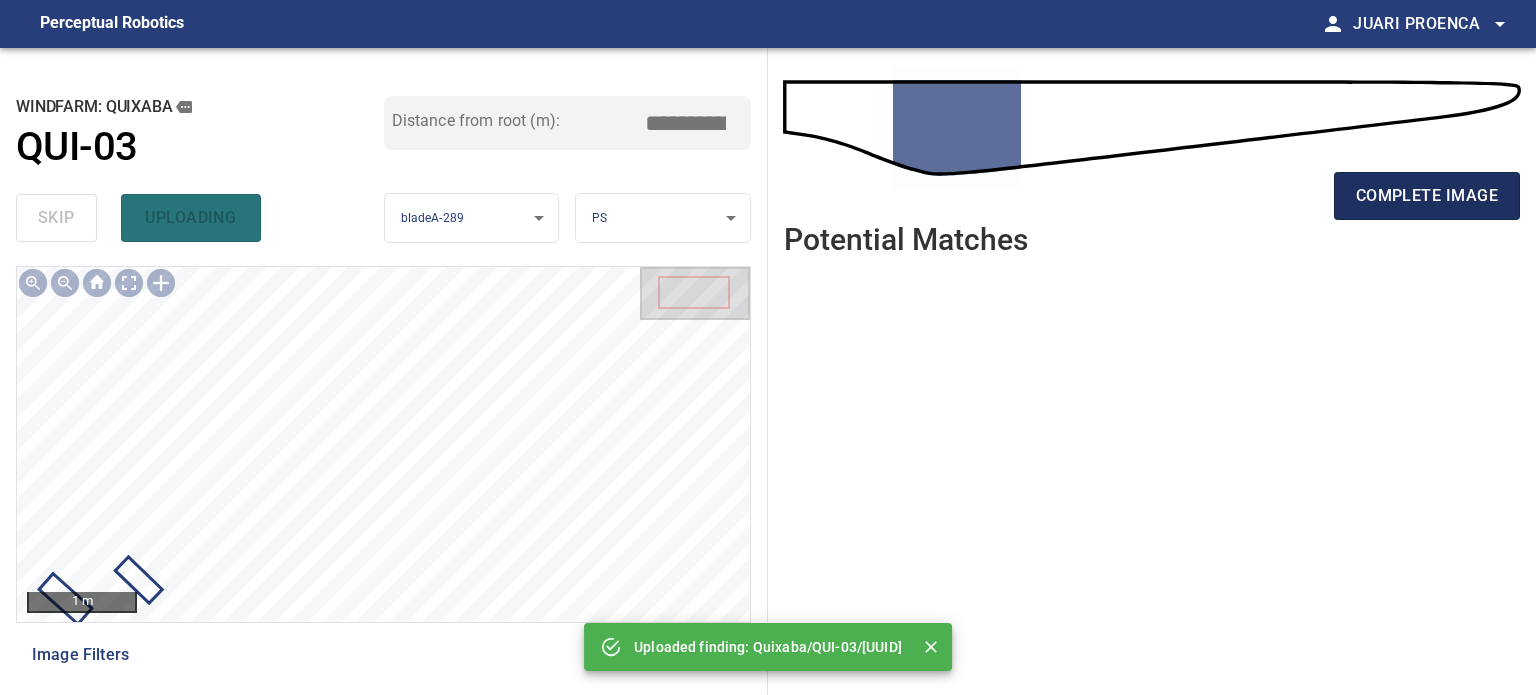 click on "complete image" at bounding box center [1427, 196] 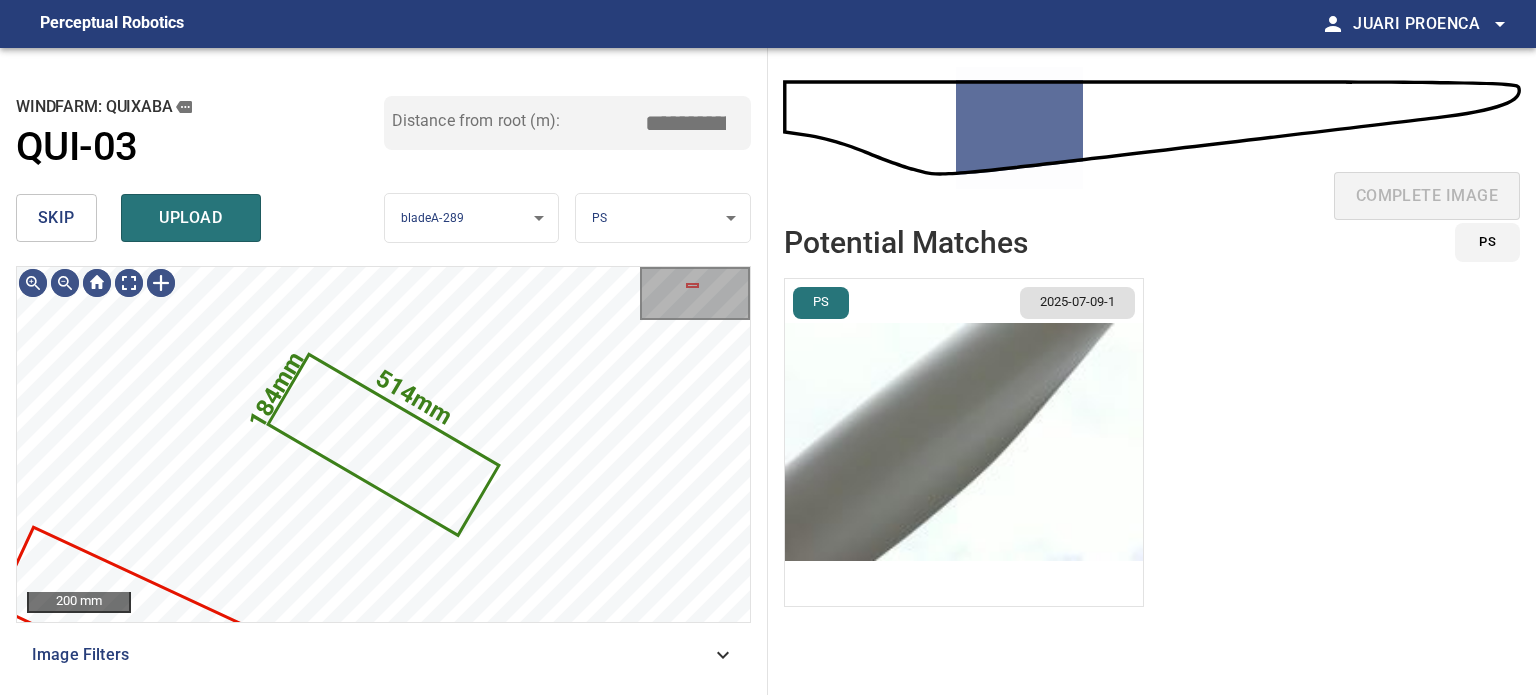 click on "skip" at bounding box center [56, 218] 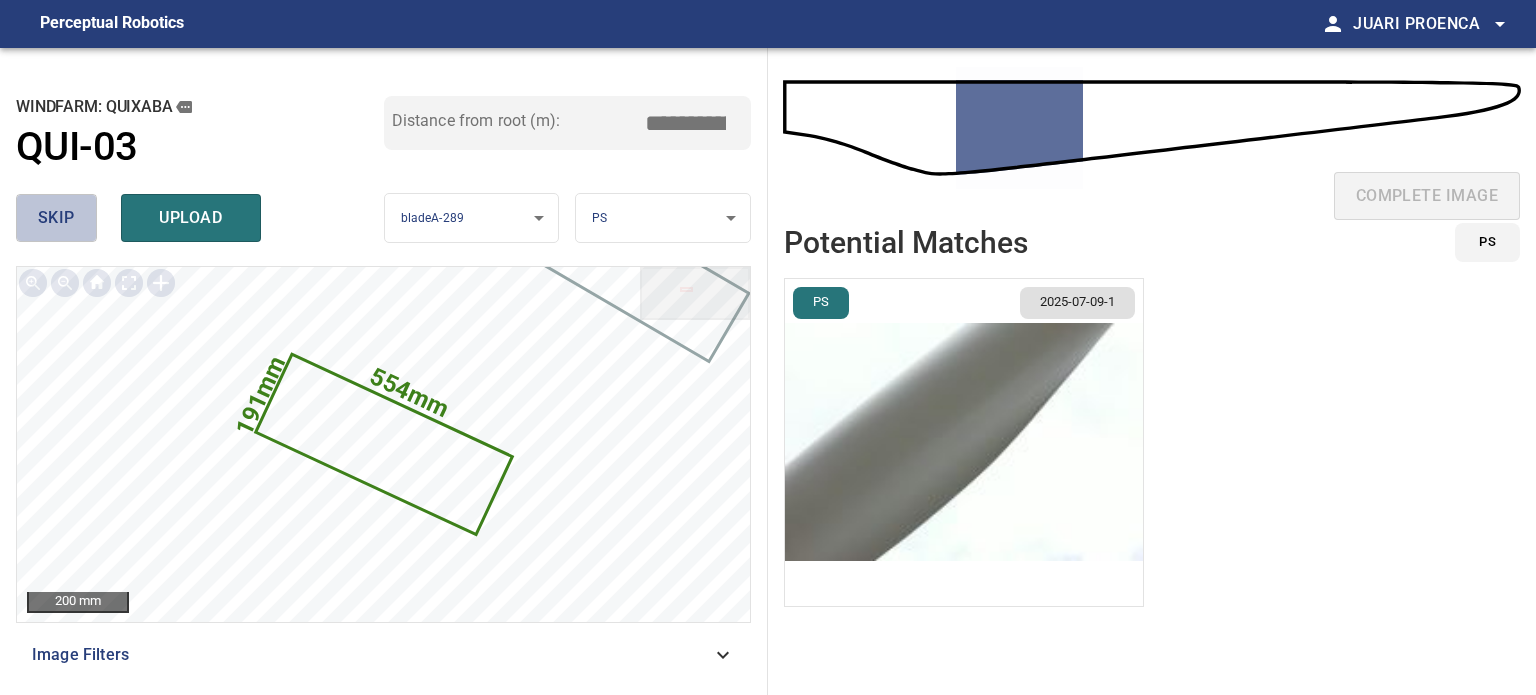 click on "skip" at bounding box center (56, 218) 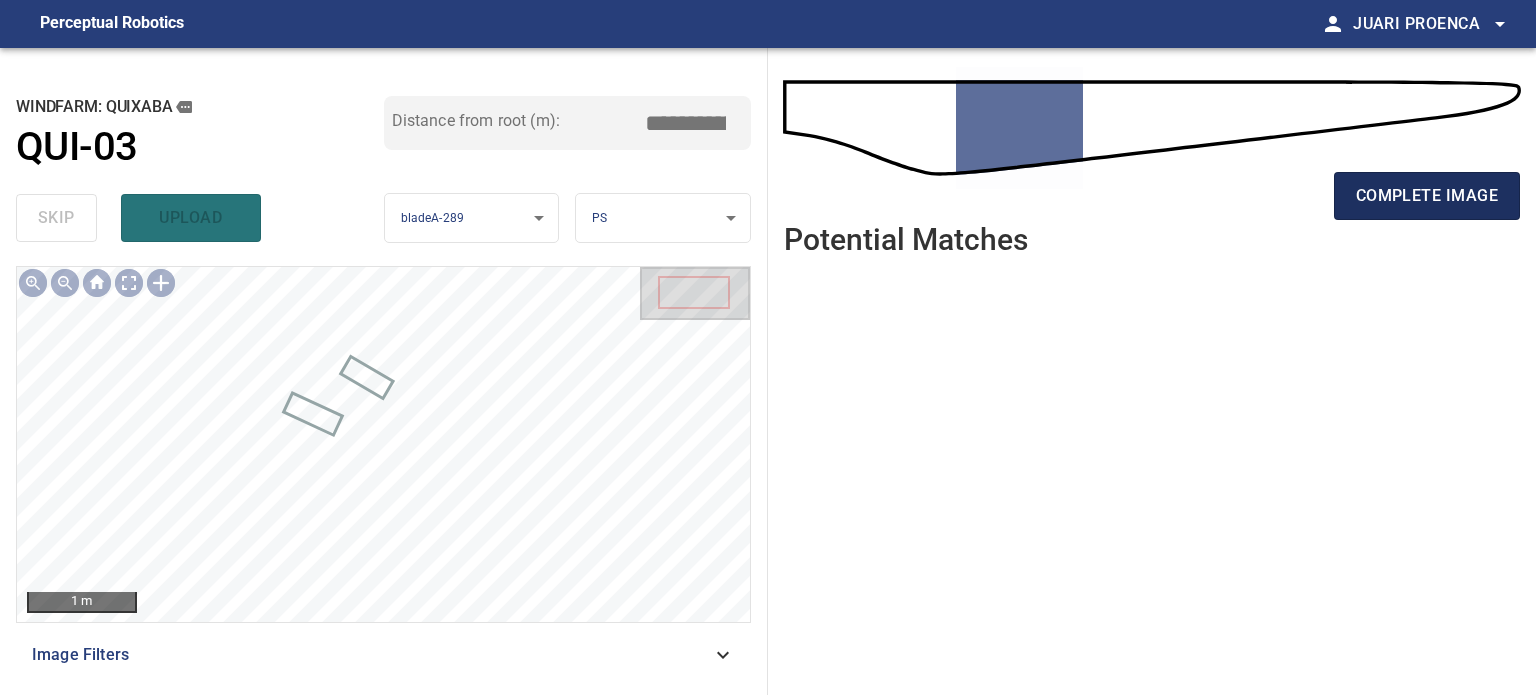 click on "complete image" at bounding box center (1427, 196) 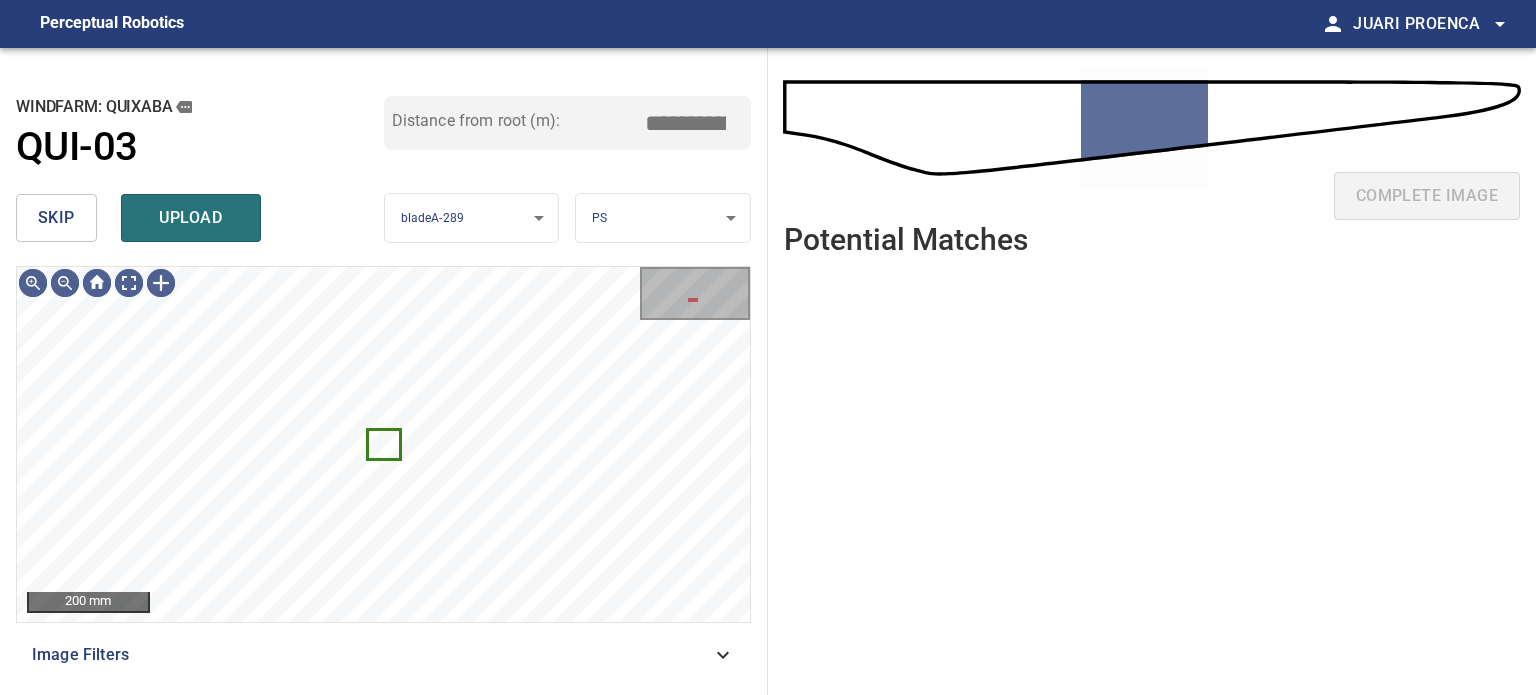 click on "skip" at bounding box center [56, 218] 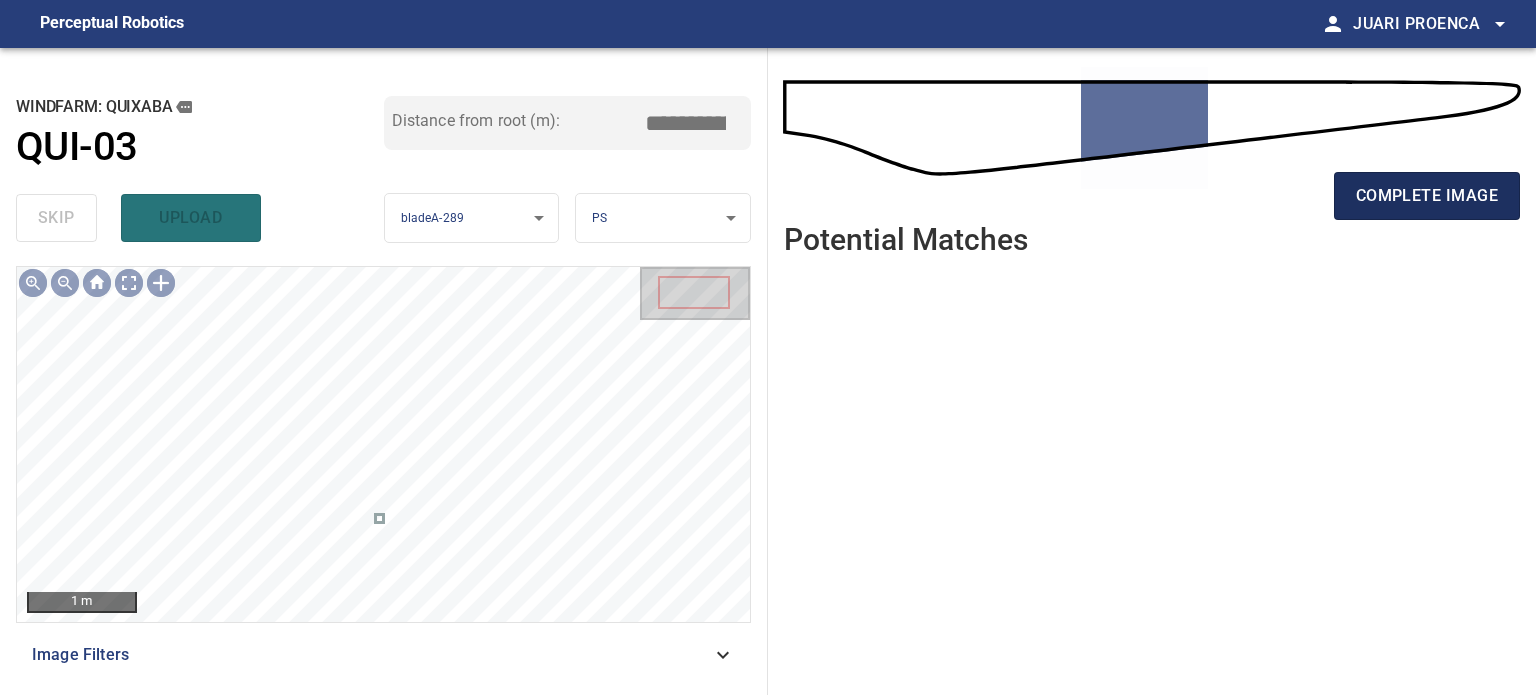 click on "complete image" at bounding box center (1427, 196) 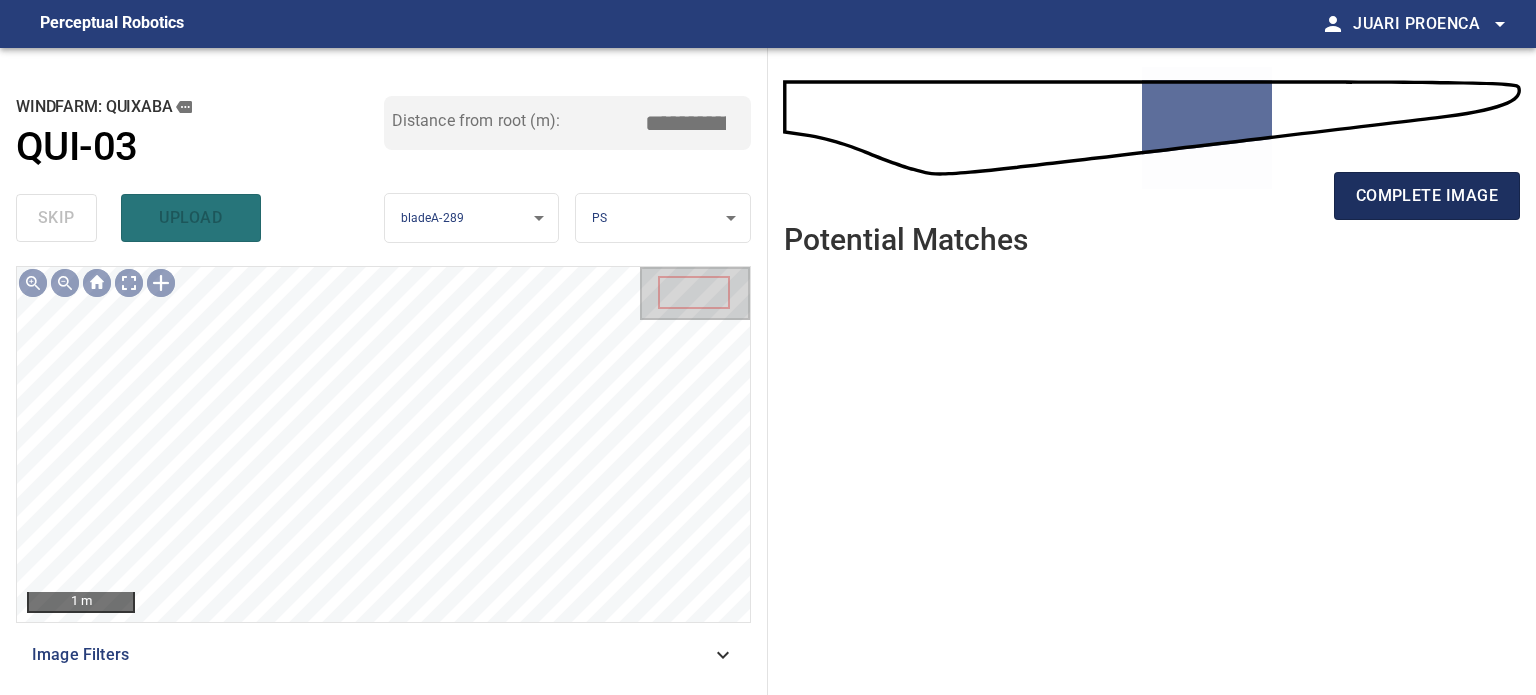 click on "complete image" at bounding box center (1427, 196) 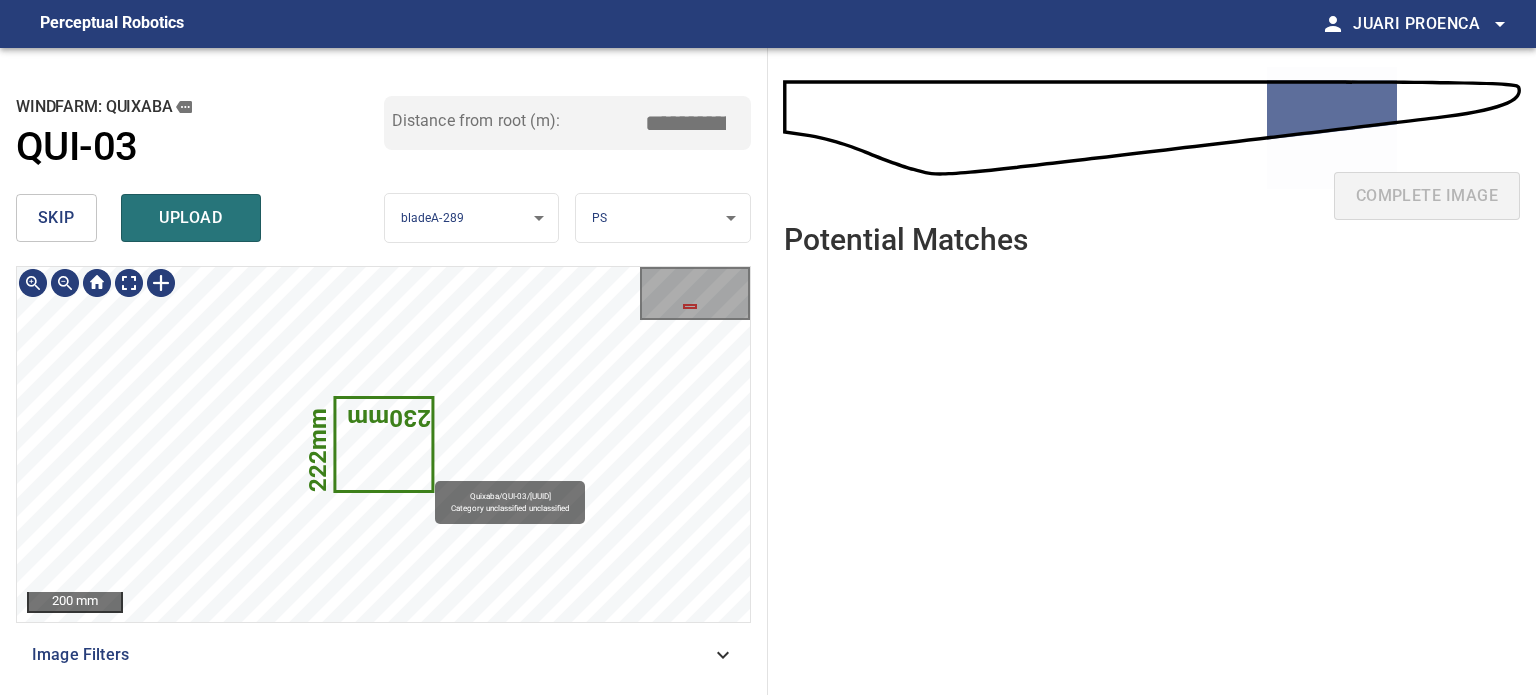 click 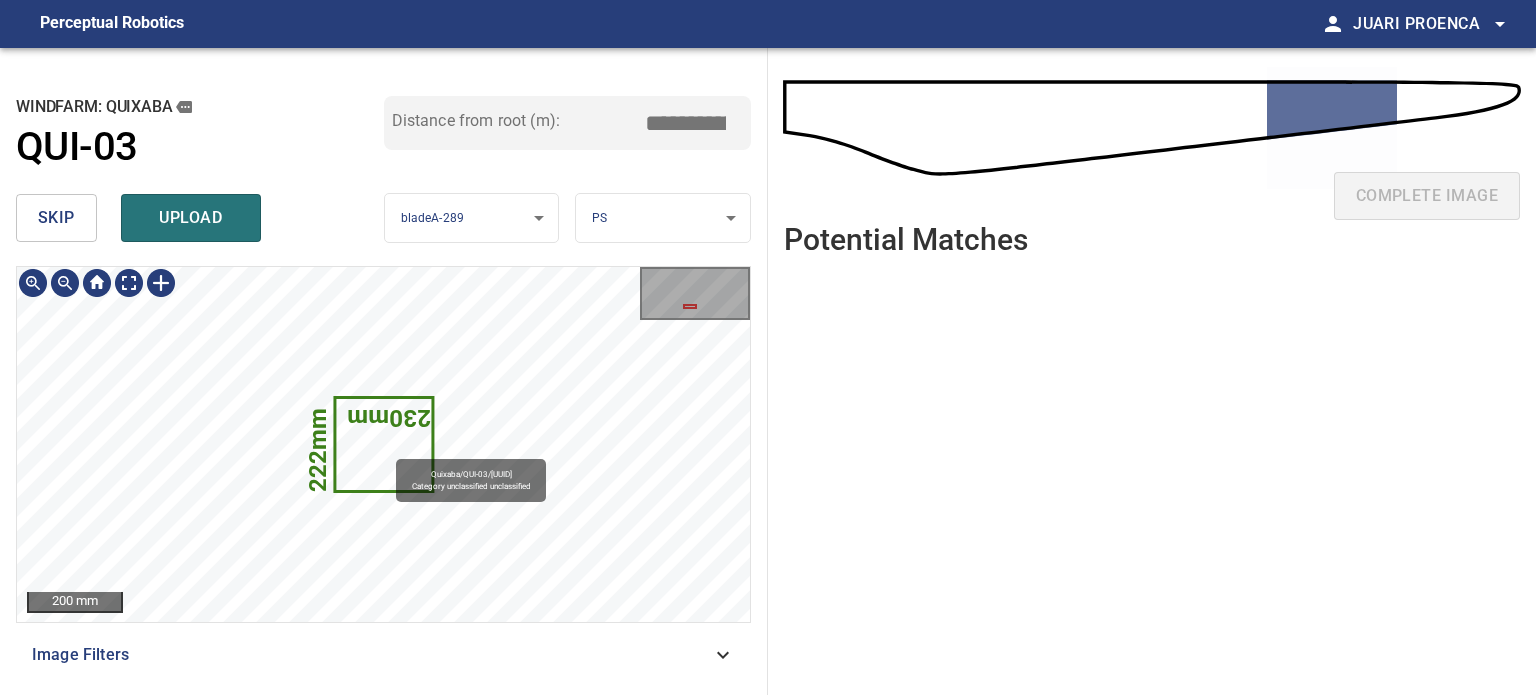 click 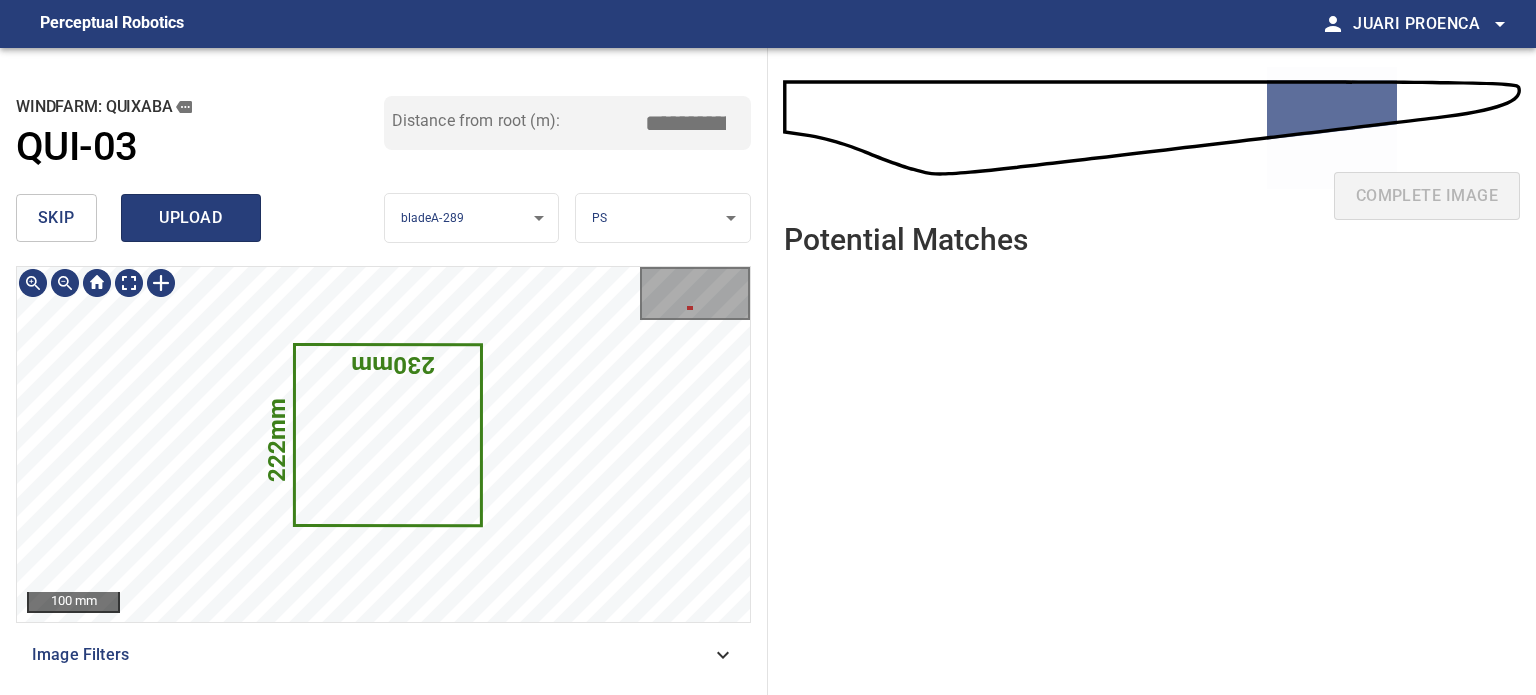 click on "upload" at bounding box center [191, 218] 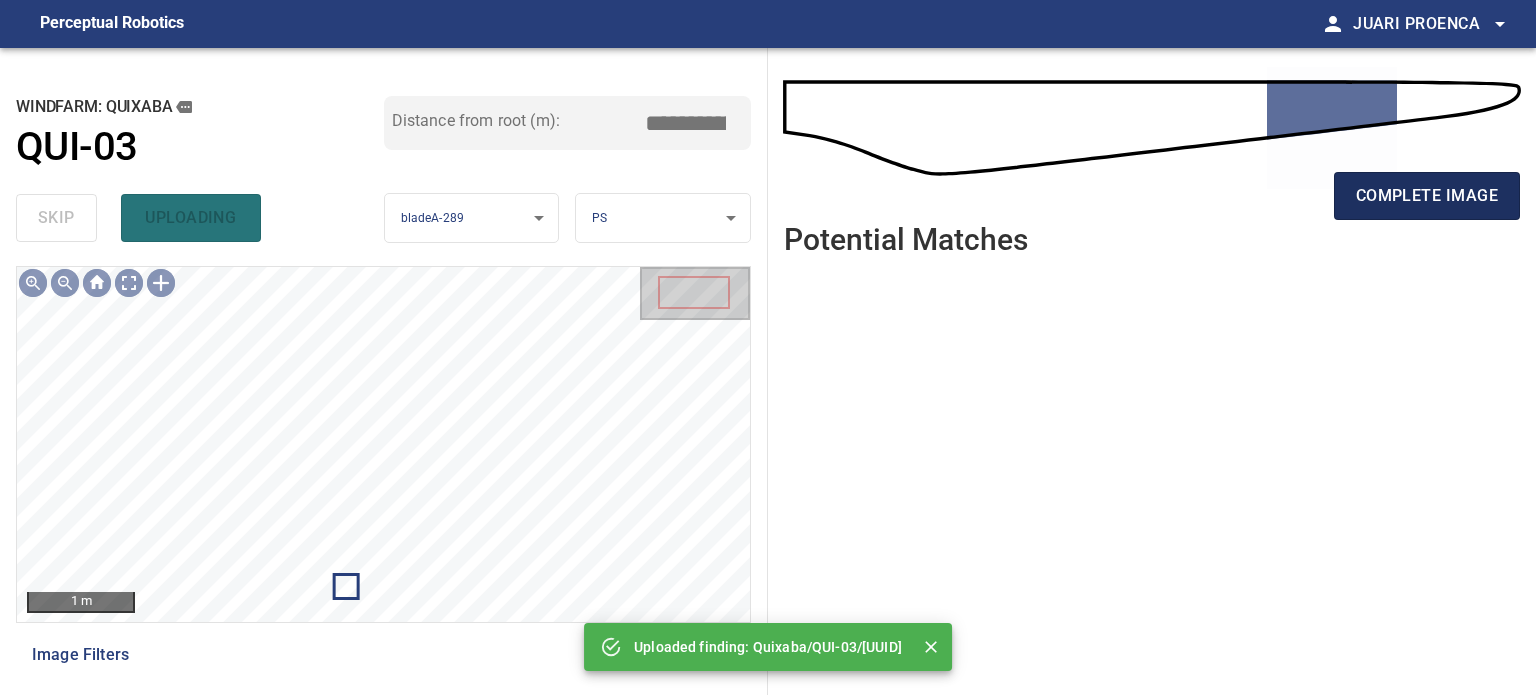 click on "complete image" at bounding box center [1427, 196] 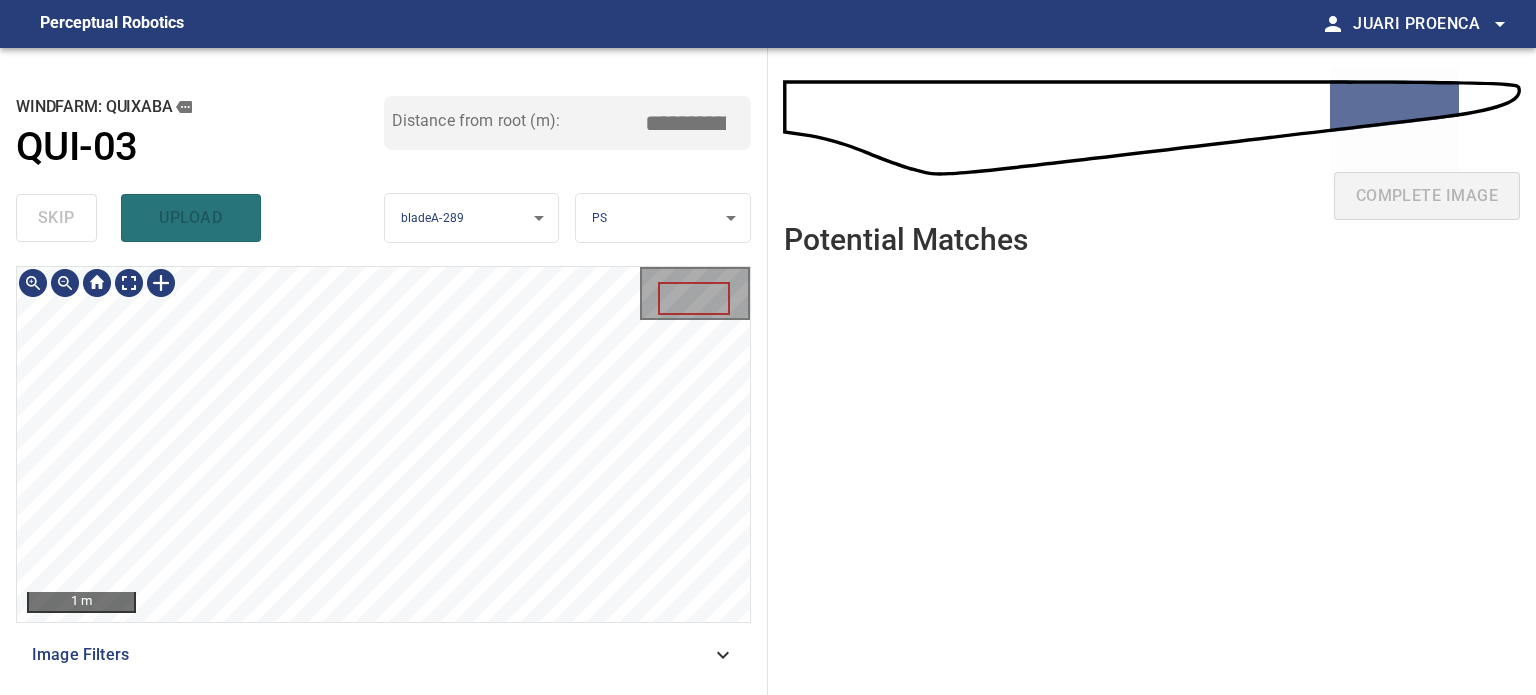 click on "**********" at bounding box center (384, 371) 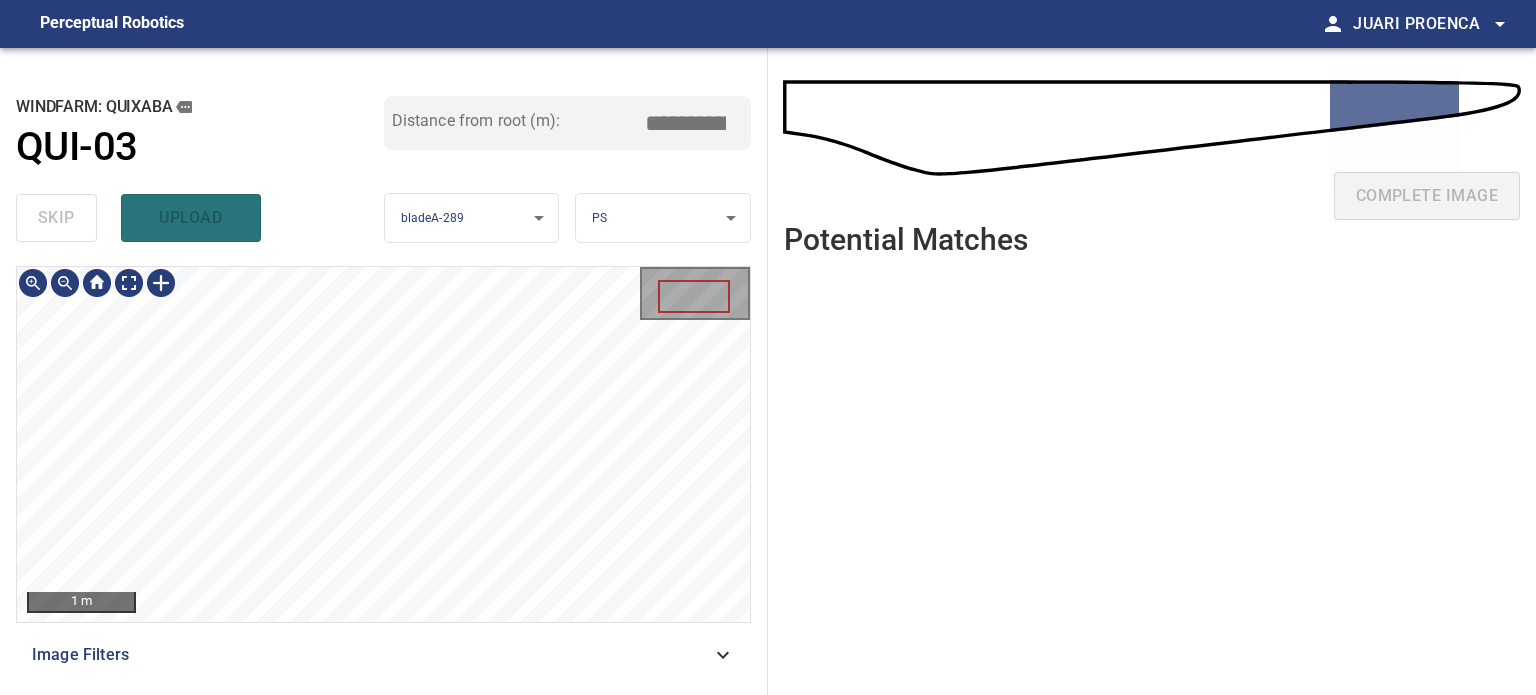 click on "**********" at bounding box center (768, 347) 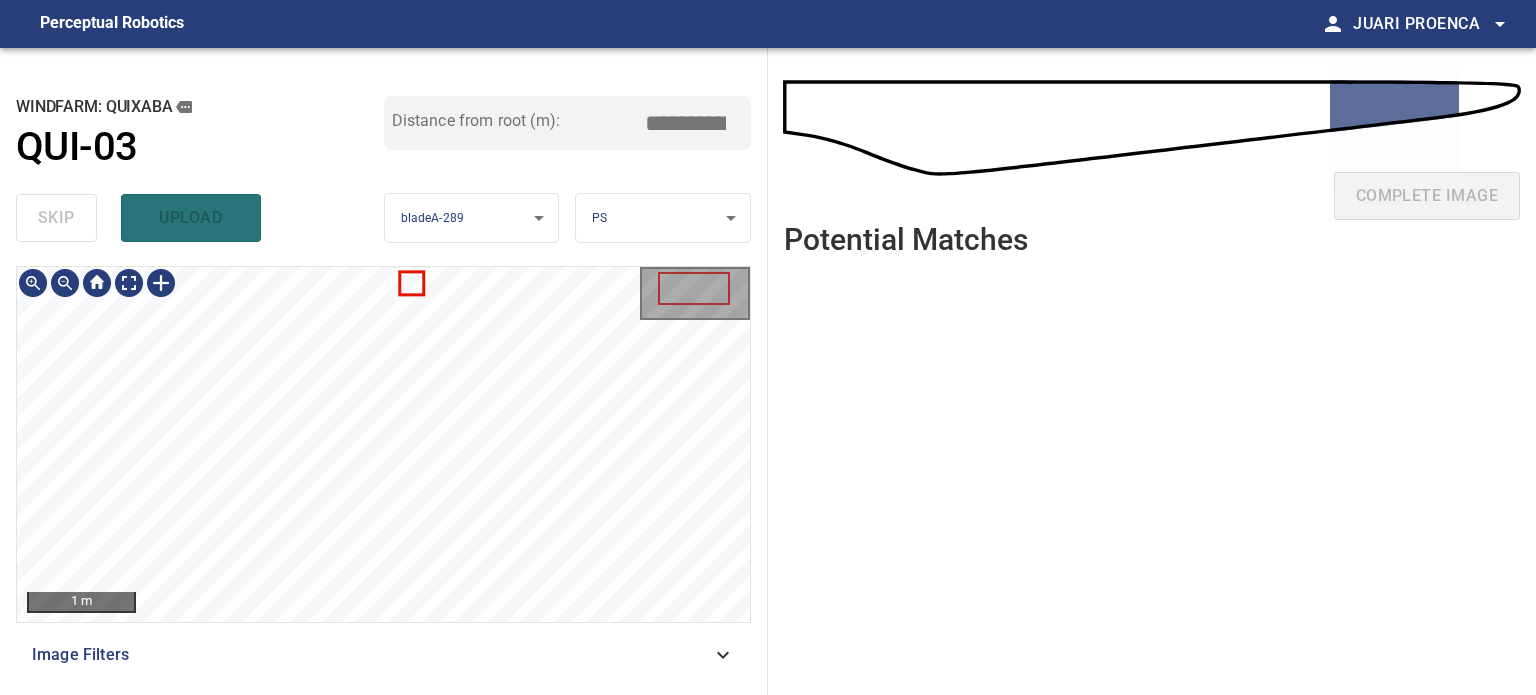 click on "**********" at bounding box center [768, 347] 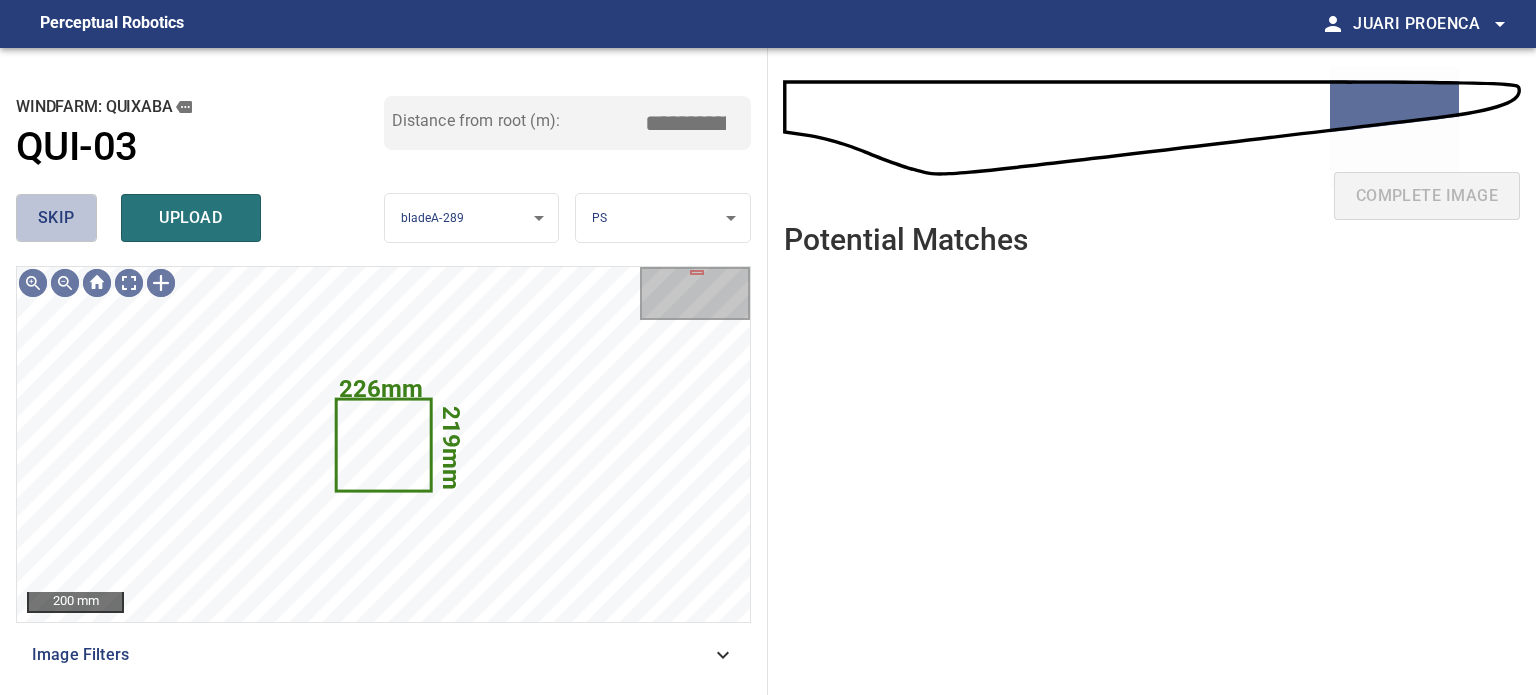 click on "skip" at bounding box center [56, 218] 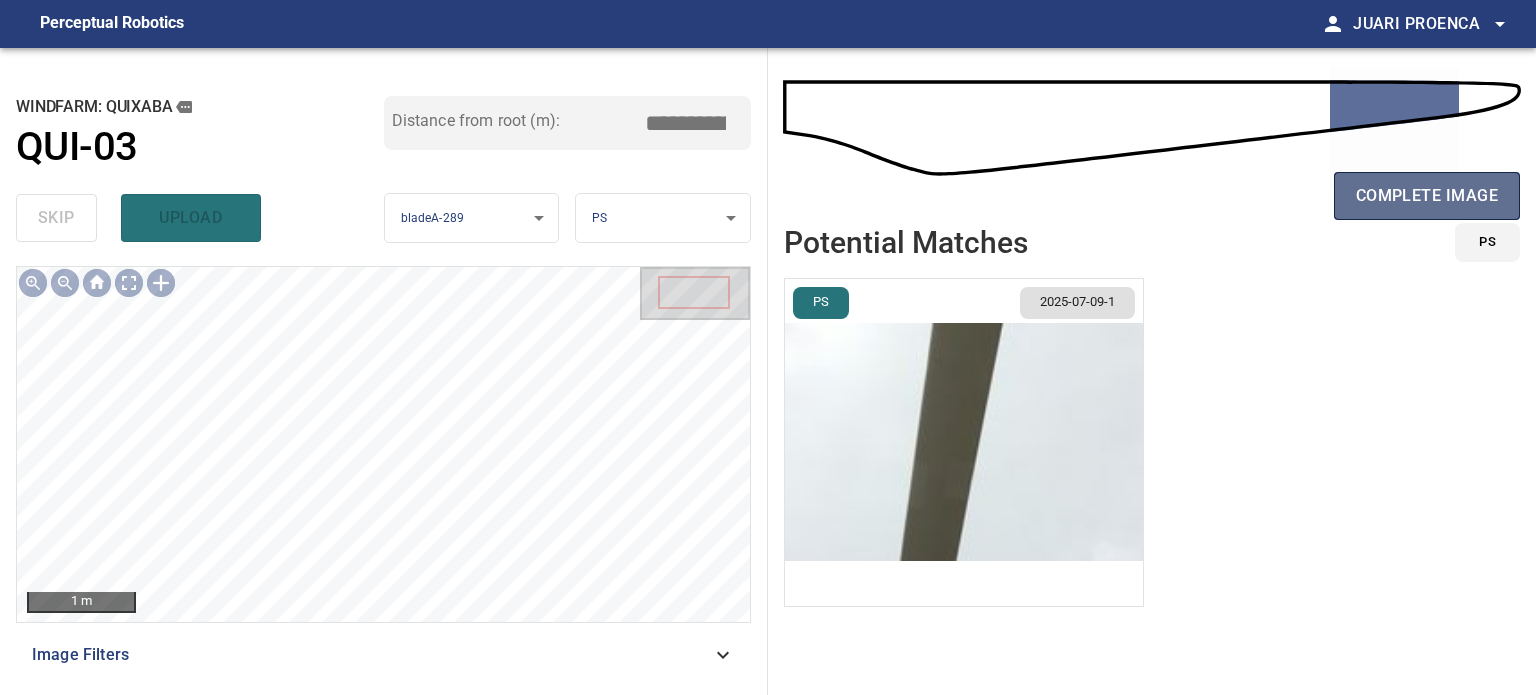 click on "complete image" at bounding box center (1427, 196) 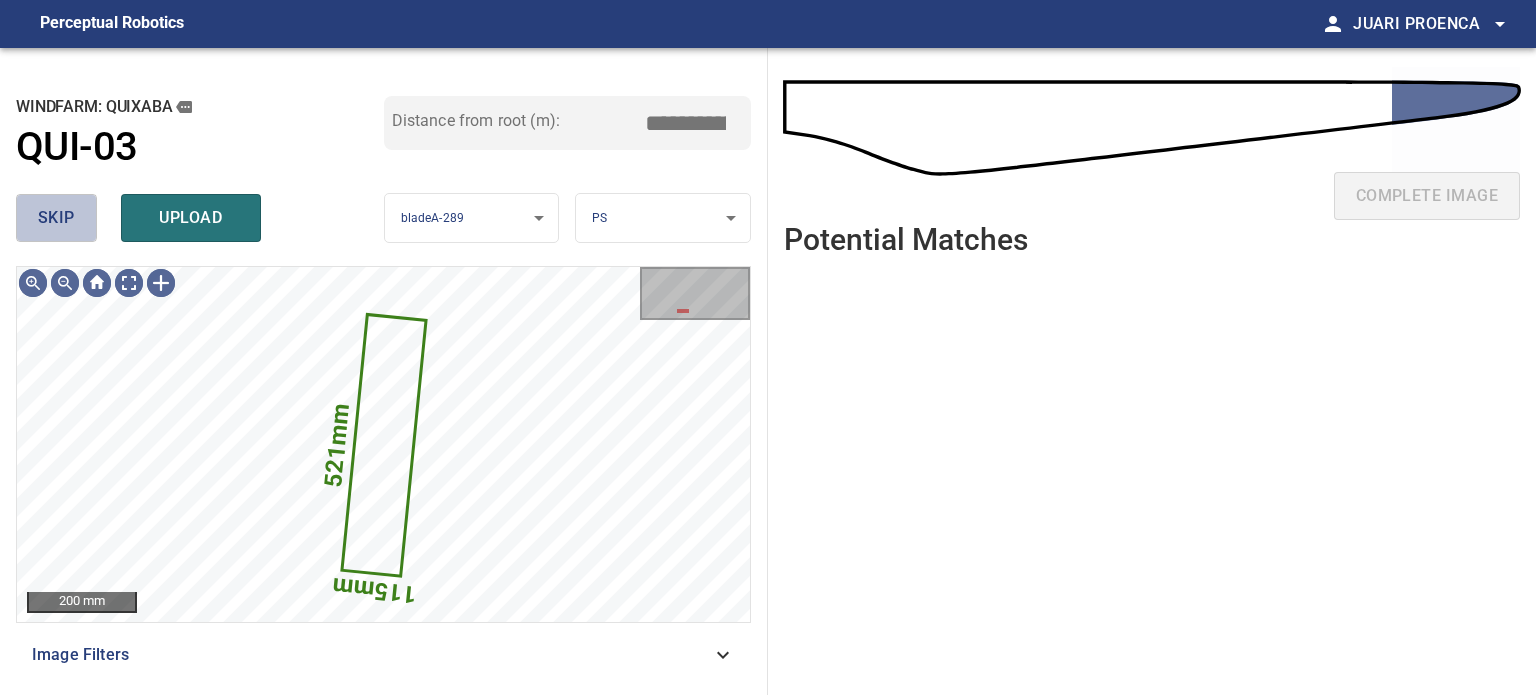 click on "skip" at bounding box center [56, 218] 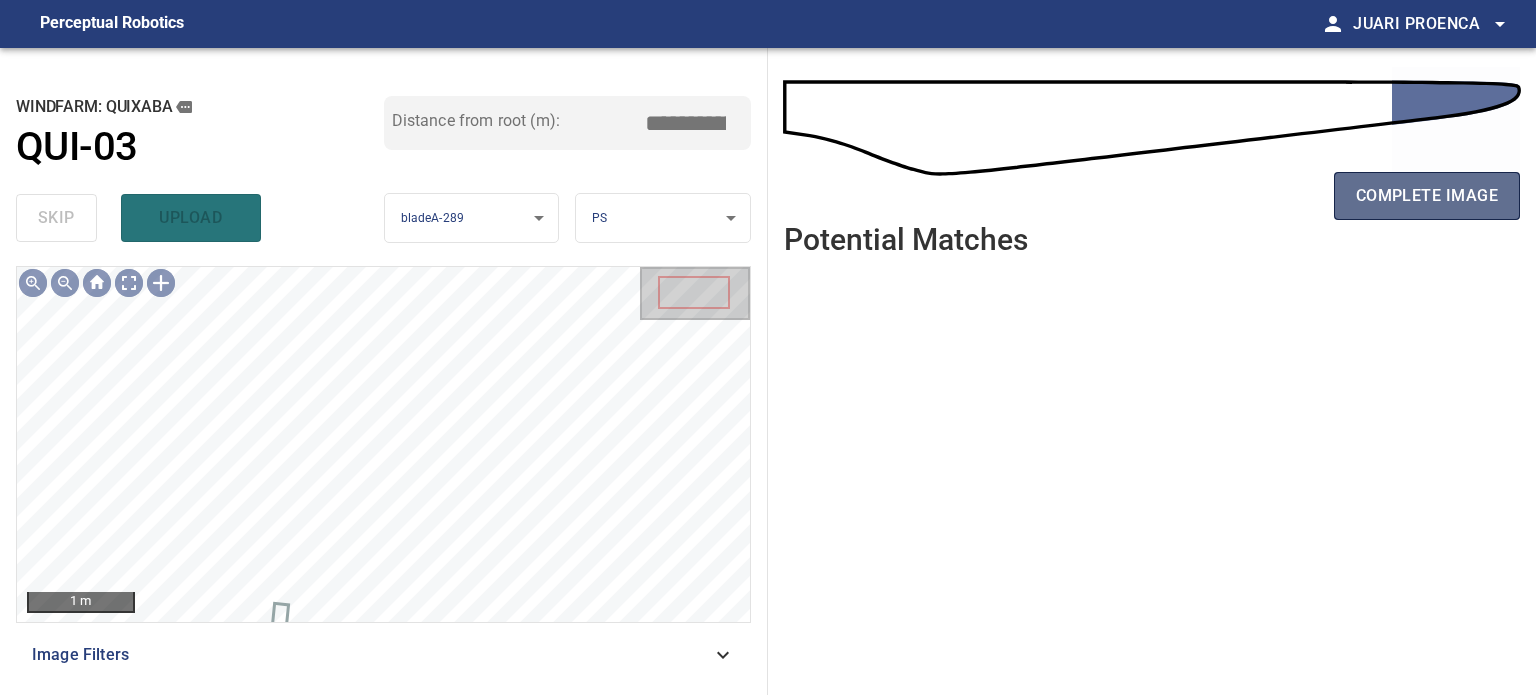 click on "complete image" at bounding box center [1427, 196] 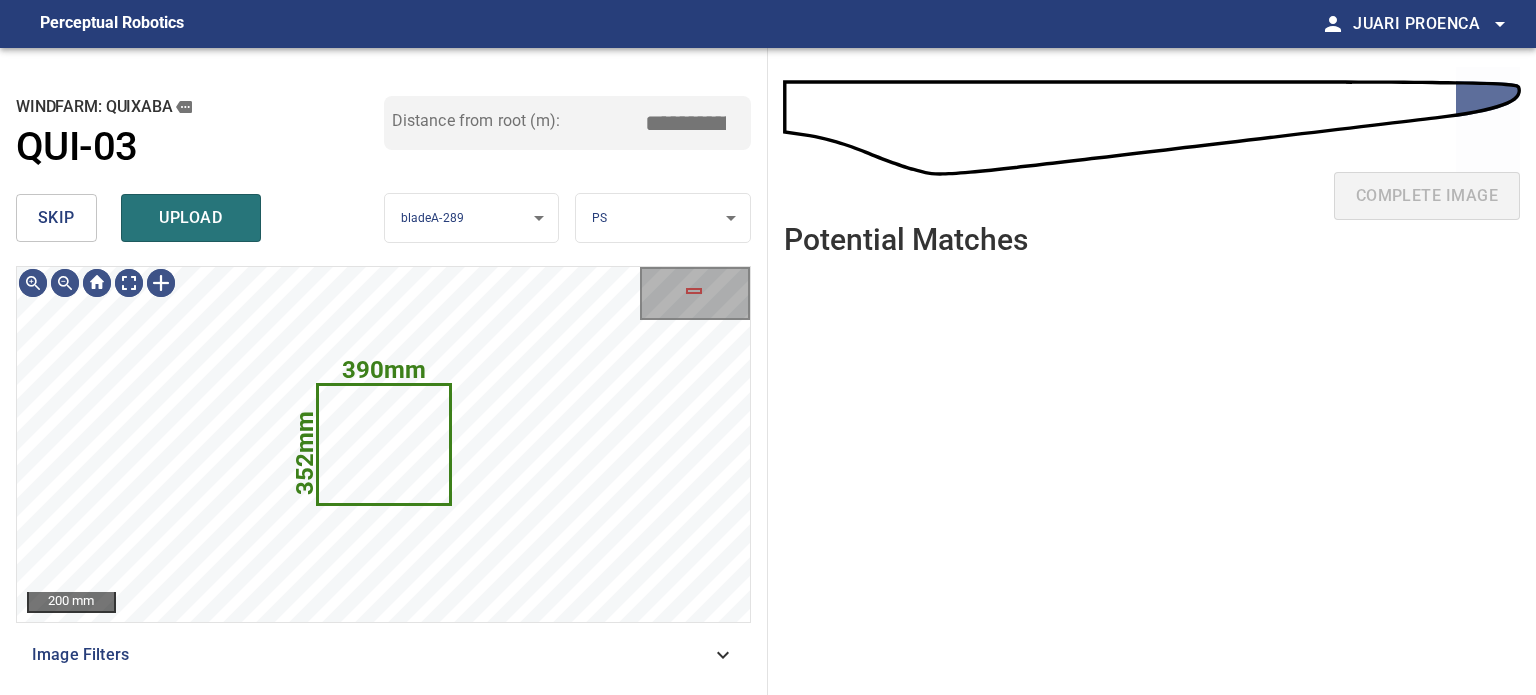 click on "upload" at bounding box center (191, 218) 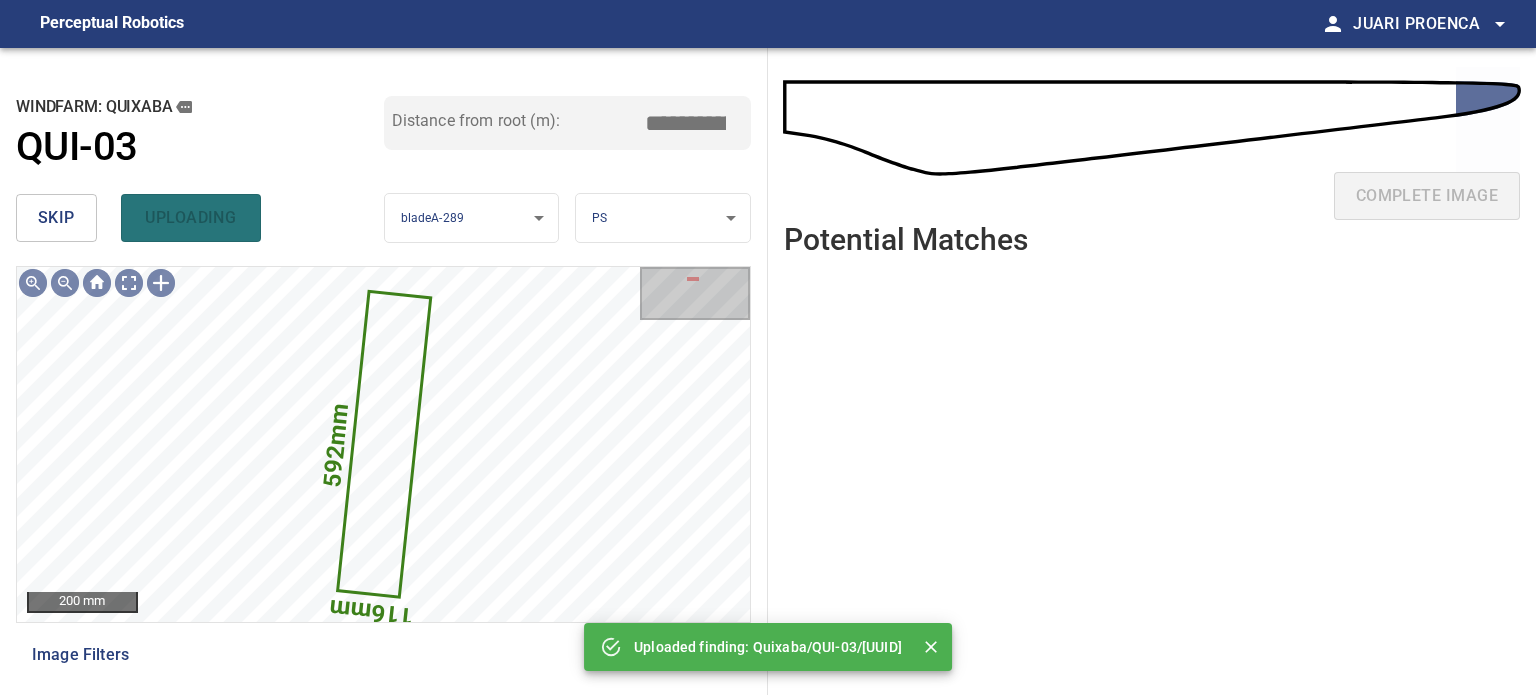 click on "skip" at bounding box center [56, 218] 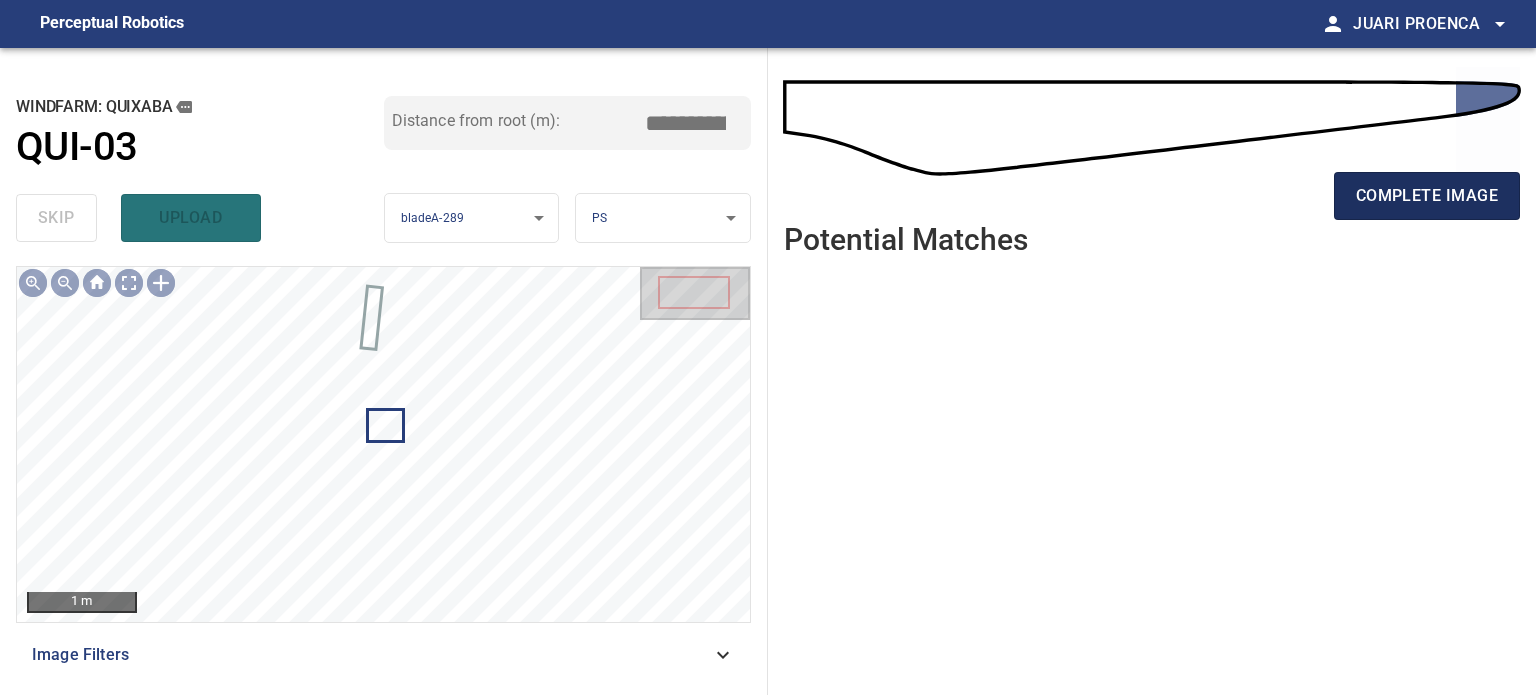 click on "complete image" at bounding box center (1427, 196) 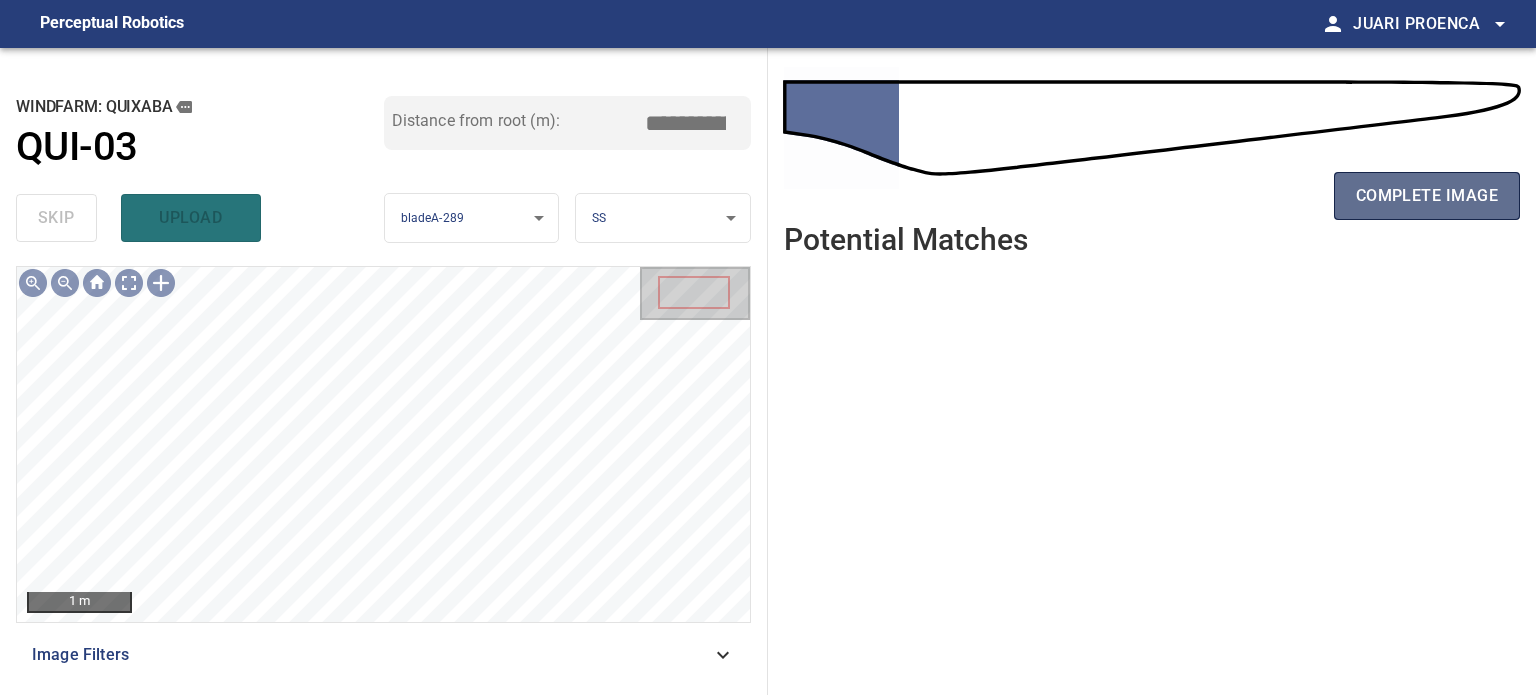click on "complete image" at bounding box center [1427, 196] 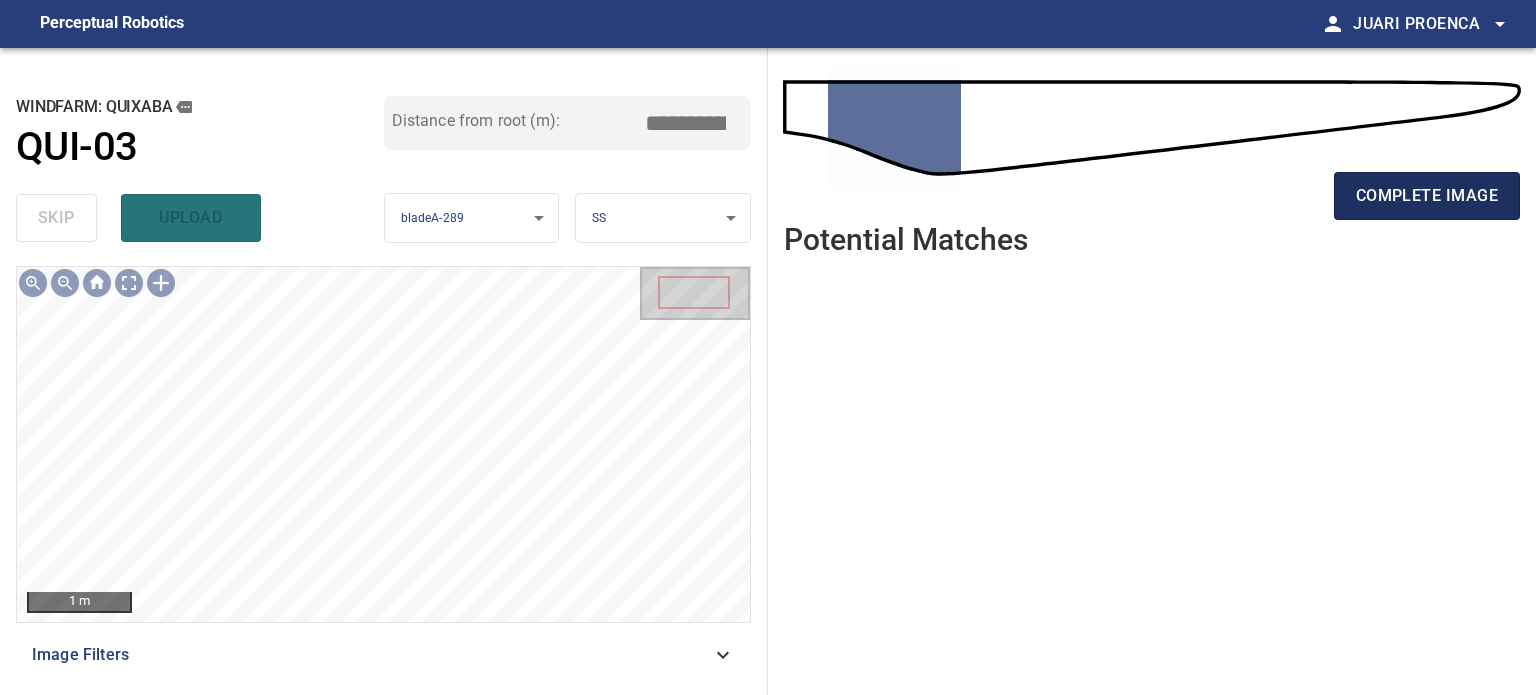 click on "complete image" at bounding box center (1427, 196) 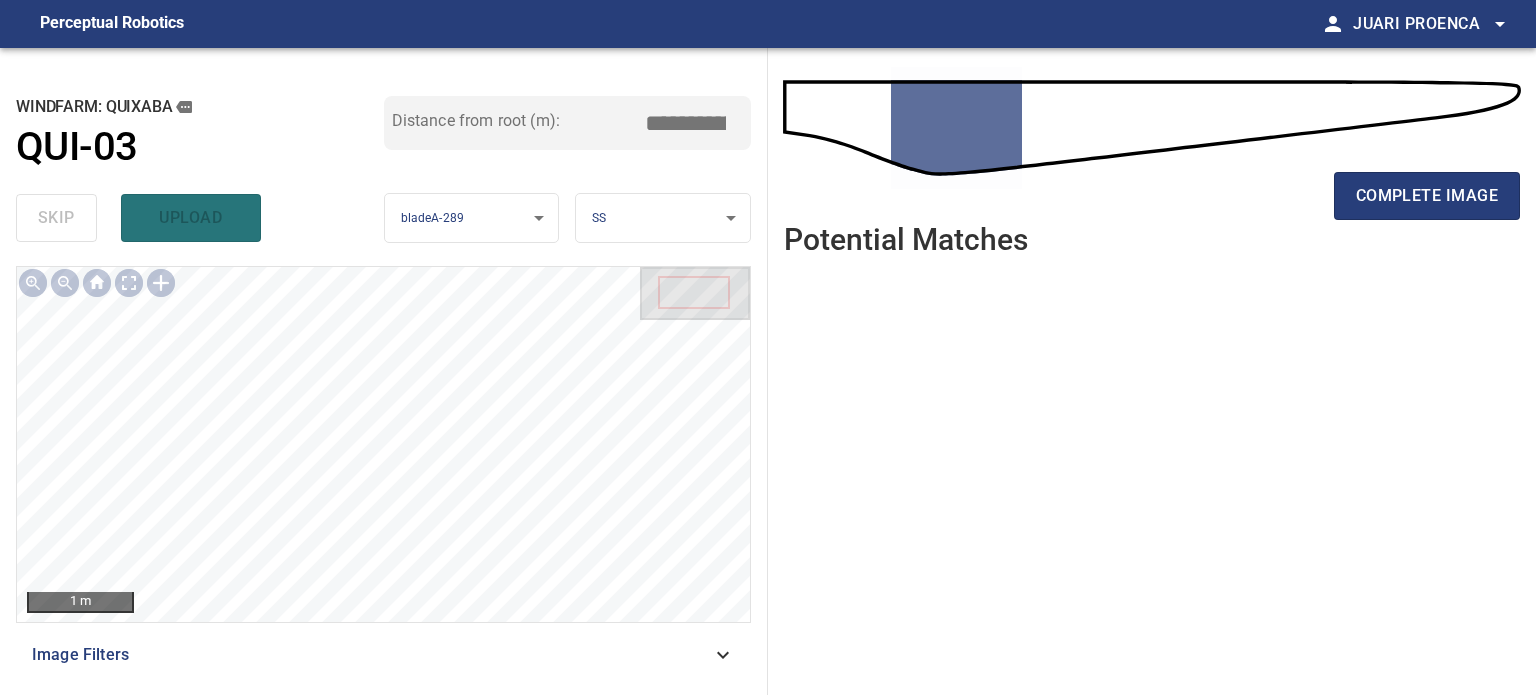 click on "complete image" at bounding box center (1427, 196) 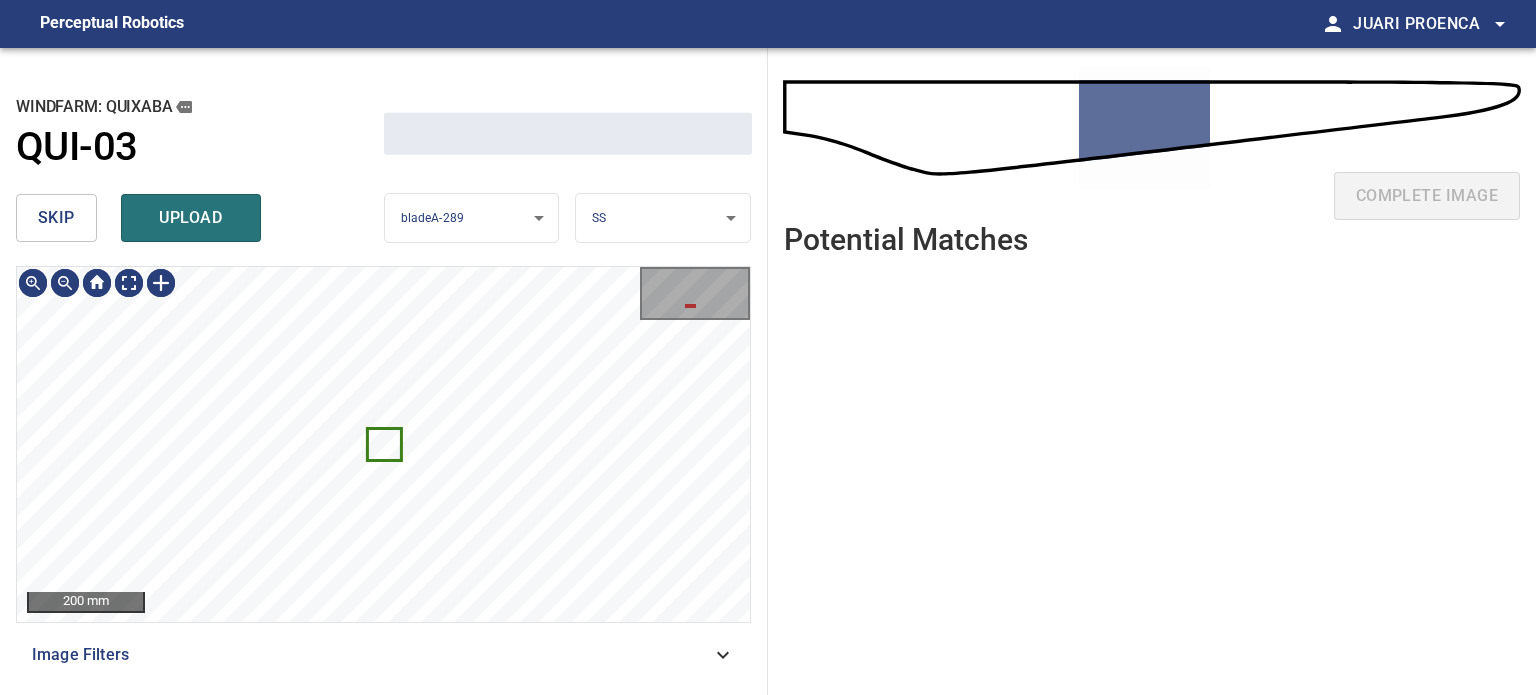click on "skip" at bounding box center (56, 218) 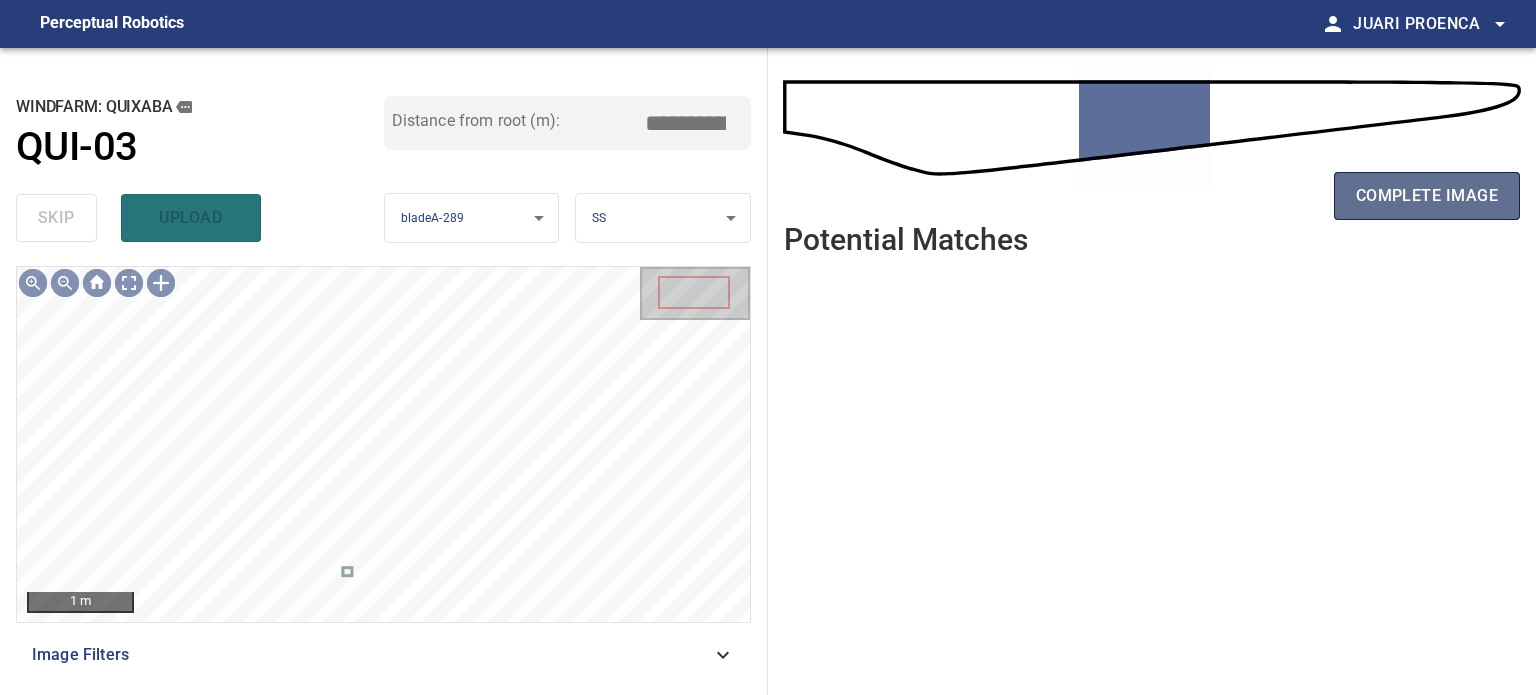 drag, startPoint x: 1412, startPoint y: 203, endPoint x: 1400, endPoint y: 208, distance: 13 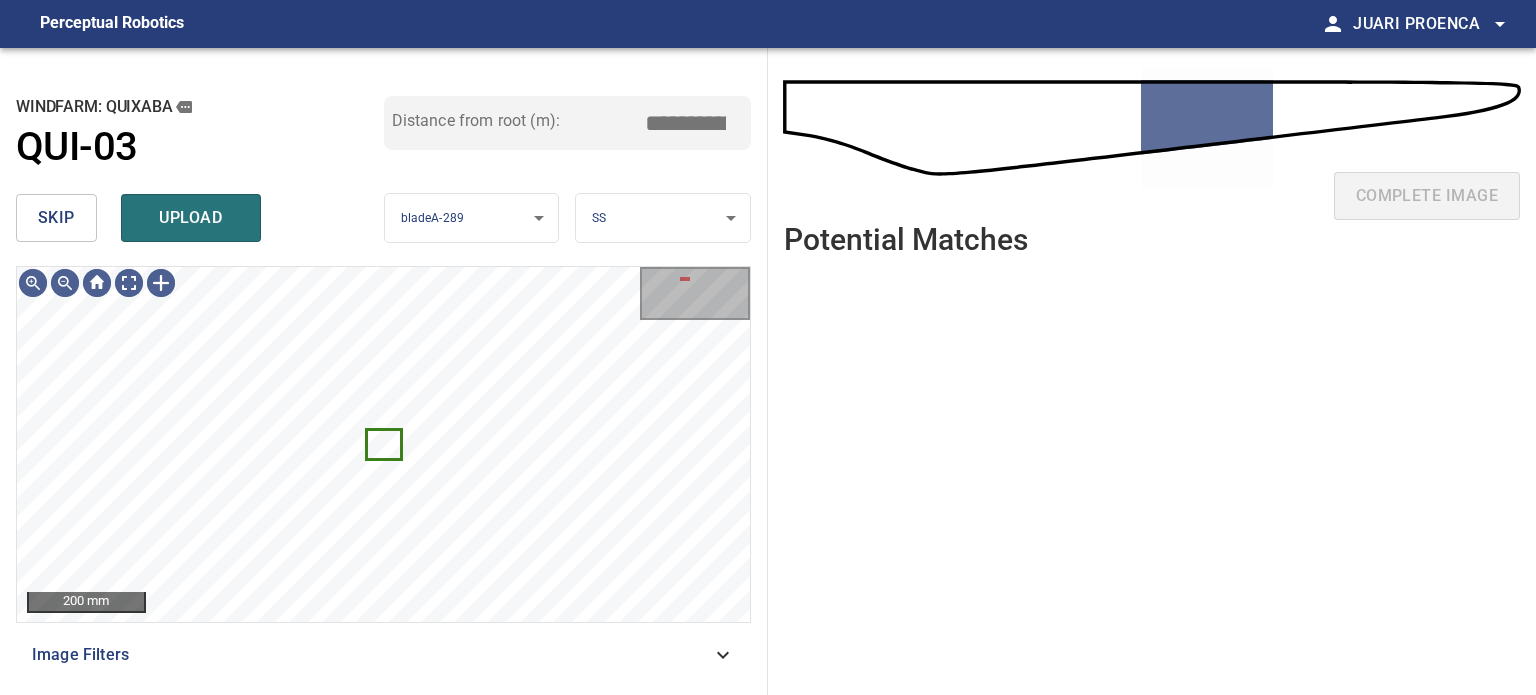 click on "upload" at bounding box center (191, 218) 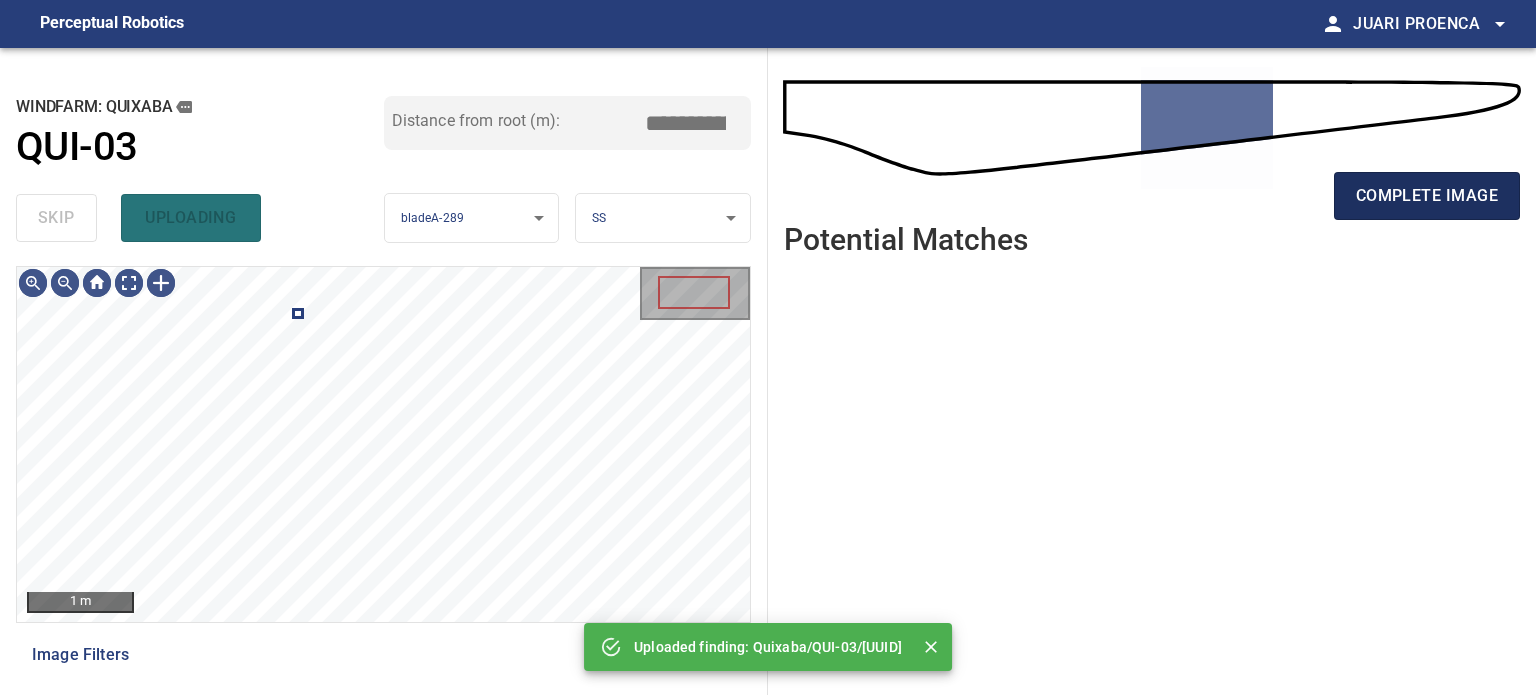 click on "complete image" at bounding box center (1427, 196) 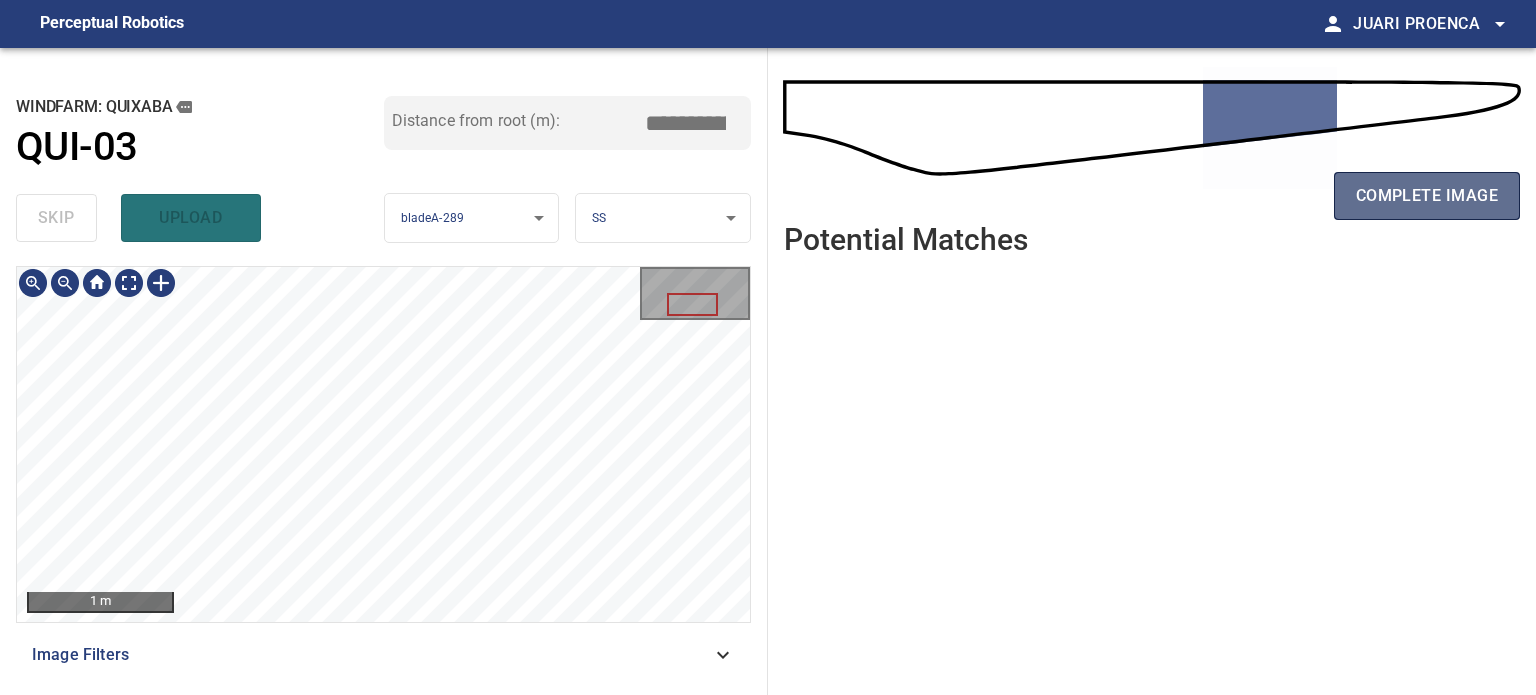 drag, startPoint x: 1429, startPoint y: 197, endPoint x: 1475, endPoint y: 205, distance: 46.69047 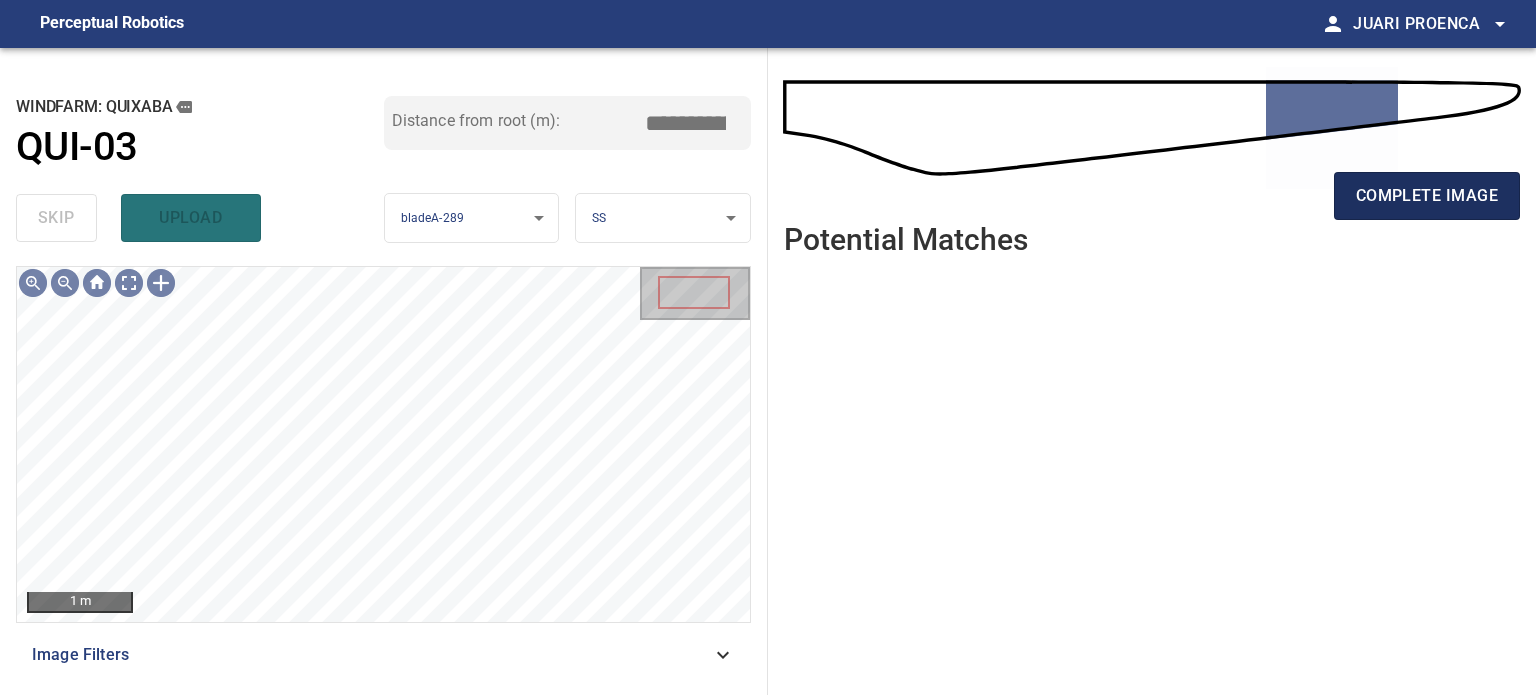 click on "complete image" at bounding box center [1427, 196] 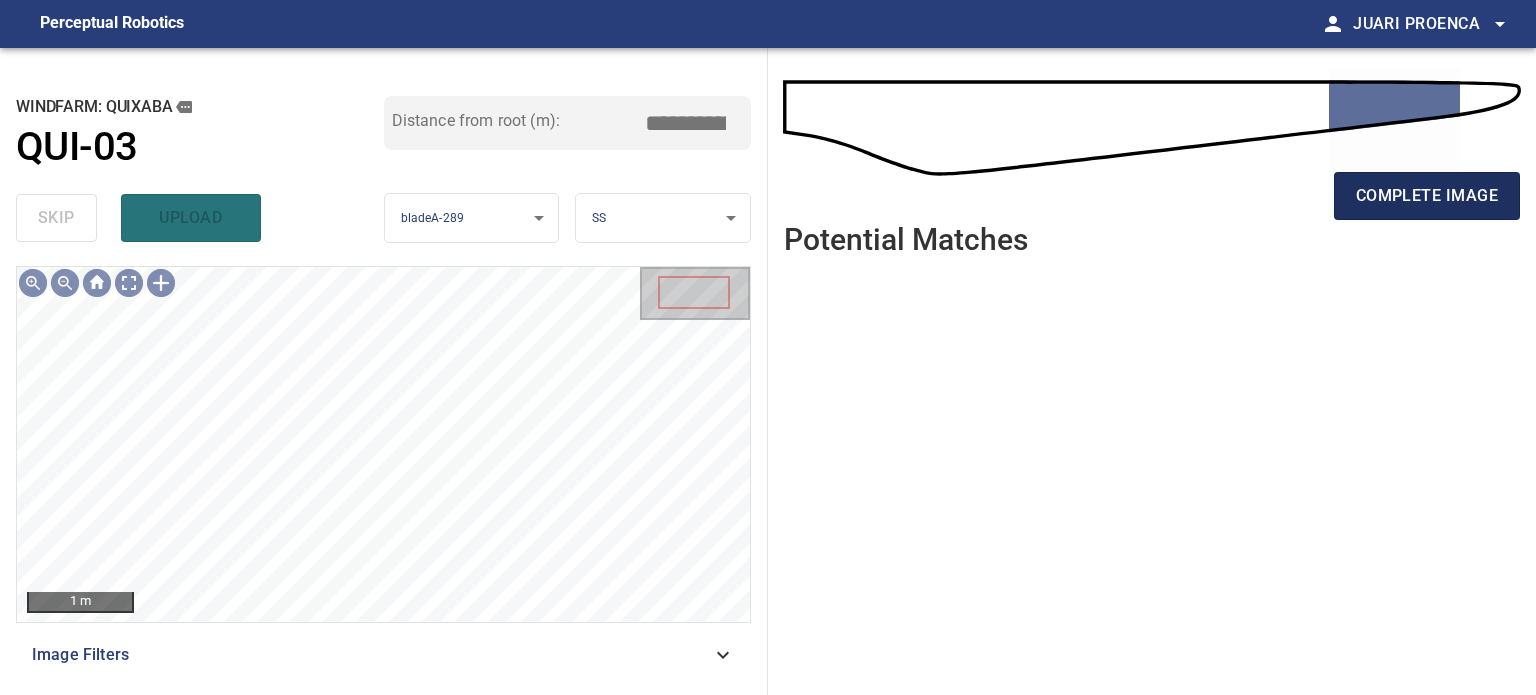 click on "complete image" at bounding box center [1427, 196] 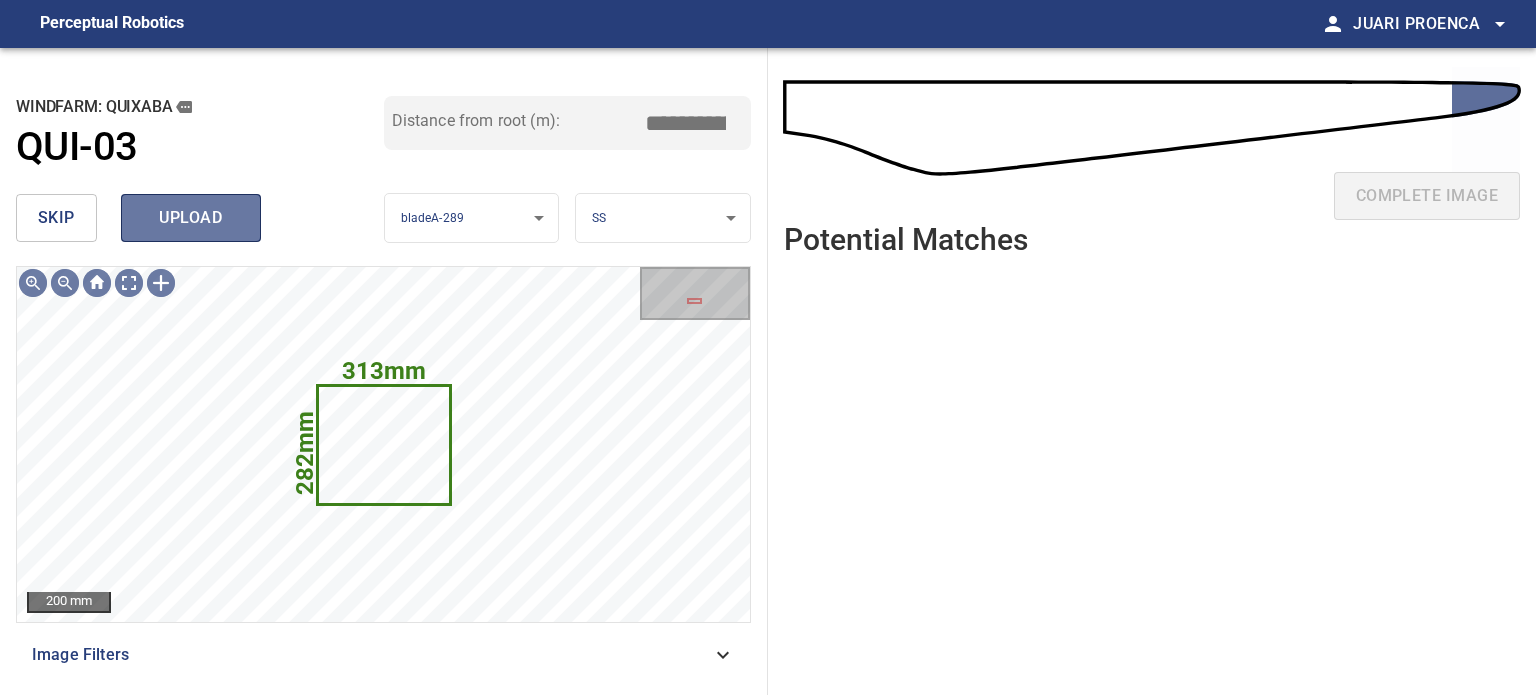 click on "upload" at bounding box center (191, 218) 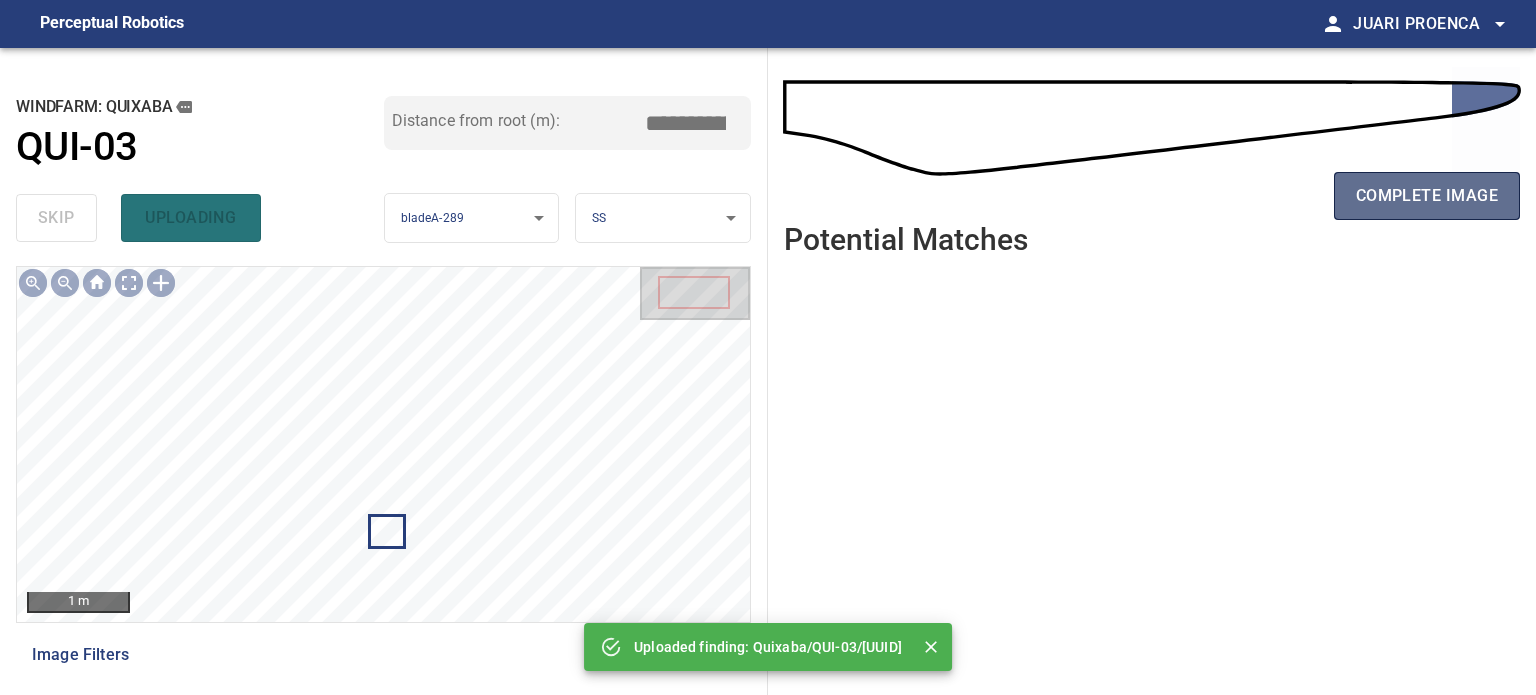 click on "complete image" at bounding box center (1427, 196) 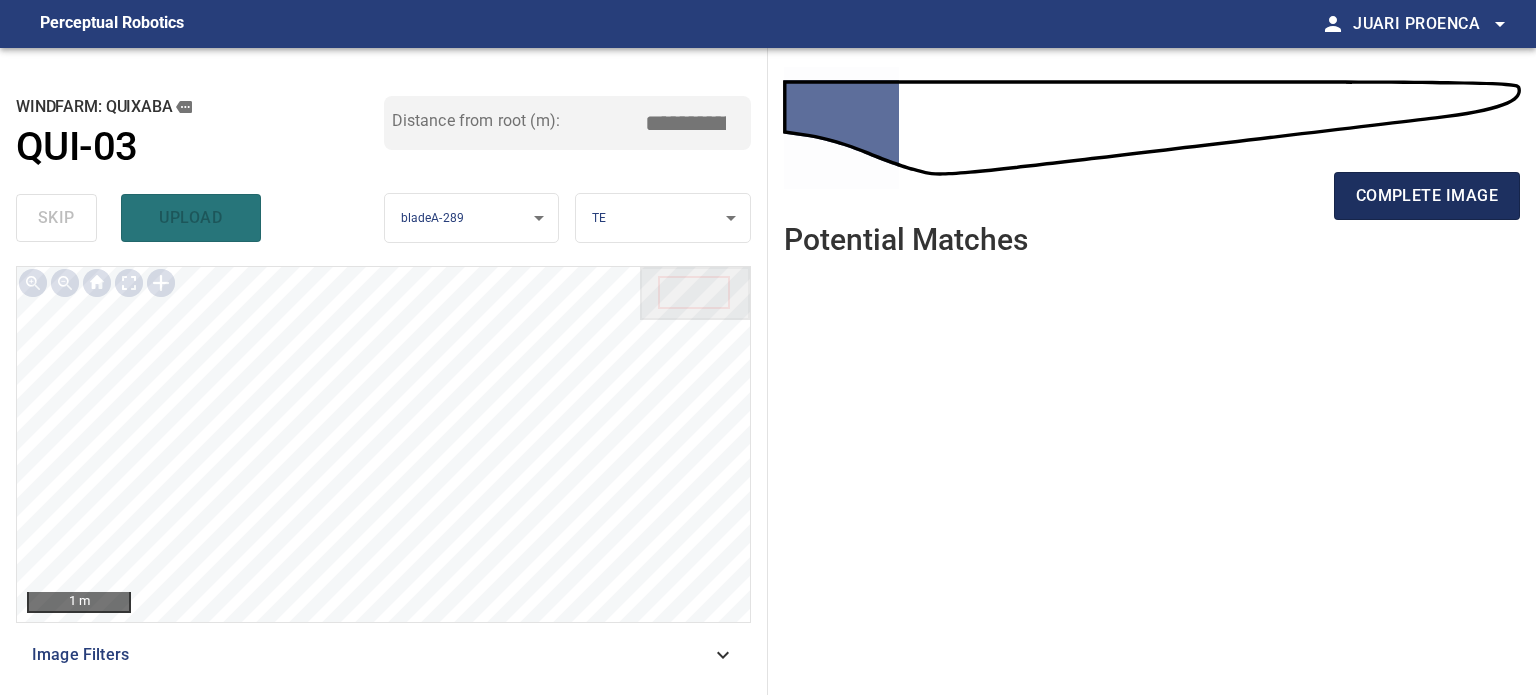 click on "complete image" at bounding box center [1427, 196] 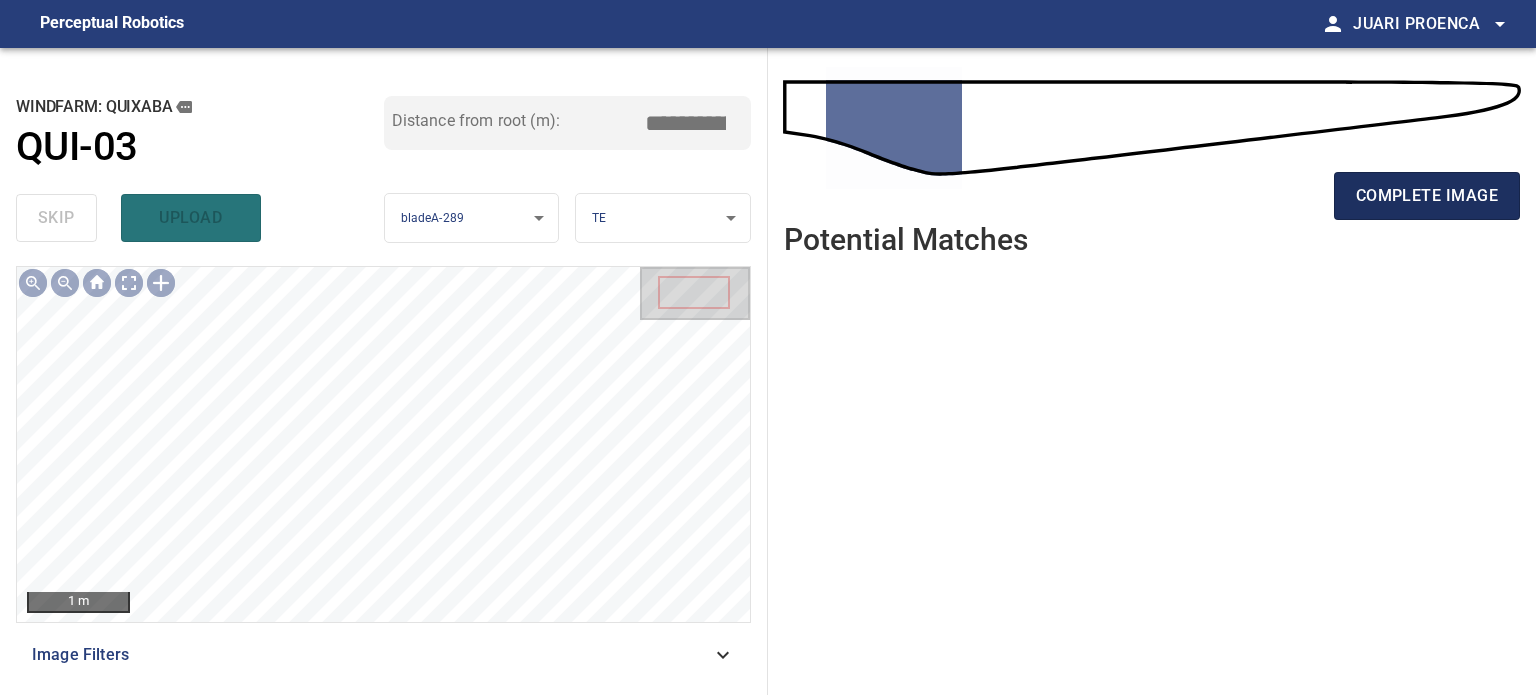 click on "complete image" at bounding box center [1427, 196] 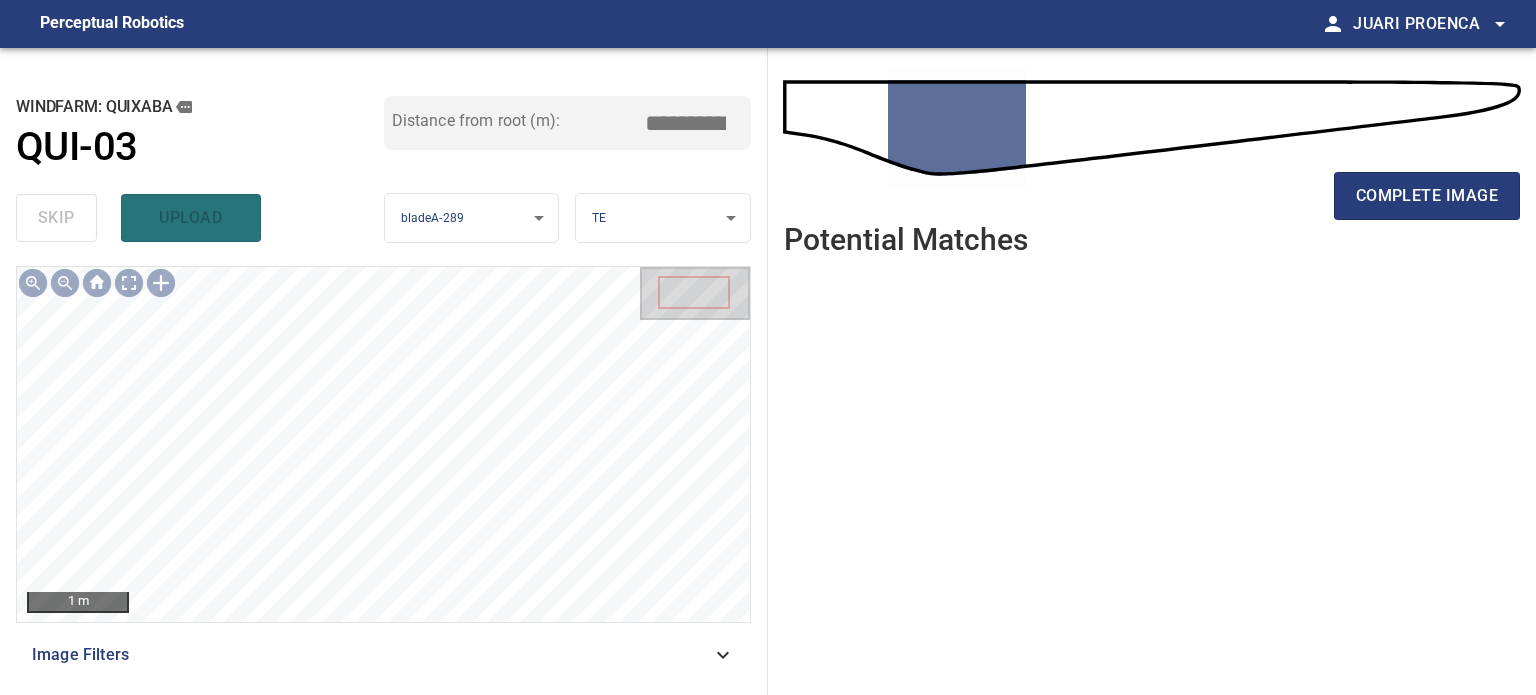 click on "complete image" at bounding box center (1427, 196) 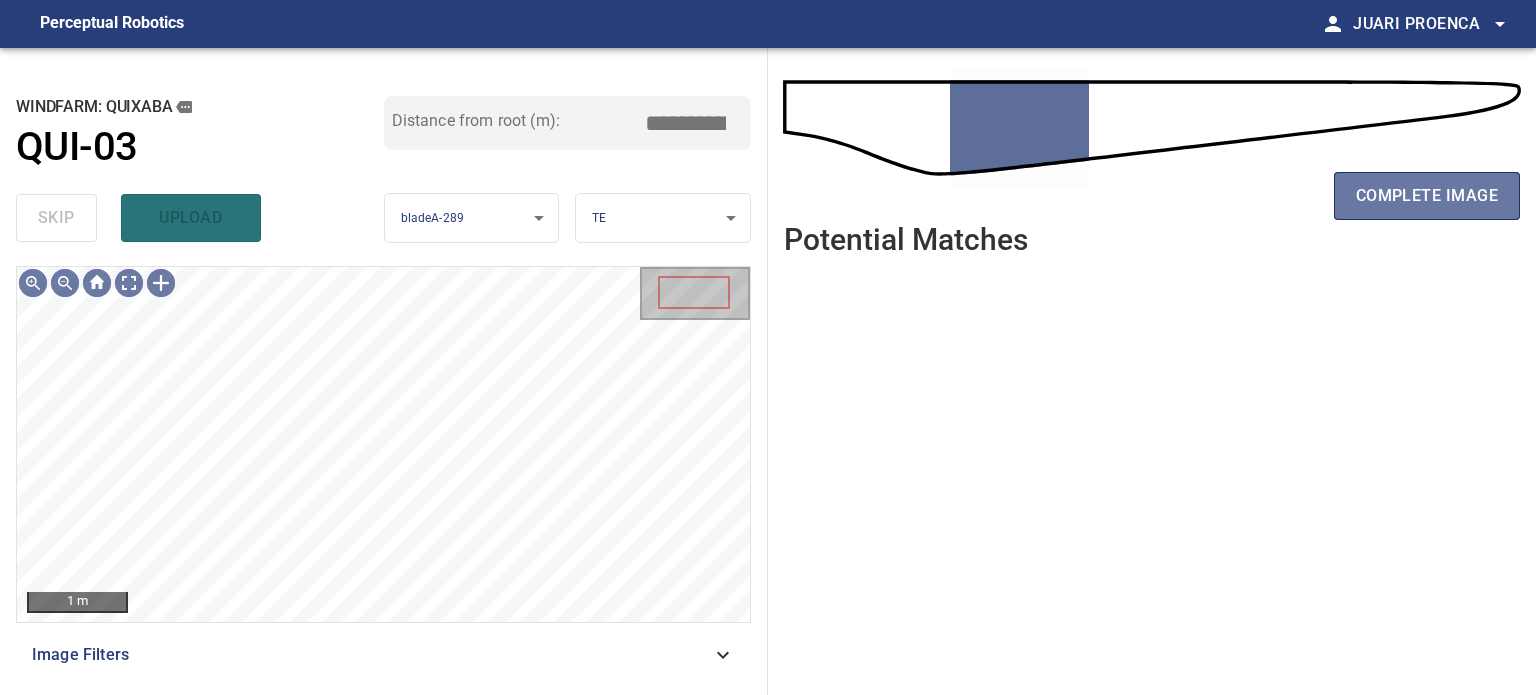 click on "complete image" at bounding box center (1427, 196) 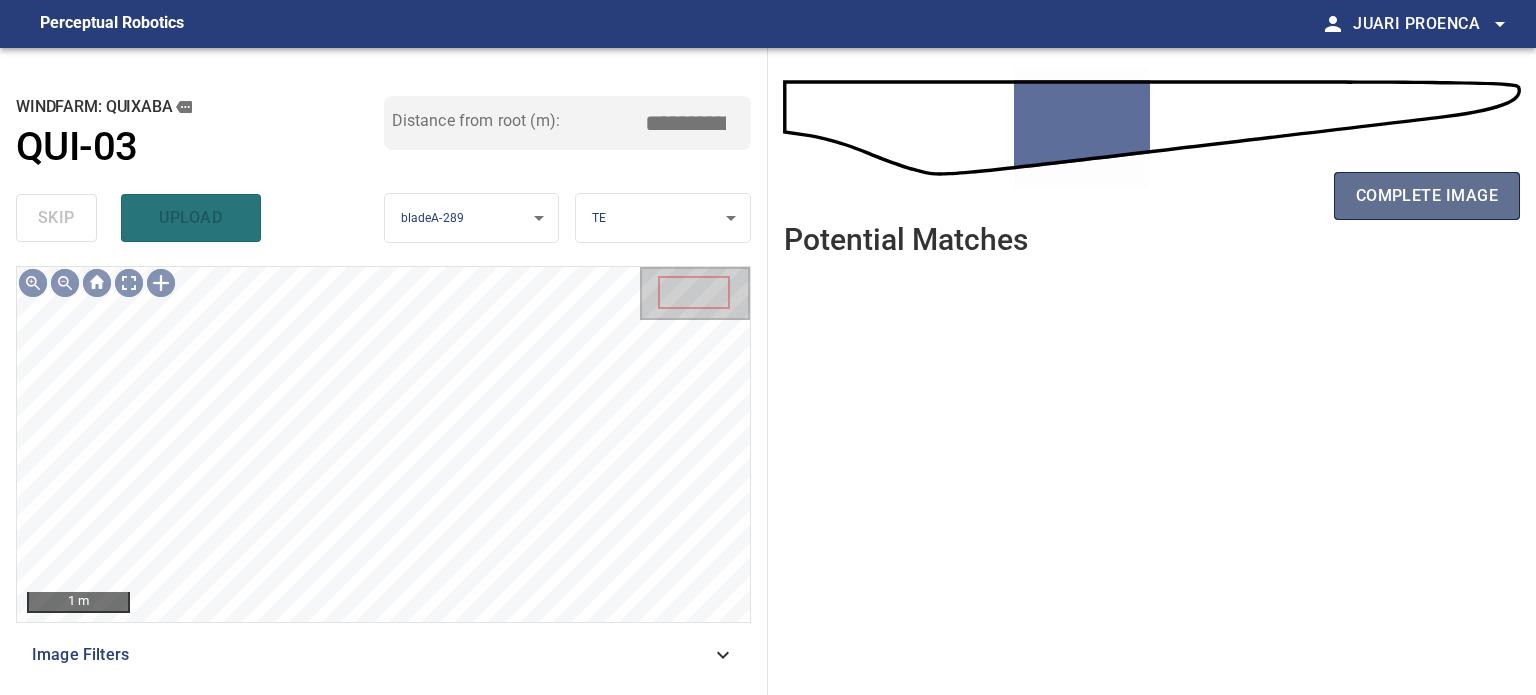click on "complete image" at bounding box center (1427, 196) 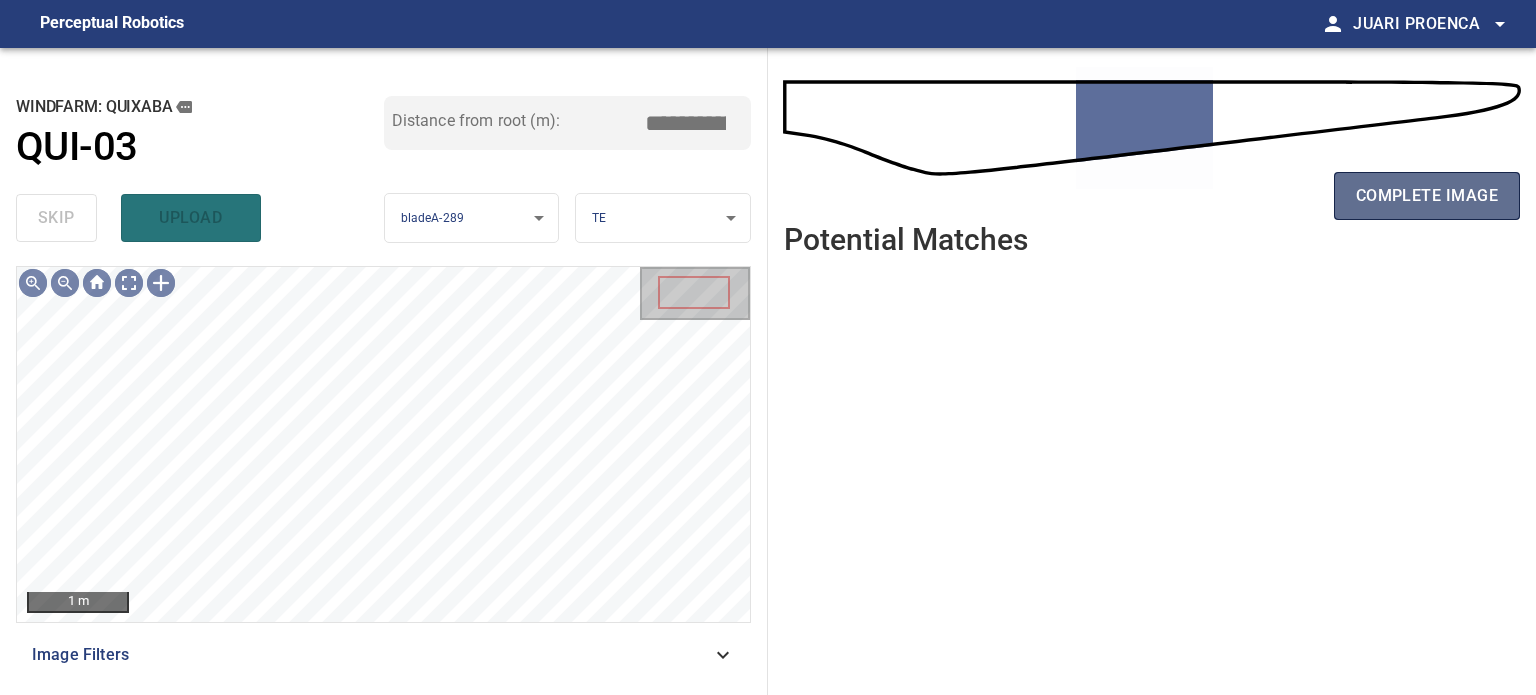 click on "complete image" at bounding box center [1427, 196] 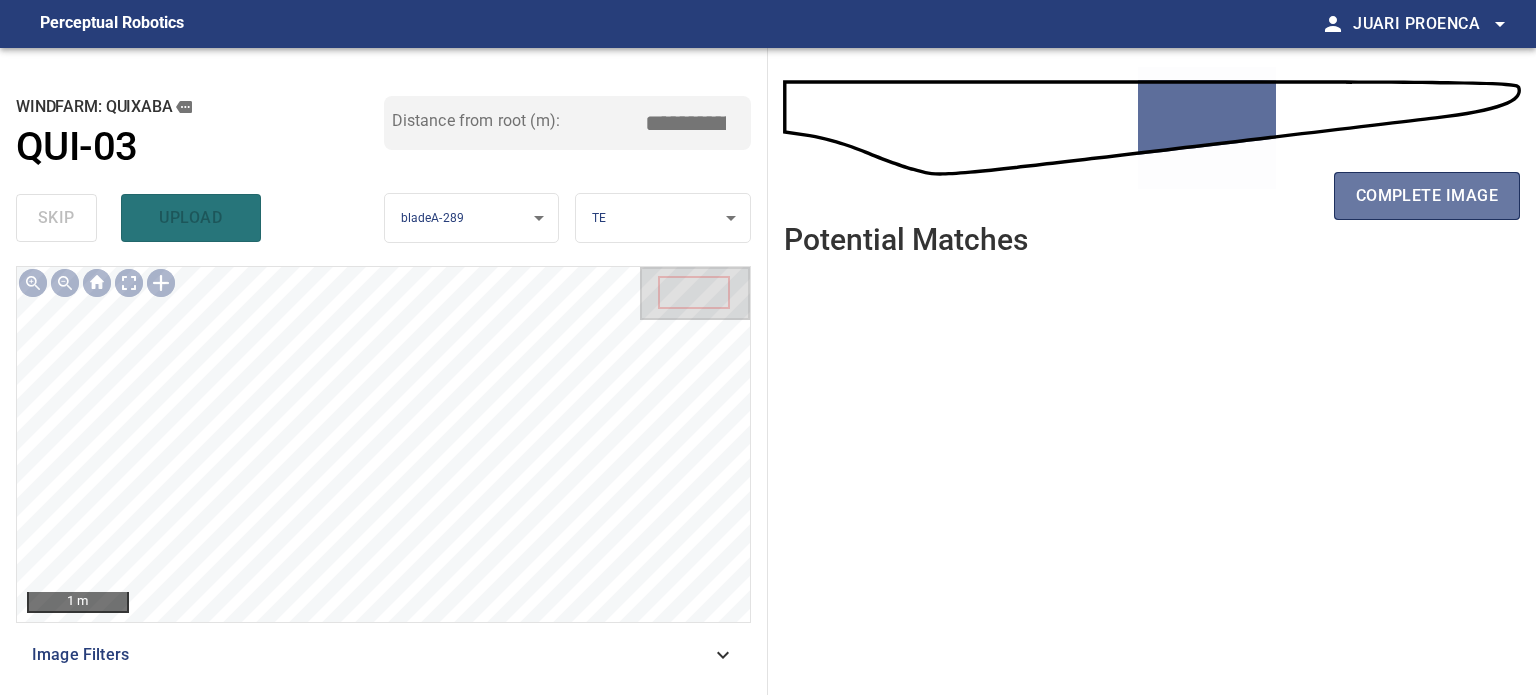 click on "complete image" at bounding box center (1427, 196) 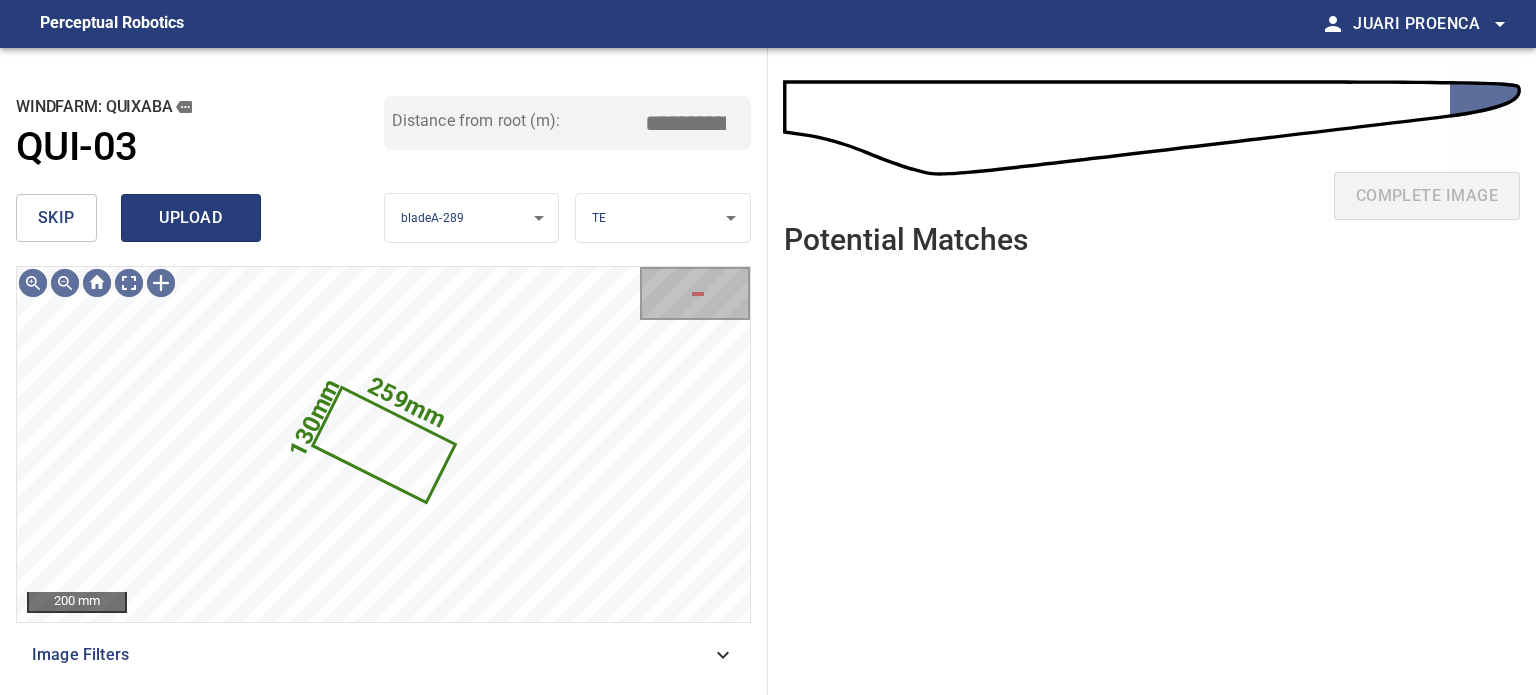 click on "upload" at bounding box center [191, 218] 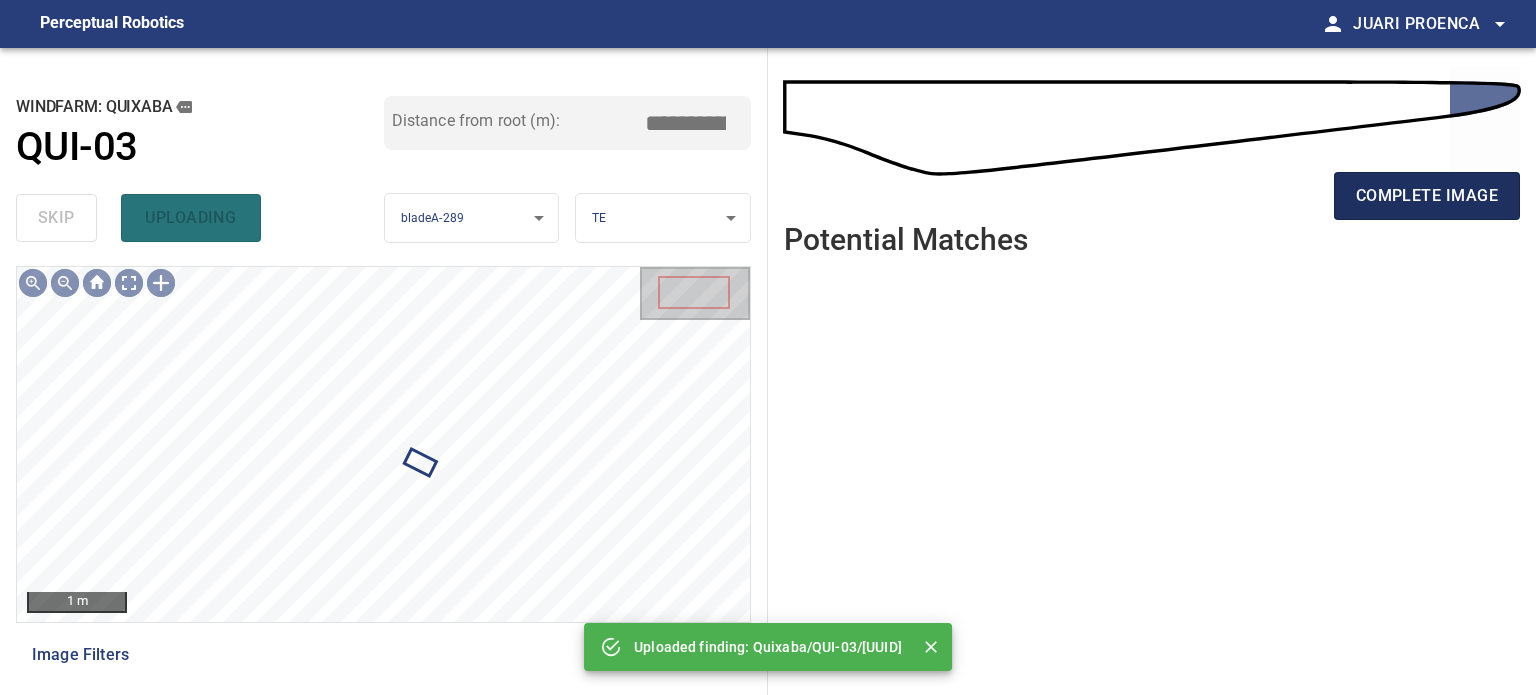 click on "complete image" at bounding box center [1427, 196] 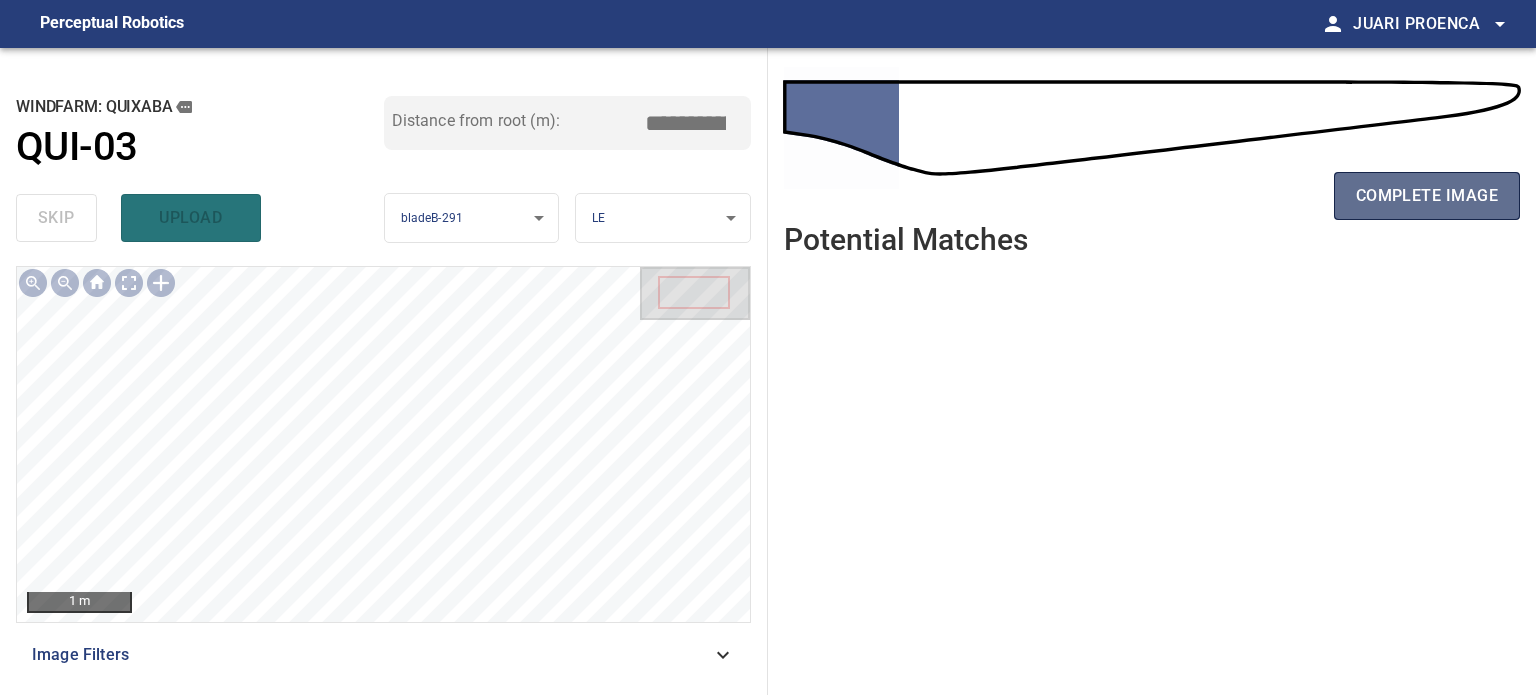 click on "complete image" at bounding box center [1427, 196] 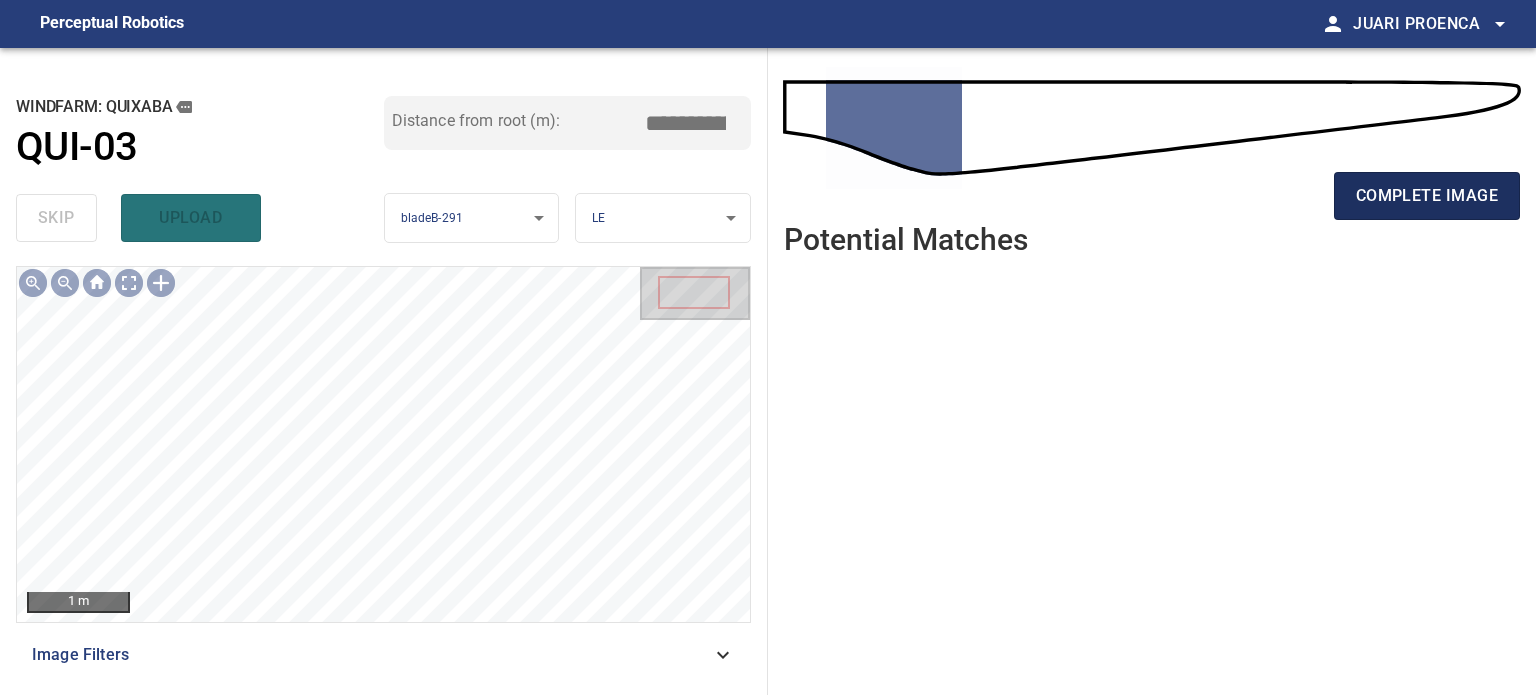 click on "complete image" at bounding box center [1427, 196] 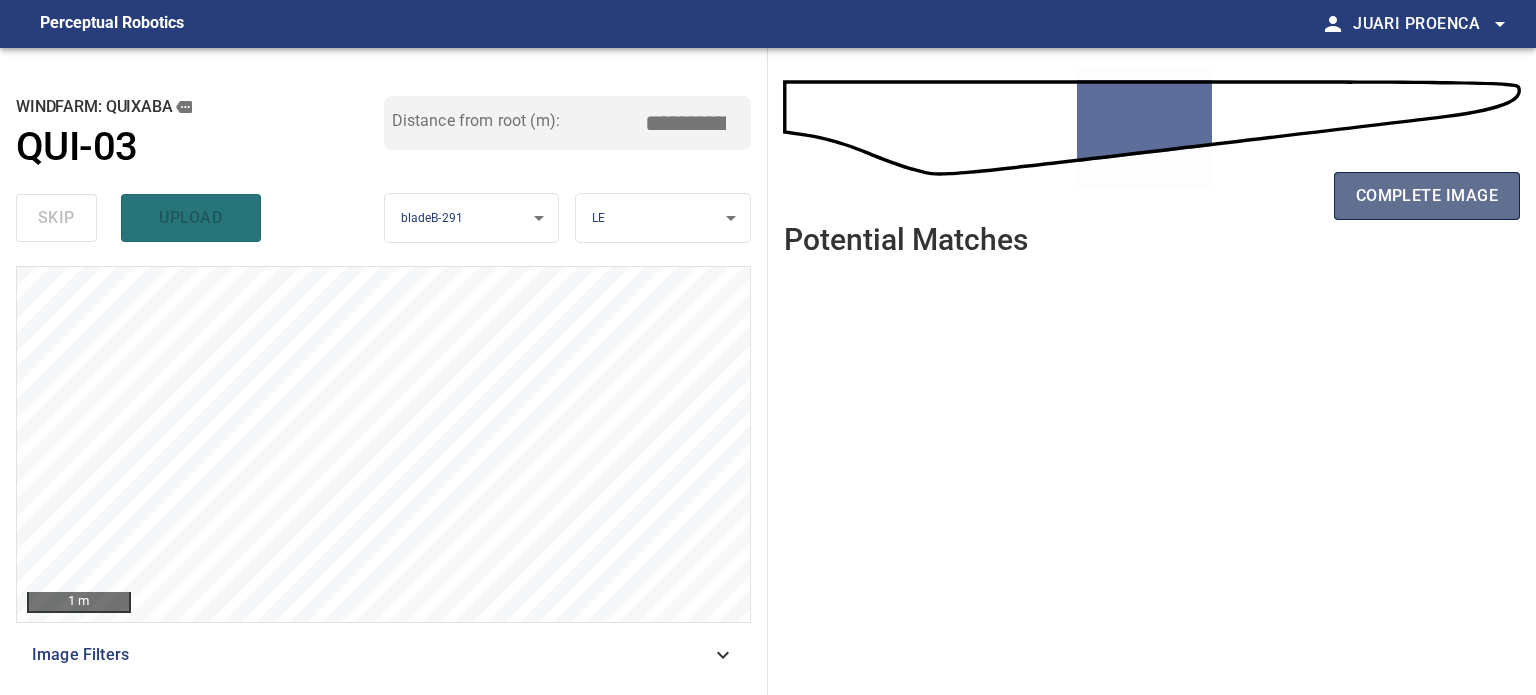 click on "complete image" at bounding box center [1427, 196] 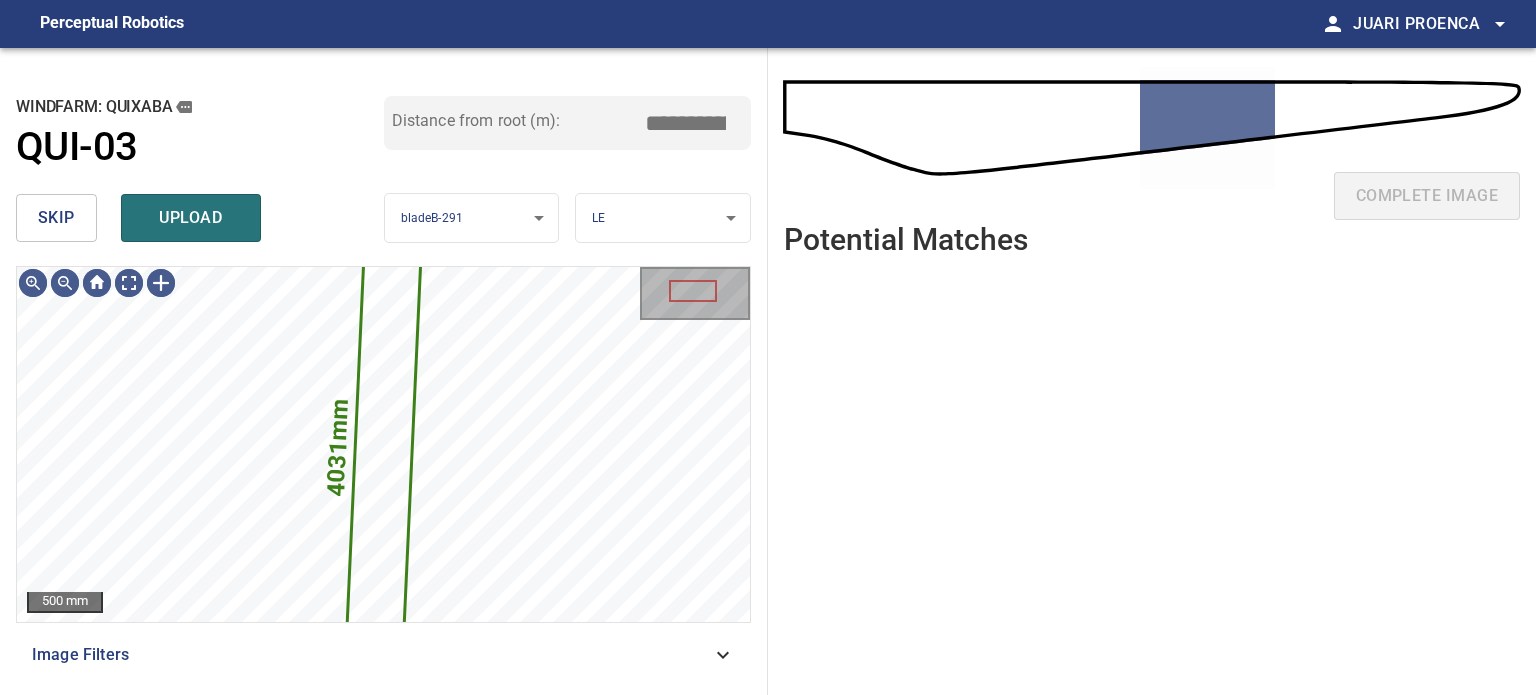 click on "skip" at bounding box center (56, 218) 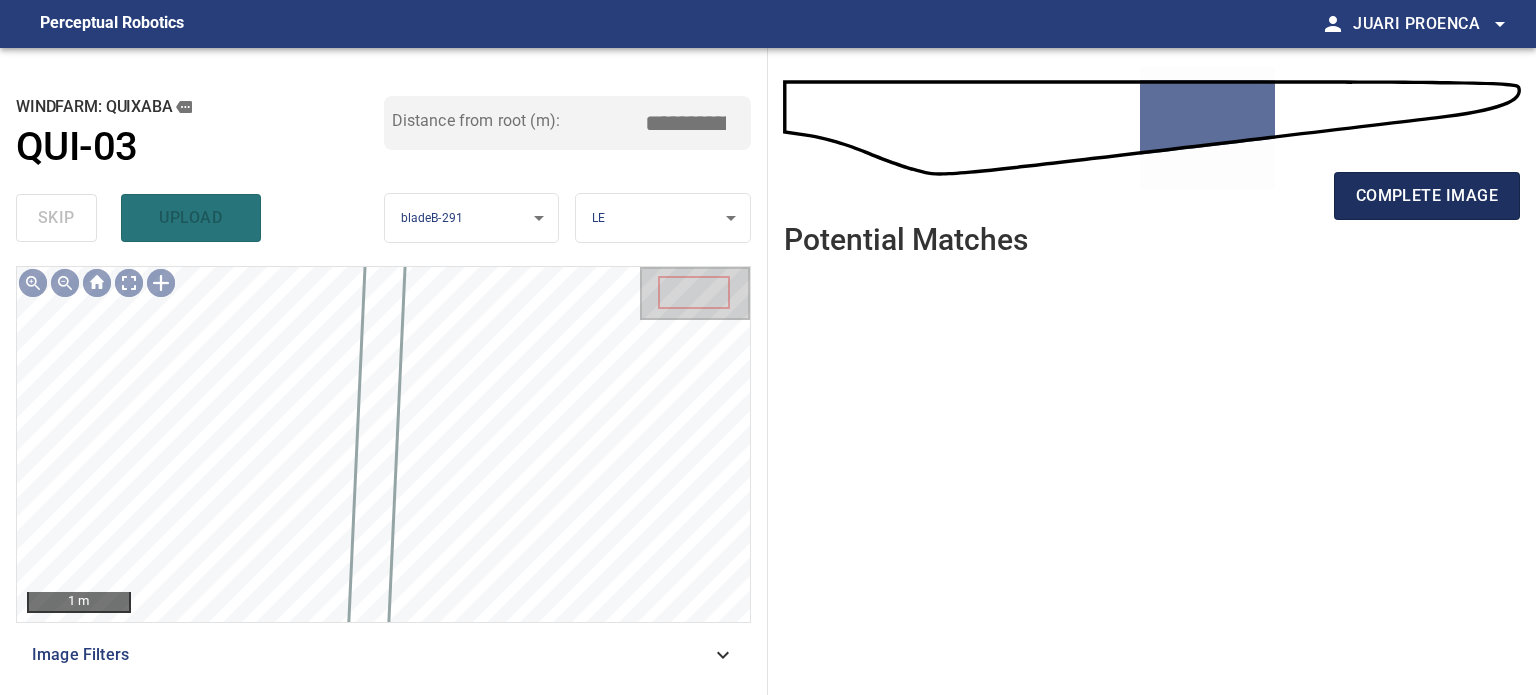 click on "complete image" at bounding box center (1427, 196) 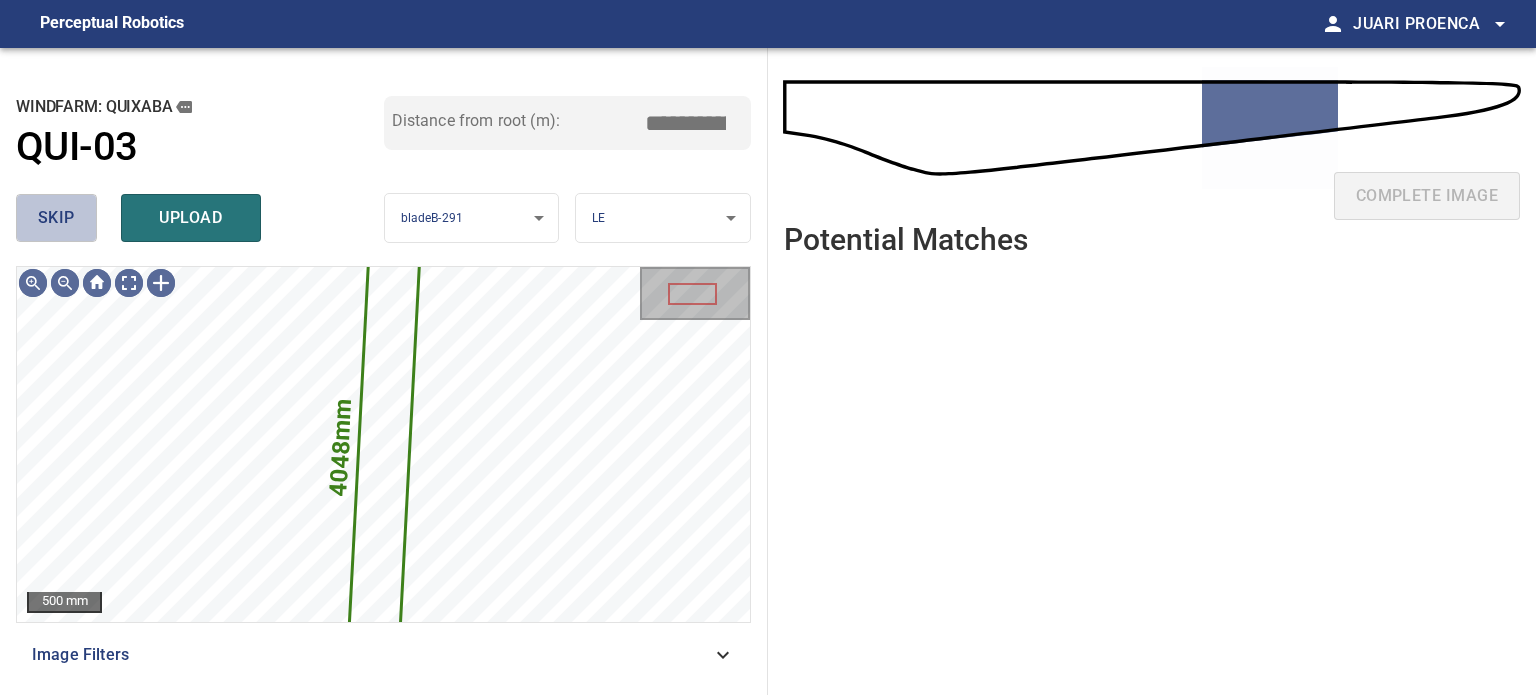 click on "skip" at bounding box center (56, 218) 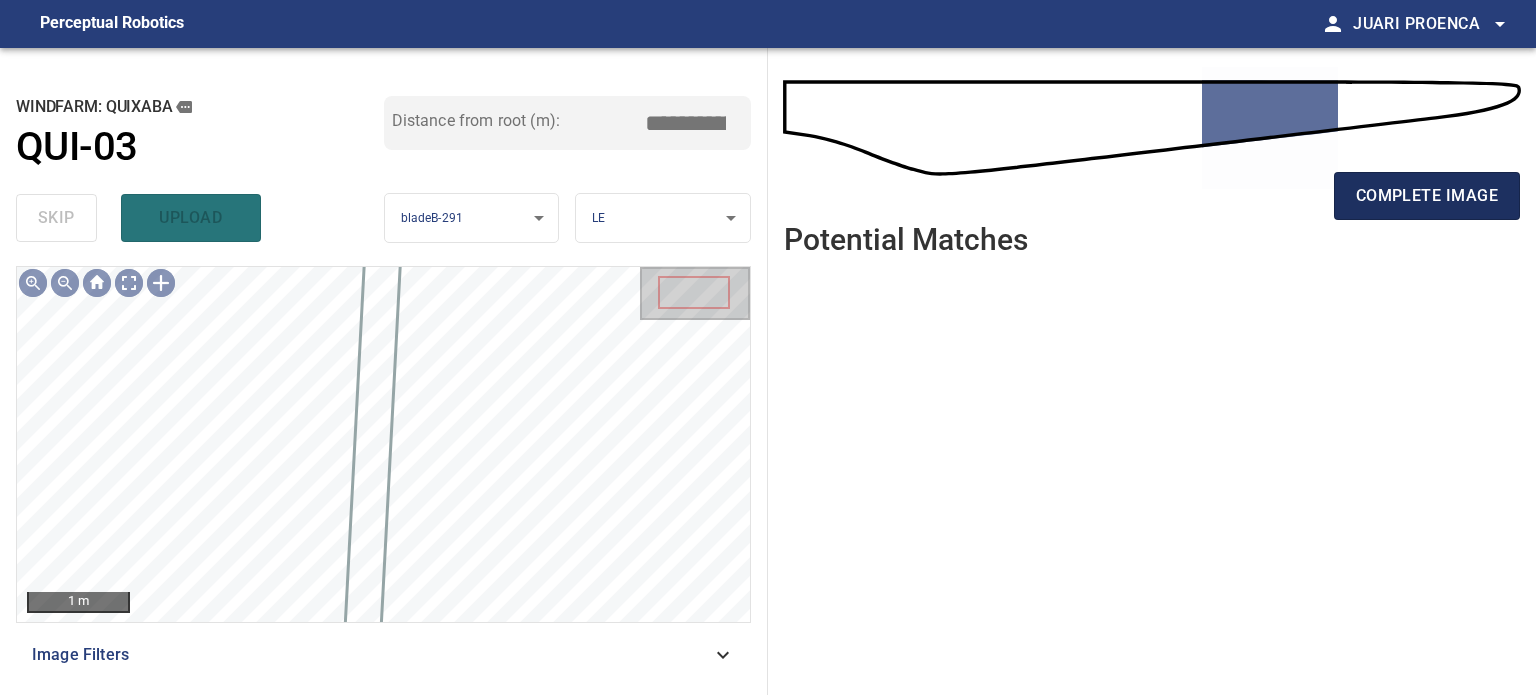 click on "complete image" at bounding box center [1427, 196] 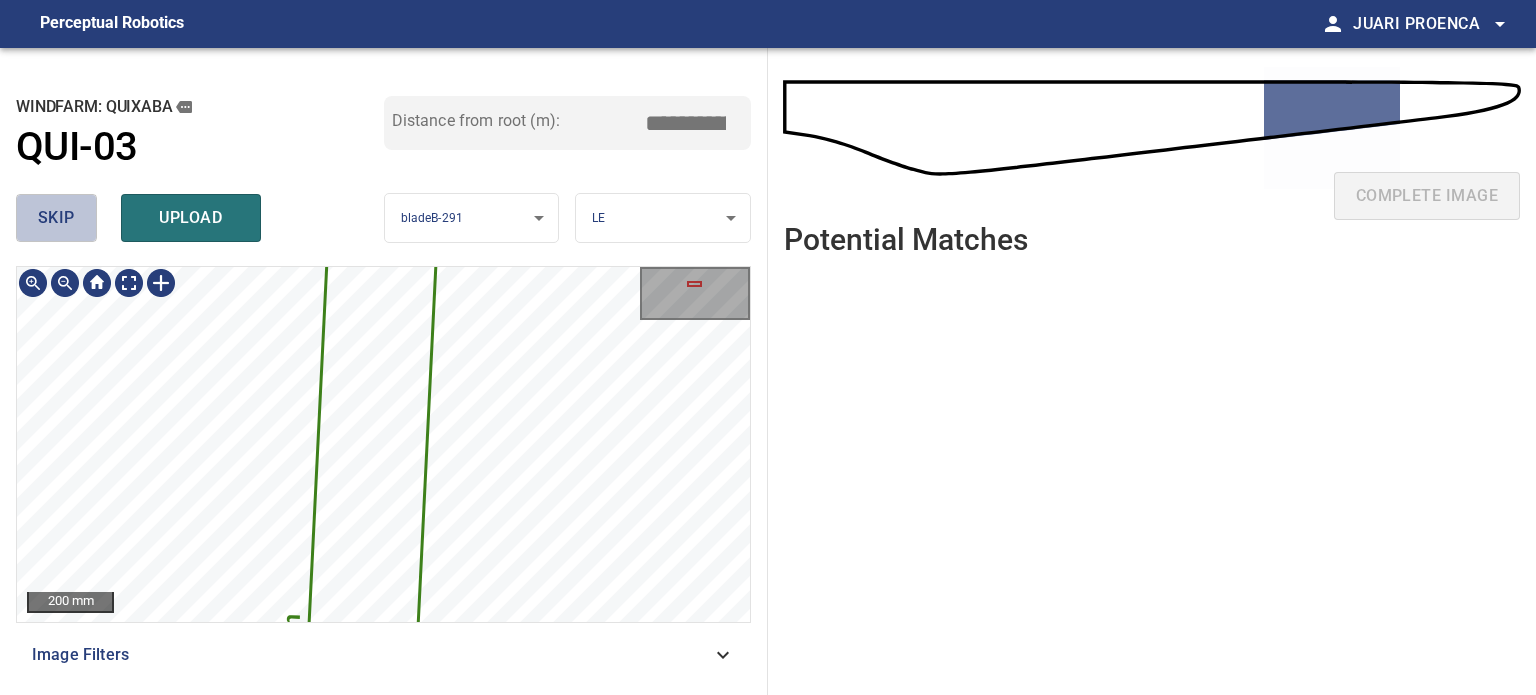 click on "skip" at bounding box center (56, 218) 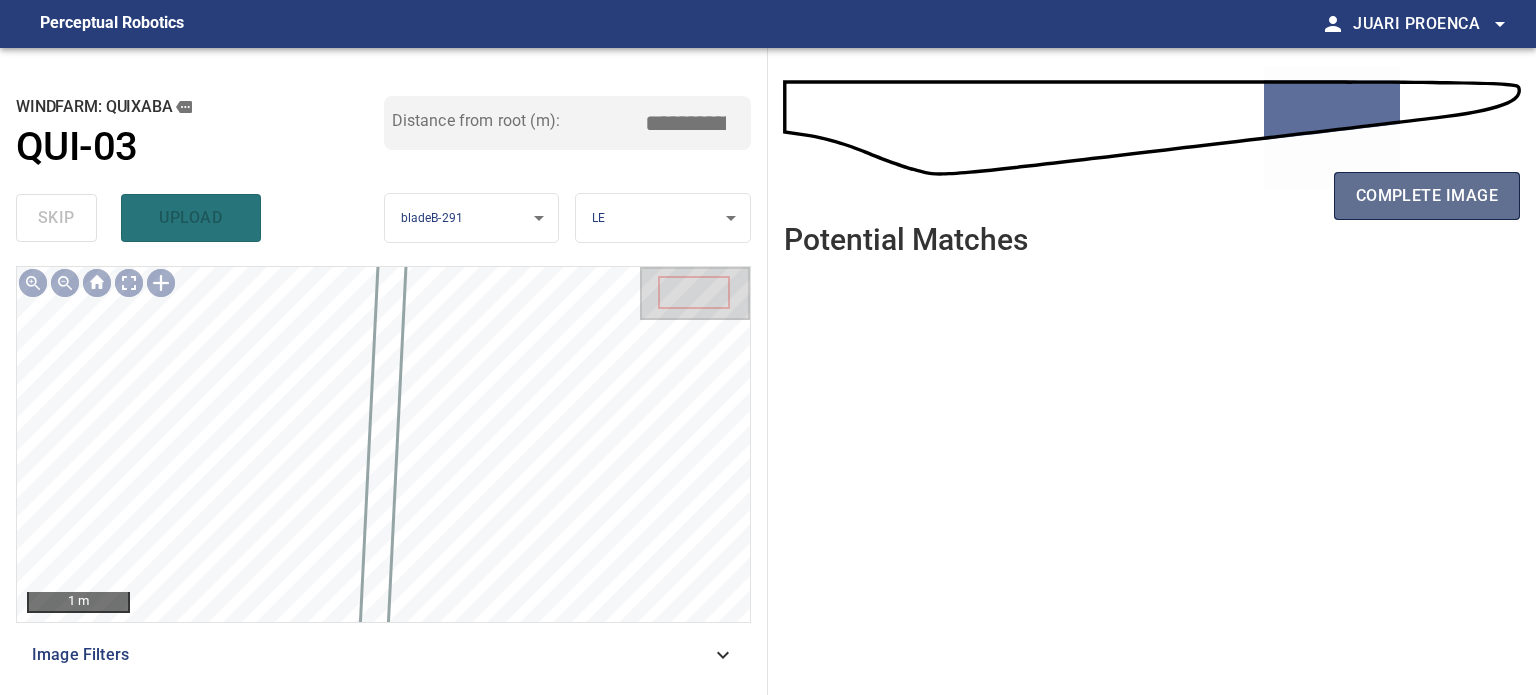 click on "complete image" at bounding box center [1427, 196] 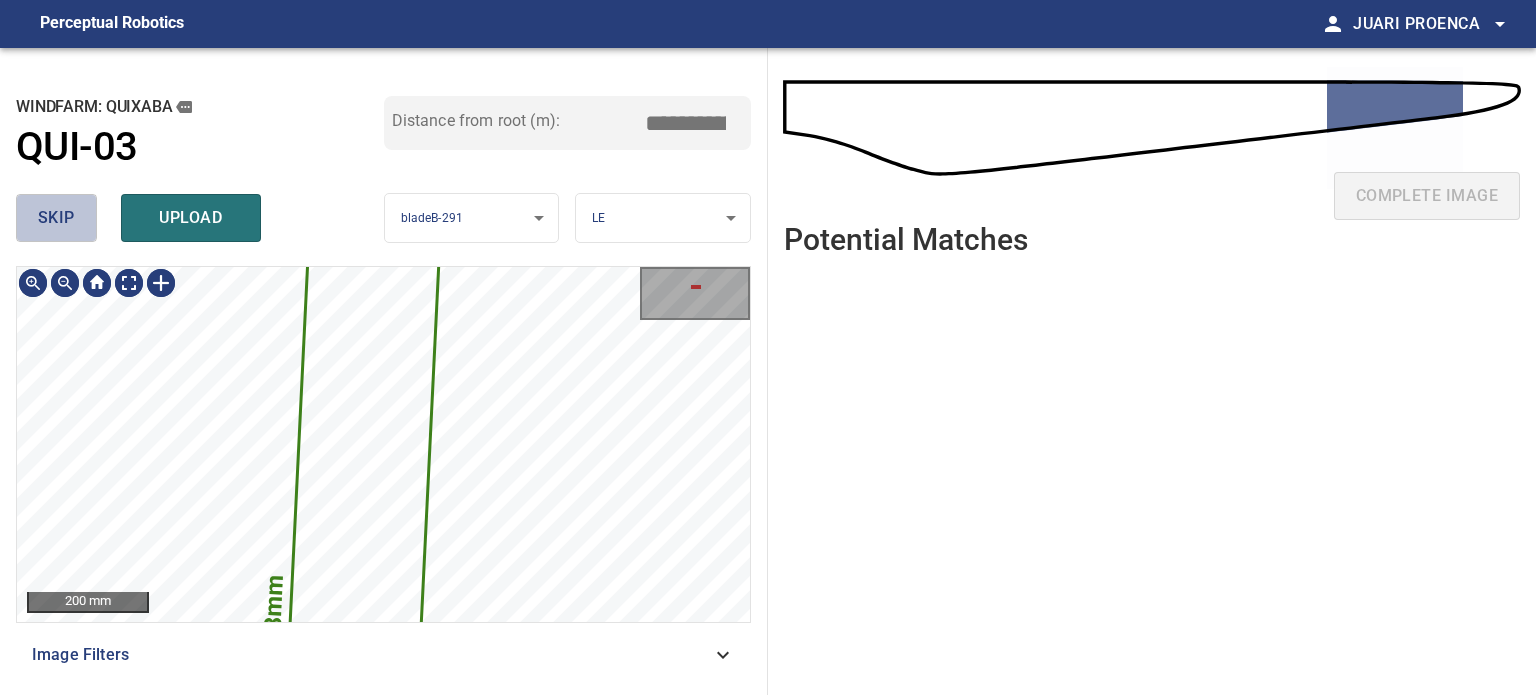 click on "skip" at bounding box center [56, 218] 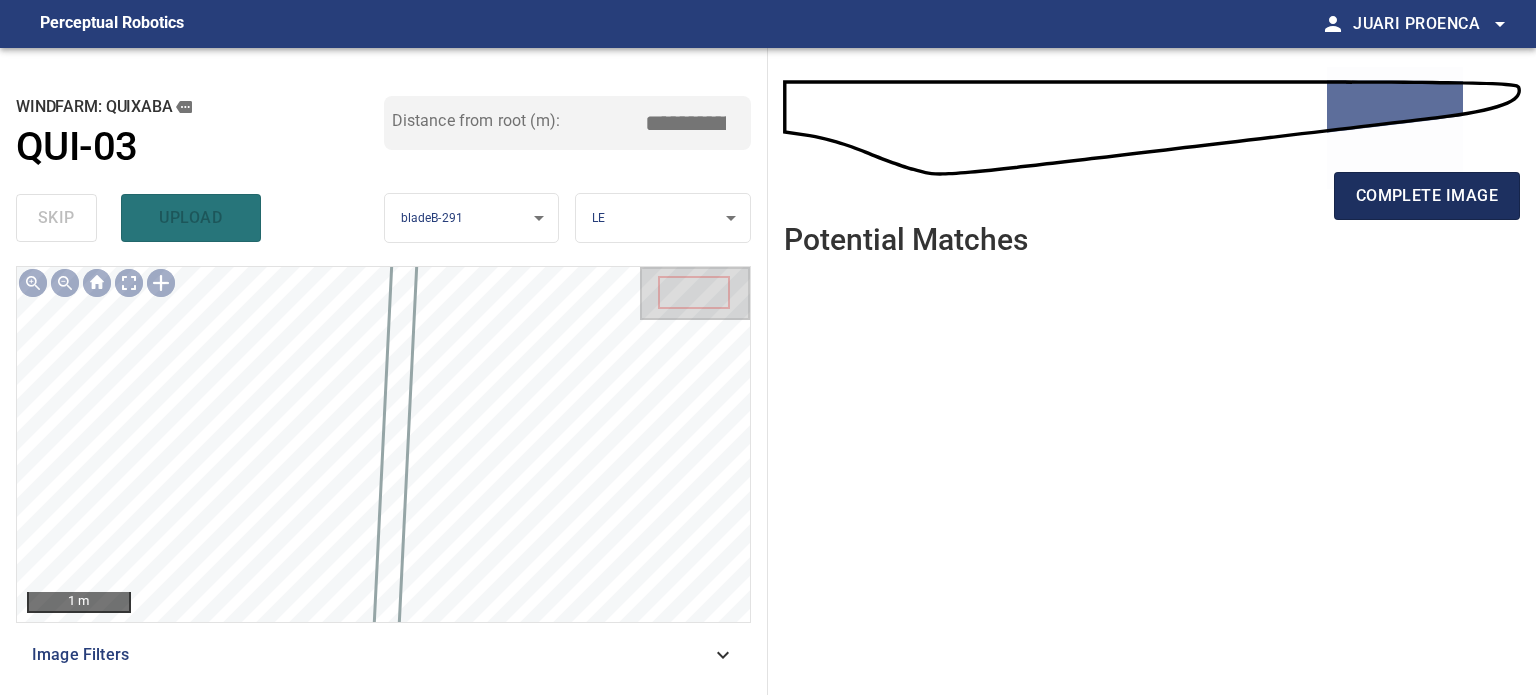click on "complete image" at bounding box center (1427, 196) 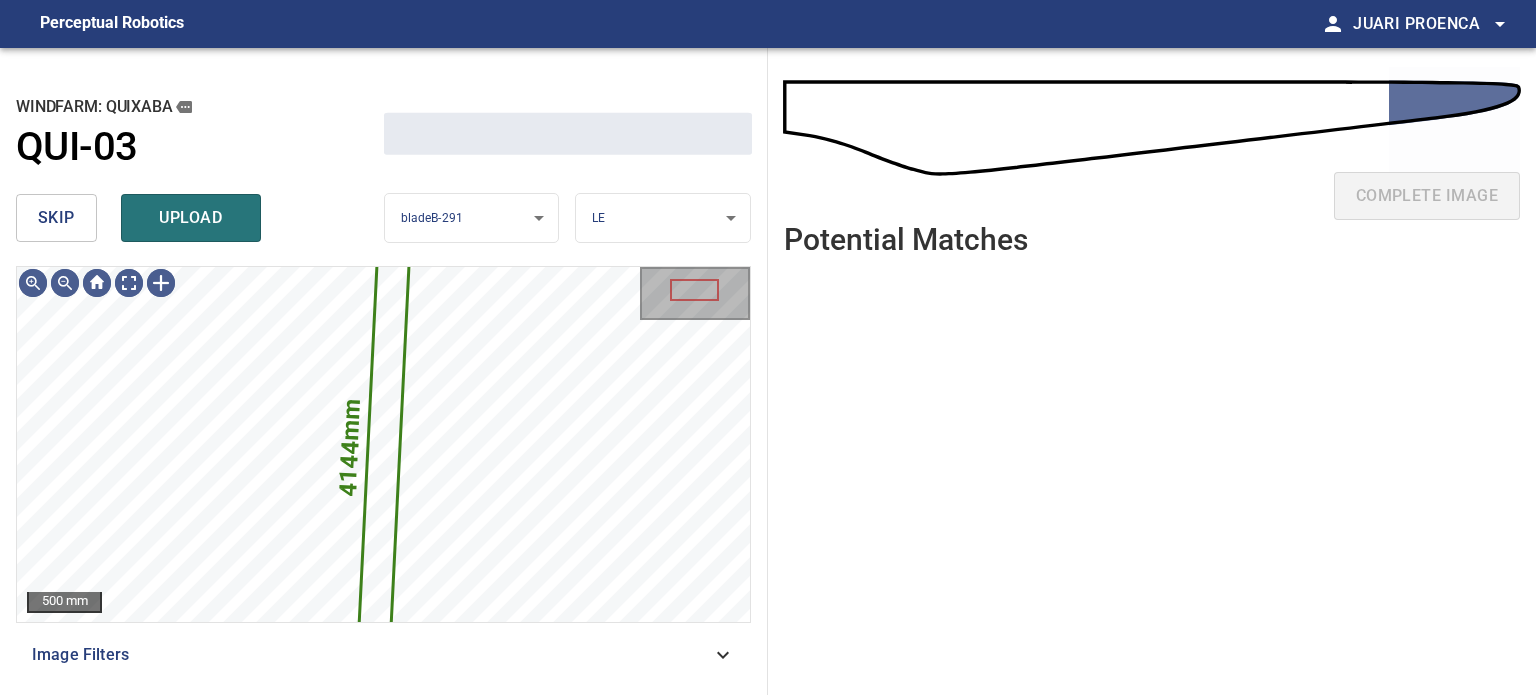click on "skip" at bounding box center (56, 218) 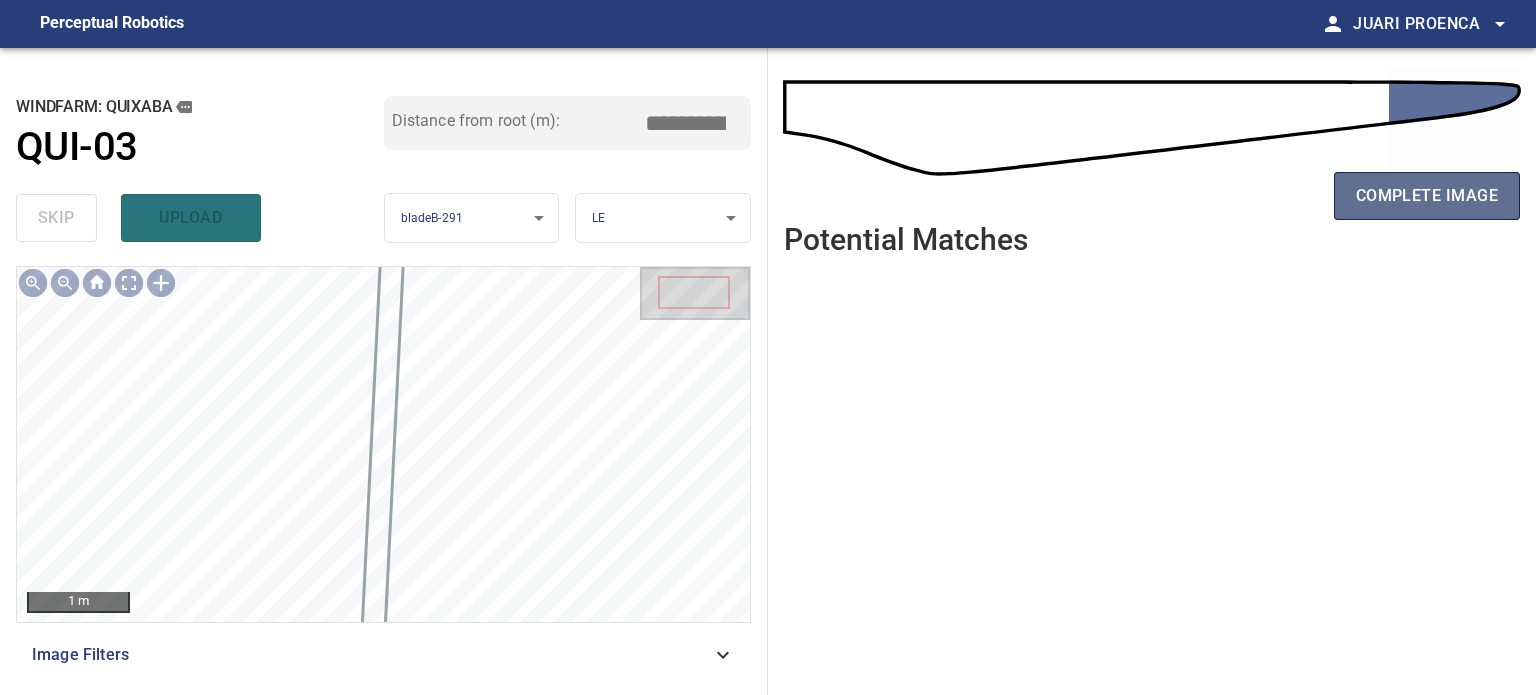 click on "complete image" at bounding box center [1427, 196] 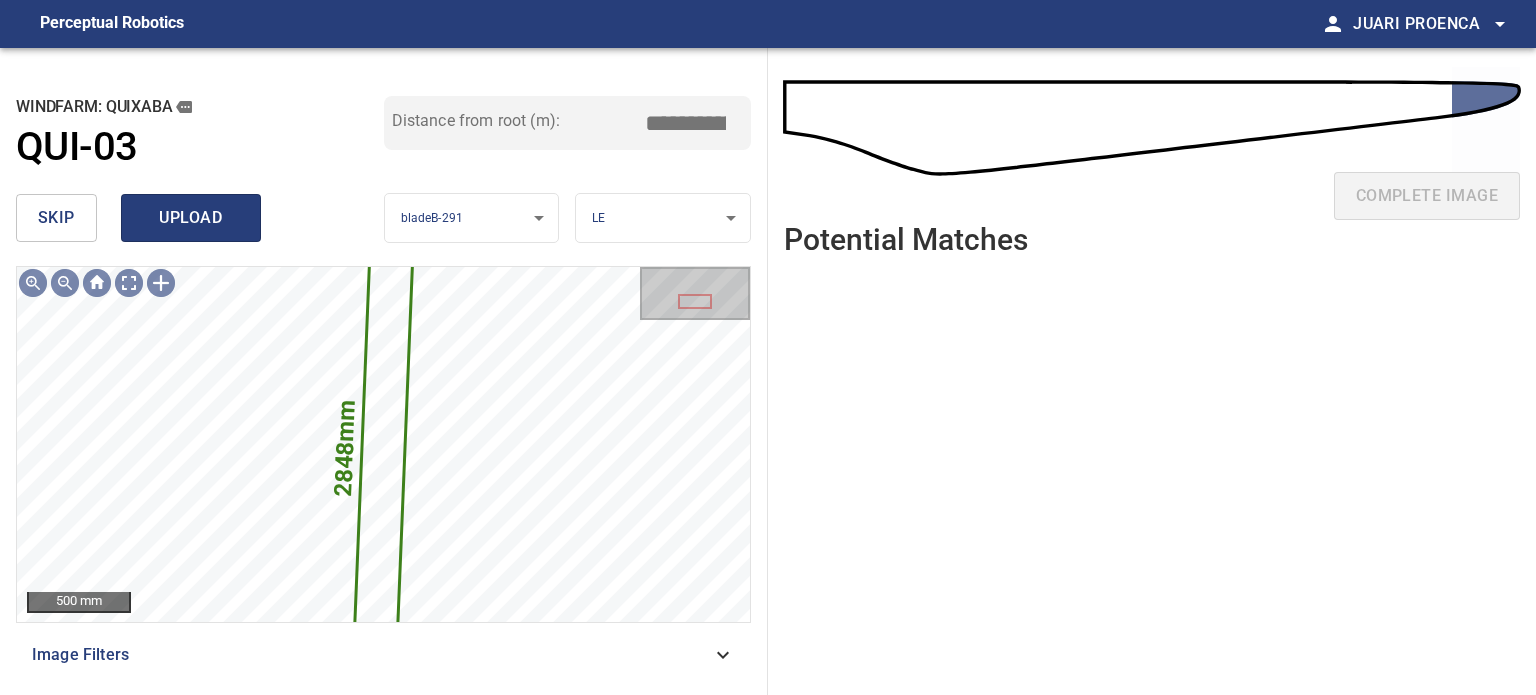 click on "upload" at bounding box center (191, 218) 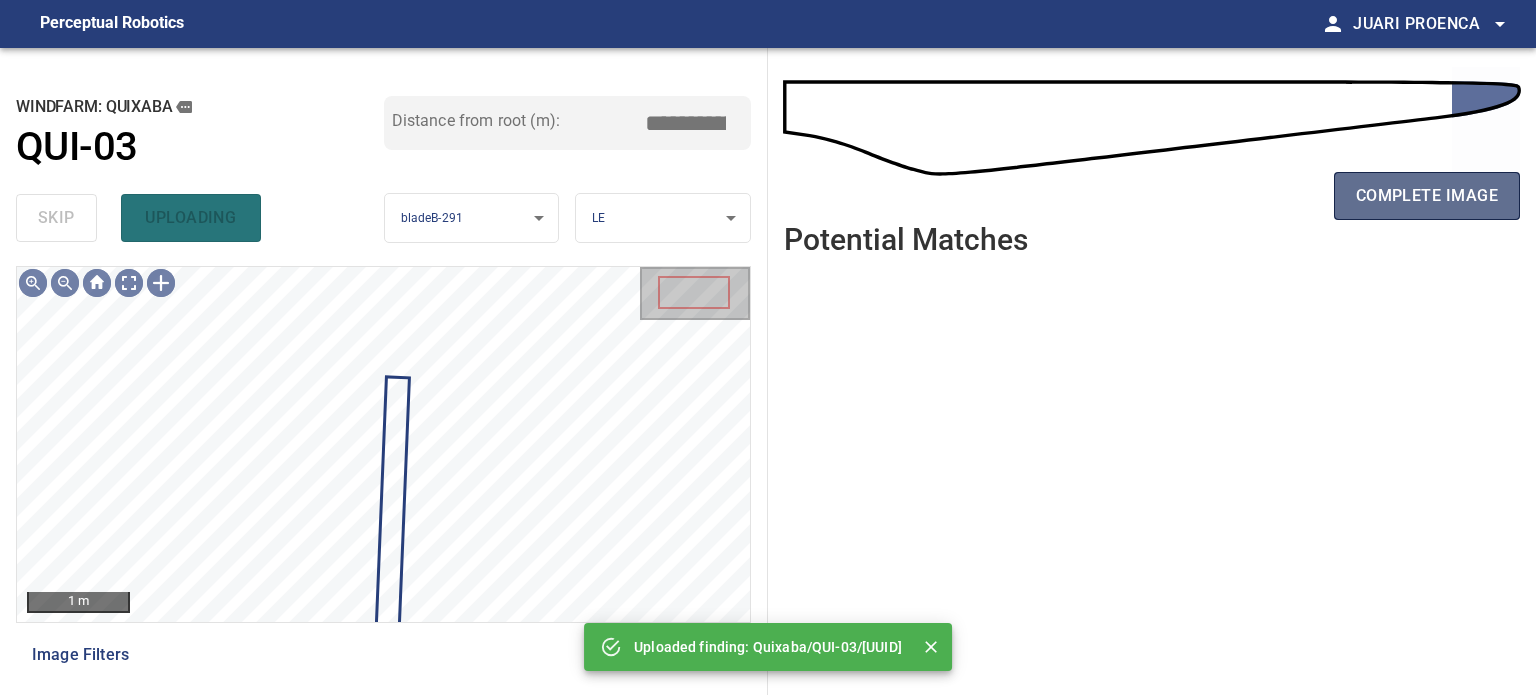 click on "complete image" at bounding box center (1427, 196) 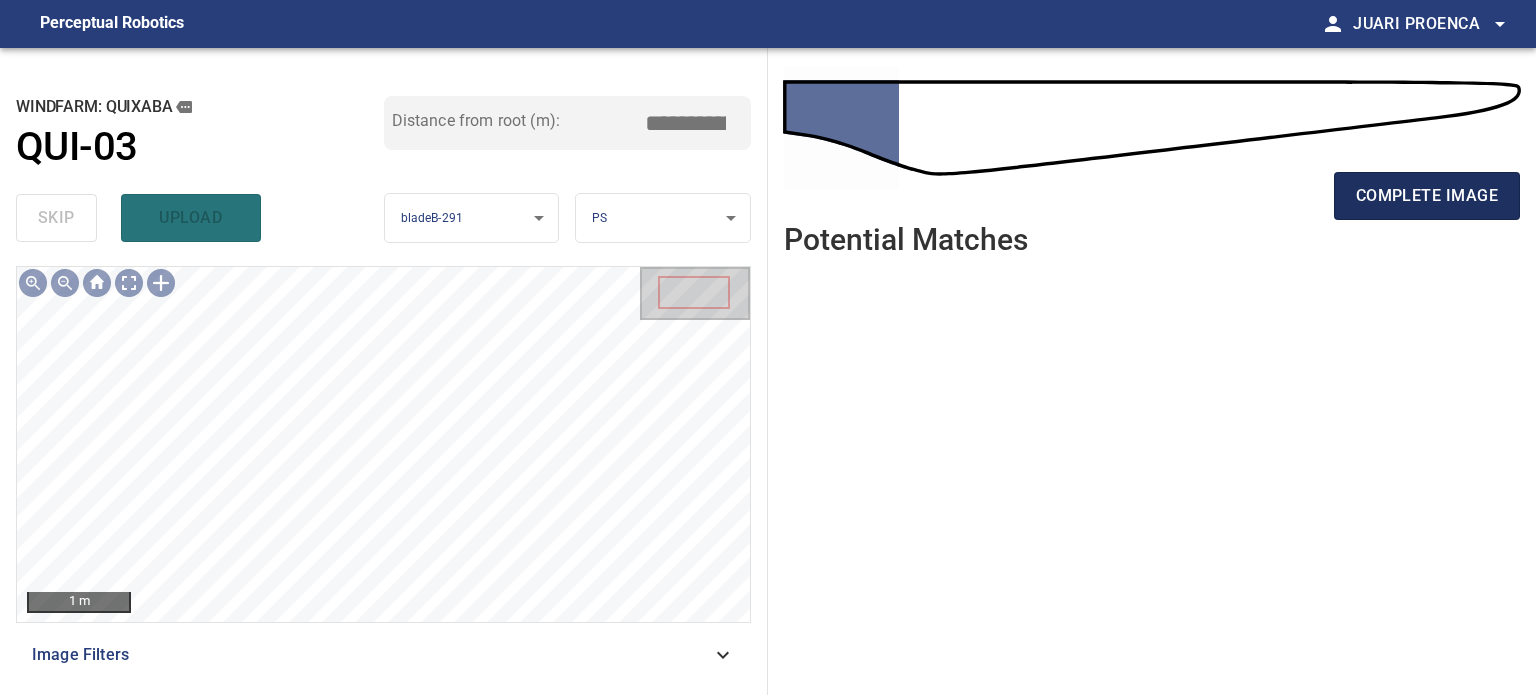 click on "complete image" at bounding box center [1427, 196] 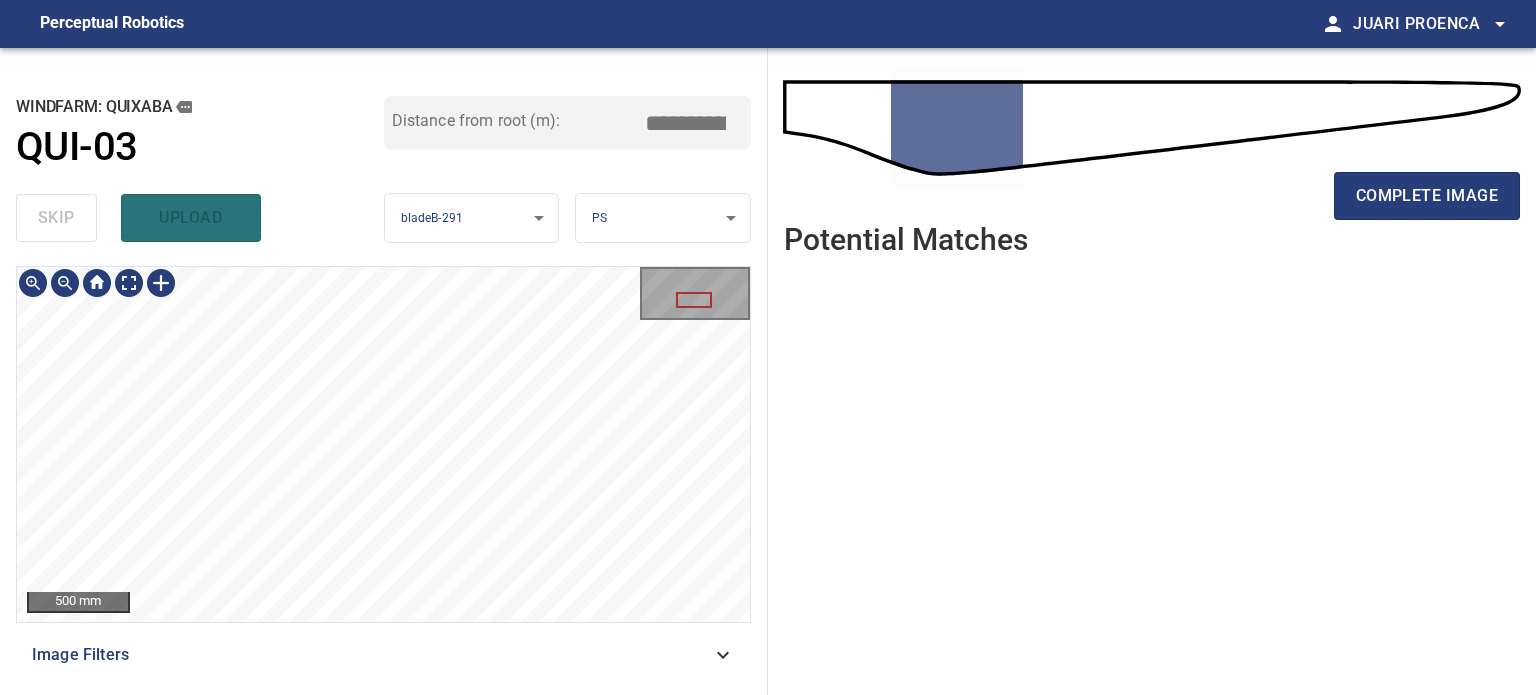 click on "**********" at bounding box center (384, 371) 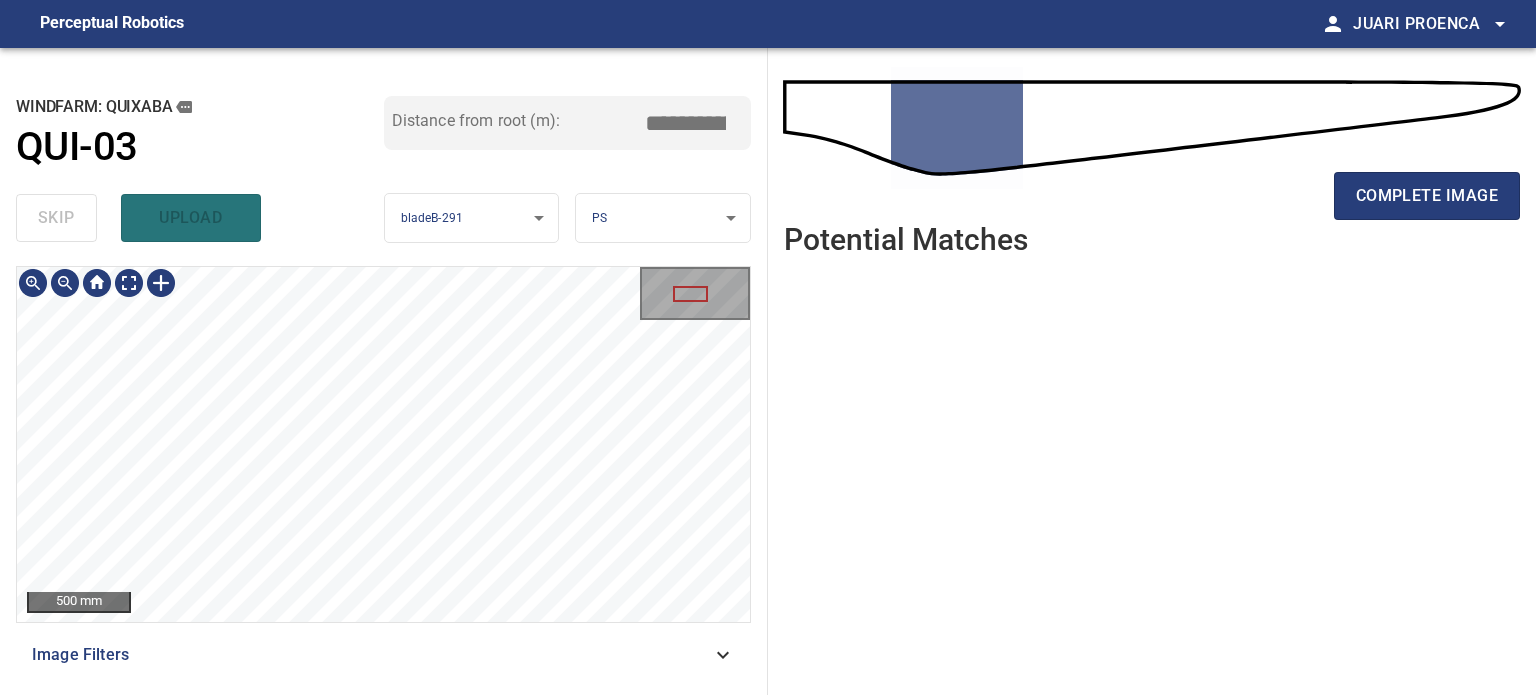 click on "500 mm Image Filters" at bounding box center [383, 472] 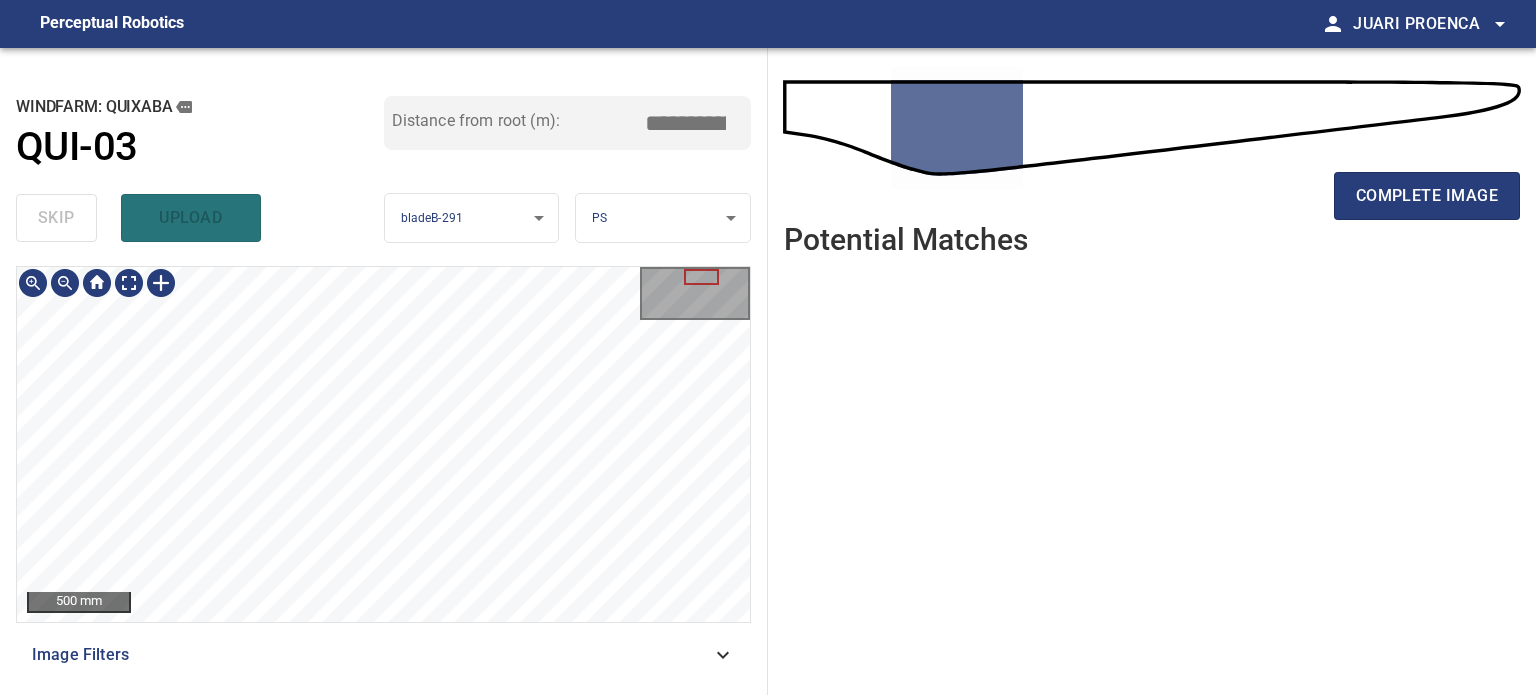 click on "**********" at bounding box center (768, 347) 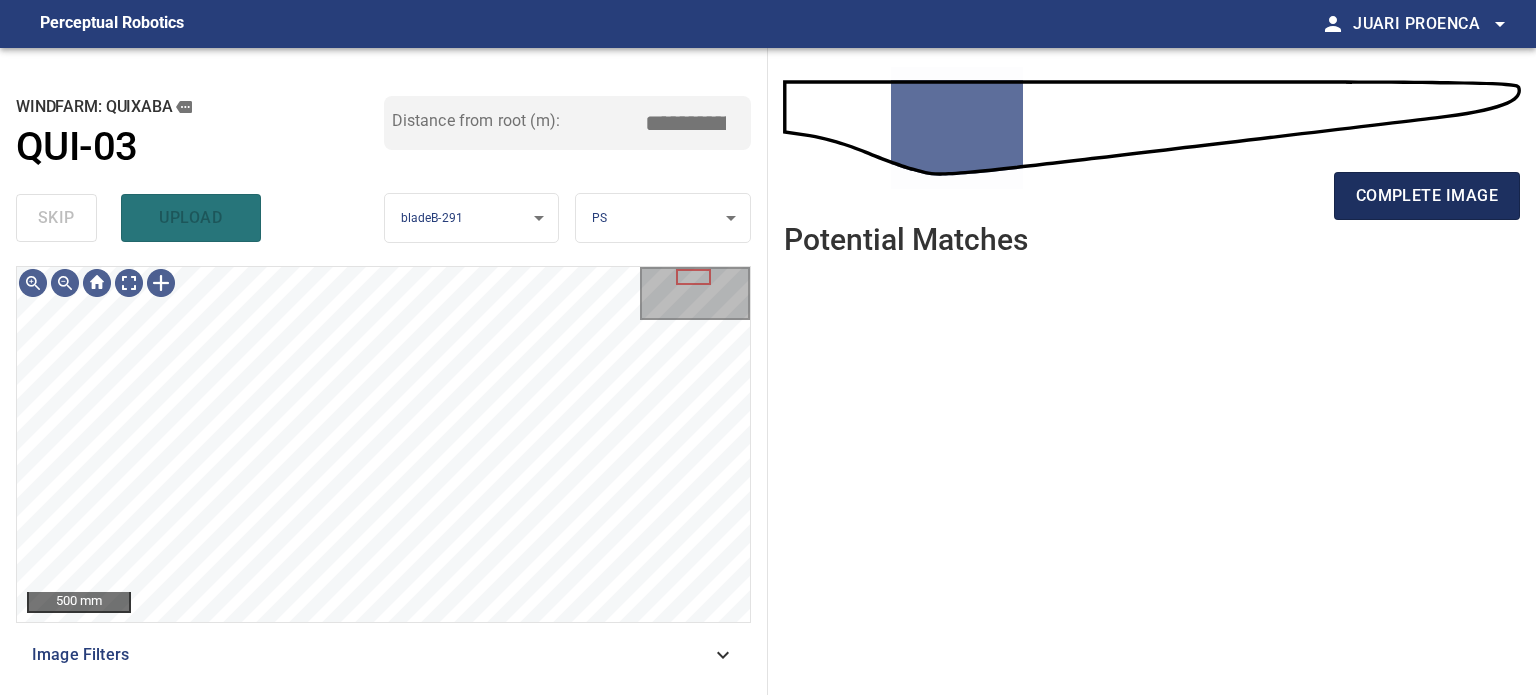click on "complete image" at bounding box center [1427, 196] 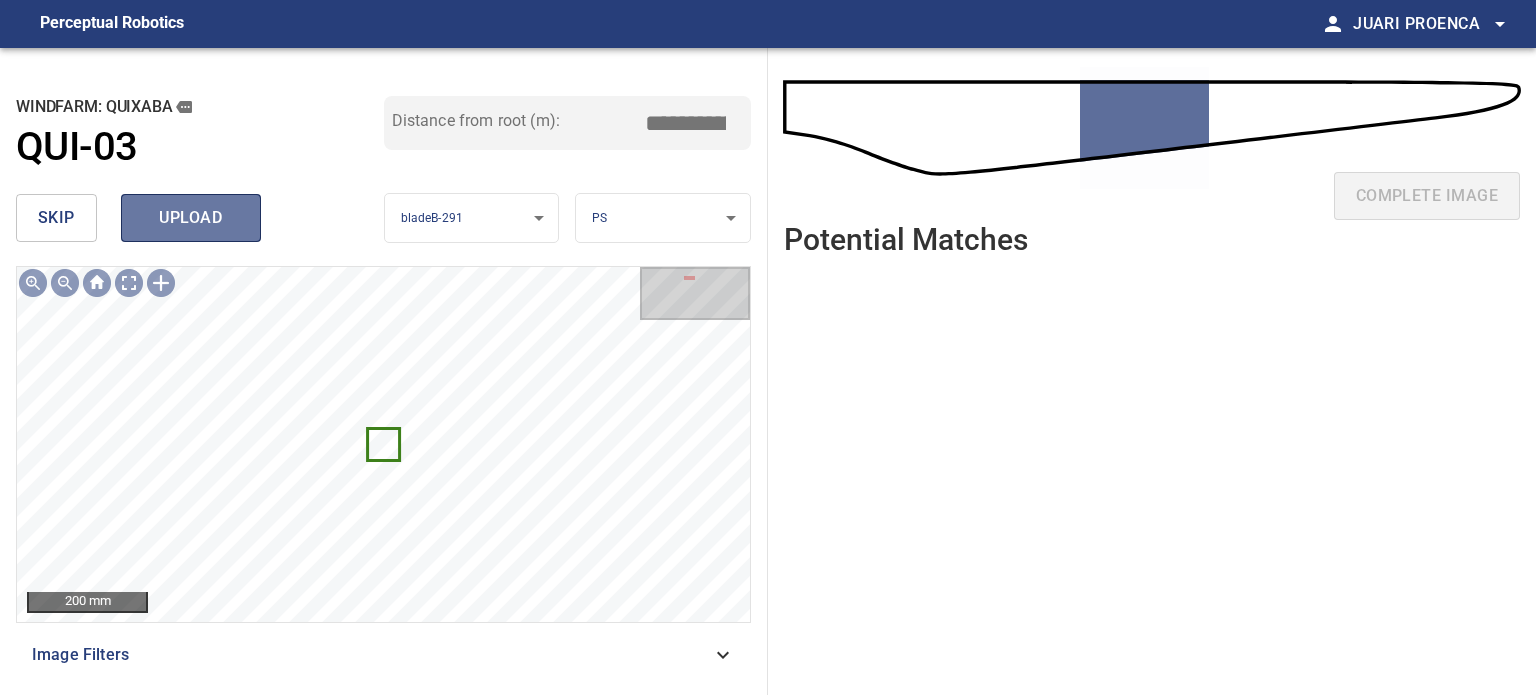 click on "upload" at bounding box center (191, 218) 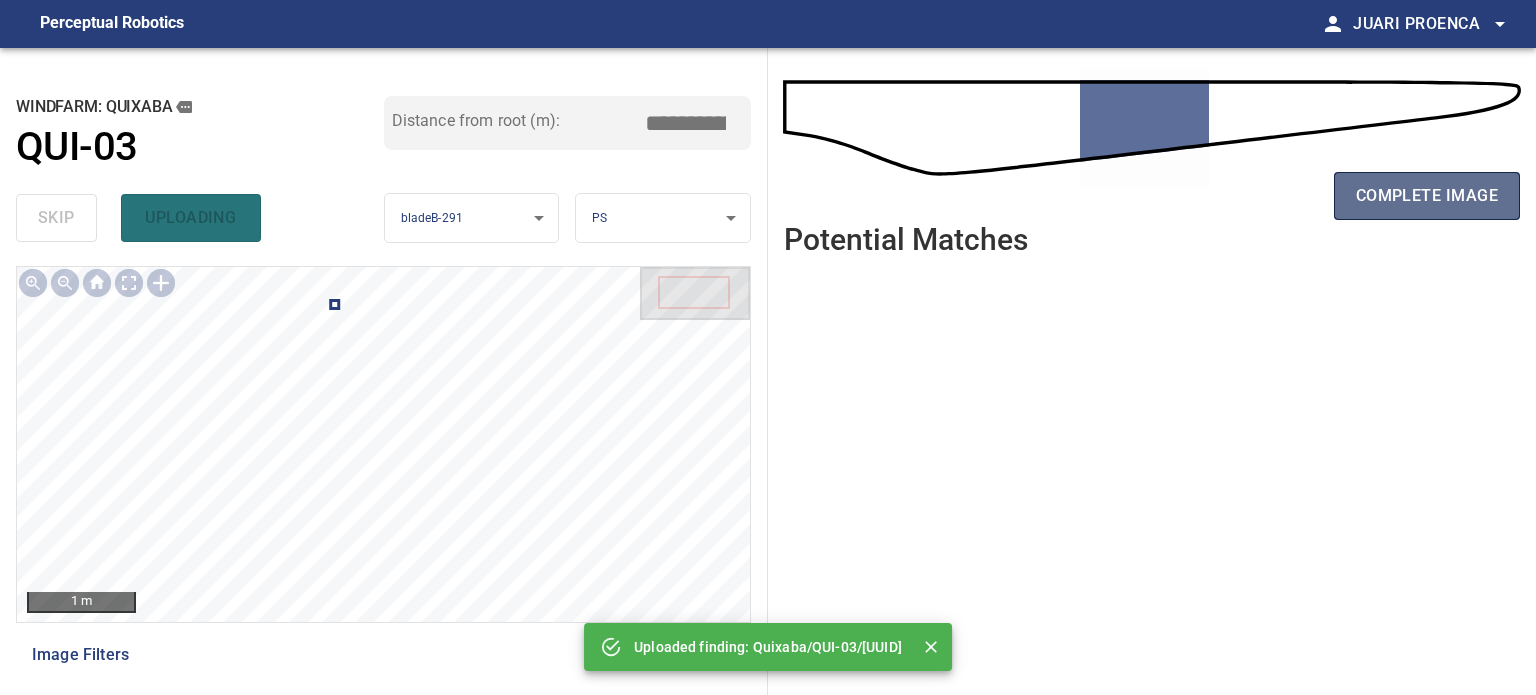 click on "complete image" at bounding box center (1427, 196) 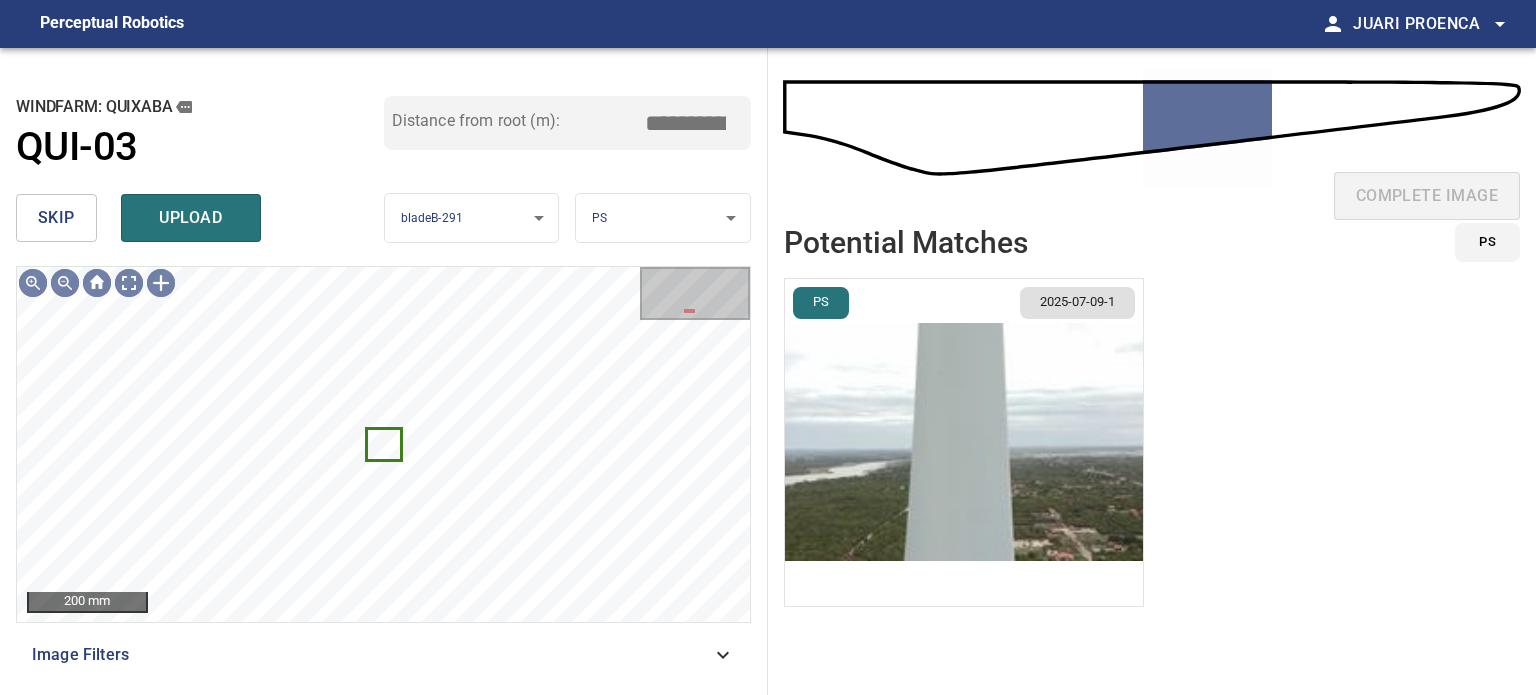 click on "skip" at bounding box center (56, 218) 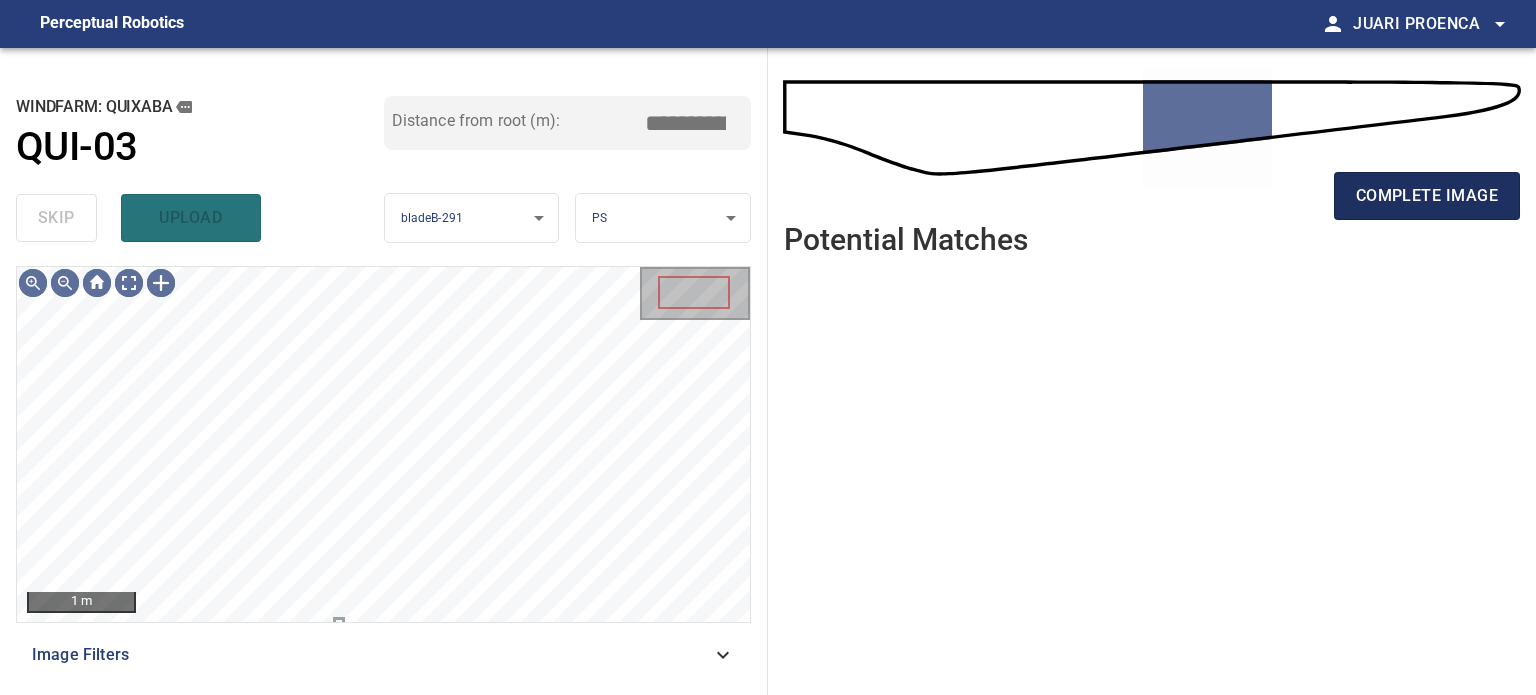 click on "complete image" at bounding box center [1427, 196] 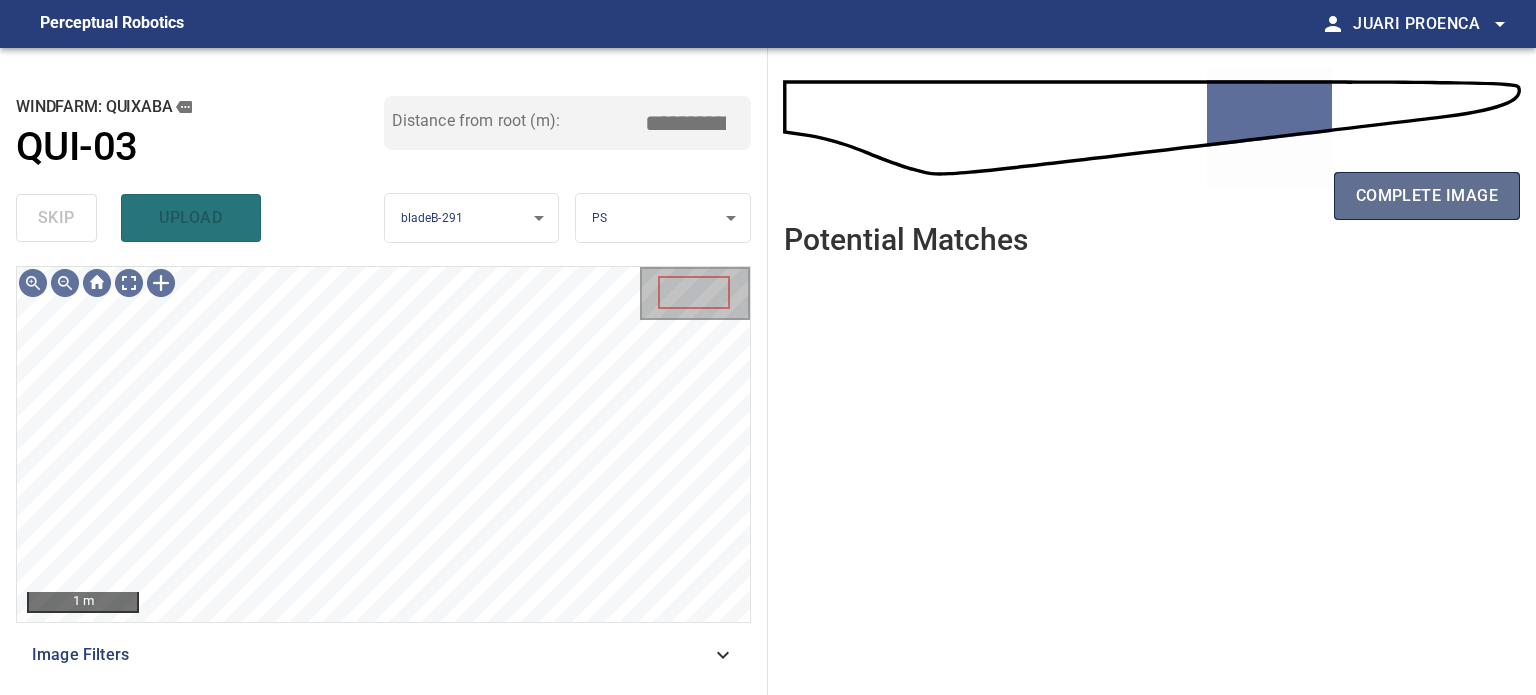 click on "complete image" at bounding box center [1427, 196] 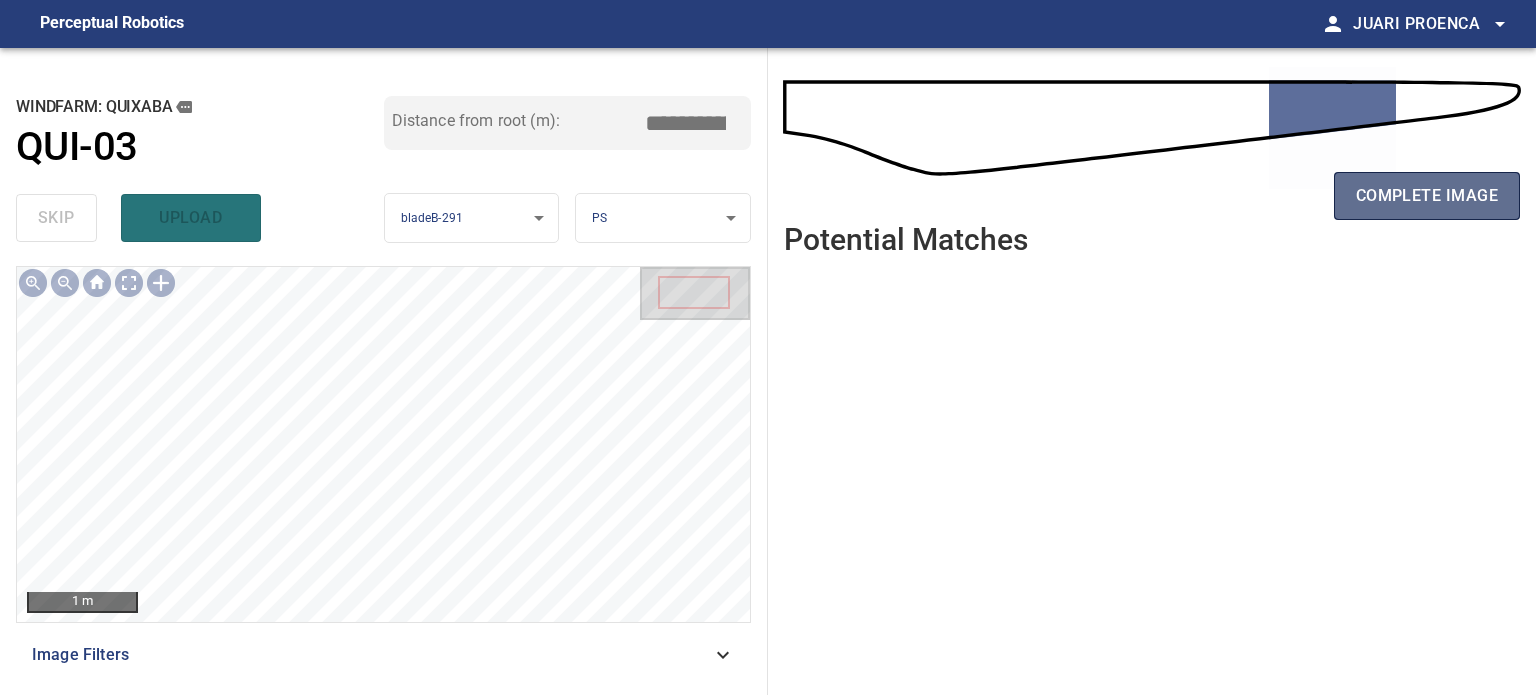 click on "complete image" at bounding box center (1427, 196) 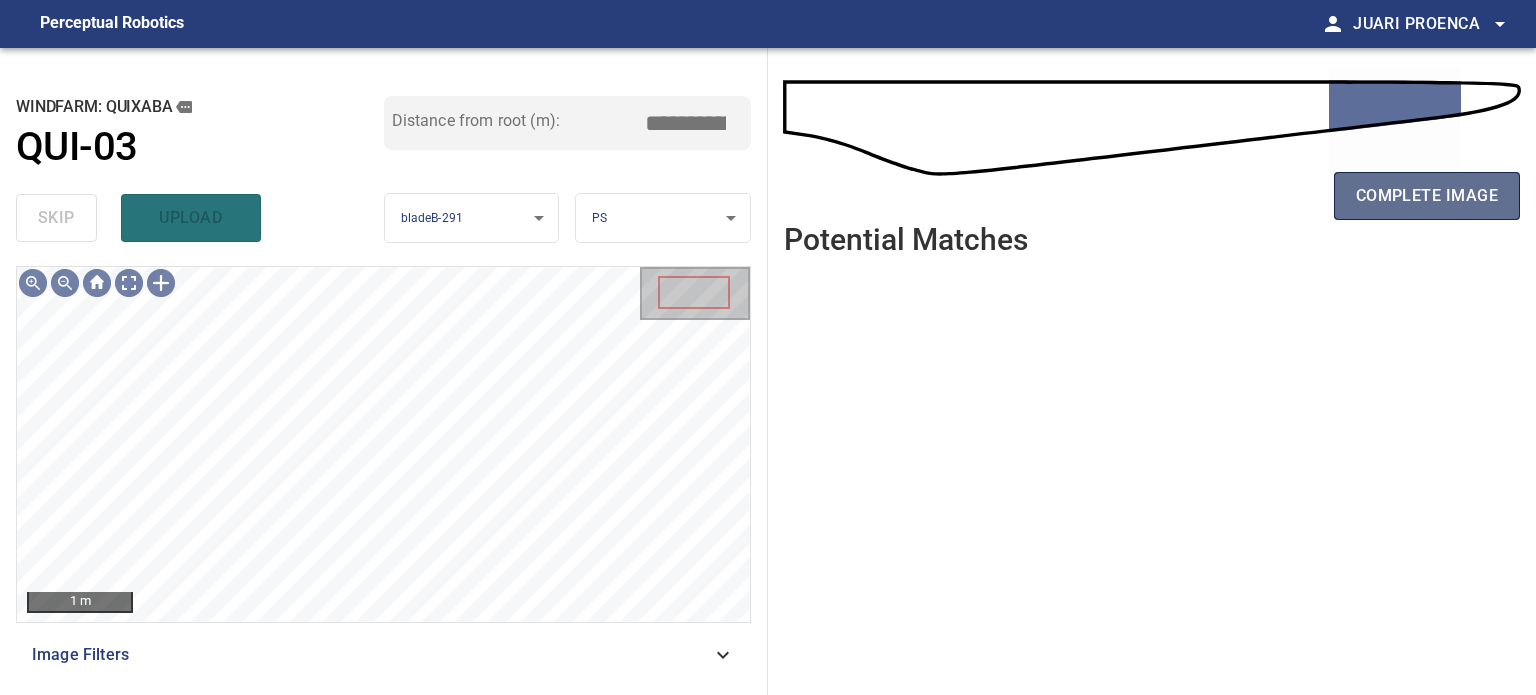 click on "complete image" at bounding box center (1427, 196) 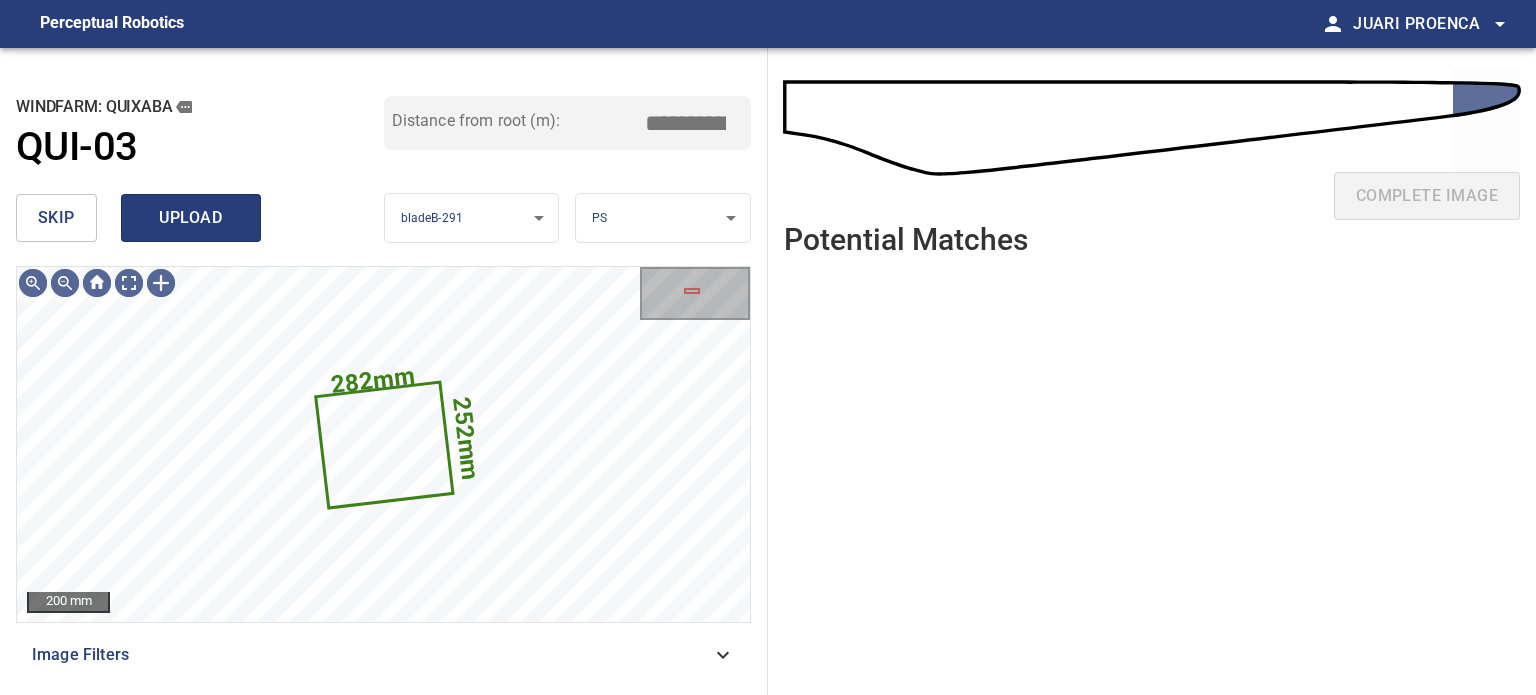 click on "upload" at bounding box center (191, 218) 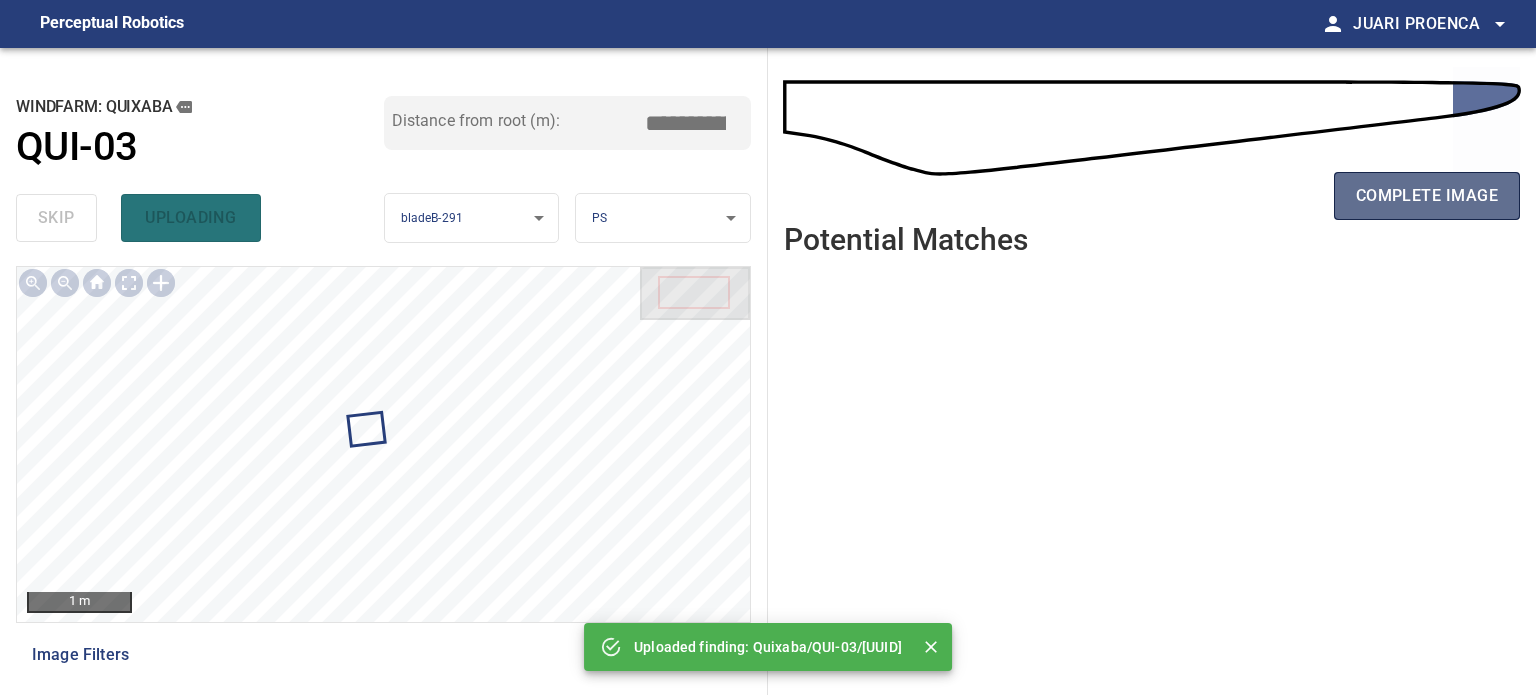 click on "complete image" at bounding box center (1427, 196) 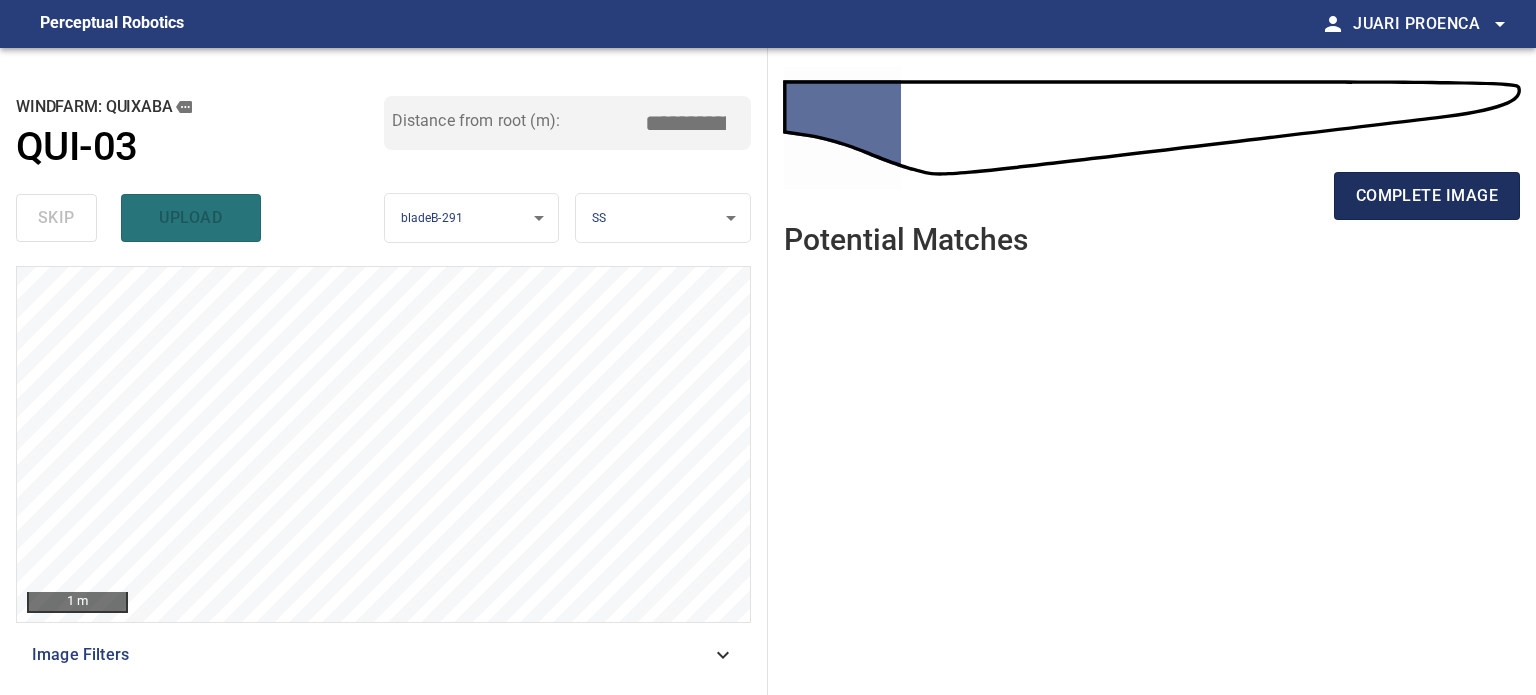 click on "complete image" at bounding box center (1427, 196) 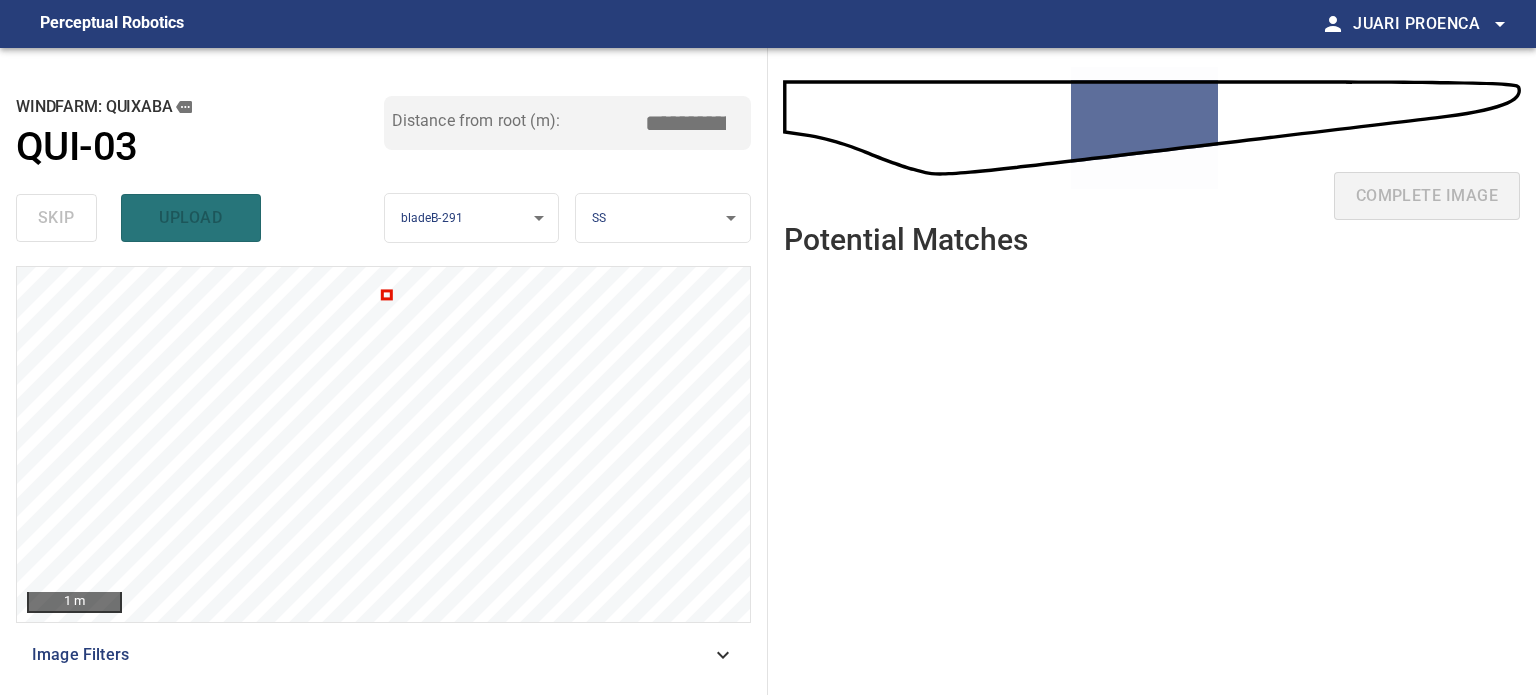 scroll, scrollTop: 0, scrollLeft: 0, axis: both 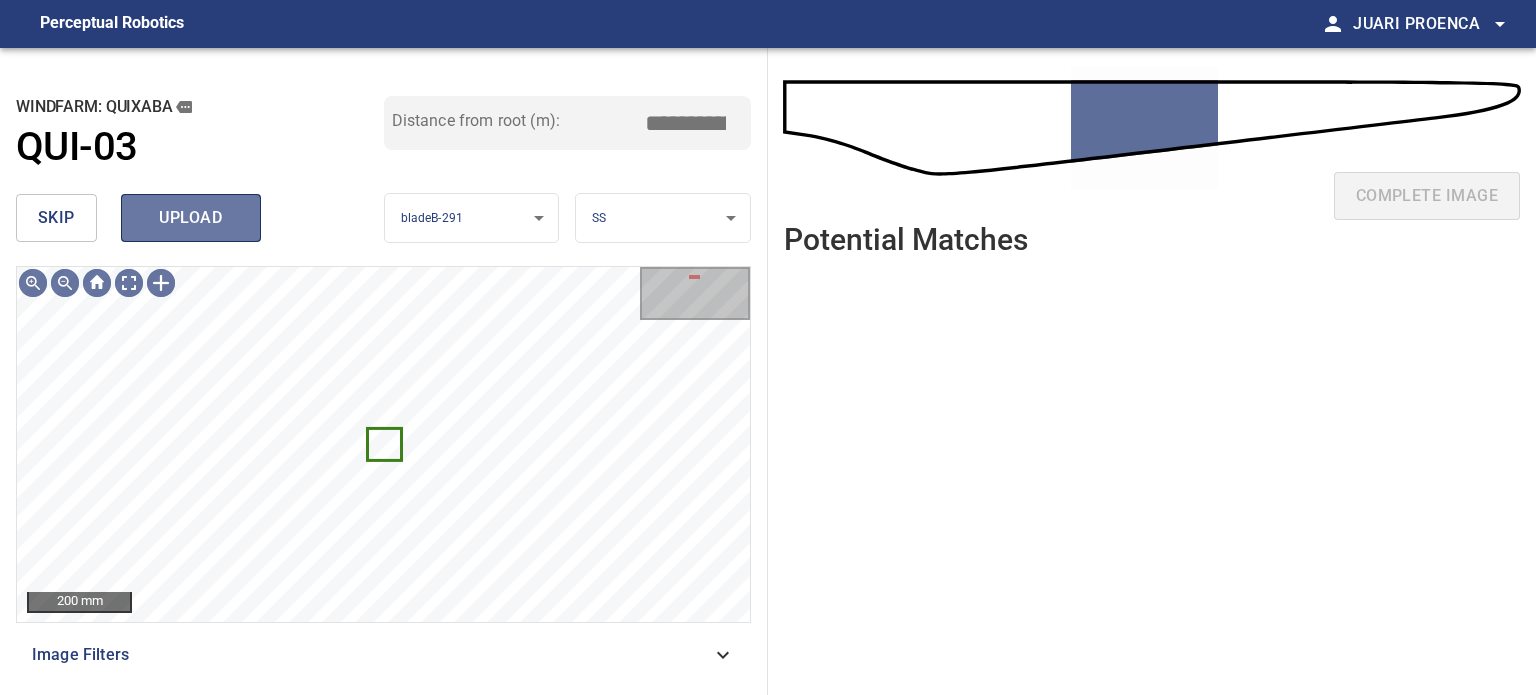 click on "upload" at bounding box center (191, 218) 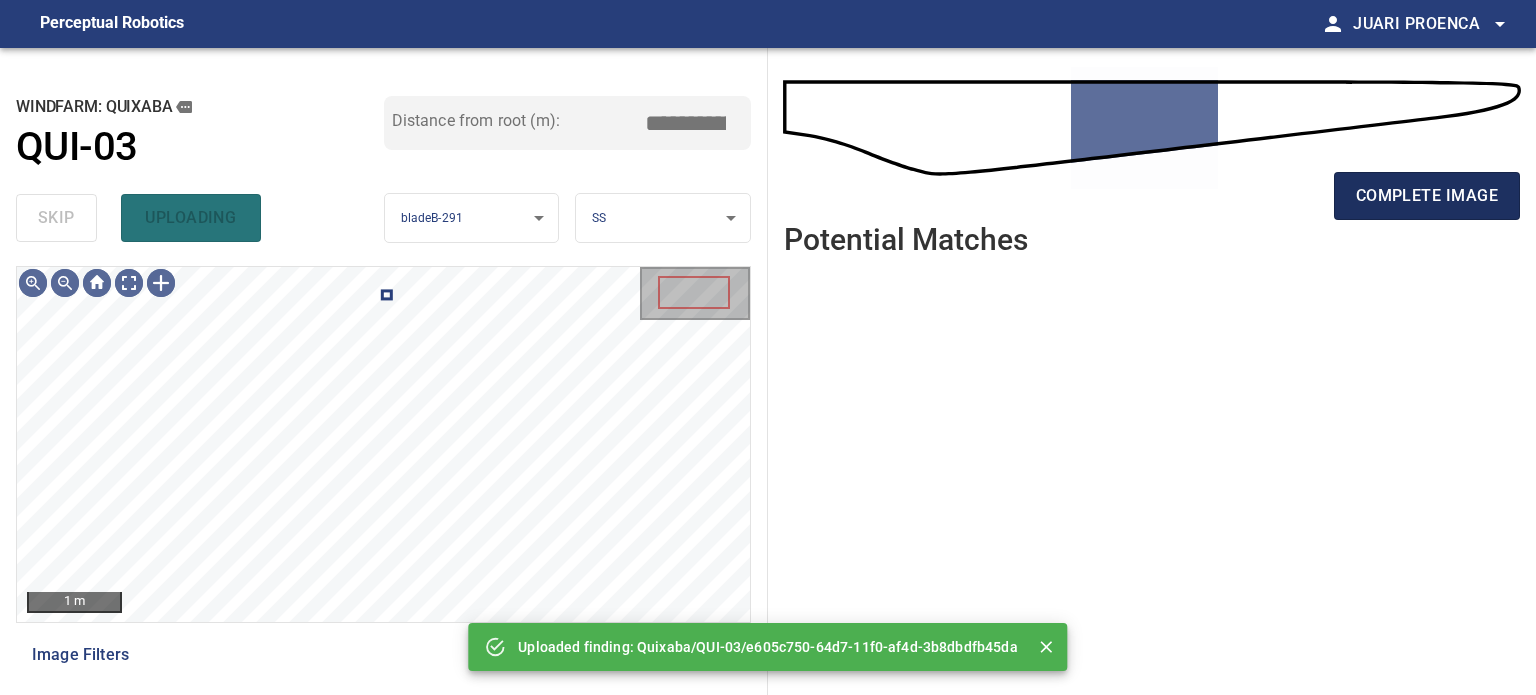 click on "complete image" at bounding box center (1427, 196) 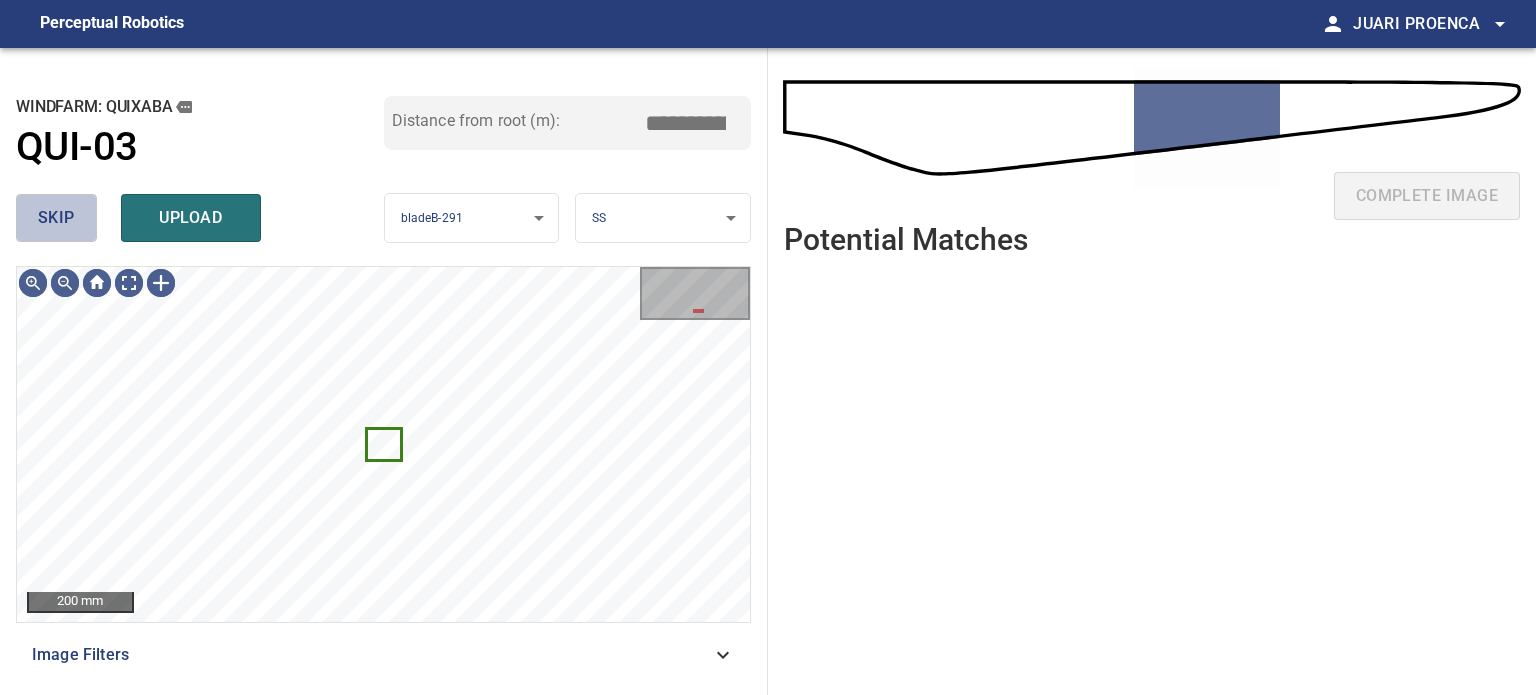 click on "skip" at bounding box center [56, 218] 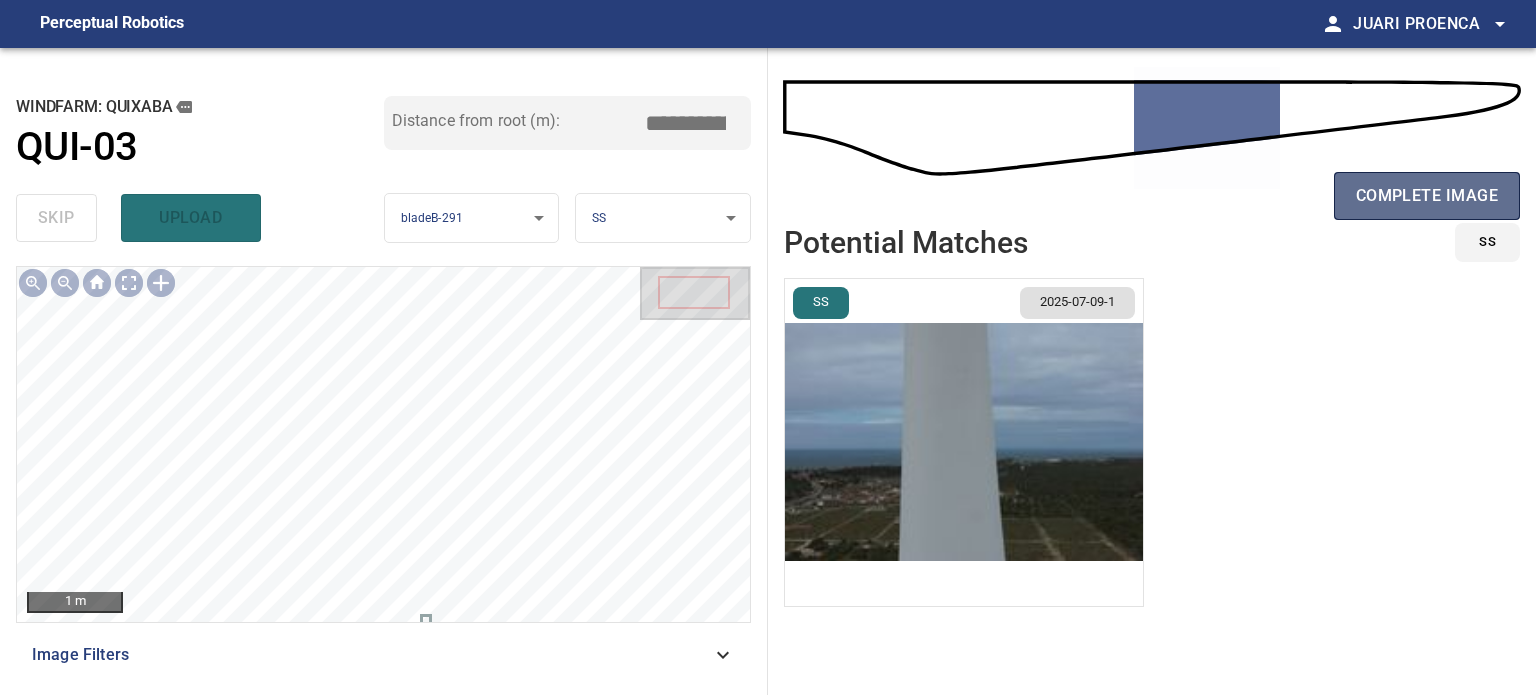 click on "complete image" at bounding box center [1427, 196] 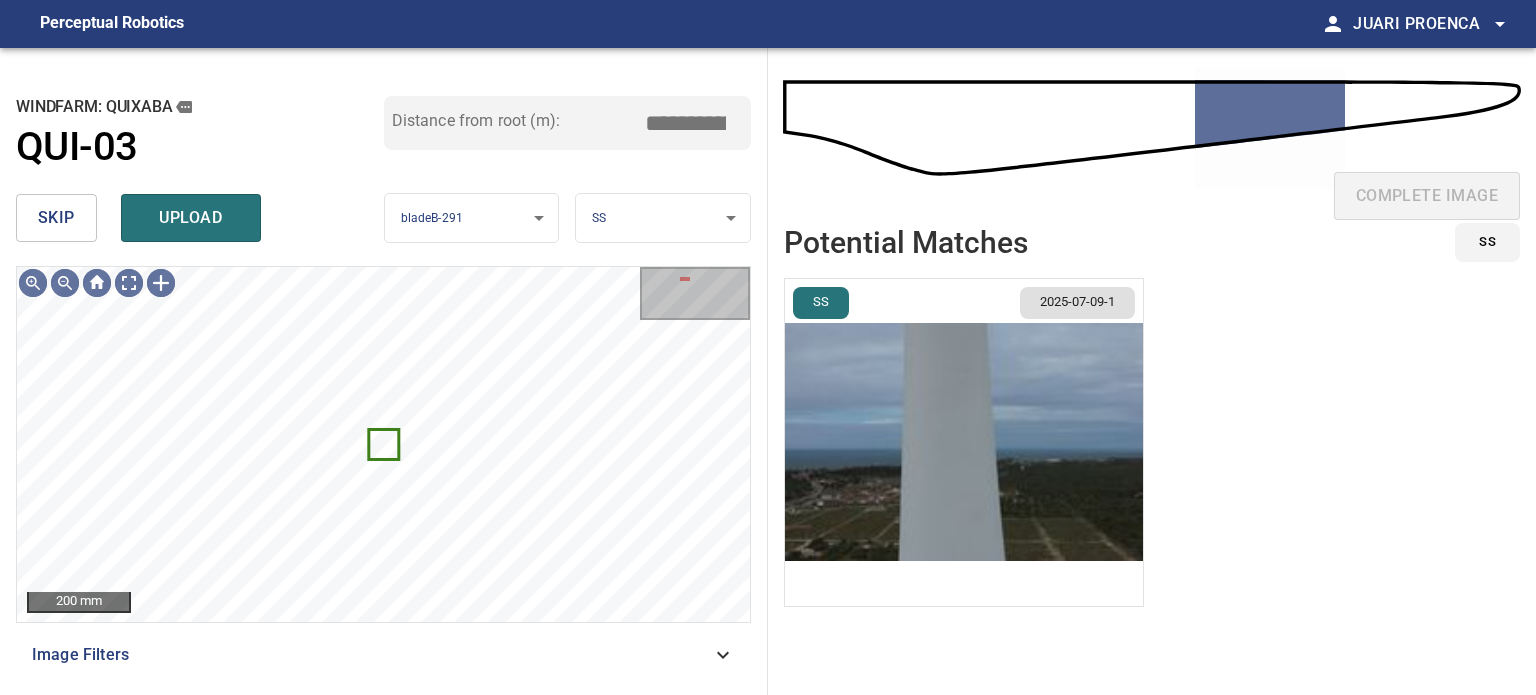 click on "skip" at bounding box center (56, 218) 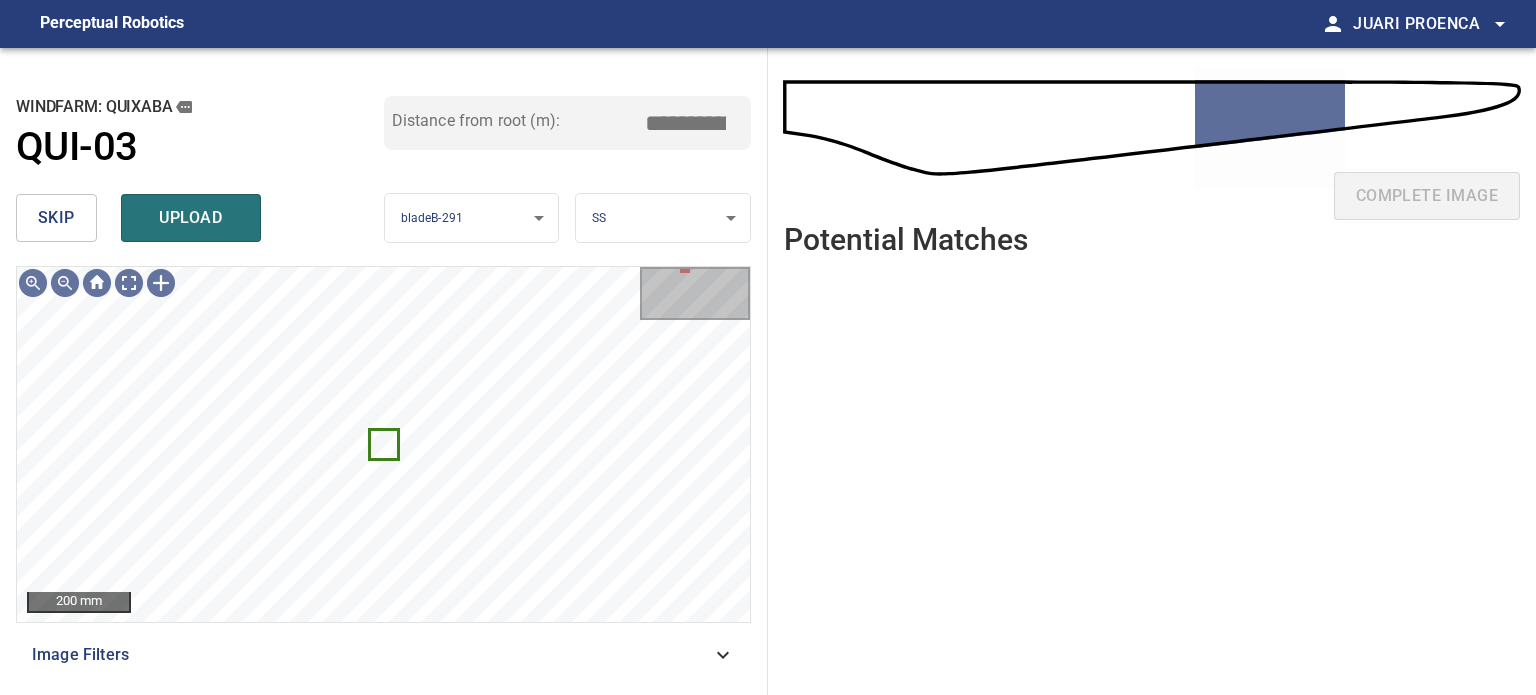 click on "skip" at bounding box center [56, 218] 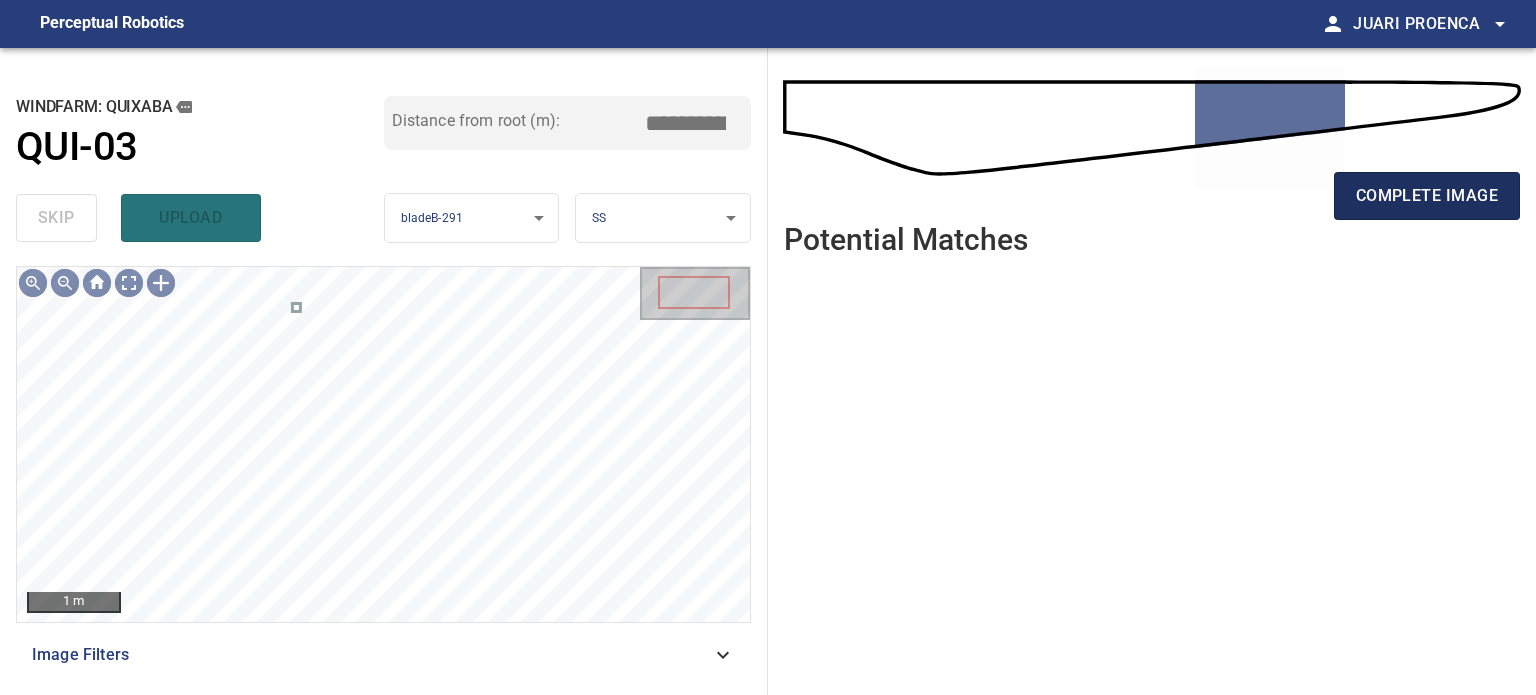 click on "complete image" at bounding box center (1427, 196) 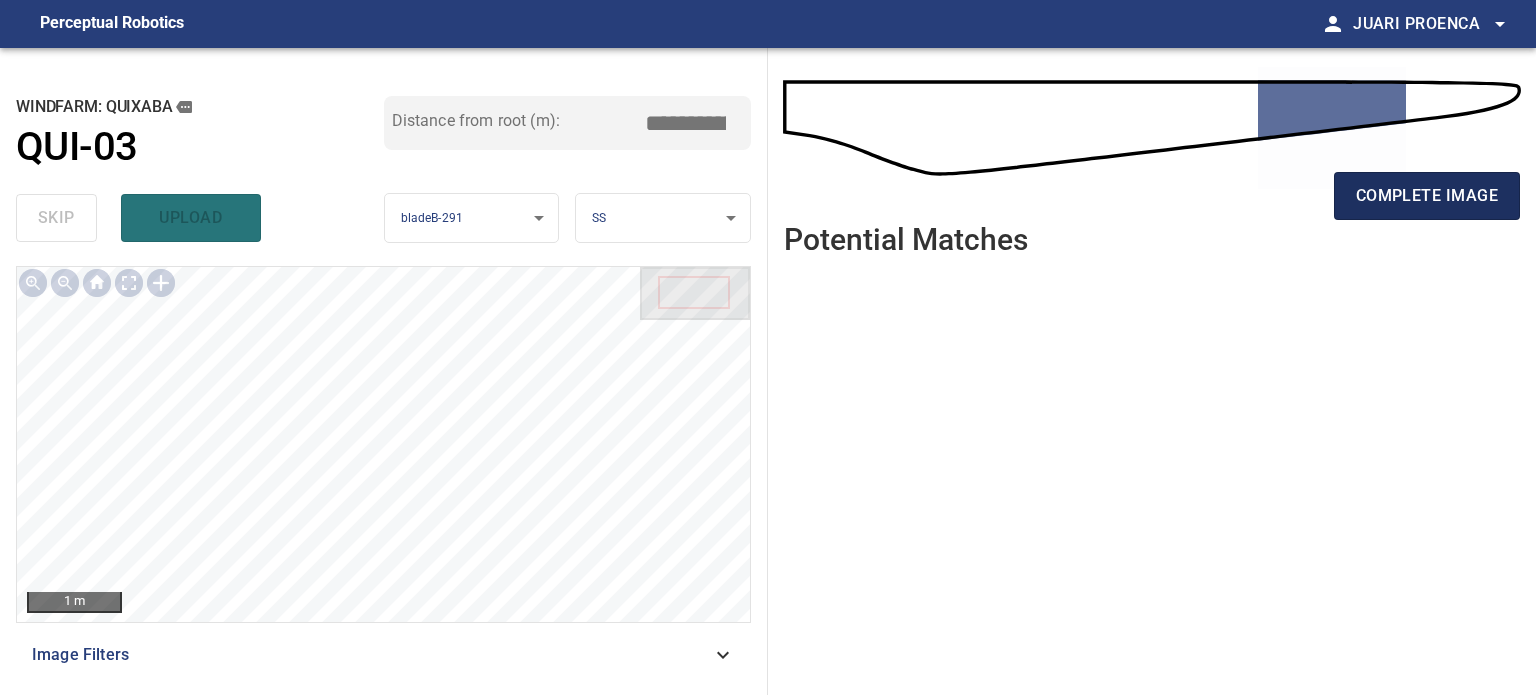 click on "complete image" at bounding box center (1427, 196) 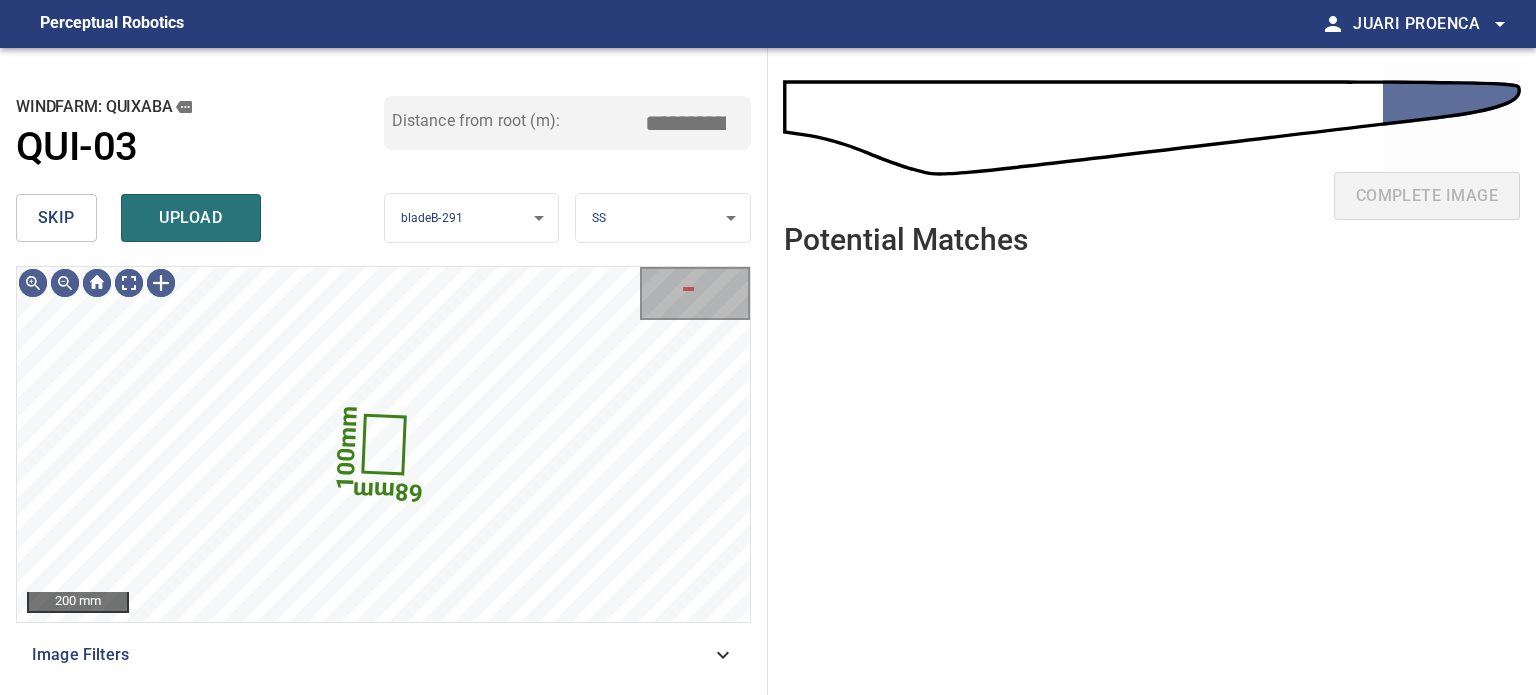 click on "skip" at bounding box center [56, 218] 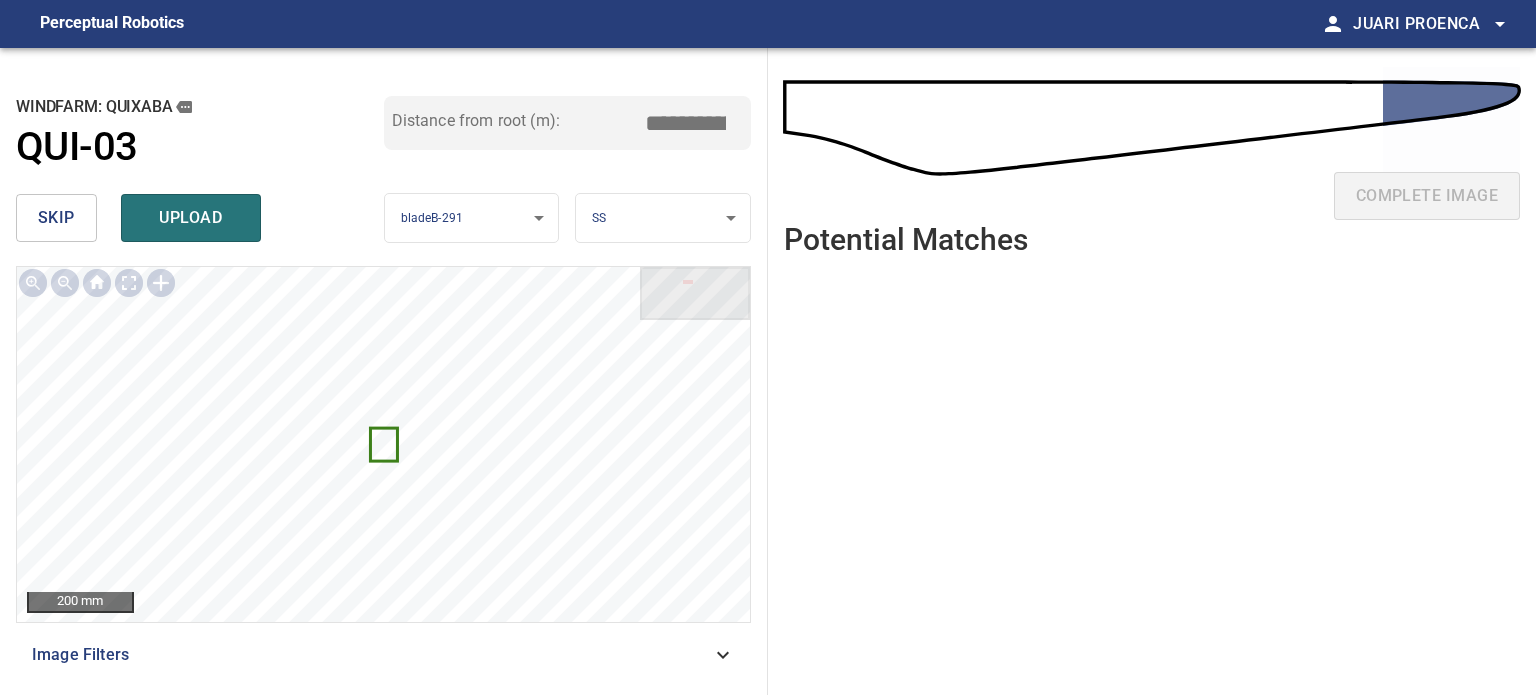 click on "skip" at bounding box center (56, 218) 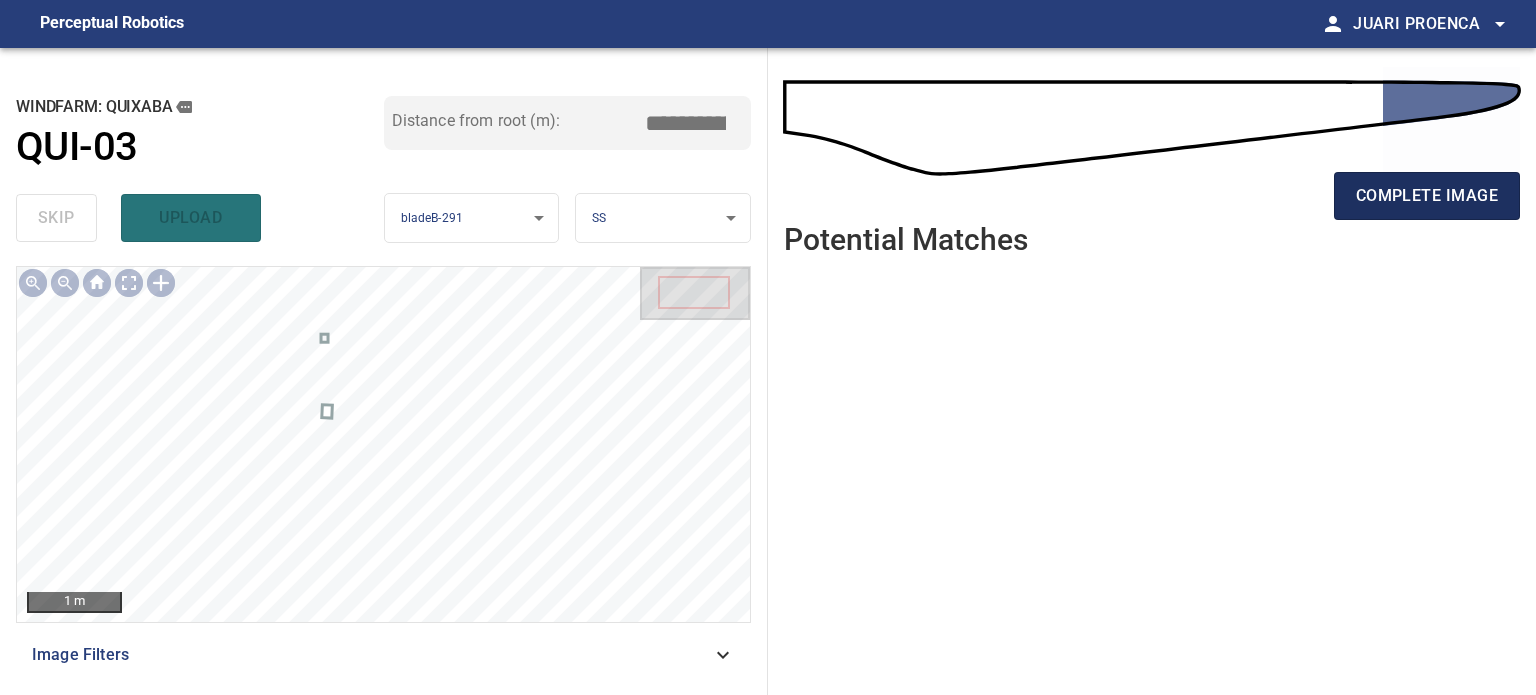 click on "complete image" at bounding box center [1427, 196] 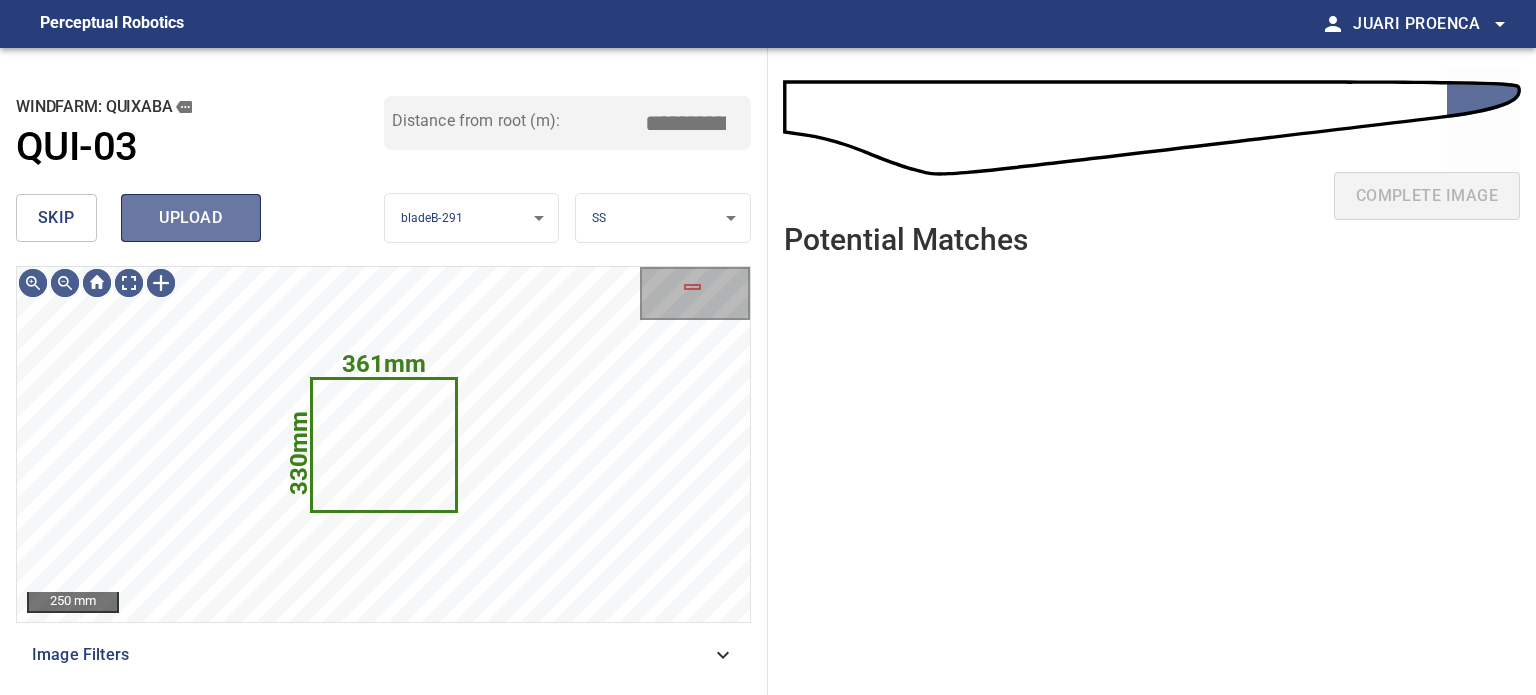 click on "upload" at bounding box center (191, 218) 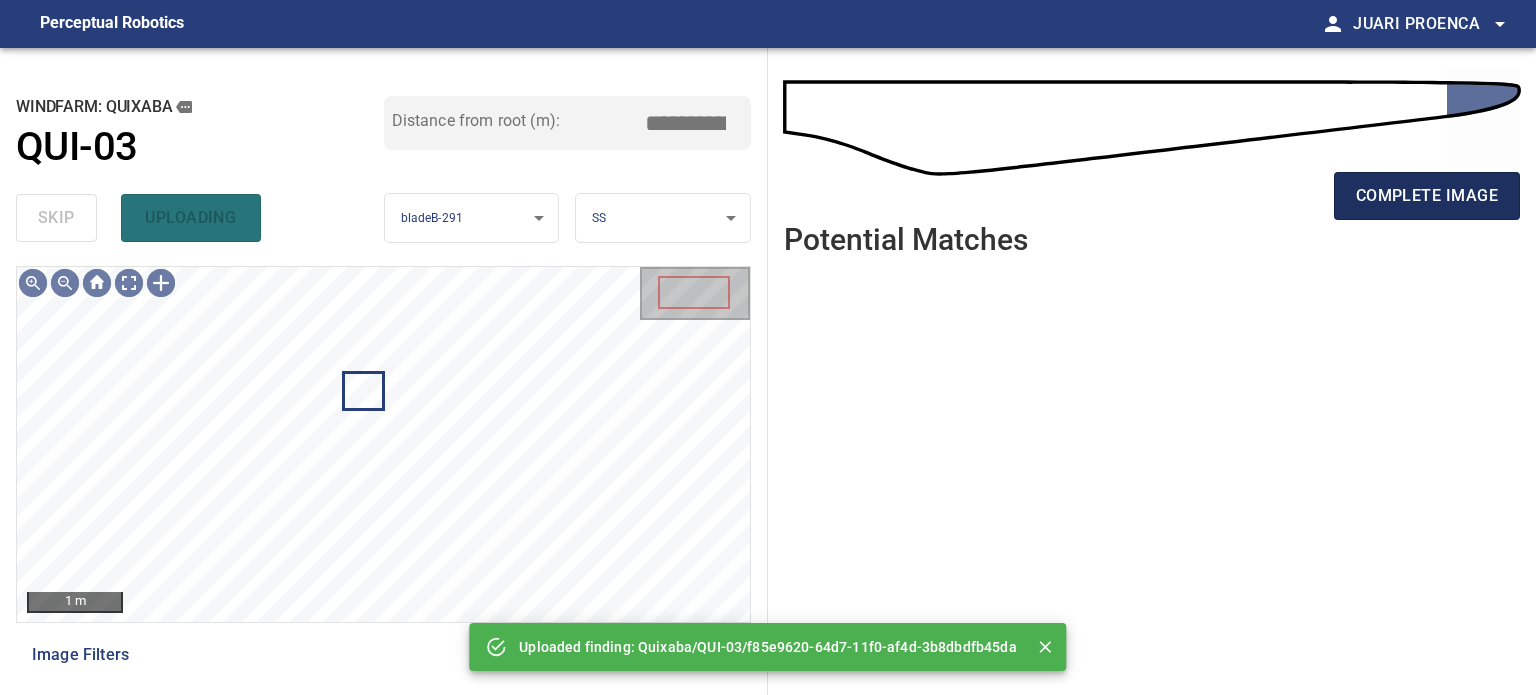 click on "complete image" at bounding box center [1427, 196] 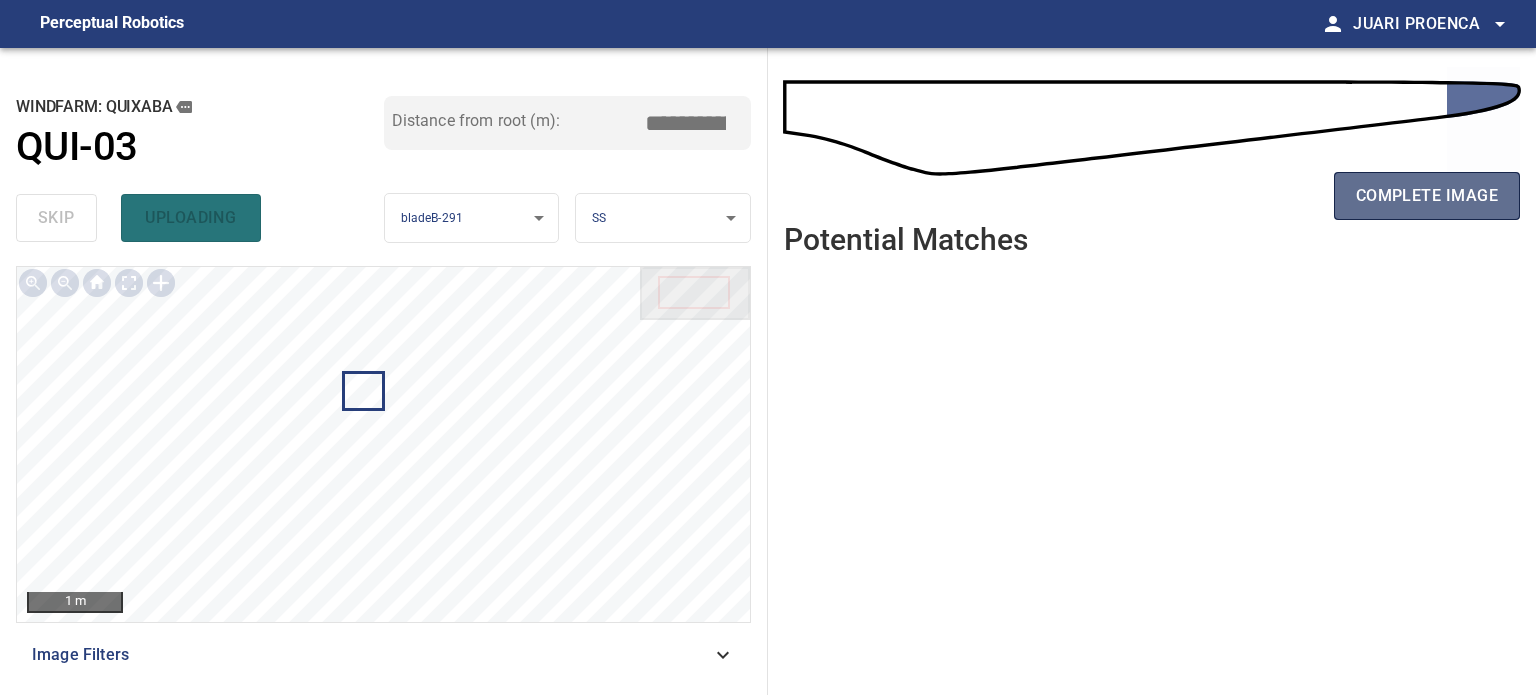 click on "complete image" at bounding box center (1427, 196) 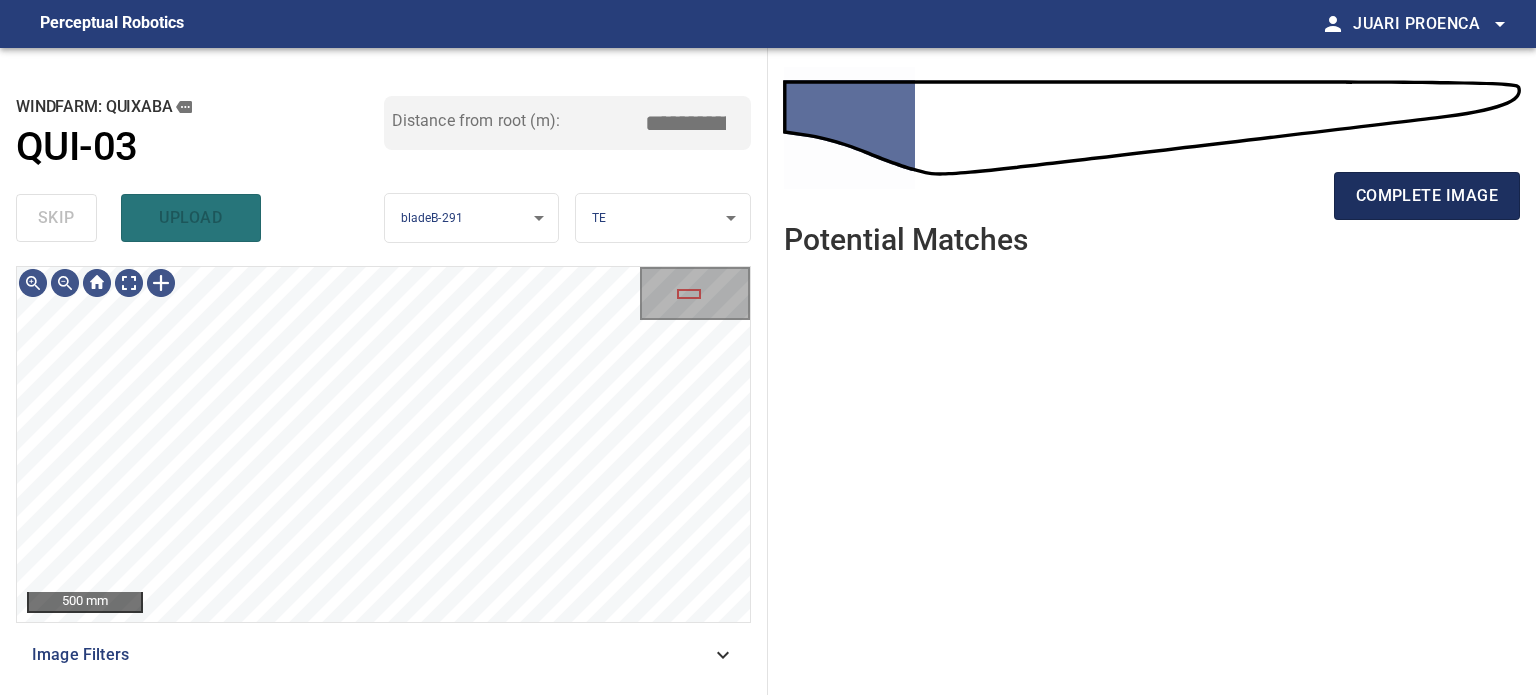click on "complete image" at bounding box center (1427, 196) 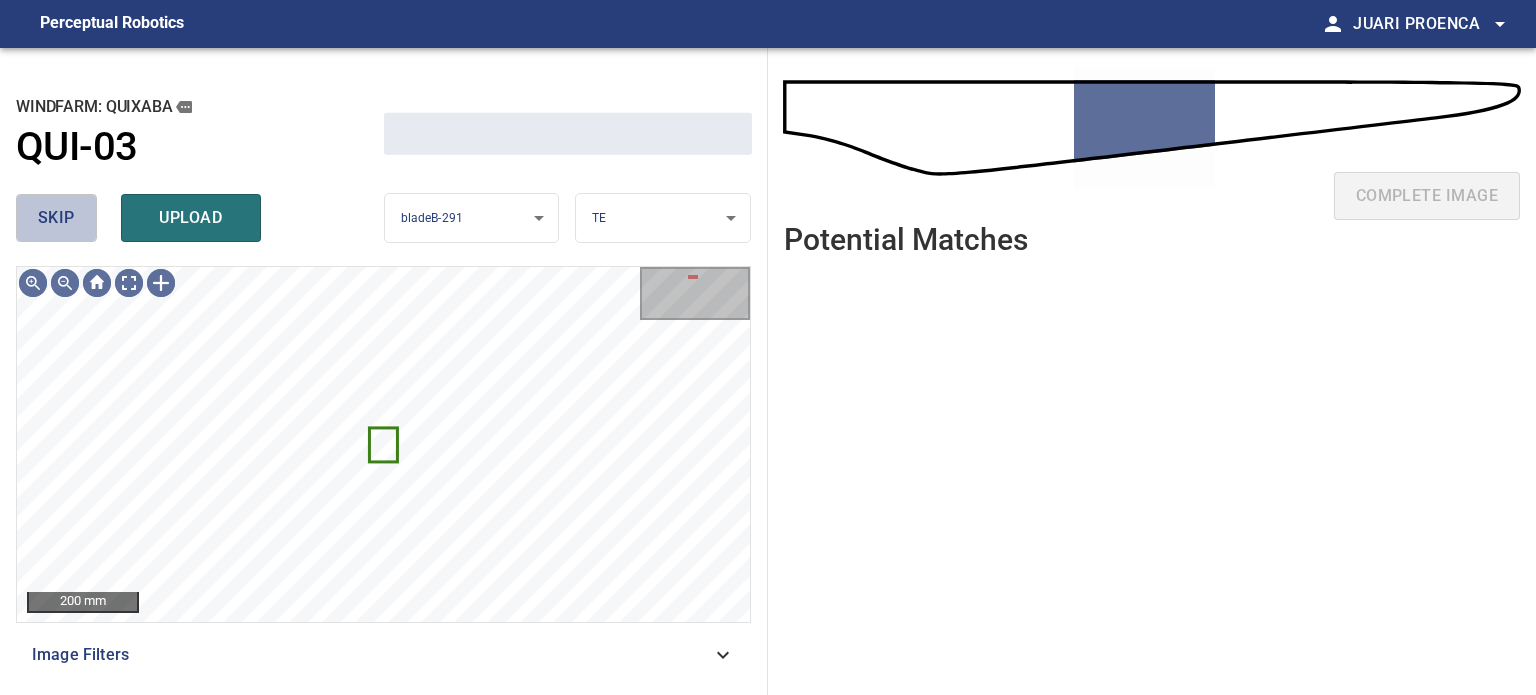 click on "skip" at bounding box center (56, 218) 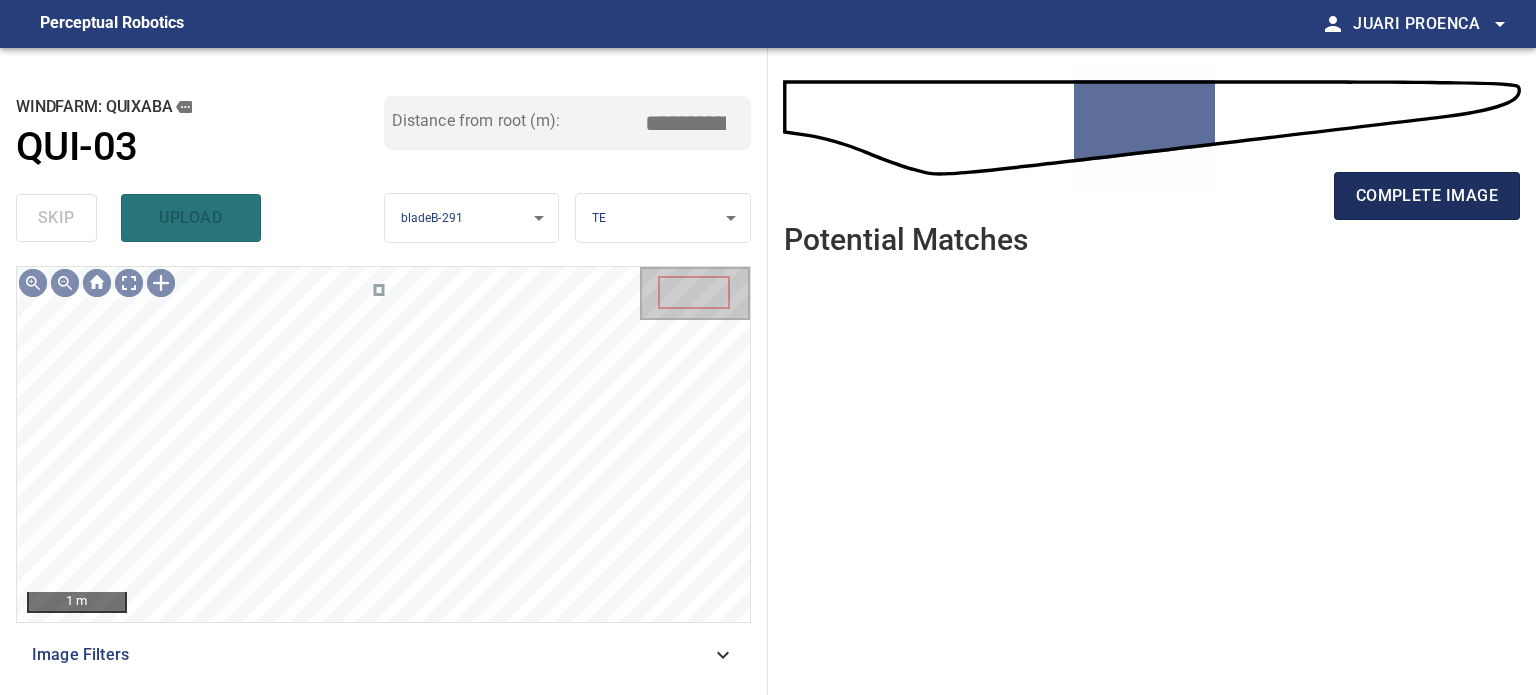 click on "complete image" at bounding box center (1427, 196) 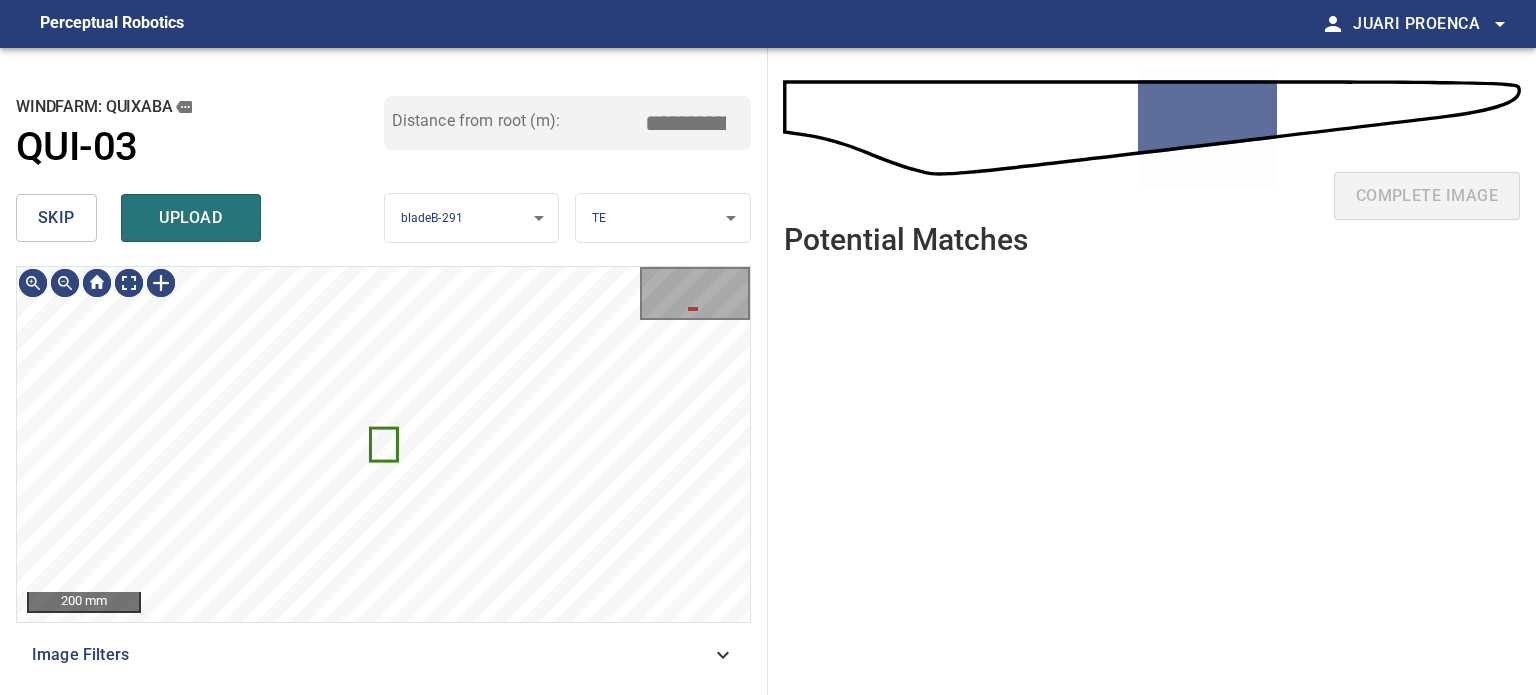 click on "skip" at bounding box center [56, 218] 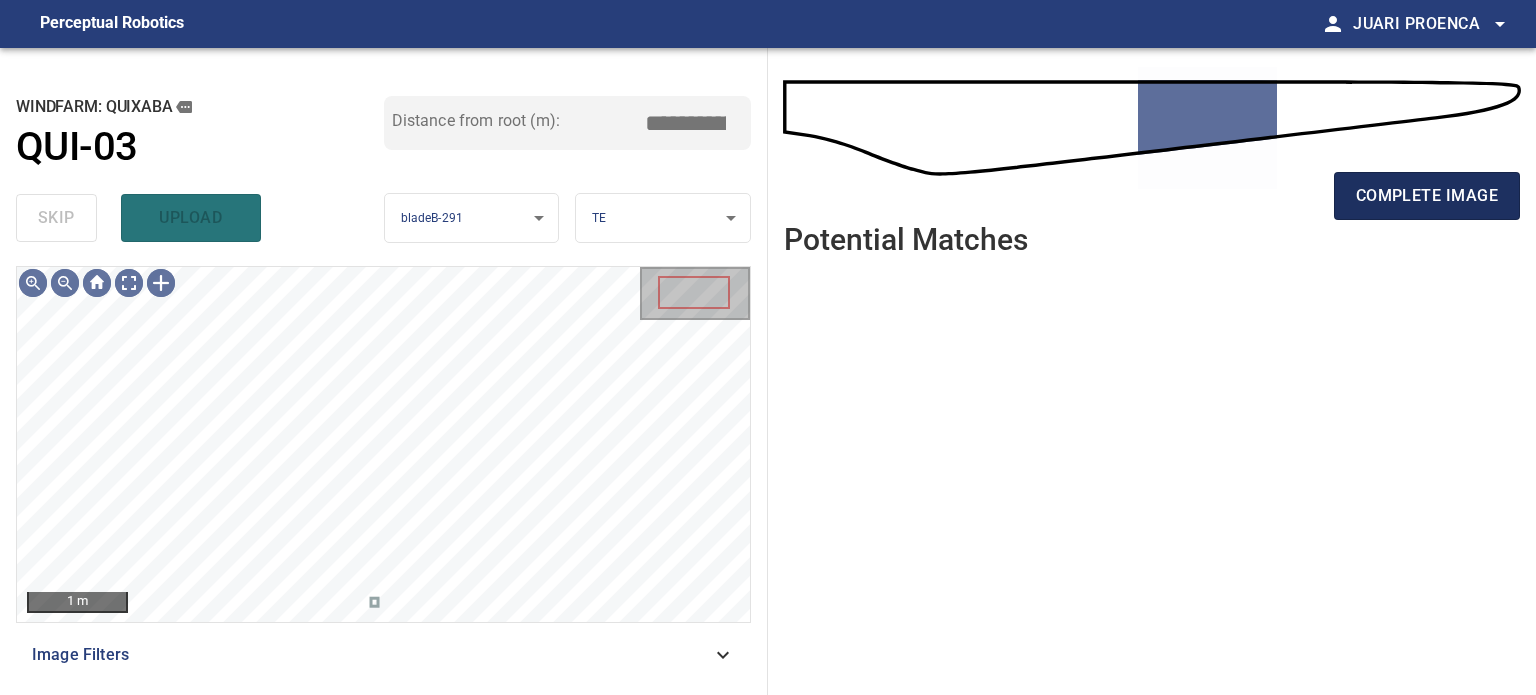 click on "complete image" at bounding box center (1427, 196) 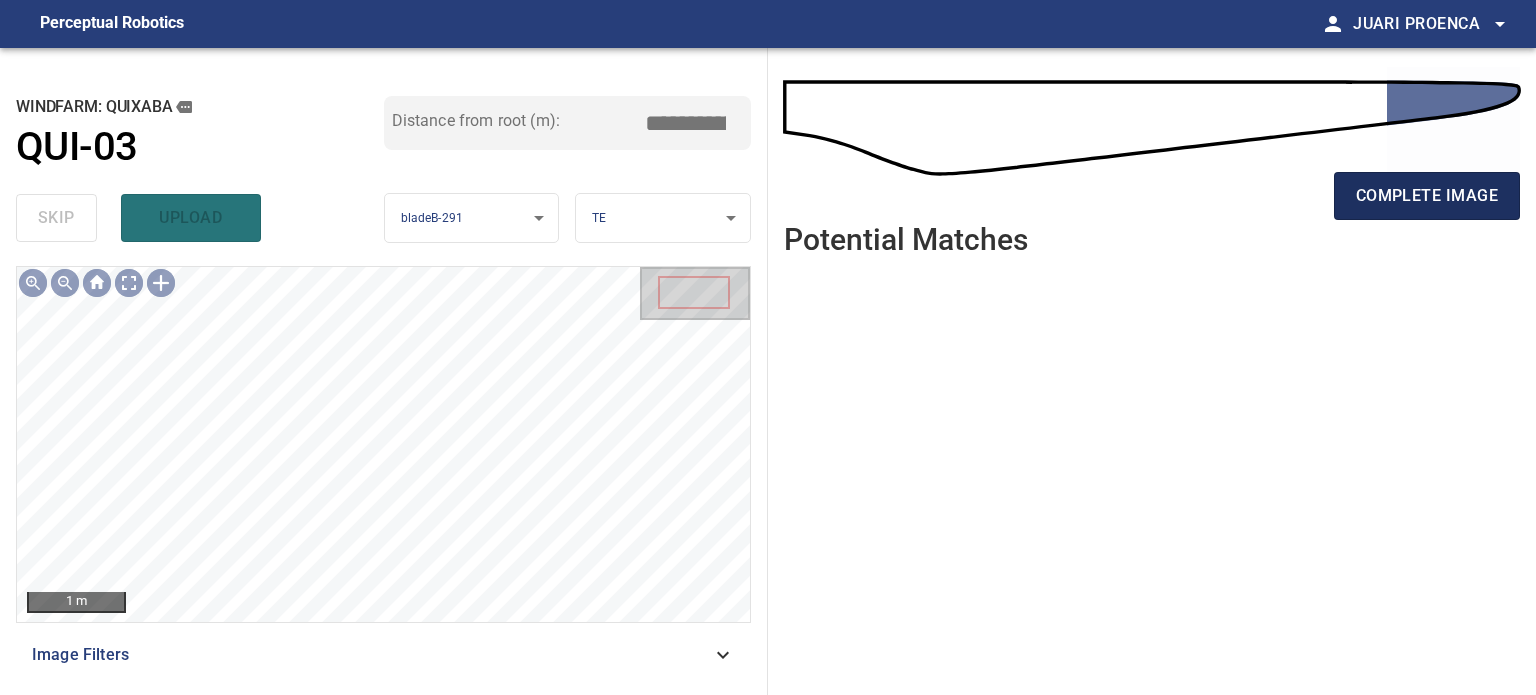 click on "complete image" at bounding box center [1427, 196] 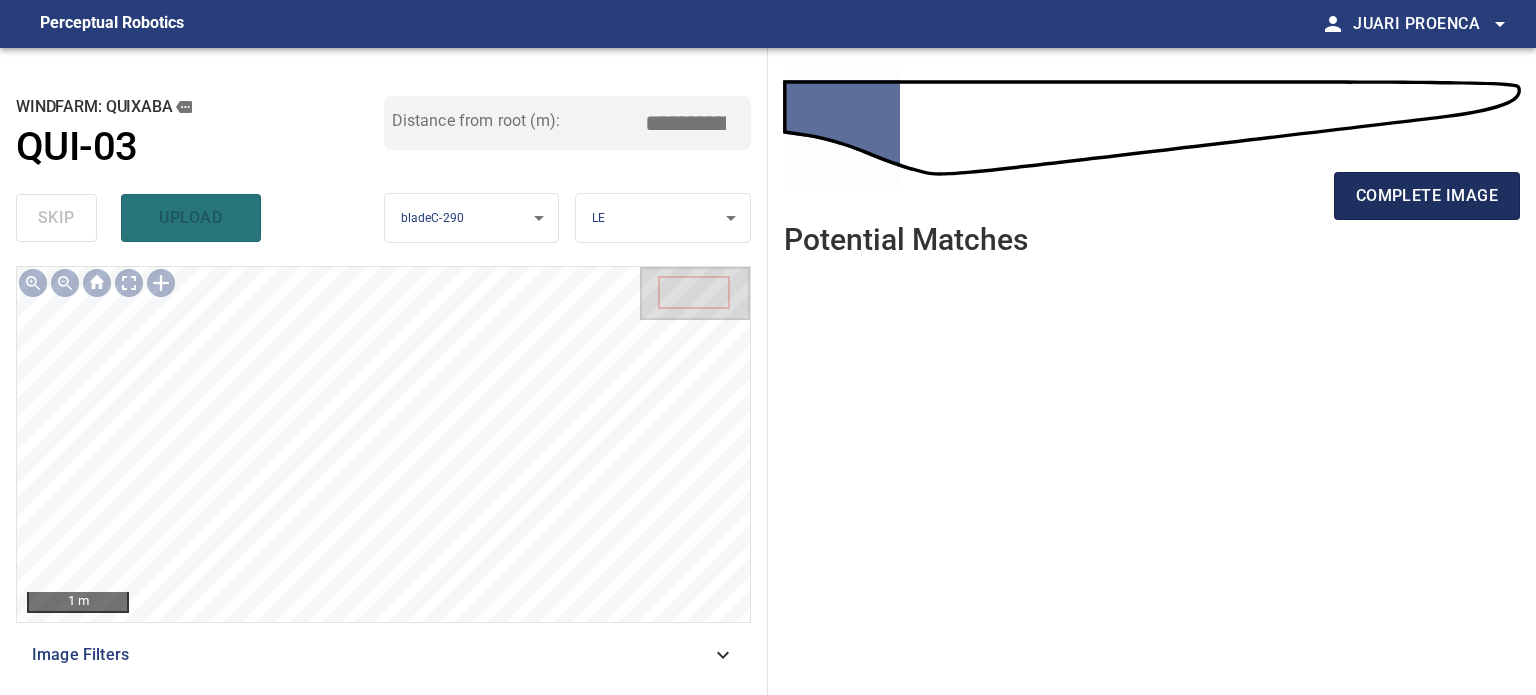 click on "complete image" at bounding box center (1427, 196) 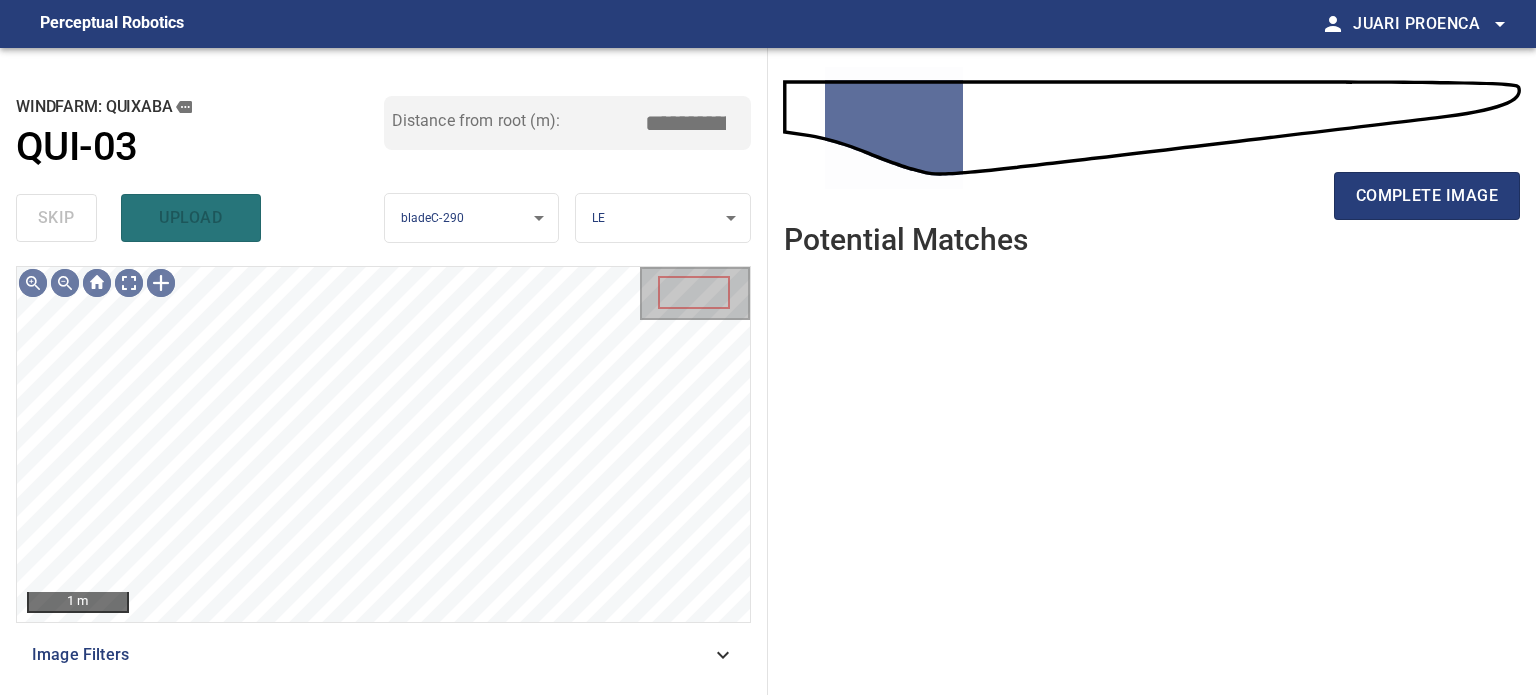 click on "complete image" at bounding box center (1427, 196) 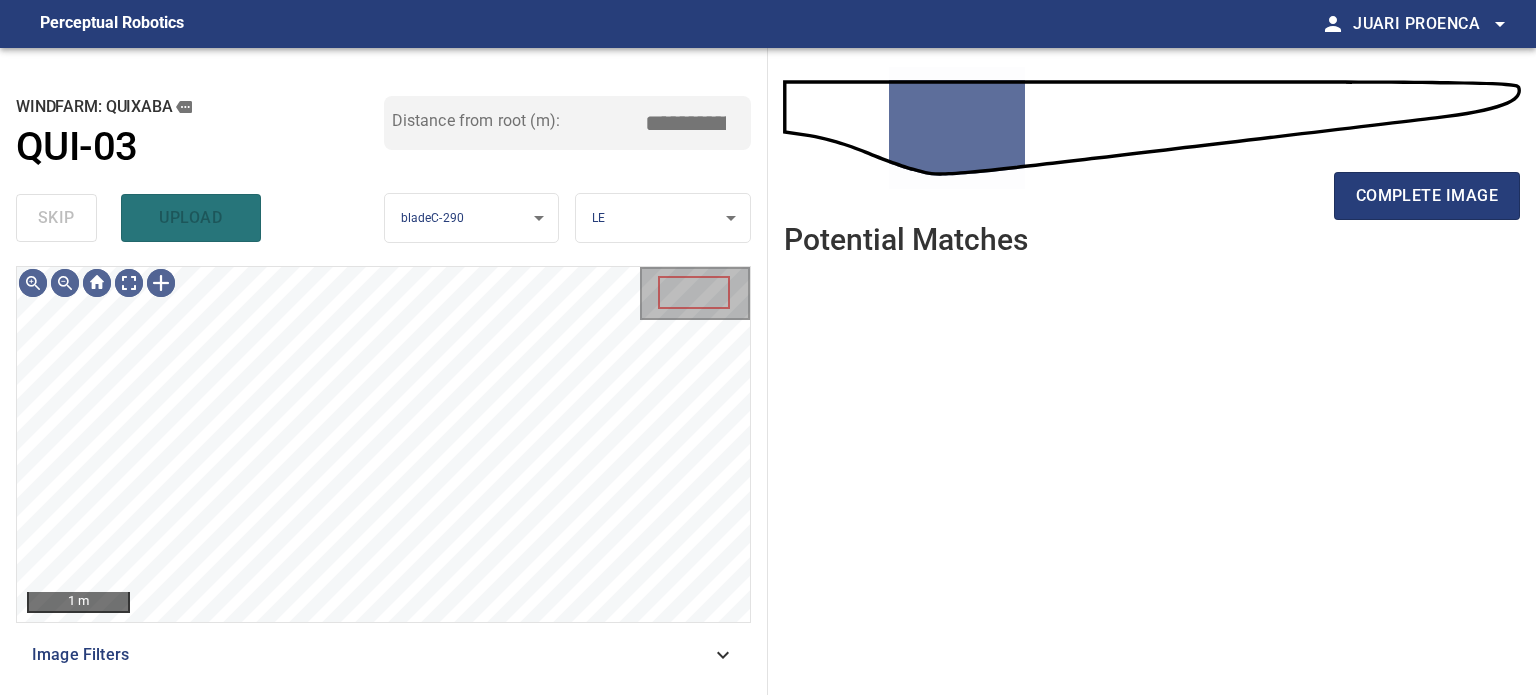 click on "complete image" at bounding box center (1427, 196) 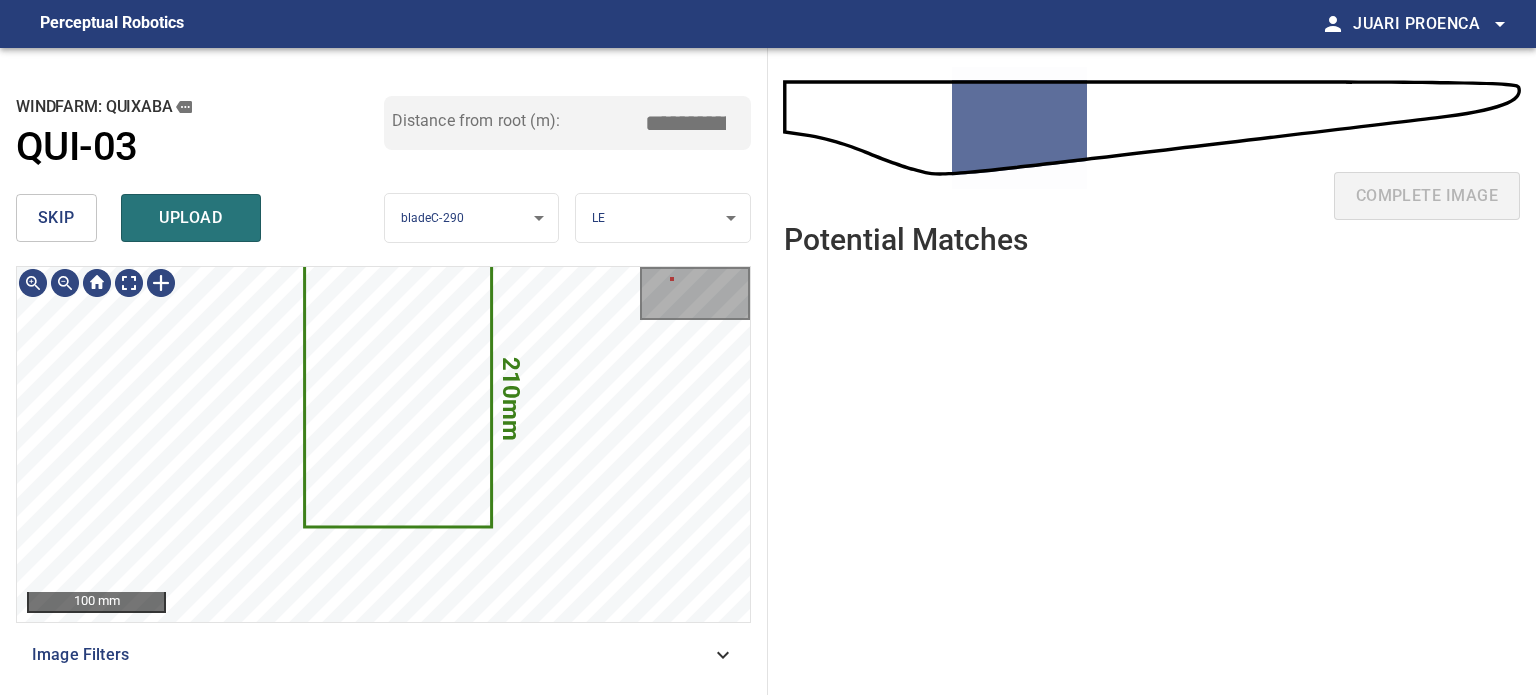 click on "upload" at bounding box center [191, 218] 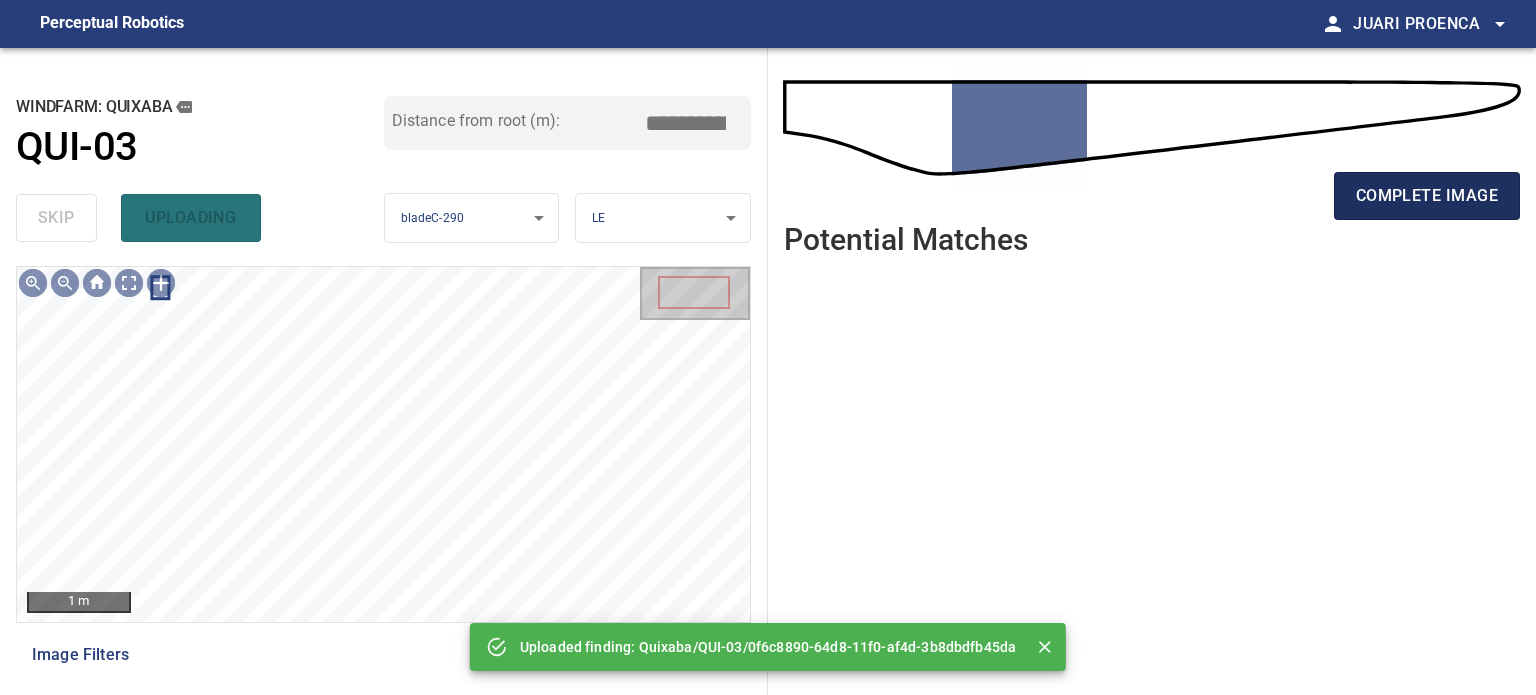 click on "complete image" at bounding box center (1427, 196) 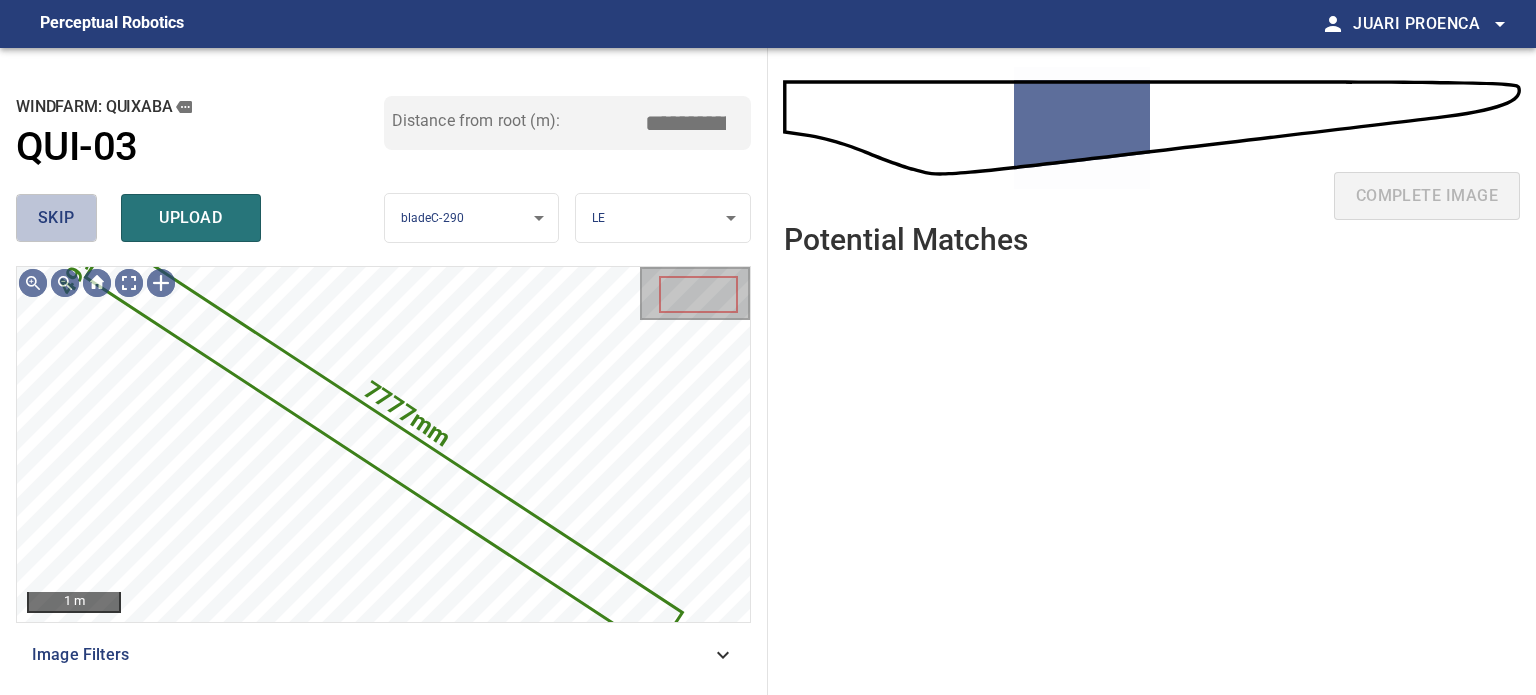 click on "skip" at bounding box center (56, 218) 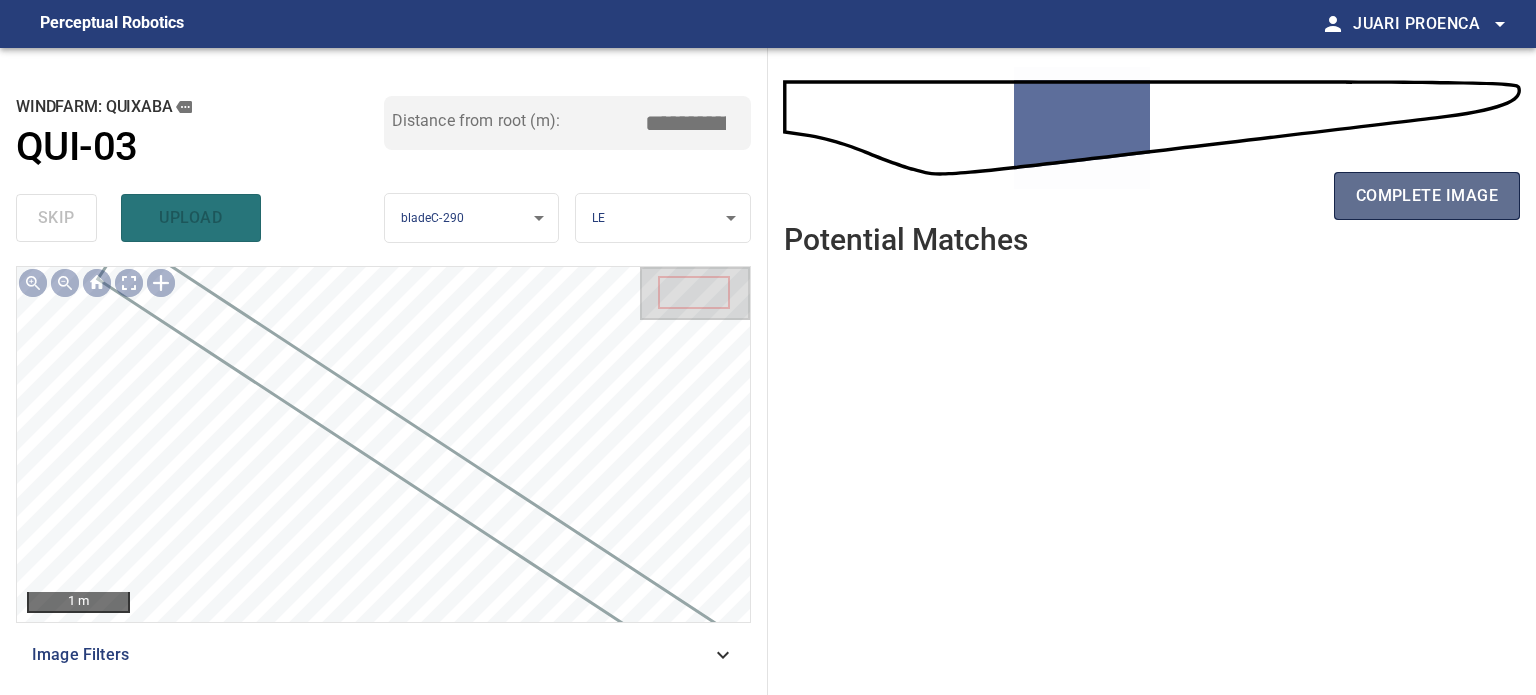 click on "complete image" at bounding box center (1427, 196) 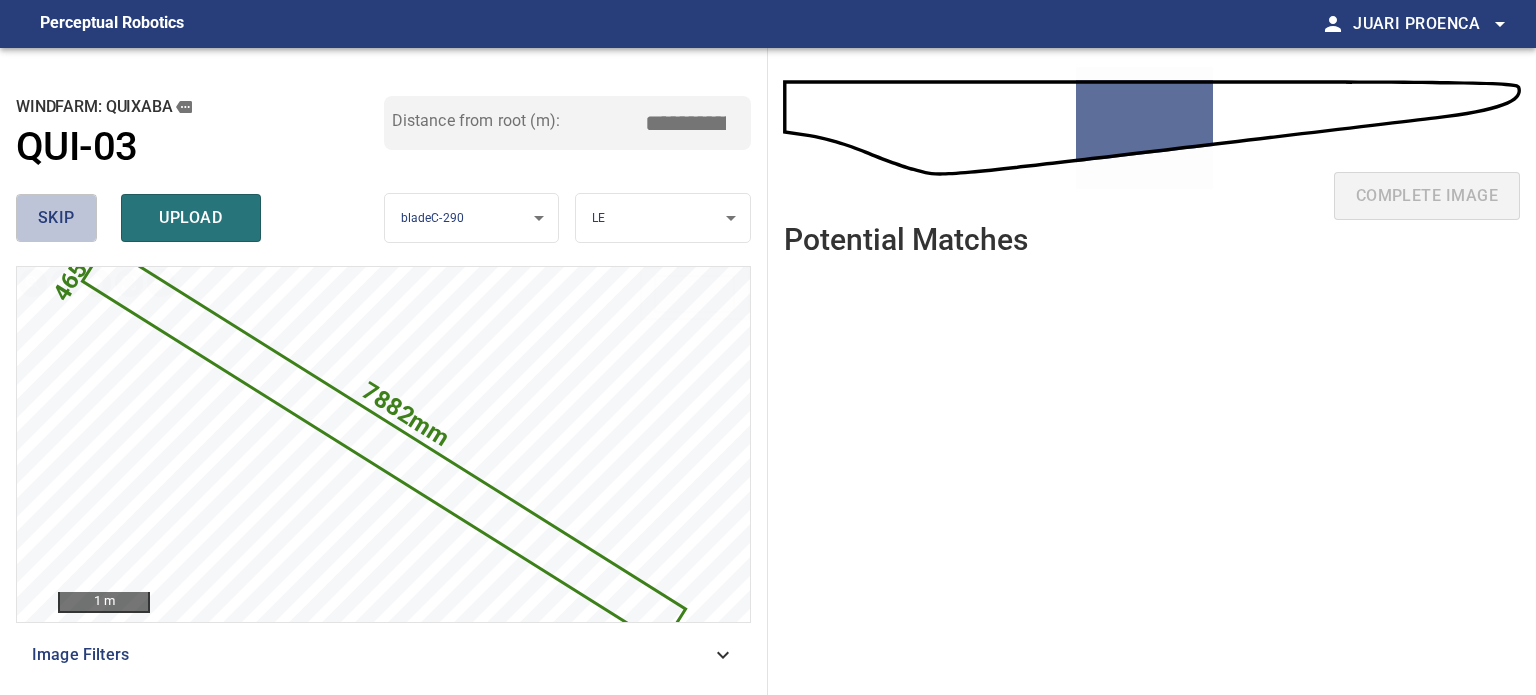 click on "skip" at bounding box center (56, 218) 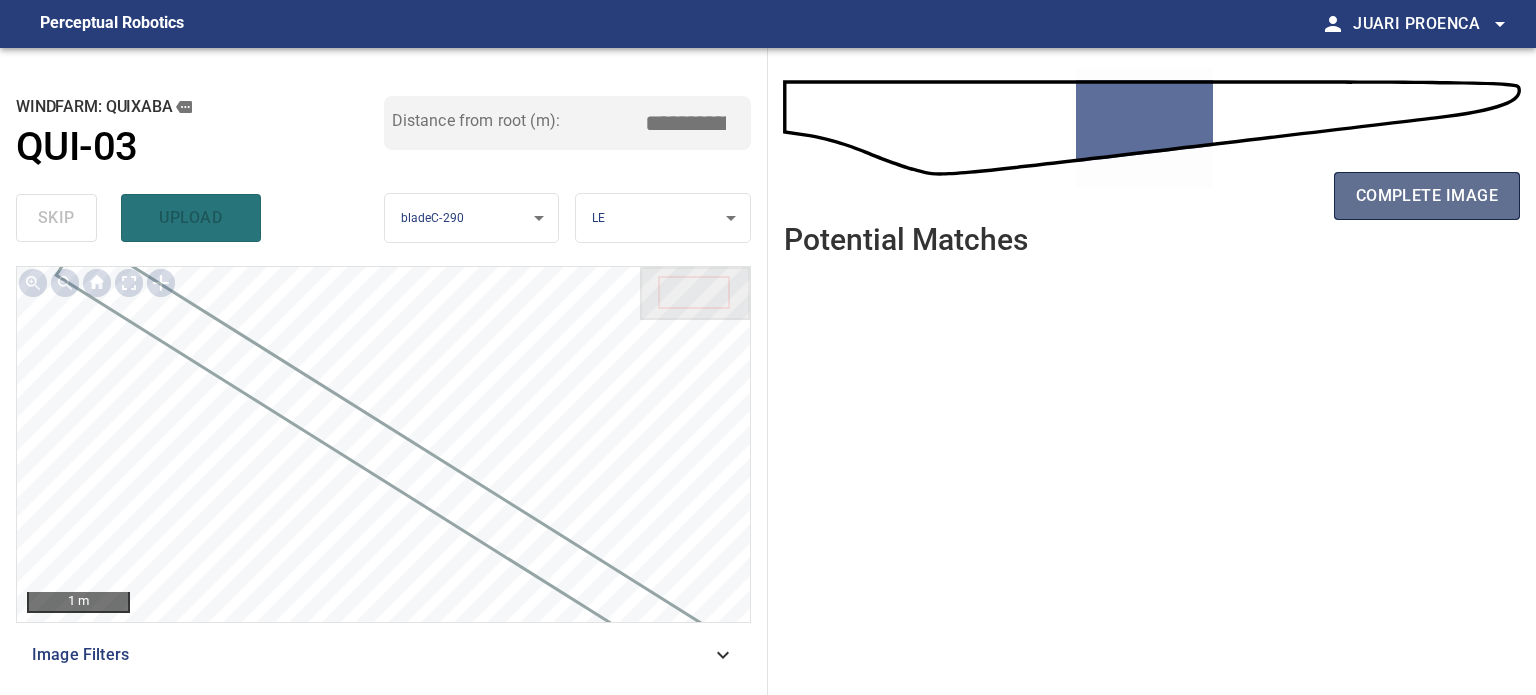 click on "complete image" at bounding box center (1427, 196) 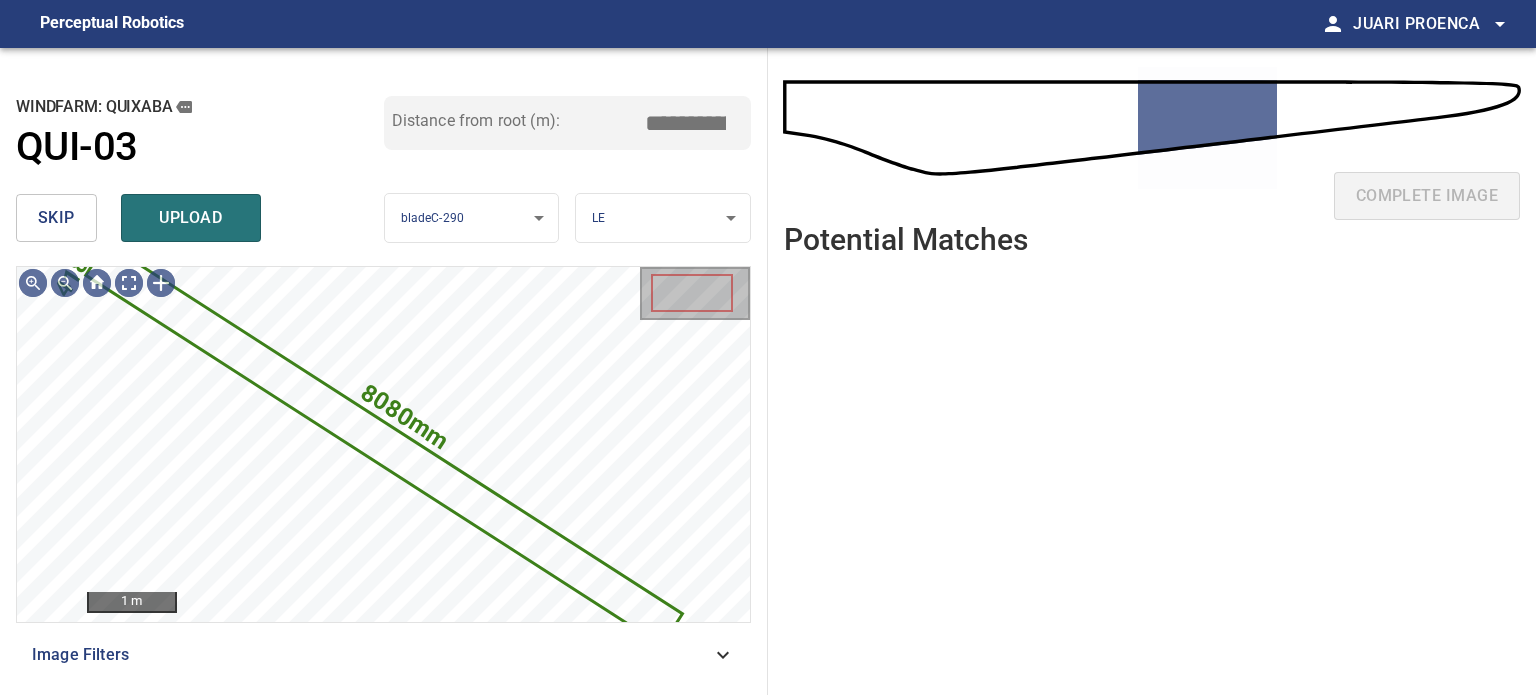 click on "skip" at bounding box center [56, 218] 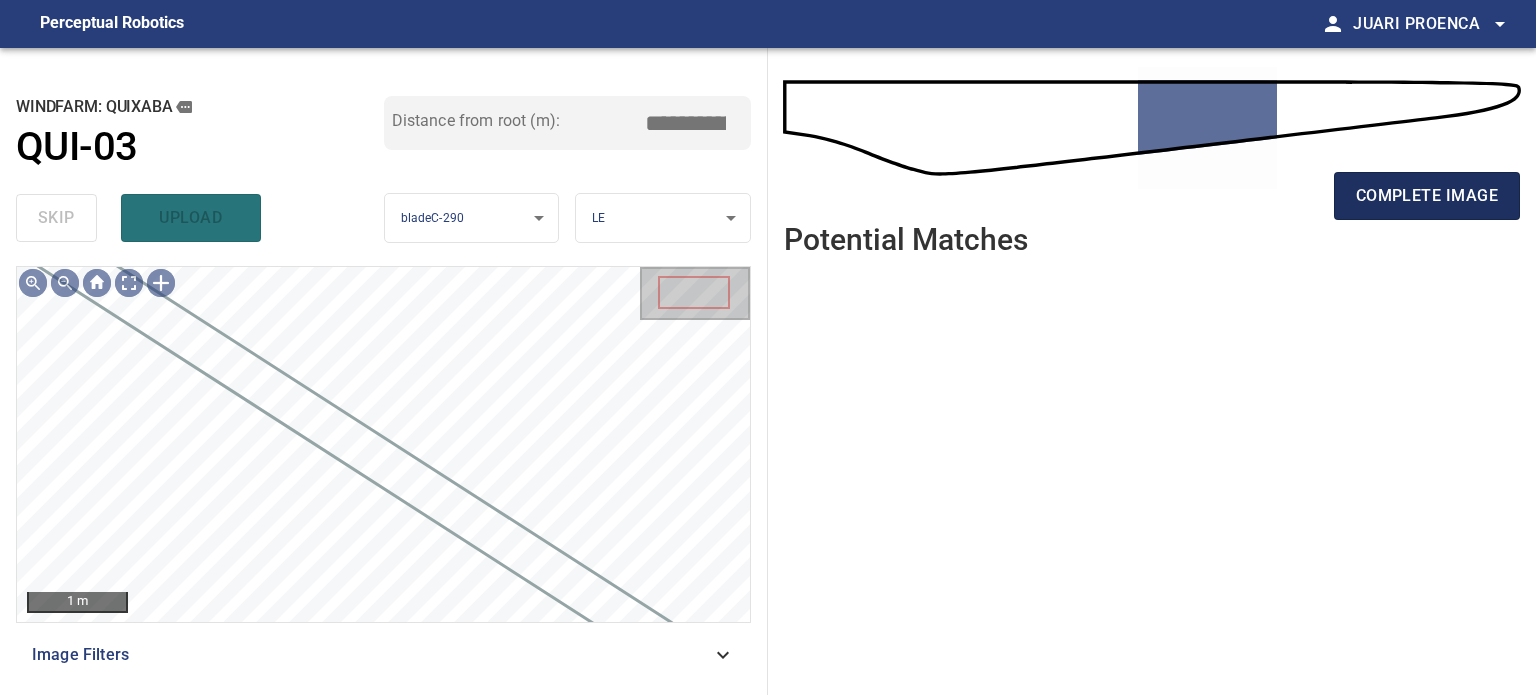 click on "complete image" at bounding box center [1427, 196] 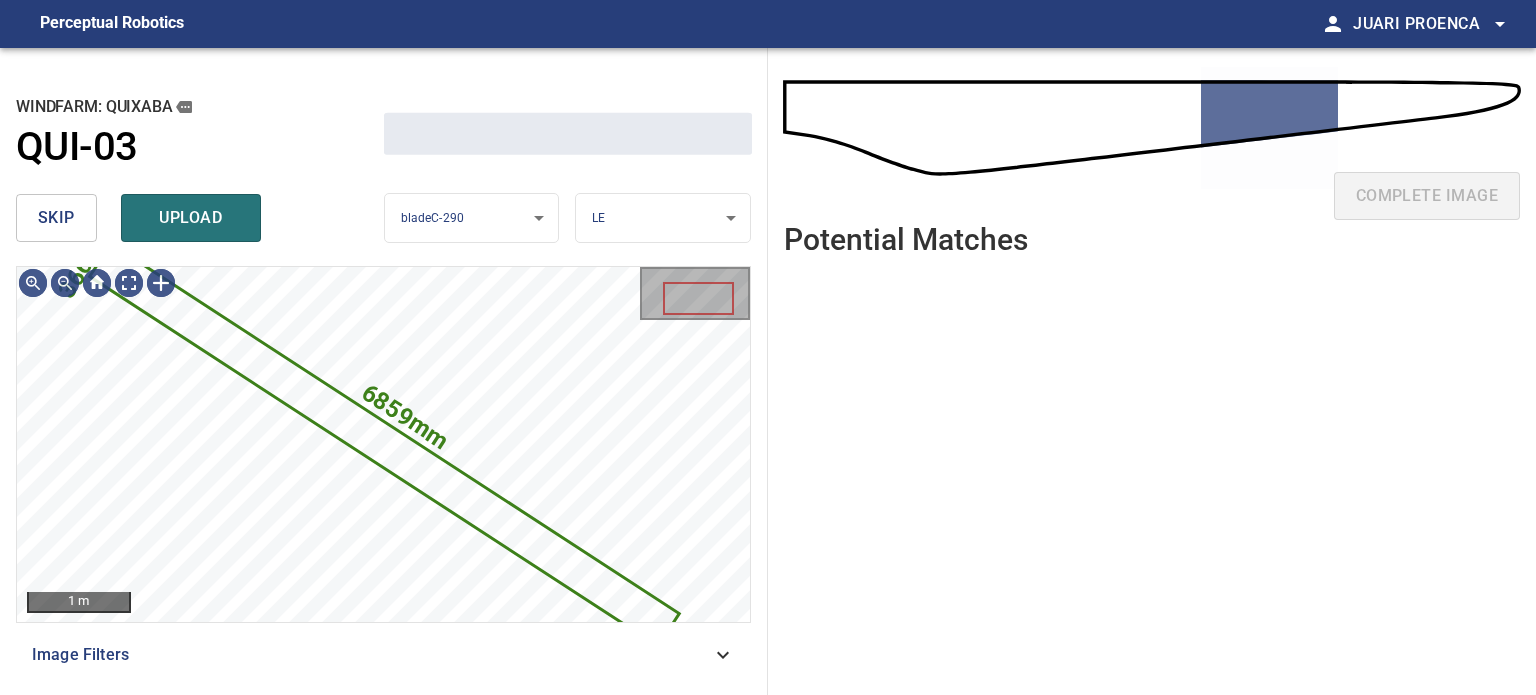 click on "skip" at bounding box center [56, 218] 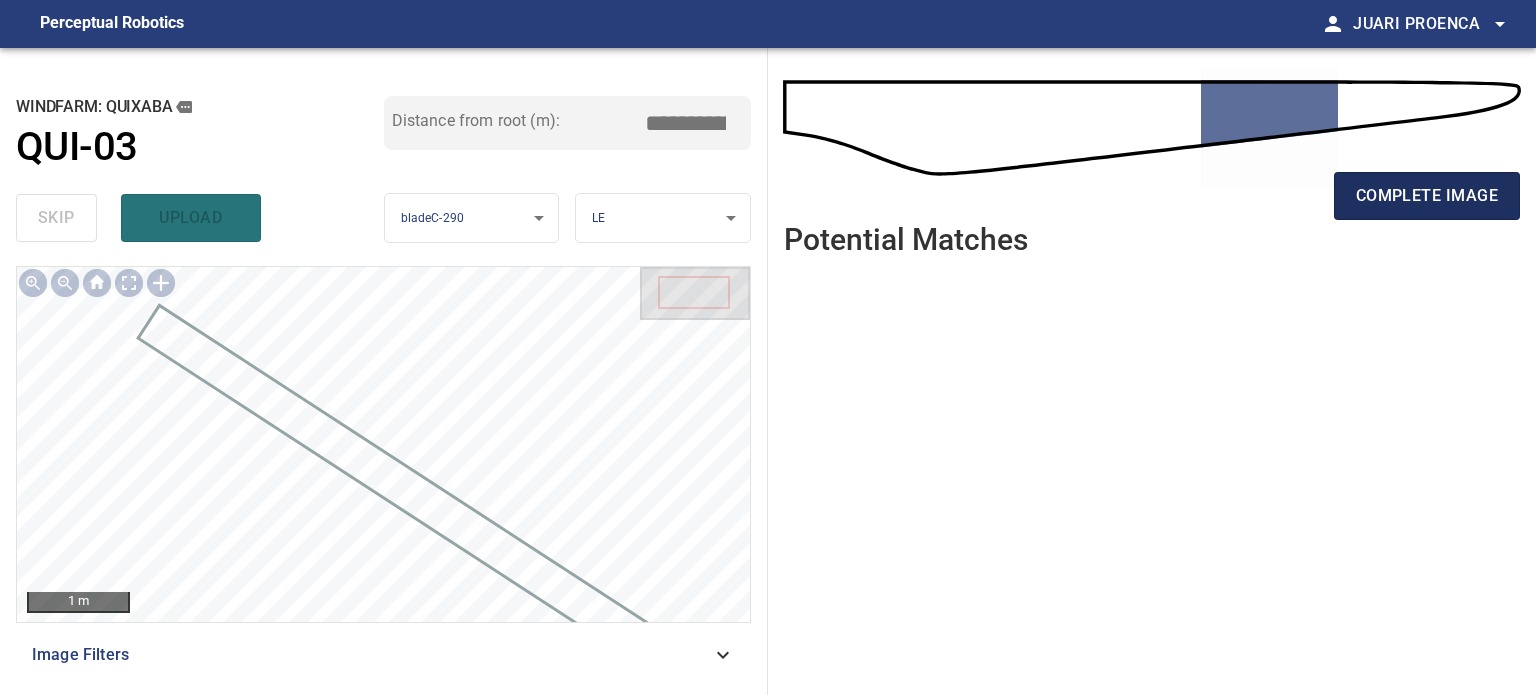 click on "complete image" at bounding box center (1427, 196) 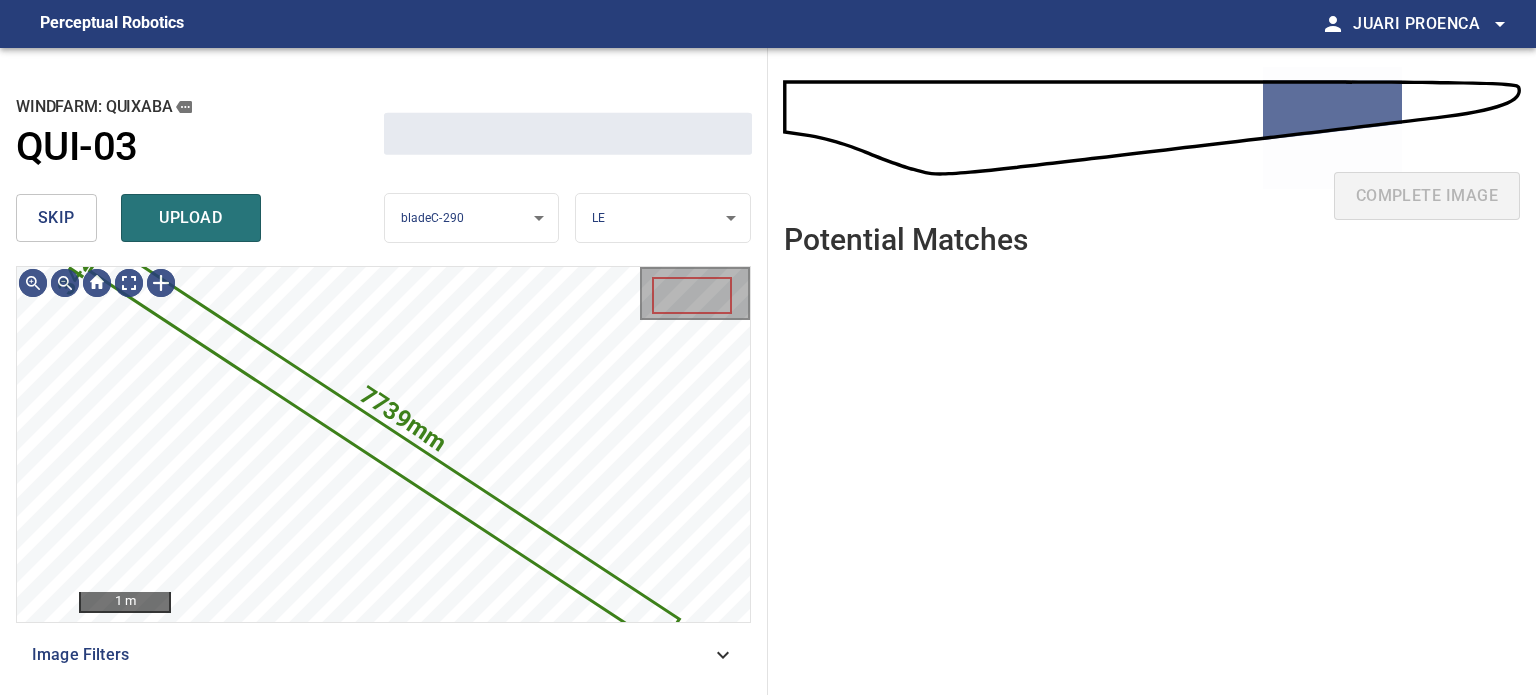 click on "skip" at bounding box center [56, 218] 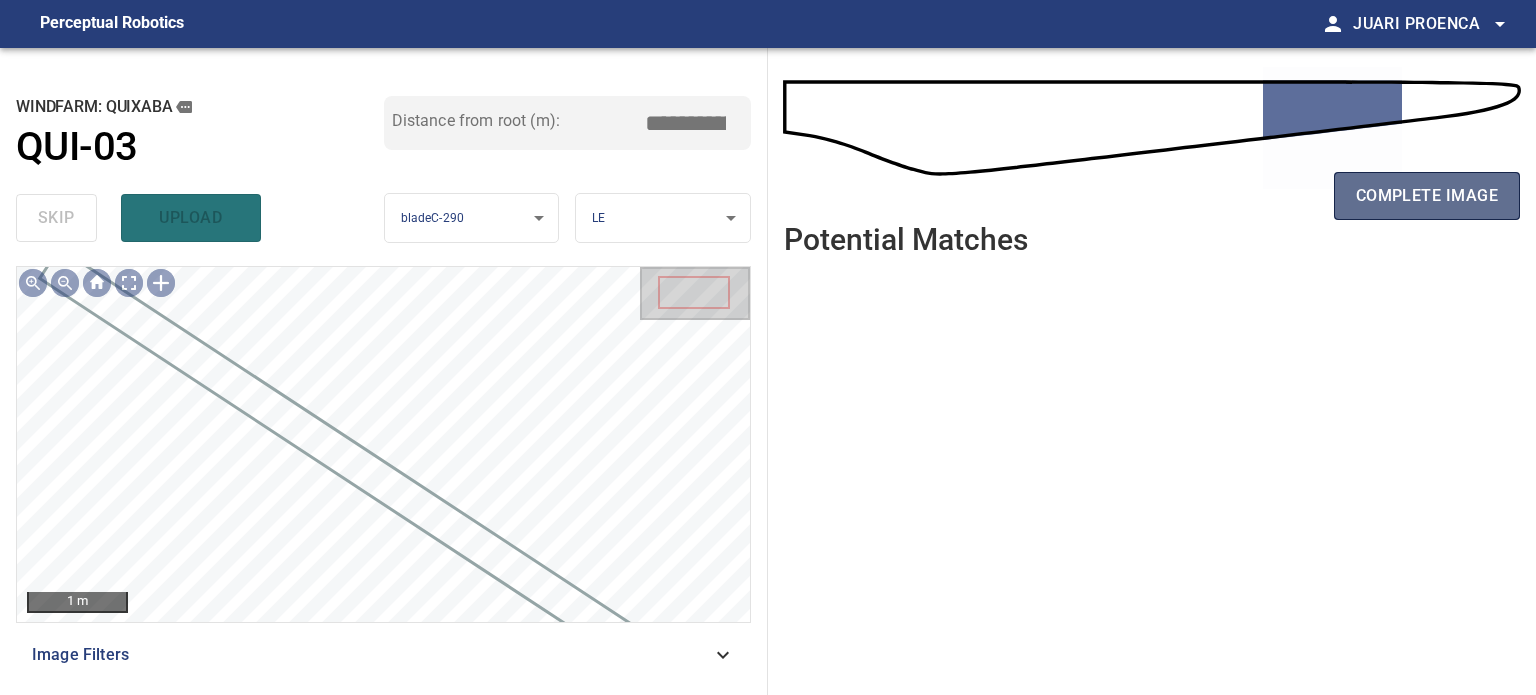 click on "complete image" at bounding box center [1427, 196] 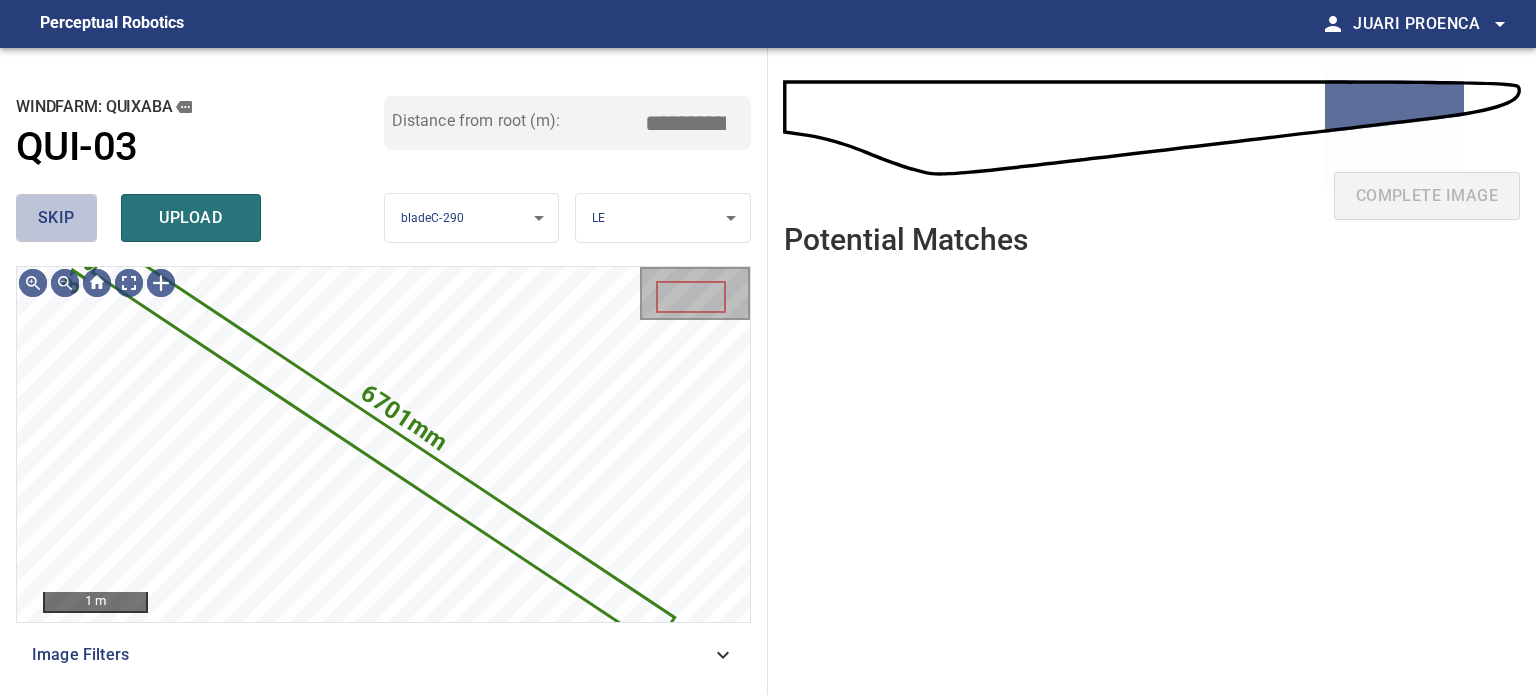 click on "skip" at bounding box center [56, 218] 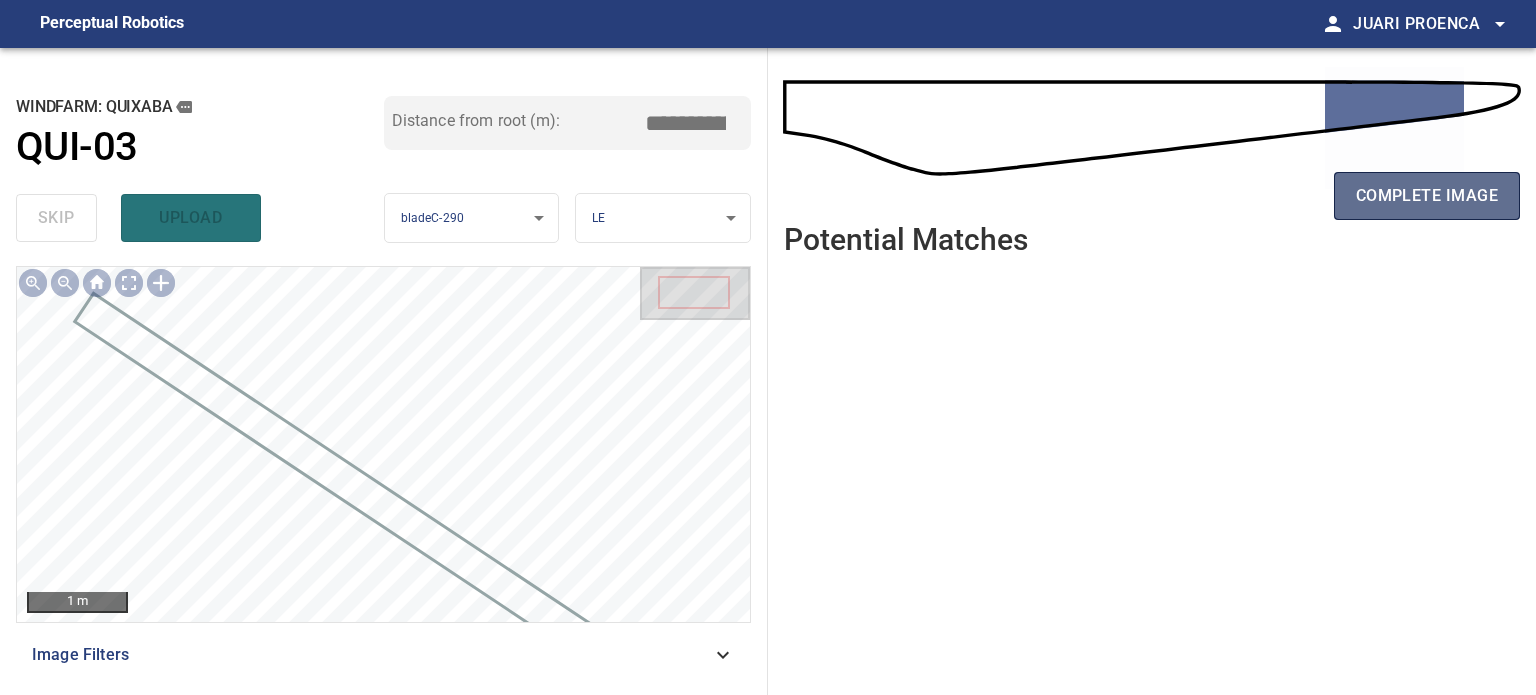 click on "complete image" at bounding box center (1427, 196) 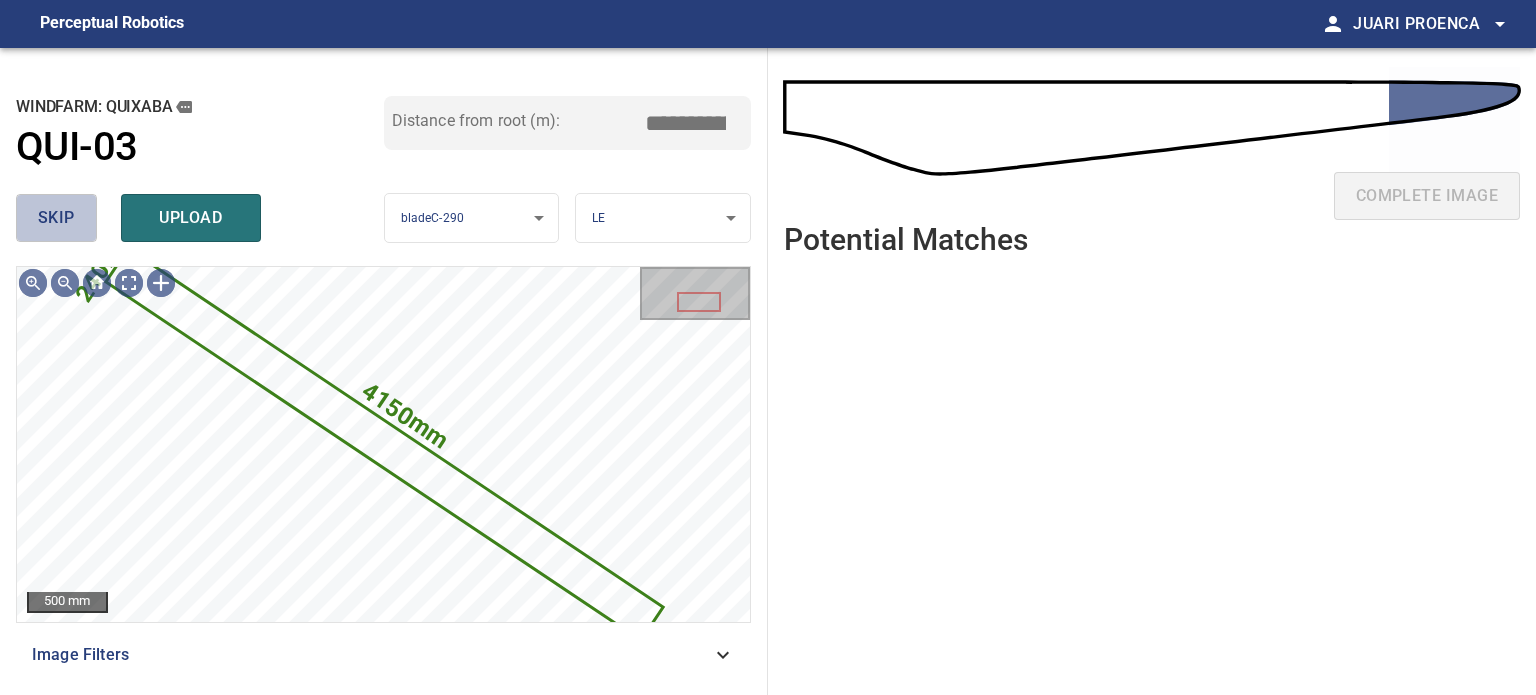 click on "skip" at bounding box center [56, 218] 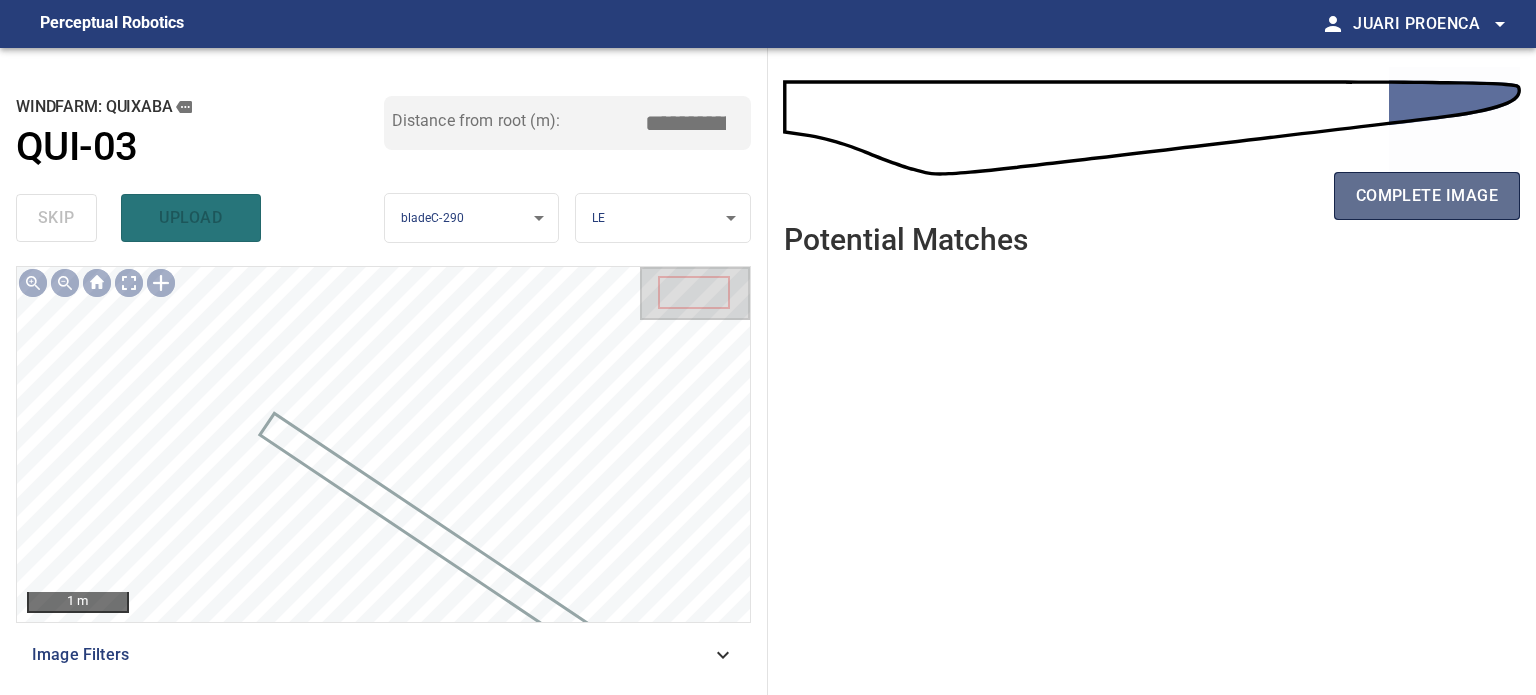 click on "complete image" at bounding box center [1427, 196] 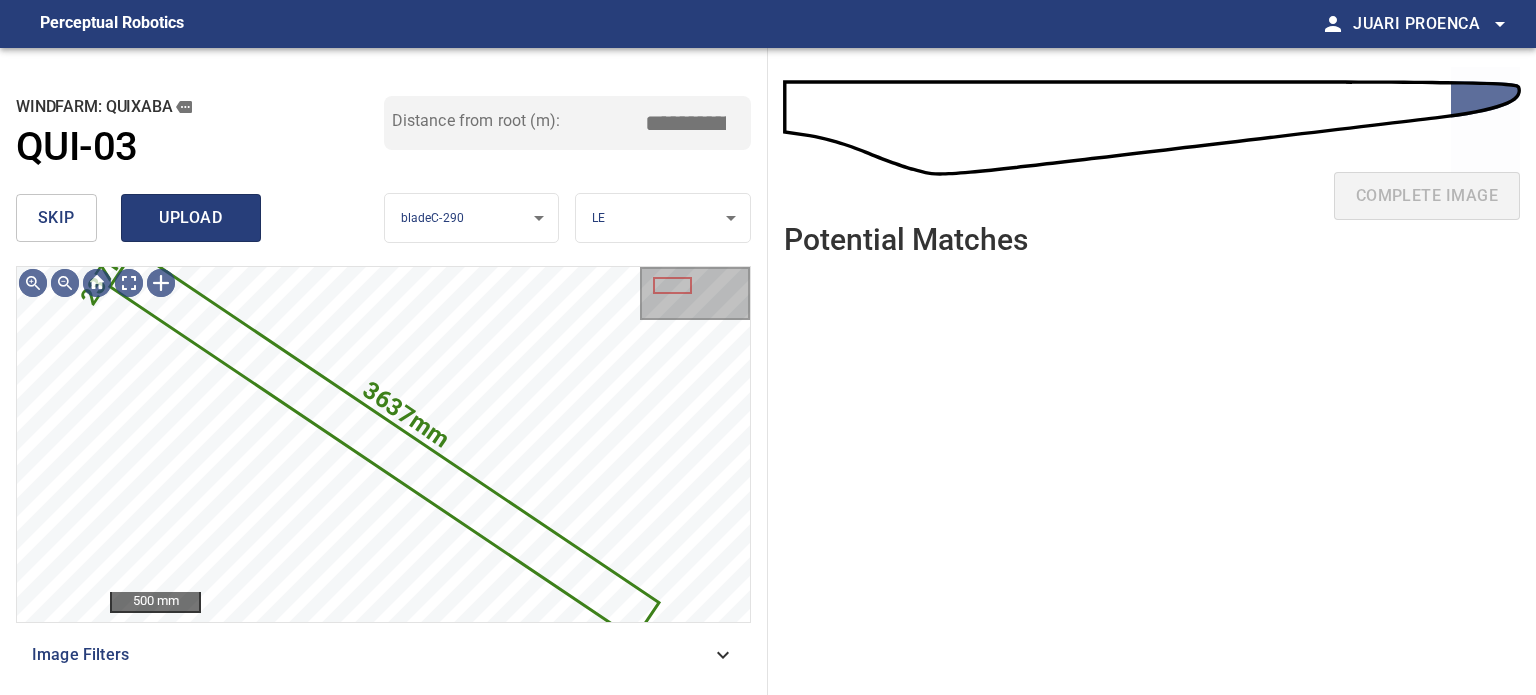 click on "upload" at bounding box center (191, 218) 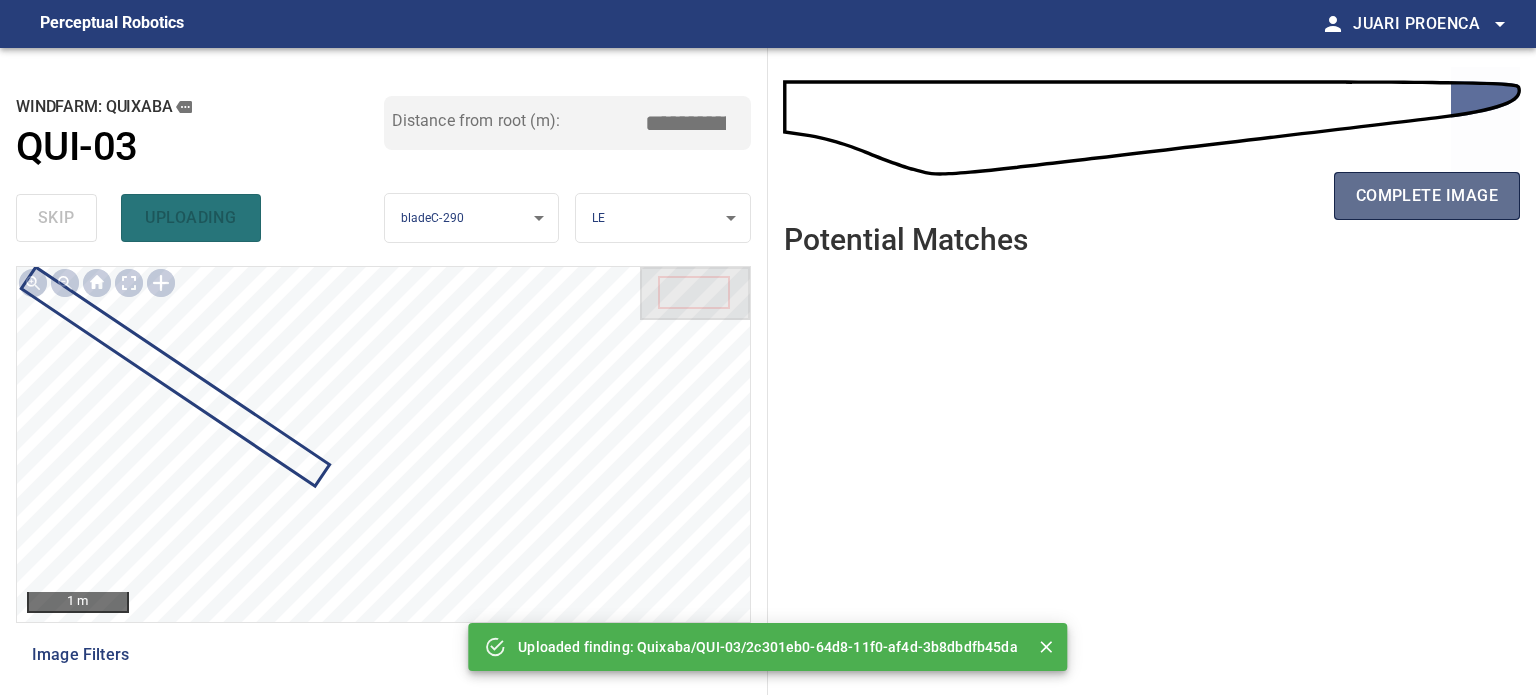 click on "complete image" at bounding box center (1427, 196) 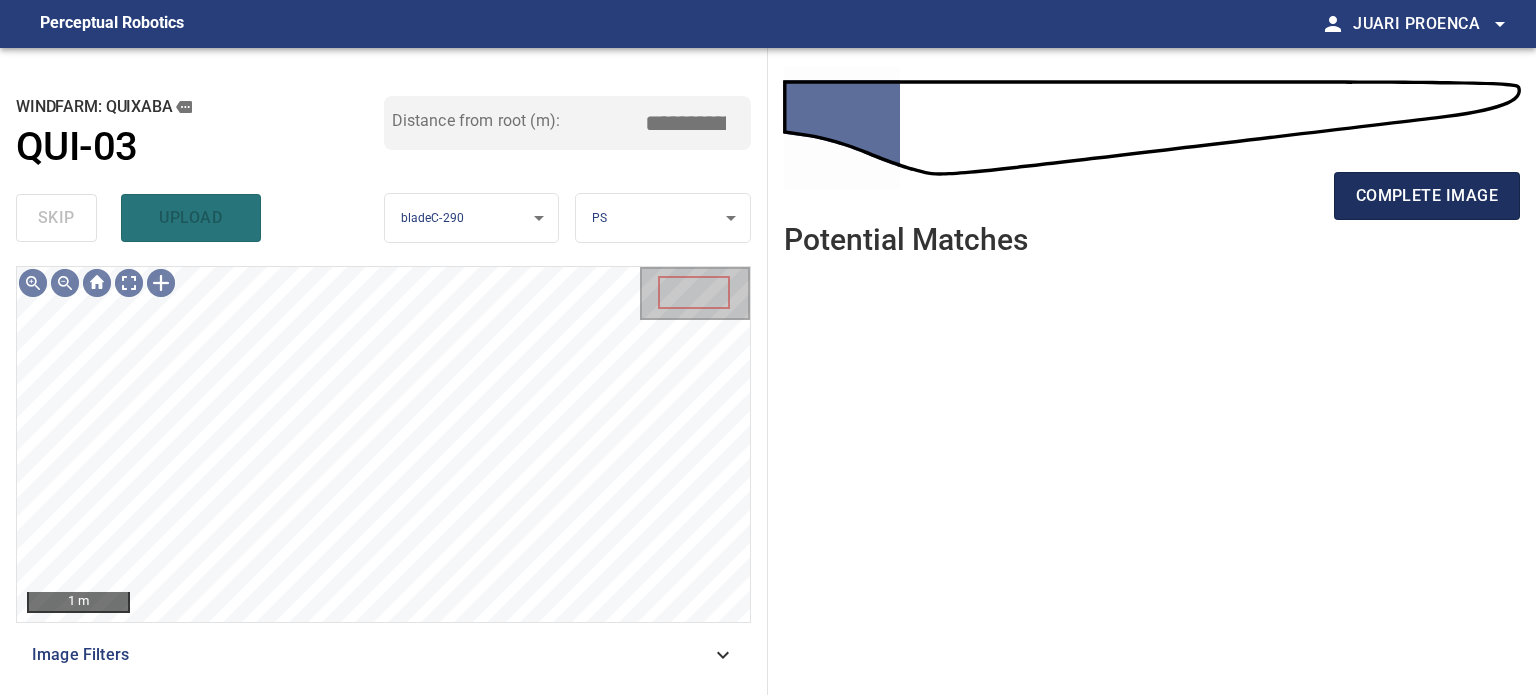 click on "complete image" at bounding box center (1427, 196) 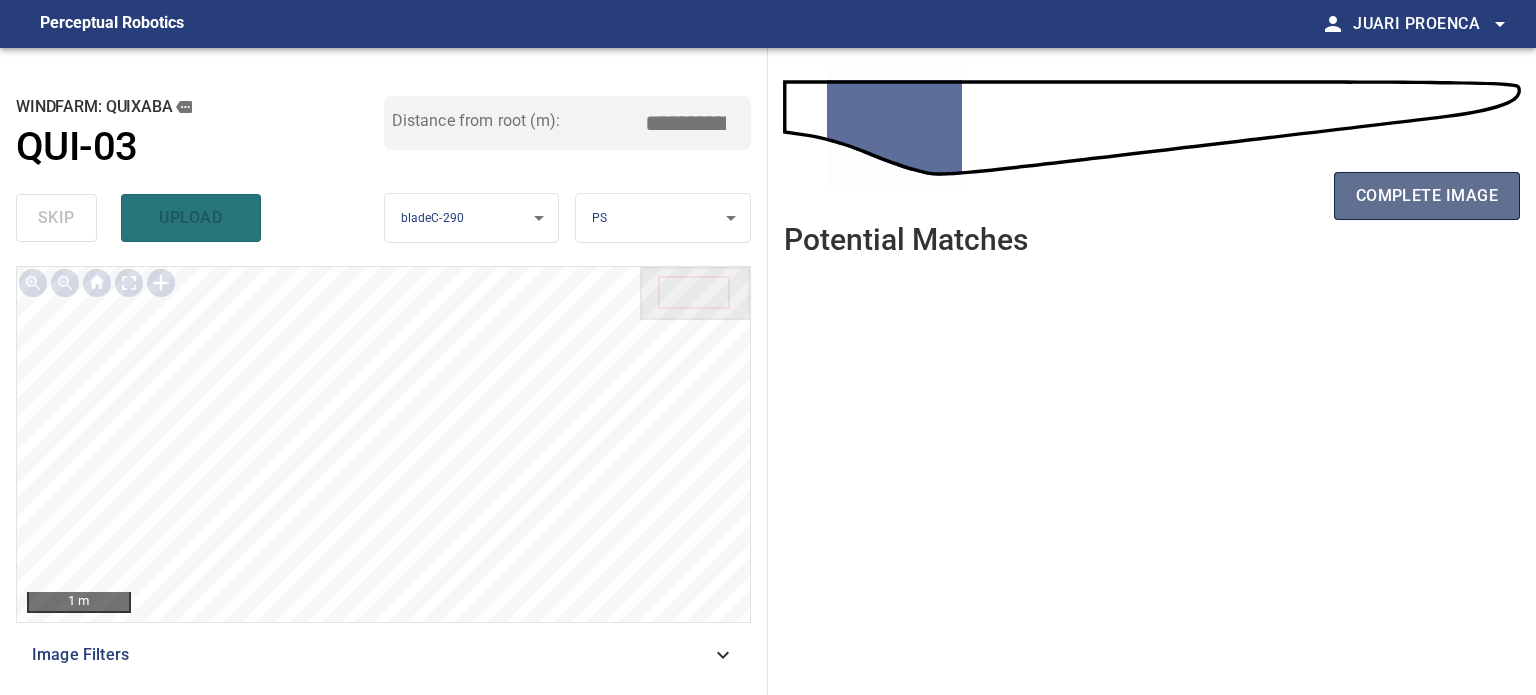 click on "complete image" at bounding box center [1427, 196] 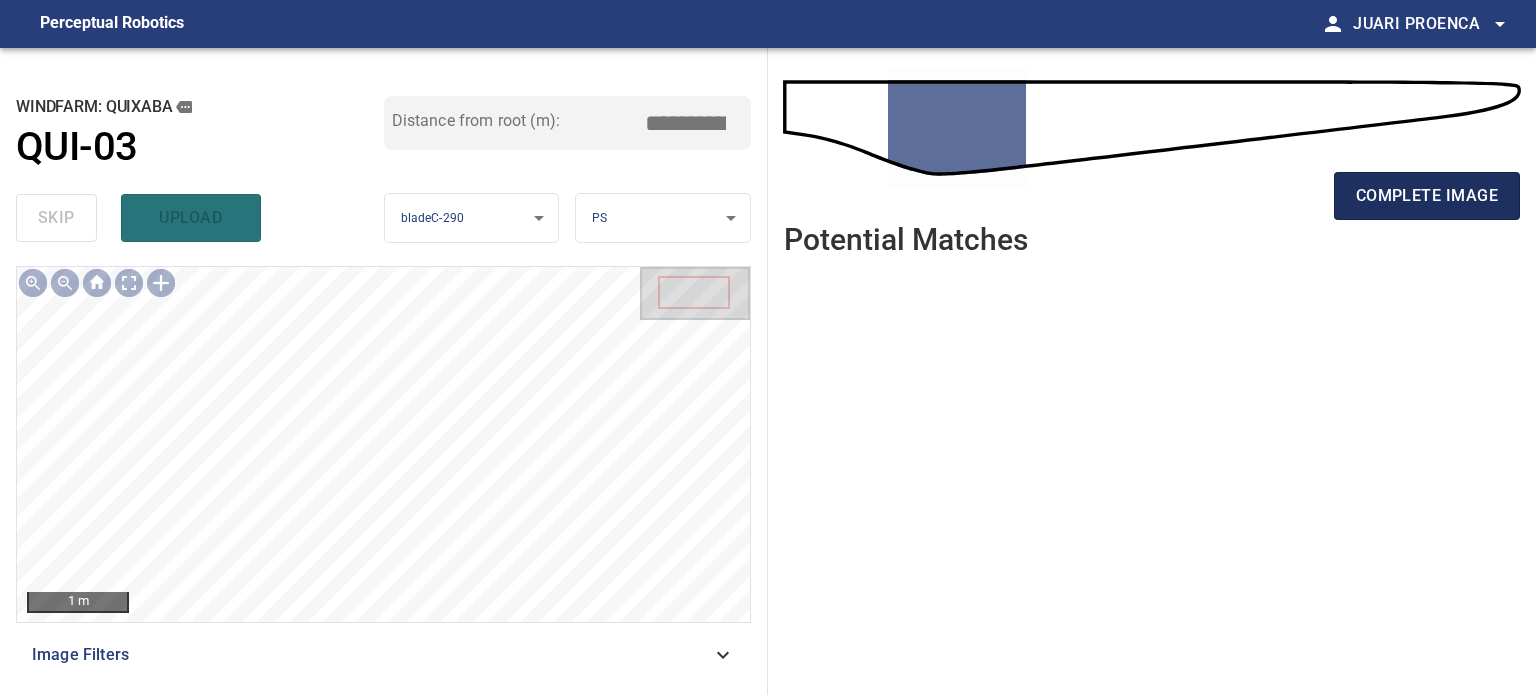 click on "complete image" at bounding box center [1427, 196] 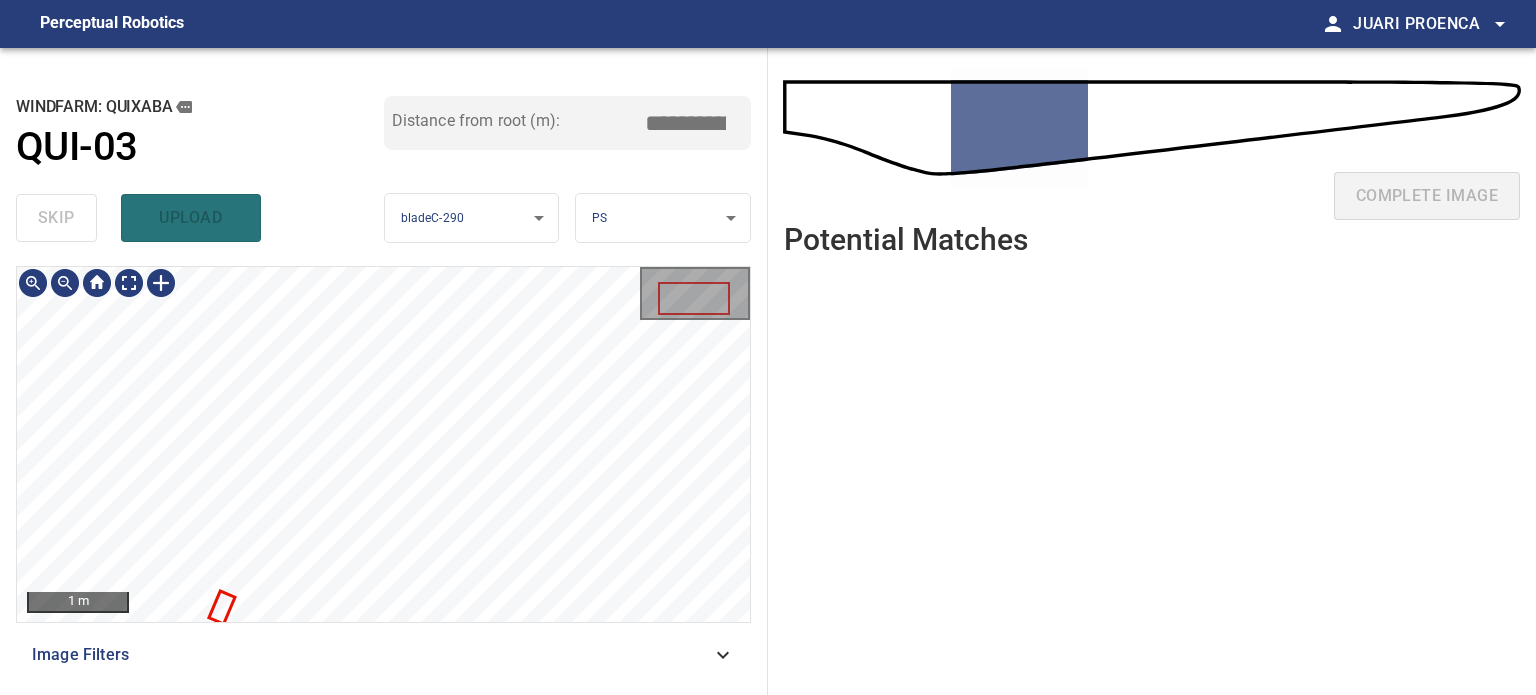 click on "**********" at bounding box center [384, 371] 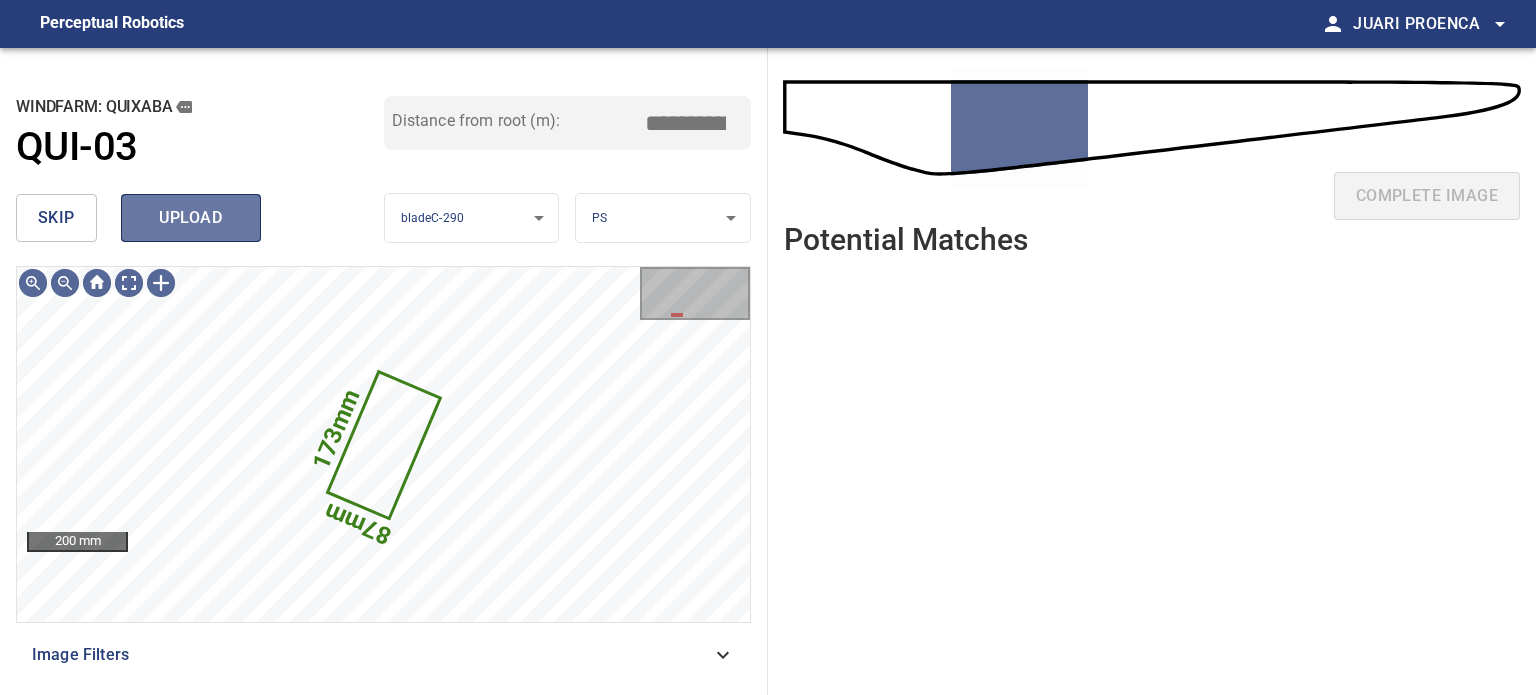 click on "upload" at bounding box center [191, 218] 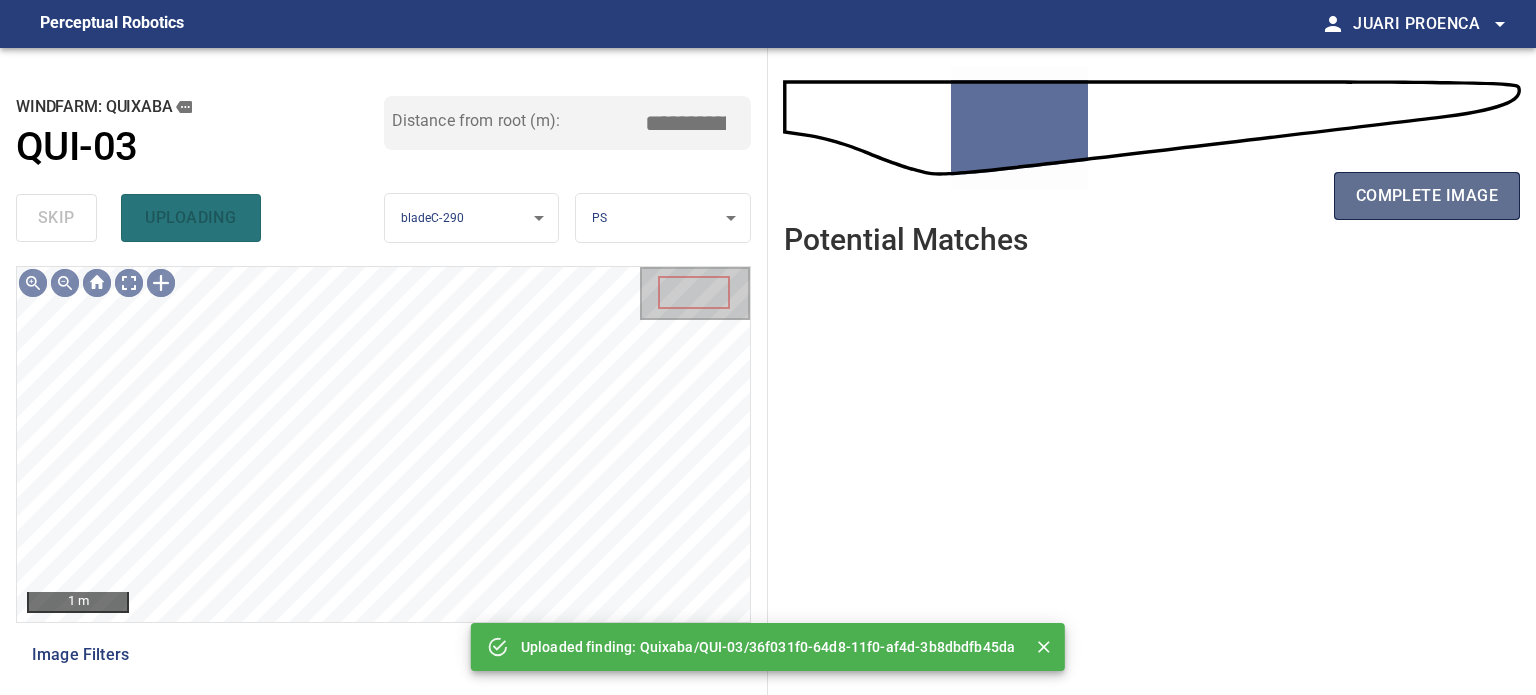 click on "complete image" at bounding box center [1427, 196] 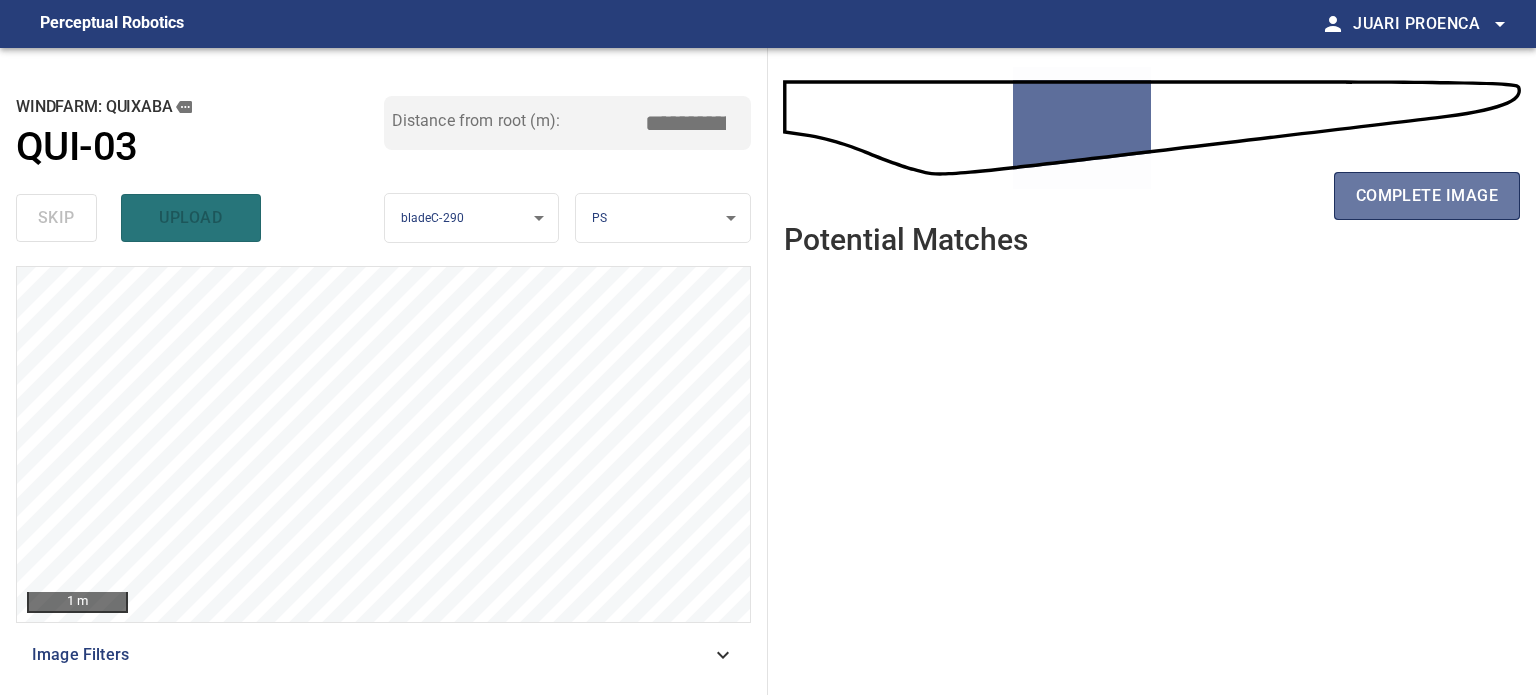 click on "complete image" at bounding box center (1427, 196) 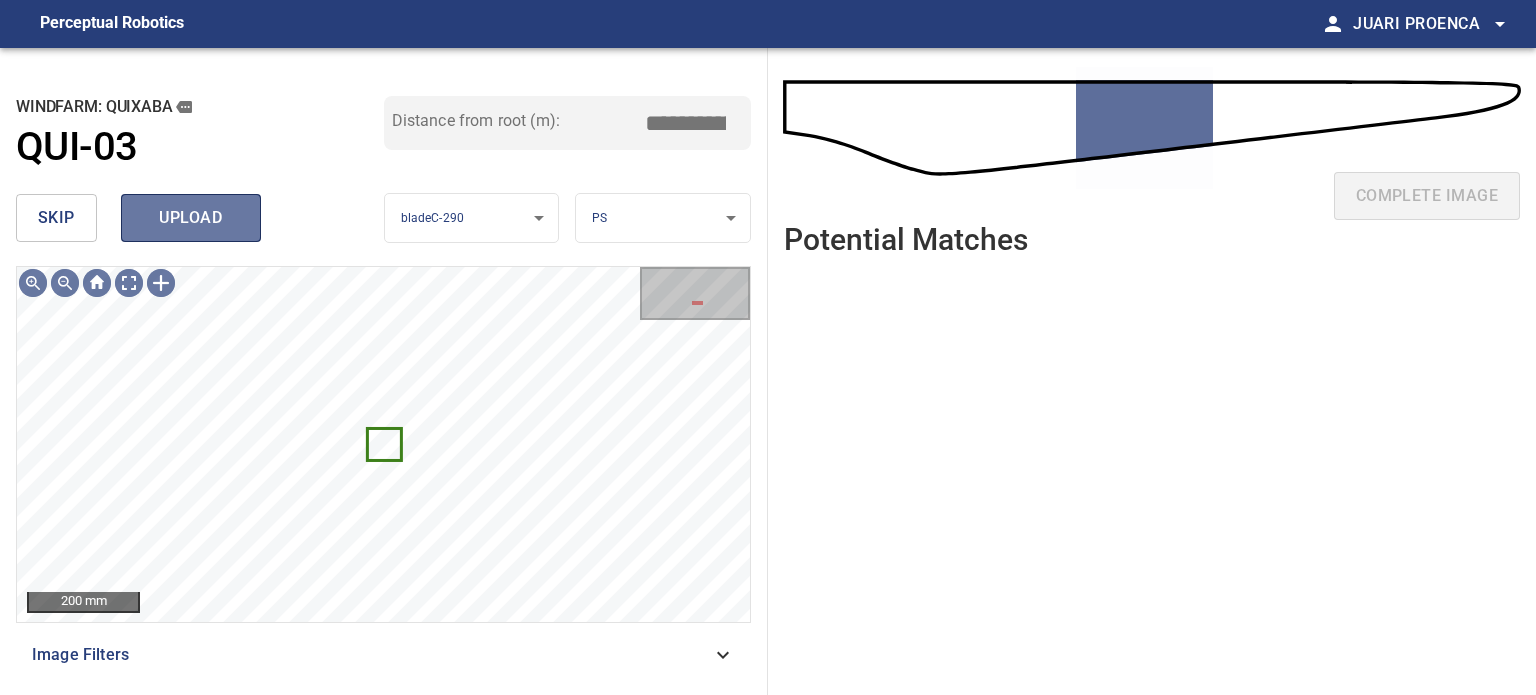 click on "upload" at bounding box center (191, 218) 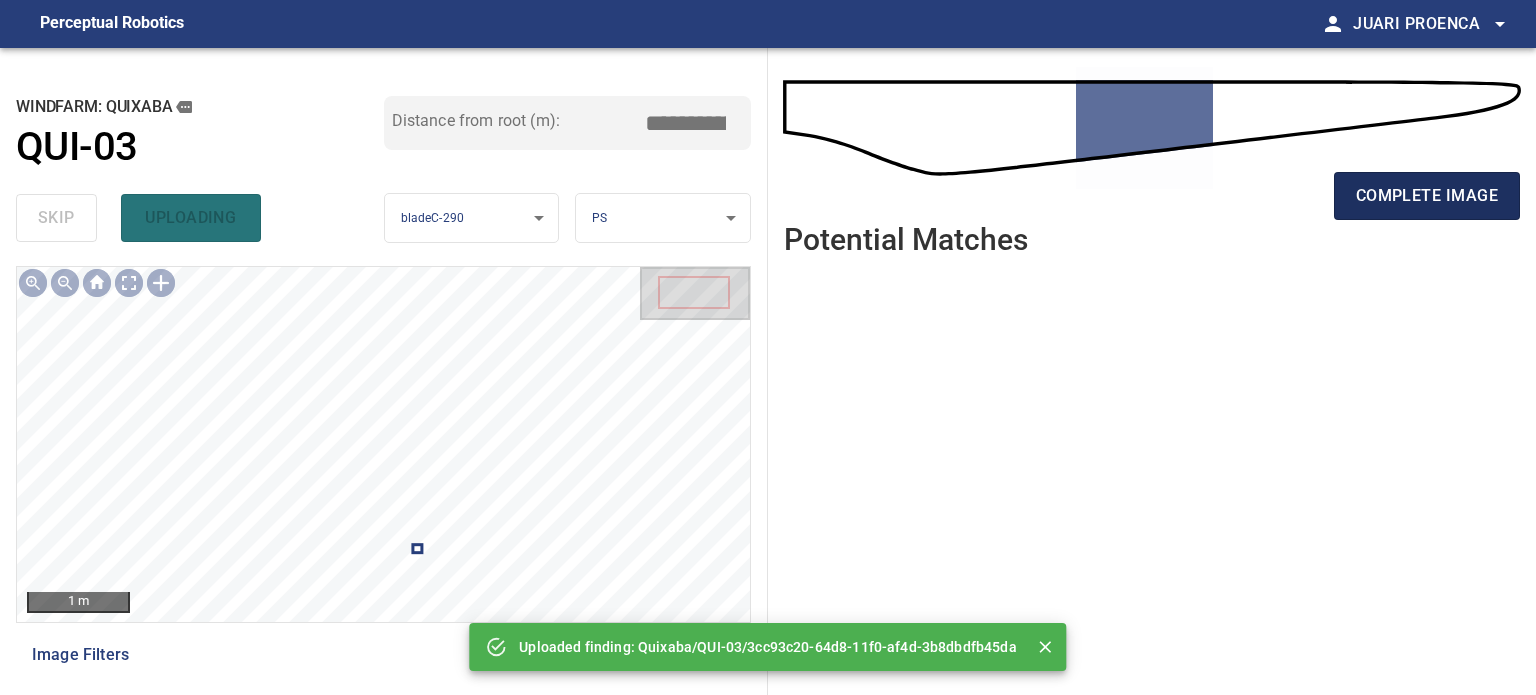 click on "complete image" at bounding box center [1427, 196] 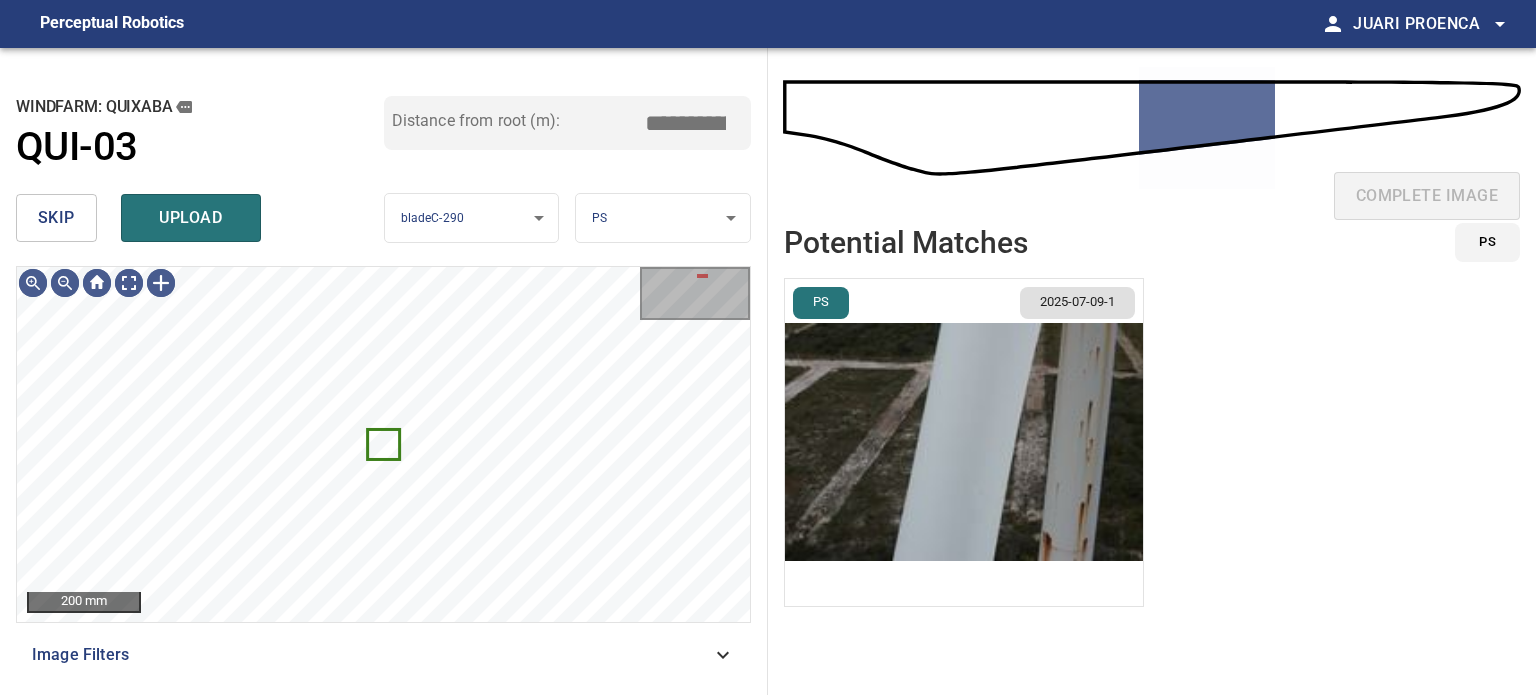 click on "skip" at bounding box center (56, 218) 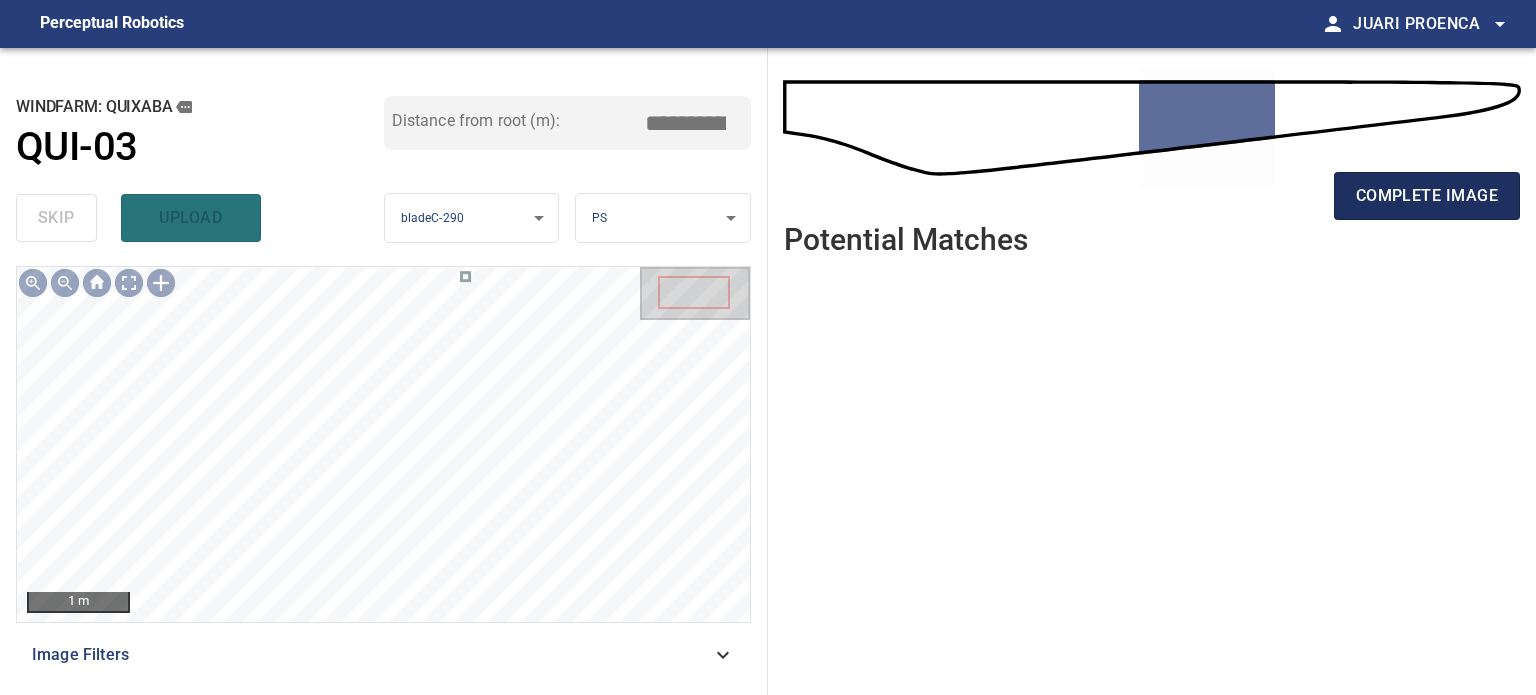 click on "complete image" at bounding box center (1427, 196) 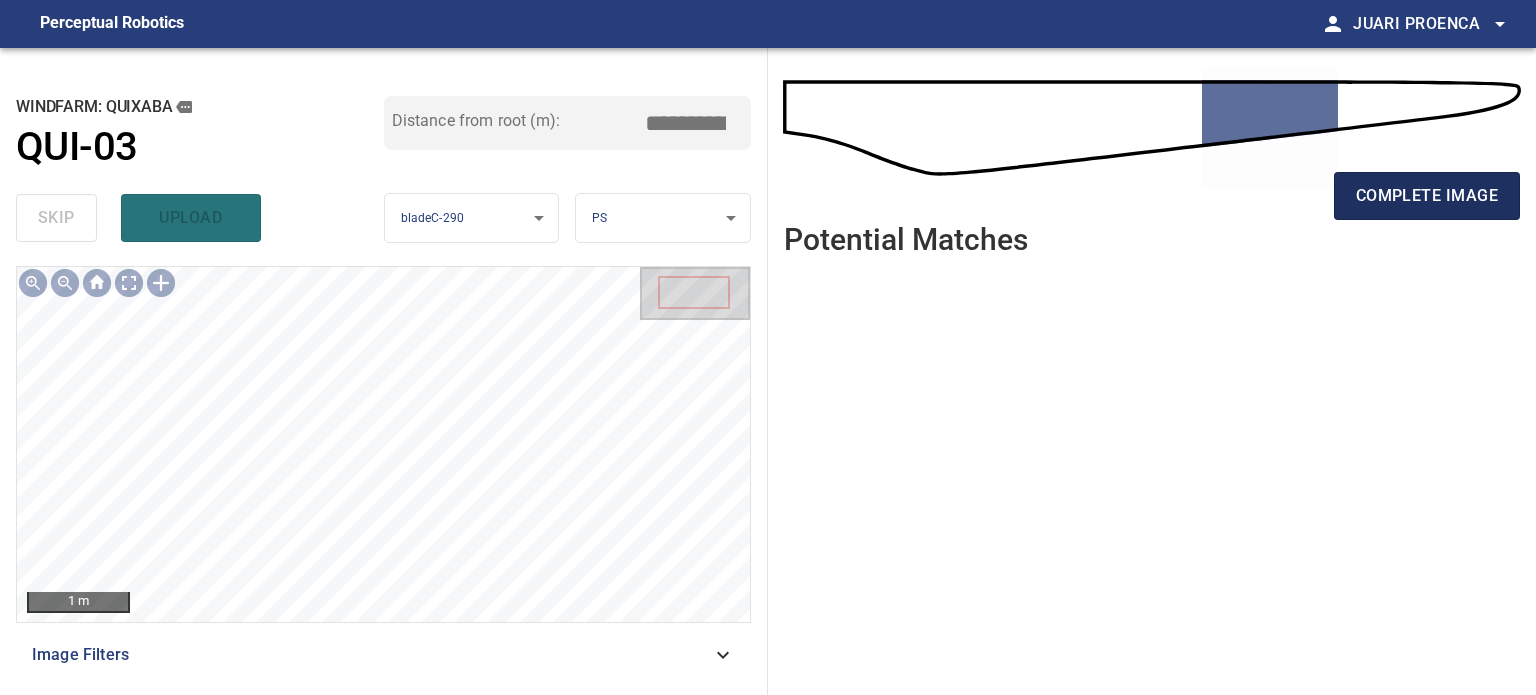 click on "complete image" at bounding box center (1427, 196) 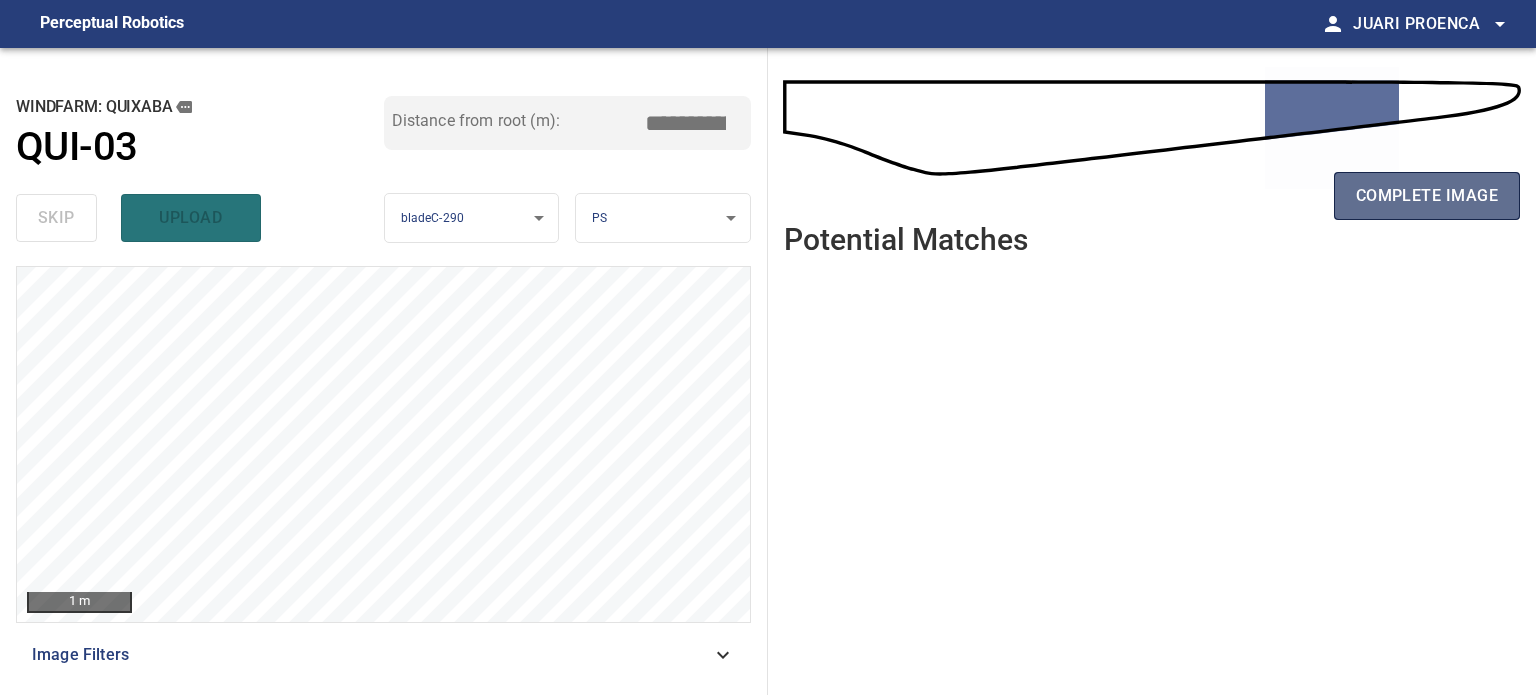 click on "complete image" at bounding box center [1427, 196] 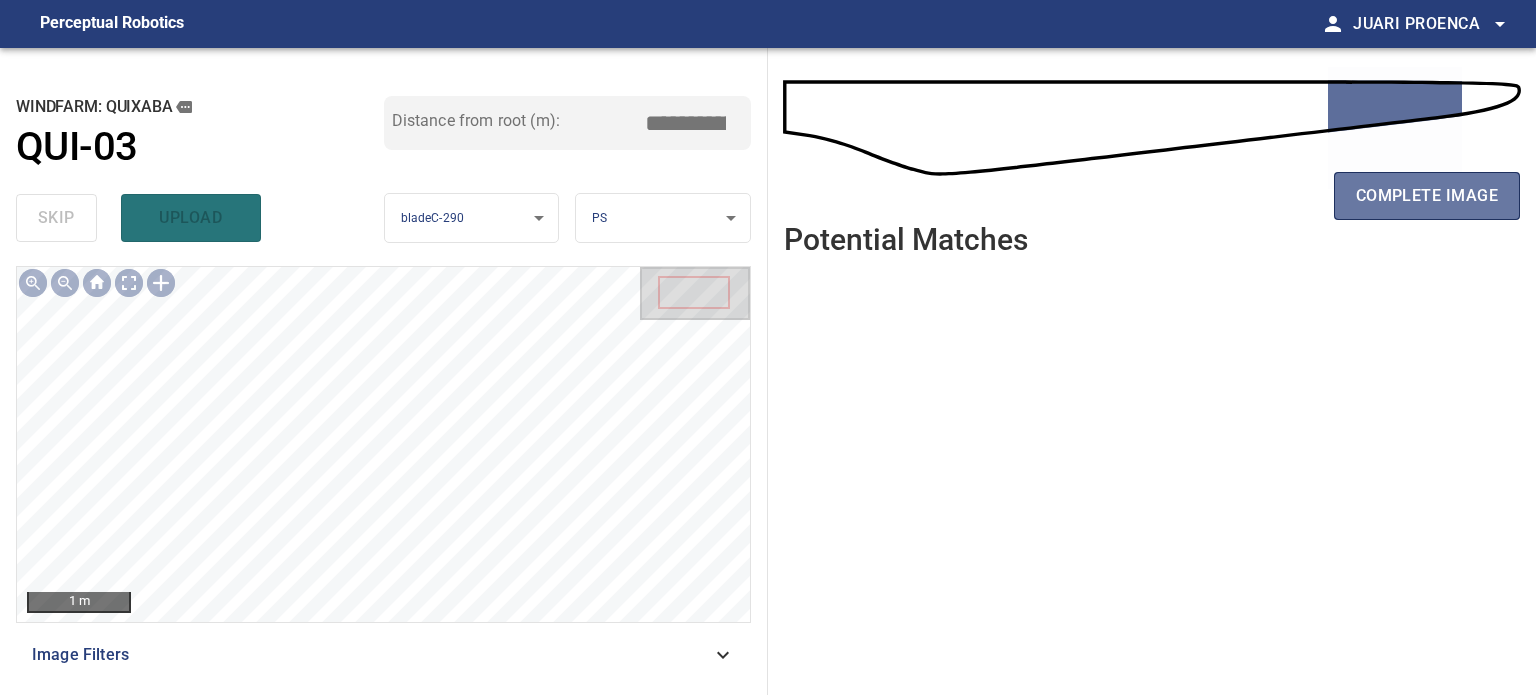 click on "complete image" at bounding box center (1427, 196) 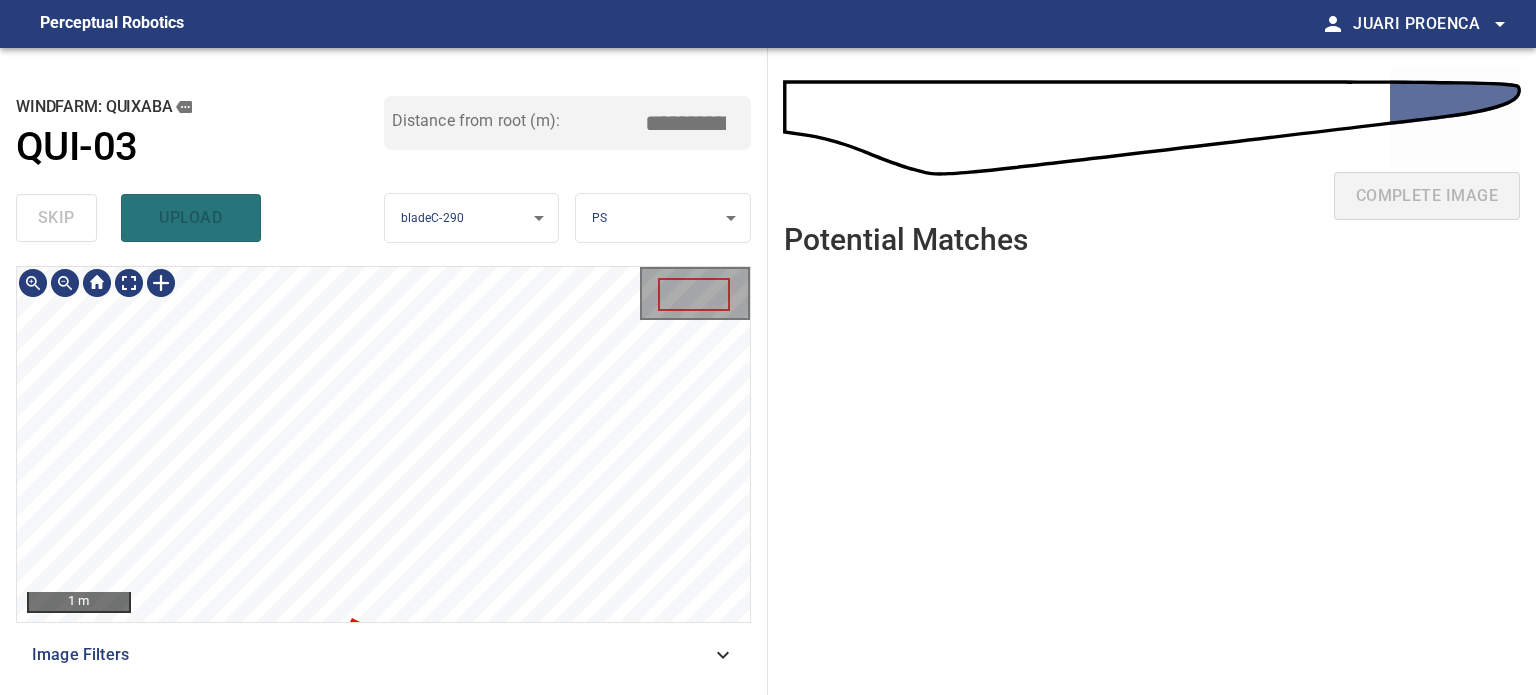 click on "**********" at bounding box center (384, 371) 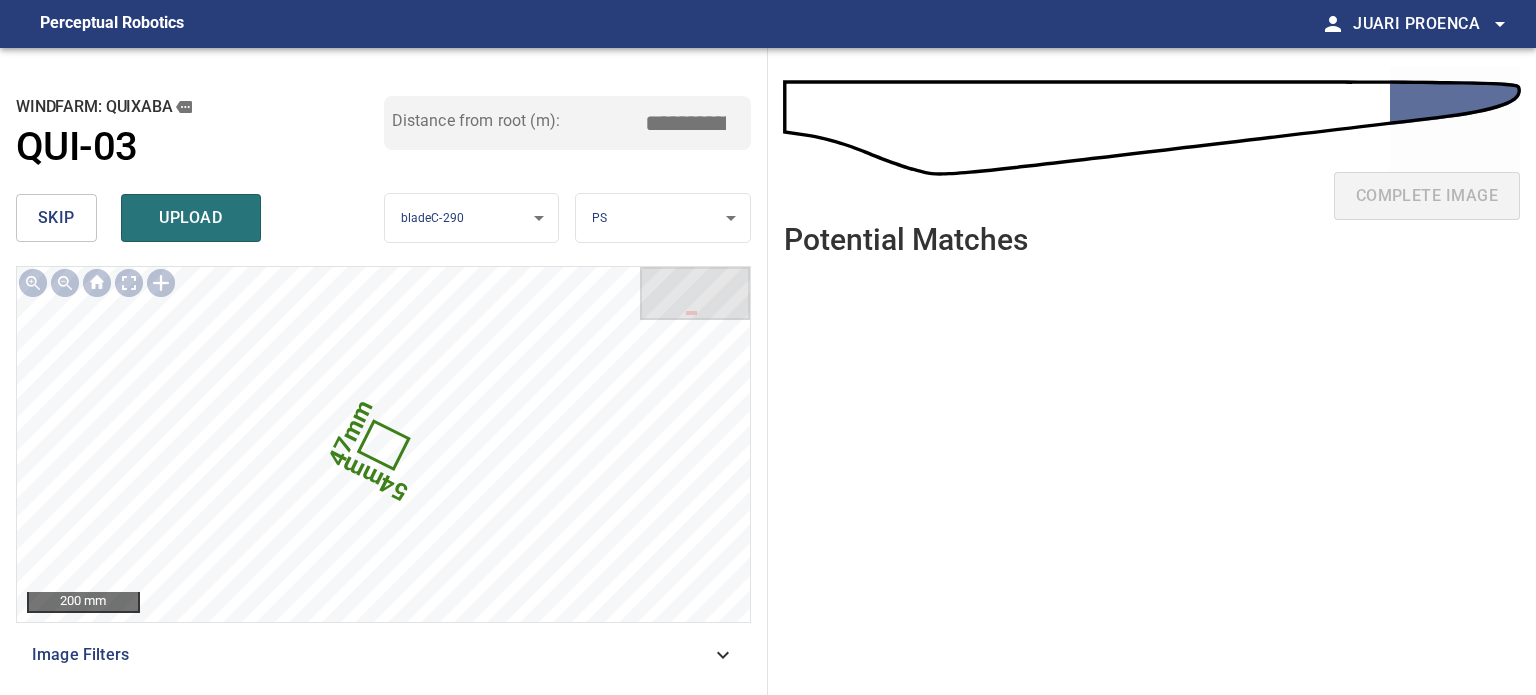 click on "skip" at bounding box center [56, 218] 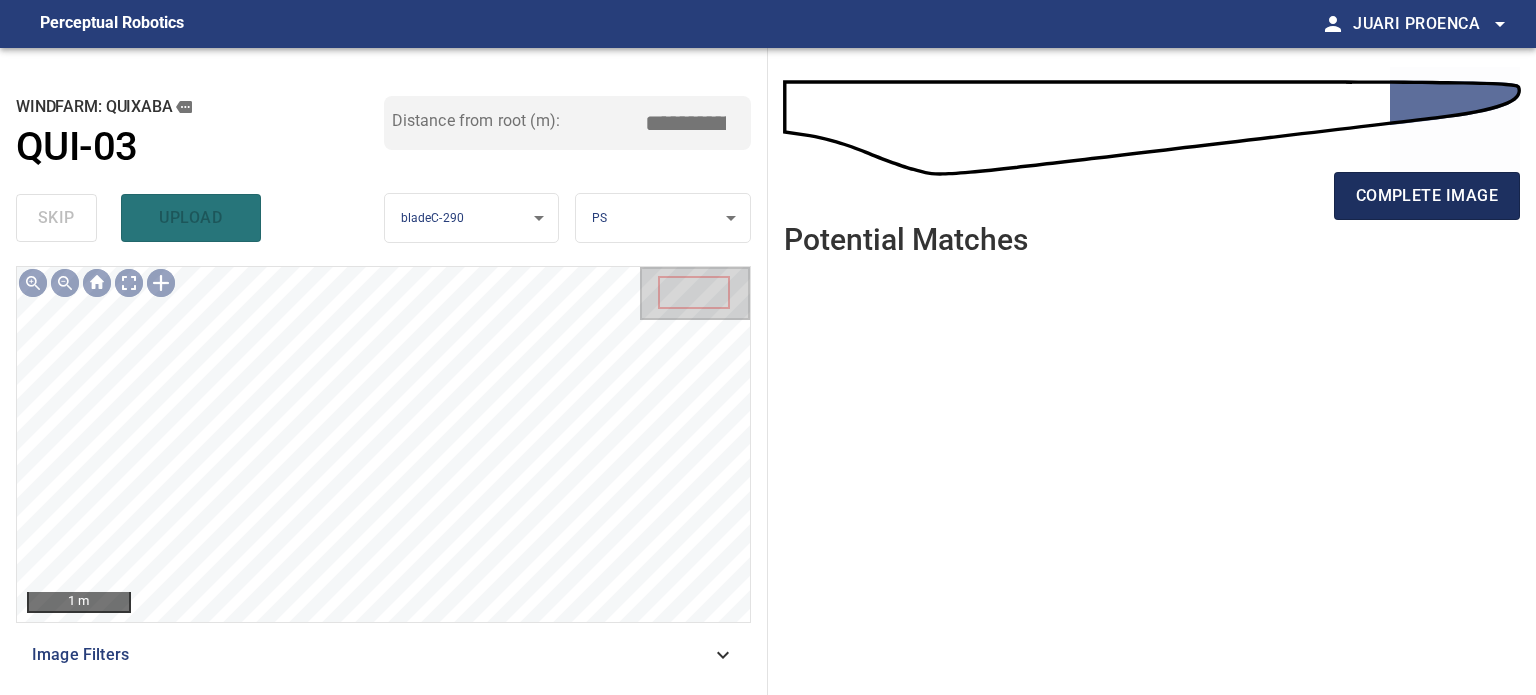 drag, startPoint x: 1418, startPoint y: 195, endPoint x: 1399, endPoint y: 205, distance: 21.470911 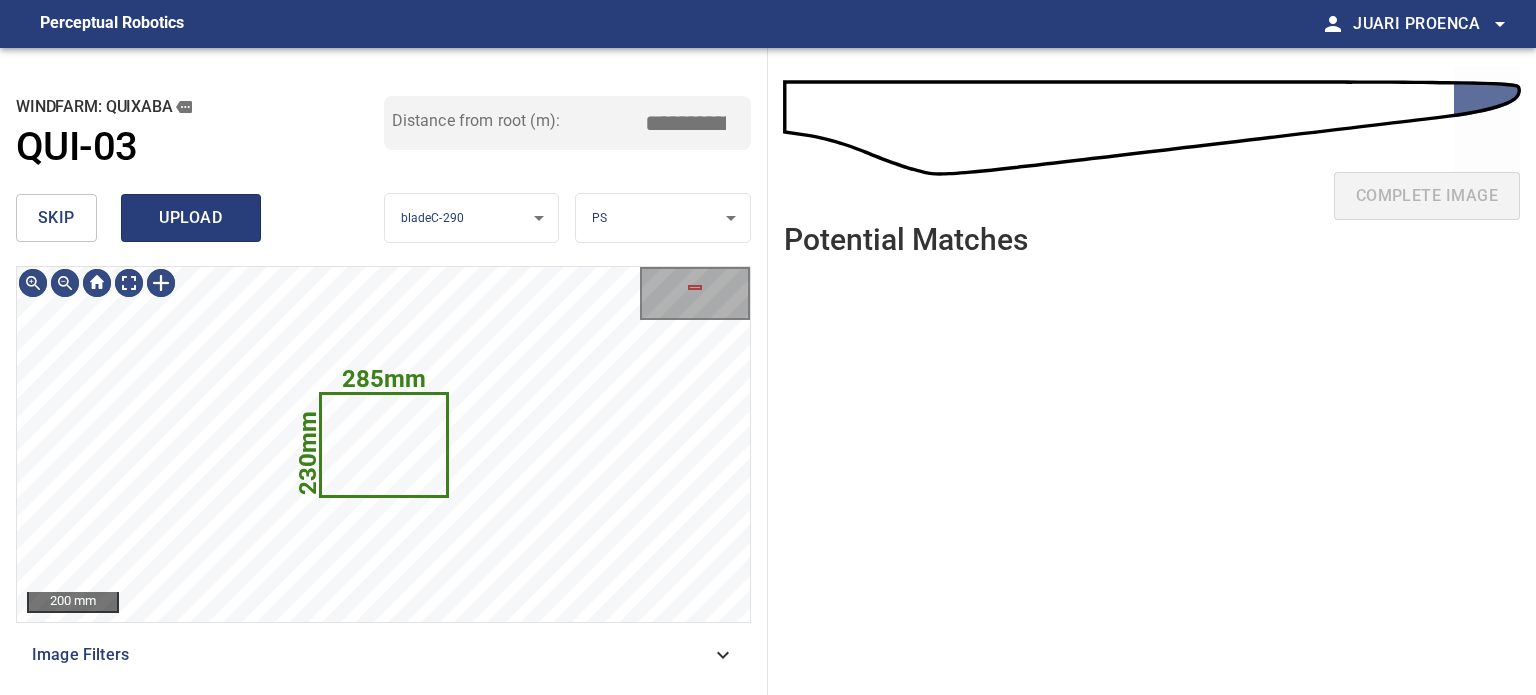 drag, startPoint x: 184, startPoint y: 195, endPoint x: 177, endPoint y: 209, distance: 15.652476 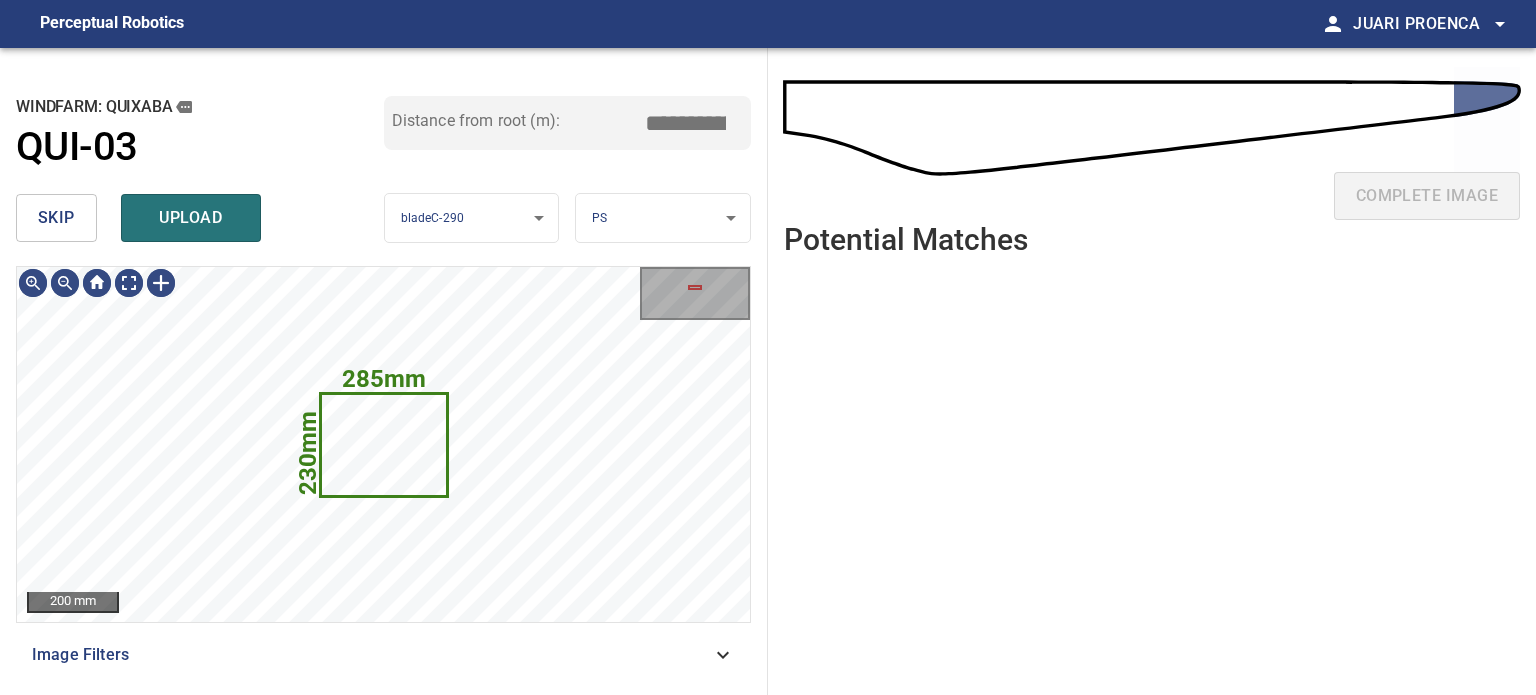 click on "upload" at bounding box center (191, 218) 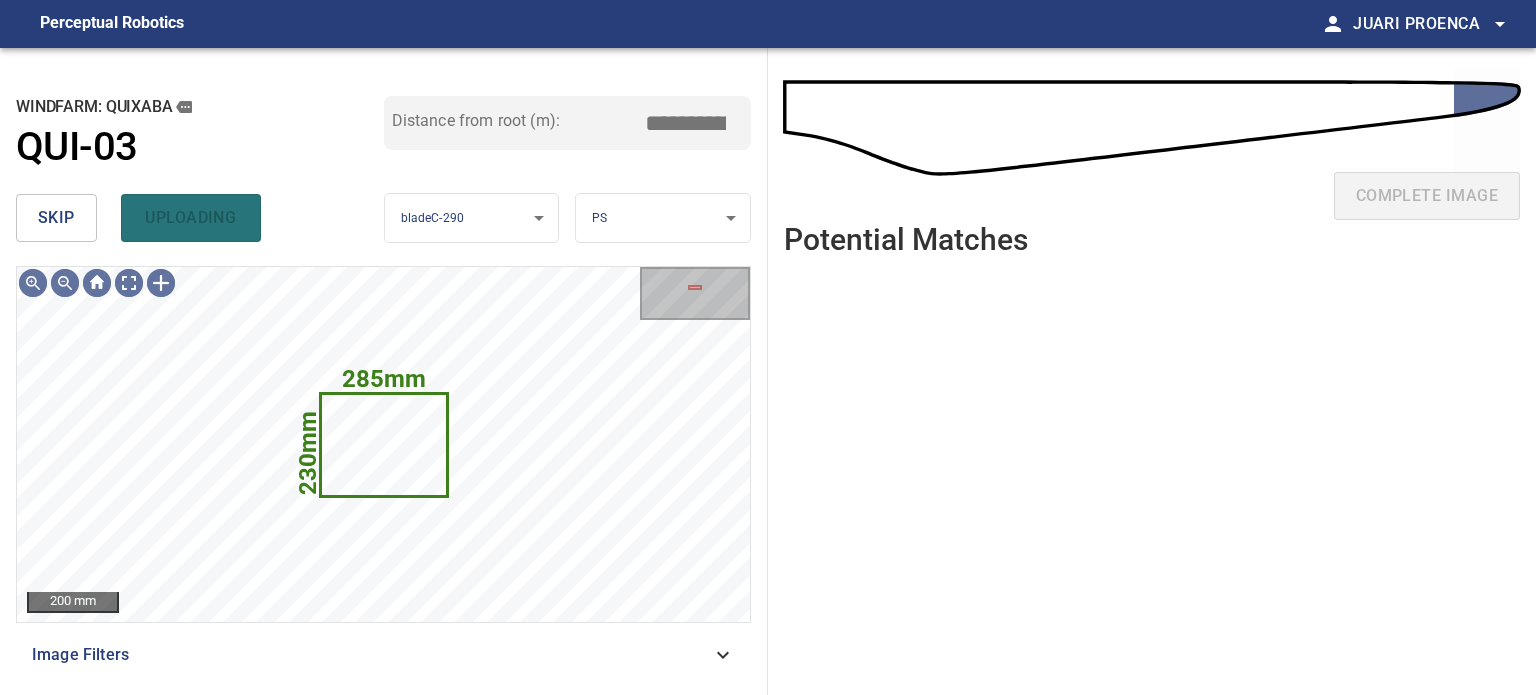 click on "skip uploading" at bounding box center (200, 218) 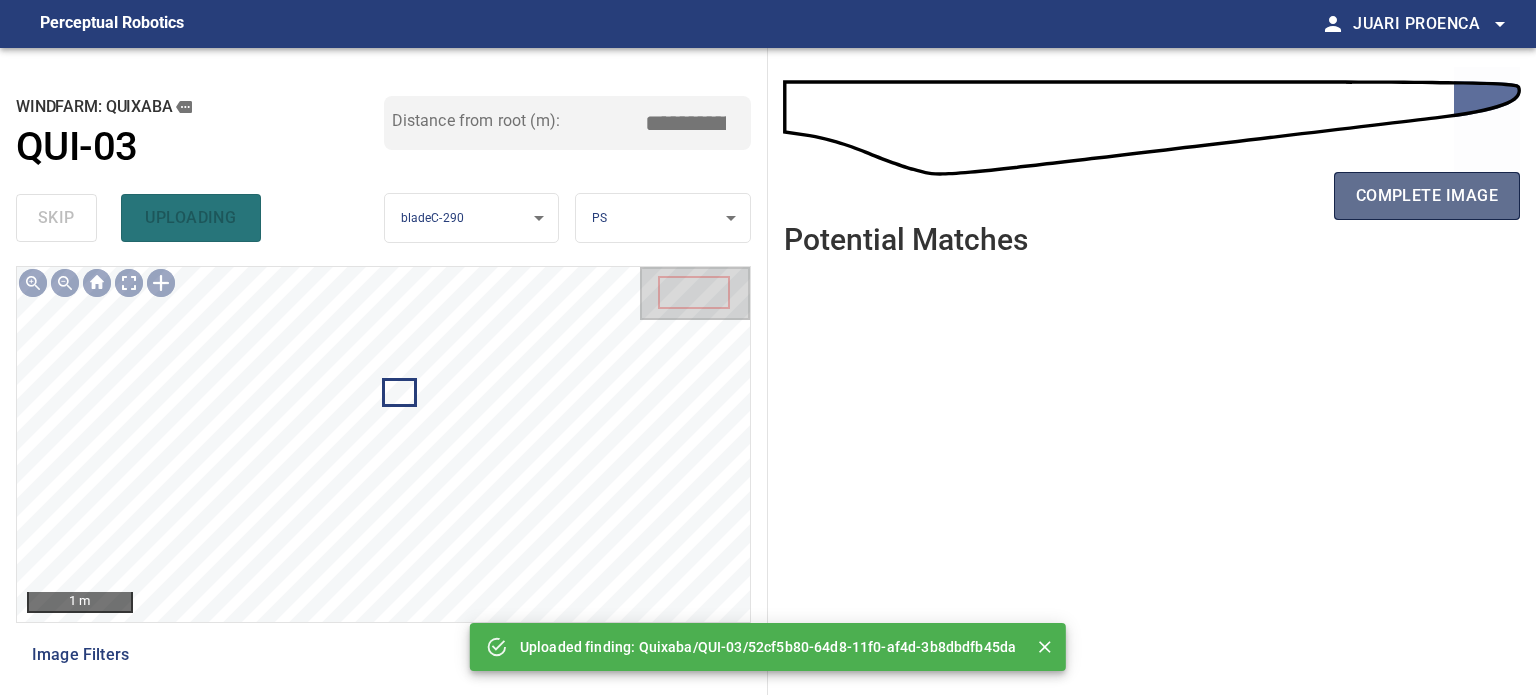 click on "complete image" at bounding box center (1427, 196) 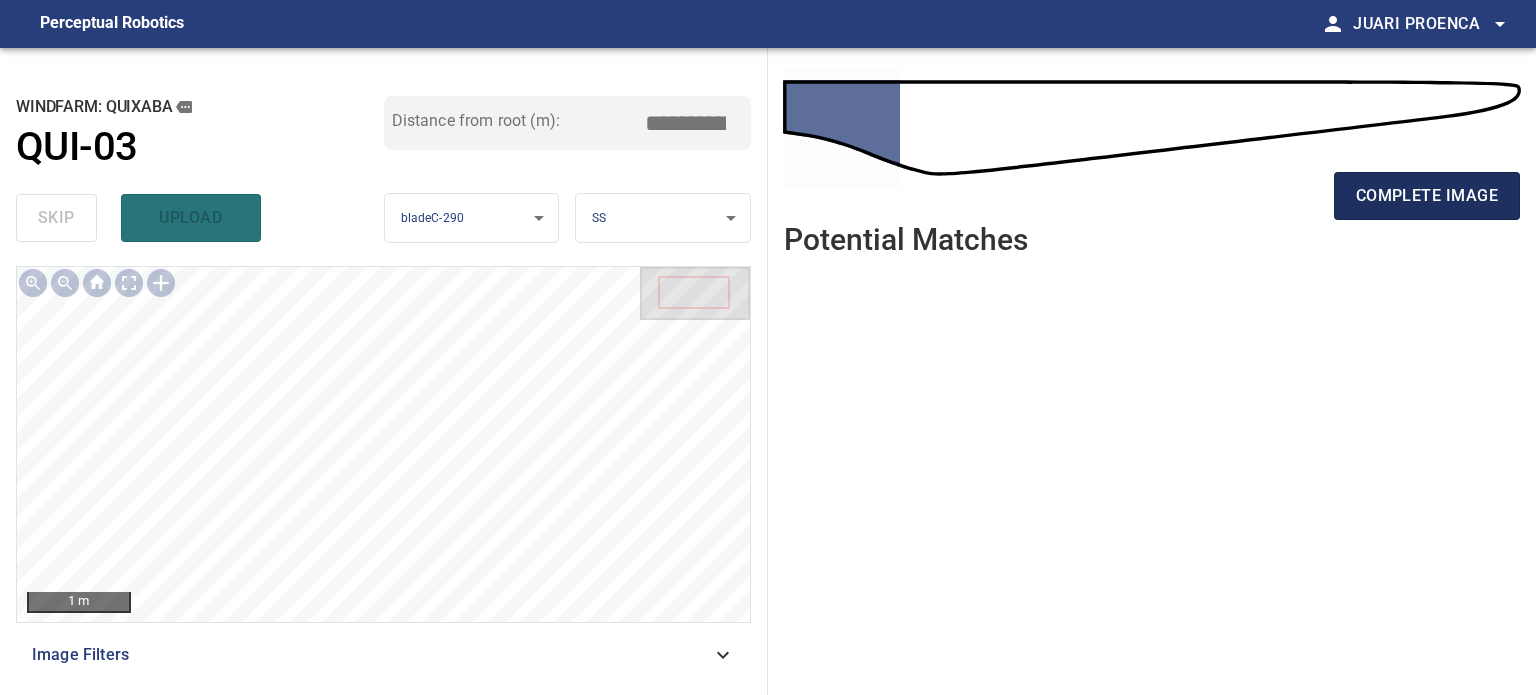 click on "complete image" at bounding box center [1427, 196] 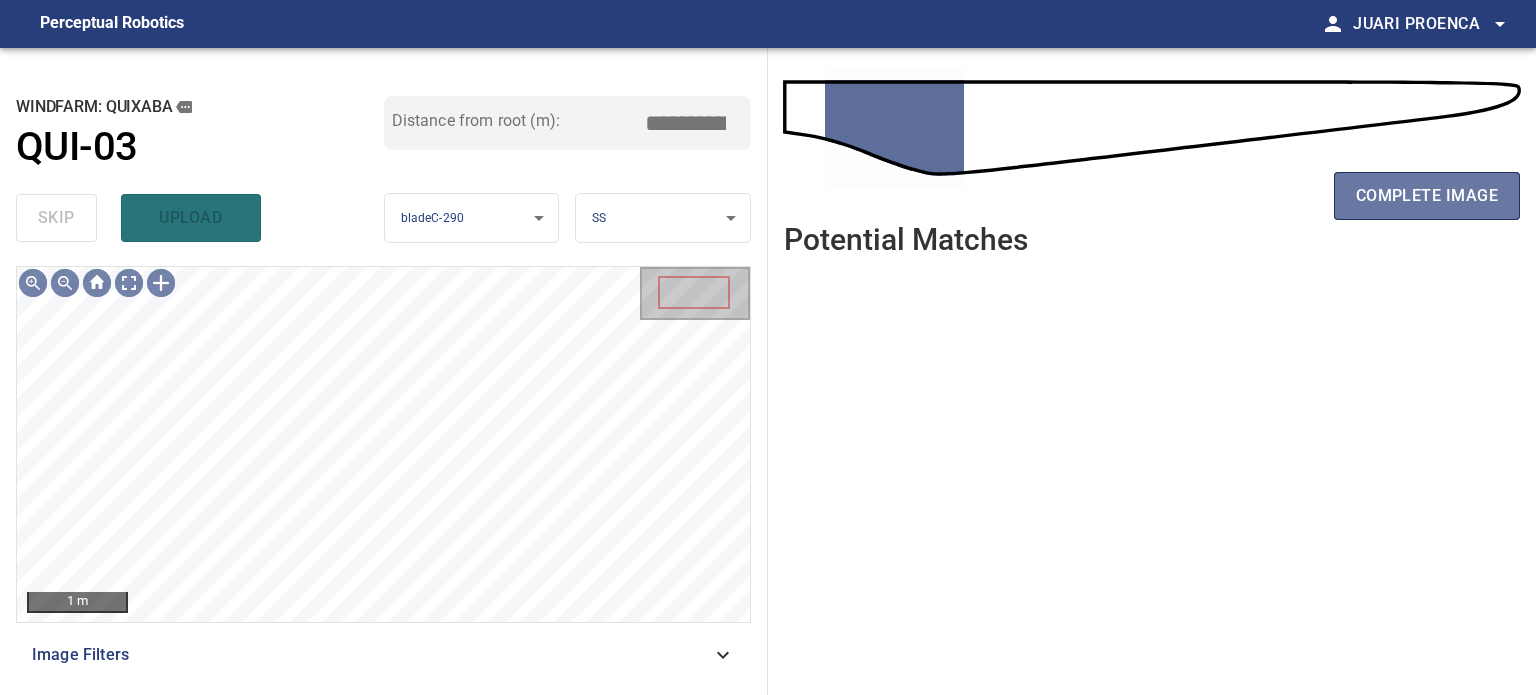 click on "complete image" at bounding box center [1427, 196] 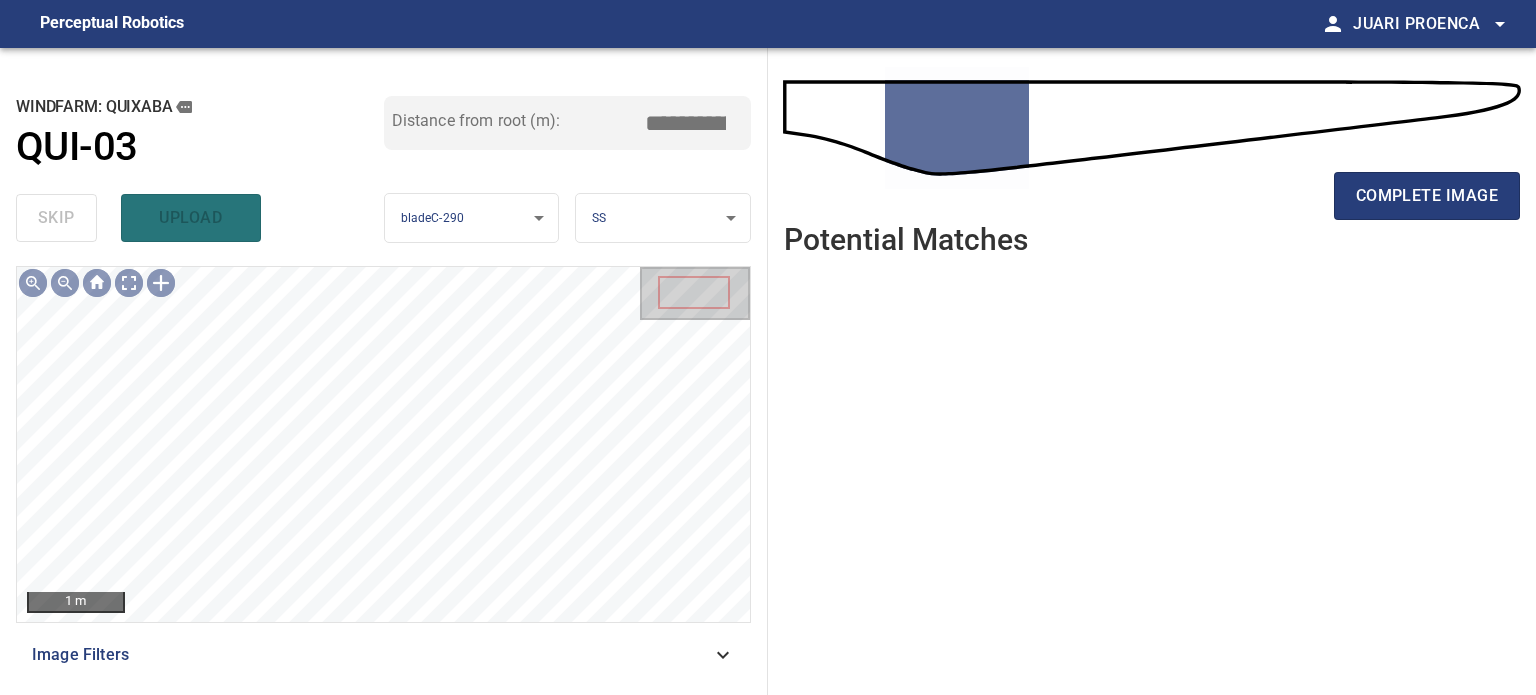 click on "complete image" at bounding box center (1427, 196) 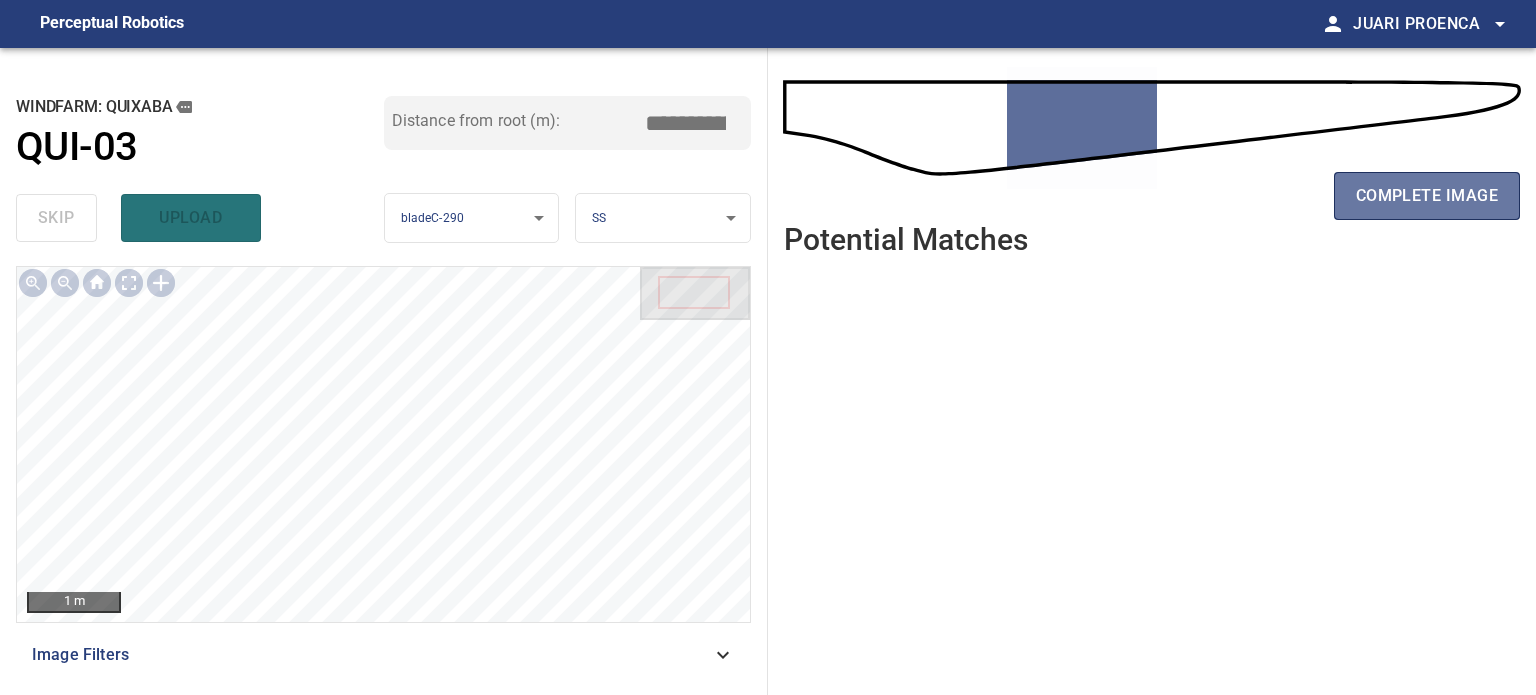 click on "complete image" at bounding box center (1427, 196) 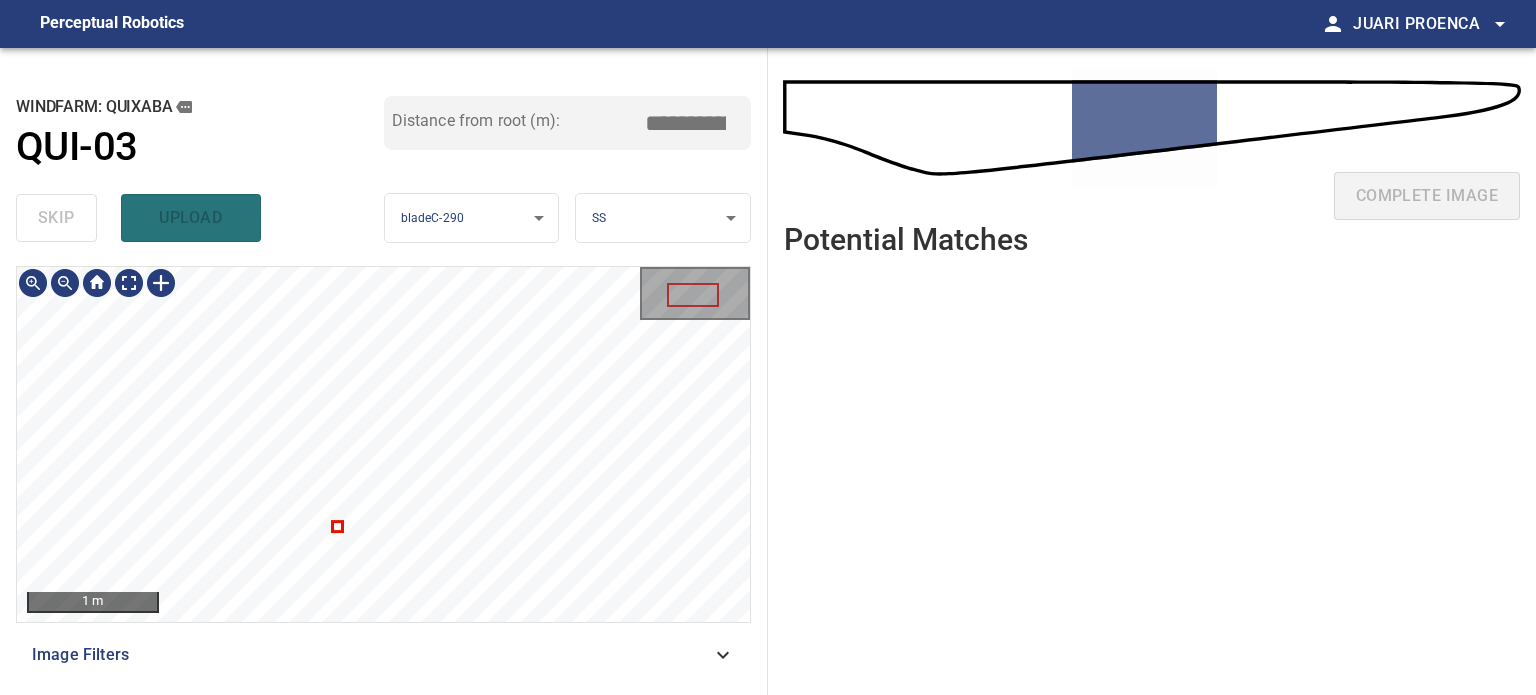 click at bounding box center (383, 444) 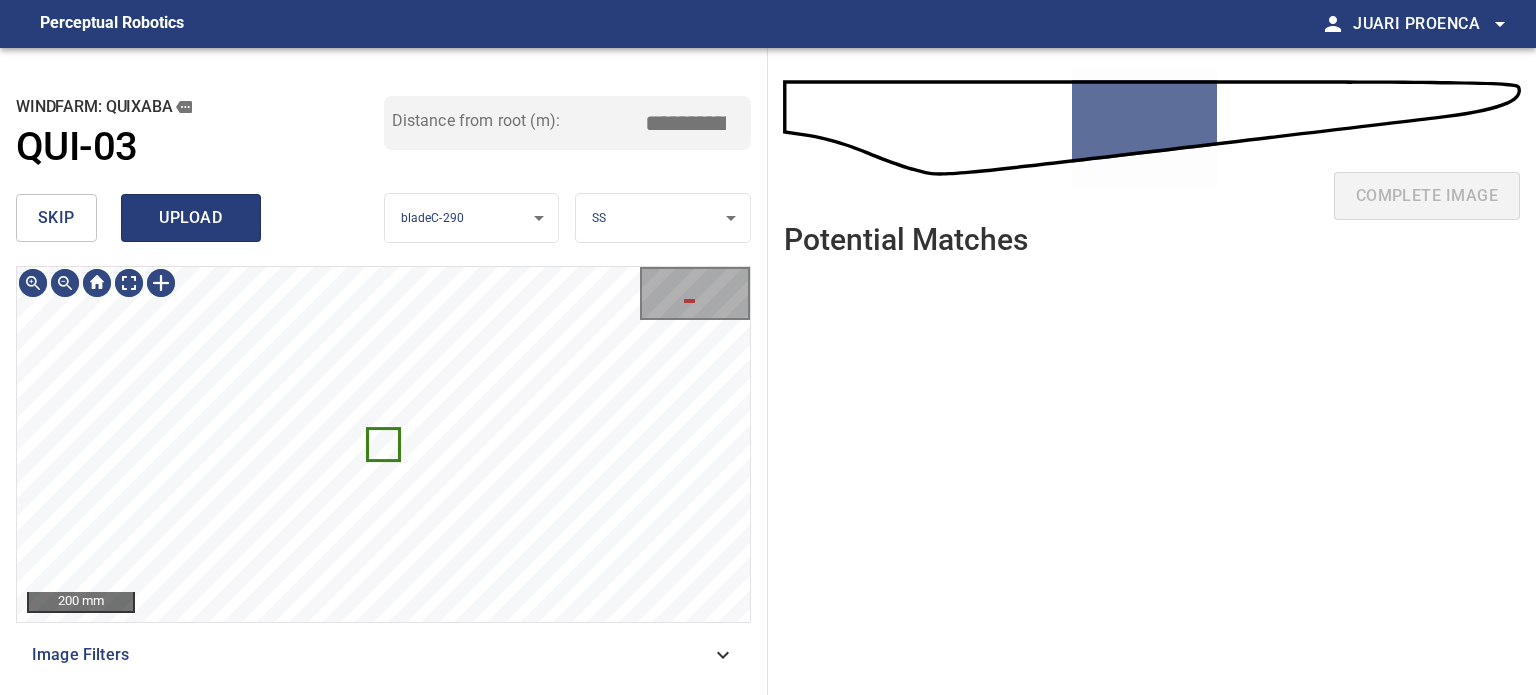 click on "upload" at bounding box center (191, 218) 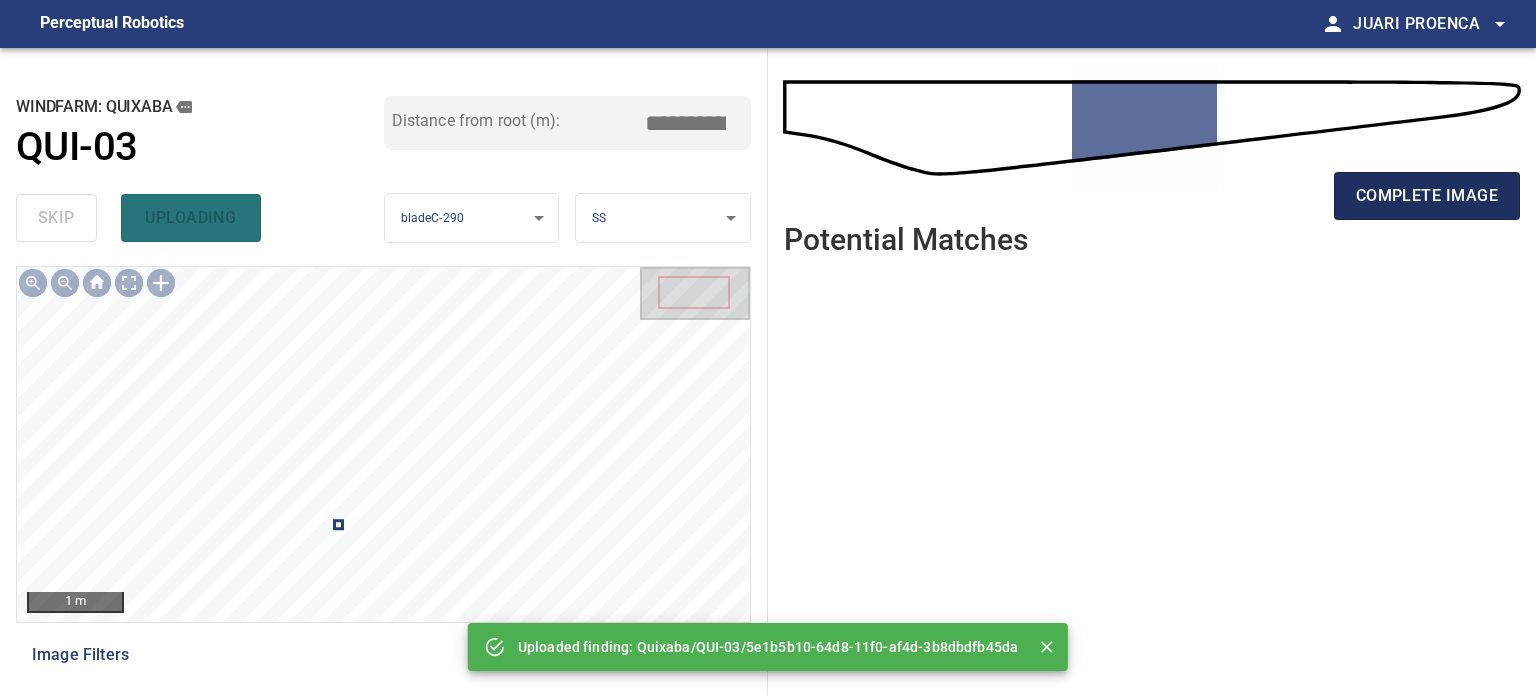 click on "complete image" at bounding box center (1427, 196) 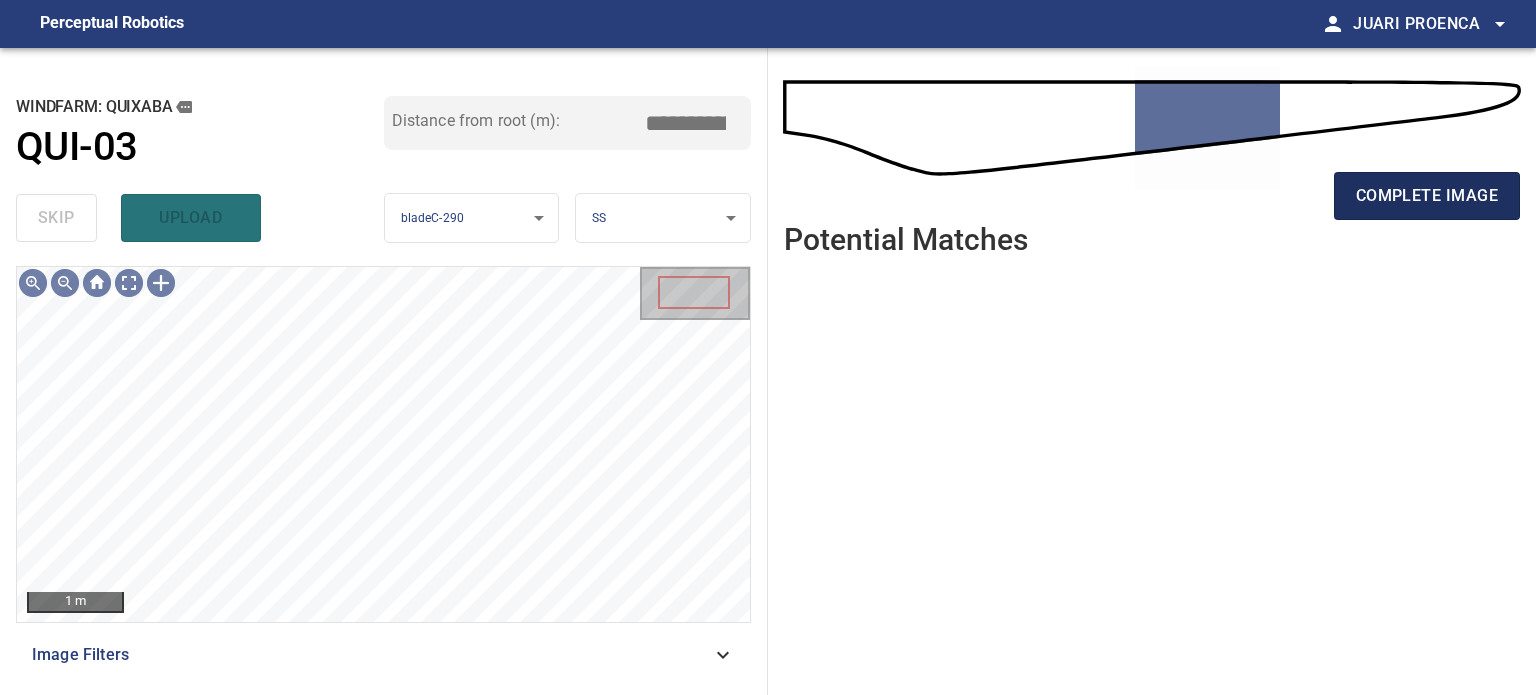 click on "complete image" at bounding box center (1427, 196) 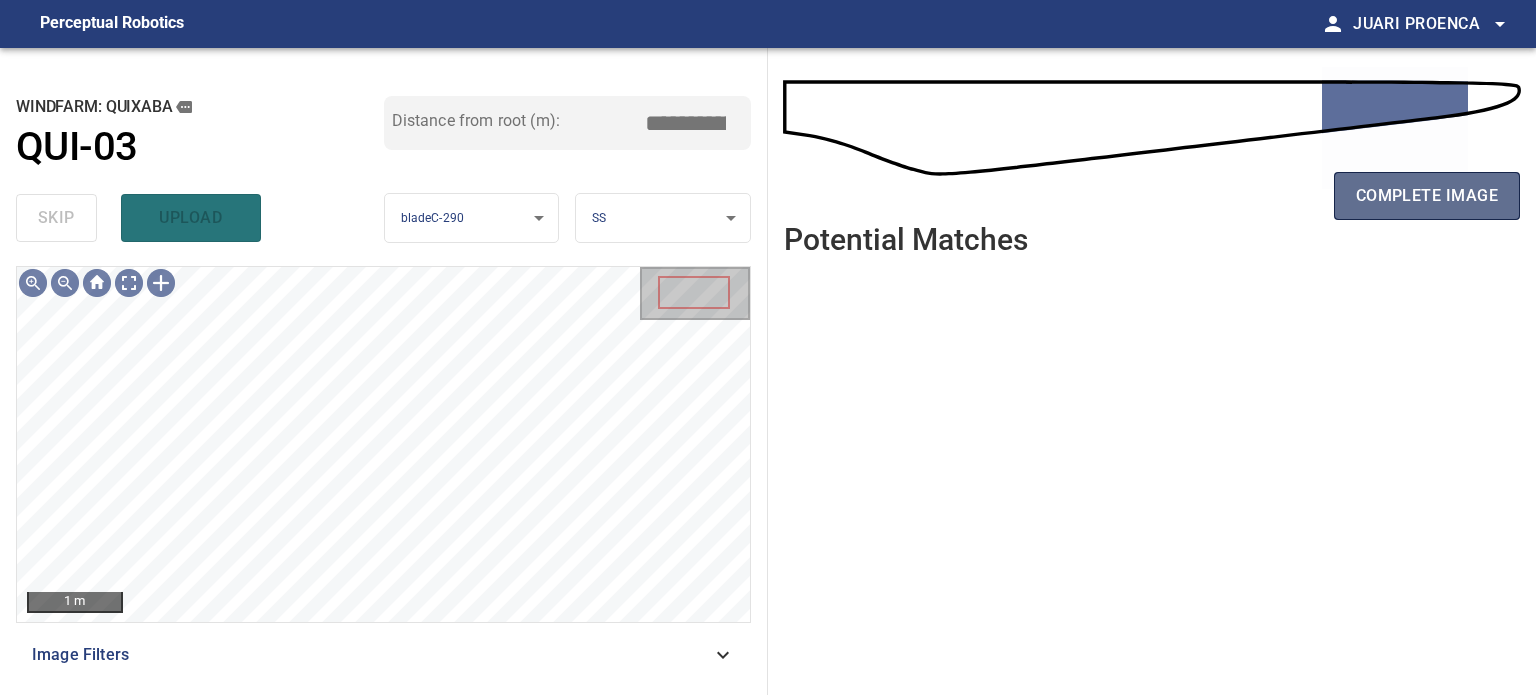 click on "complete image" at bounding box center (1427, 196) 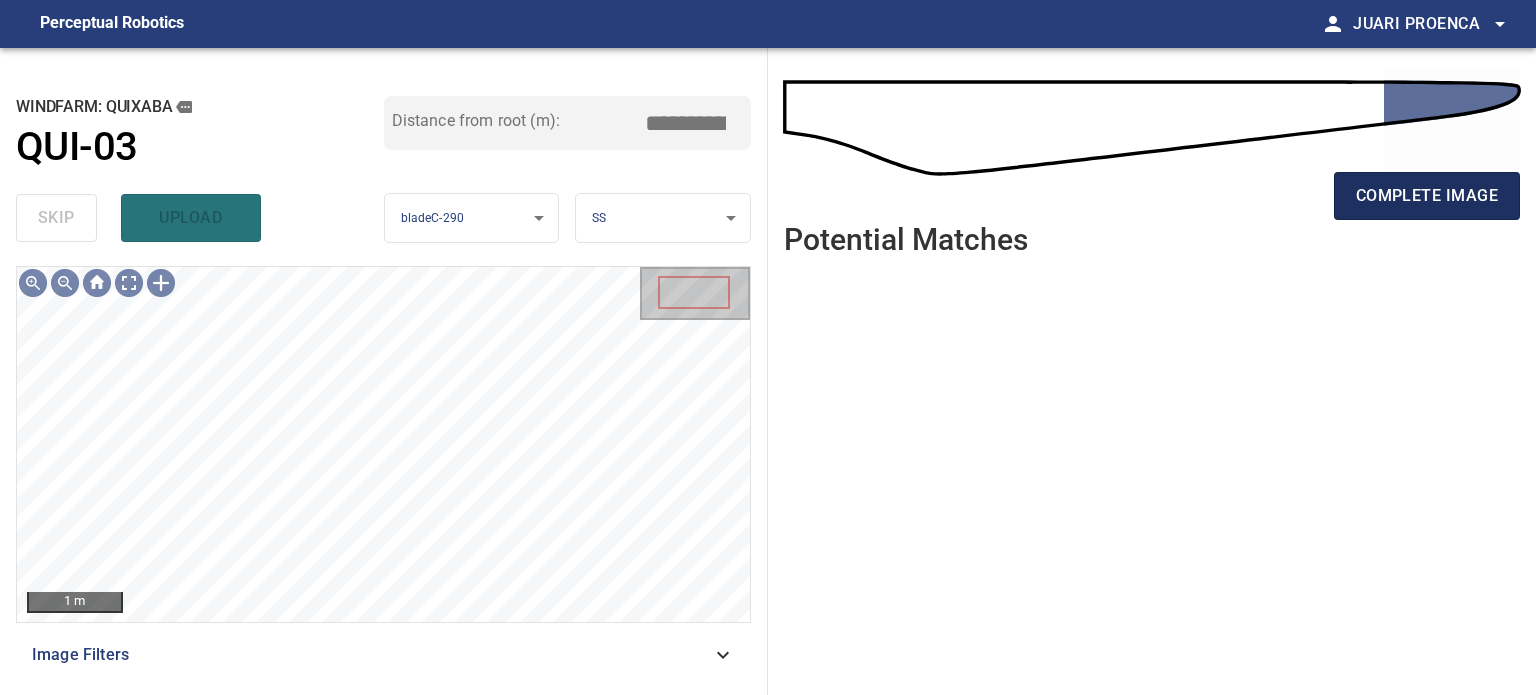 click on "complete image" at bounding box center (1427, 196) 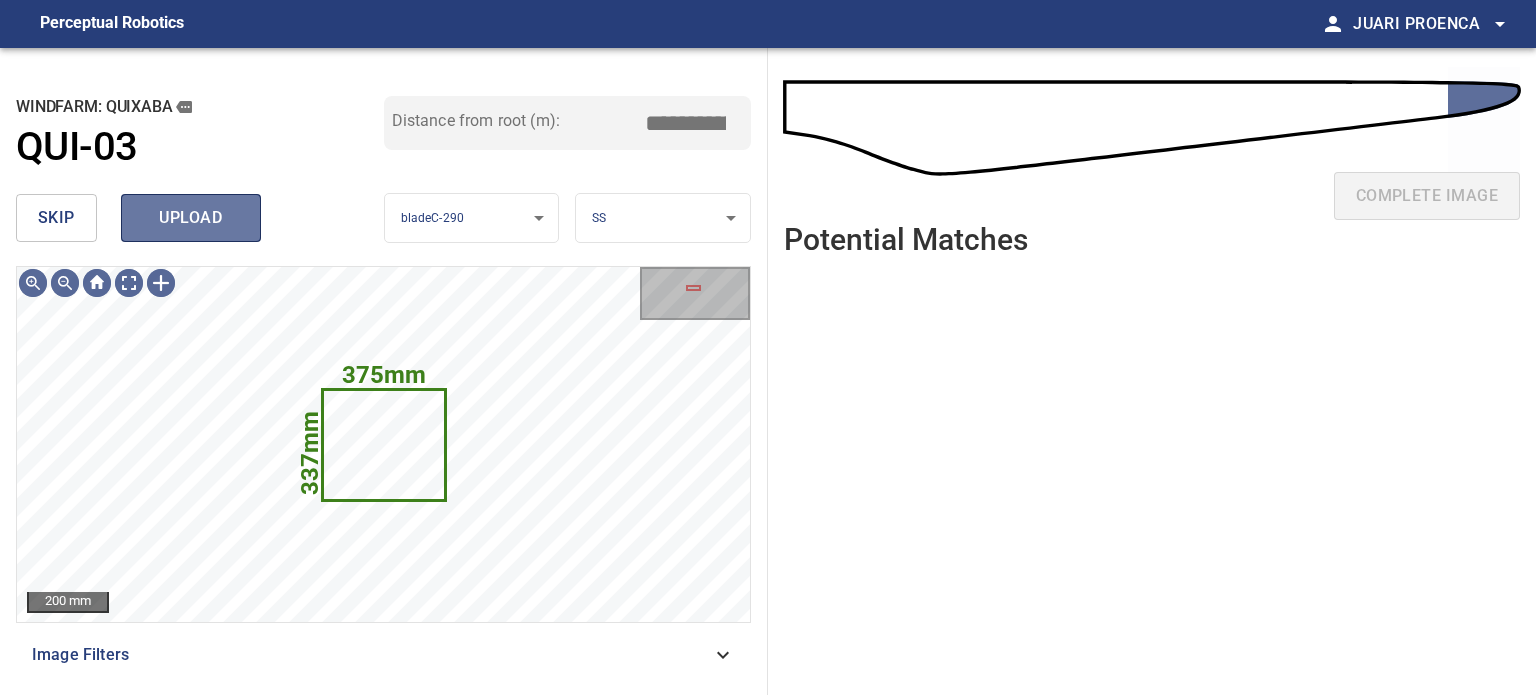 click on "upload" at bounding box center (191, 218) 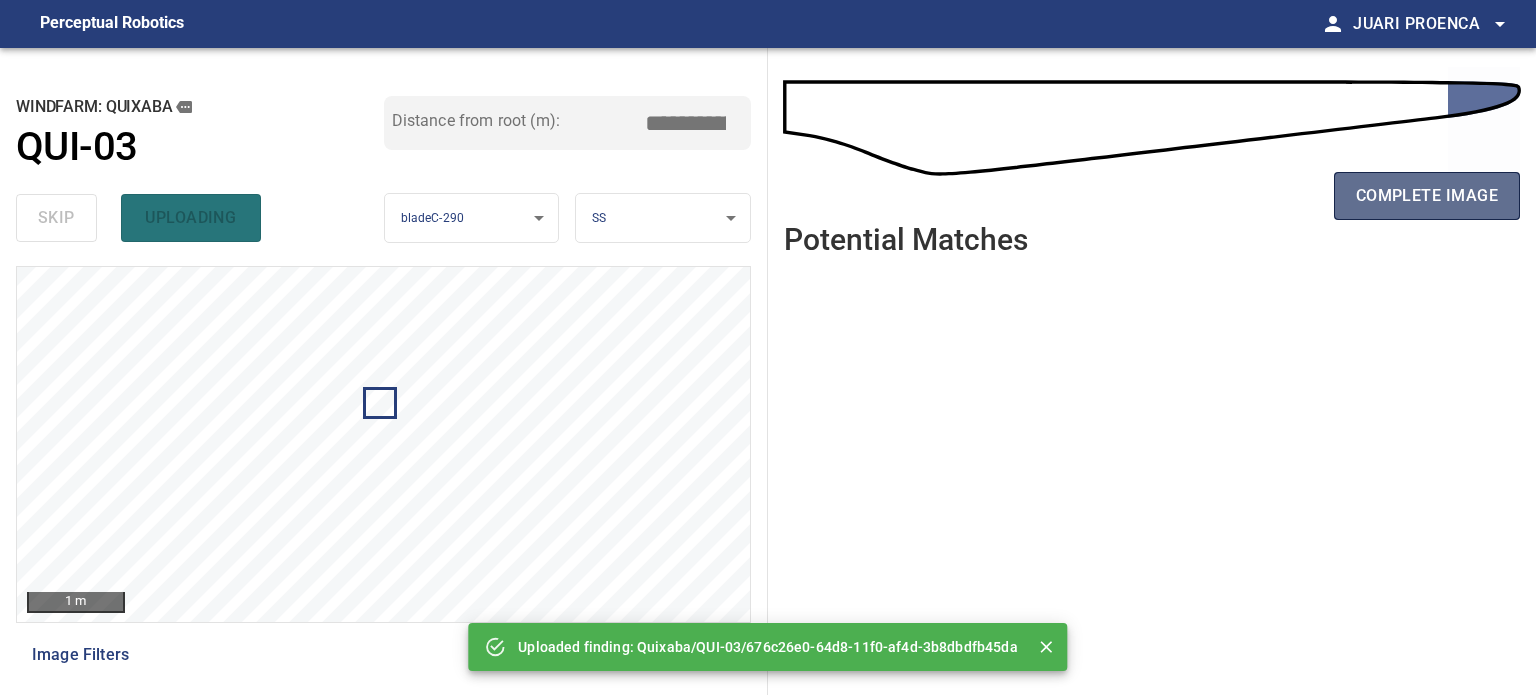 click on "complete image" at bounding box center [1427, 196] 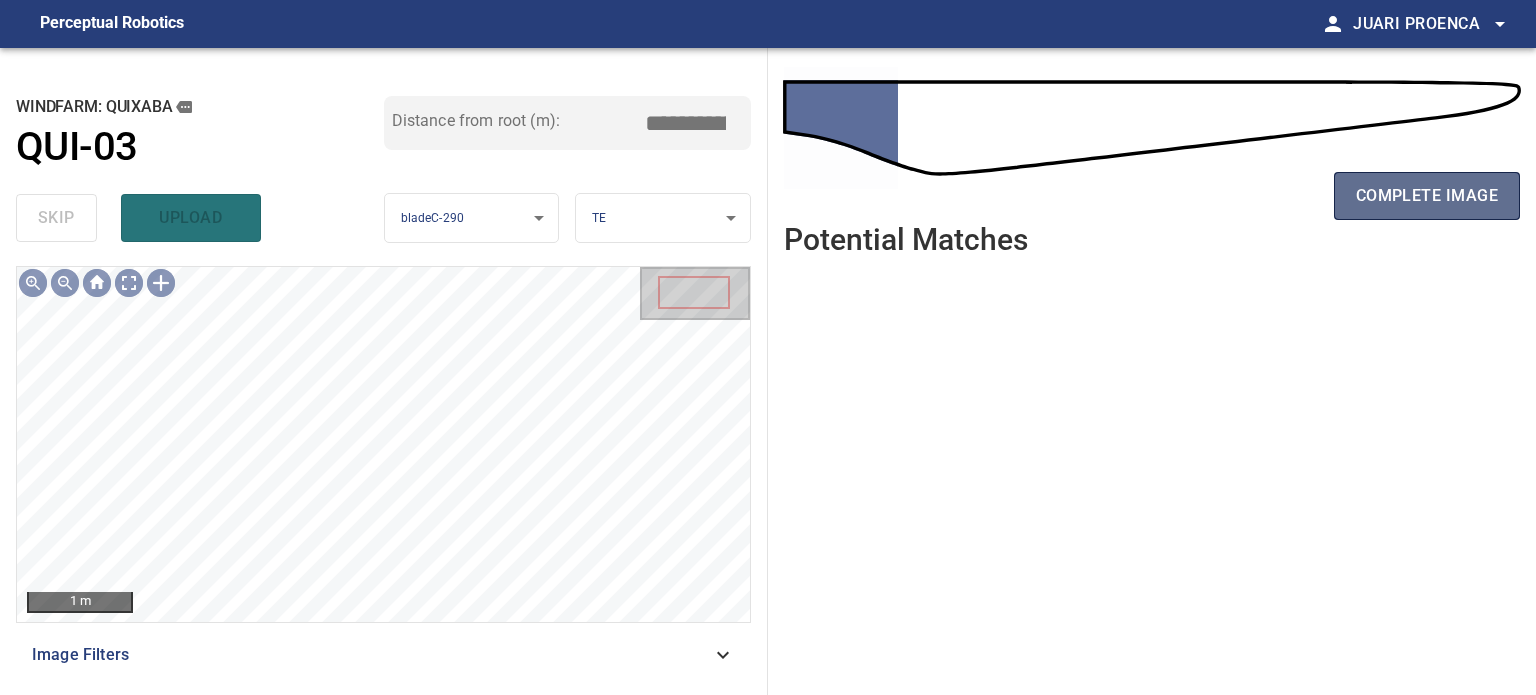 click on "complete image" at bounding box center [1427, 196] 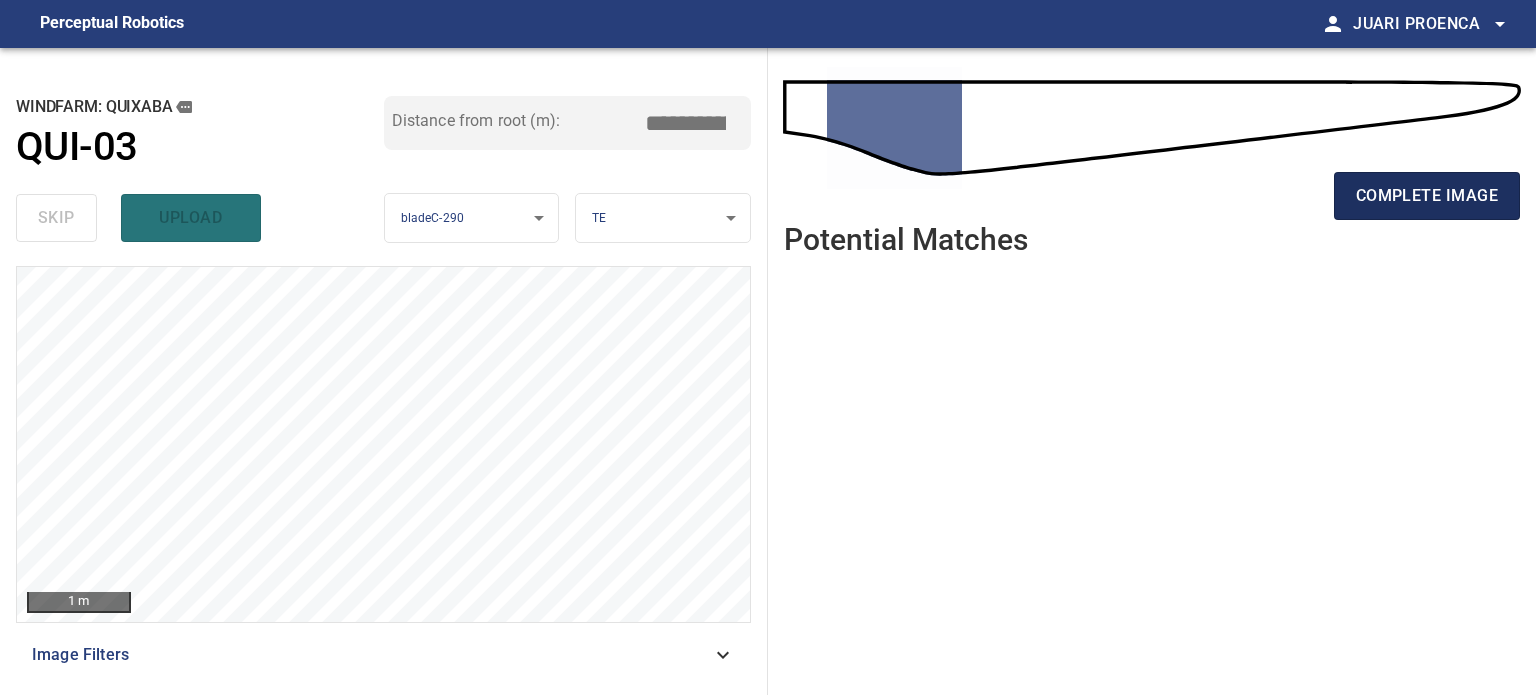 click on "complete image" at bounding box center (1427, 196) 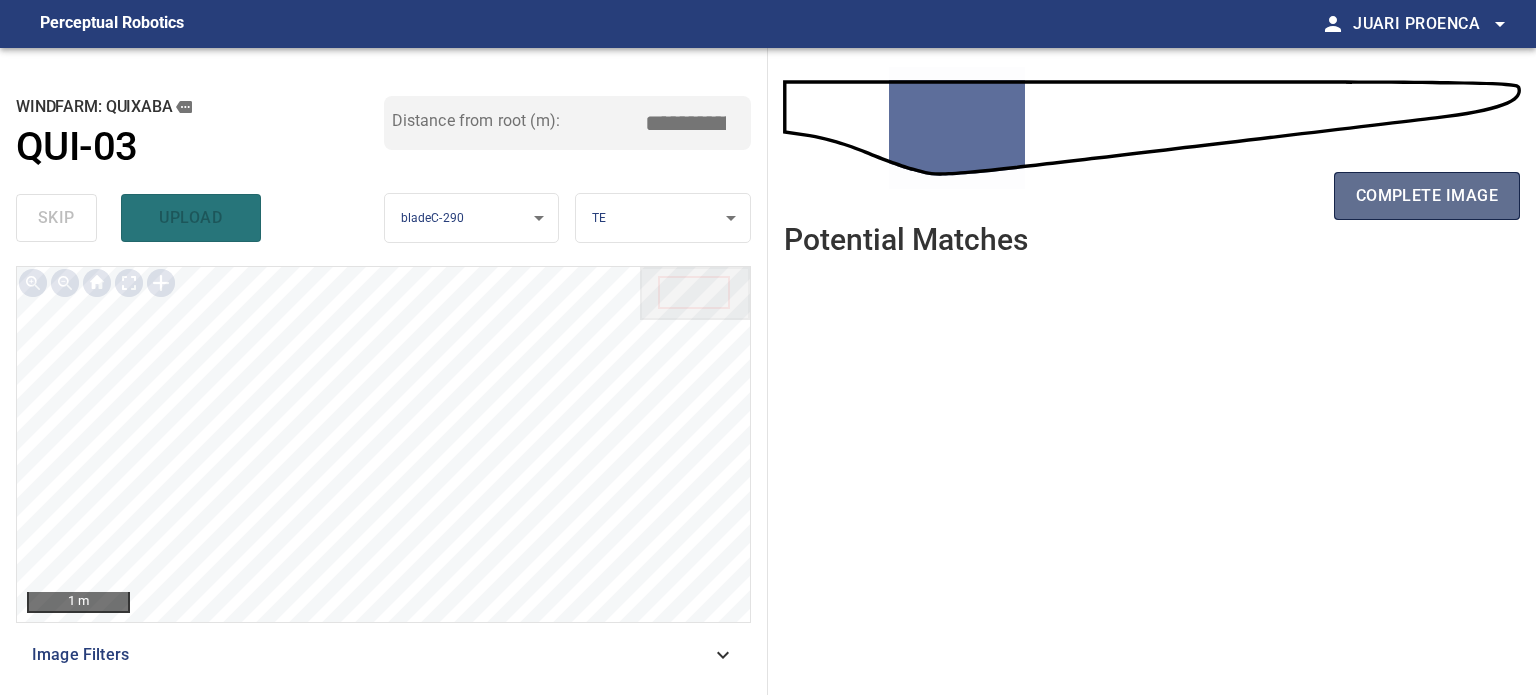 click on "complete image" at bounding box center (1427, 196) 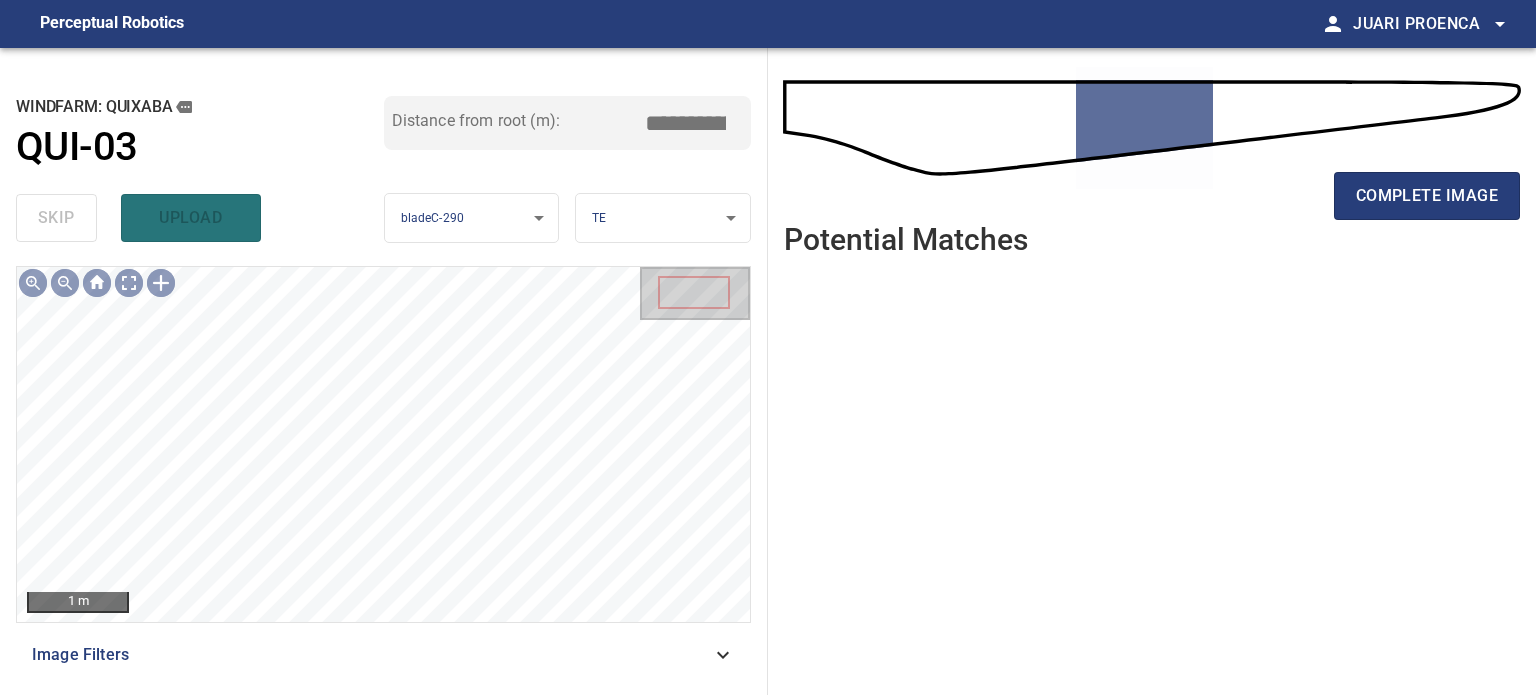 click on "complete image" at bounding box center [1427, 196] 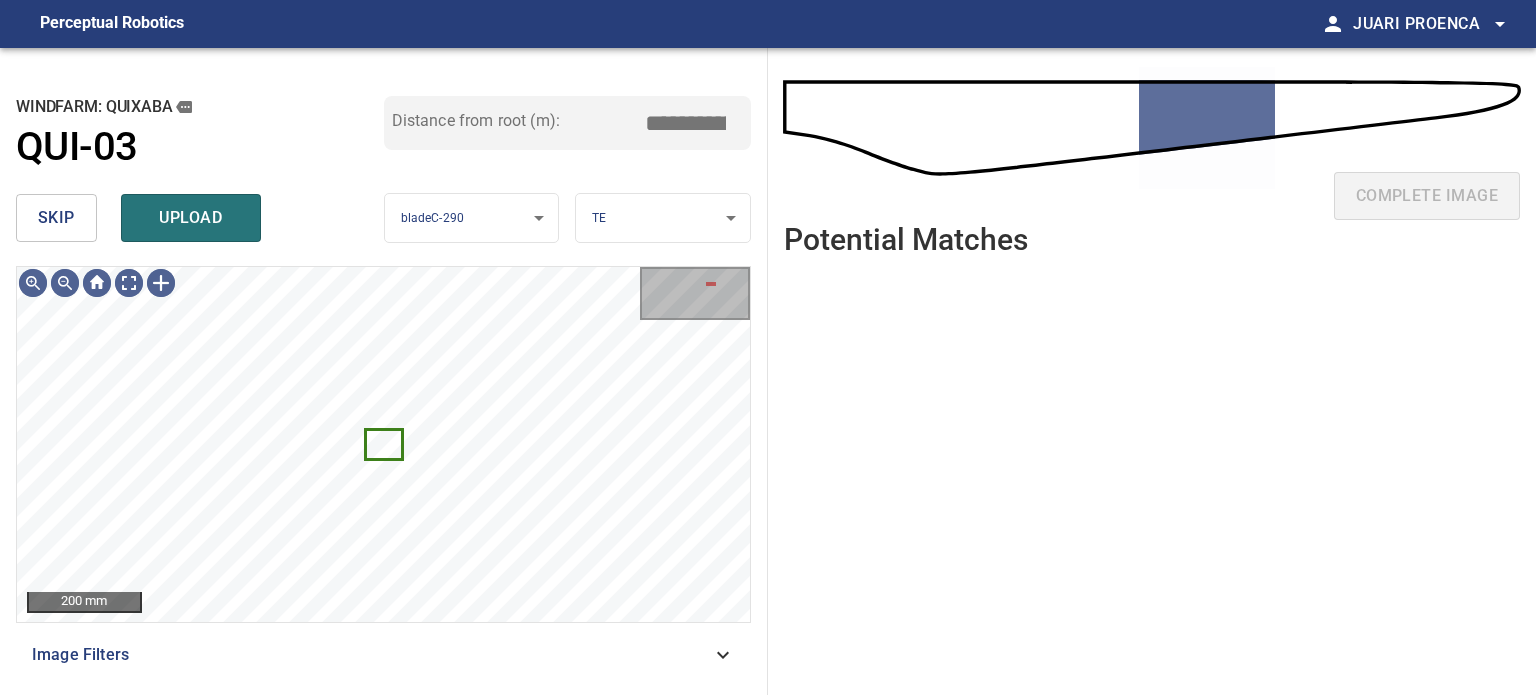 click on "skip" at bounding box center [56, 218] 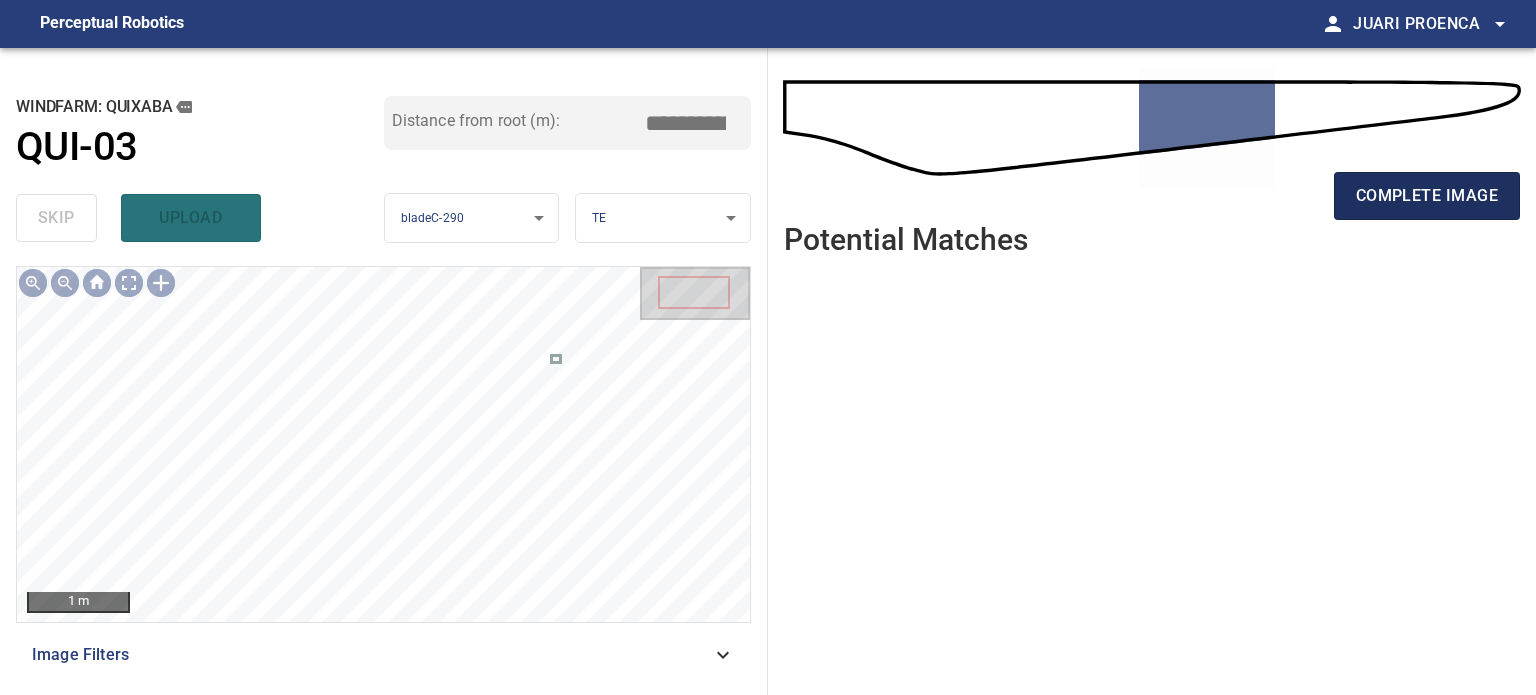 click on "complete image" at bounding box center [1427, 196] 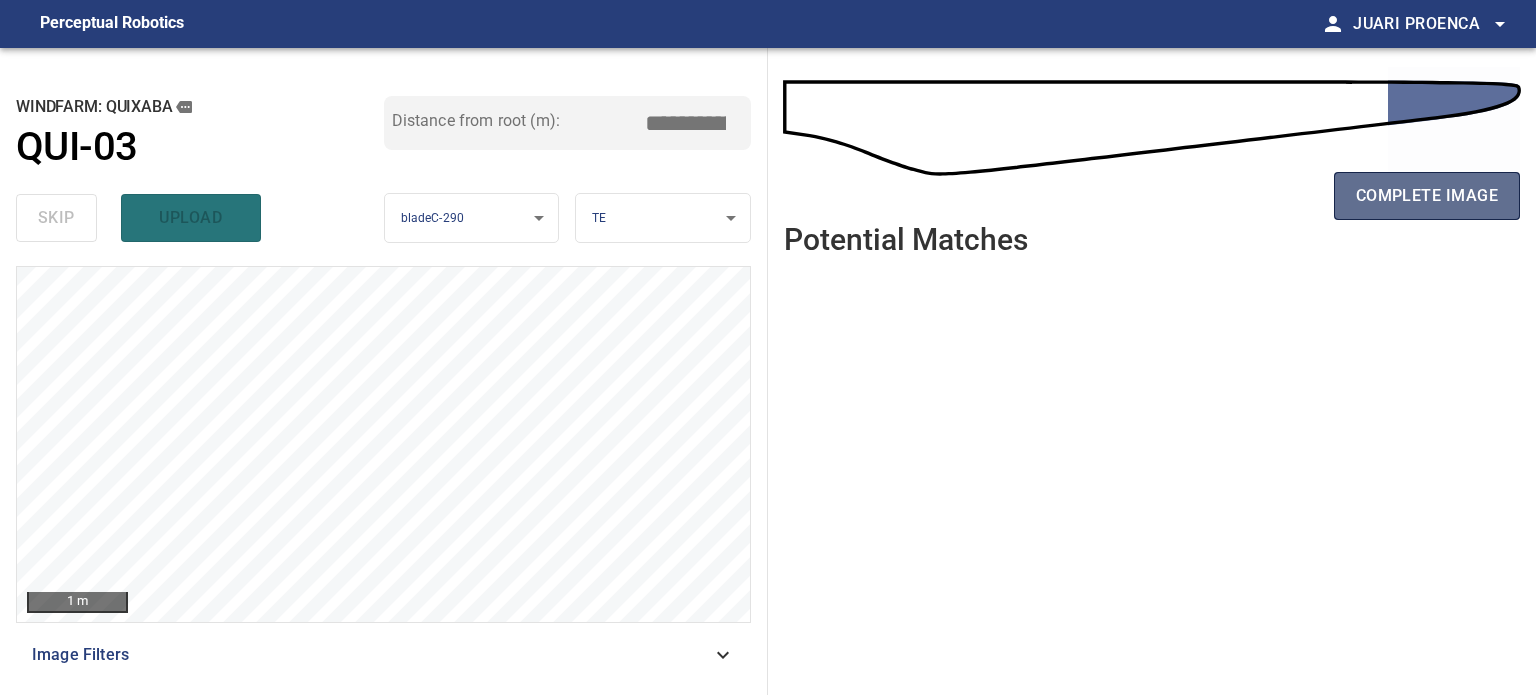click on "complete image" at bounding box center (1427, 196) 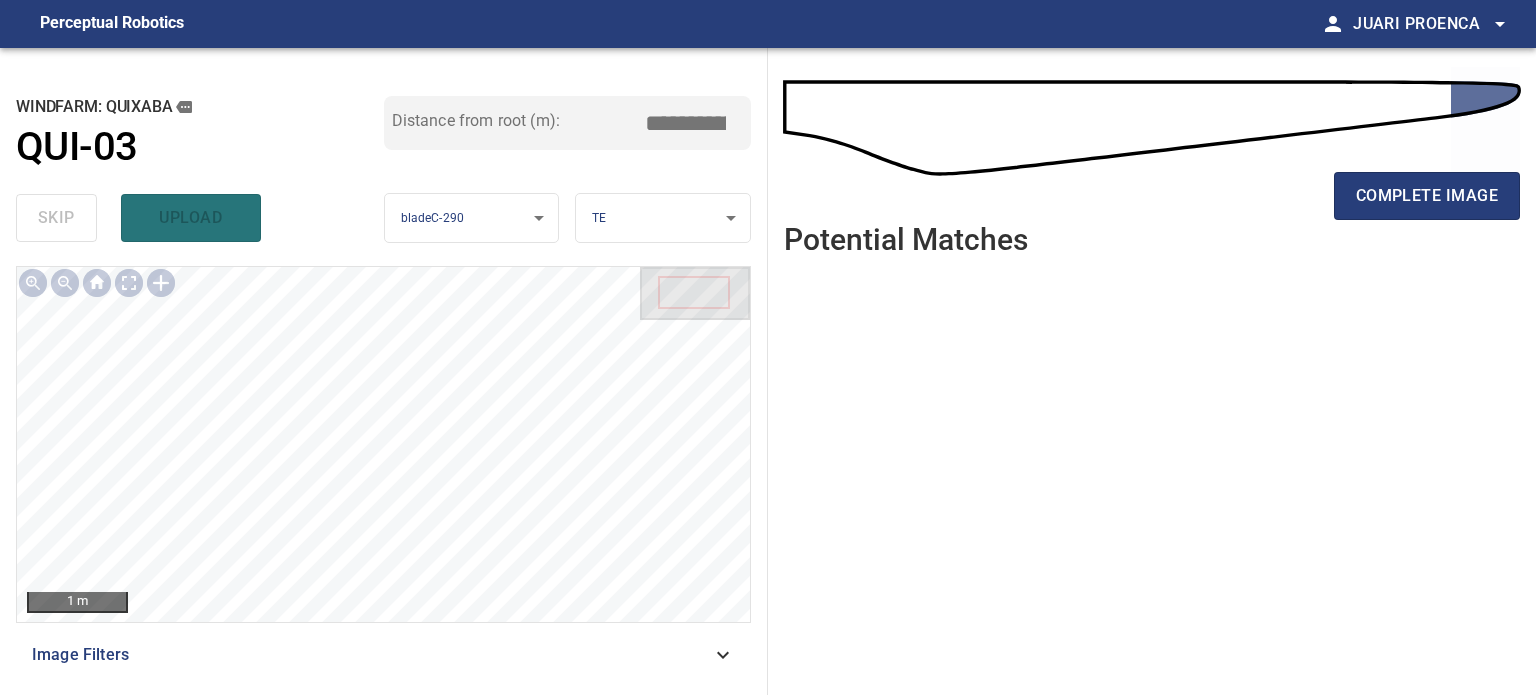 click on "complete image" at bounding box center (1427, 196) 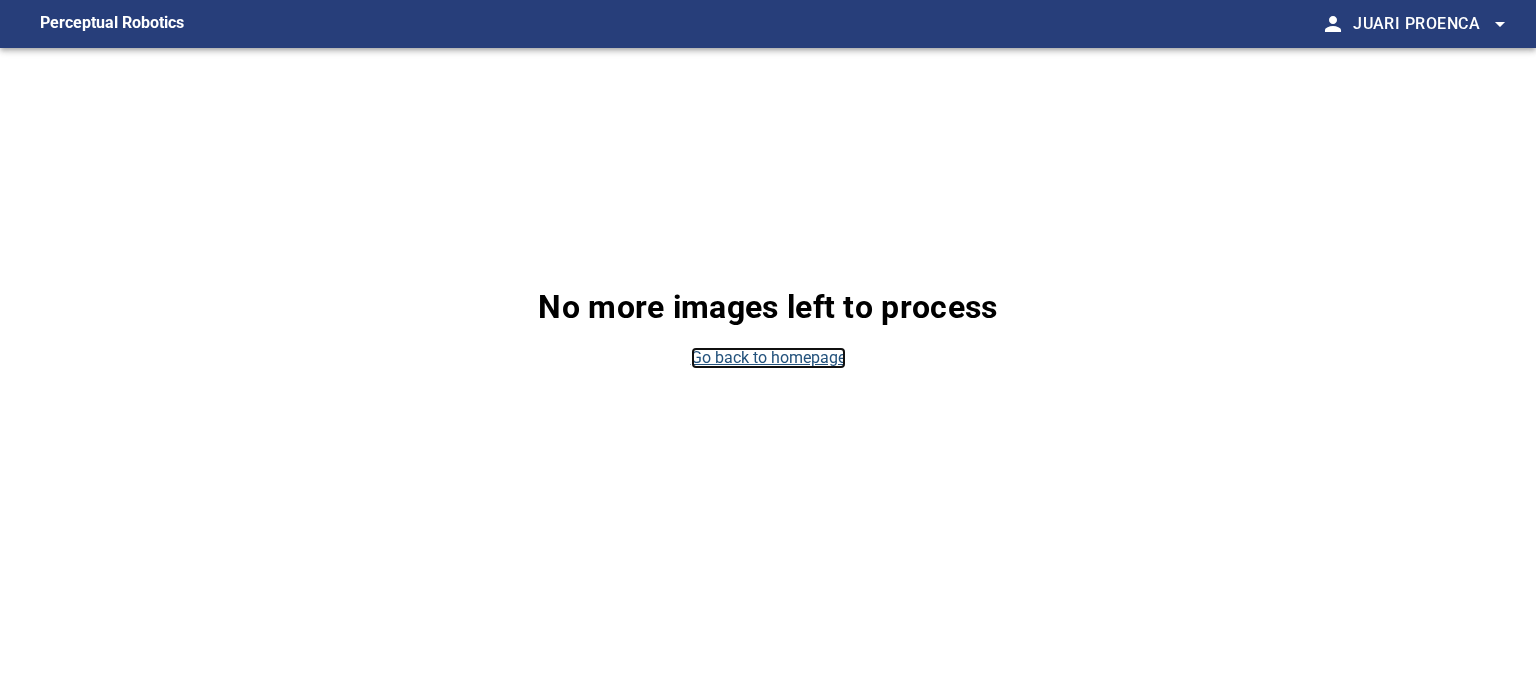 click on "Go back to homepage" at bounding box center [768, 358] 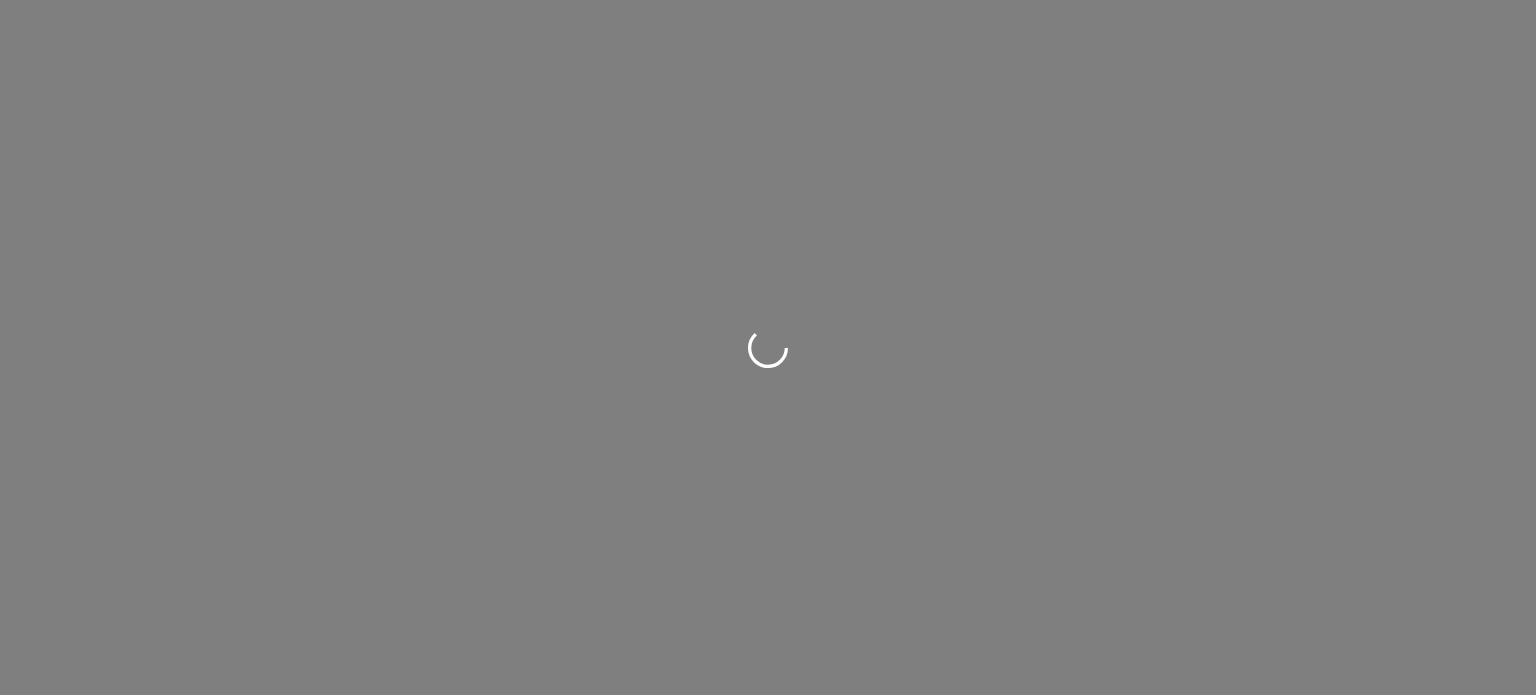 scroll, scrollTop: 0, scrollLeft: 0, axis: both 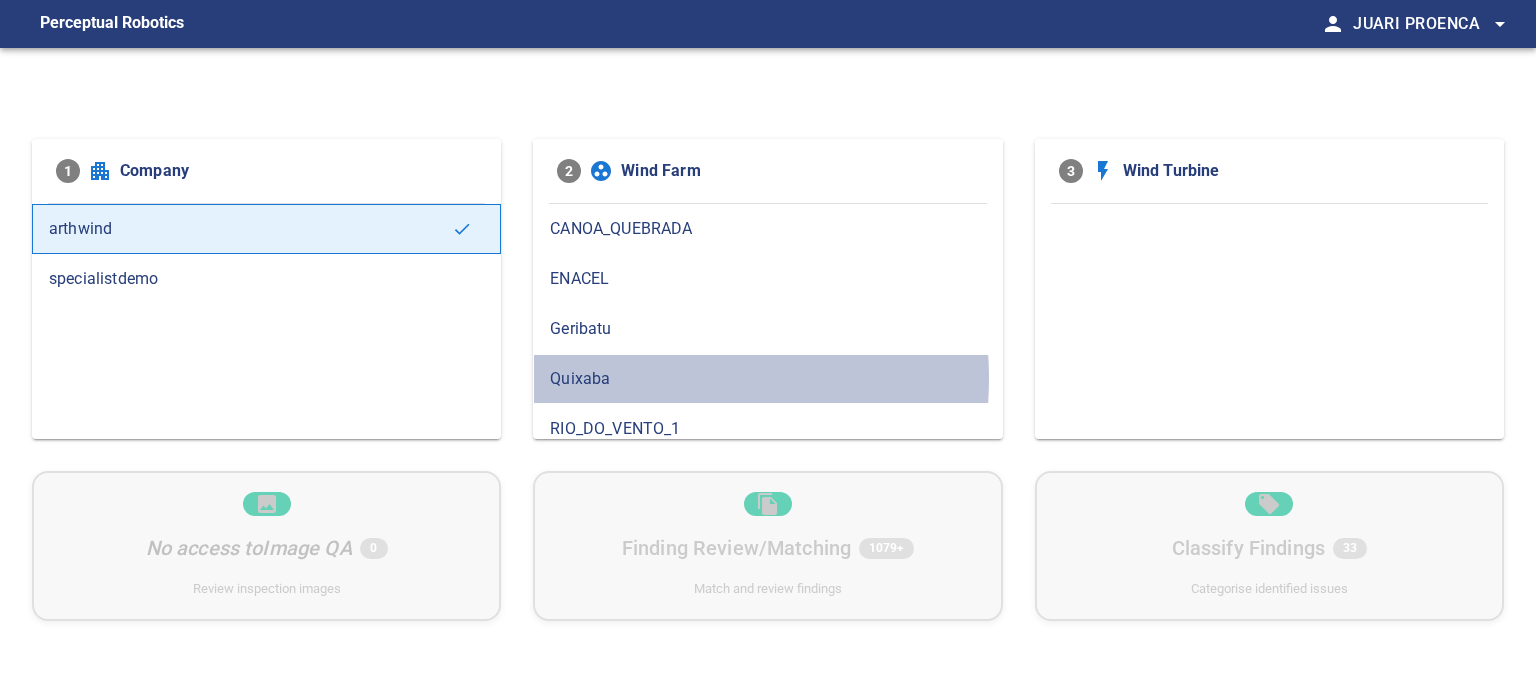 click on "Quixaba" at bounding box center (767, 379) 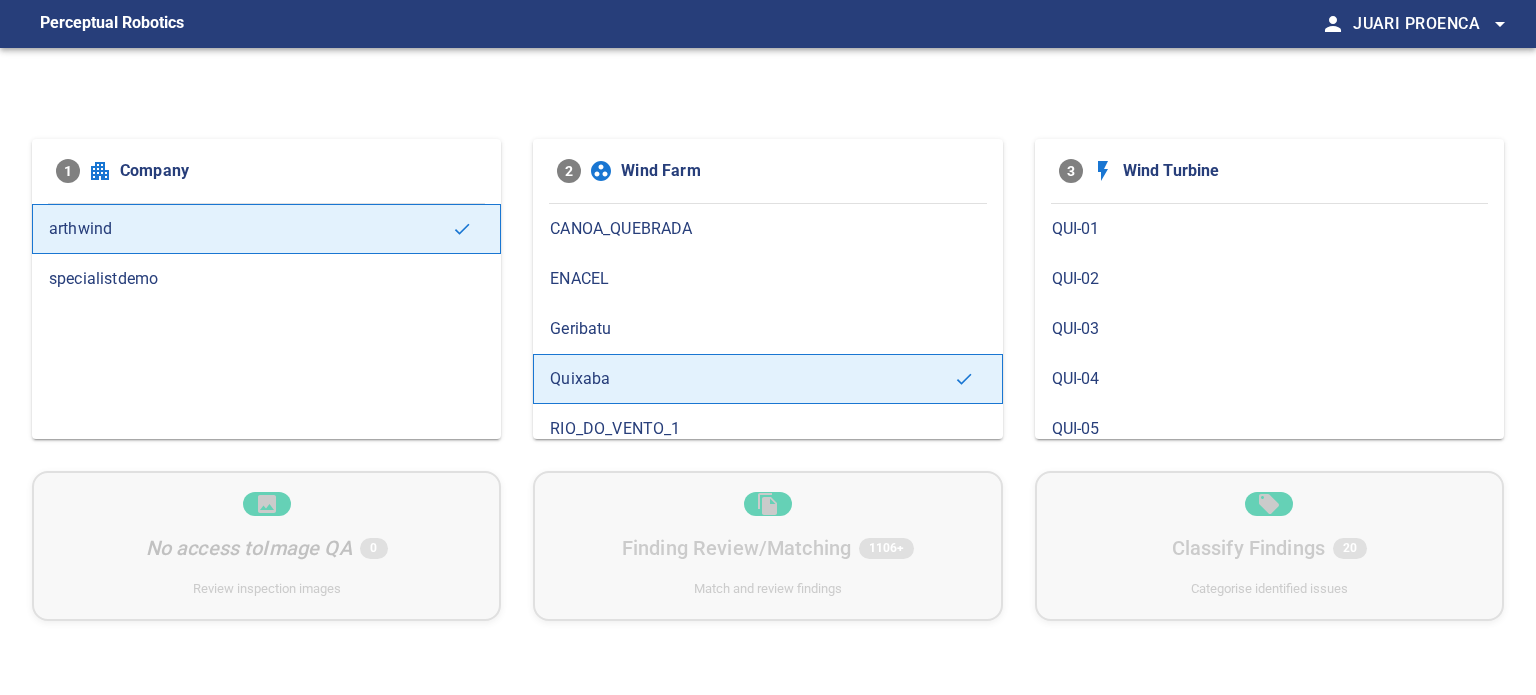 click on "QUI-03" at bounding box center [1269, 329] 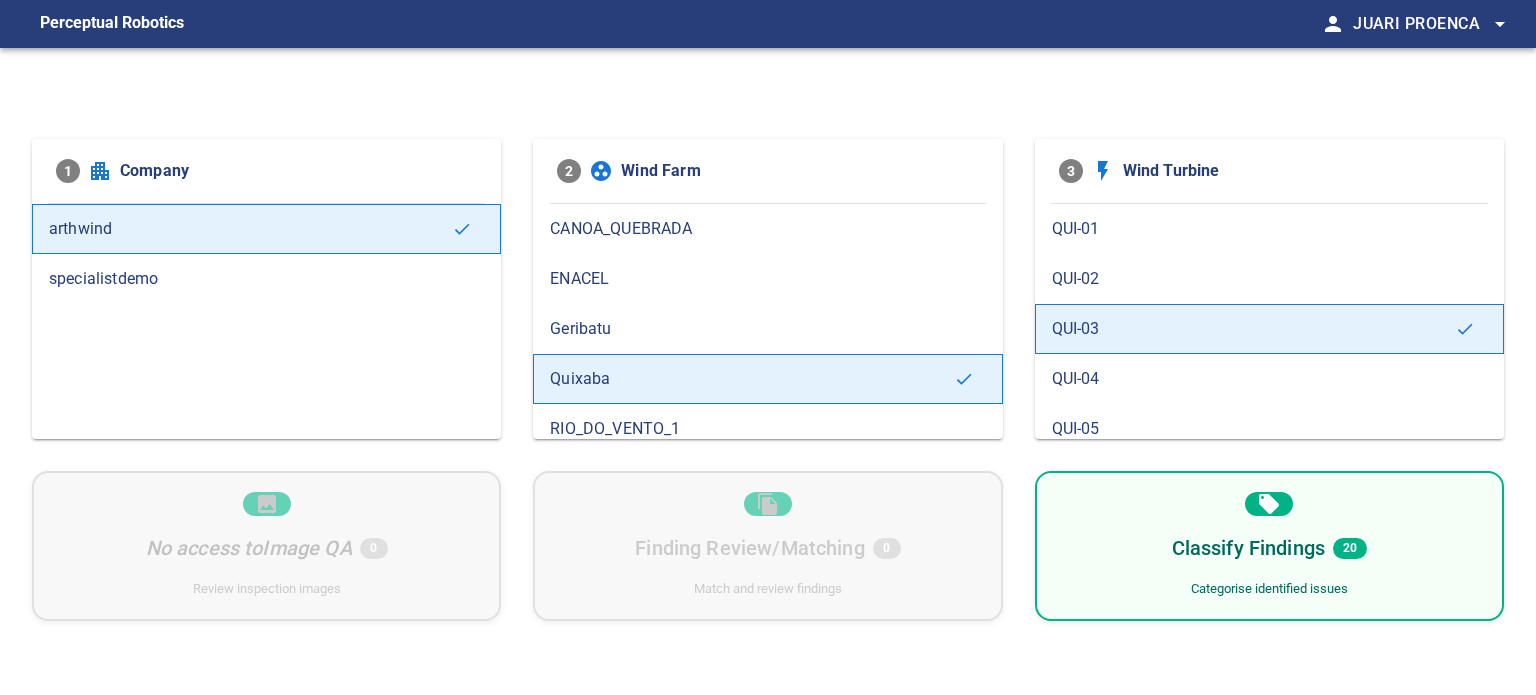 click on "Classify Findings 20 Categorise identified issues" at bounding box center [1269, 546] 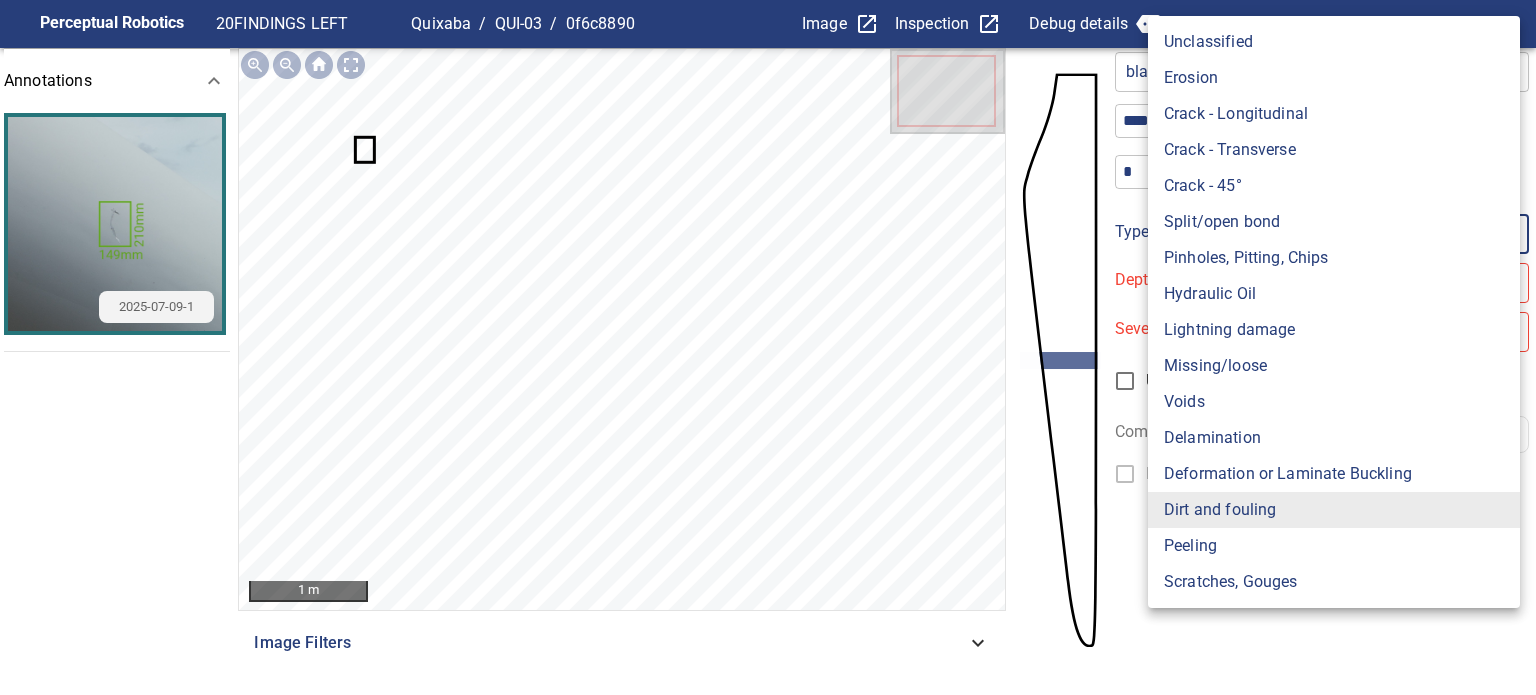 click on "**********" at bounding box center (768, 347) 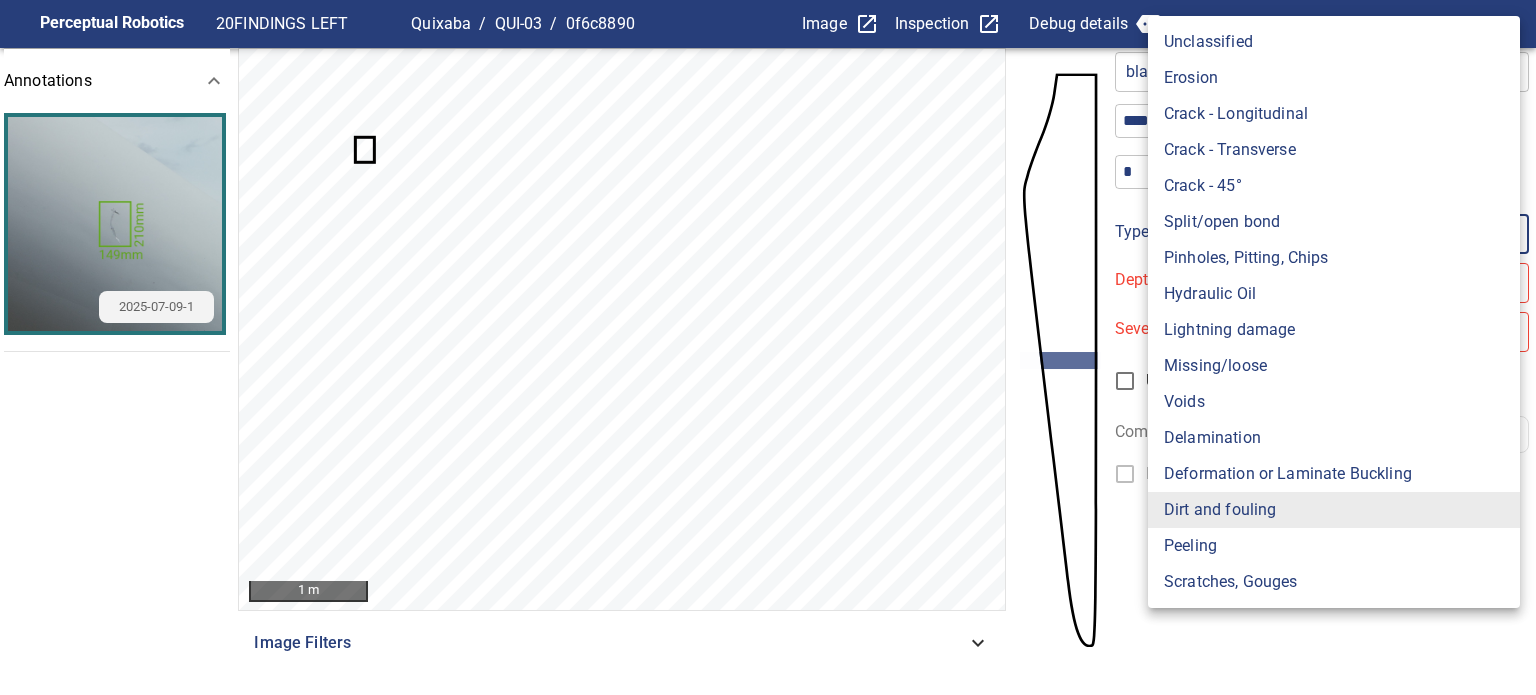click on "Lightning damage" at bounding box center (1334, 330) 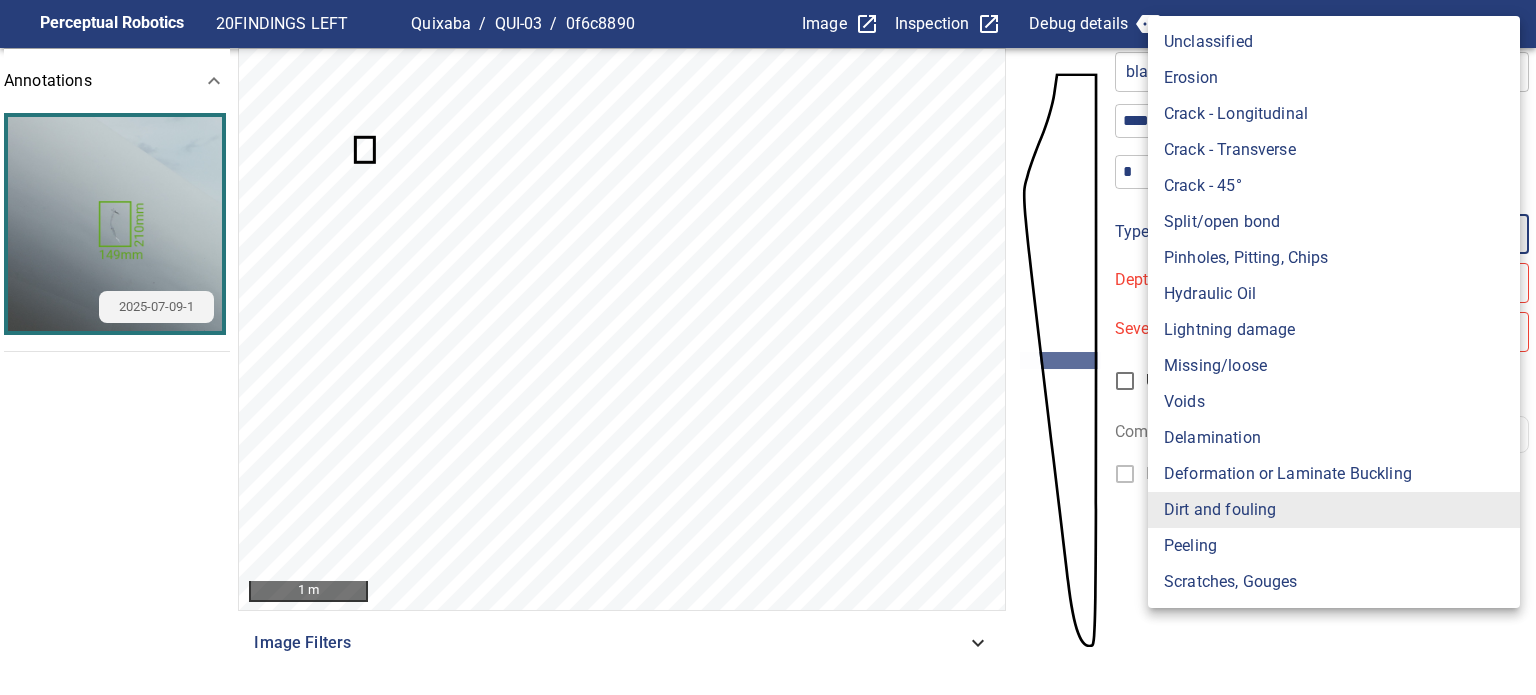 type on "**********" 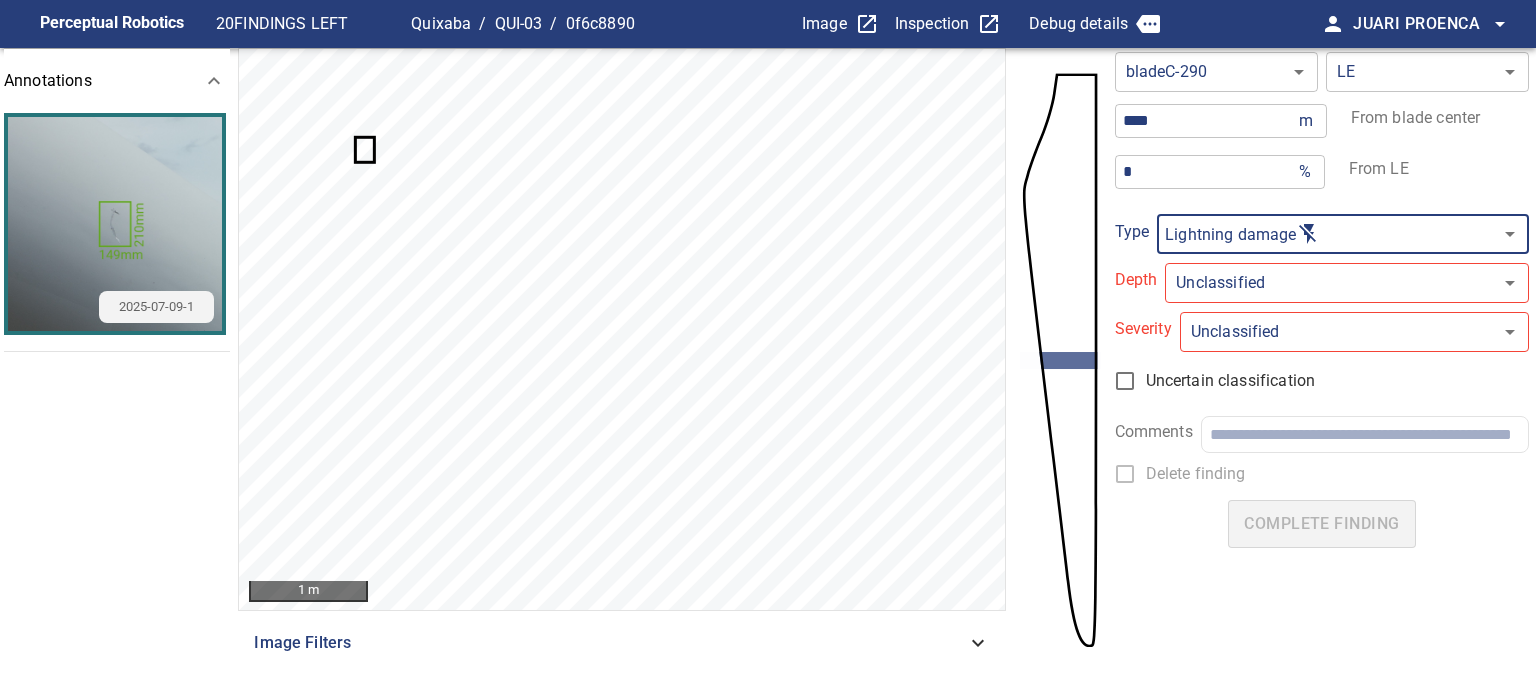 click on "**********" at bounding box center (768, 347) 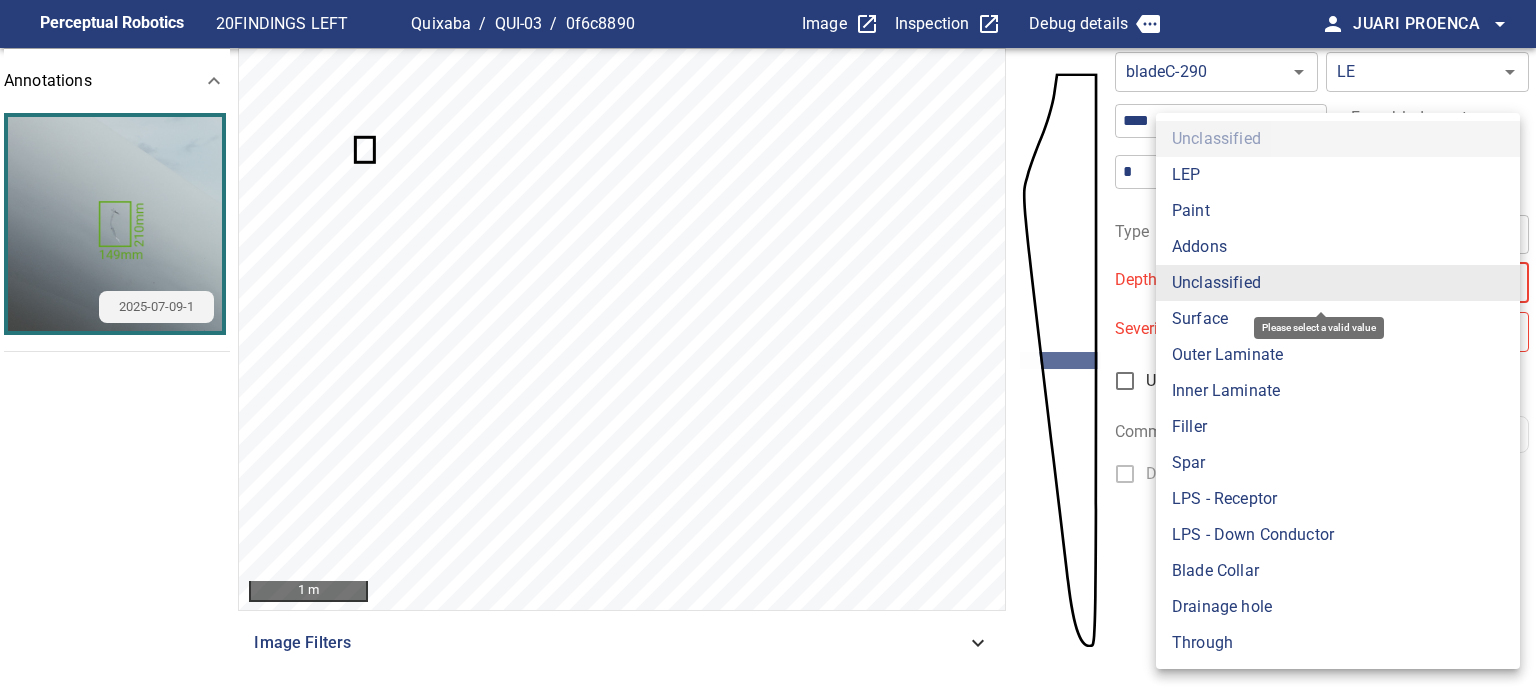 click on "Surface" at bounding box center (1338, 319) 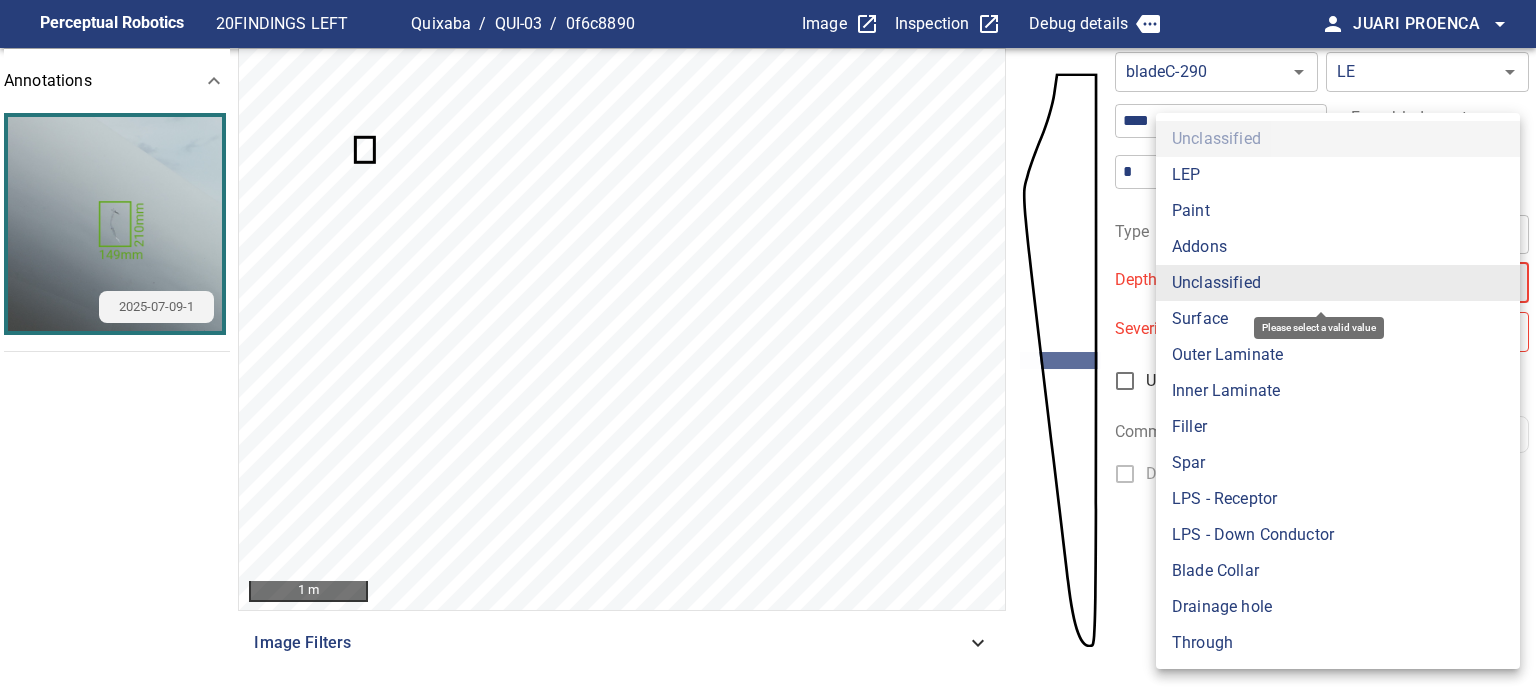 type on "*******" 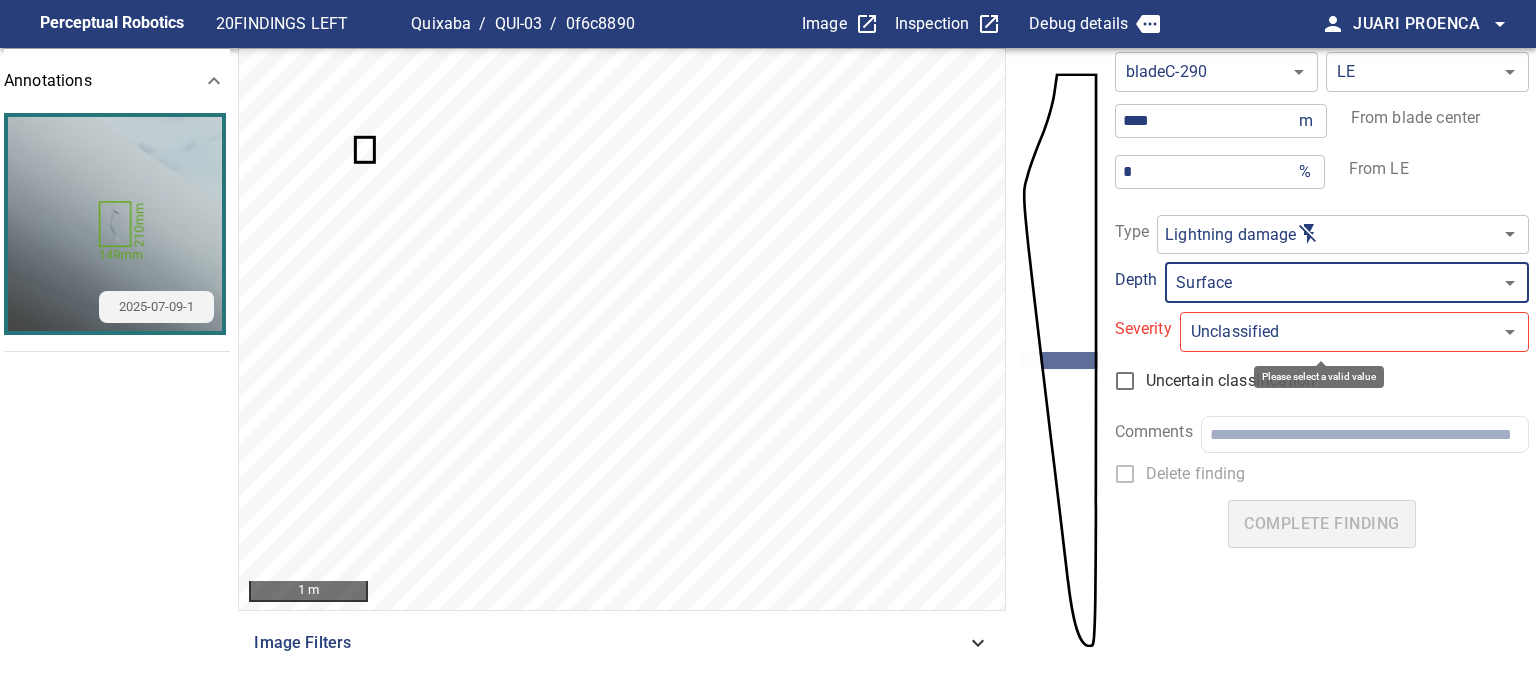 click on "**********" at bounding box center (768, 347) 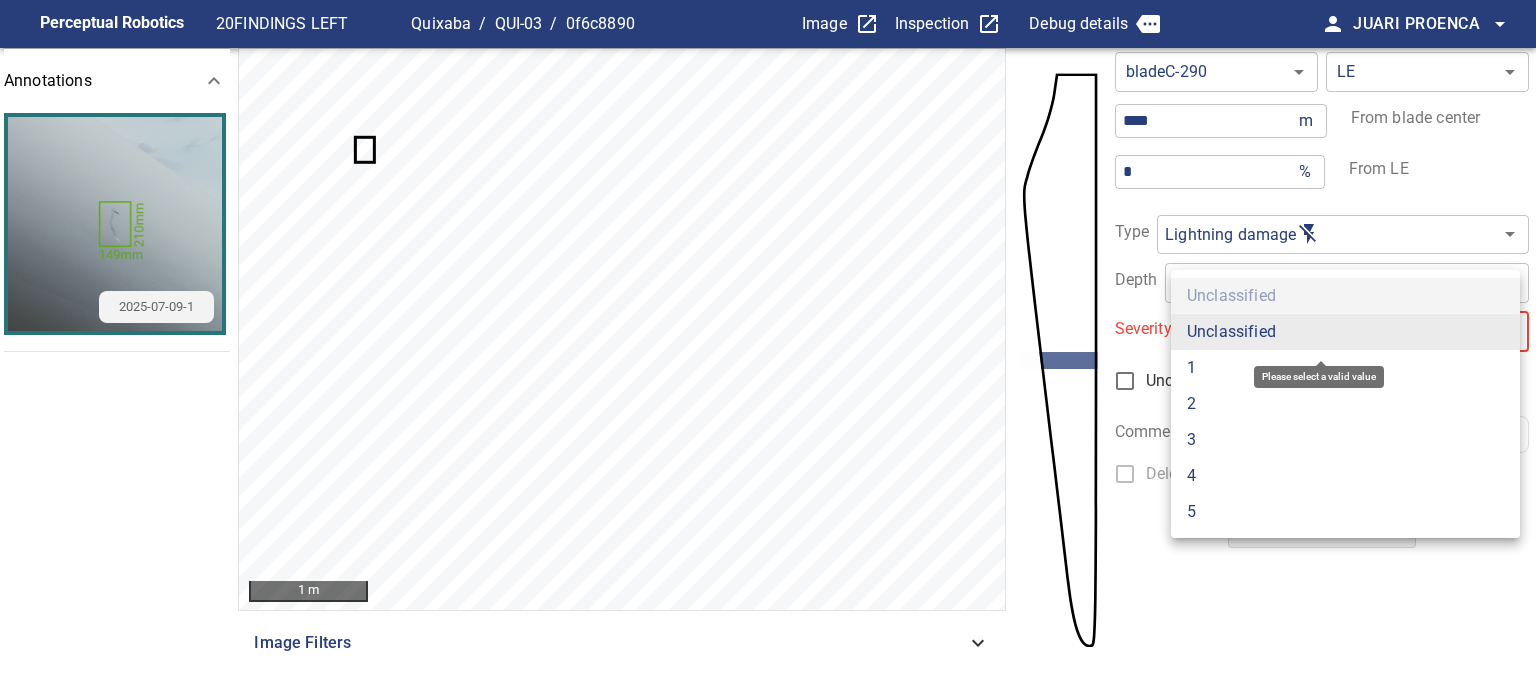 click on "1" at bounding box center (1345, 368) 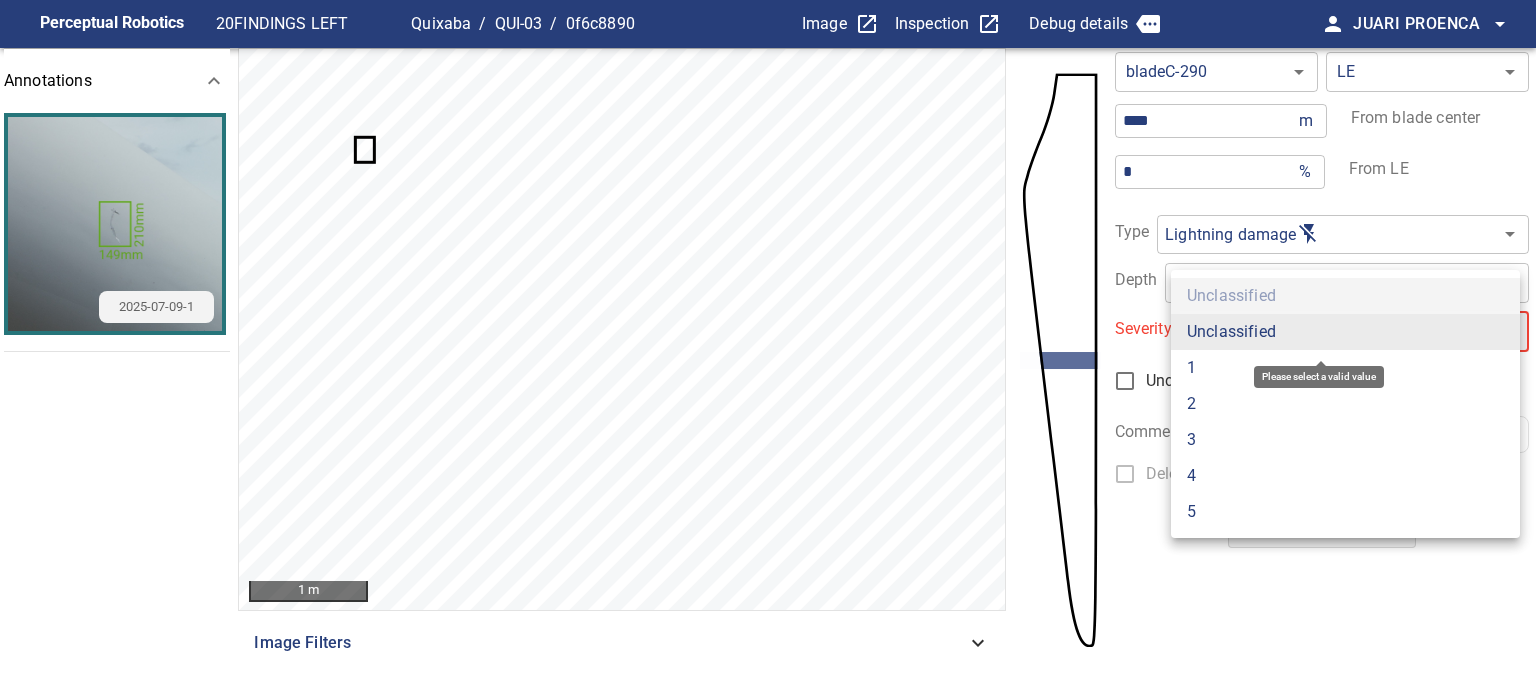 type on "*" 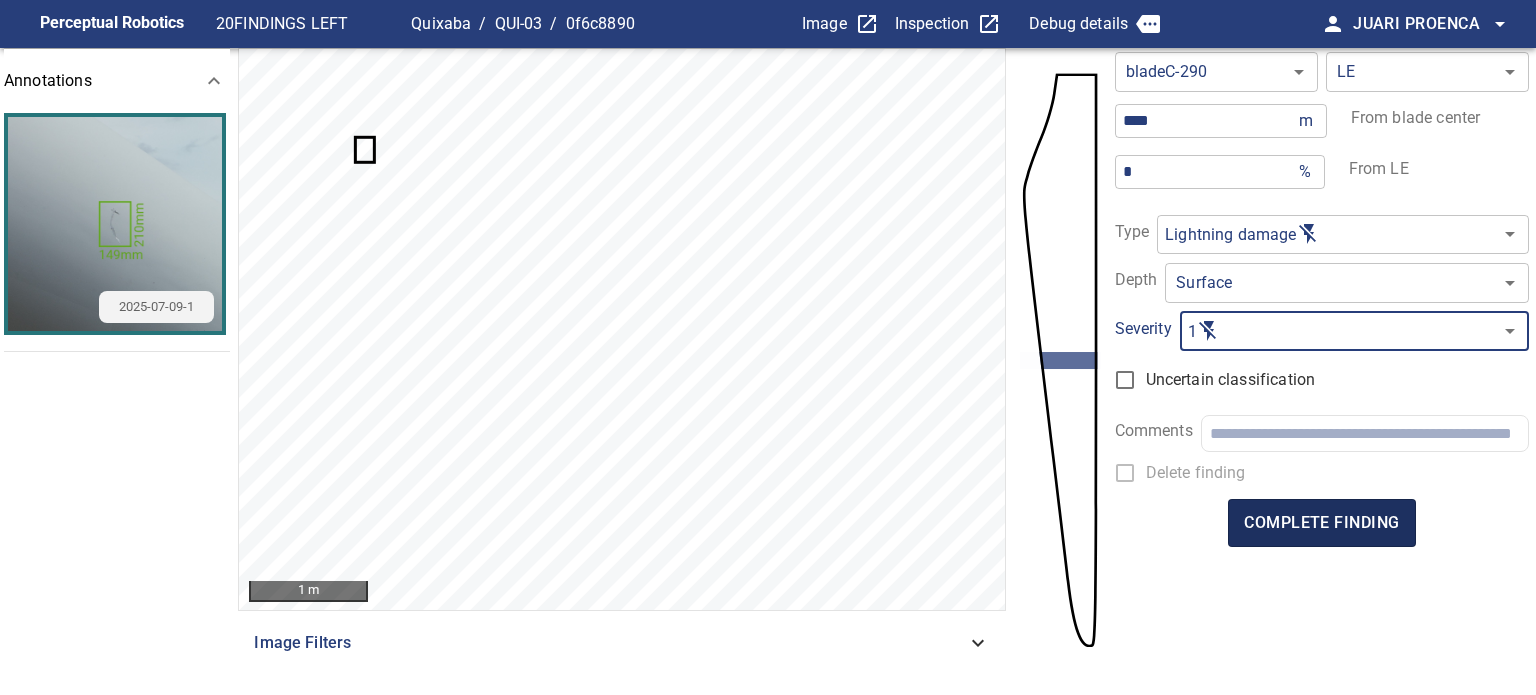click on "complete finding" at bounding box center (1321, 523) 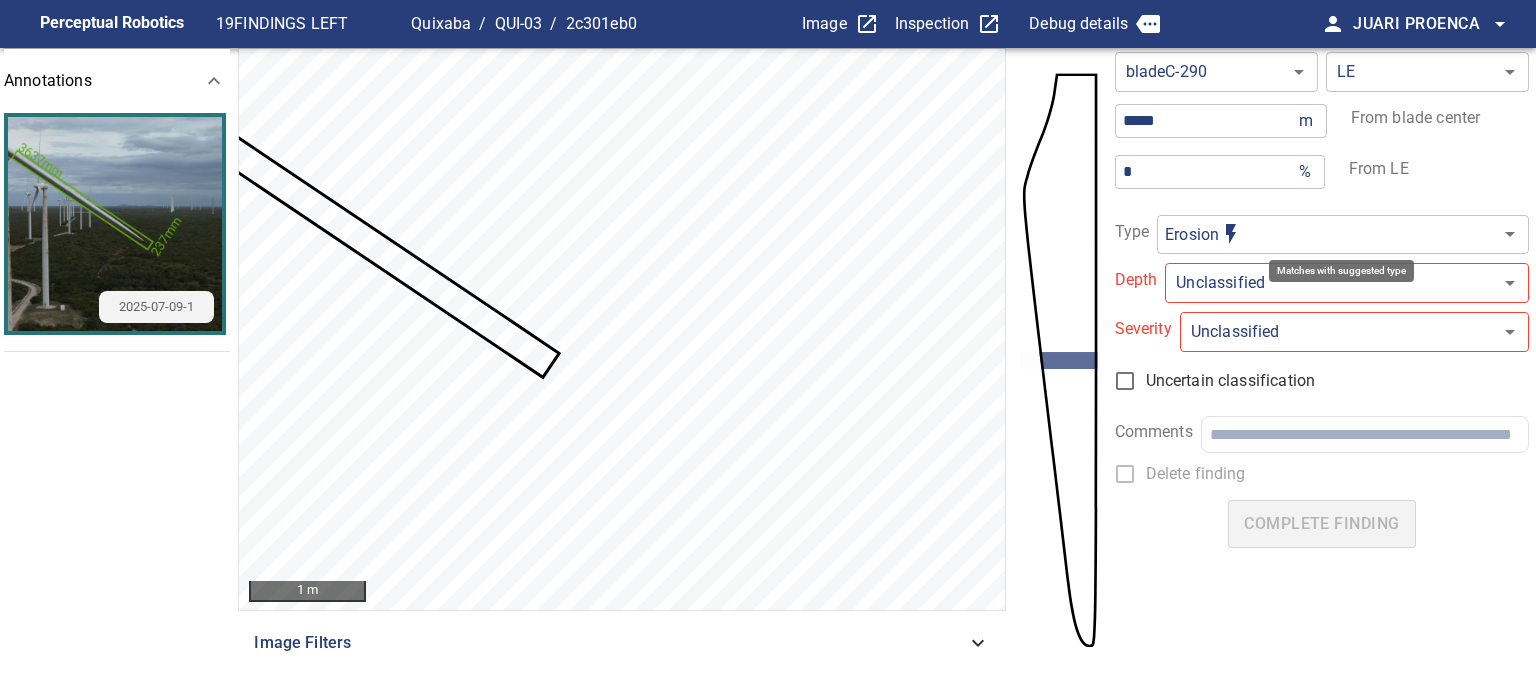 click on "**********" at bounding box center (768, 347) 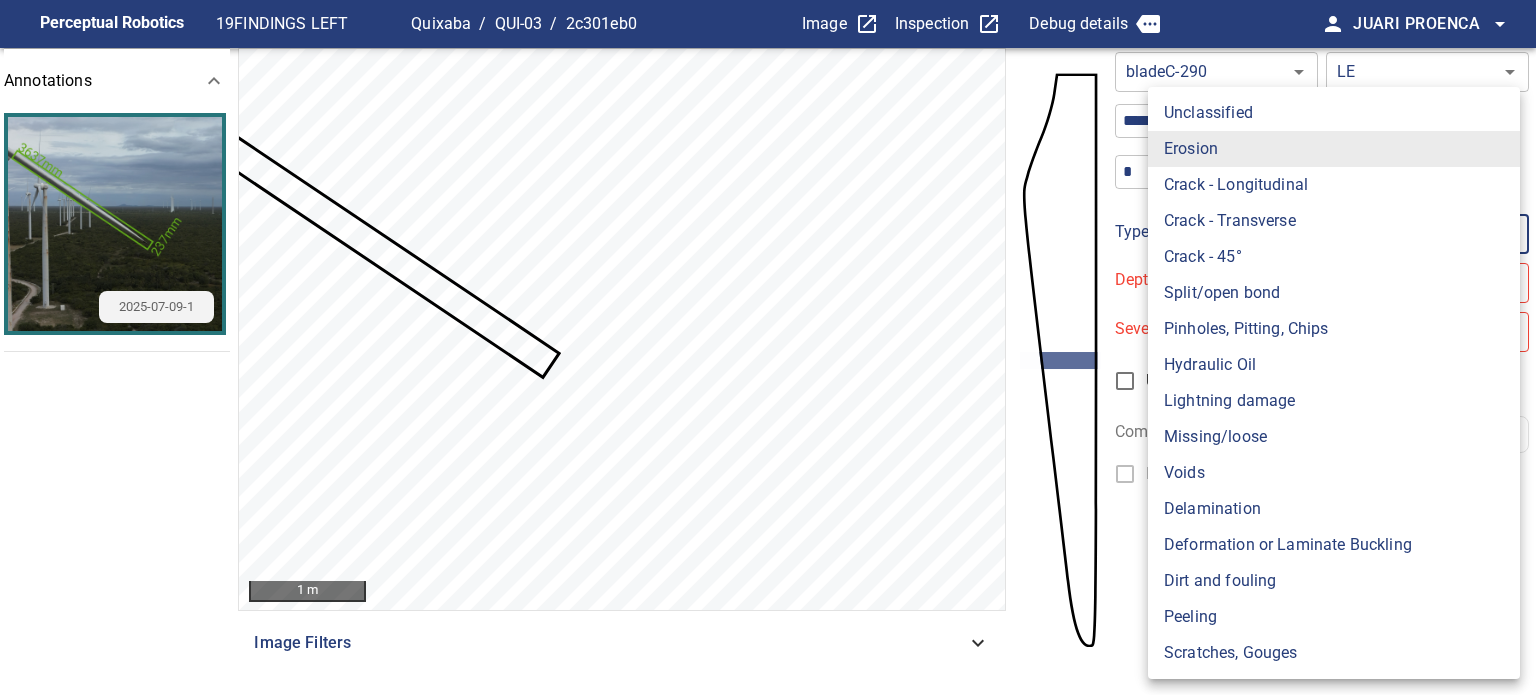 click on "Lightning damage" at bounding box center (1334, 401) 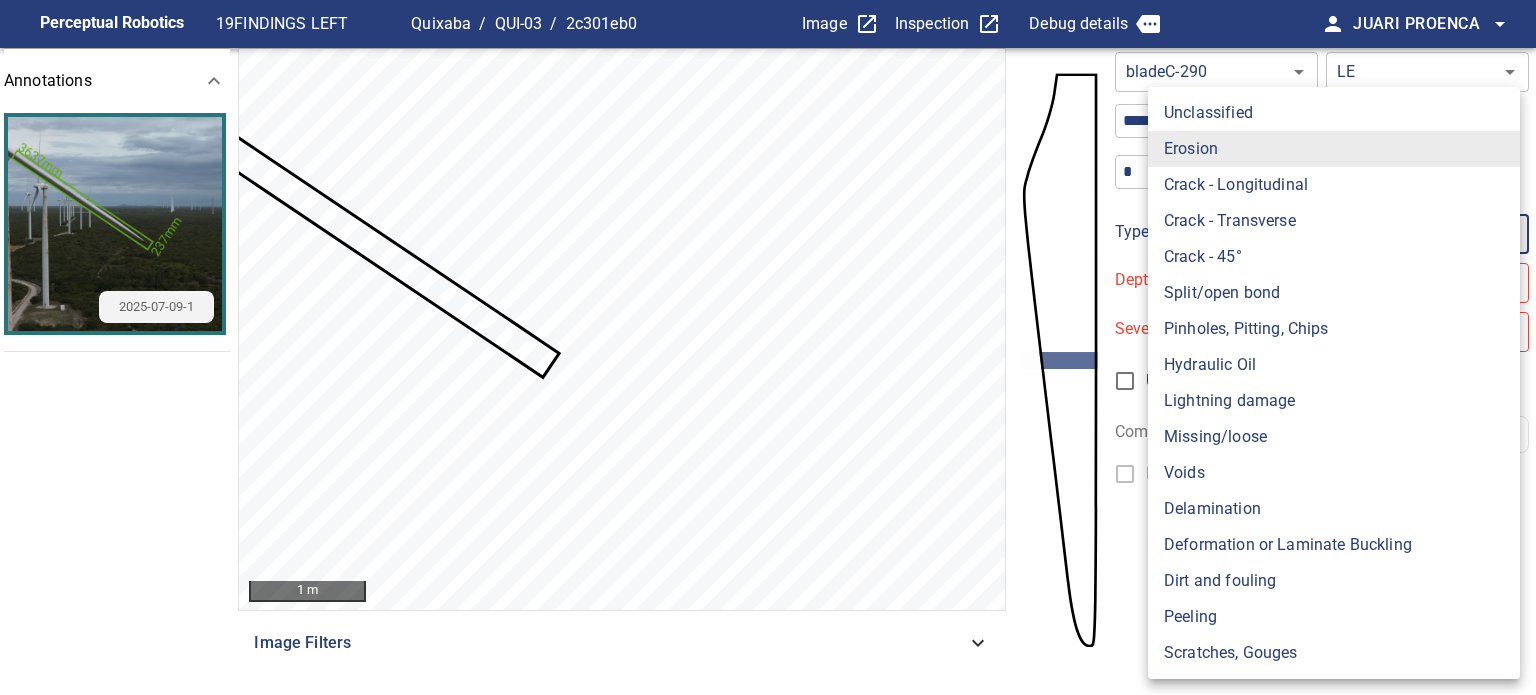 type on "**********" 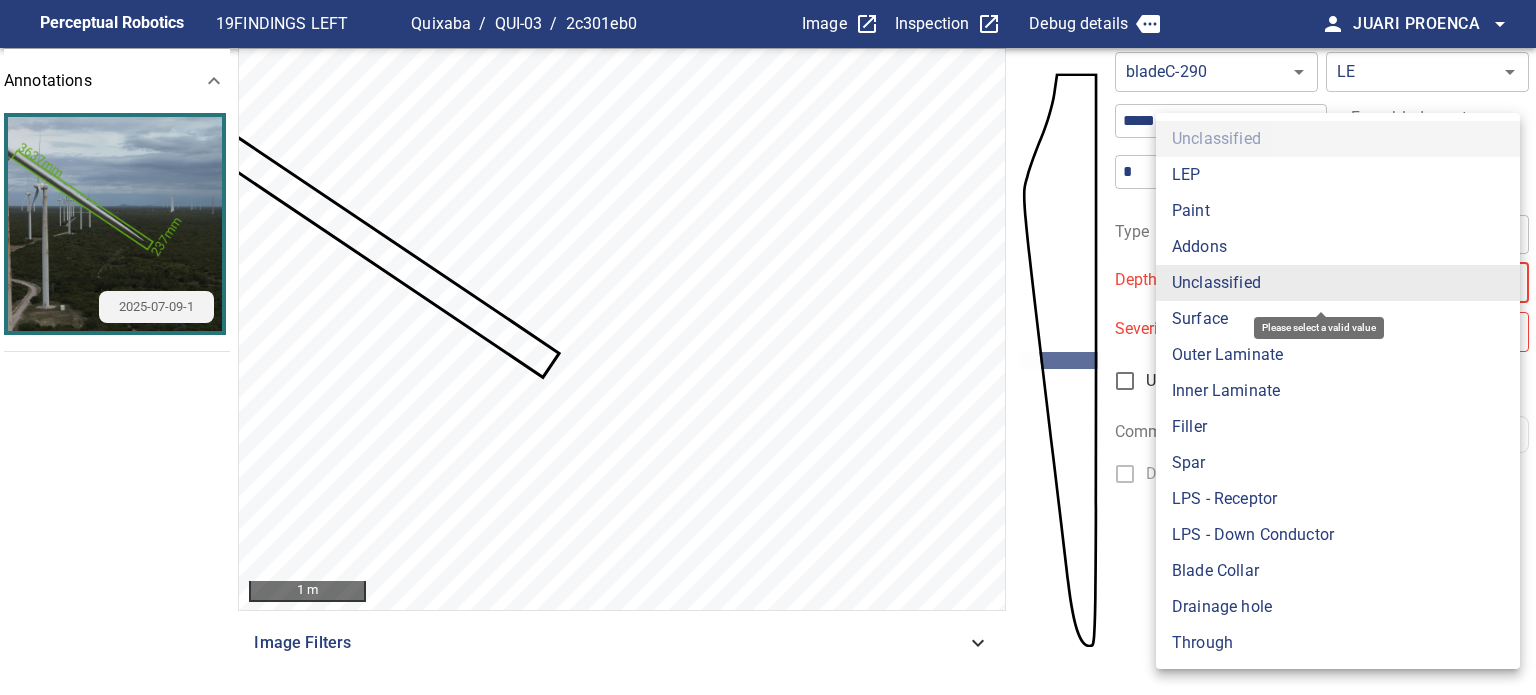 click on "**********" at bounding box center [768, 347] 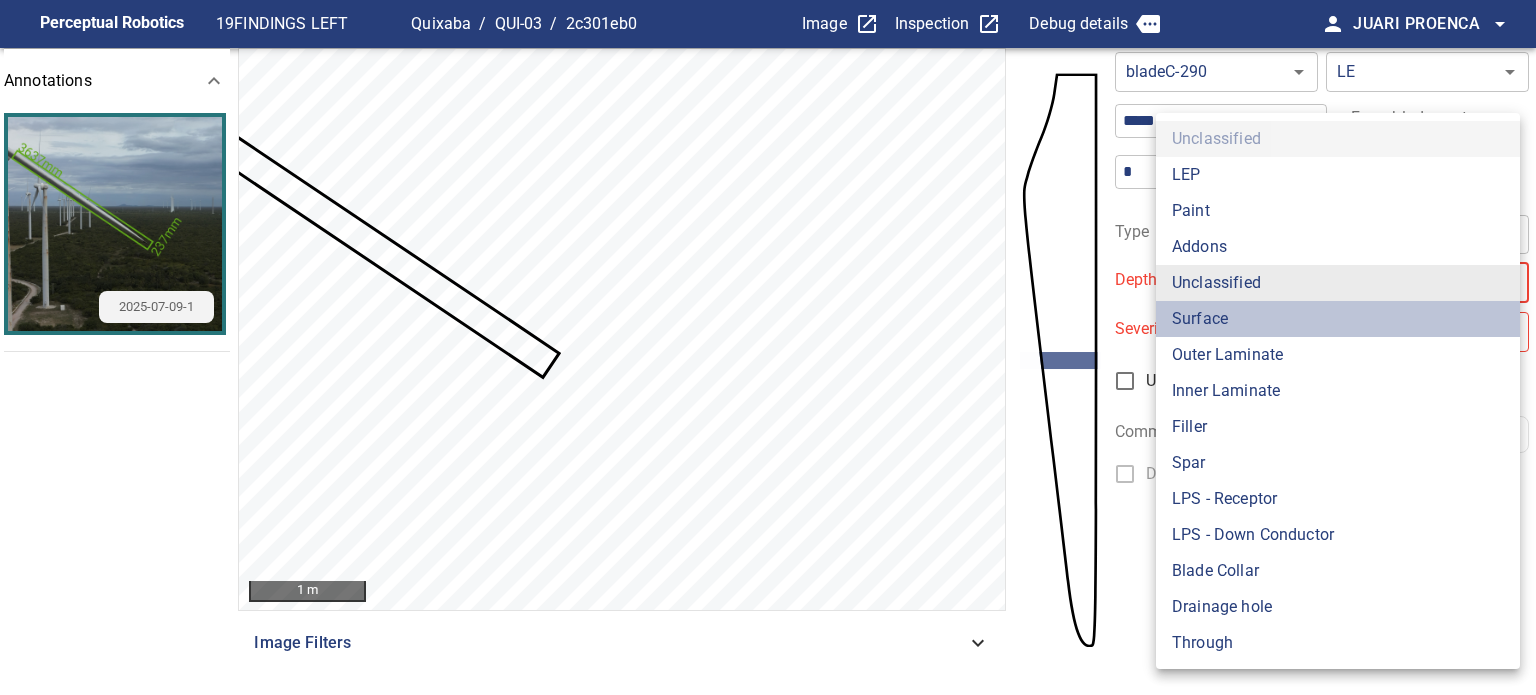click on "Surface" at bounding box center (1338, 319) 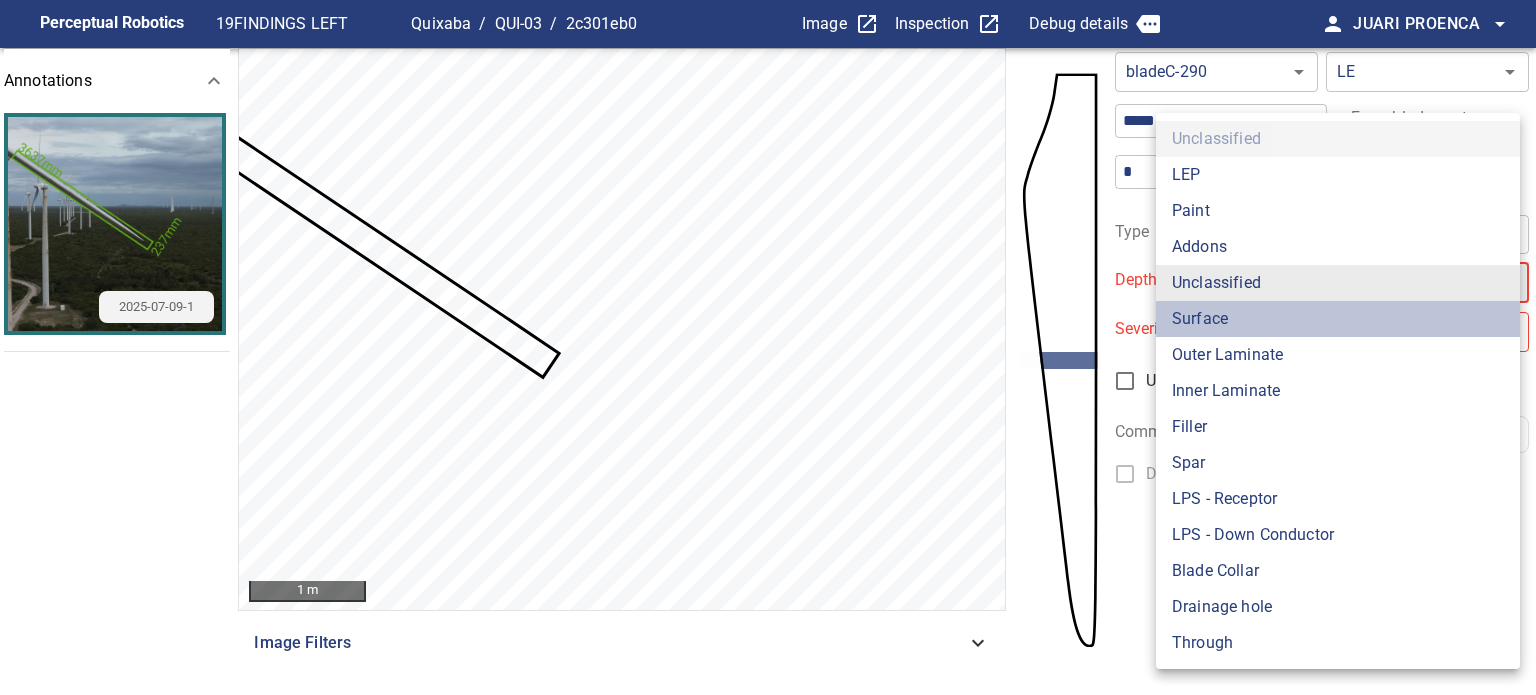 type on "*******" 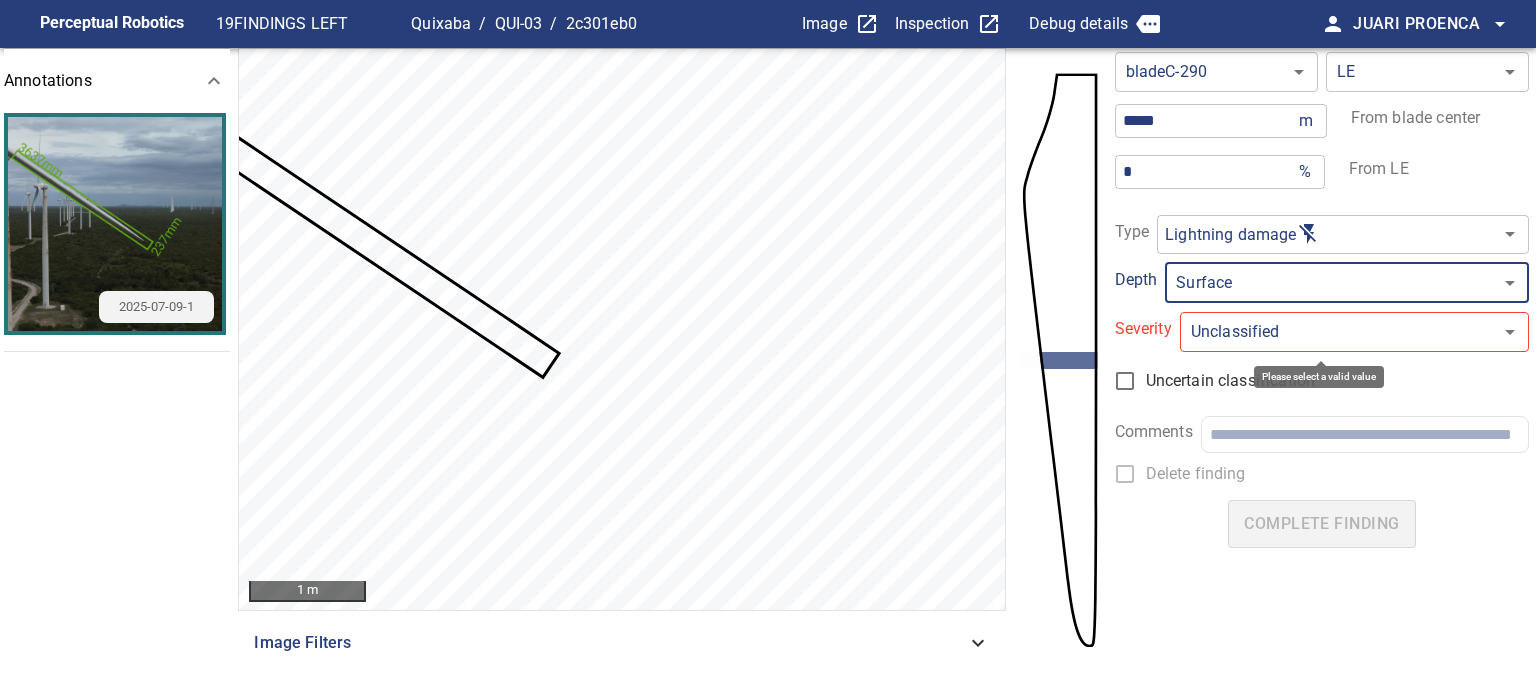 click on "**********" at bounding box center (768, 347) 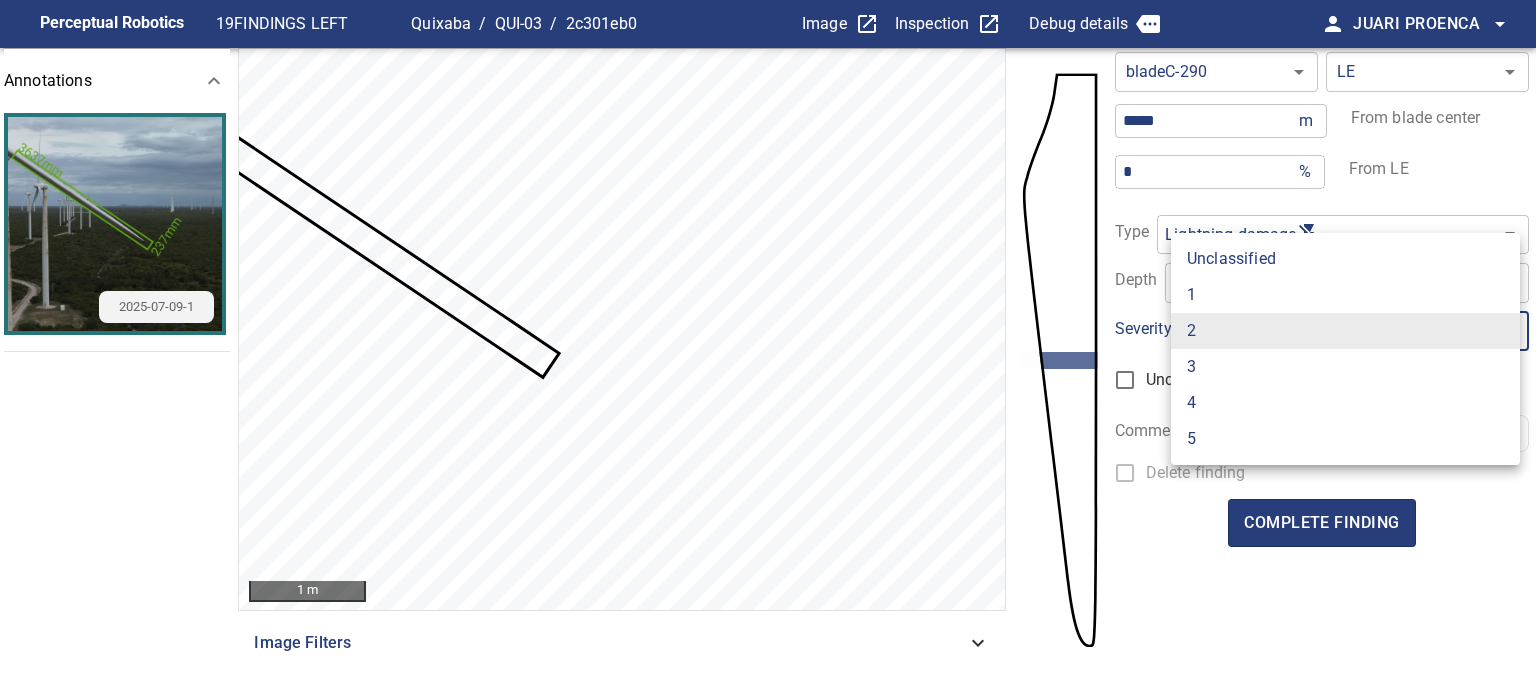click on "1" at bounding box center (1345, 295) 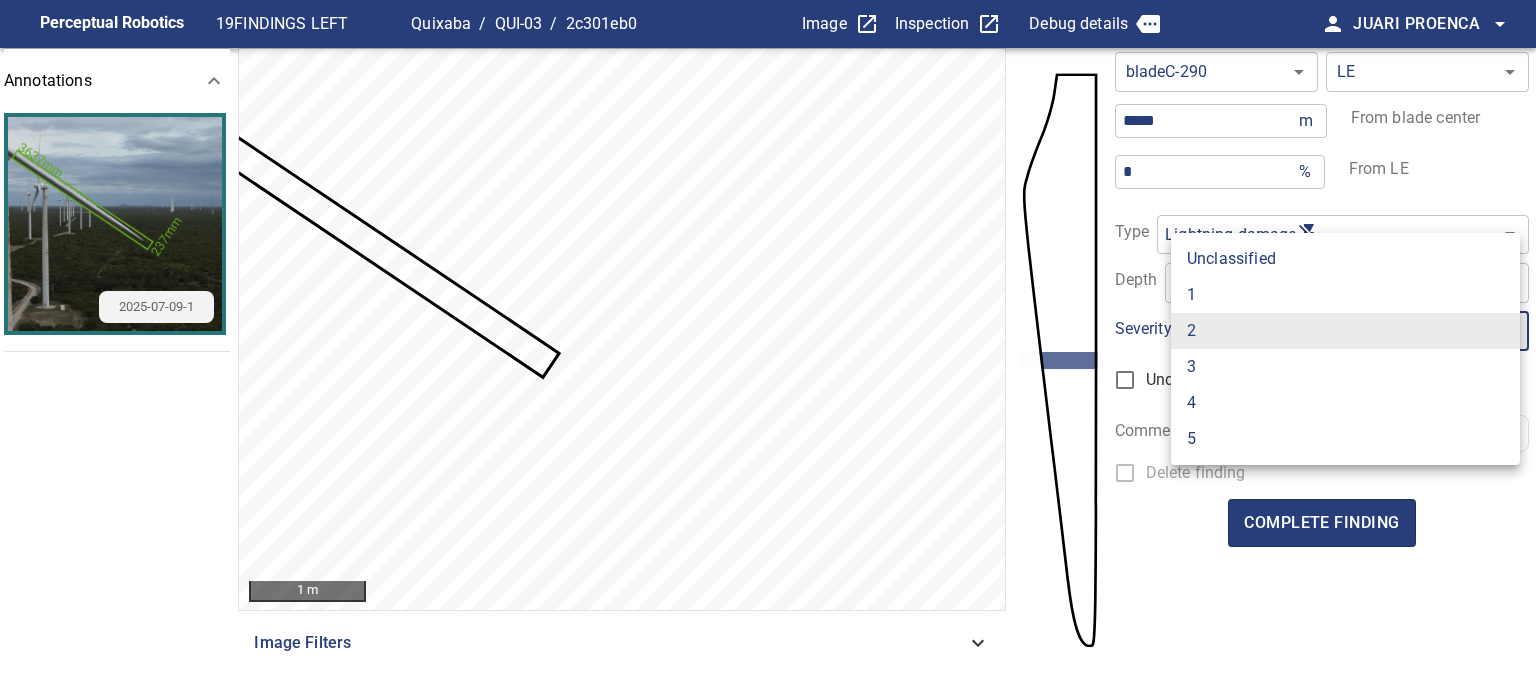type on "*" 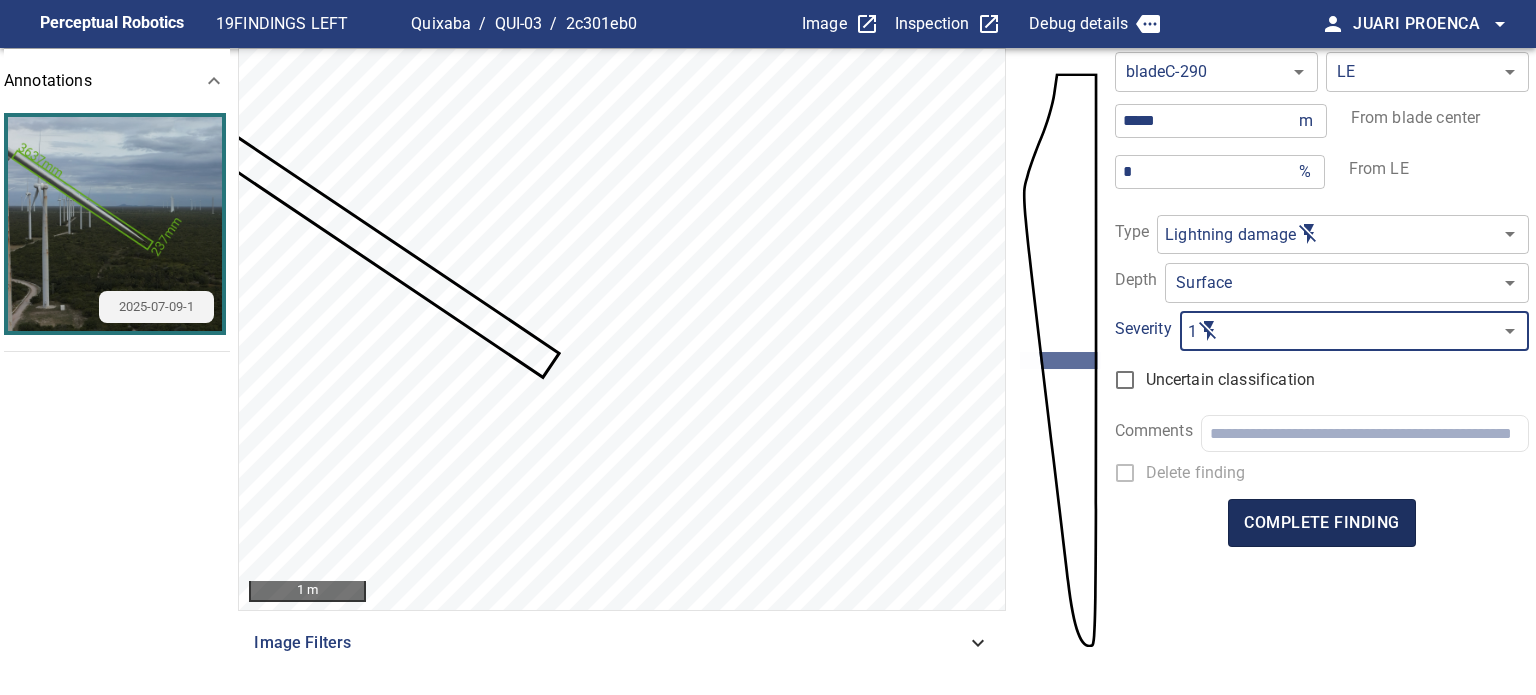 click on "complete finding" at bounding box center [1321, 523] 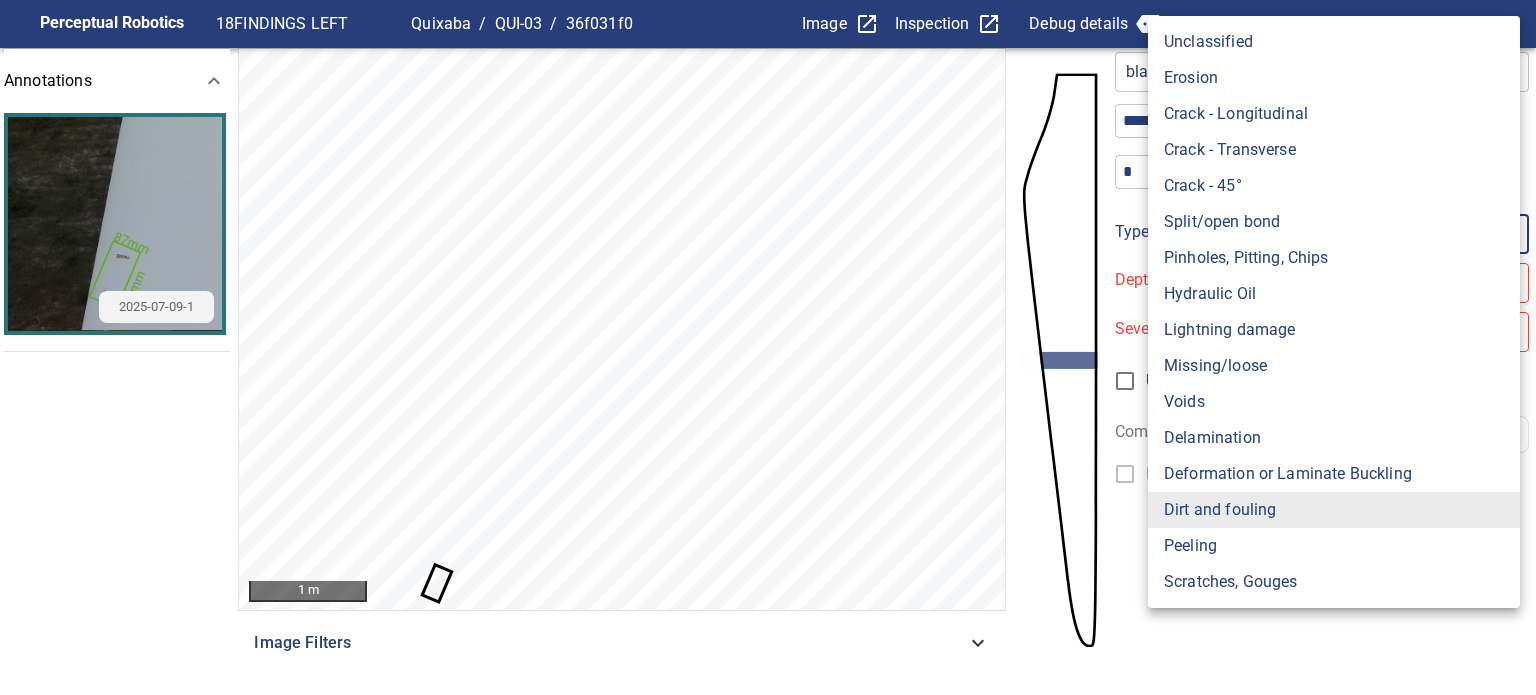 click on "**********" at bounding box center [768, 347] 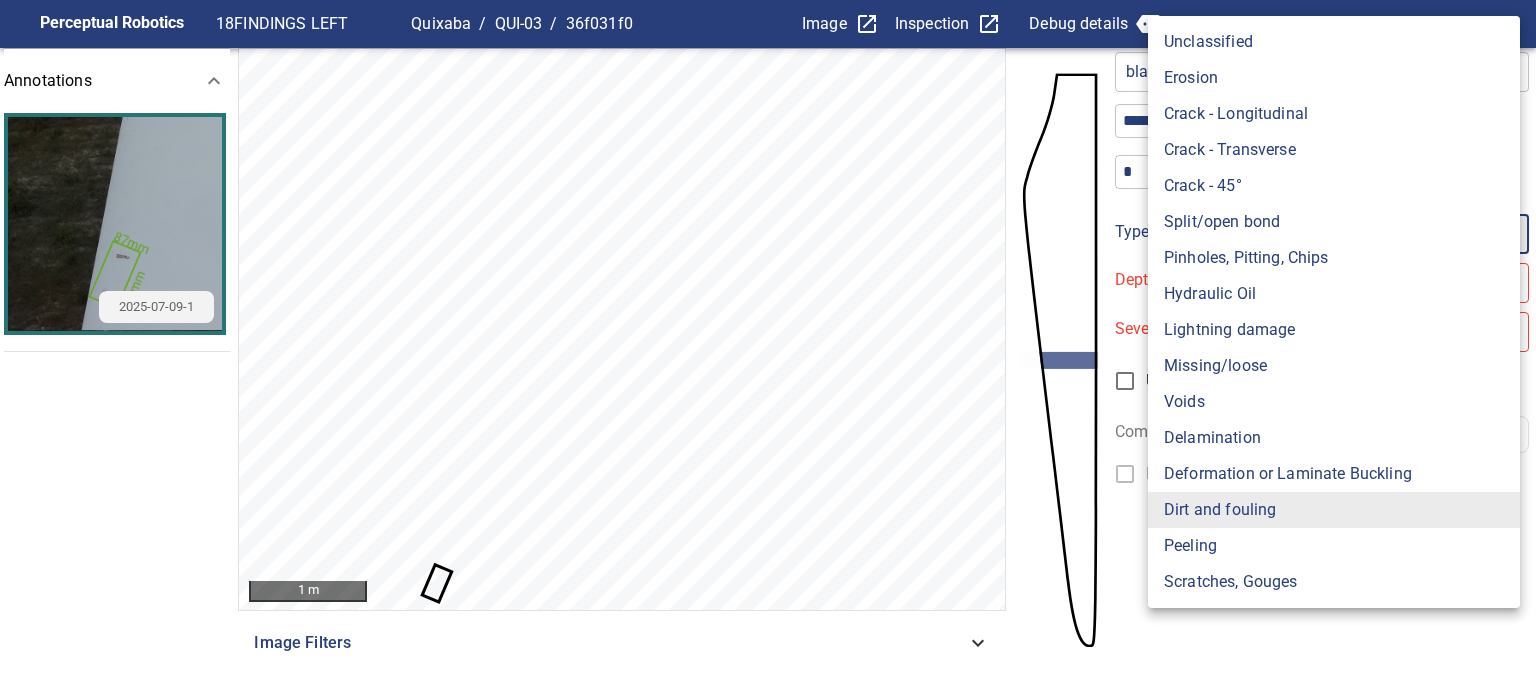 type on "**********" 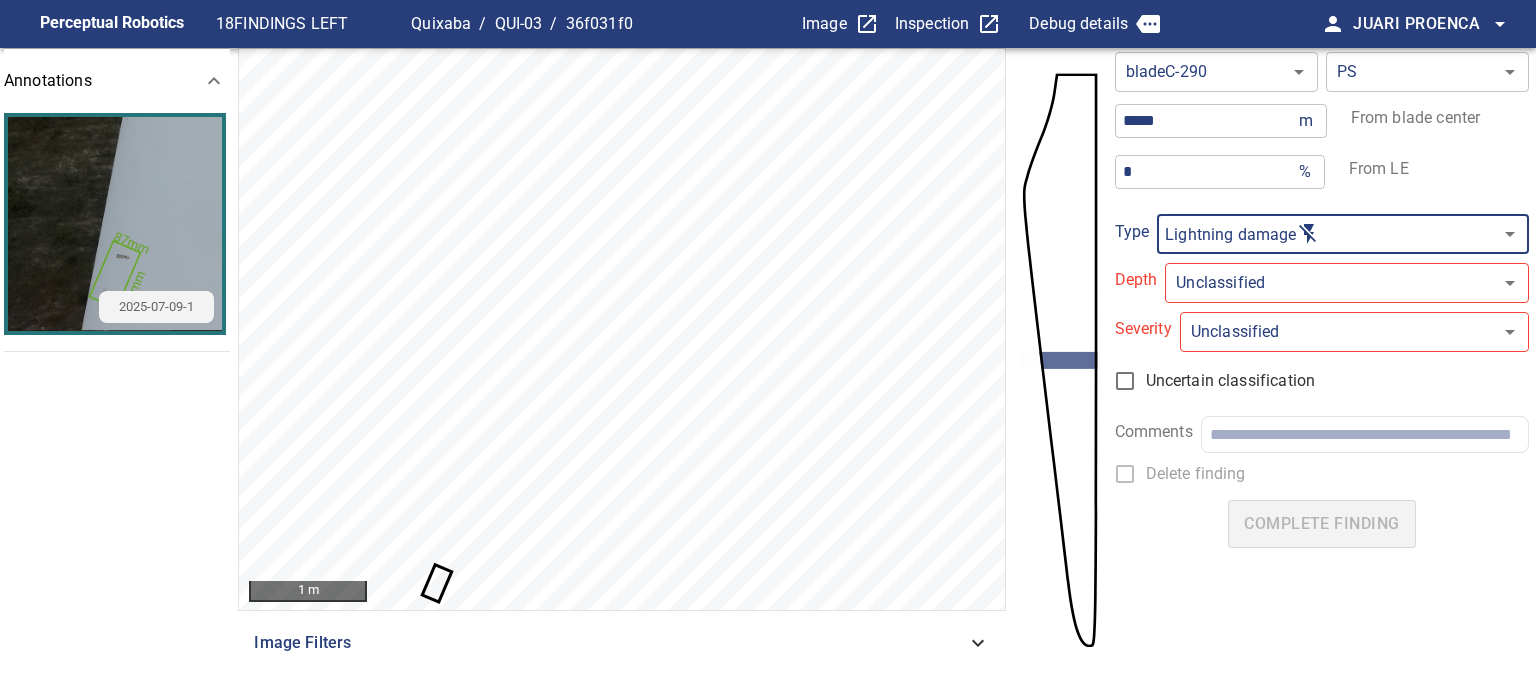 click on "**********" at bounding box center (768, 347) 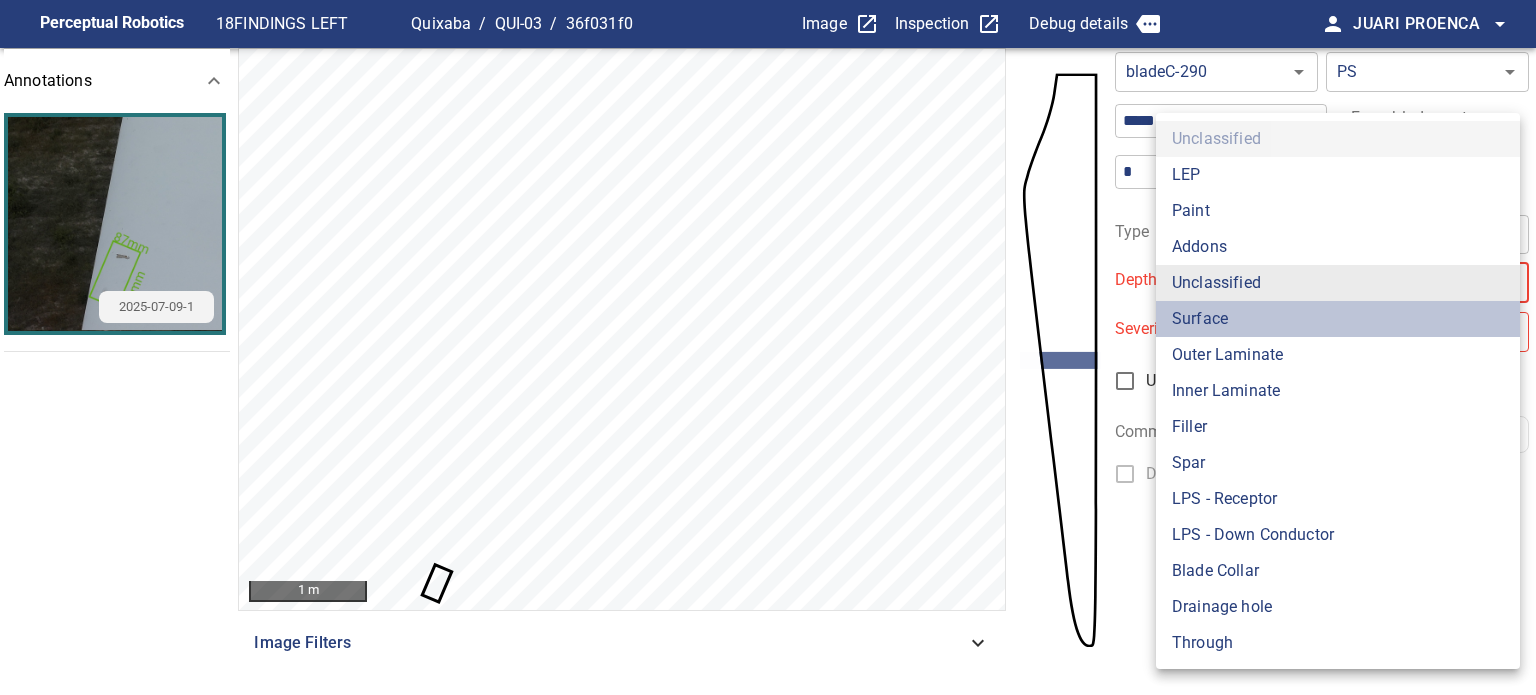 click on "Surface" at bounding box center (1338, 319) 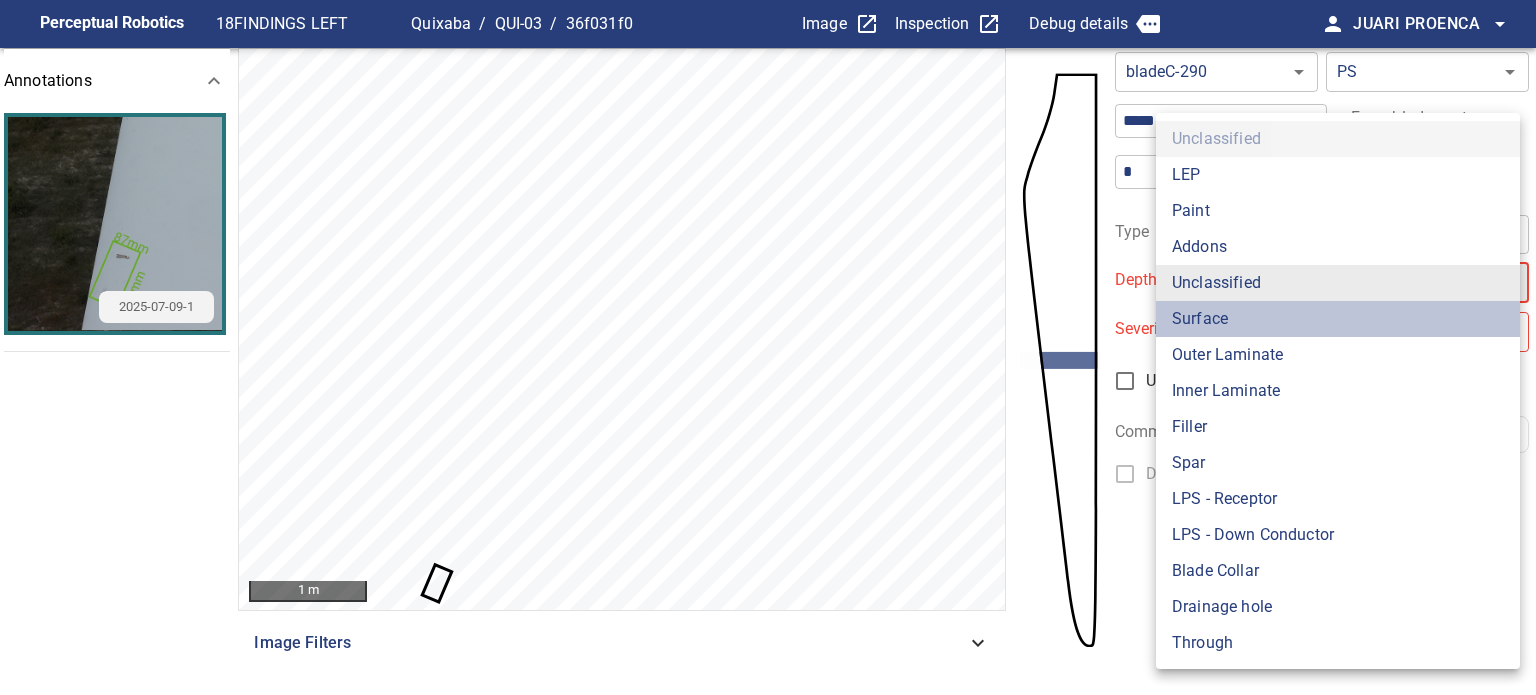 type on "*******" 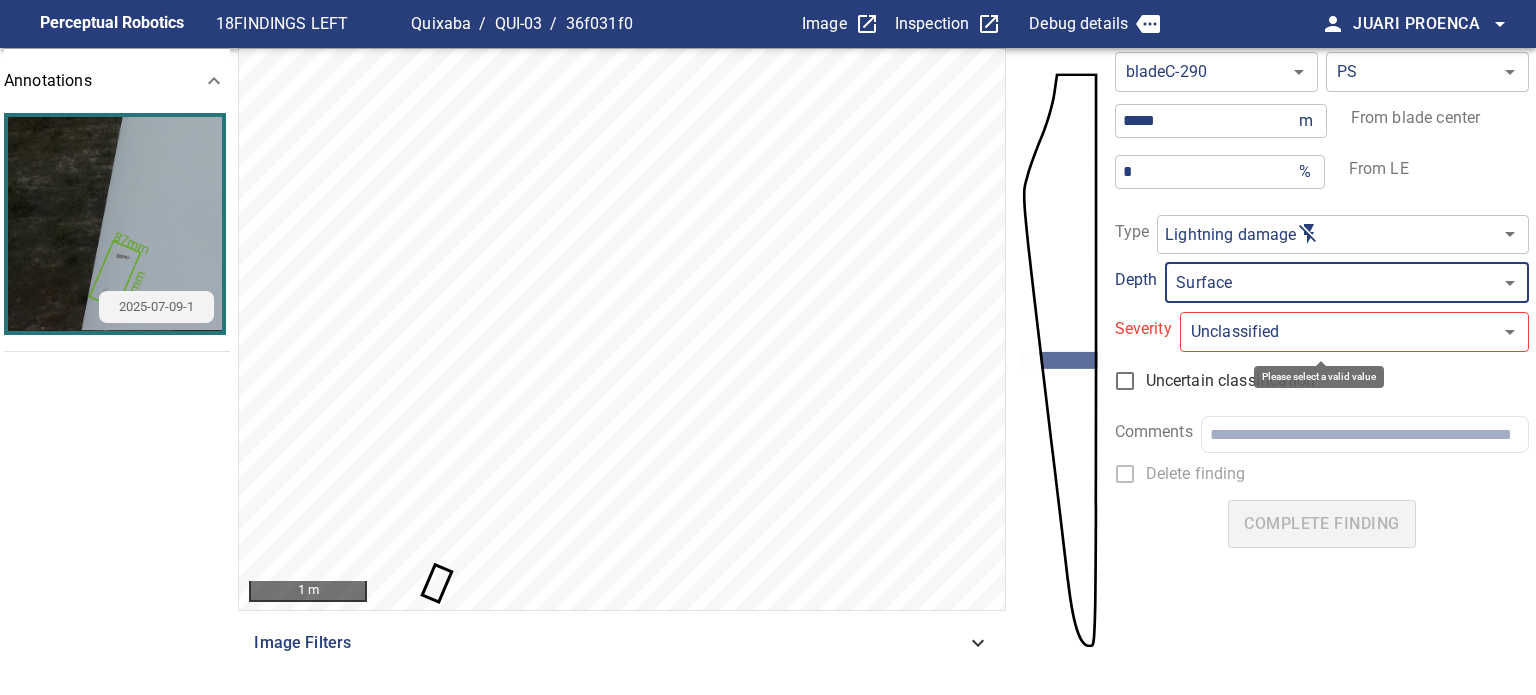 click on "**********" at bounding box center [768, 347] 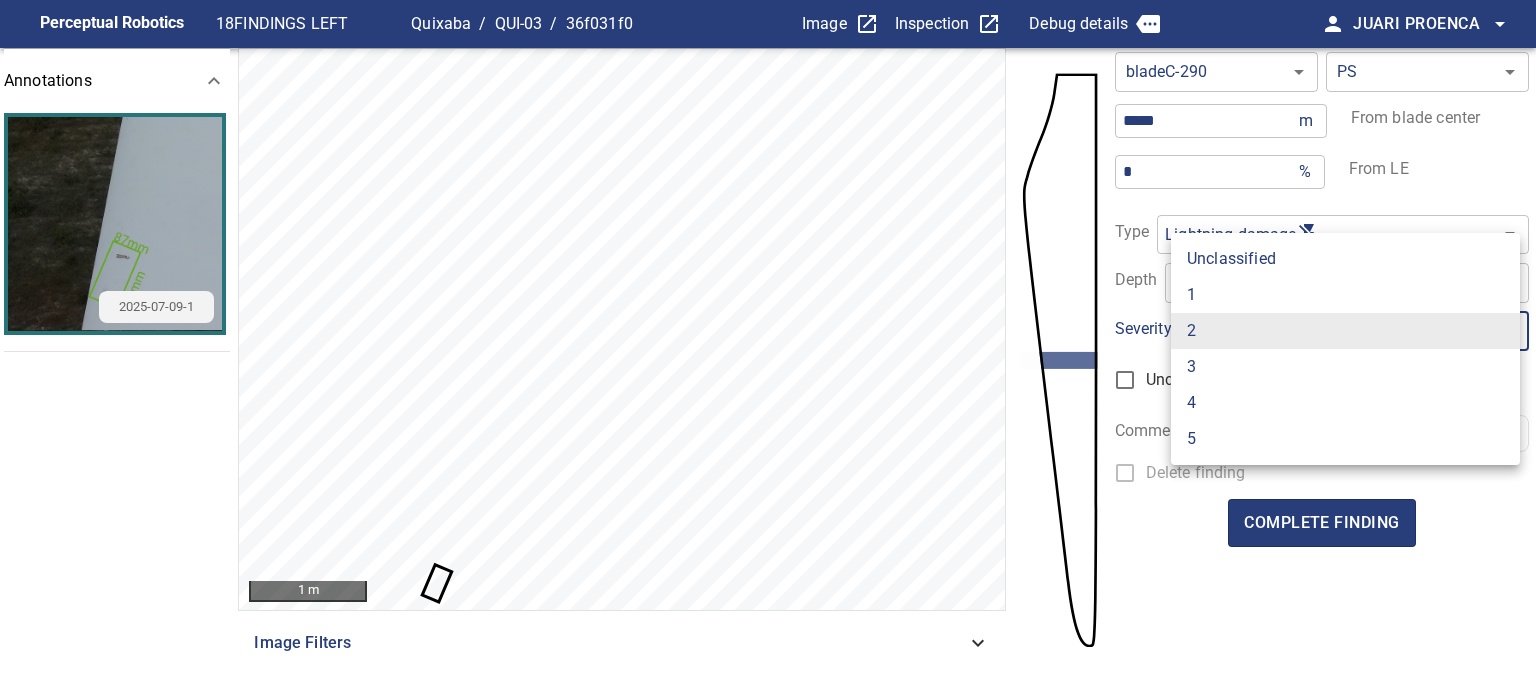 click on "1" at bounding box center (1345, 295) 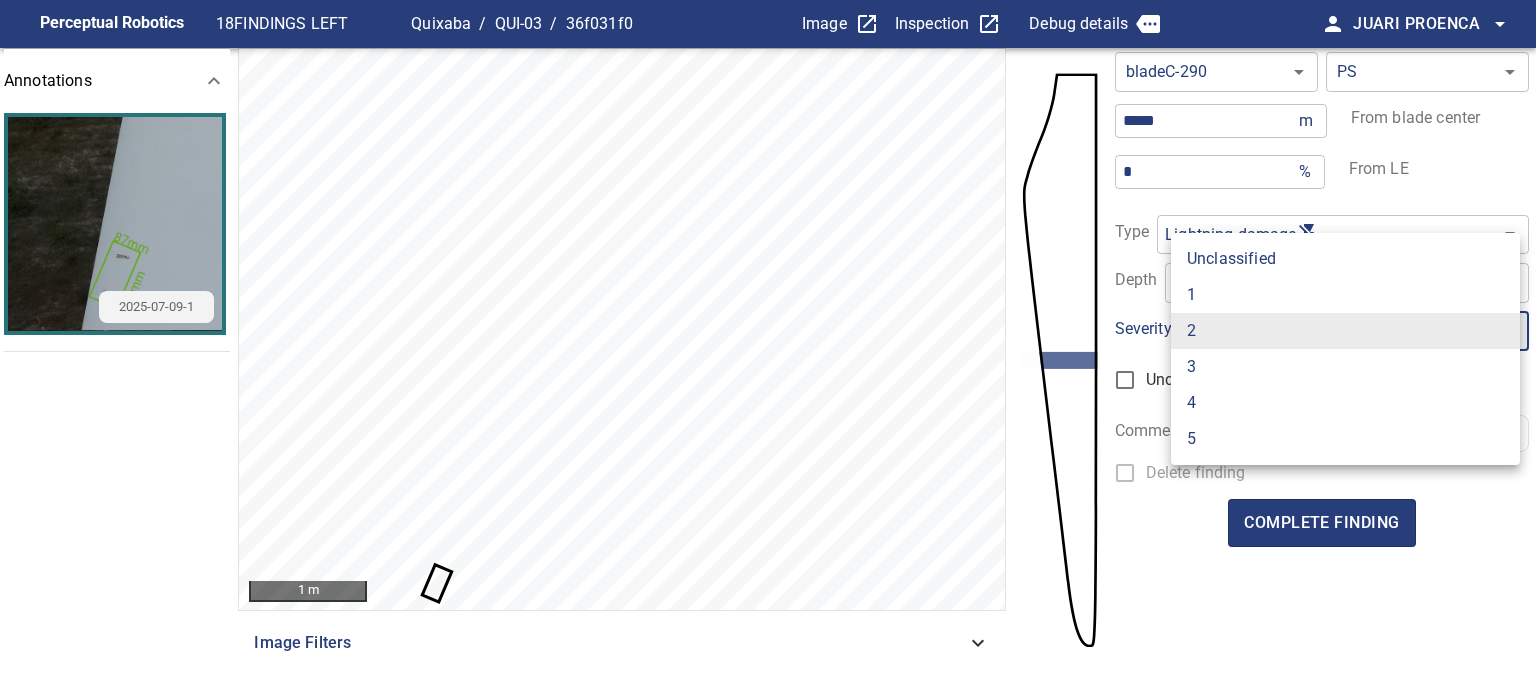 type on "*" 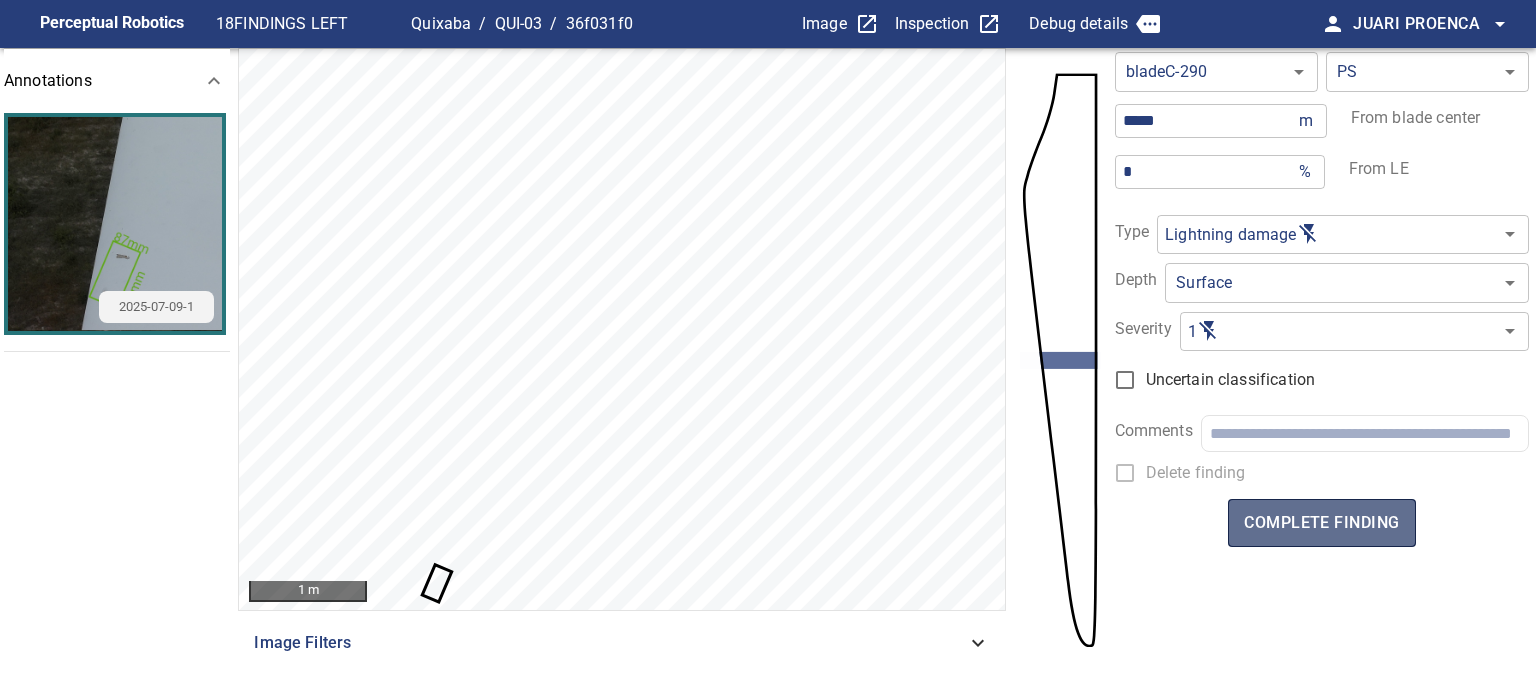 click on "complete finding" at bounding box center [1321, 523] 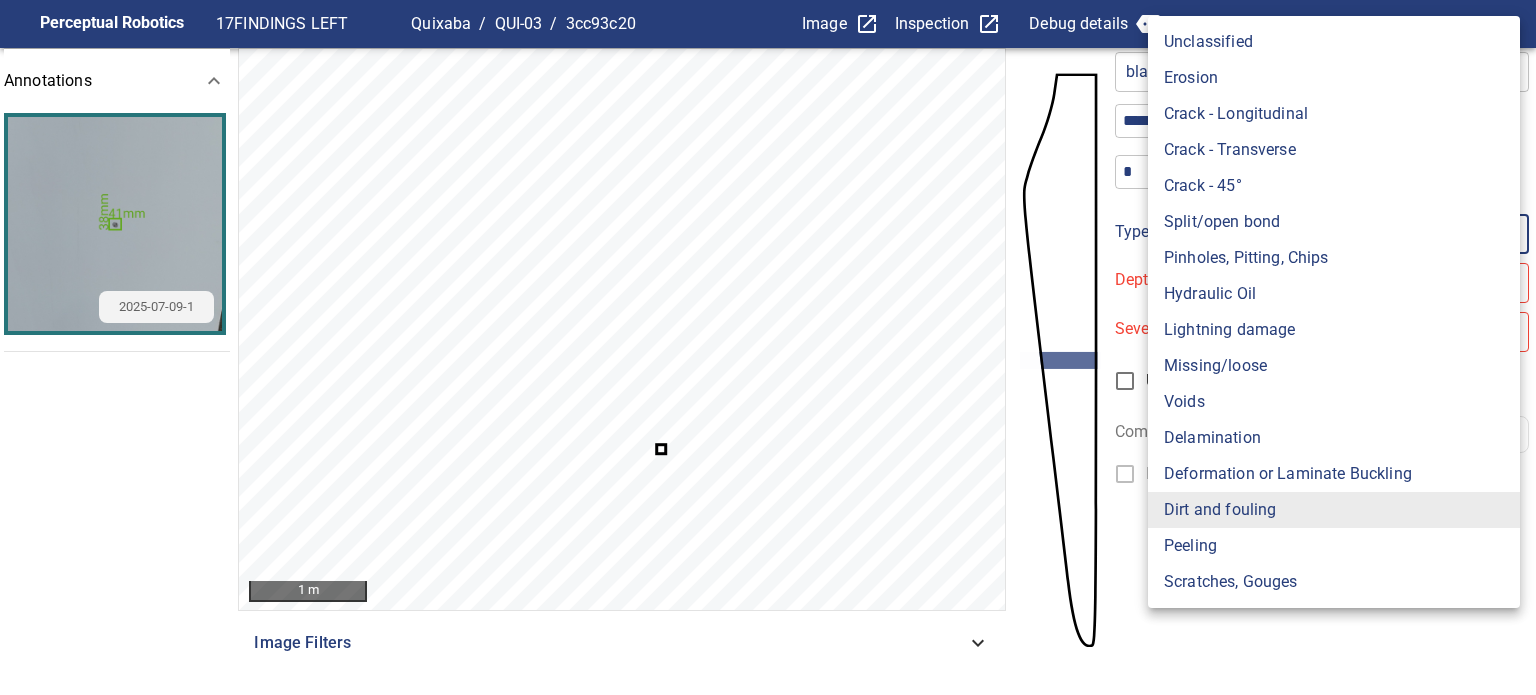 click on "**********" at bounding box center (768, 347) 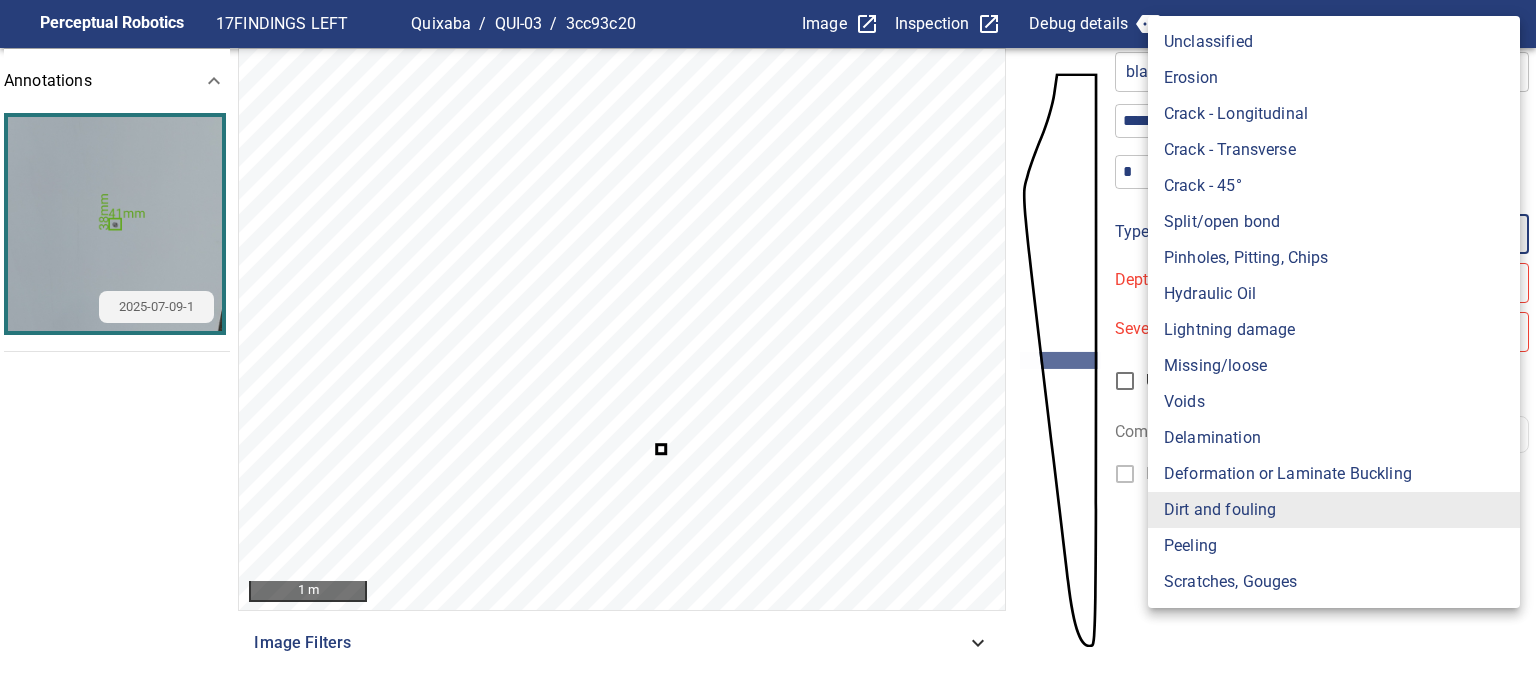type on "**********" 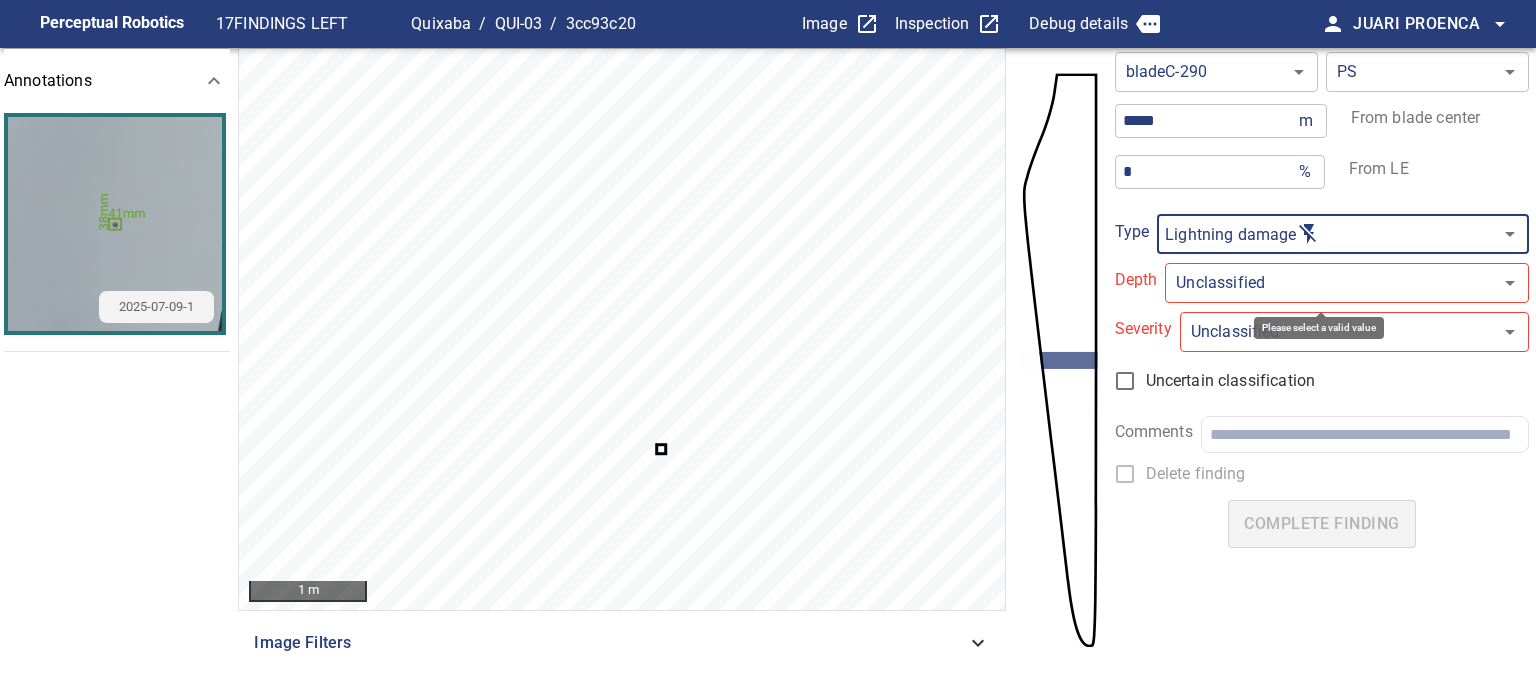 click on "**********" at bounding box center [768, 347] 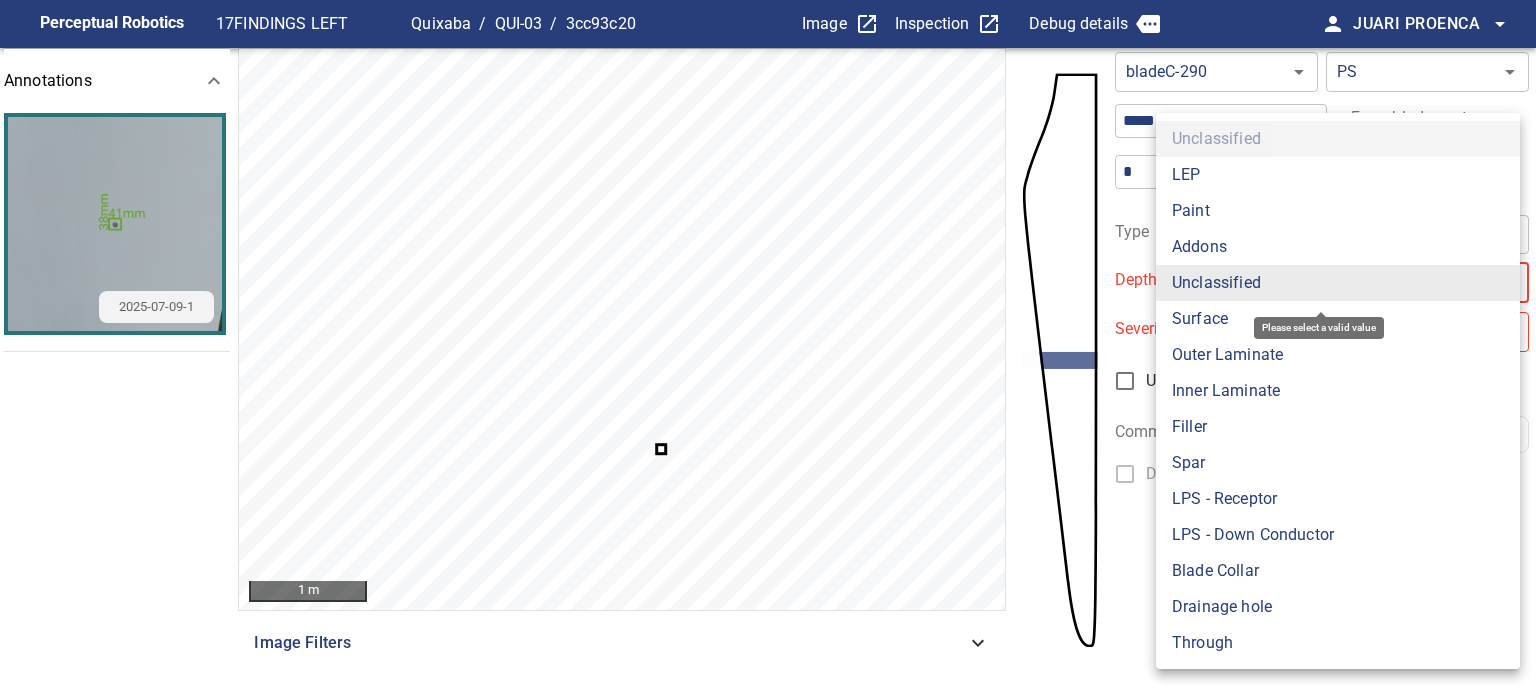 click on "Surface" at bounding box center [1338, 319] 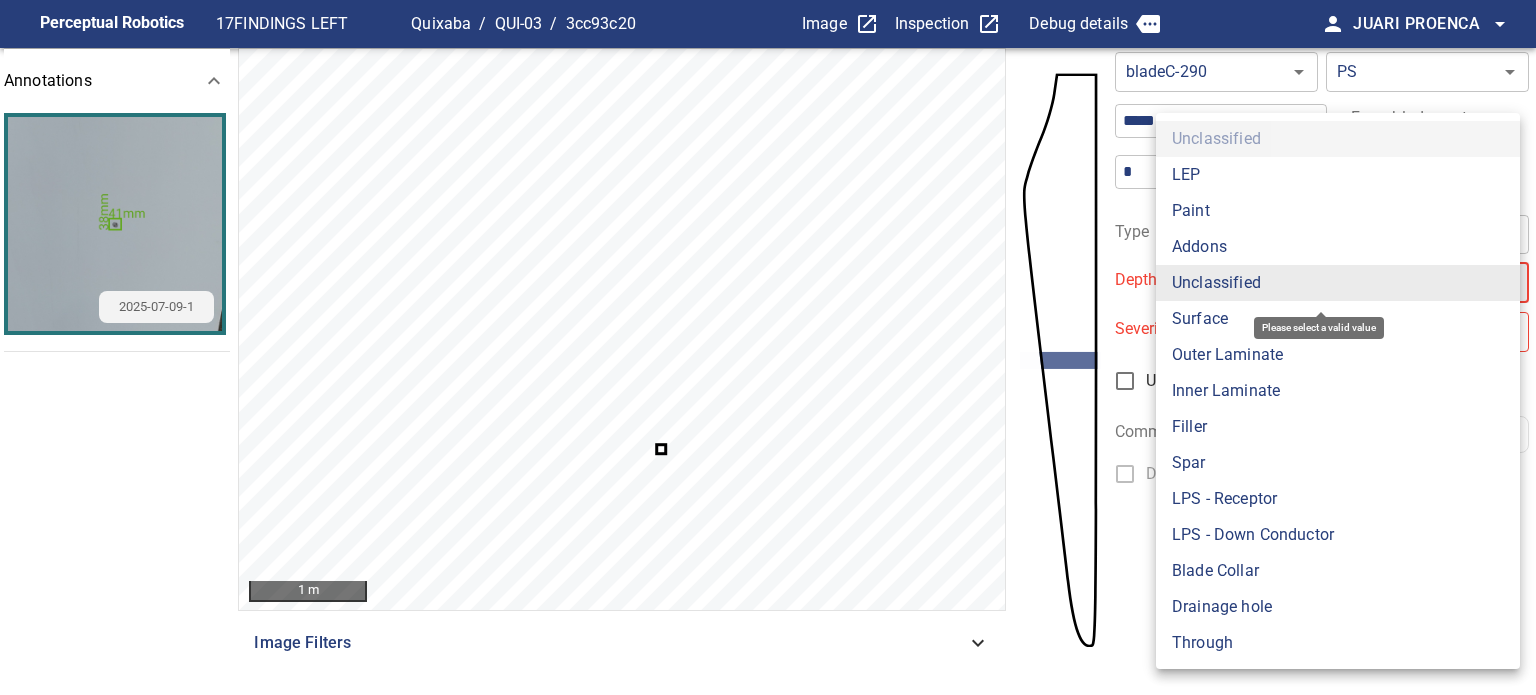 type on "*******" 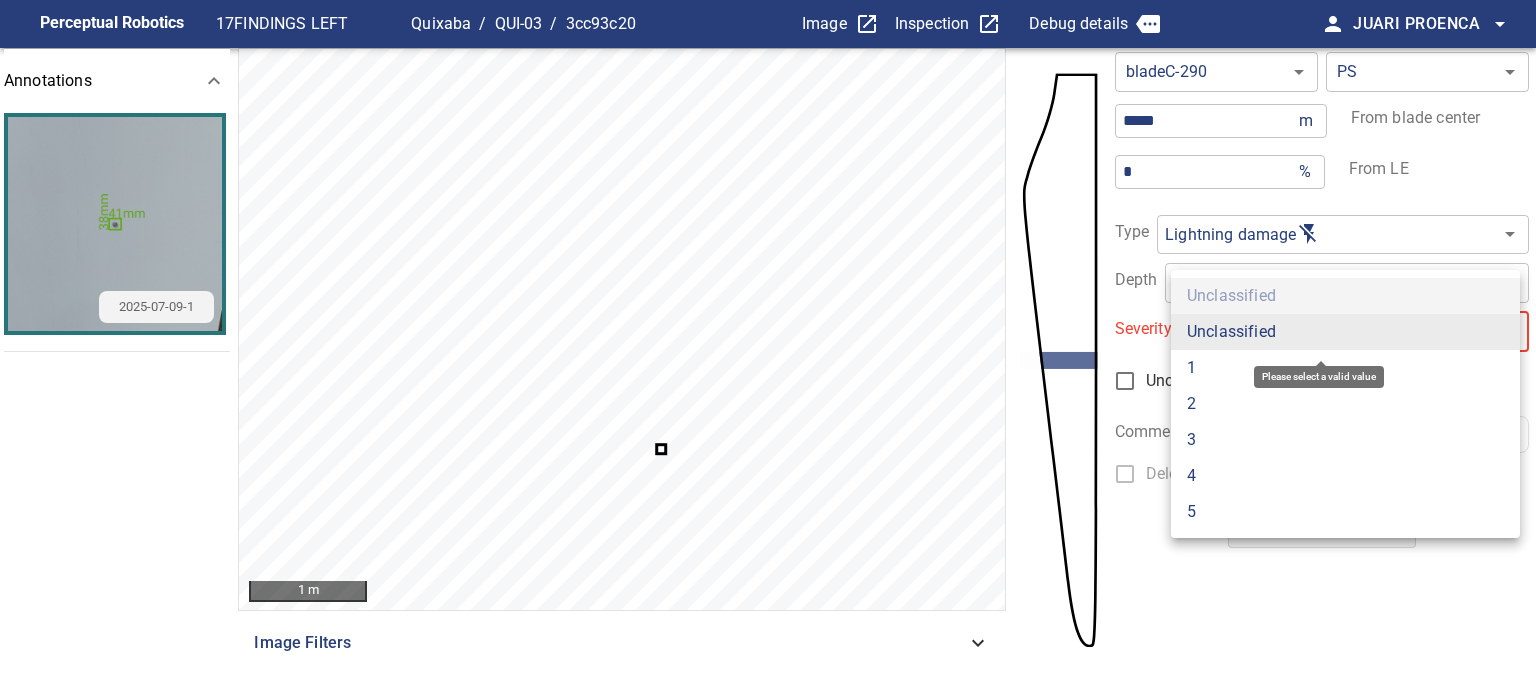 click on "**********" at bounding box center (768, 347) 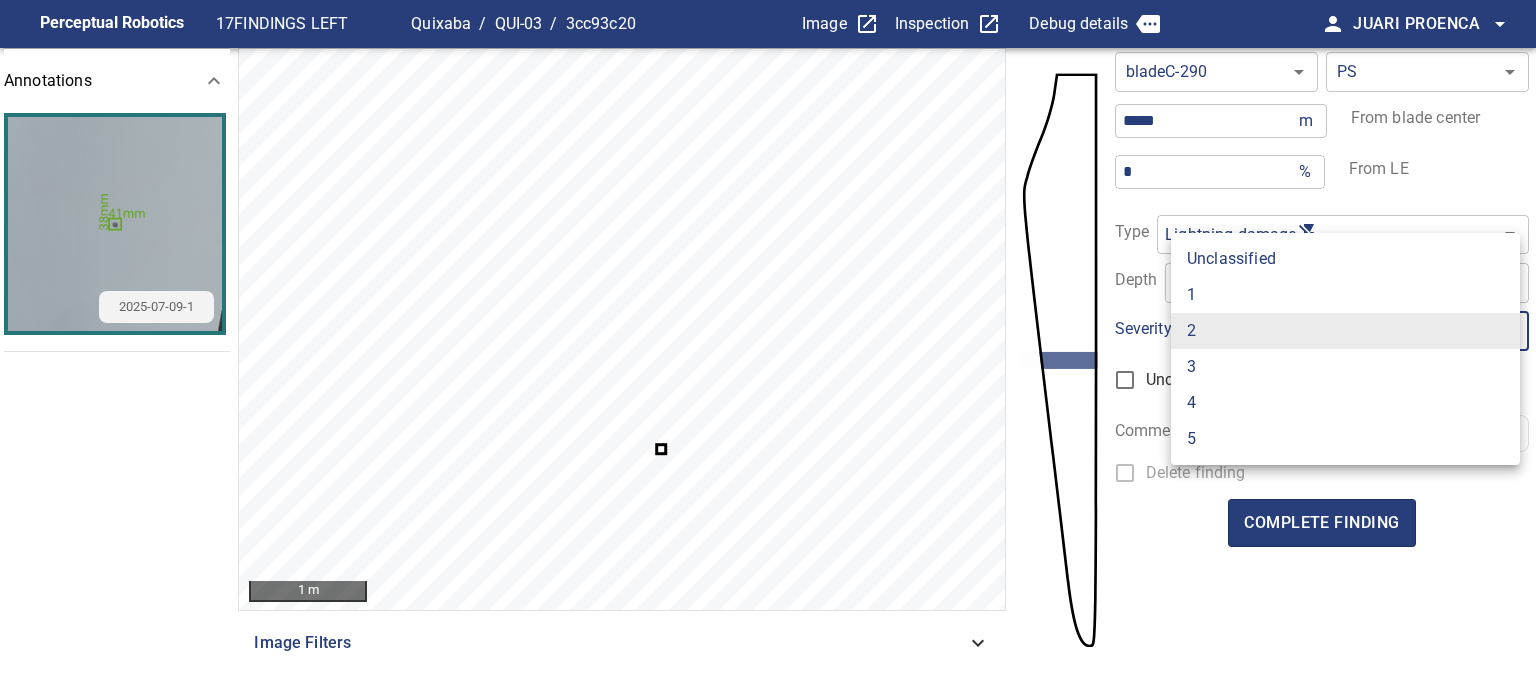 click on "1" at bounding box center [1345, 295] 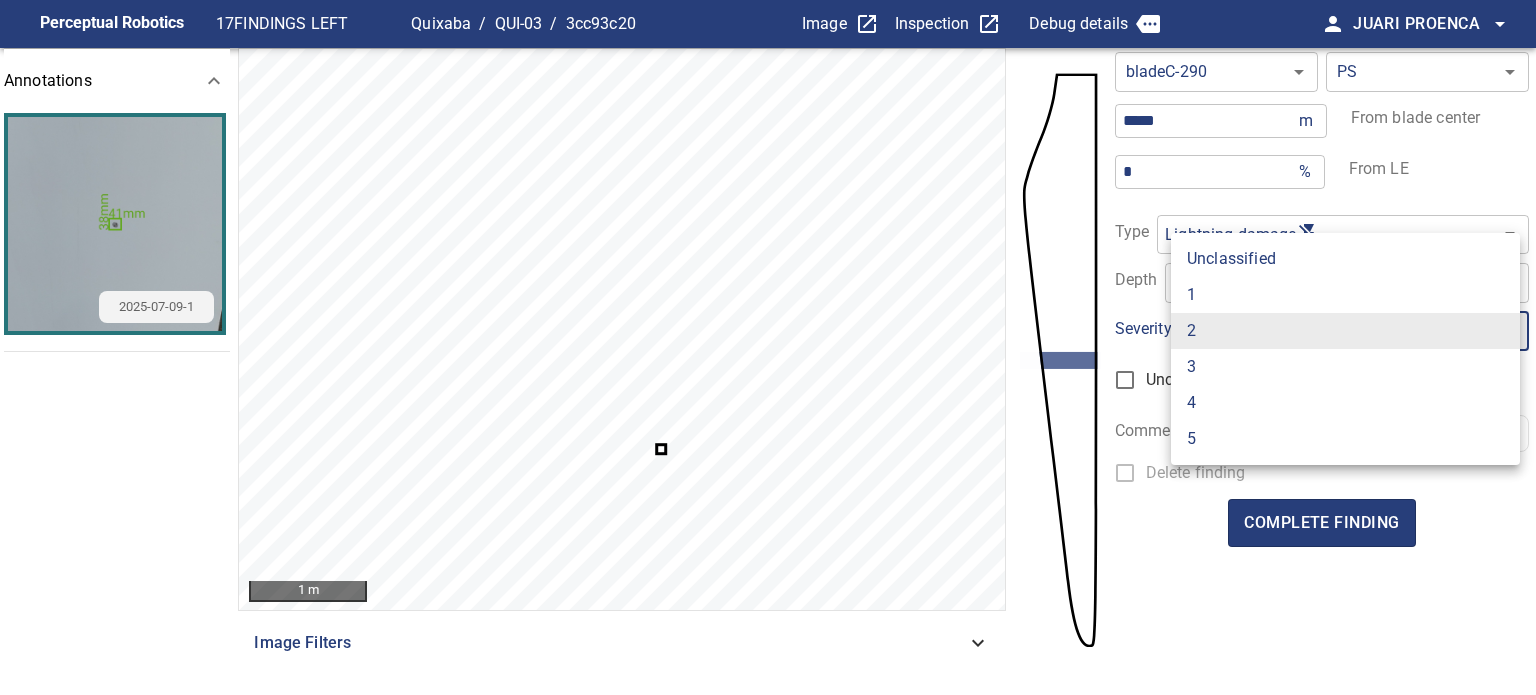 type on "*" 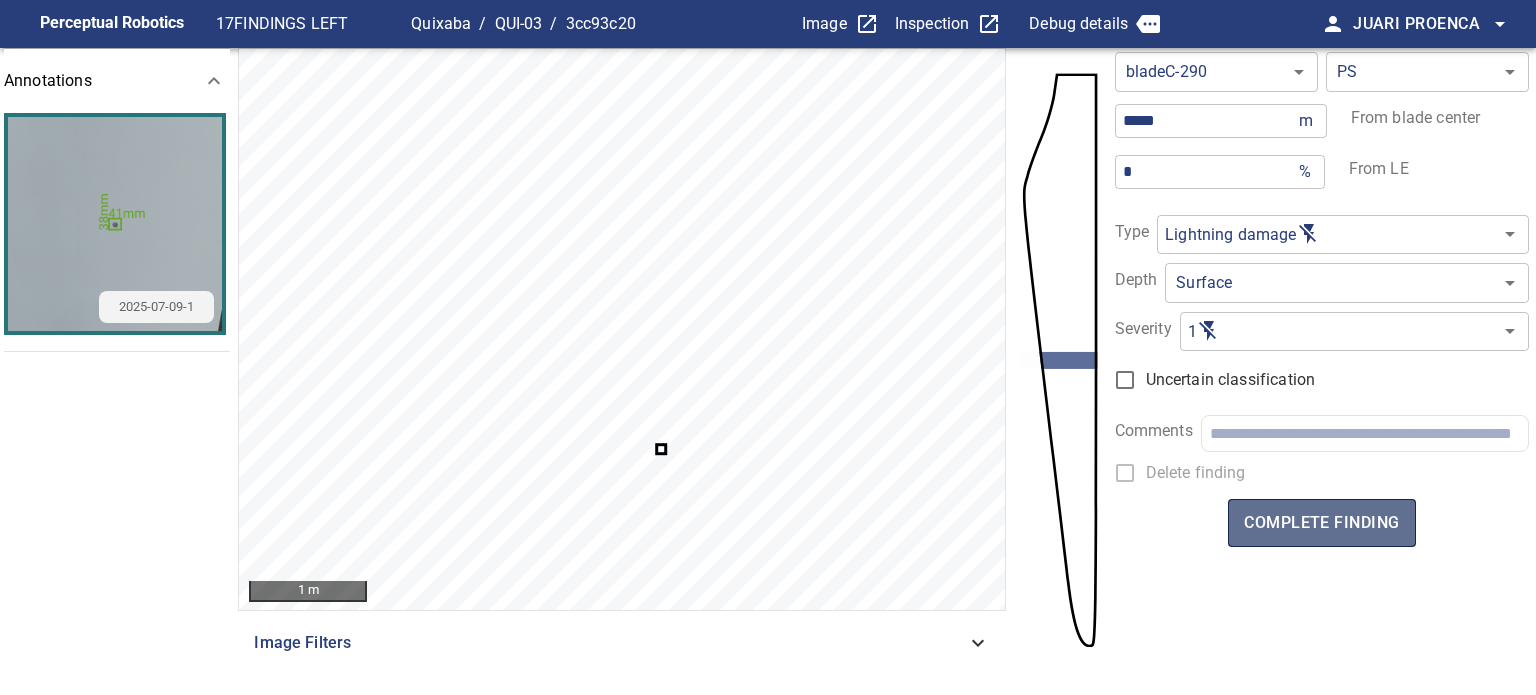 click on "complete finding" at bounding box center (1321, 523) 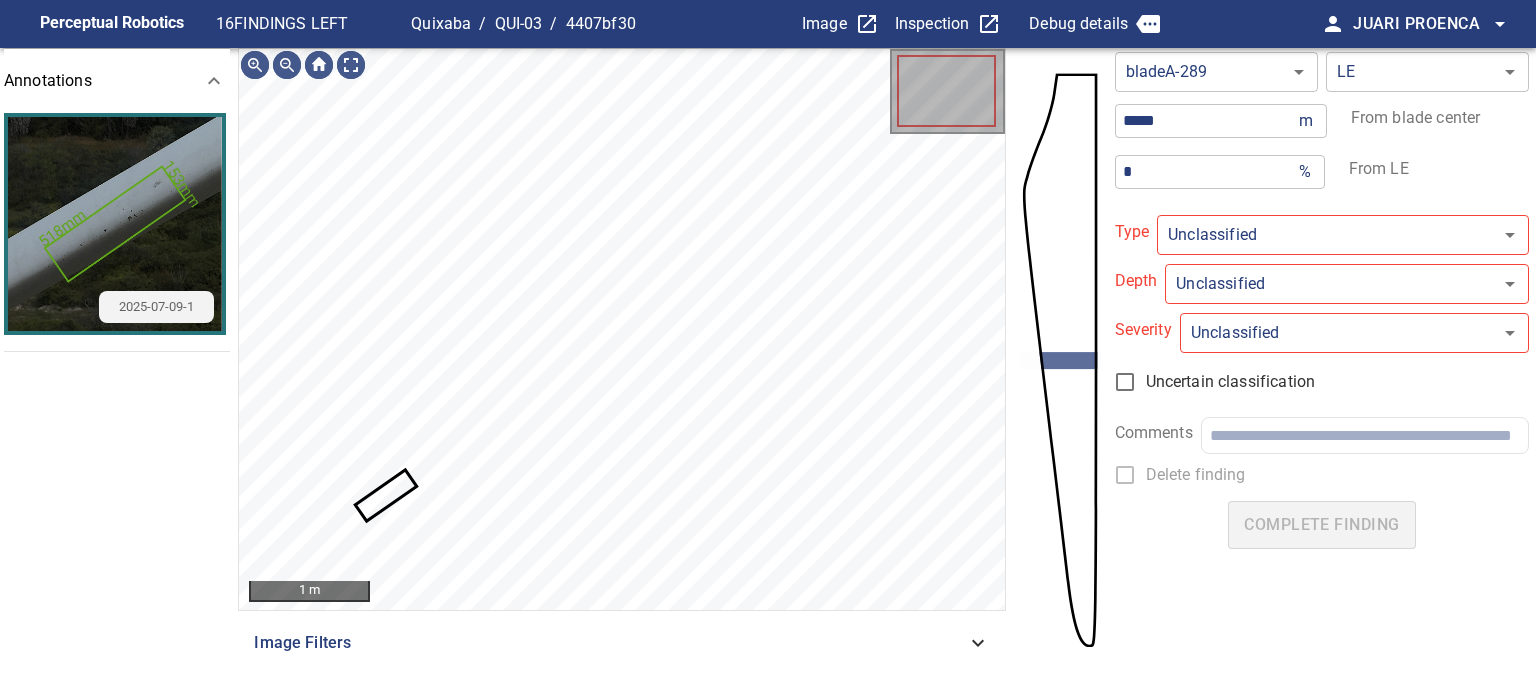 type on "**********" 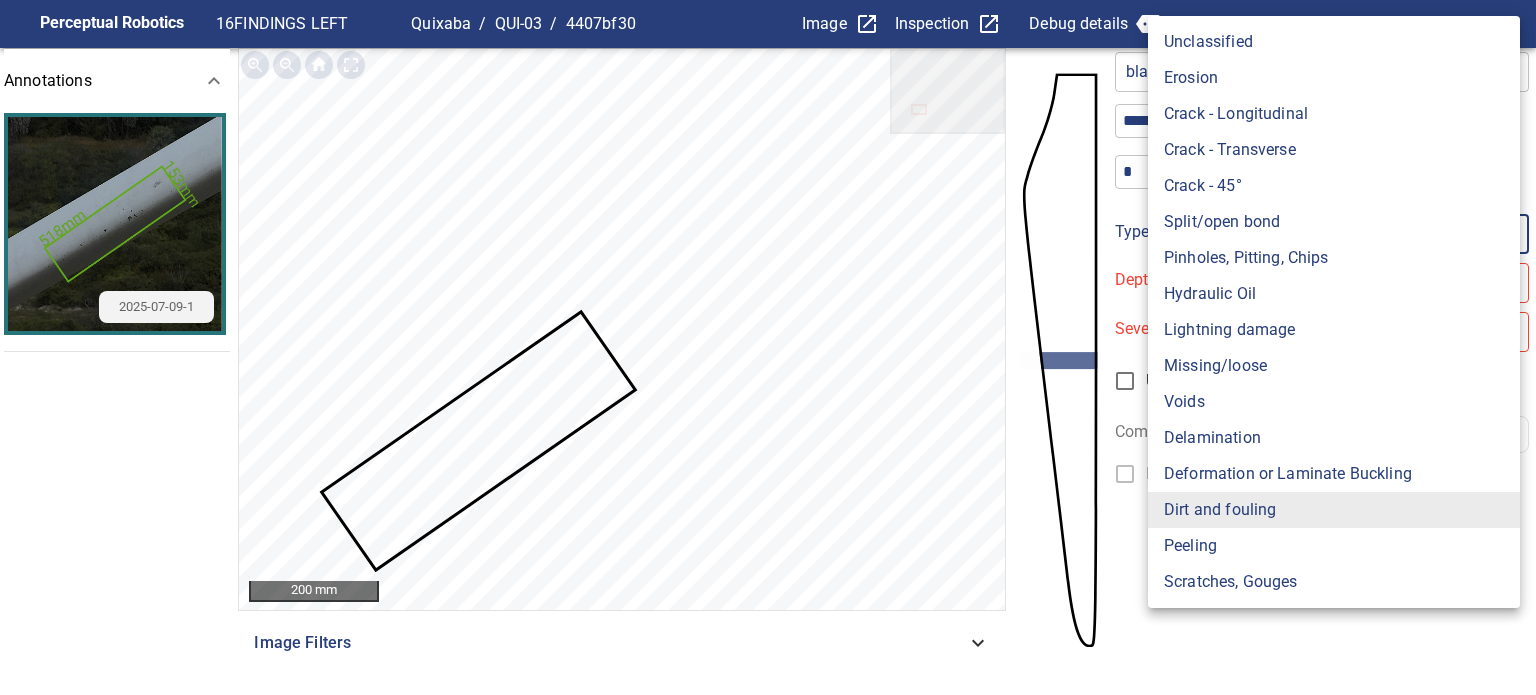 click on "**********" at bounding box center (768, 347) 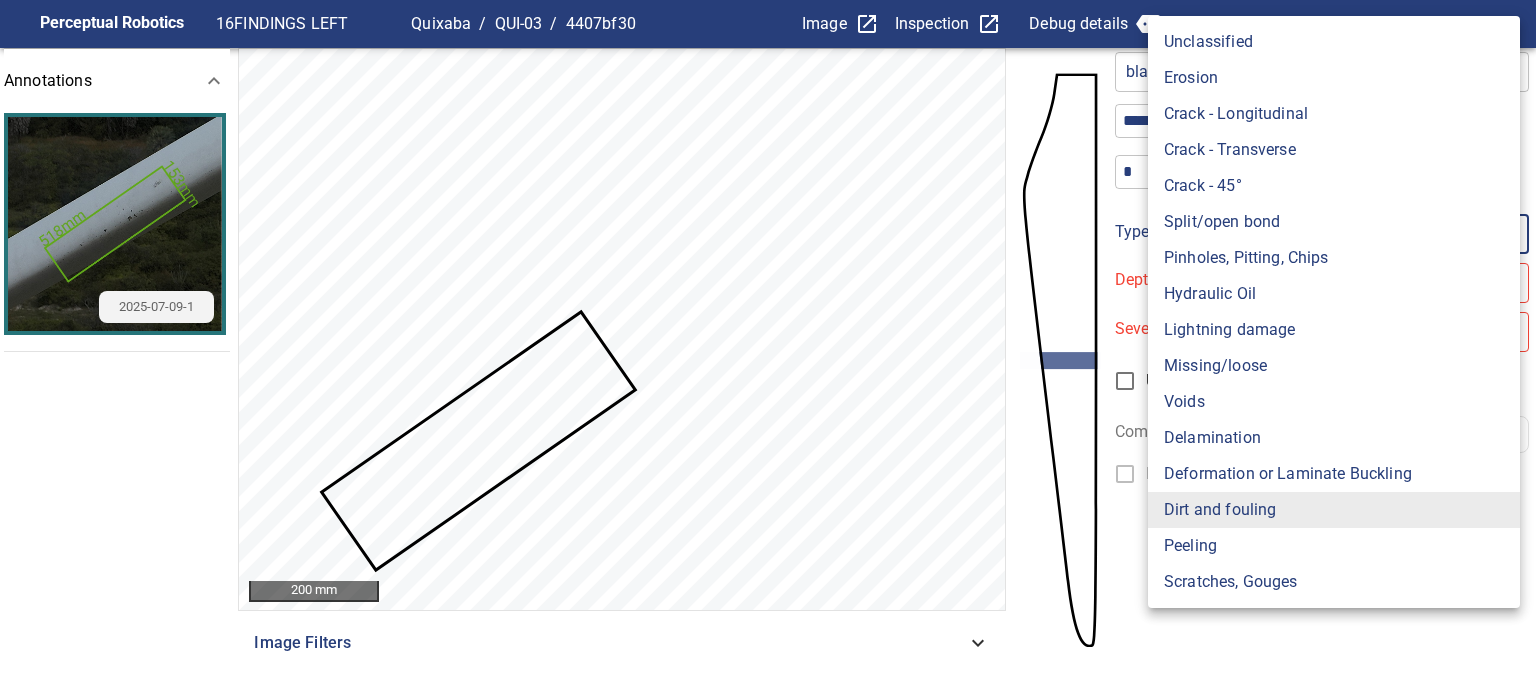 click at bounding box center (768, 347) 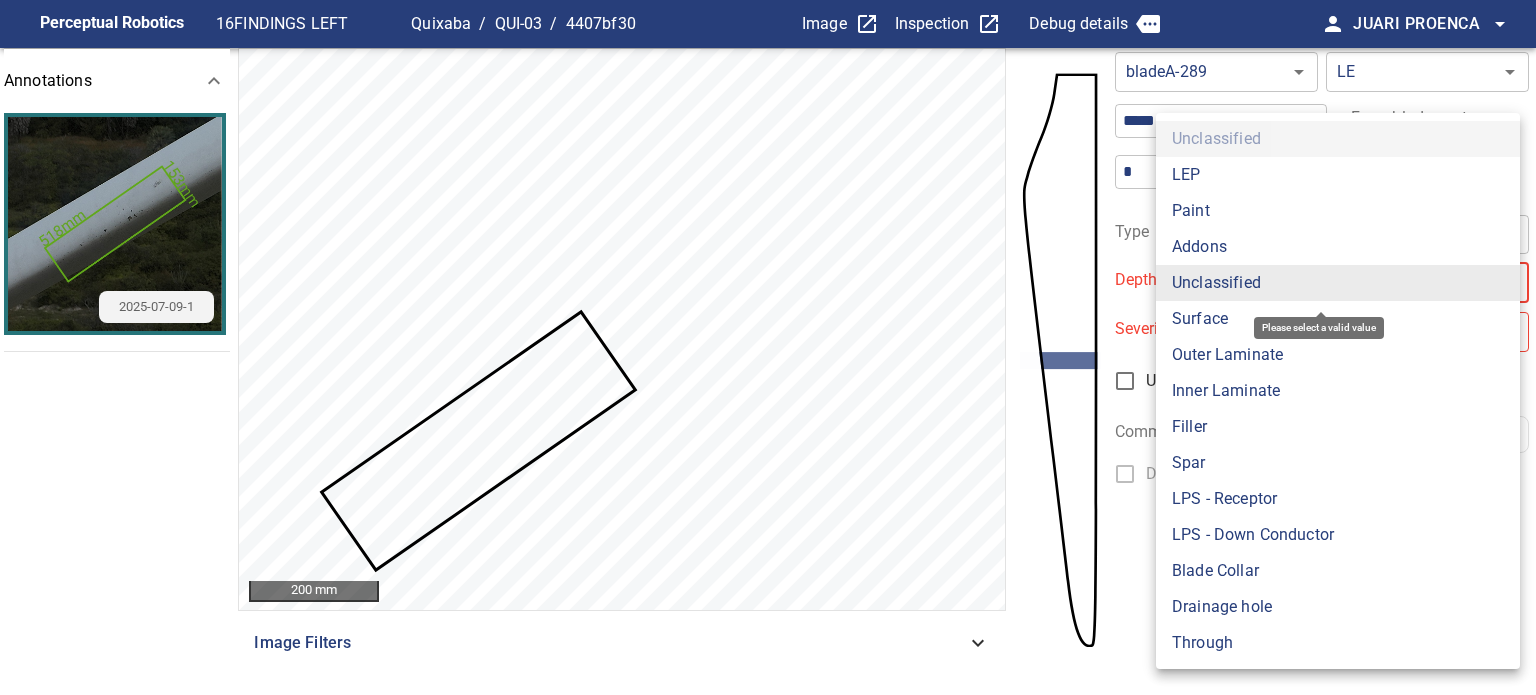 drag, startPoint x: 1199, startPoint y: 273, endPoint x: 1198, endPoint y: 287, distance: 14.035668 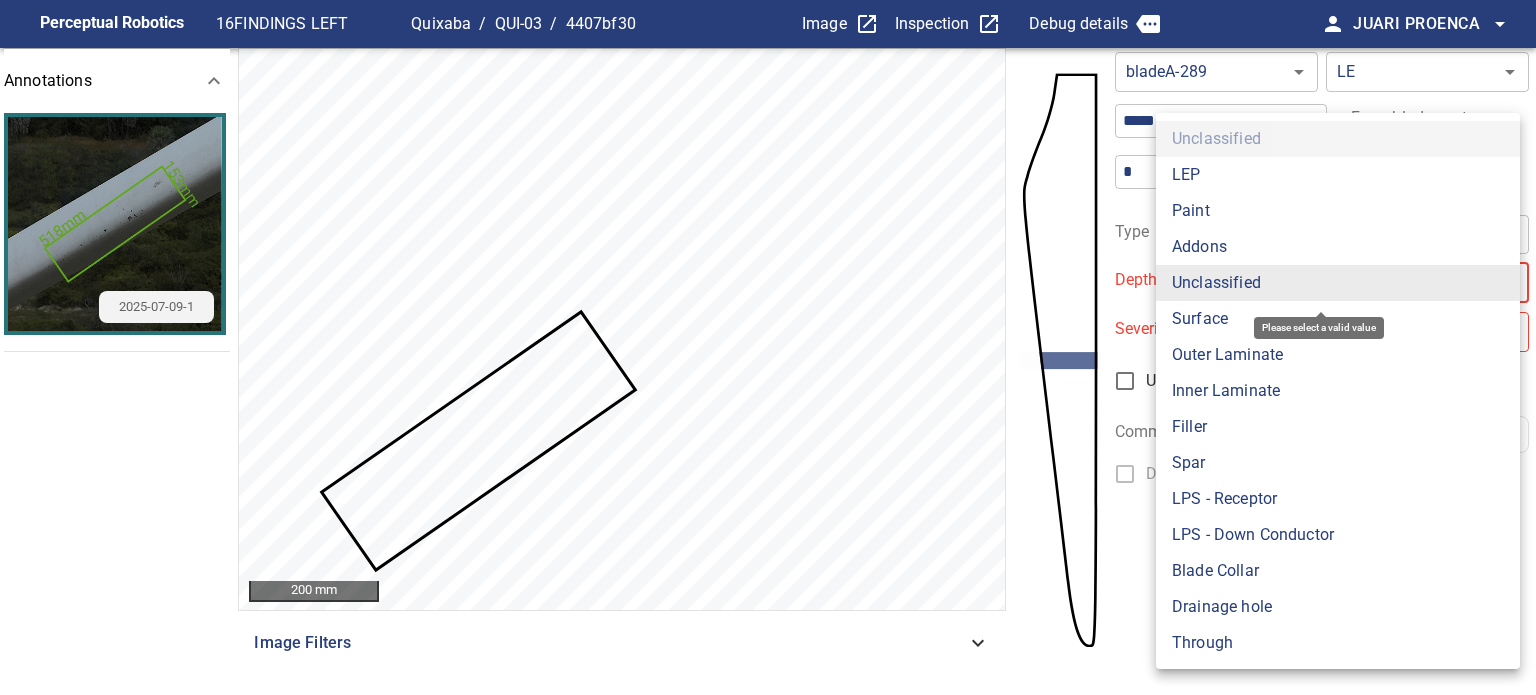 click on "Surface" at bounding box center (1338, 319) 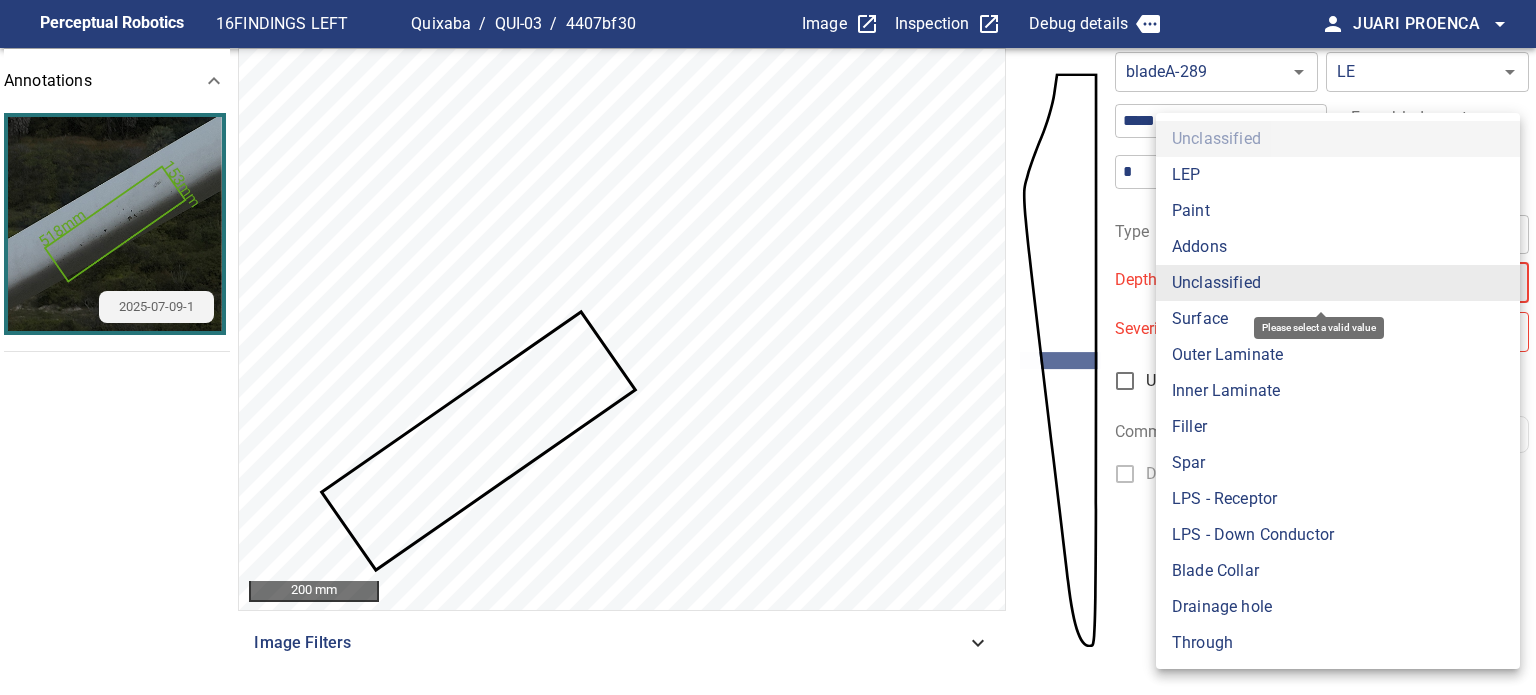 type on "*******" 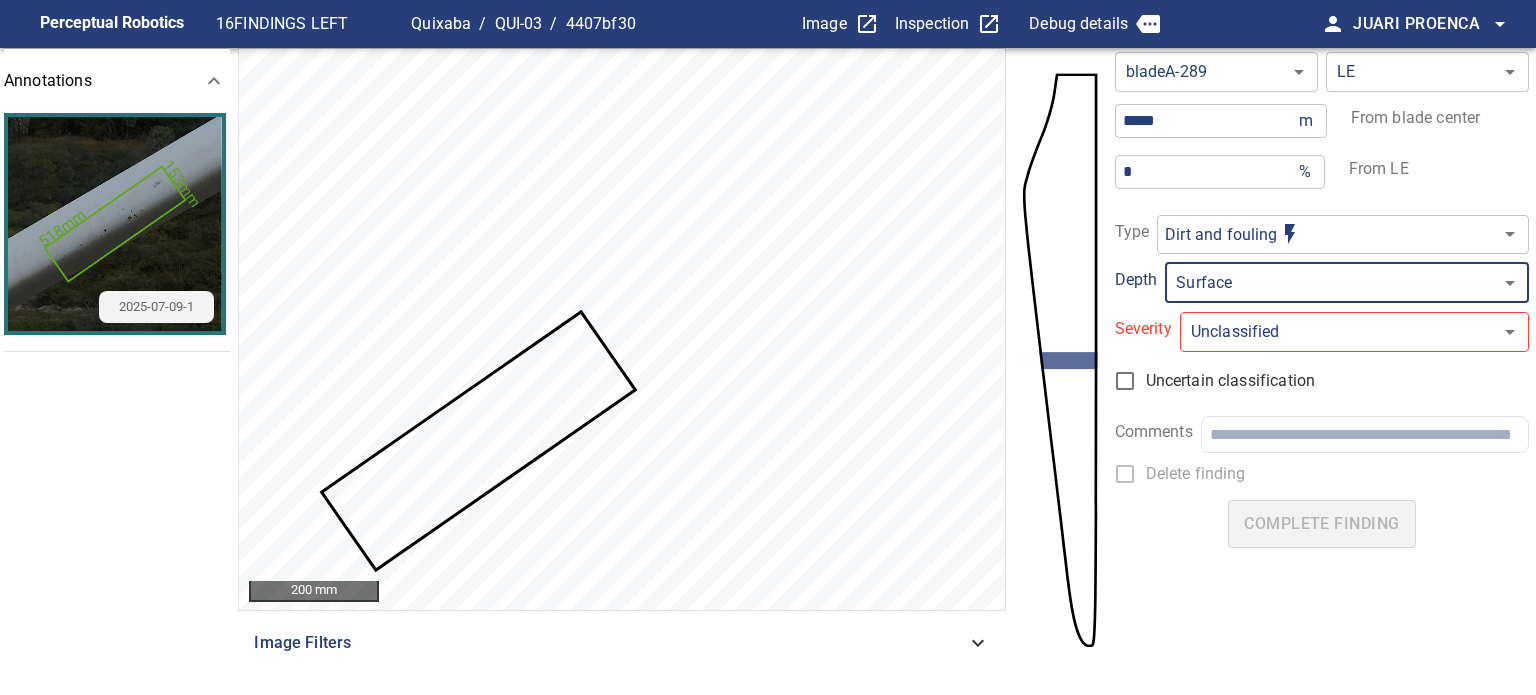 click on "**********" at bounding box center (768, 347) 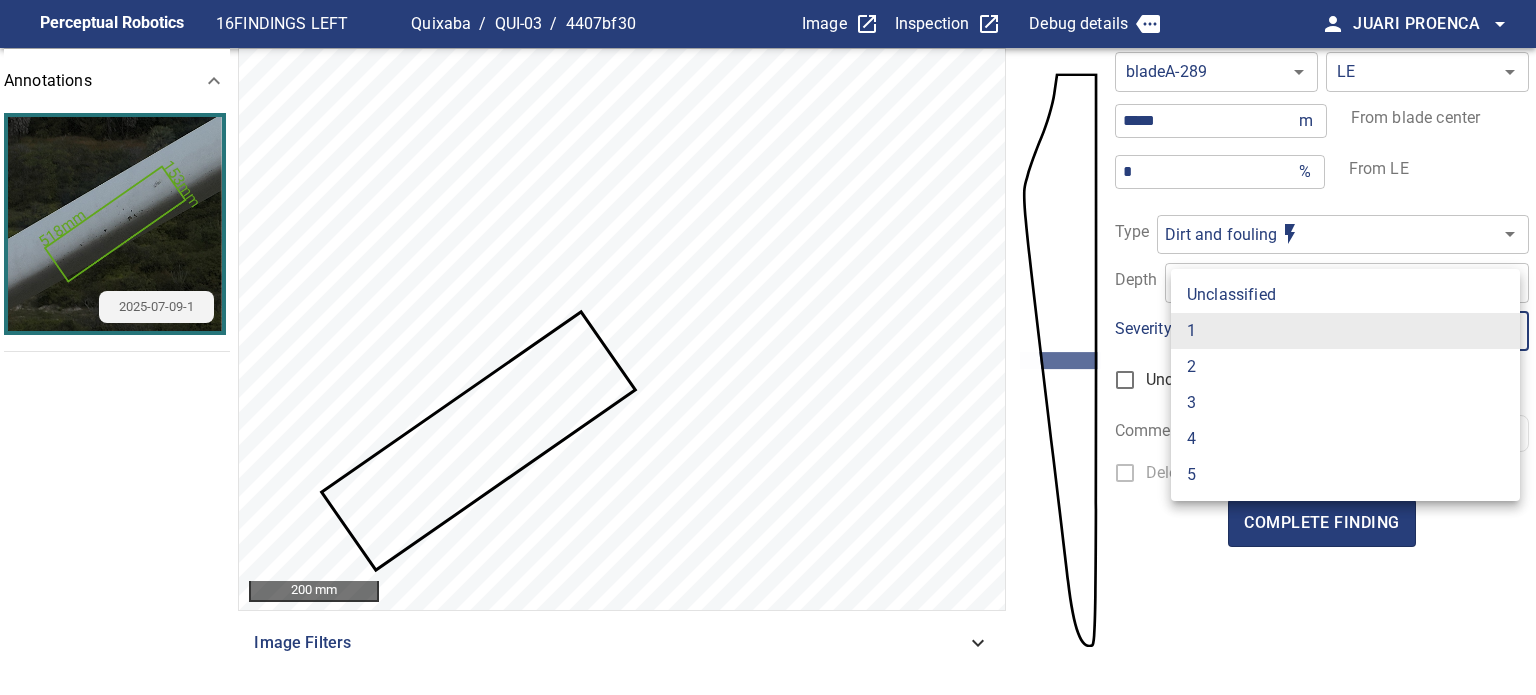 click on "2" at bounding box center (1345, 367) 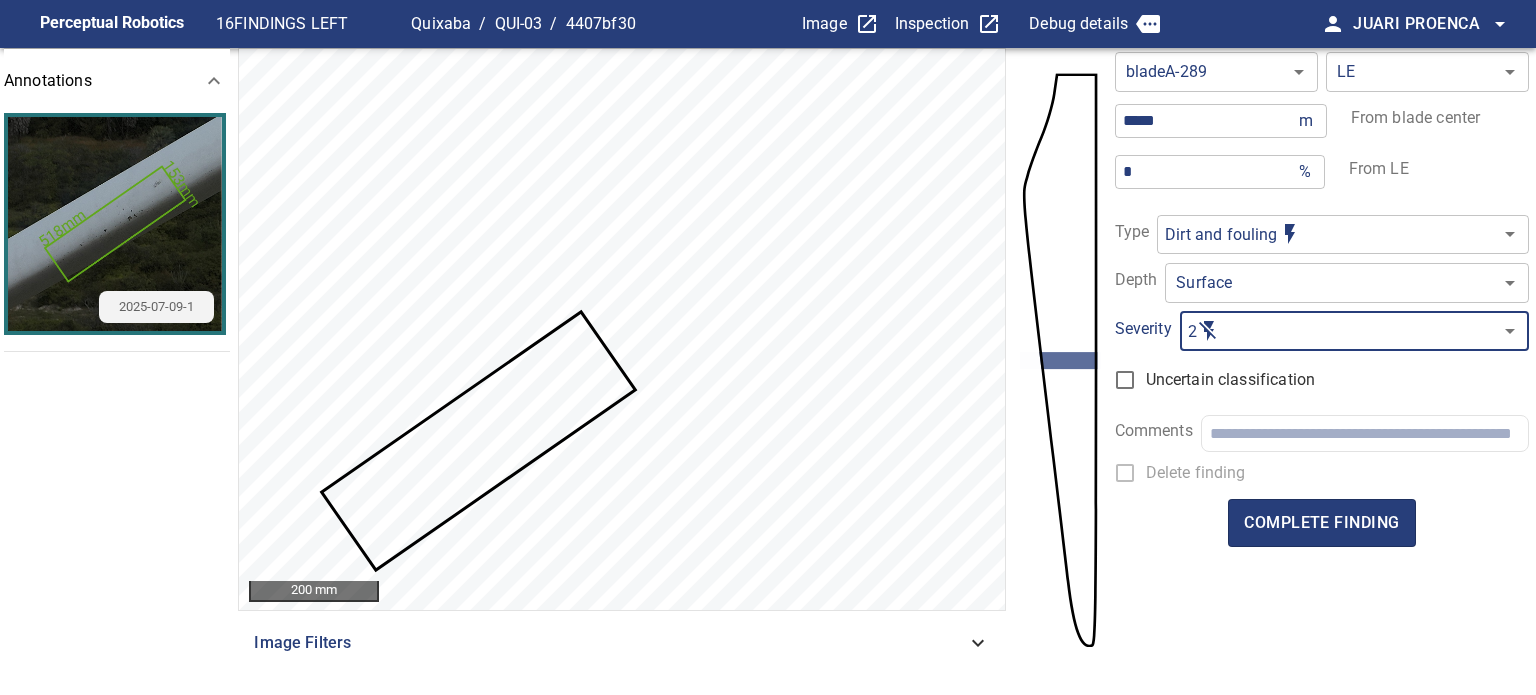 click on "**********" at bounding box center (768, 347) 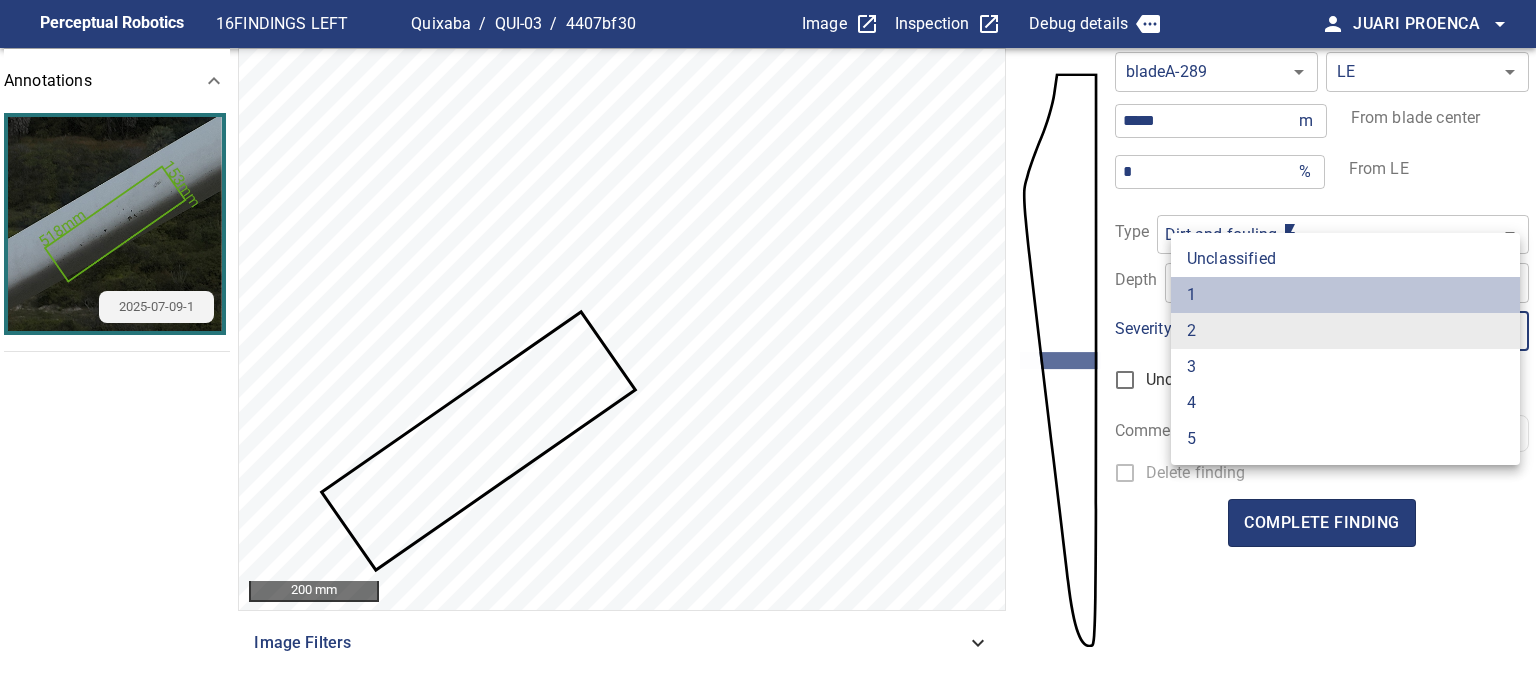 click on "1" at bounding box center (1345, 295) 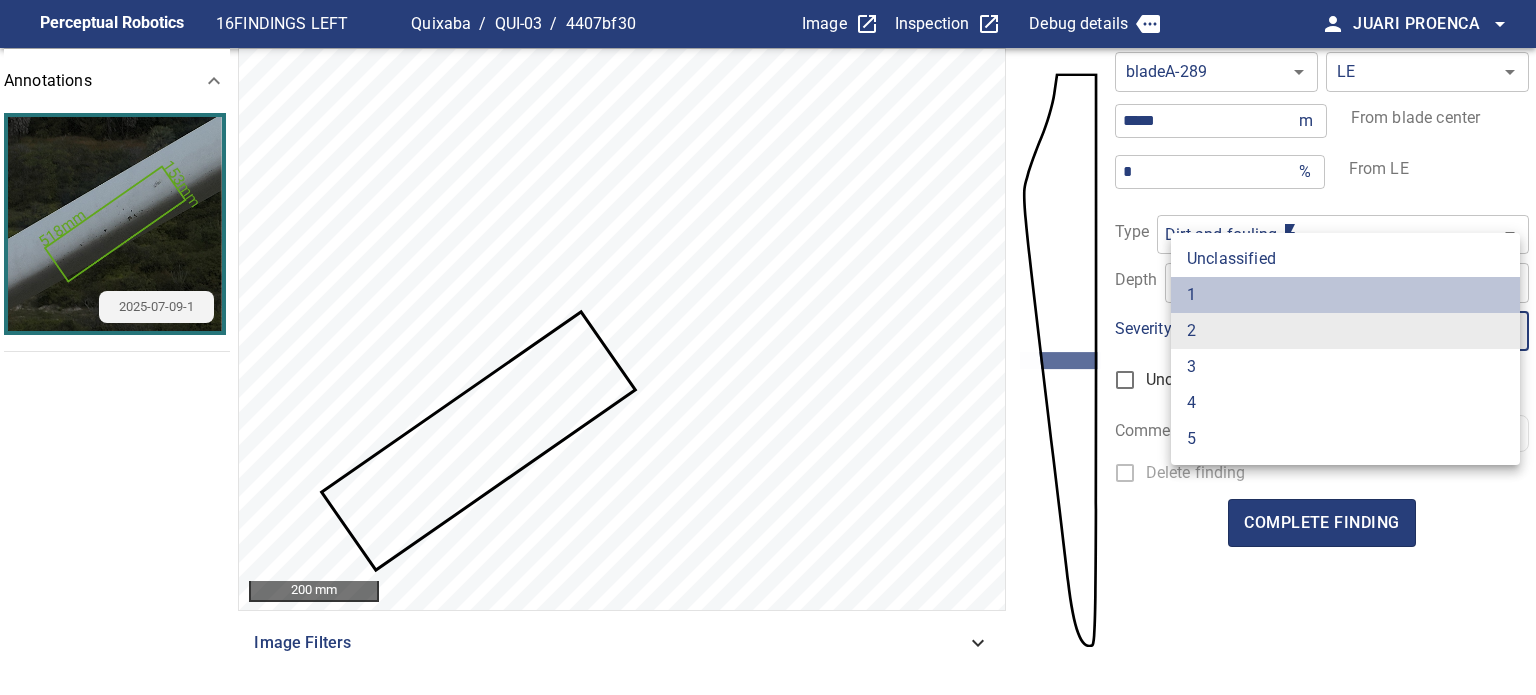 type on "*" 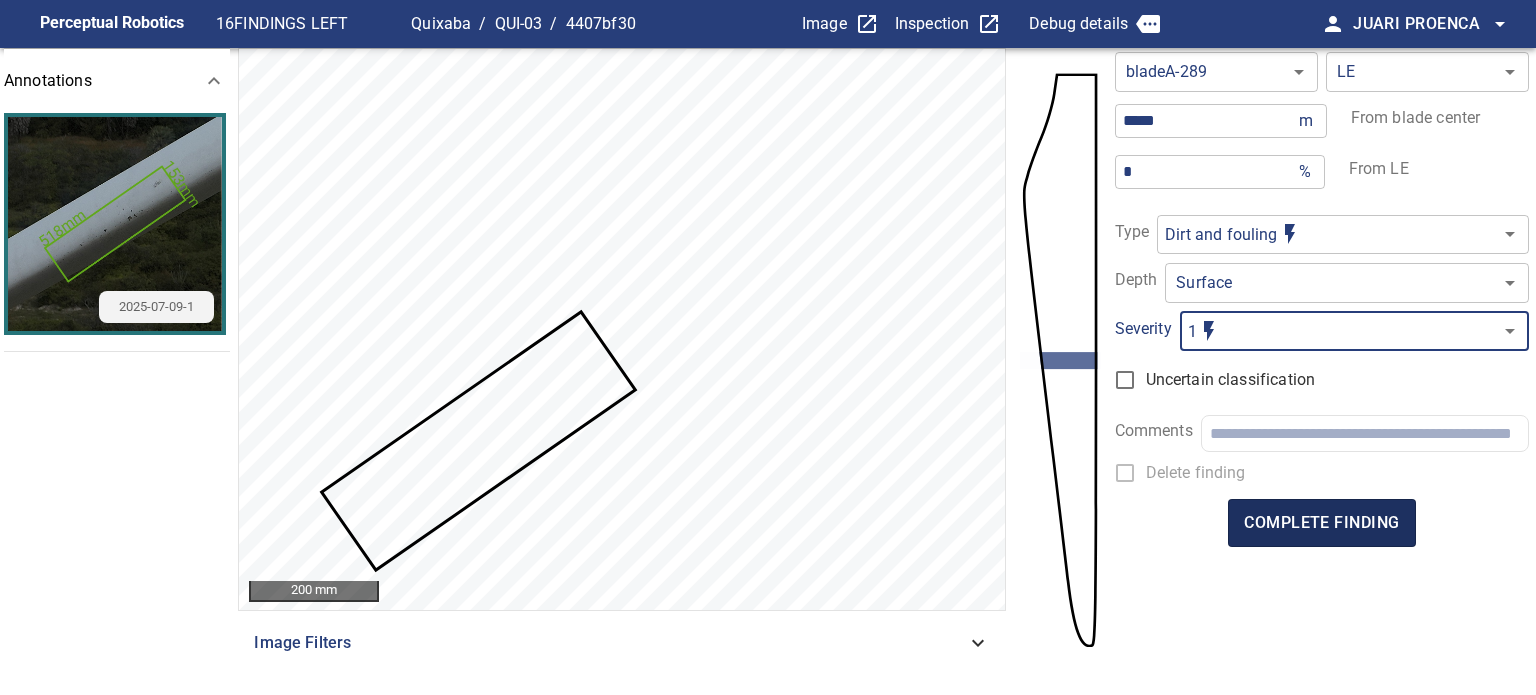 click on "complete finding" at bounding box center [1321, 523] 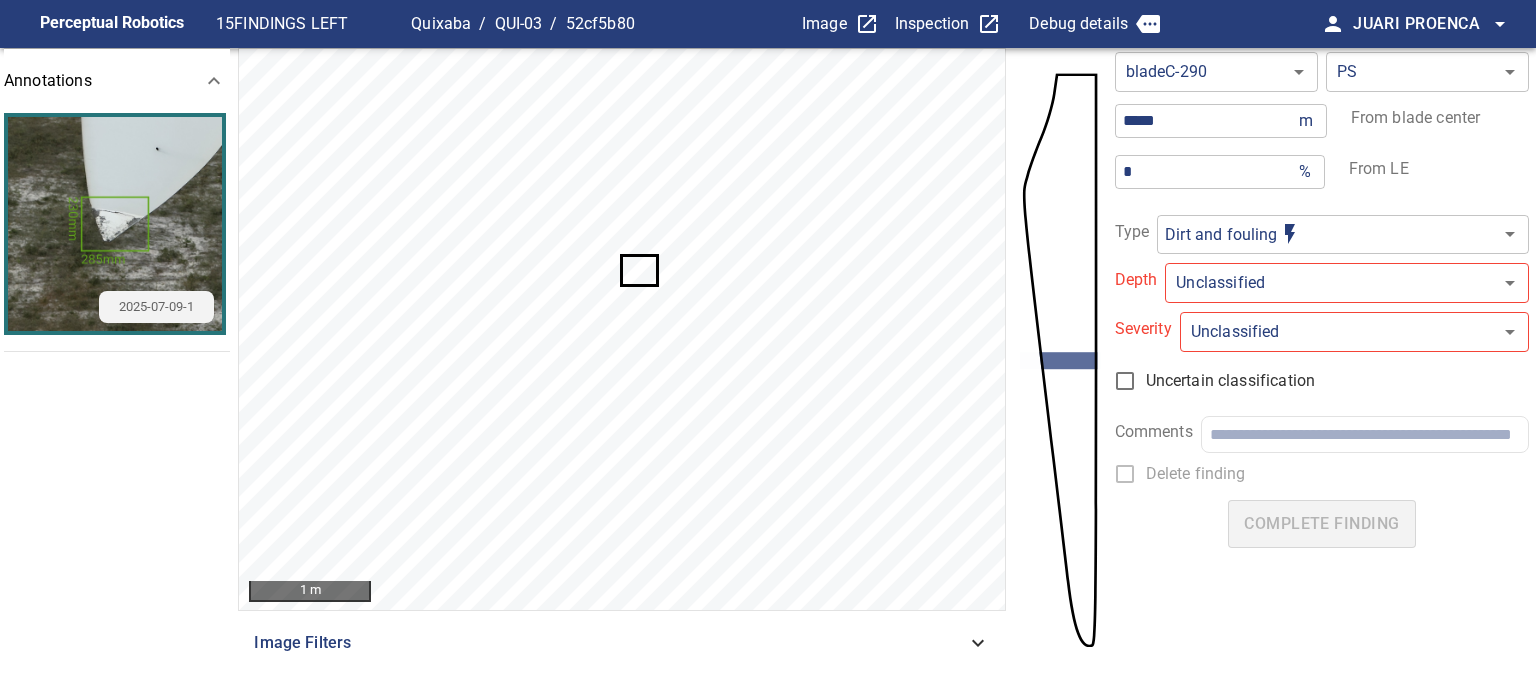 click on "**********" at bounding box center (768, 347) 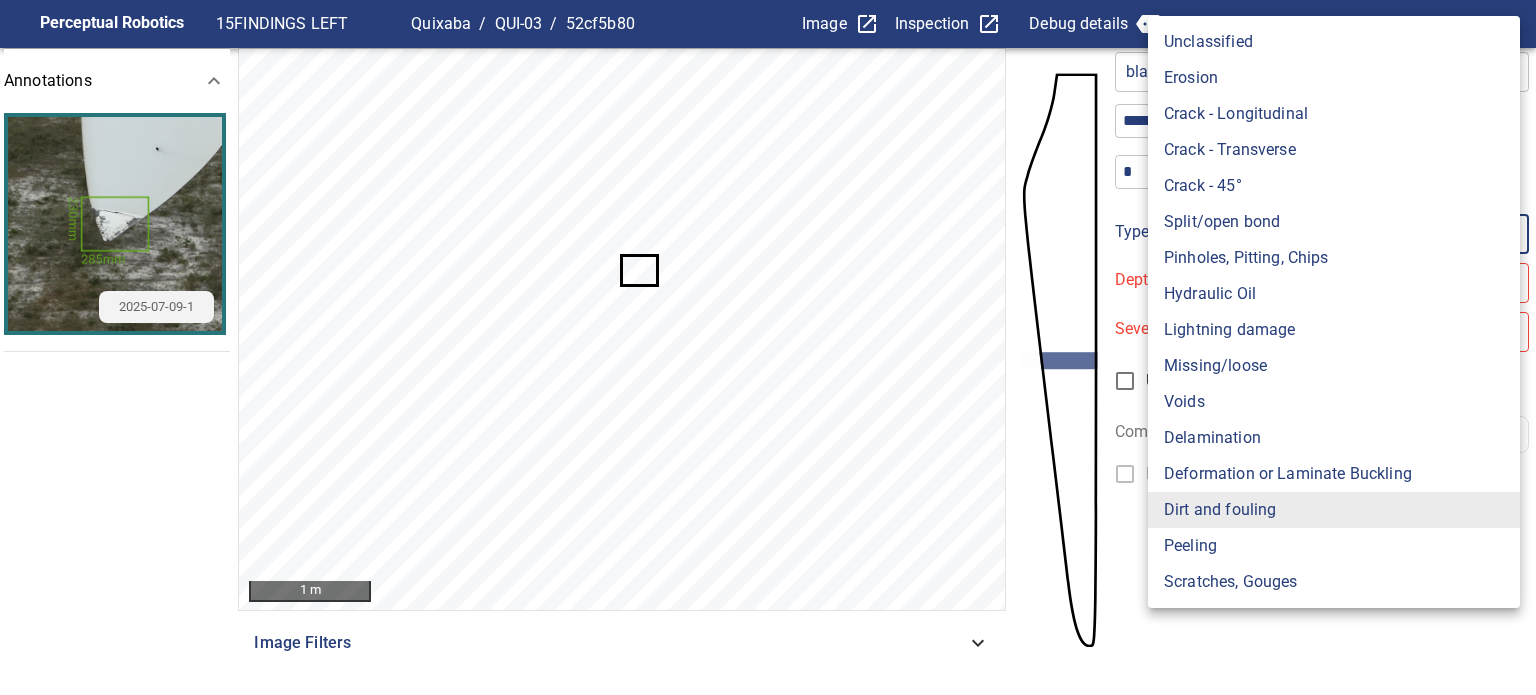 click on "Lightning damage" at bounding box center (1334, 330) 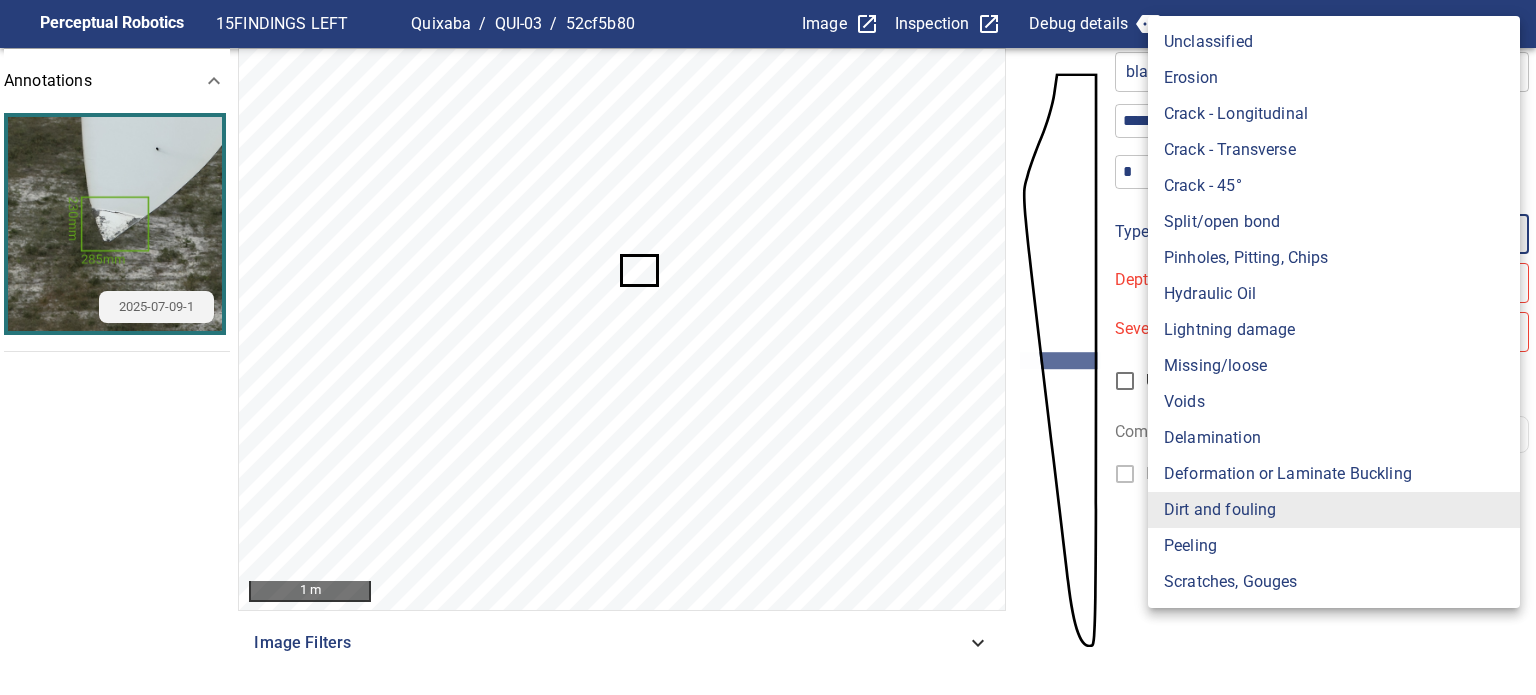 type on "**********" 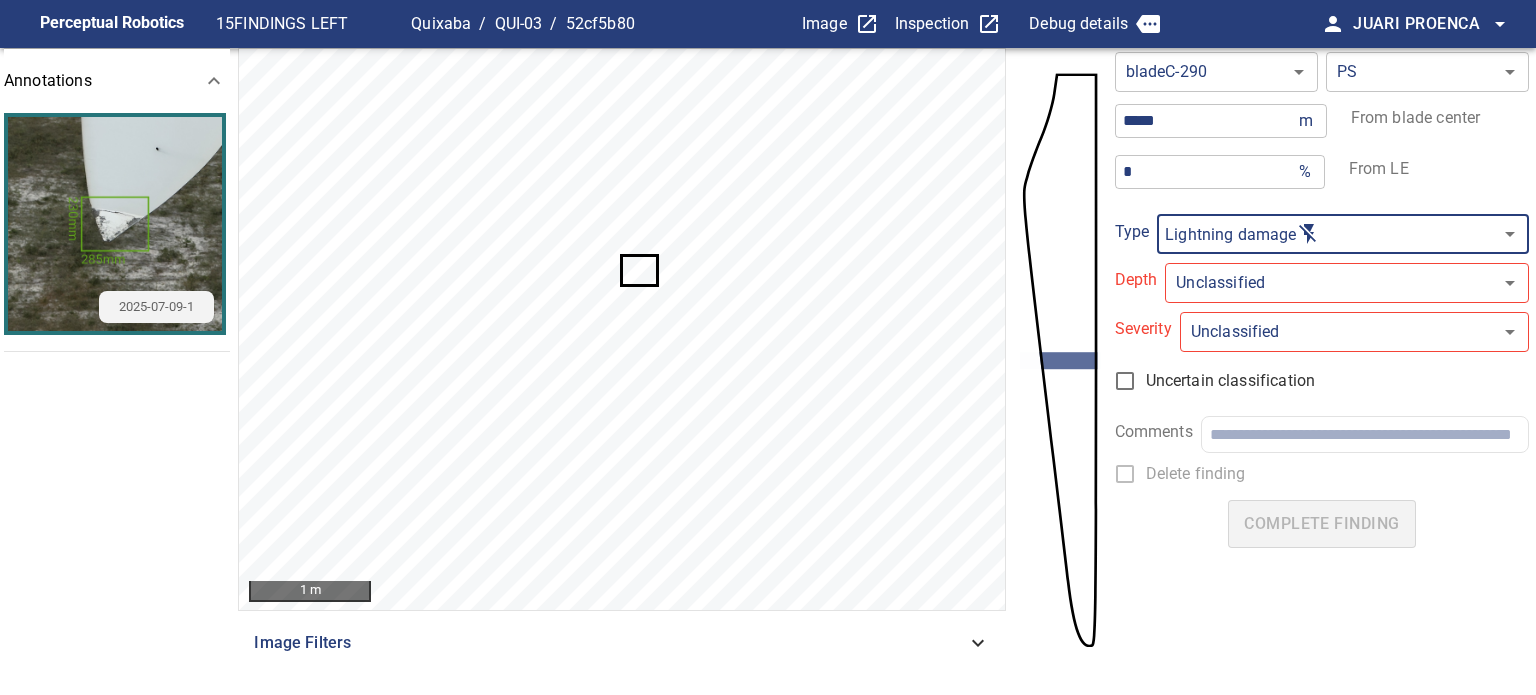 click on "**********" at bounding box center (768, 347) 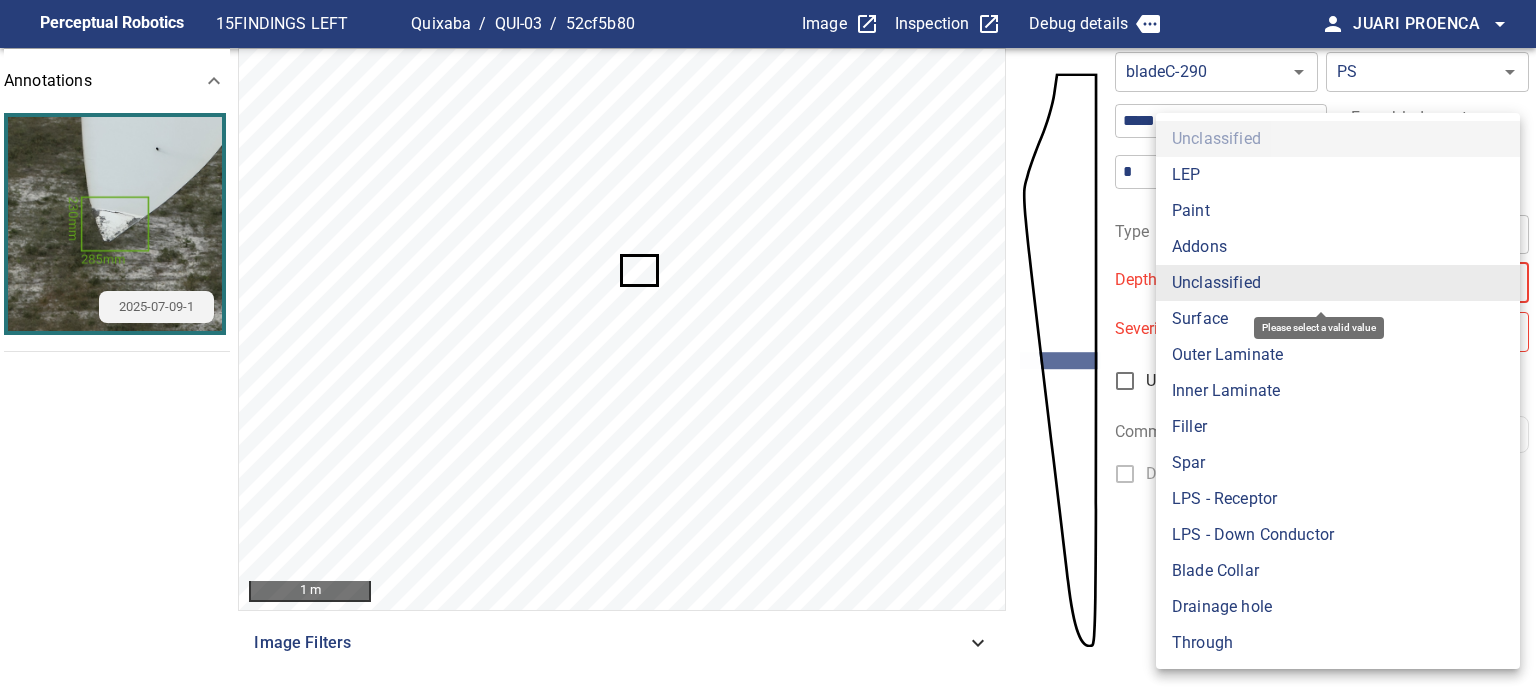 click on "Surface" at bounding box center [1338, 319] 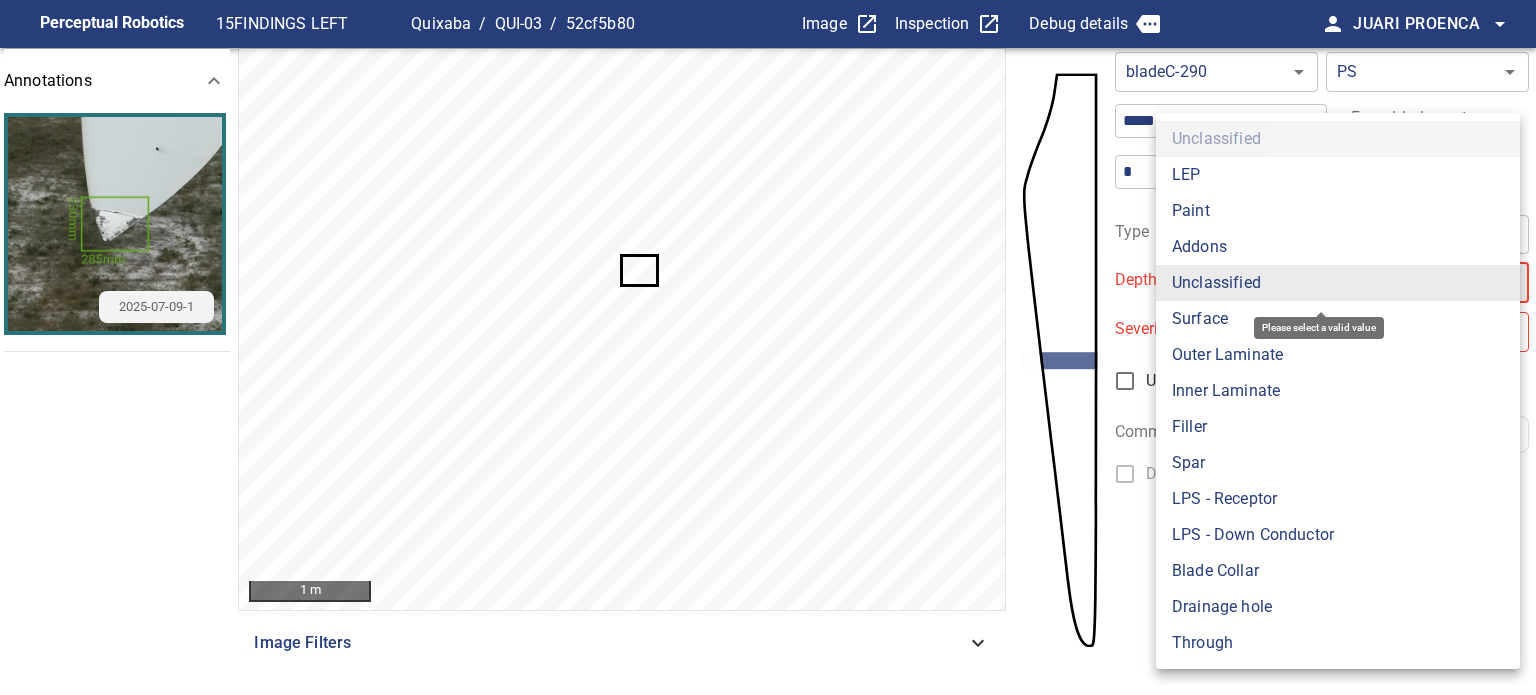type on "*******" 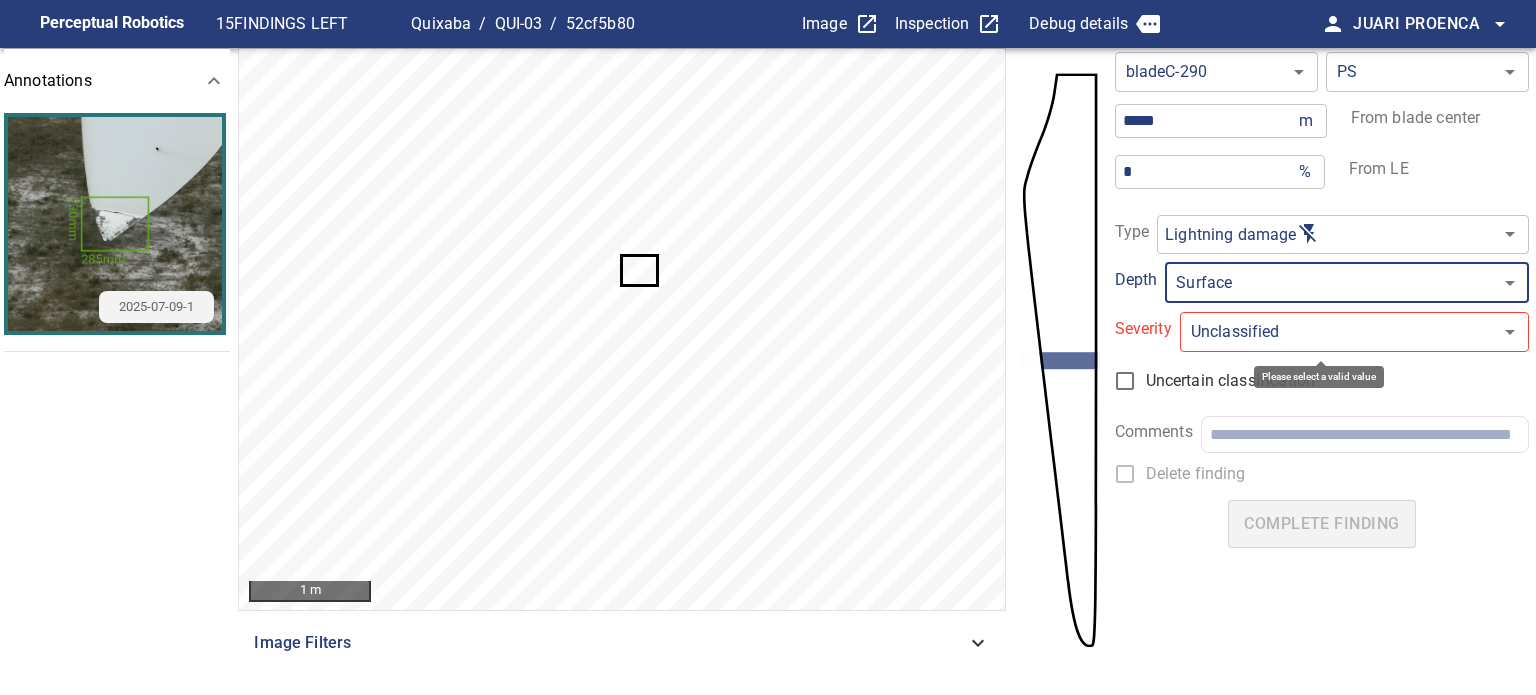 click on "**********" at bounding box center (768, 347) 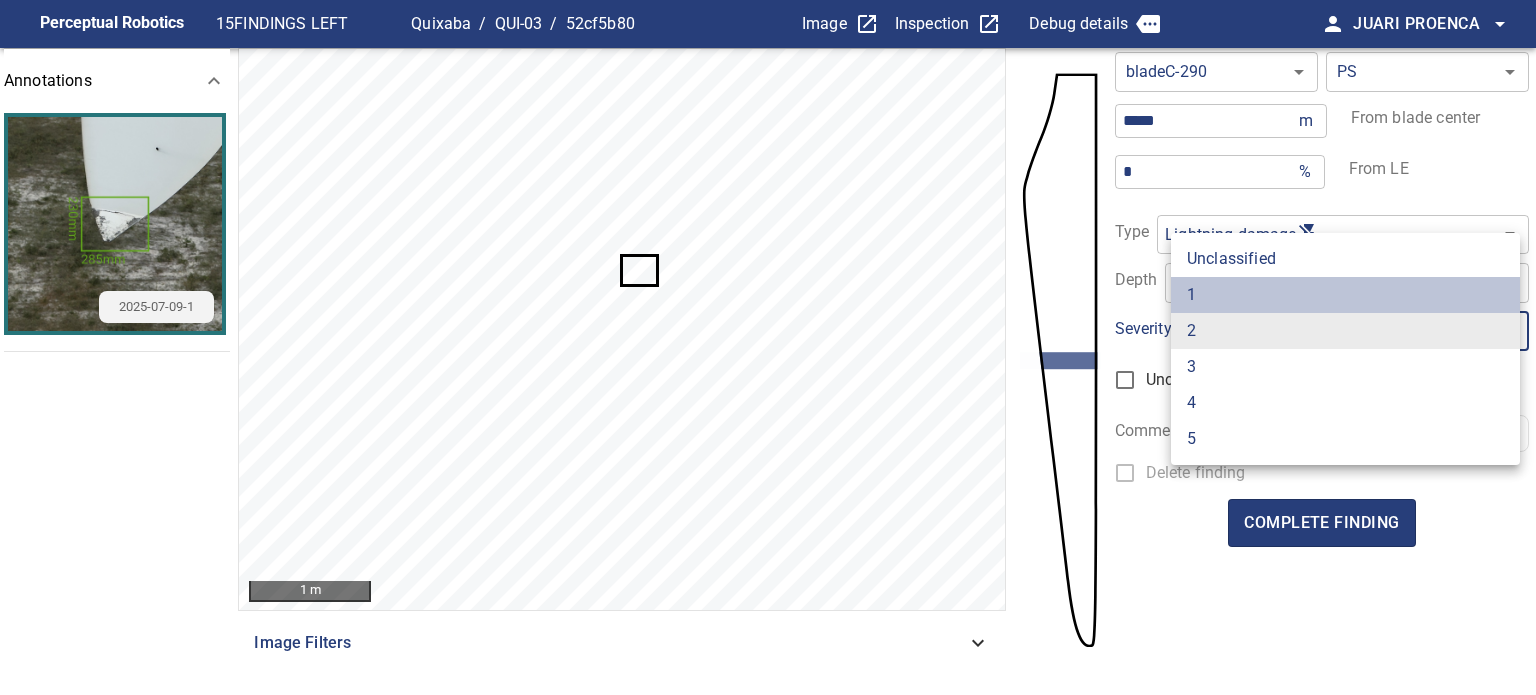 click on "1" at bounding box center (1345, 295) 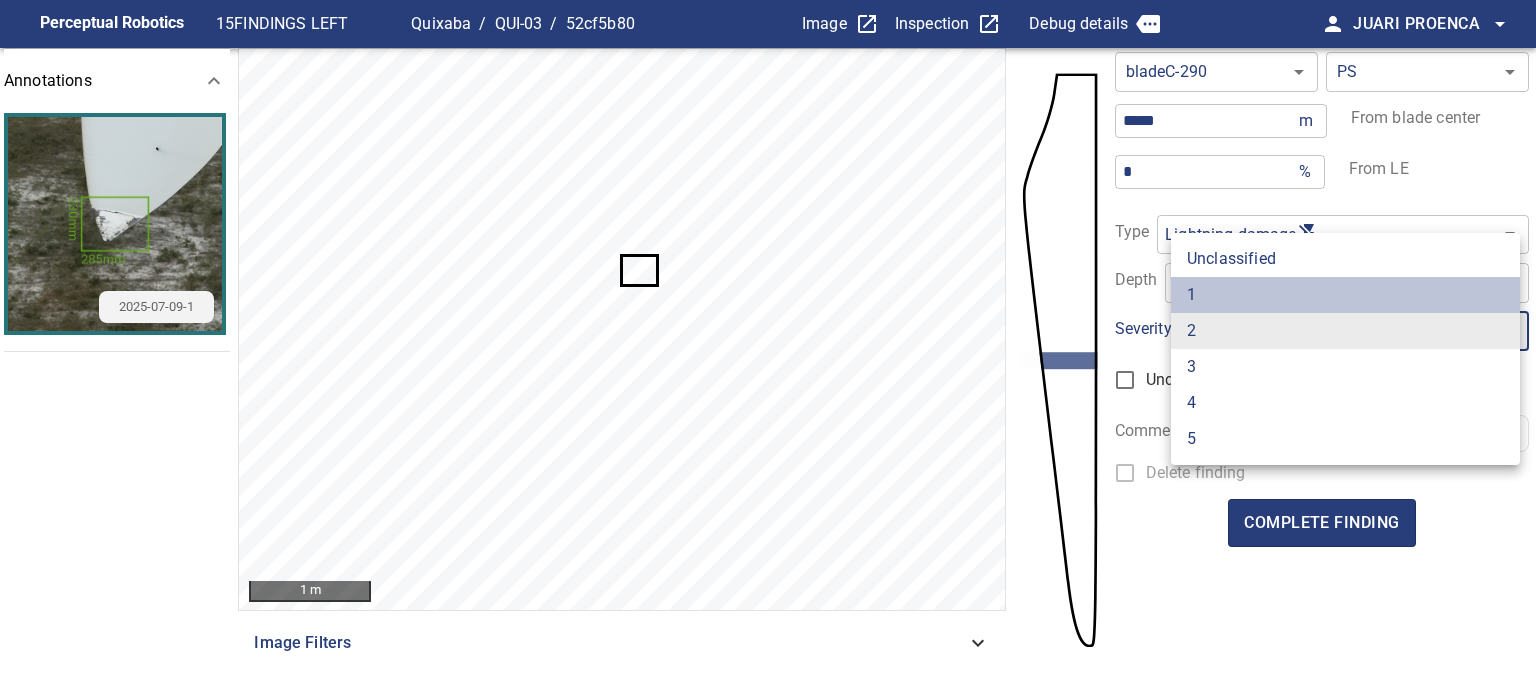 type on "*" 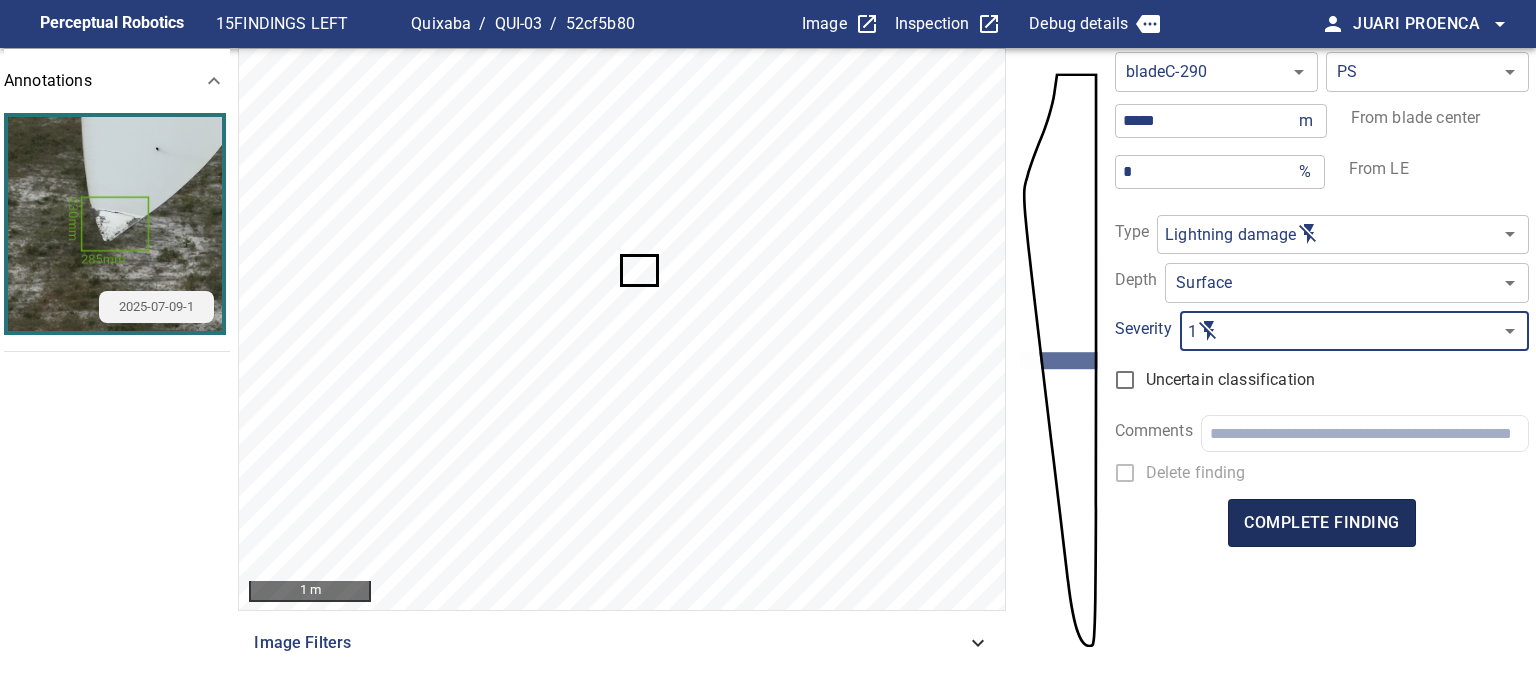 click on "complete finding" at bounding box center [1321, 523] 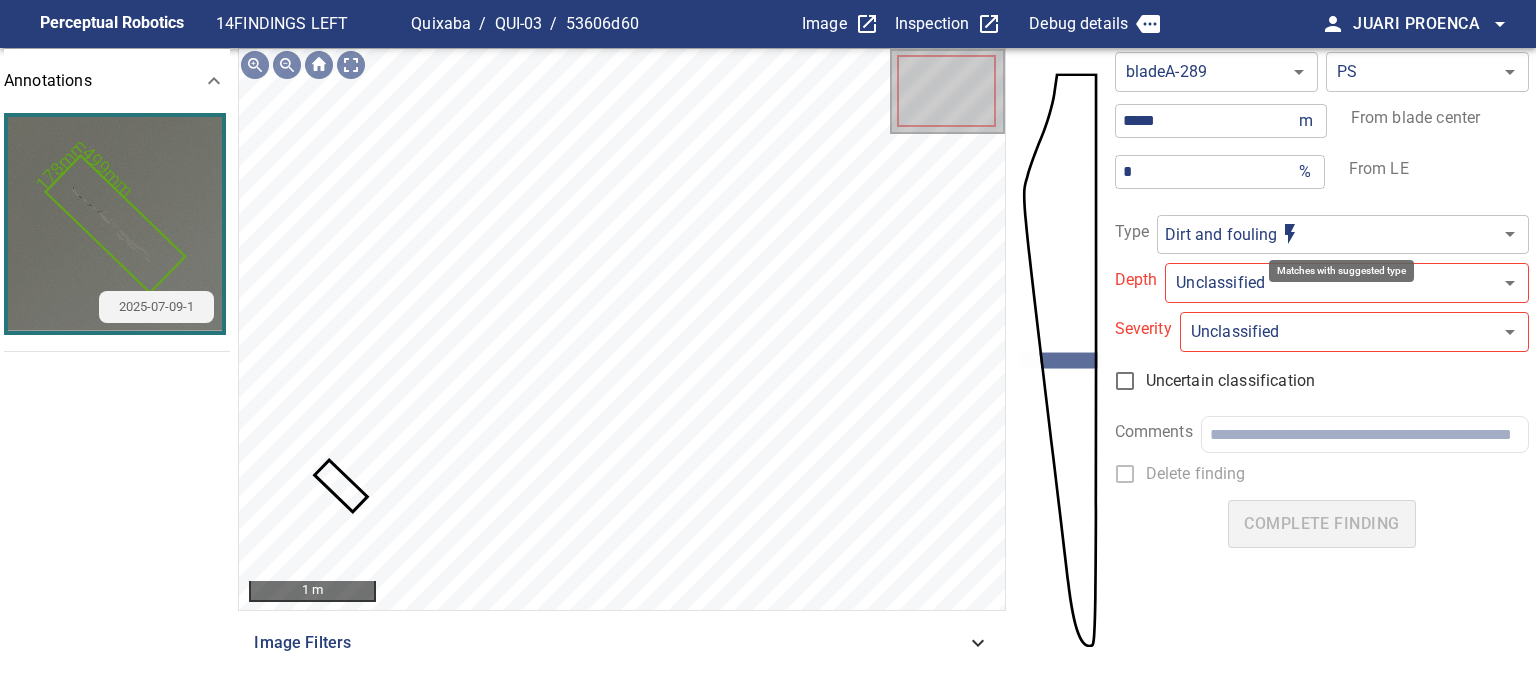 click on "**********" at bounding box center (768, 347) 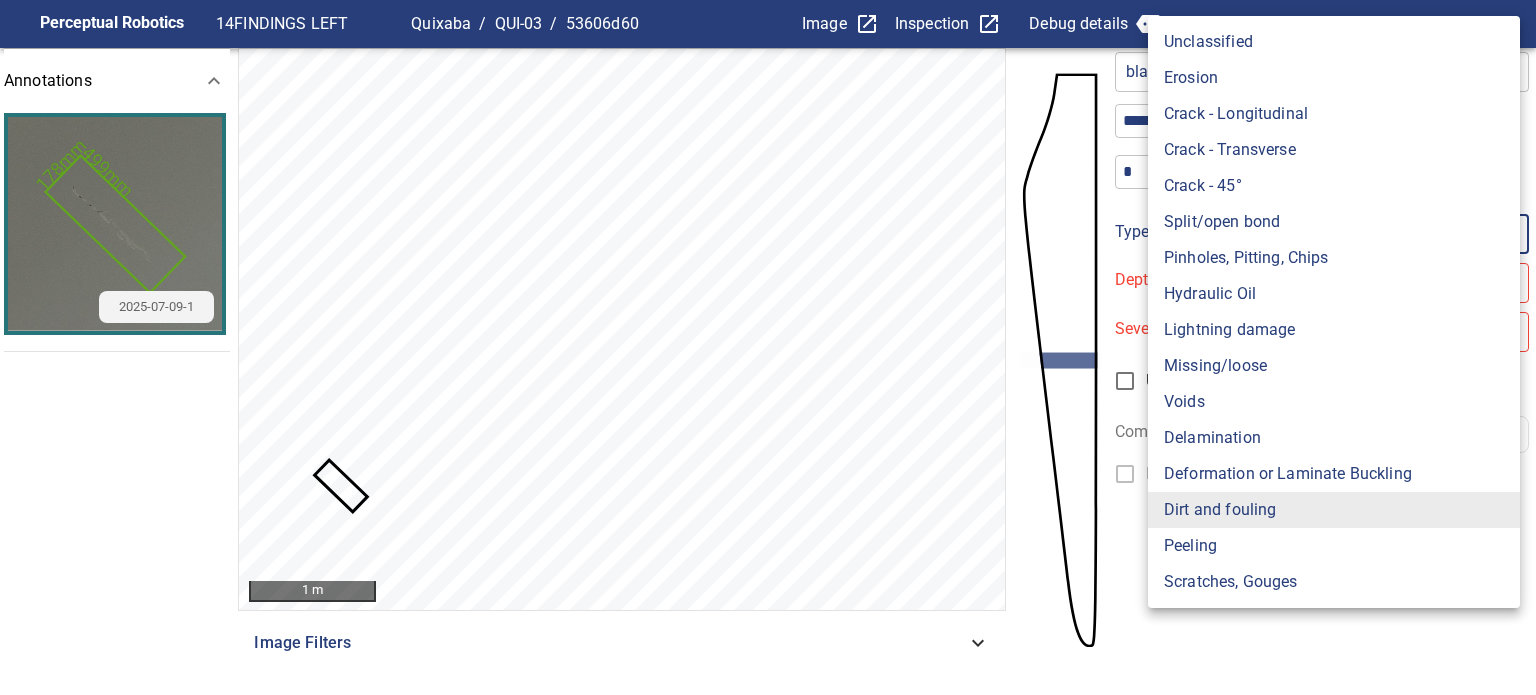 click on "Lightning damage" at bounding box center (1334, 330) 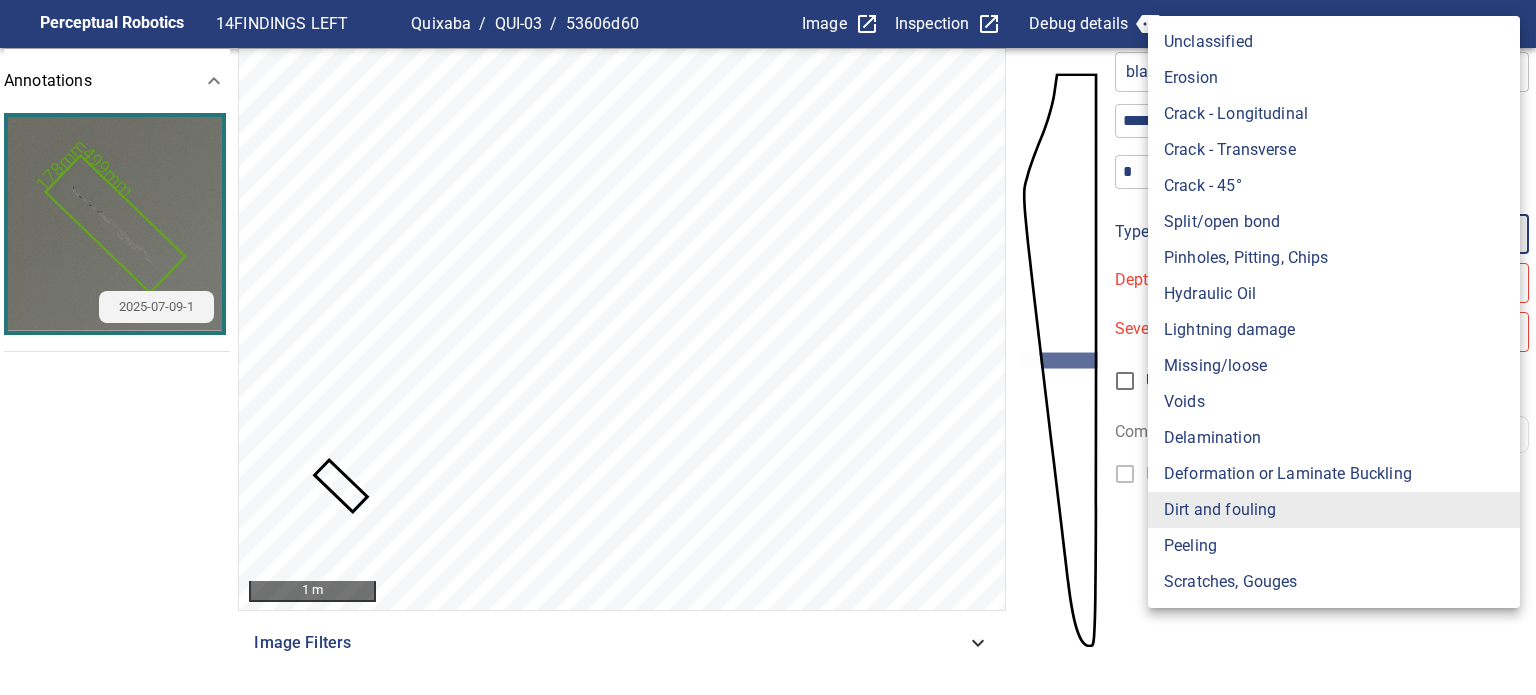 type on "**********" 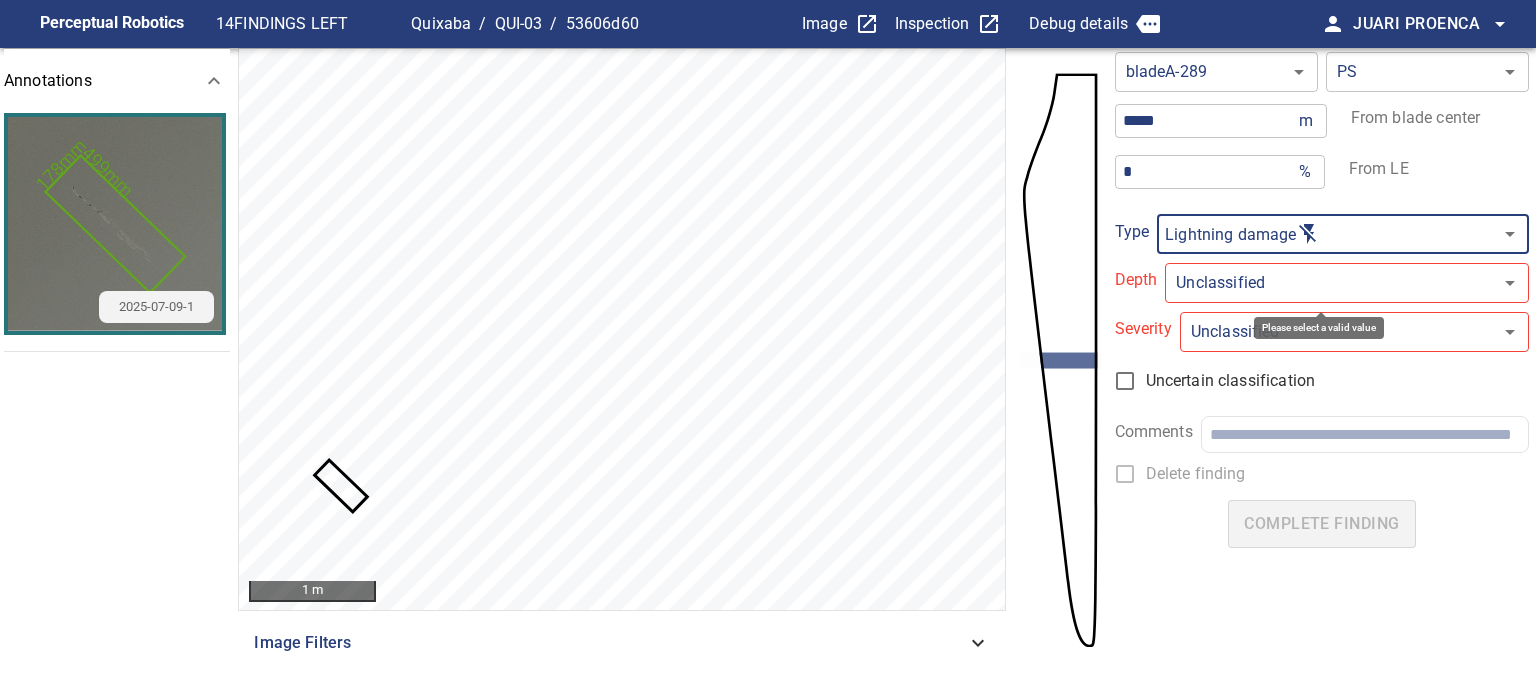 click on "**********" at bounding box center [768, 347] 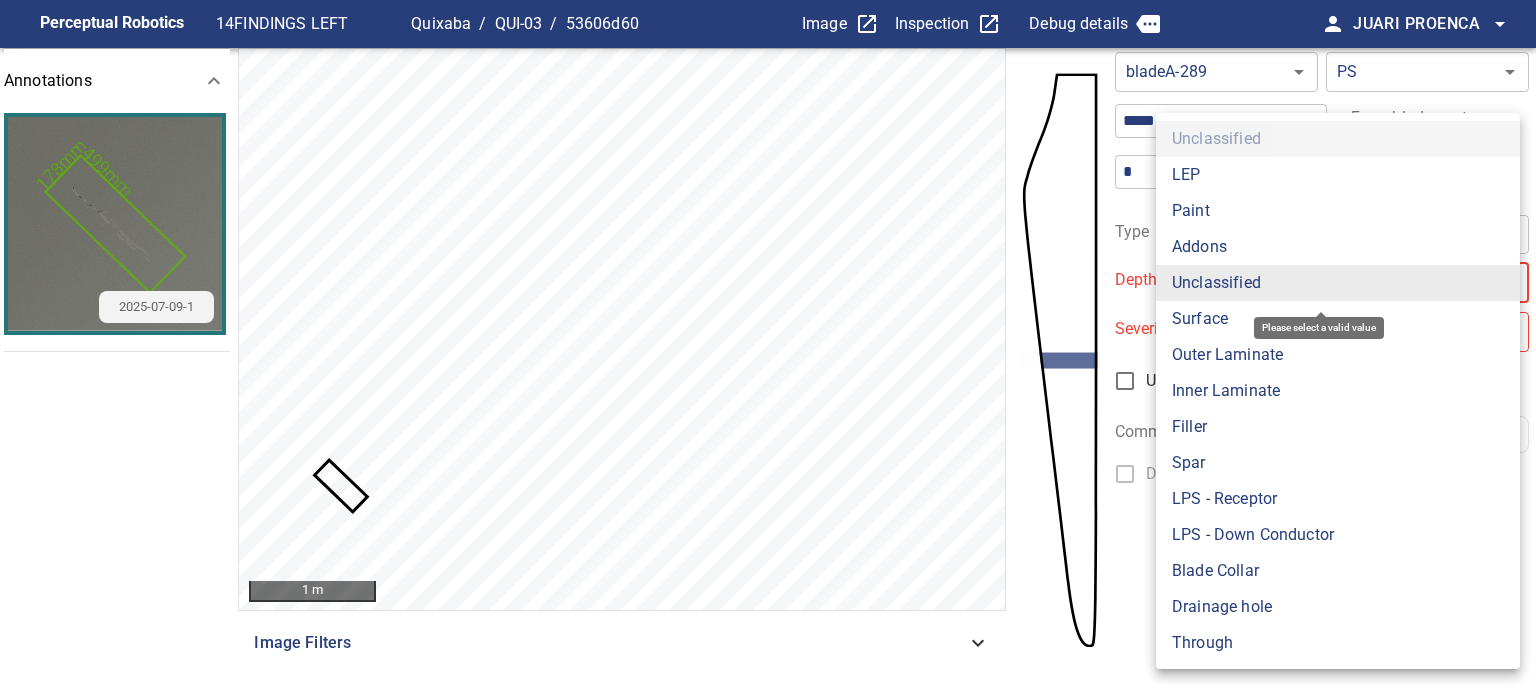 click on "Surface" at bounding box center [1338, 319] 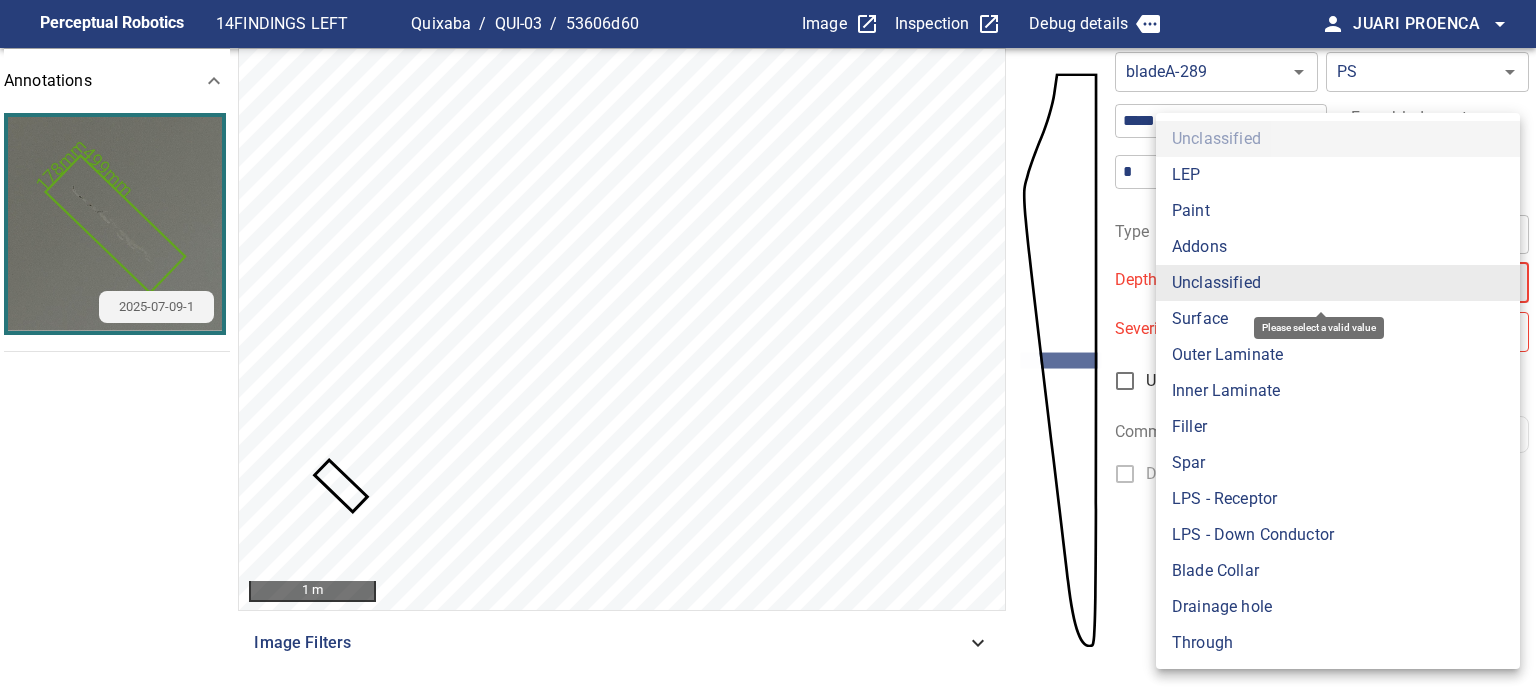 type on "*******" 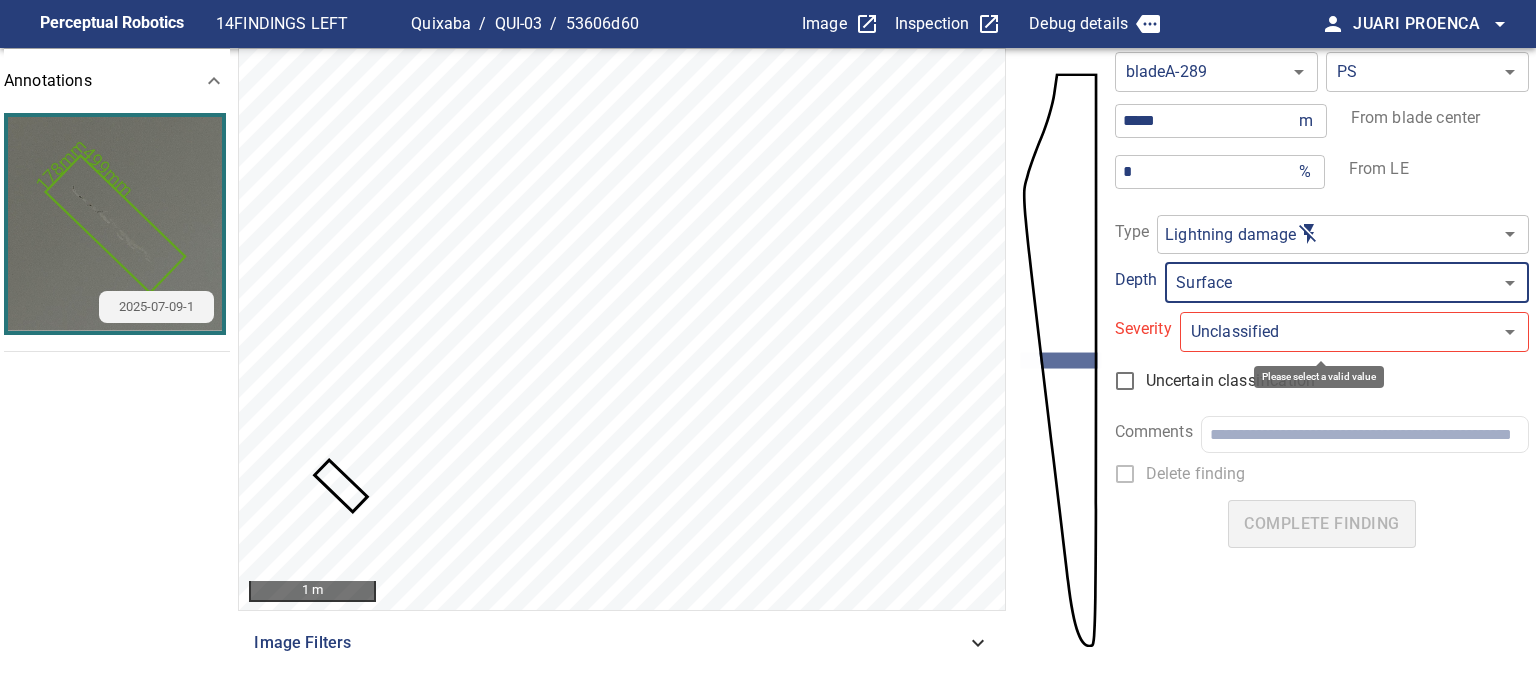 click on "**********" at bounding box center (768, 347) 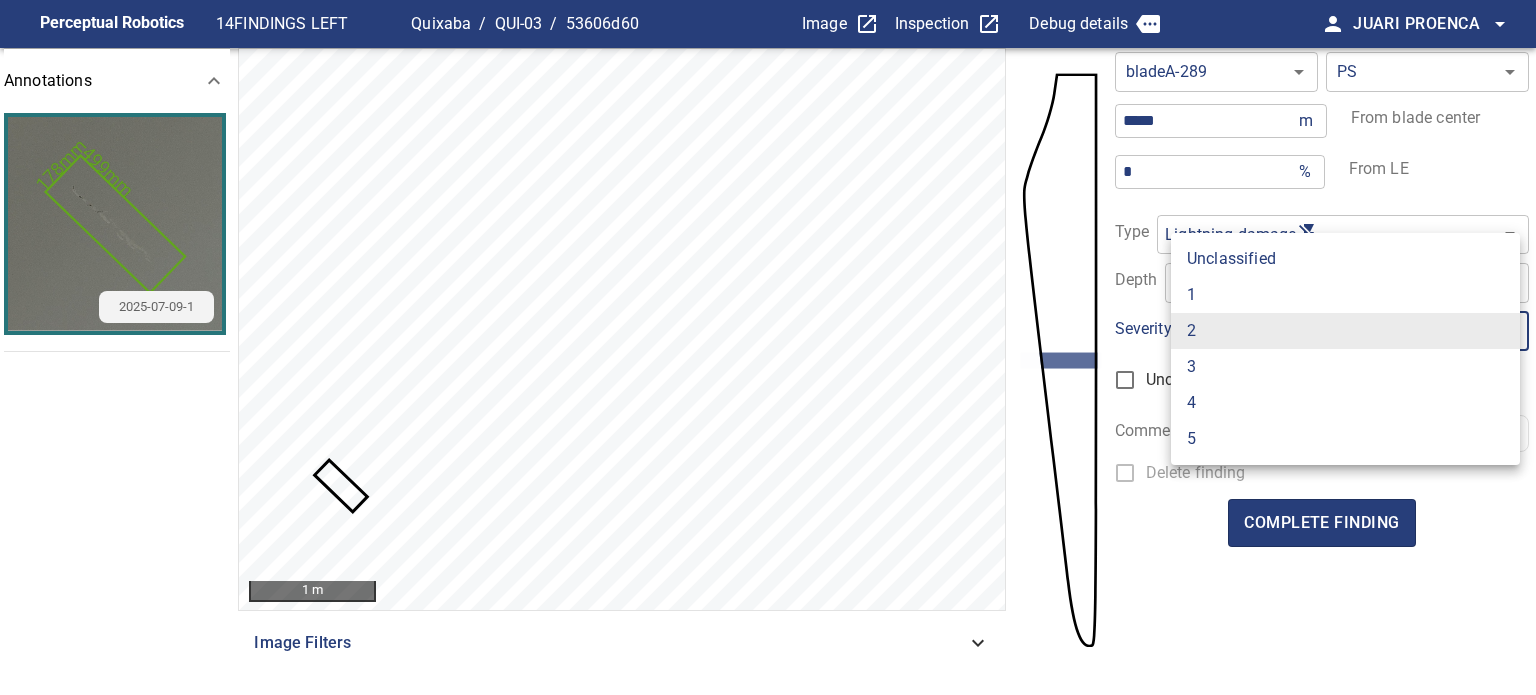 drag, startPoint x: 1200, startPoint y: 300, endPoint x: 1209, endPoint y: 312, distance: 15 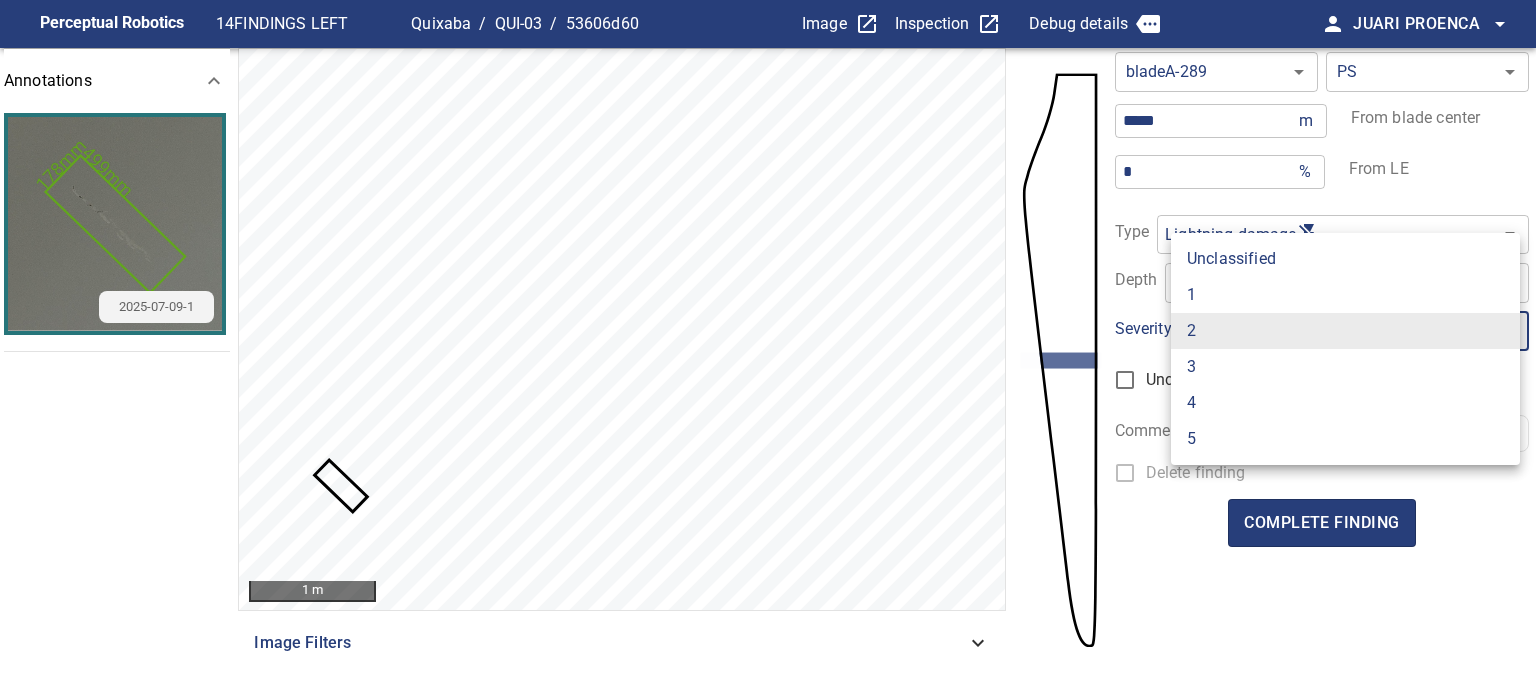 type on "*" 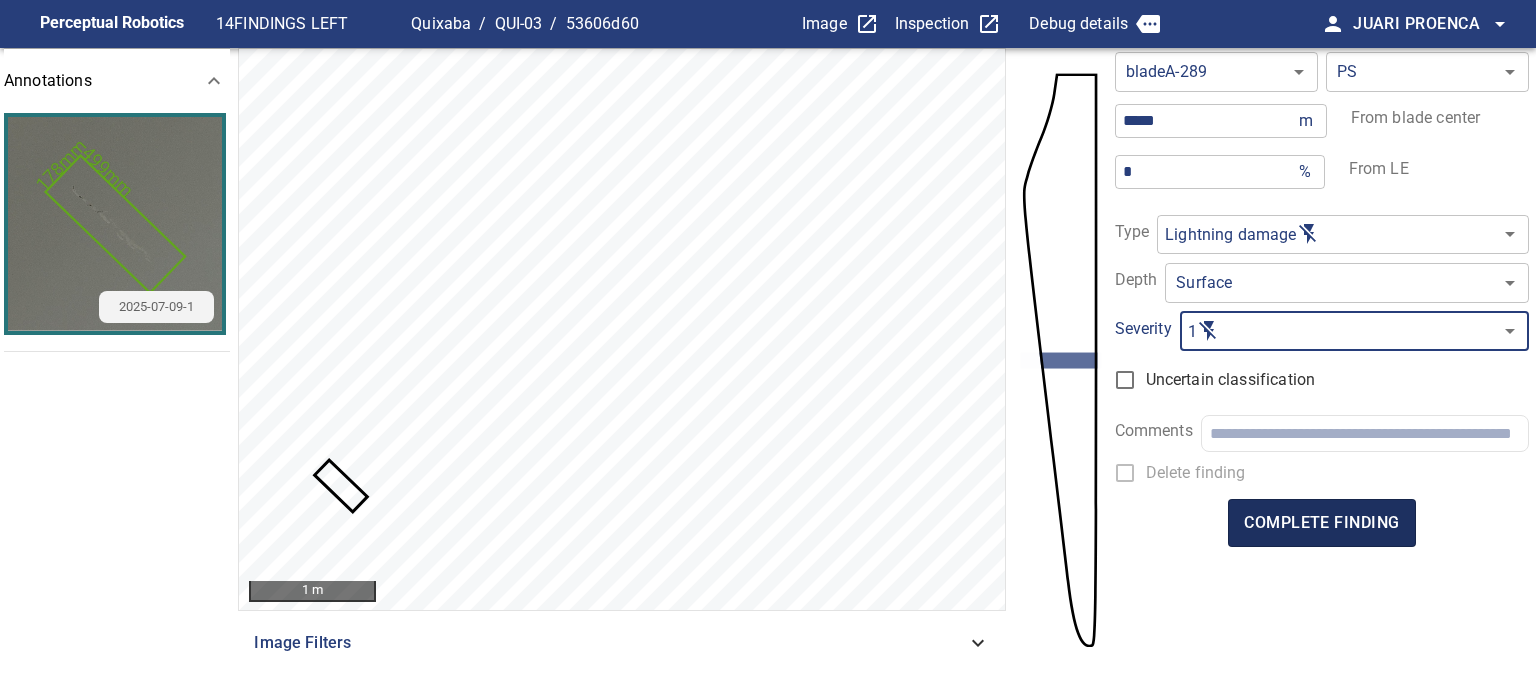 click on "complete finding" at bounding box center (1321, 523) 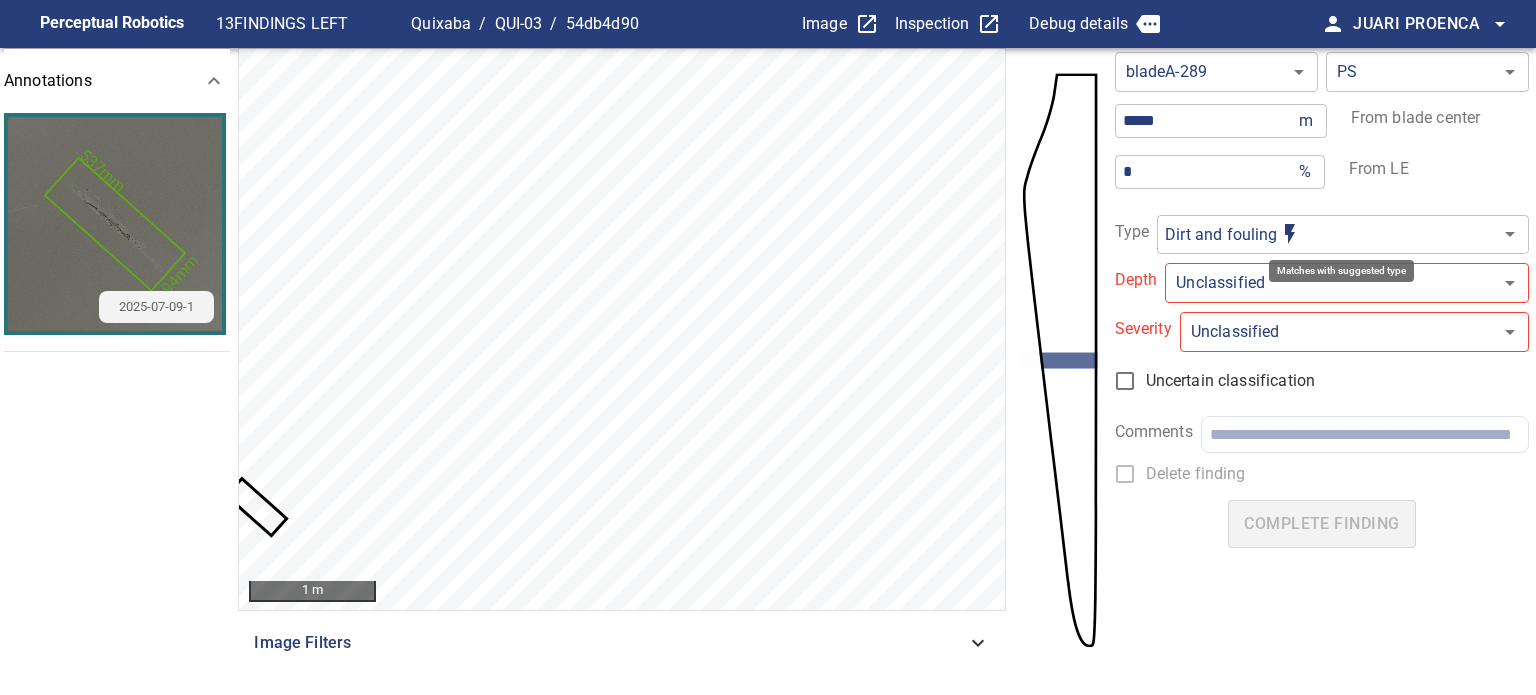 click on "**********" at bounding box center (768, 347) 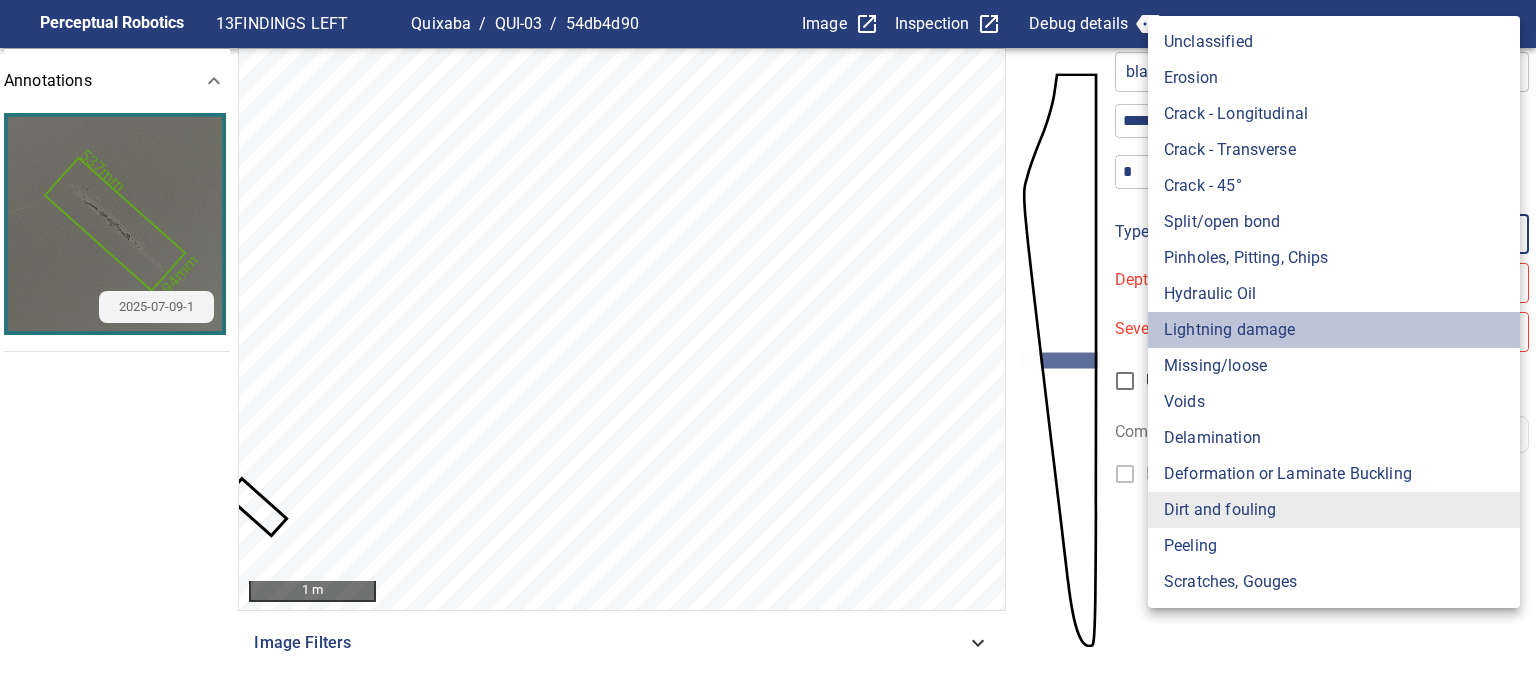 click on "Lightning damage" at bounding box center (1334, 330) 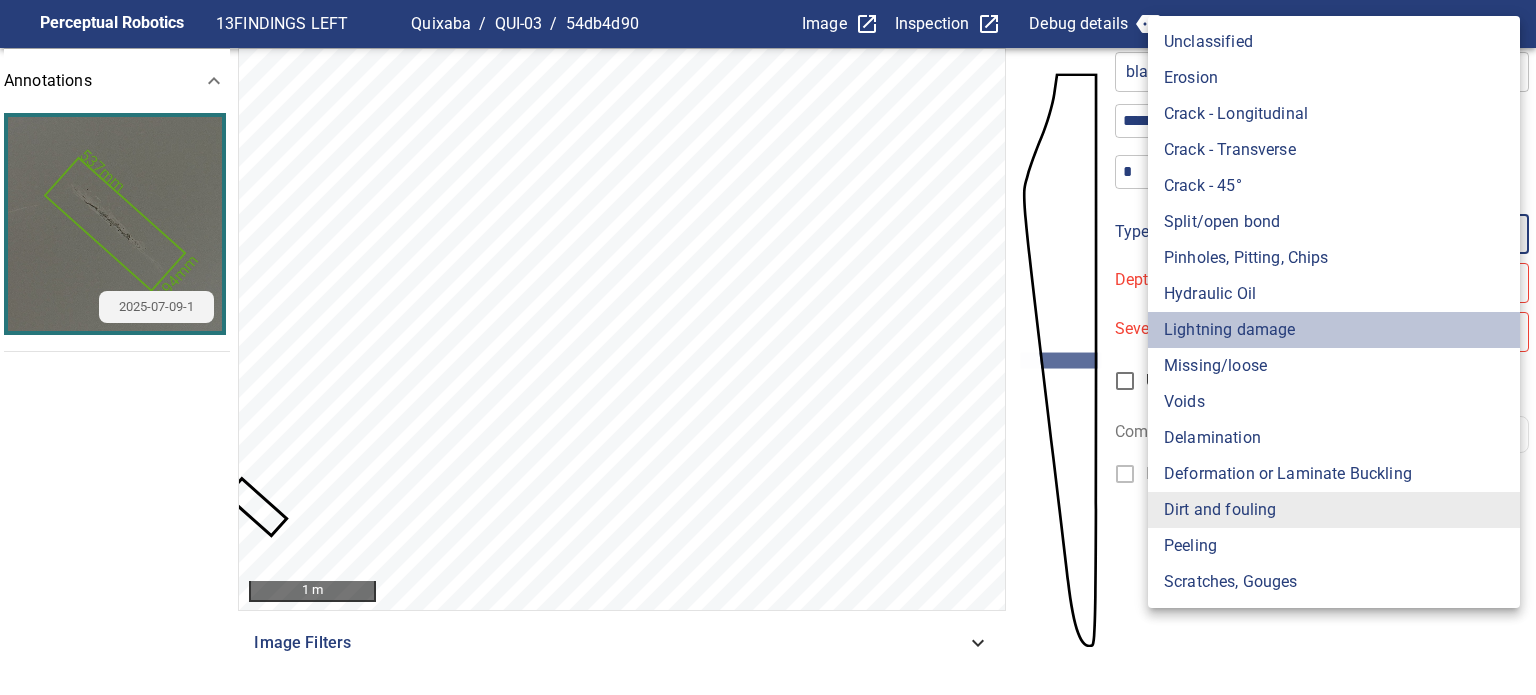 type on "**********" 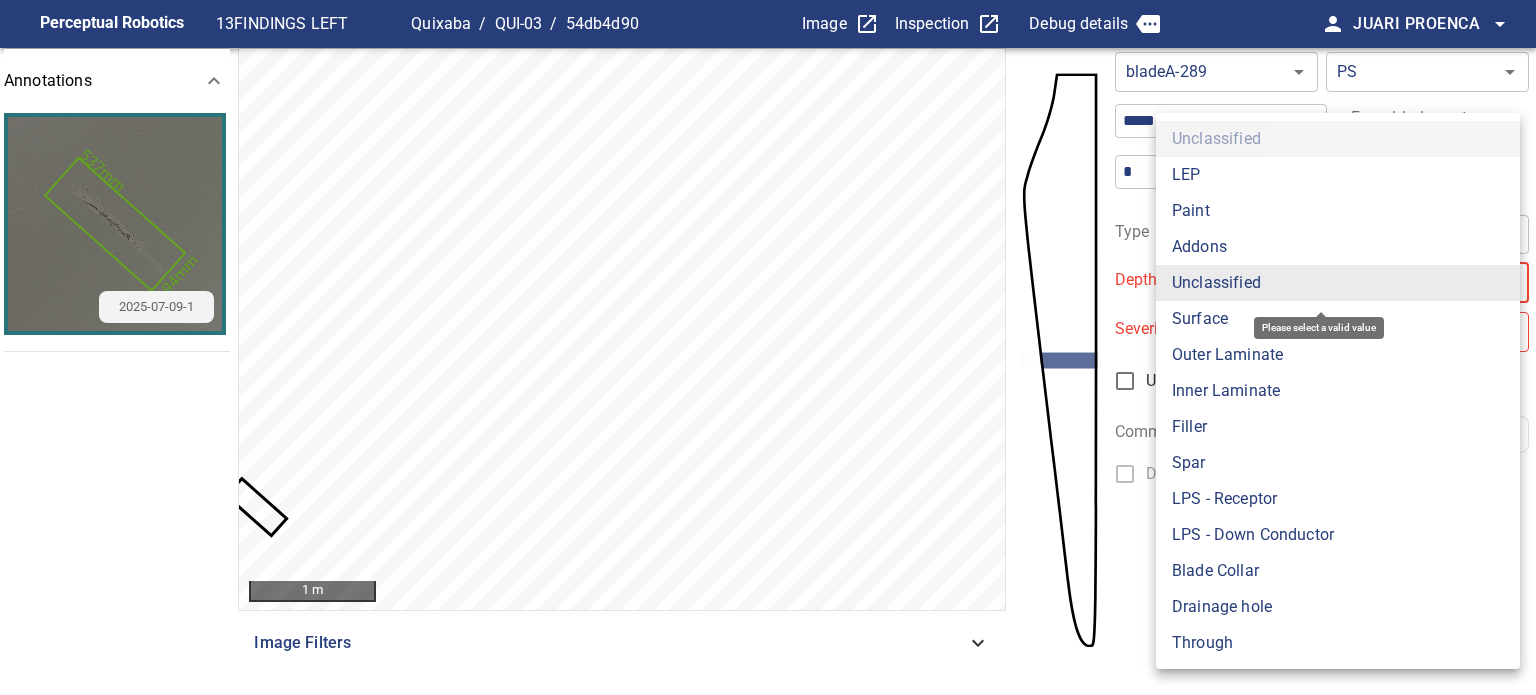 click on "**********" at bounding box center (768, 347) 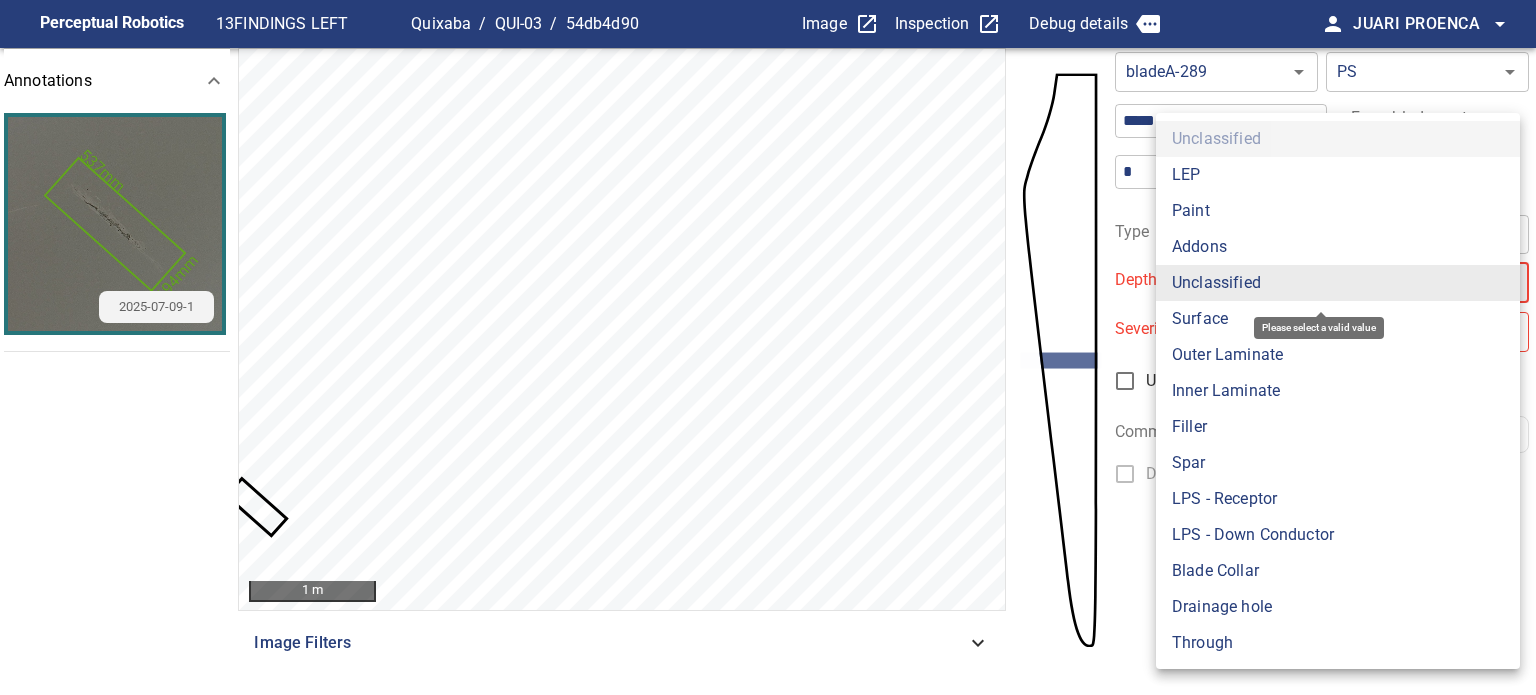 type on "*******" 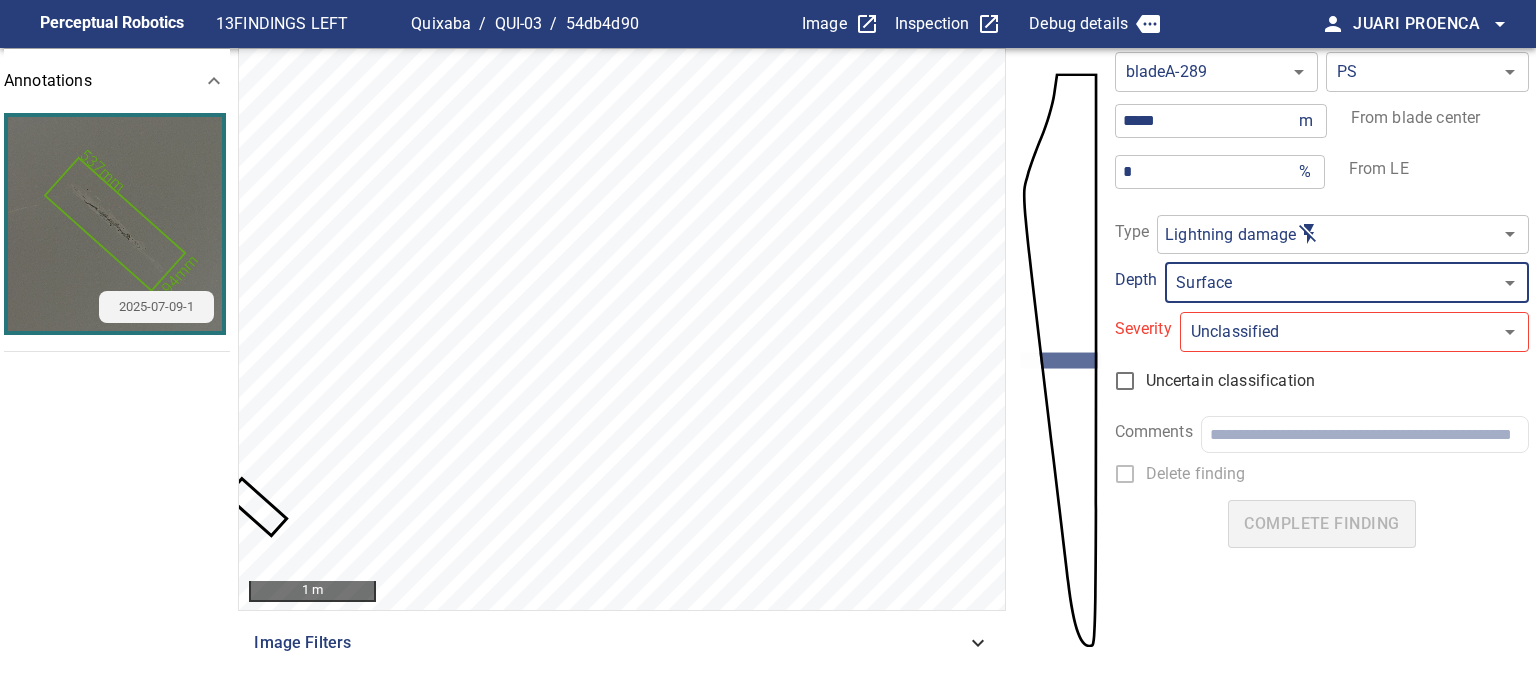 click on "**********" at bounding box center (768, 347) 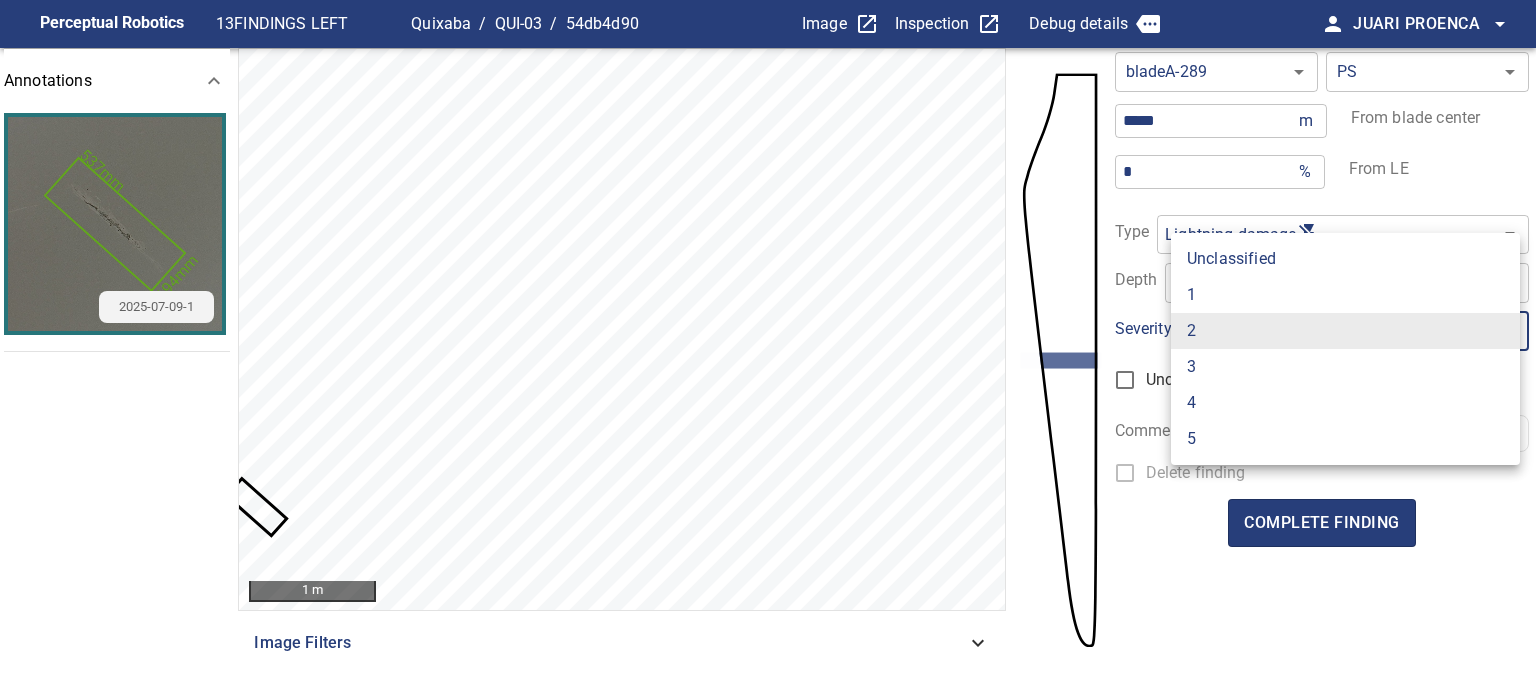click on "1" at bounding box center [1345, 295] 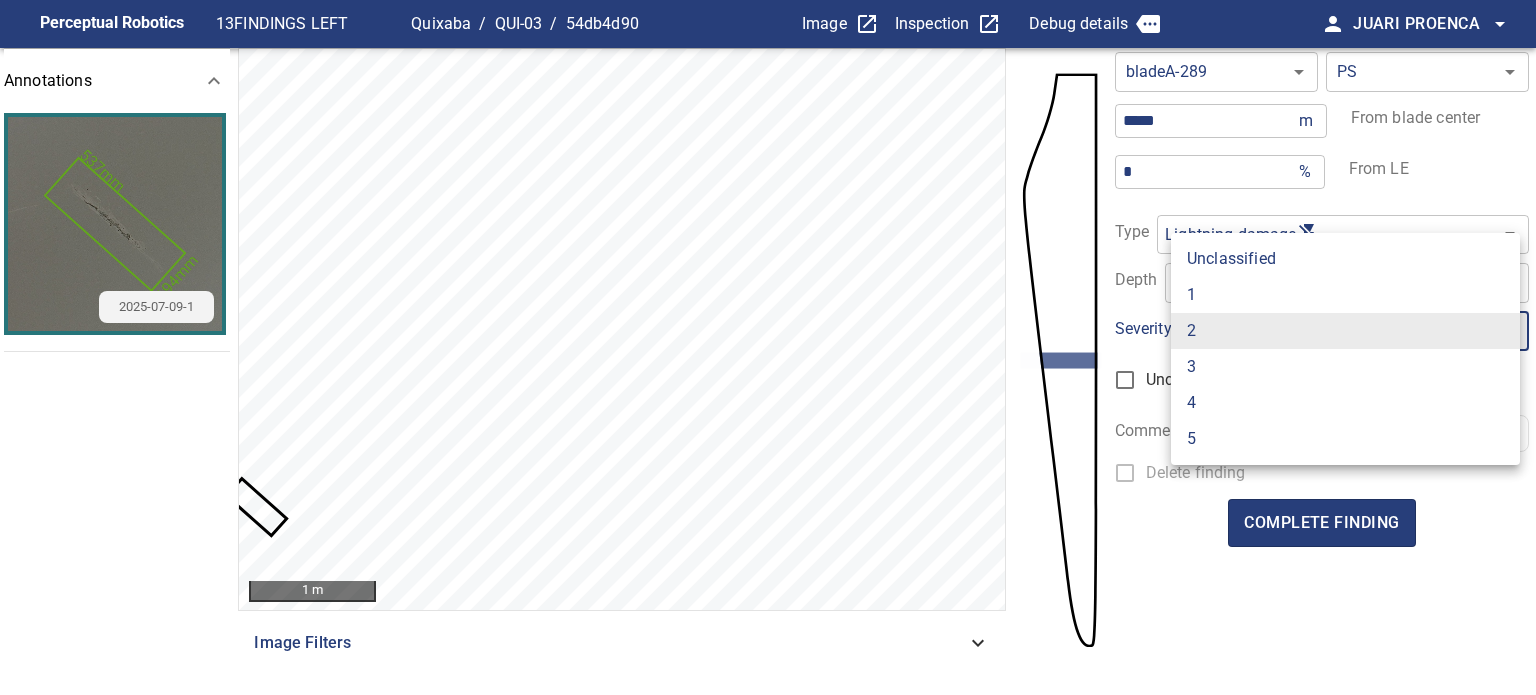 type on "*" 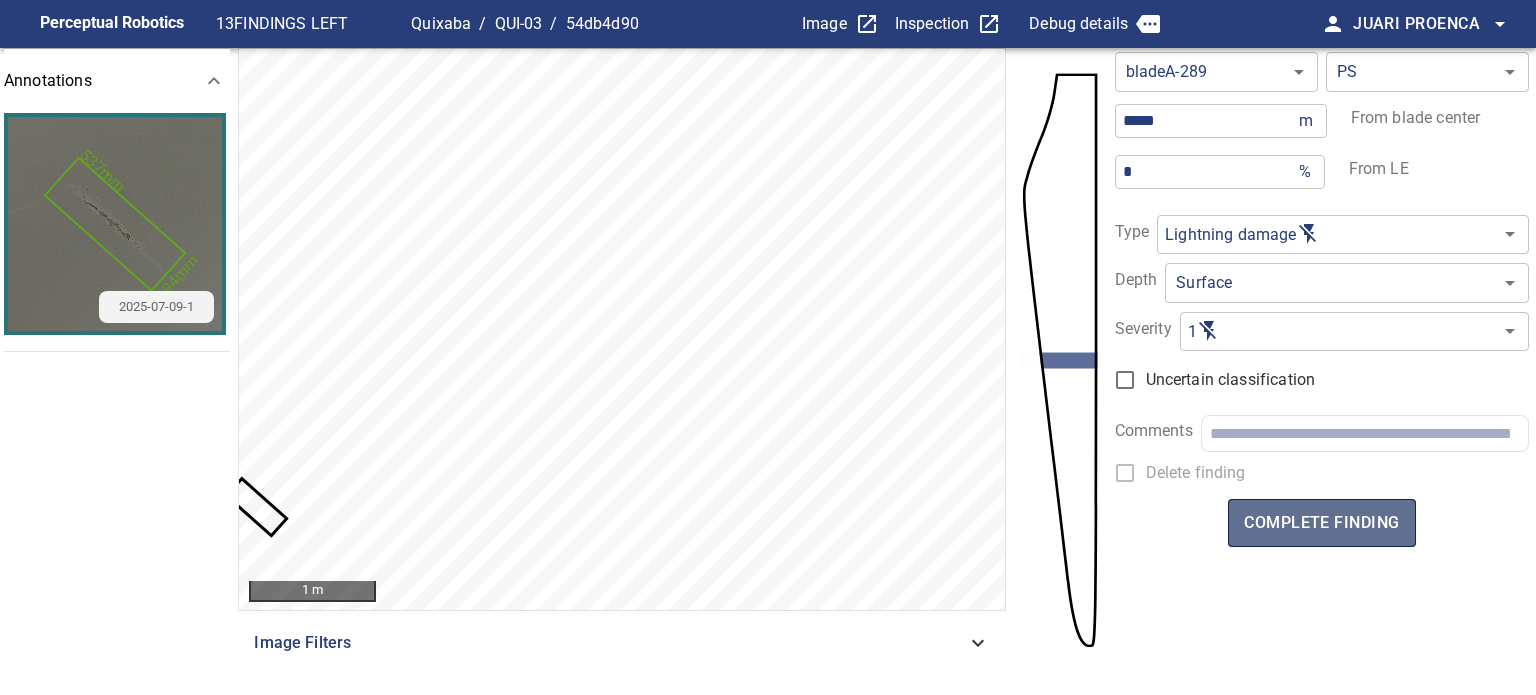 click on "complete finding" at bounding box center (1321, 523) 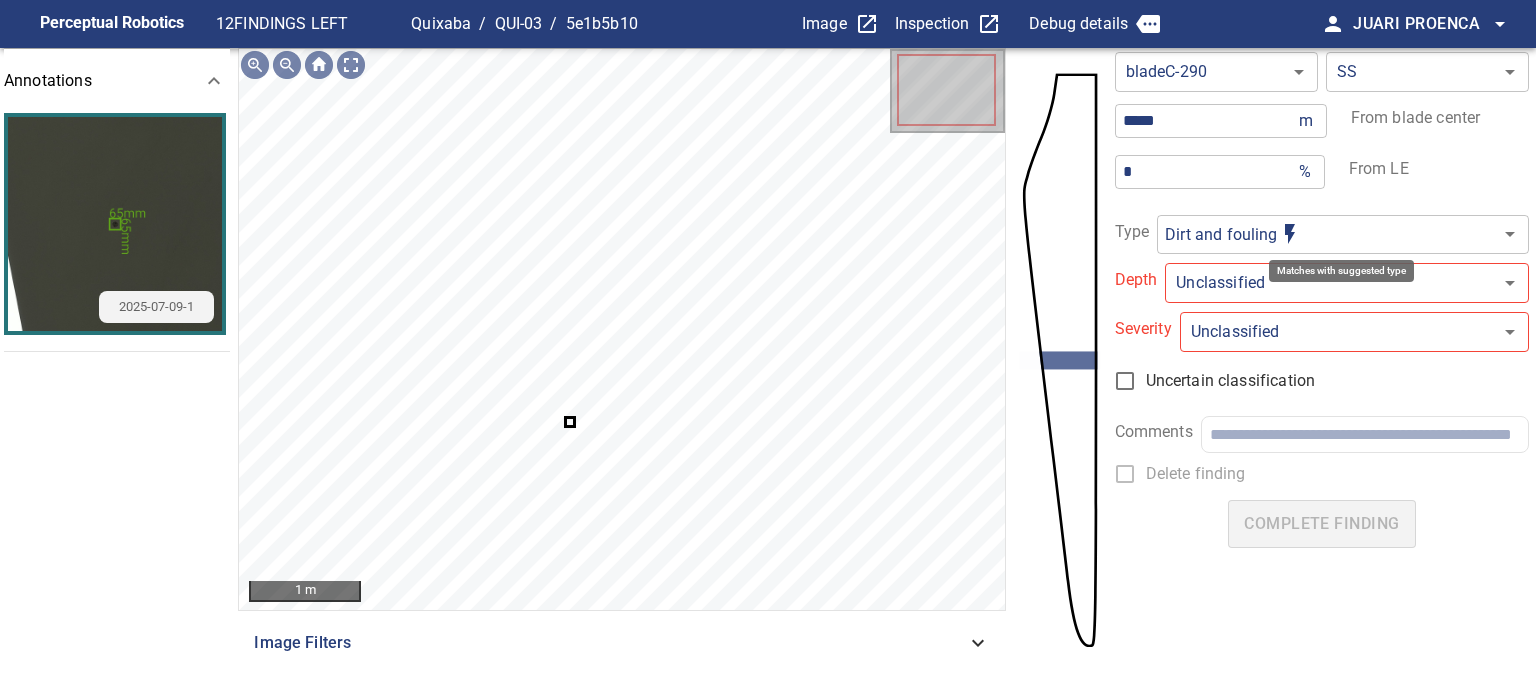 click on "**********" at bounding box center (768, 347) 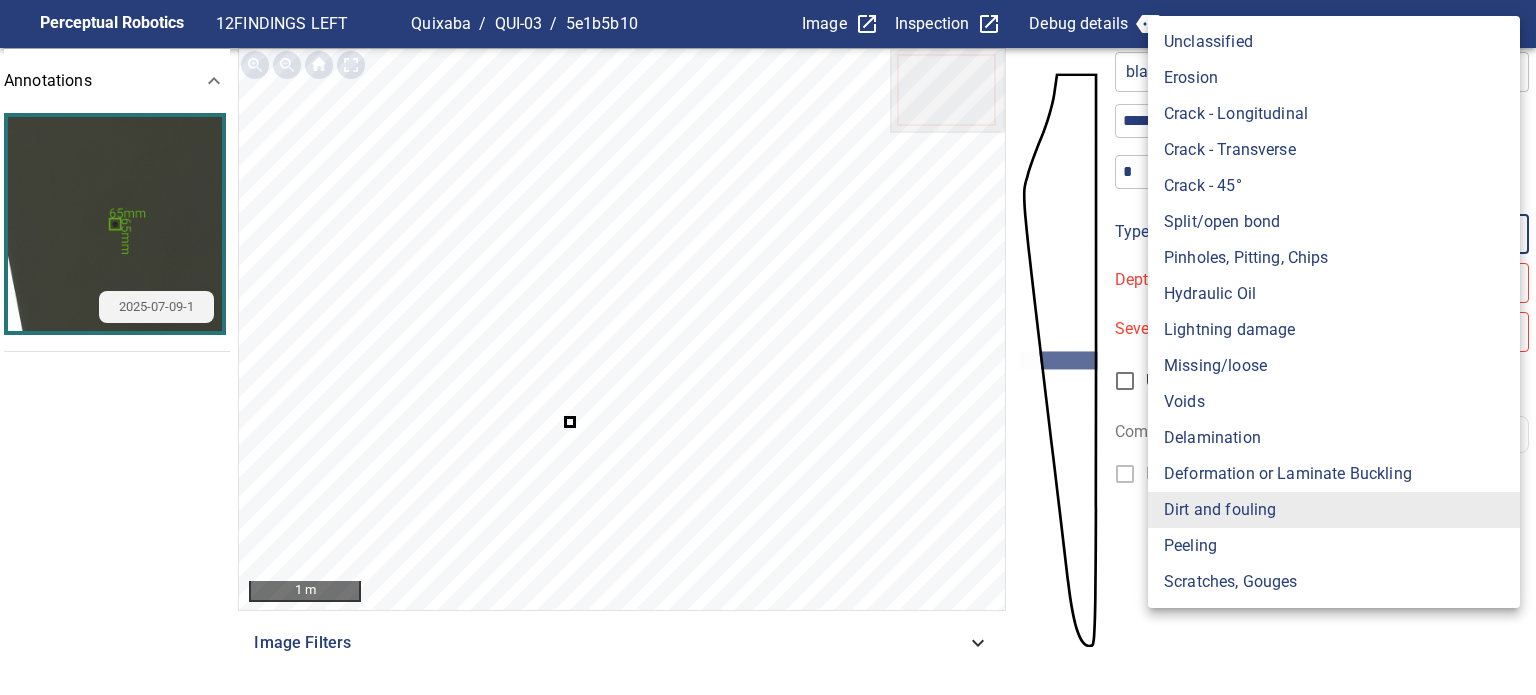 click on "Lightning damage" at bounding box center (1334, 330) 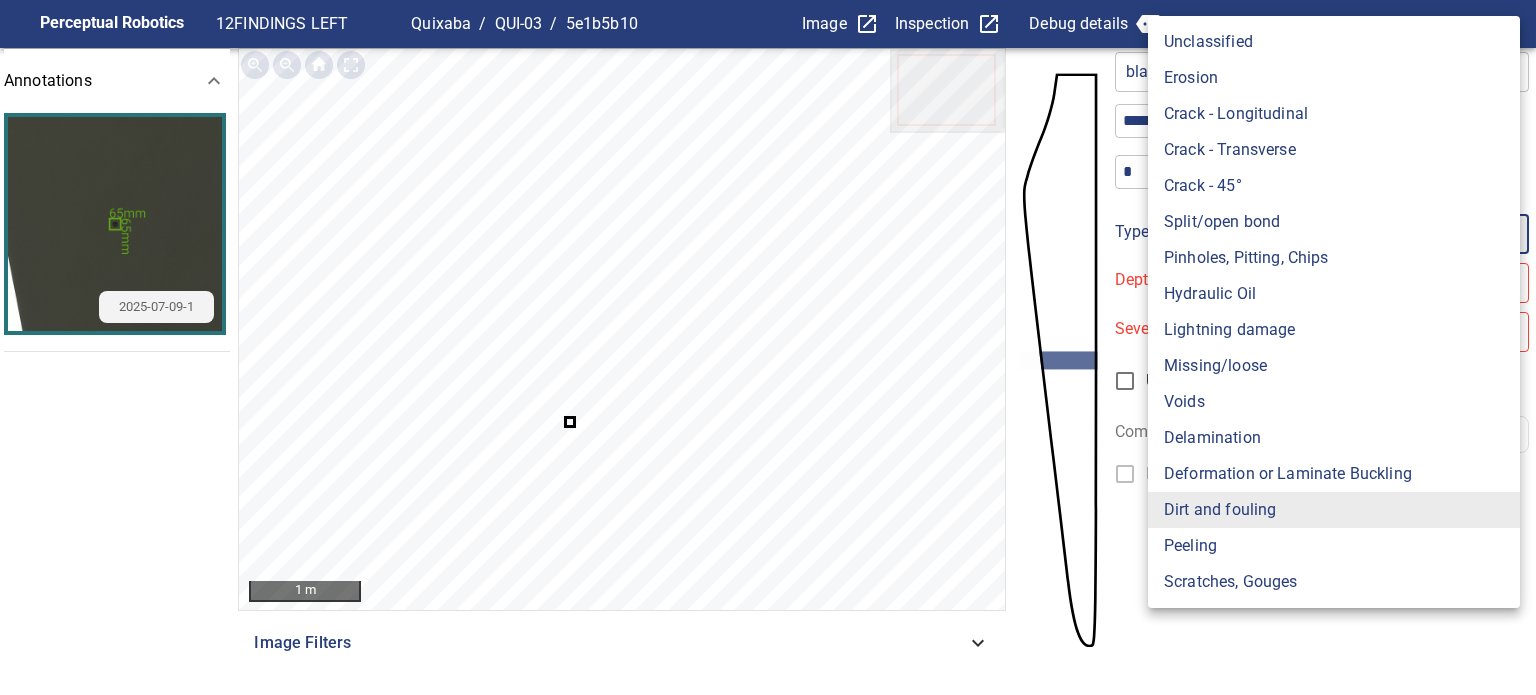 type on "**********" 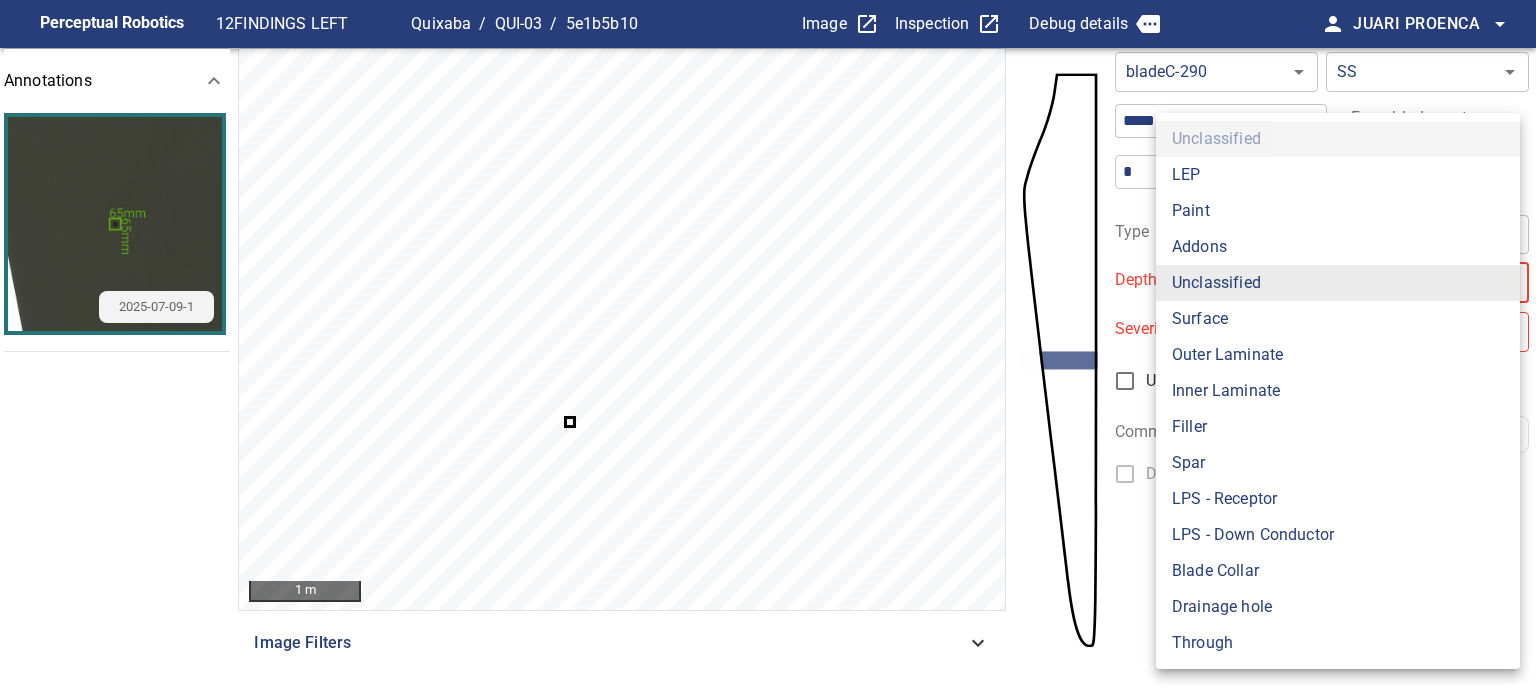 click on "**********" at bounding box center [768, 347] 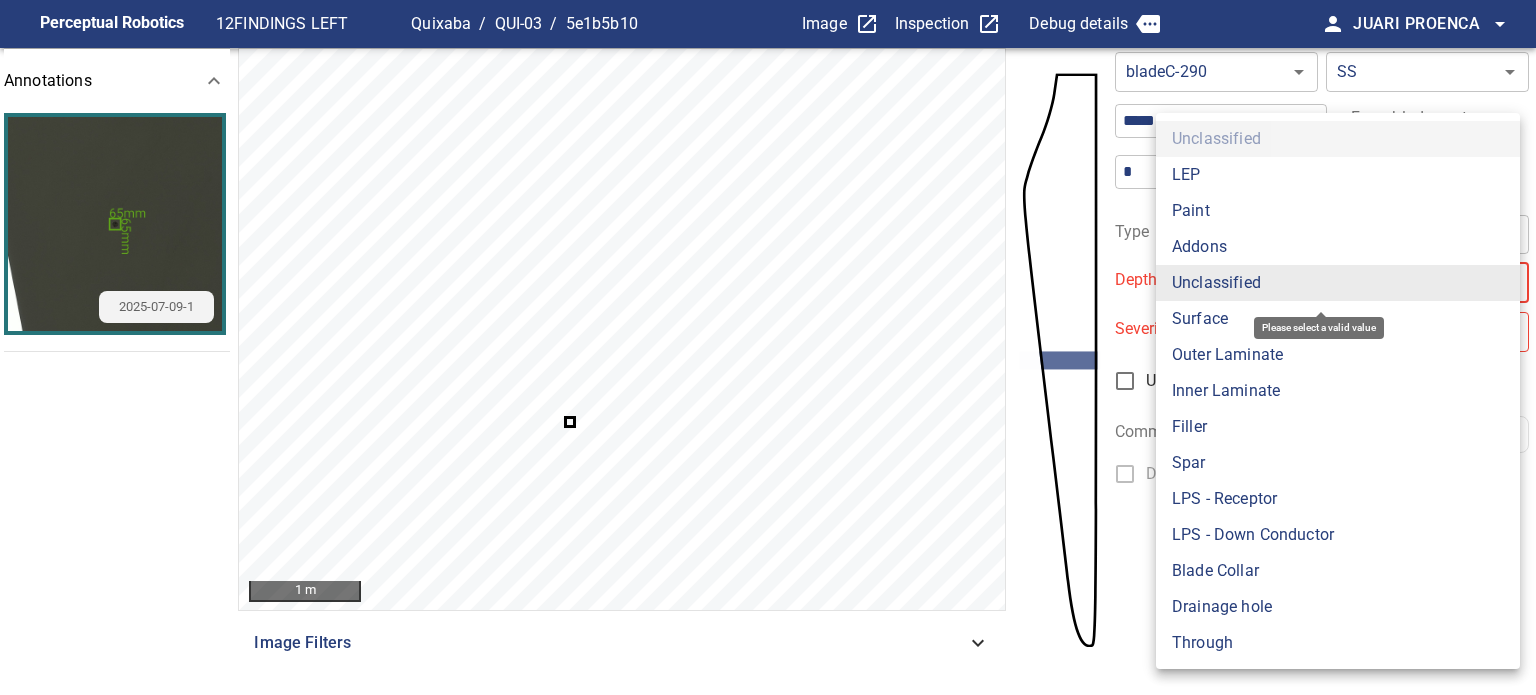 drag, startPoint x: 1196, startPoint y: 322, endPoint x: 1184, endPoint y: 341, distance: 22.472204 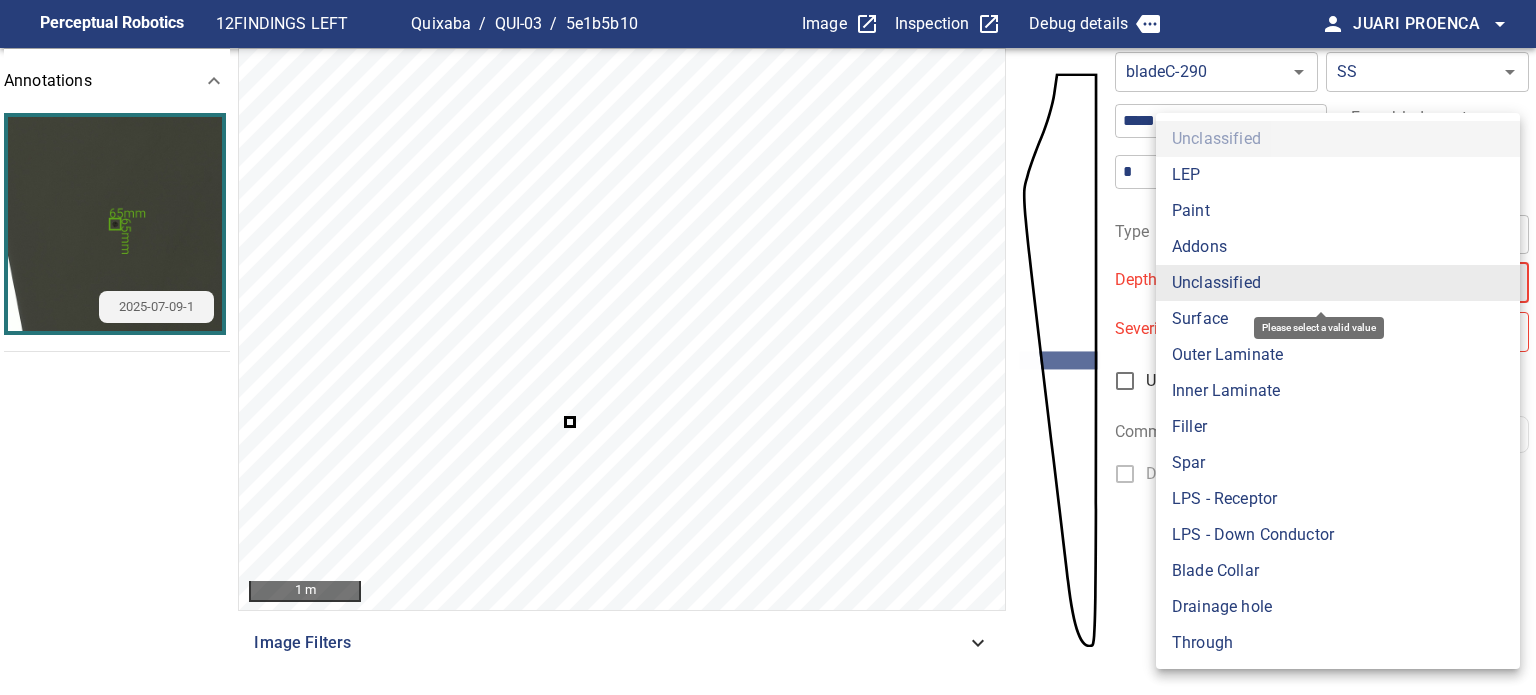 type on "*******" 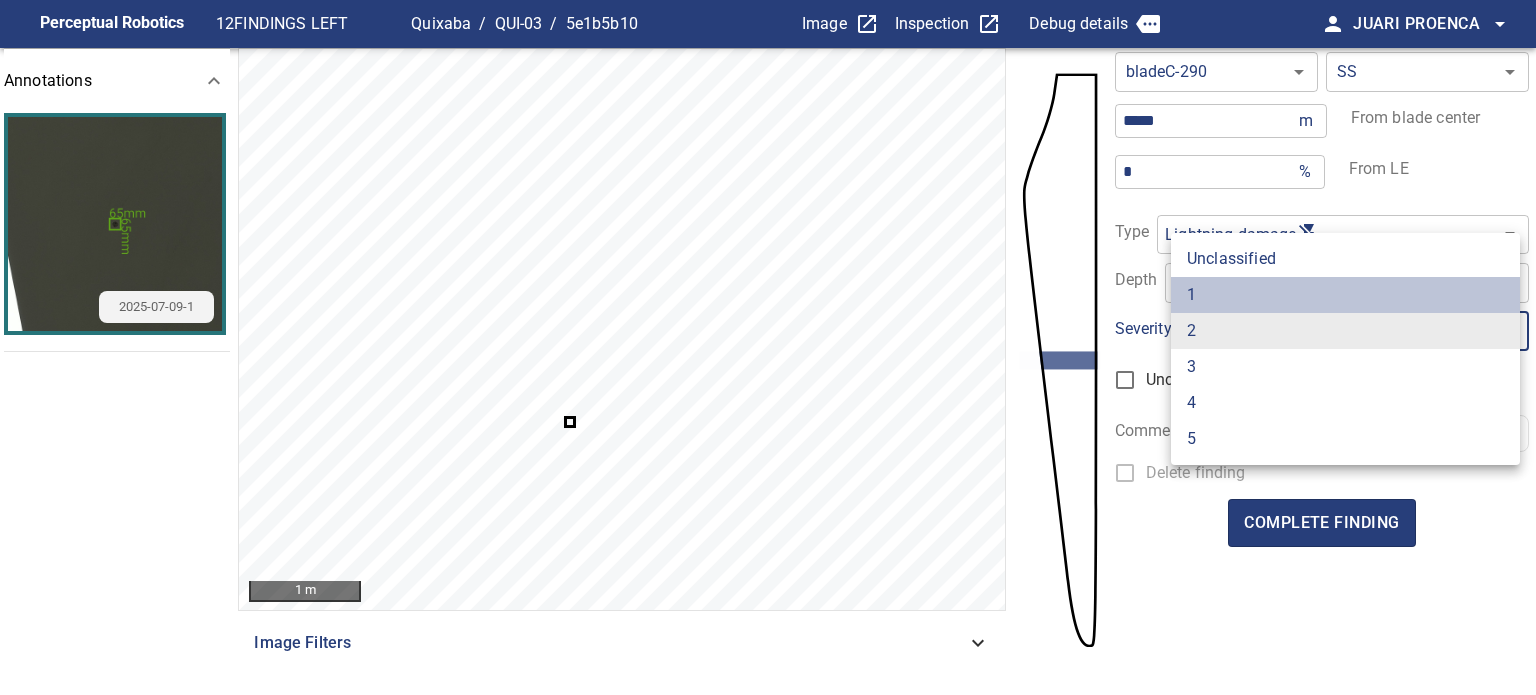 drag, startPoint x: 1196, startPoint y: 293, endPoint x: 1249, endPoint y: 354, distance: 80.80842 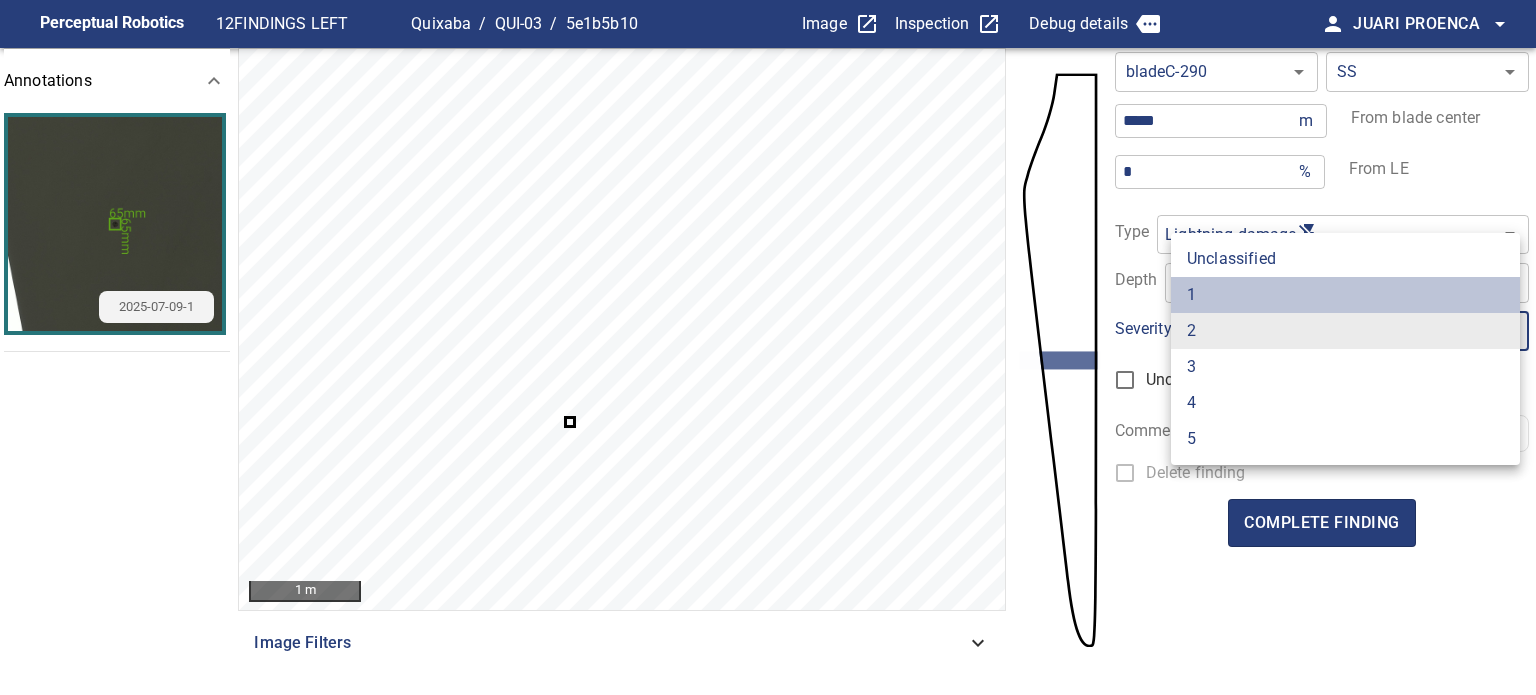 type on "*" 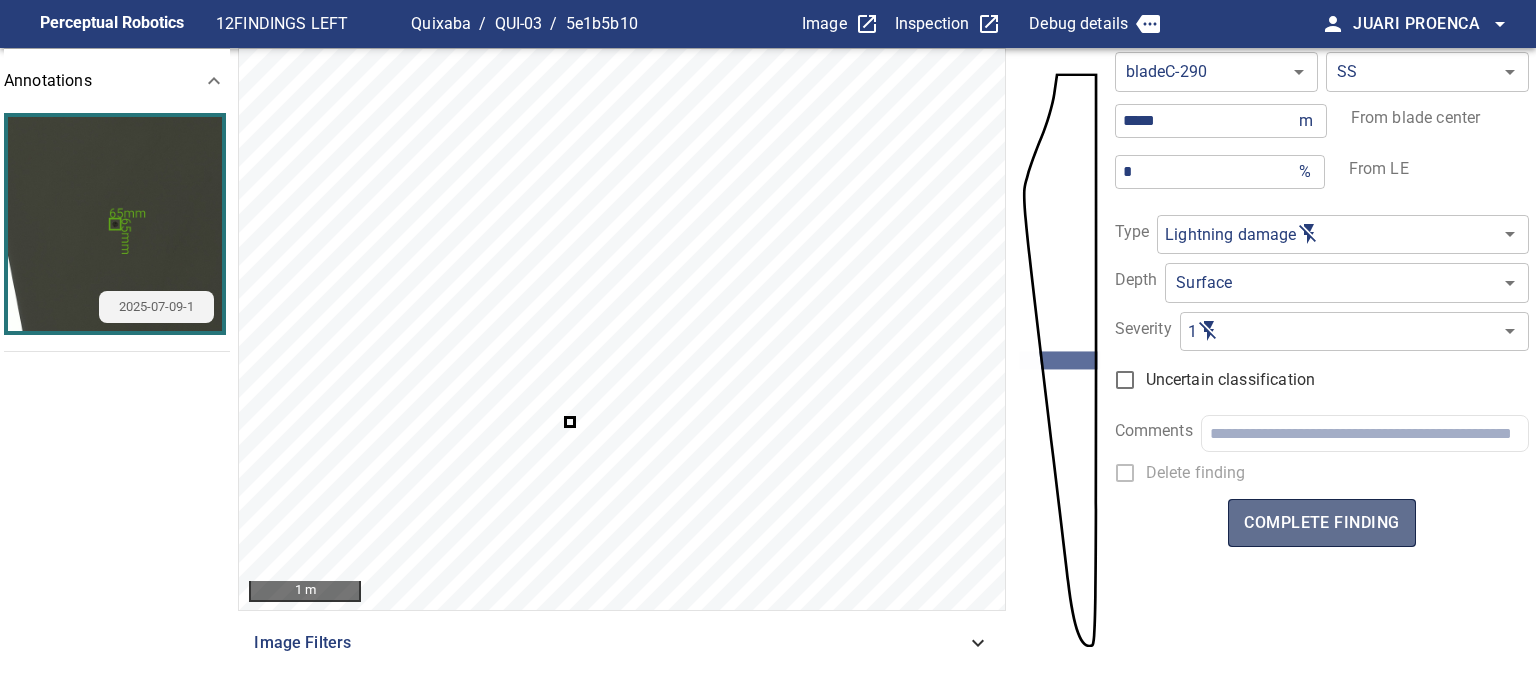 click on "complete finding" at bounding box center (1321, 523) 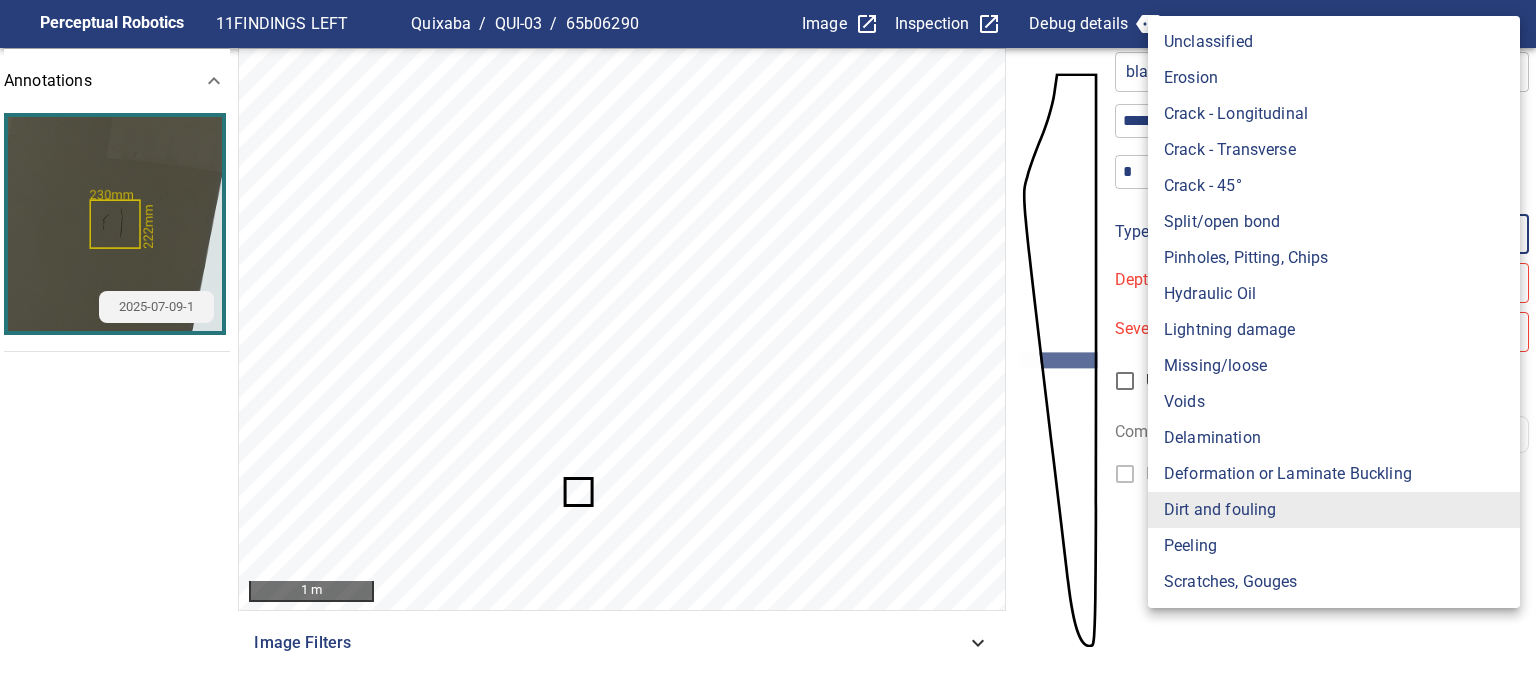 click on "**********" at bounding box center (768, 347) 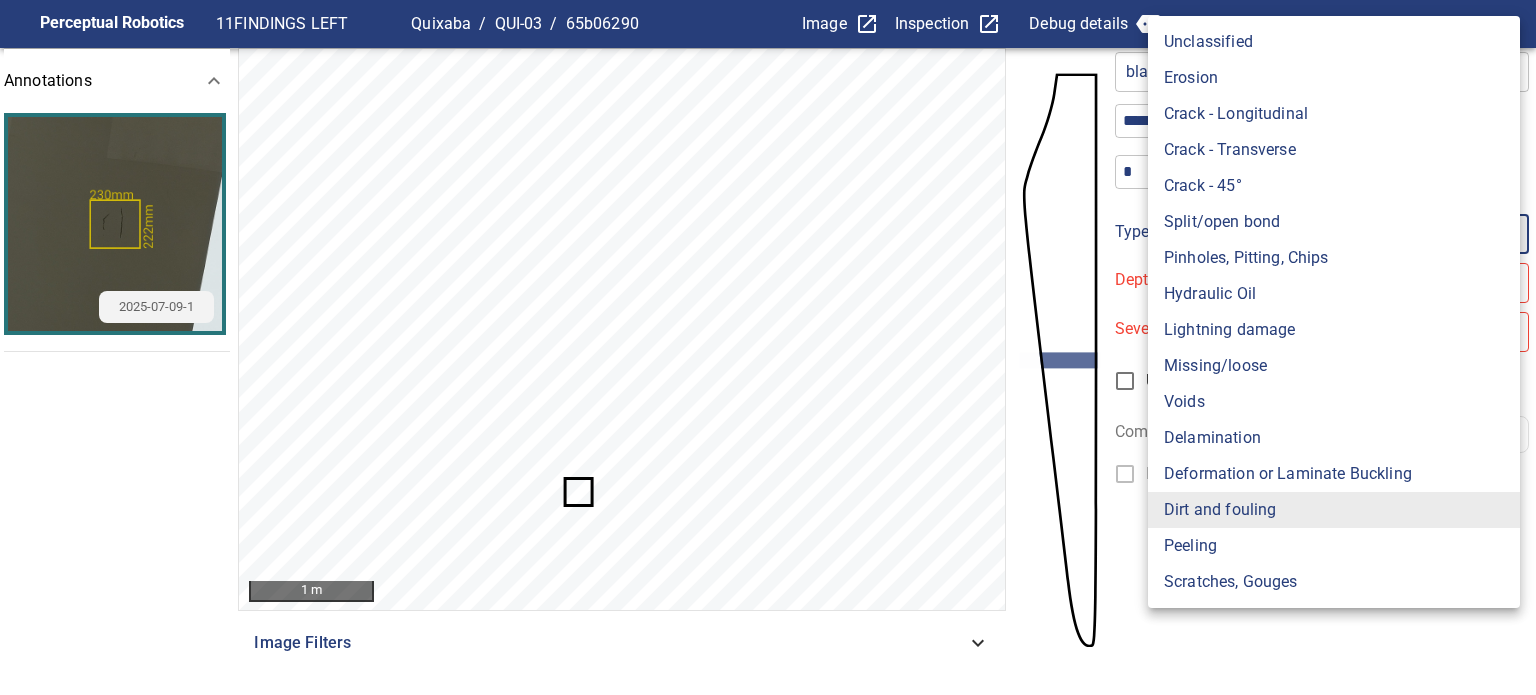 type on "**********" 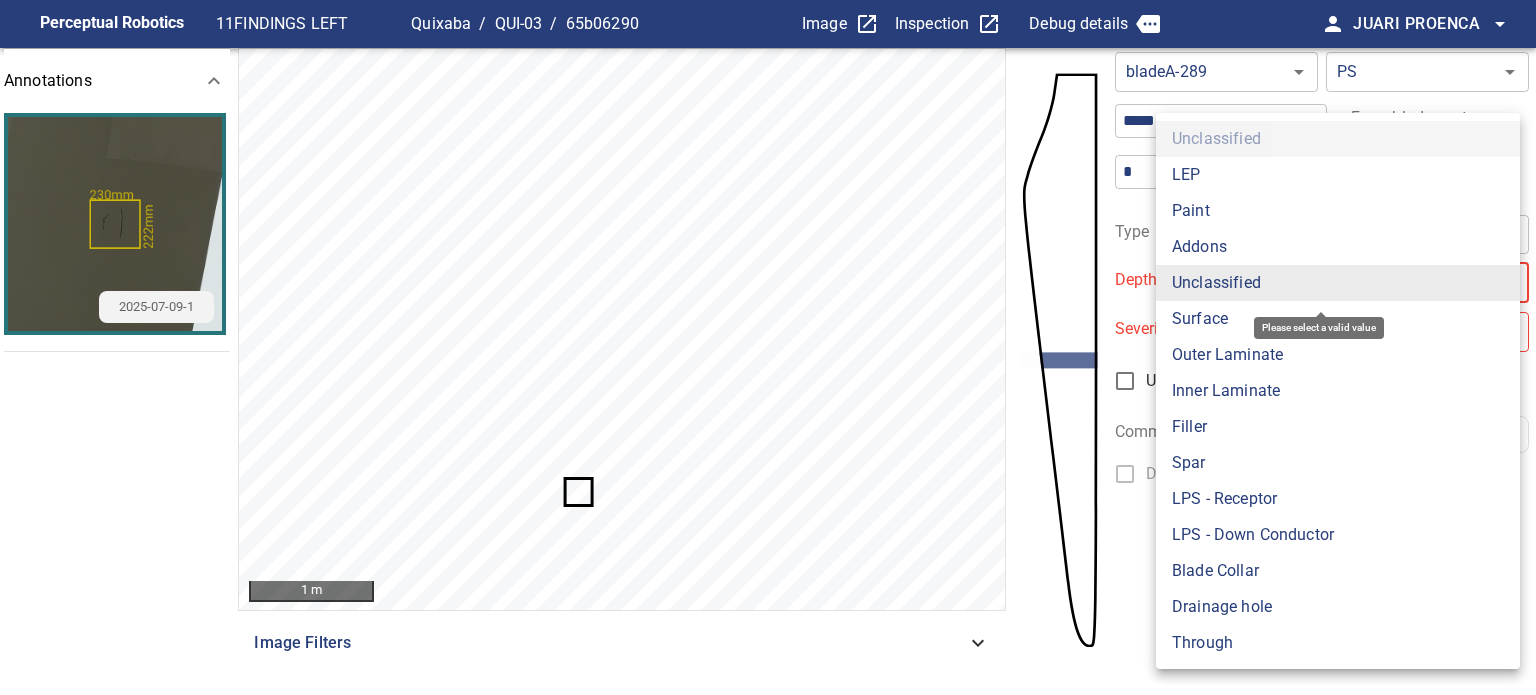 click on "**********" at bounding box center (768, 347) 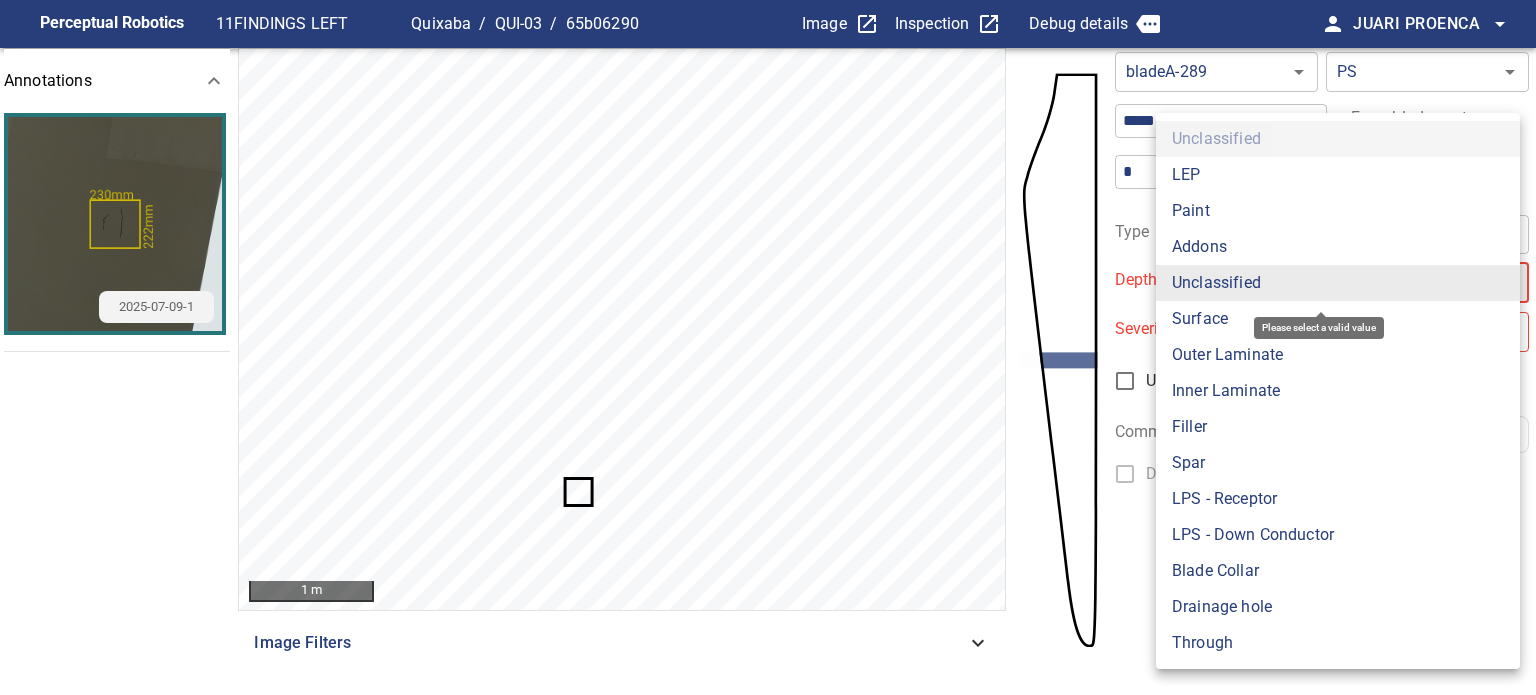type on "*******" 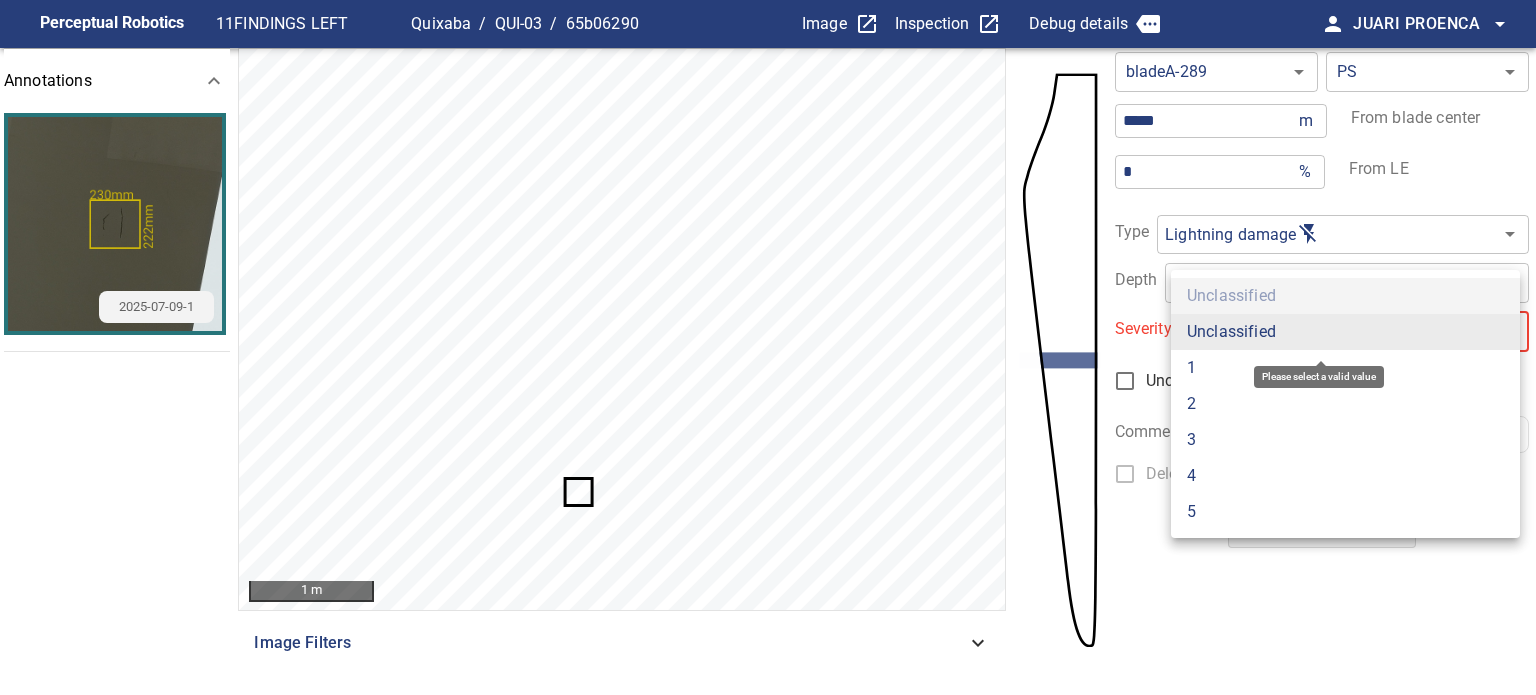 click on "**********" at bounding box center [768, 347] 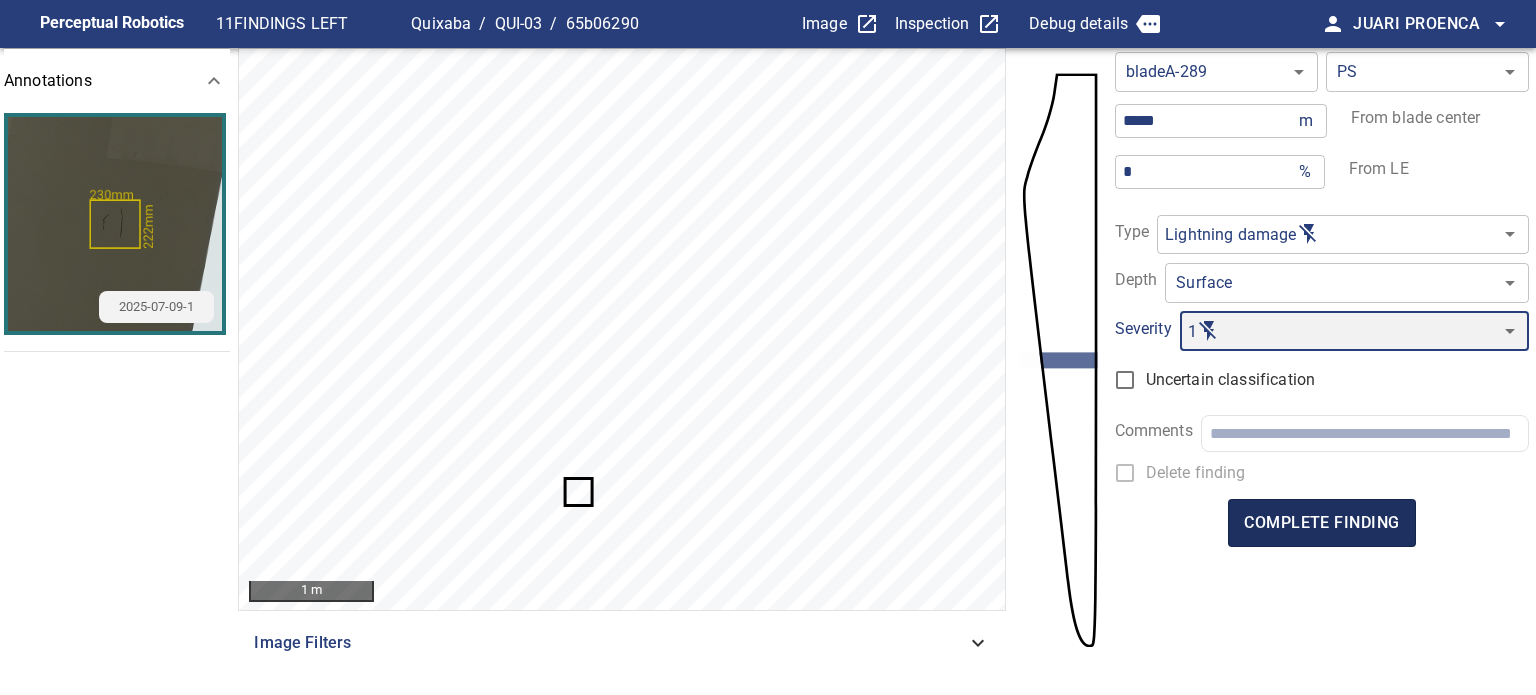 type on "*" 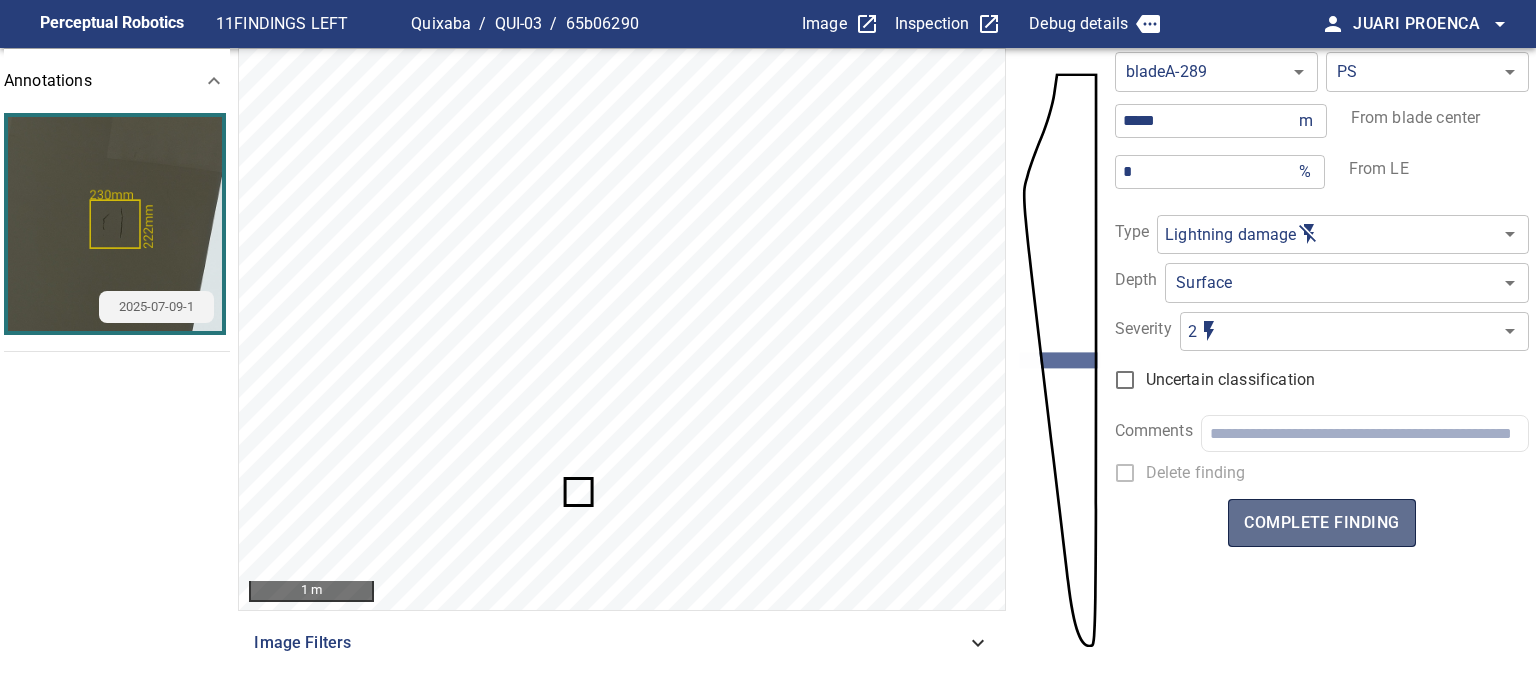 click on "complete finding" at bounding box center [1321, 523] 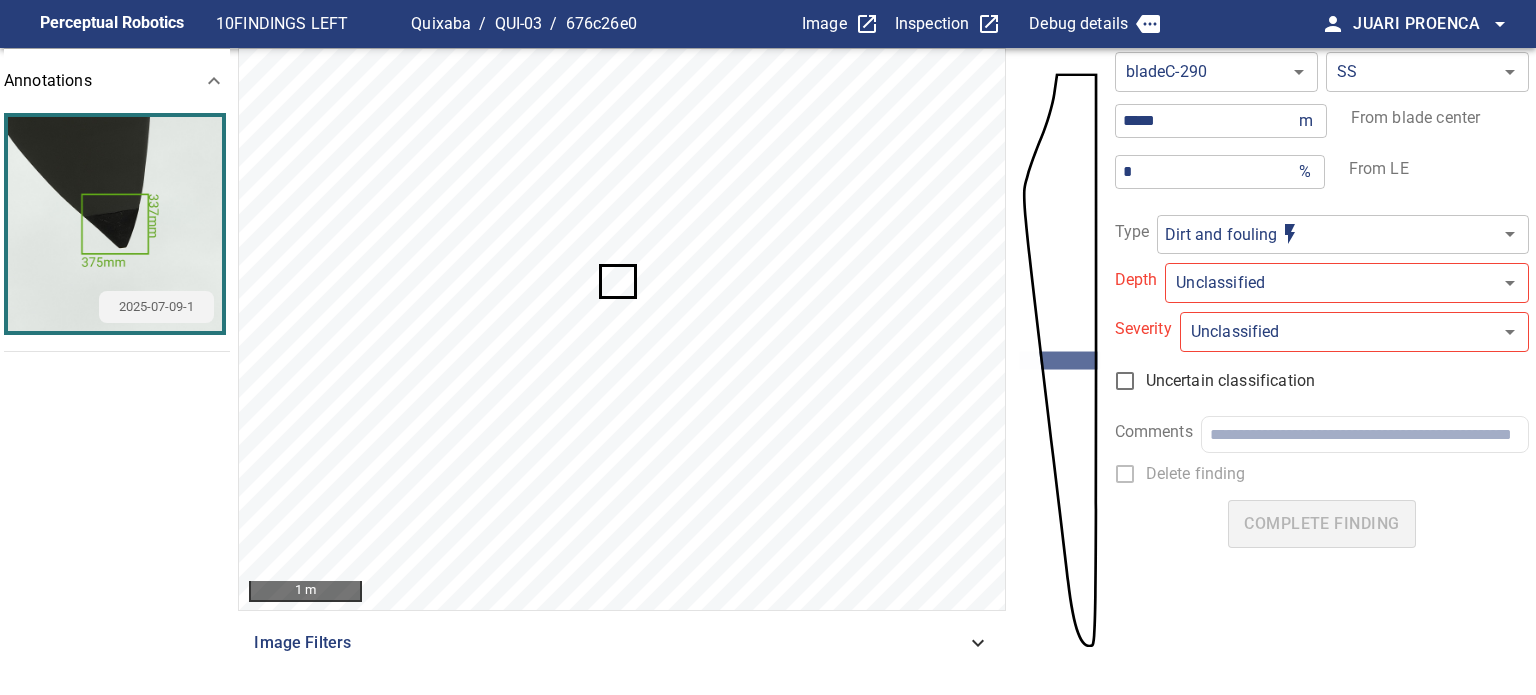 click on "**********" at bounding box center (768, 347) 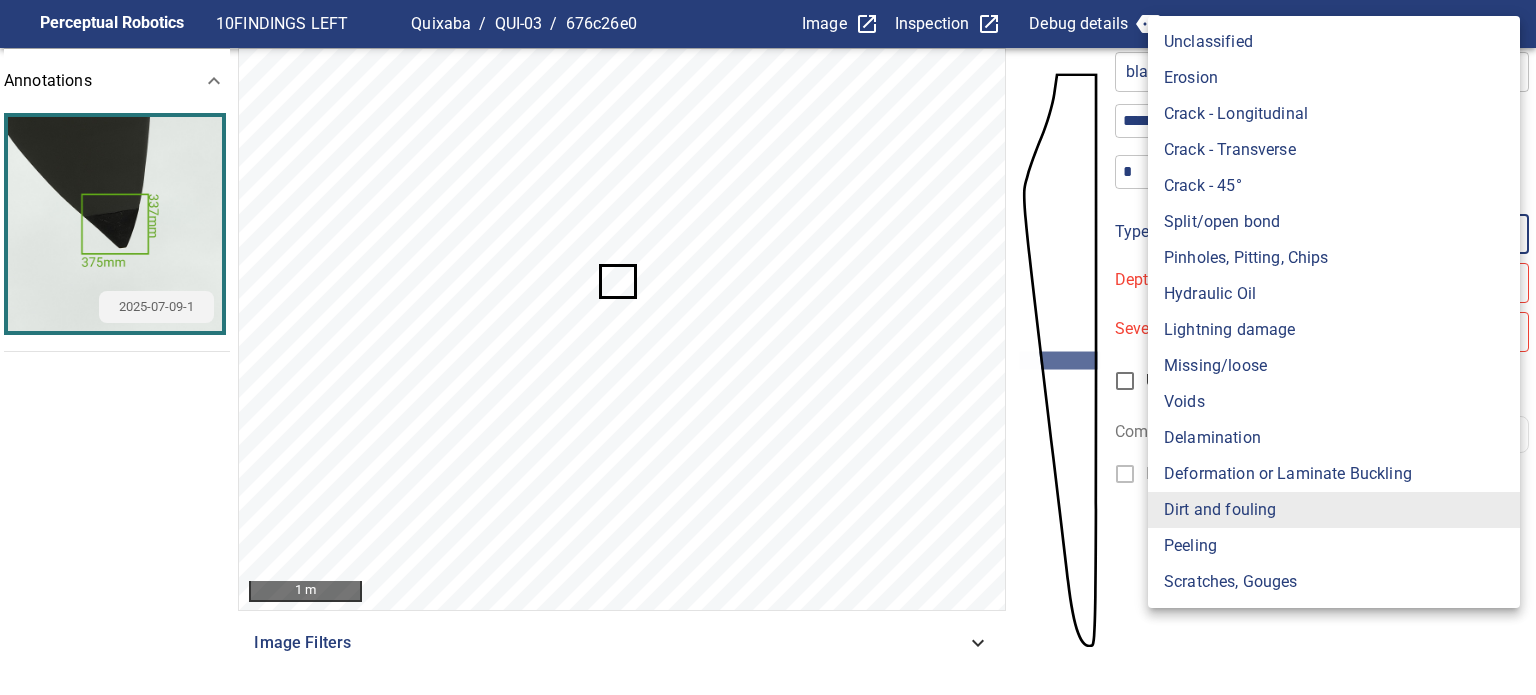 click on "Lightning damage" at bounding box center [1334, 330] 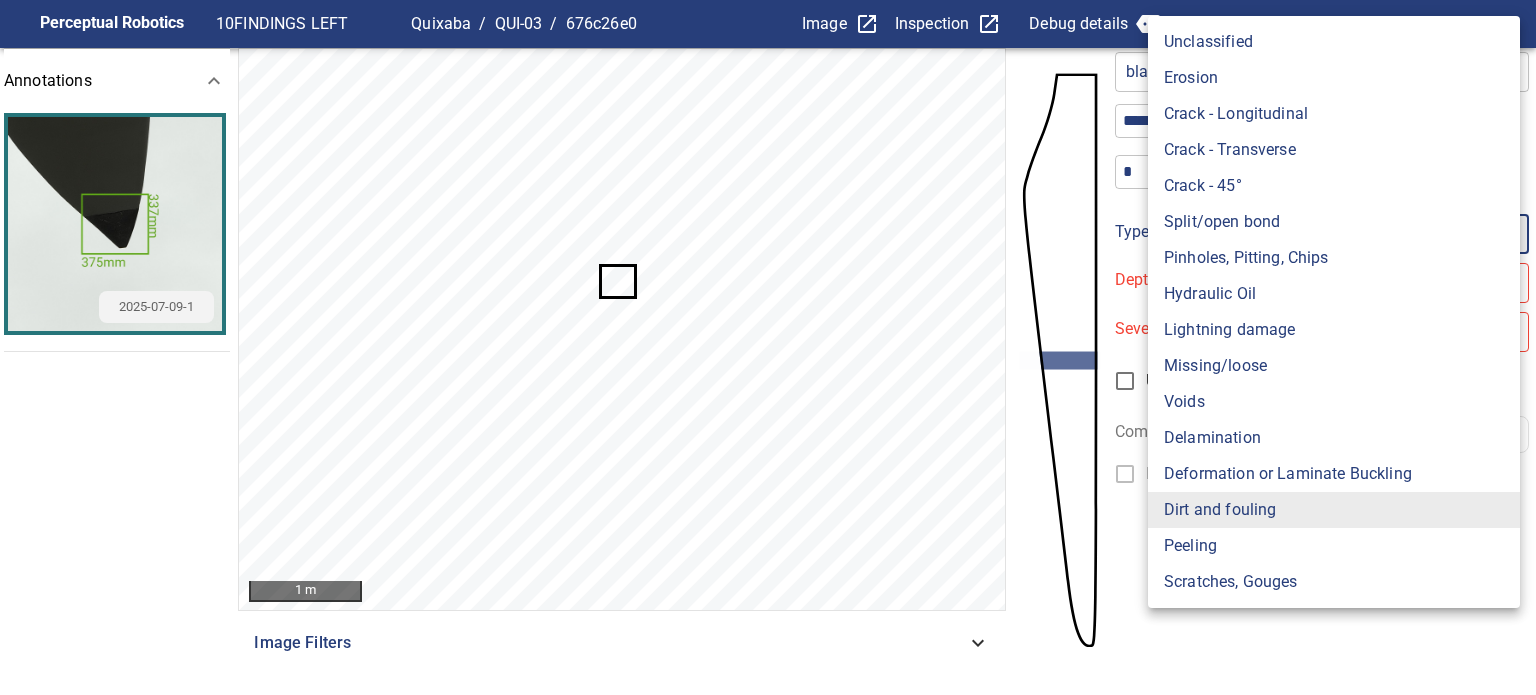type on "**********" 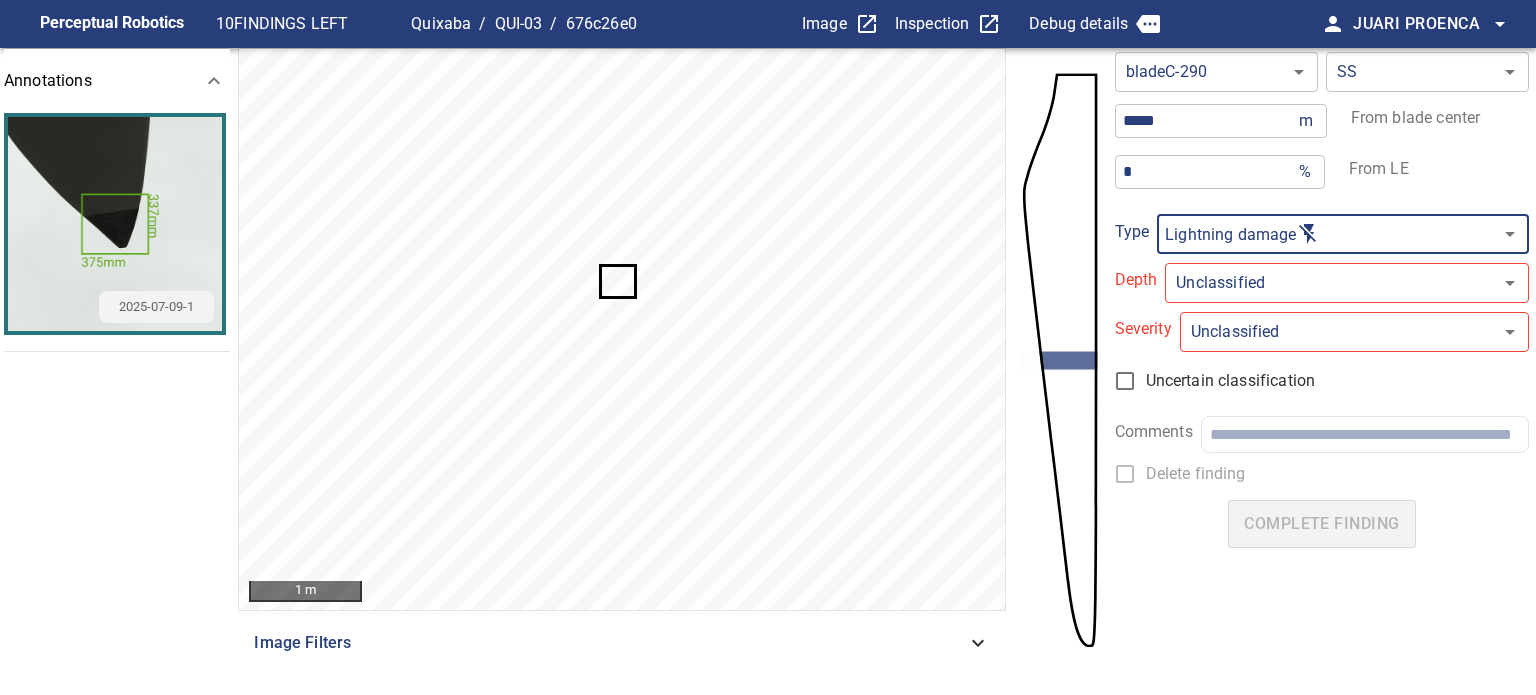 click on "**********" at bounding box center (768, 347) 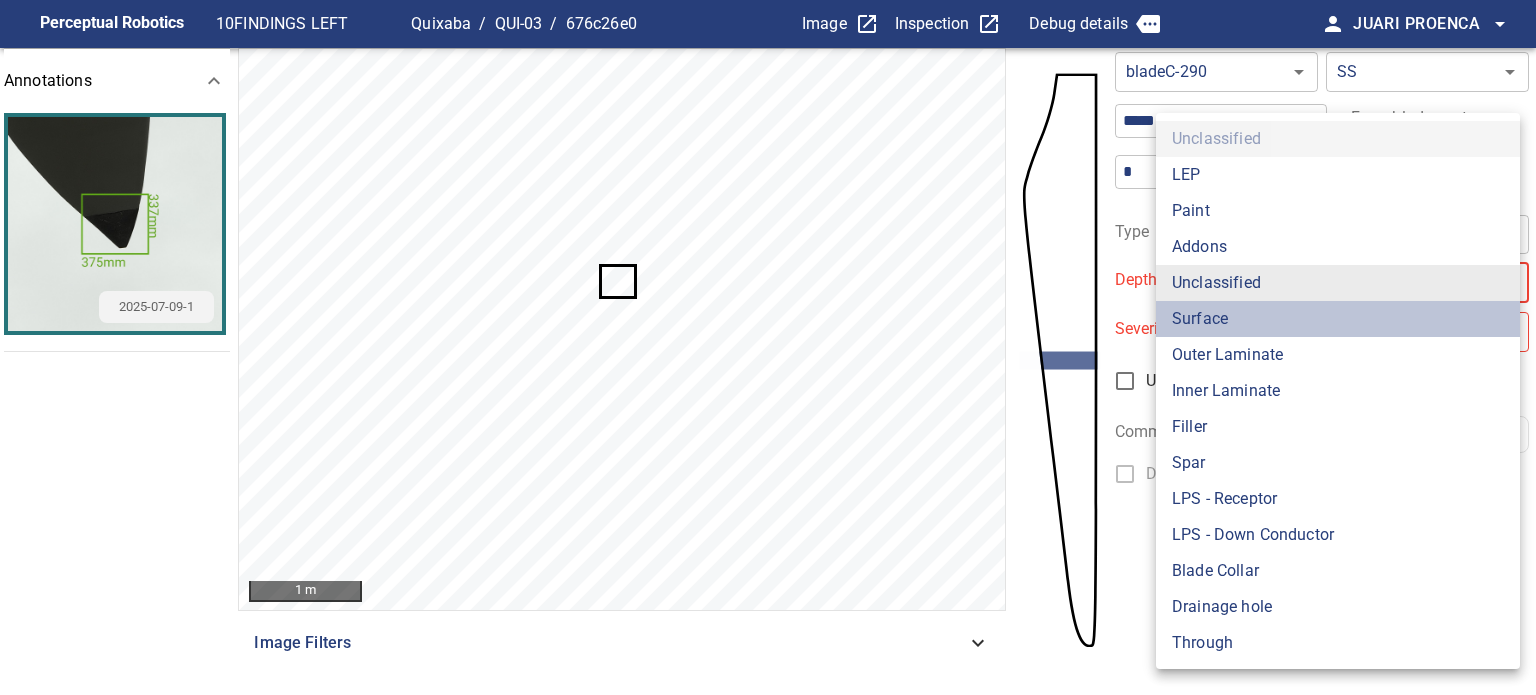 click on "Surface" at bounding box center (1338, 319) 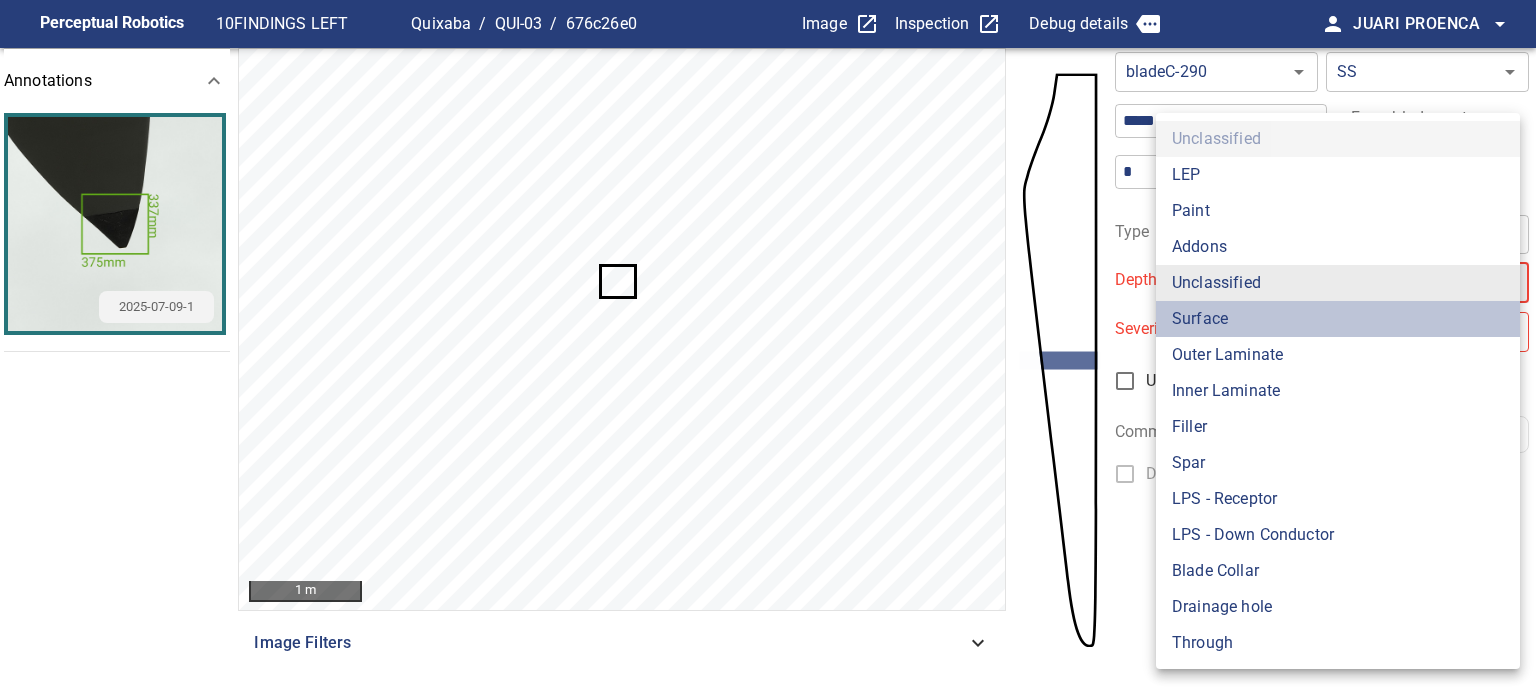 type on "*******" 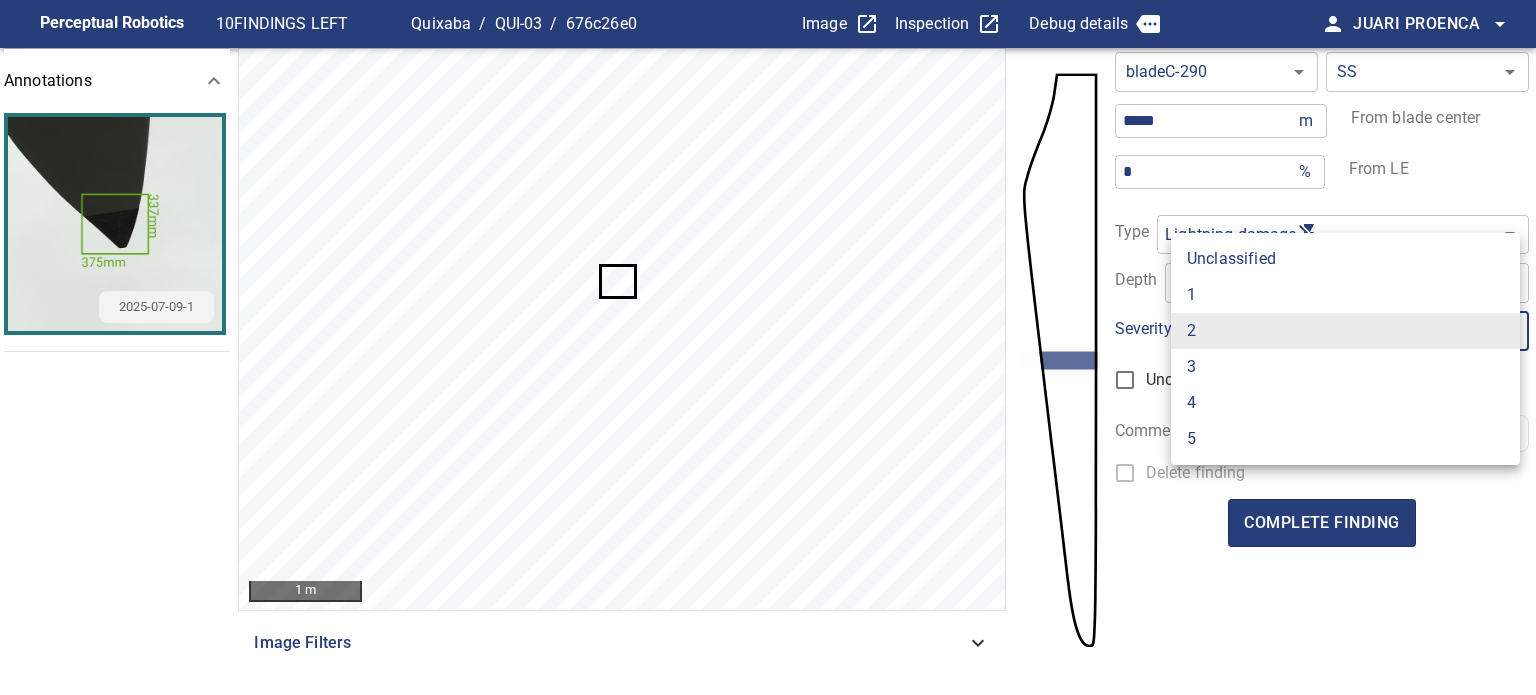 click on "**********" at bounding box center (768, 347) 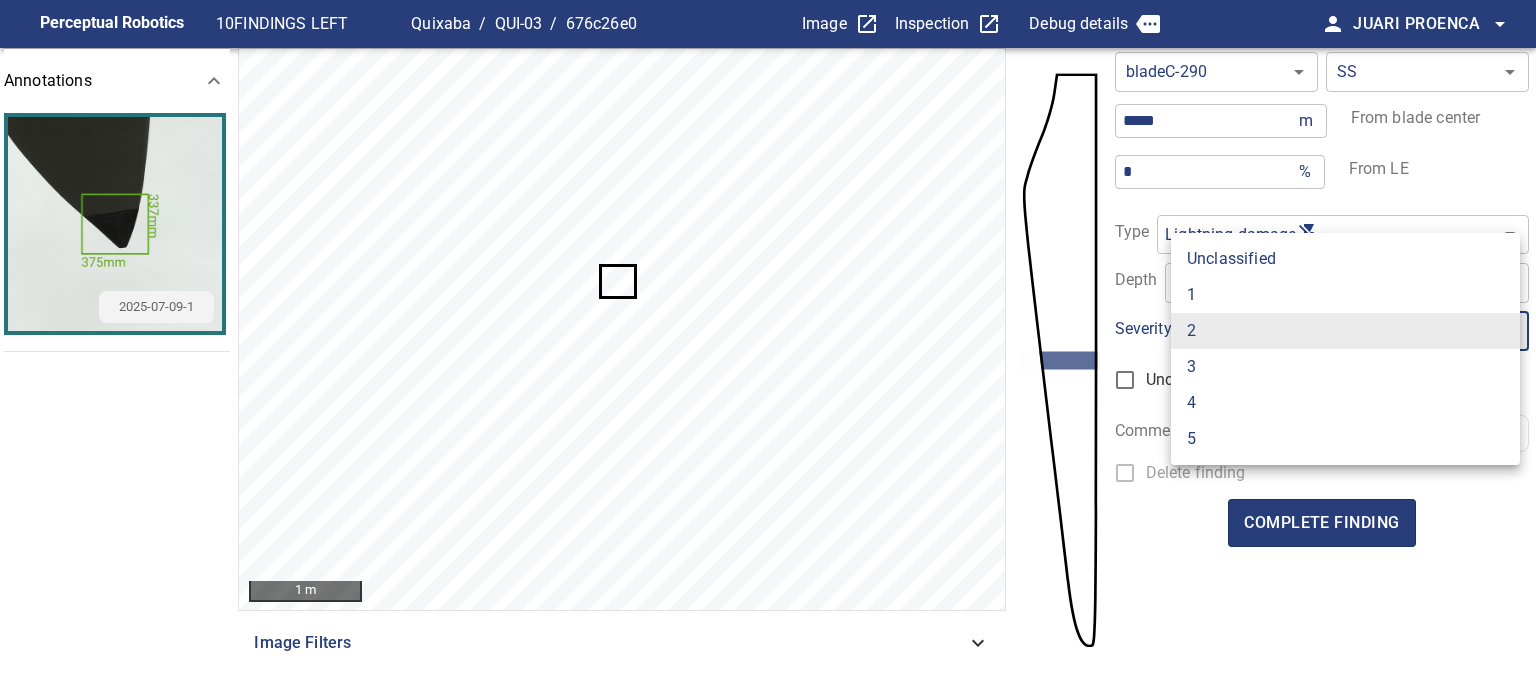 type on "*" 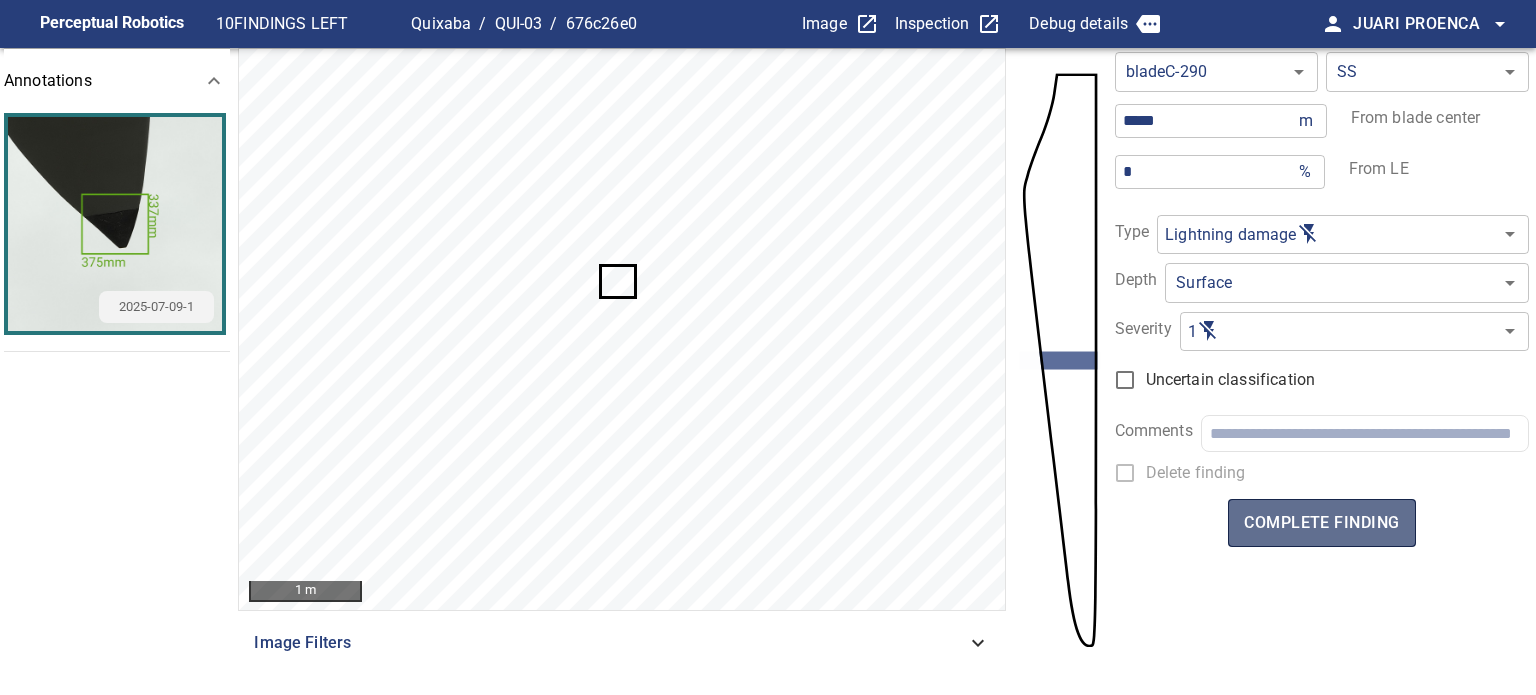 click on "complete finding" at bounding box center (1321, 523) 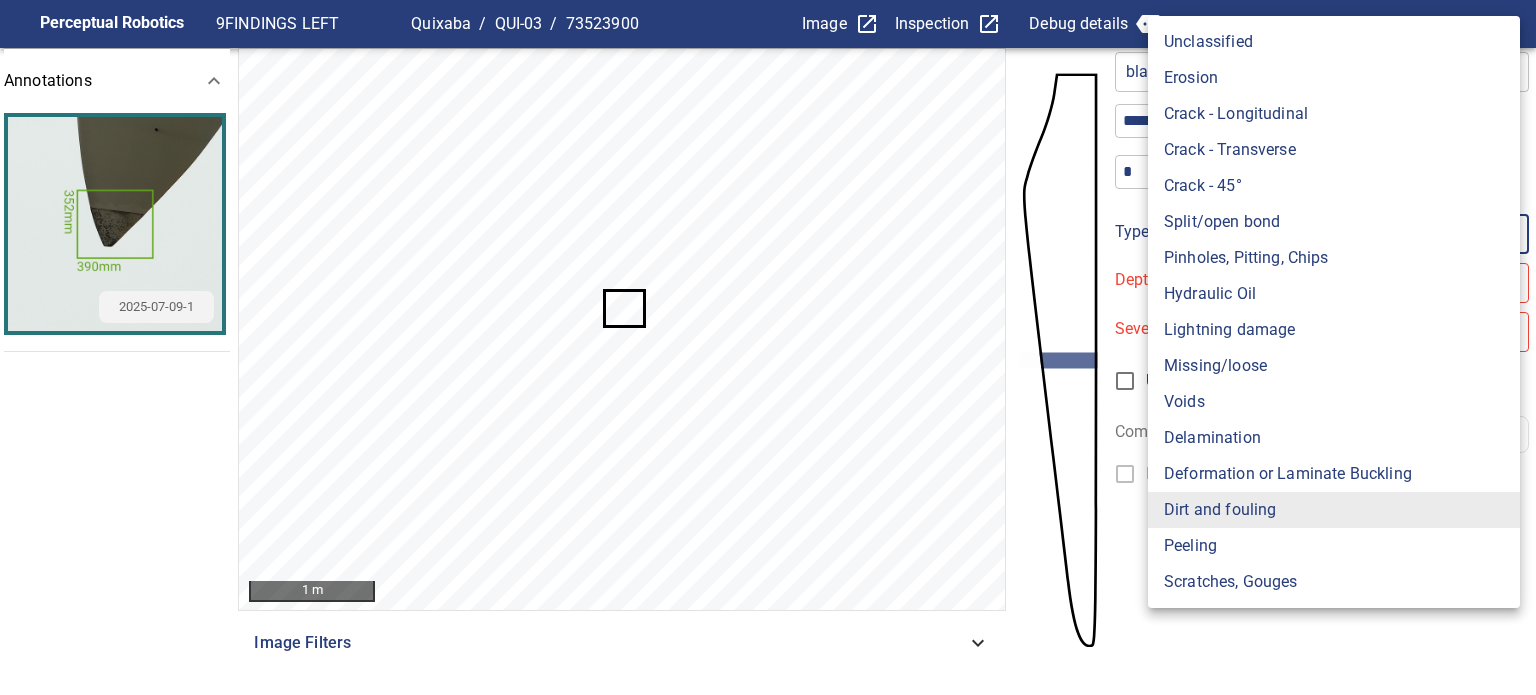 click on "**********" at bounding box center [768, 347] 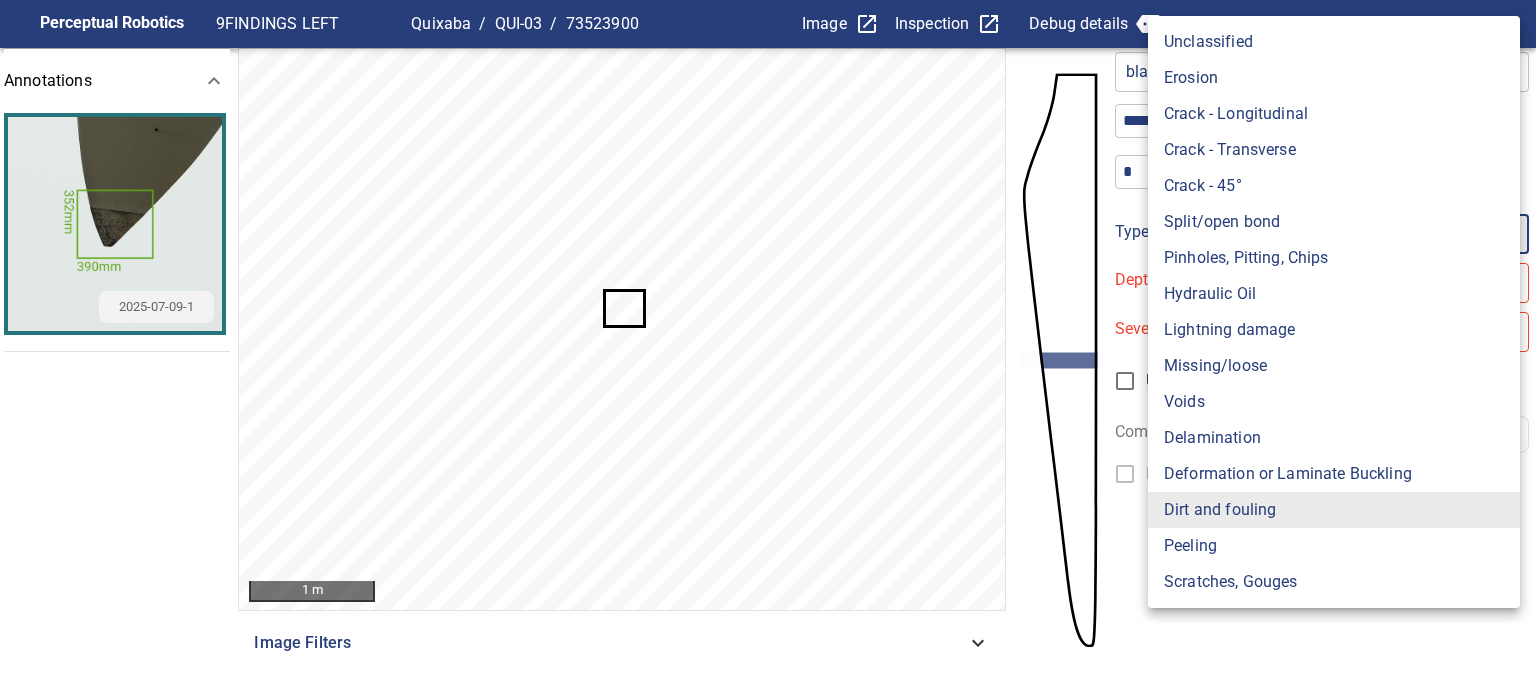 type on "**********" 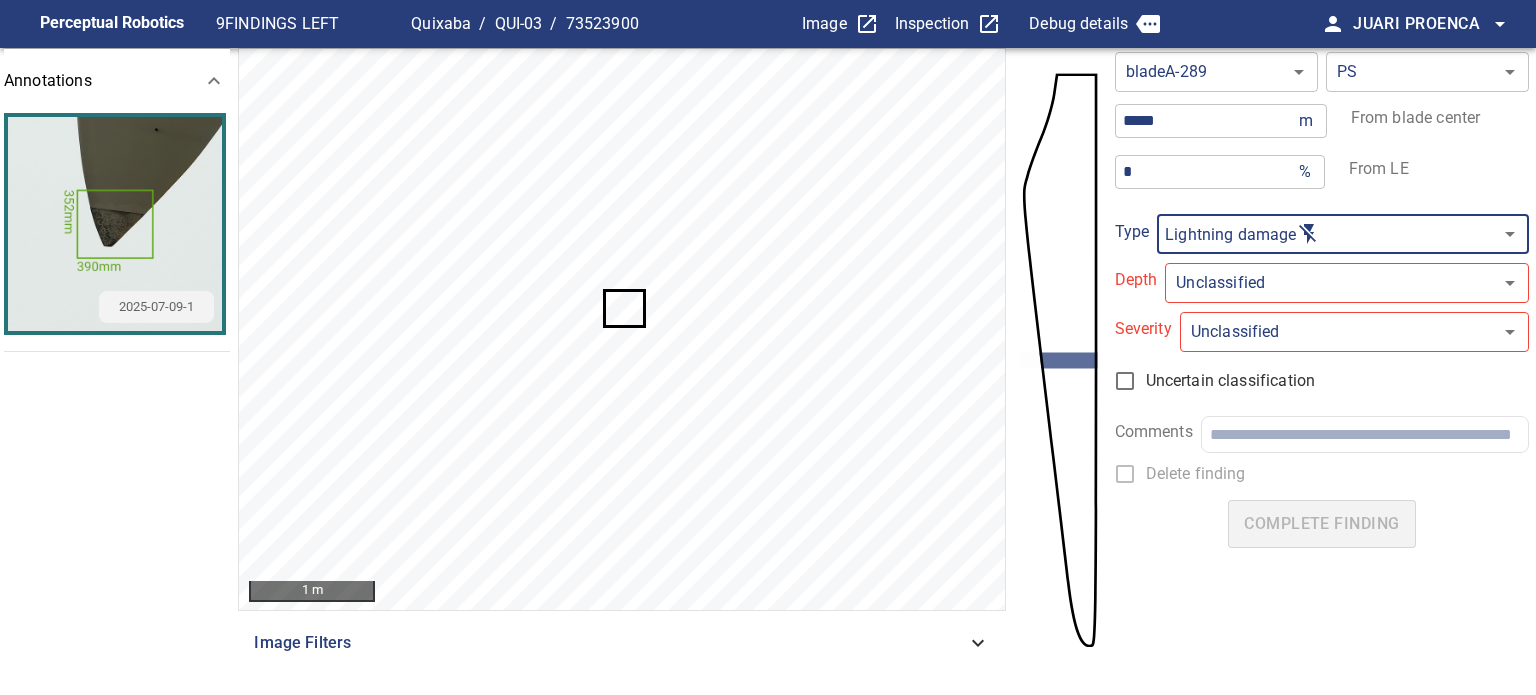 click on "**********" at bounding box center [768, 347] 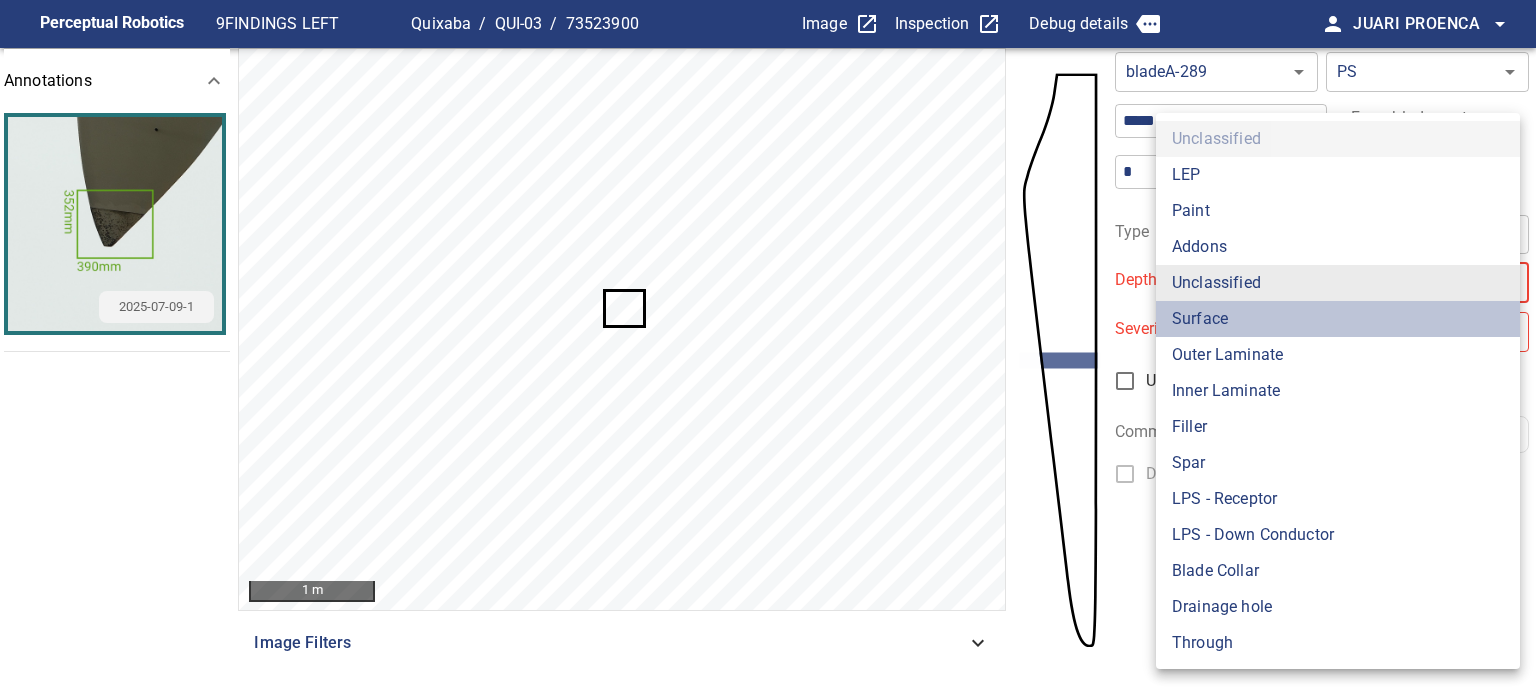 click on "Surface" at bounding box center [1338, 319] 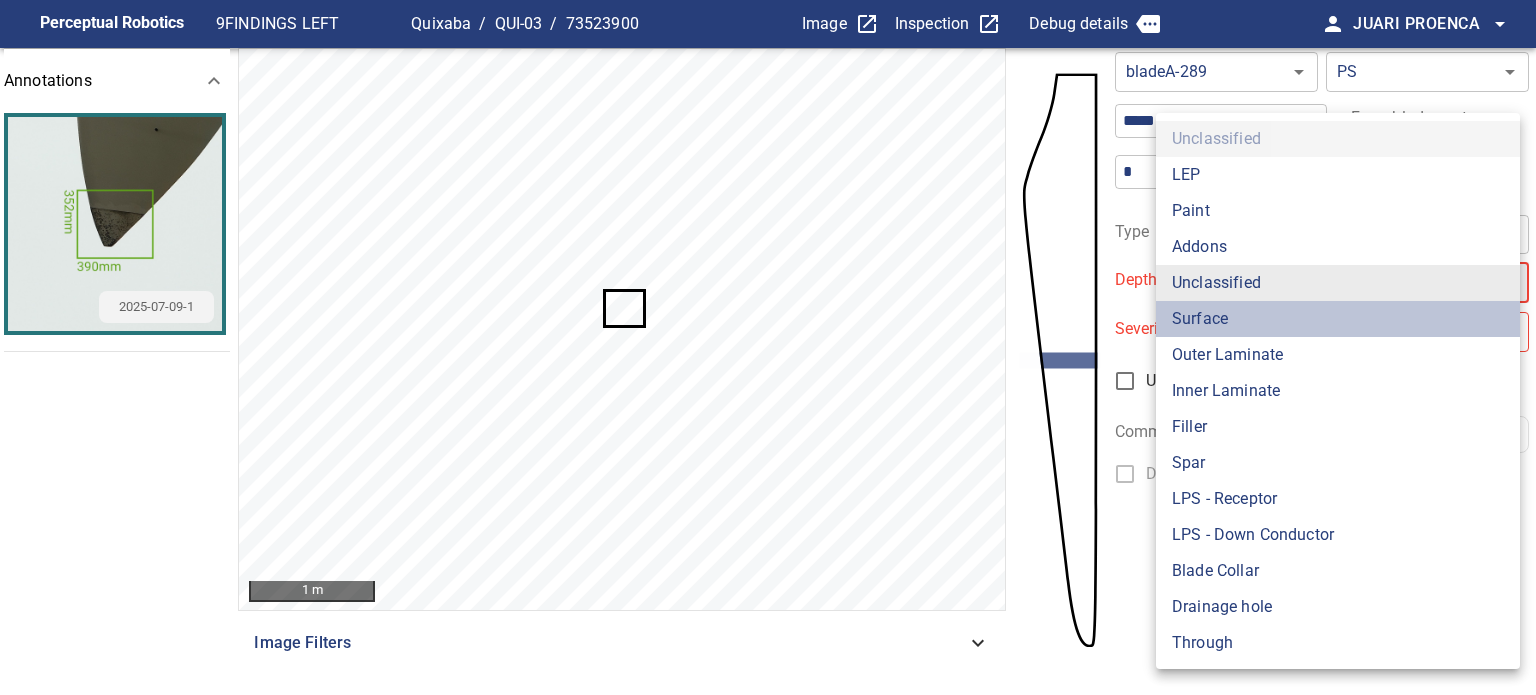 type on "*******" 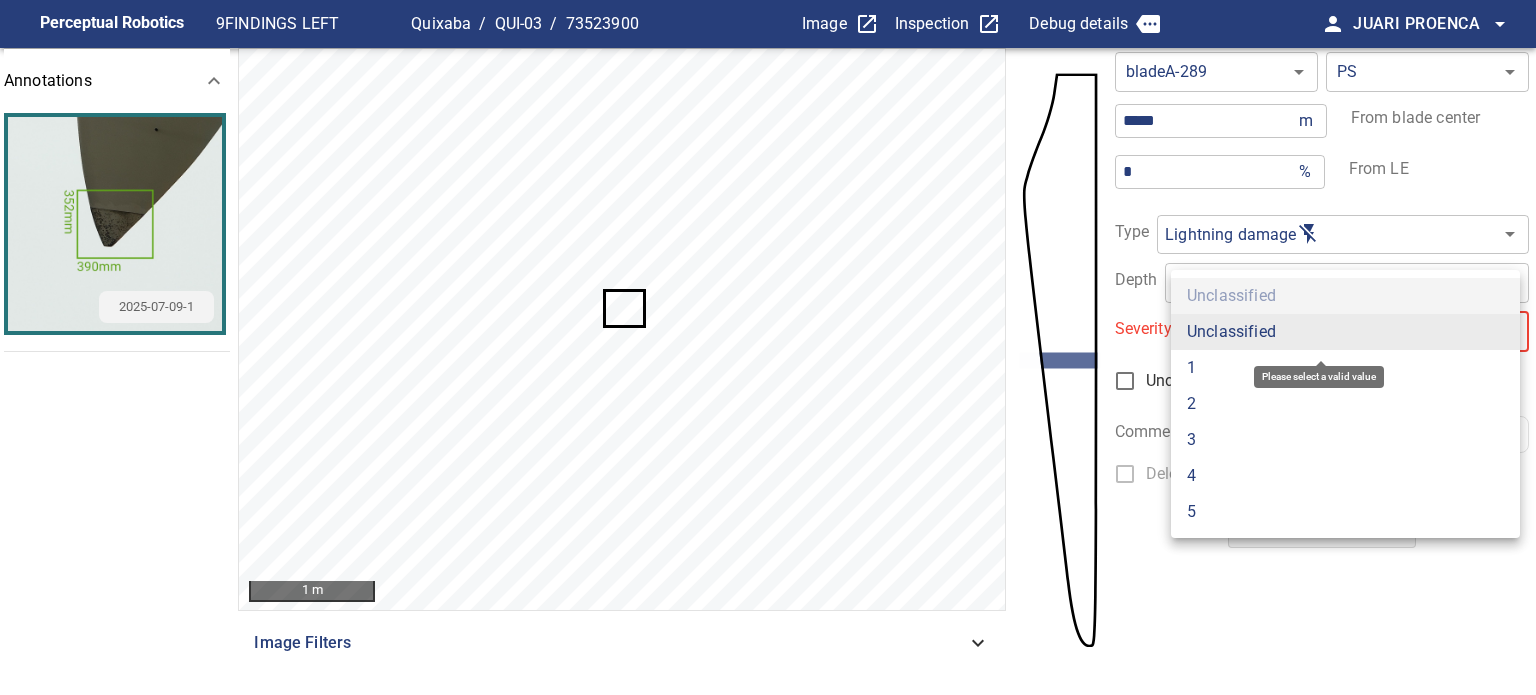 click on "**********" at bounding box center (768, 347) 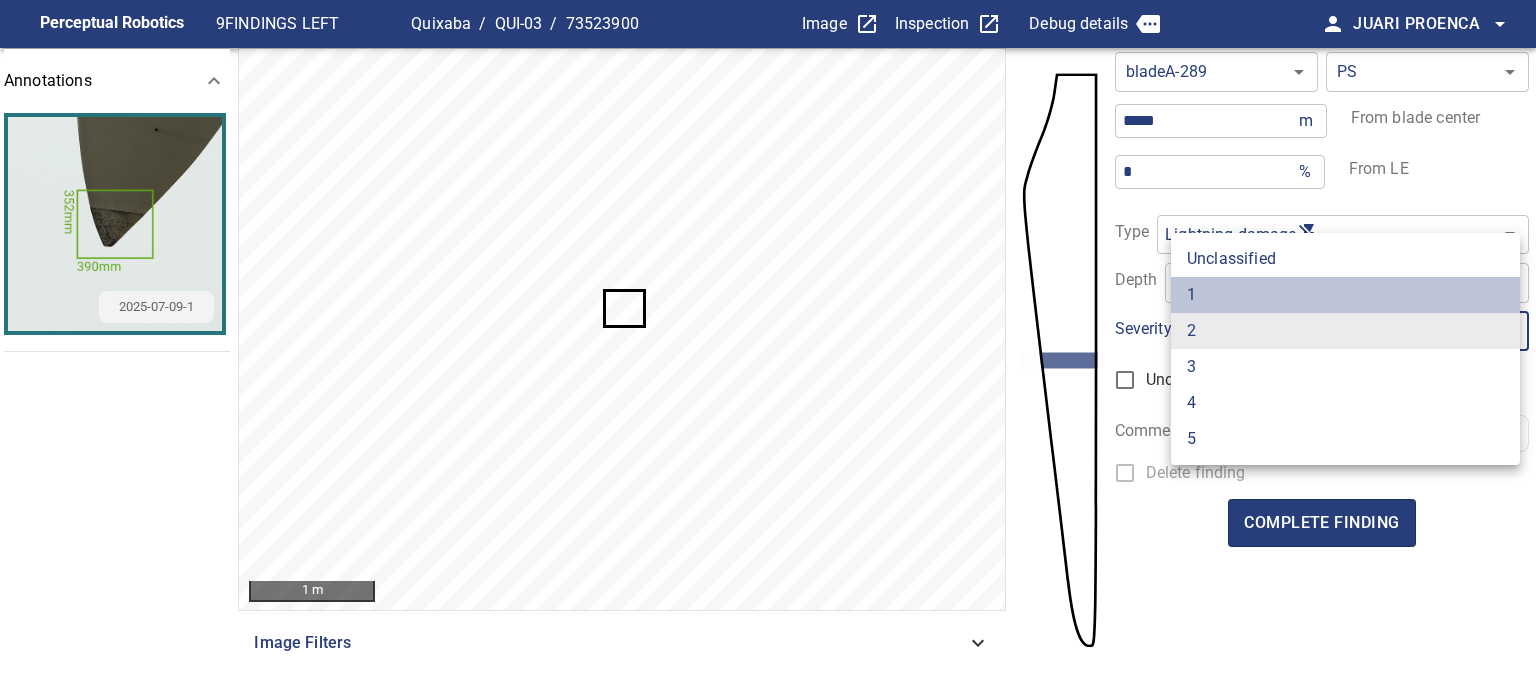 click on "1" at bounding box center [1345, 295] 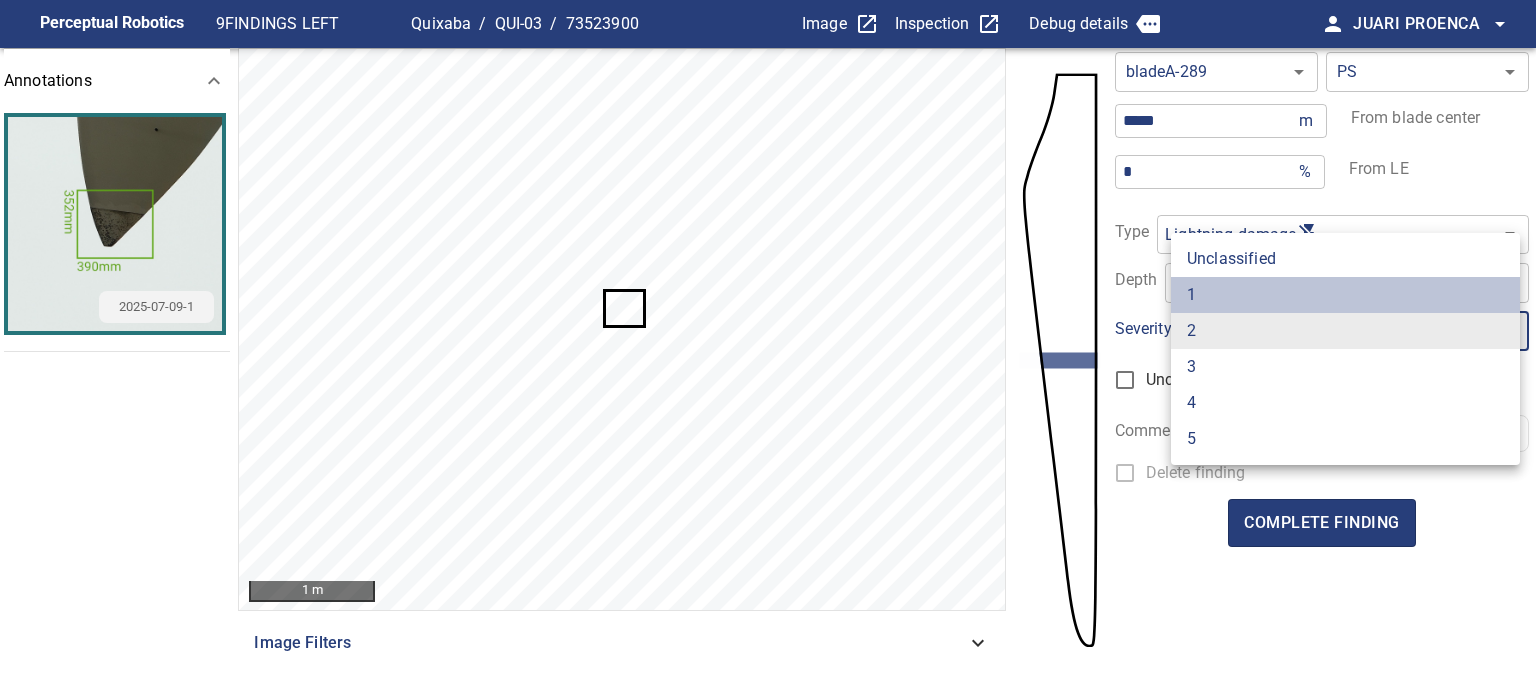 type on "*" 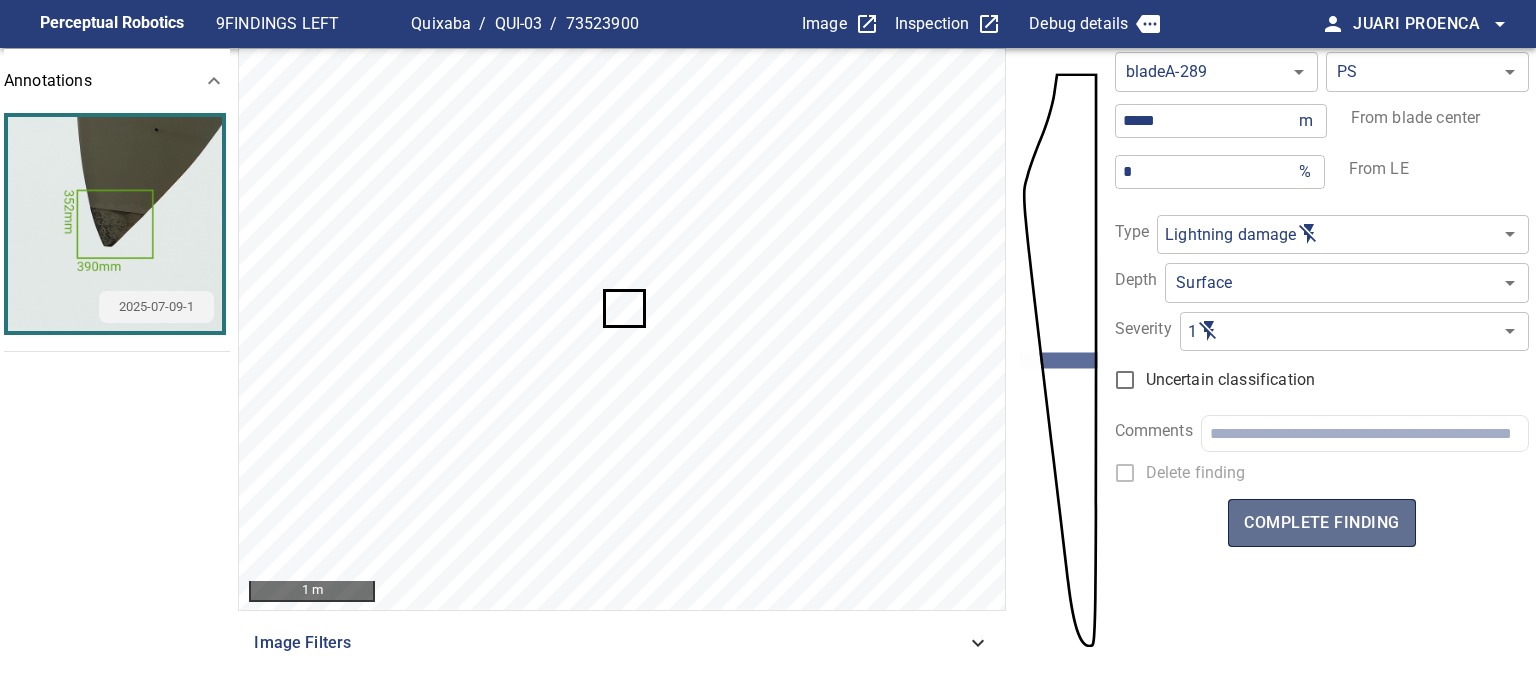 click on "complete finding" at bounding box center (1321, 523) 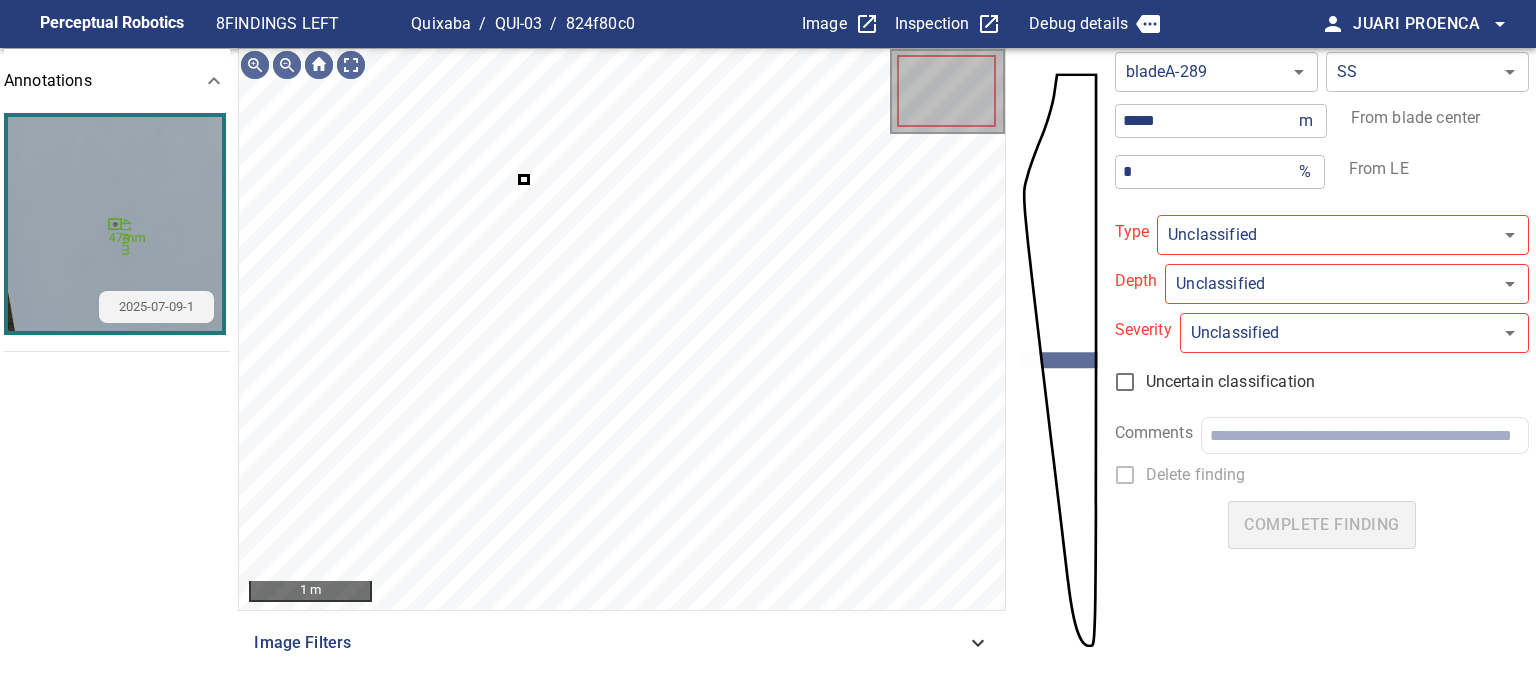type on "**********" 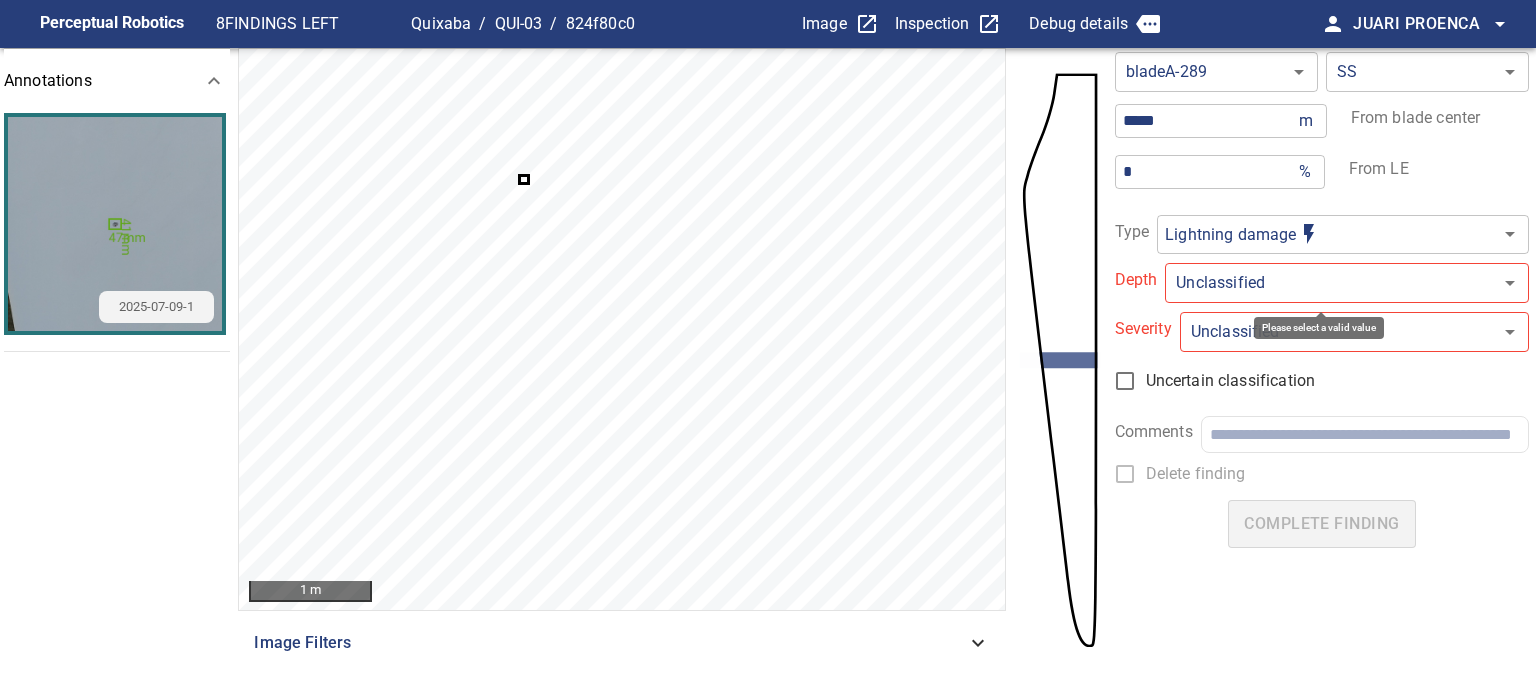 click on "**********" at bounding box center (768, 347) 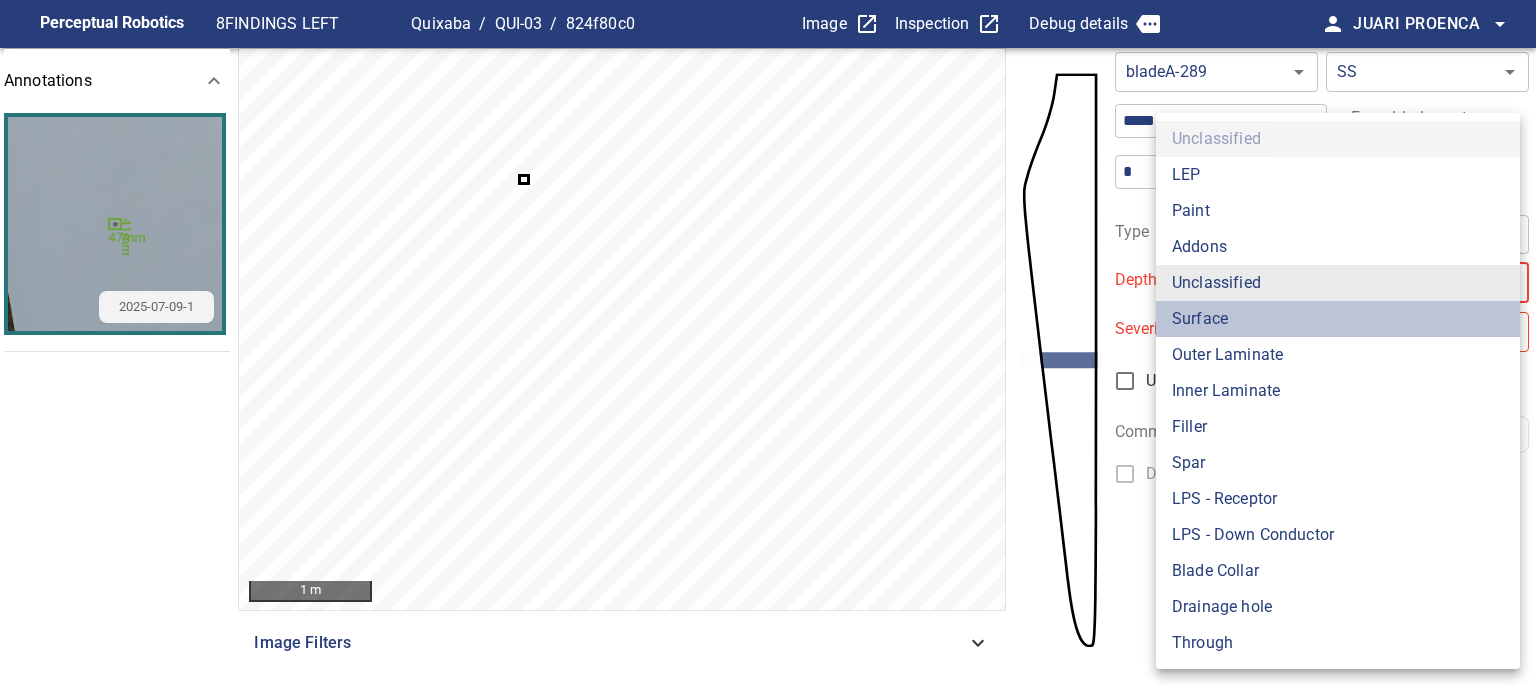 click on "Surface" at bounding box center [1338, 319] 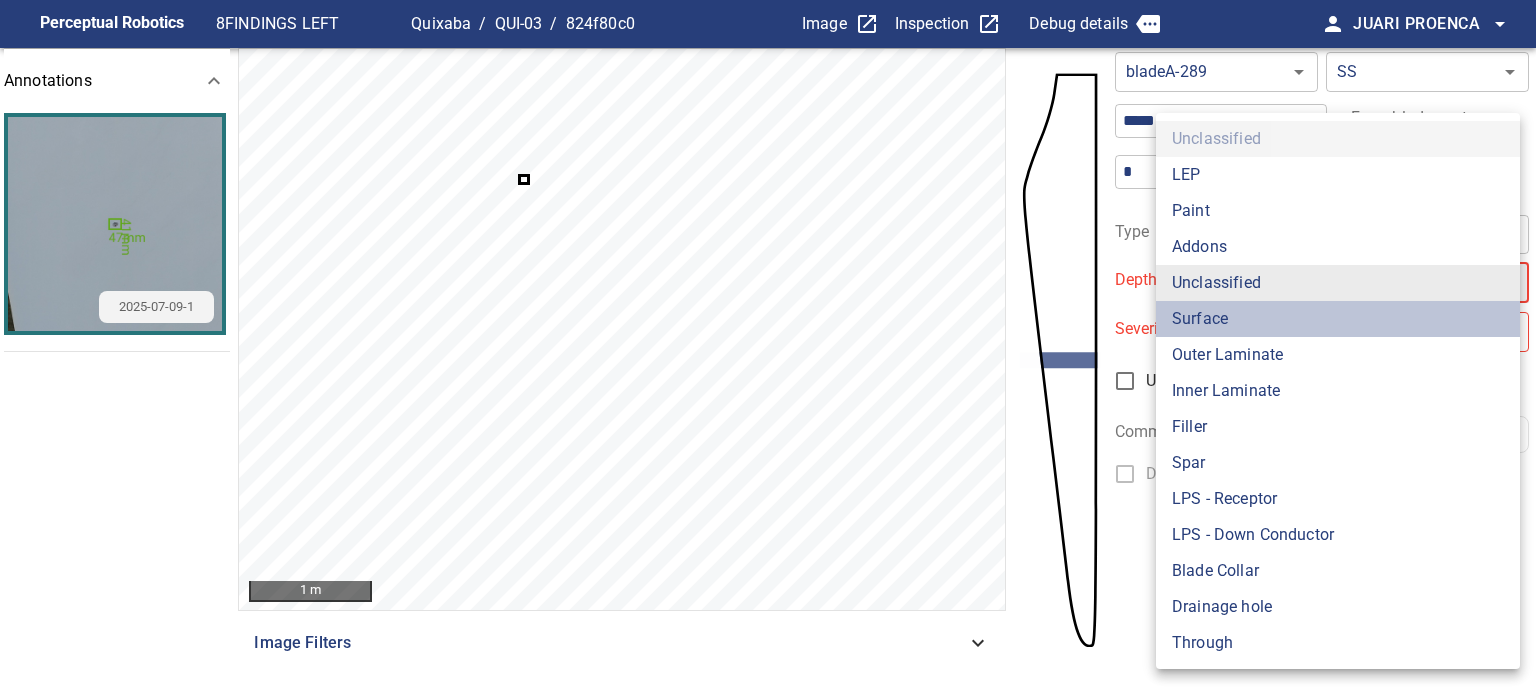 type on "*******" 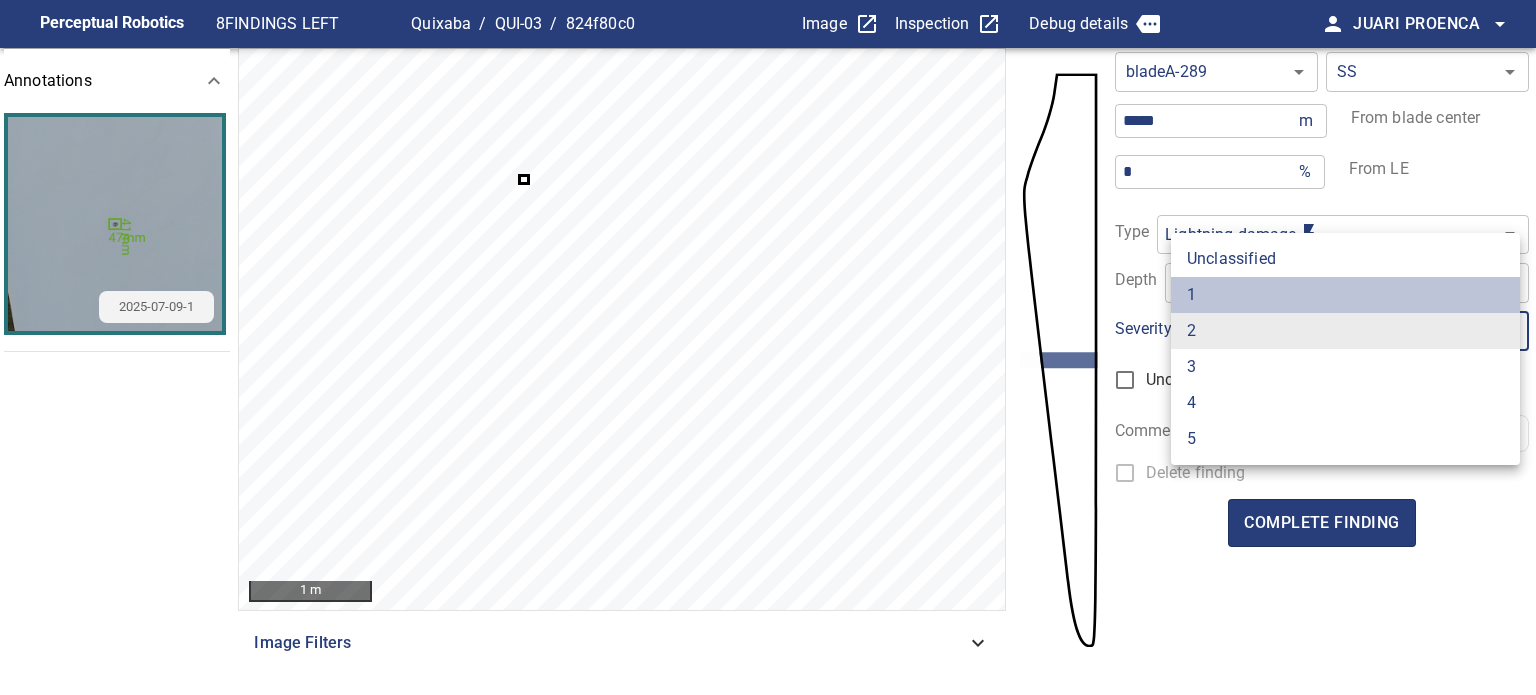 click on "1" at bounding box center (1345, 295) 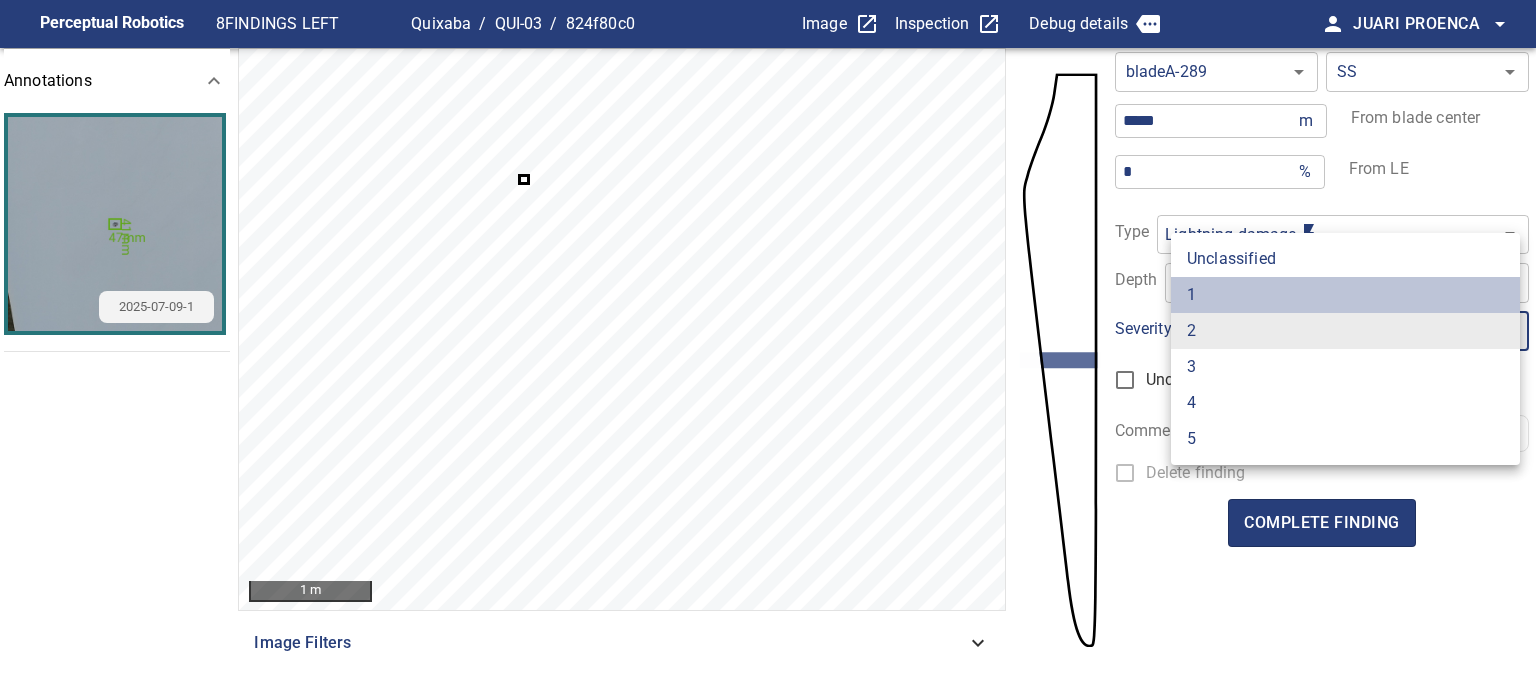 type on "*" 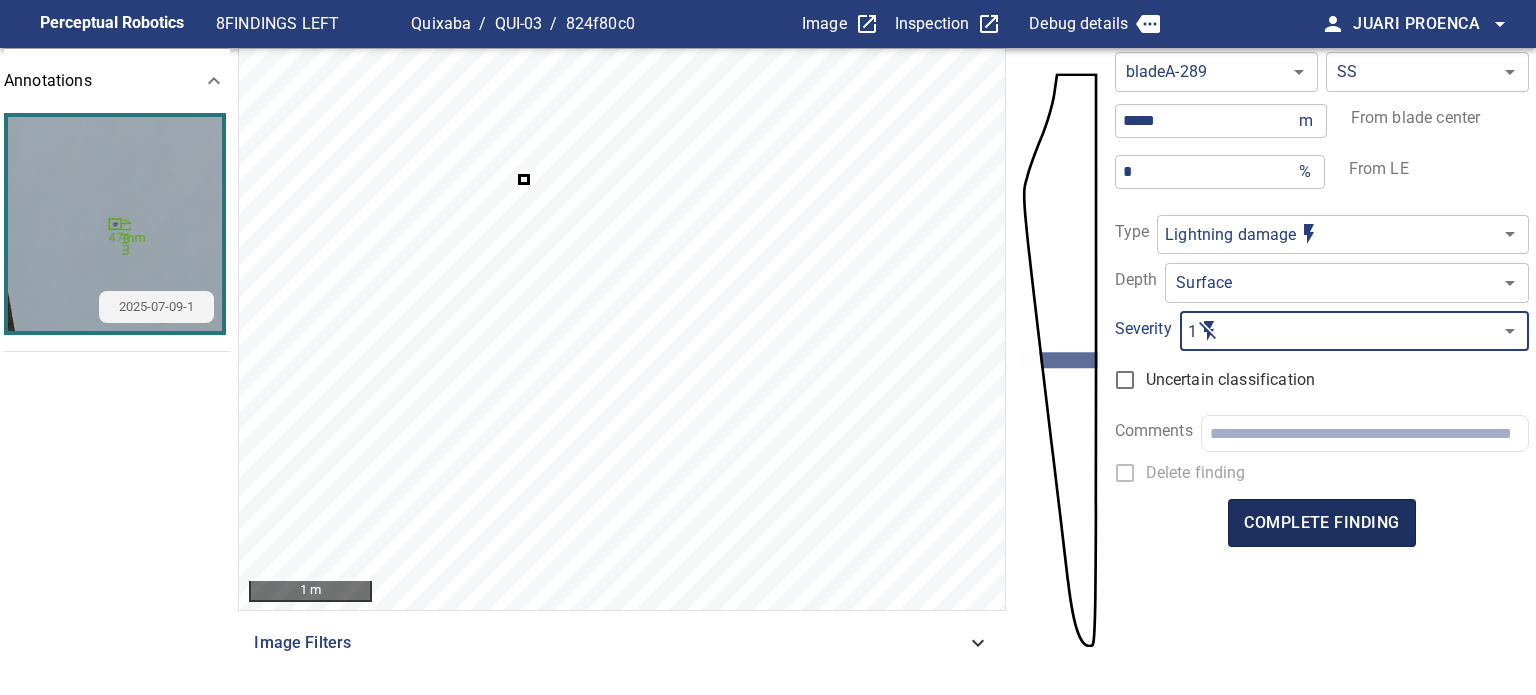 click on "complete finding" at bounding box center [1321, 523] 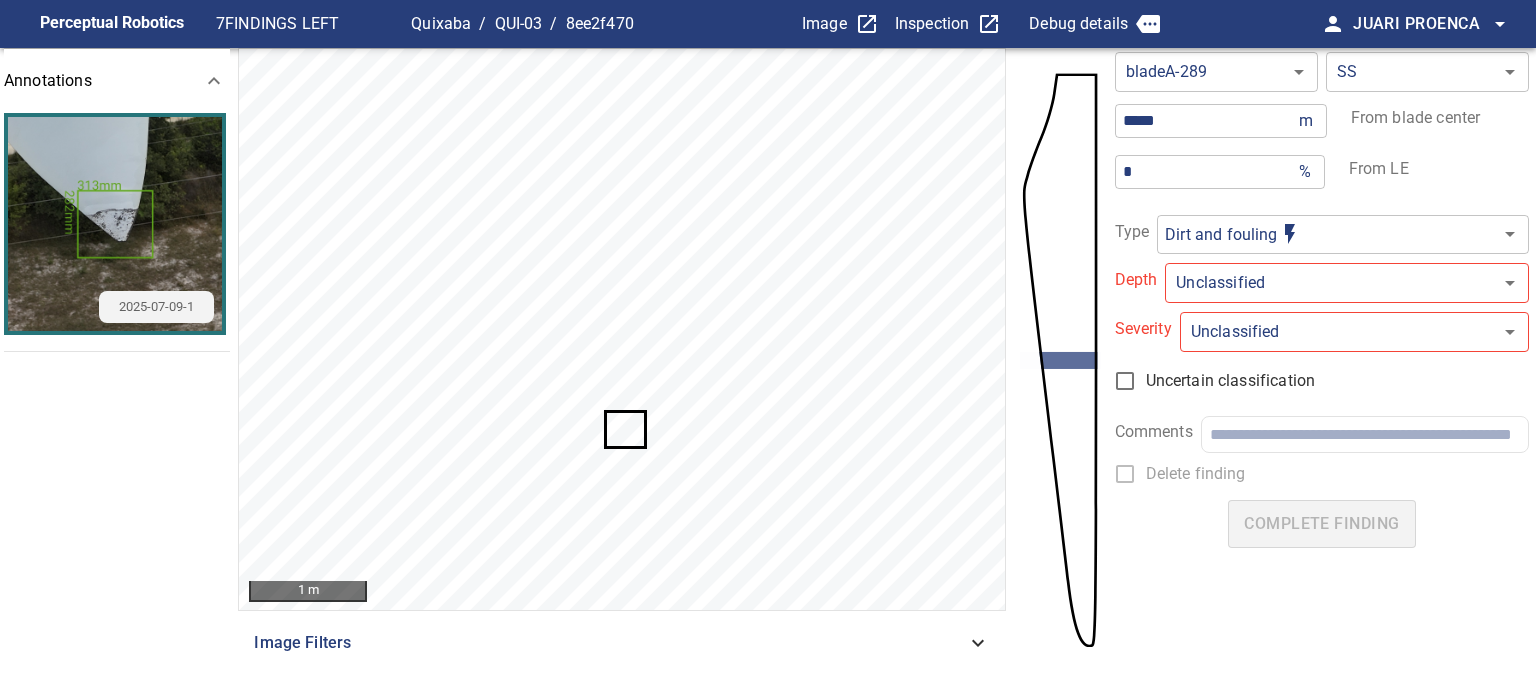 click on "**********" at bounding box center [768, 347] 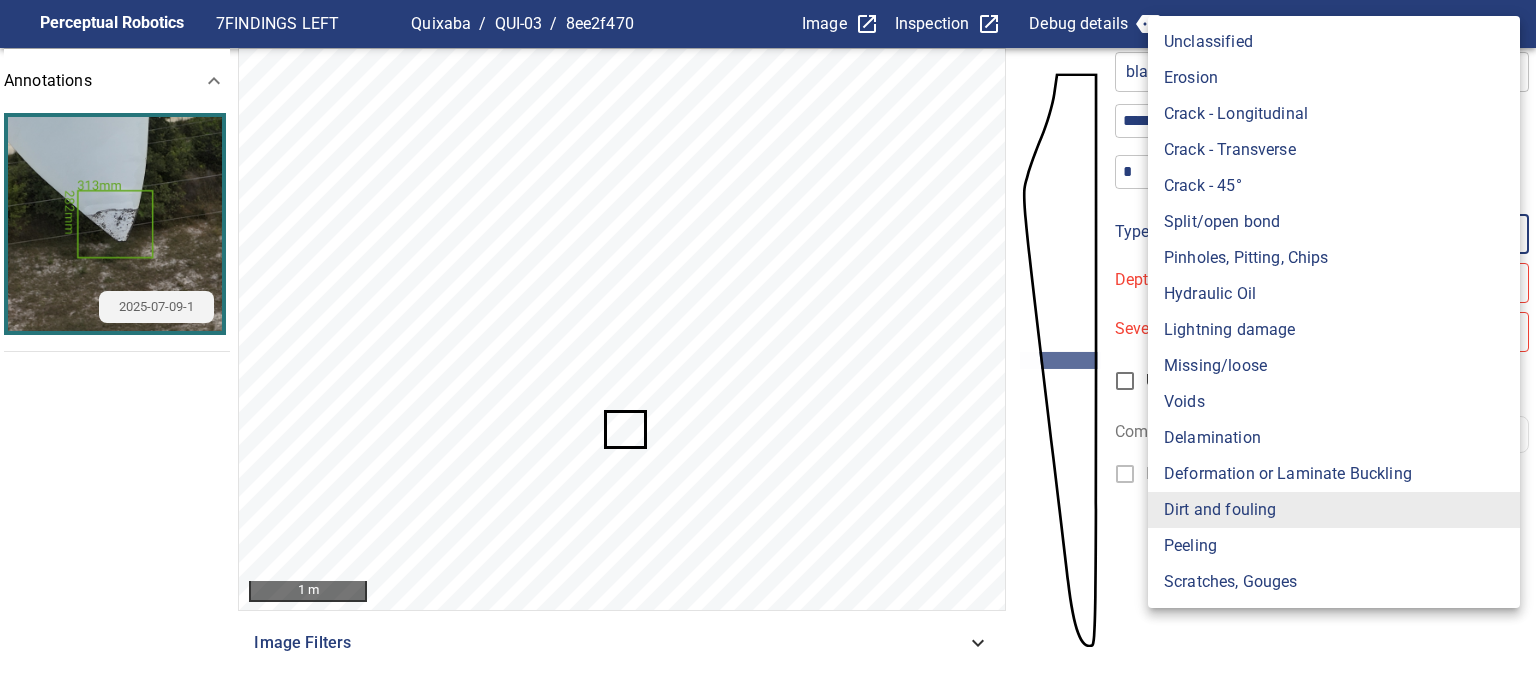 click on "Lightning damage" at bounding box center [1334, 330] 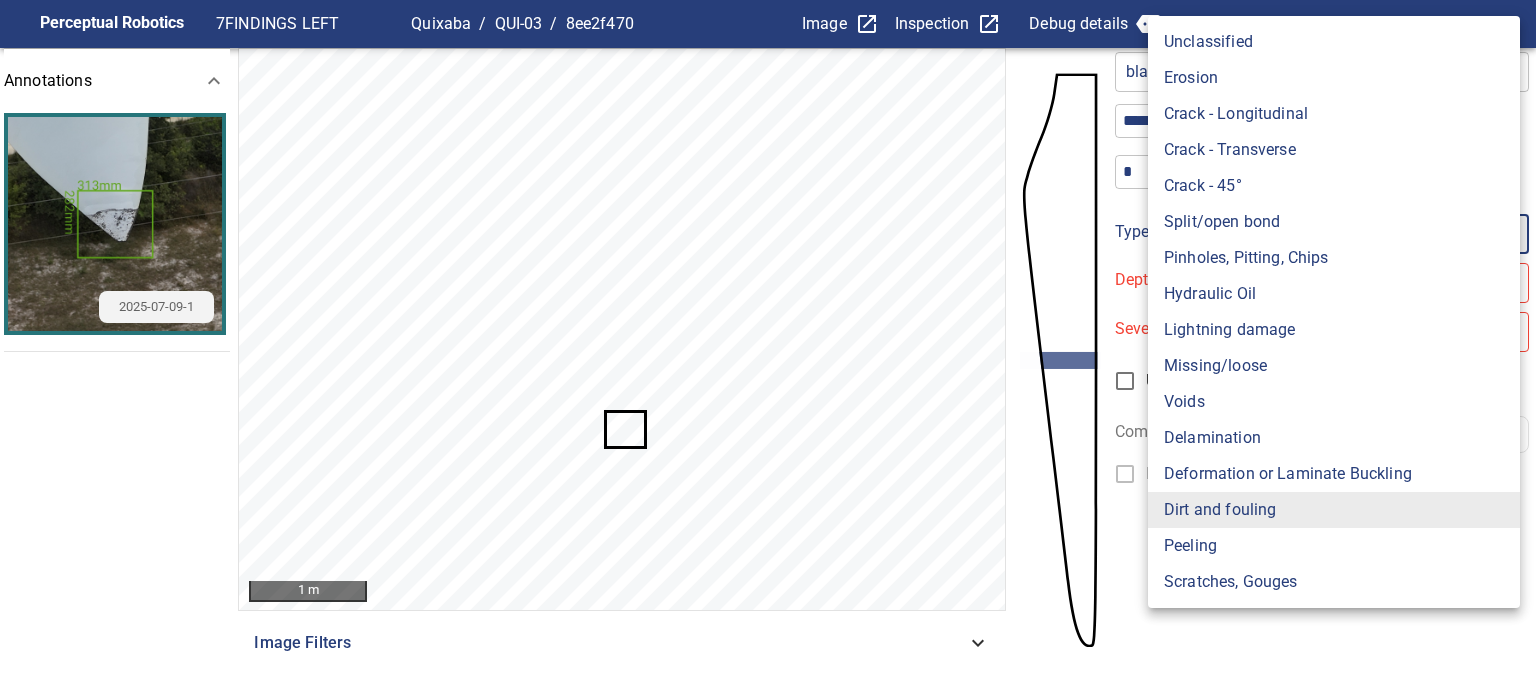 type on "**********" 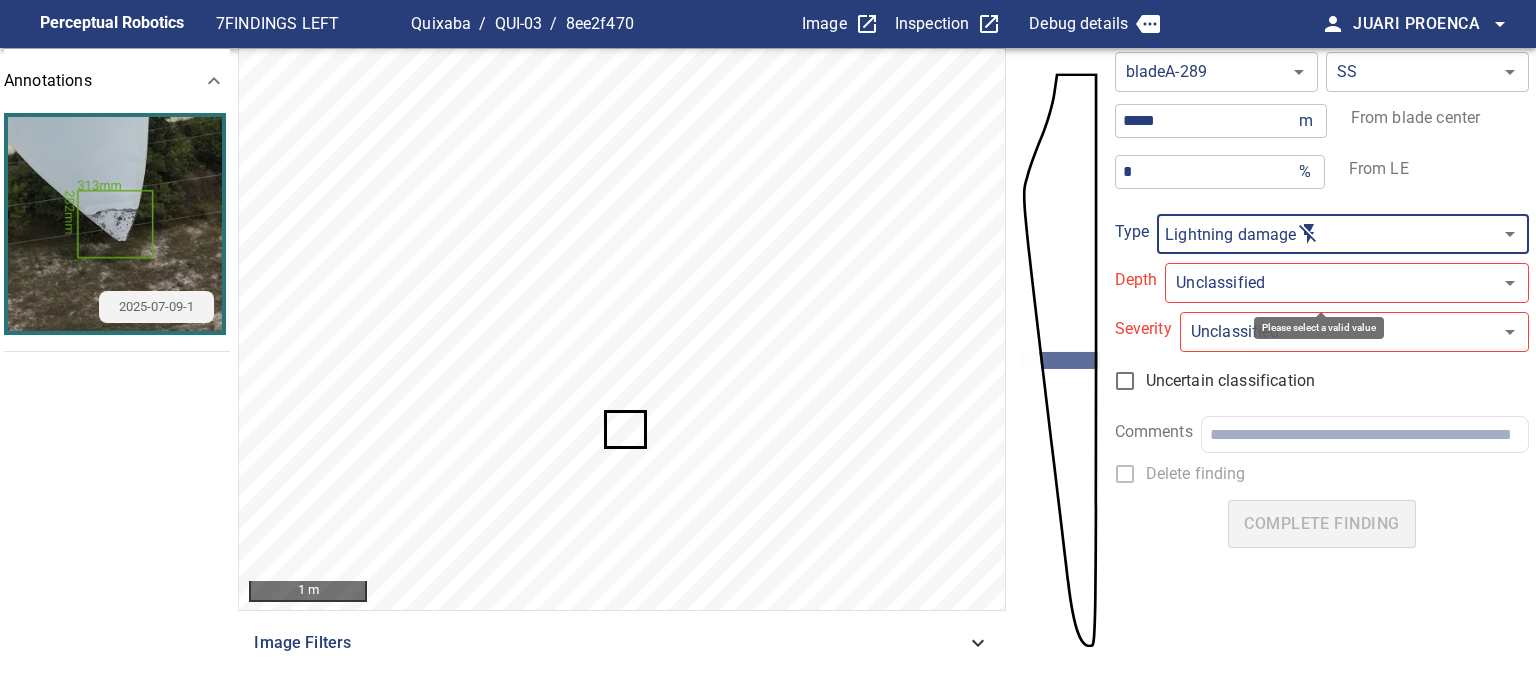 click on "**********" at bounding box center [768, 347] 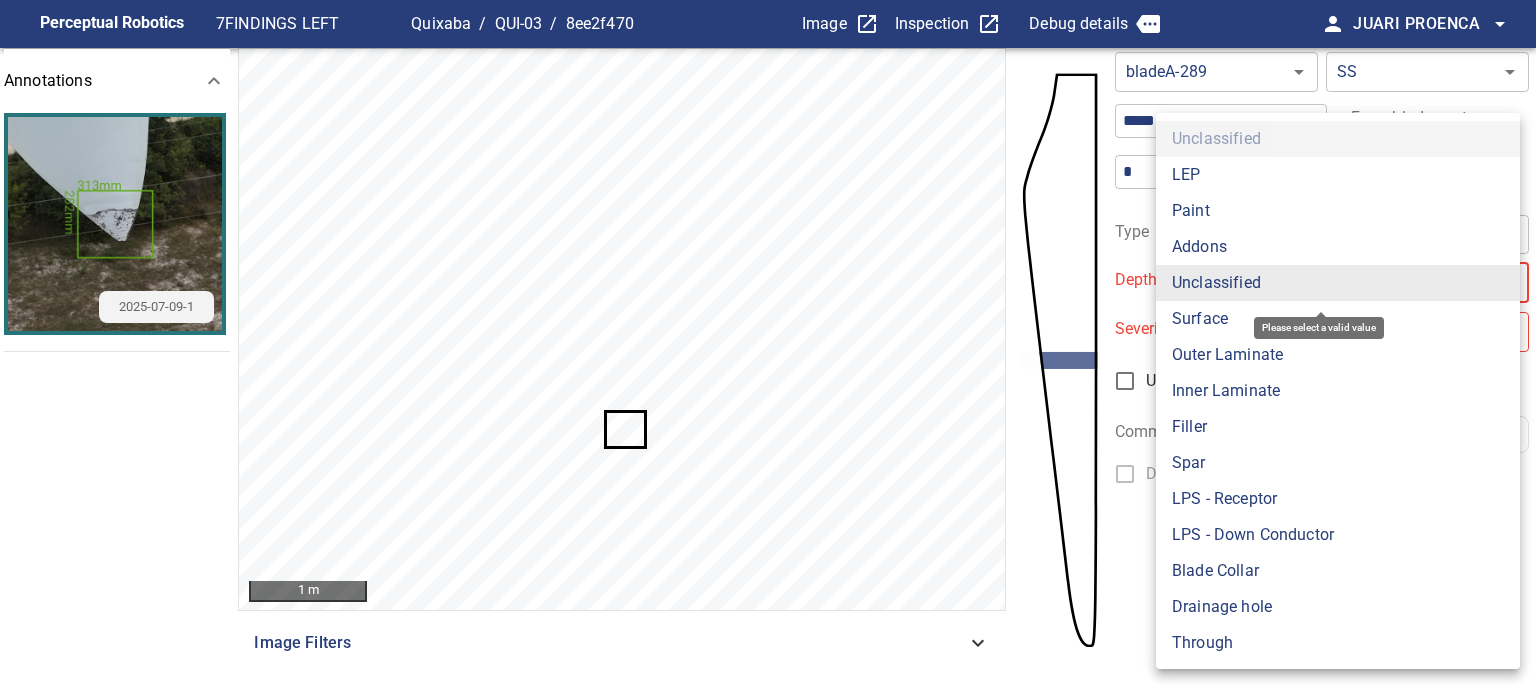 click on "Surface" at bounding box center [1338, 319] 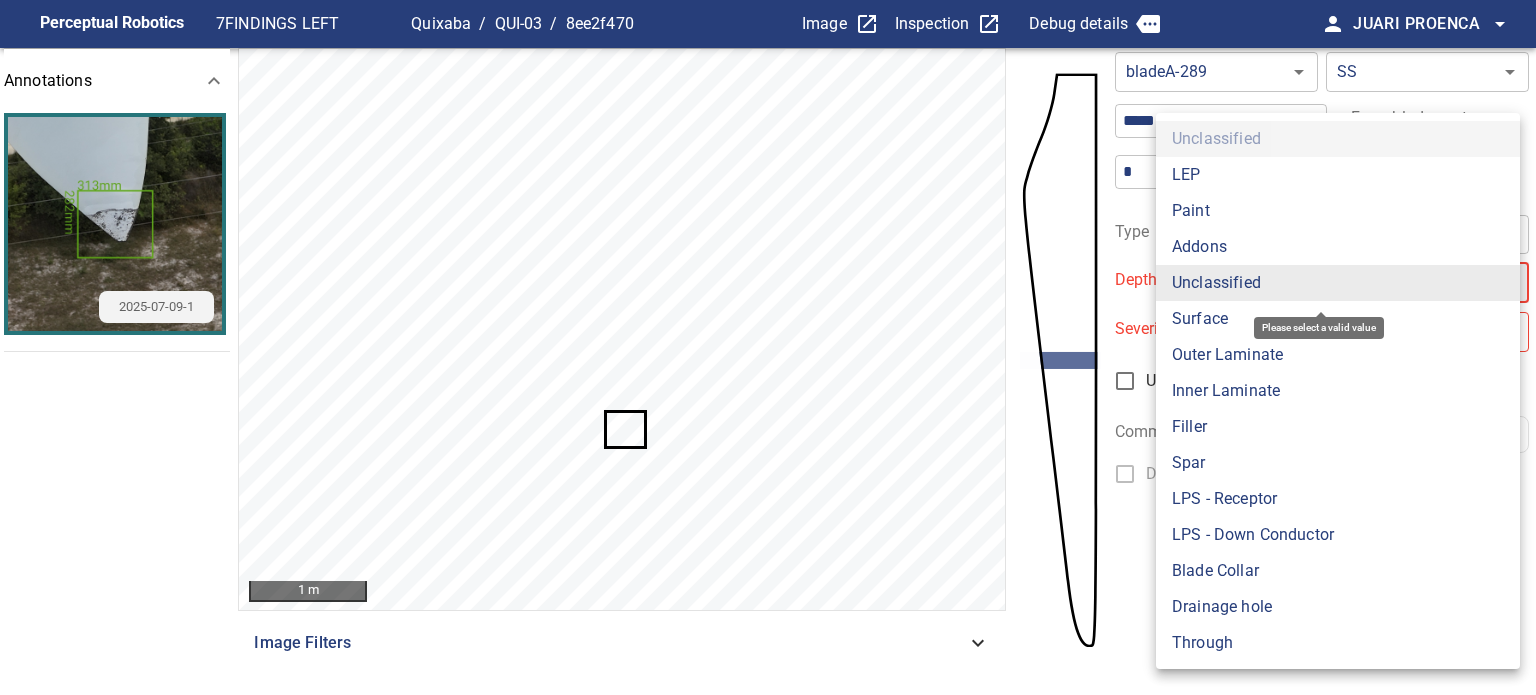 type on "*******" 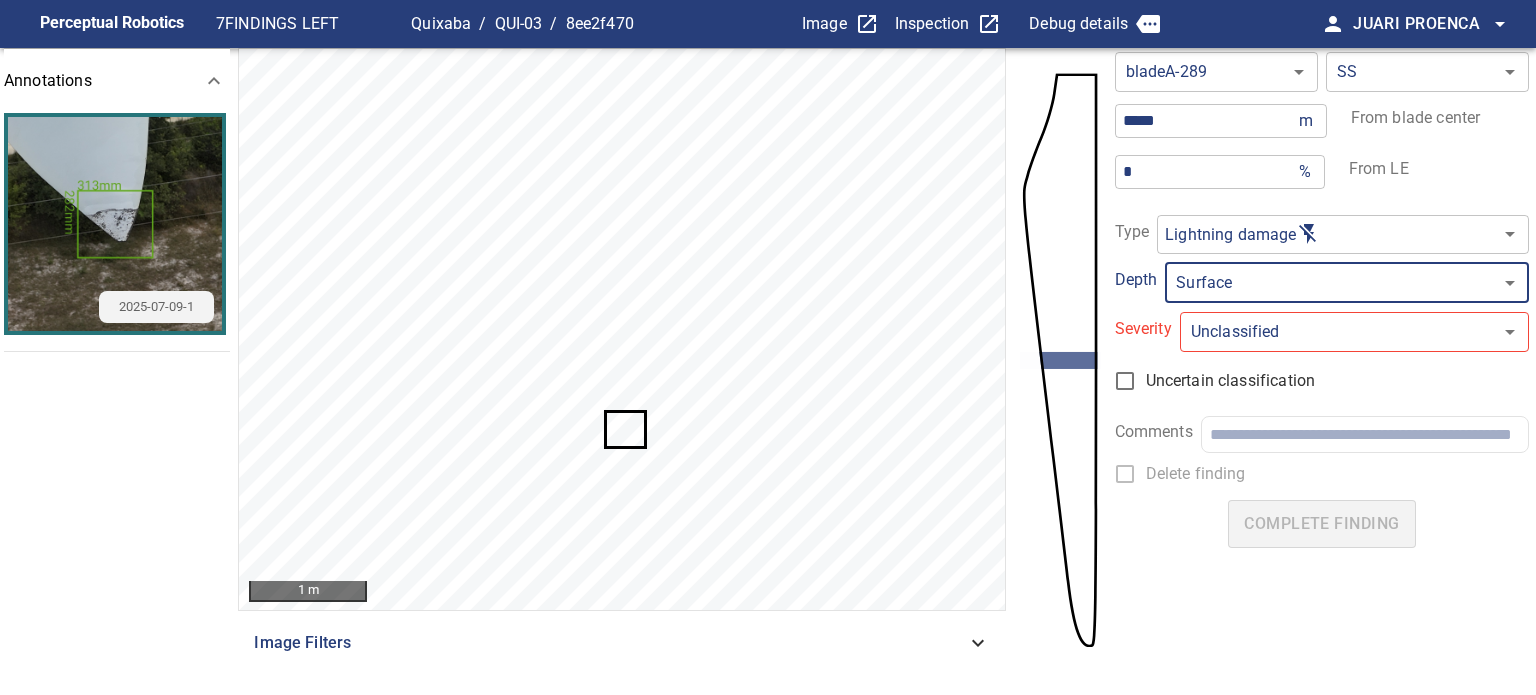 click on "**********" at bounding box center (768, 347) 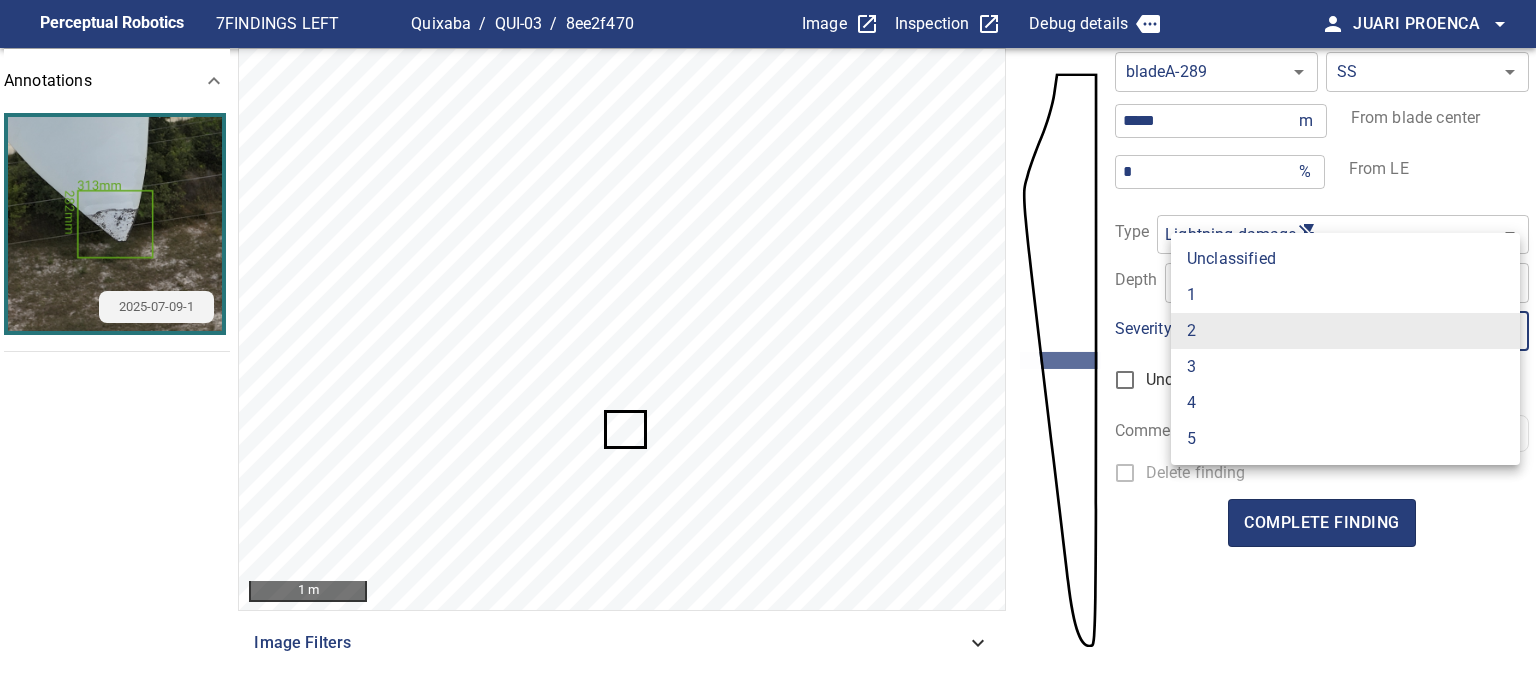 click on "1" at bounding box center (1345, 295) 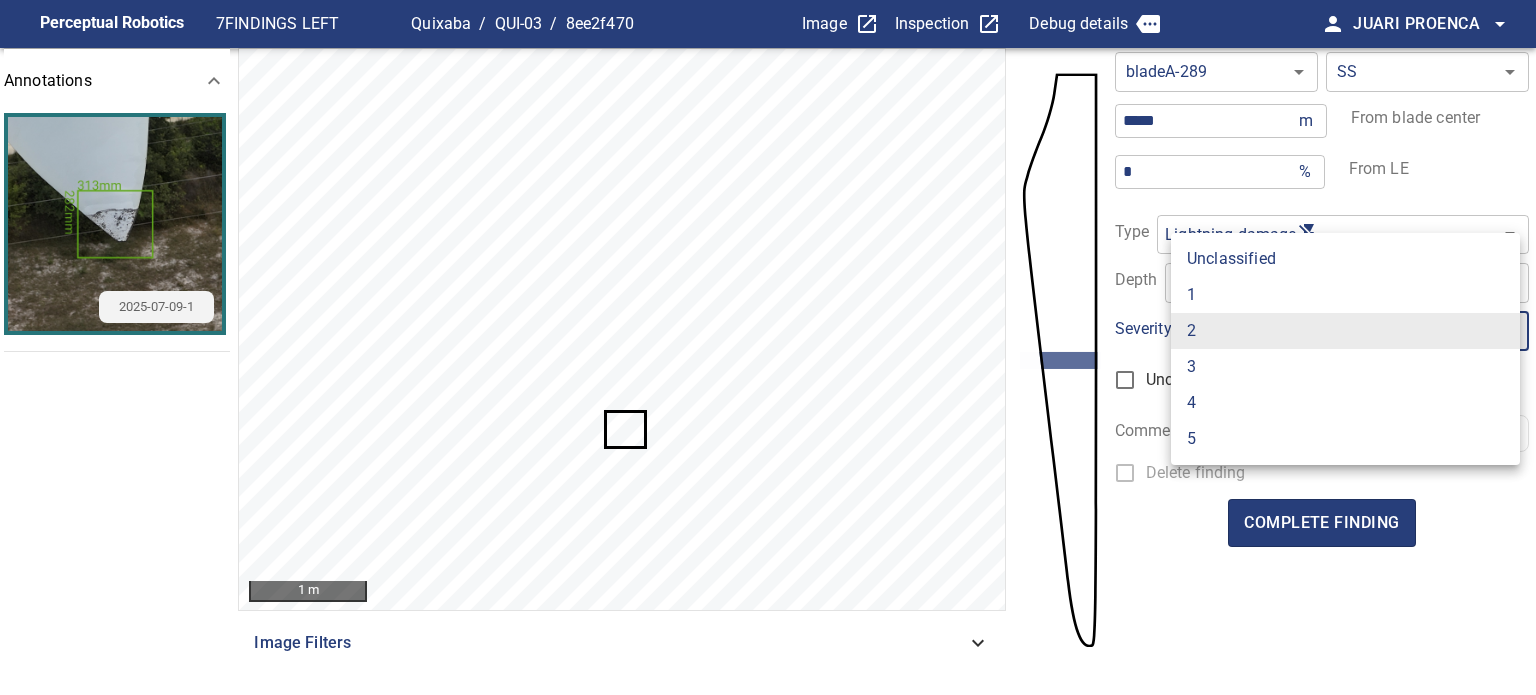 type on "*" 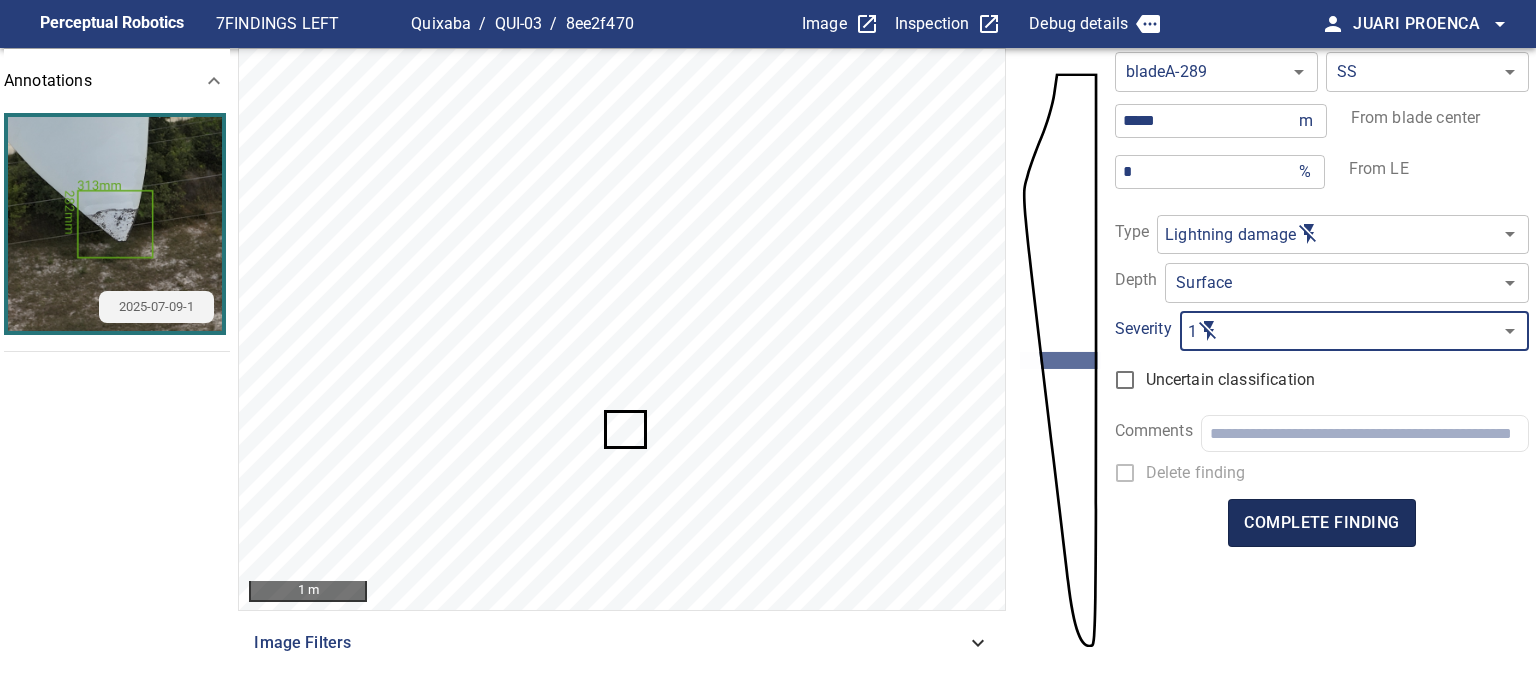 click on "complete finding" at bounding box center [1321, 523] 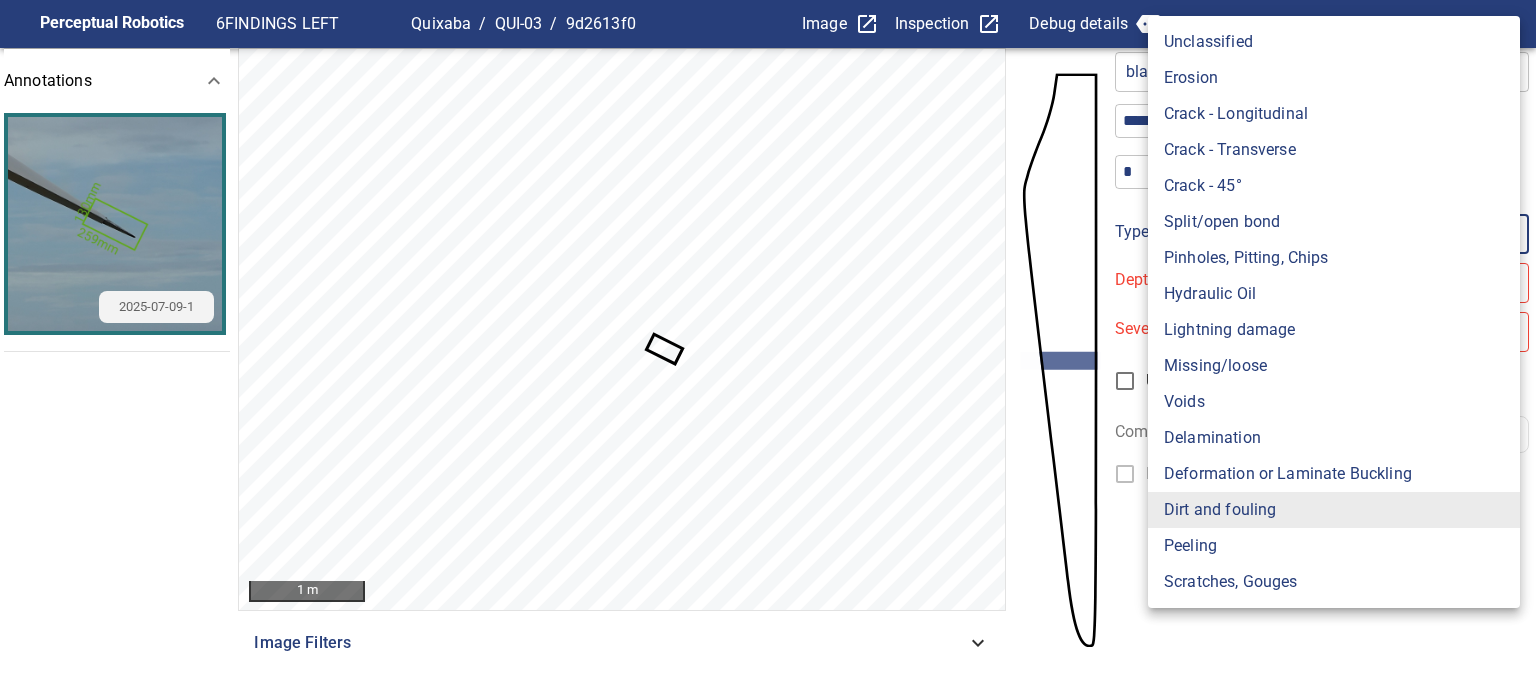 click on "**********" at bounding box center (768, 347) 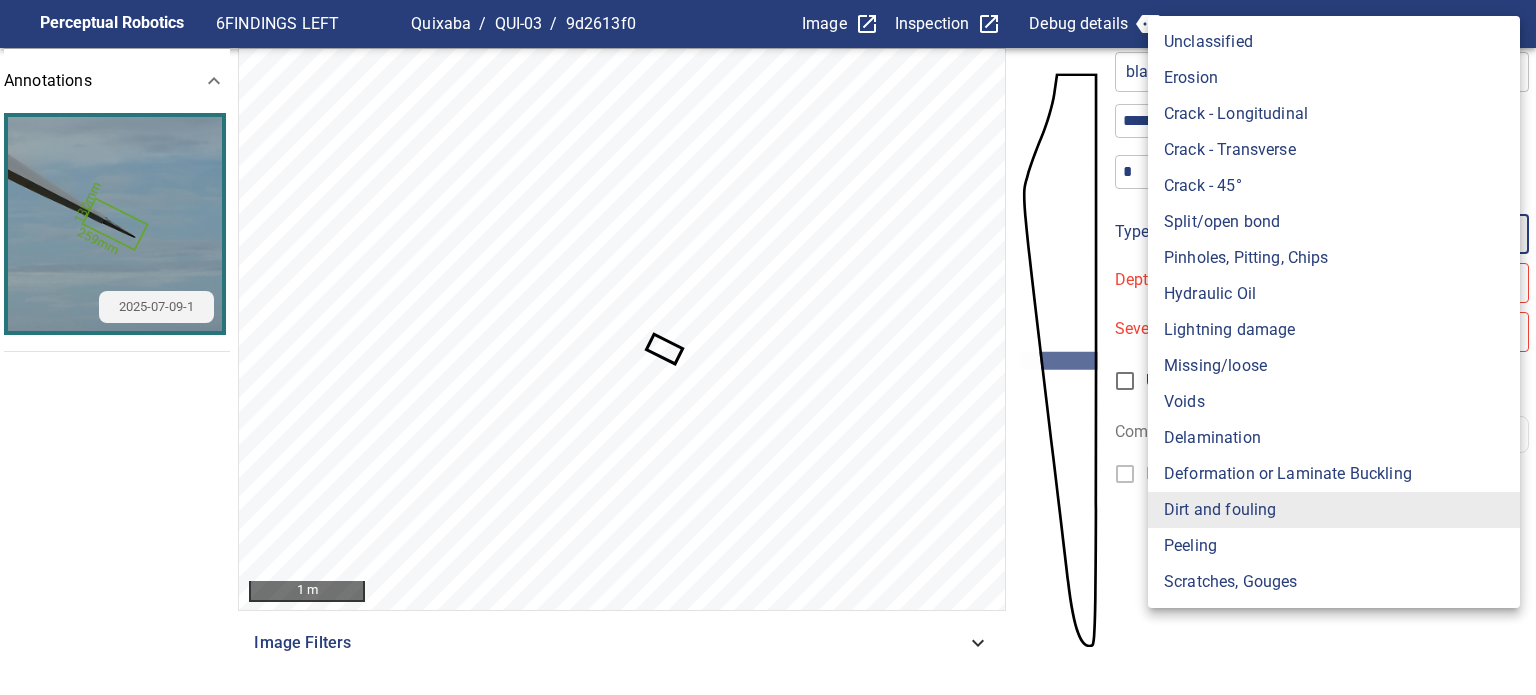 type on "**********" 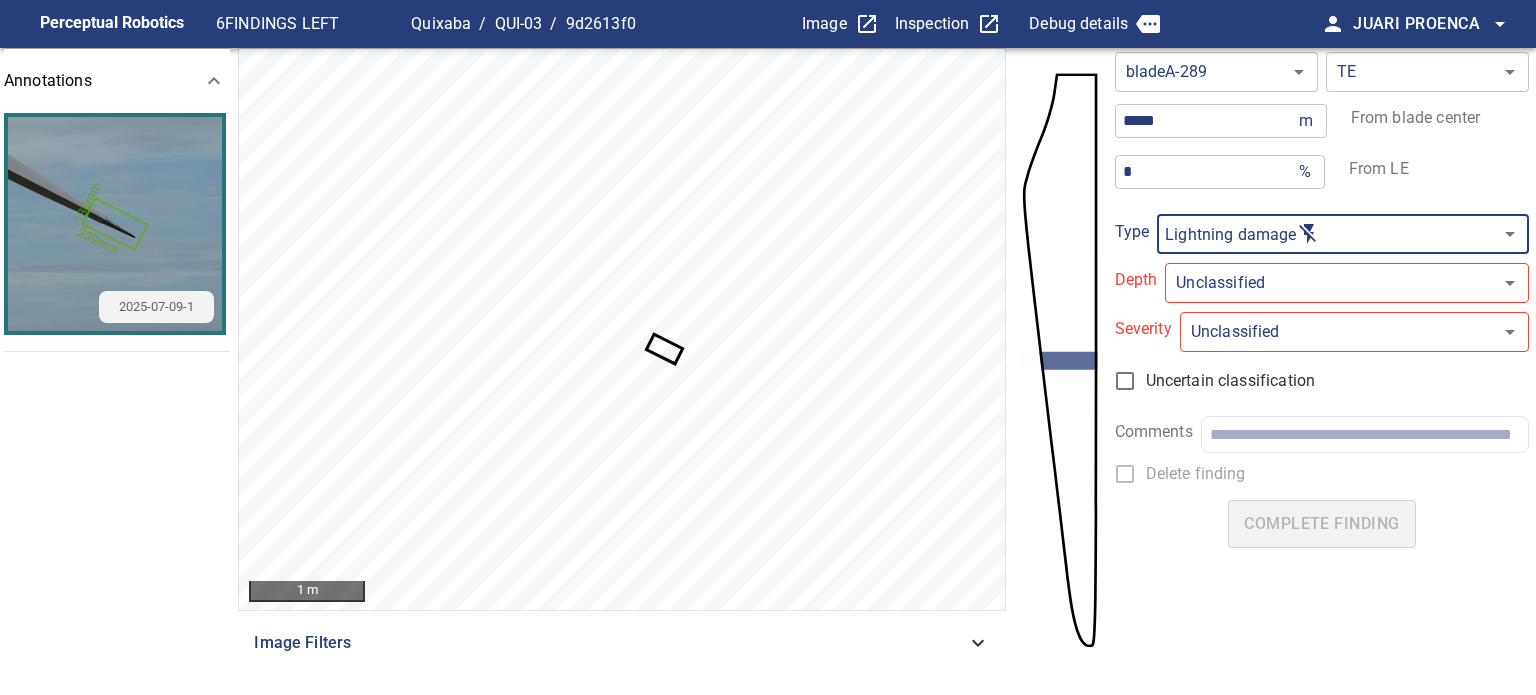 click on "**********" at bounding box center (768, 347) 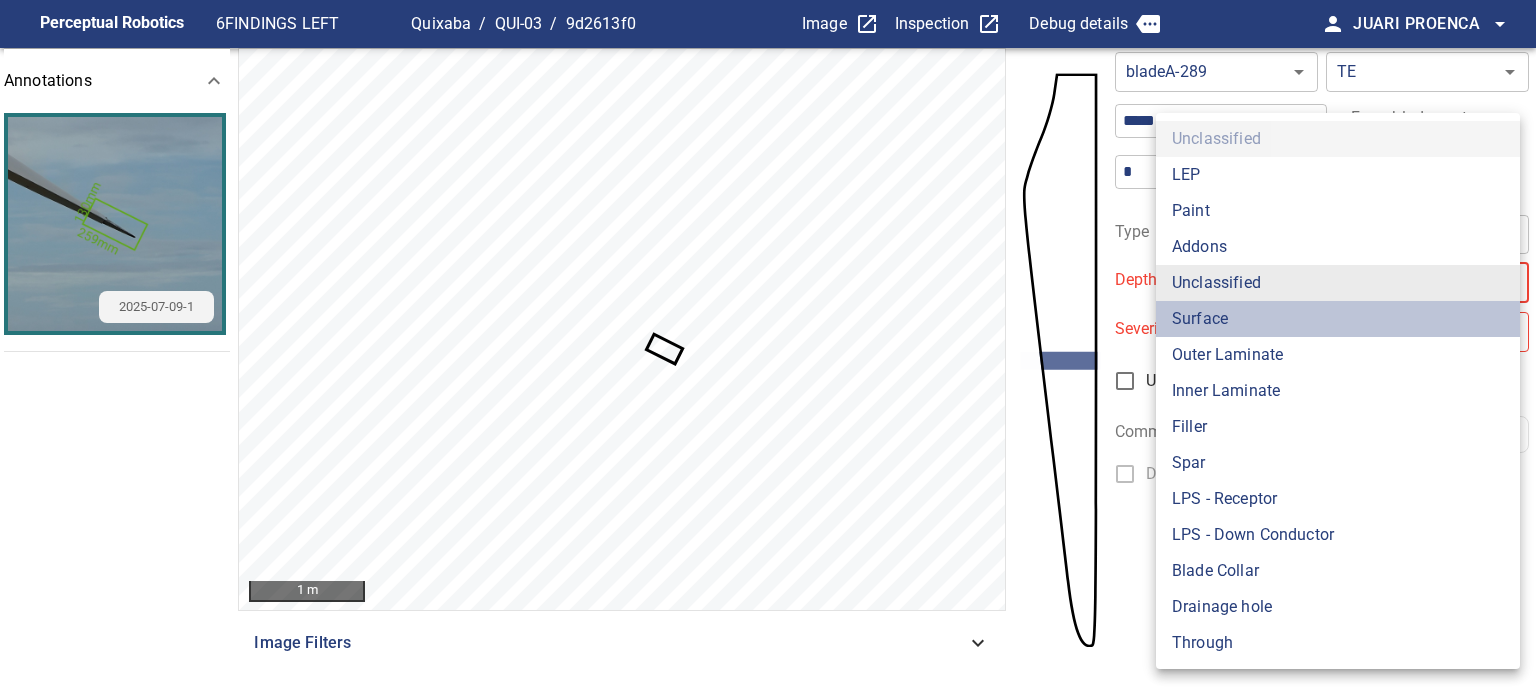 click on "Surface" at bounding box center (1338, 319) 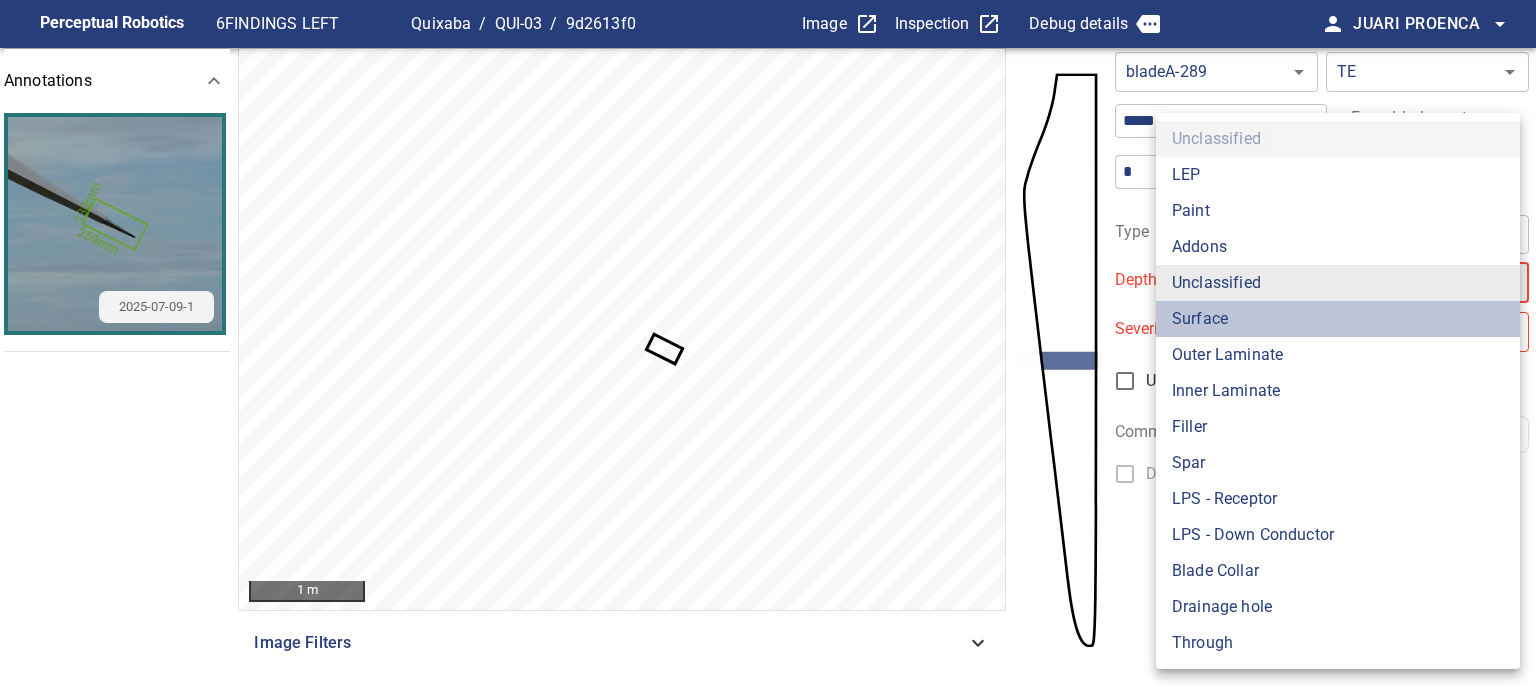 type on "*******" 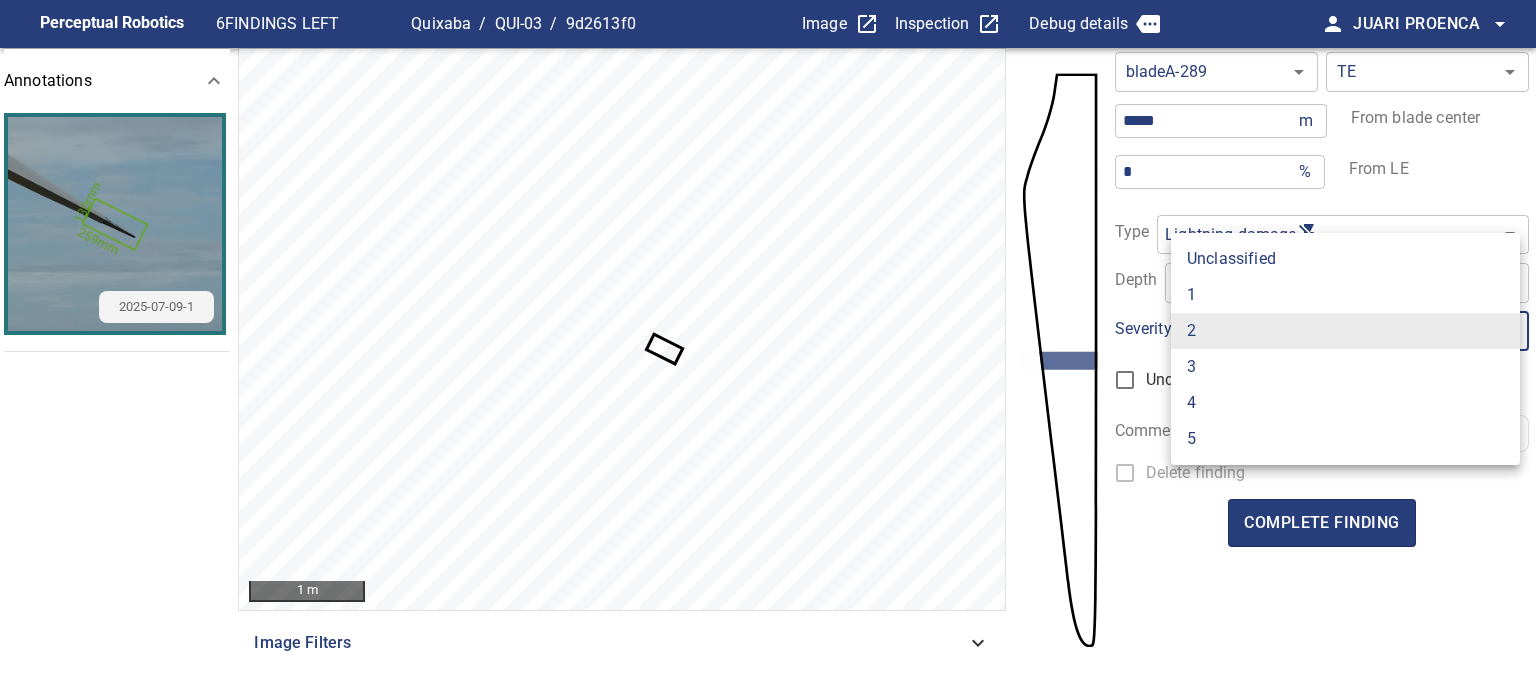 click on "**********" at bounding box center [768, 347] 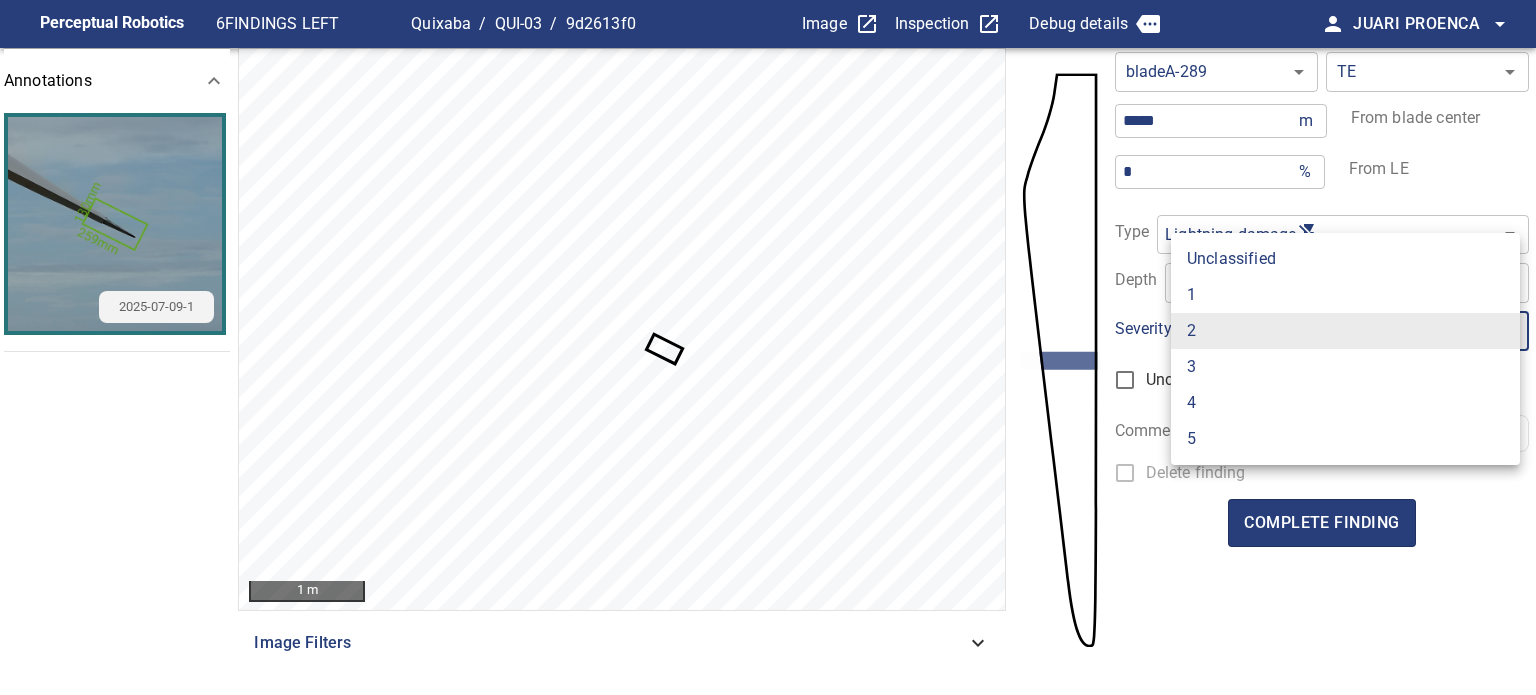 type on "*" 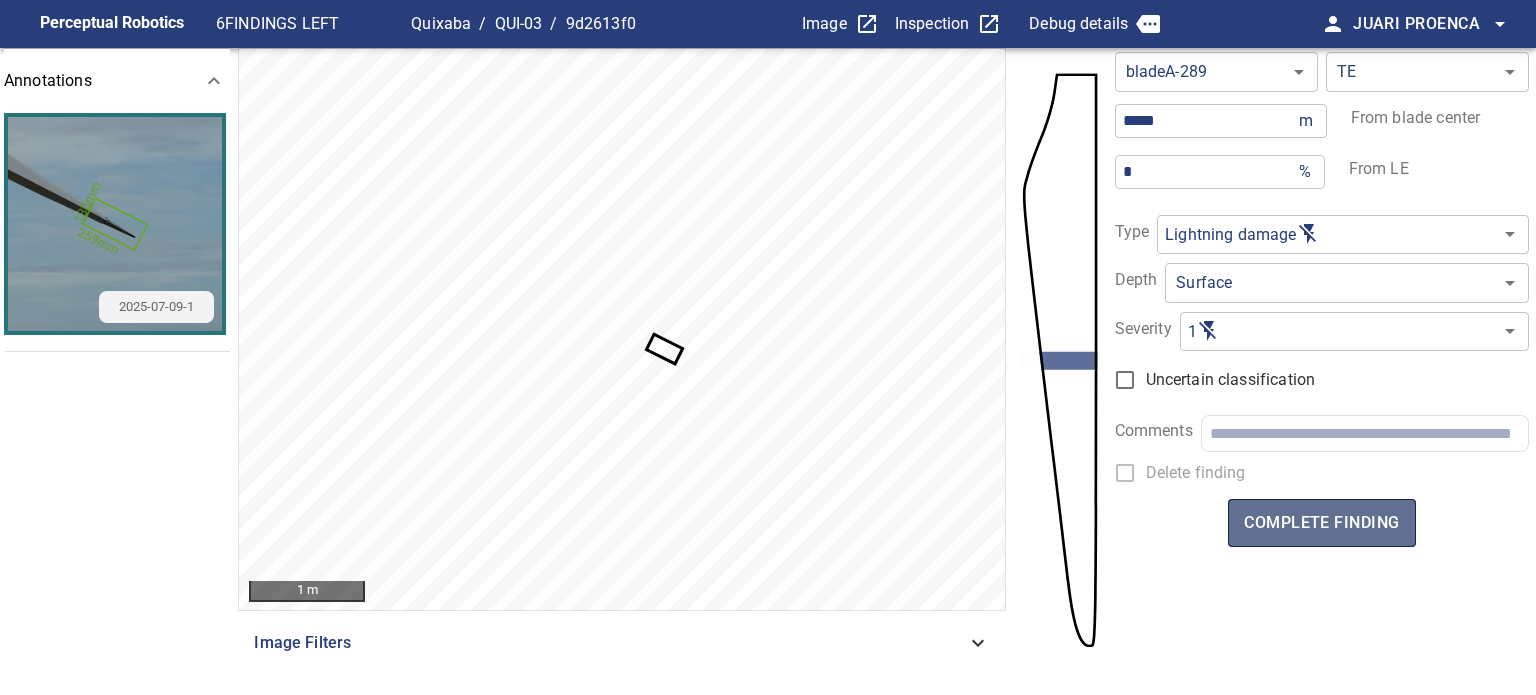 click on "complete finding" at bounding box center [1321, 523] 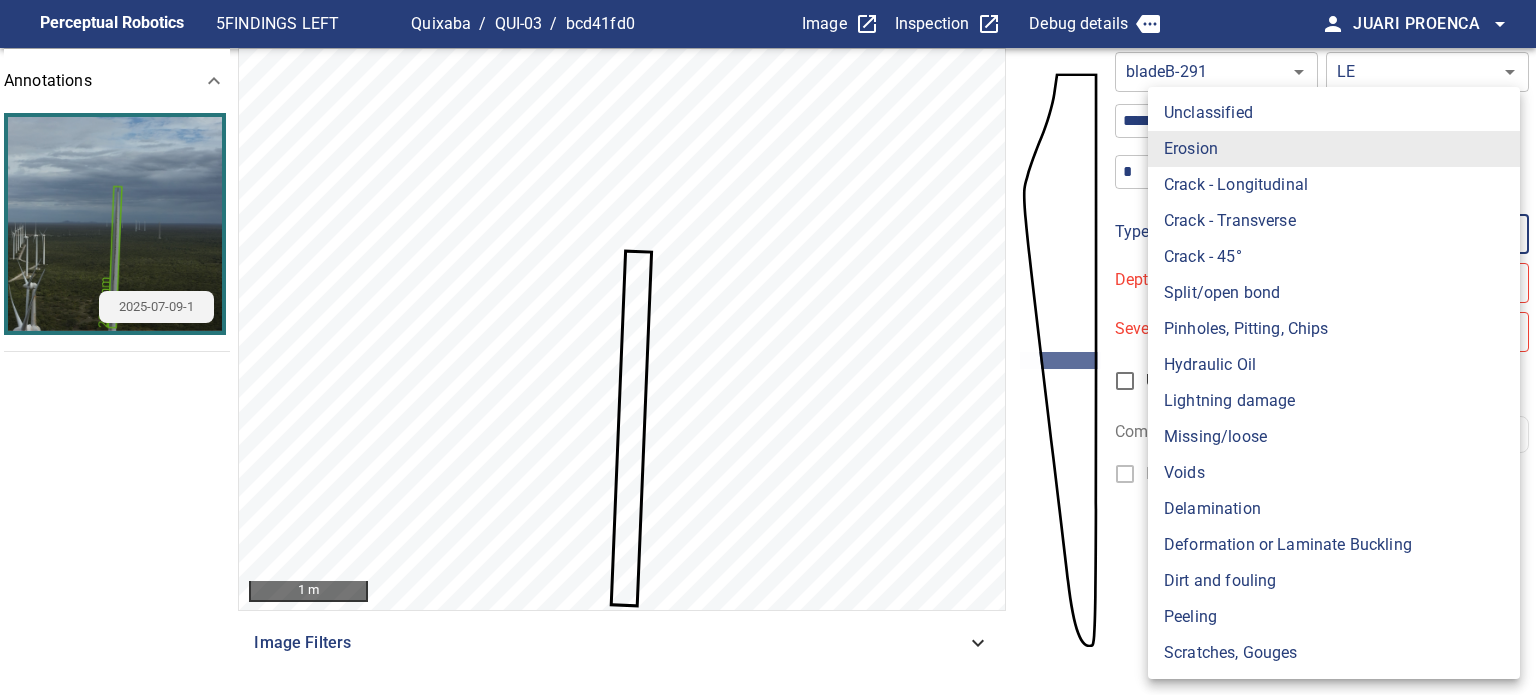 click on "**********" at bounding box center [768, 347] 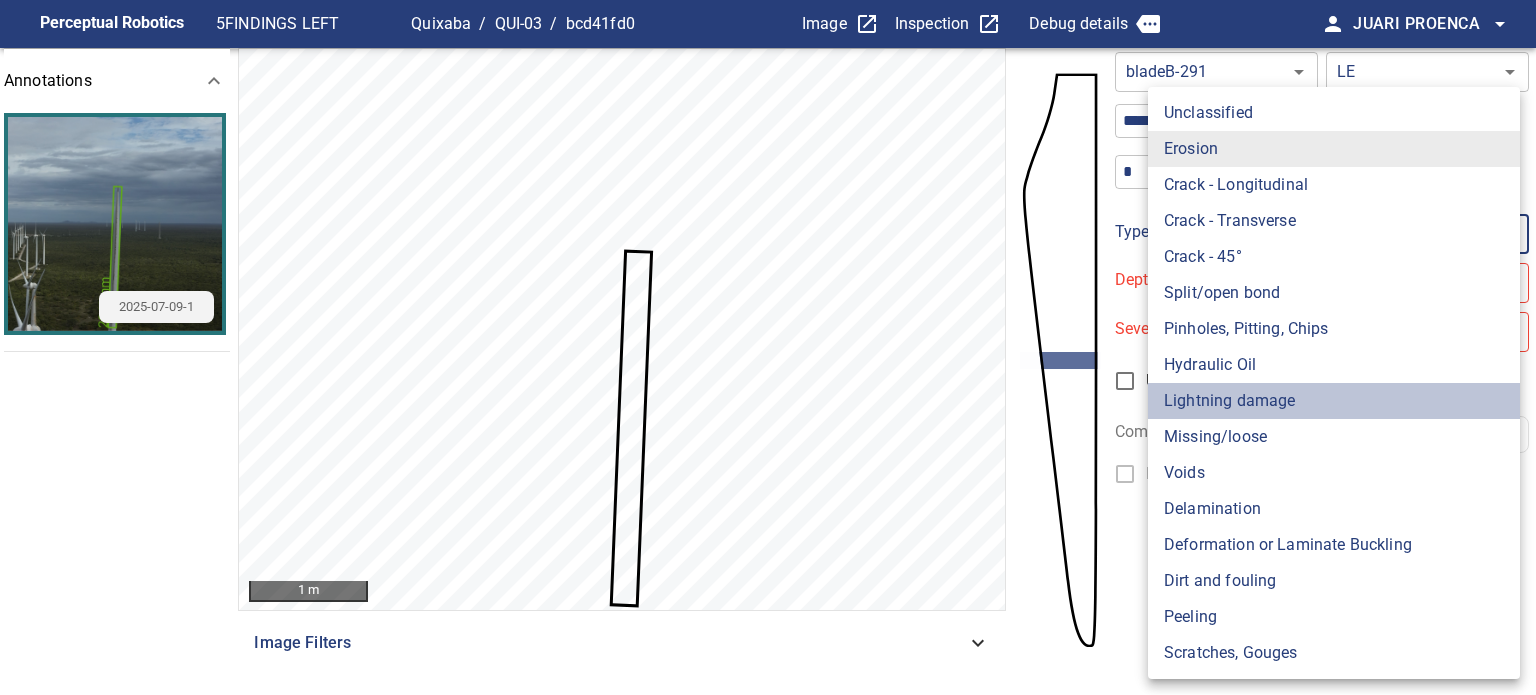 click on "Lightning damage" at bounding box center (1334, 401) 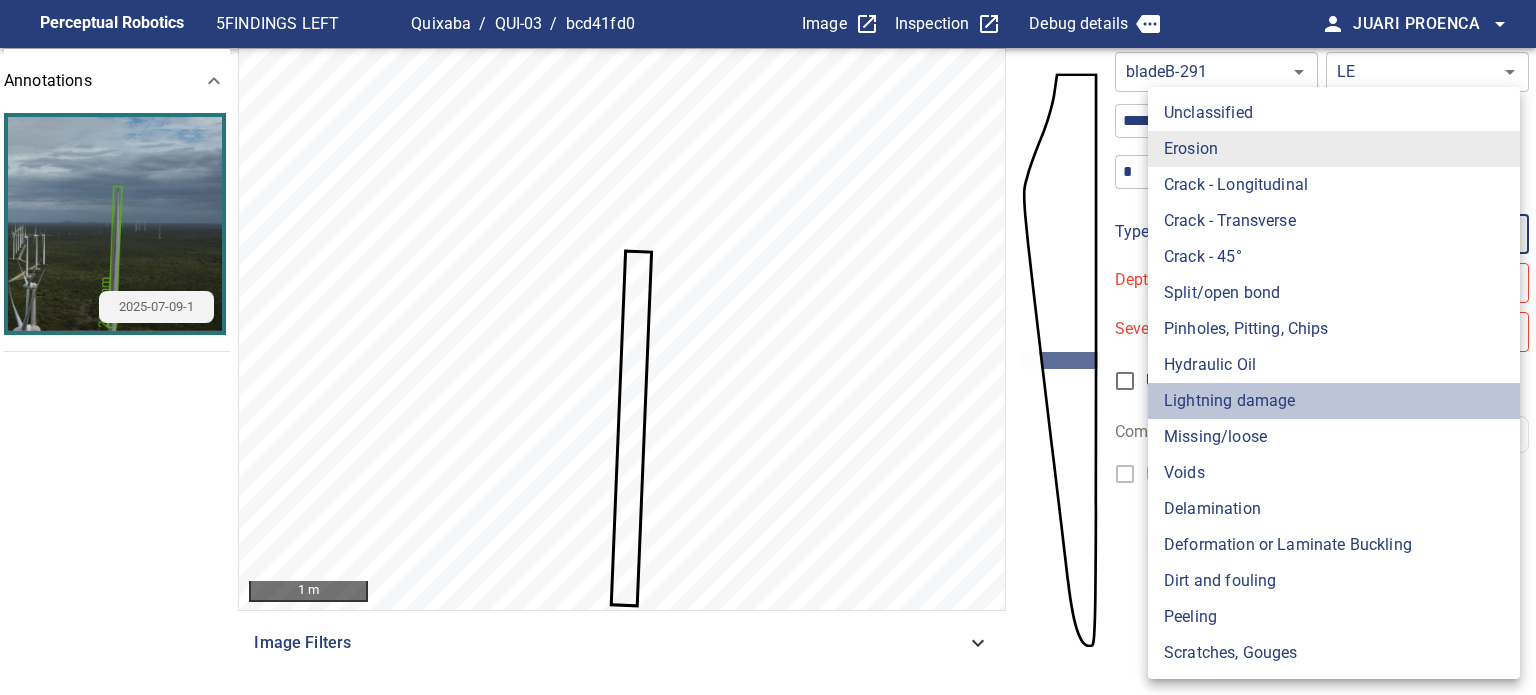 type on "**********" 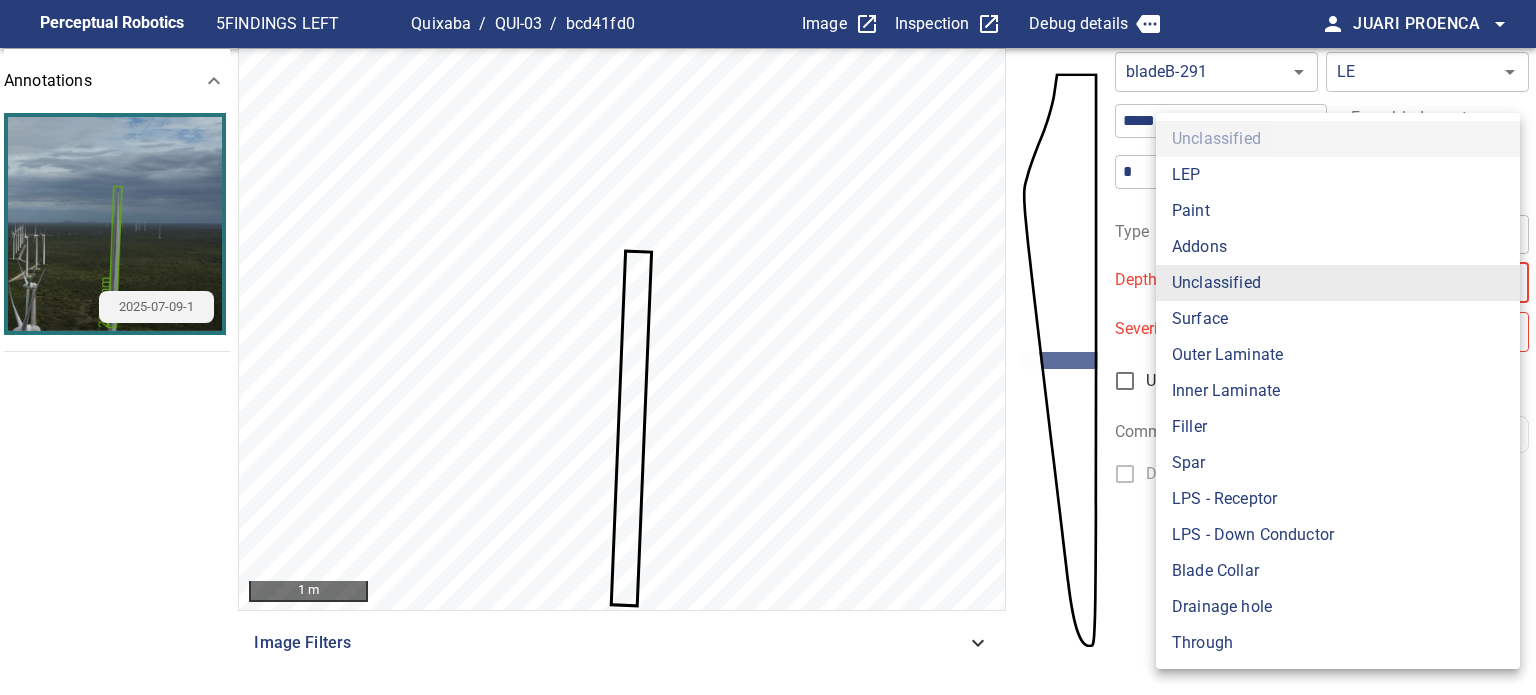 click on "**********" at bounding box center [768, 347] 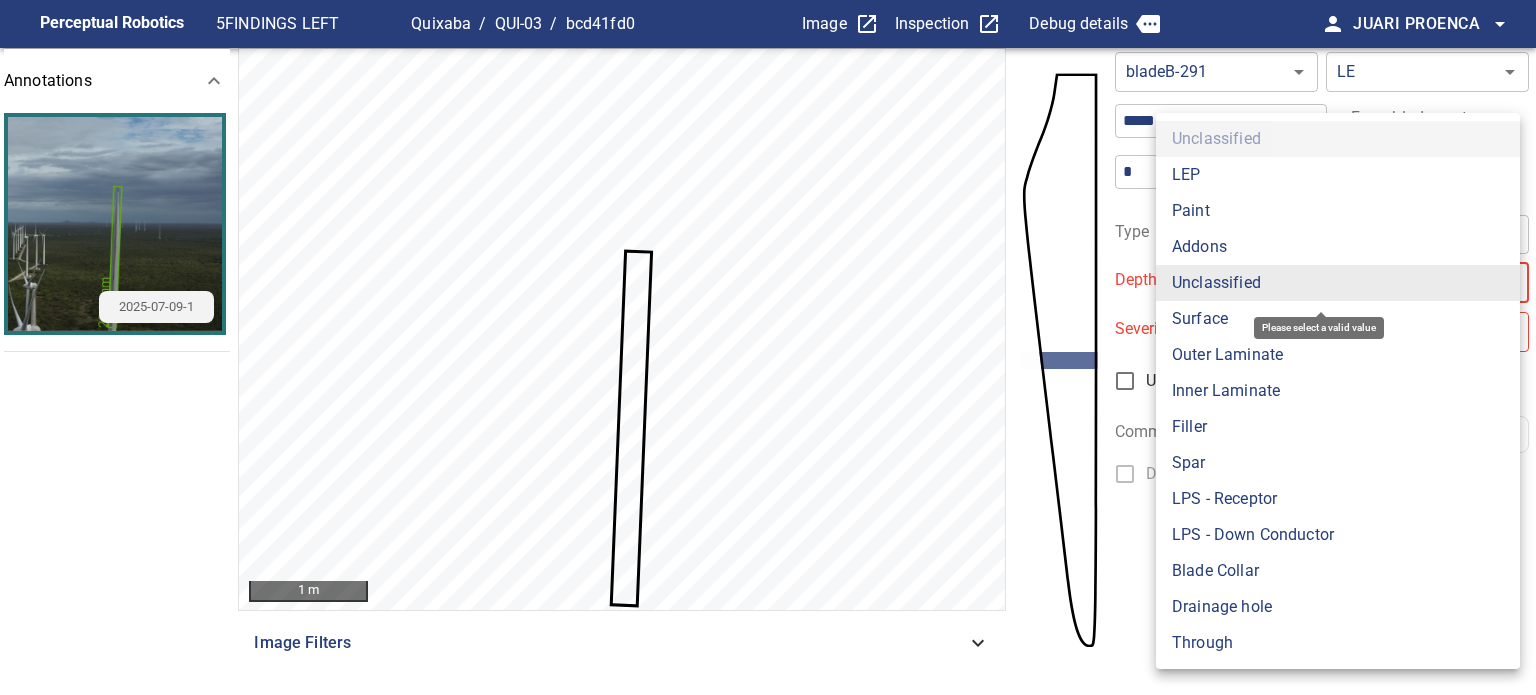 click on "Surface" at bounding box center (1338, 319) 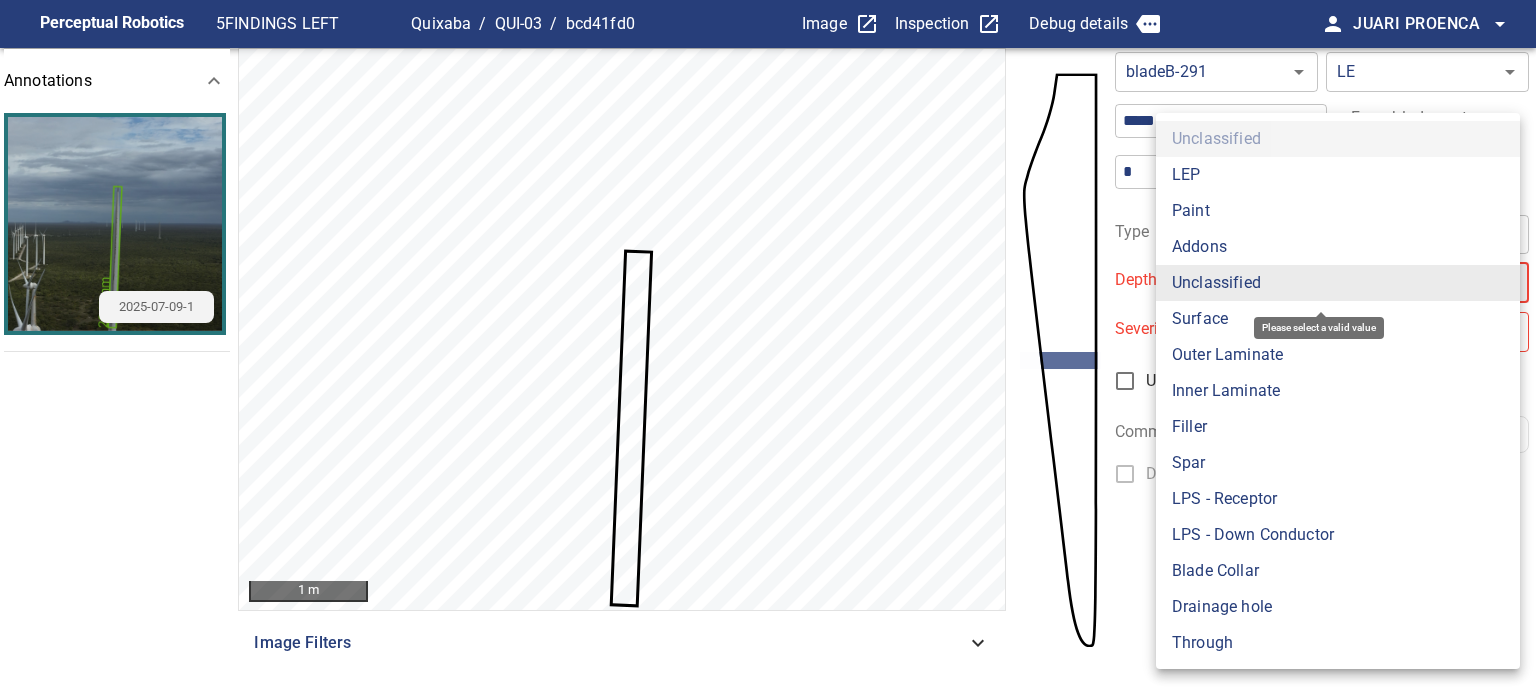 type on "*******" 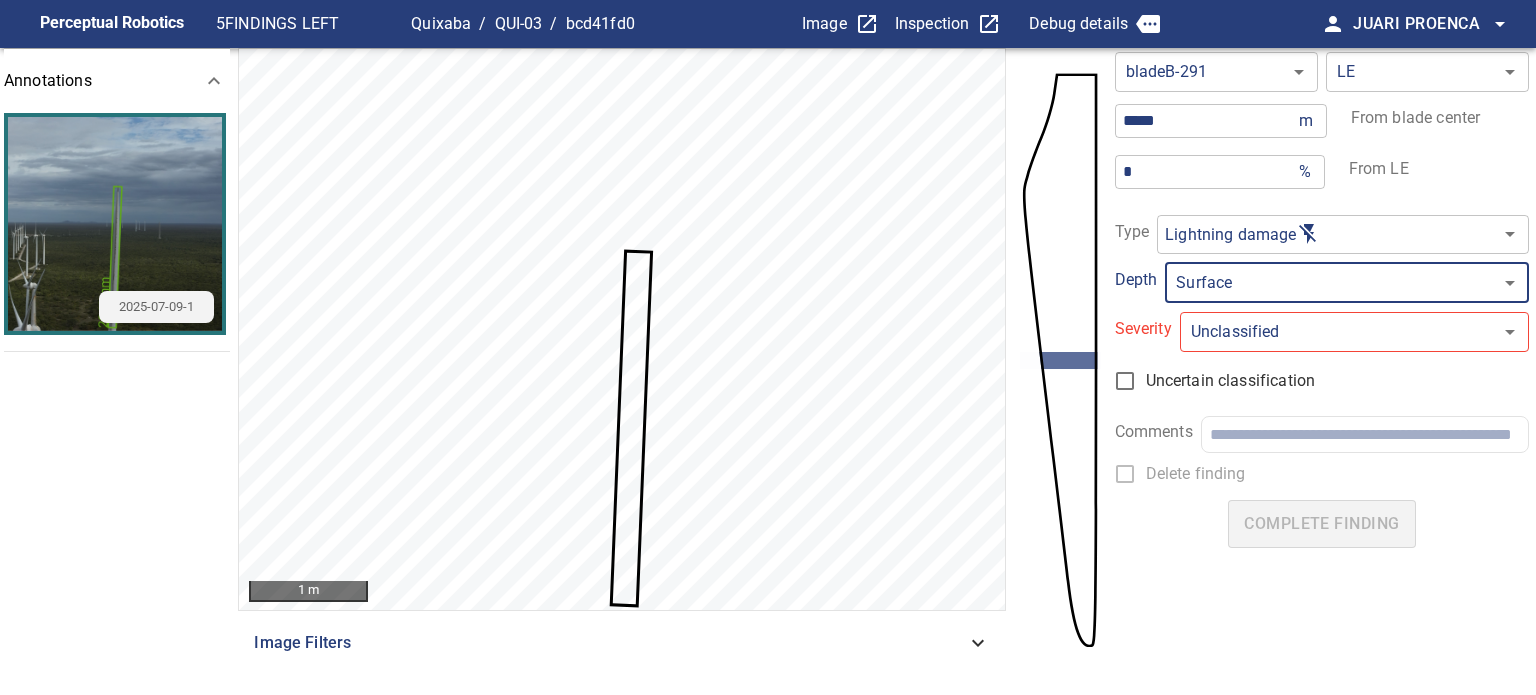 click on "**********" at bounding box center [768, 347] 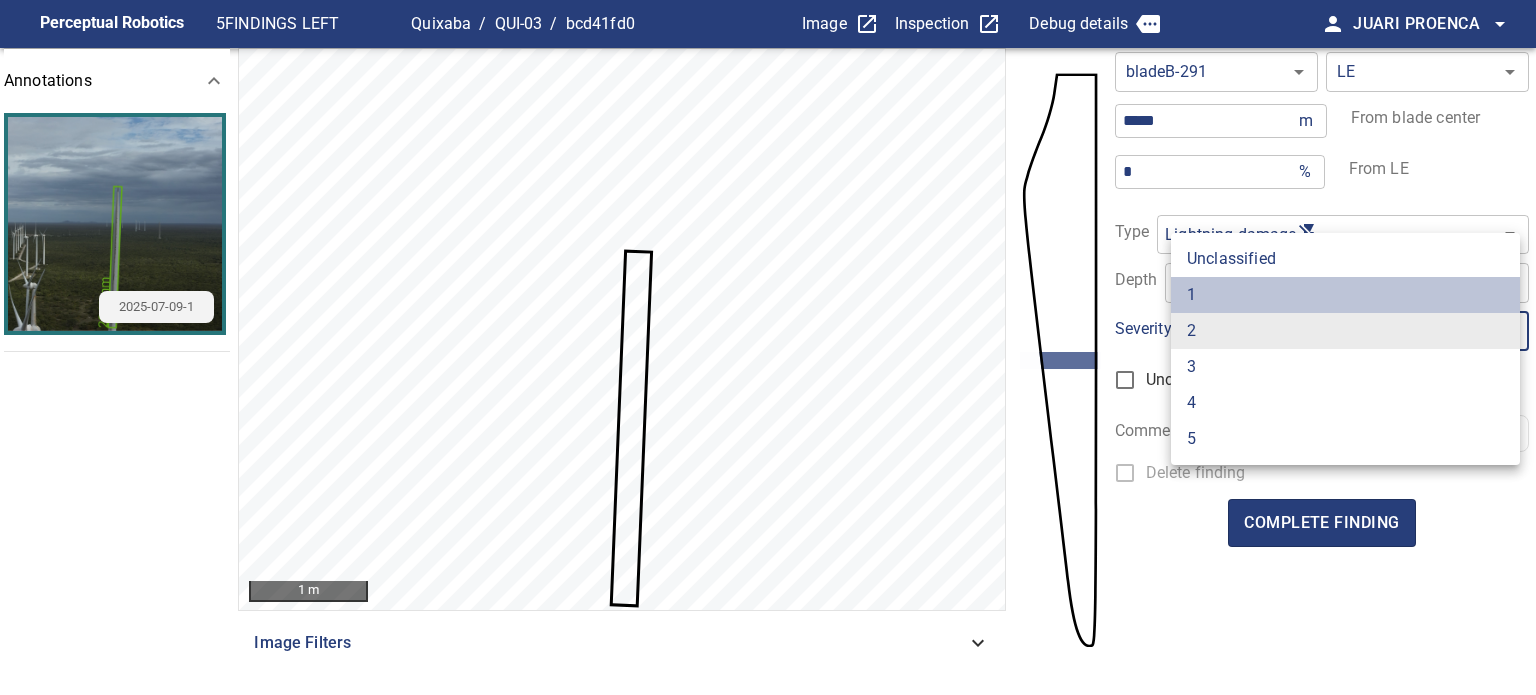 click on "1" at bounding box center (1345, 295) 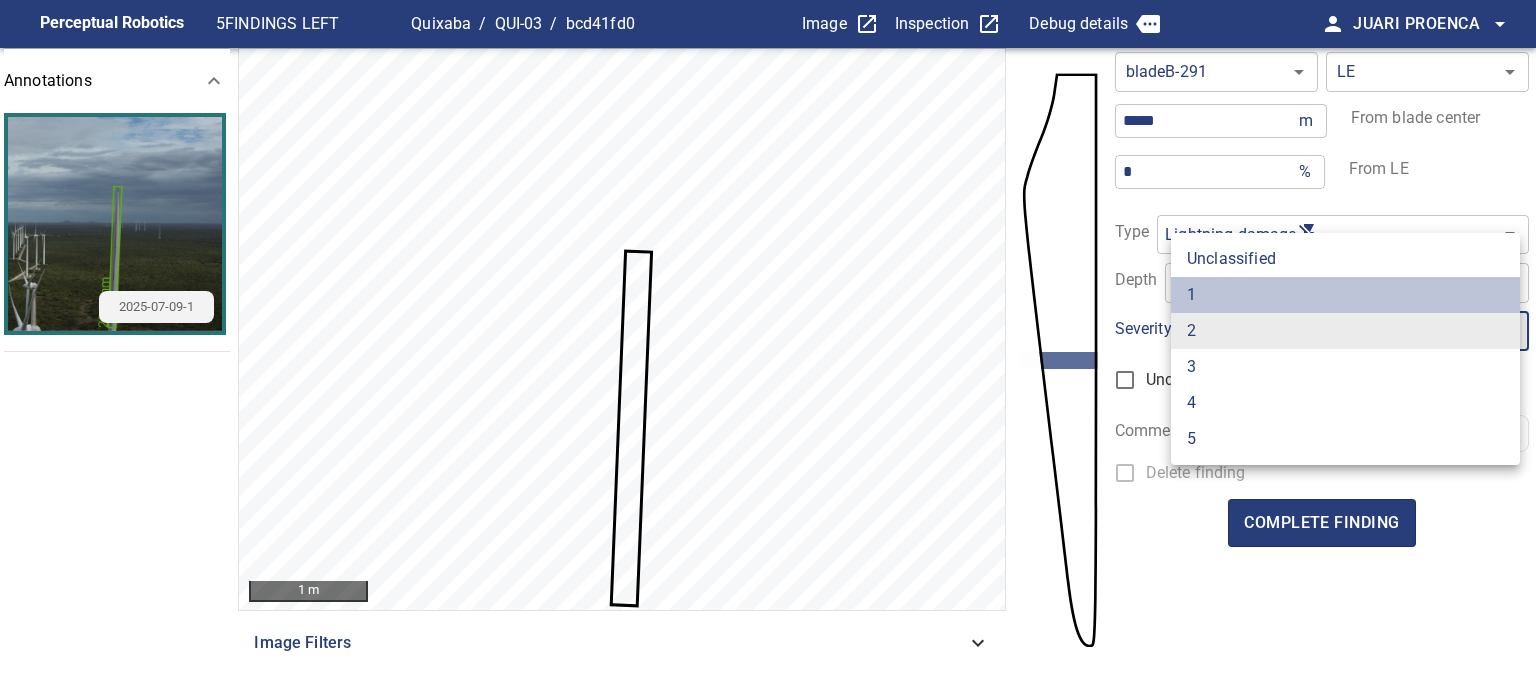type on "*" 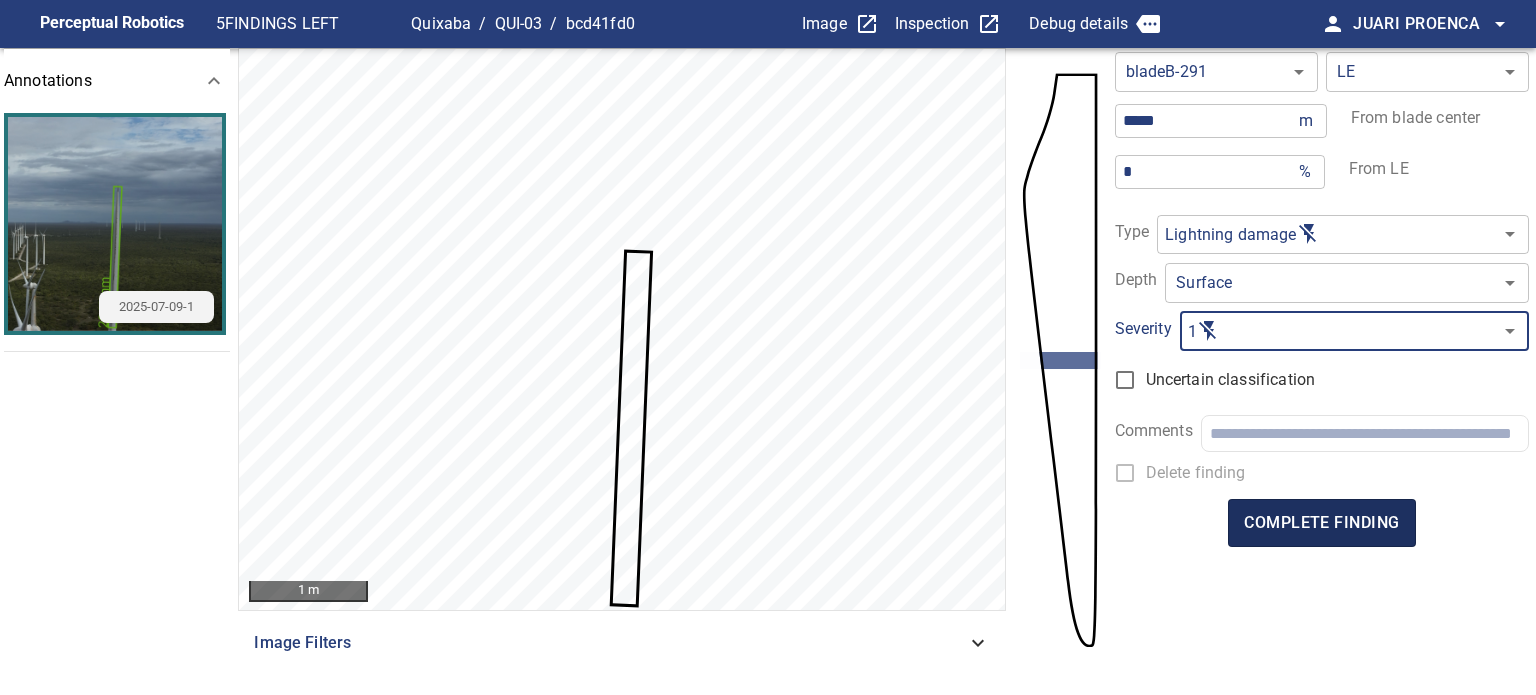 click on "complete finding" at bounding box center [1321, 523] 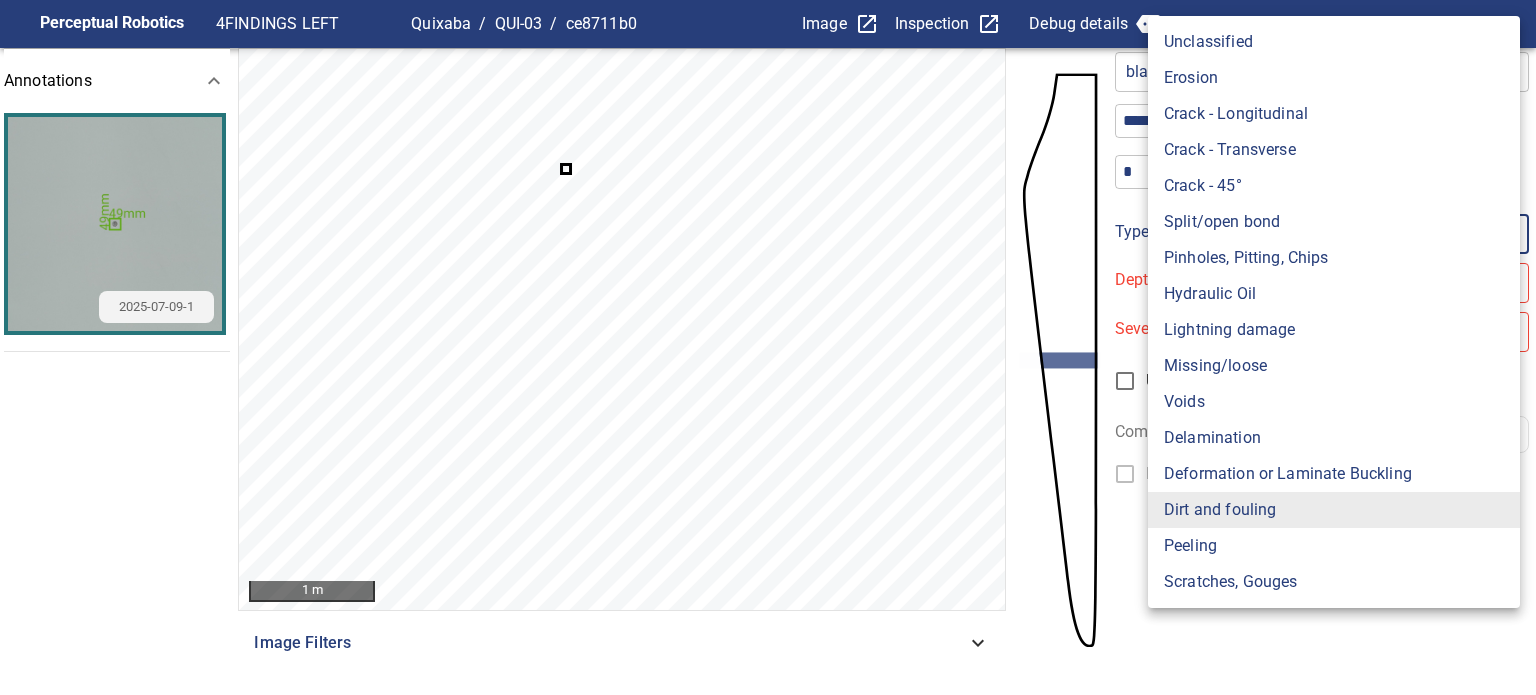 click on "**********" at bounding box center [768, 347] 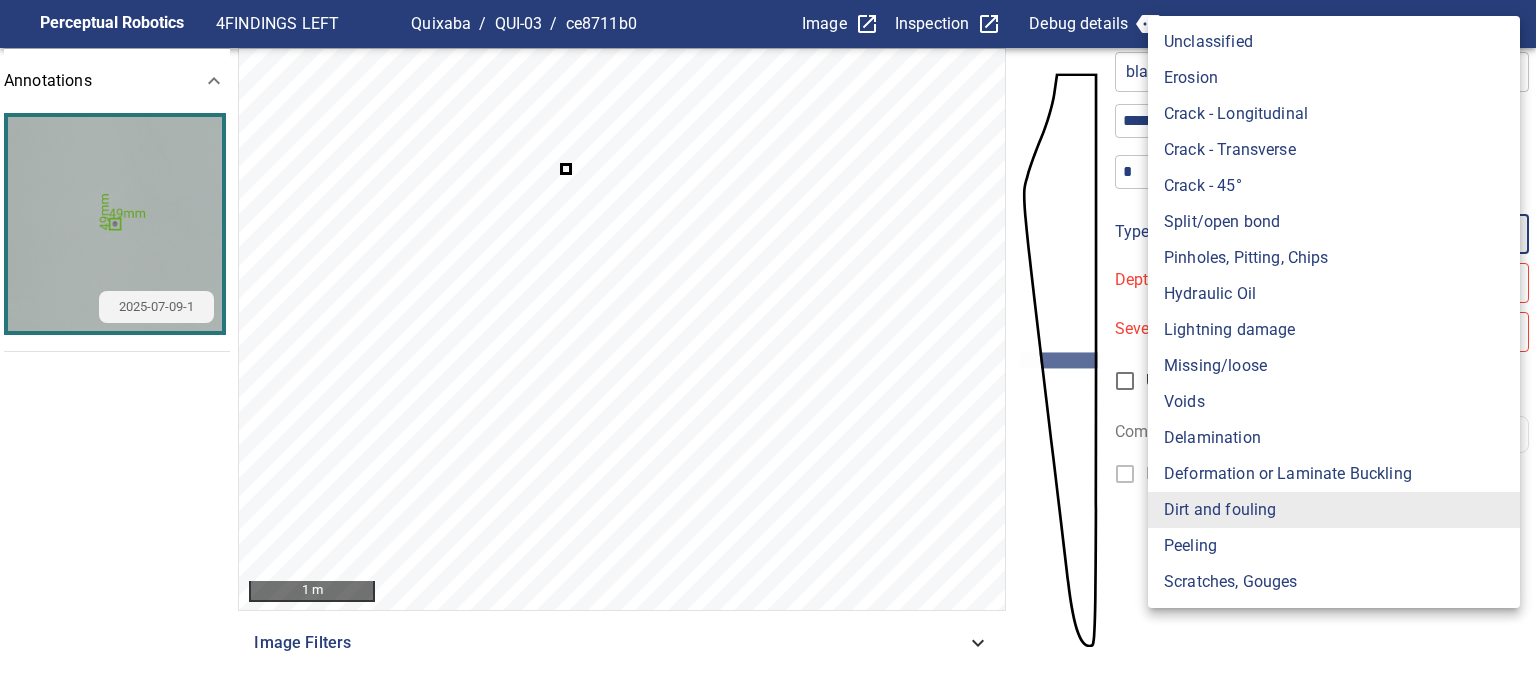 type on "**********" 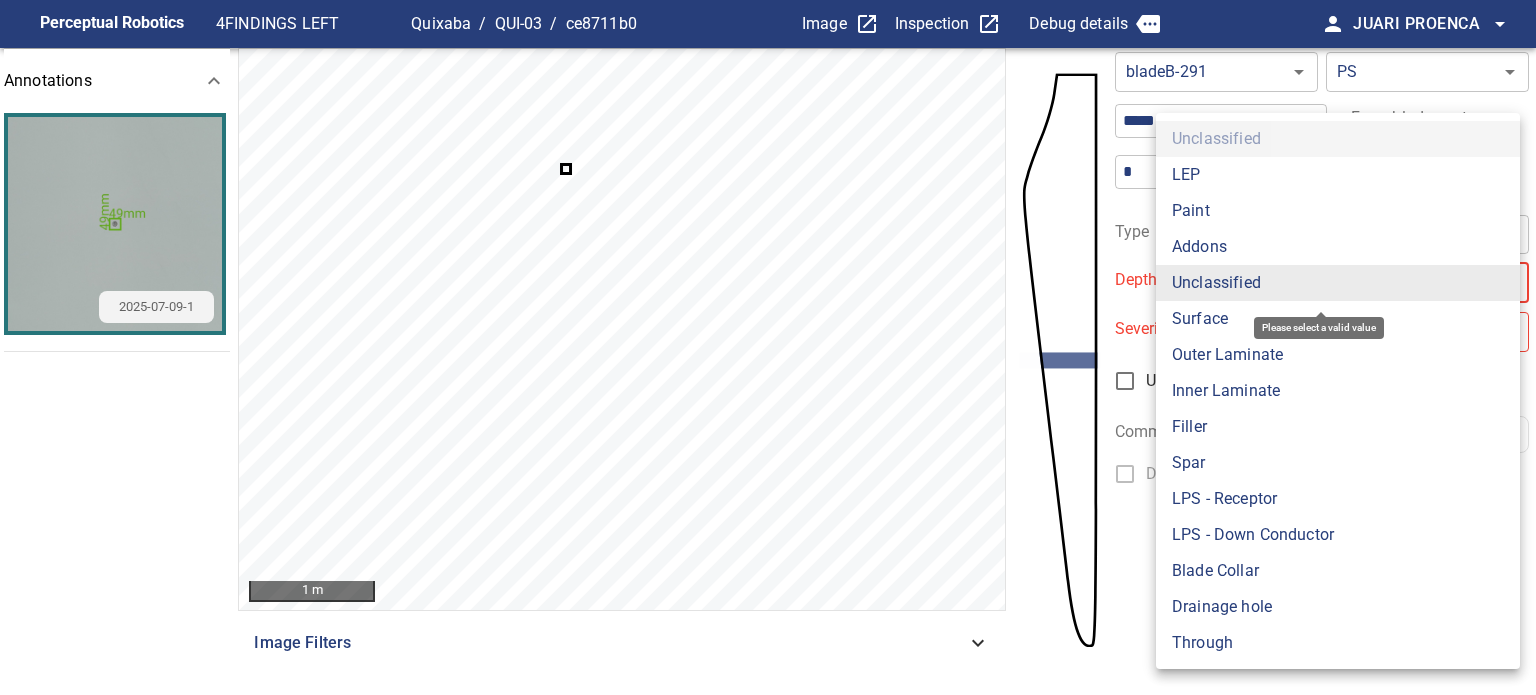 click on "**********" at bounding box center [768, 347] 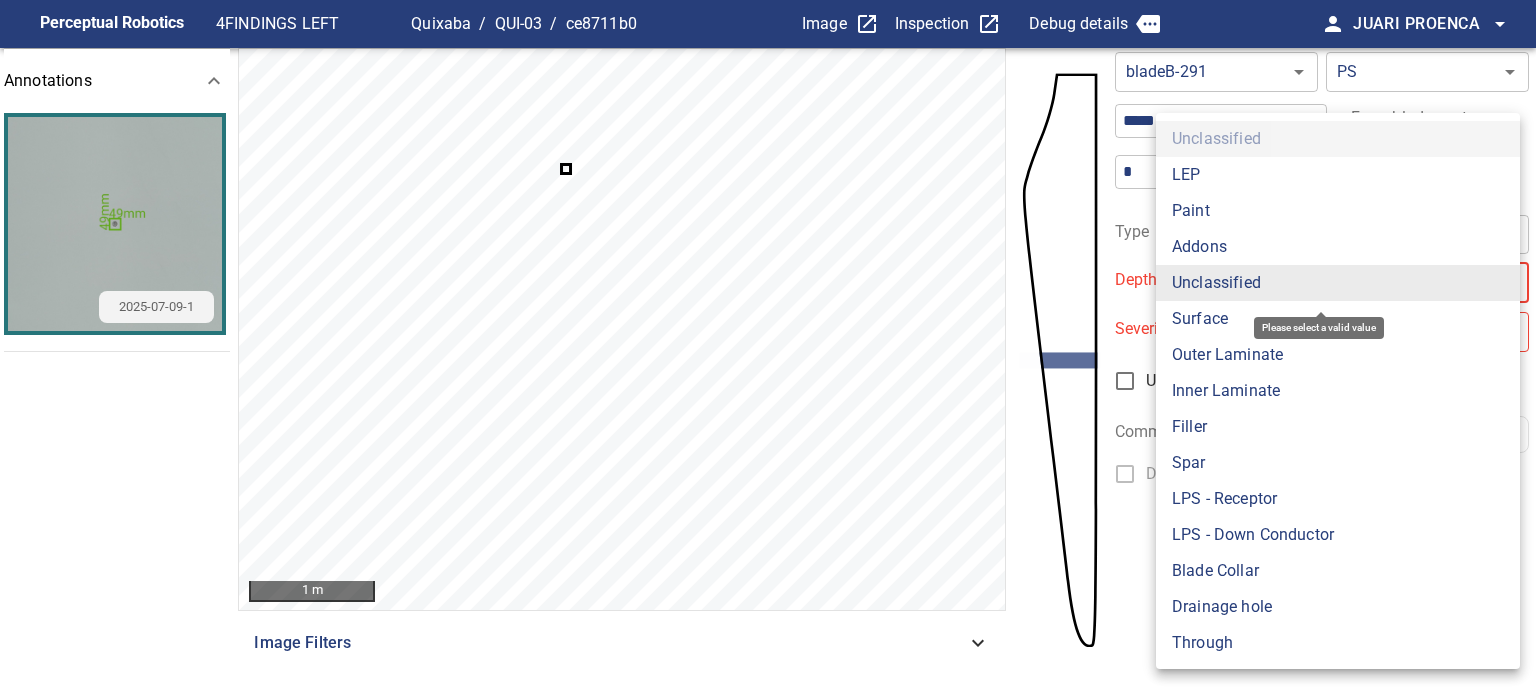 click on "Surface" at bounding box center [1338, 319] 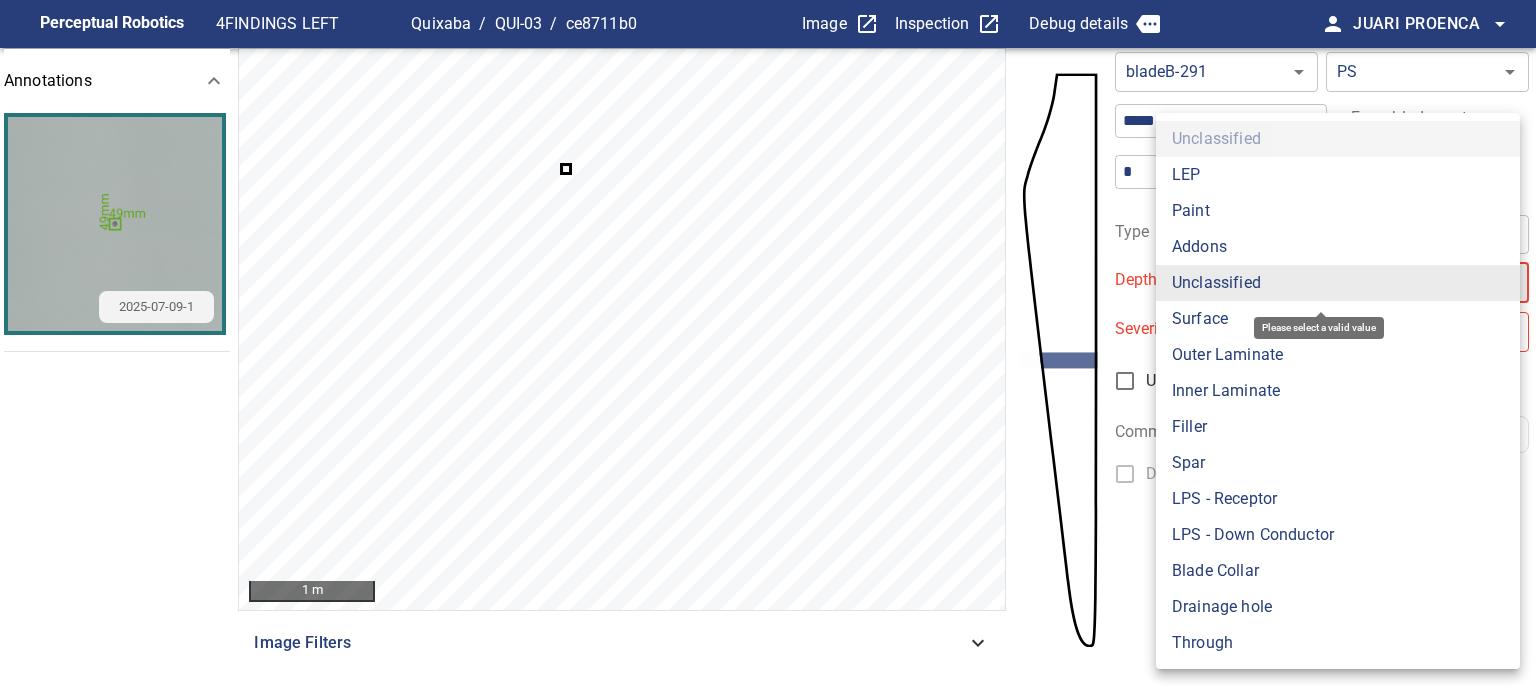 type on "*******" 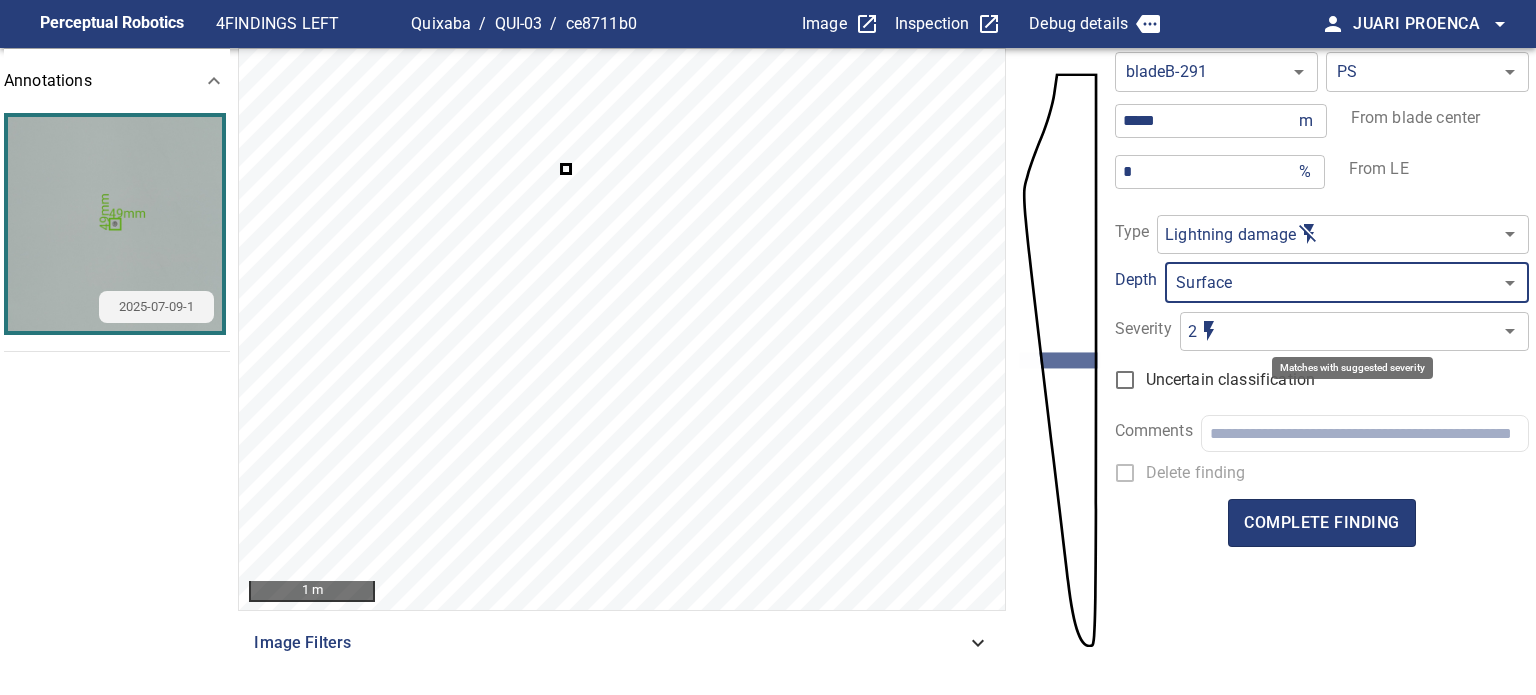 click on "**********" at bounding box center (768, 347) 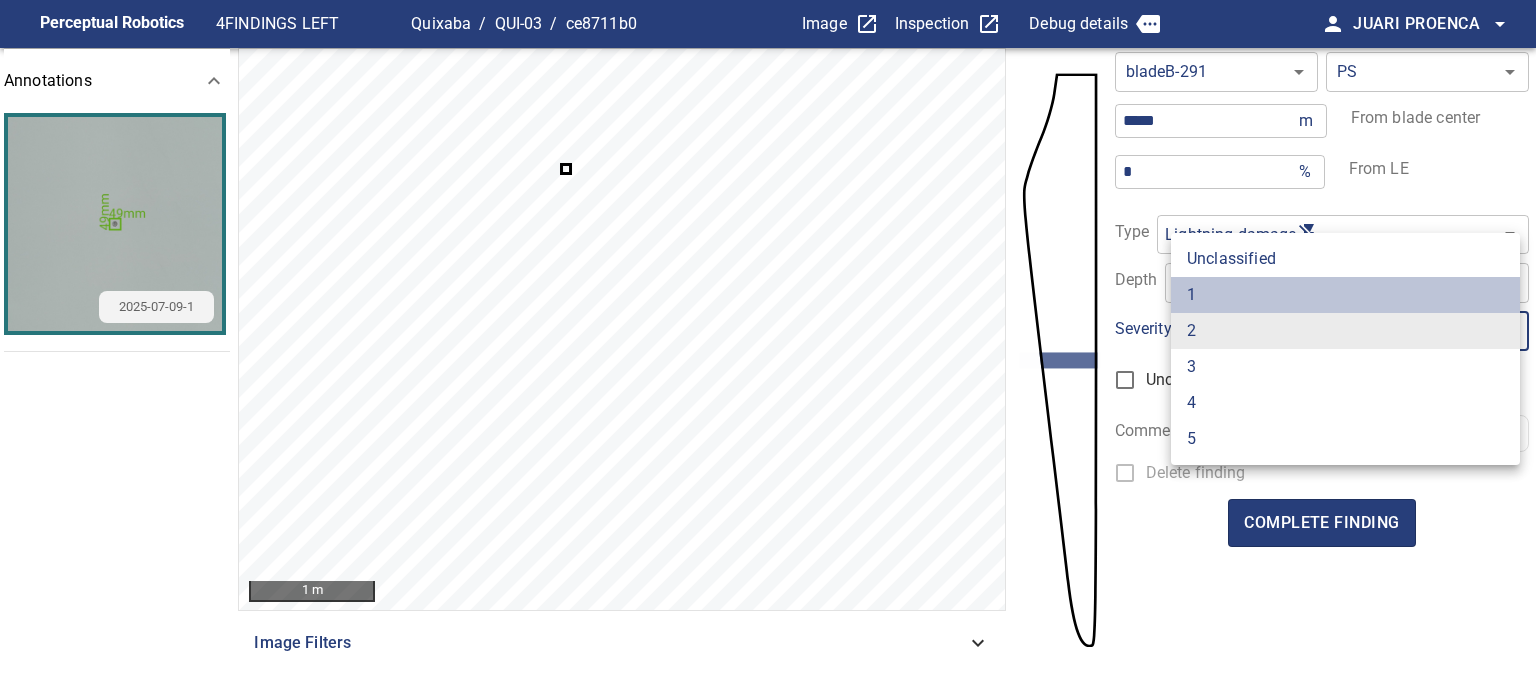 click on "1" at bounding box center [1345, 295] 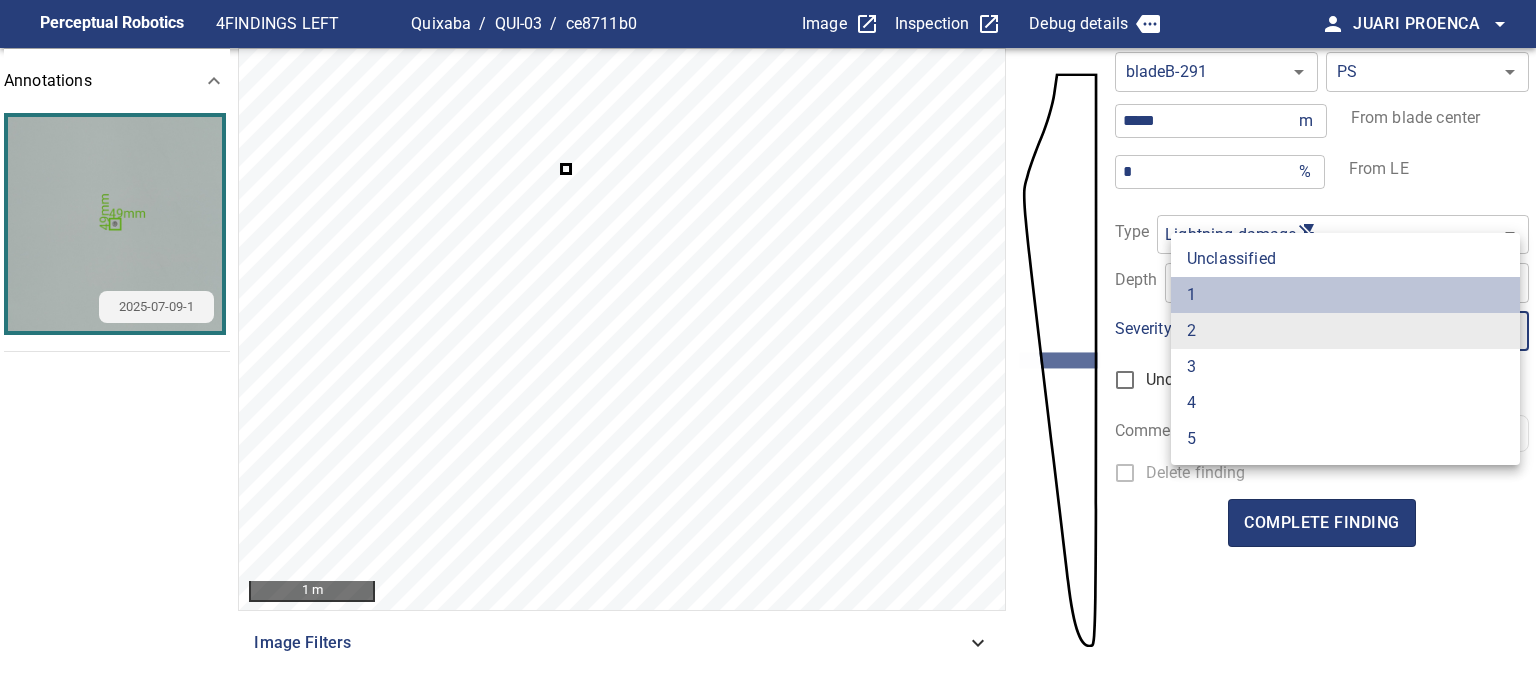 type on "*" 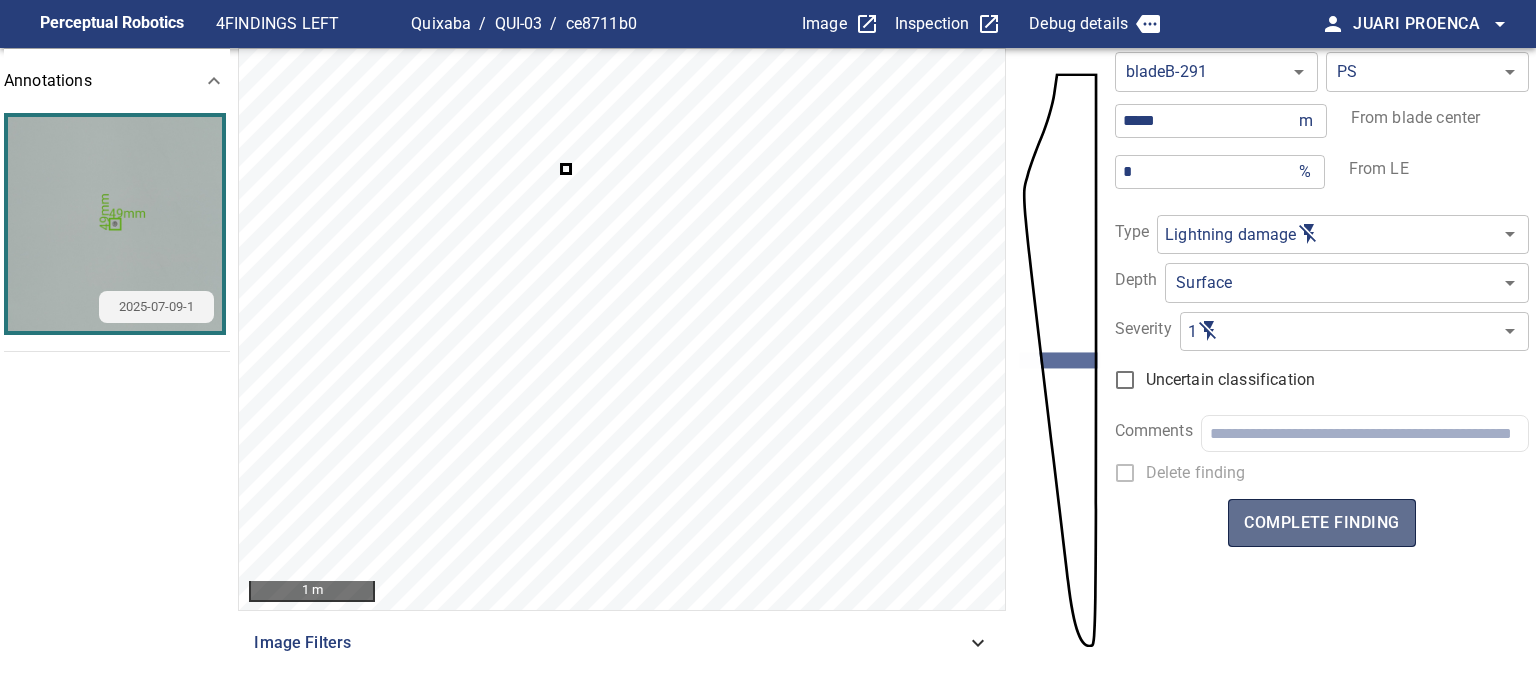 click on "complete finding" at bounding box center (1321, 523) 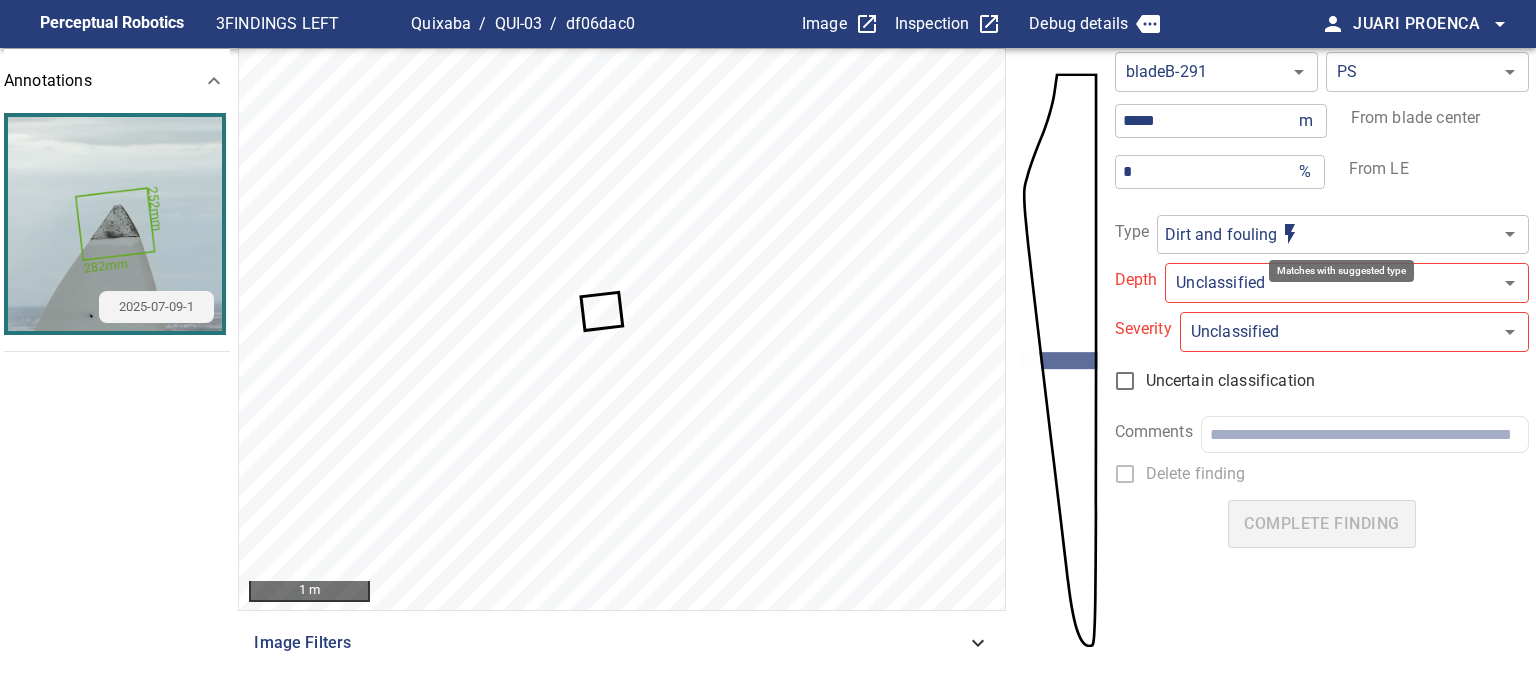 click on "**********" at bounding box center [768, 347] 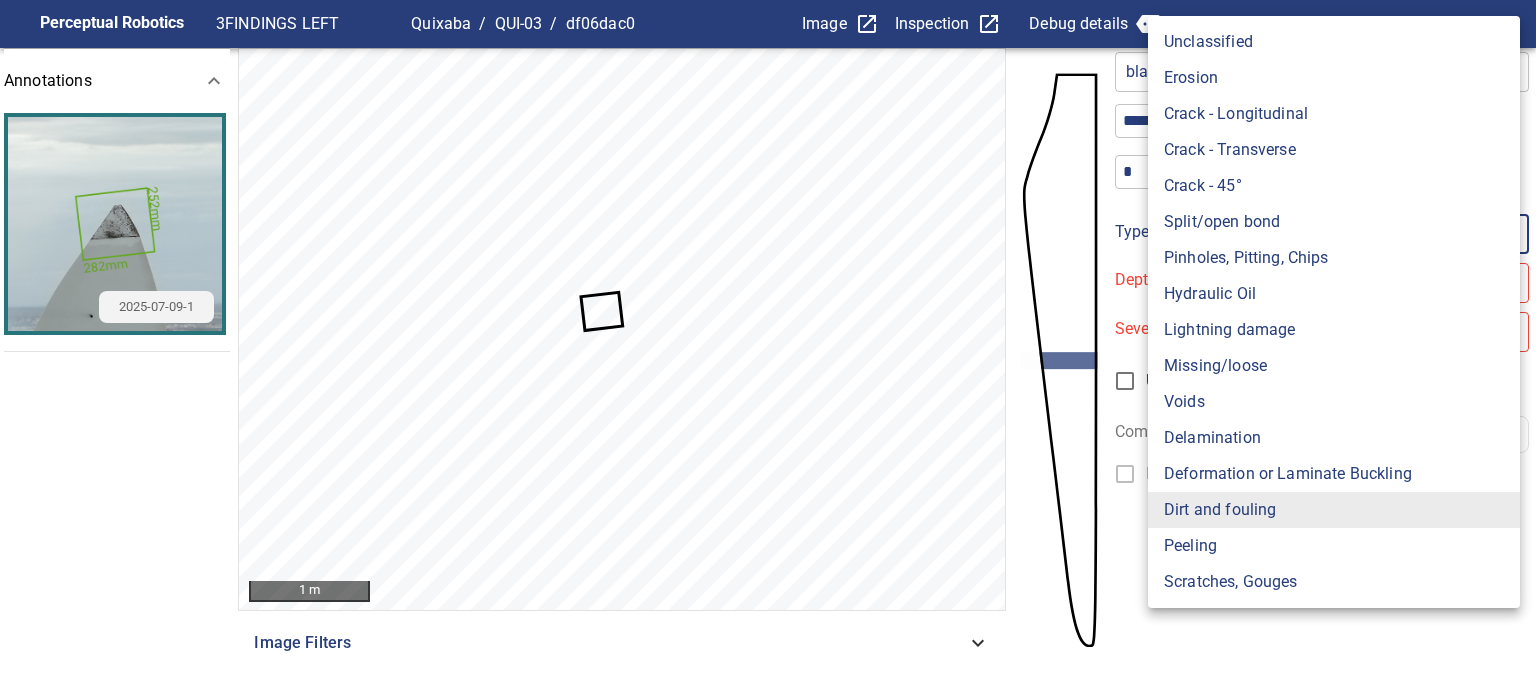 click on "Lightning damage" at bounding box center [1334, 330] 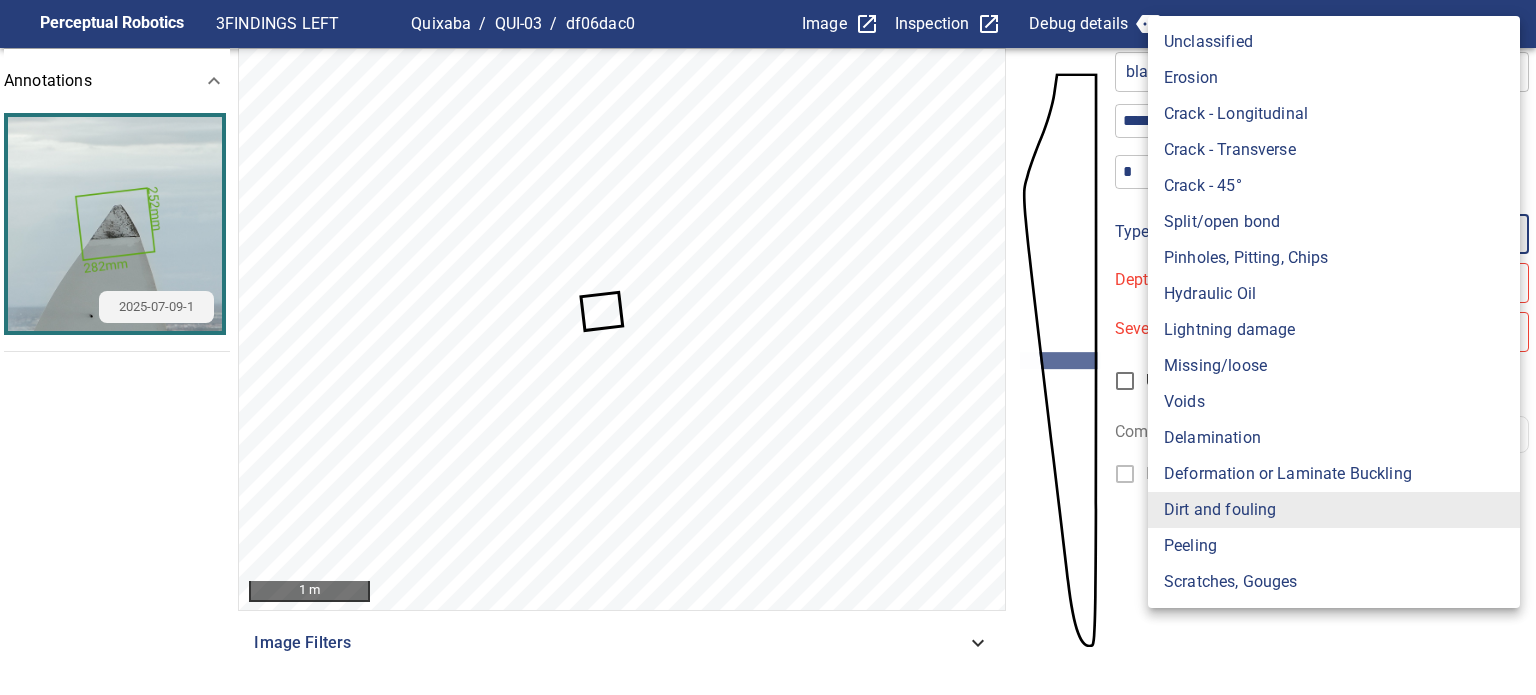 type on "**********" 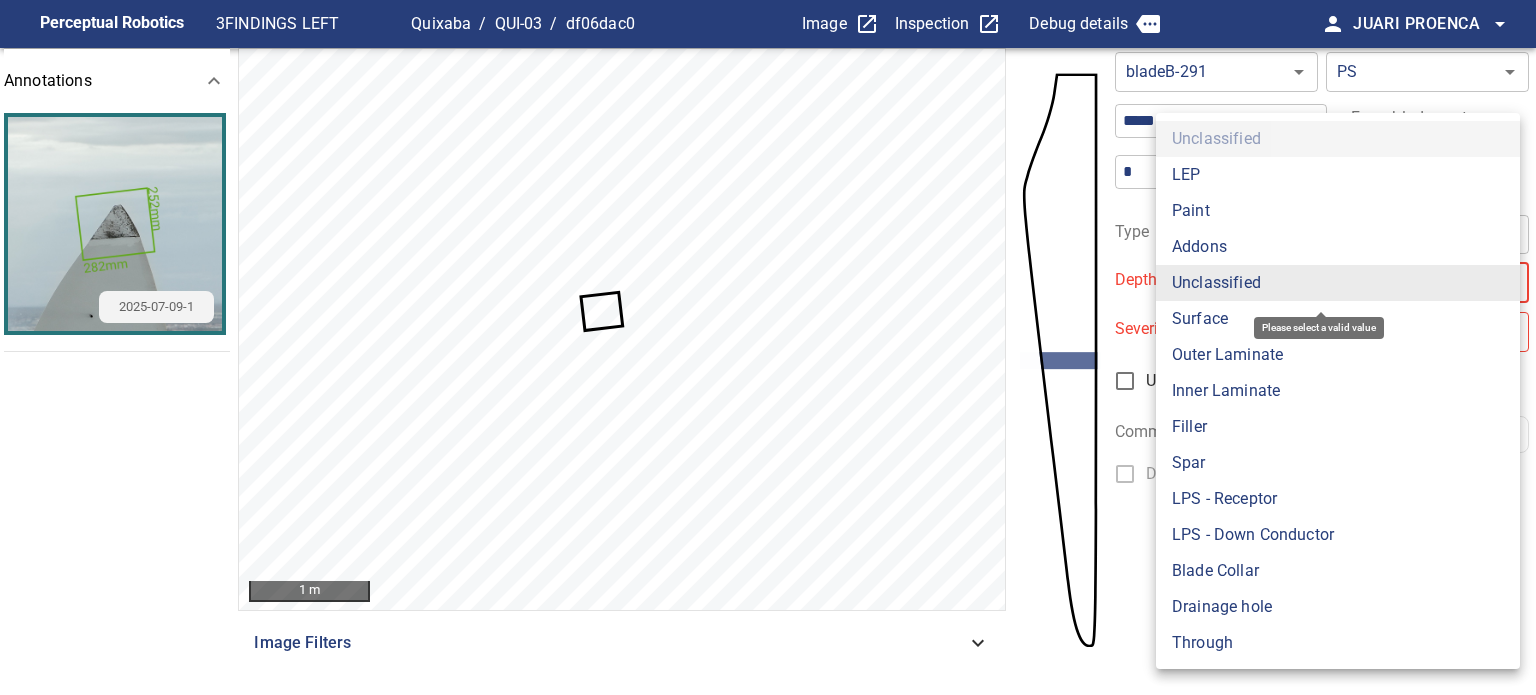 click on "**********" at bounding box center (768, 347) 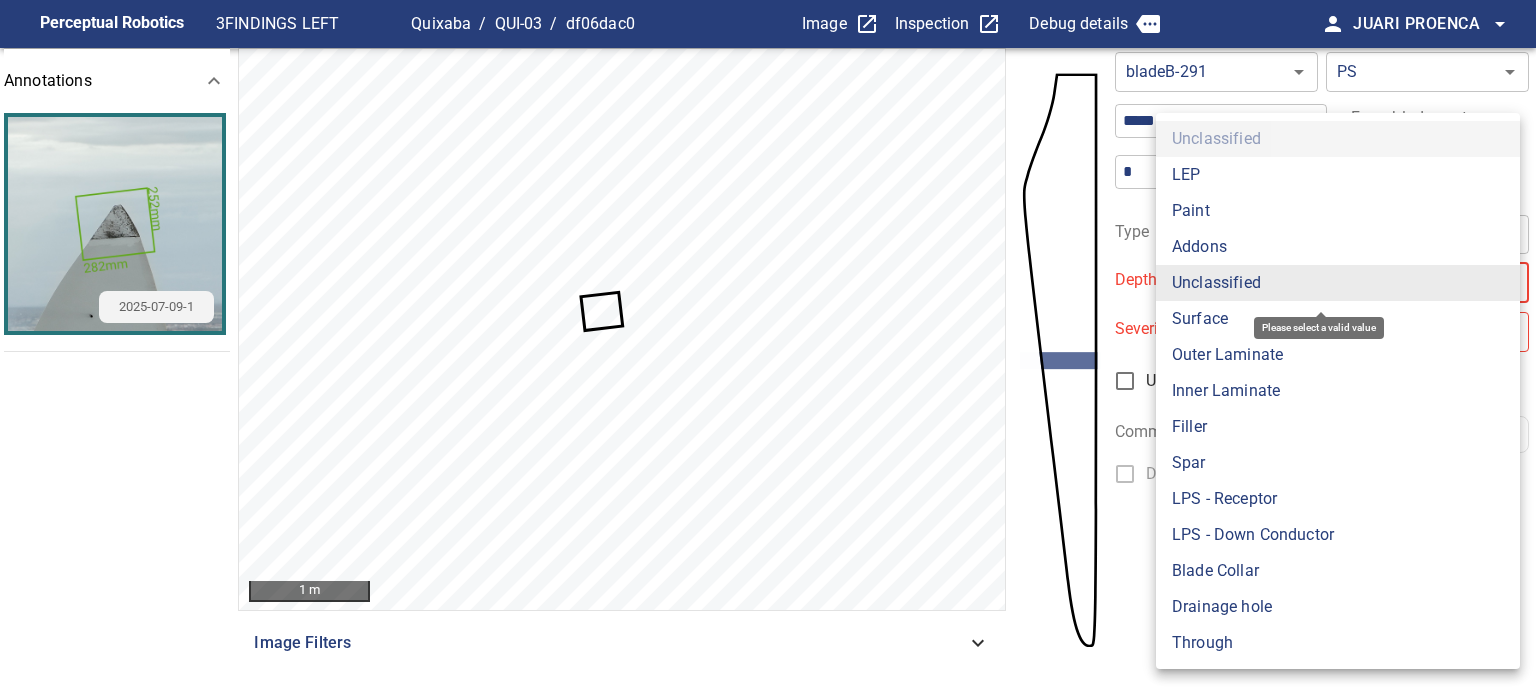 click on "Surface" at bounding box center (1338, 319) 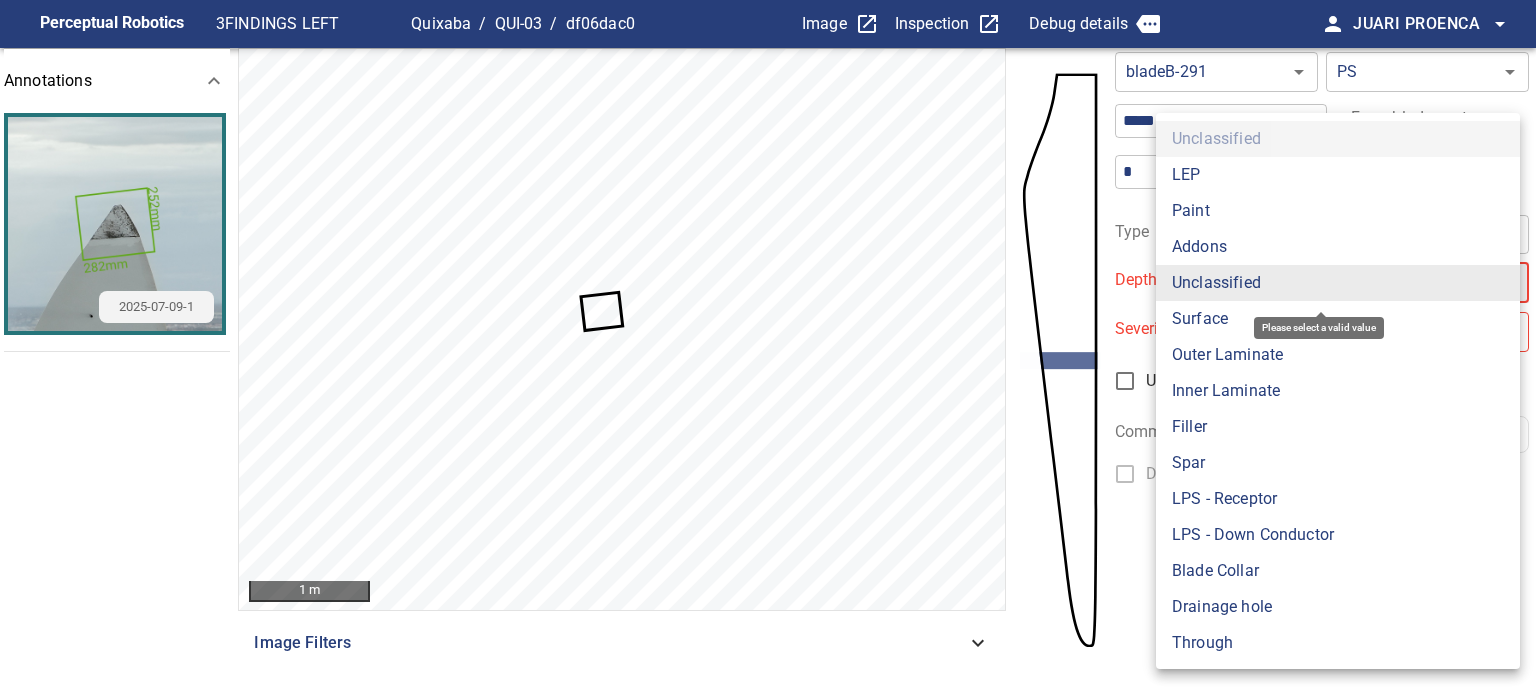 type on "*******" 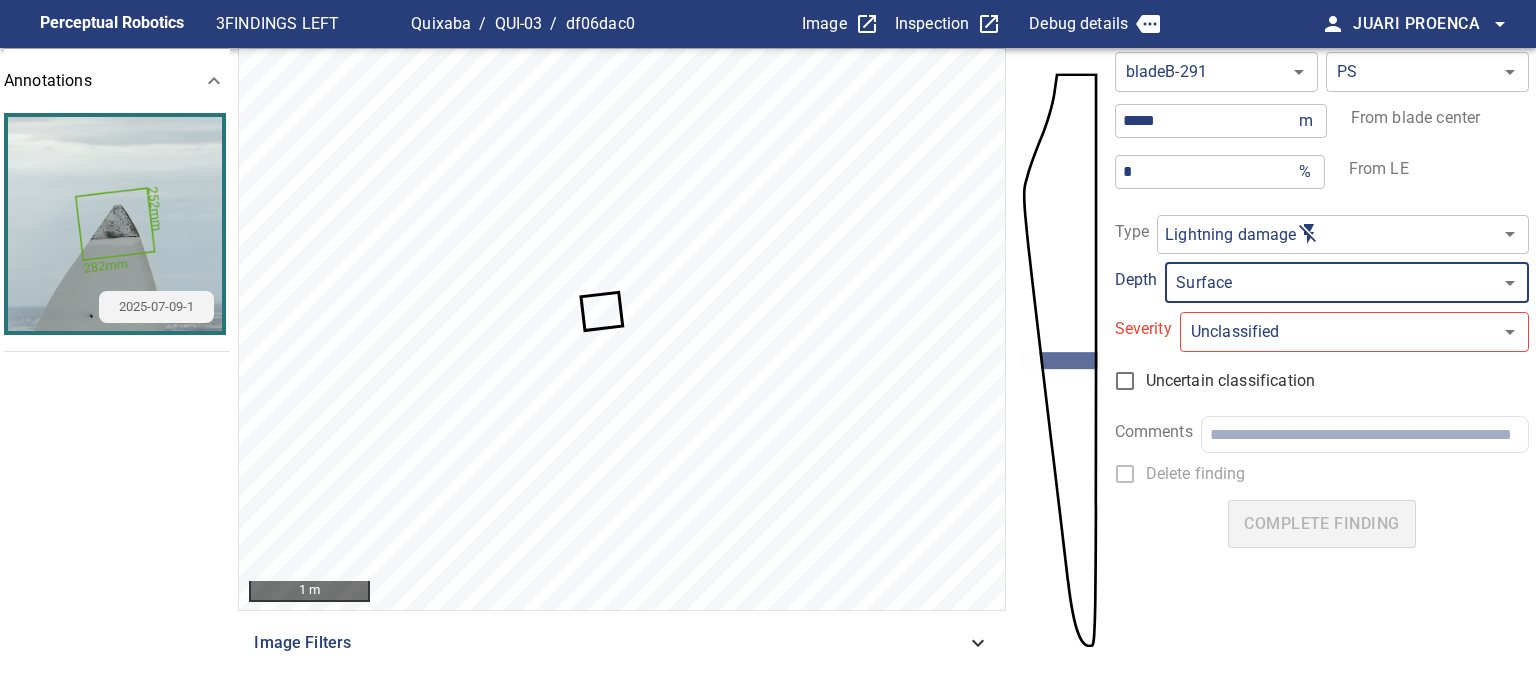 click on "**********" at bounding box center (768, 347) 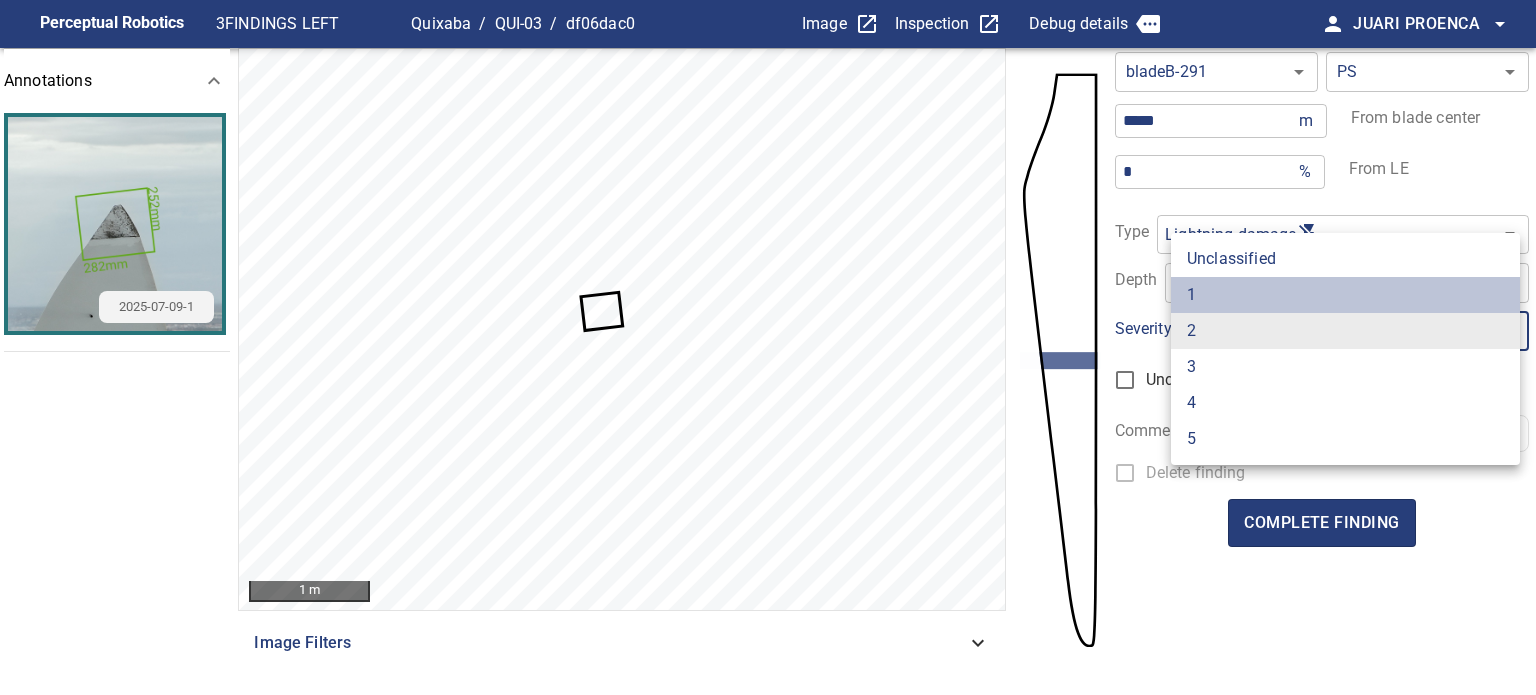 click on "1" at bounding box center [1345, 295] 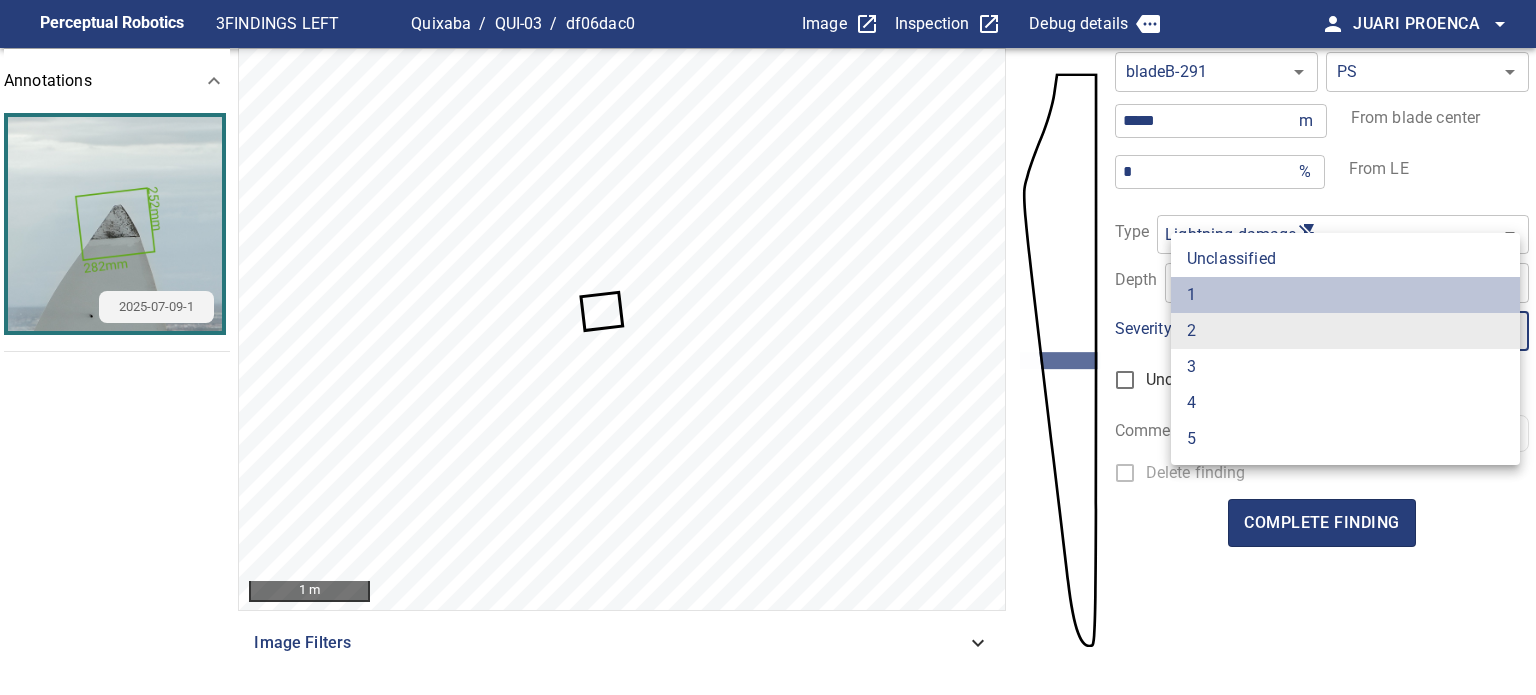 type on "*" 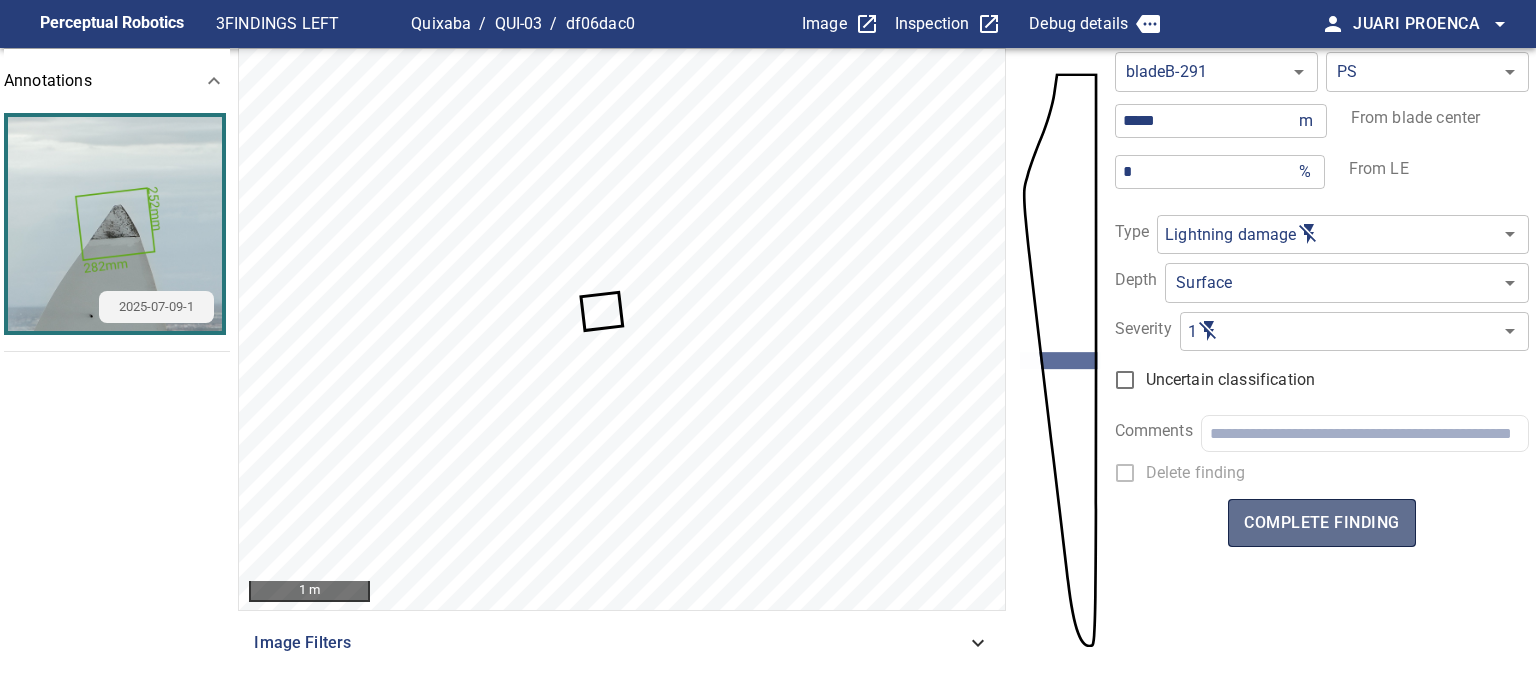 click on "complete finding" at bounding box center (1321, 523) 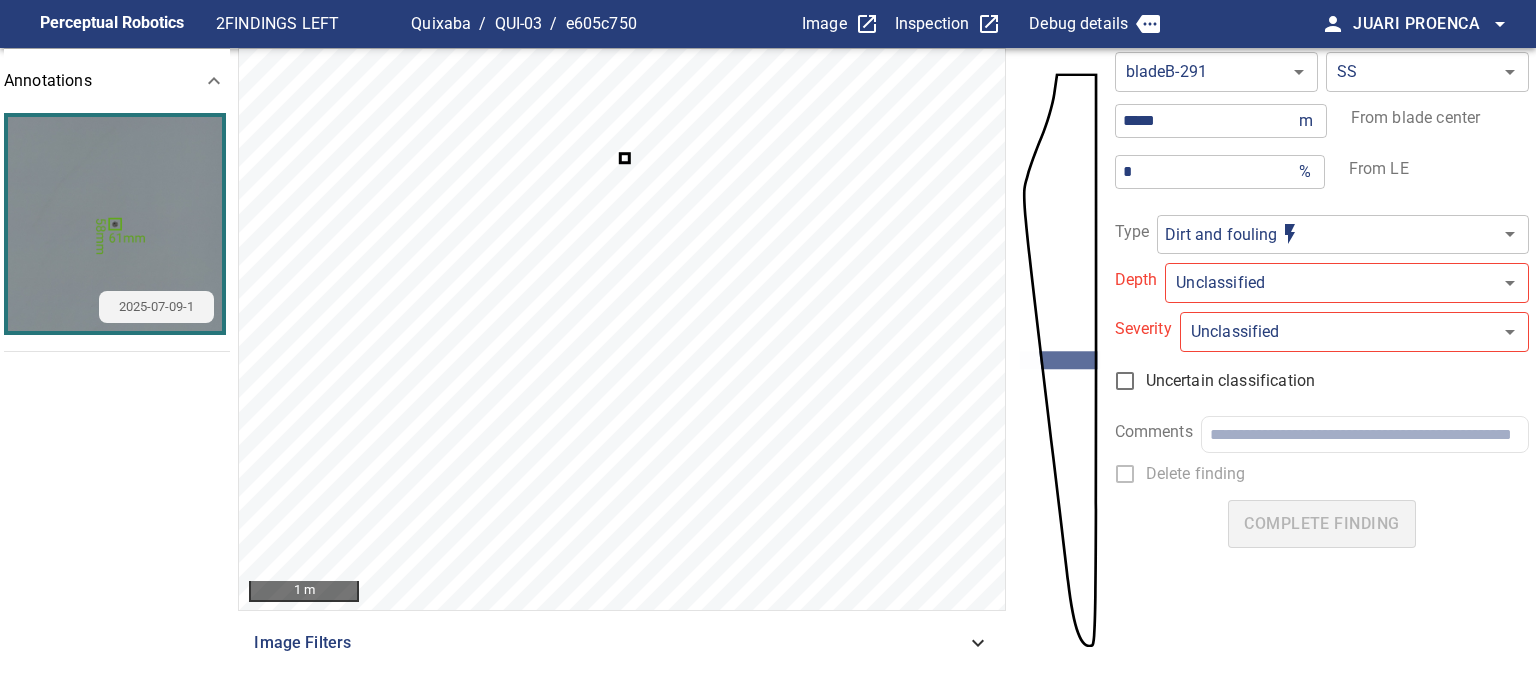 click on "**********" at bounding box center [768, 347] 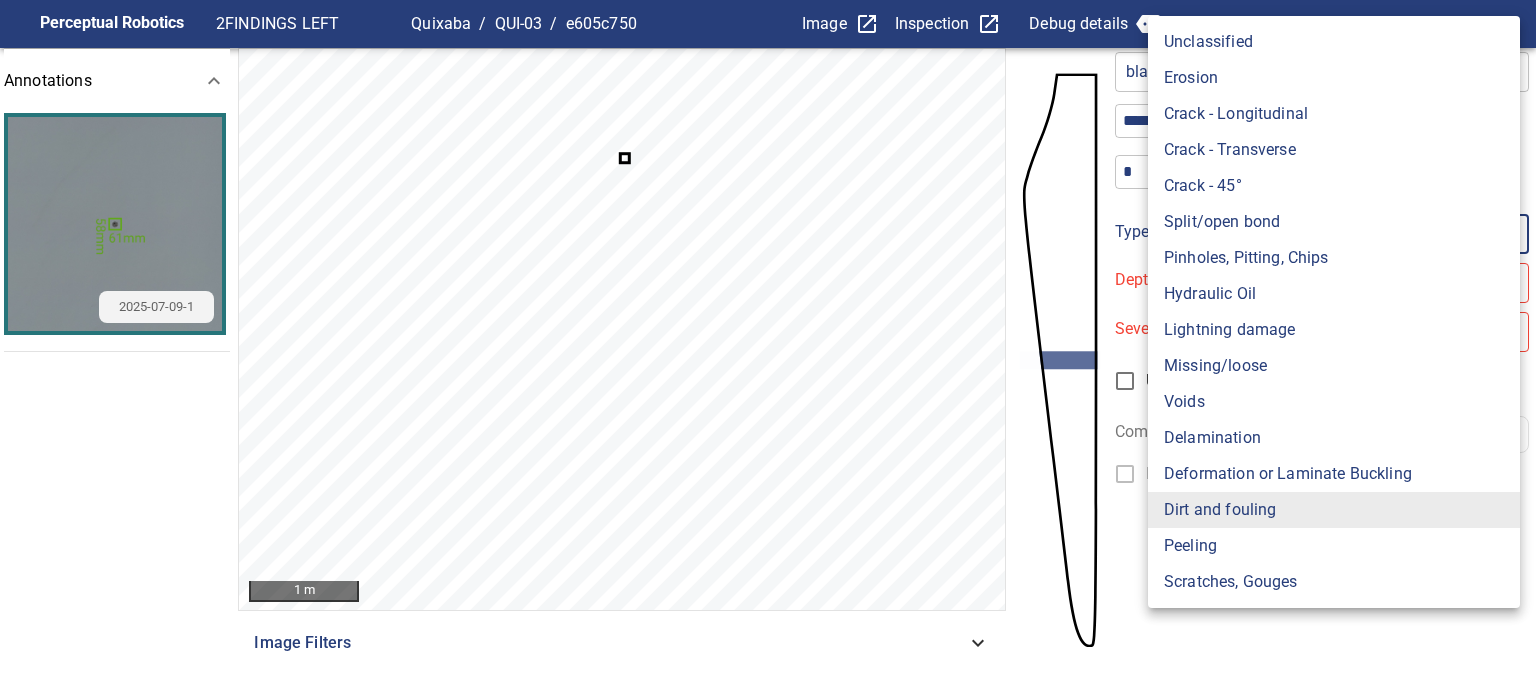 click on "Lightning damage" at bounding box center (1334, 330) 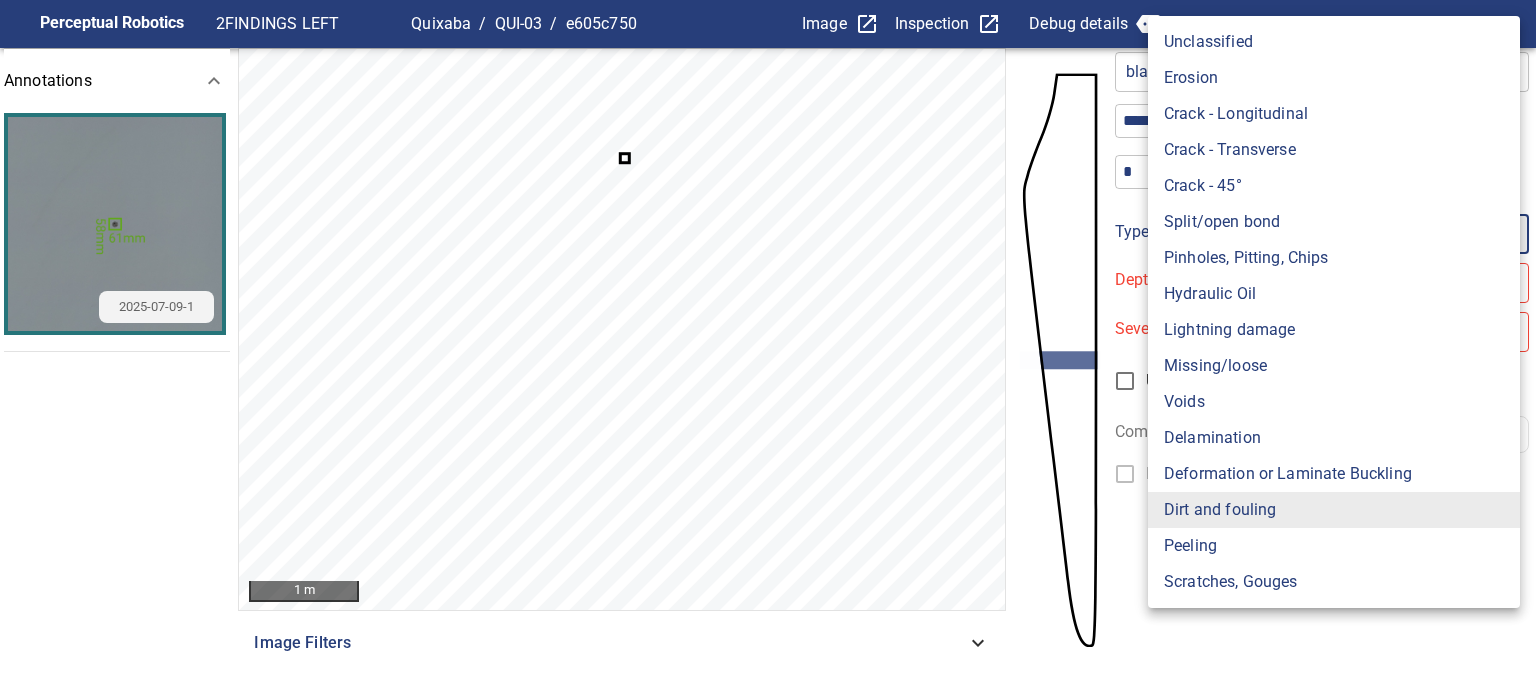 type on "**********" 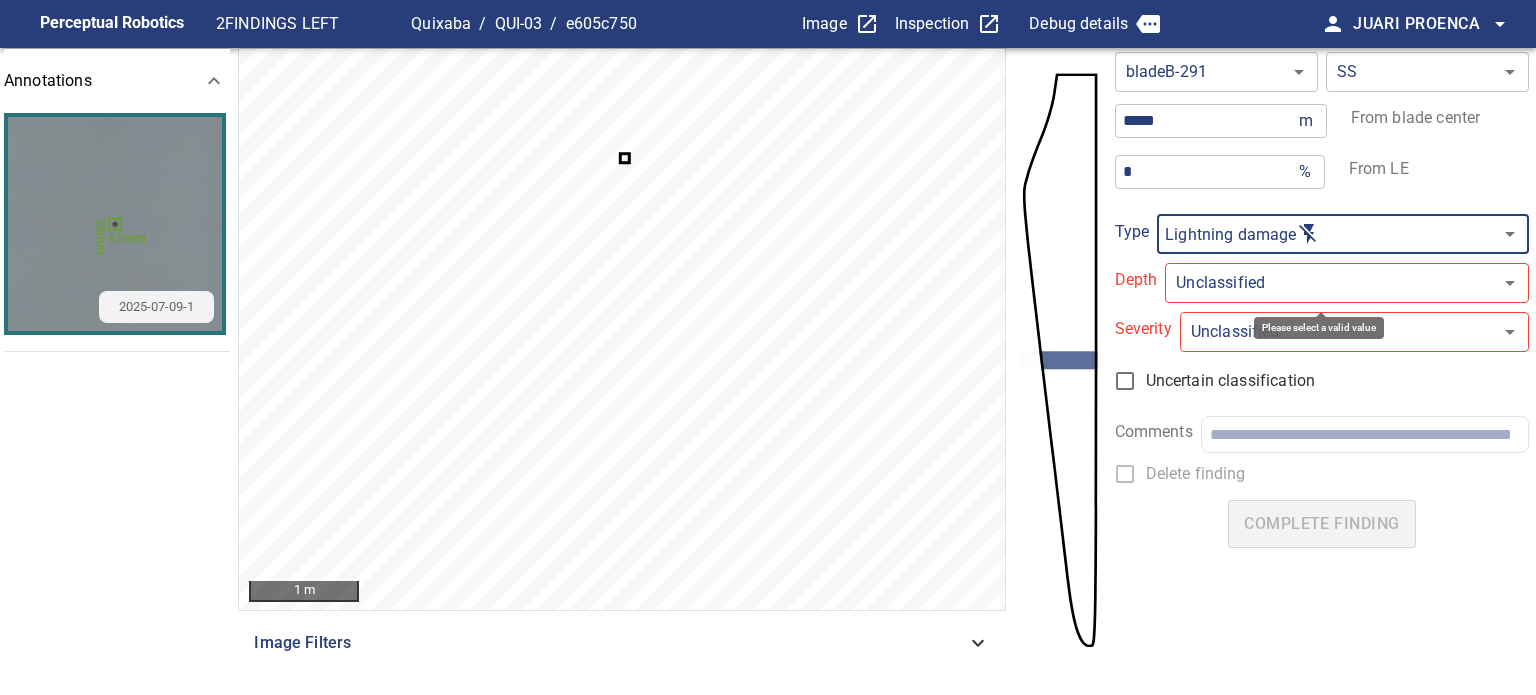 click on "**********" at bounding box center [768, 347] 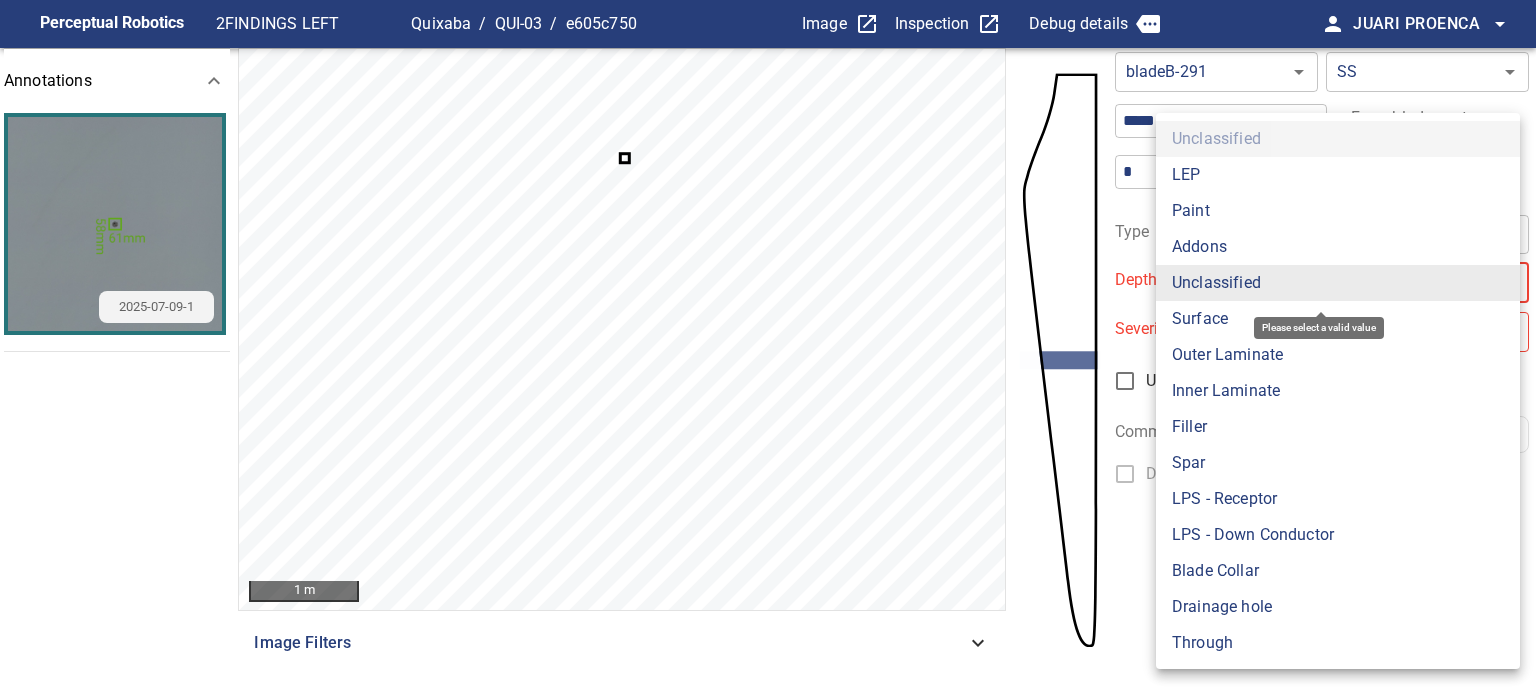 click on "Surface" at bounding box center [1338, 319] 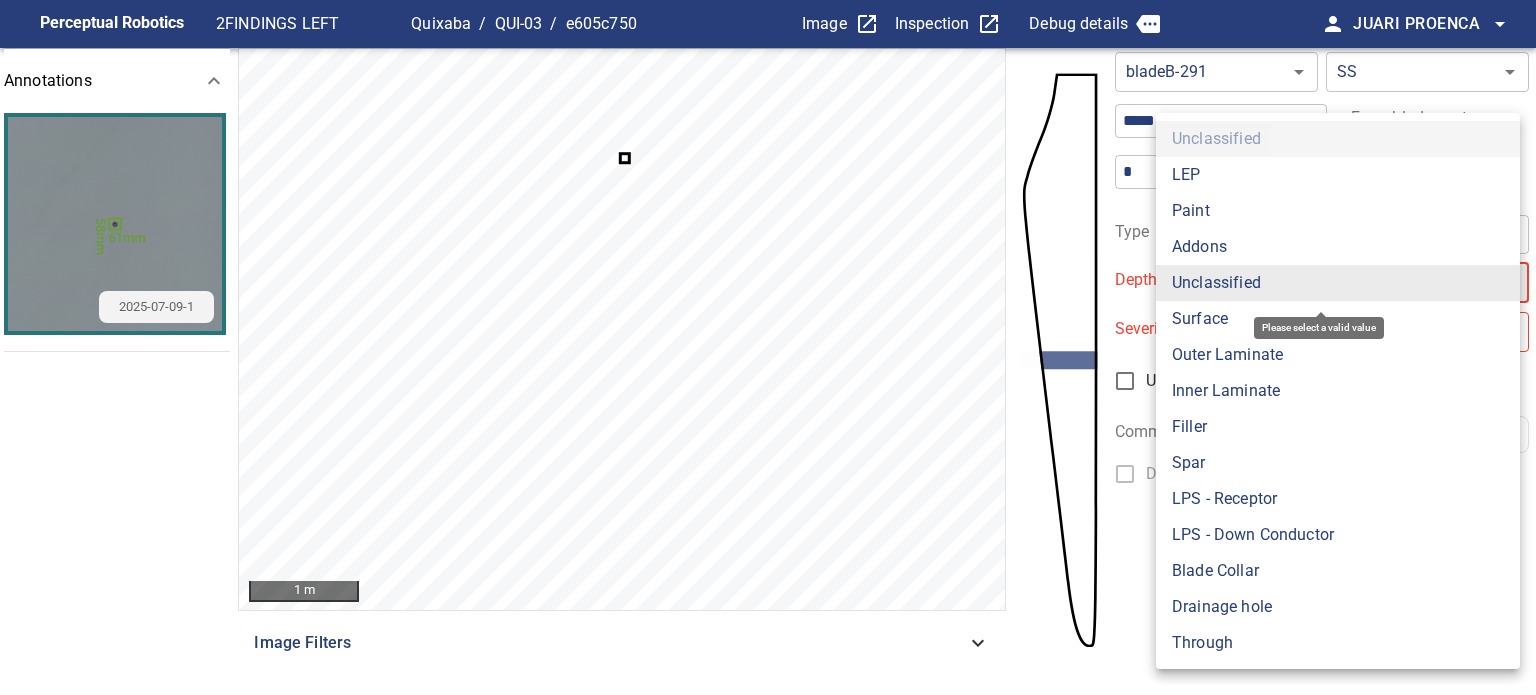 type on "*******" 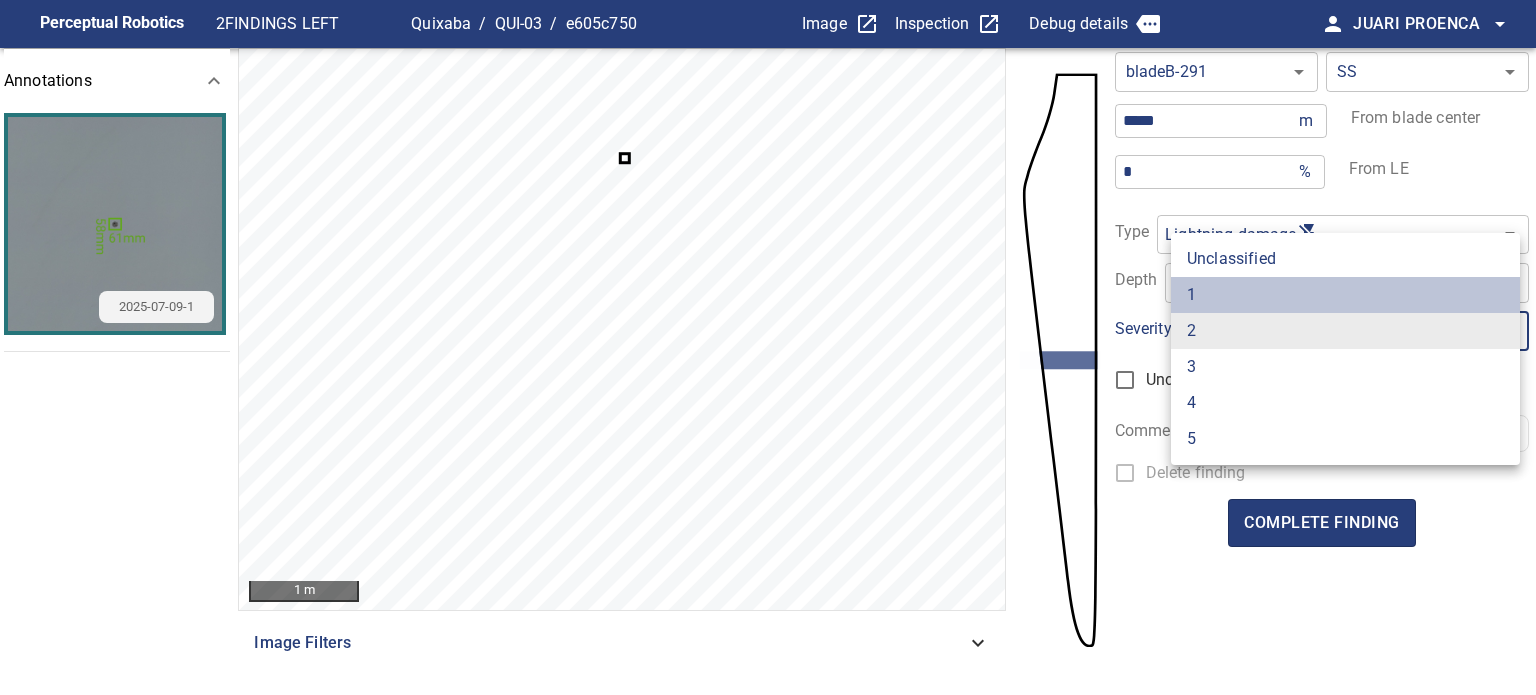 click on "1" at bounding box center (1345, 295) 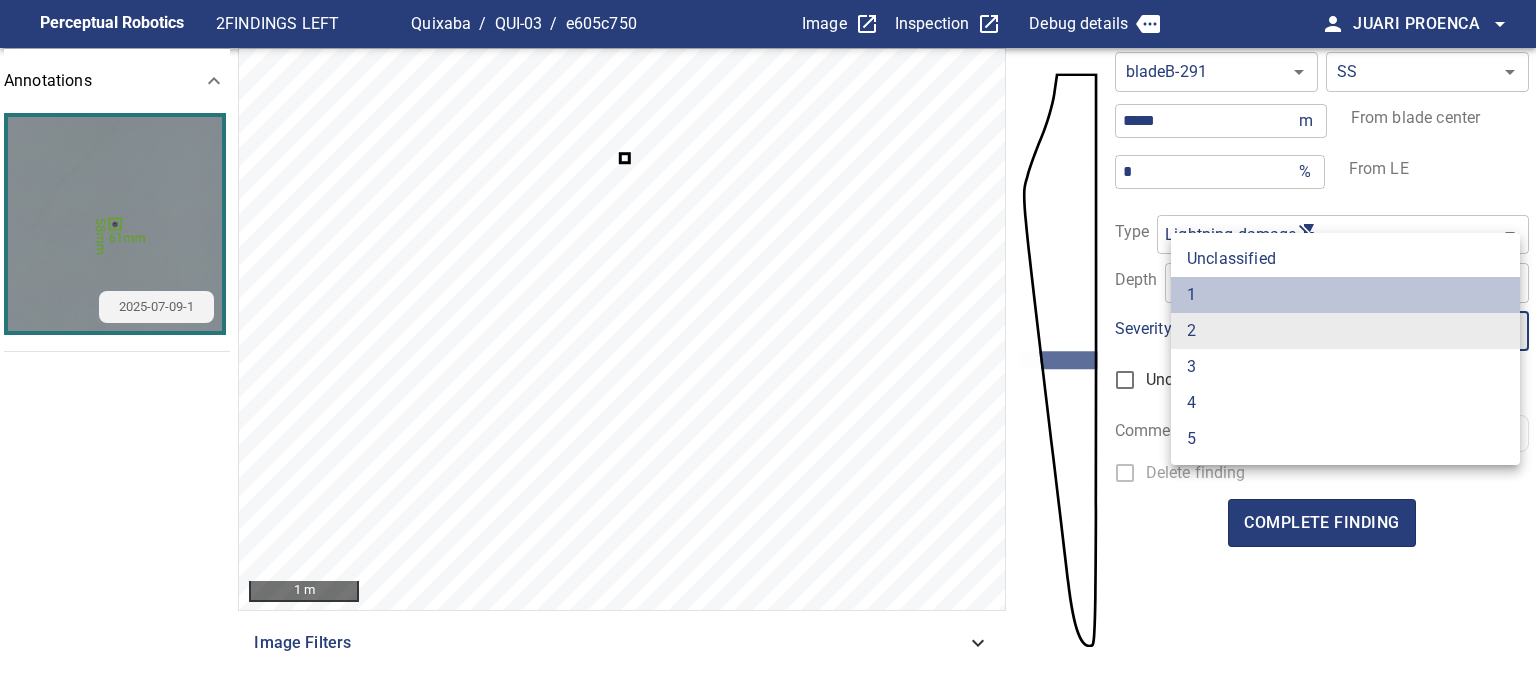 type on "*" 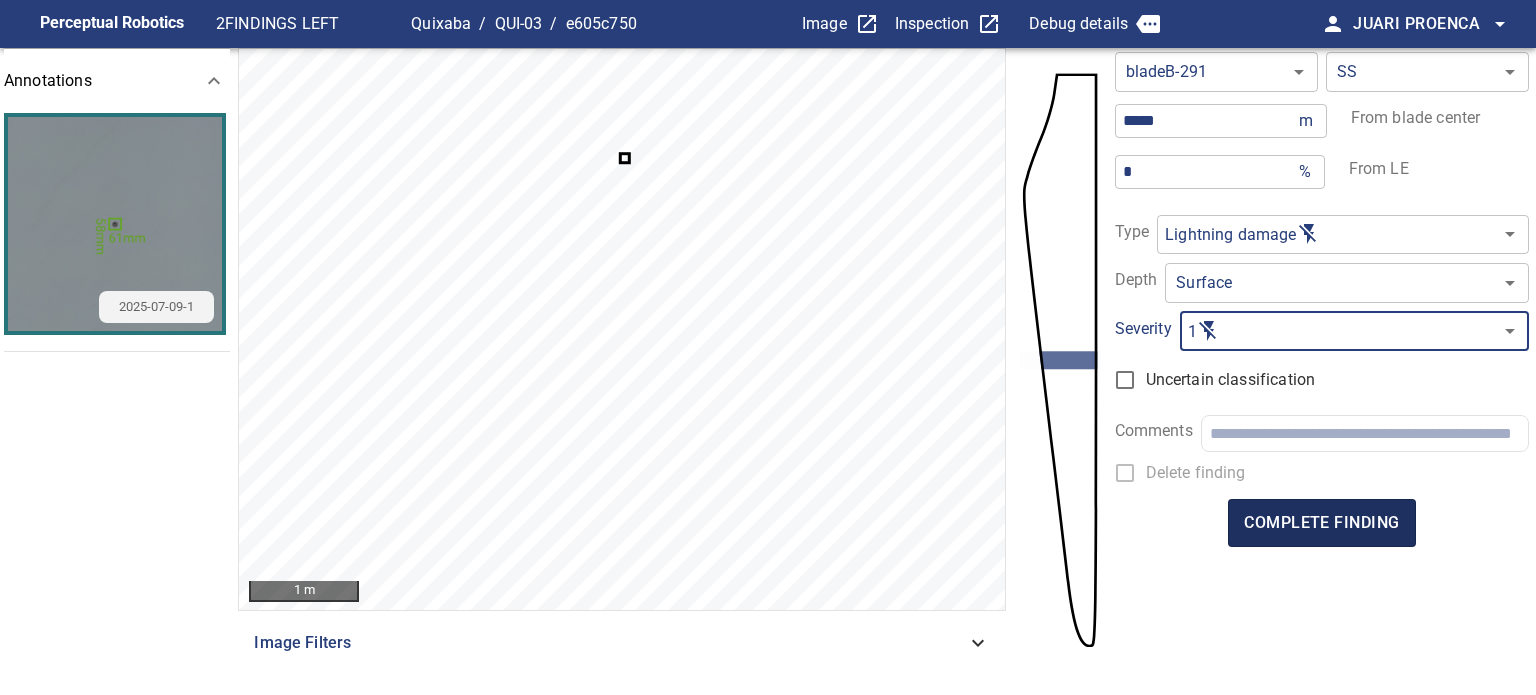 click on "complete finding" at bounding box center [1321, 523] 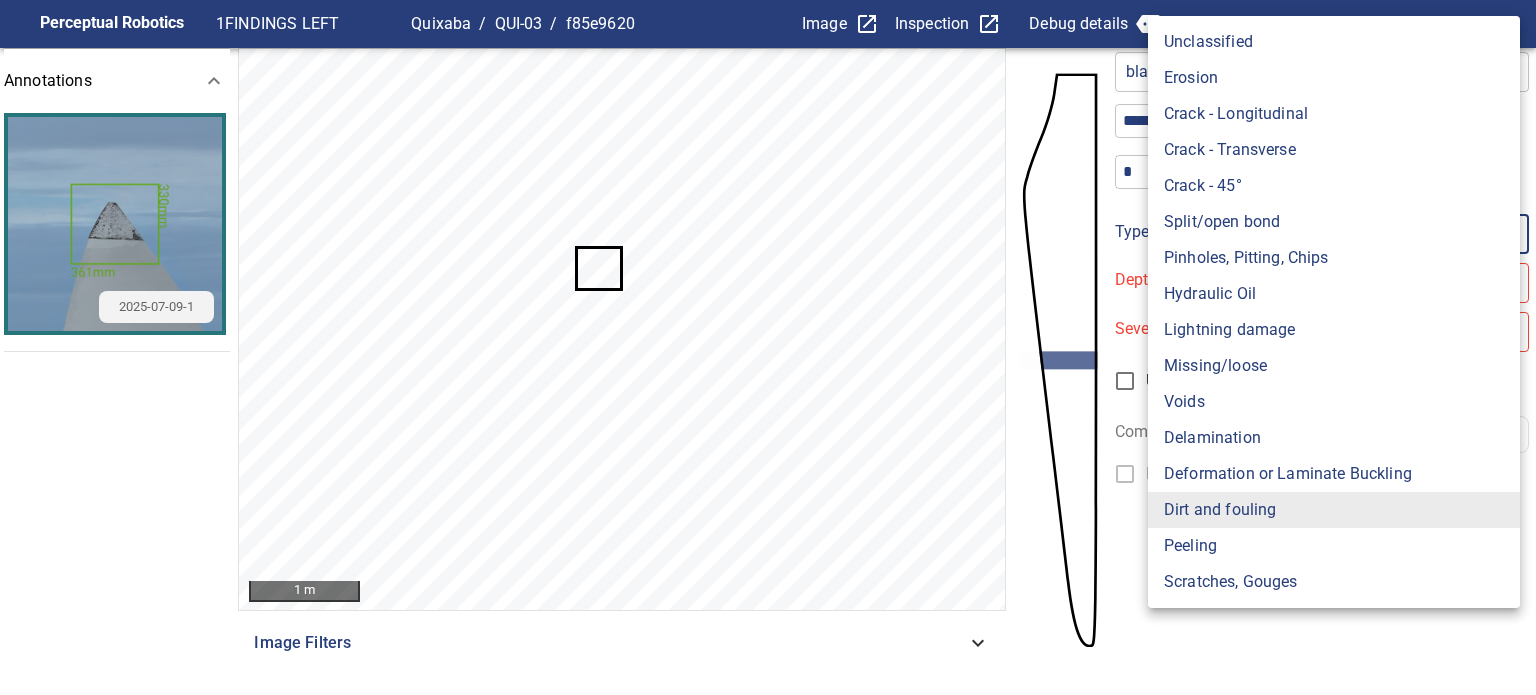 click on "**********" at bounding box center [768, 347] 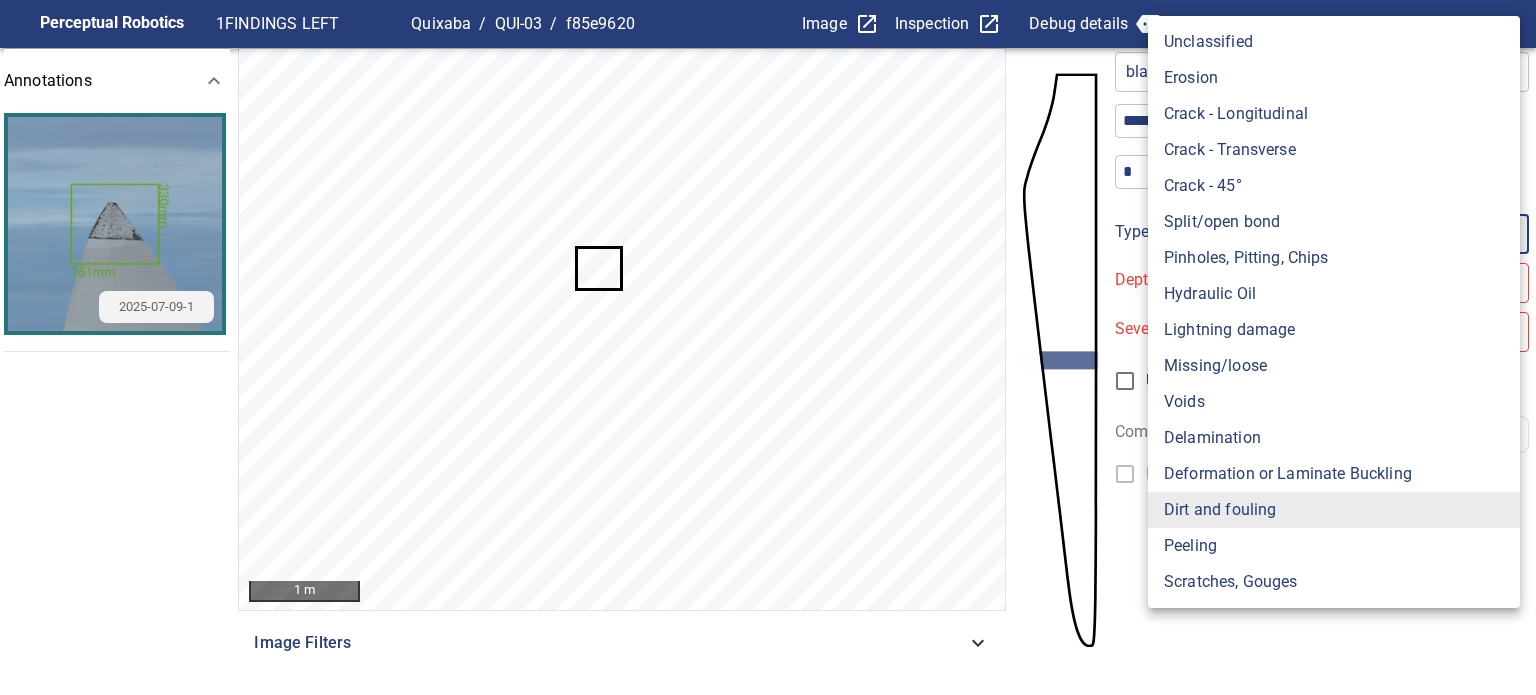 type on "**********" 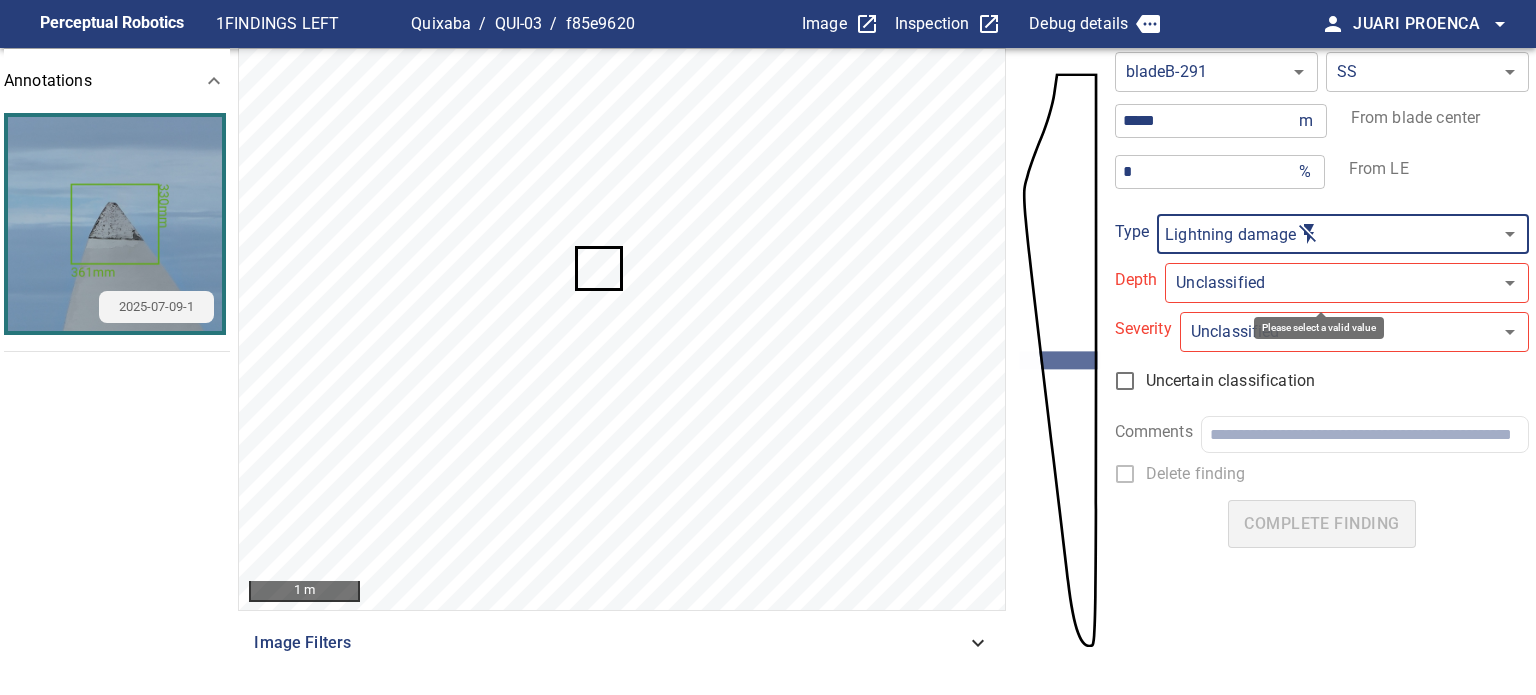click on "**********" at bounding box center [768, 347] 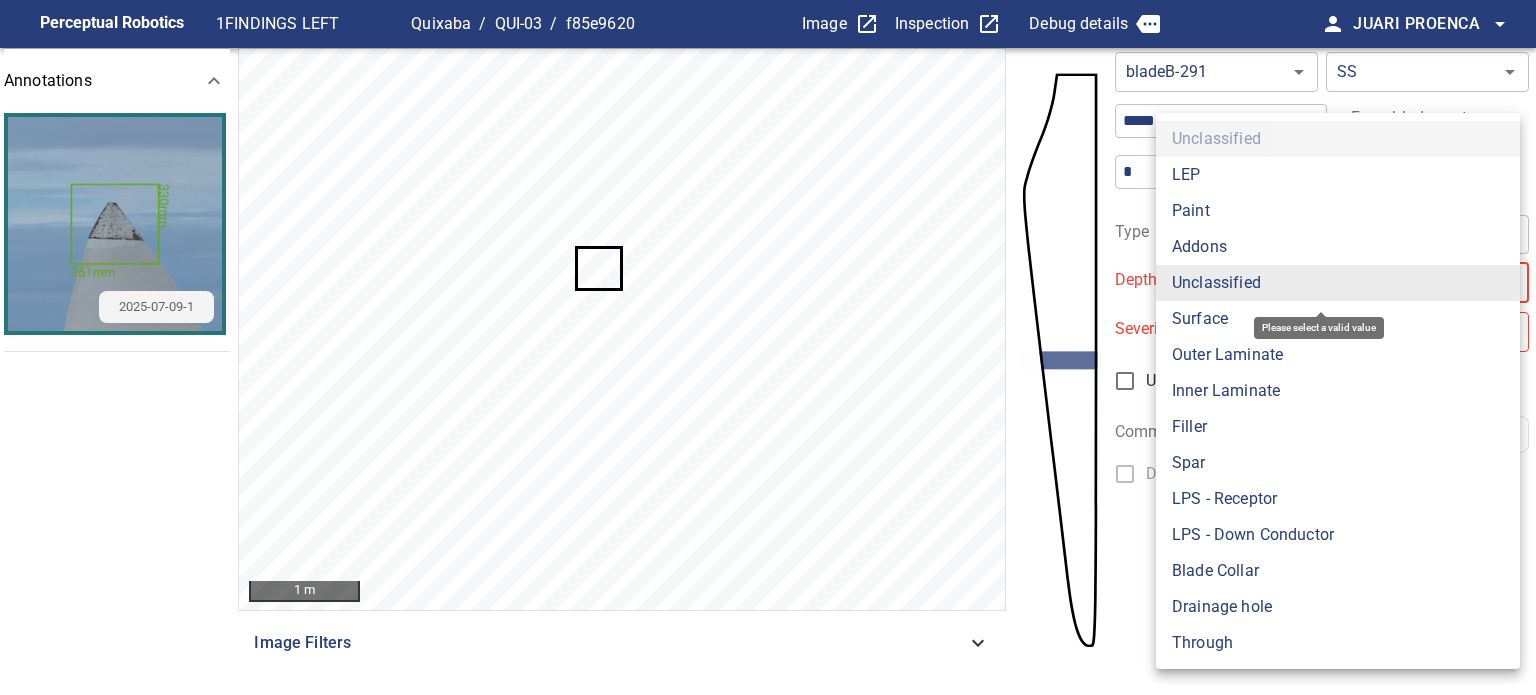 click on "Surface" at bounding box center (1338, 319) 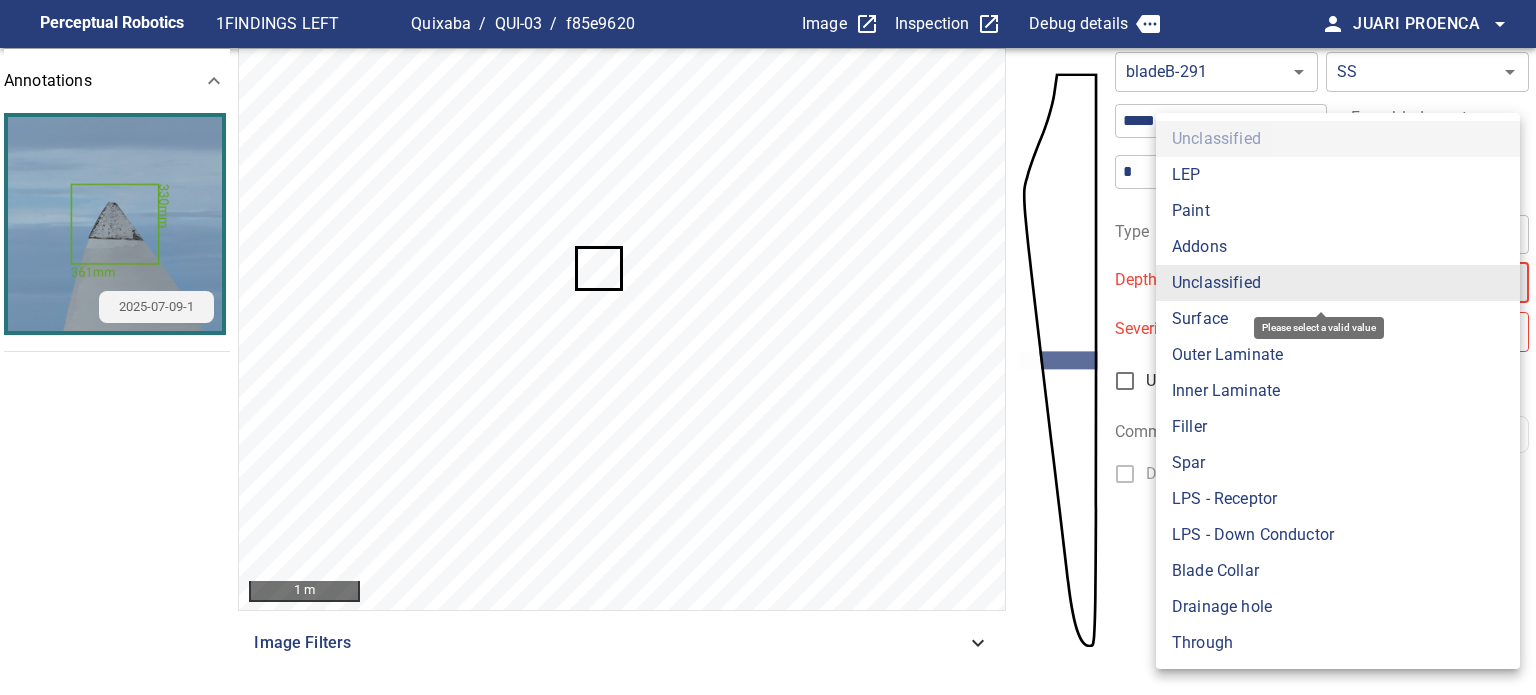 type on "*******" 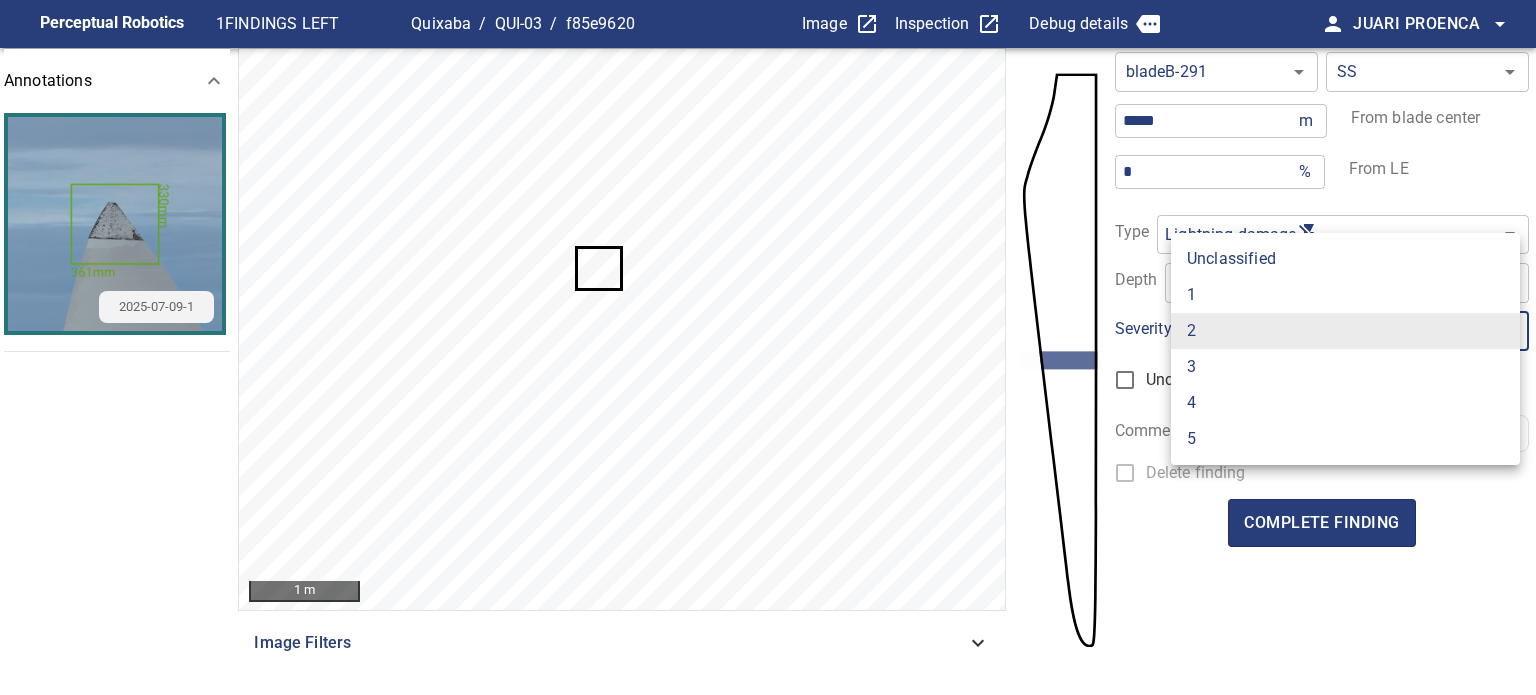 click on "**********" at bounding box center (768, 347) 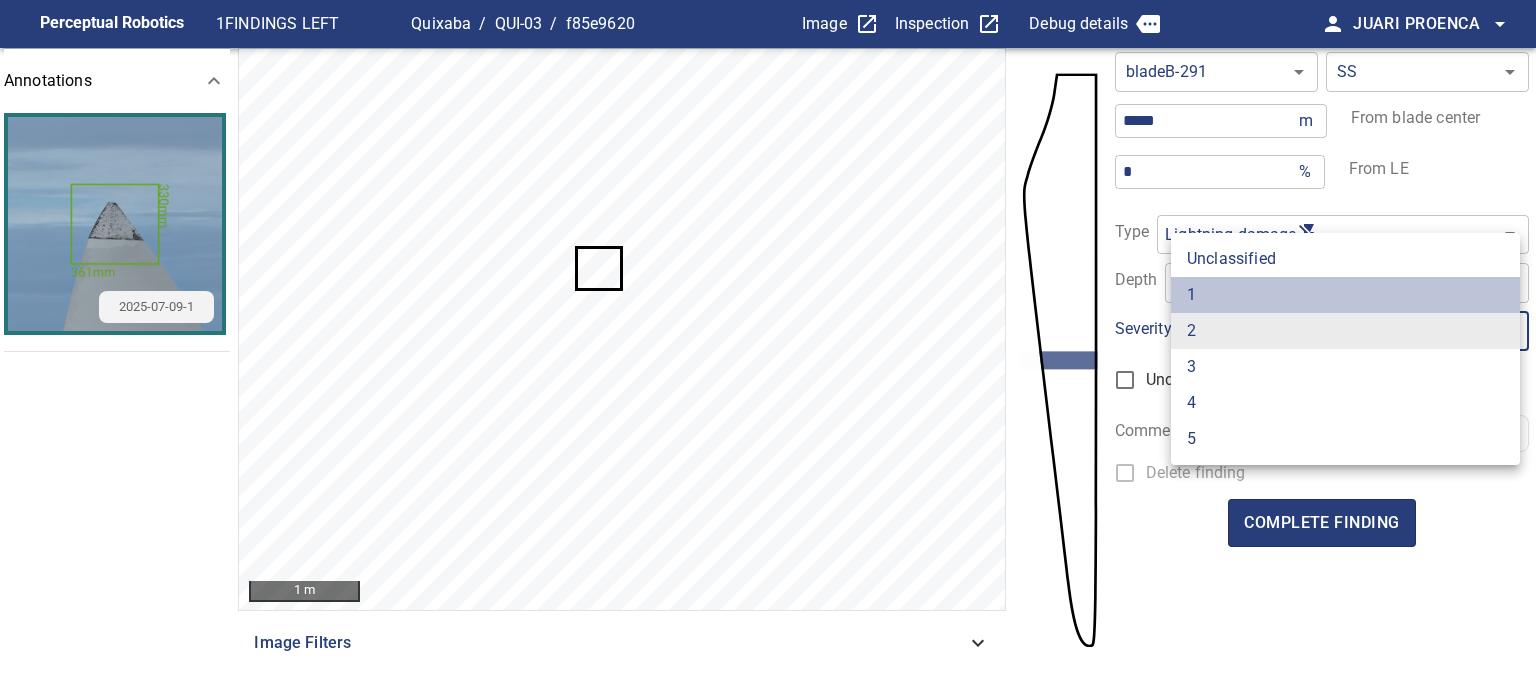 click on "1" at bounding box center [1345, 295] 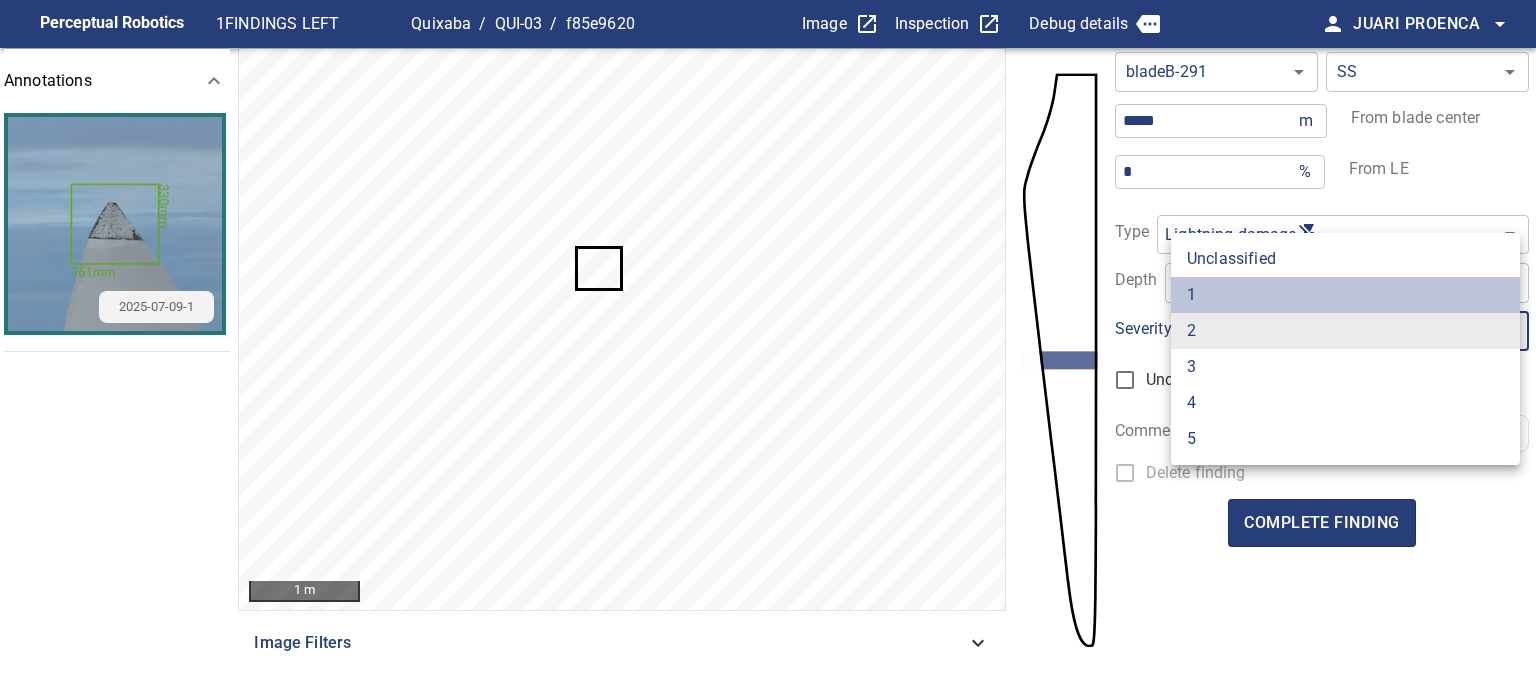 type on "*" 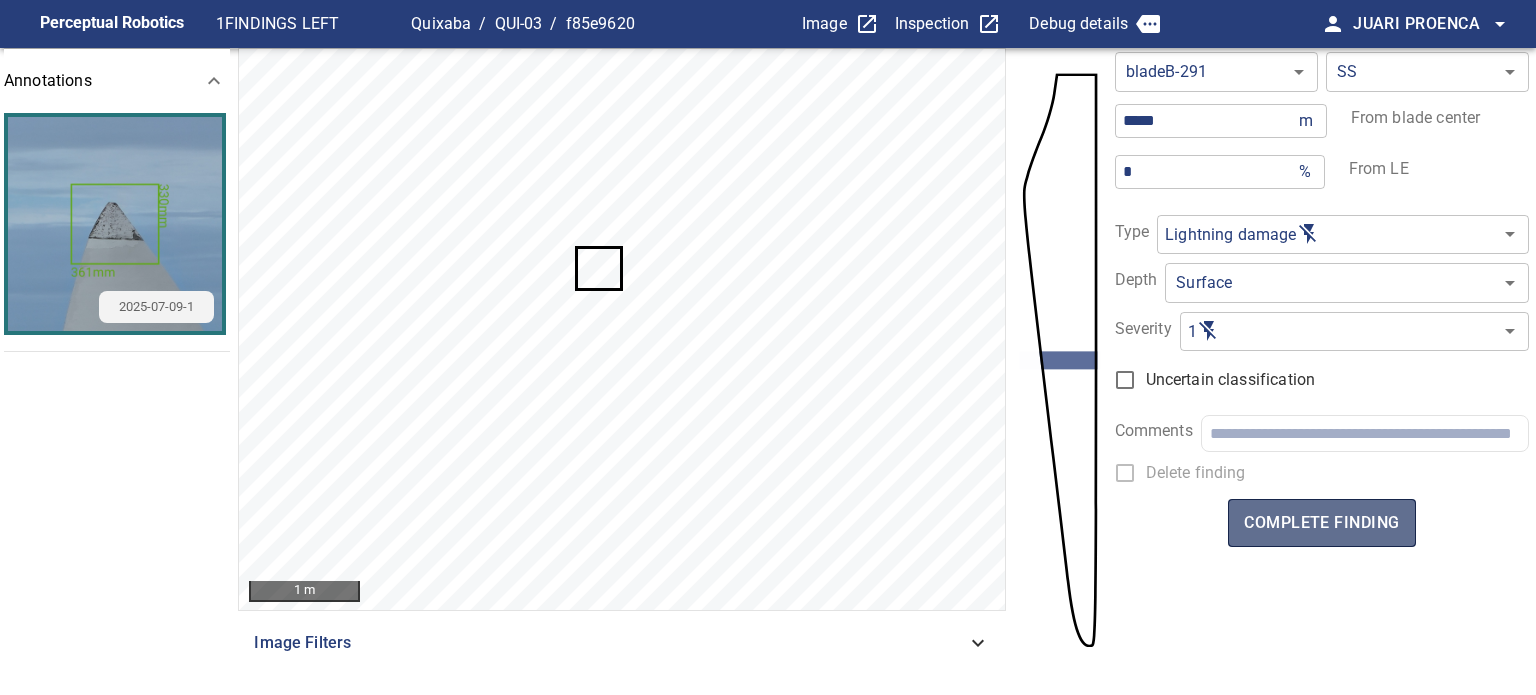 click on "complete finding" at bounding box center (1321, 523) 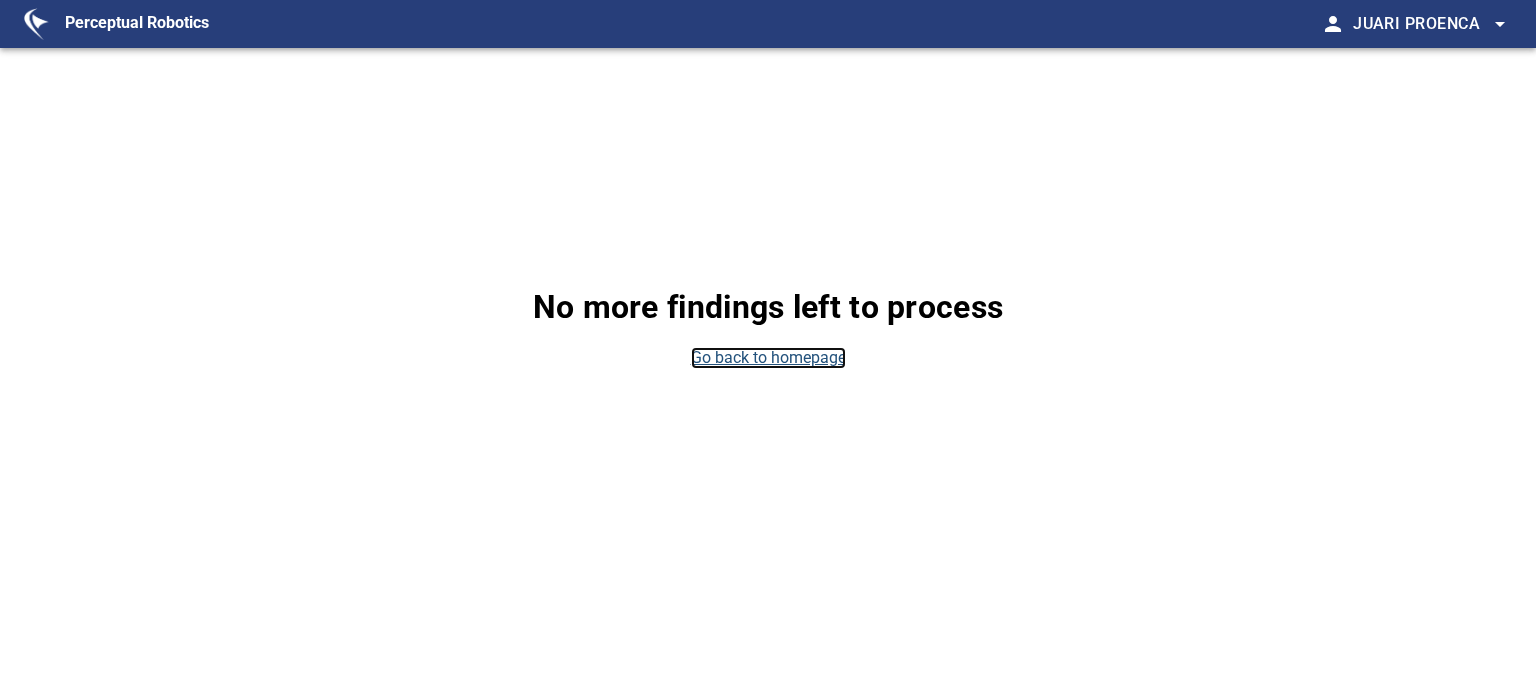 click on "Go back to homepage" at bounding box center [768, 358] 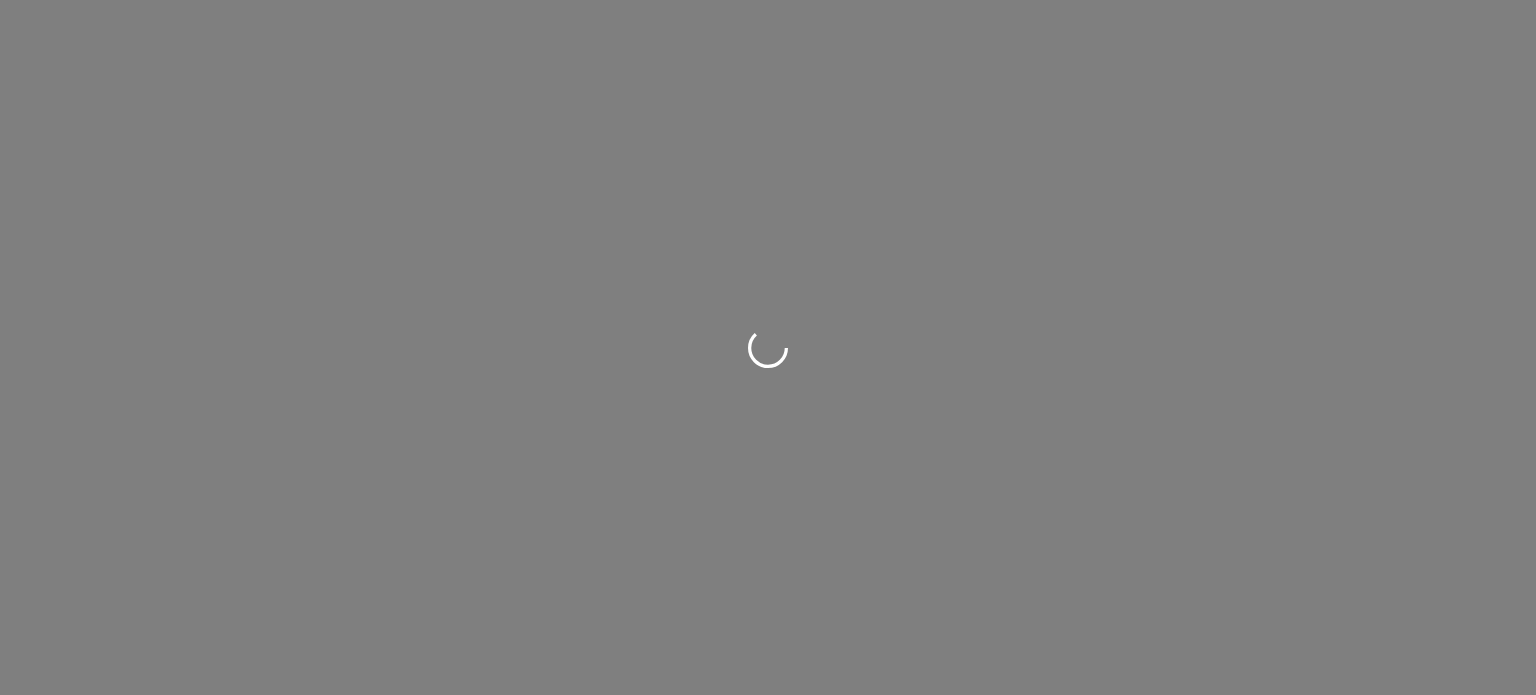 scroll, scrollTop: 0, scrollLeft: 0, axis: both 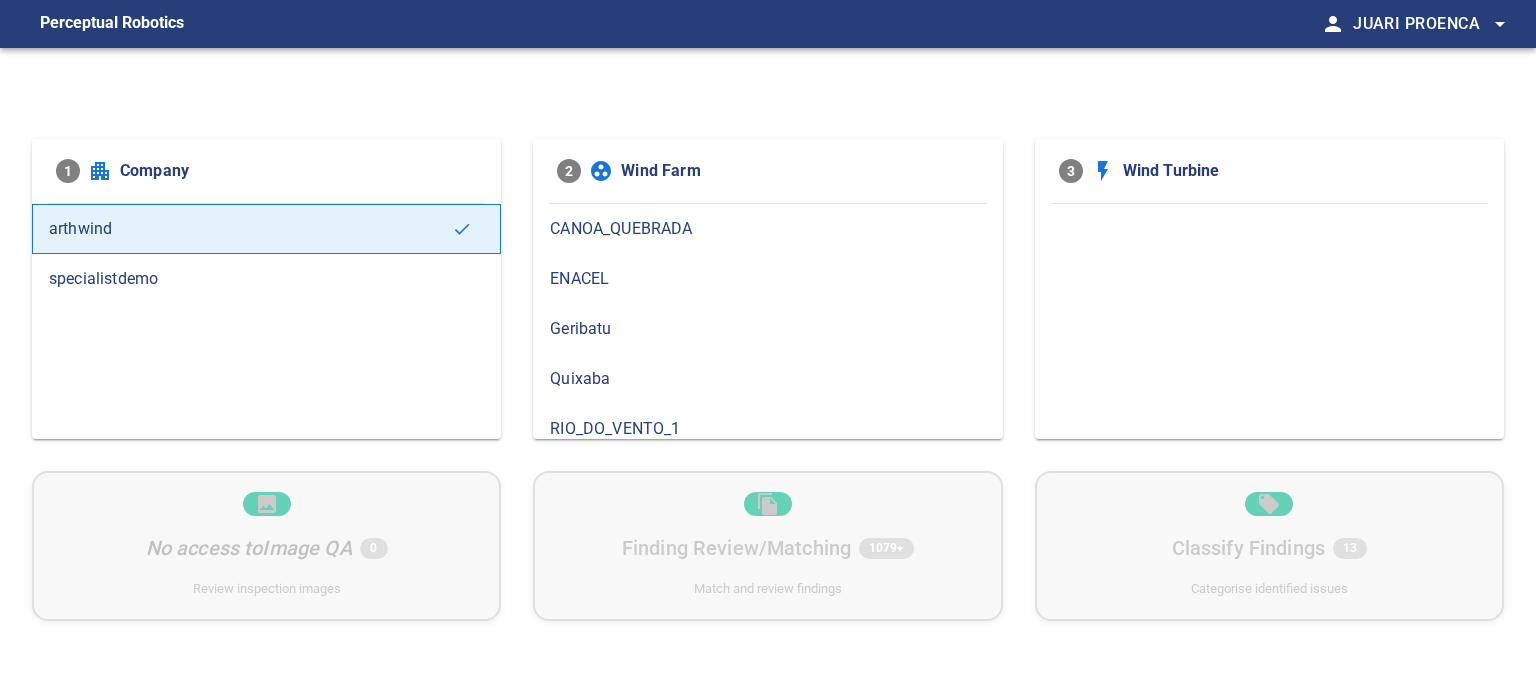 click on "Quixaba" at bounding box center [767, 379] 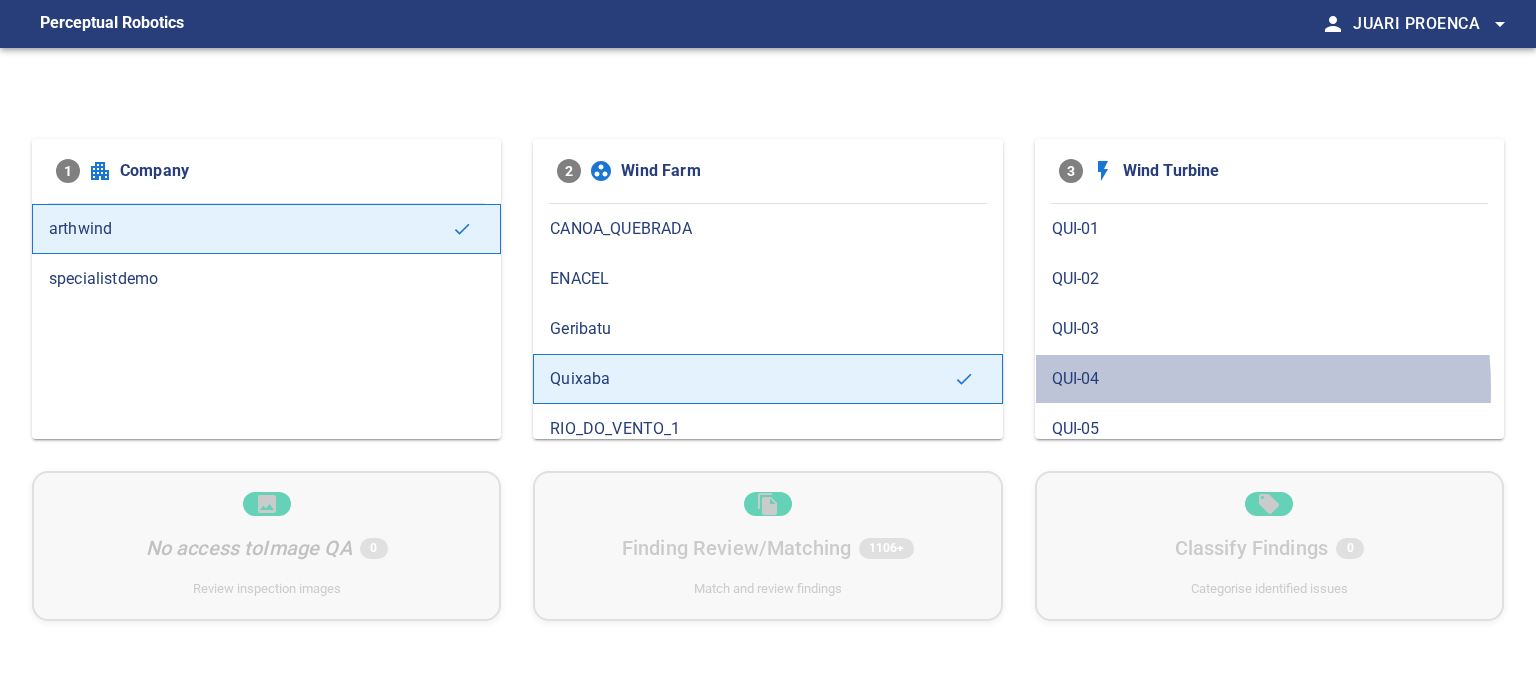 click on "QUI-04" at bounding box center [1269, 379] 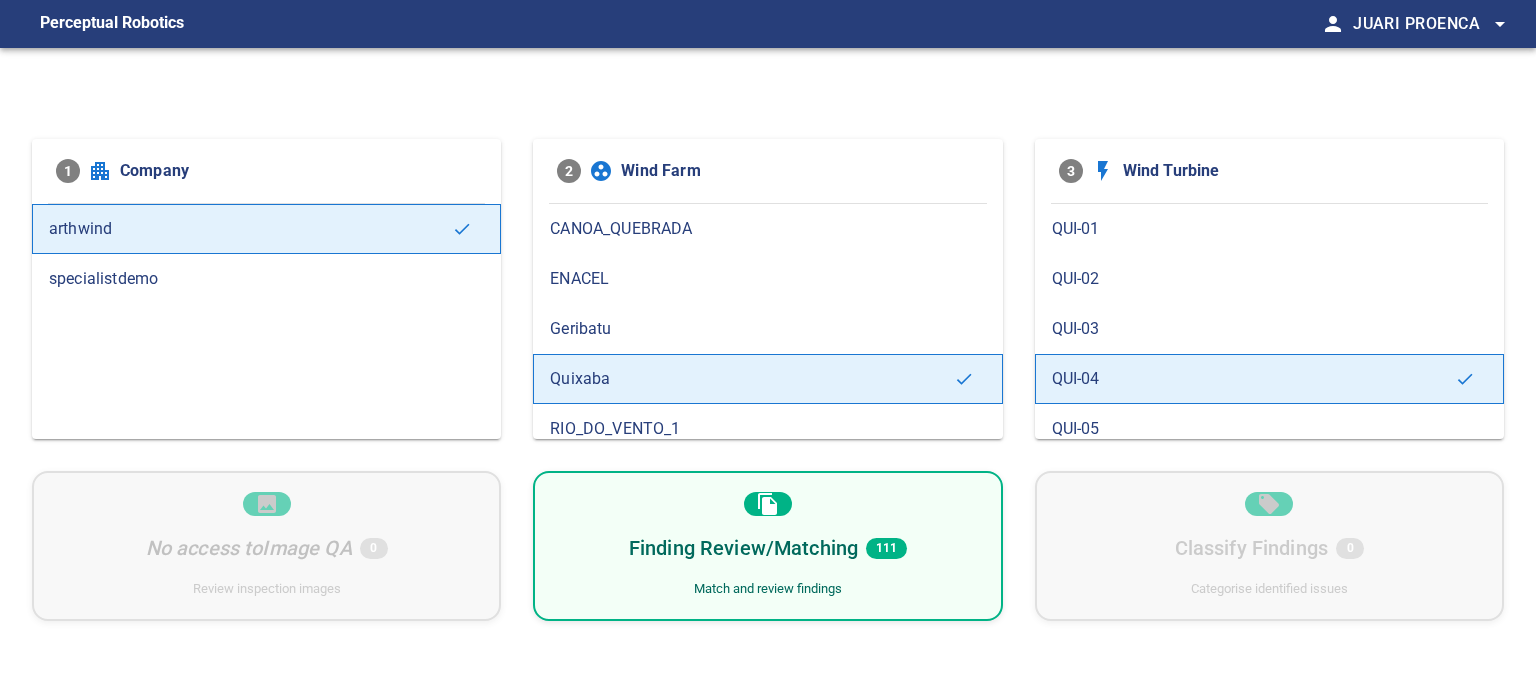 click on "Finding Review/Matching" at bounding box center [743, 548] 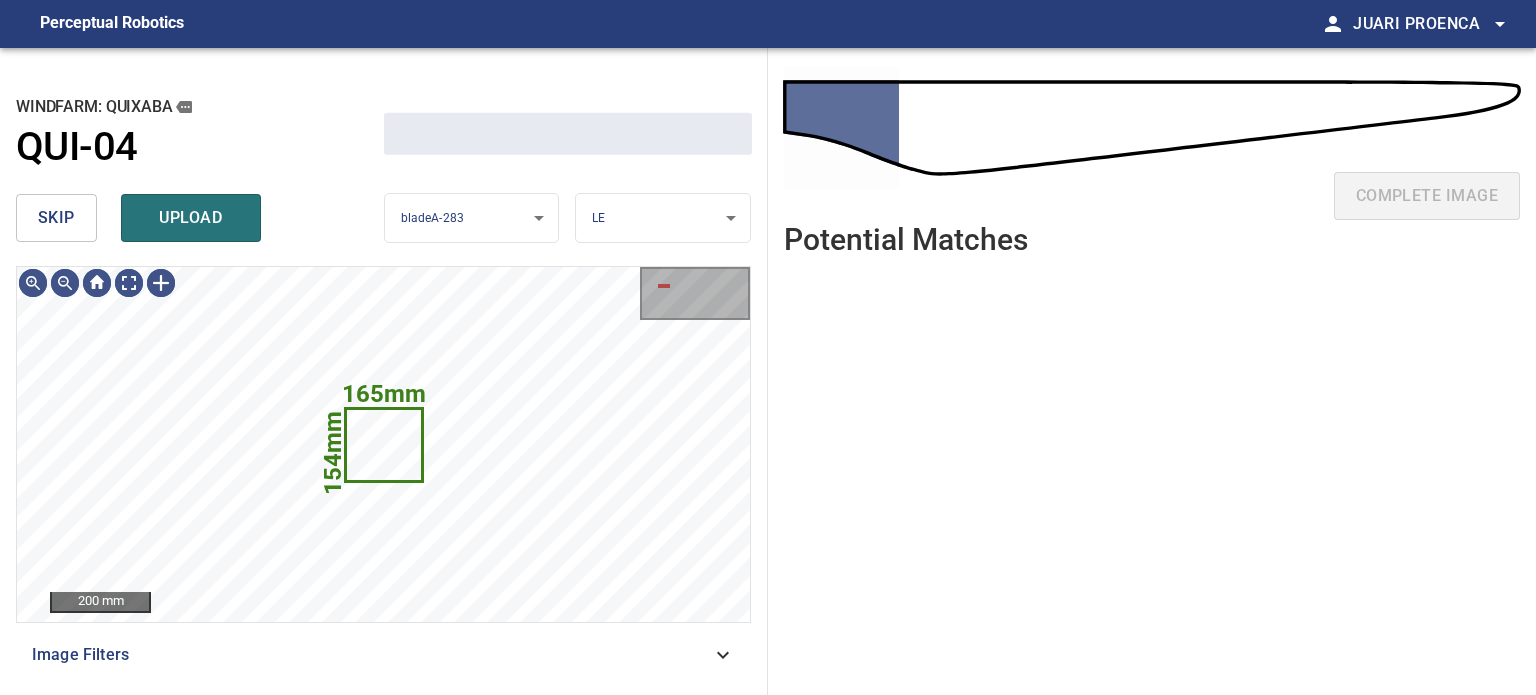 click on "skip" at bounding box center [56, 218] 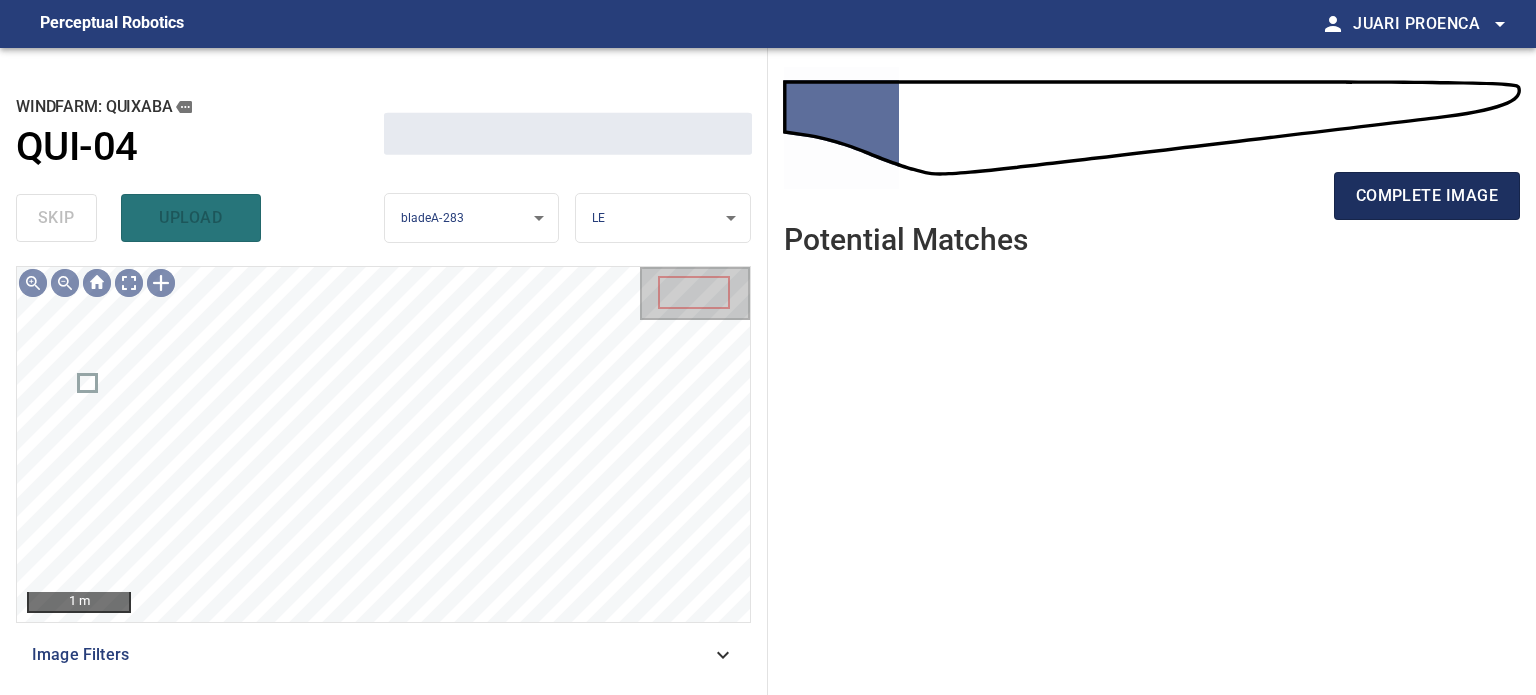 click on "complete image" at bounding box center [1427, 196] 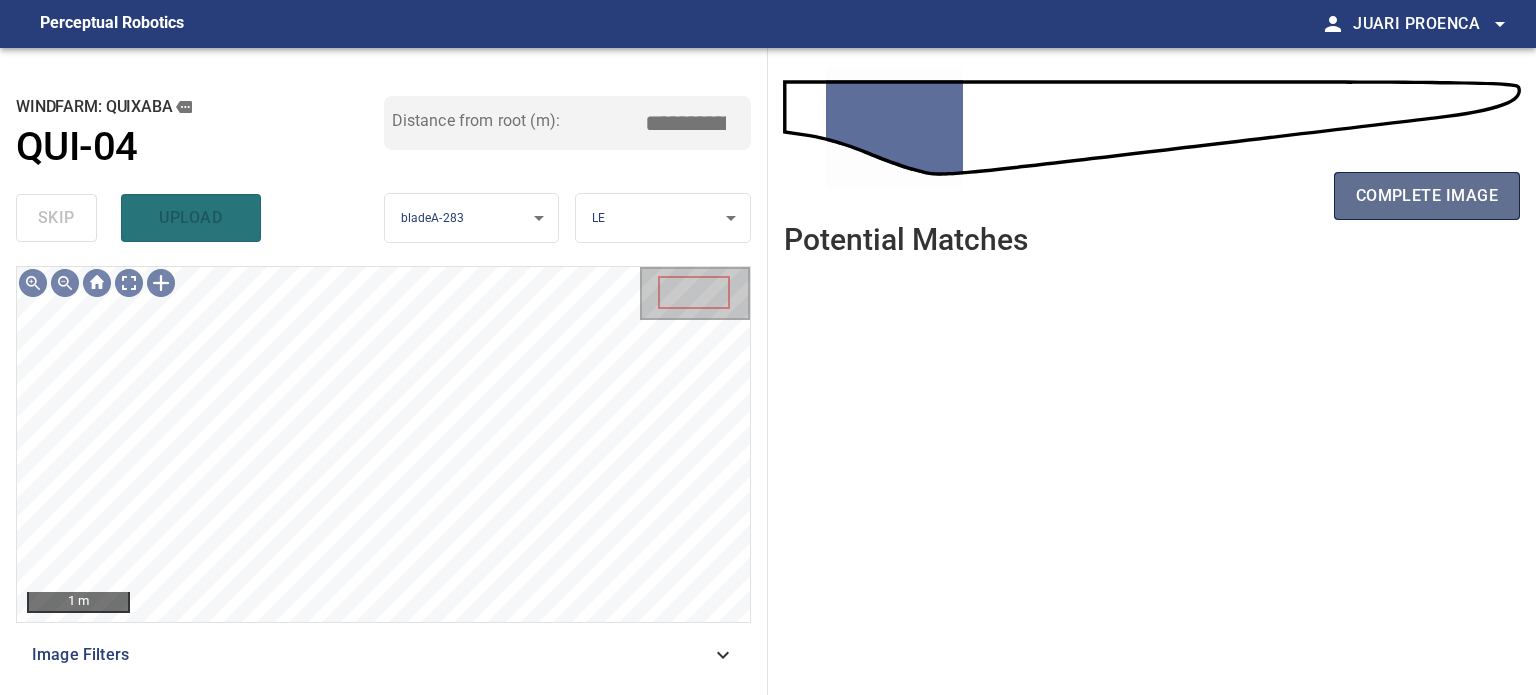 click on "complete image" at bounding box center [1427, 196] 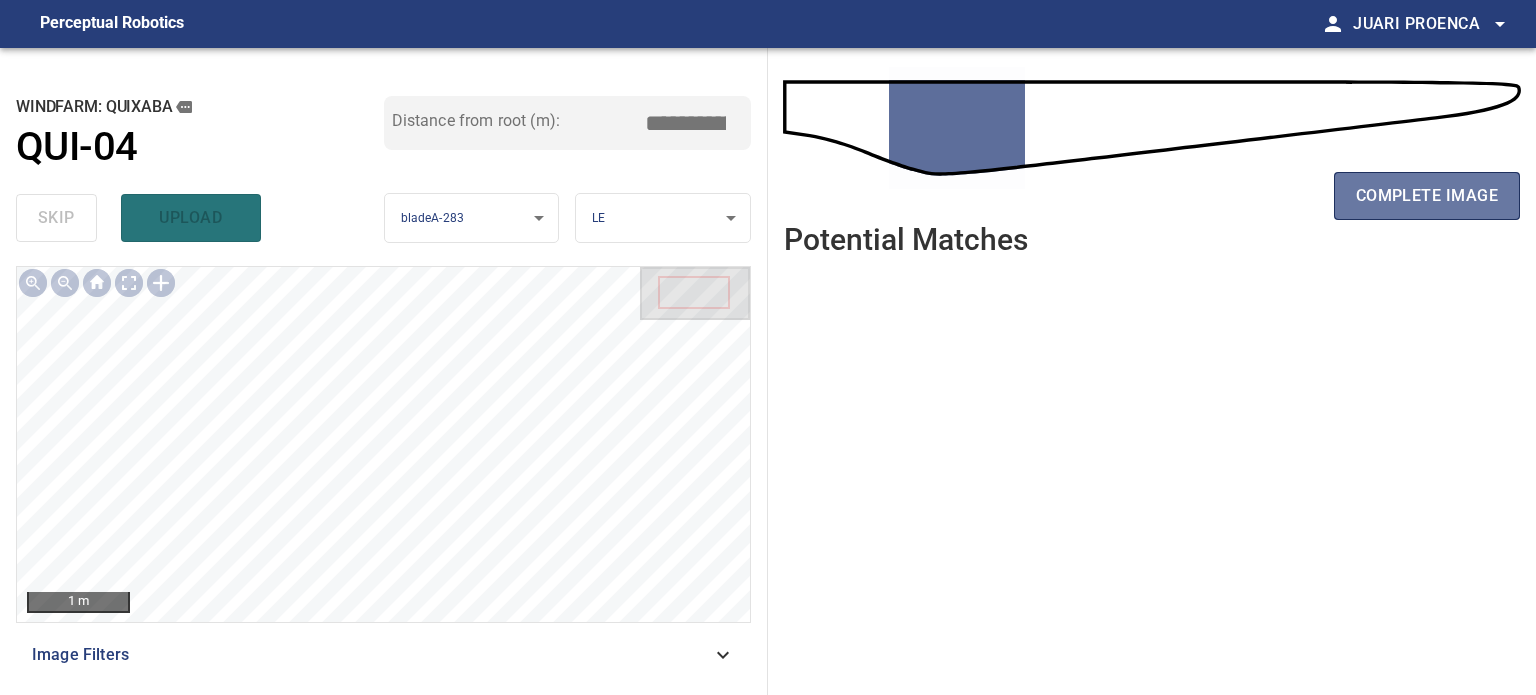 click on "complete image" at bounding box center [1427, 196] 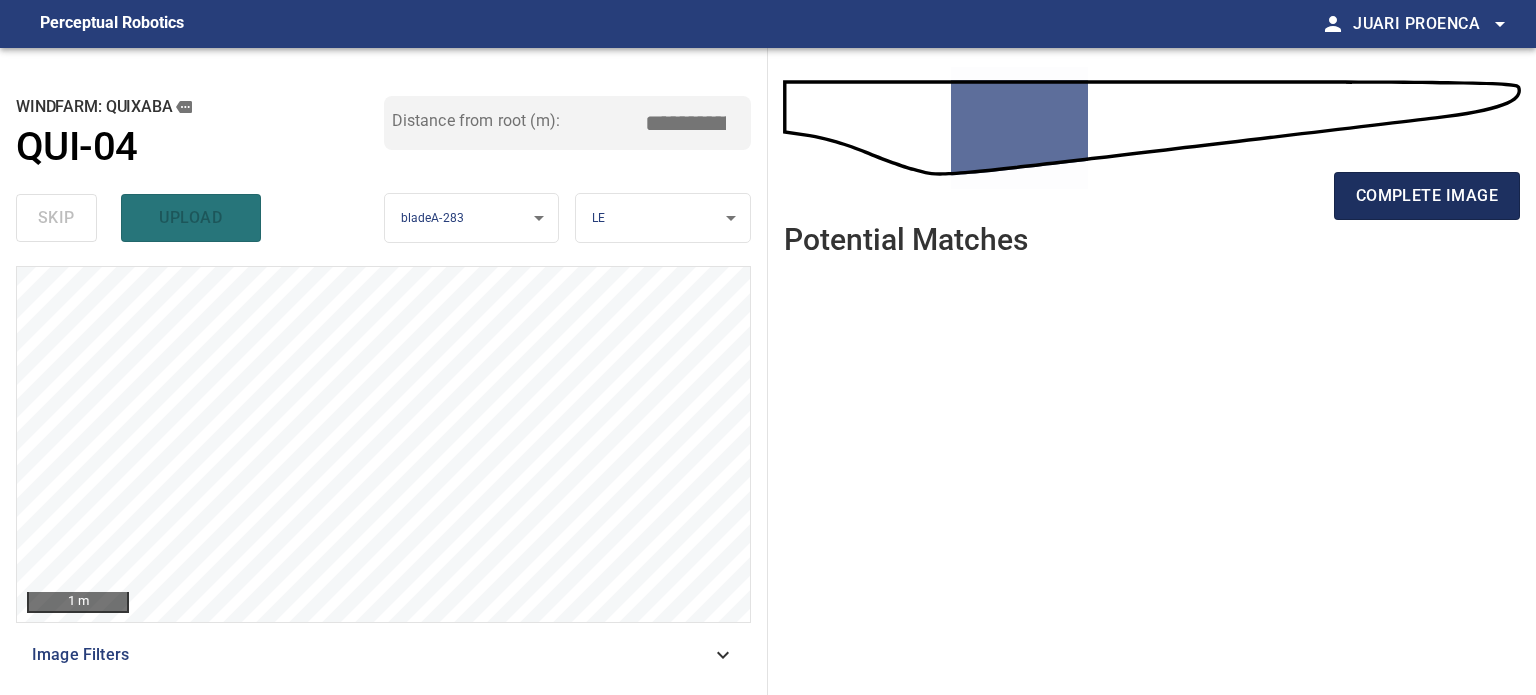 click on "complete image" at bounding box center [1427, 196] 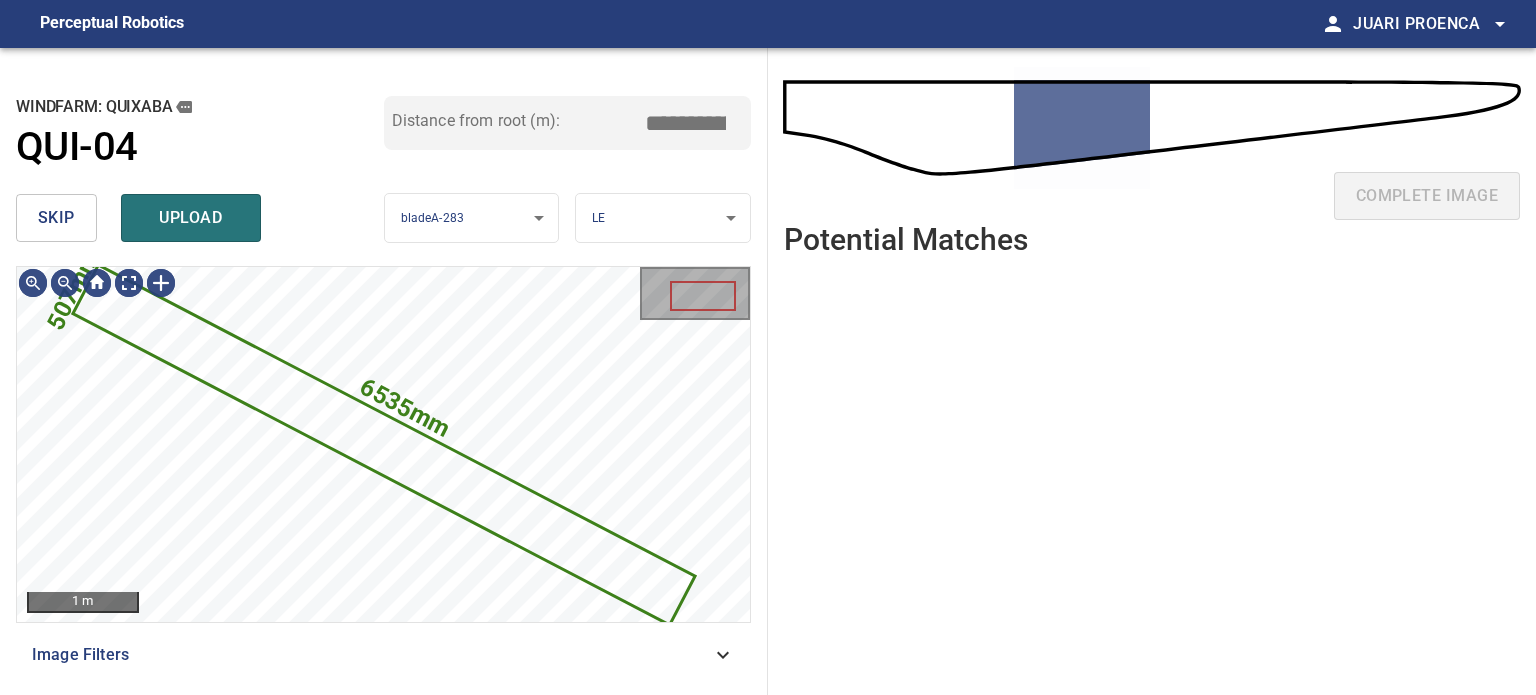 click on "skip" at bounding box center (56, 218) 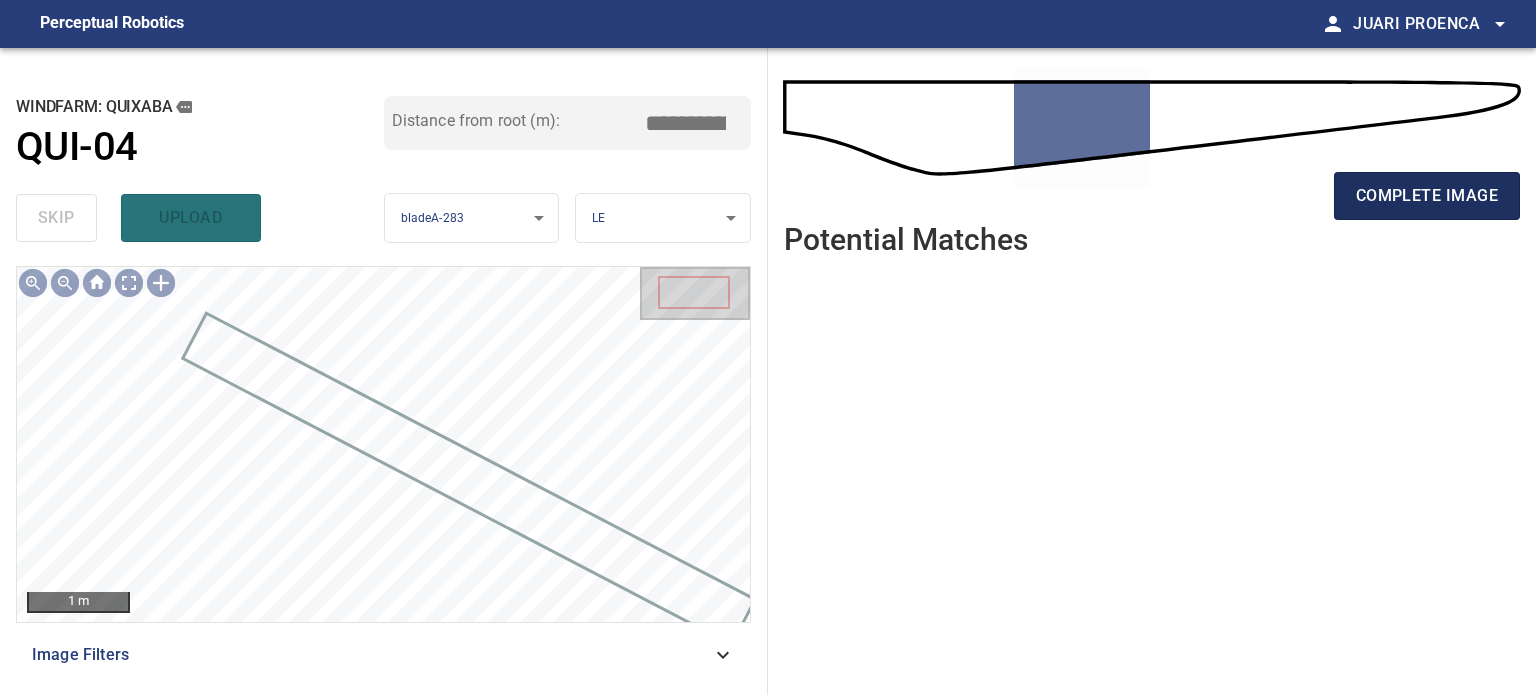 click on "complete image" at bounding box center (1427, 196) 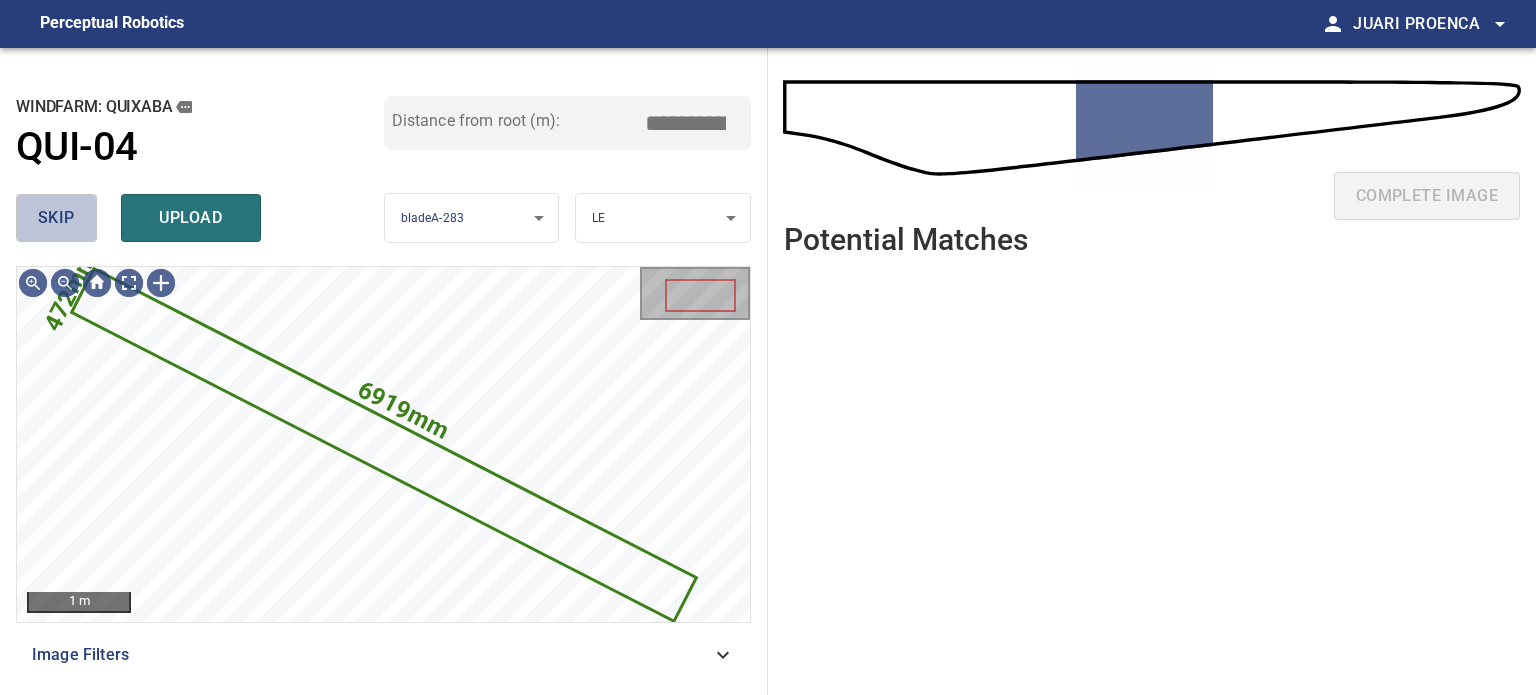 click on "skip" at bounding box center [56, 218] 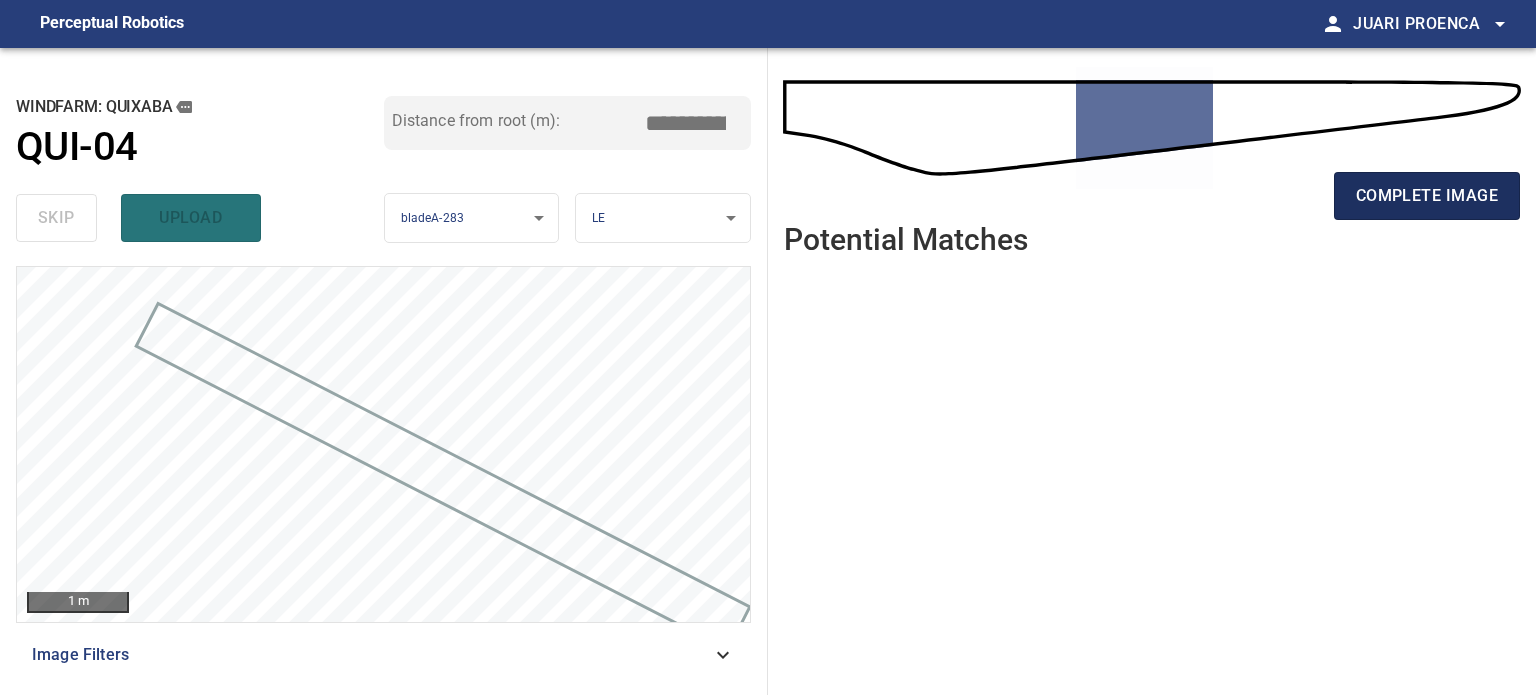 click on "complete image" at bounding box center (1427, 196) 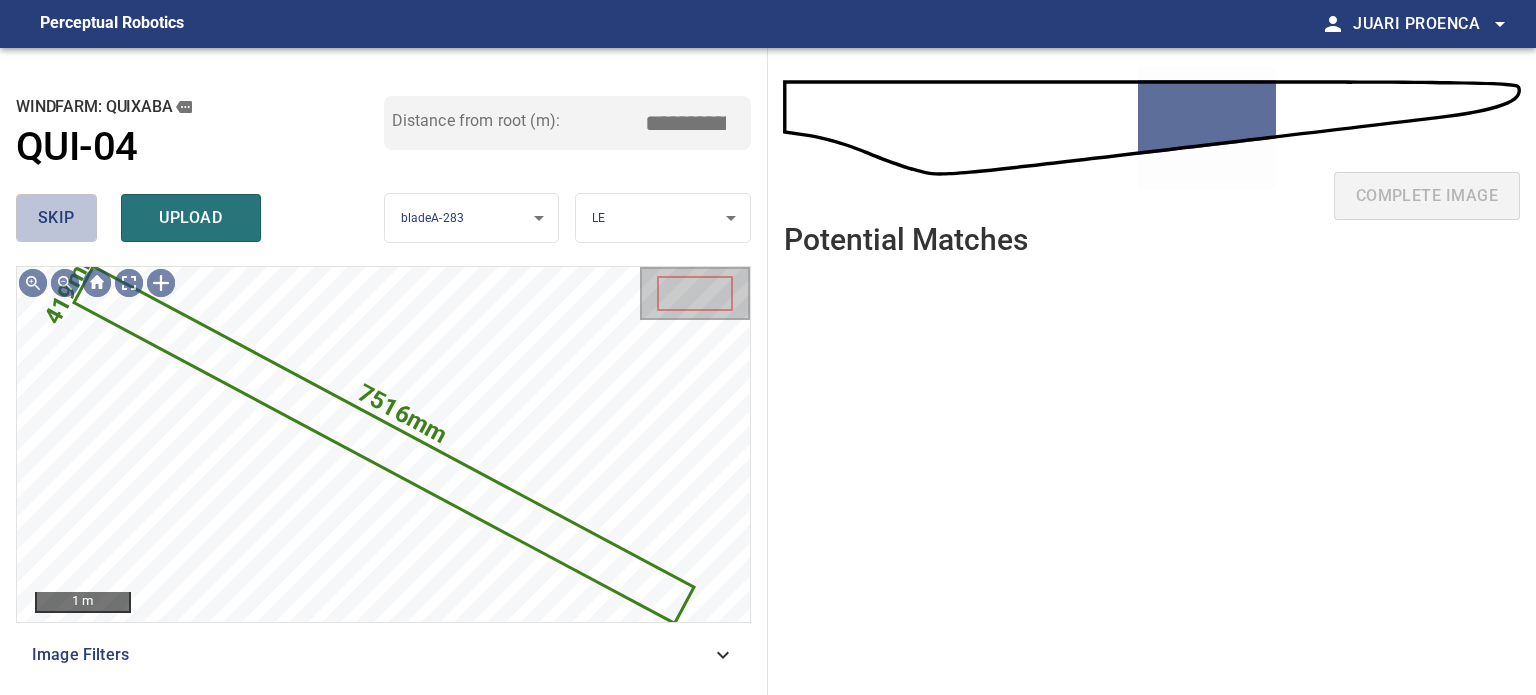 click on "skip" at bounding box center (56, 218) 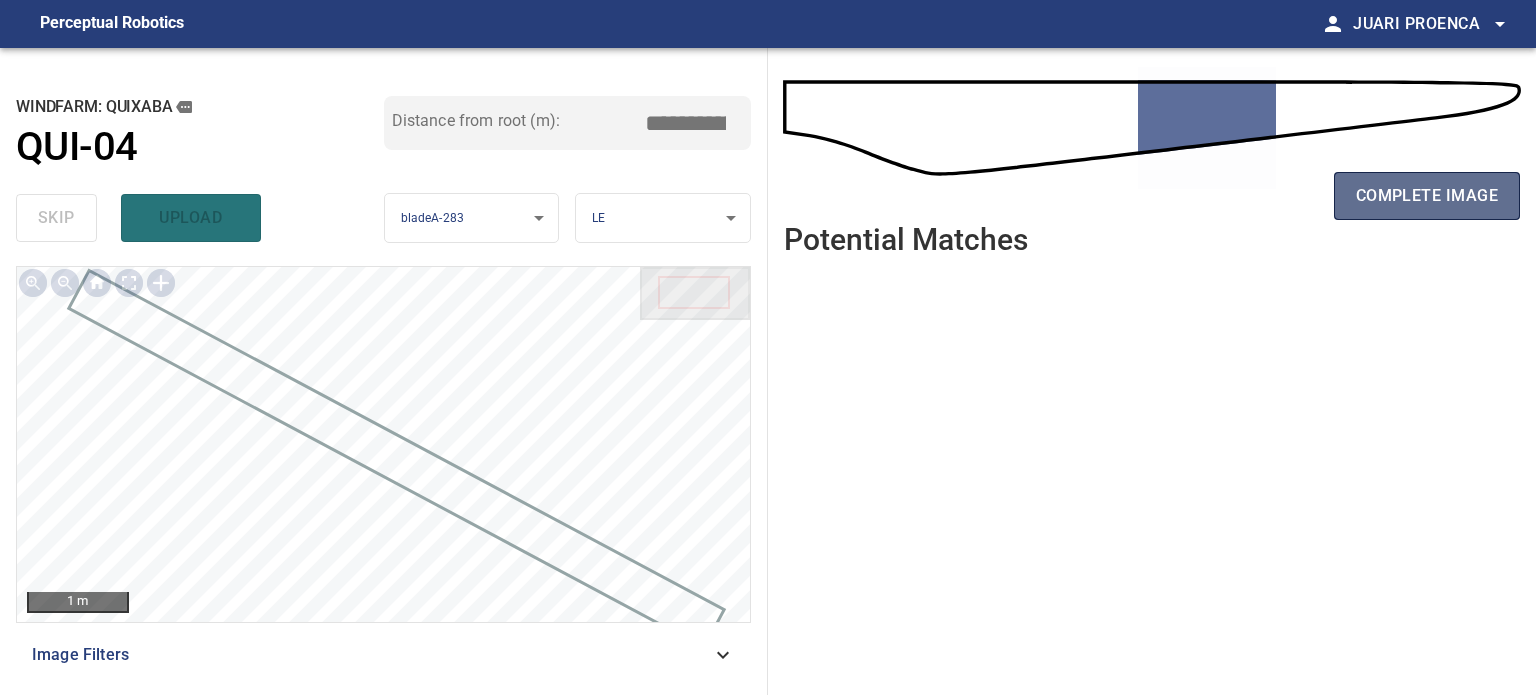 click on "complete image" at bounding box center (1427, 196) 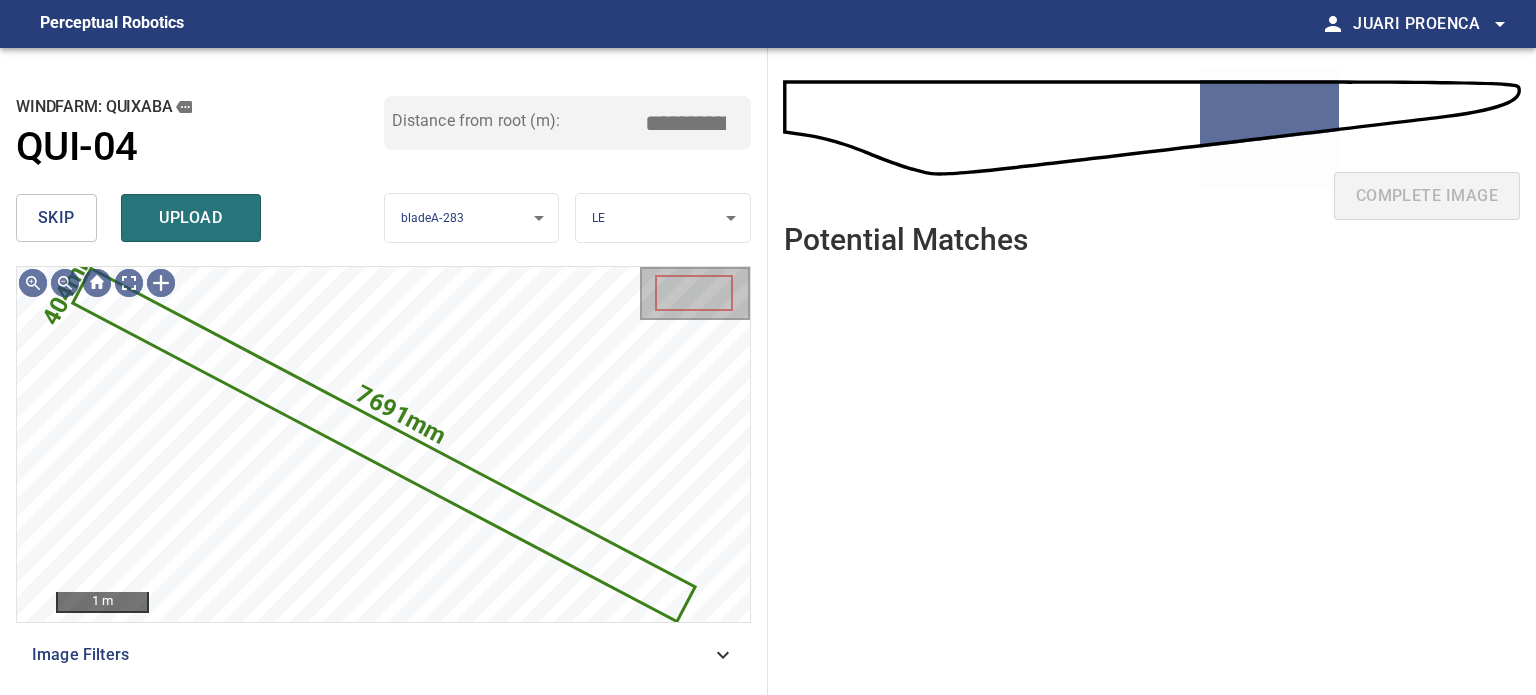 click on "skip" at bounding box center [56, 218] 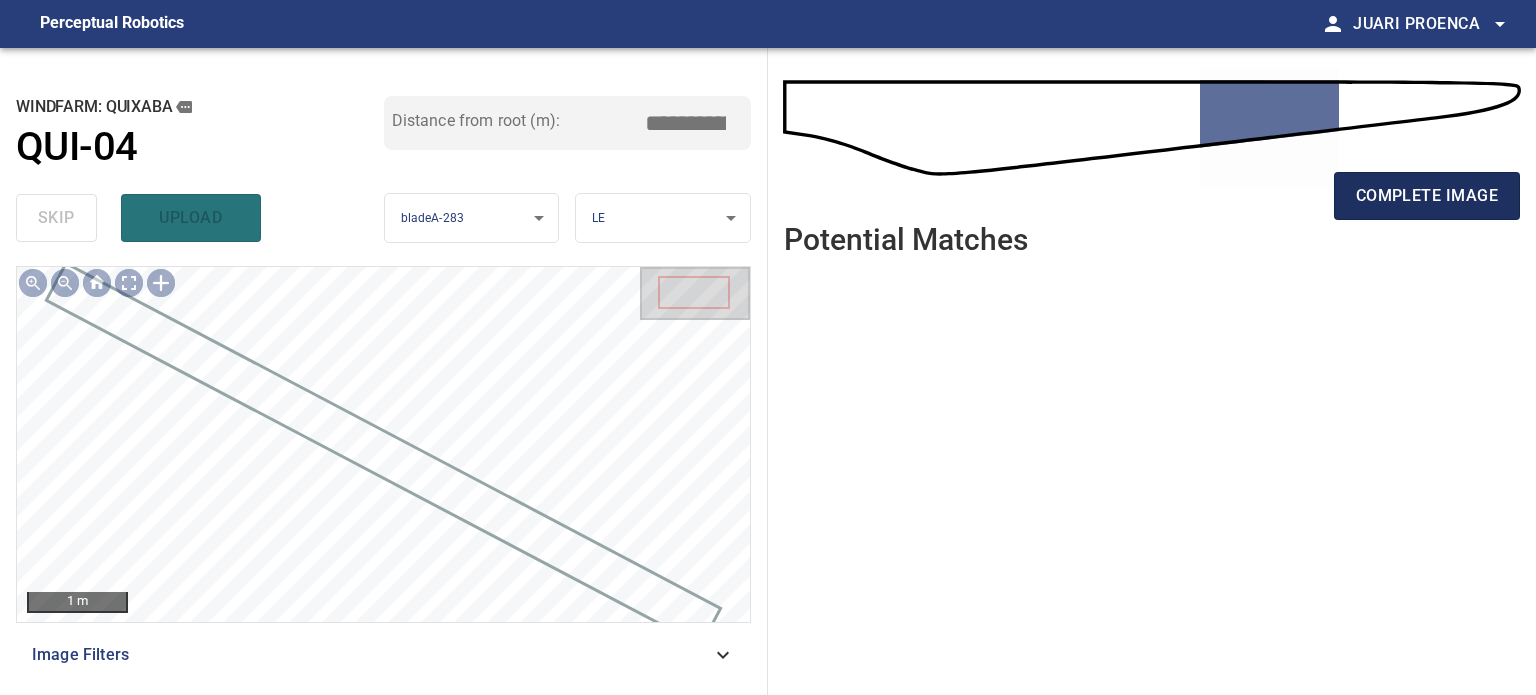 click on "complete image" at bounding box center [1427, 196] 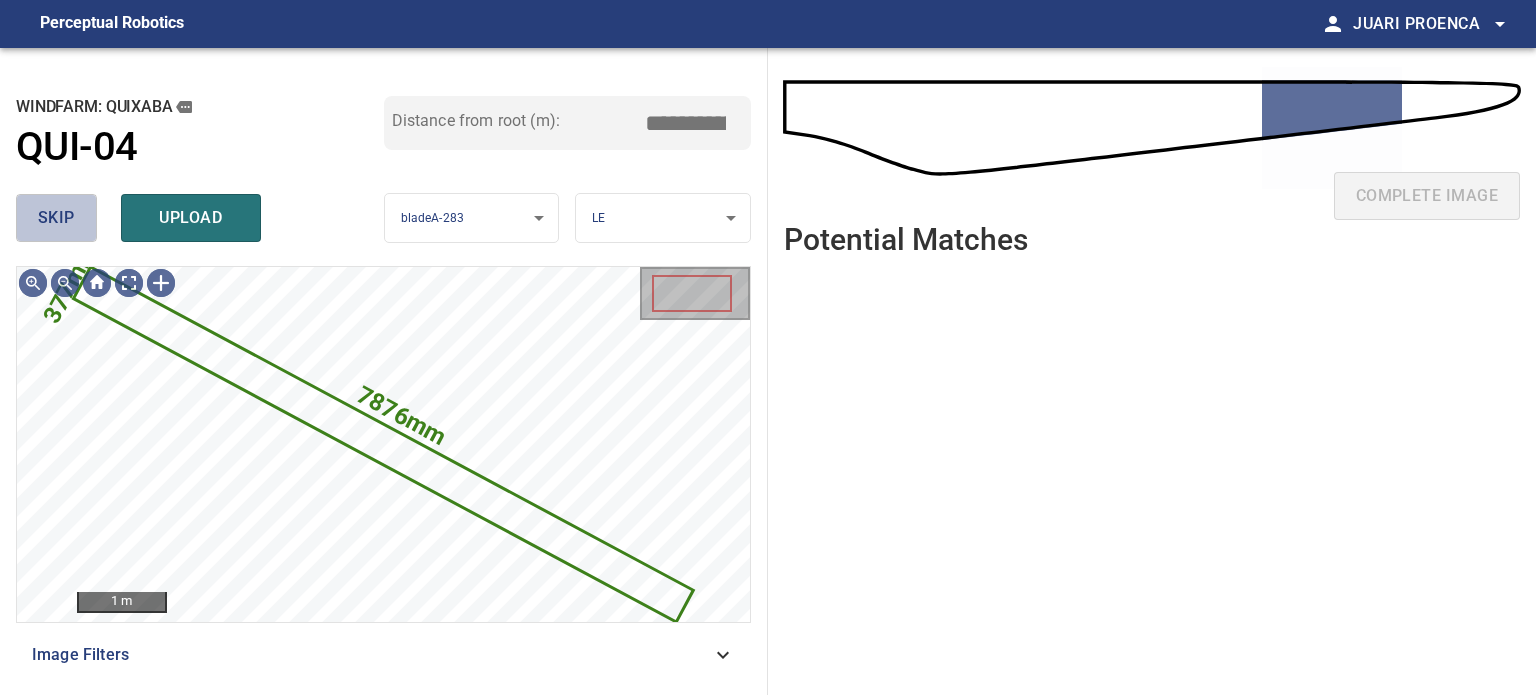 click on "skip" at bounding box center [56, 218] 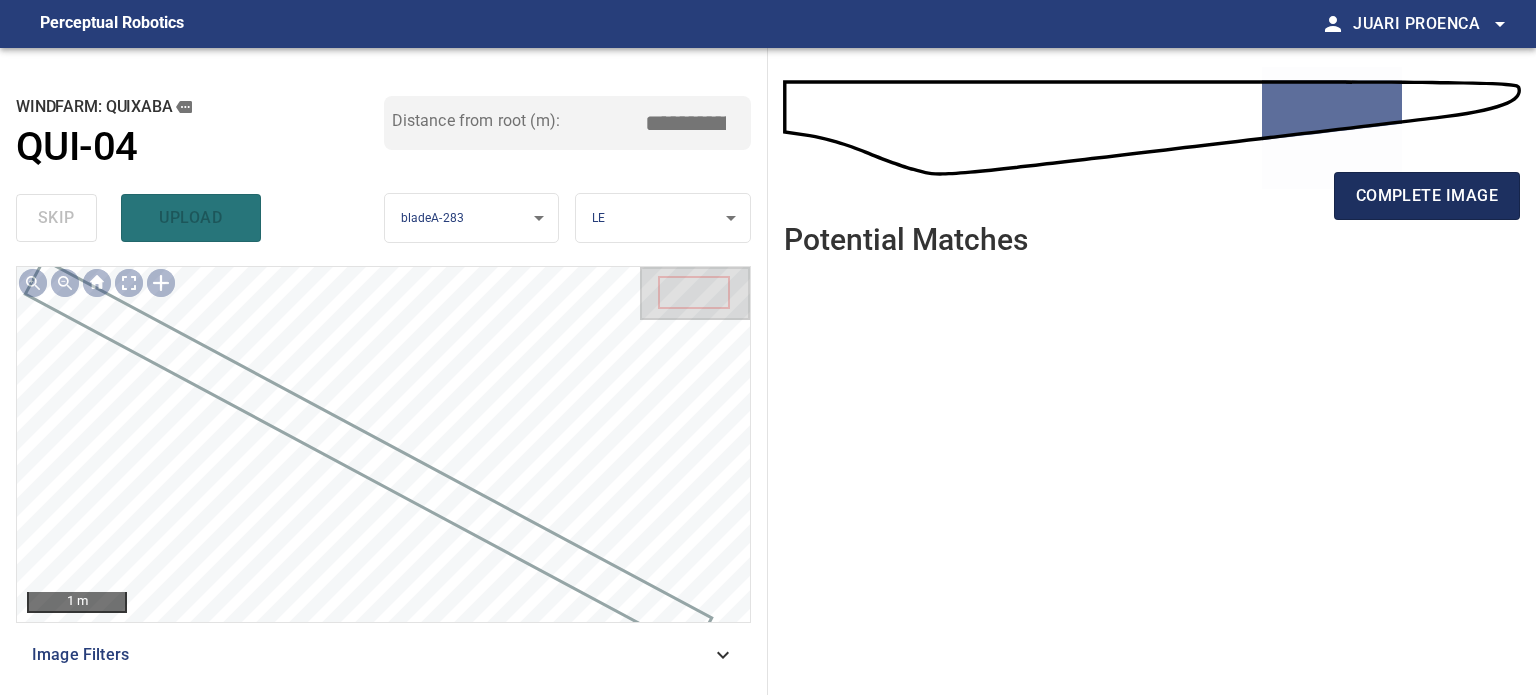 click on "complete image" at bounding box center (1427, 196) 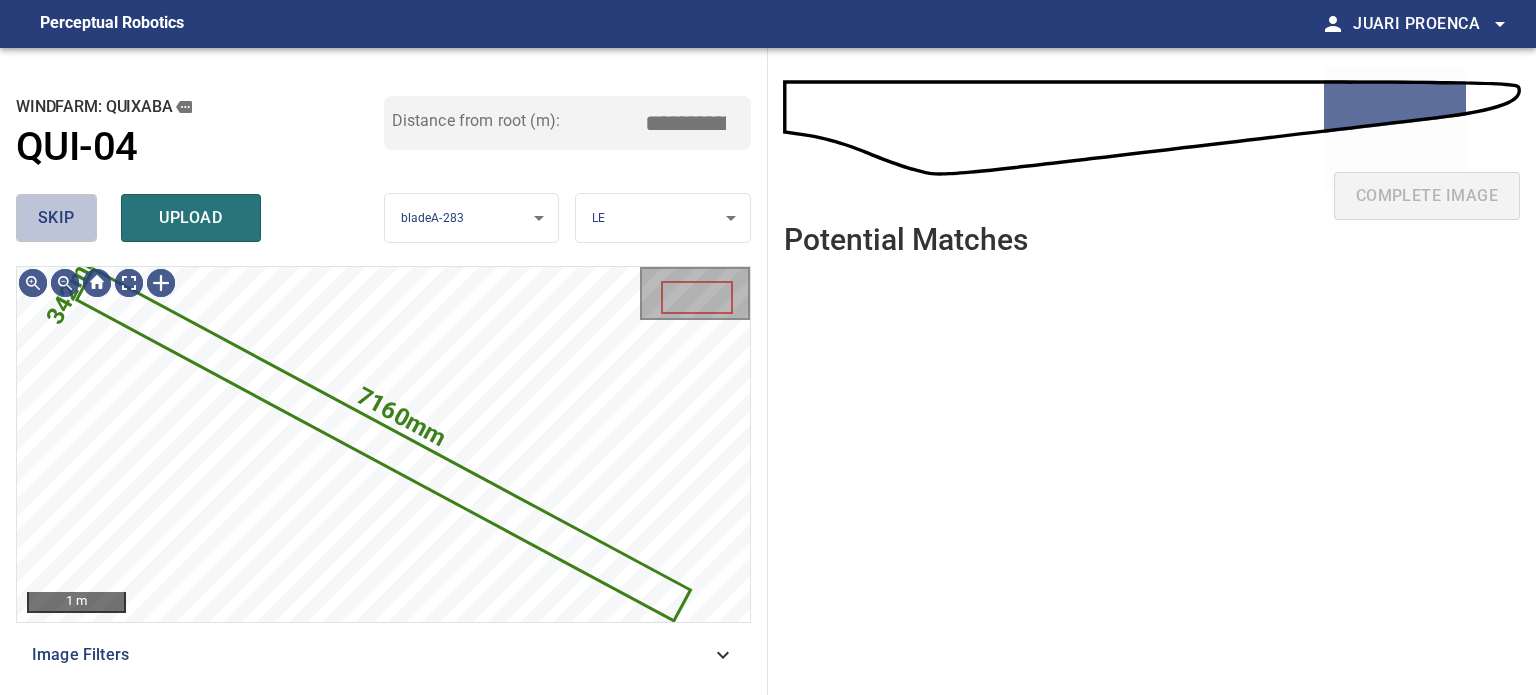 click on "skip" at bounding box center [56, 218] 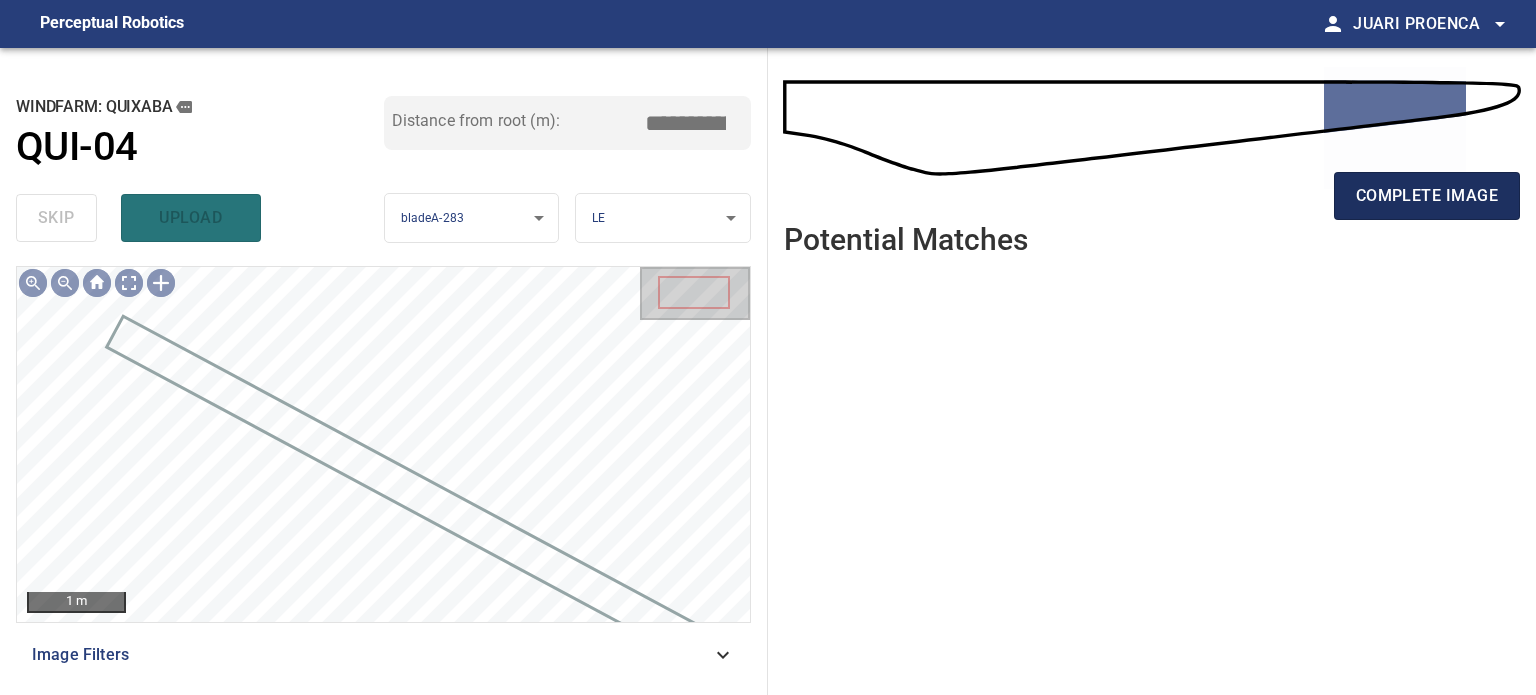 click on "complete image" at bounding box center [1427, 196] 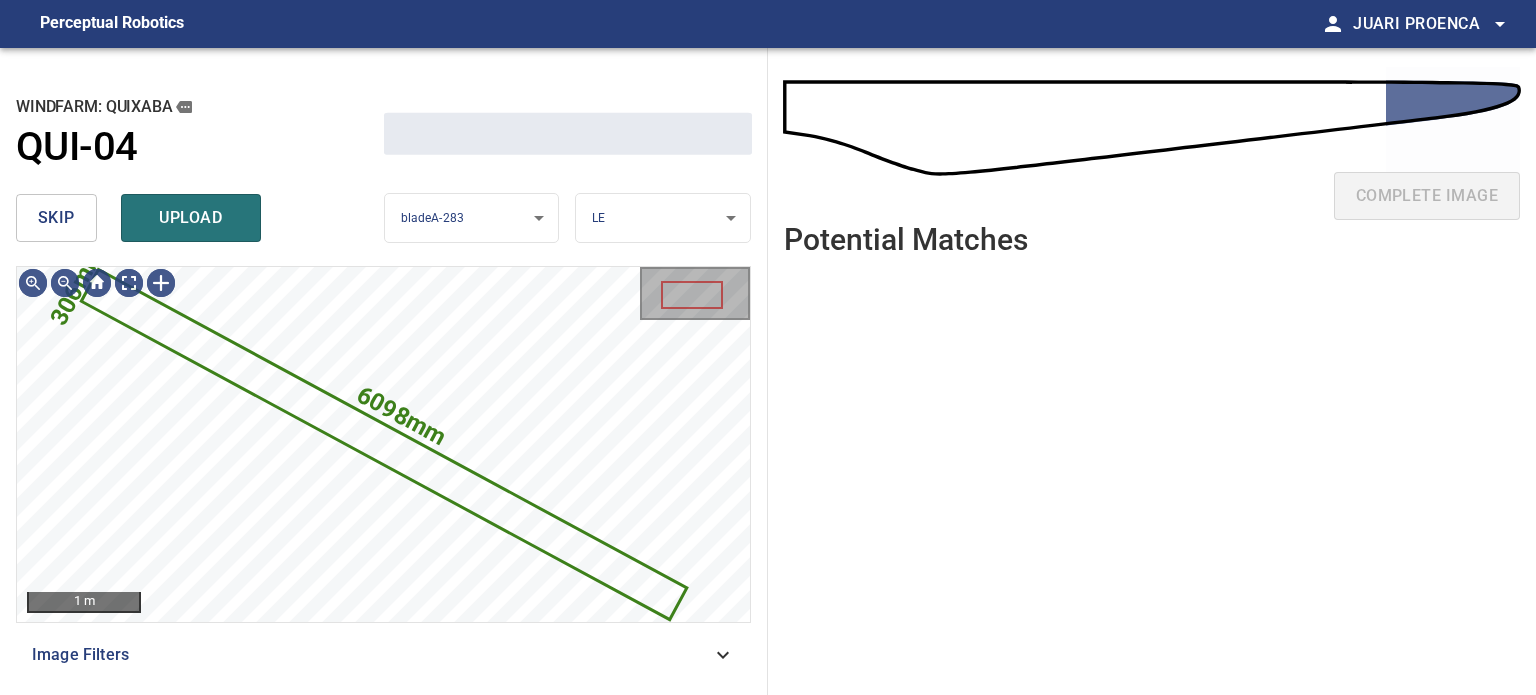 click on "skip" at bounding box center [56, 218] 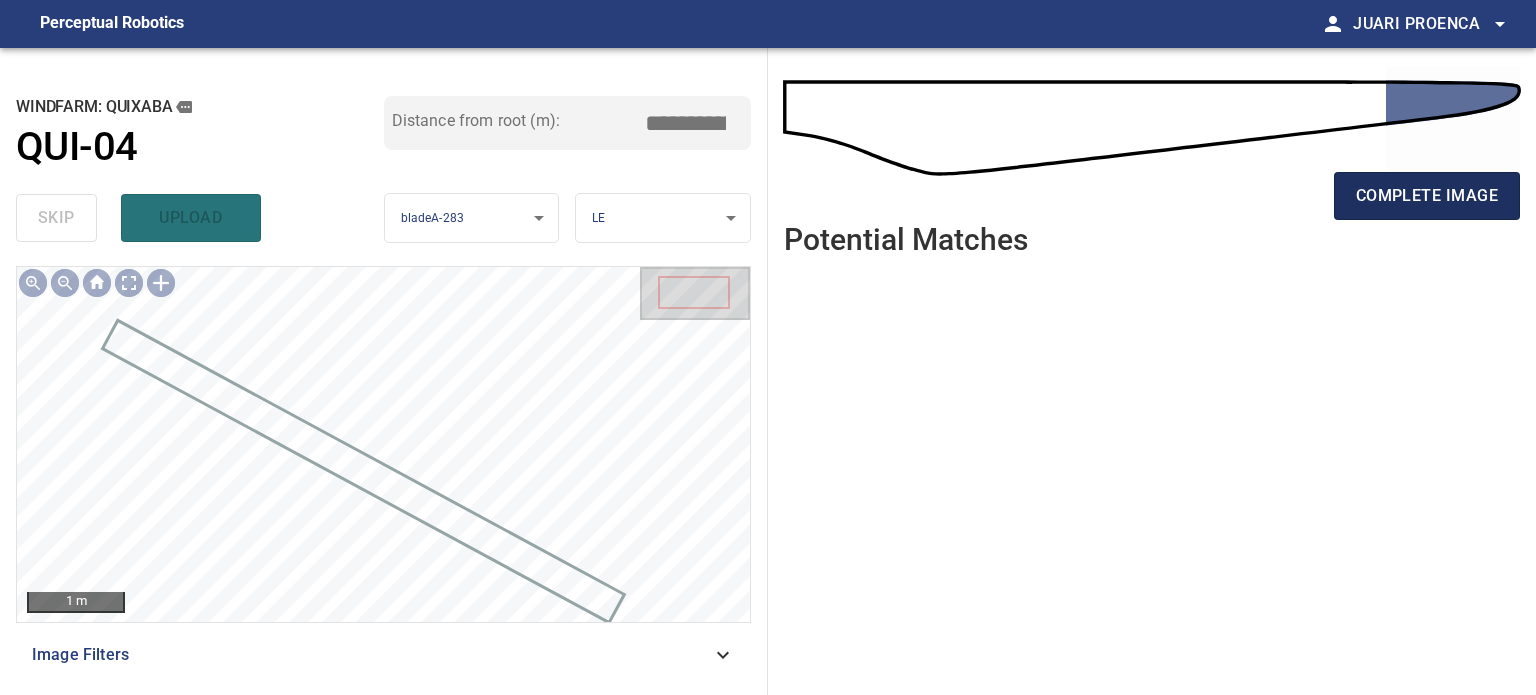 click on "complete image" at bounding box center (1427, 196) 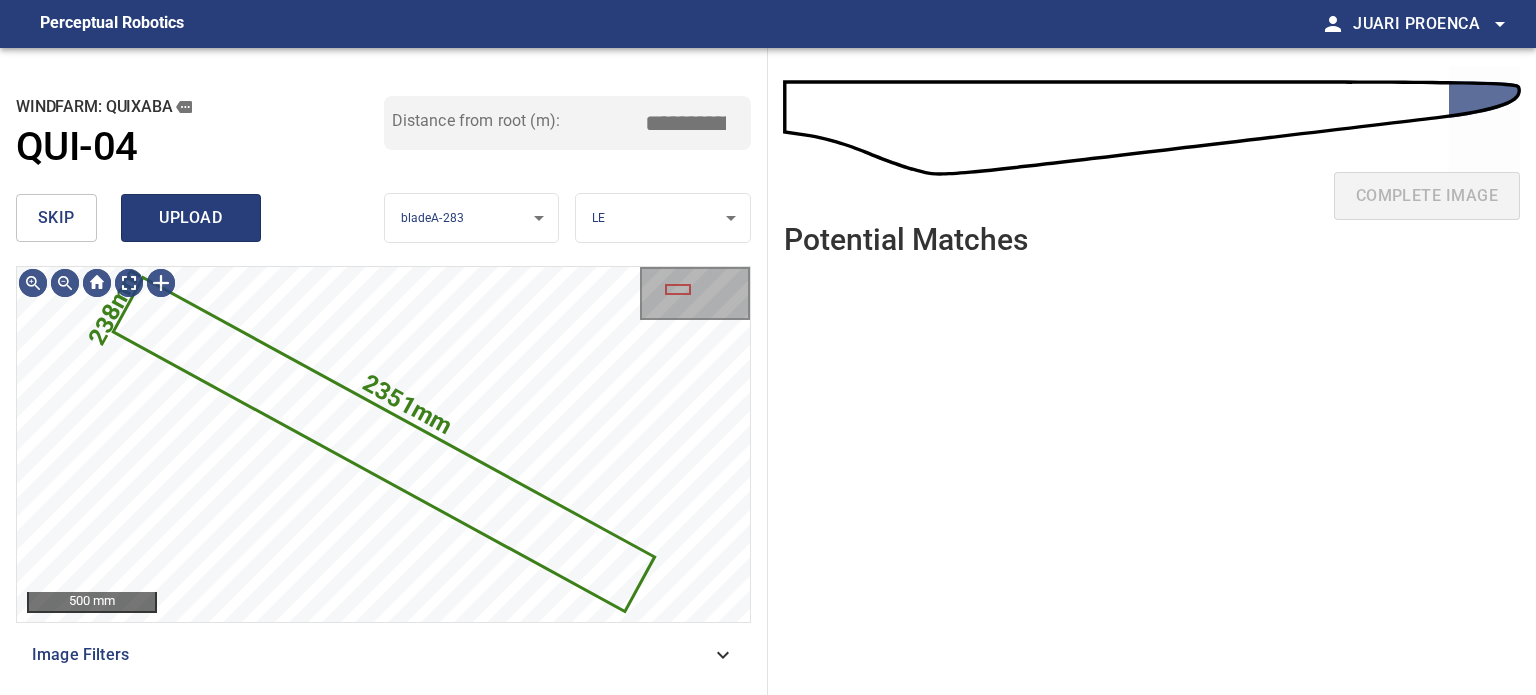 click on "upload" at bounding box center [191, 218] 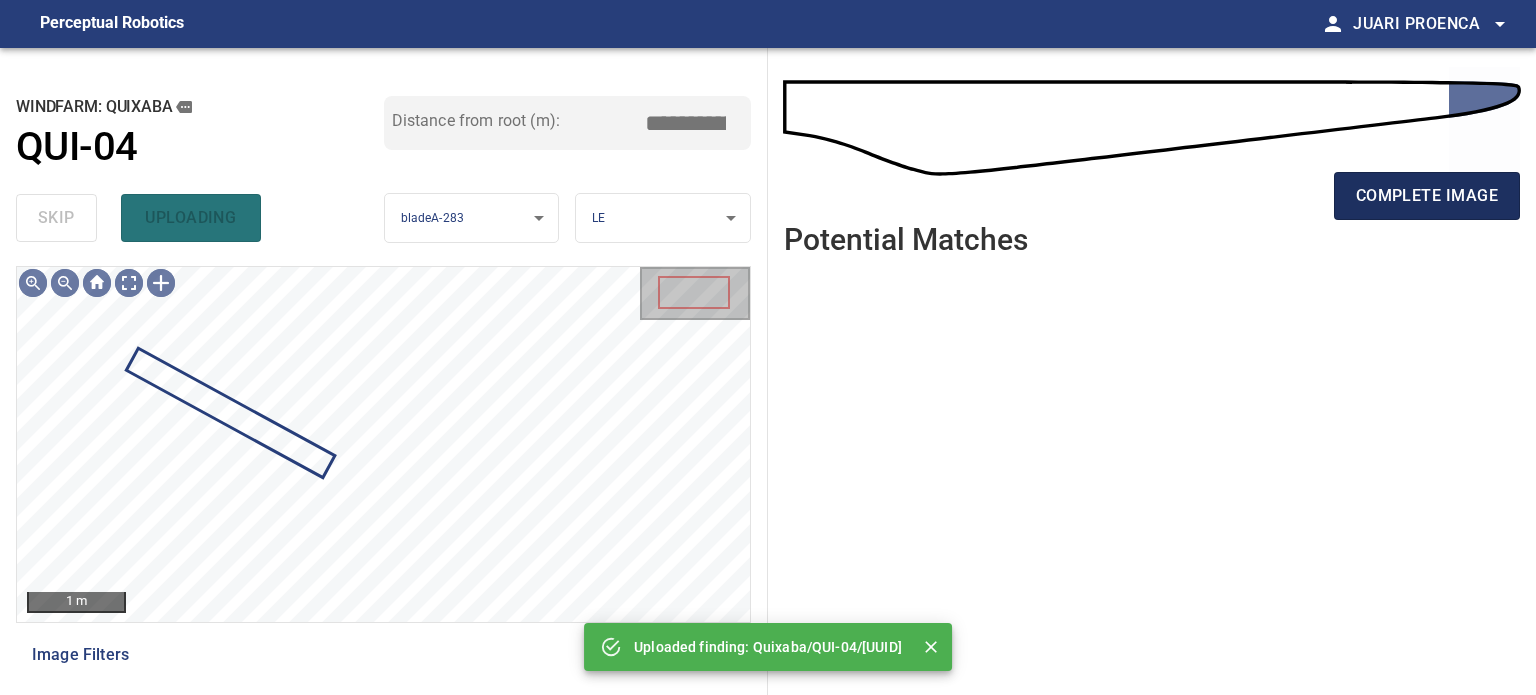 click on "complete image" at bounding box center (1427, 196) 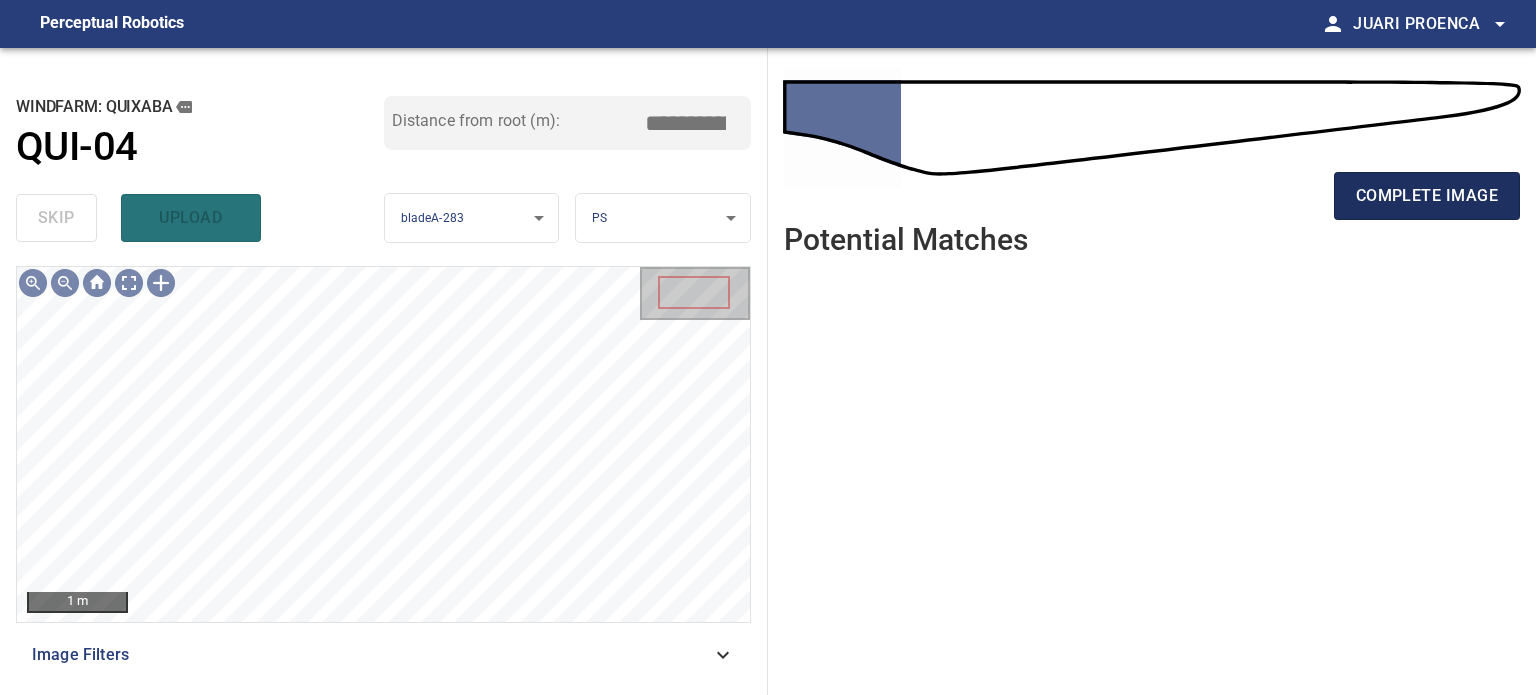 click on "complete image" at bounding box center (1427, 196) 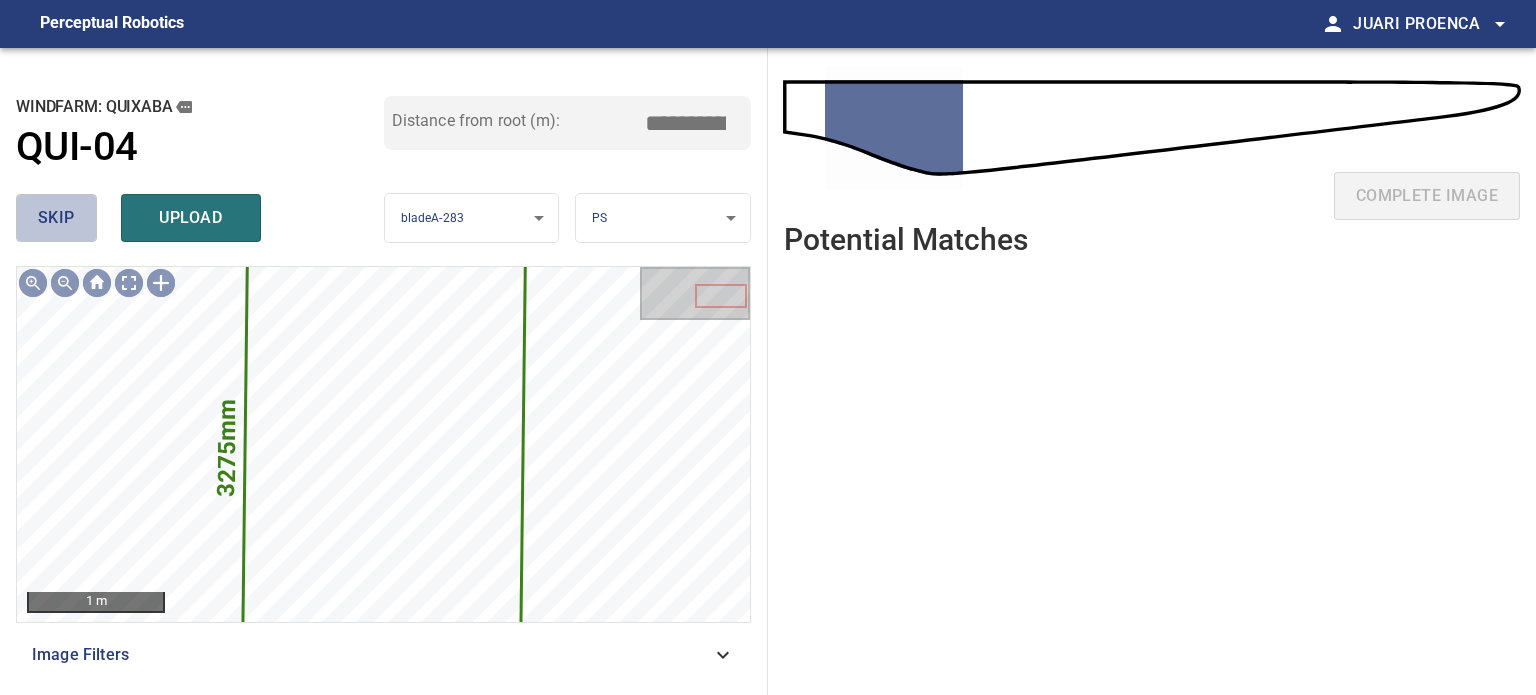 click on "skip" at bounding box center [56, 218] 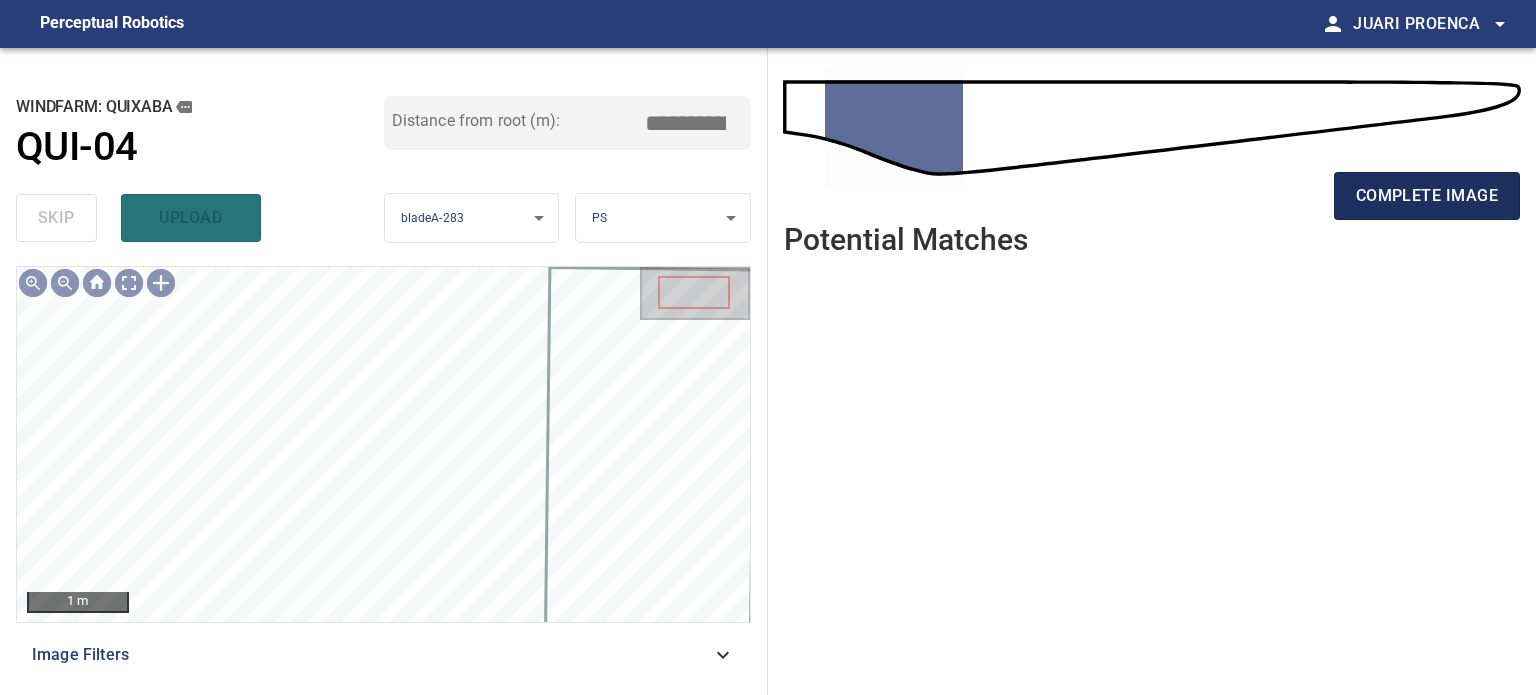 click on "complete image" at bounding box center (1427, 196) 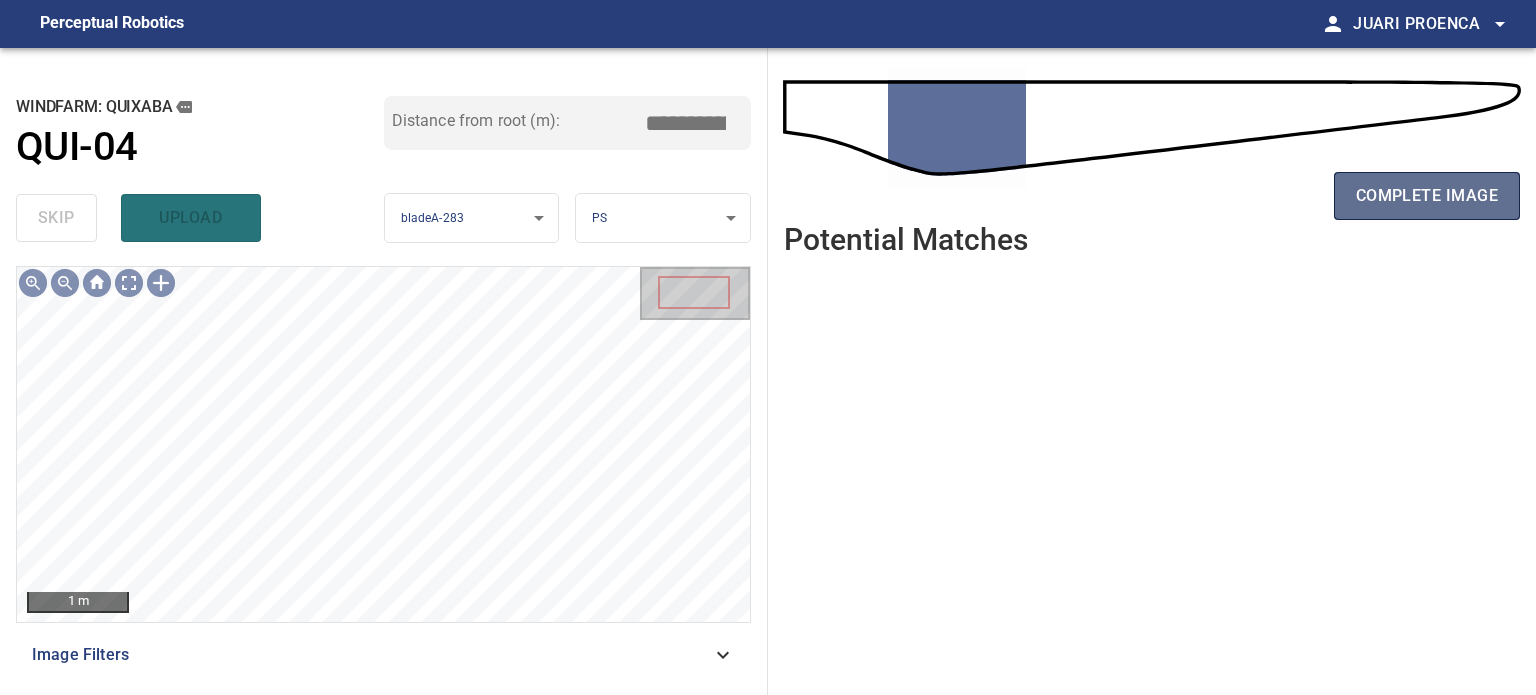 click on "complete image" at bounding box center (1427, 196) 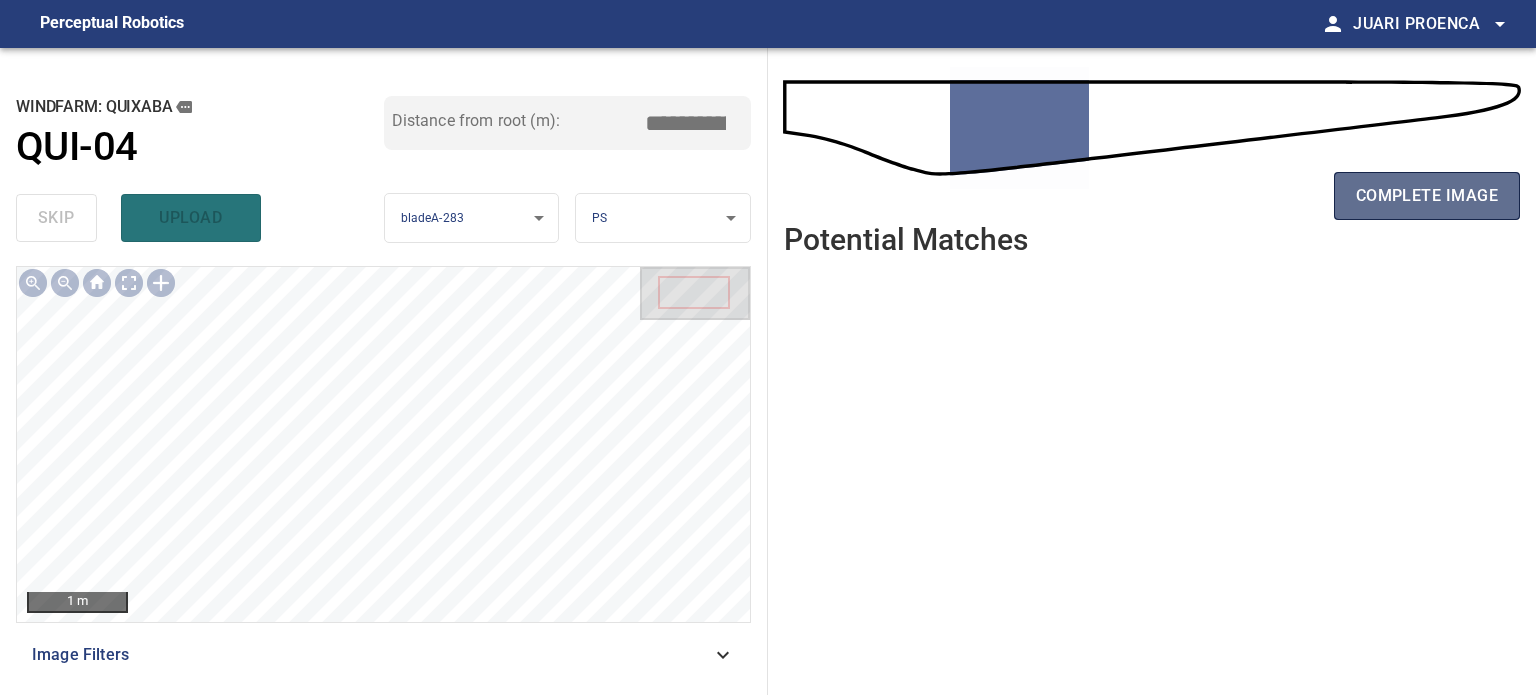 click on "complete image" at bounding box center (1427, 196) 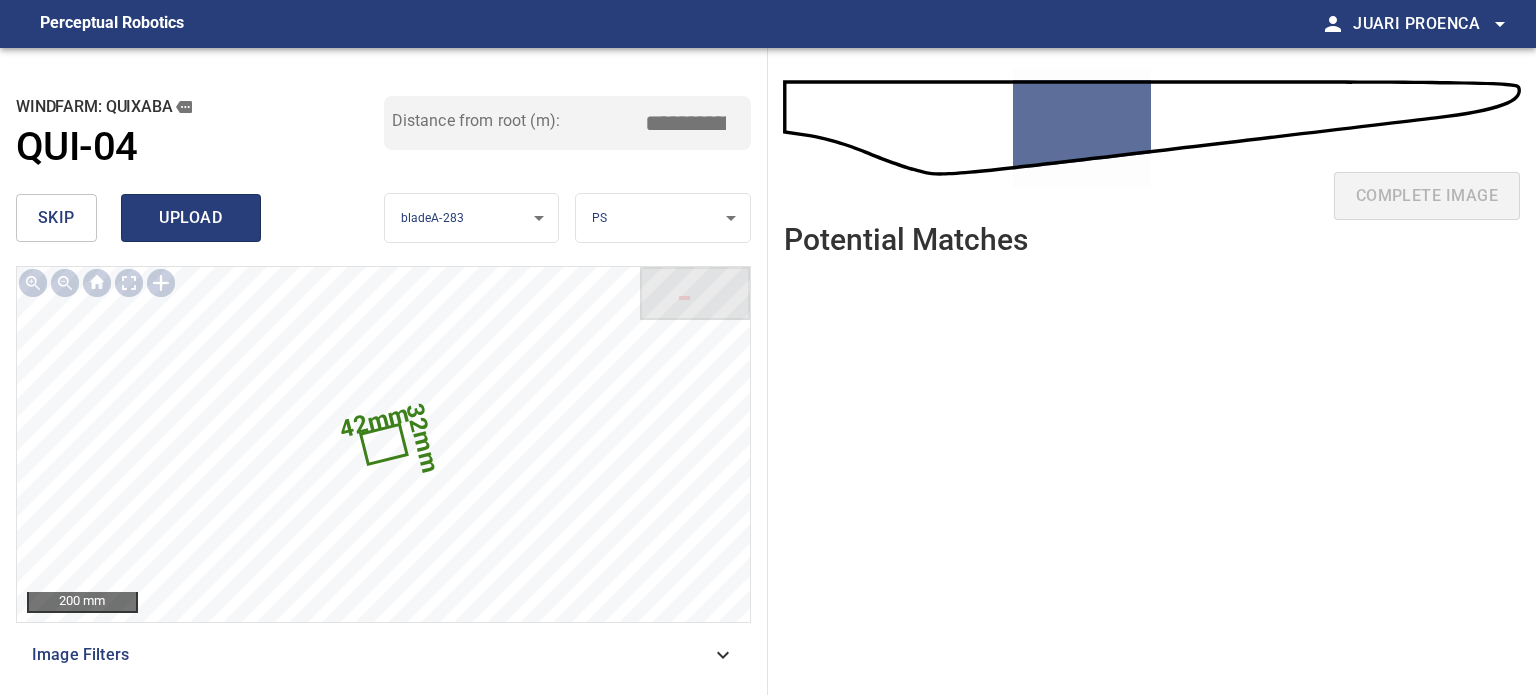 click on "upload" at bounding box center (191, 218) 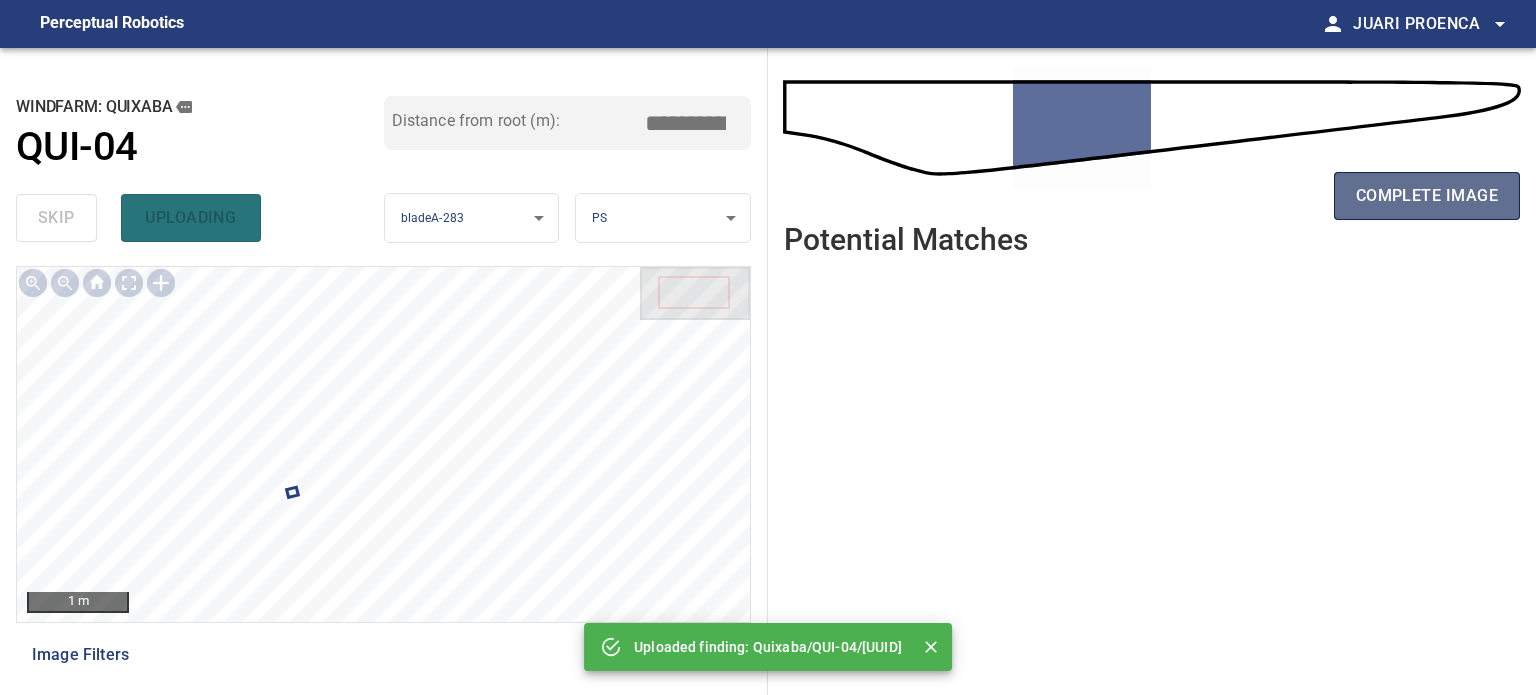 click on "complete image" at bounding box center (1427, 196) 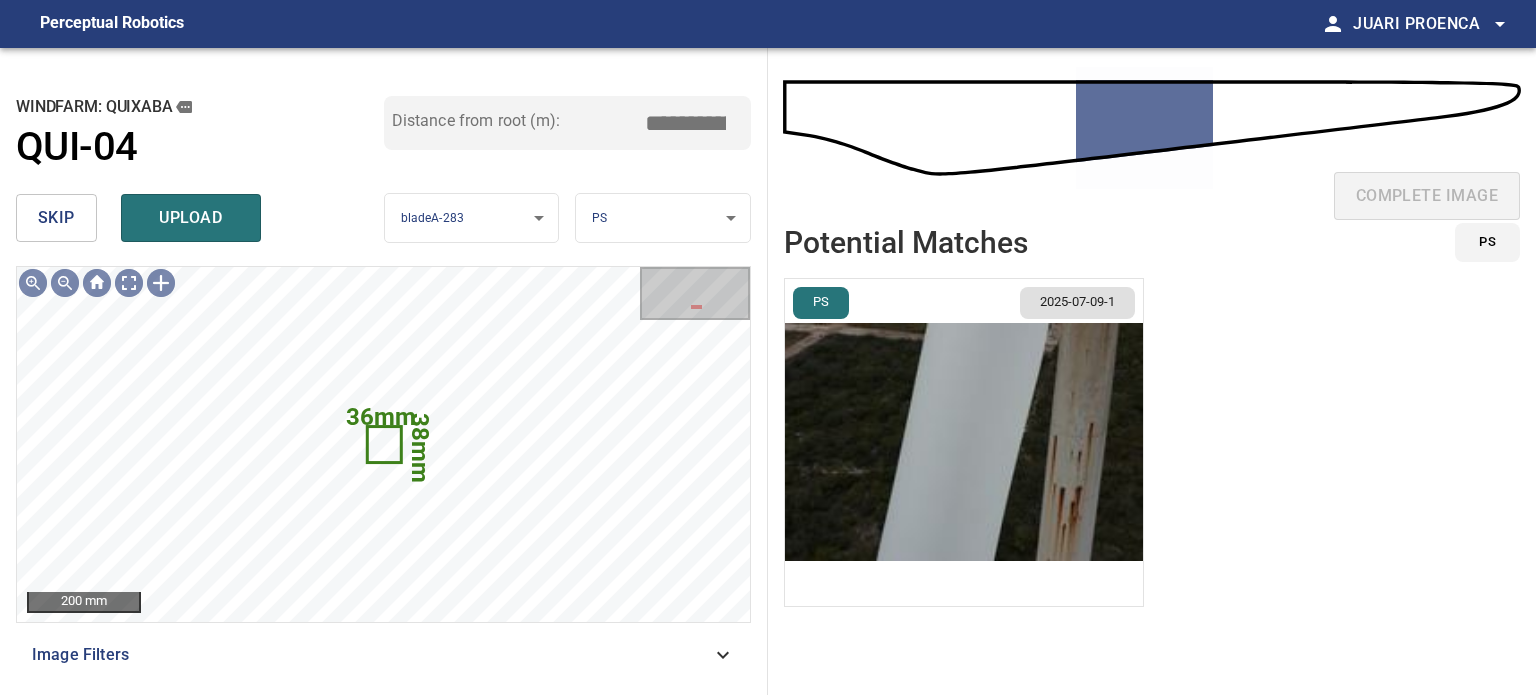 click on "upload" at bounding box center (191, 218) 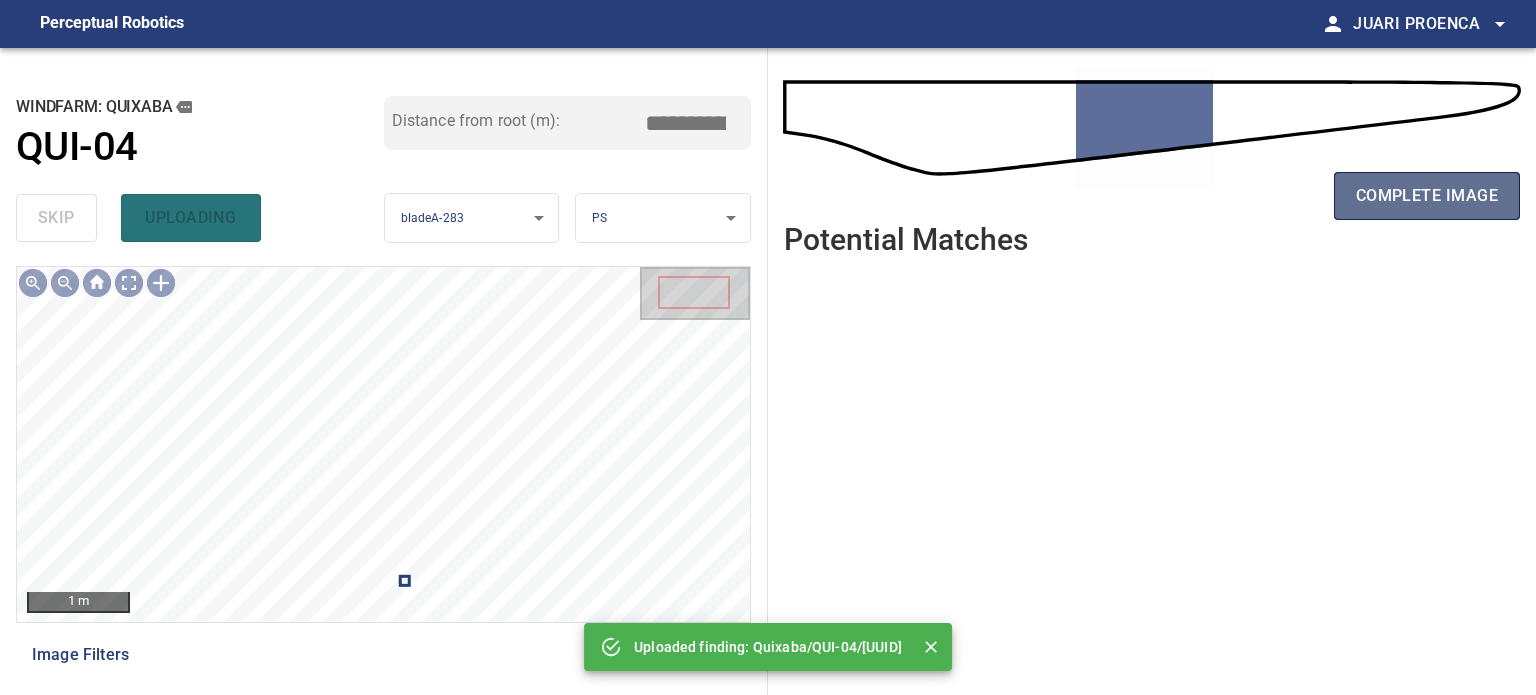 drag, startPoint x: 1423, startPoint y: 202, endPoint x: 1409, endPoint y: 202, distance: 14 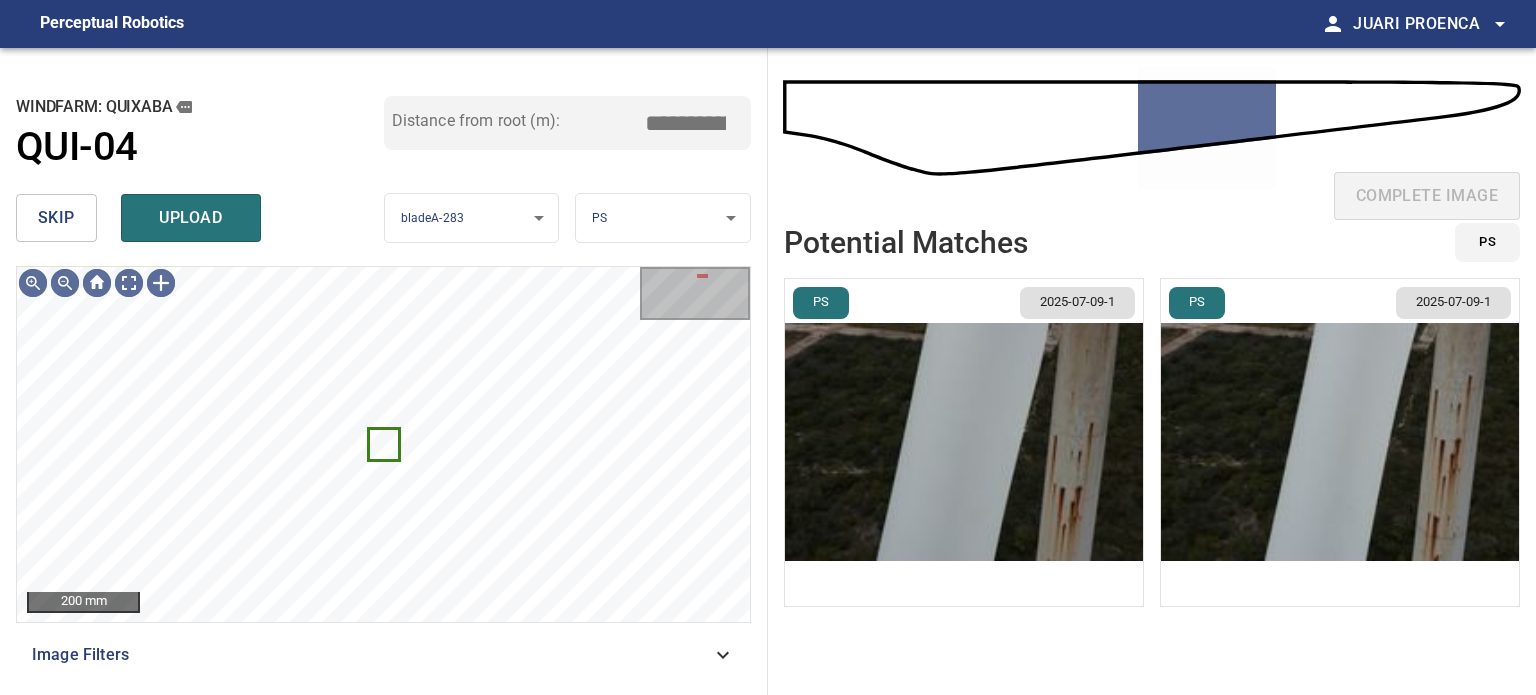 click on "skip" at bounding box center [56, 218] 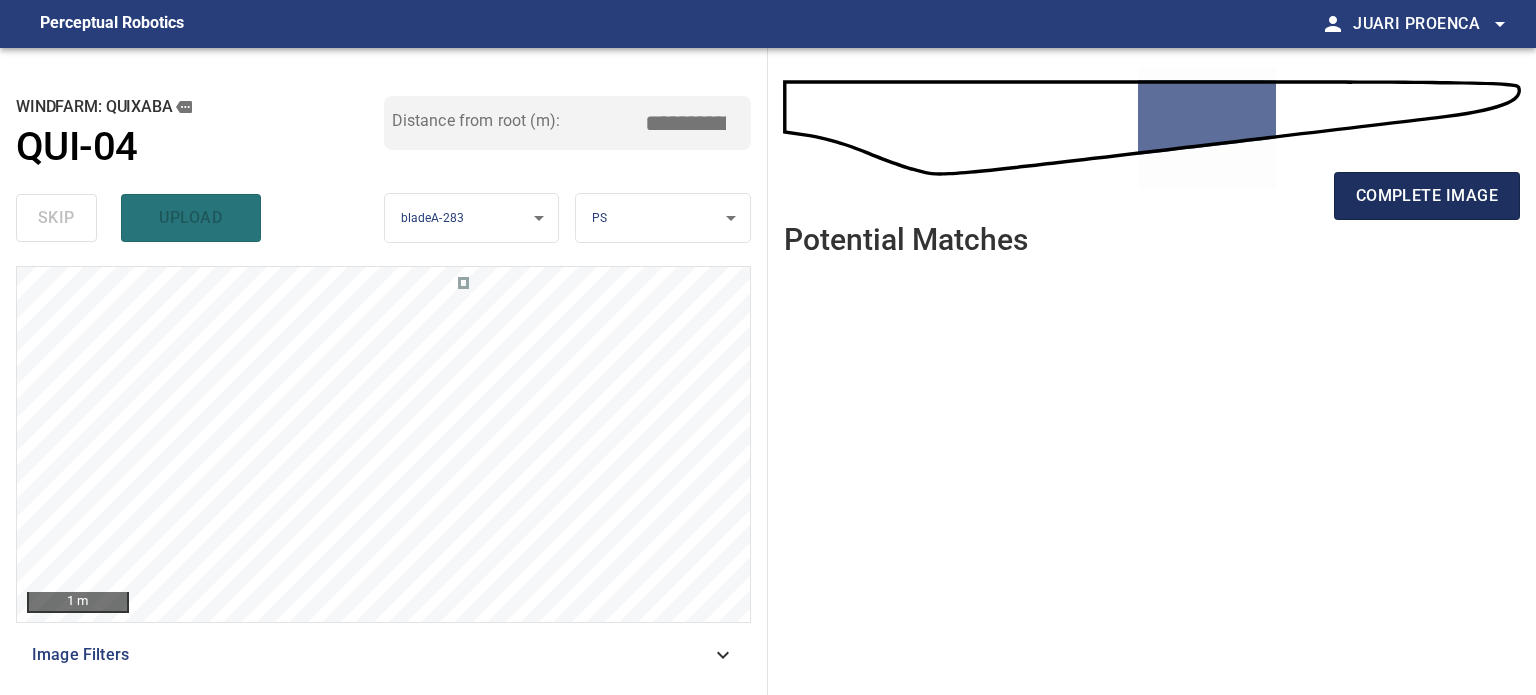 click on "complete image" at bounding box center (1427, 196) 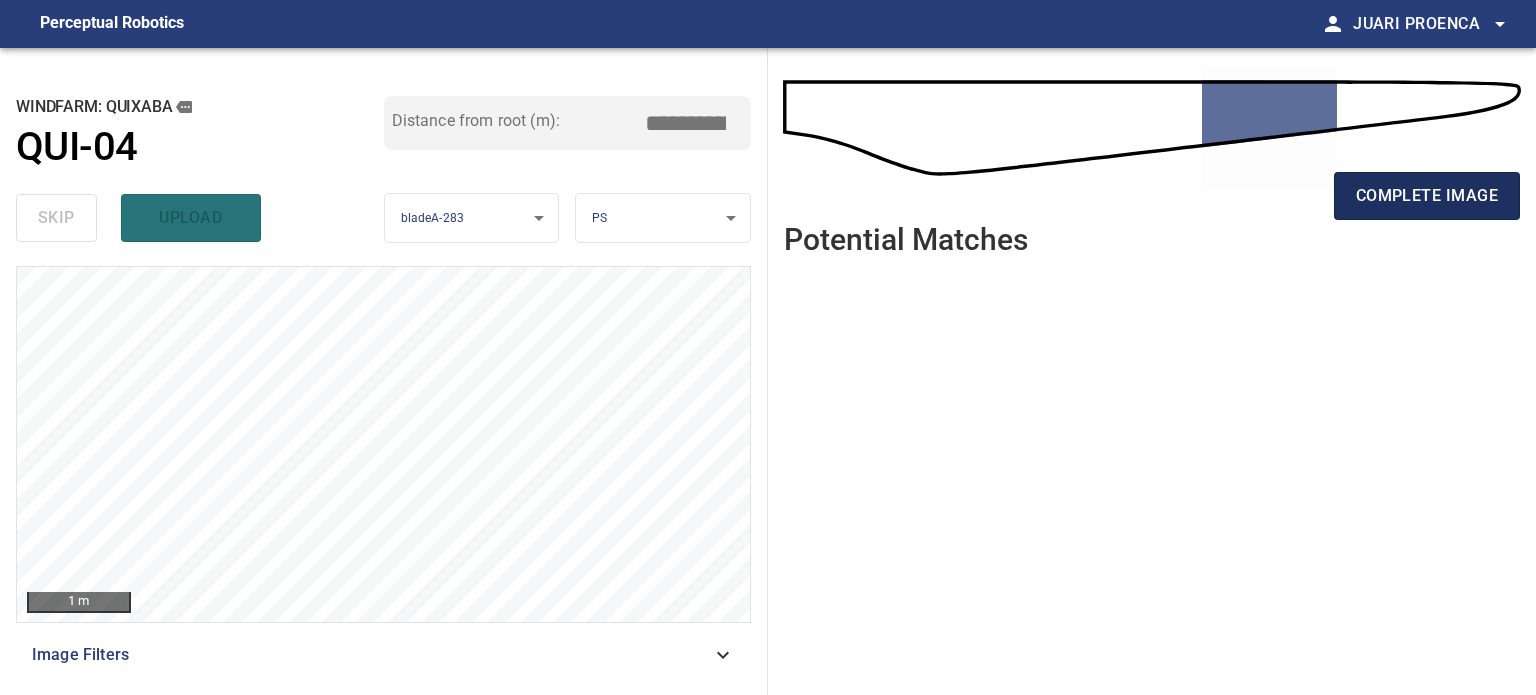 click on "complete image" at bounding box center [1427, 196] 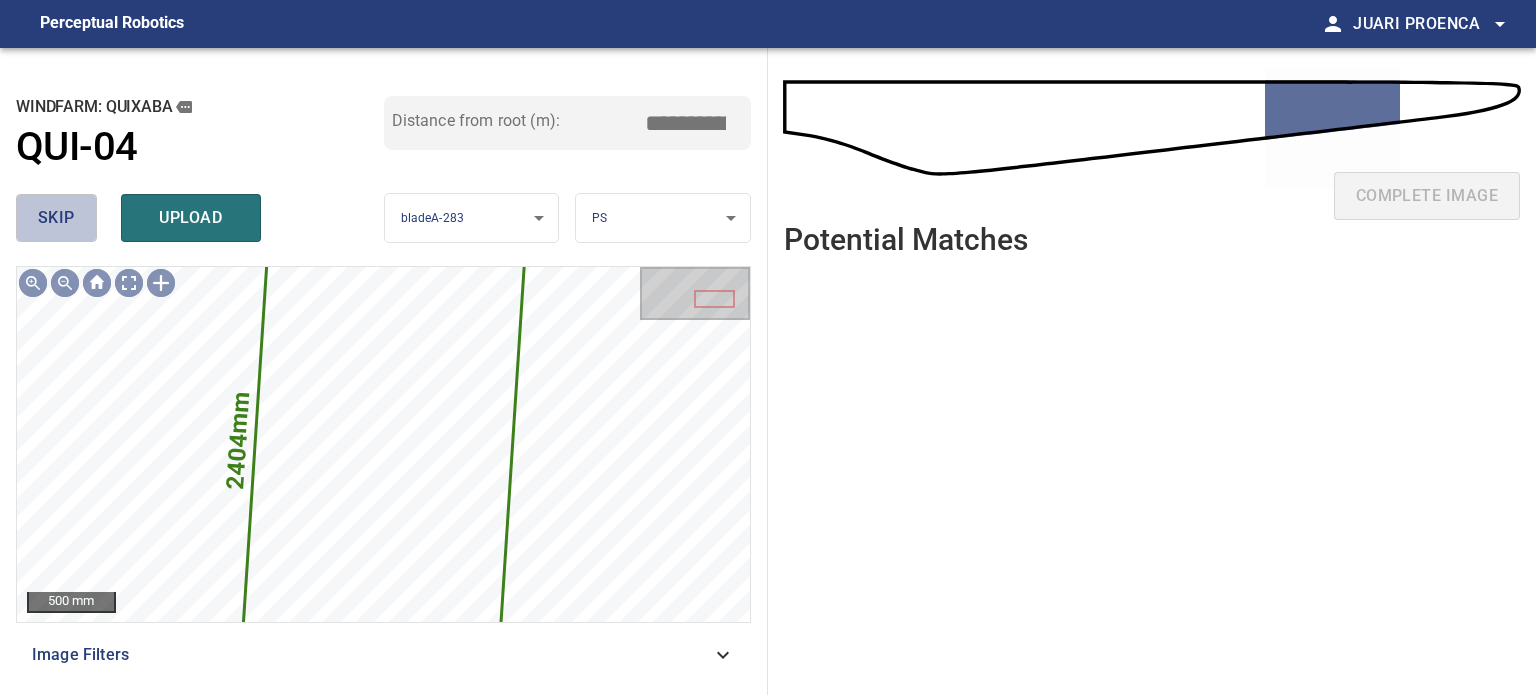 click on "skip" at bounding box center [56, 218] 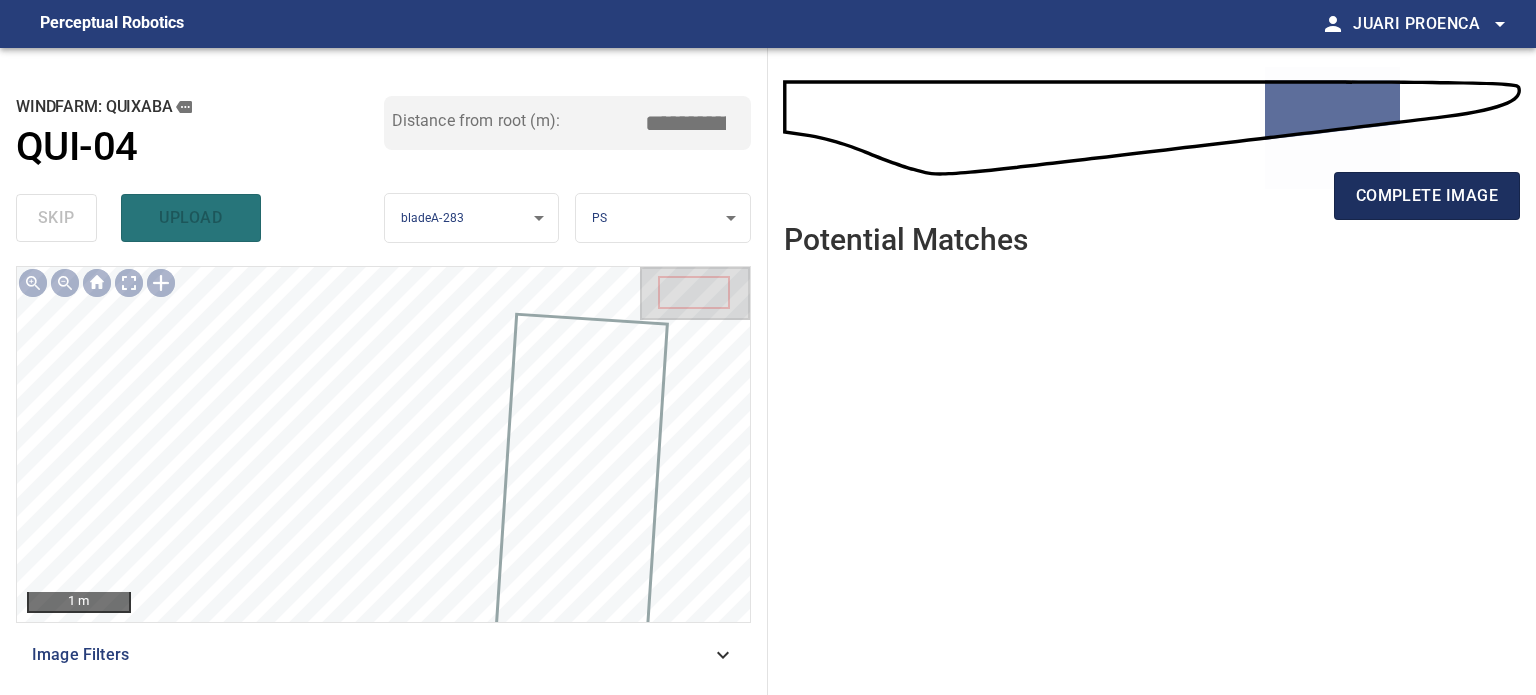 click on "complete image" at bounding box center [1427, 196] 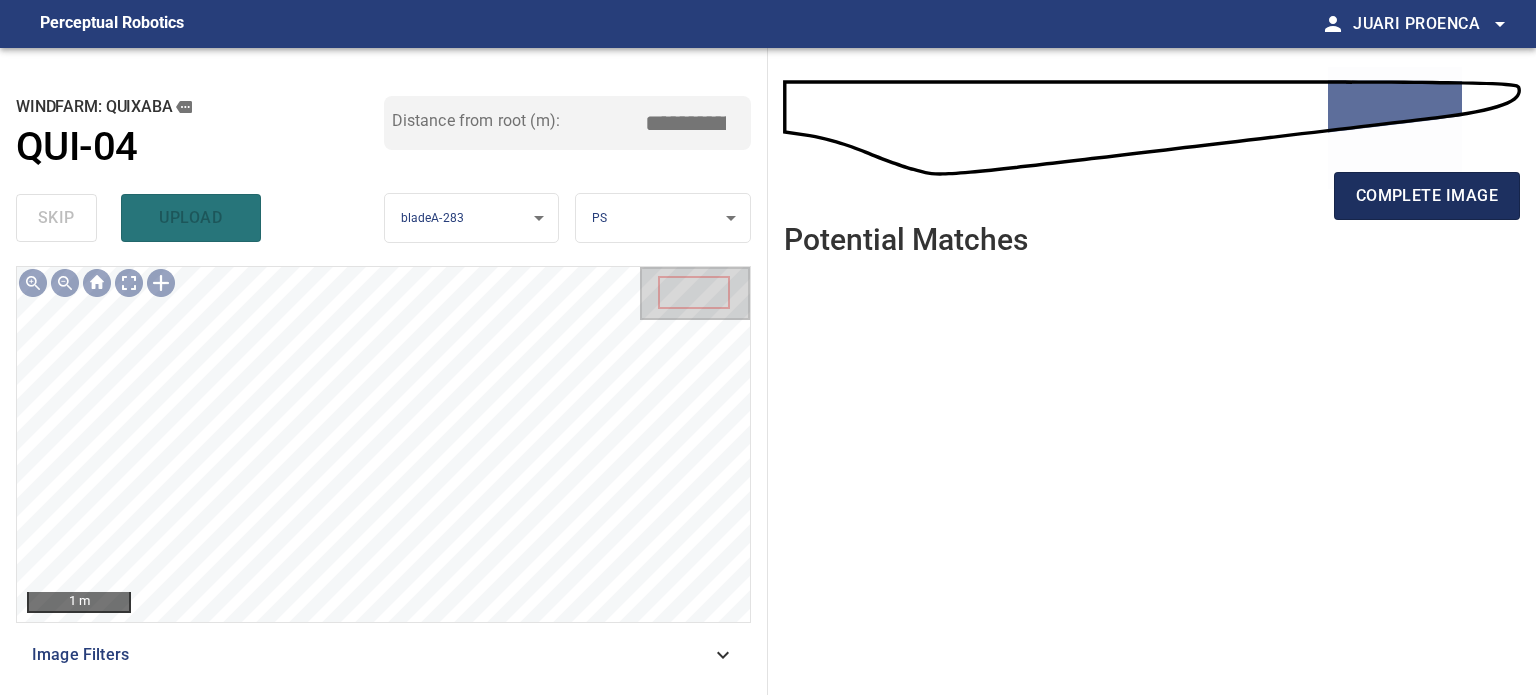 click on "complete image" at bounding box center [1427, 196] 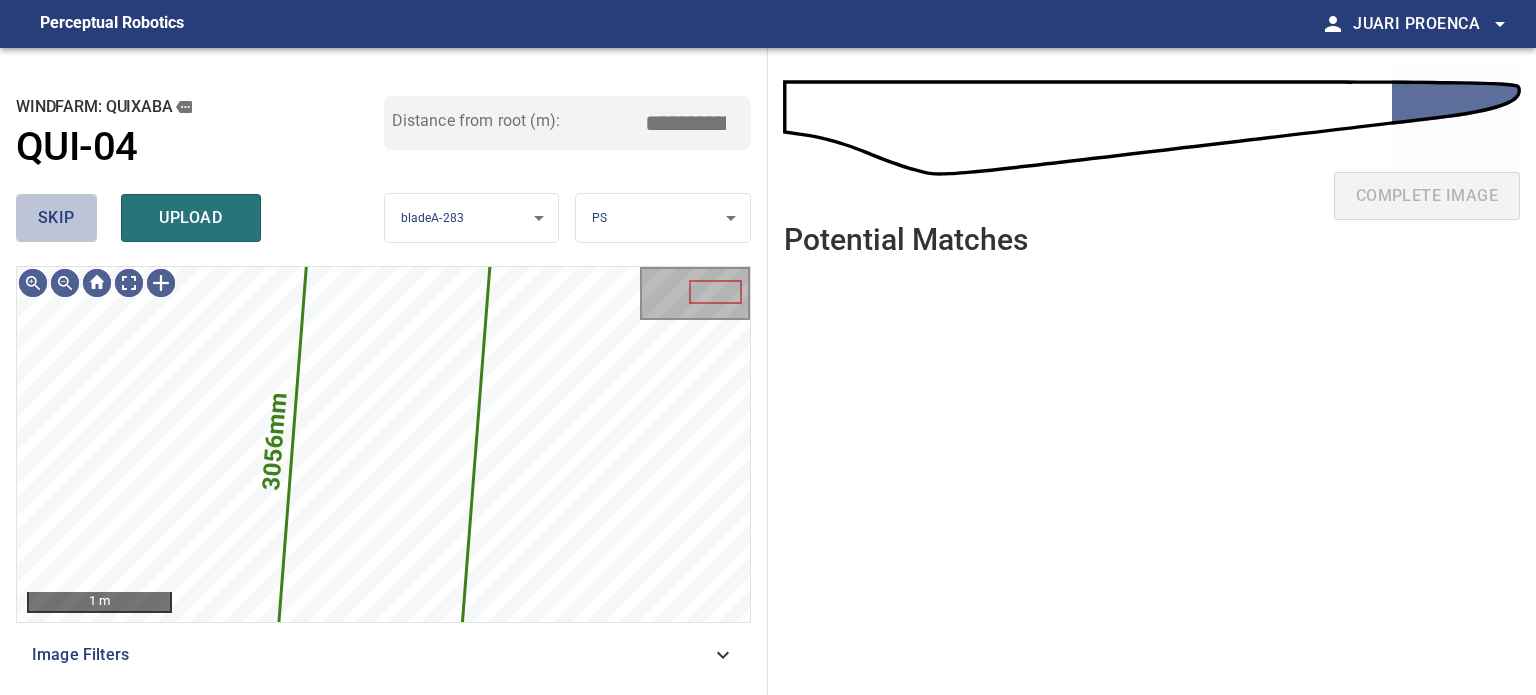 click on "skip" at bounding box center (56, 218) 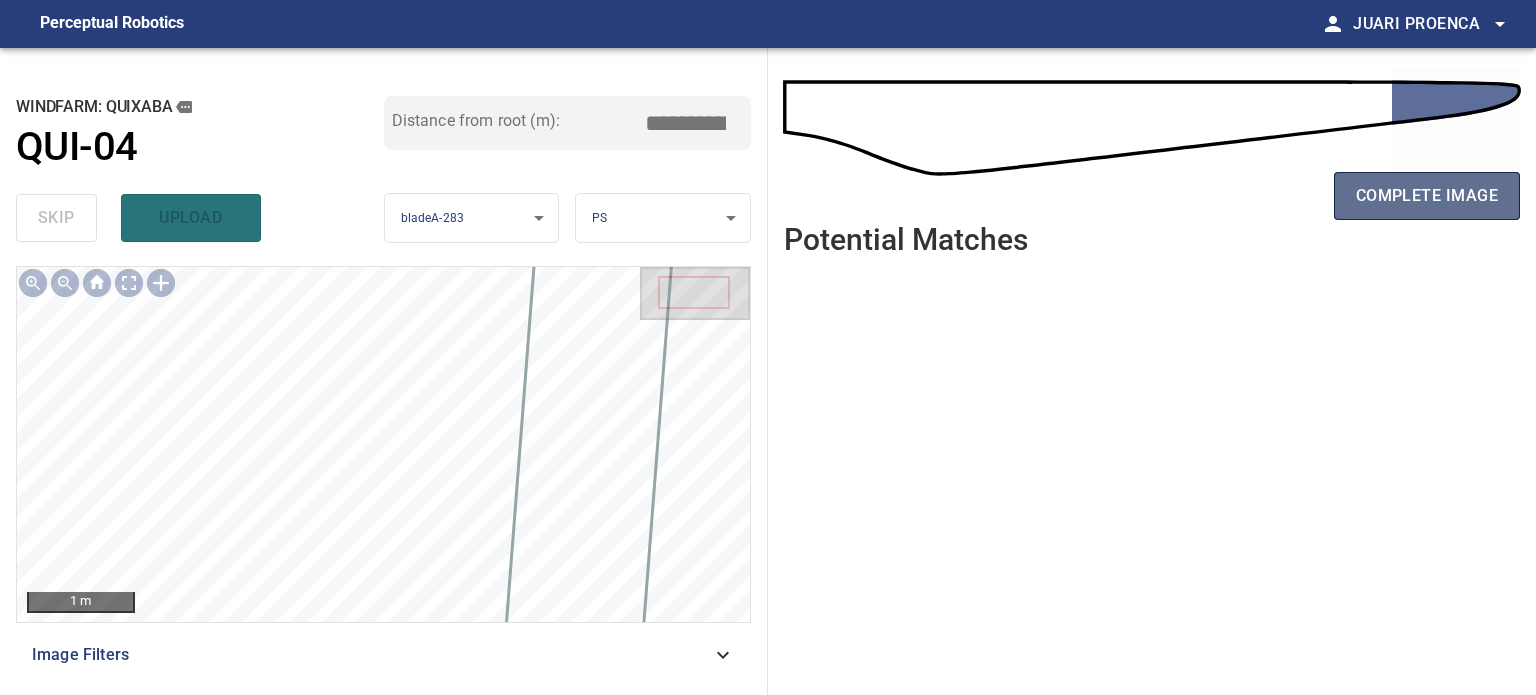 drag, startPoint x: 1460, startPoint y: 208, endPoint x: 1447, endPoint y: 208, distance: 13 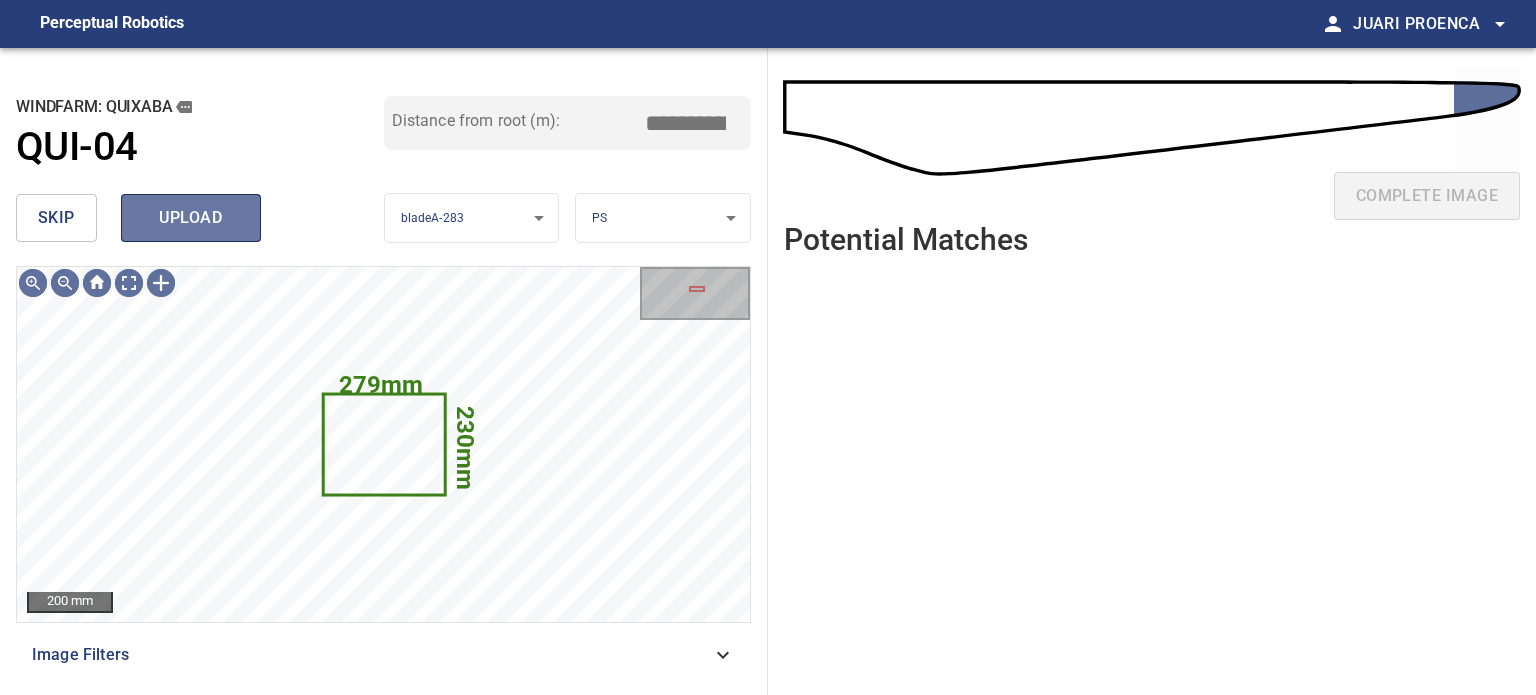 click on "upload" at bounding box center [191, 218] 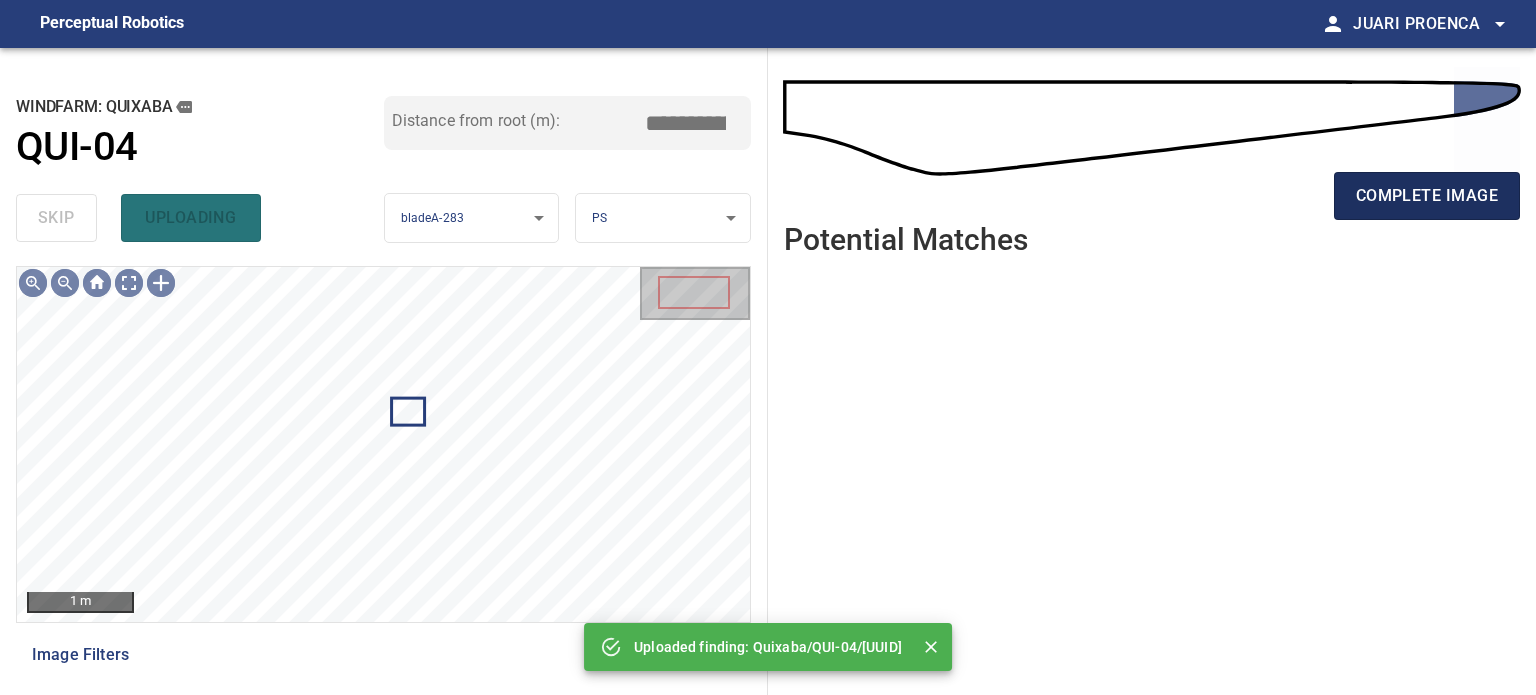 click on "complete image" at bounding box center (1427, 196) 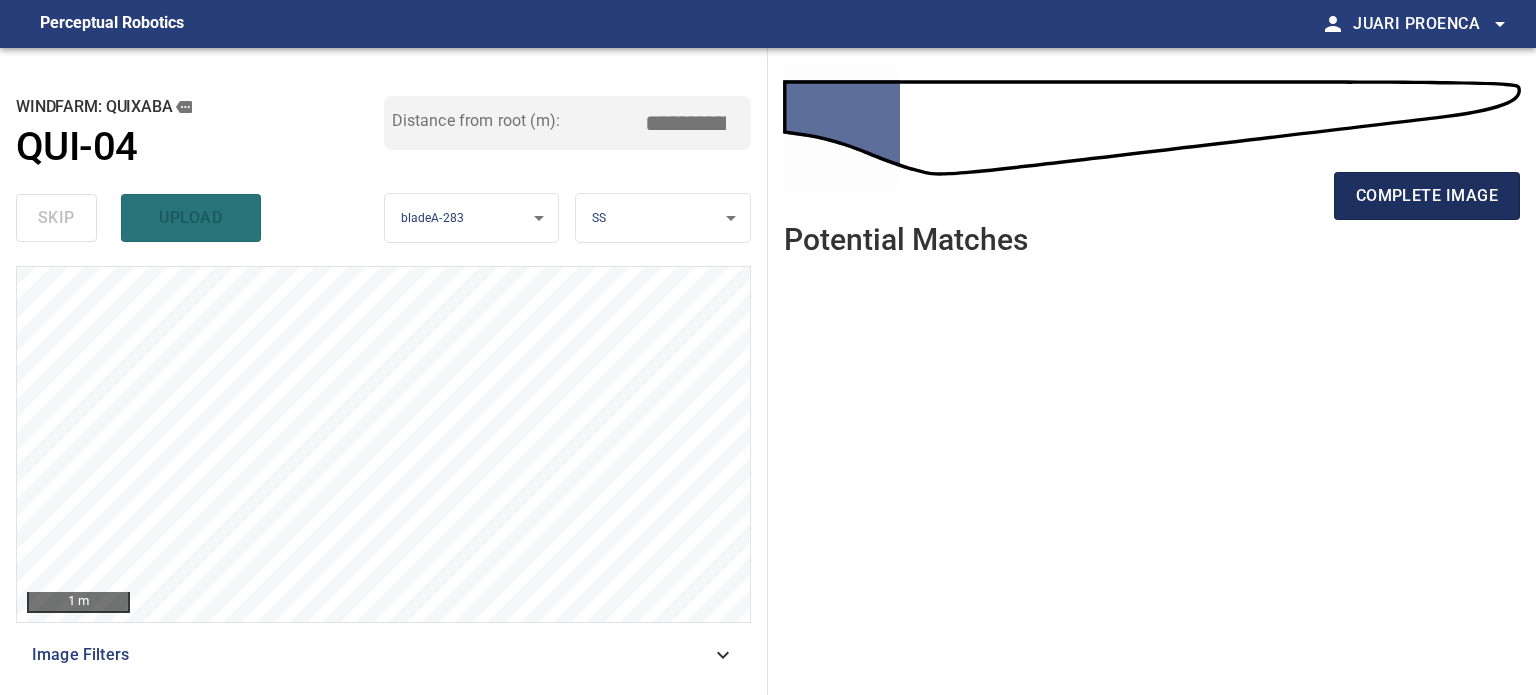 click on "complete image" at bounding box center [1427, 196] 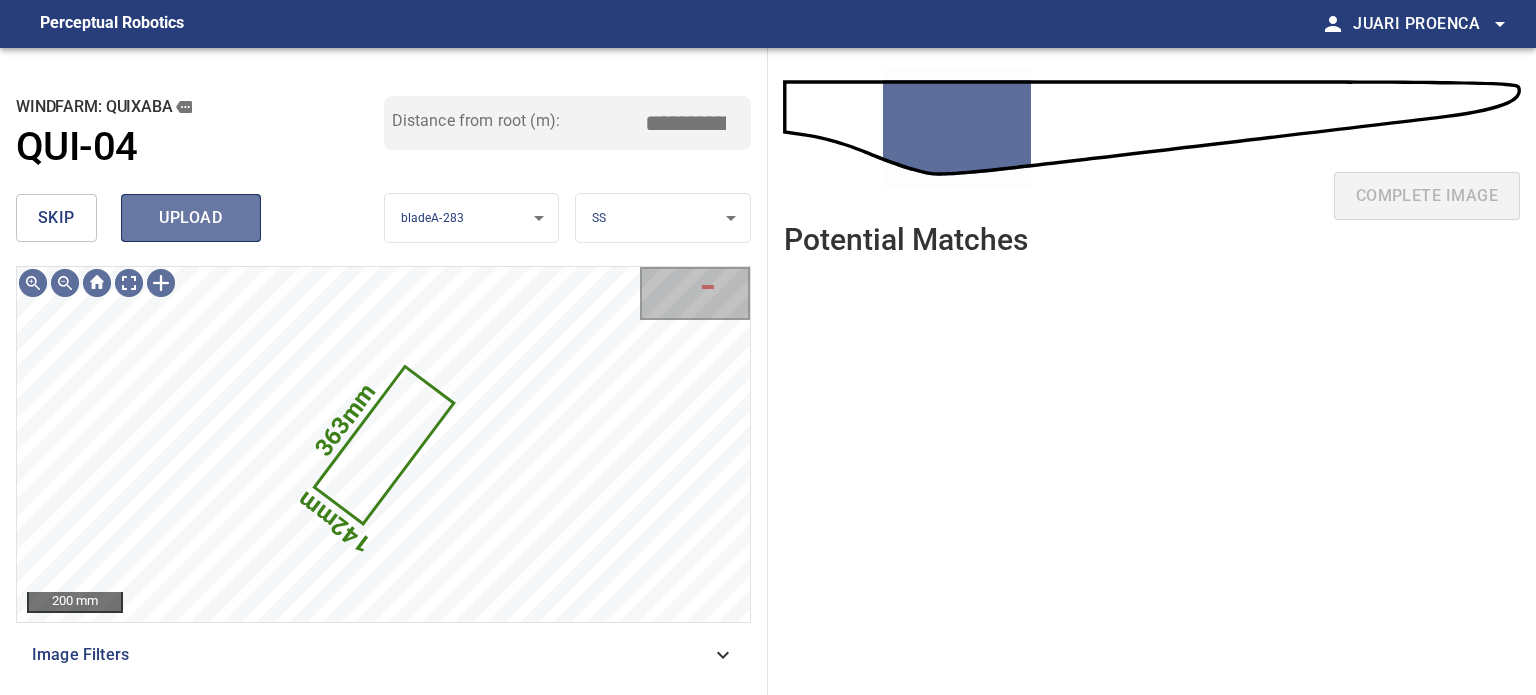 click on "upload" at bounding box center (191, 218) 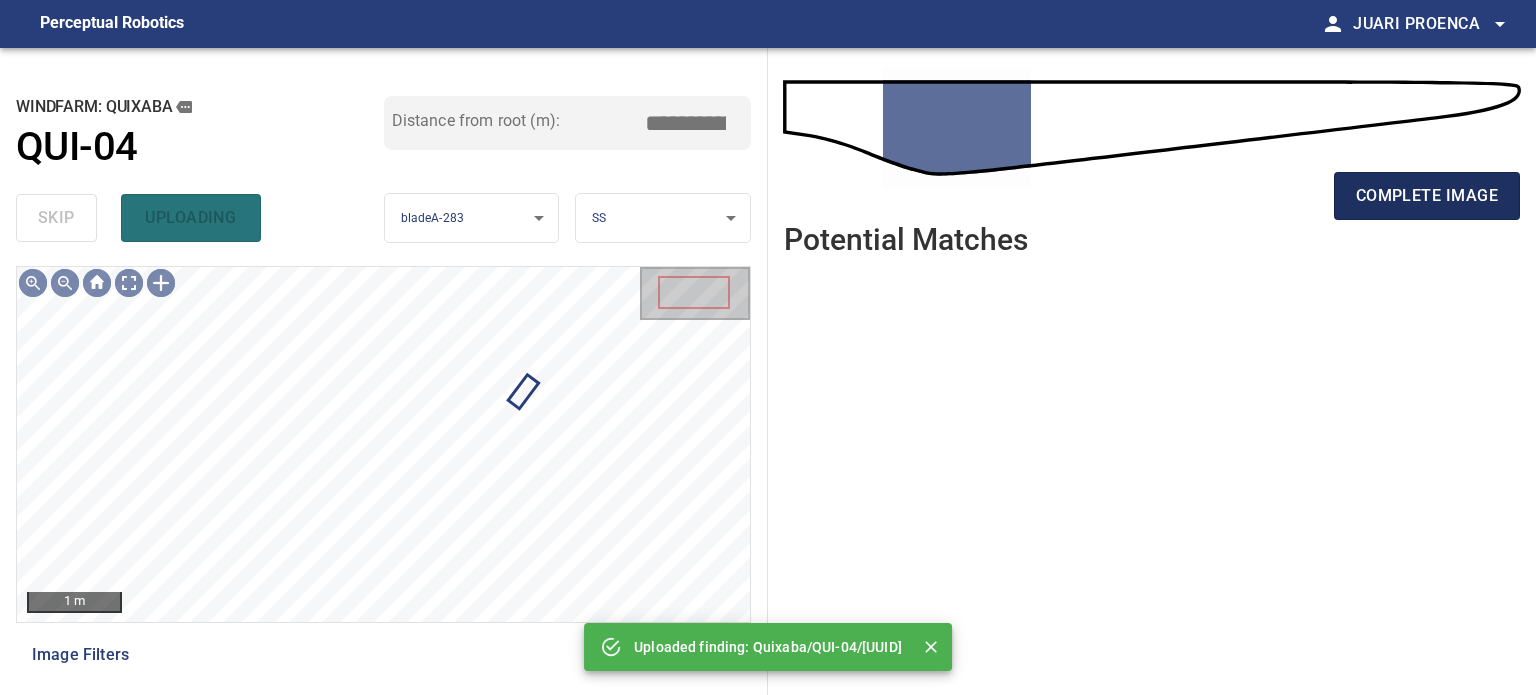 click on "complete image" at bounding box center [1427, 196] 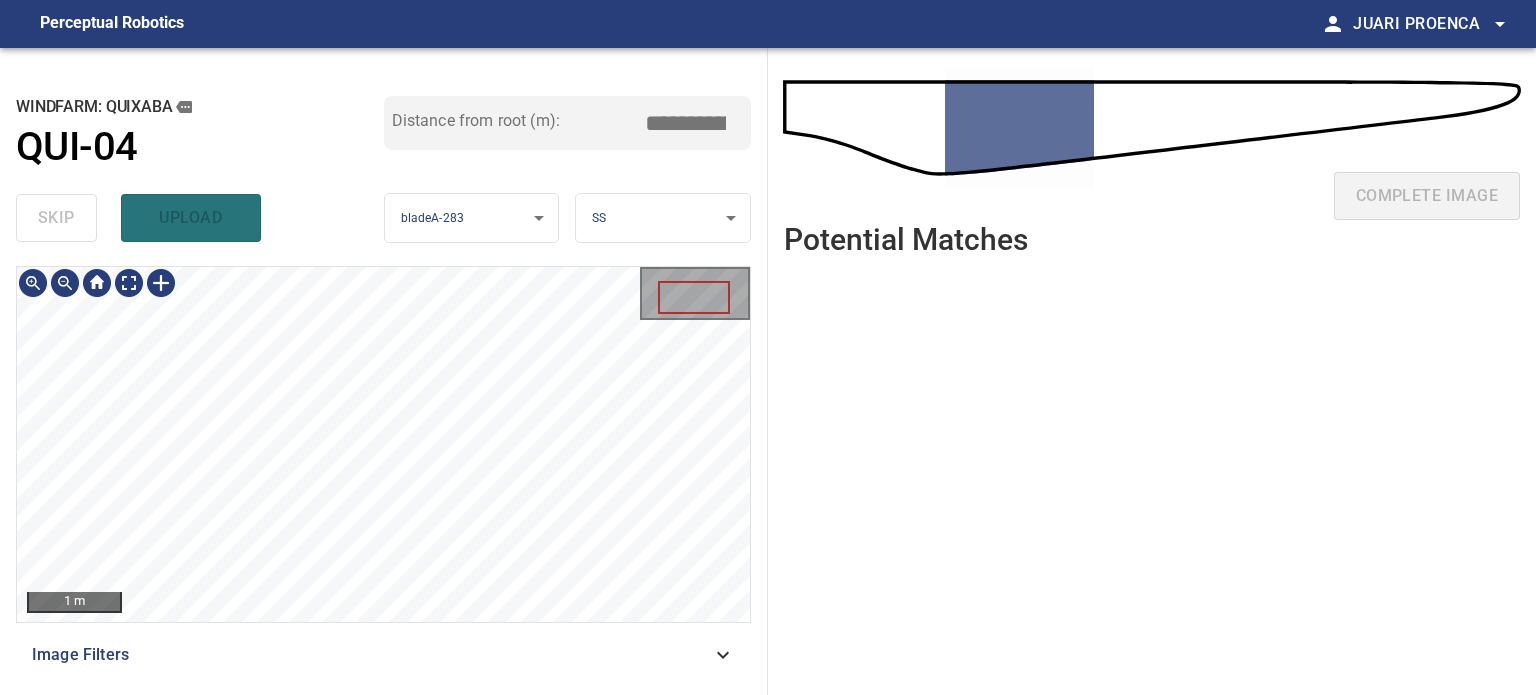 click on "**********" at bounding box center [384, 371] 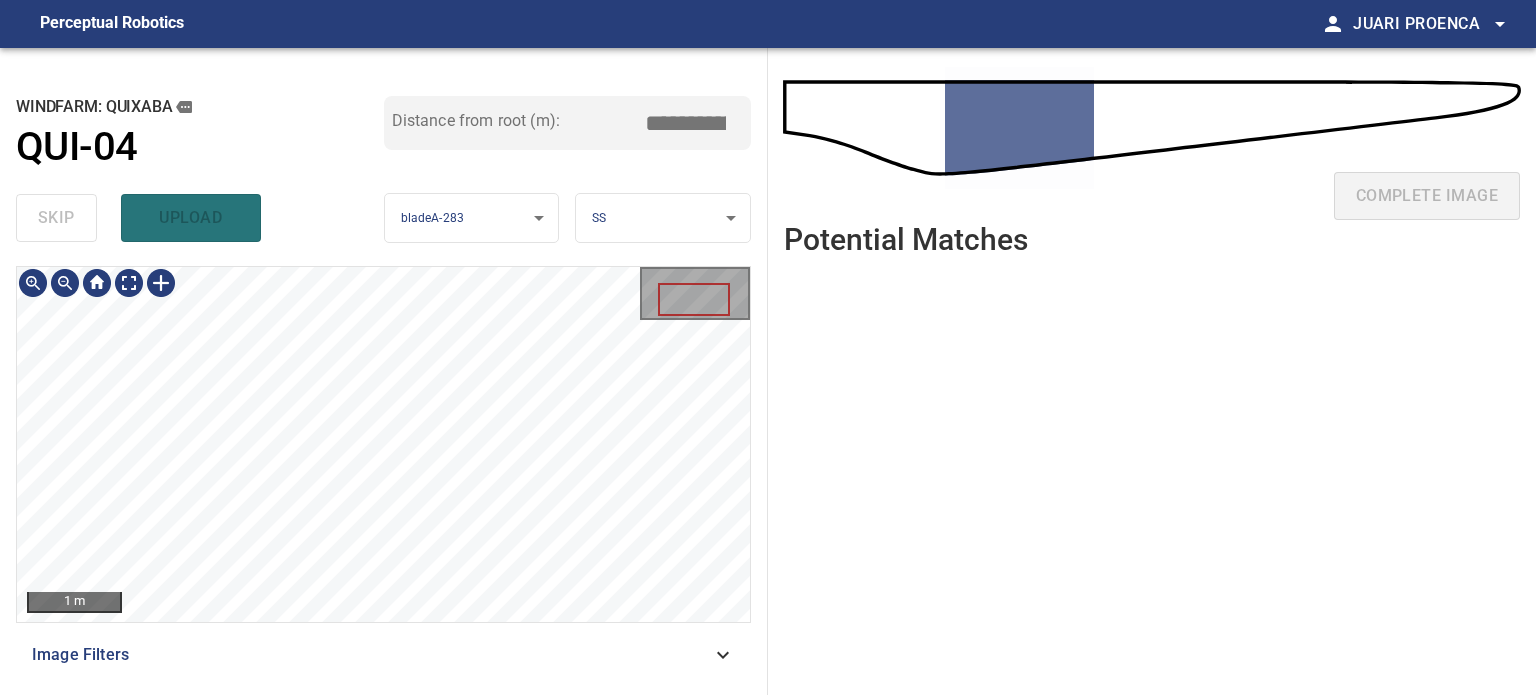 click on "**********" at bounding box center [768, 347] 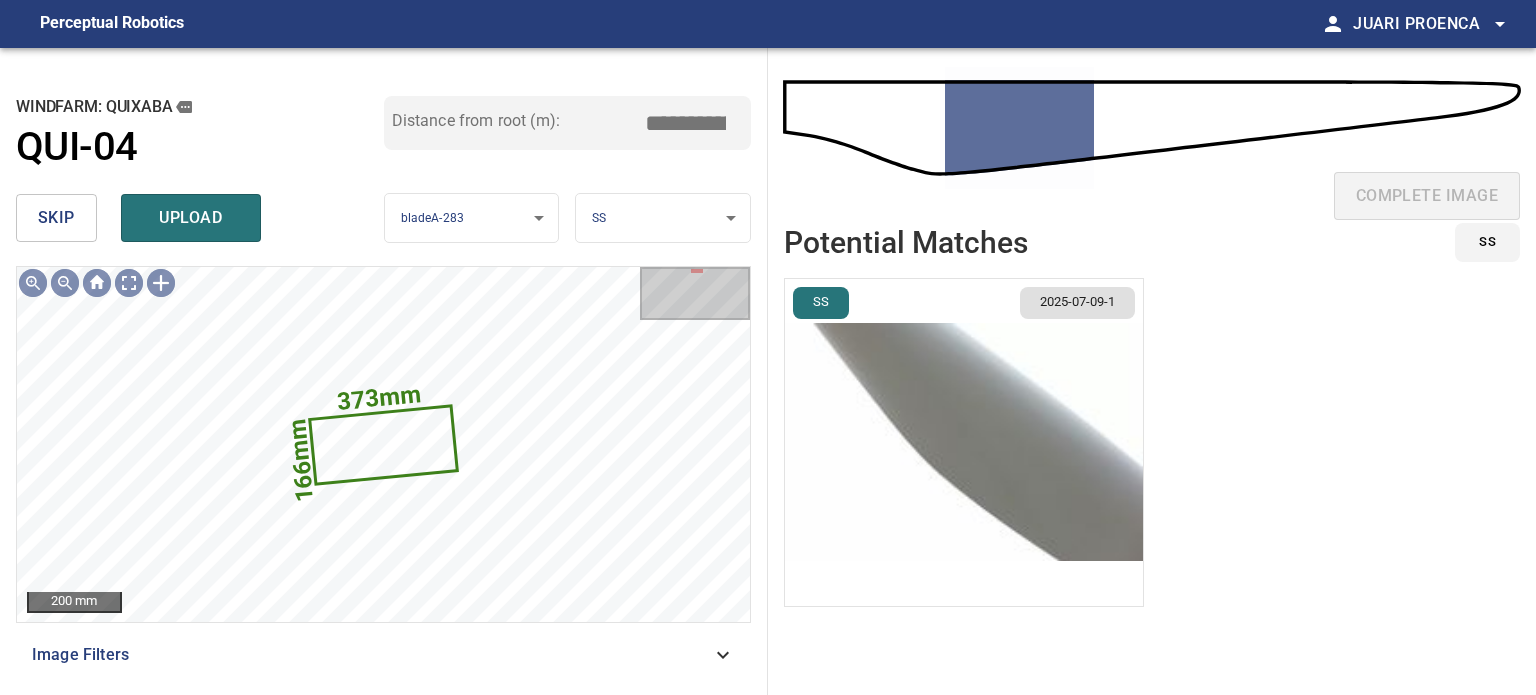 drag, startPoint x: 44, startPoint y: 216, endPoint x: 35, endPoint y: 230, distance: 16.643316 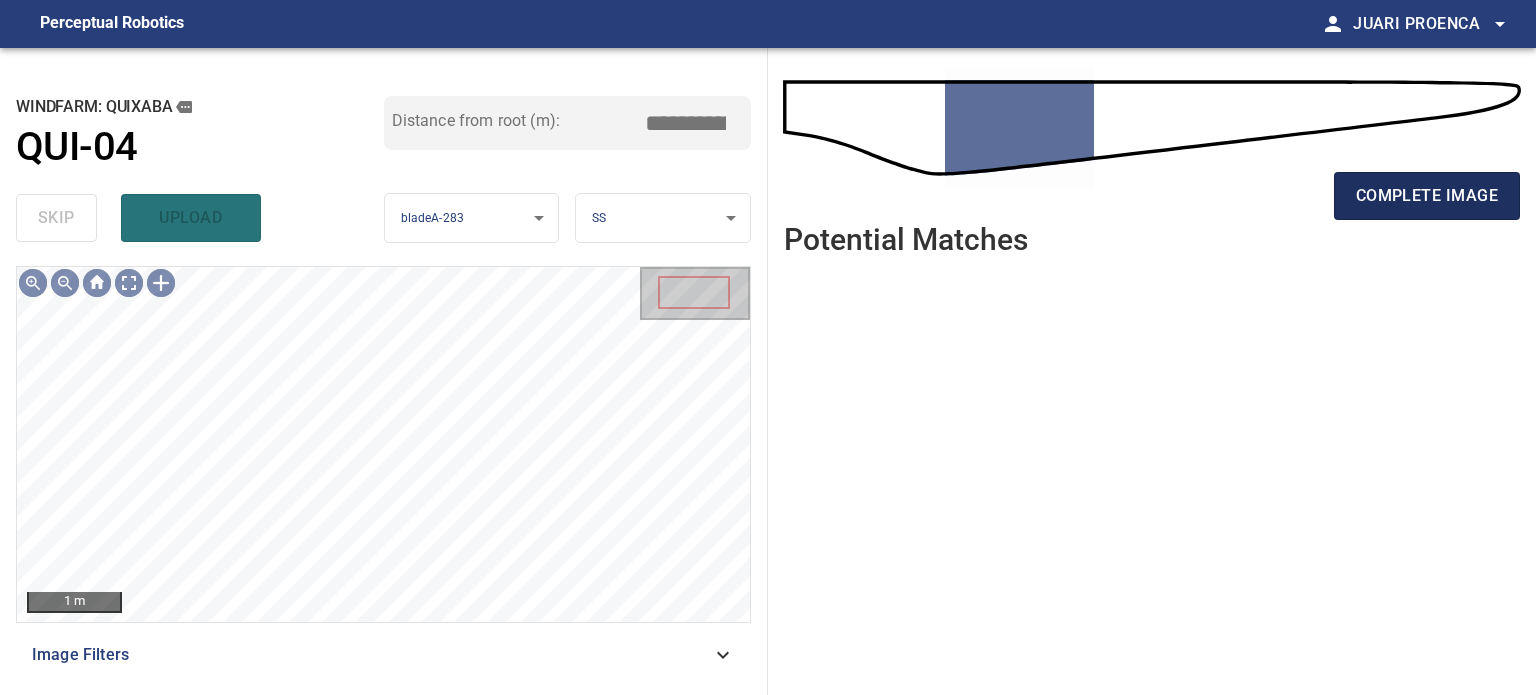 click on "complete image" at bounding box center (1427, 196) 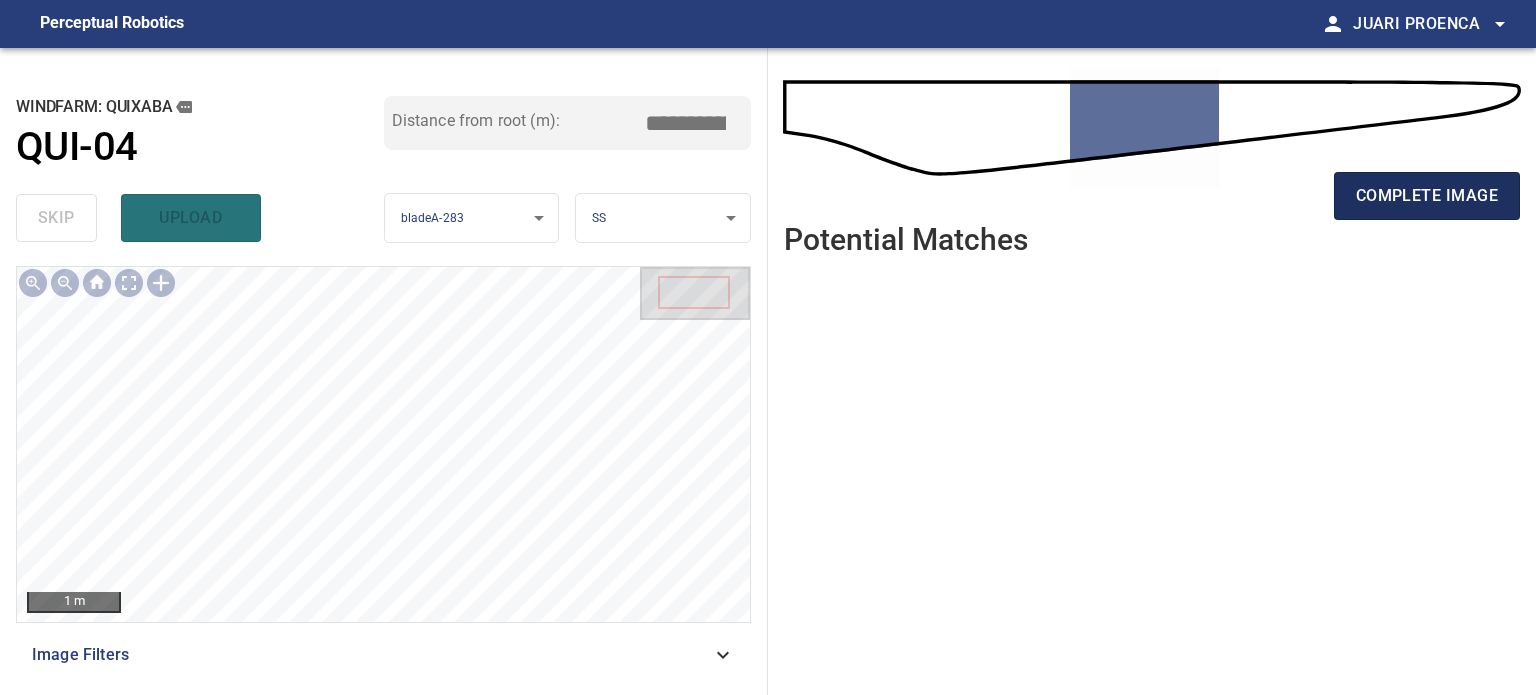 click on "complete image" at bounding box center [1427, 196] 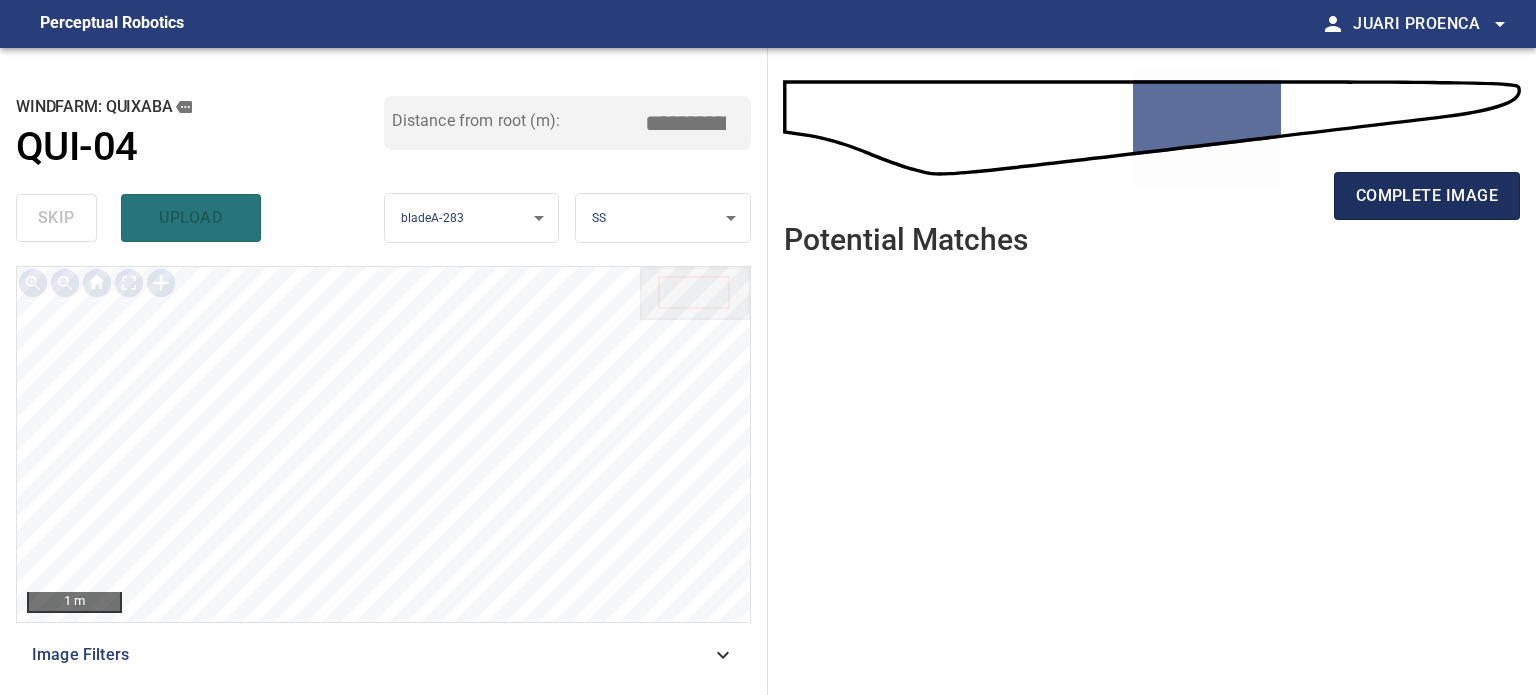 click on "complete image" at bounding box center [1427, 196] 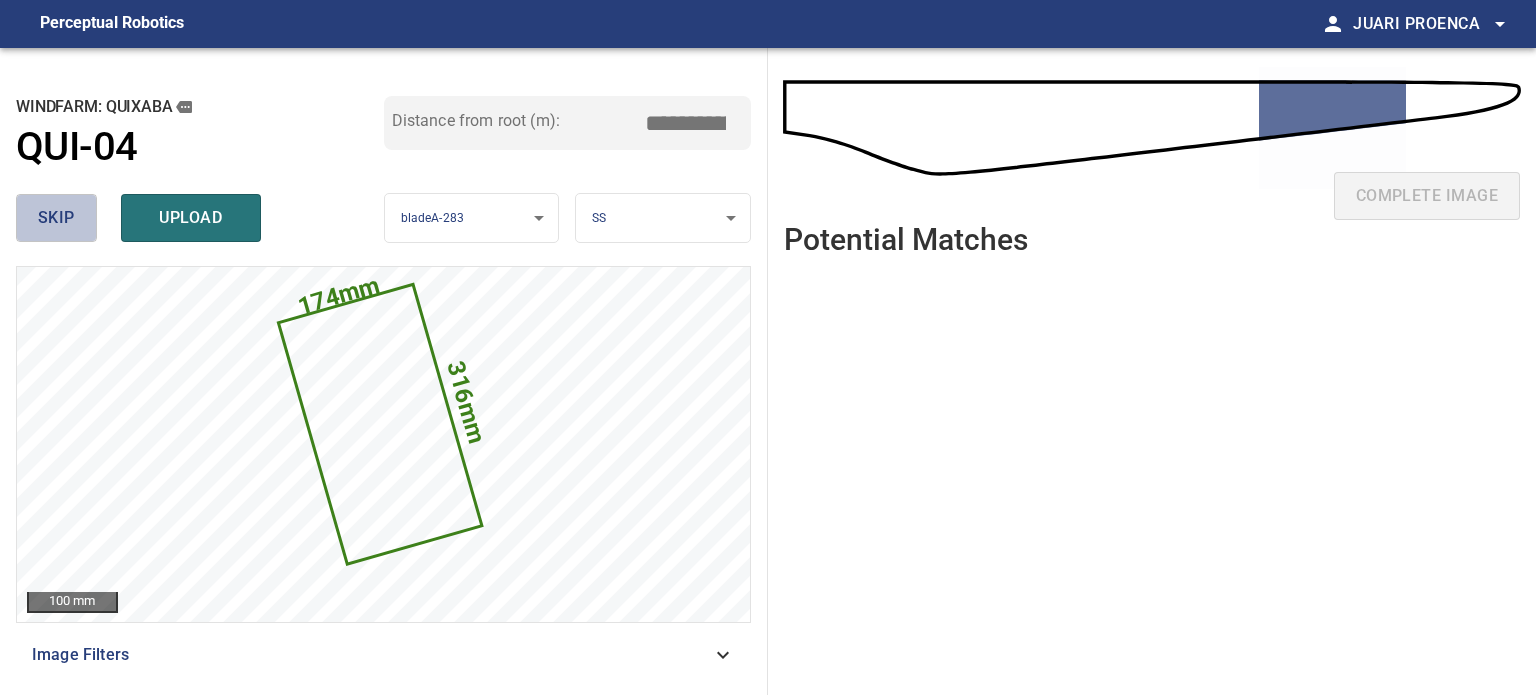 click on "skip" at bounding box center [56, 218] 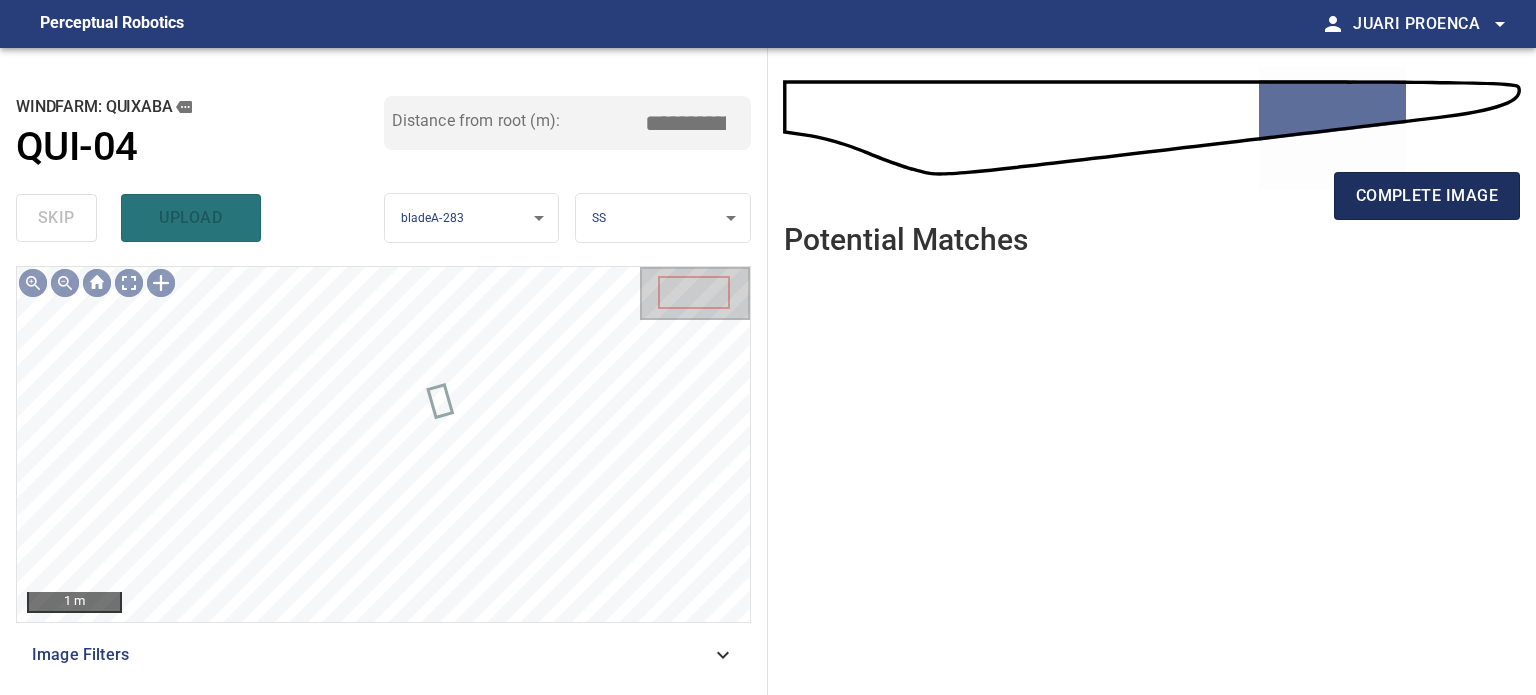 click on "complete image" at bounding box center (1427, 196) 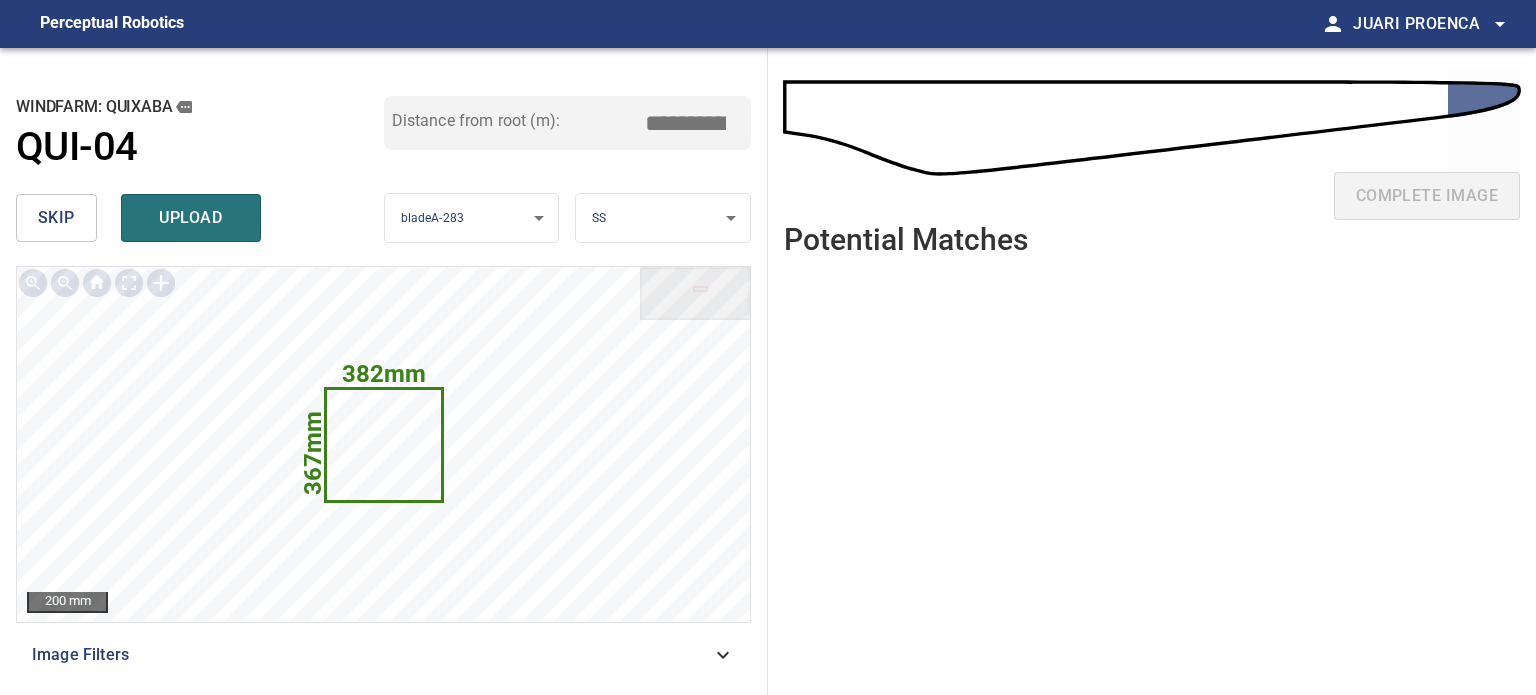 click on "upload" at bounding box center [191, 218] 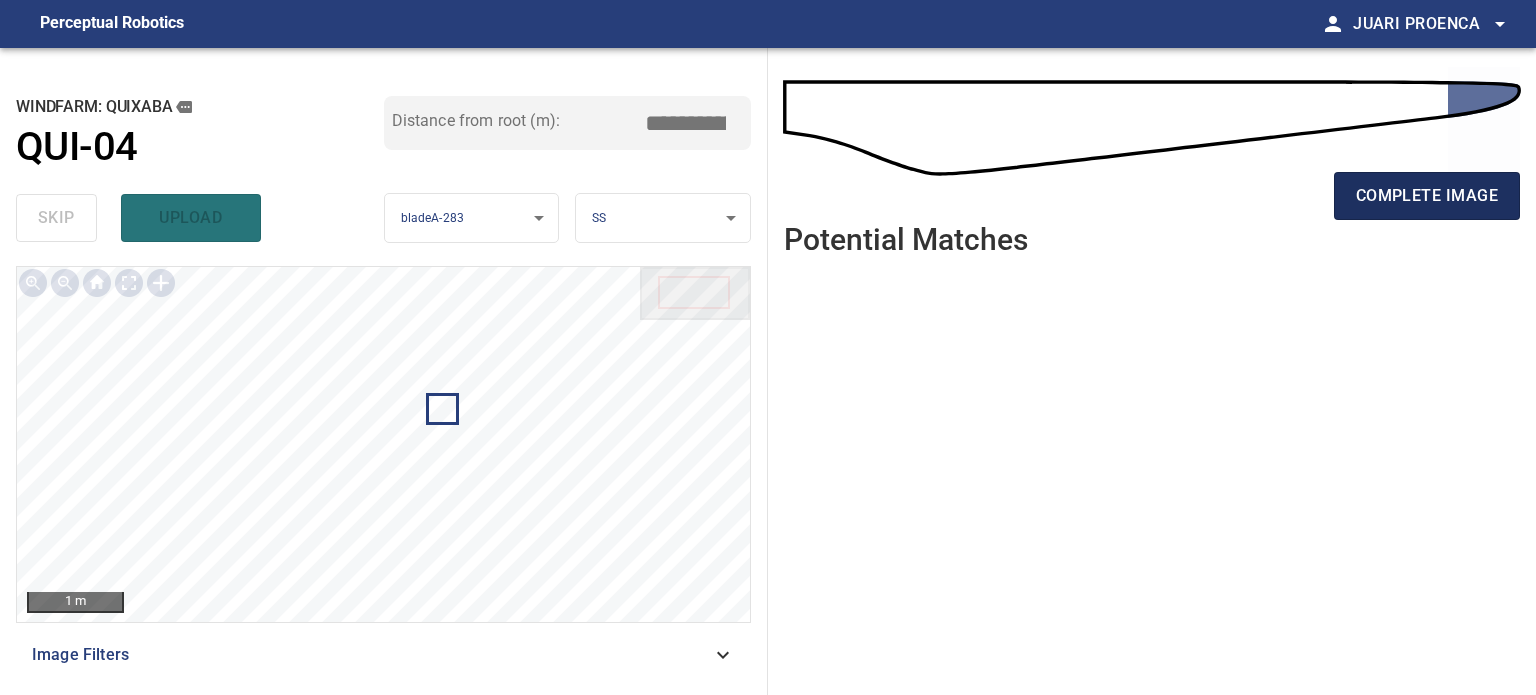 click on "complete image" at bounding box center [1427, 196] 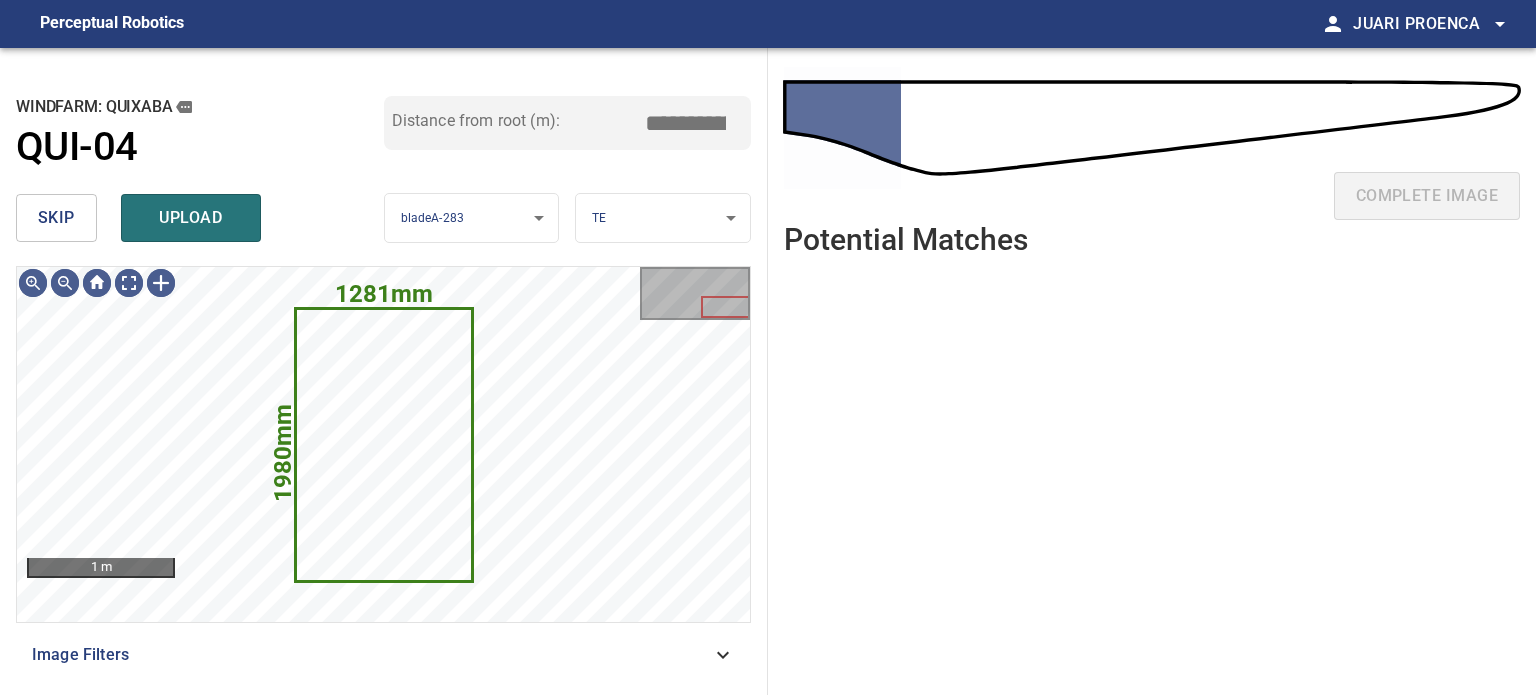 click on "skip" at bounding box center (56, 218) 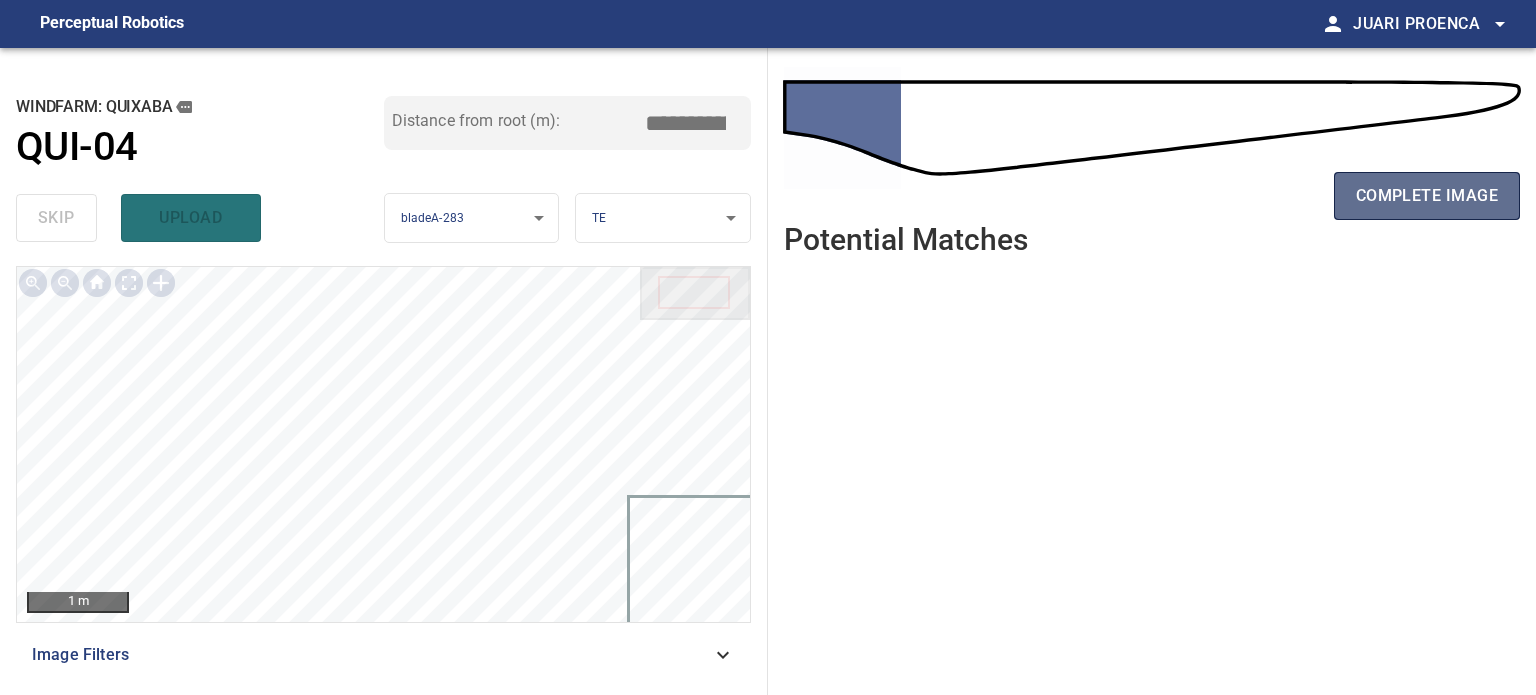 click on "complete image" at bounding box center (1427, 196) 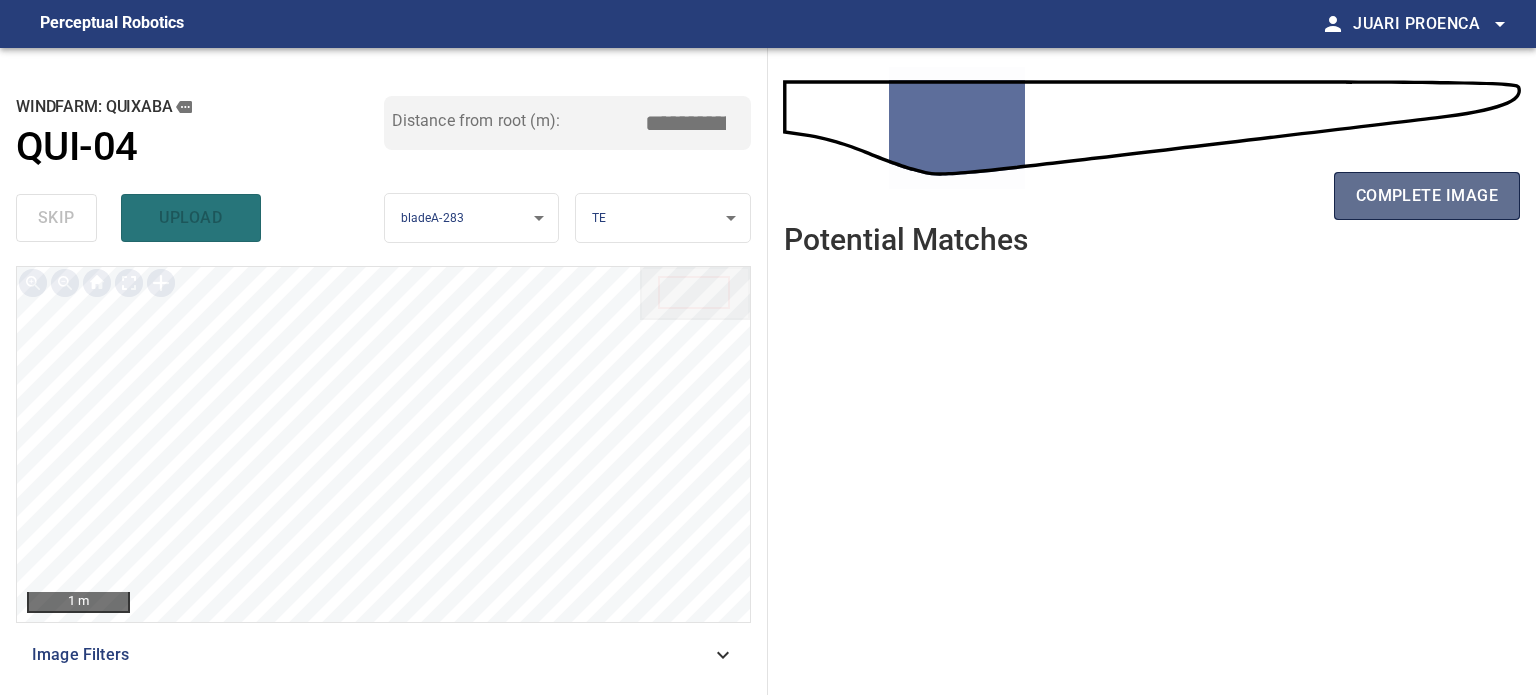 click on "complete image" at bounding box center (1427, 196) 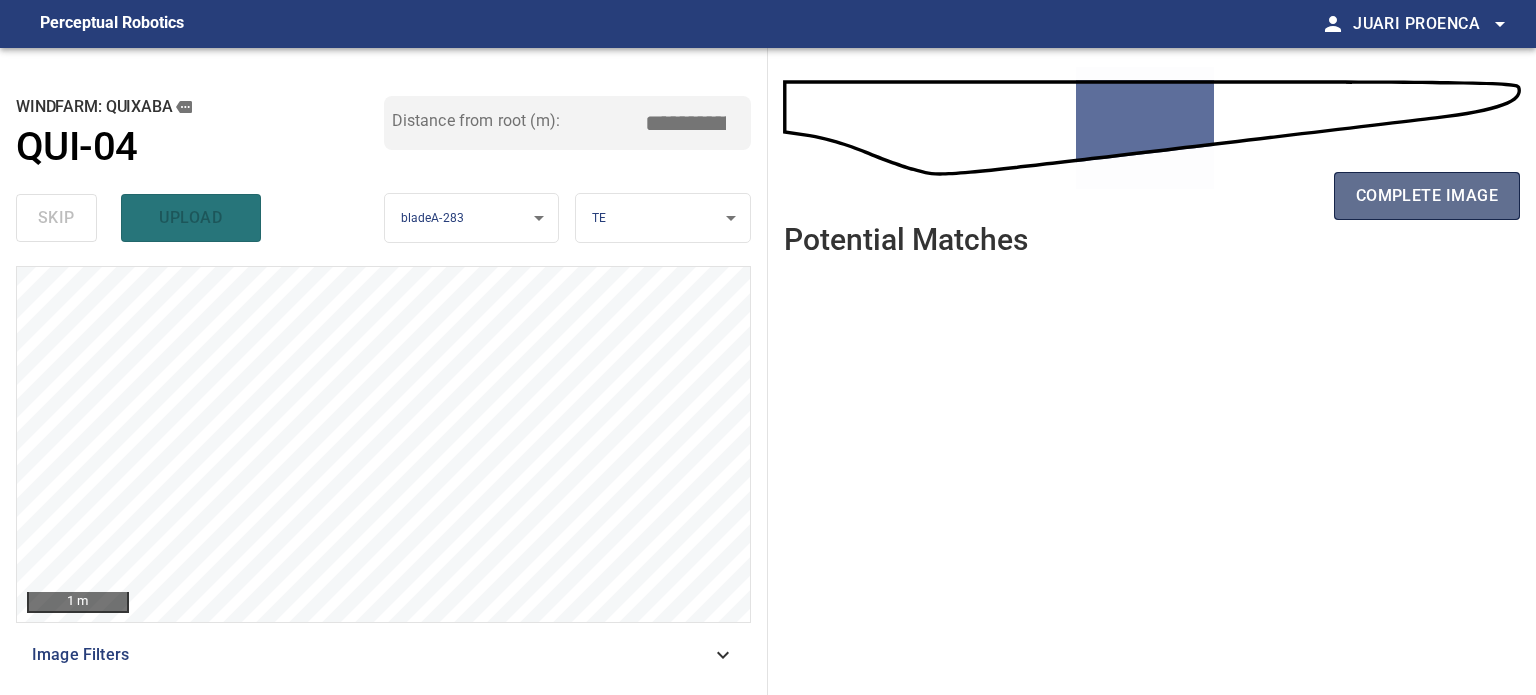 click on "complete image" at bounding box center [1427, 196] 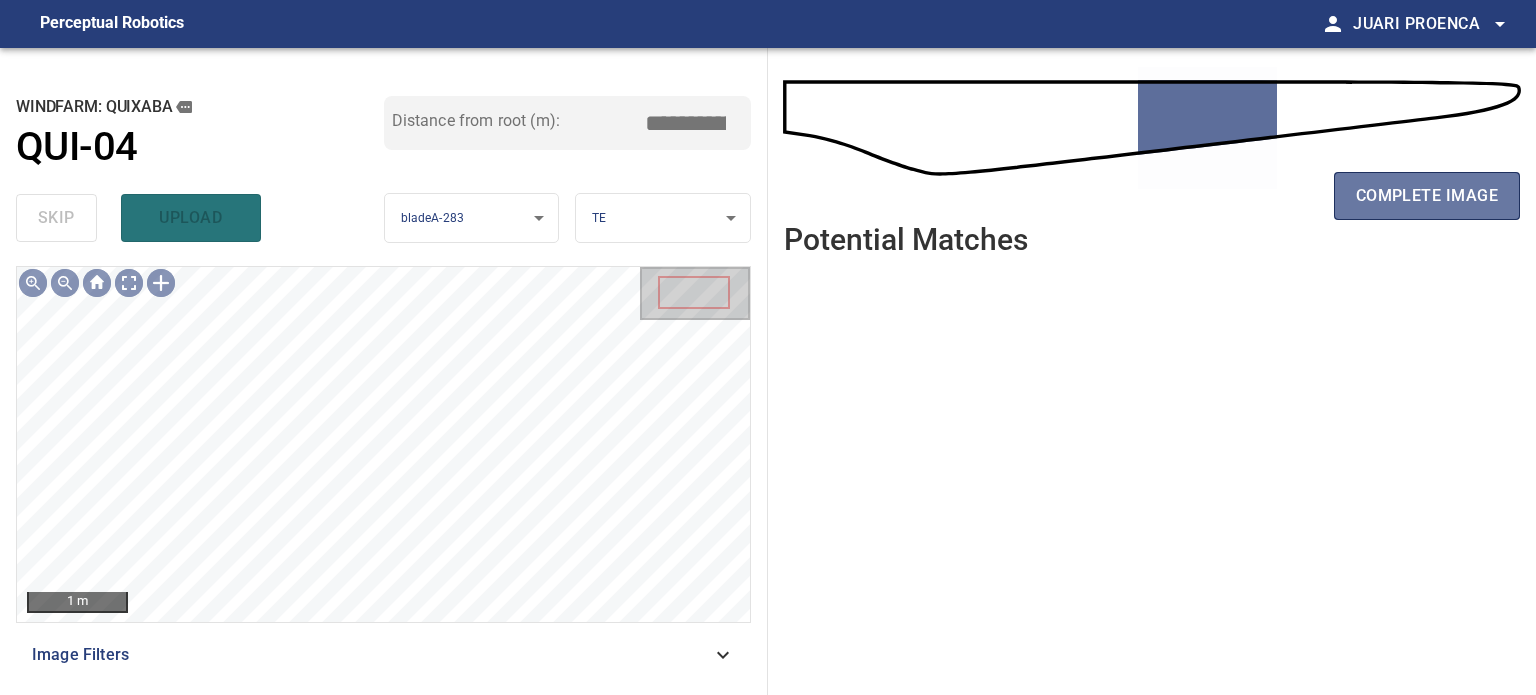 click on "complete image" at bounding box center (1427, 196) 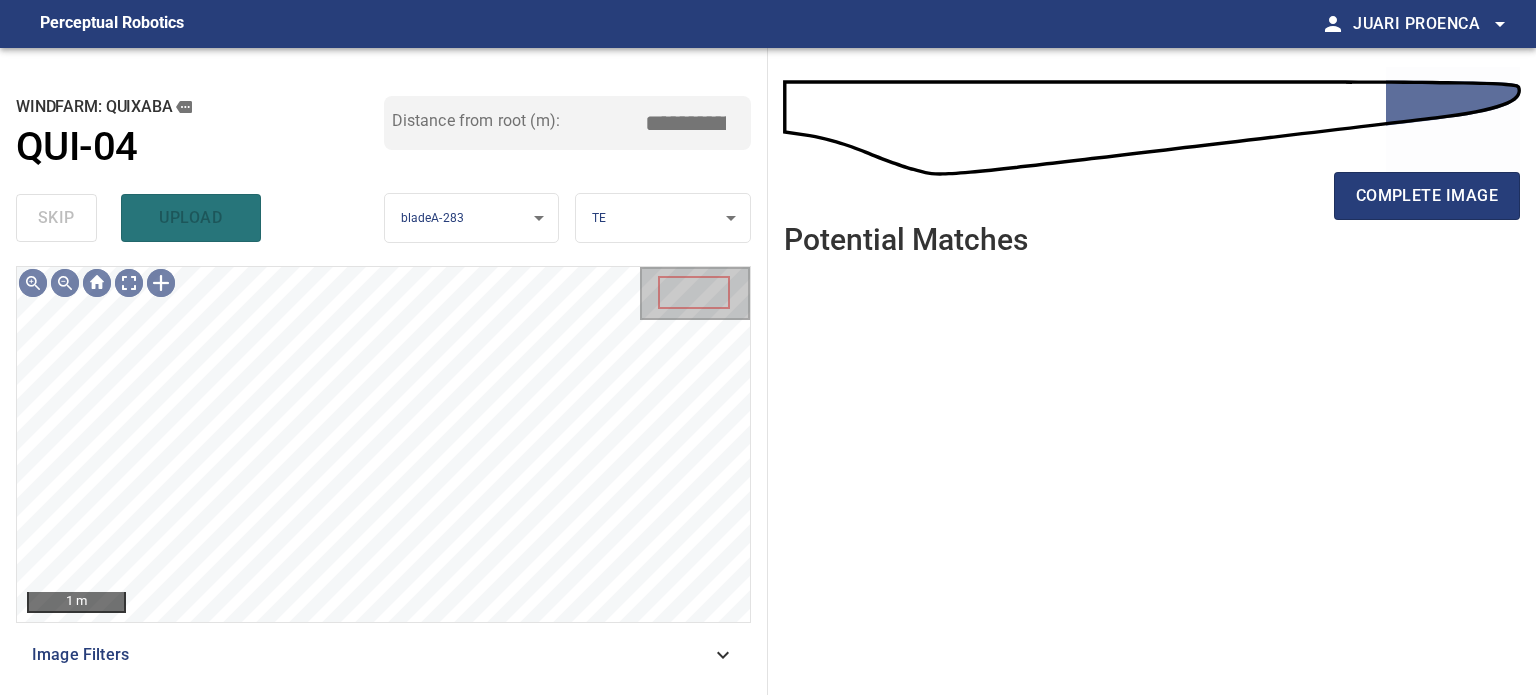 click on "complete image" at bounding box center [1427, 196] 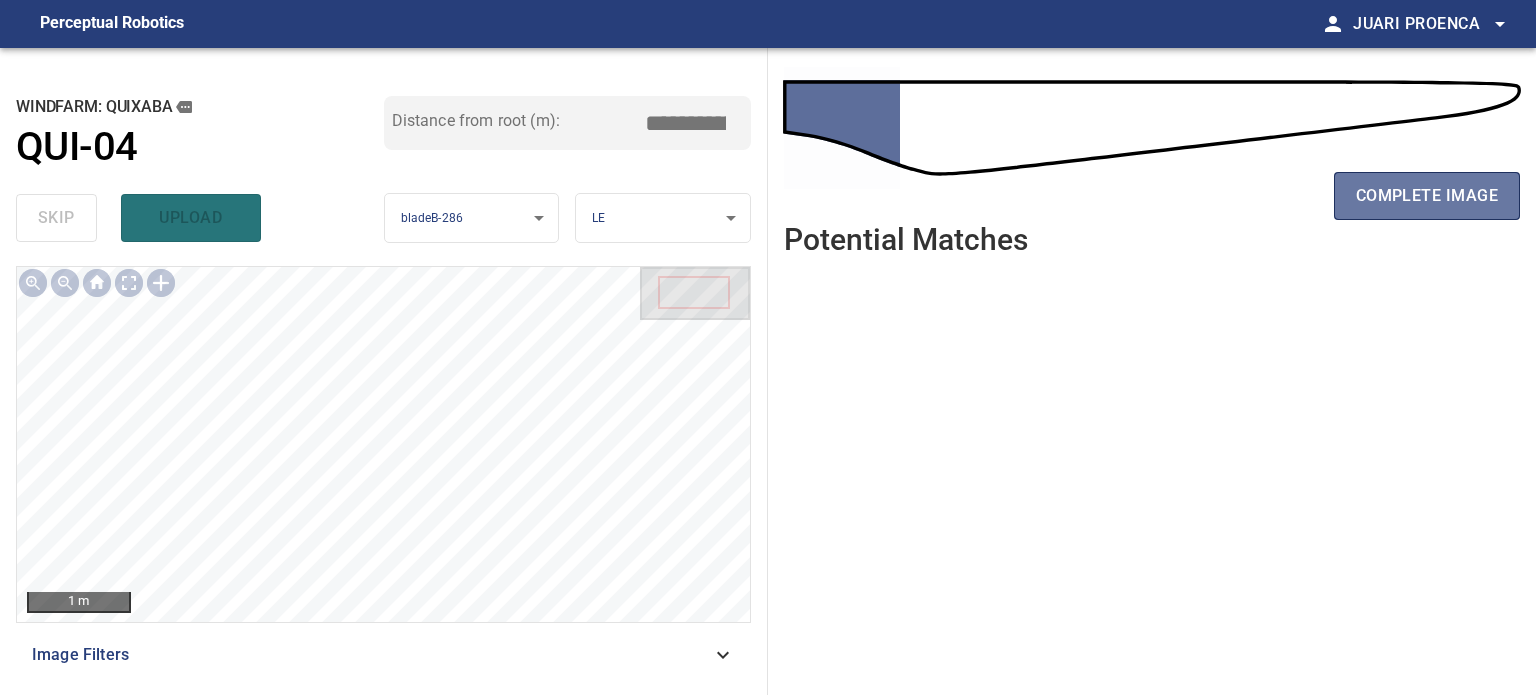click on "complete image" at bounding box center (1427, 196) 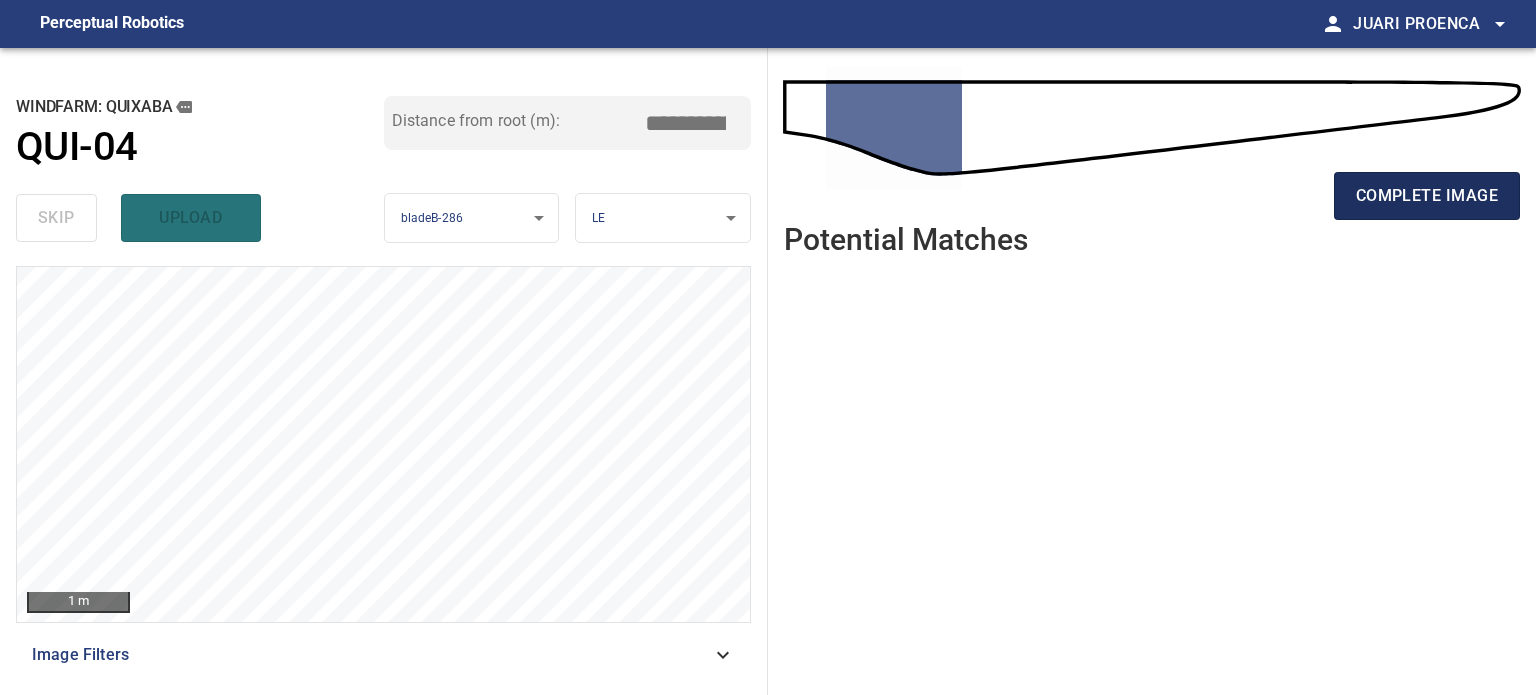 click on "complete image" at bounding box center [1427, 196] 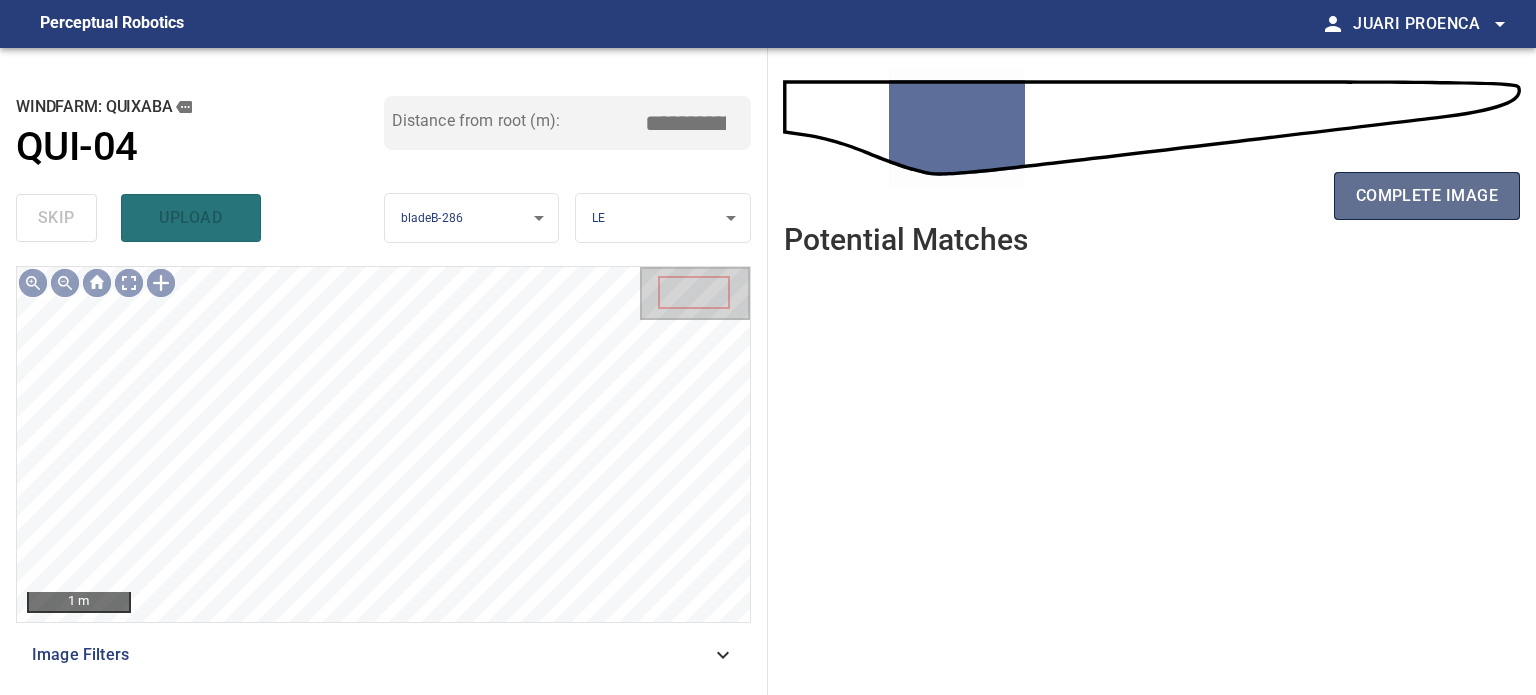 click on "complete image" at bounding box center [1427, 196] 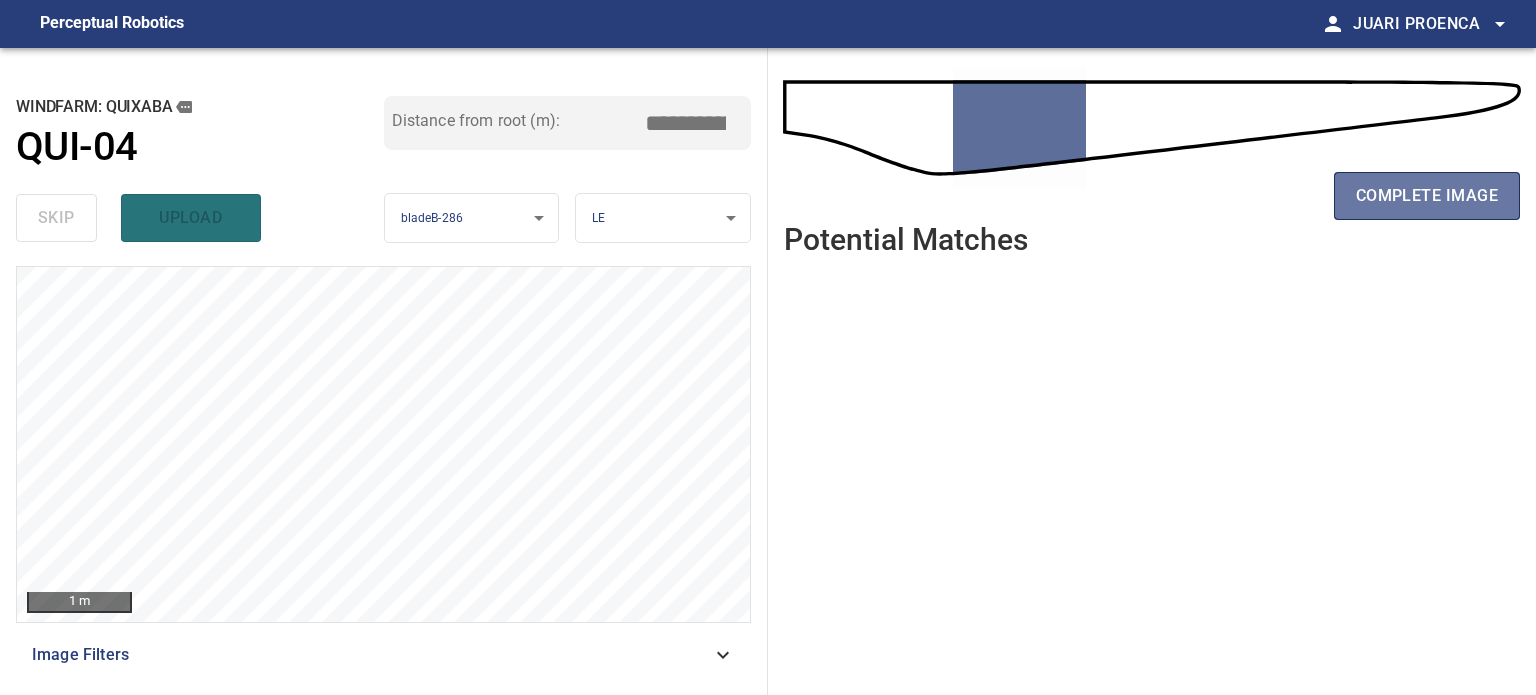 click on "complete image" at bounding box center [1427, 196] 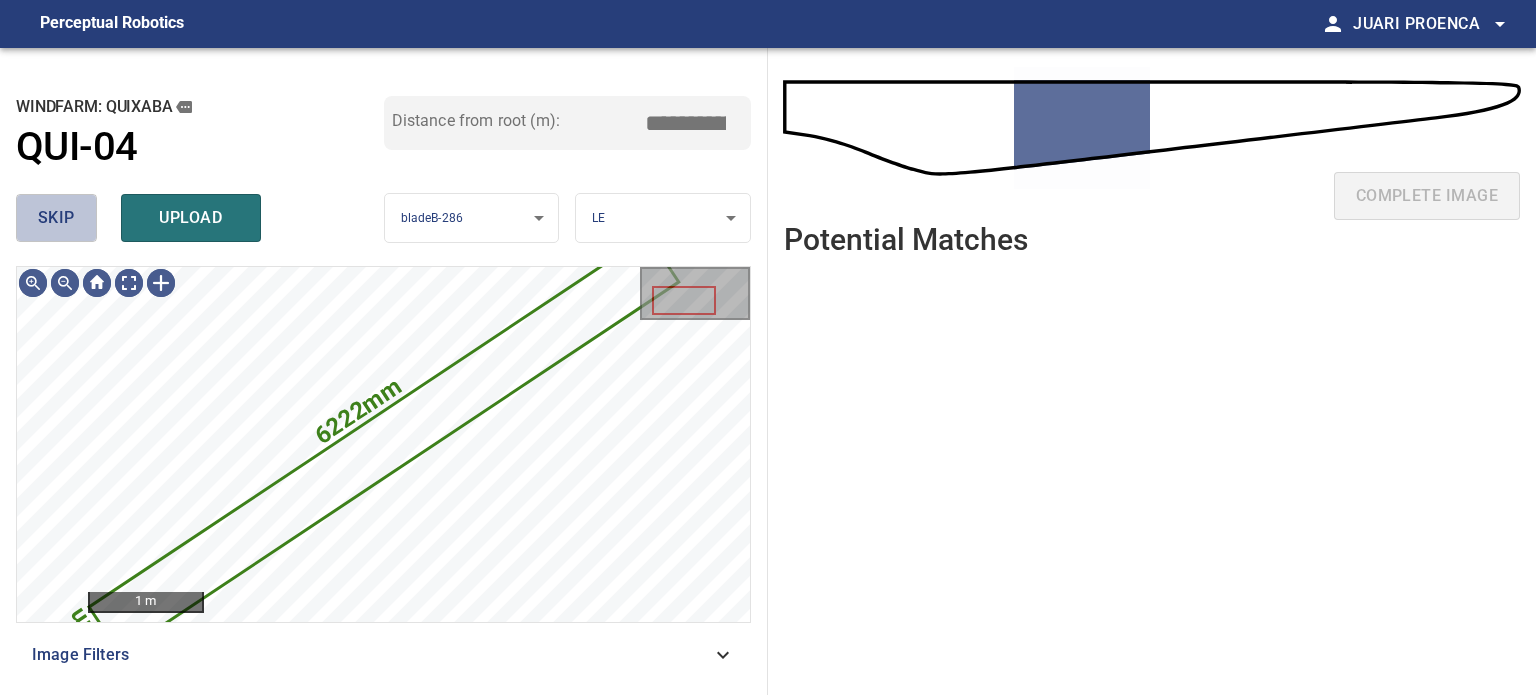 drag, startPoint x: 56, startPoint y: 203, endPoint x: 48, endPoint y: 212, distance: 12.0415945 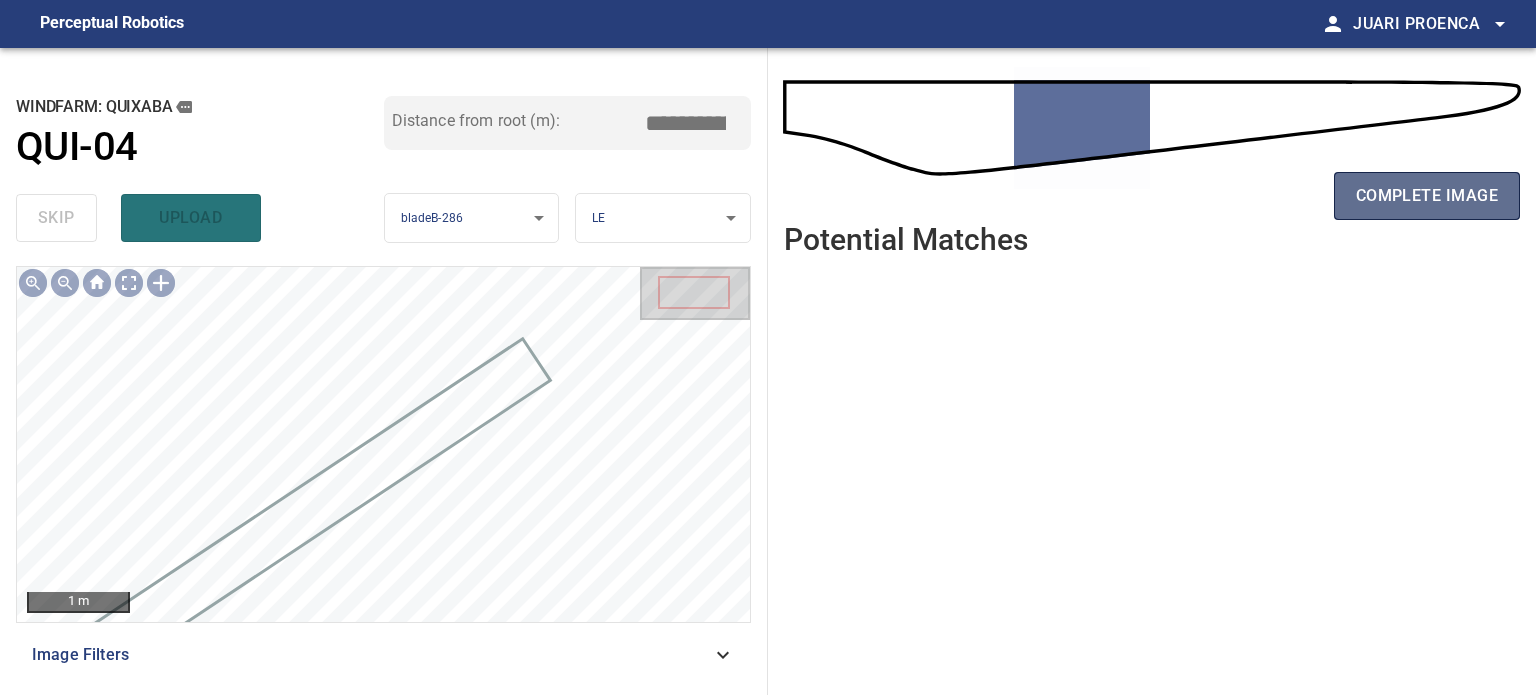 click on "complete image" at bounding box center [1427, 196] 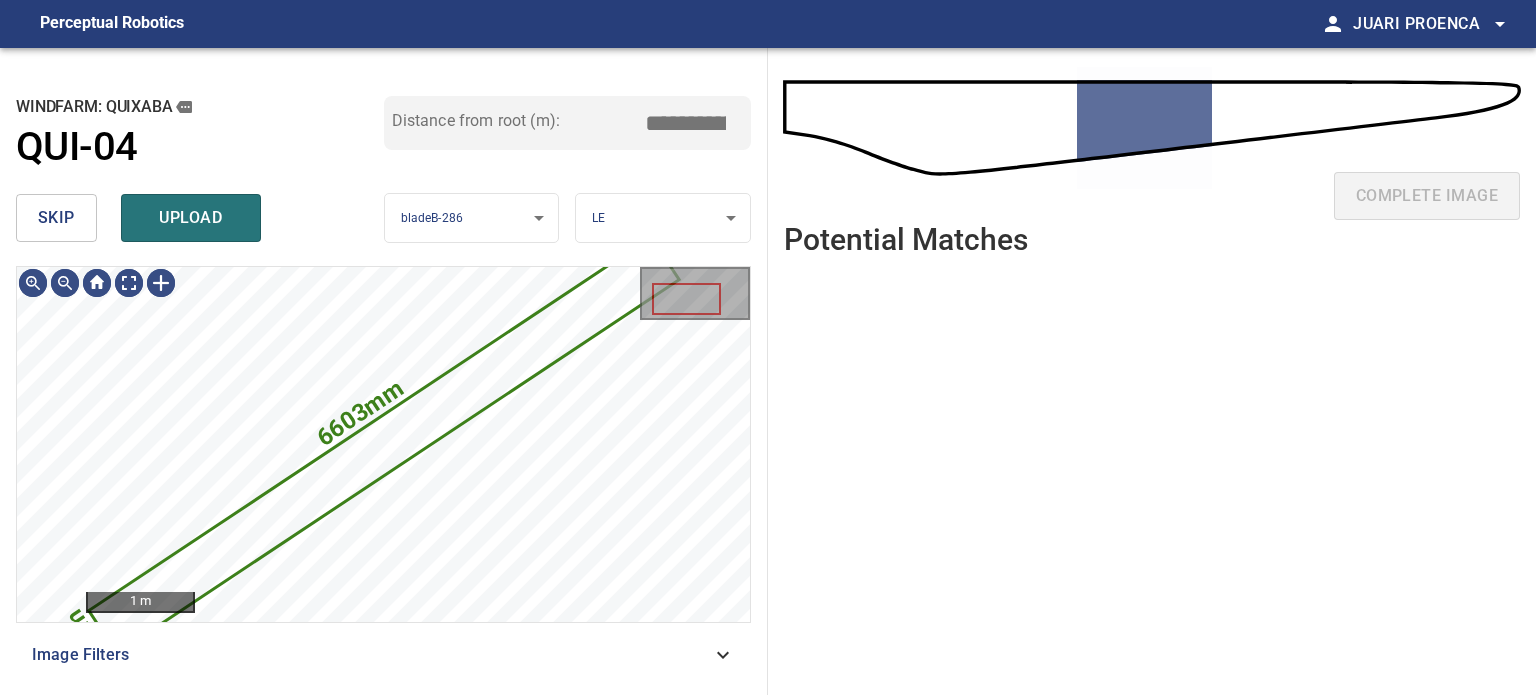 click on "skip" at bounding box center [56, 218] 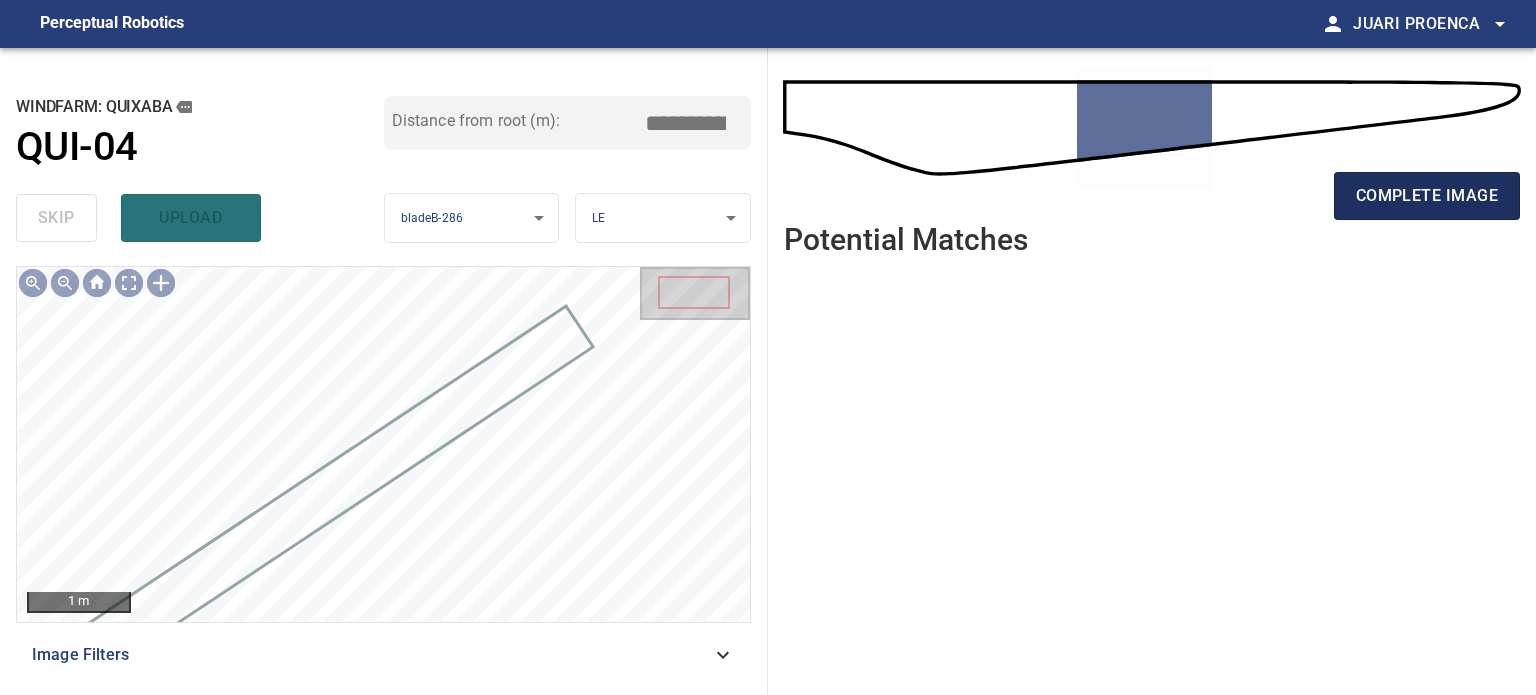 click on "complete image" at bounding box center [1427, 196] 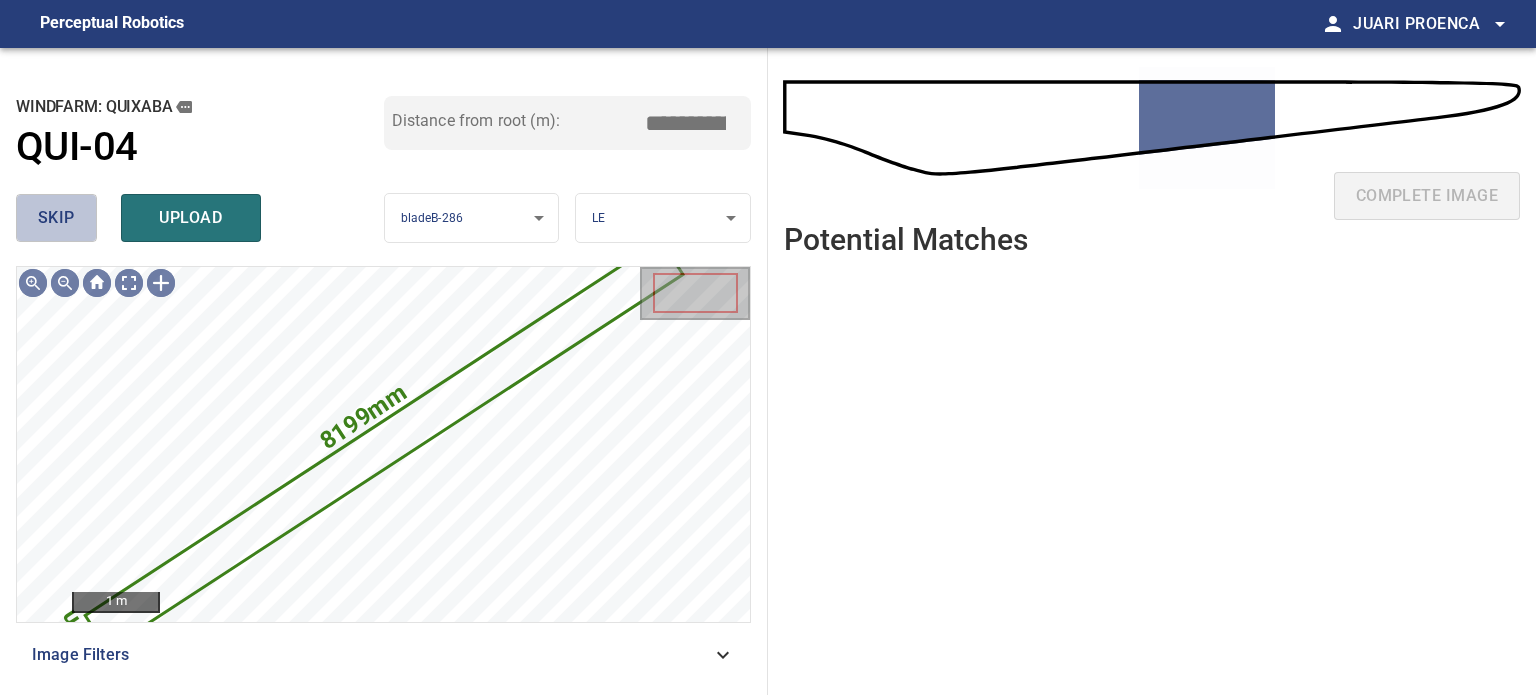 click on "skip" at bounding box center [56, 218] 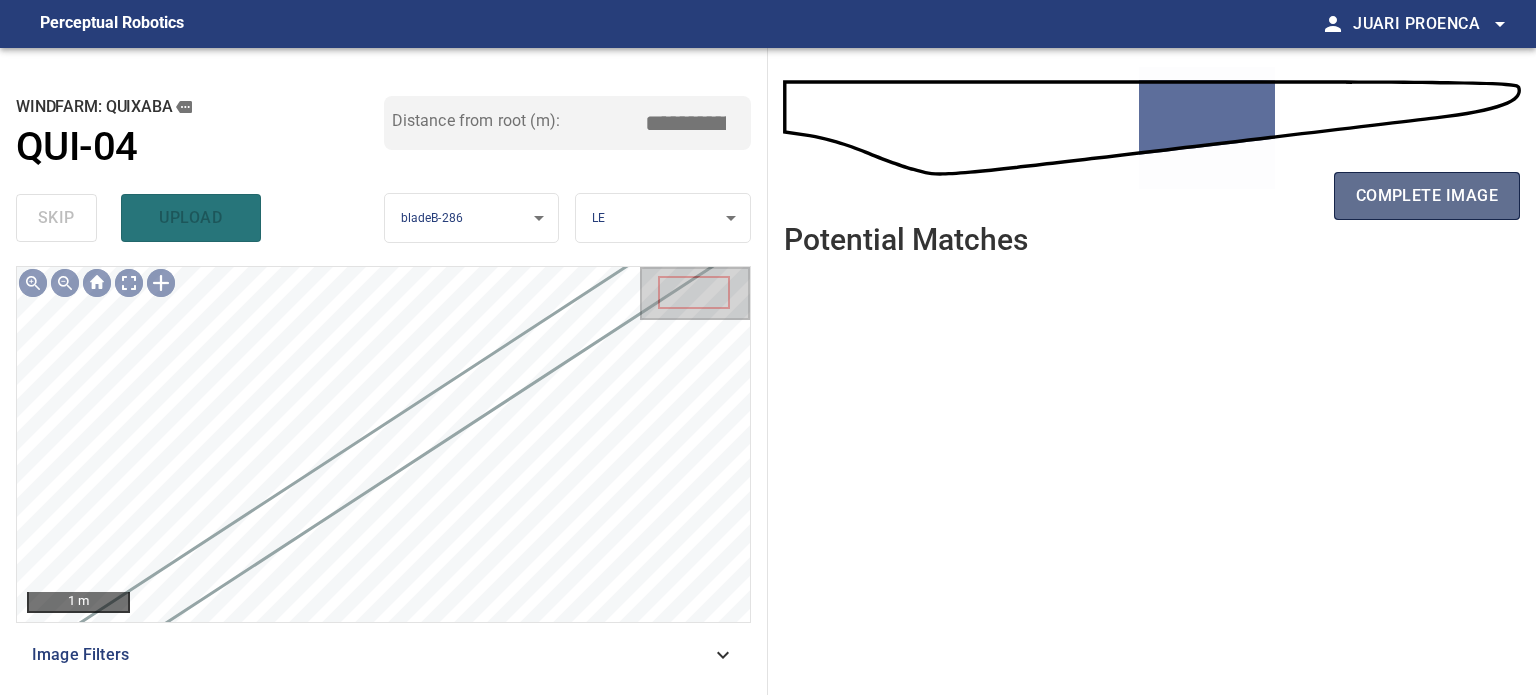 click on "complete image" at bounding box center (1427, 196) 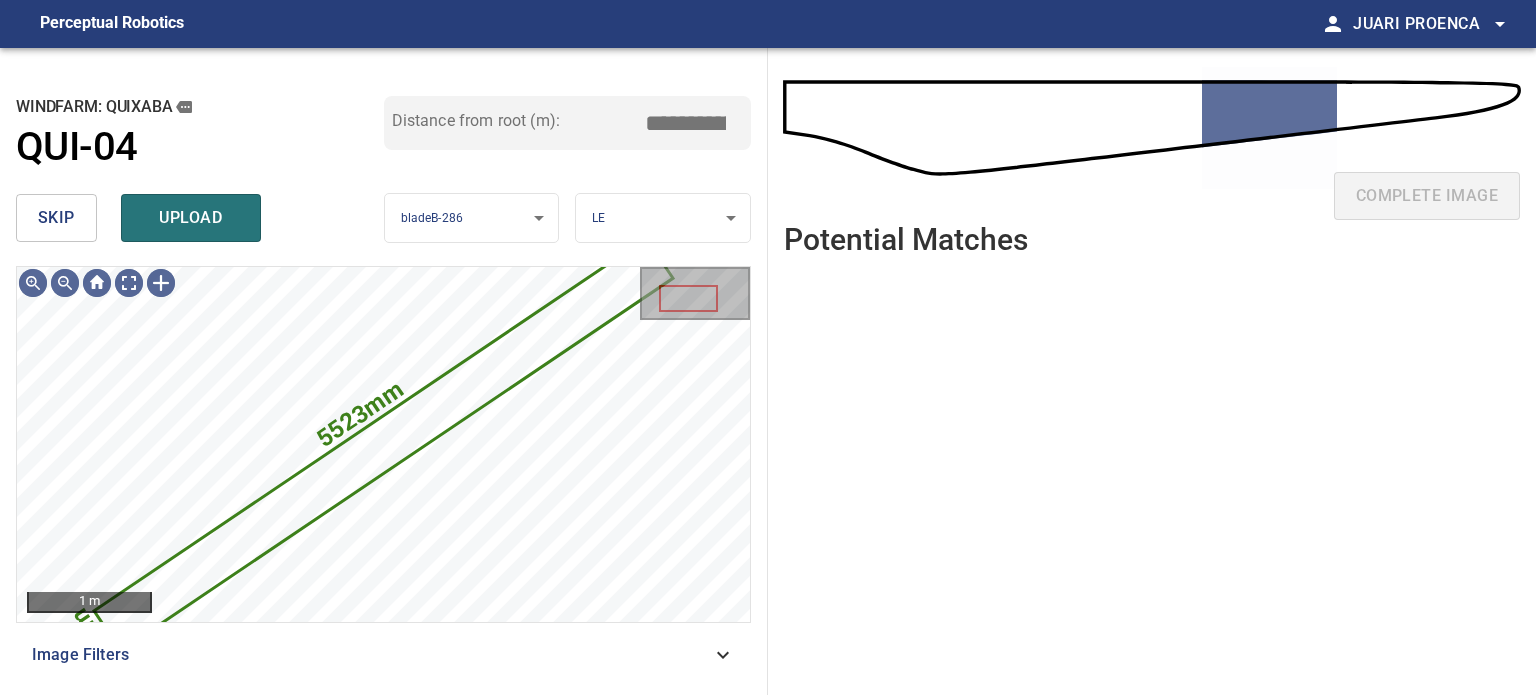 click on "skip" at bounding box center (56, 218) 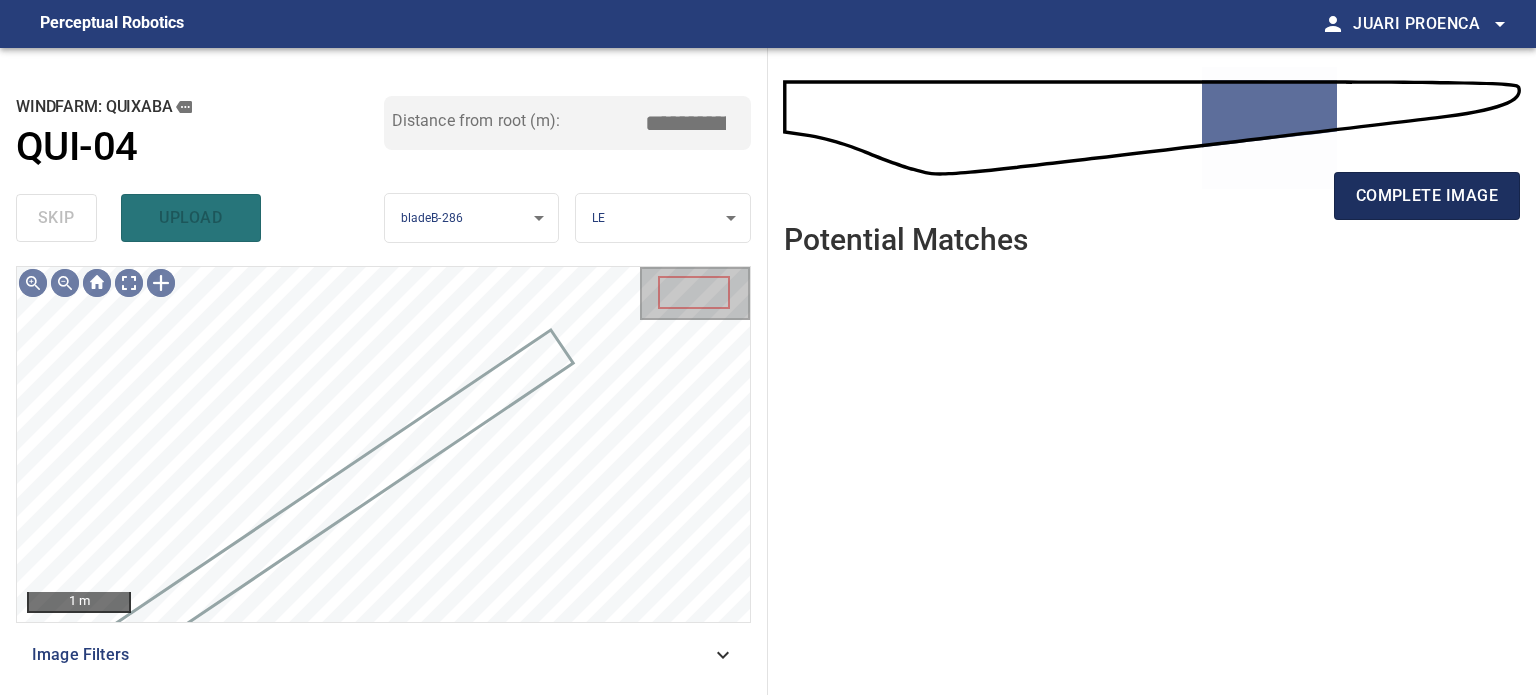 click on "complete image" at bounding box center (1427, 196) 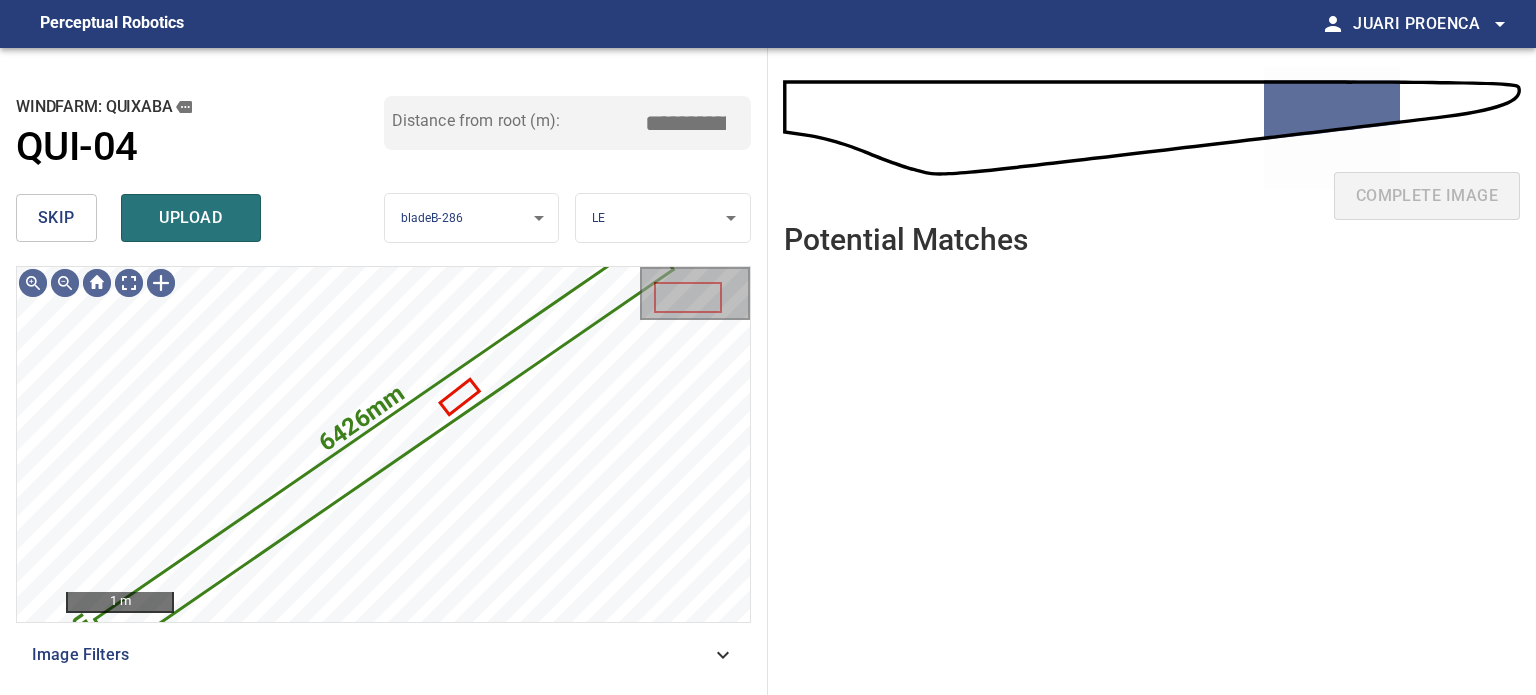 click on "skip" at bounding box center (56, 218) 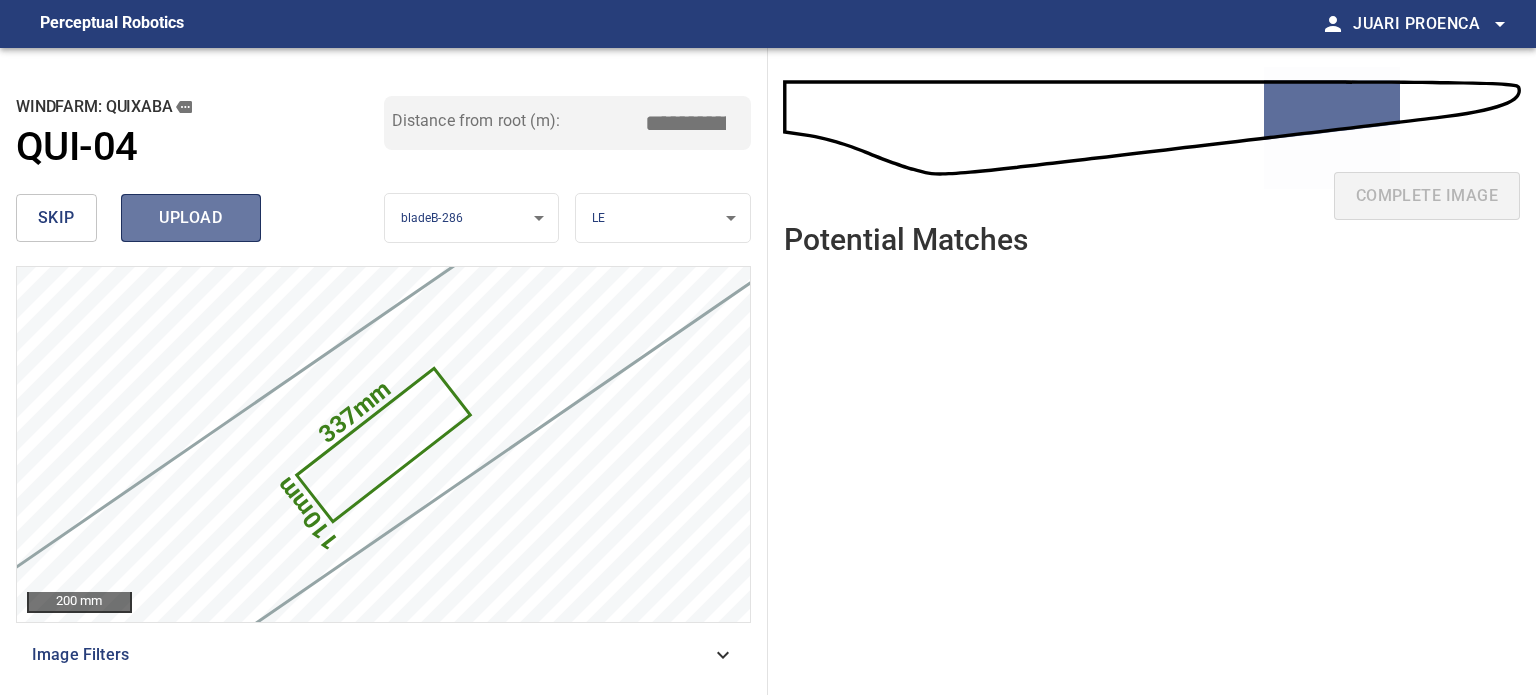 click on "upload" at bounding box center [191, 218] 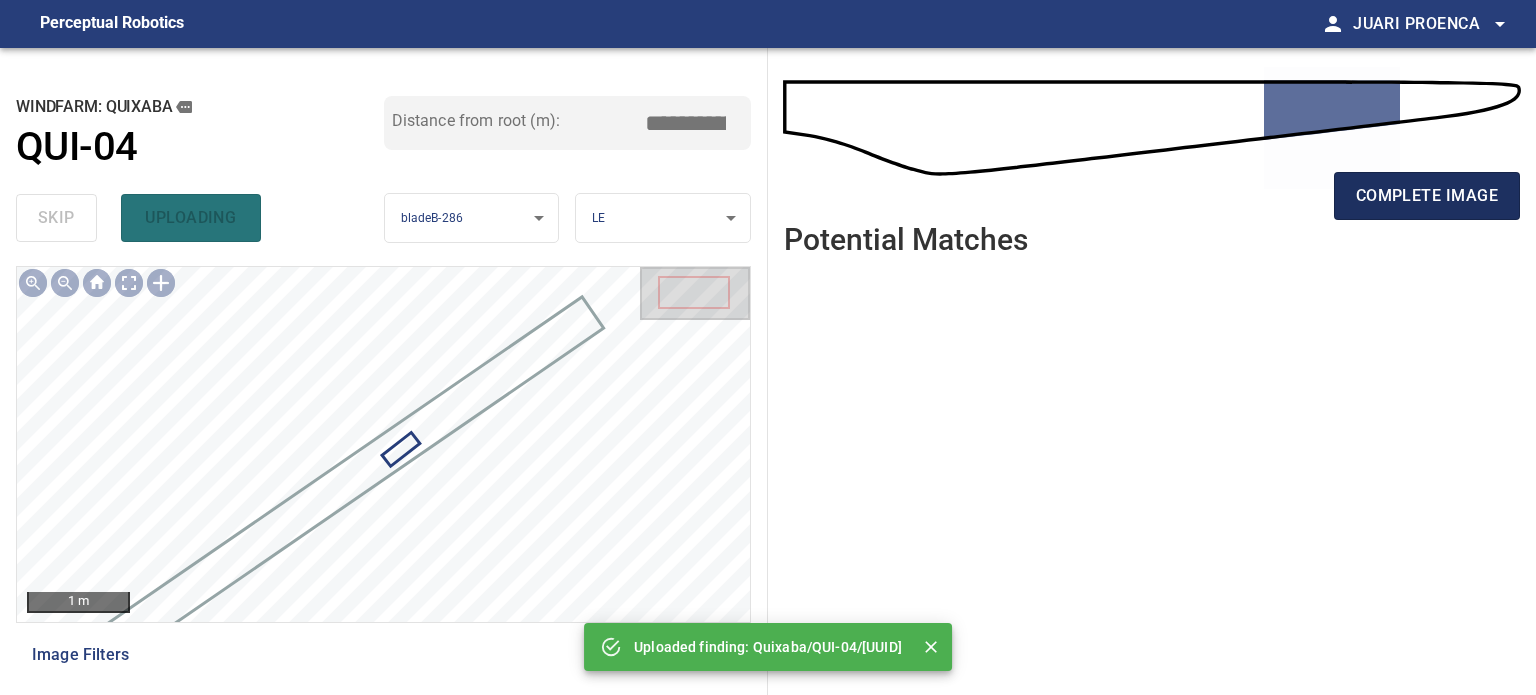 click on "complete image" at bounding box center [1427, 196] 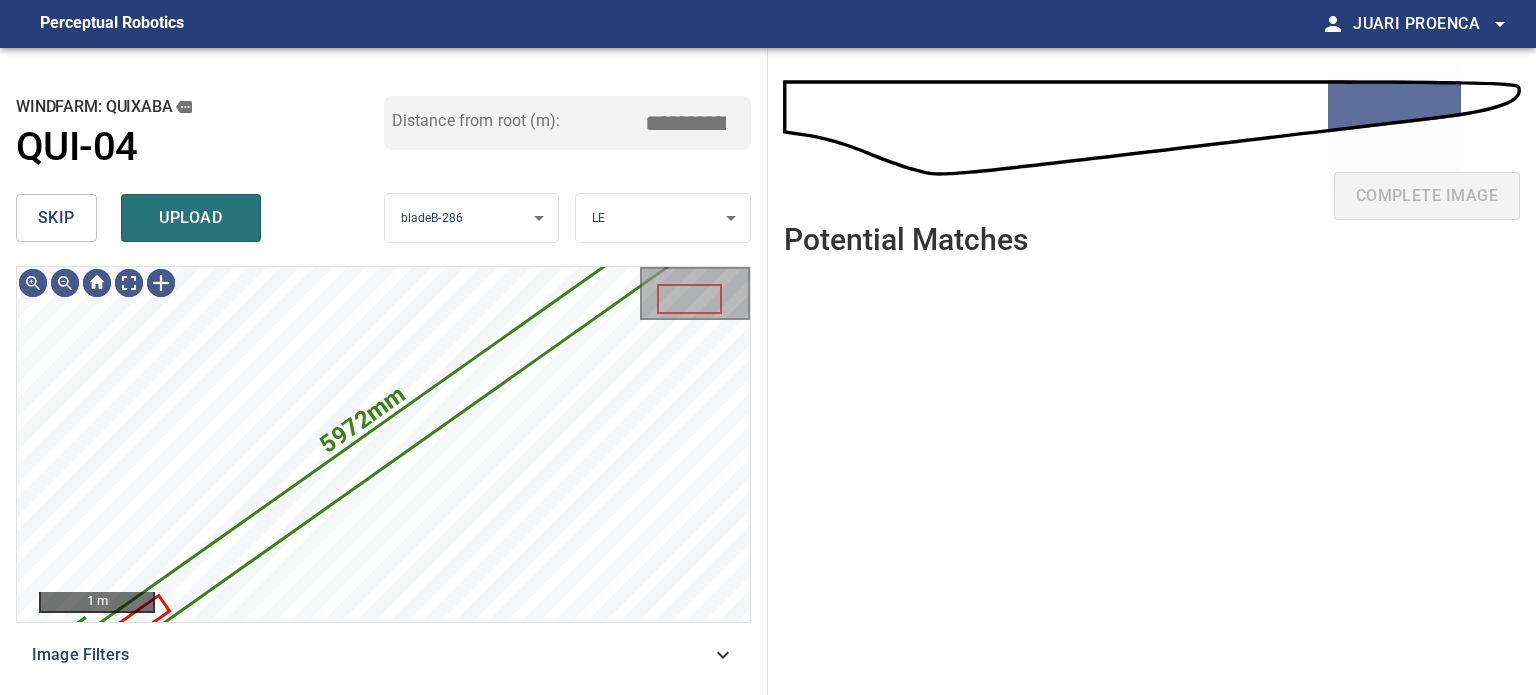 click on "skip" at bounding box center [56, 218] 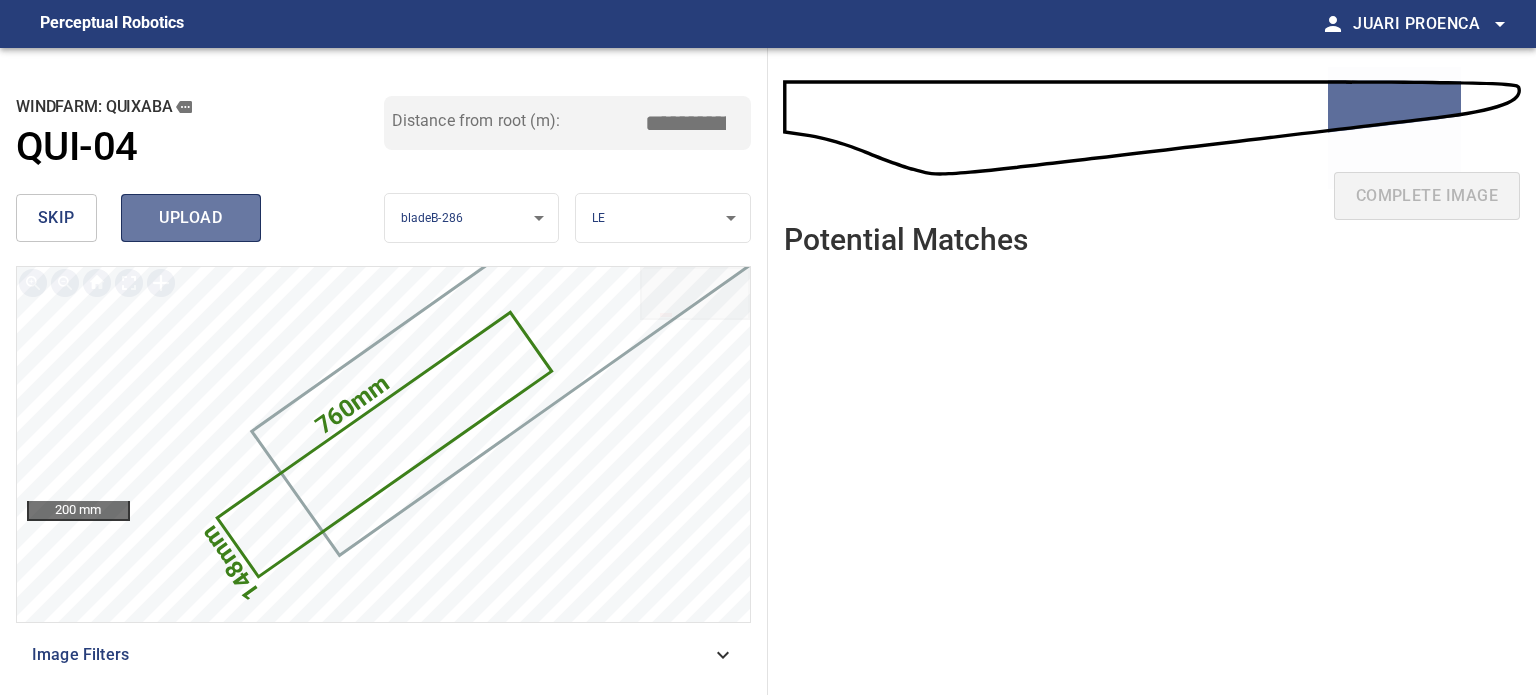 click on "upload" at bounding box center (191, 218) 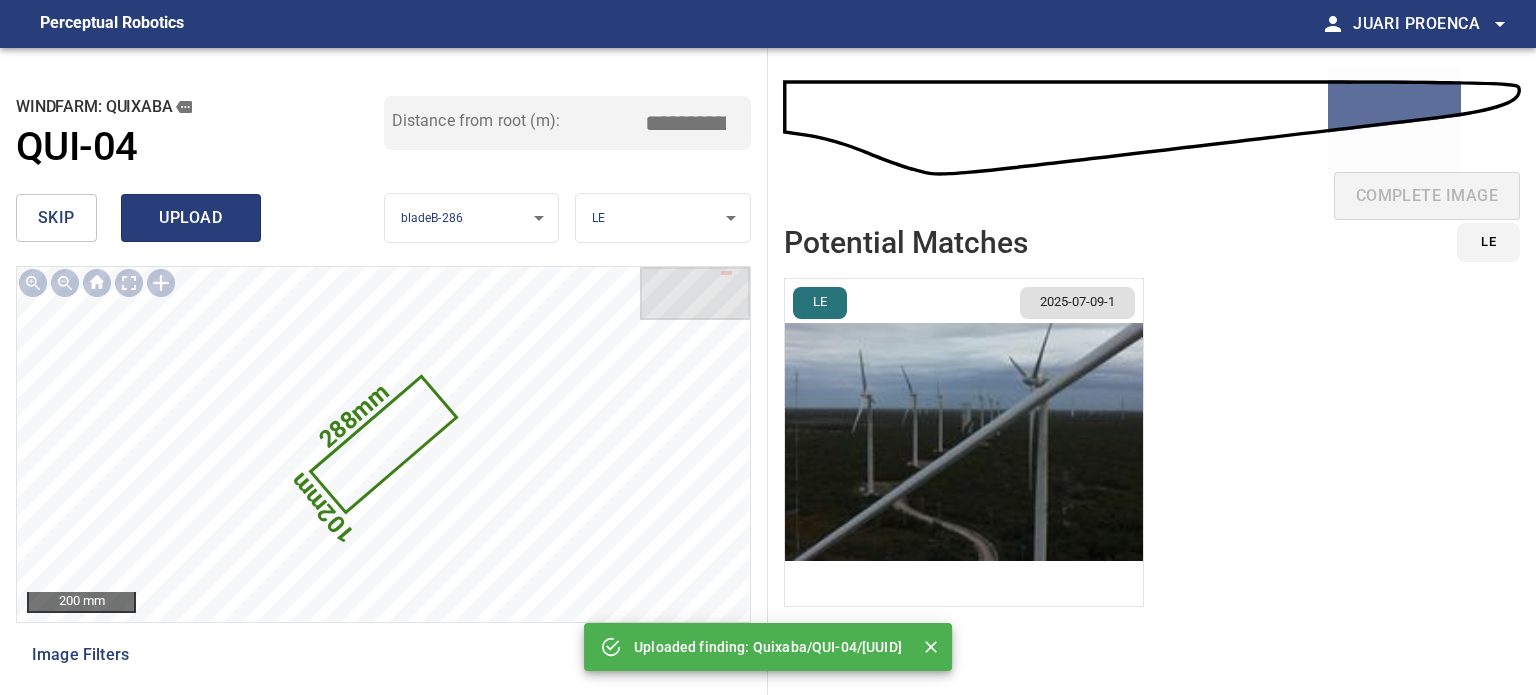 click on "upload" at bounding box center (191, 218) 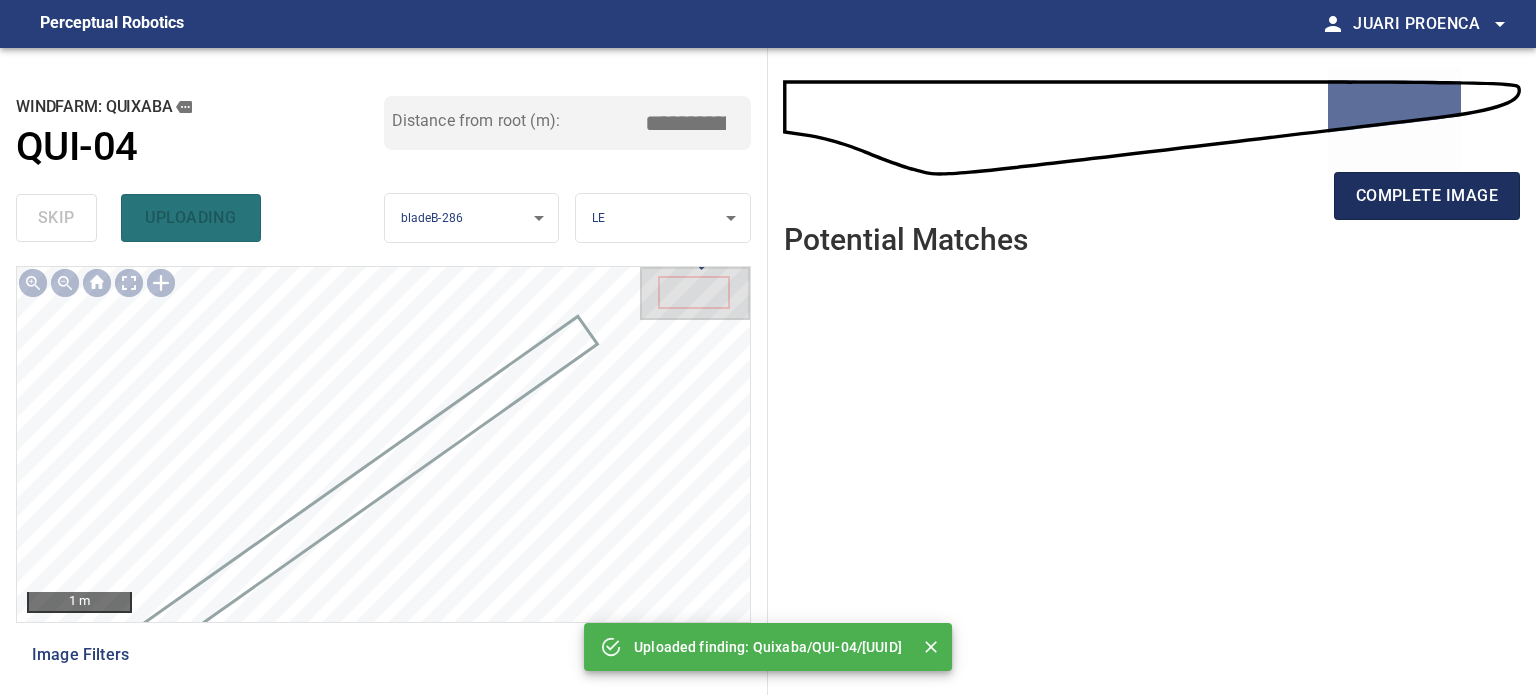 click on "complete image" at bounding box center [1427, 196] 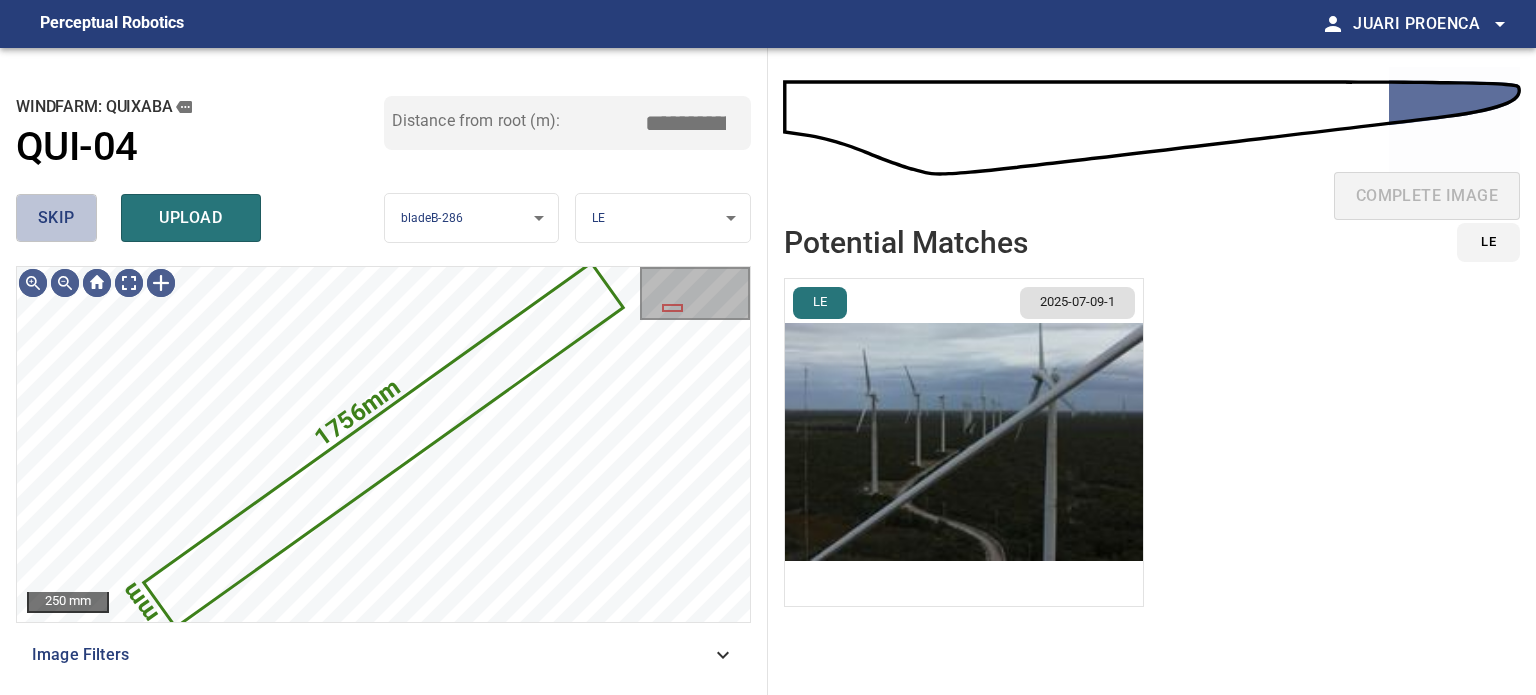 click on "skip" at bounding box center [56, 218] 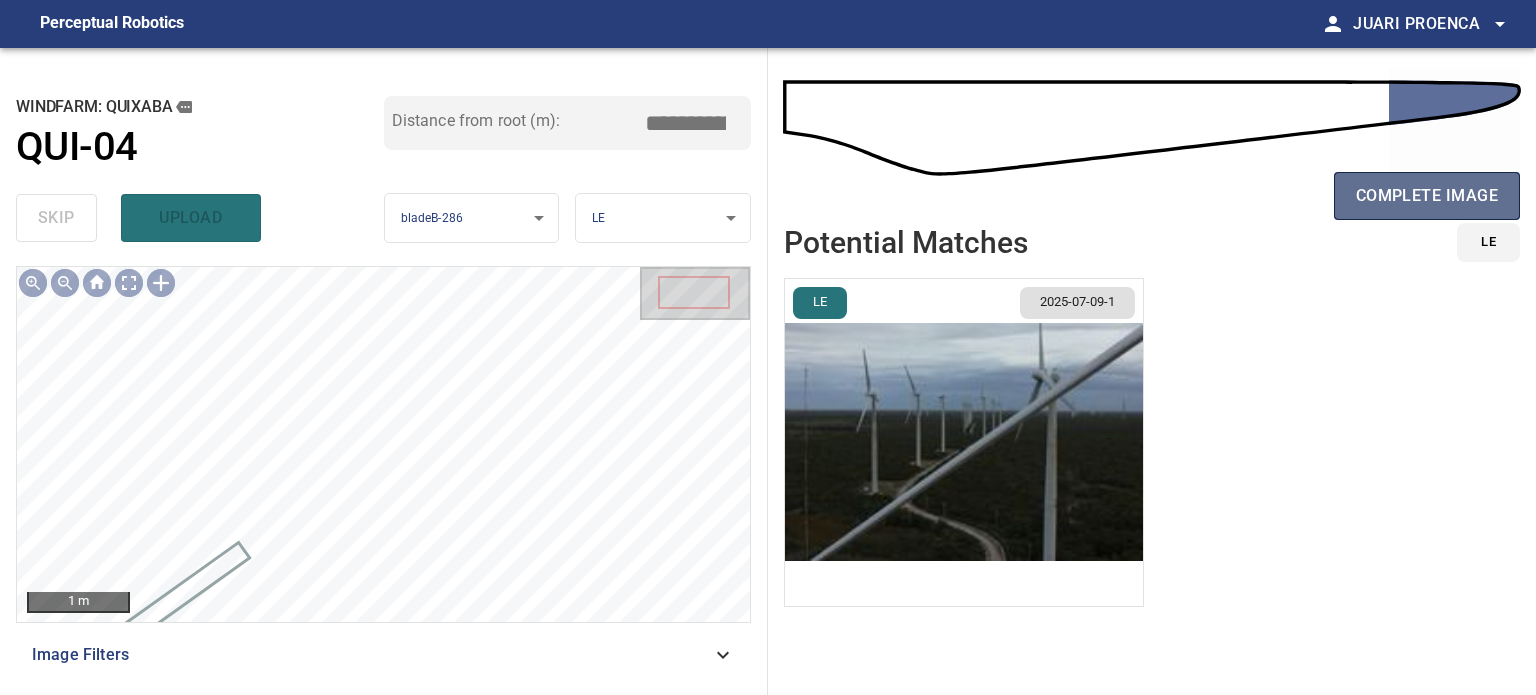 drag, startPoint x: 1437, startPoint y: 185, endPoint x: 1437, endPoint y: 202, distance: 17 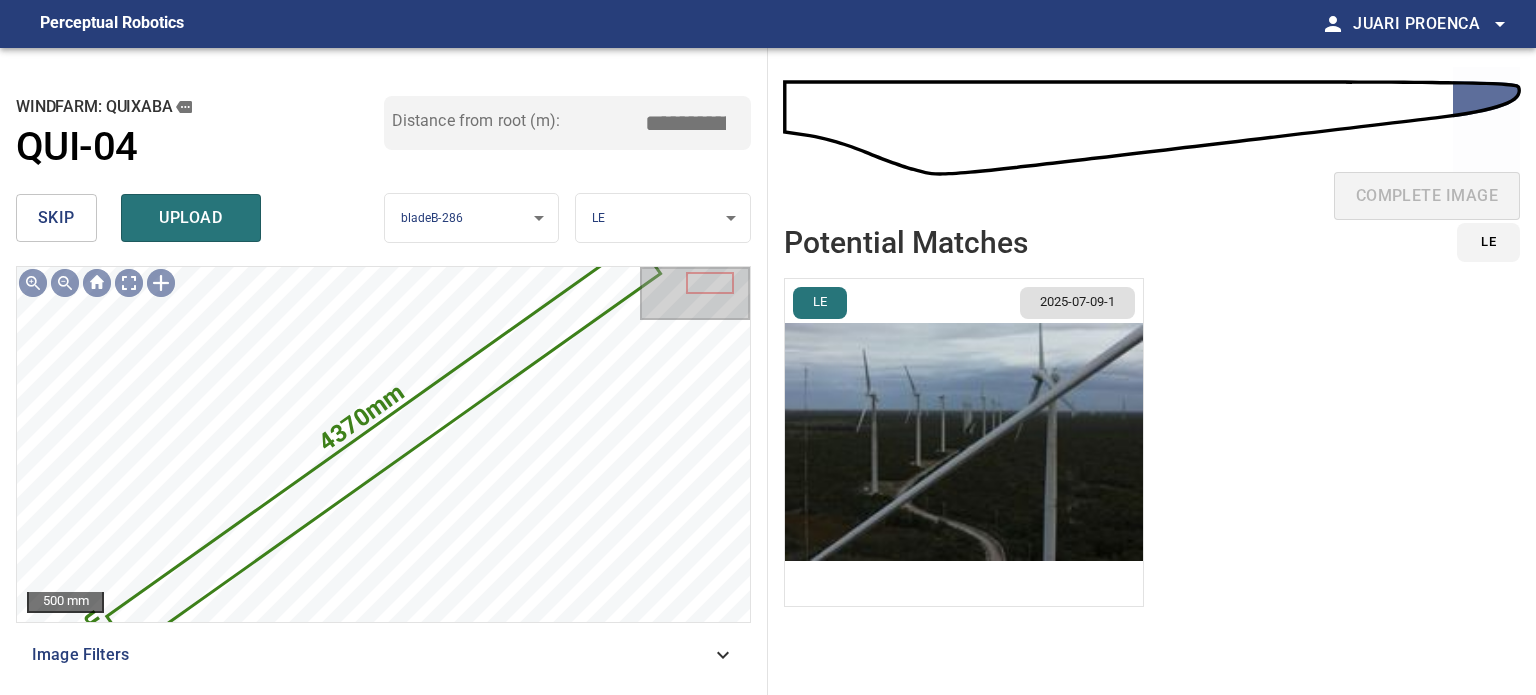 click on "skip" at bounding box center (56, 218) 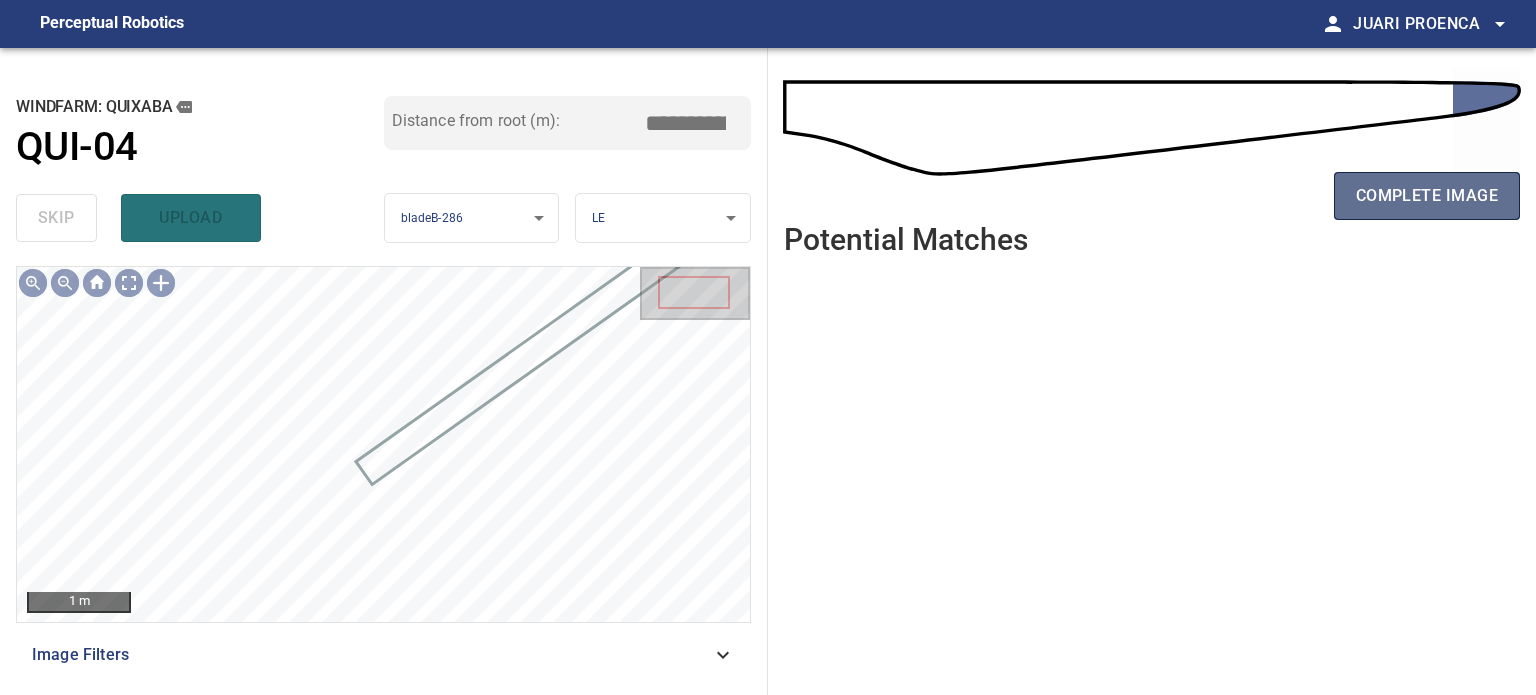 click on "complete image" at bounding box center [1427, 196] 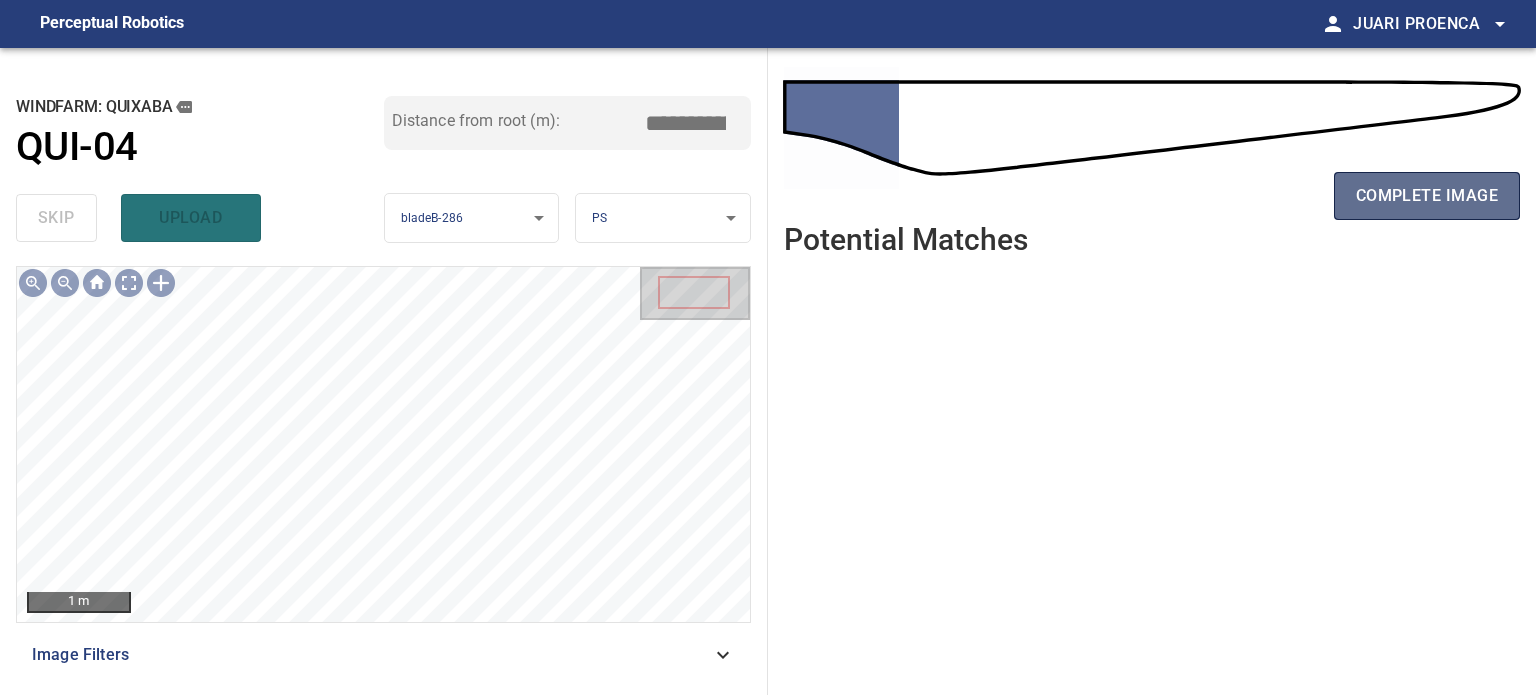 click on "complete image" at bounding box center (1427, 196) 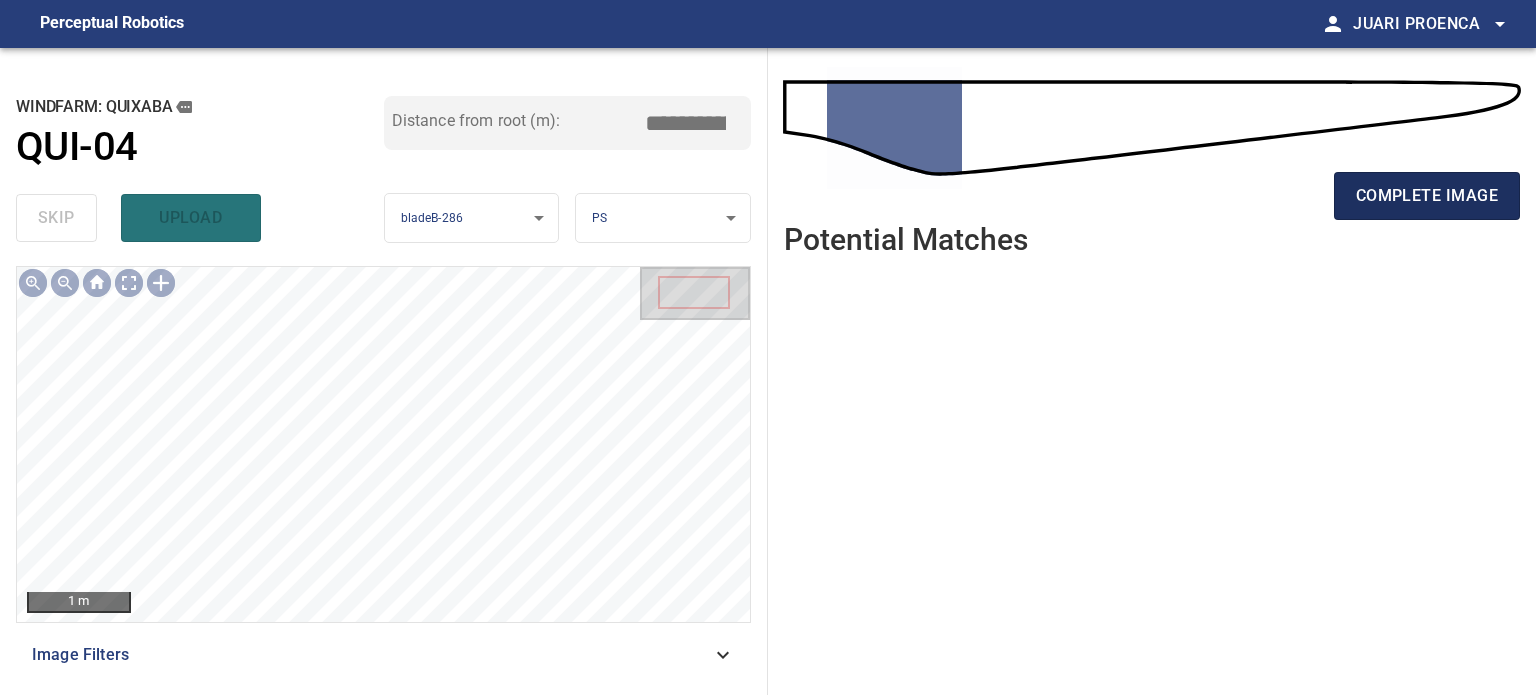 click on "complete image" at bounding box center [1427, 196] 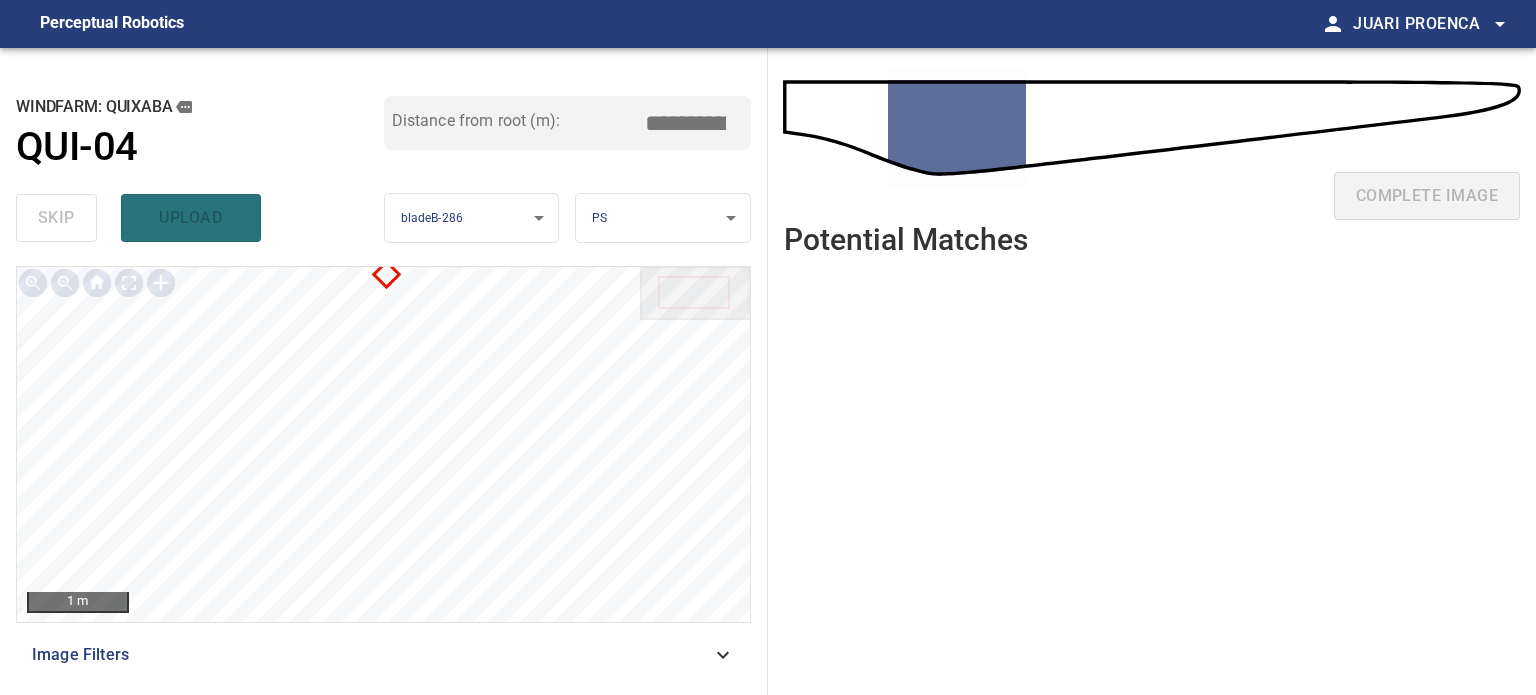 scroll, scrollTop: 0, scrollLeft: 0, axis: both 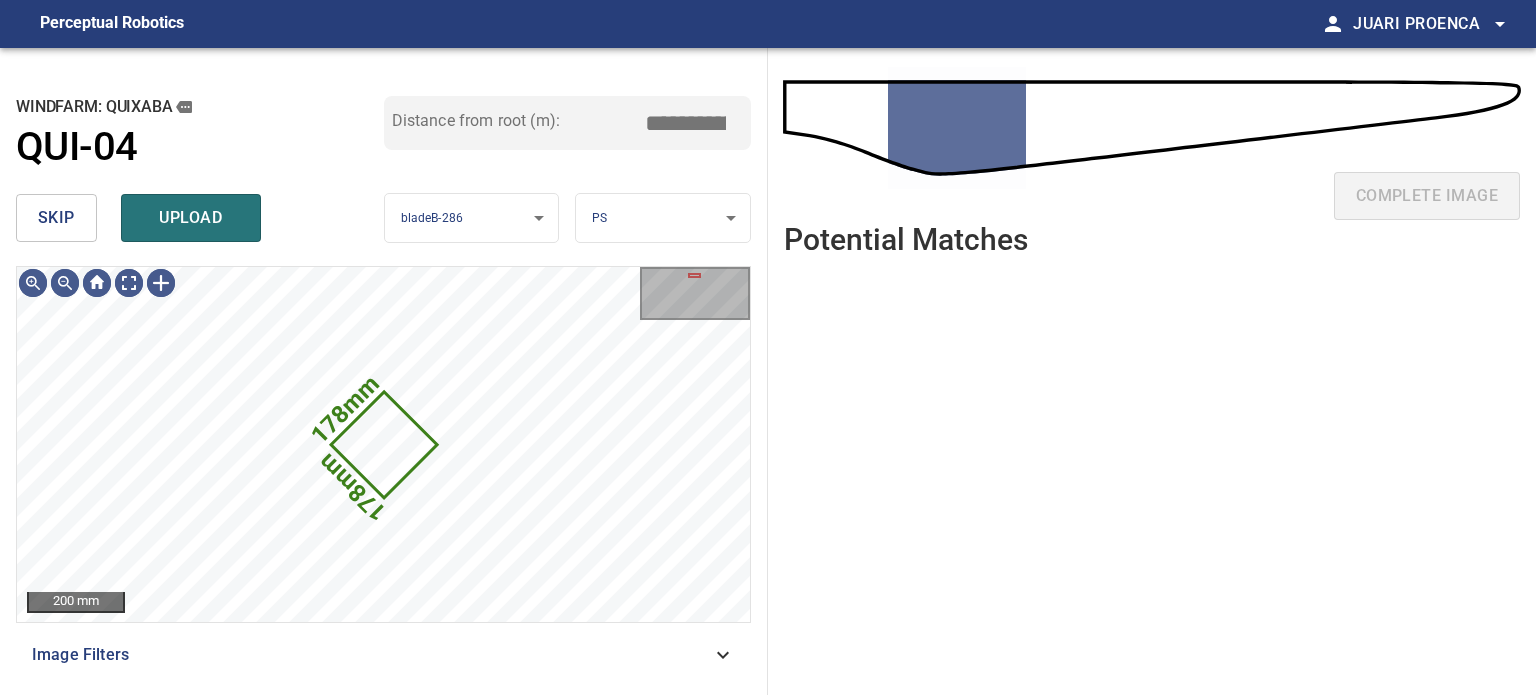 click on "skip" at bounding box center (56, 218) 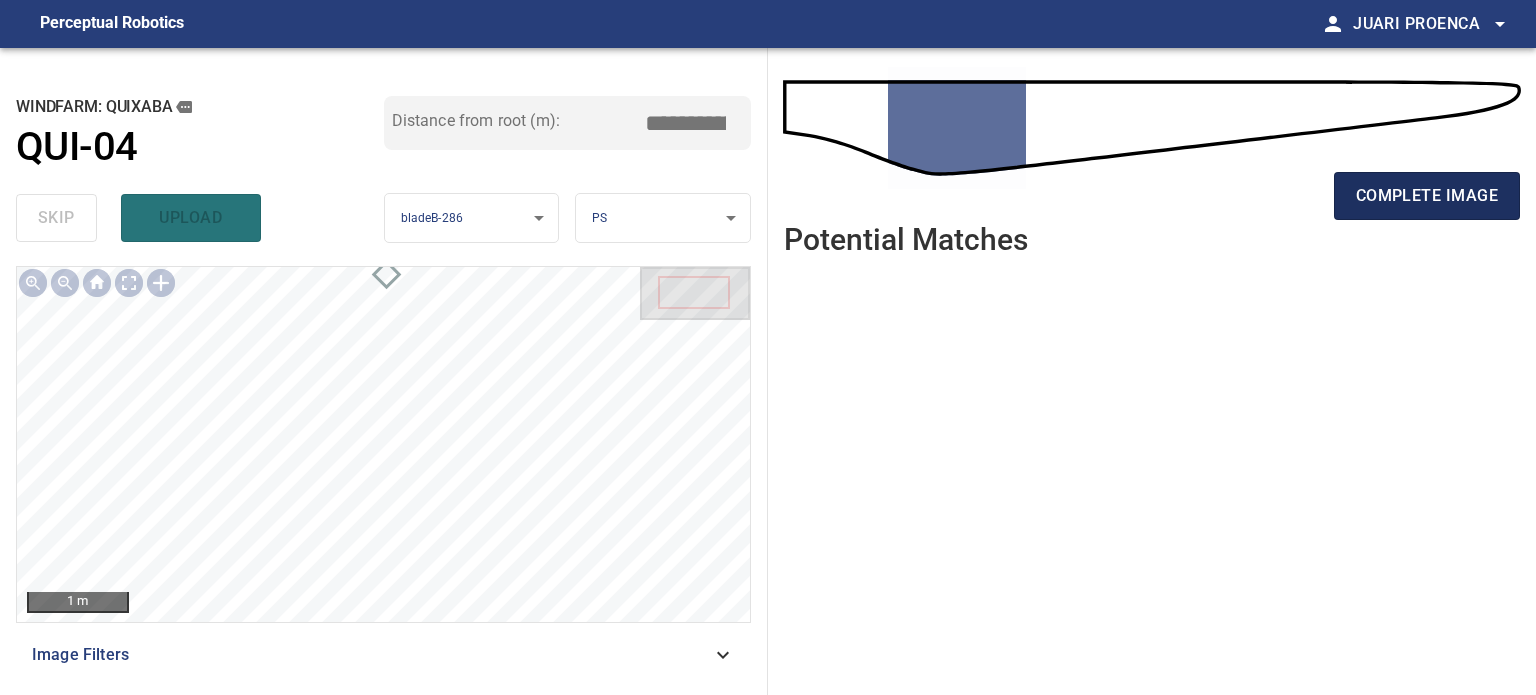 click on "complete image" at bounding box center (1427, 196) 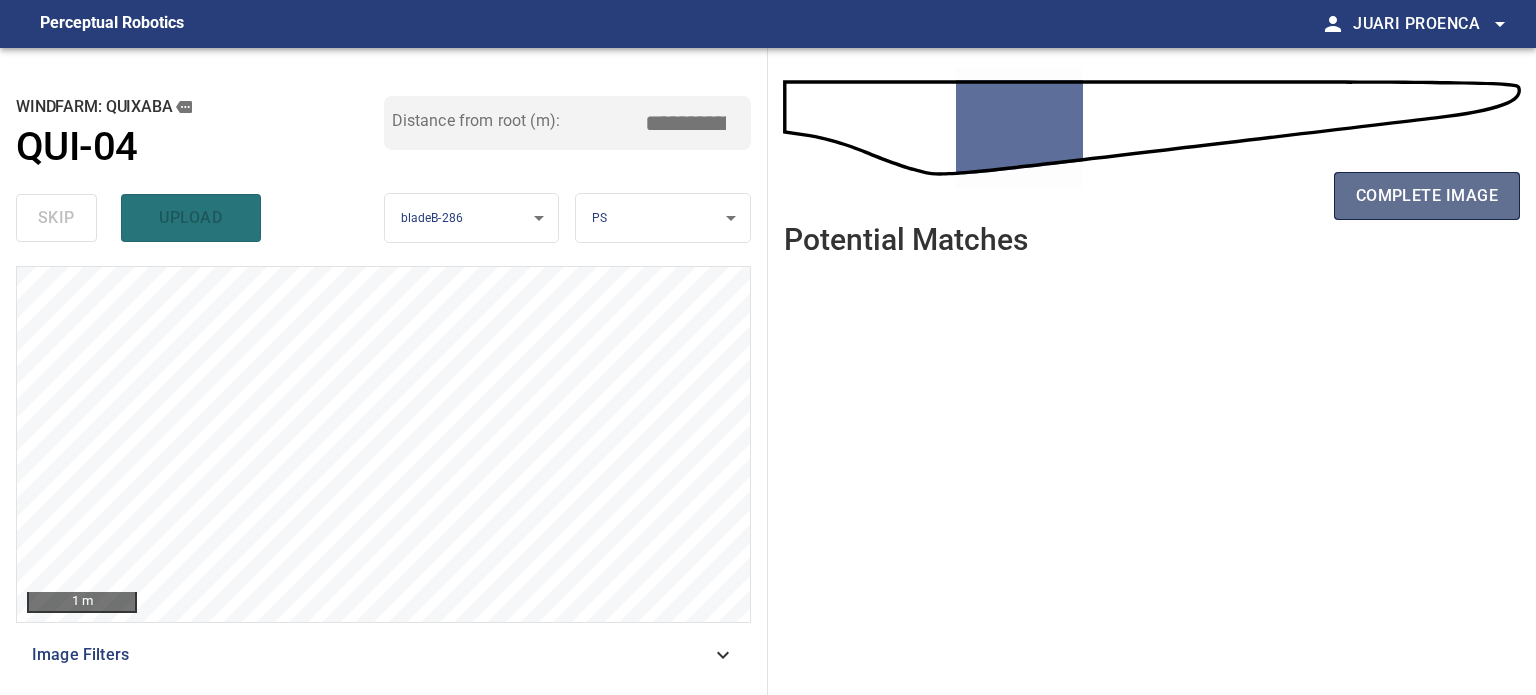 click on "complete image" at bounding box center [1427, 196] 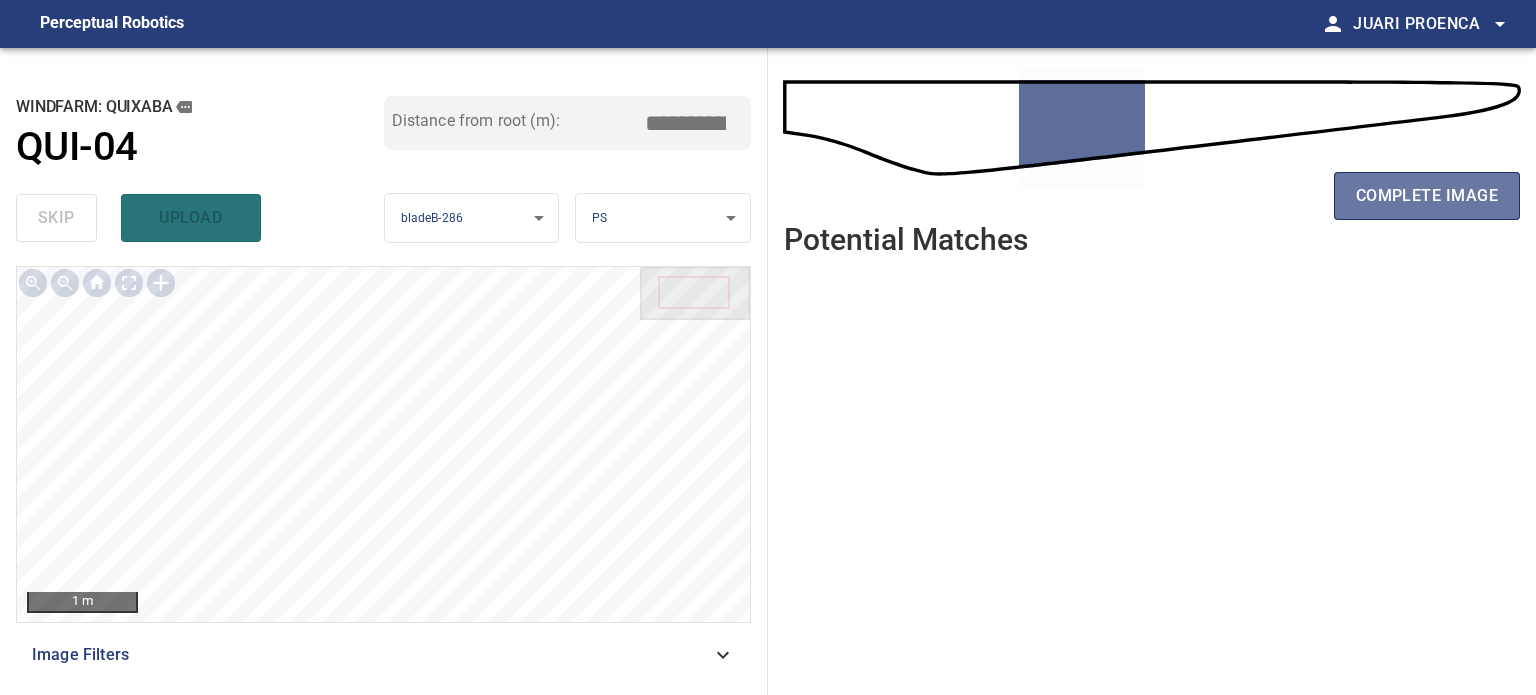 click on "complete image" at bounding box center (1427, 196) 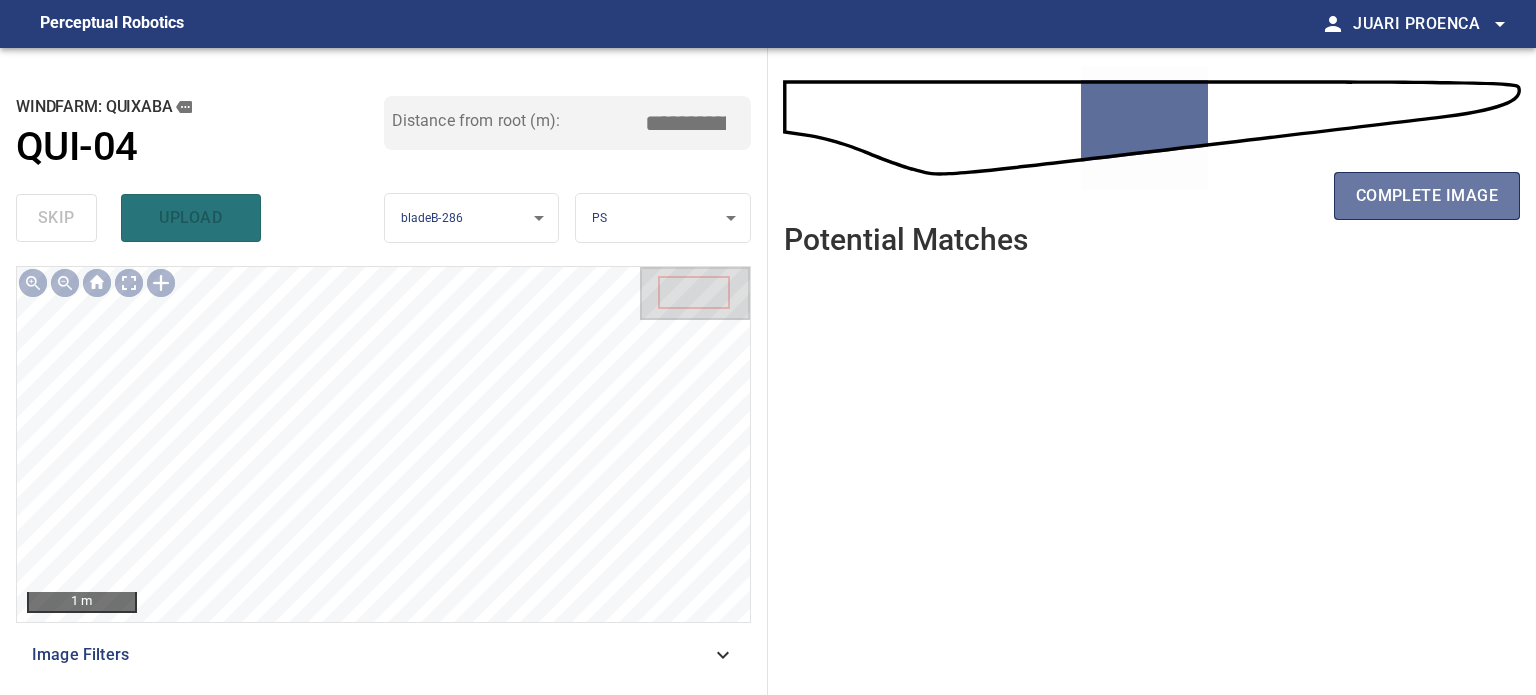 click on "complete image" at bounding box center (1427, 196) 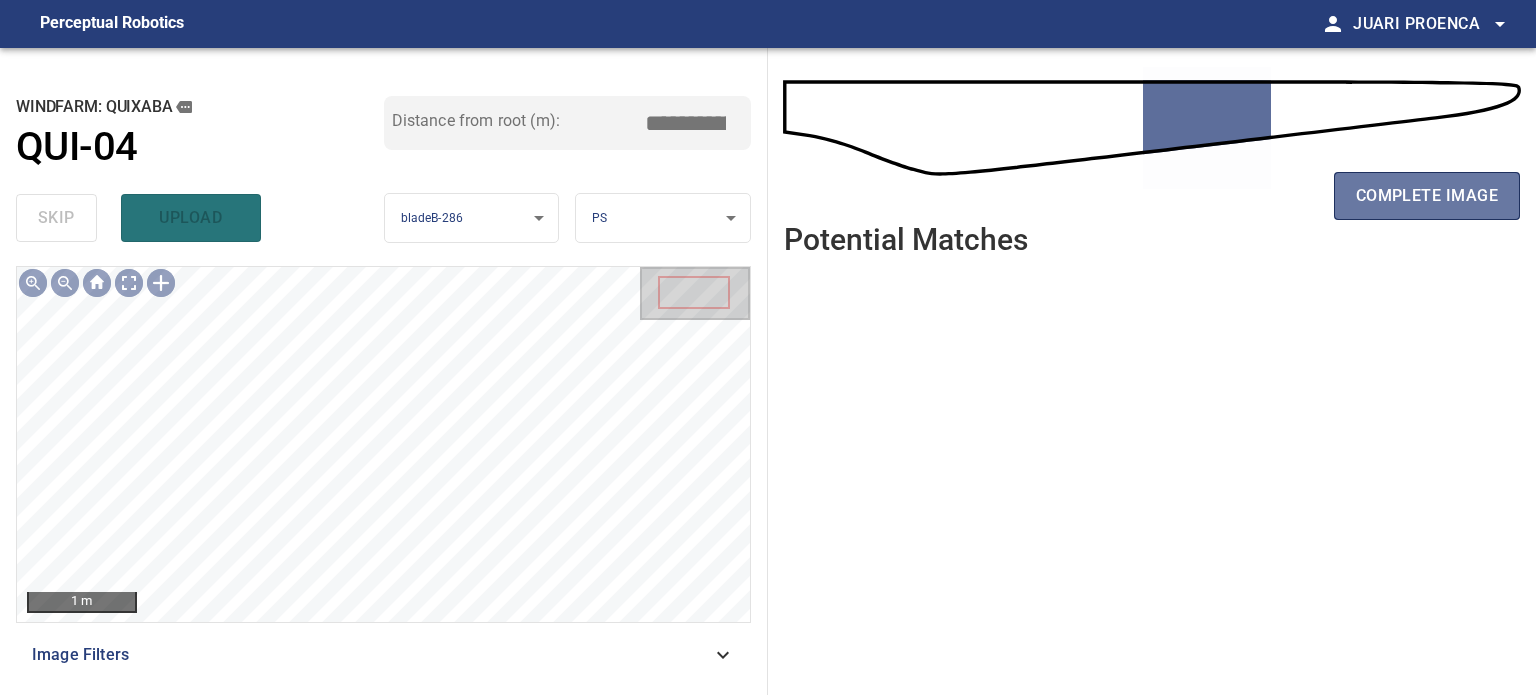 click on "complete image" at bounding box center [1427, 196] 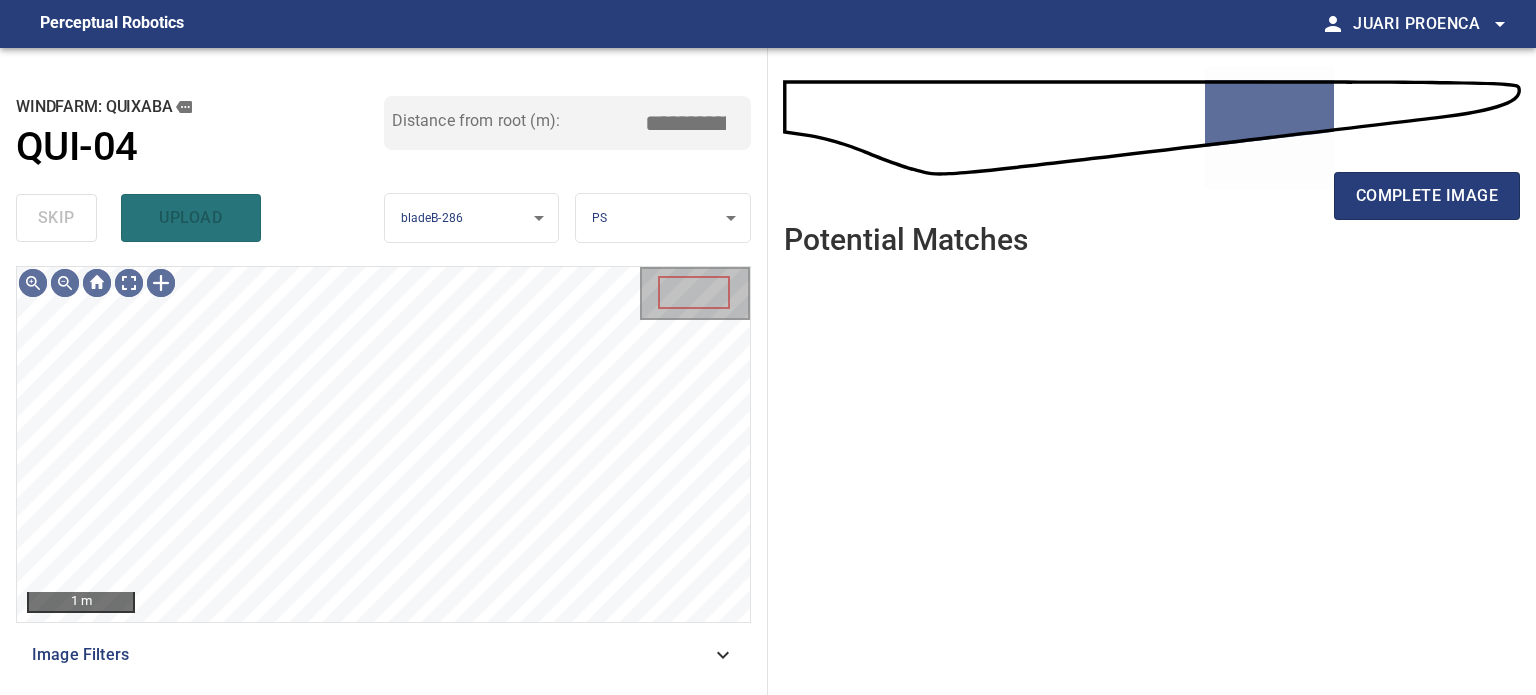 click on "complete image" at bounding box center (1427, 196) 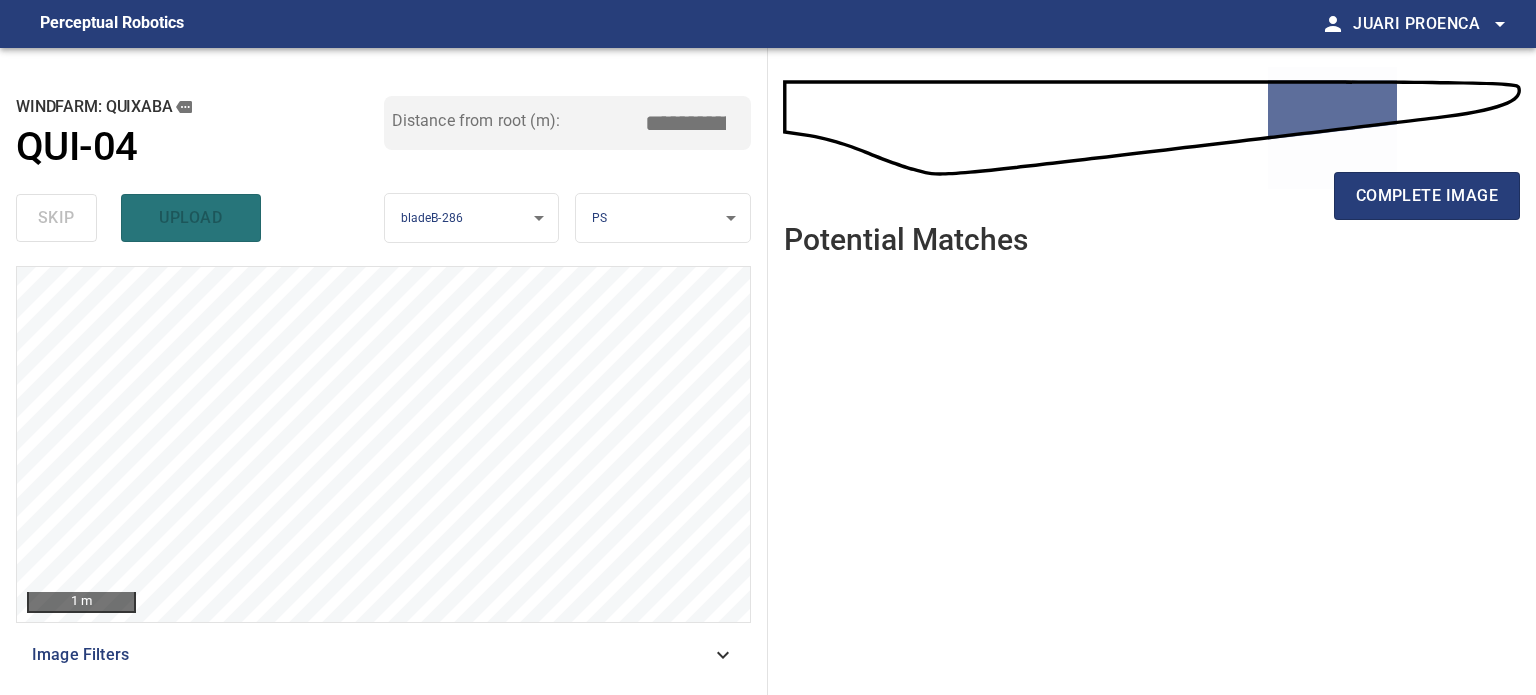 click on "complete image" at bounding box center [1427, 196] 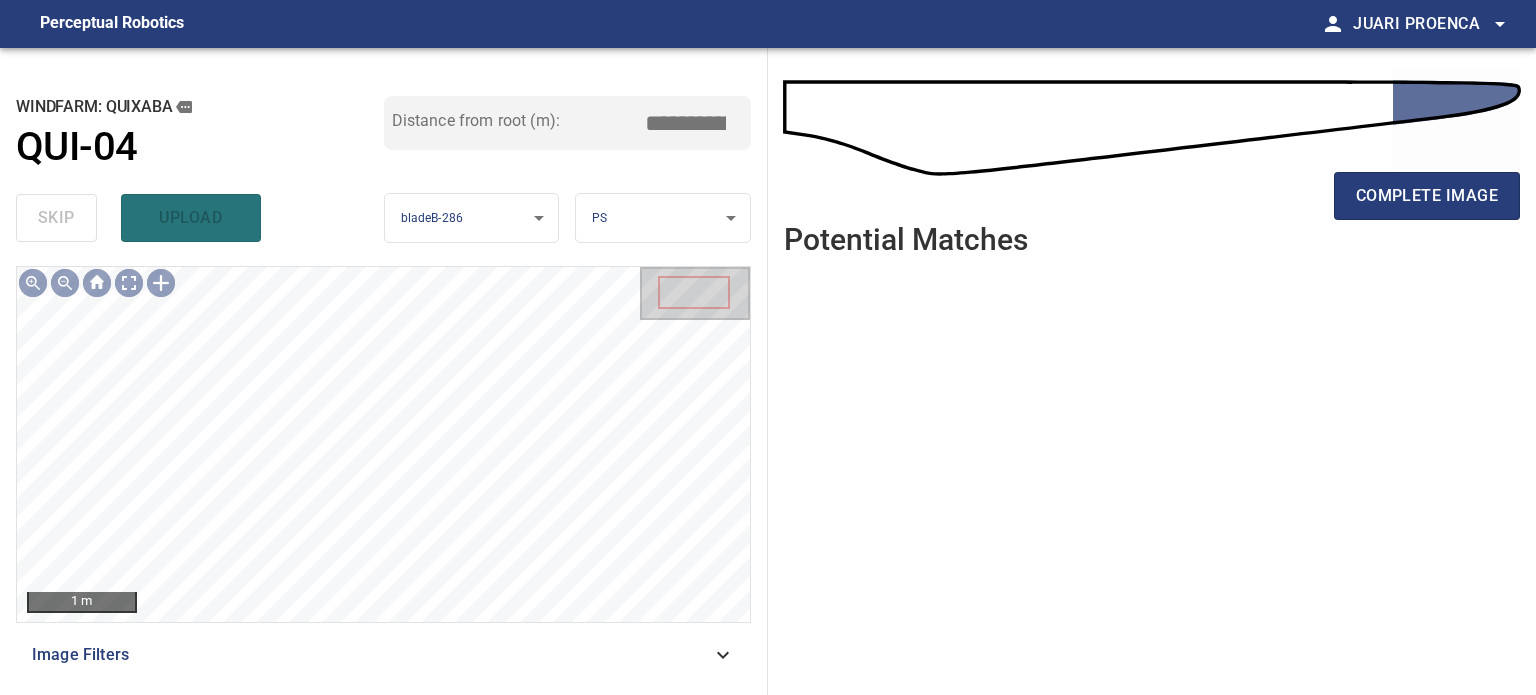 click on "complete image" at bounding box center [1427, 196] 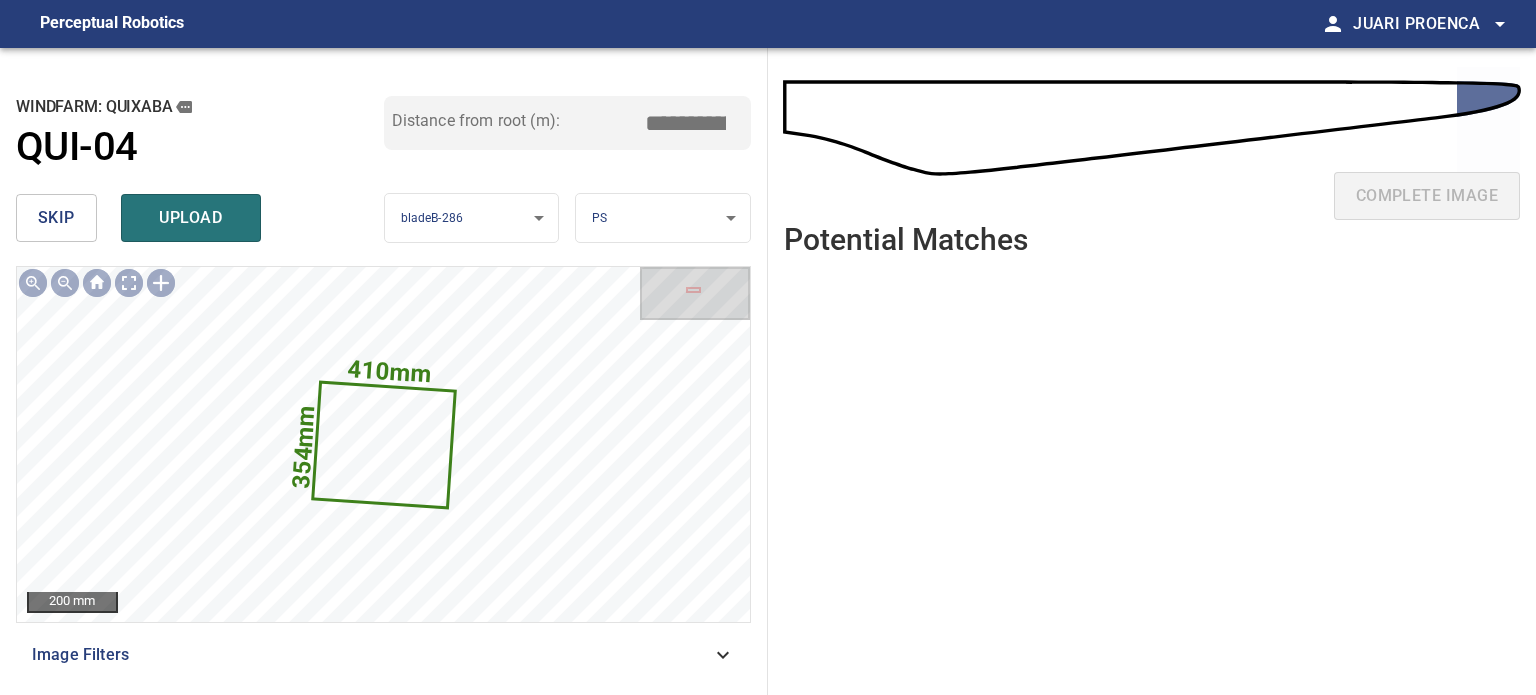 click on "upload" at bounding box center [191, 218] 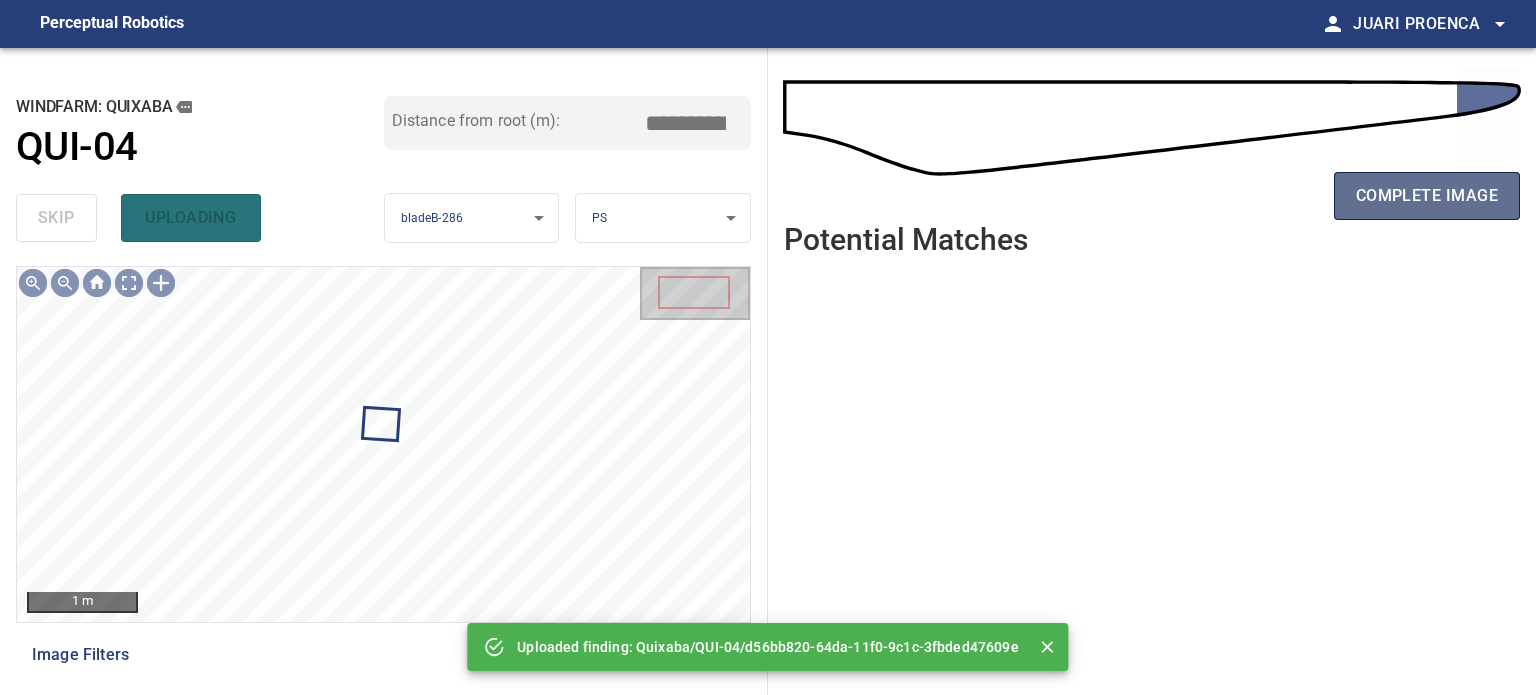 click on "complete image" at bounding box center [1427, 196] 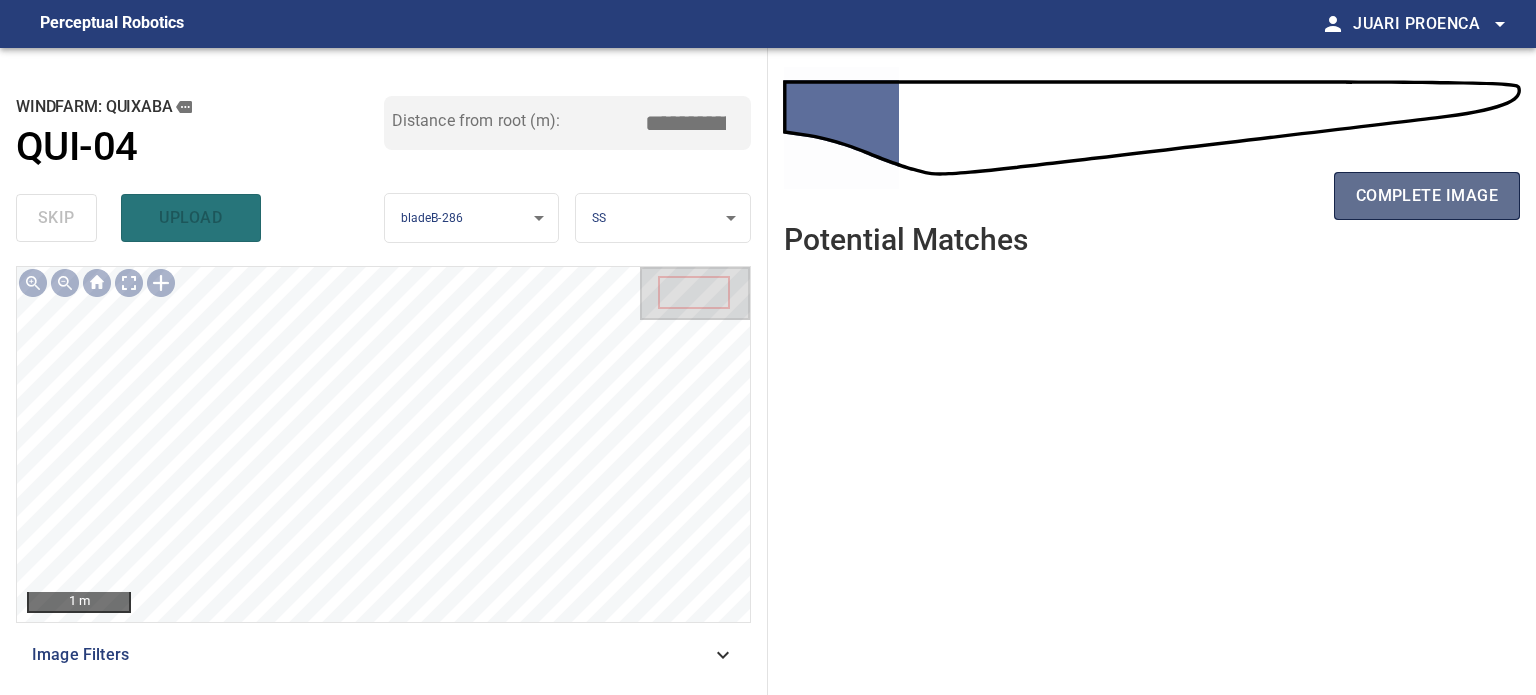 click on "complete image" at bounding box center (1427, 196) 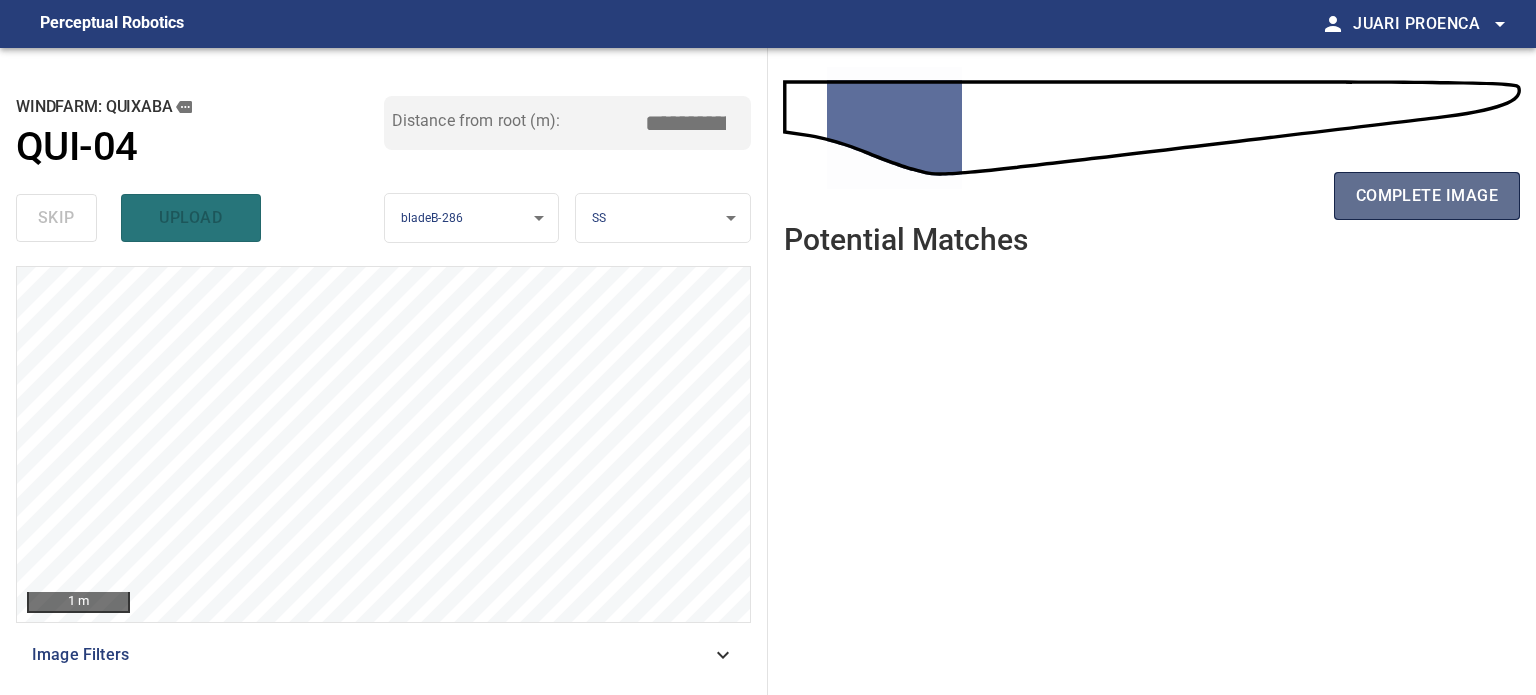 click on "complete image" at bounding box center [1427, 196] 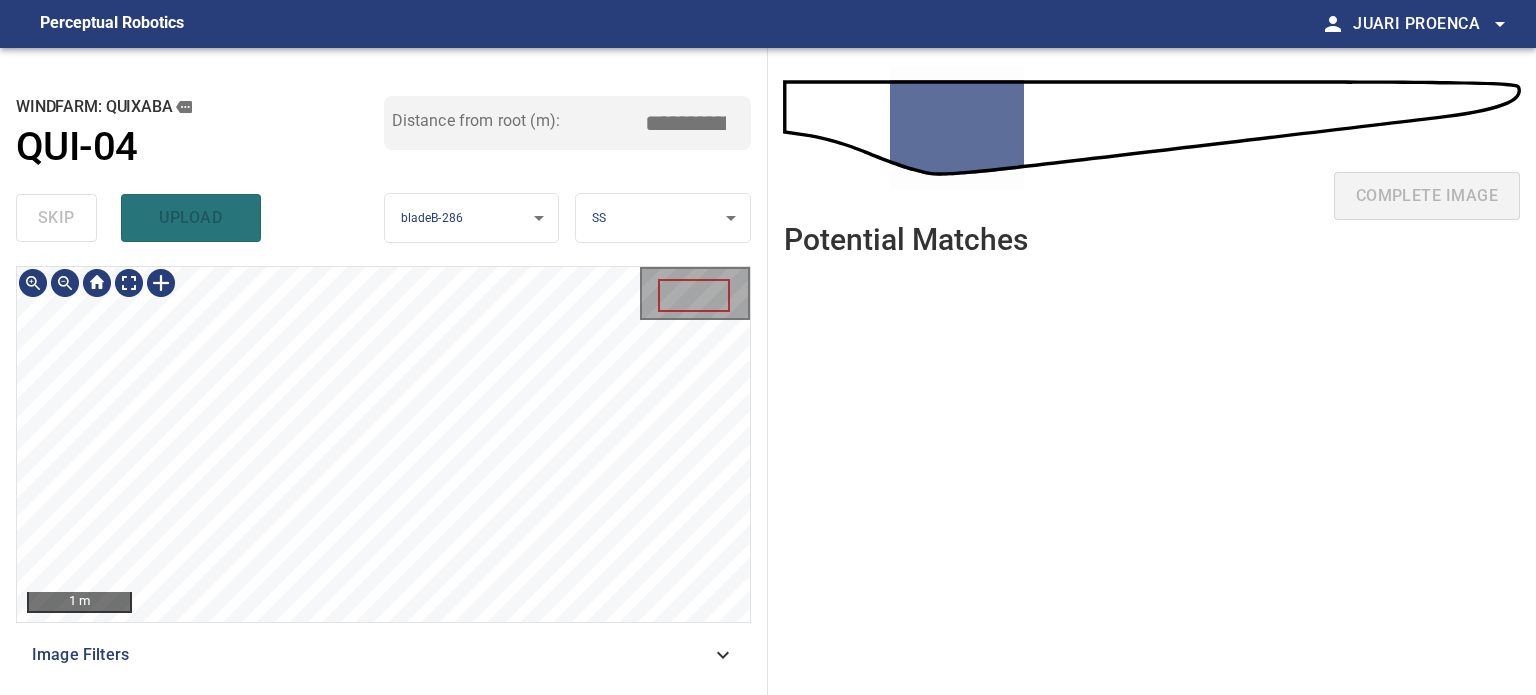 click on "**********" at bounding box center (384, 371) 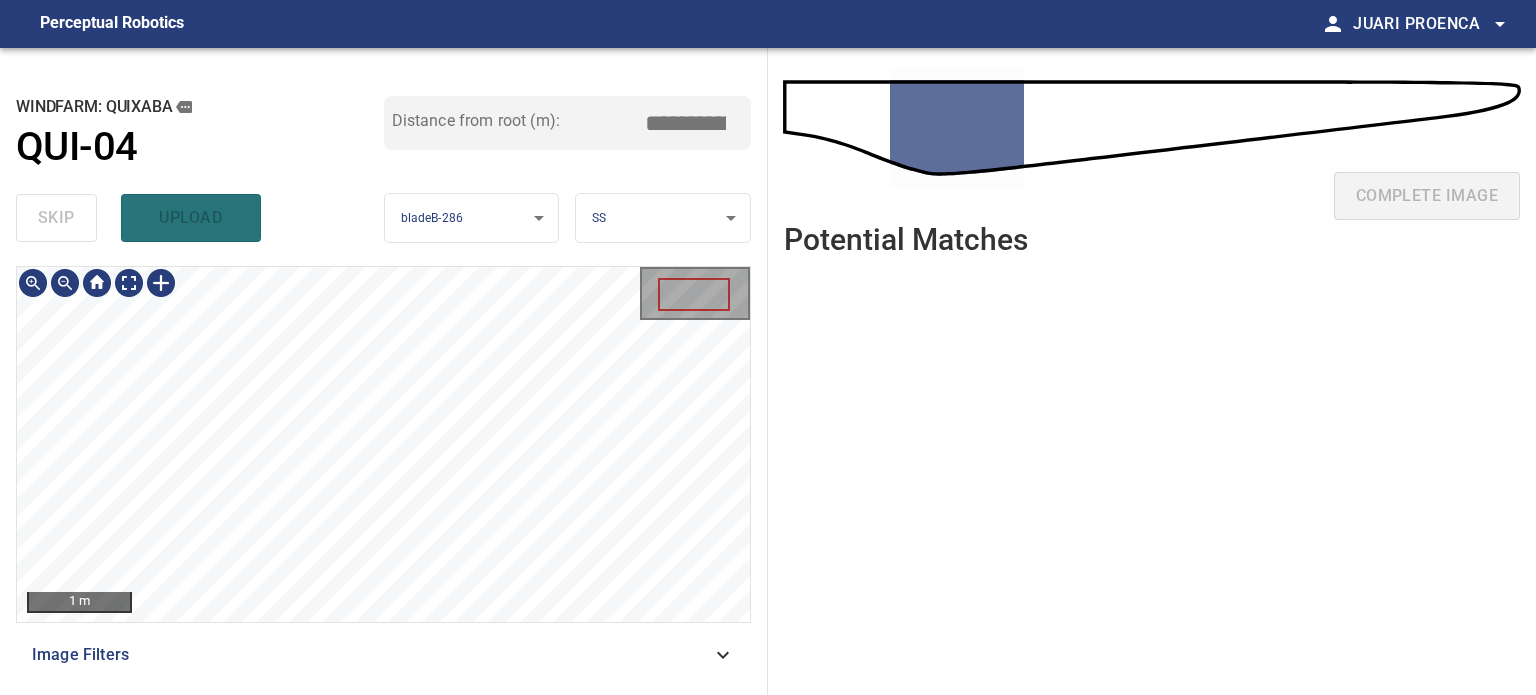 click on "**********" at bounding box center (768, 347) 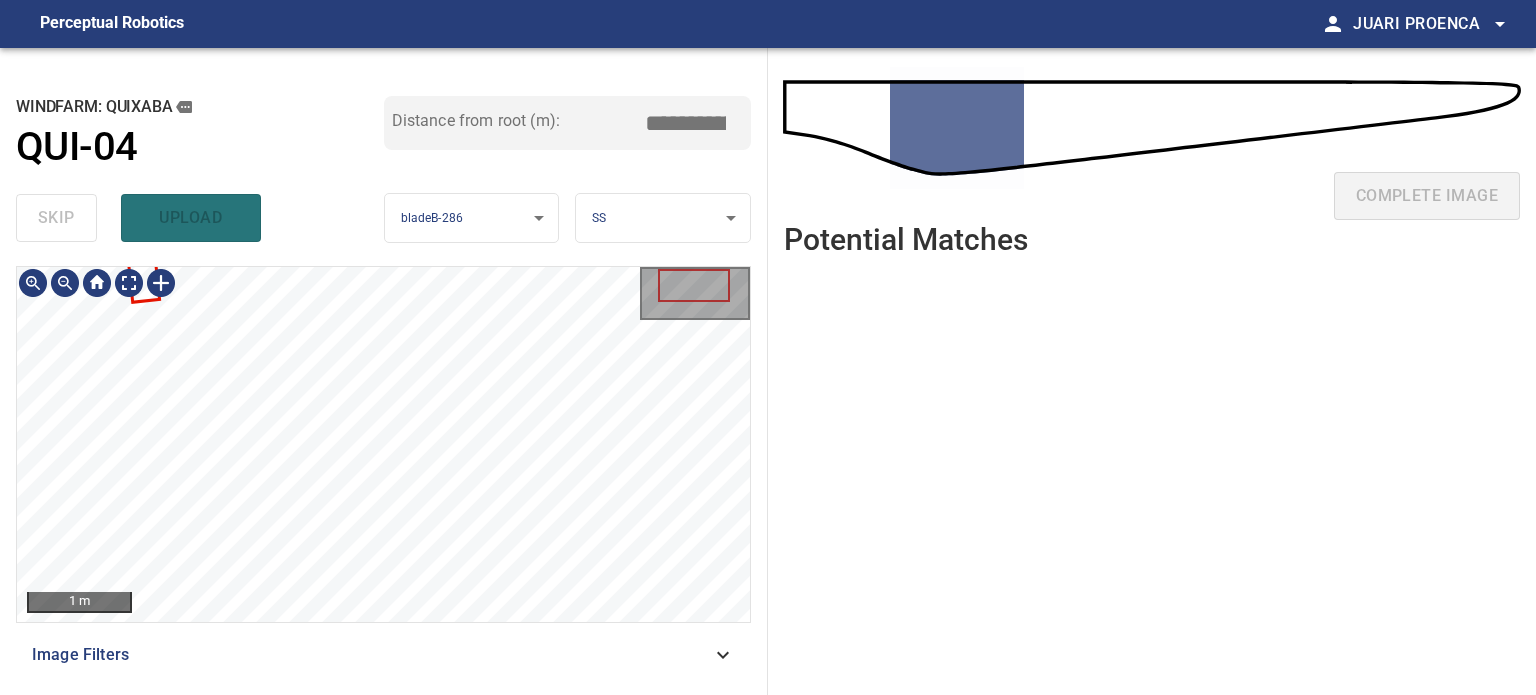 click on "**********" at bounding box center [768, 347] 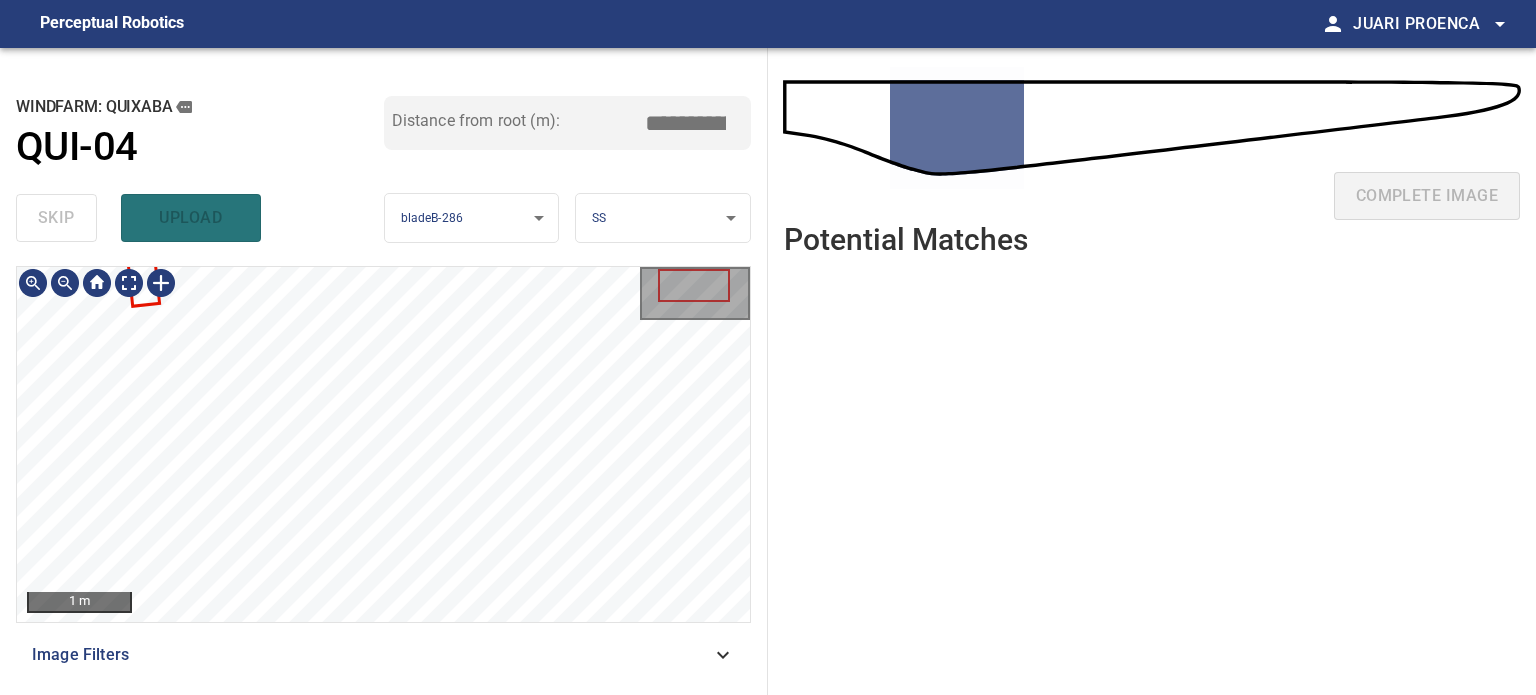 click on "1 m Image Filters" at bounding box center [383, 472] 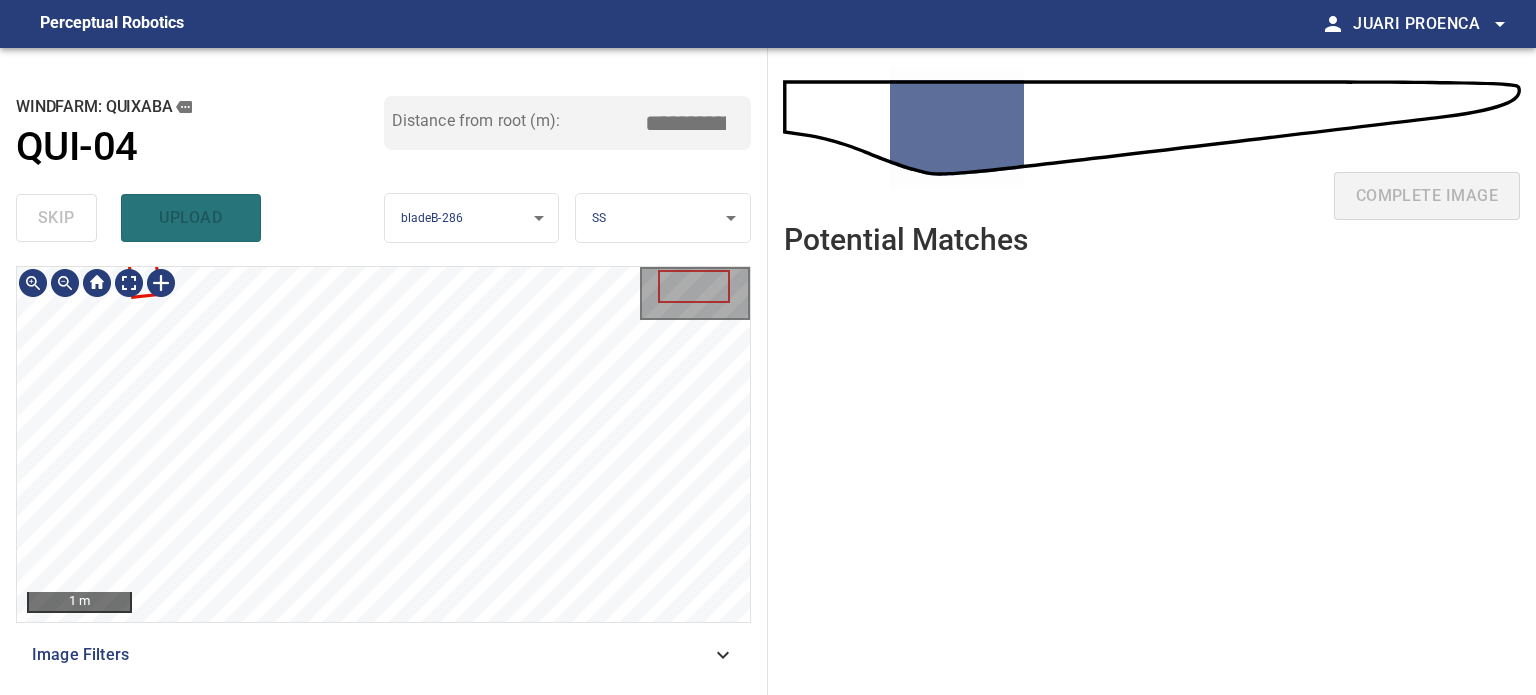 click on "1 m Image Filters" at bounding box center [383, 472] 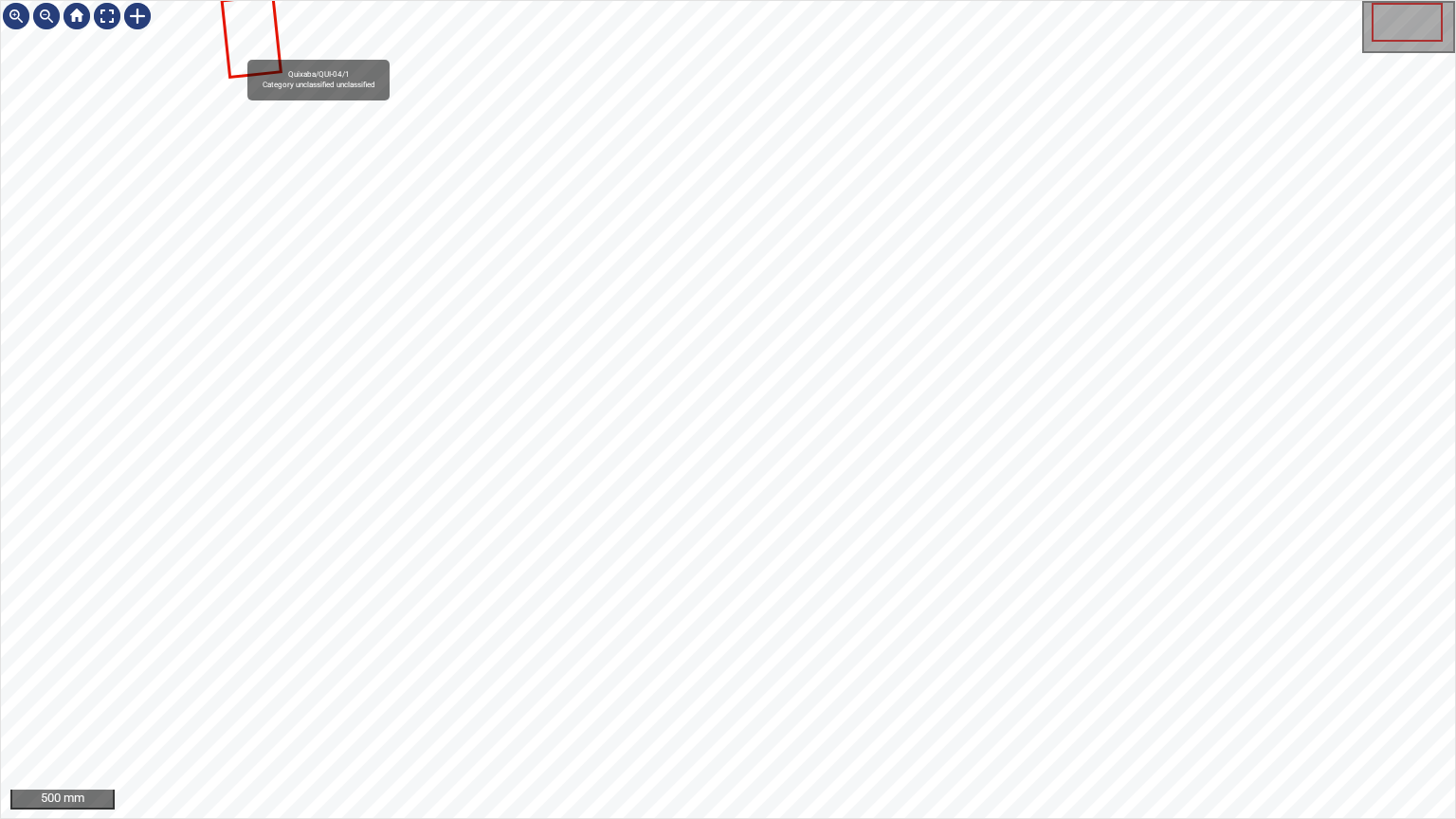click 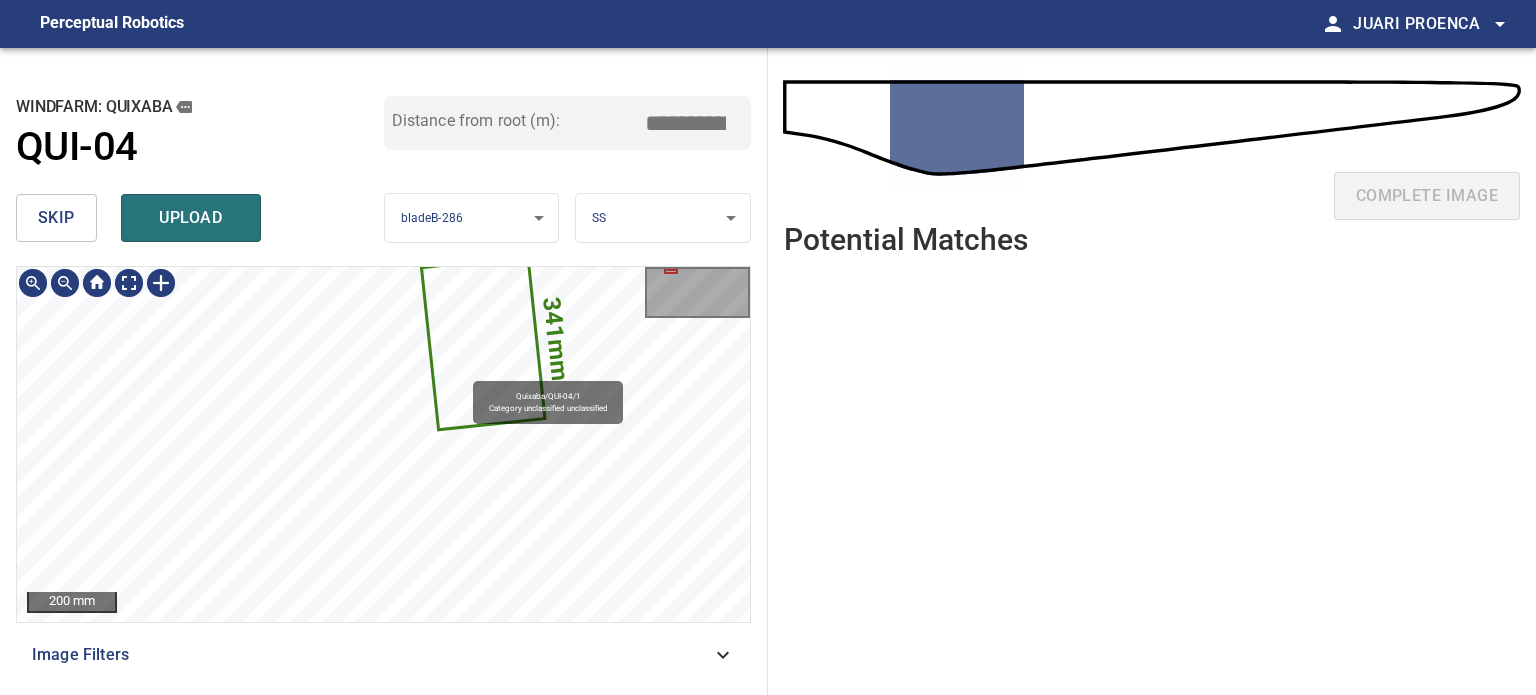 click 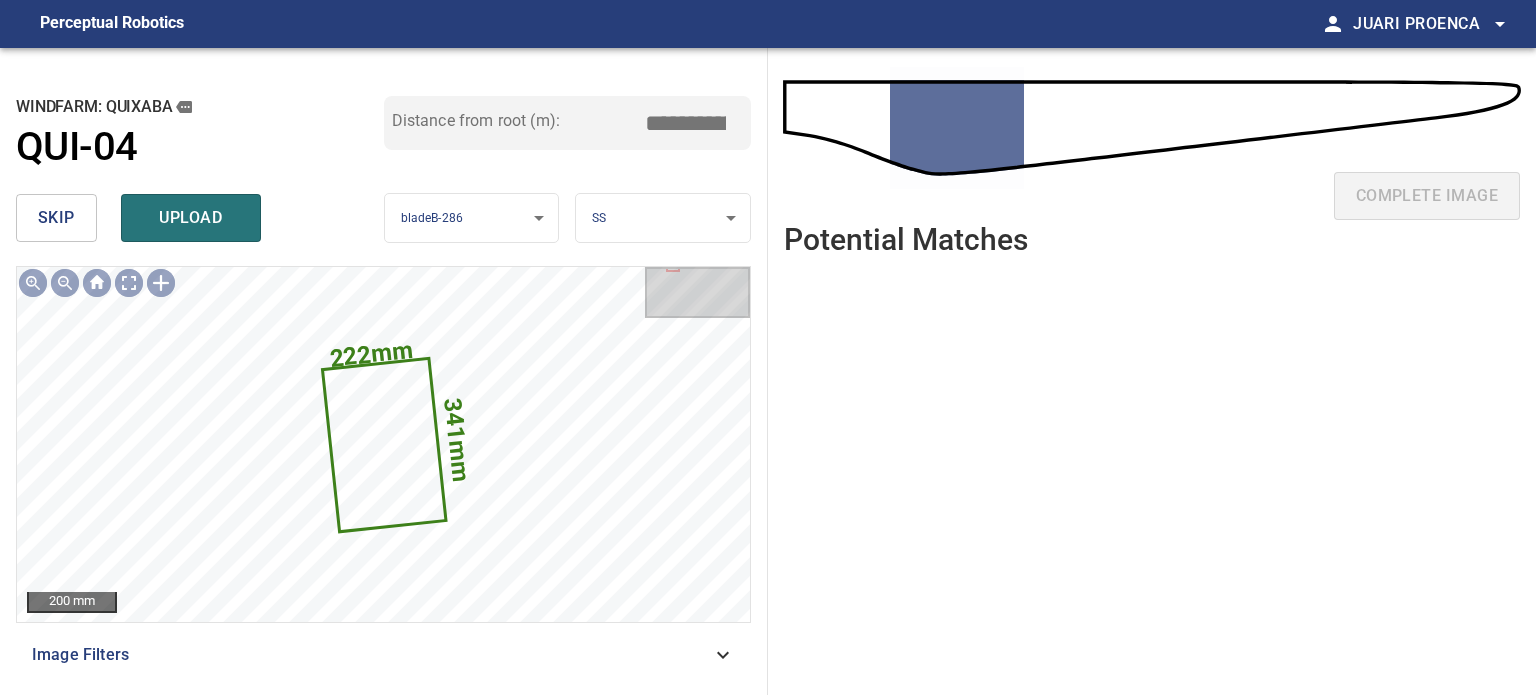 click on "skip" at bounding box center [56, 218] 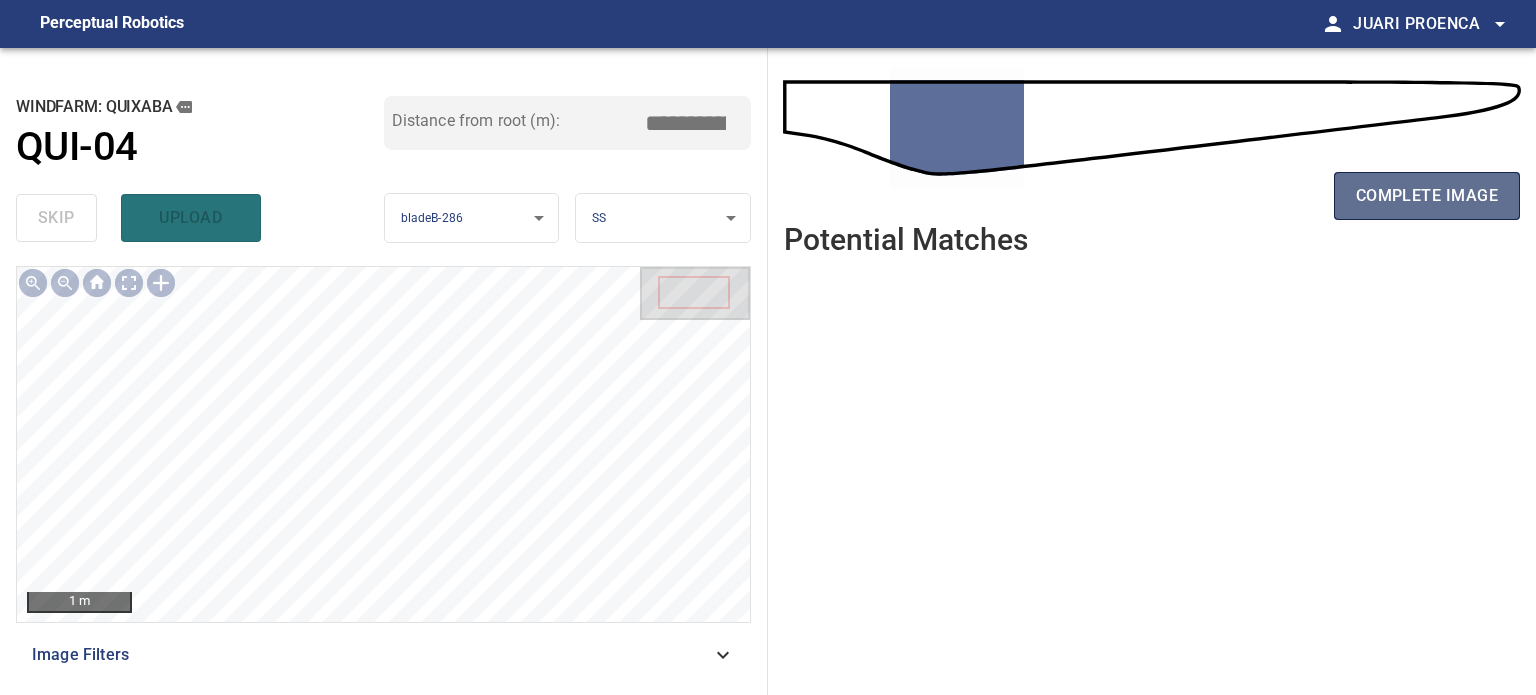 click on "complete image" at bounding box center (1427, 196) 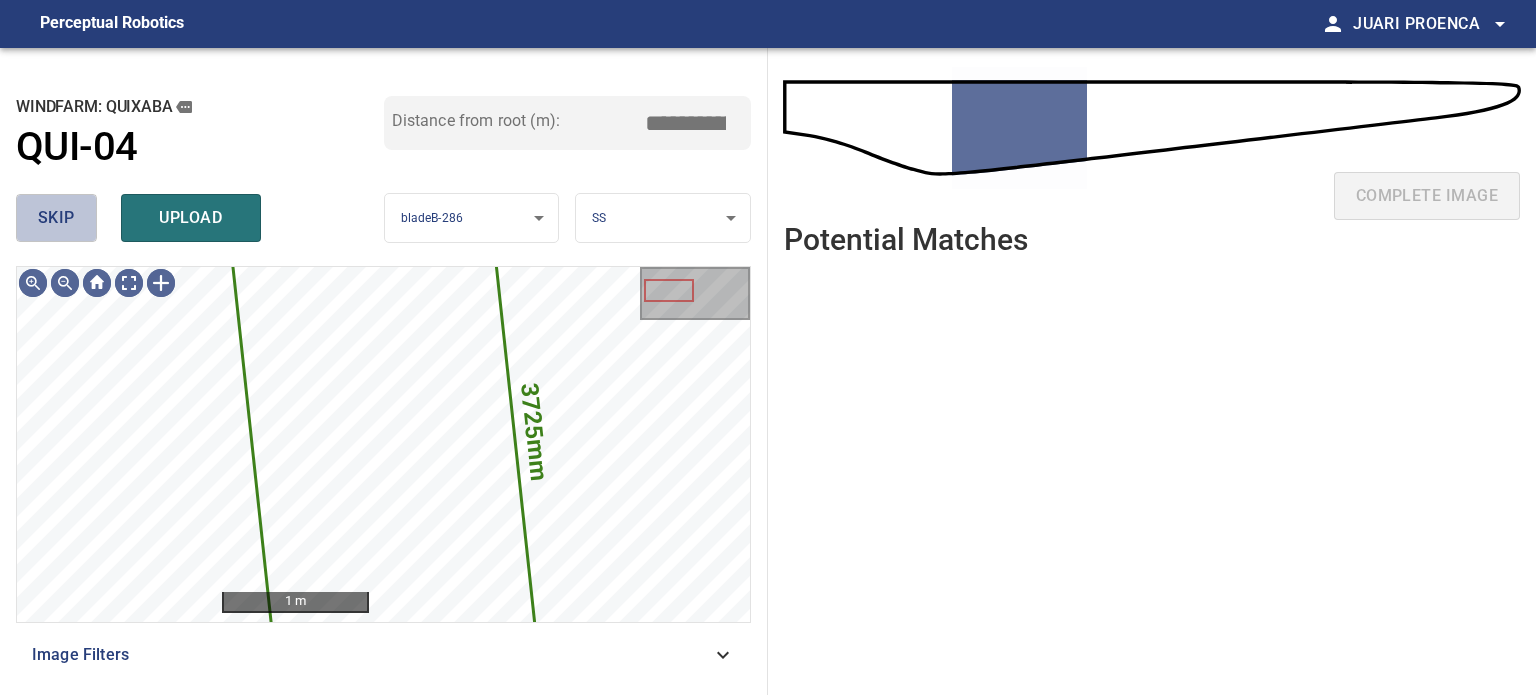 click on "skip" at bounding box center [56, 218] 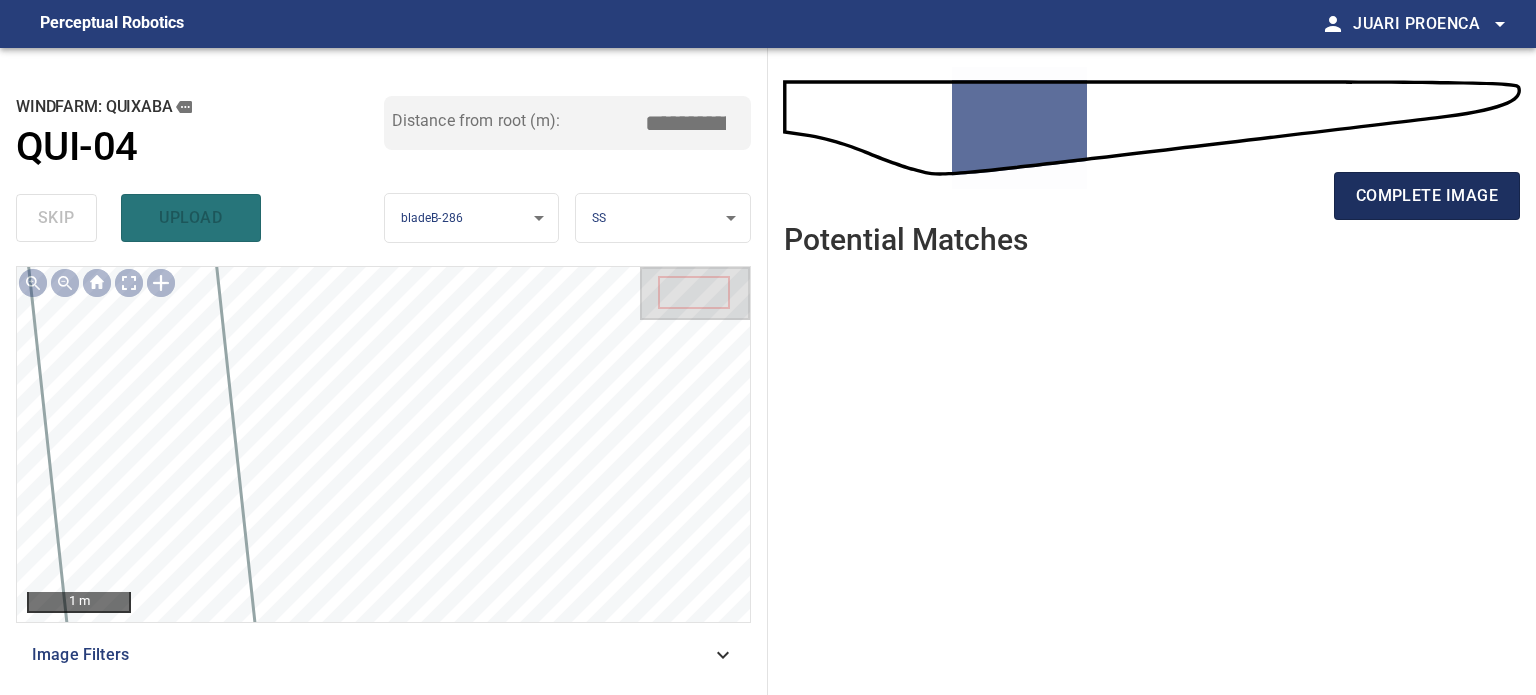 click on "complete image" at bounding box center (1427, 196) 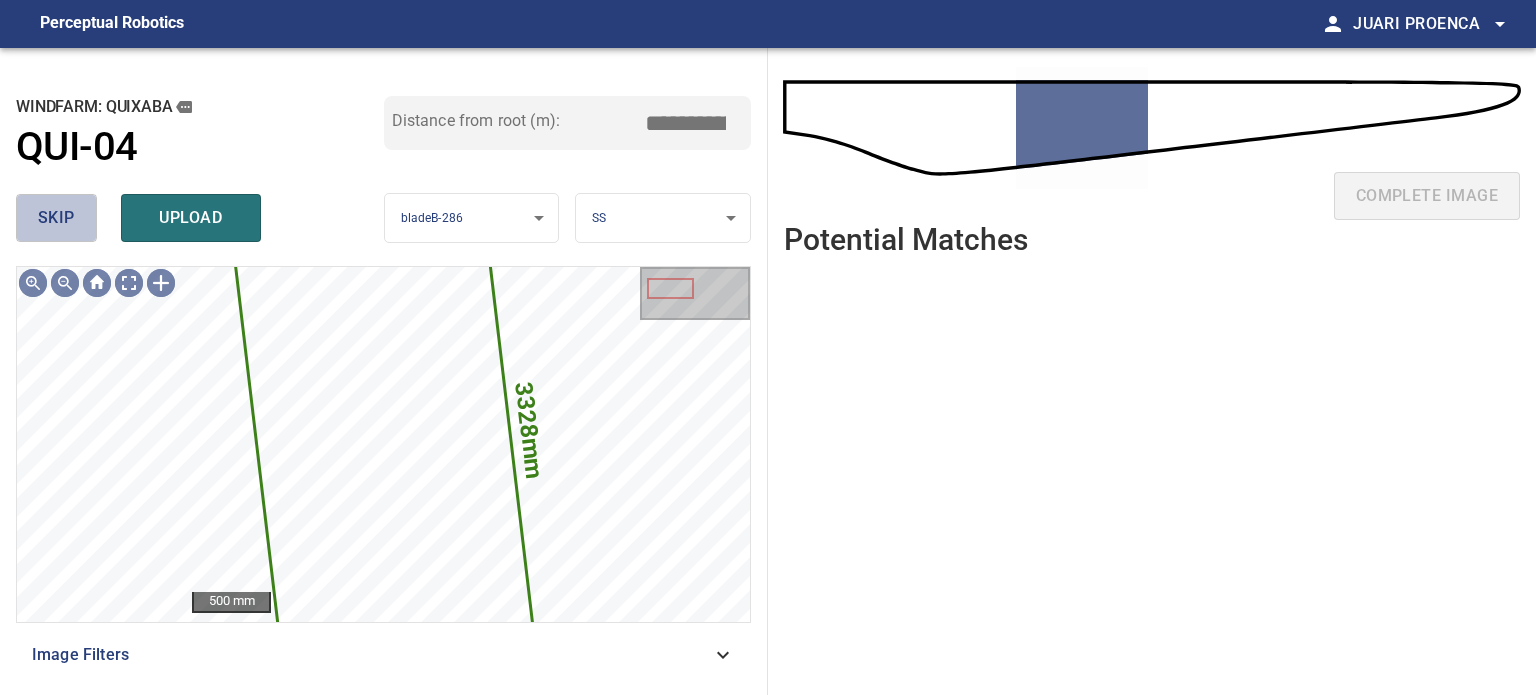 click on "skip" at bounding box center (56, 218) 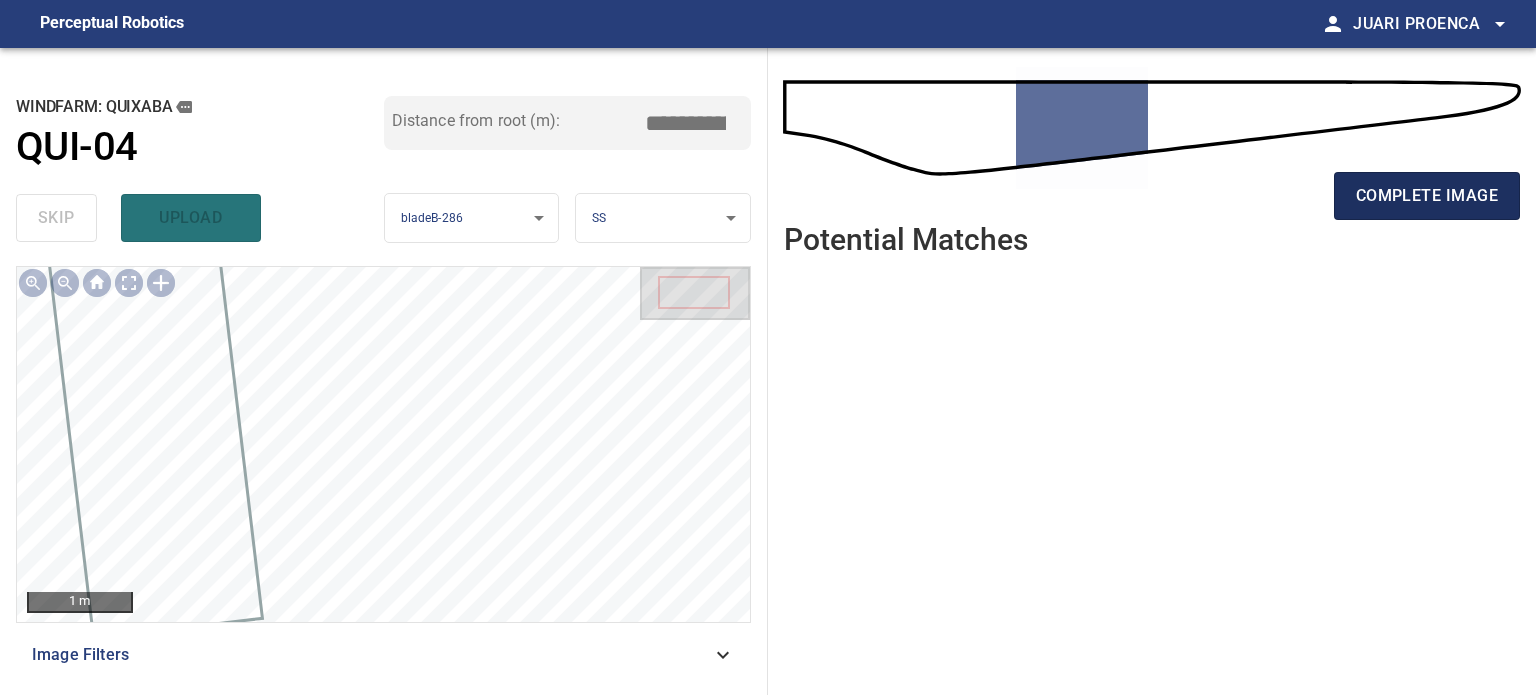 drag, startPoint x: 1415, startPoint y: 193, endPoint x: 1392, endPoint y: 193, distance: 23 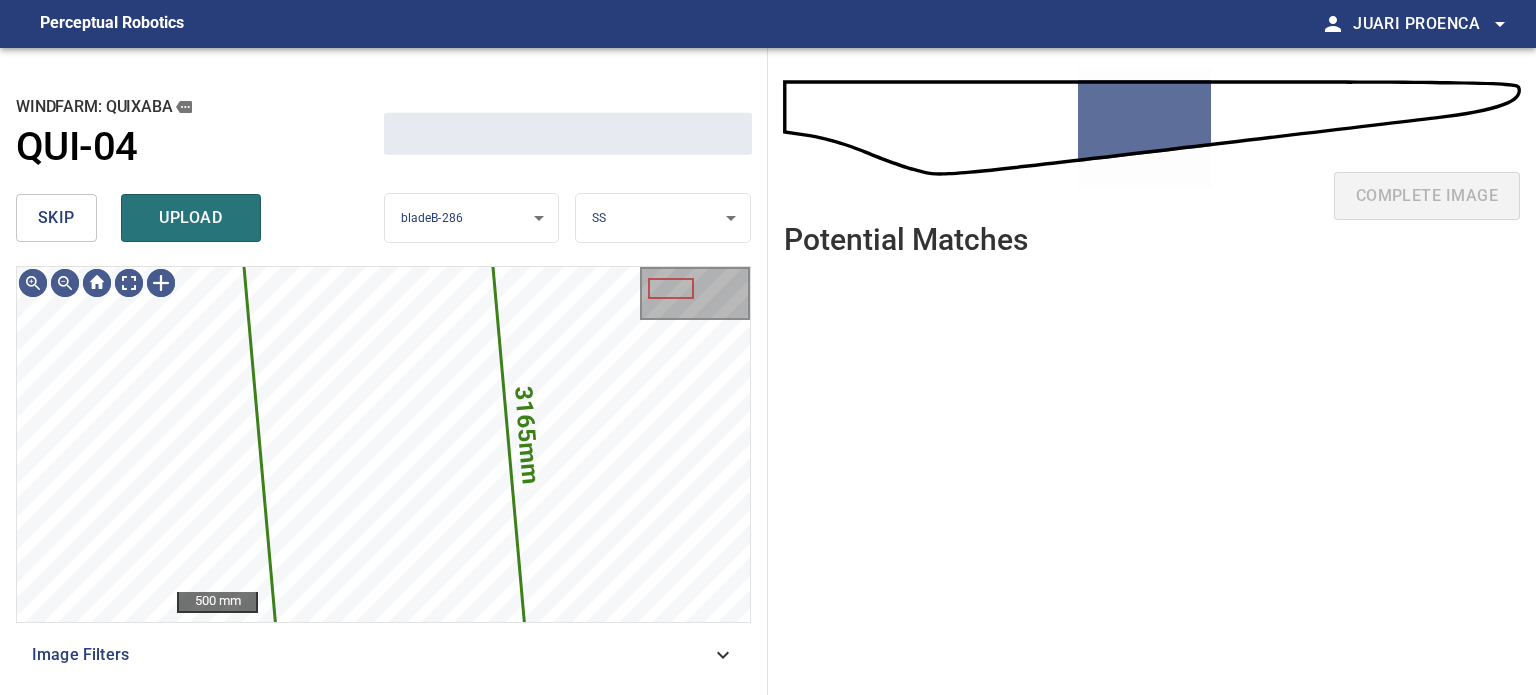 click on "skip" at bounding box center (56, 218) 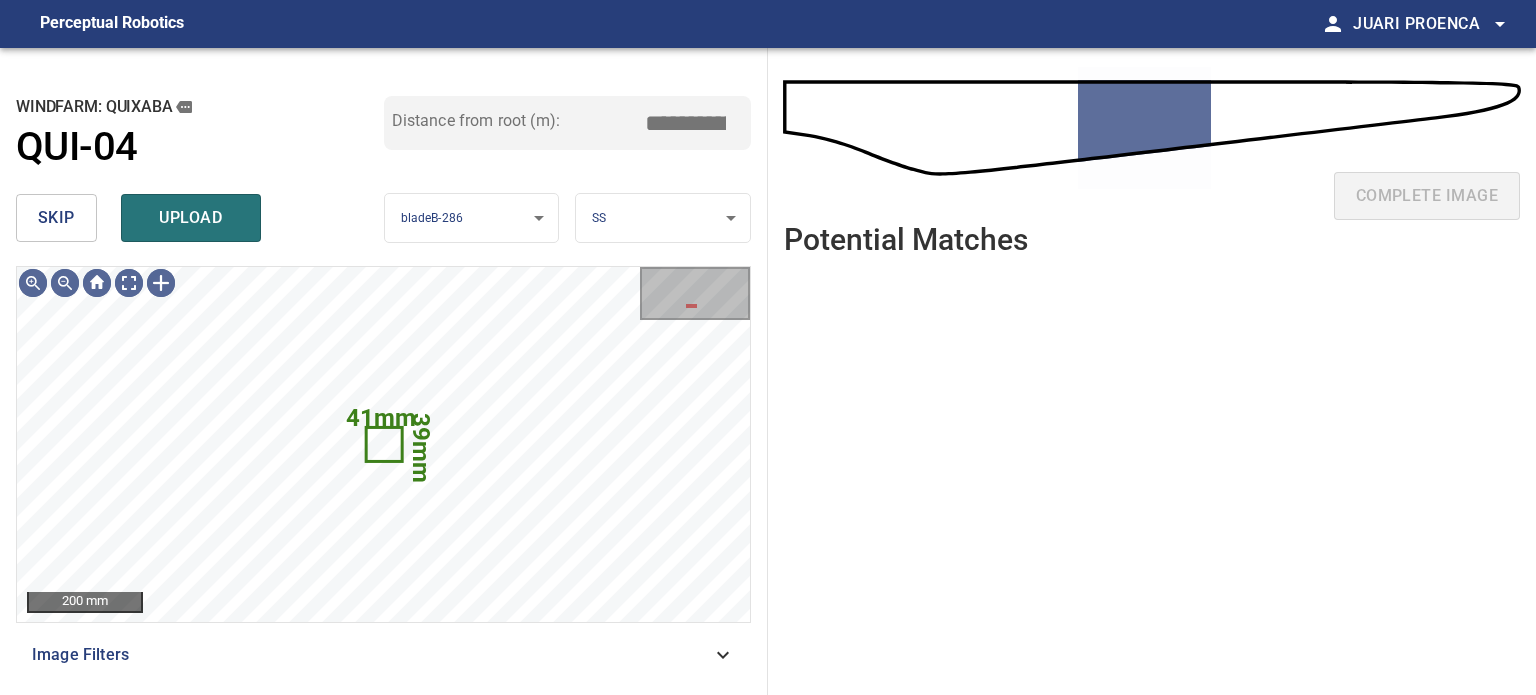type on "*****" 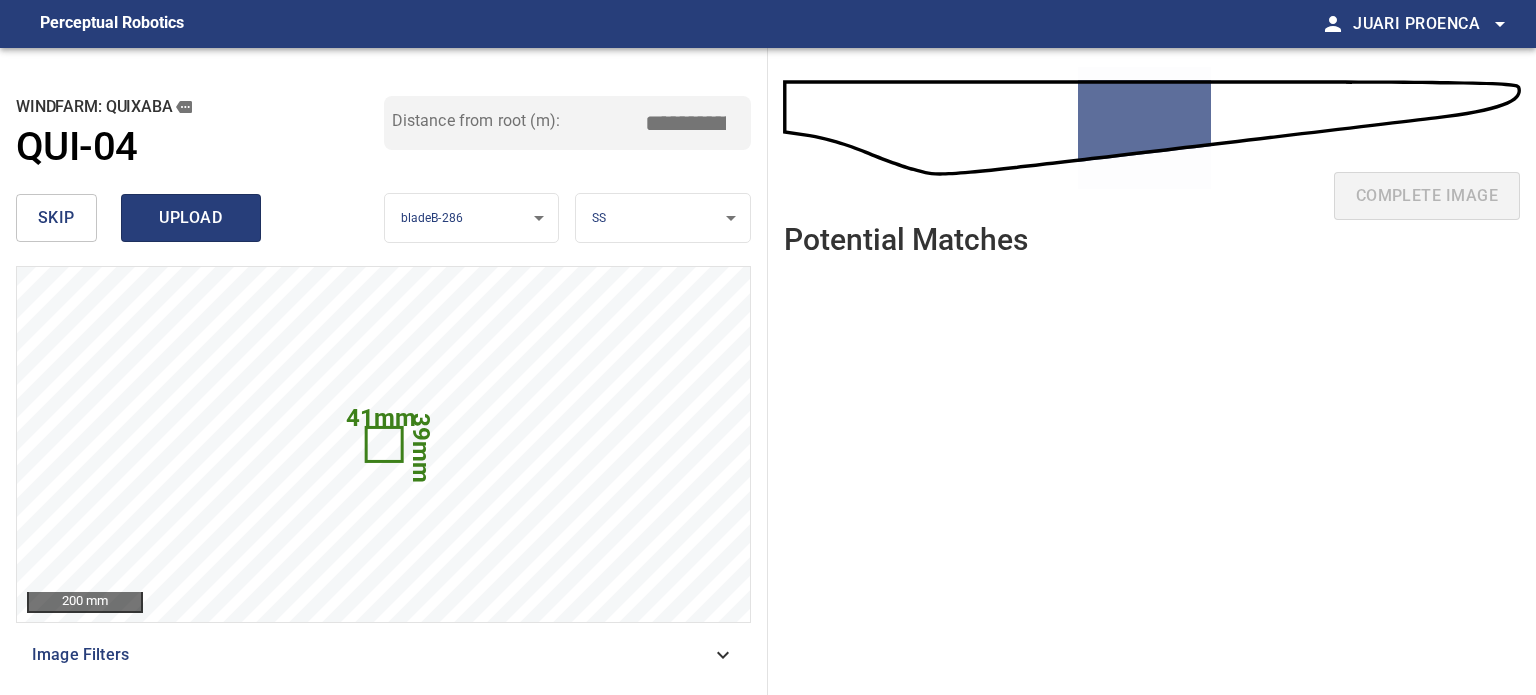 click on "upload" at bounding box center [191, 218] 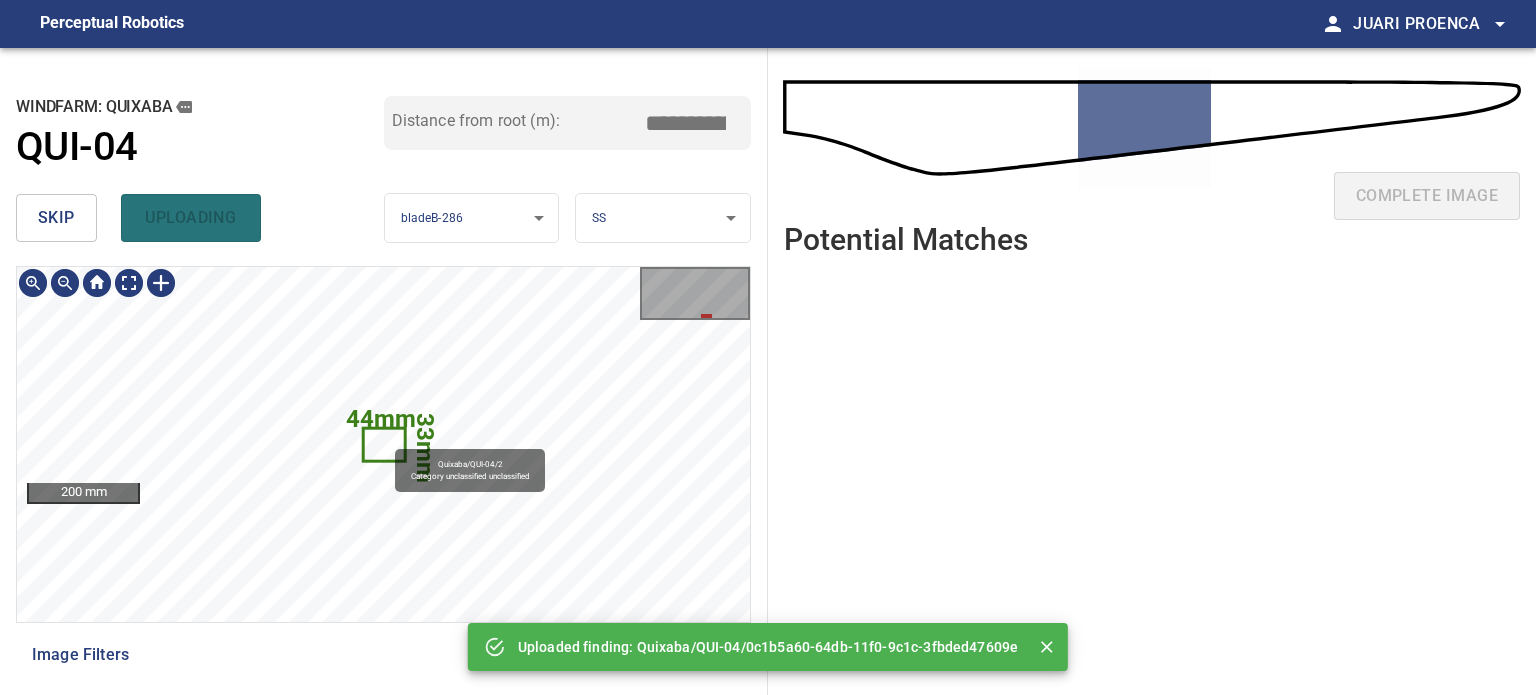 click 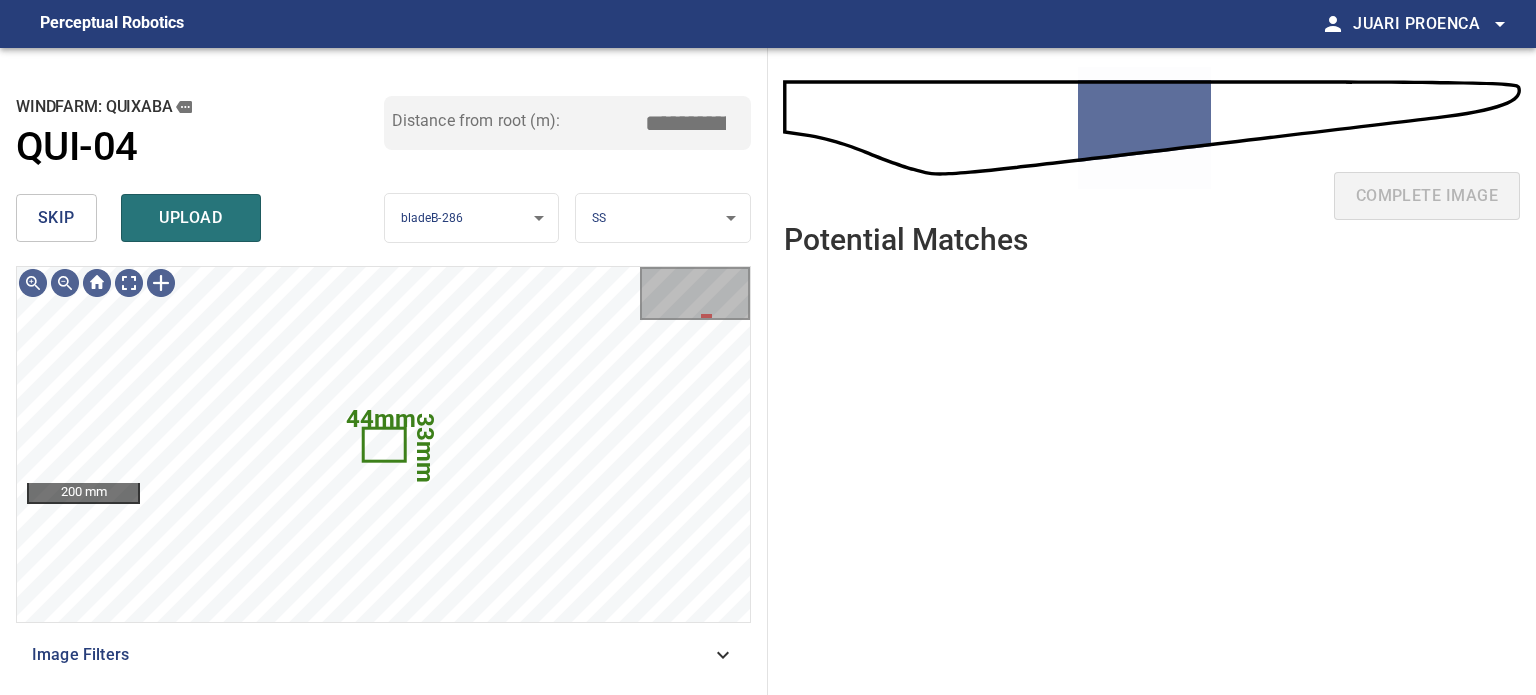 drag, startPoint x: 101, startPoint y: 219, endPoint x: 47, endPoint y: 223, distance: 54.147945 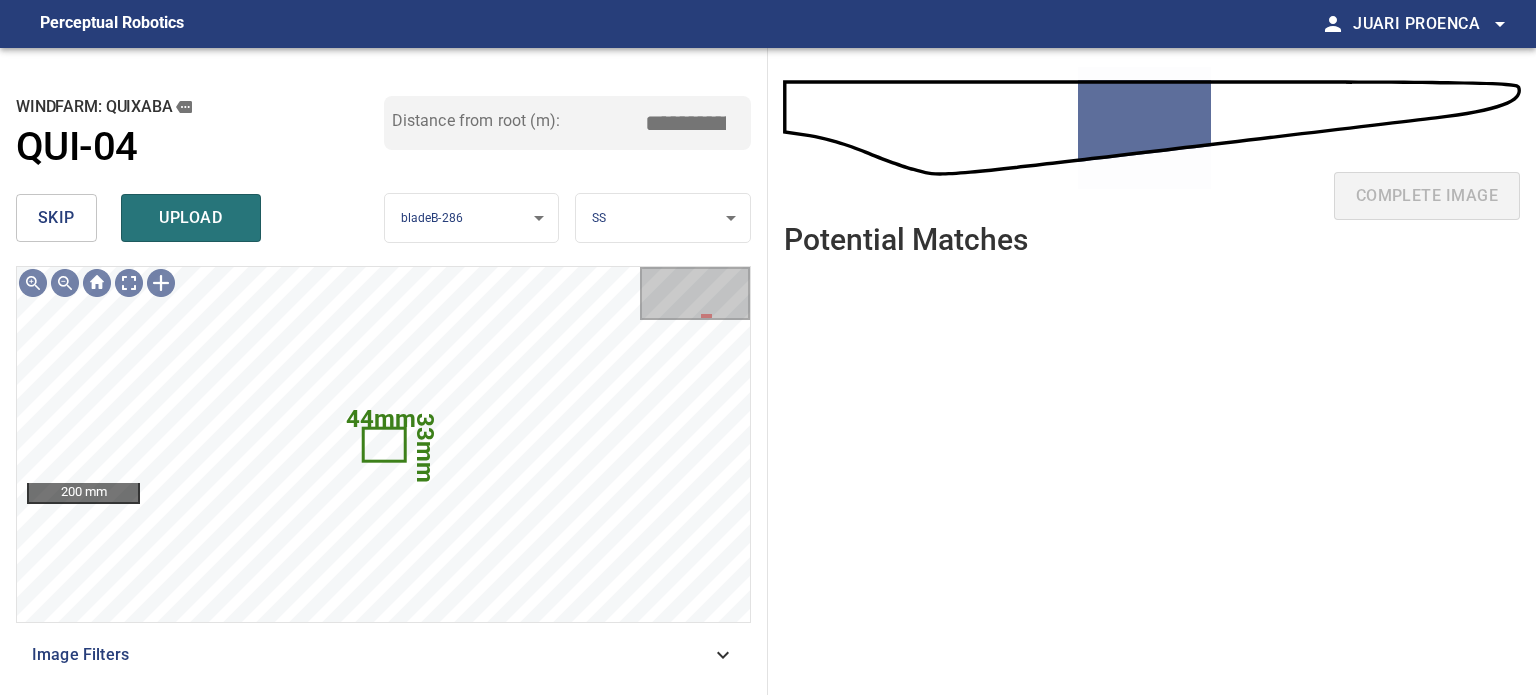 click on "skip" at bounding box center [56, 218] 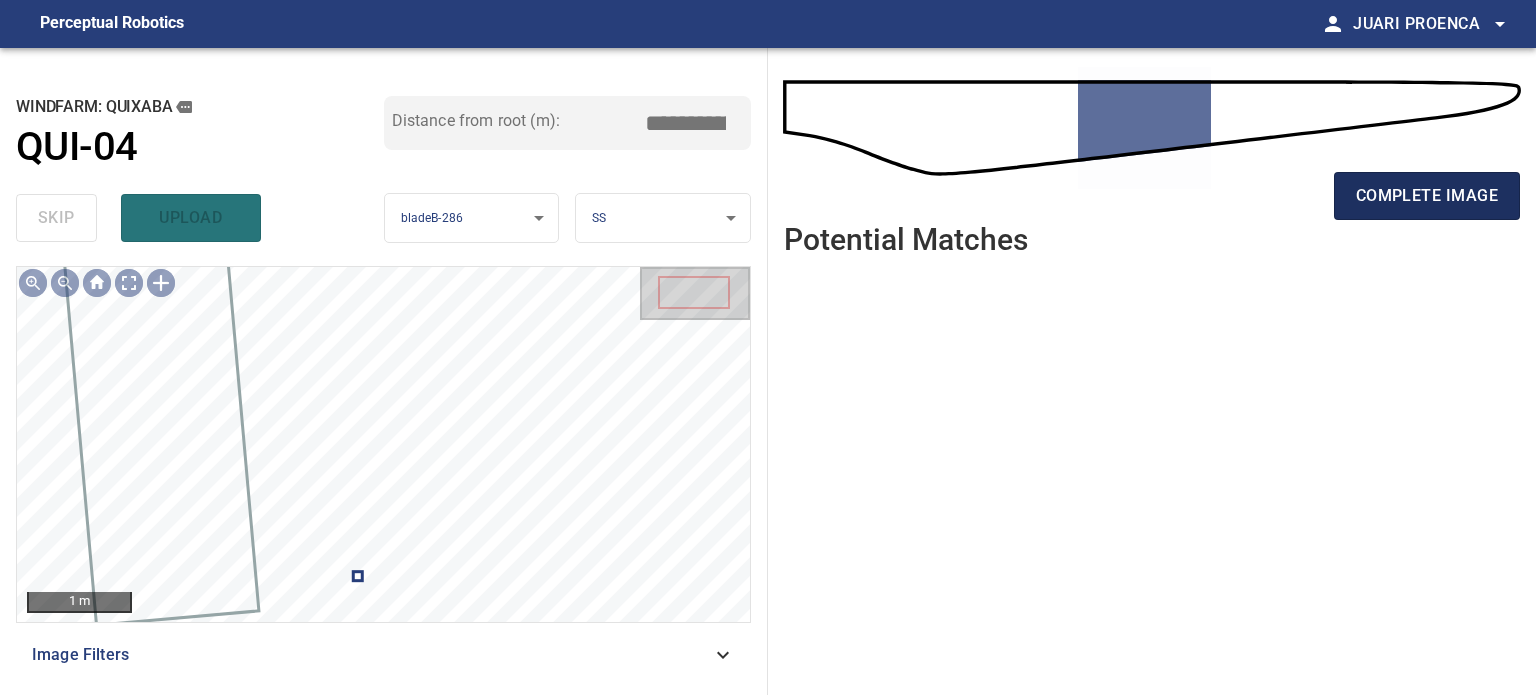 click on "complete image" at bounding box center (1427, 196) 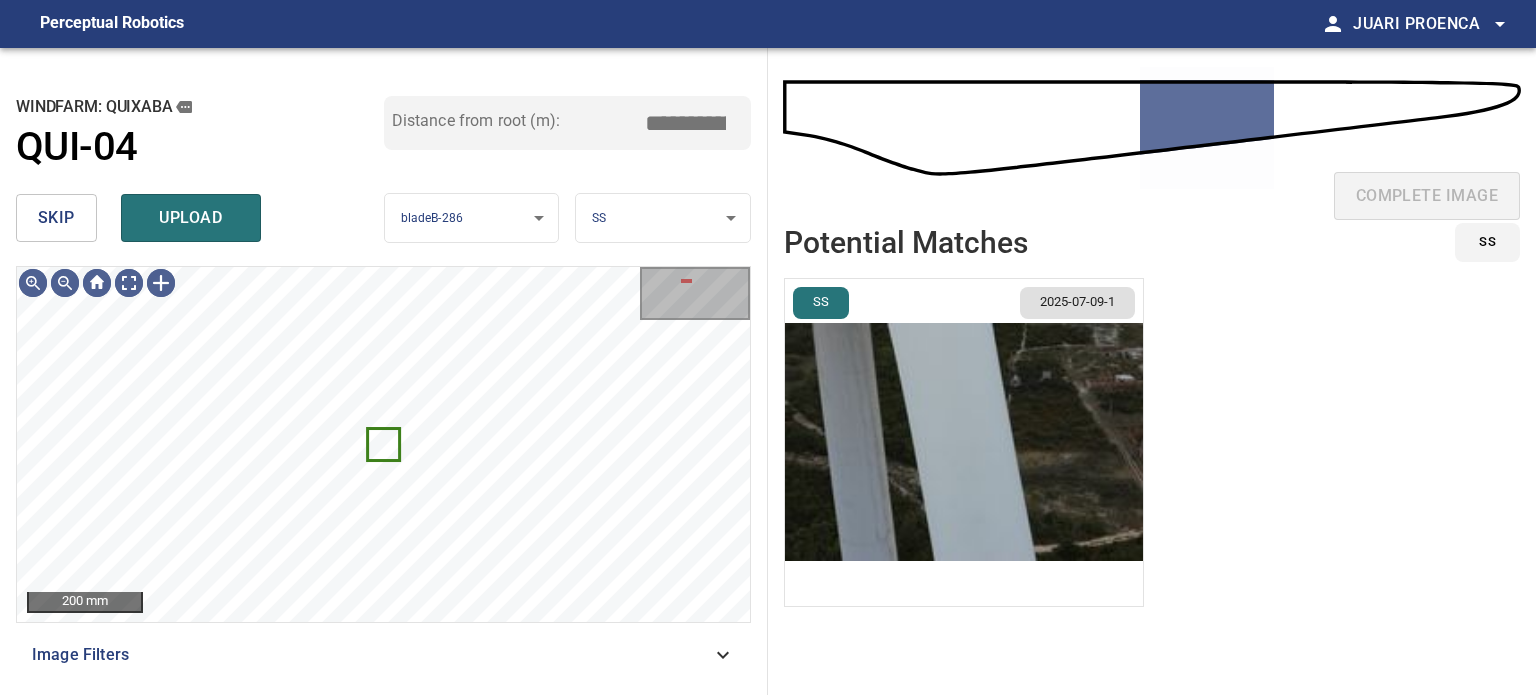 click on "skip" at bounding box center [56, 218] 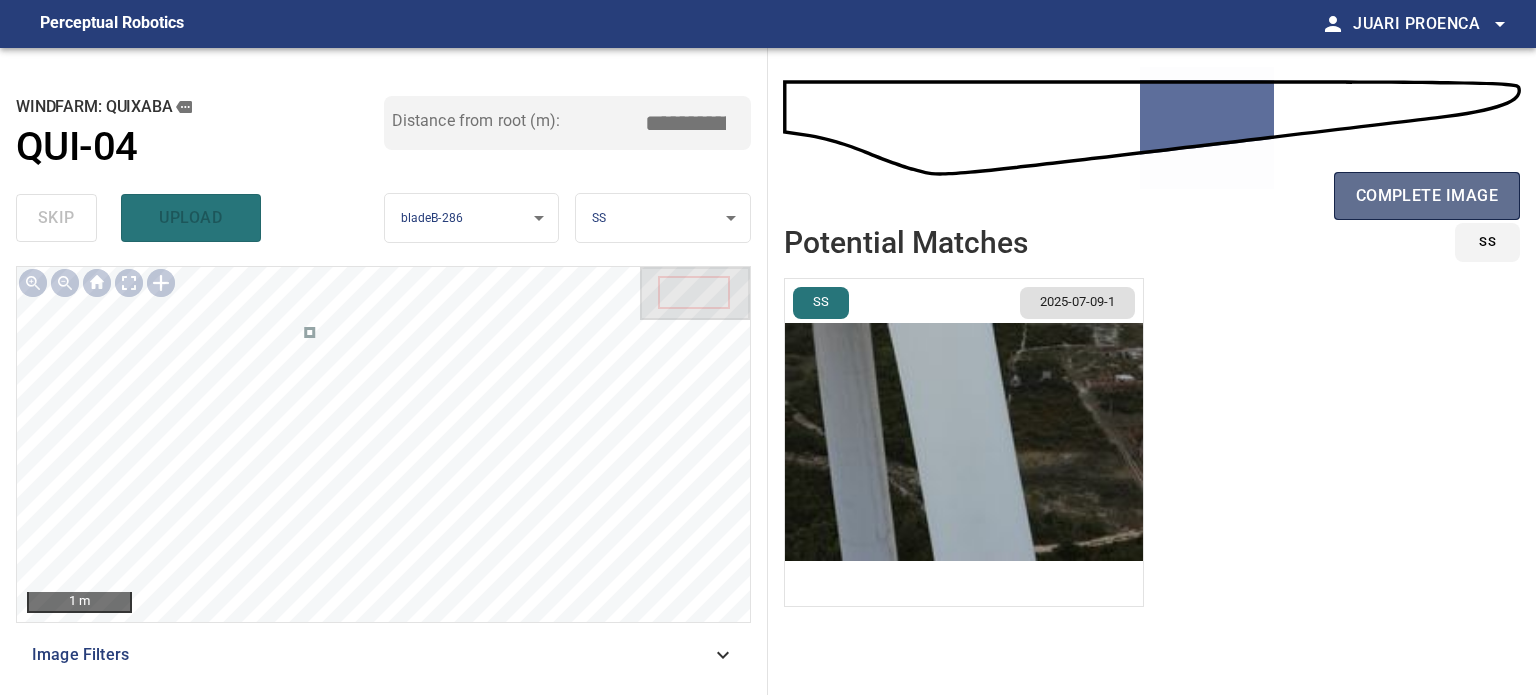 click on "complete image" at bounding box center [1427, 196] 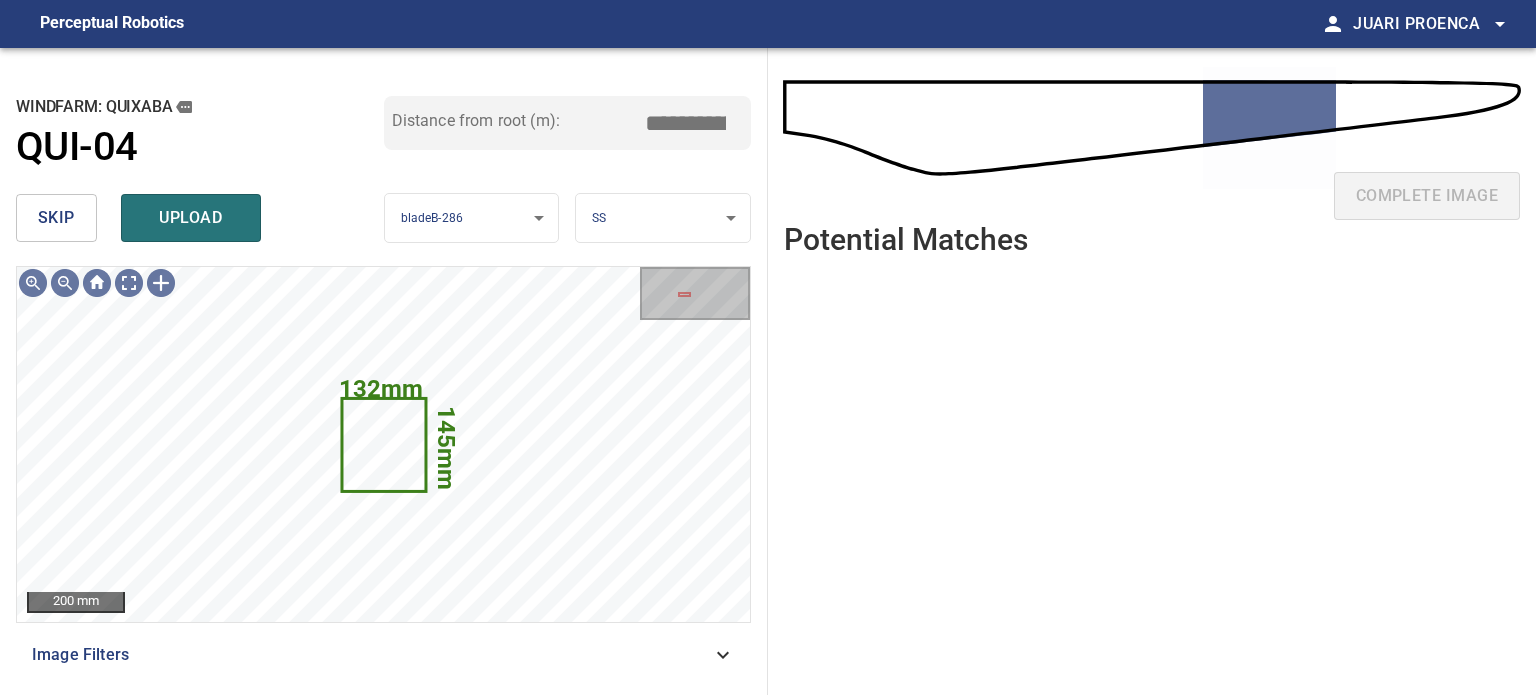 click on "upload" at bounding box center (191, 218) 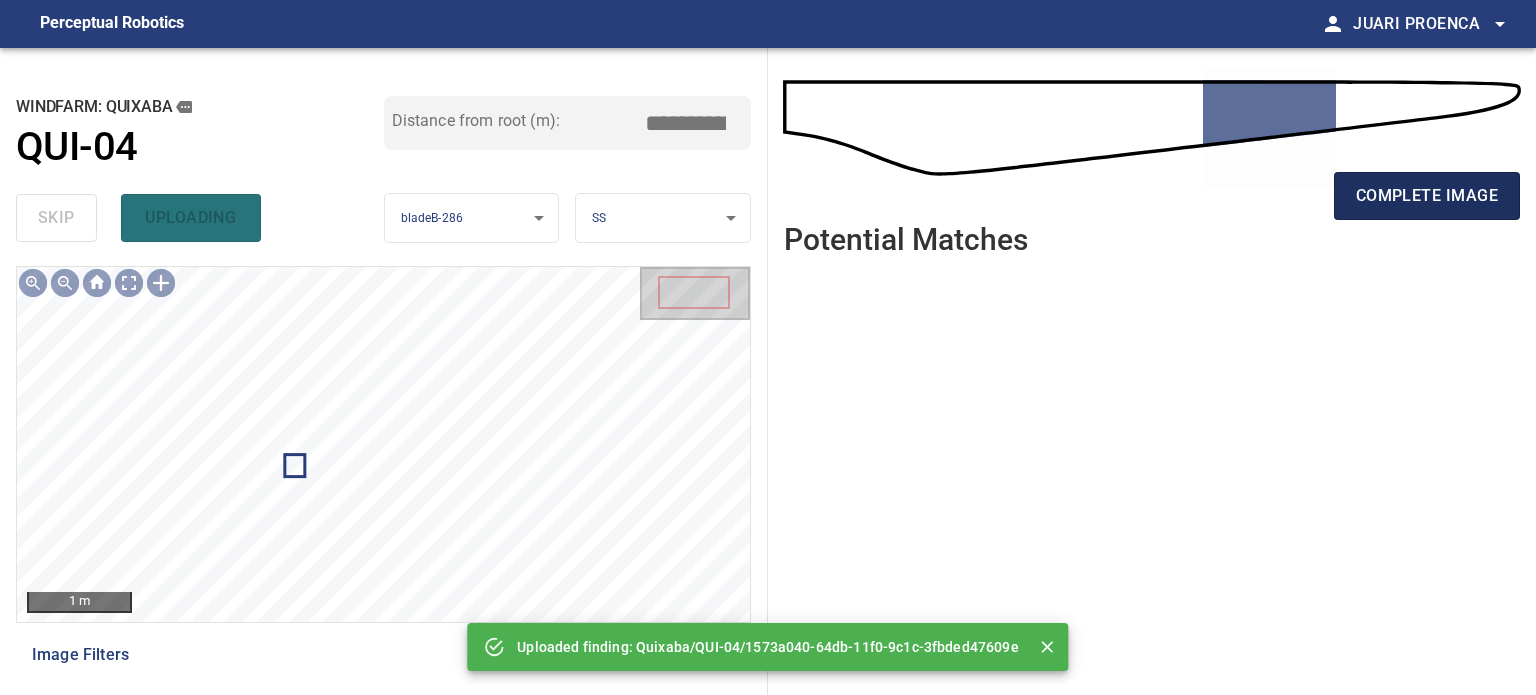 click on "complete image" at bounding box center [1427, 196] 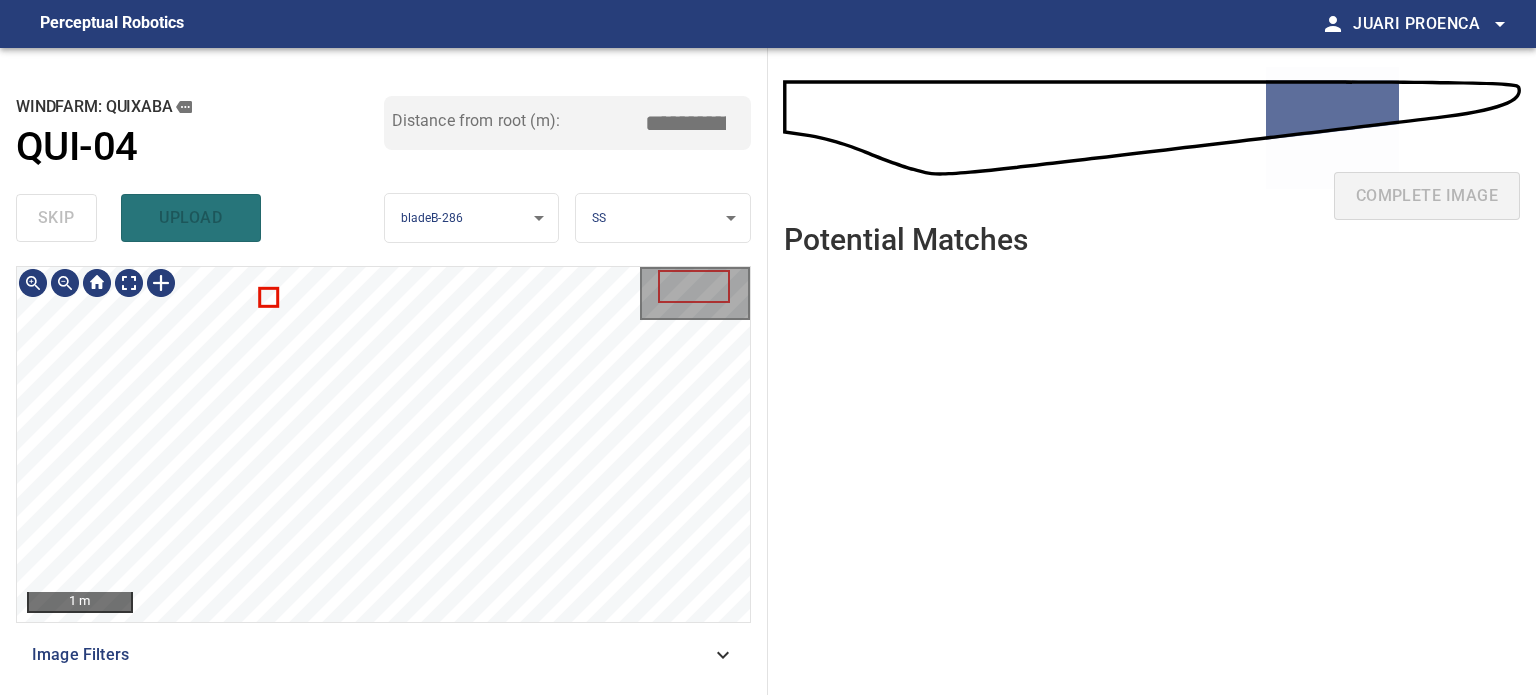 click on "**********" at bounding box center (768, 347) 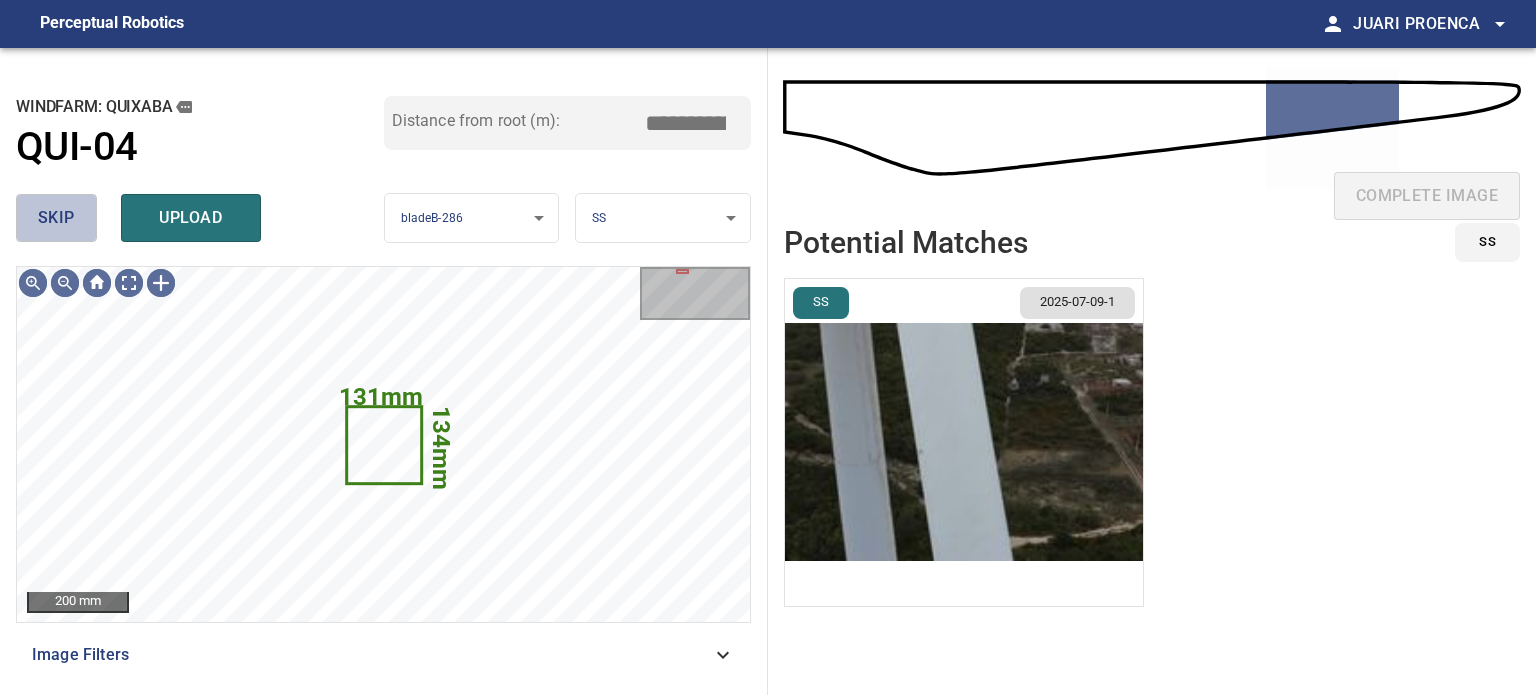 click on "skip" at bounding box center [56, 218] 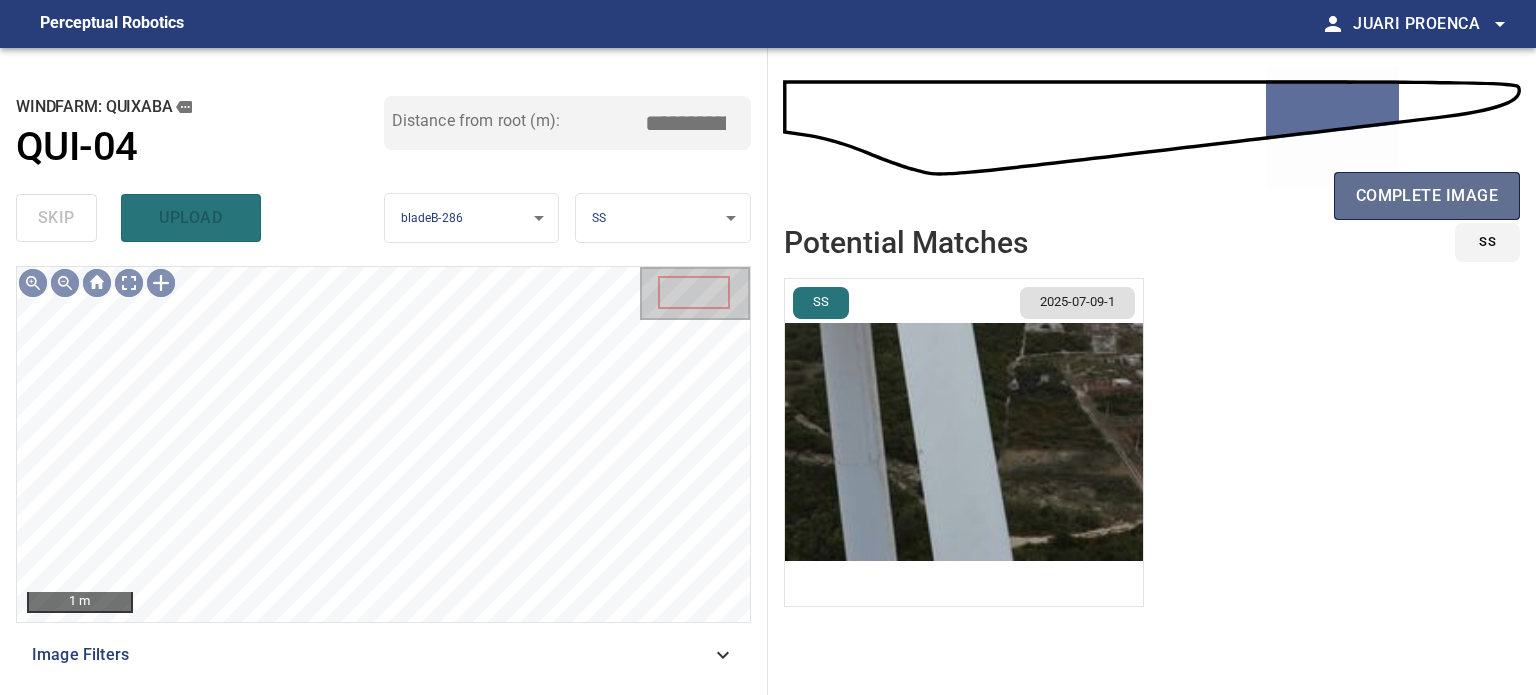 click on "complete image" at bounding box center [1427, 196] 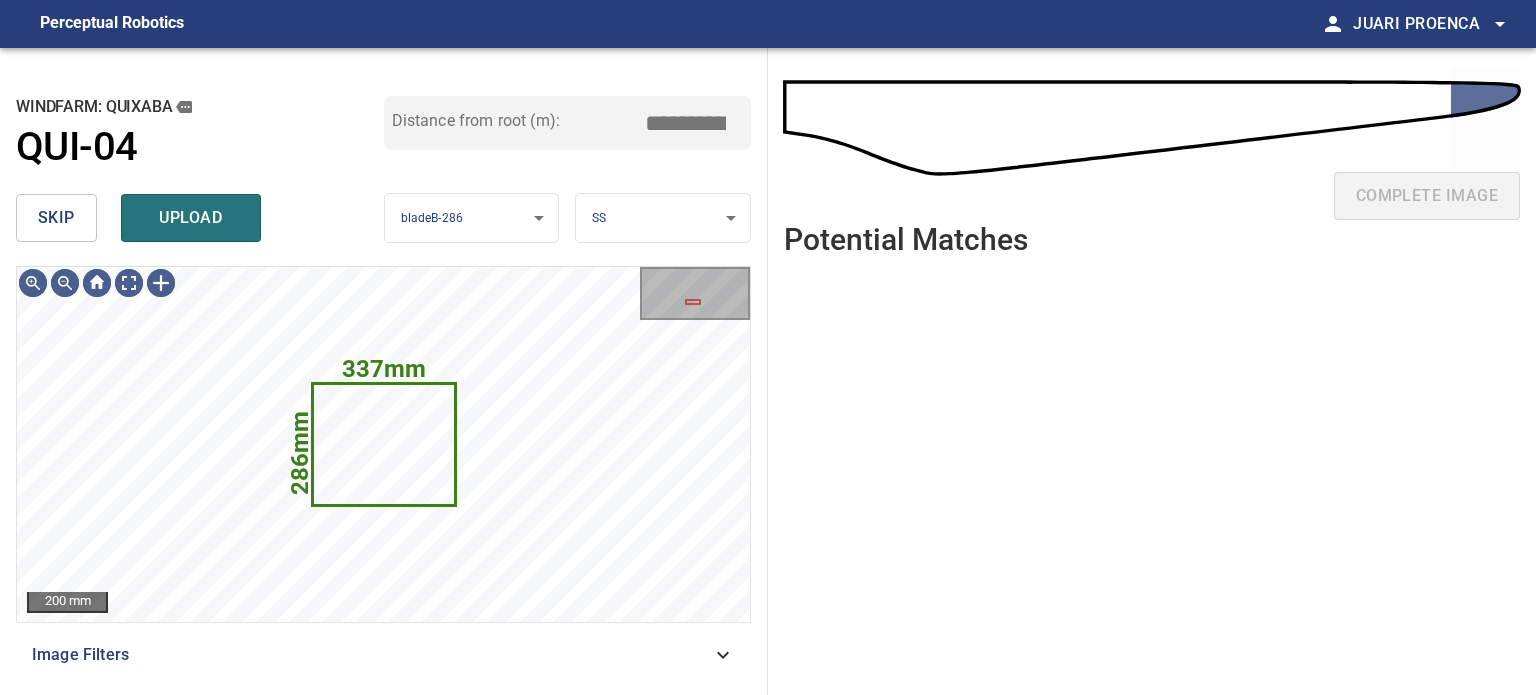 click on "upload" at bounding box center (191, 218) 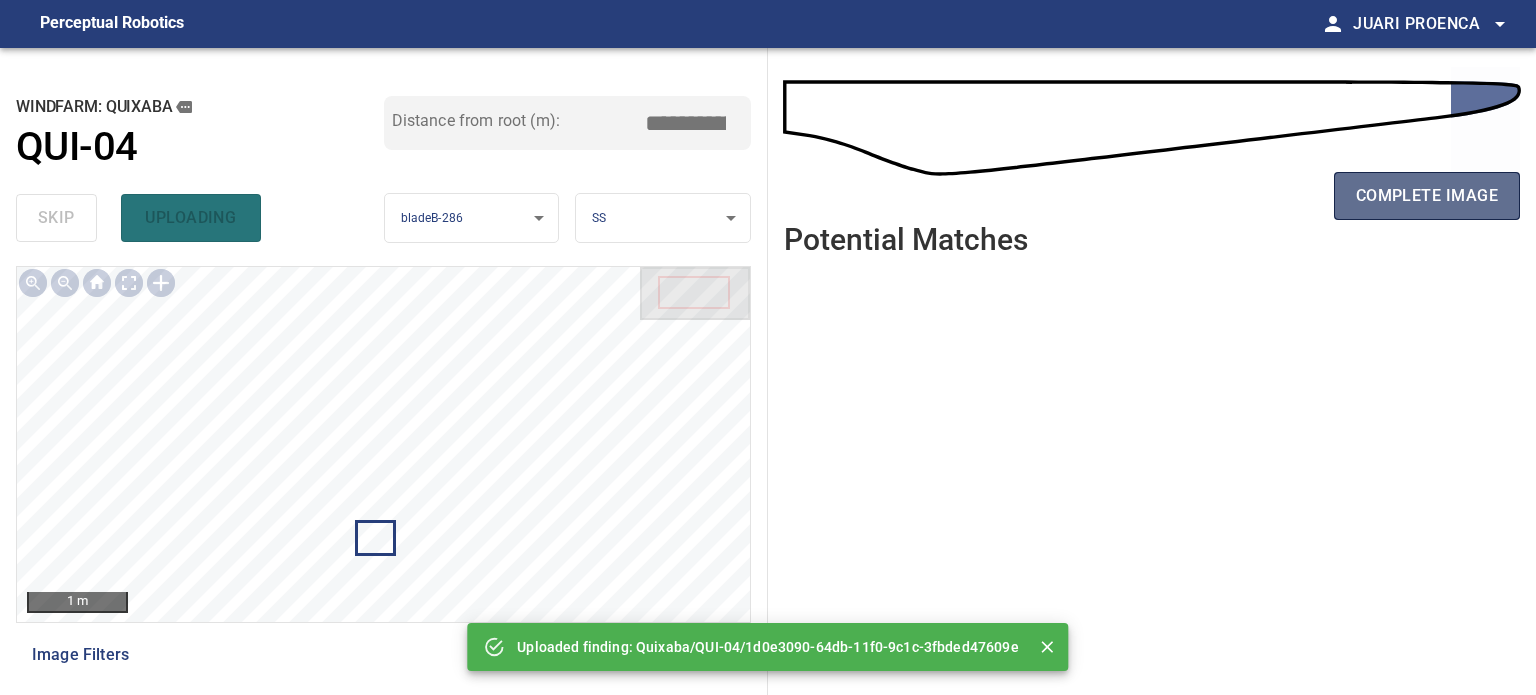click on "complete image" at bounding box center [1427, 196] 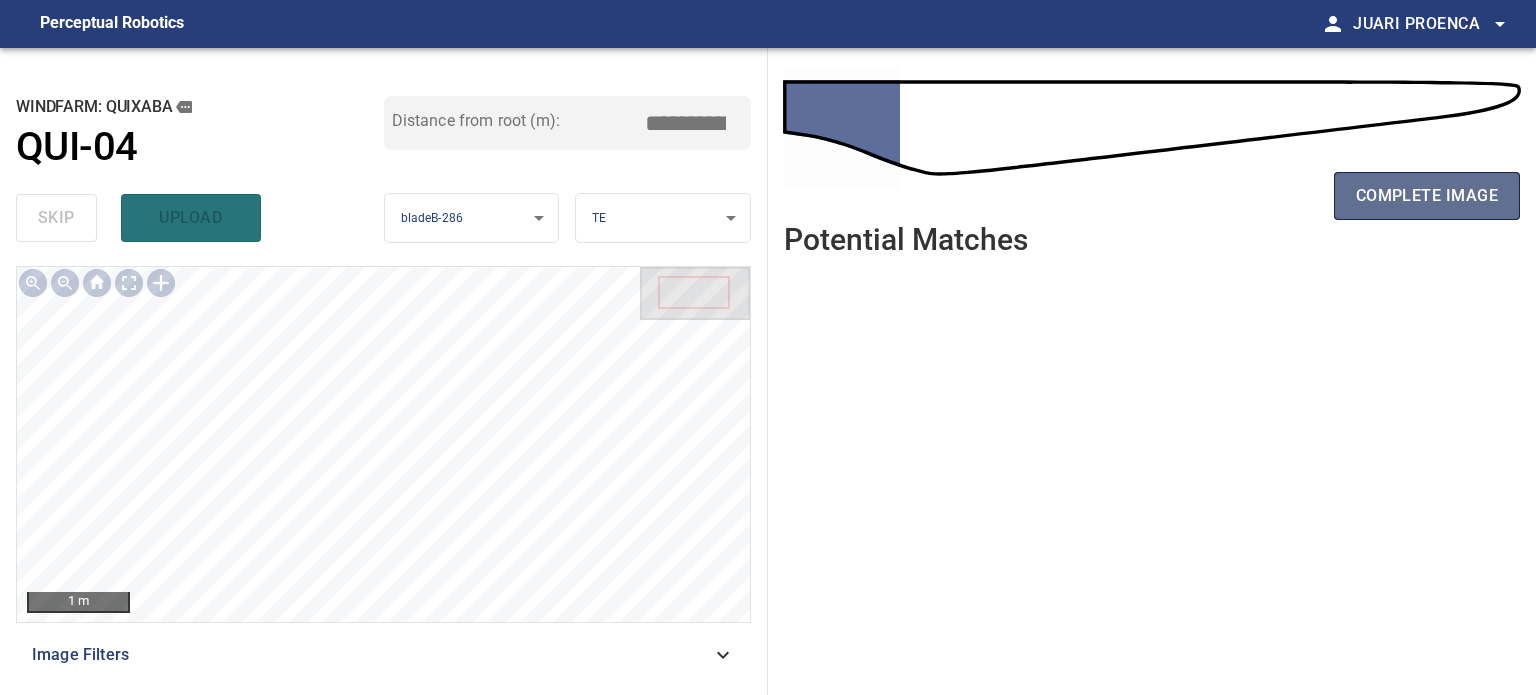 click on "complete image" at bounding box center (1427, 196) 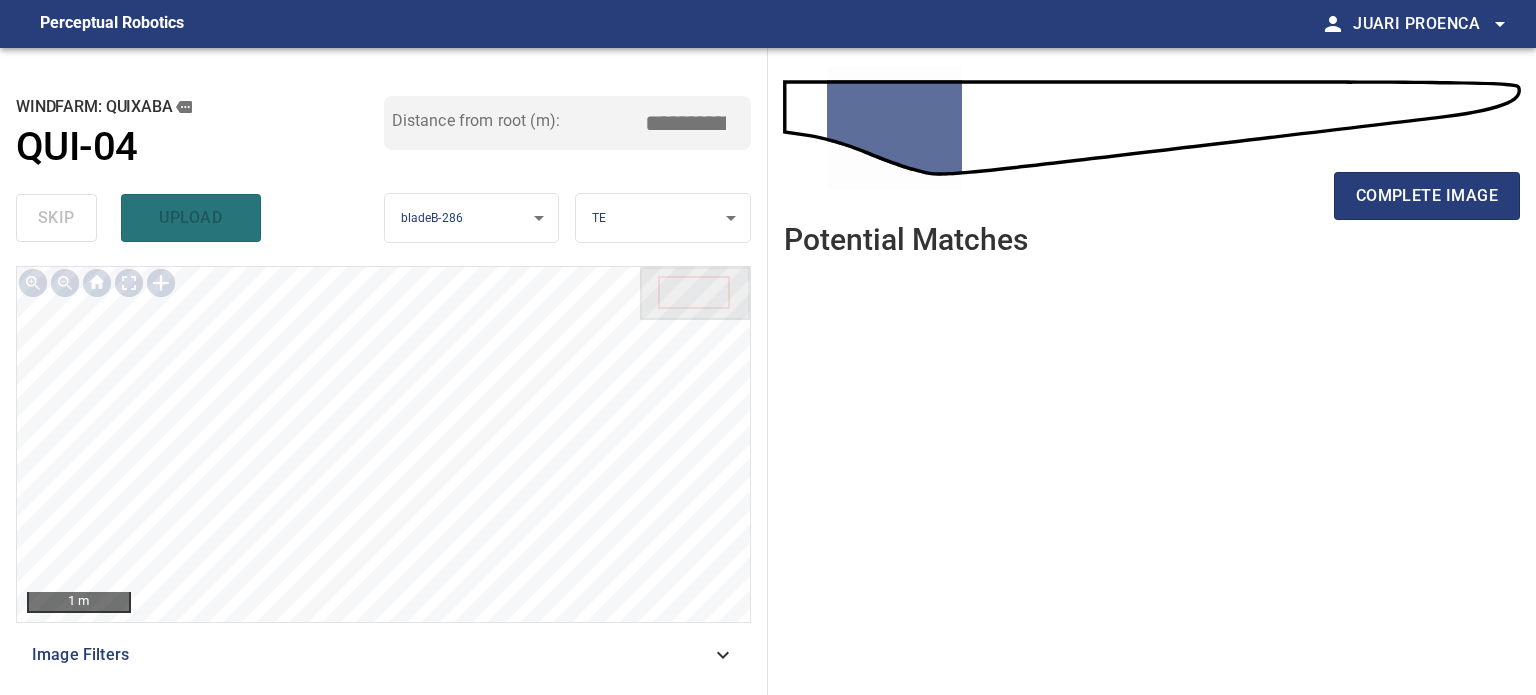 click on "complete image" at bounding box center (1427, 196) 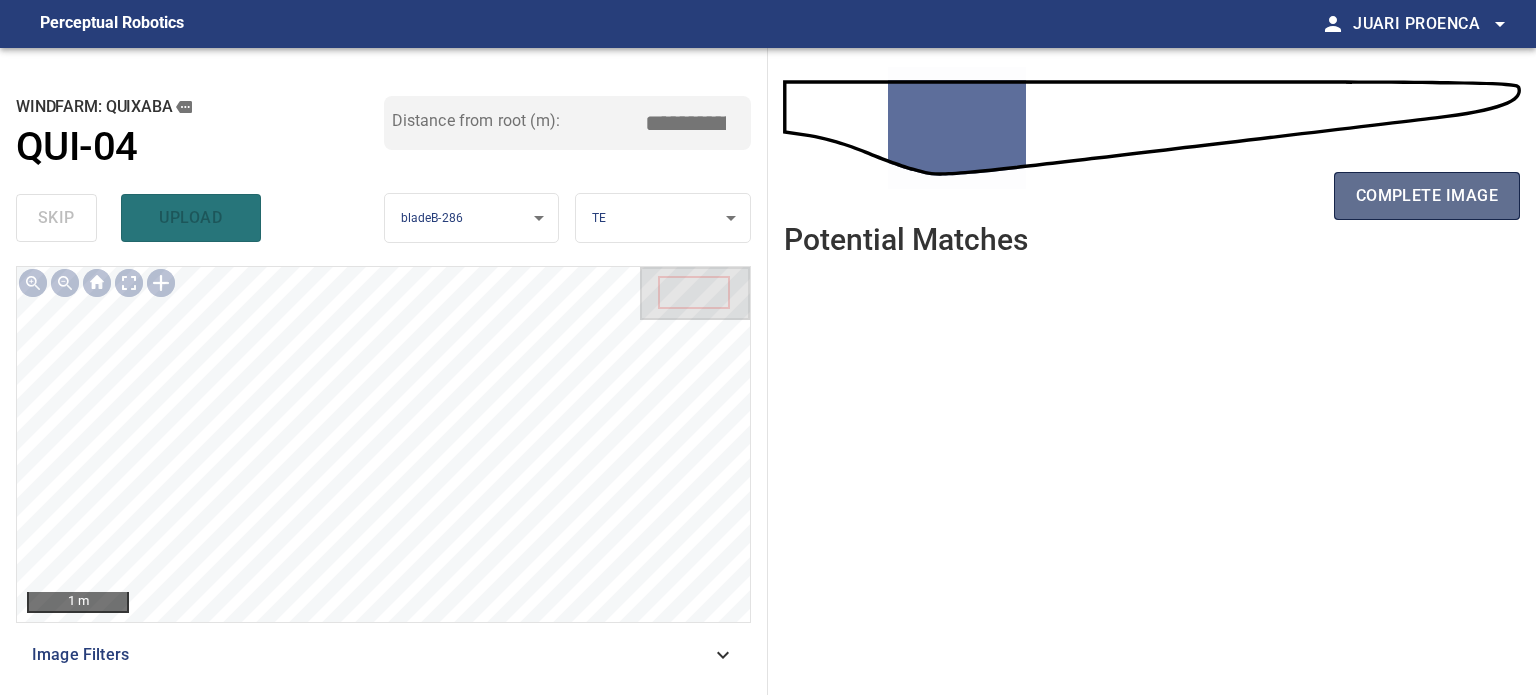 click on "complete image" at bounding box center (1427, 196) 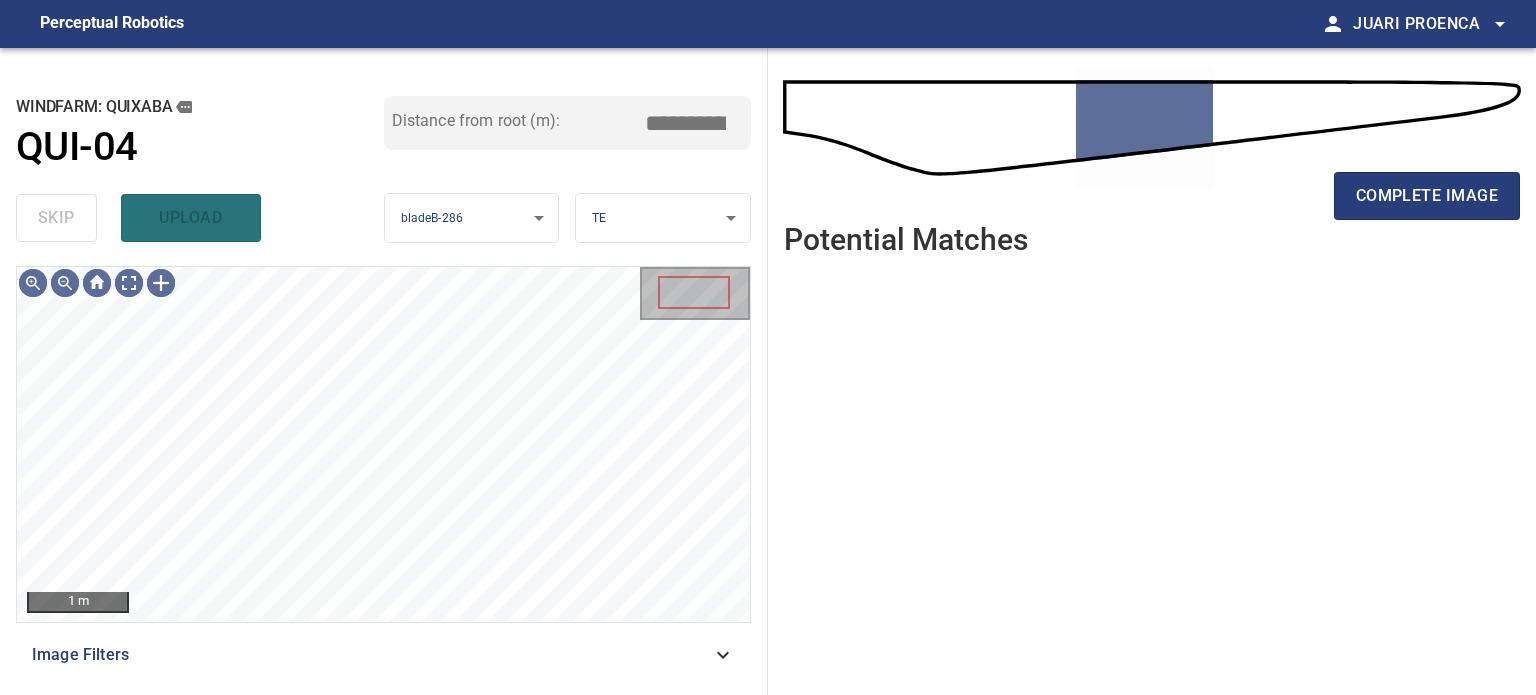 click on "complete image" at bounding box center [1427, 196] 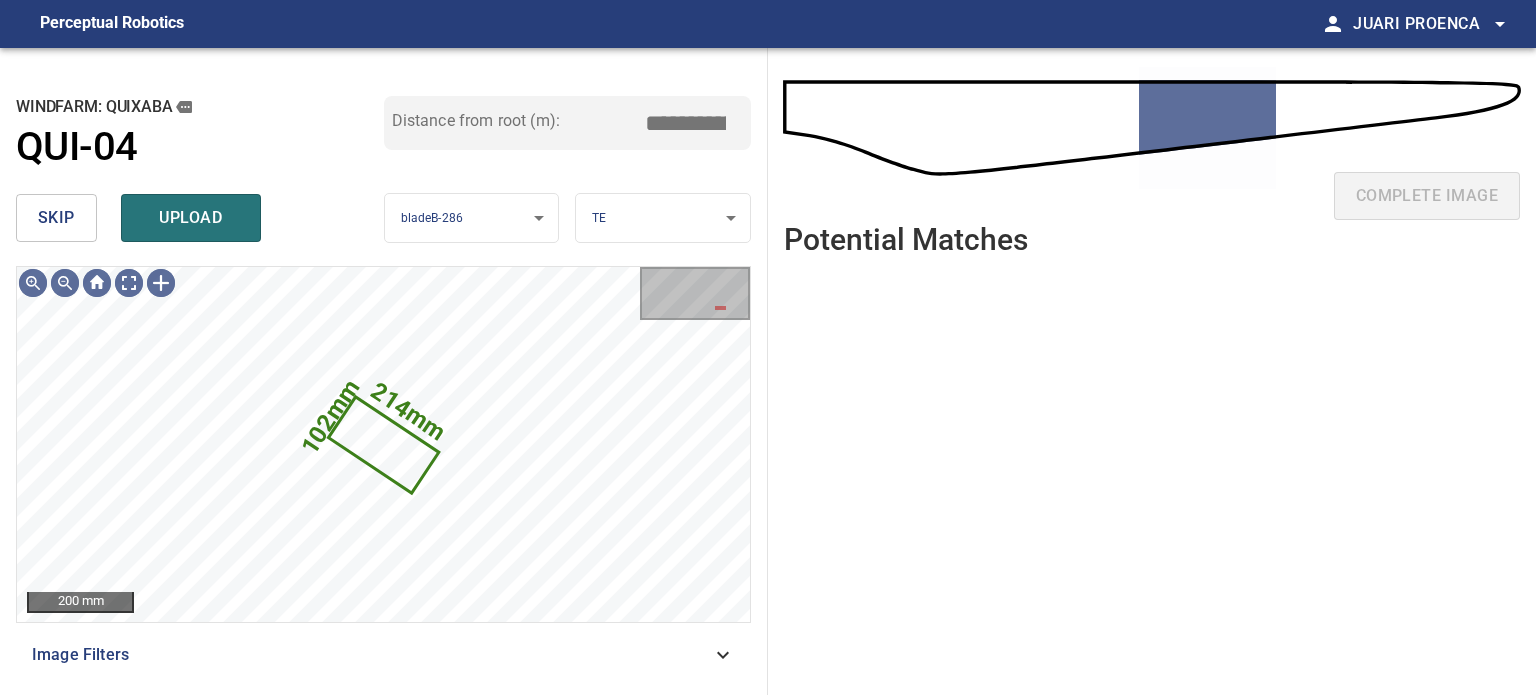click on "skip" at bounding box center (56, 218) 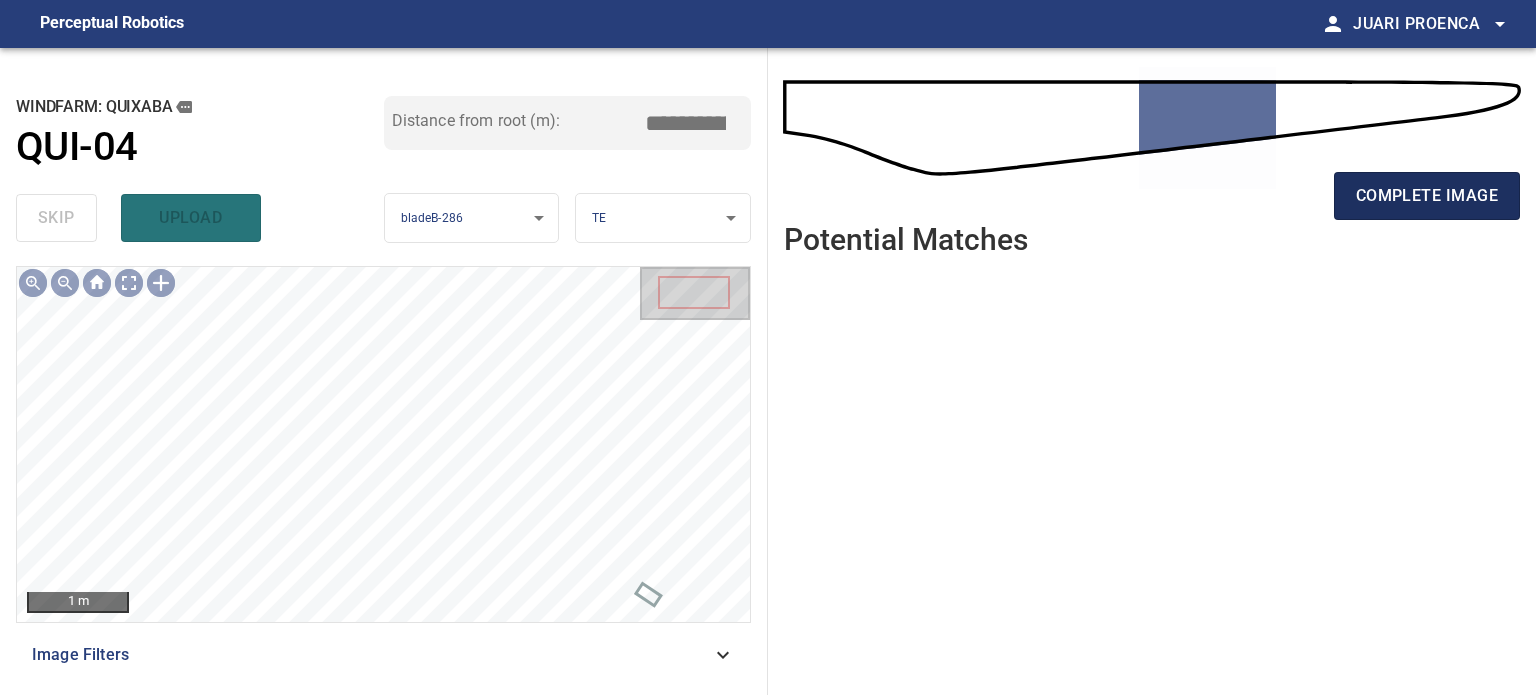 drag, startPoint x: 1405, startPoint y: 194, endPoint x: 1394, endPoint y: 195, distance: 11.045361 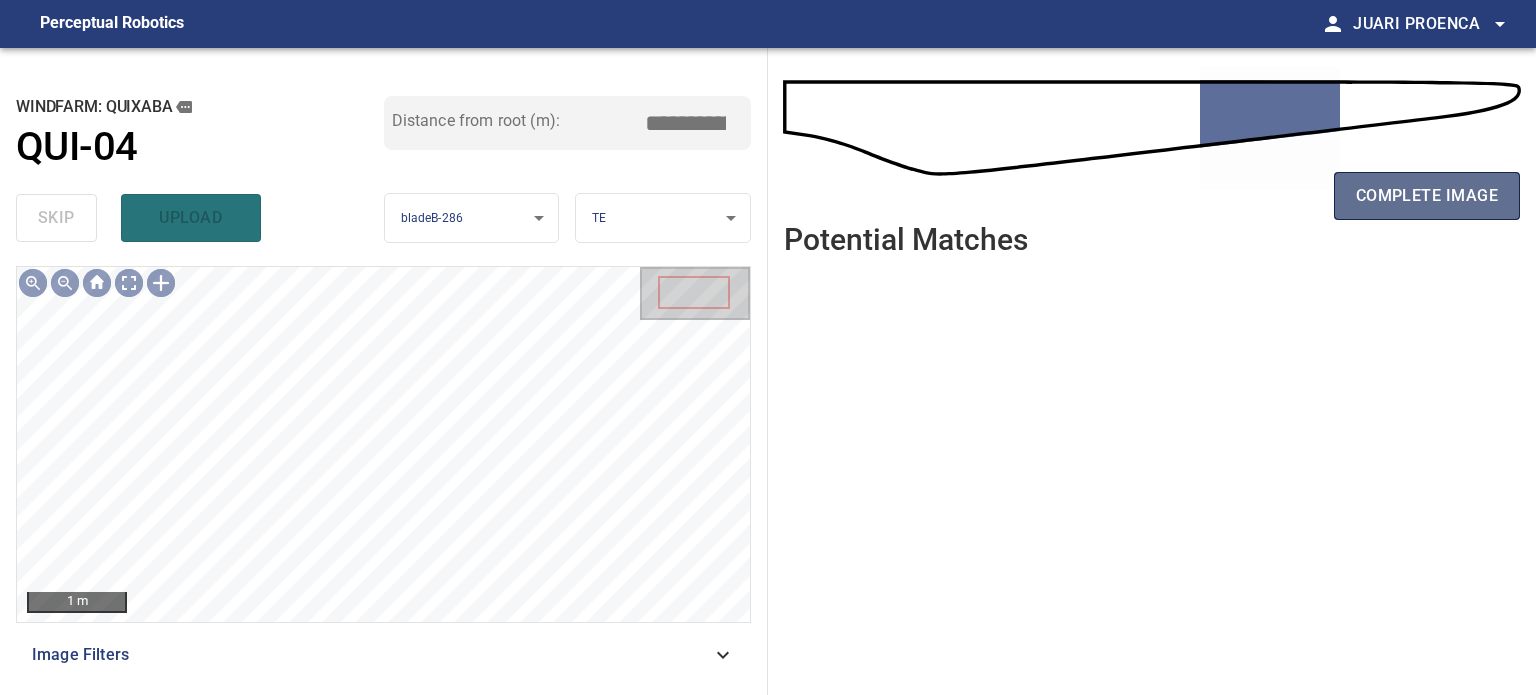 click on "complete image" at bounding box center (1427, 196) 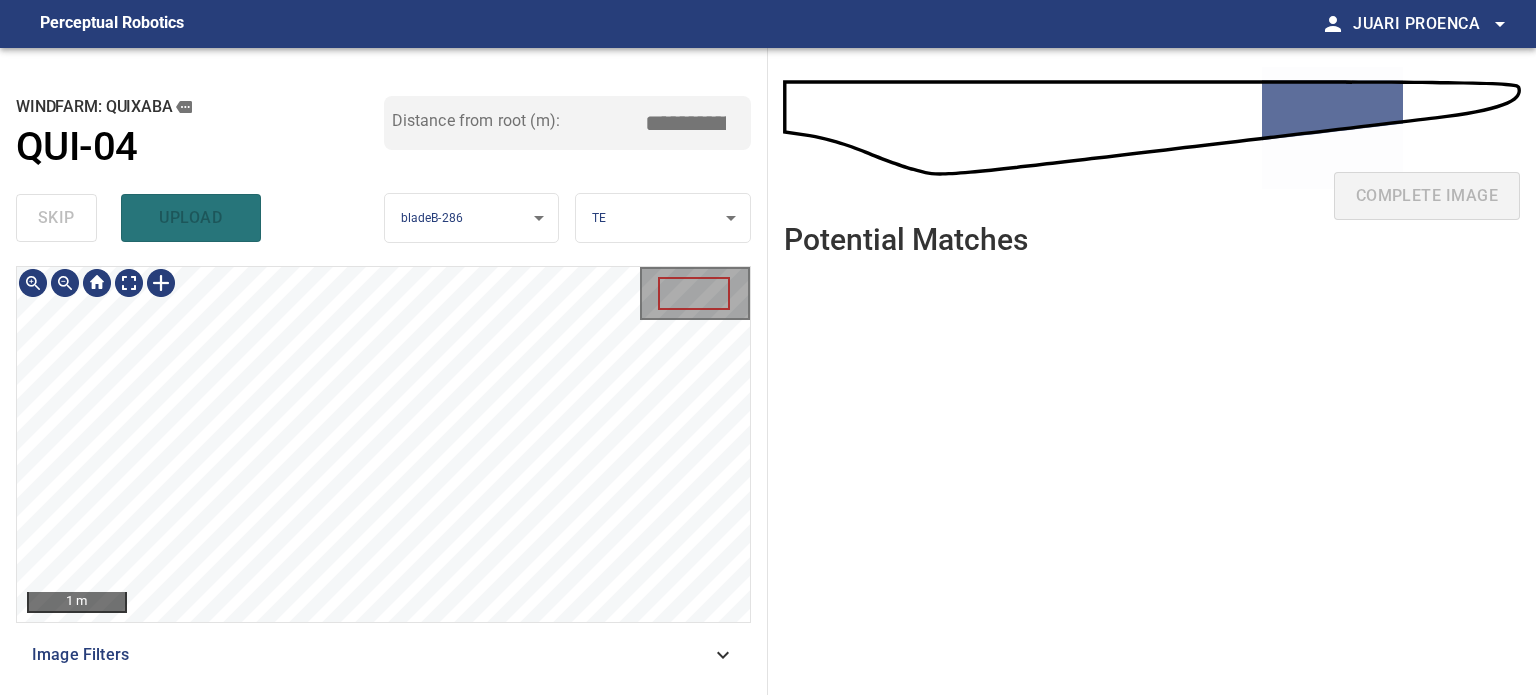 click on "**********" at bounding box center (768, 347) 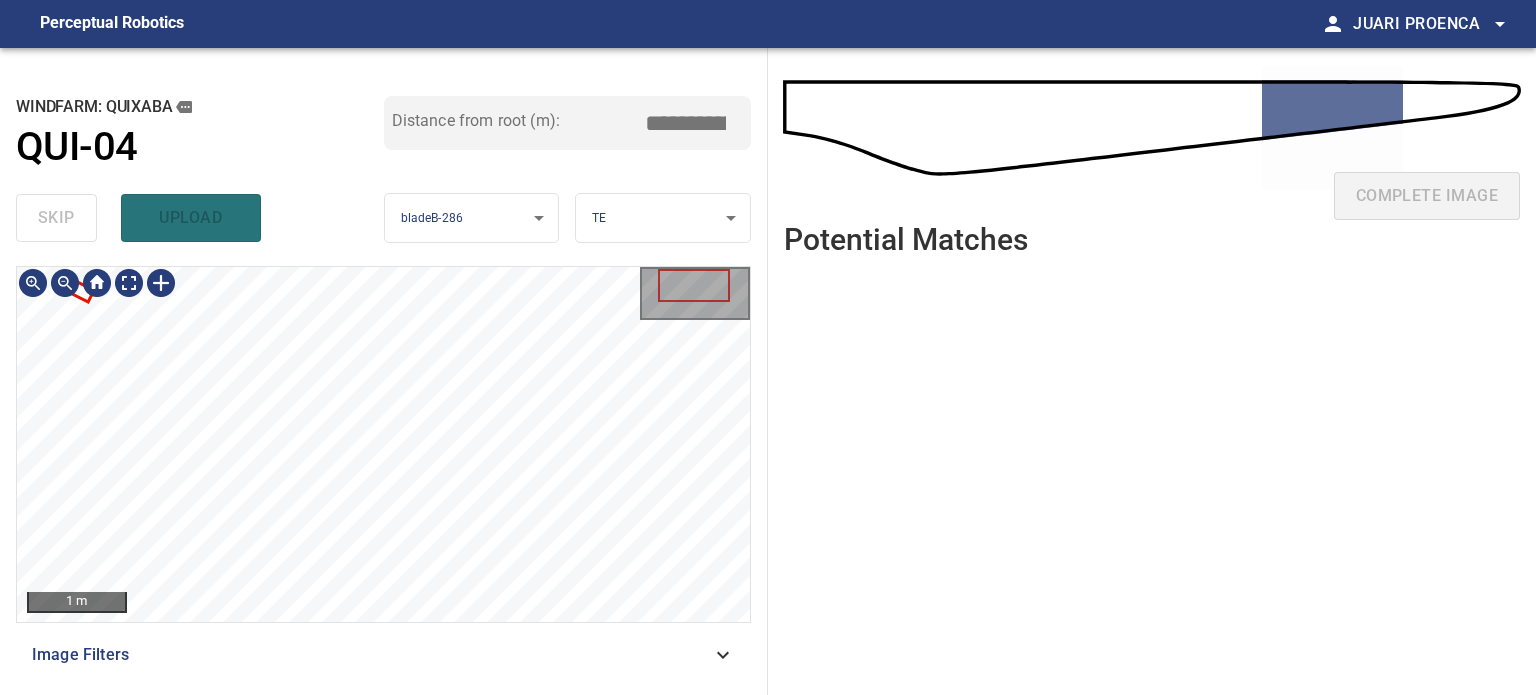 click on "1 m Image Filters" at bounding box center [383, 472] 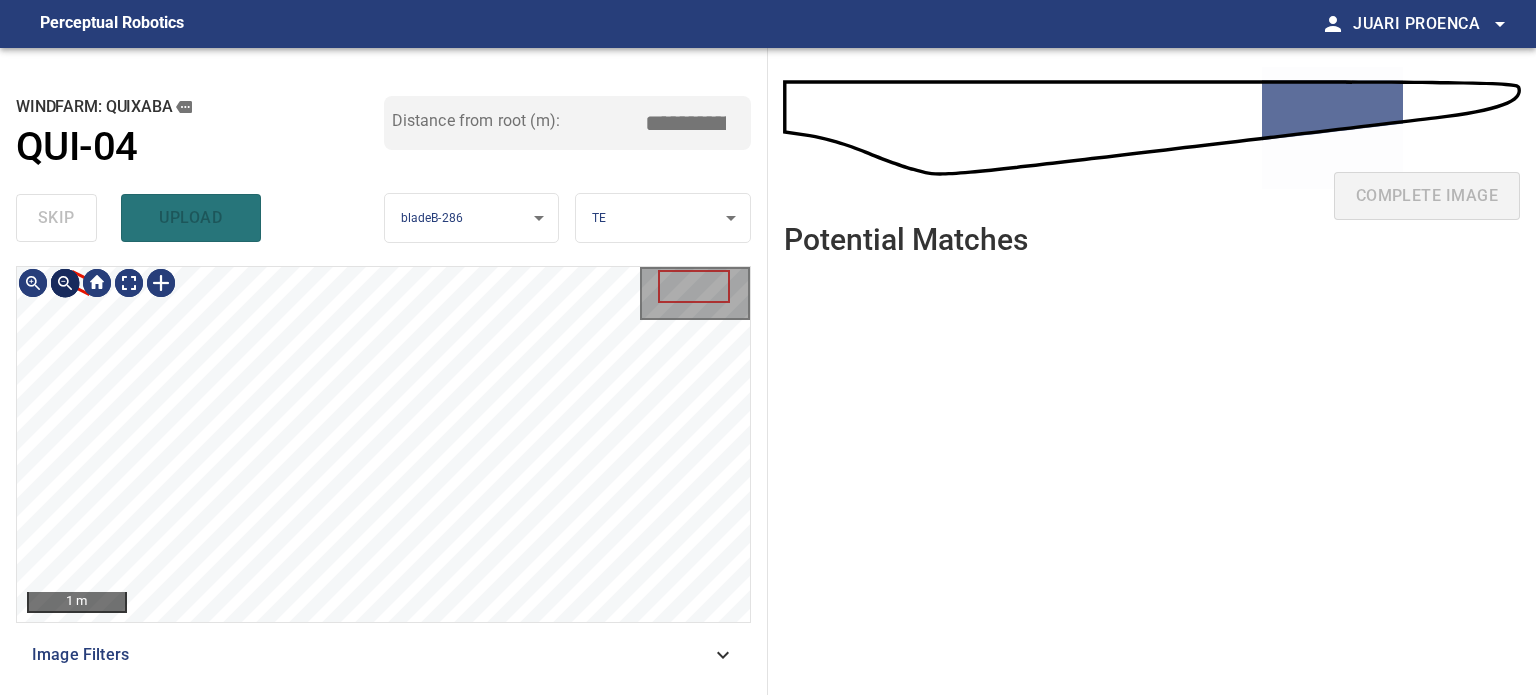 click at bounding box center (65, 283) 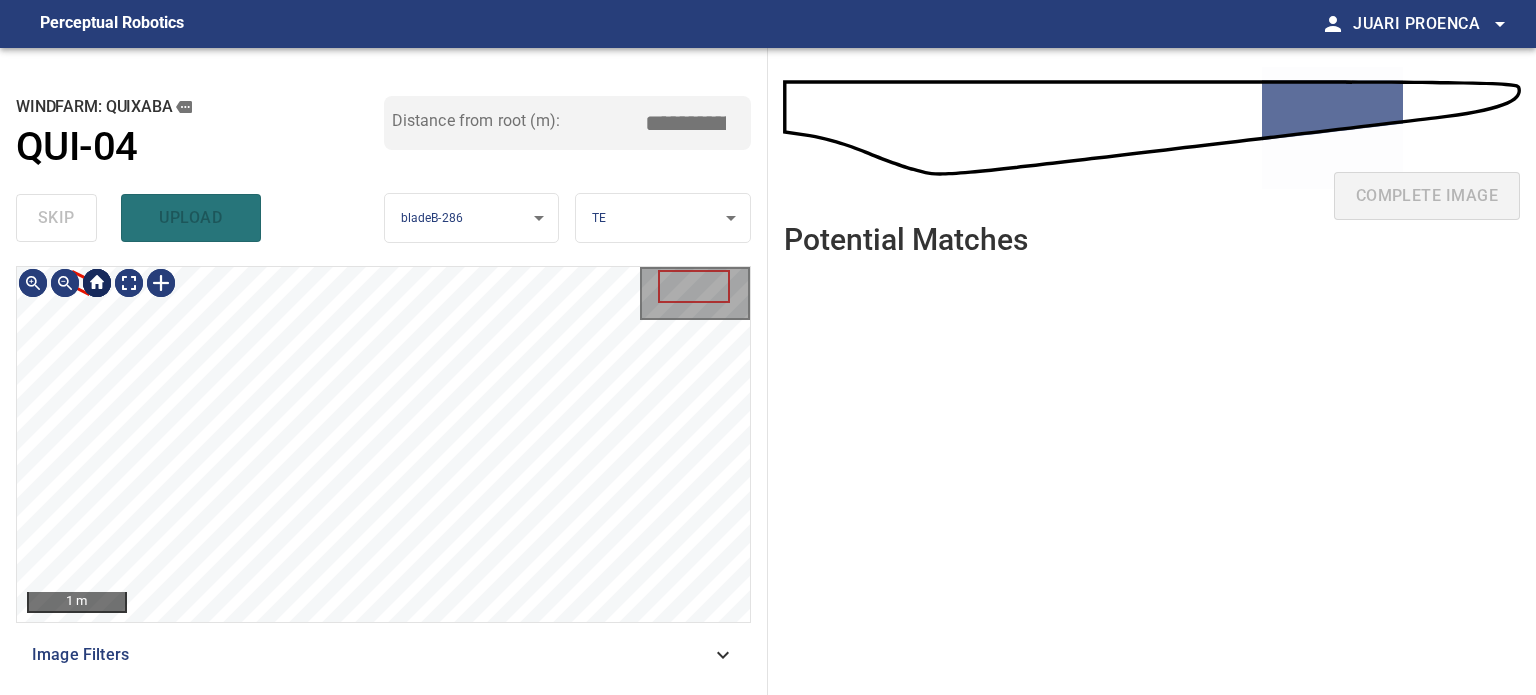click at bounding box center (97, 283) 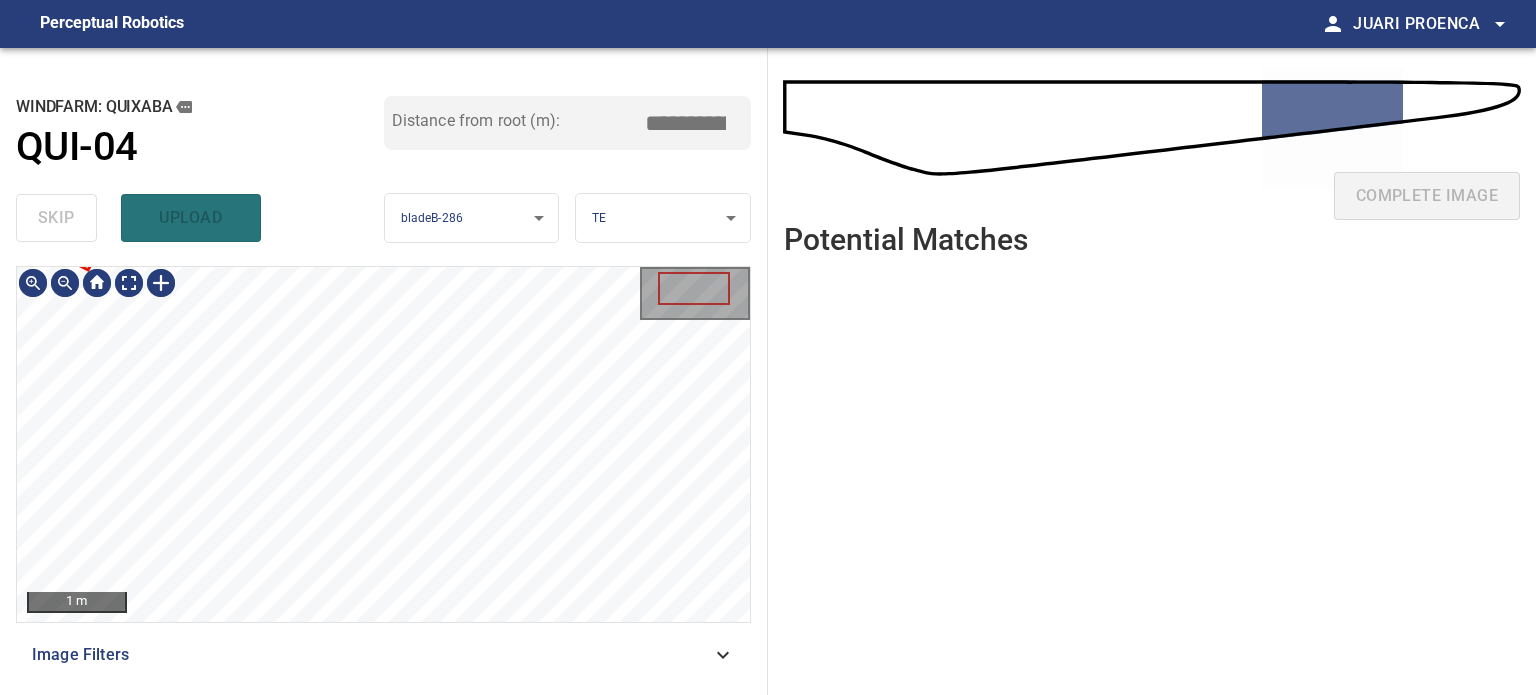 click on "**********" at bounding box center [768, 347] 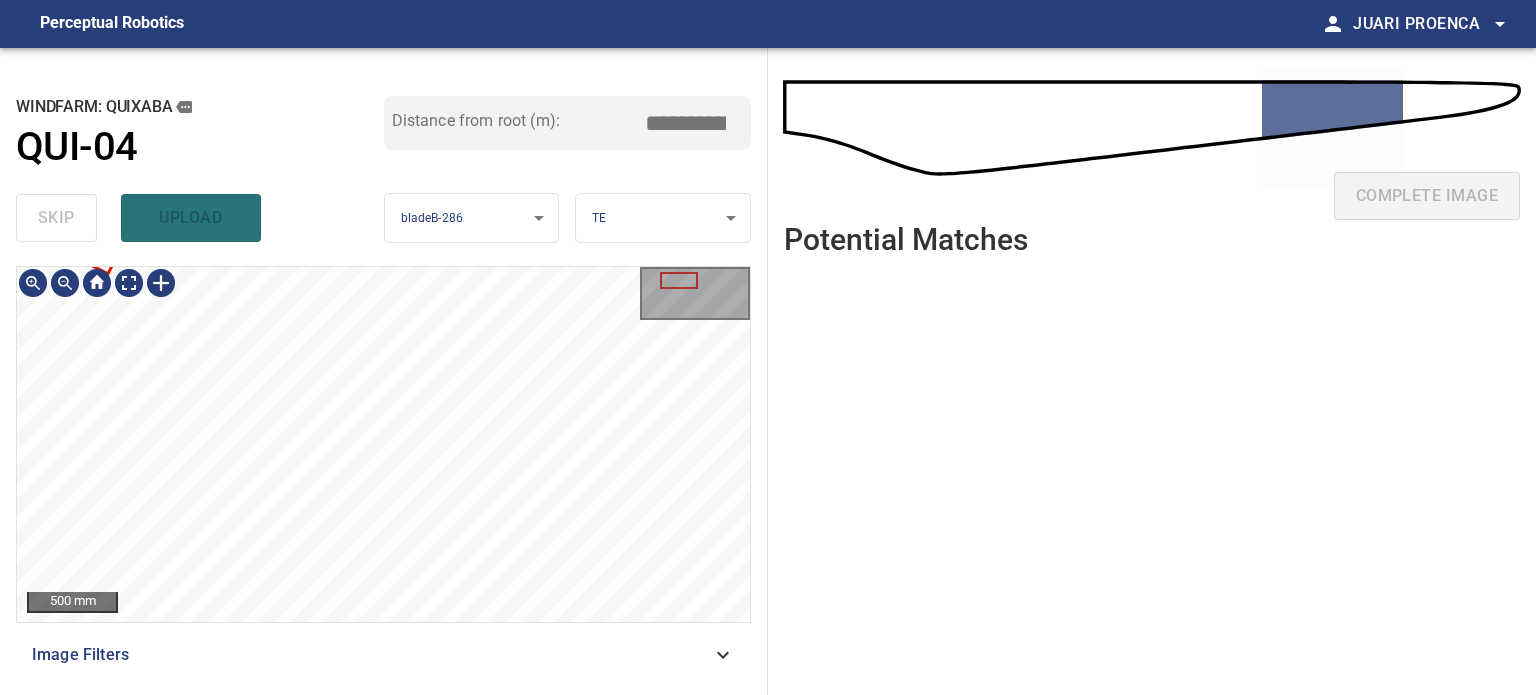click on "**********" at bounding box center (768, 347) 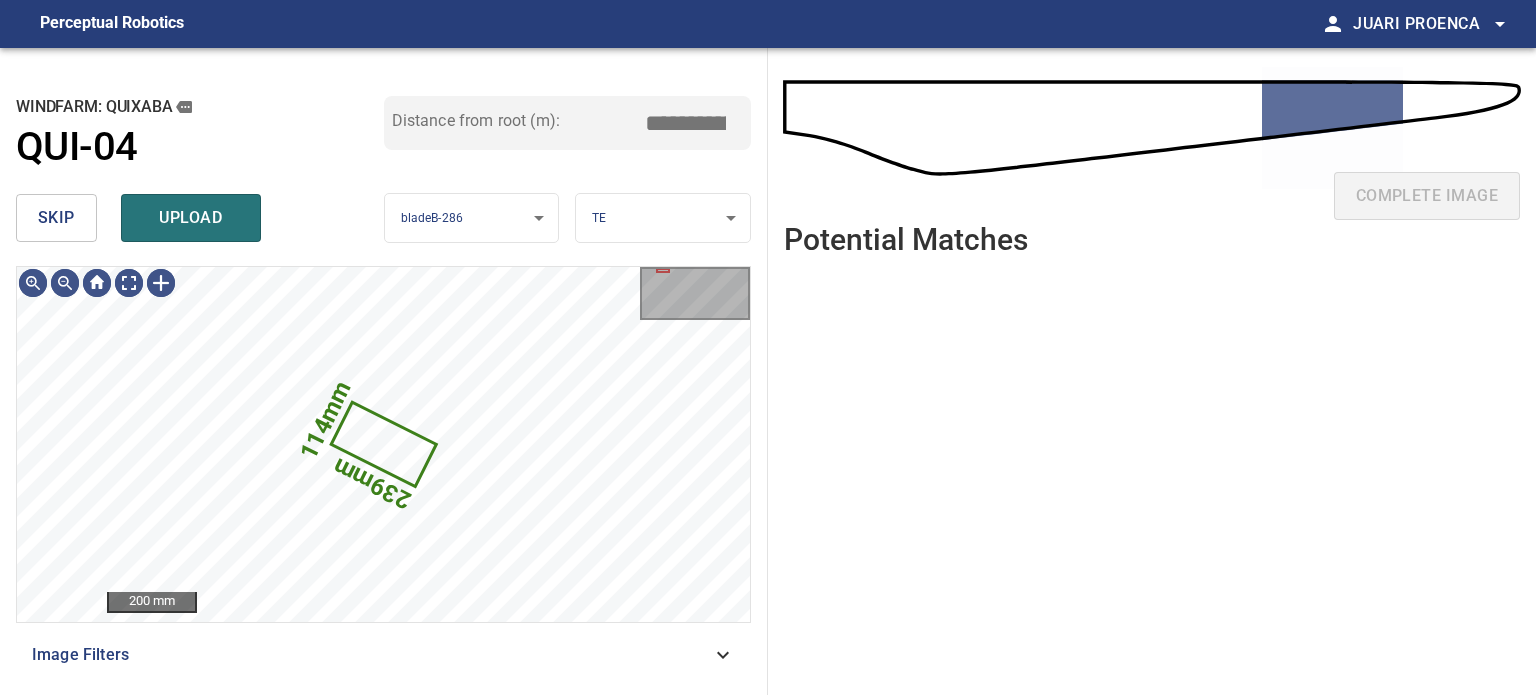 click on "skip" at bounding box center (56, 218) 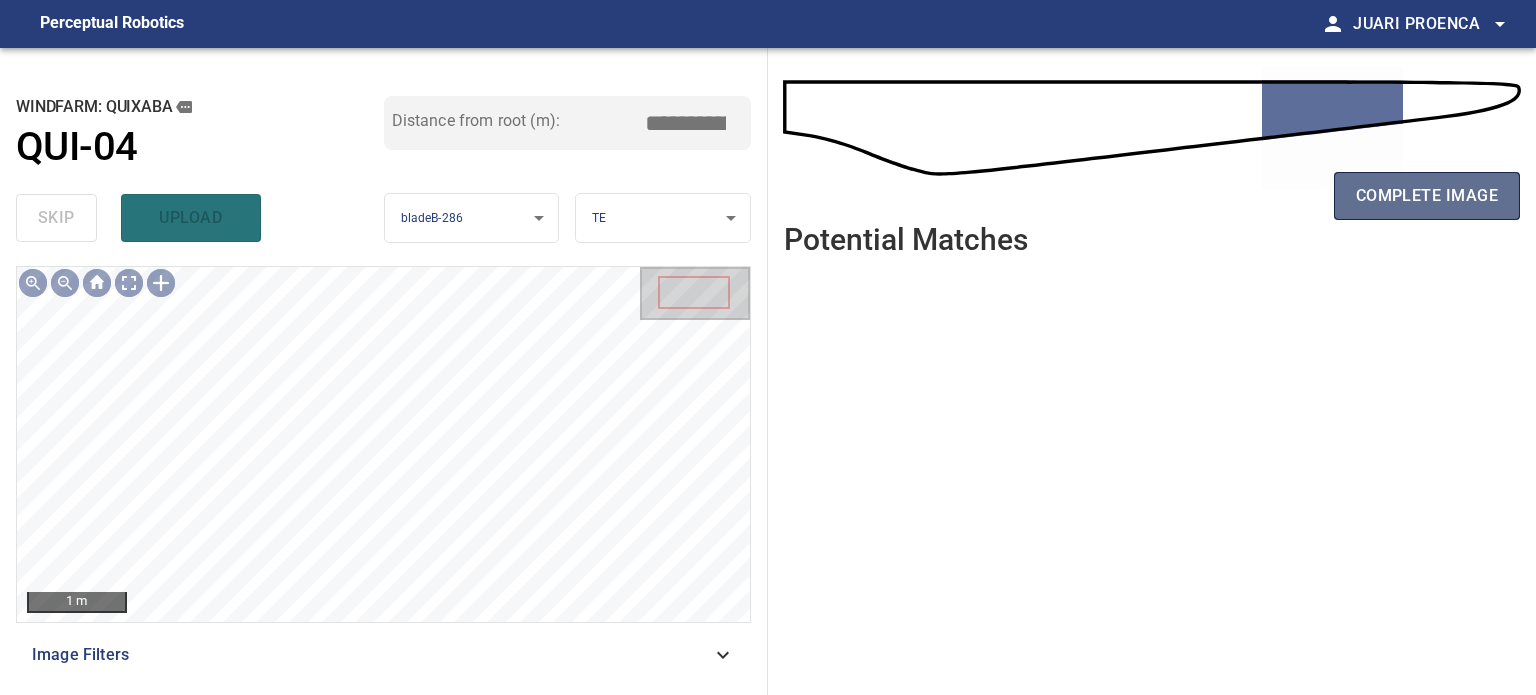 drag, startPoint x: 1416, startPoint y: 207, endPoint x: 1402, endPoint y: 206, distance: 14.035668 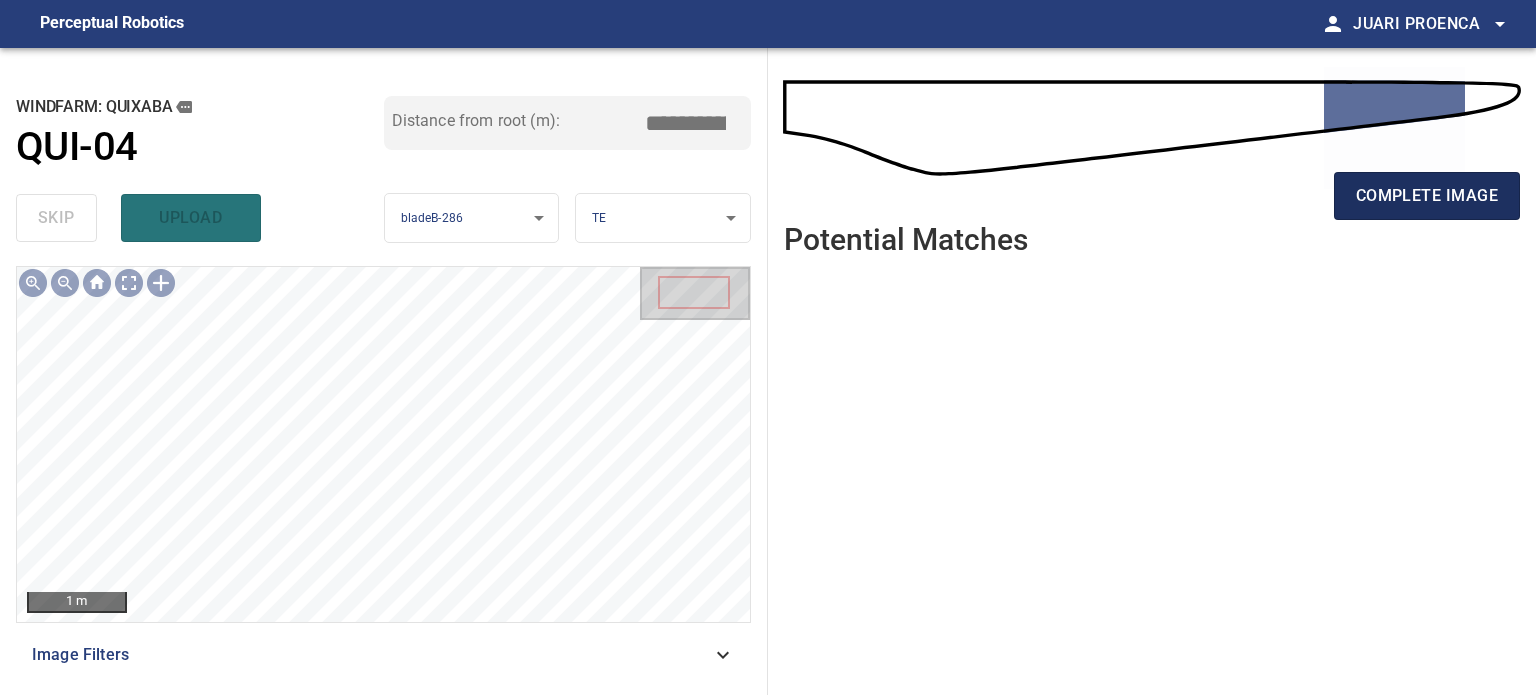 click on "complete image" at bounding box center (1427, 196) 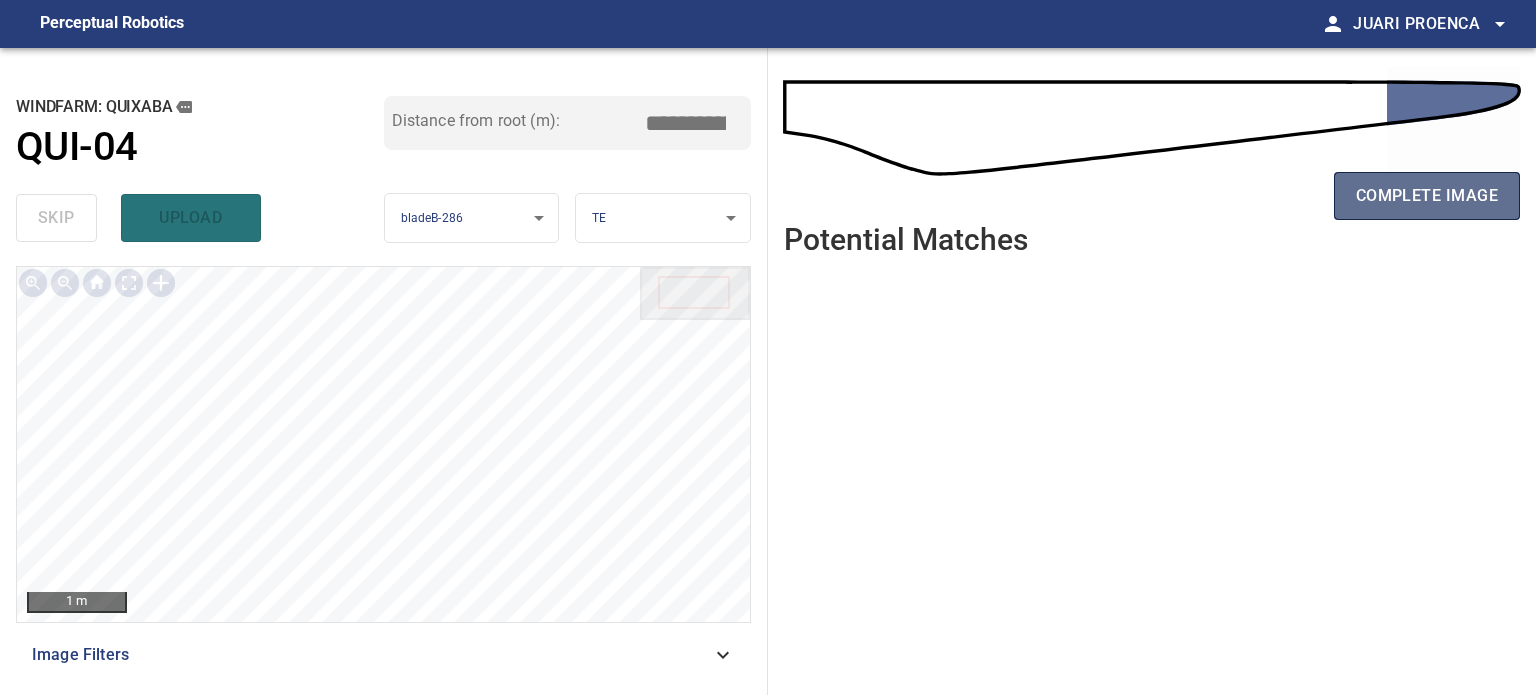 click on "complete image" at bounding box center (1427, 196) 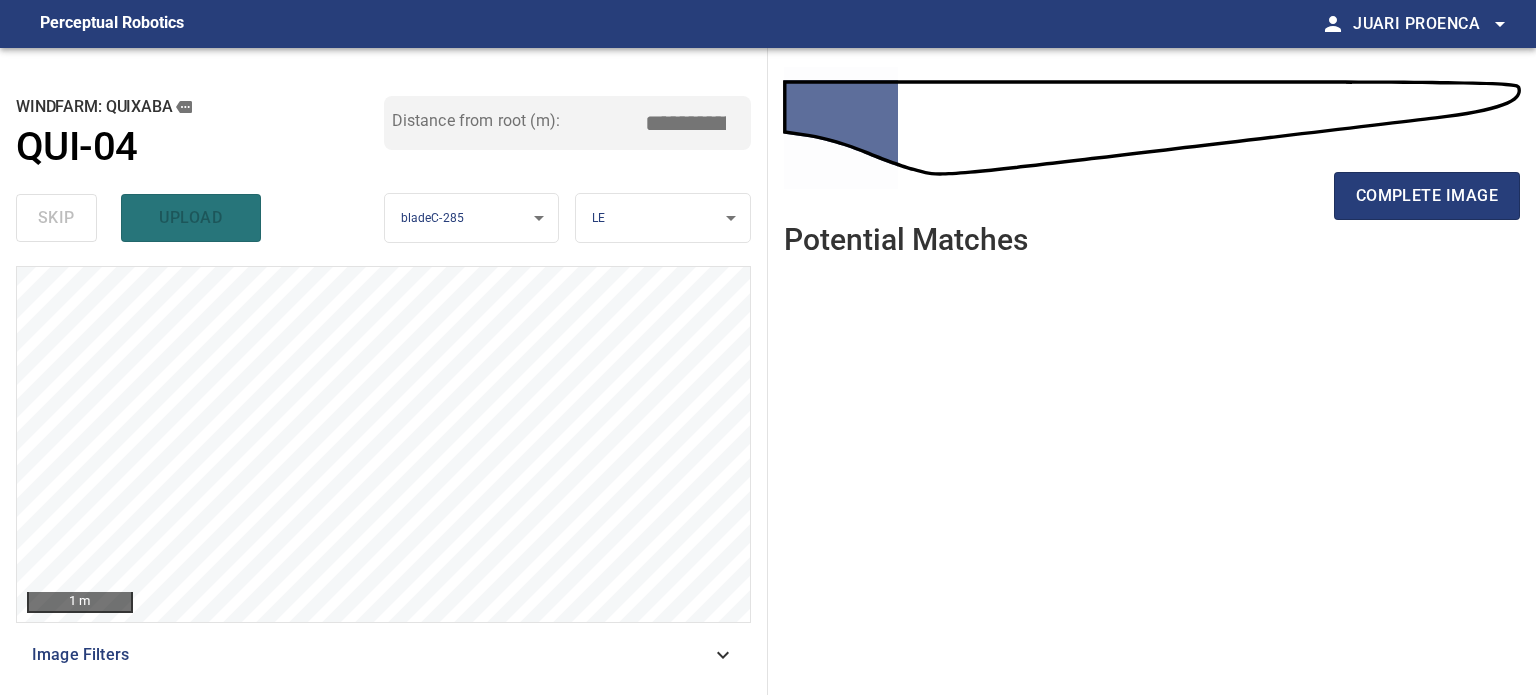click on "complete image" at bounding box center [1427, 196] 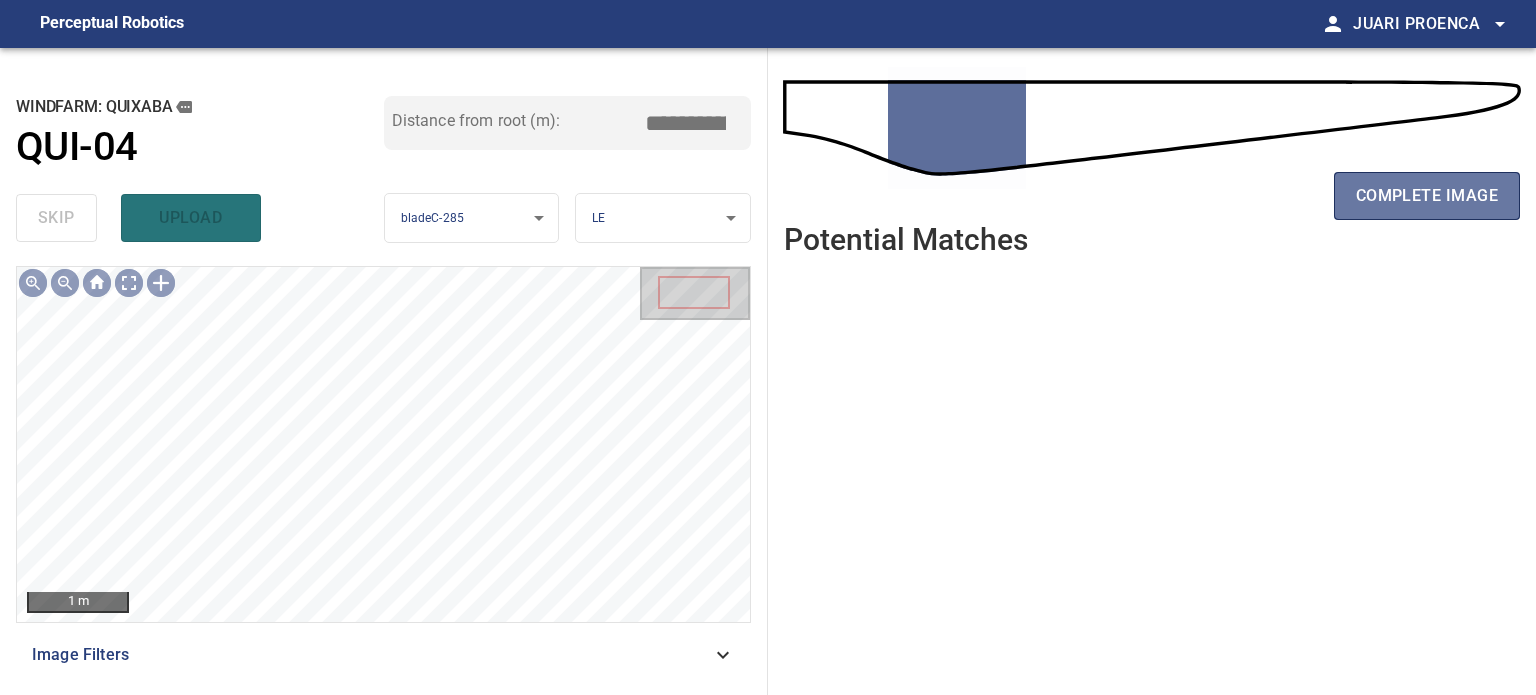 click on "complete image" at bounding box center [1427, 196] 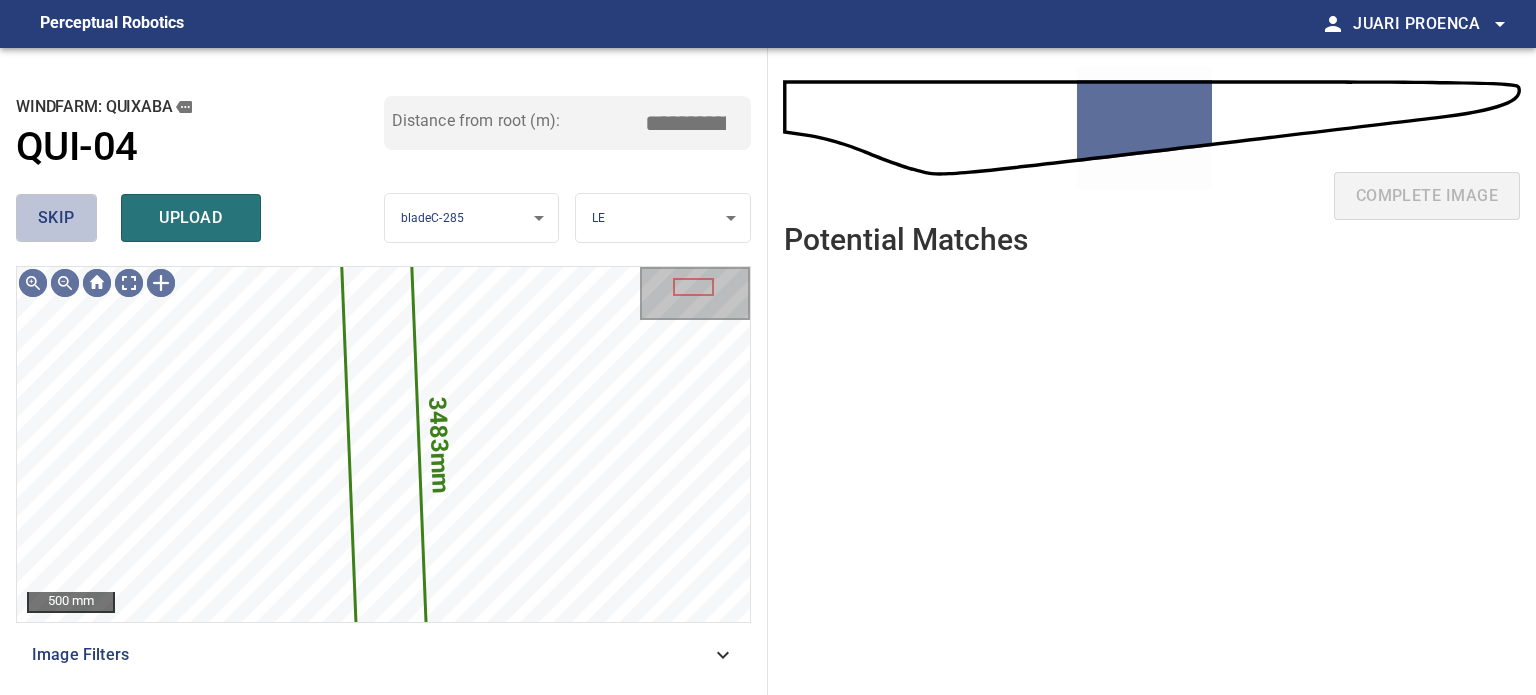click on "skip" at bounding box center (56, 218) 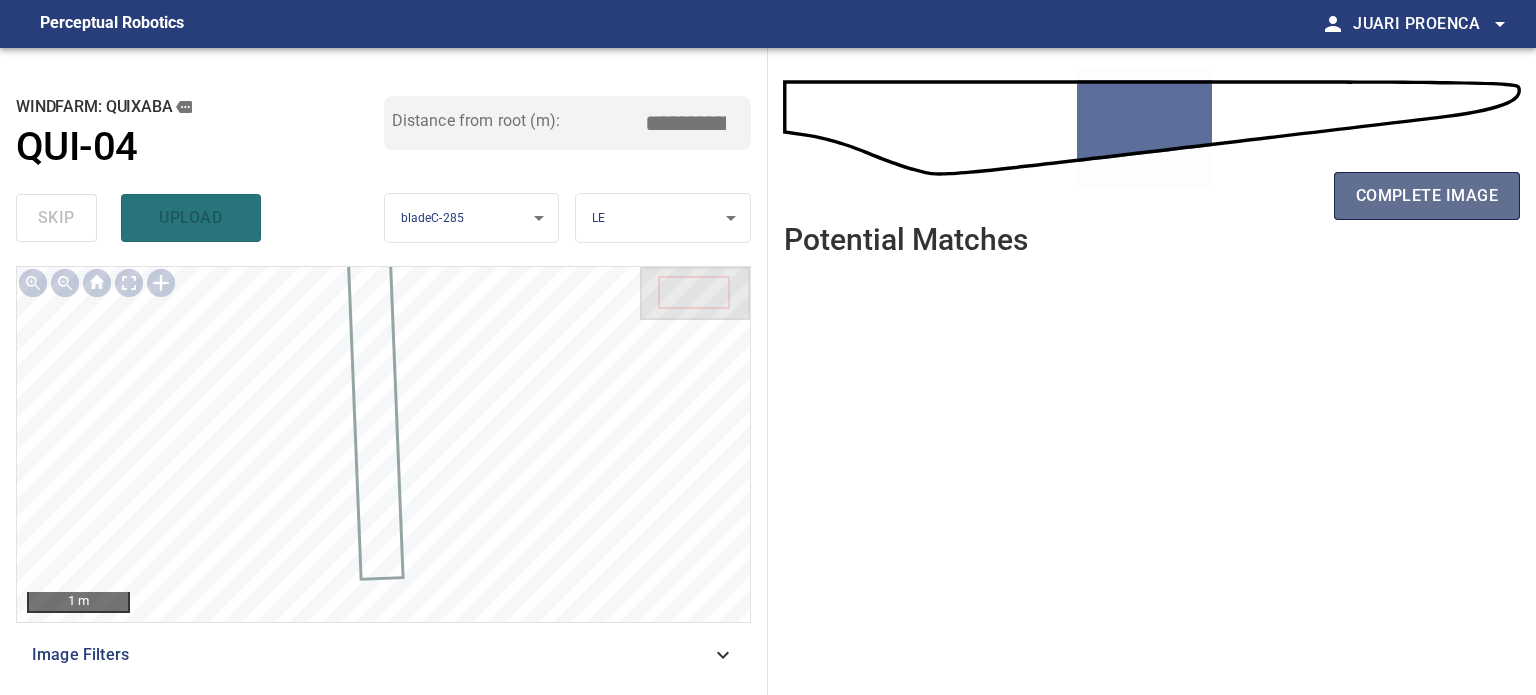 click on "complete image" at bounding box center [1427, 196] 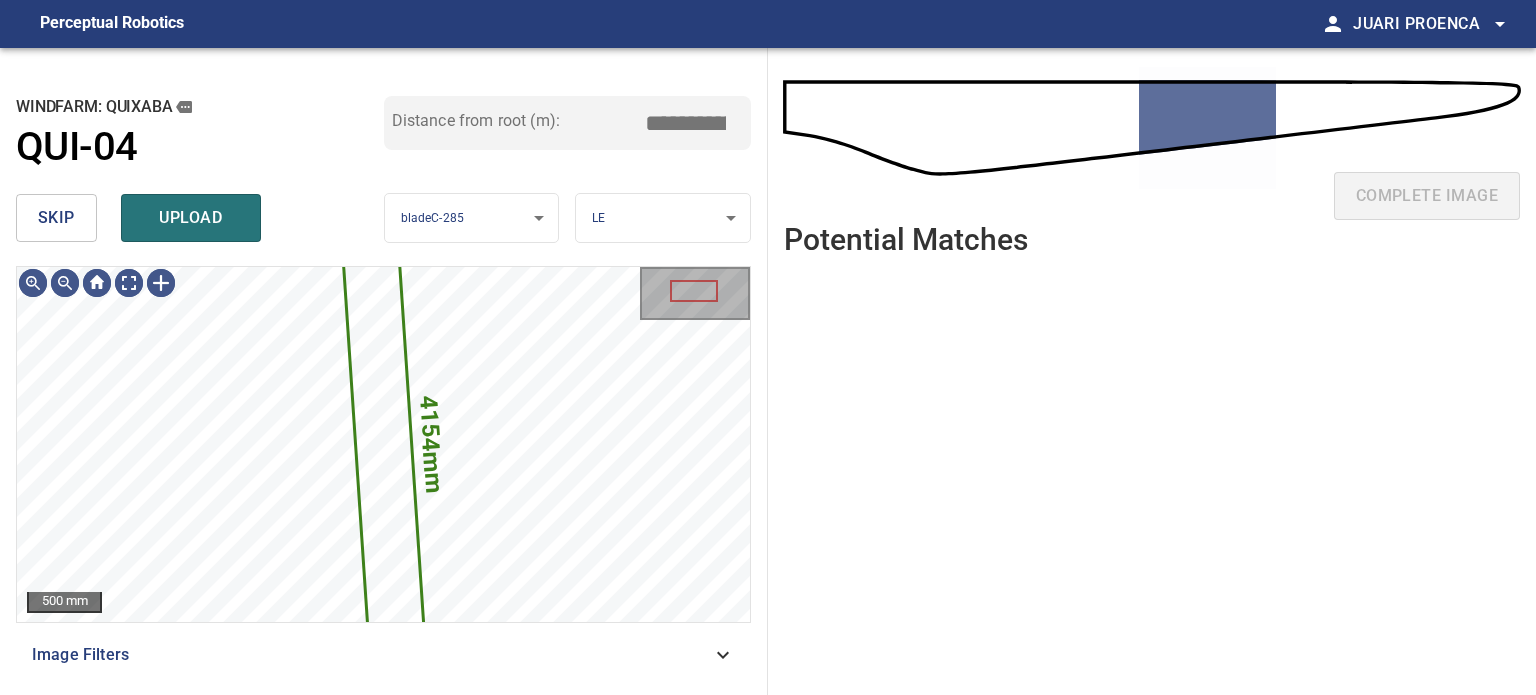 click on "skip" at bounding box center [56, 218] 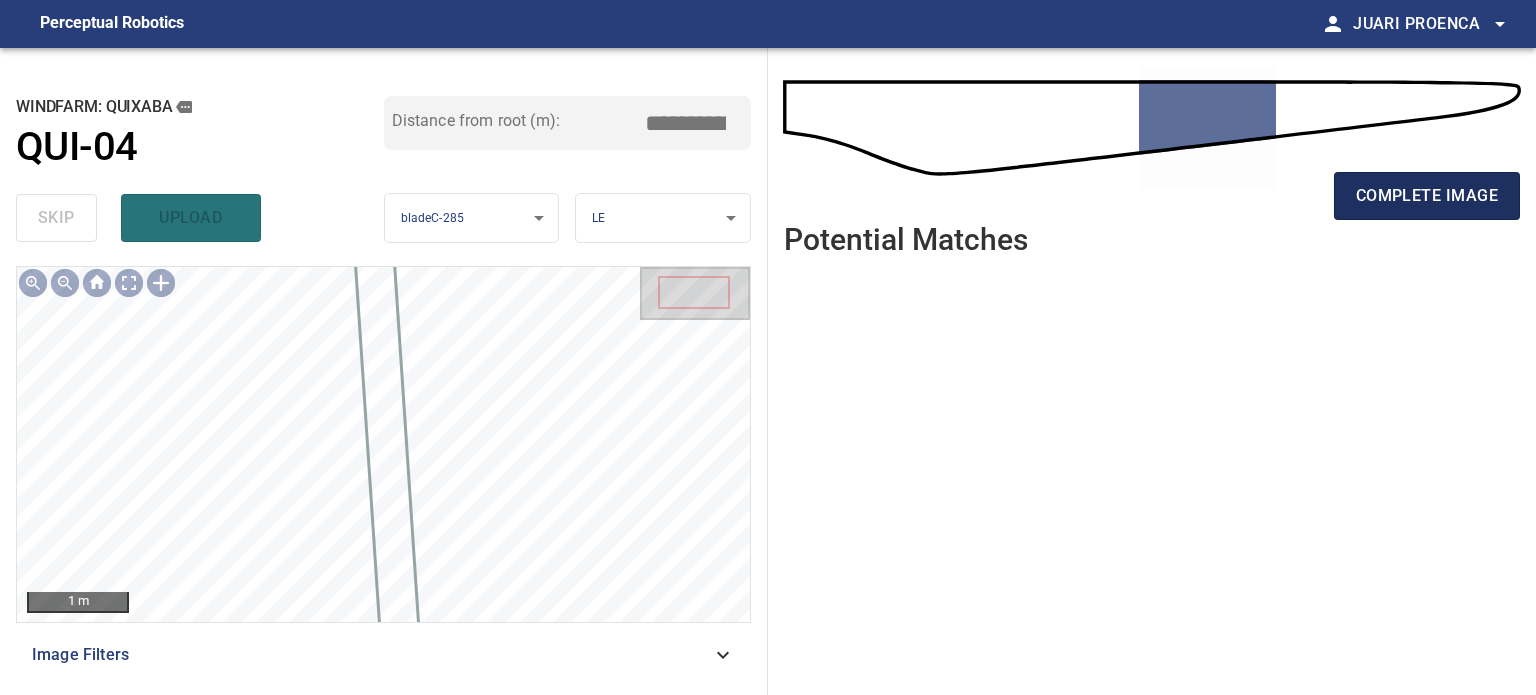 click on "complete image" at bounding box center (1427, 196) 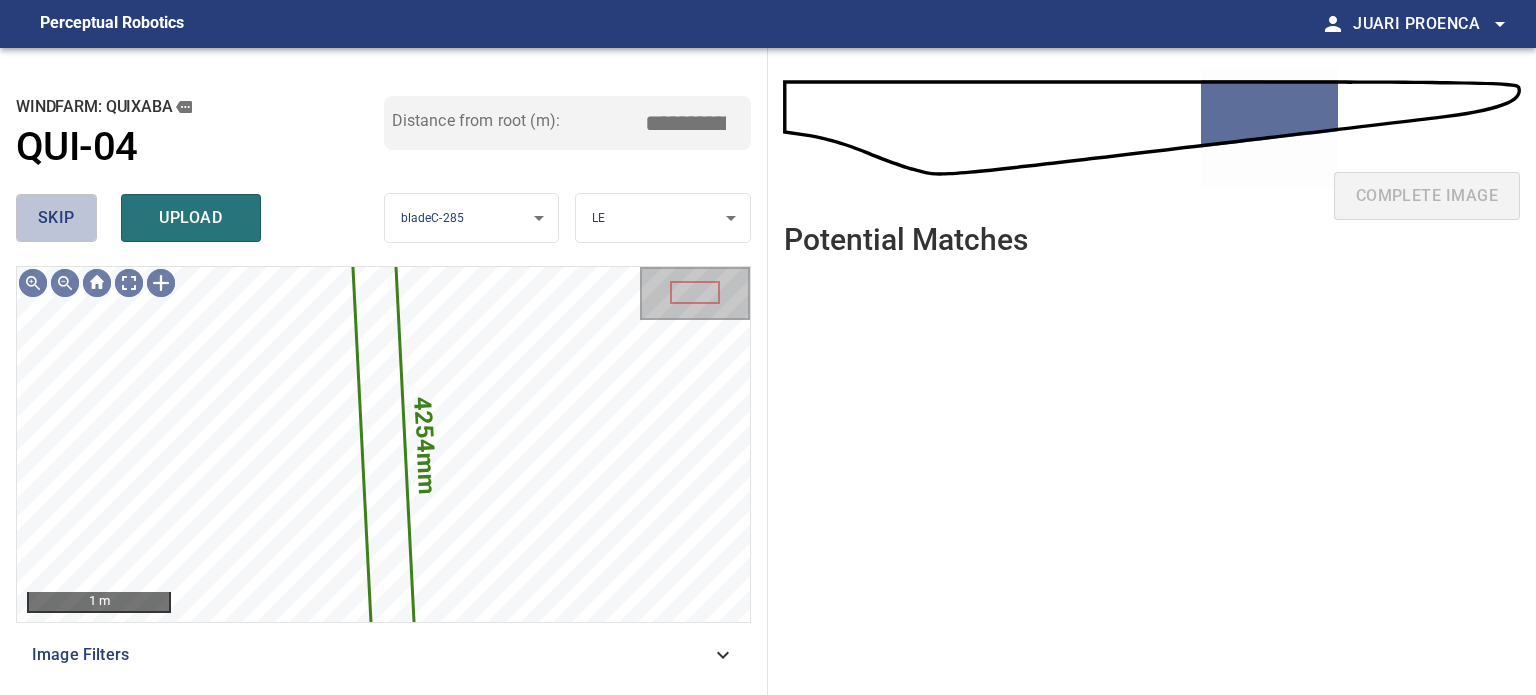 click on "skip" at bounding box center [56, 218] 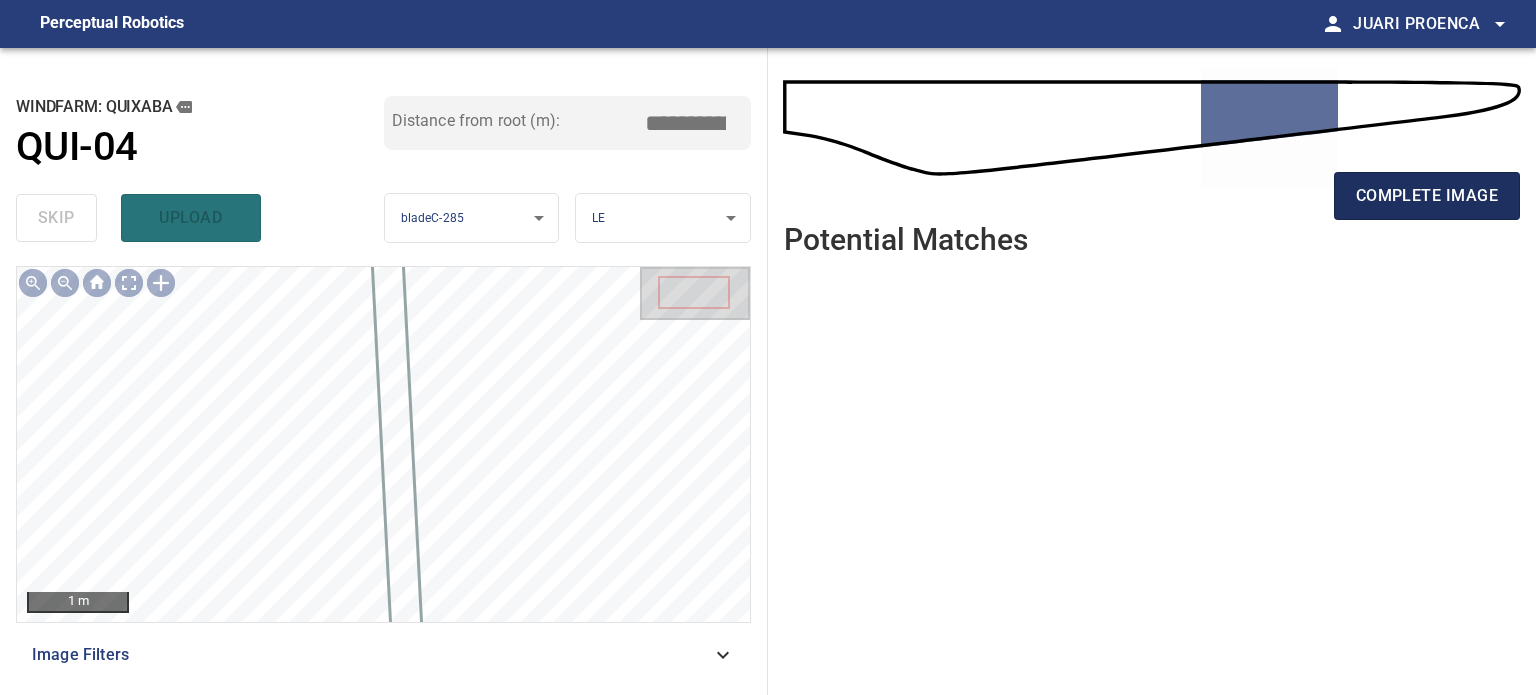 click on "complete image" at bounding box center [1427, 196] 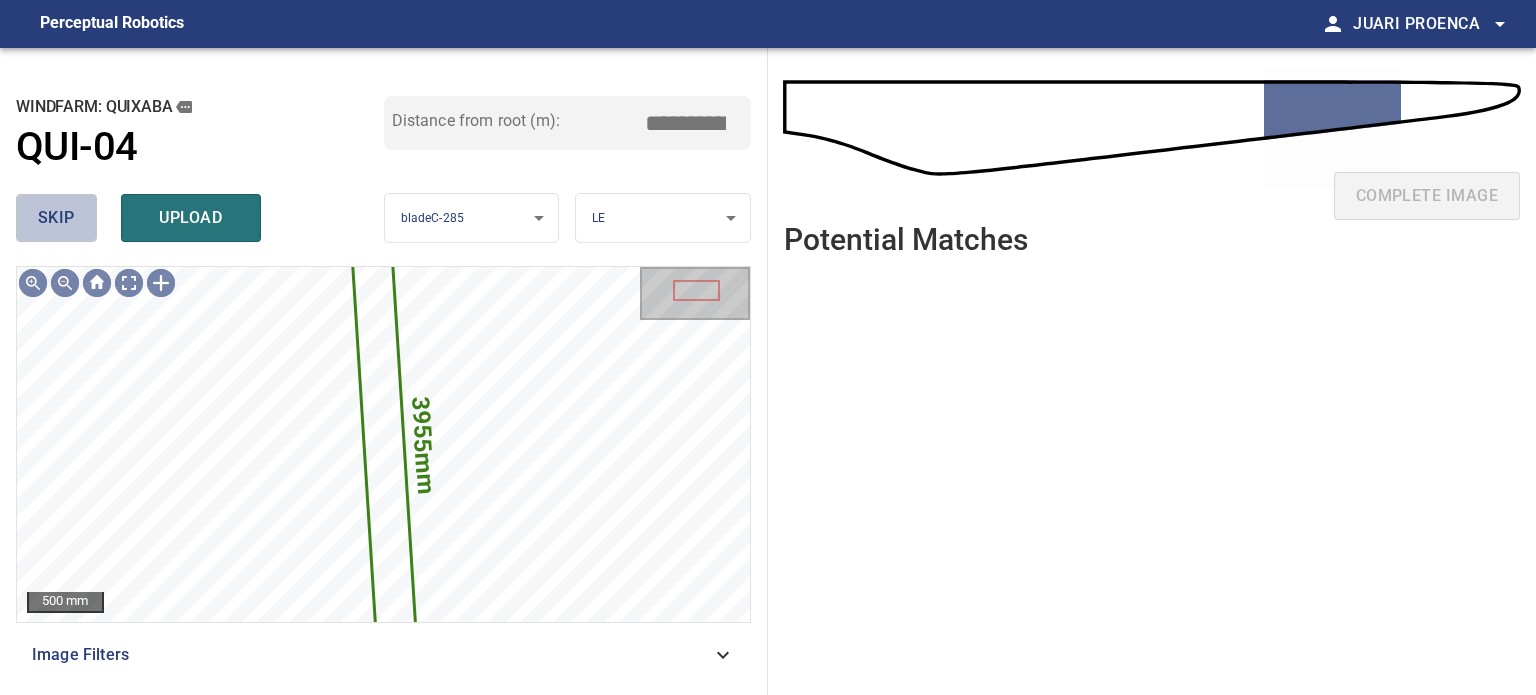 click on "skip" at bounding box center [56, 218] 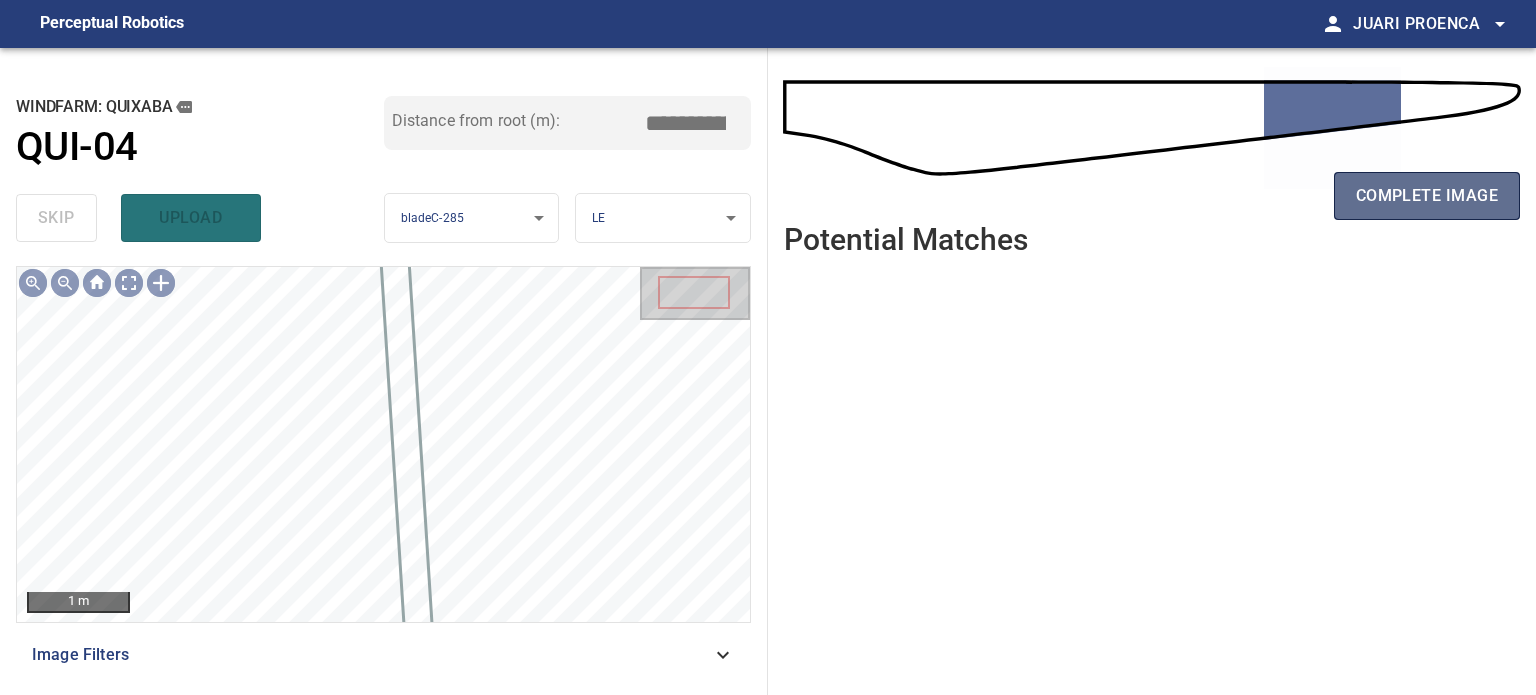 click on "complete image" at bounding box center (1427, 196) 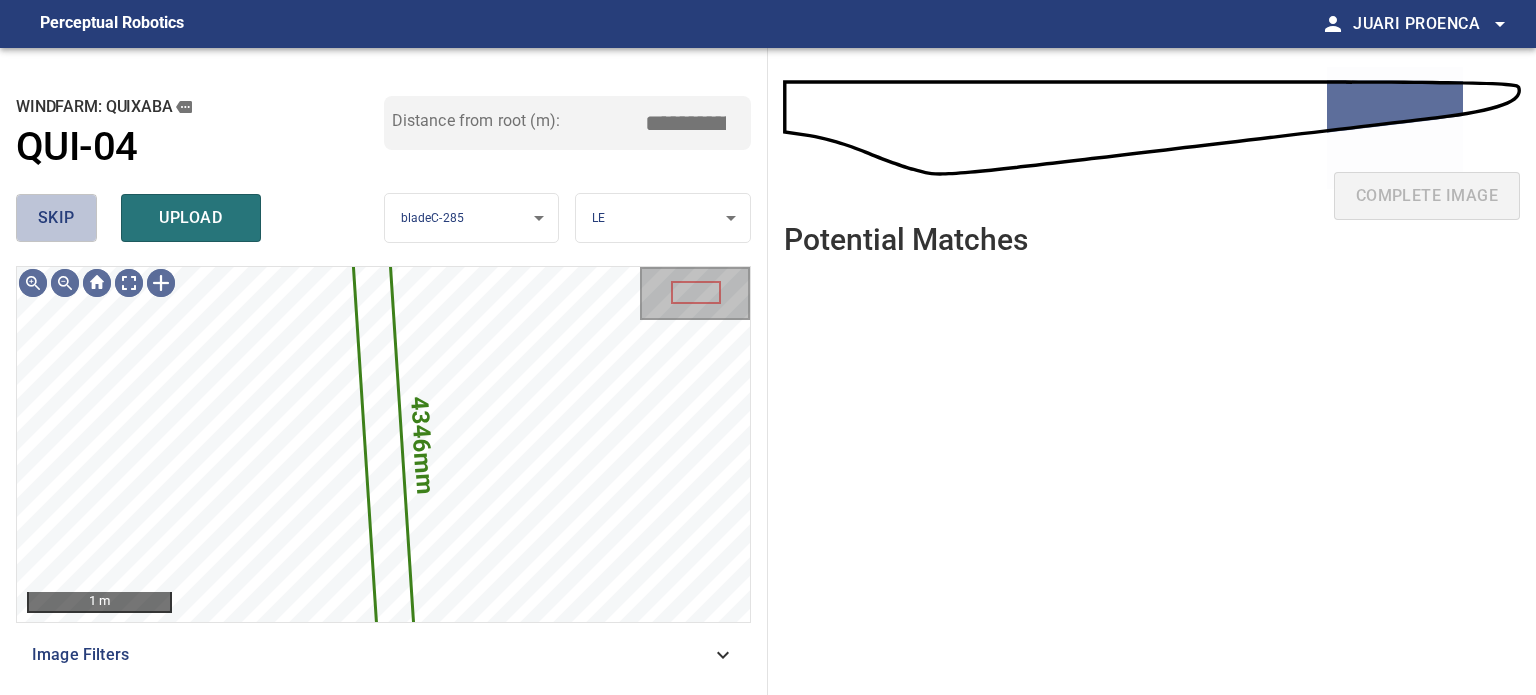 drag, startPoint x: 74, startPoint y: 217, endPoint x: 110, endPoint y: 218, distance: 36.013885 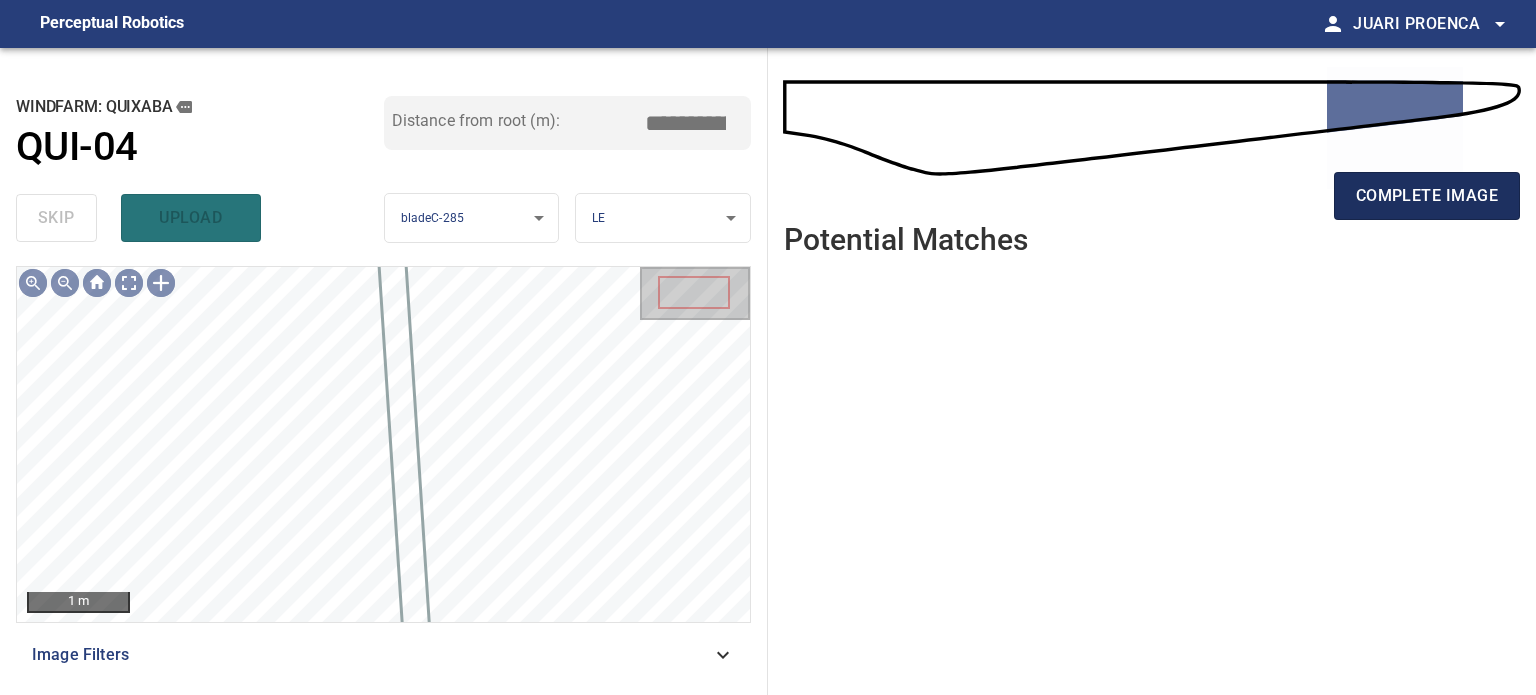 click on "complete image" at bounding box center [1427, 196] 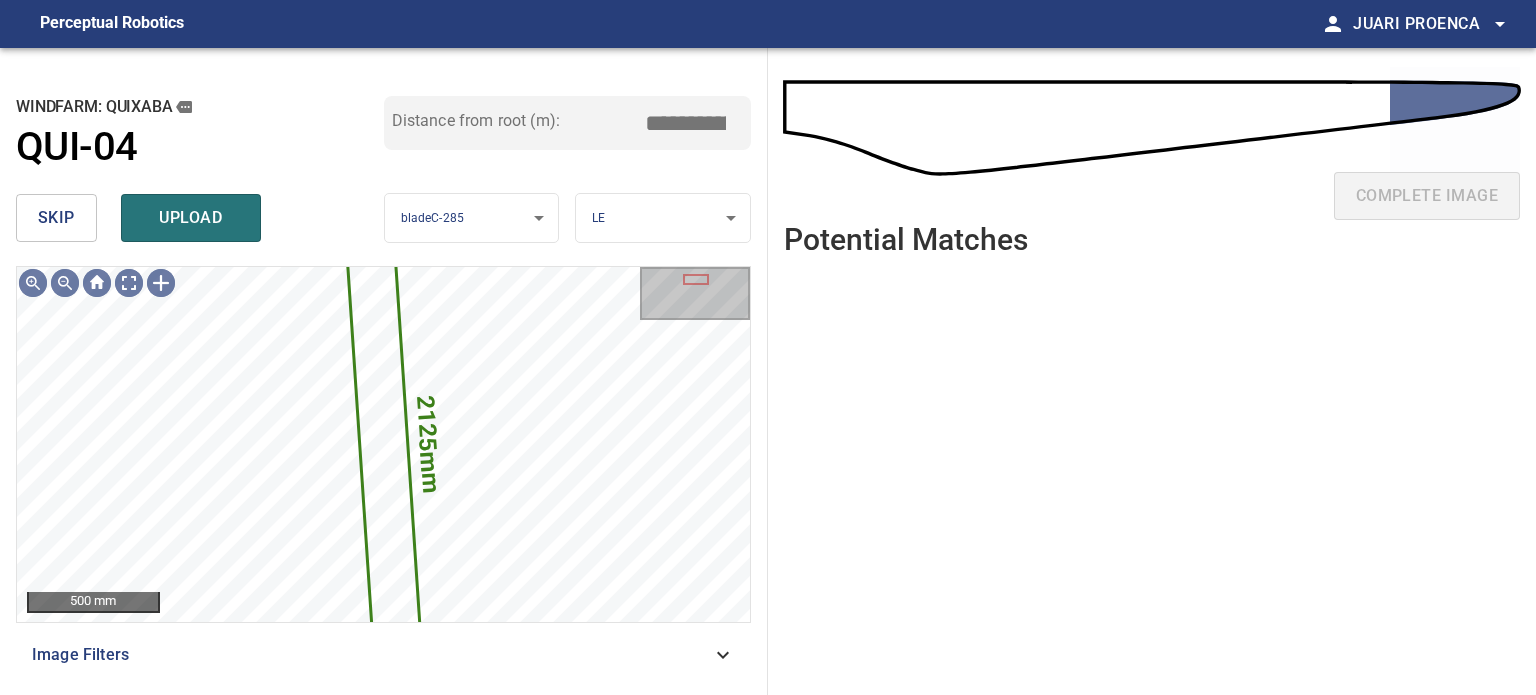 click on "skip" at bounding box center [56, 218] 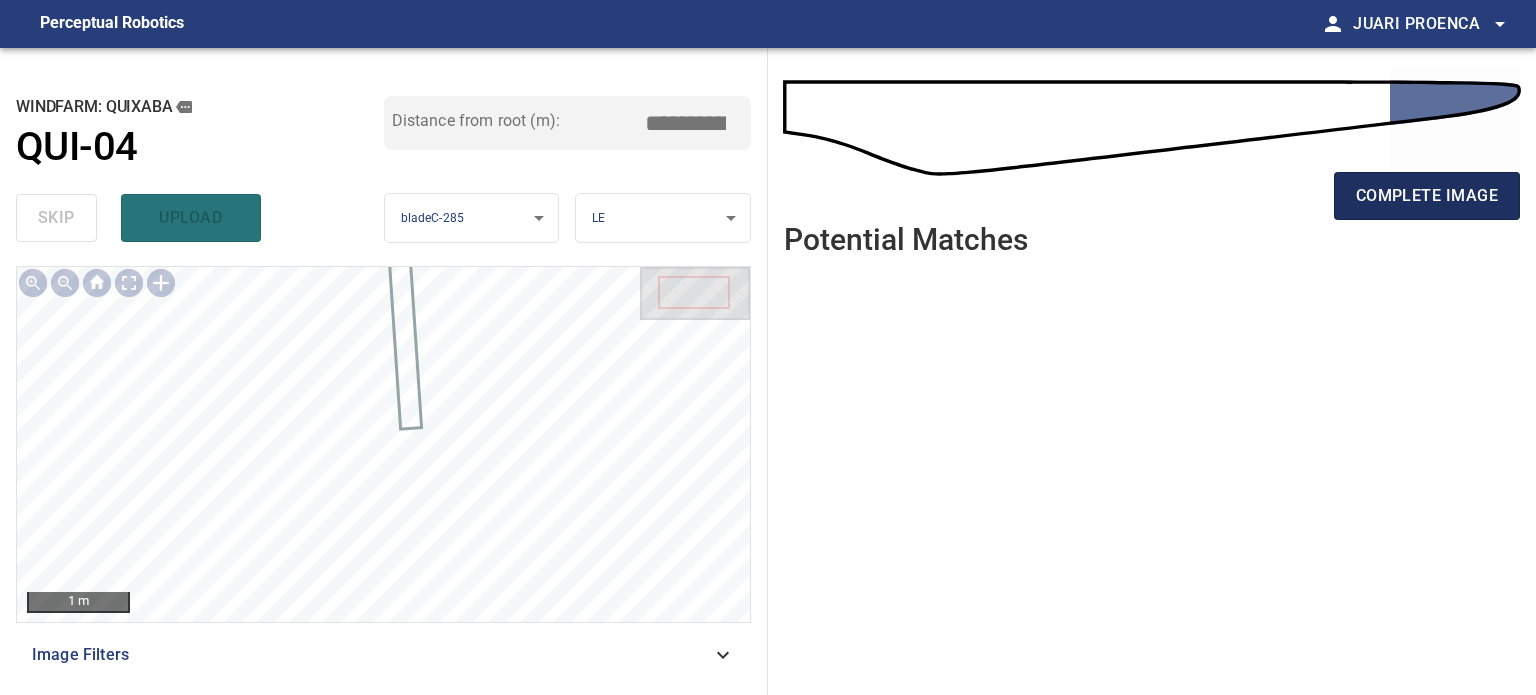 click on "complete image" at bounding box center (1427, 196) 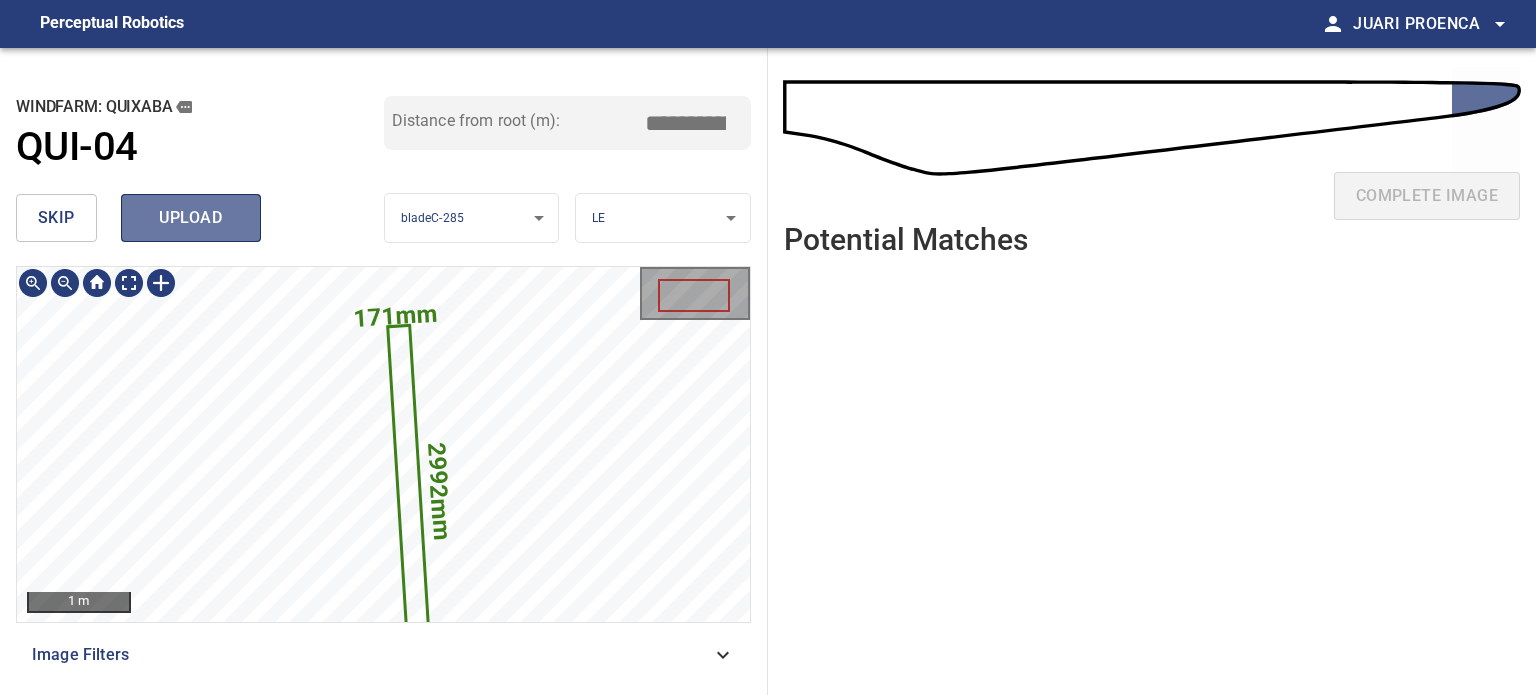 click on "upload" at bounding box center [191, 218] 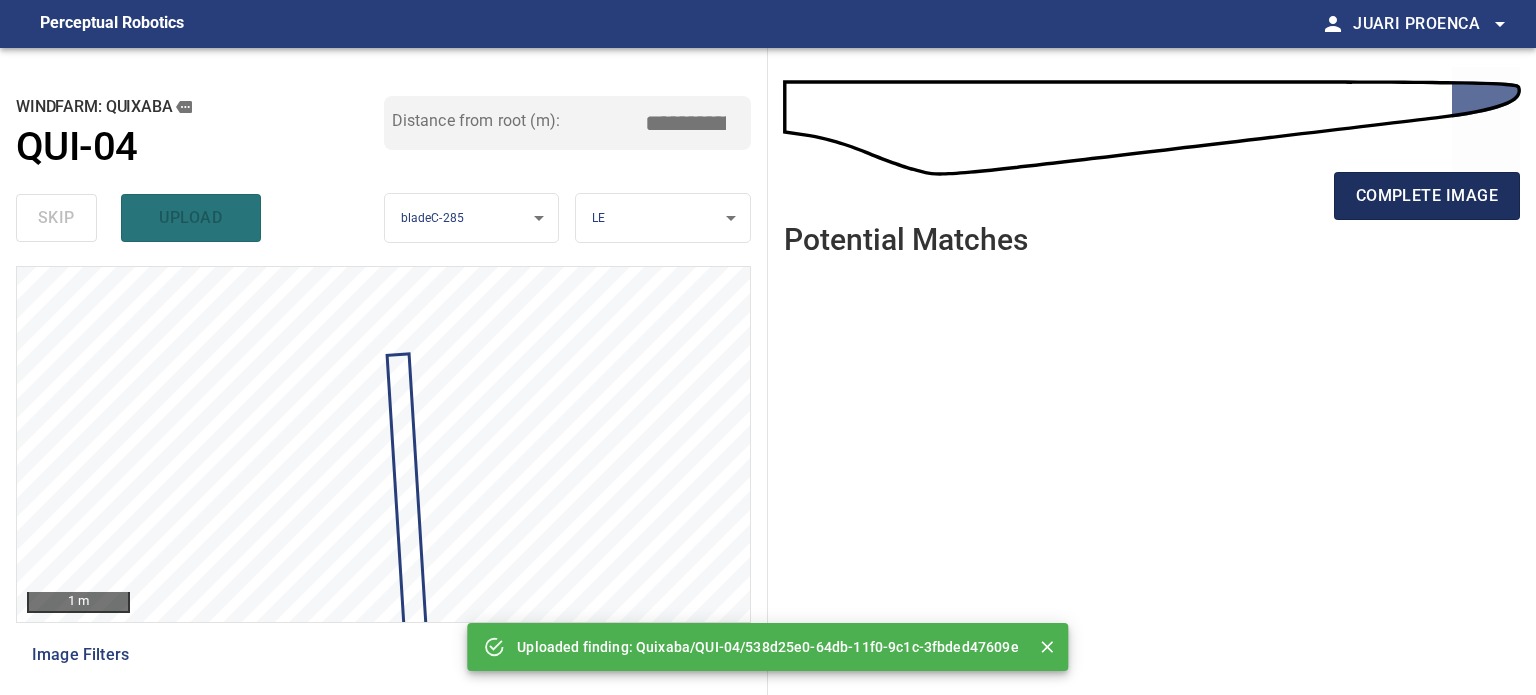 click on "complete image" at bounding box center (1427, 196) 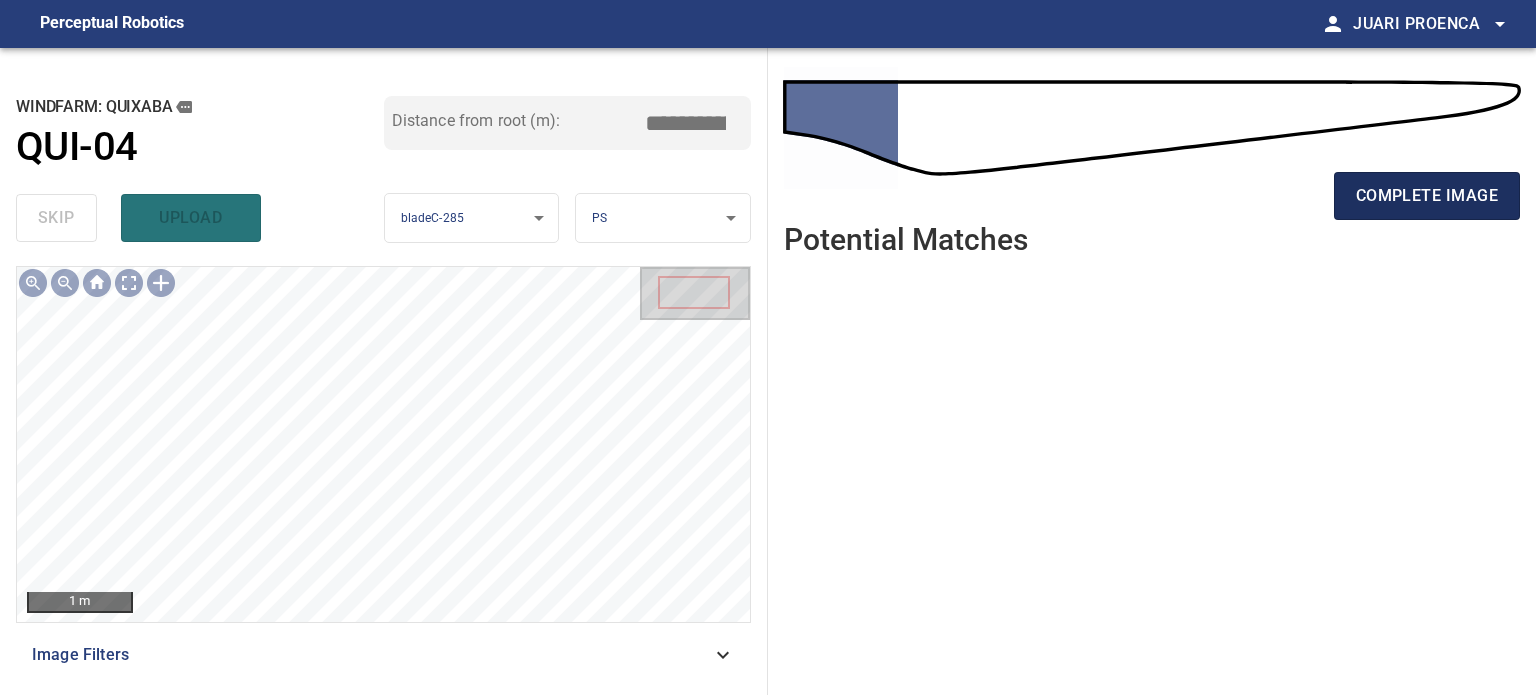 click on "complete image" at bounding box center (1427, 196) 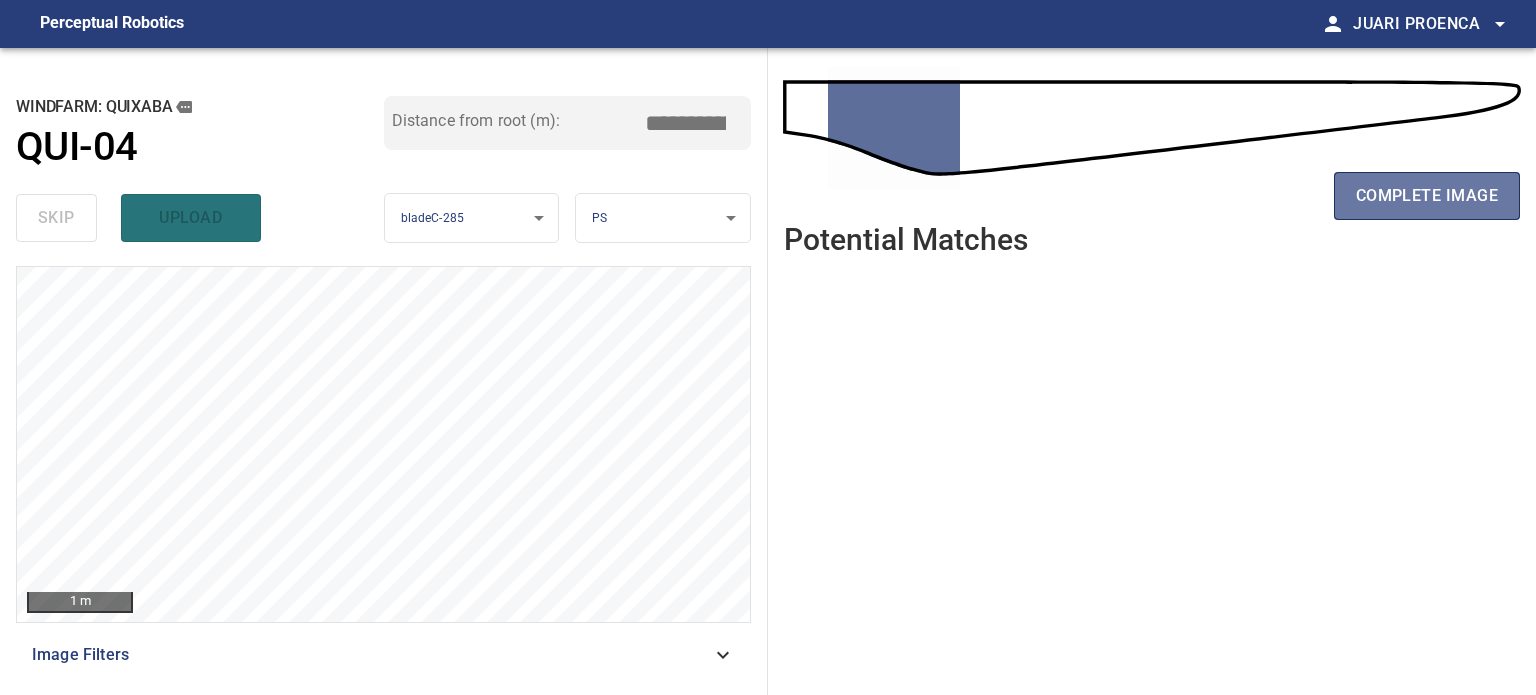 click on "complete image" at bounding box center (1427, 196) 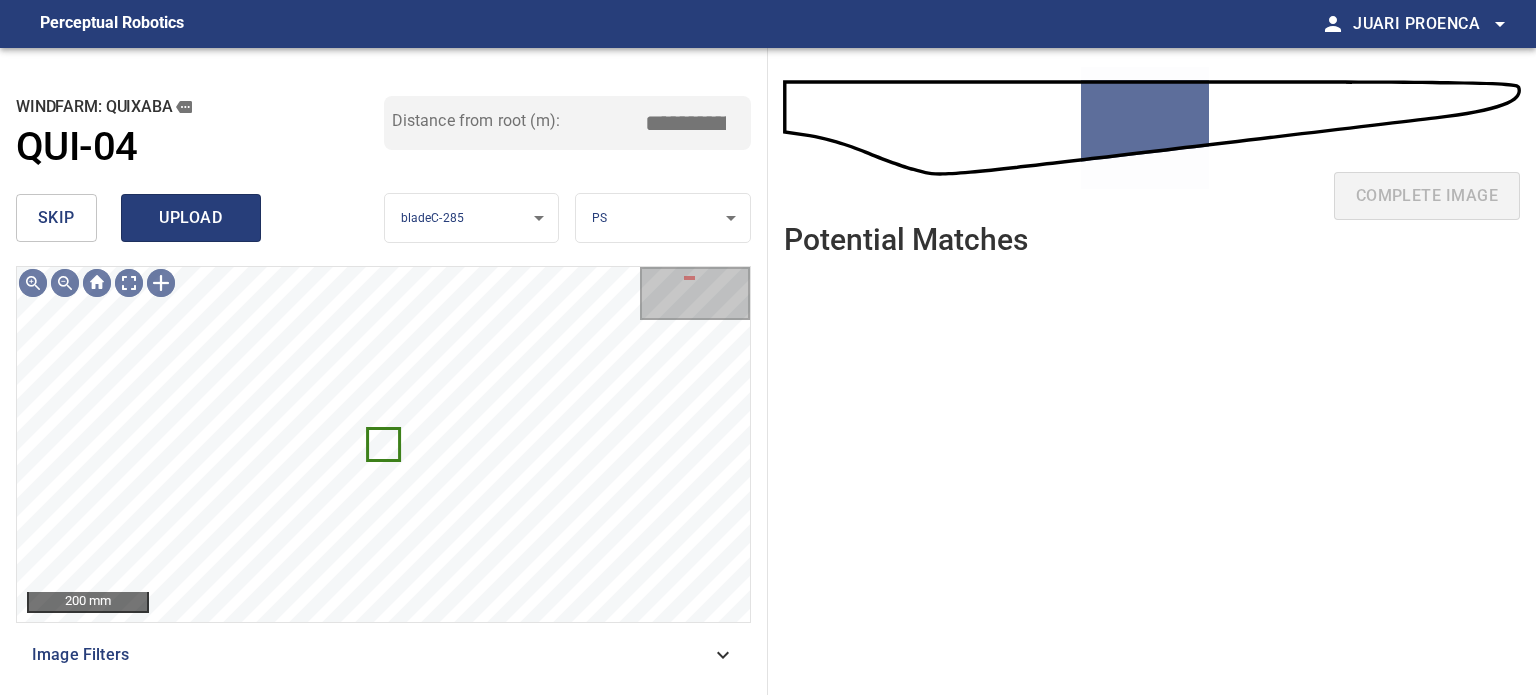 click on "upload" at bounding box center (191, 218) 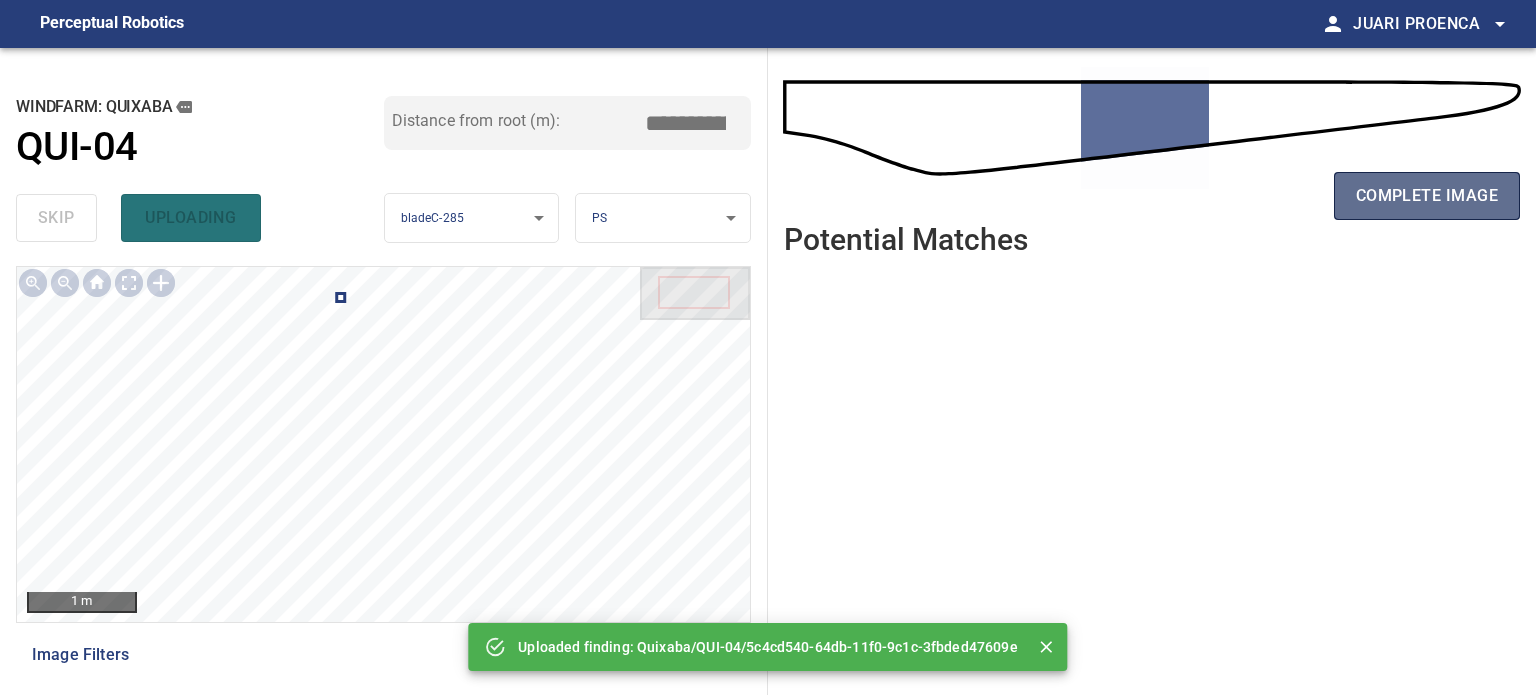 click on "complete image" at bounding box center [1427, 196] 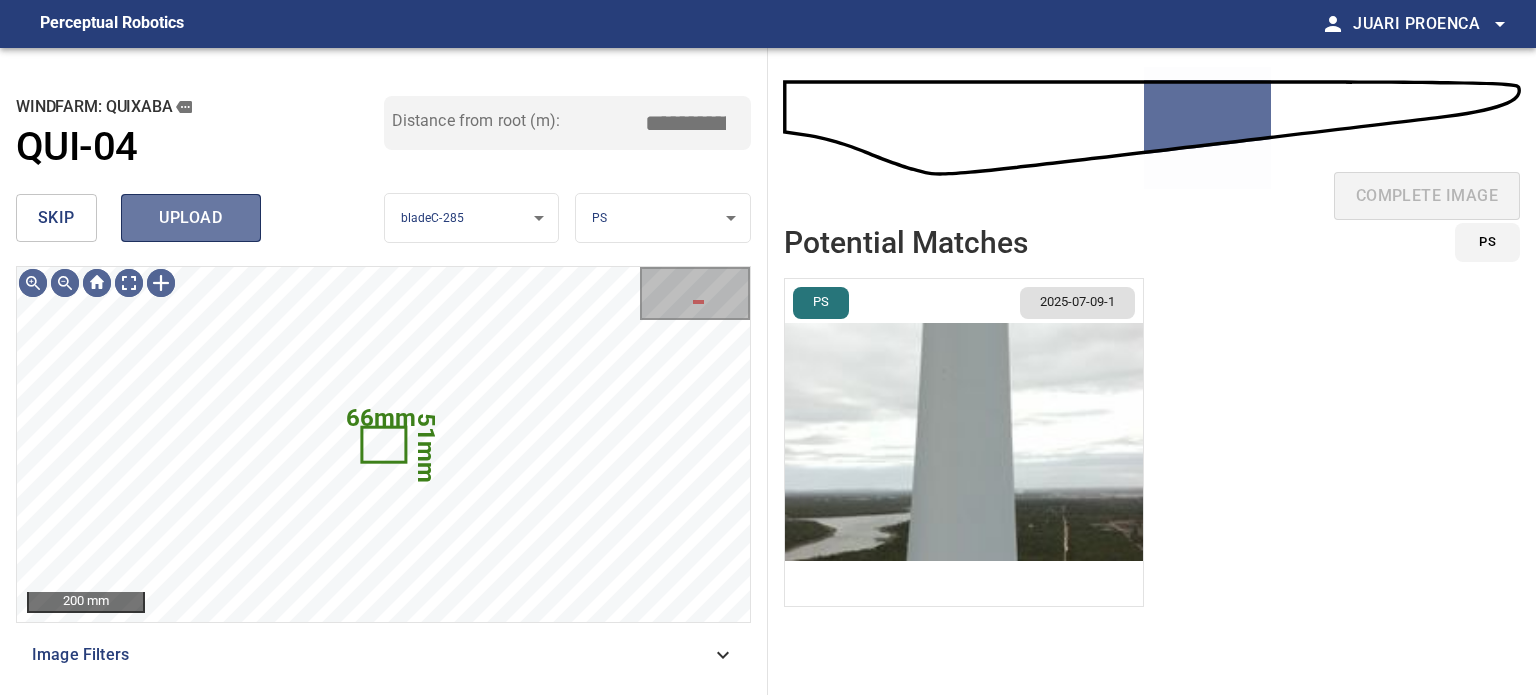 click on "upload" at bounding box center [191, 218] 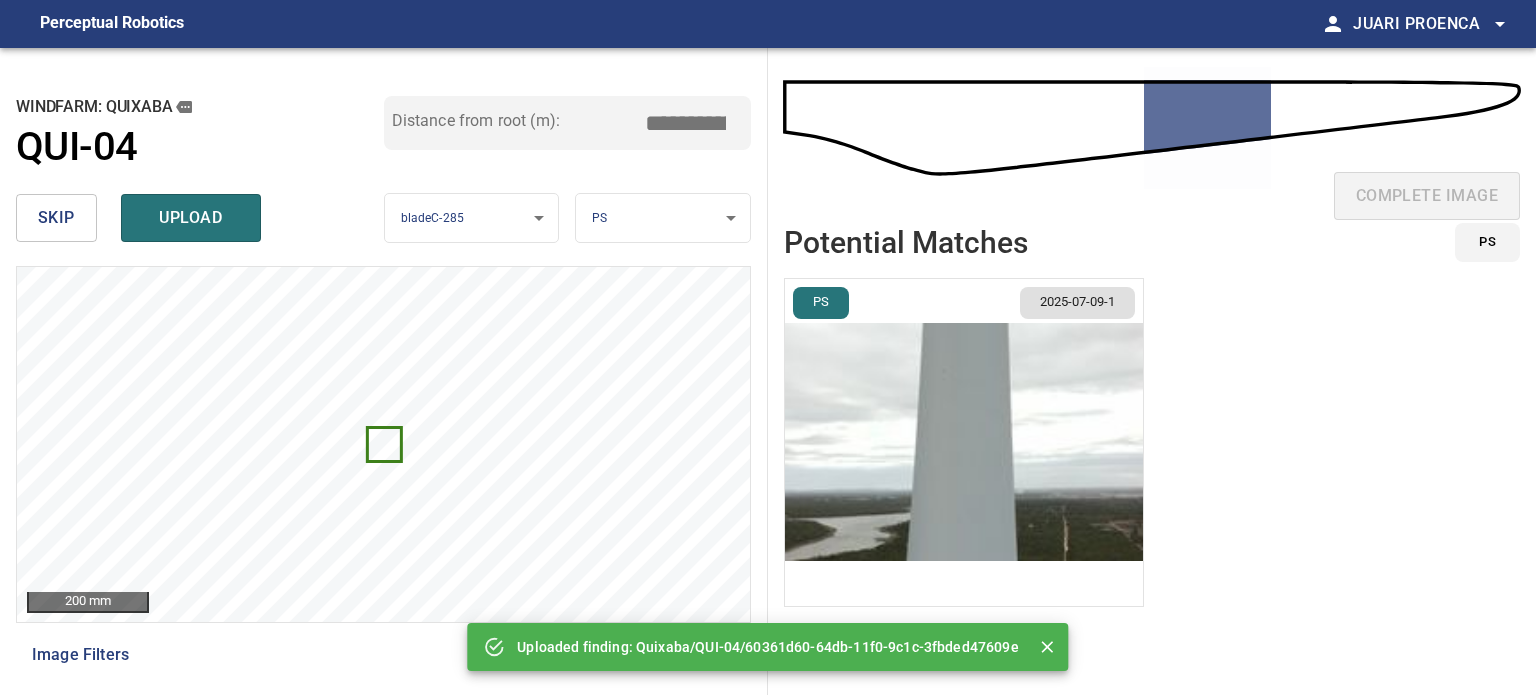click on "upload" at bounding box center [191, 218] 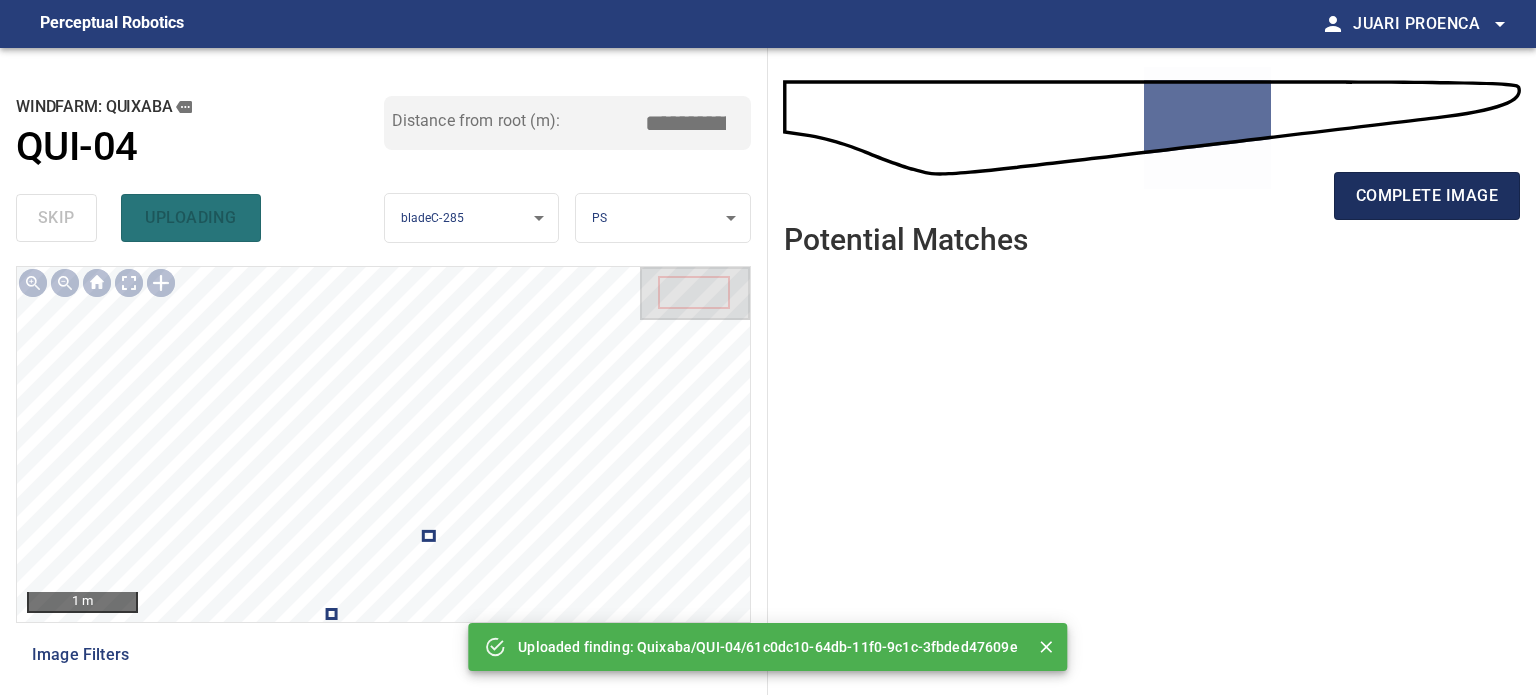 click on "complete image" at bounding box center [1427, 196] 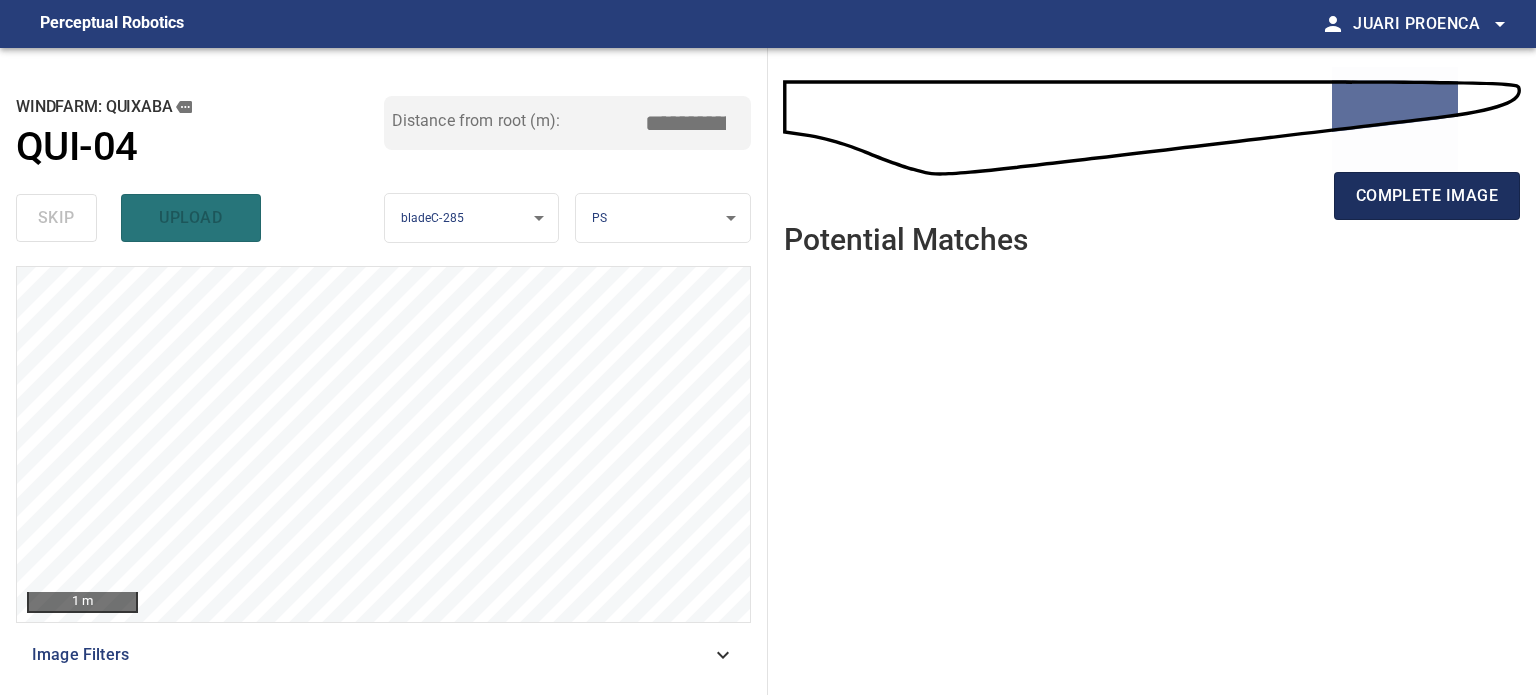 click on "complete image" at bounding box center [1427, 196] 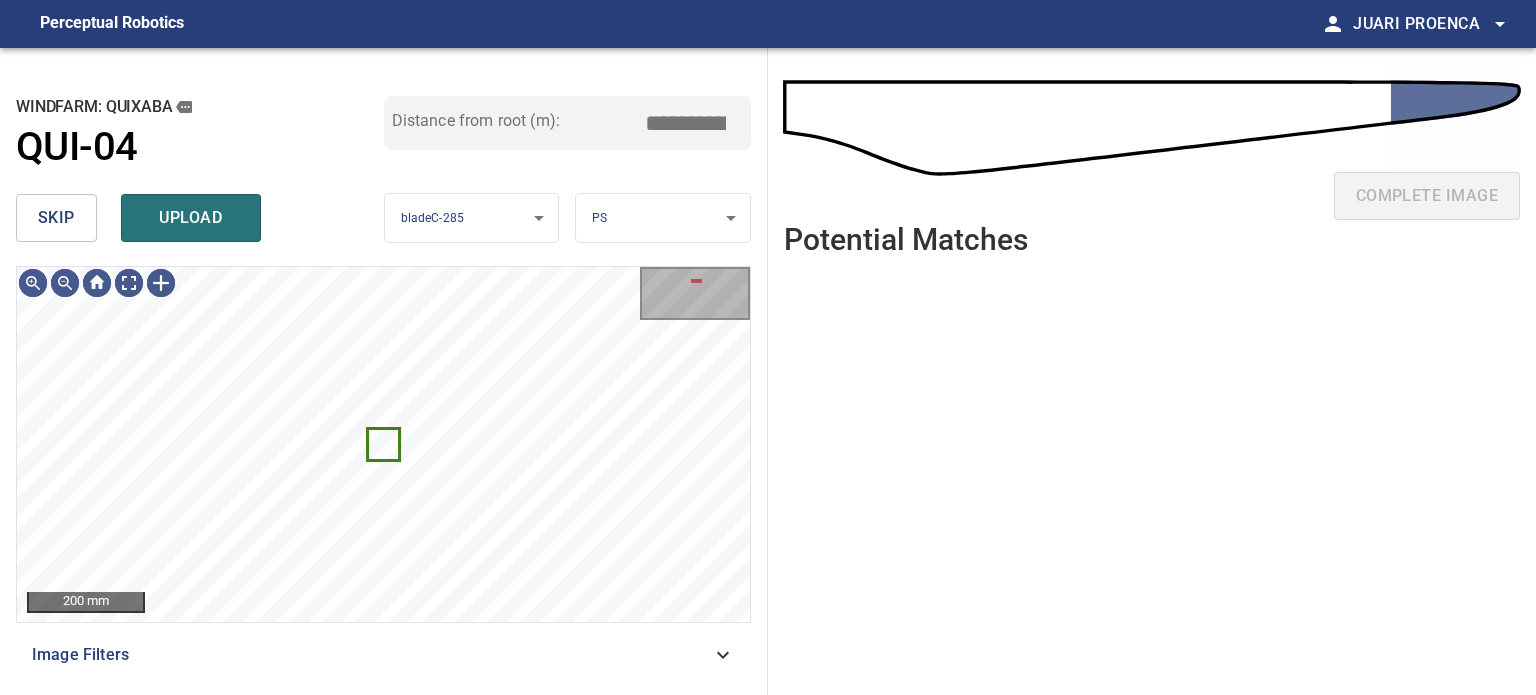 click on "skip" at bounding box center (56, 218) 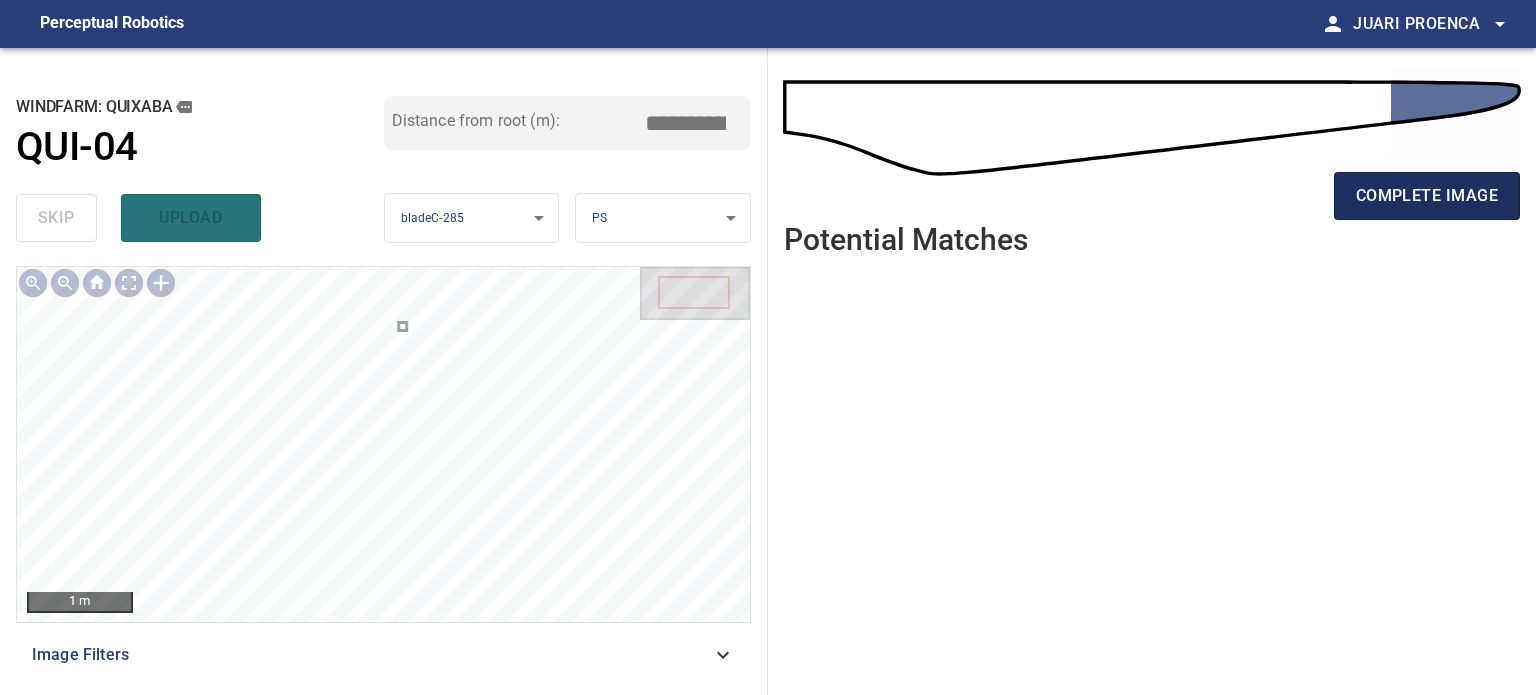 click on "complete image" at bounding box center [1427, 196] 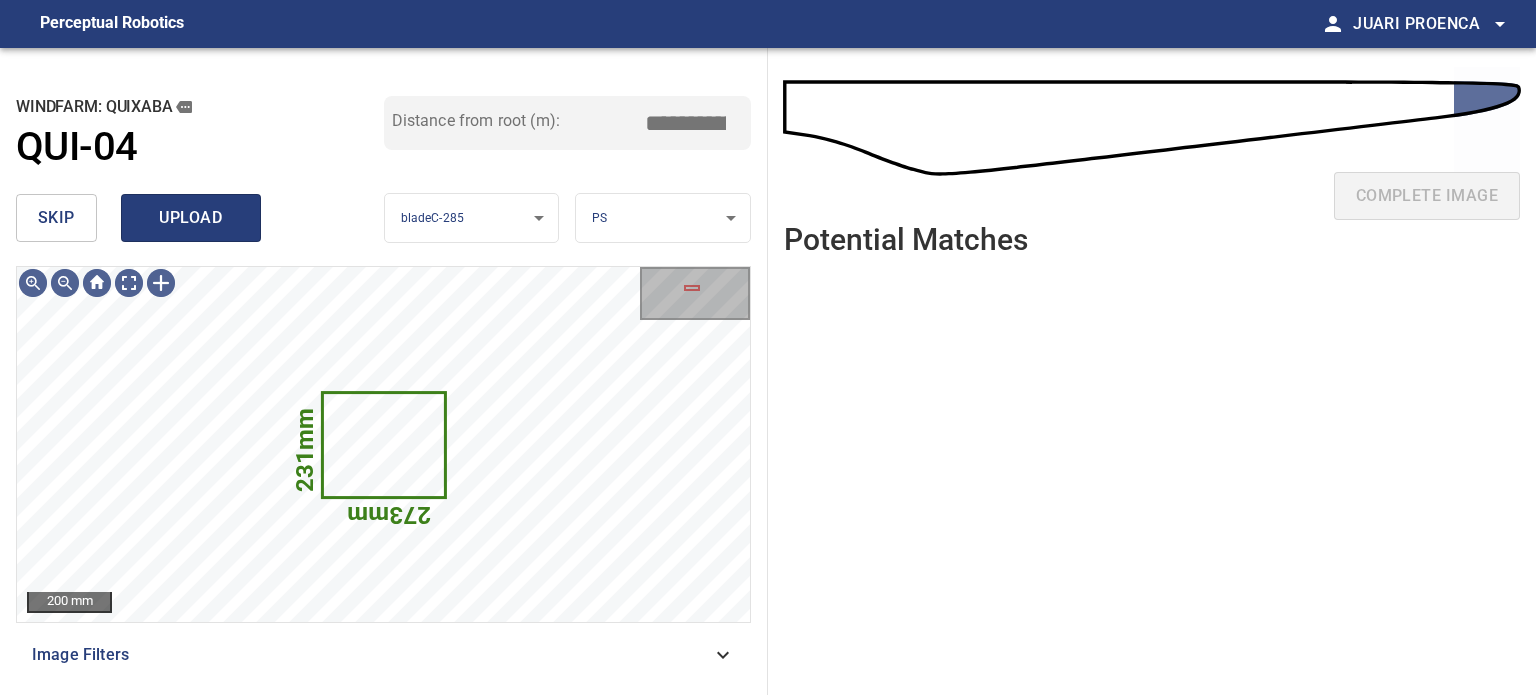 click on "upload" at bounding box center [191, 218] 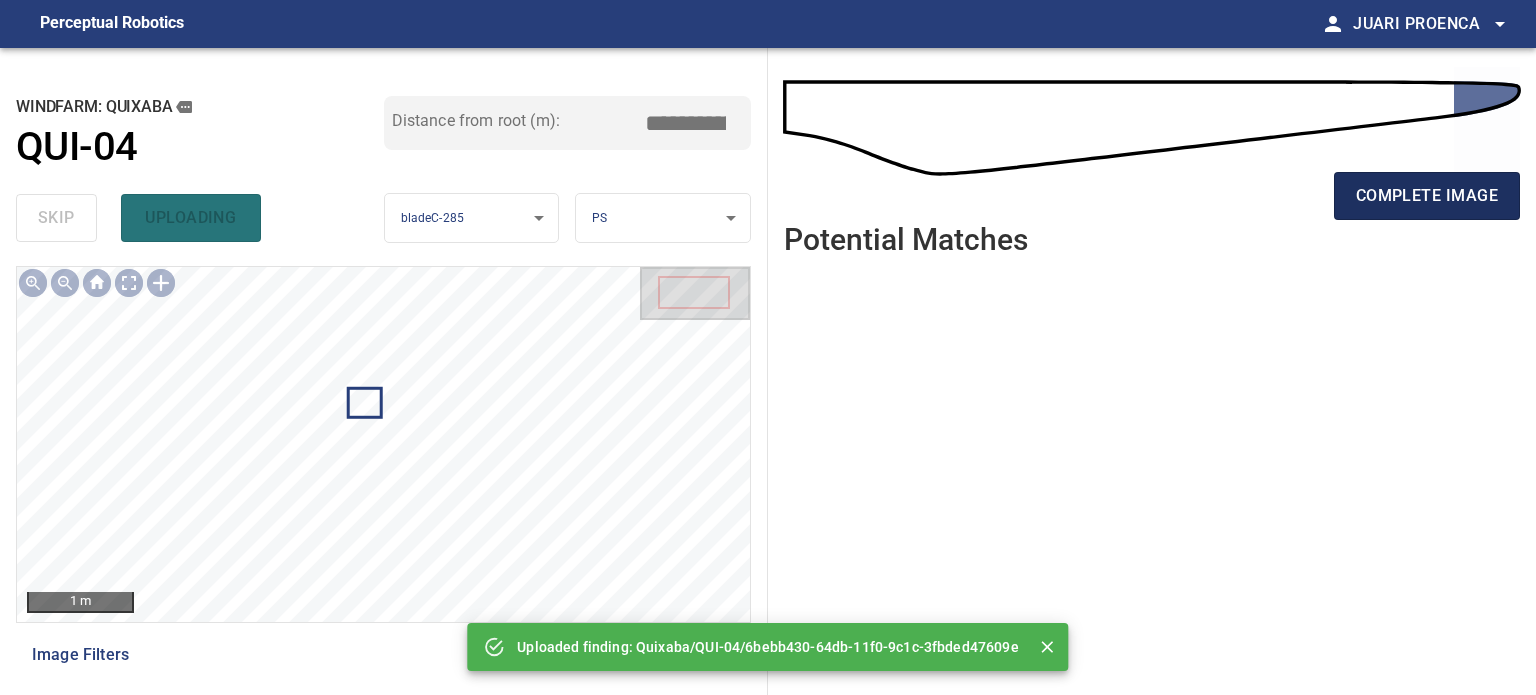 click on "complete image" at bounding box center (1427, 196) 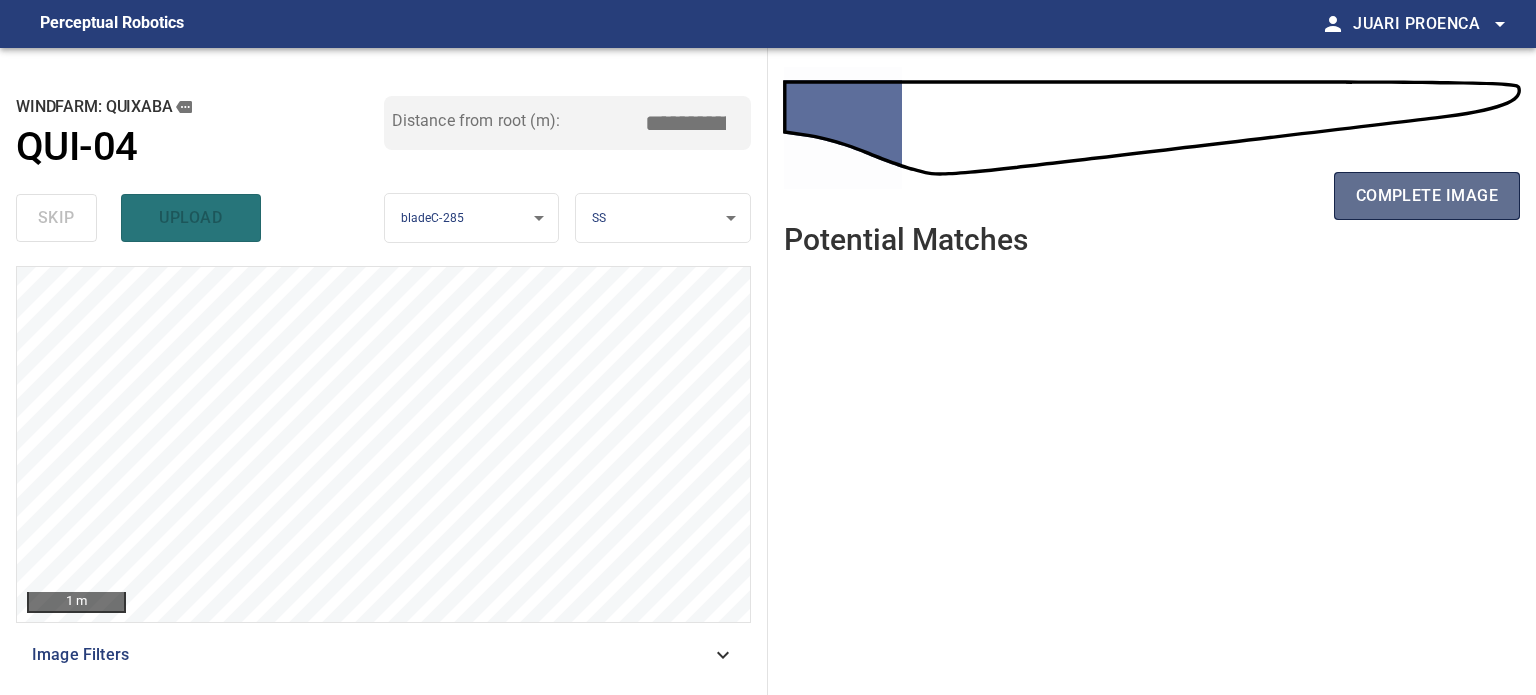 click on "complete image" at bounding box center [1427, 196] 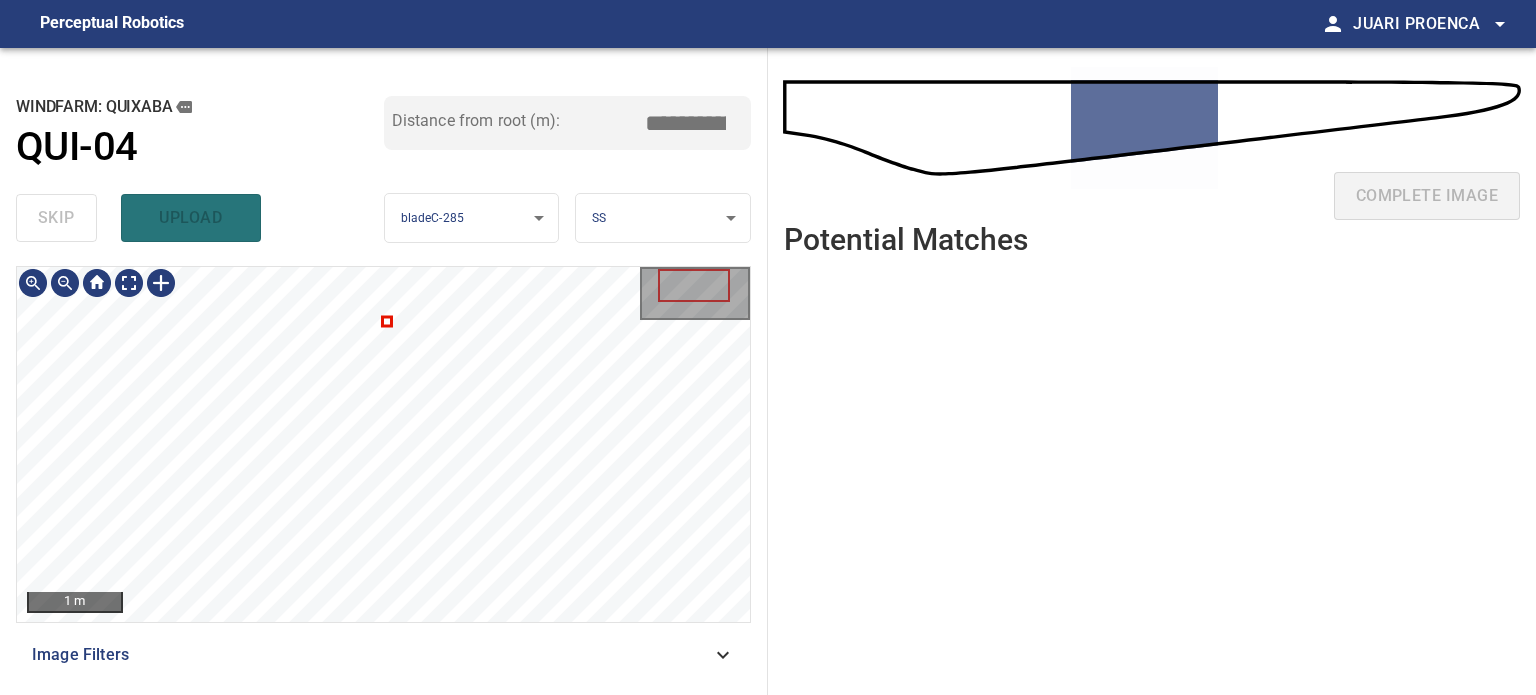 click on "**********" at bounding box center (768, 347) 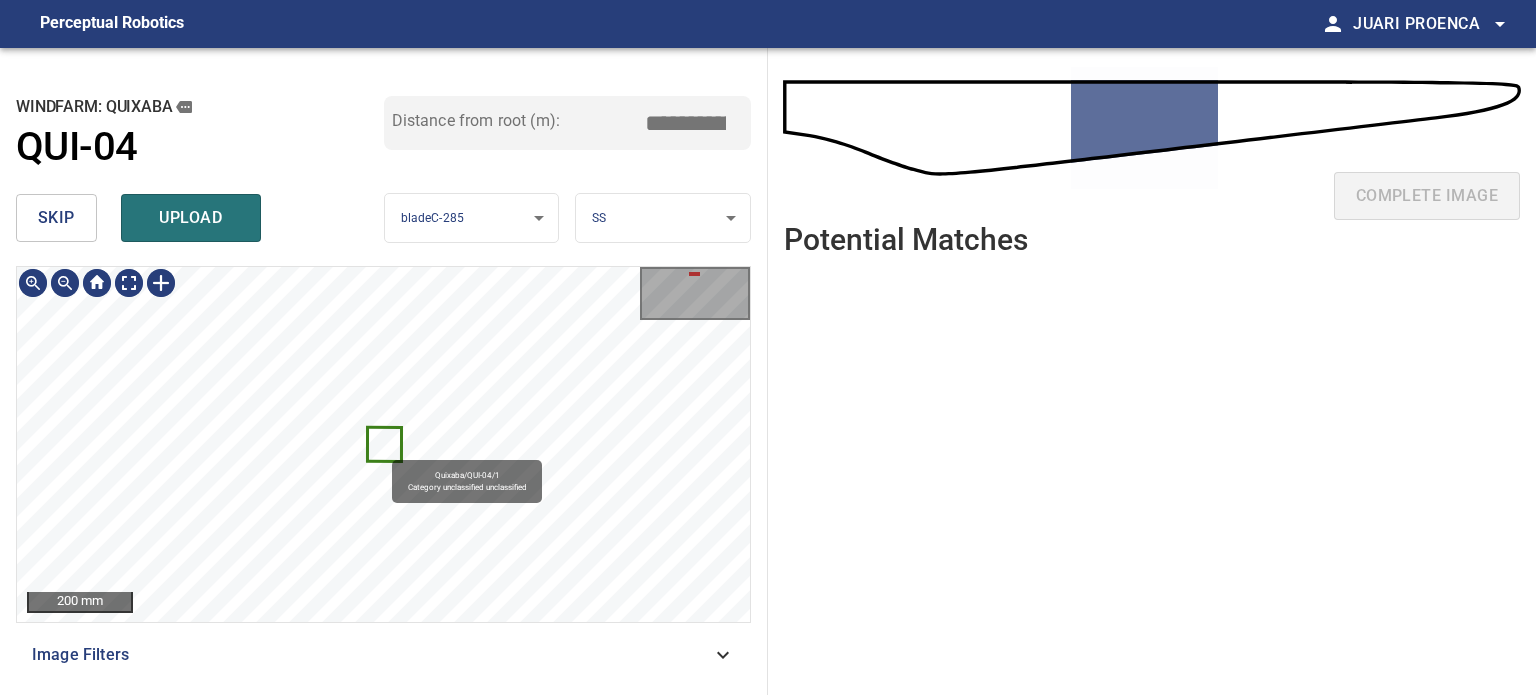 click 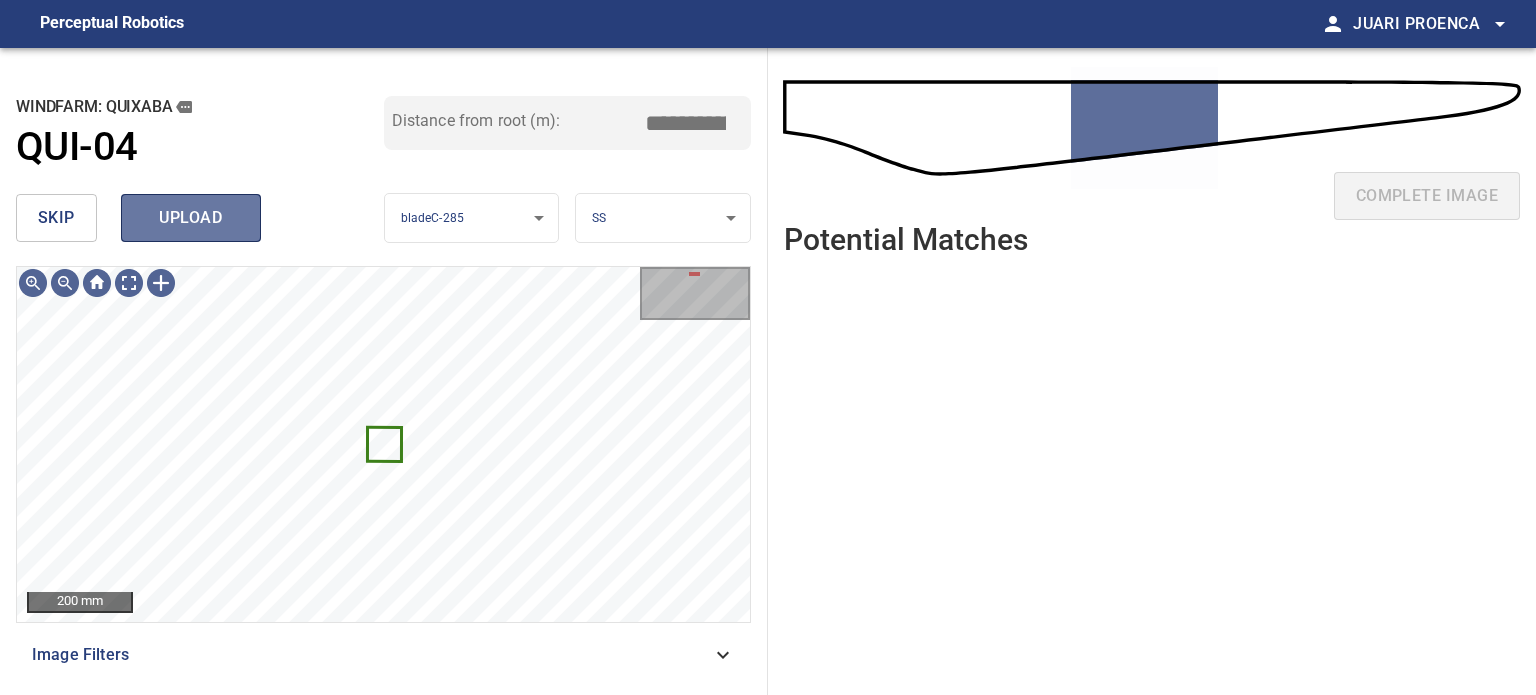 click on "upload" at bounding box center [191, 218] 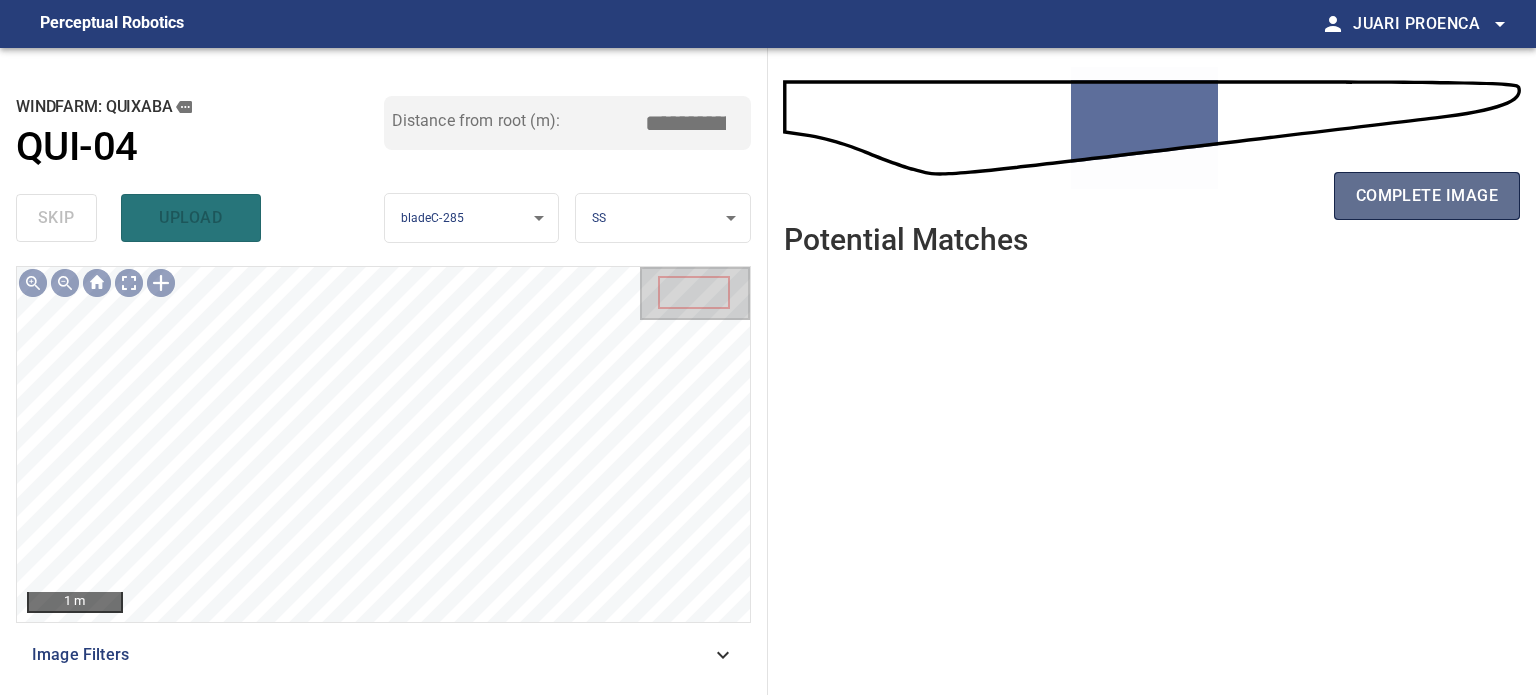 click on "complete image" at bounding box center (1427, 196) 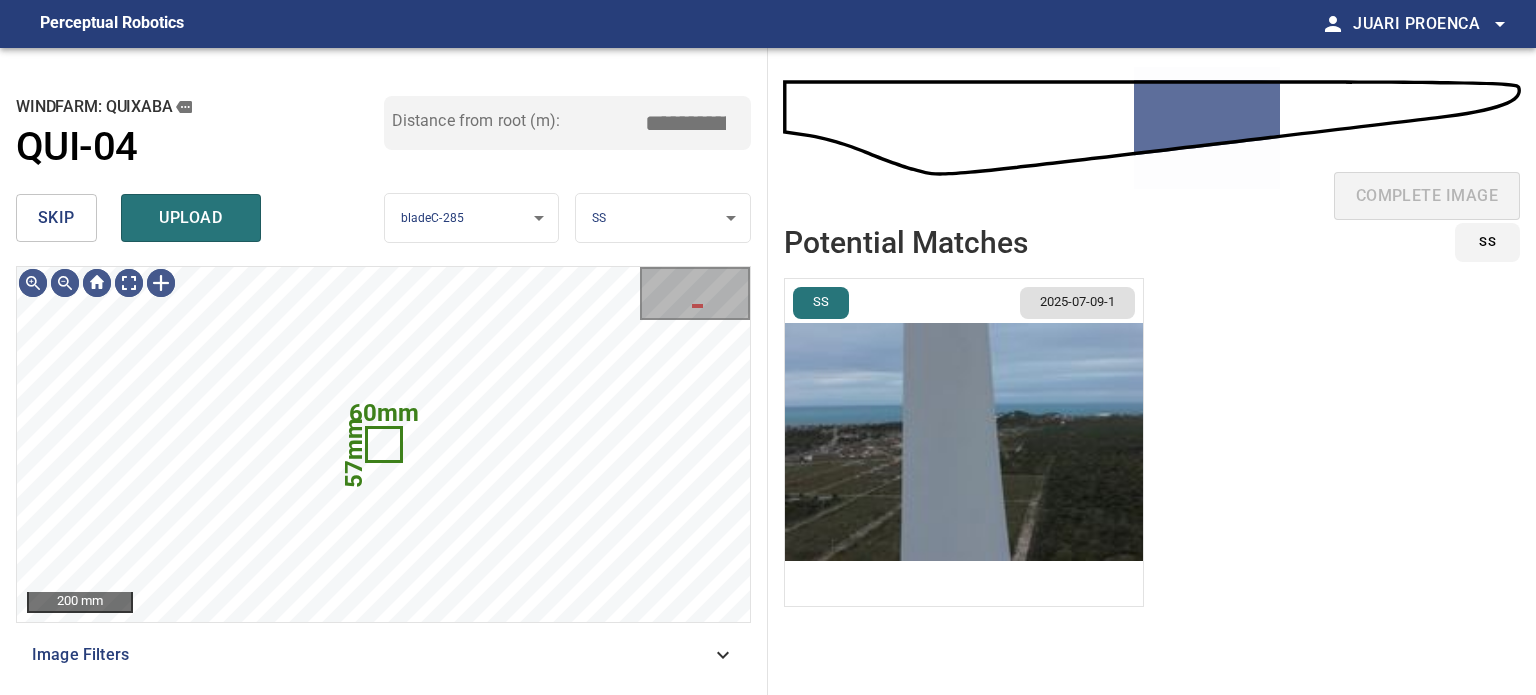 click on "skip" at bounding box center (56, 218) 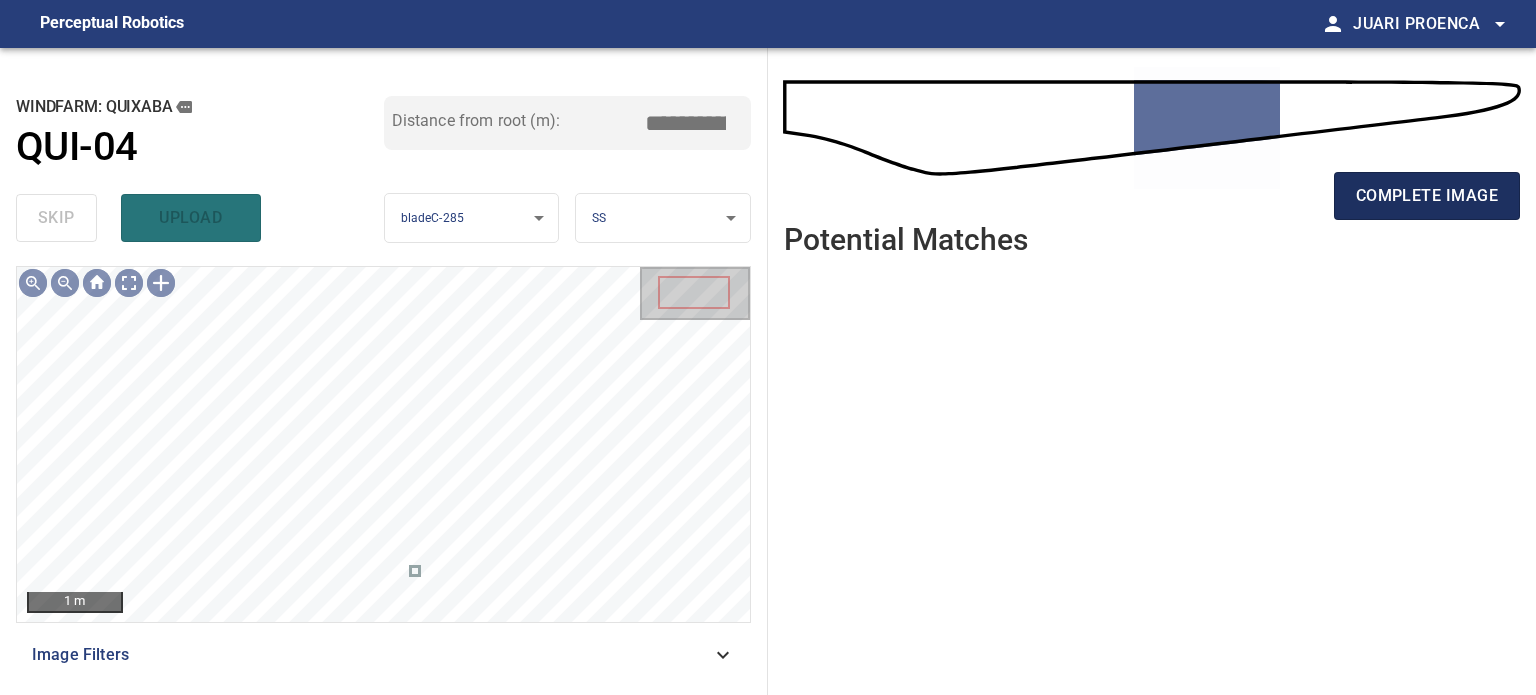 click on "complete image" at bounding box center (1427, 196) 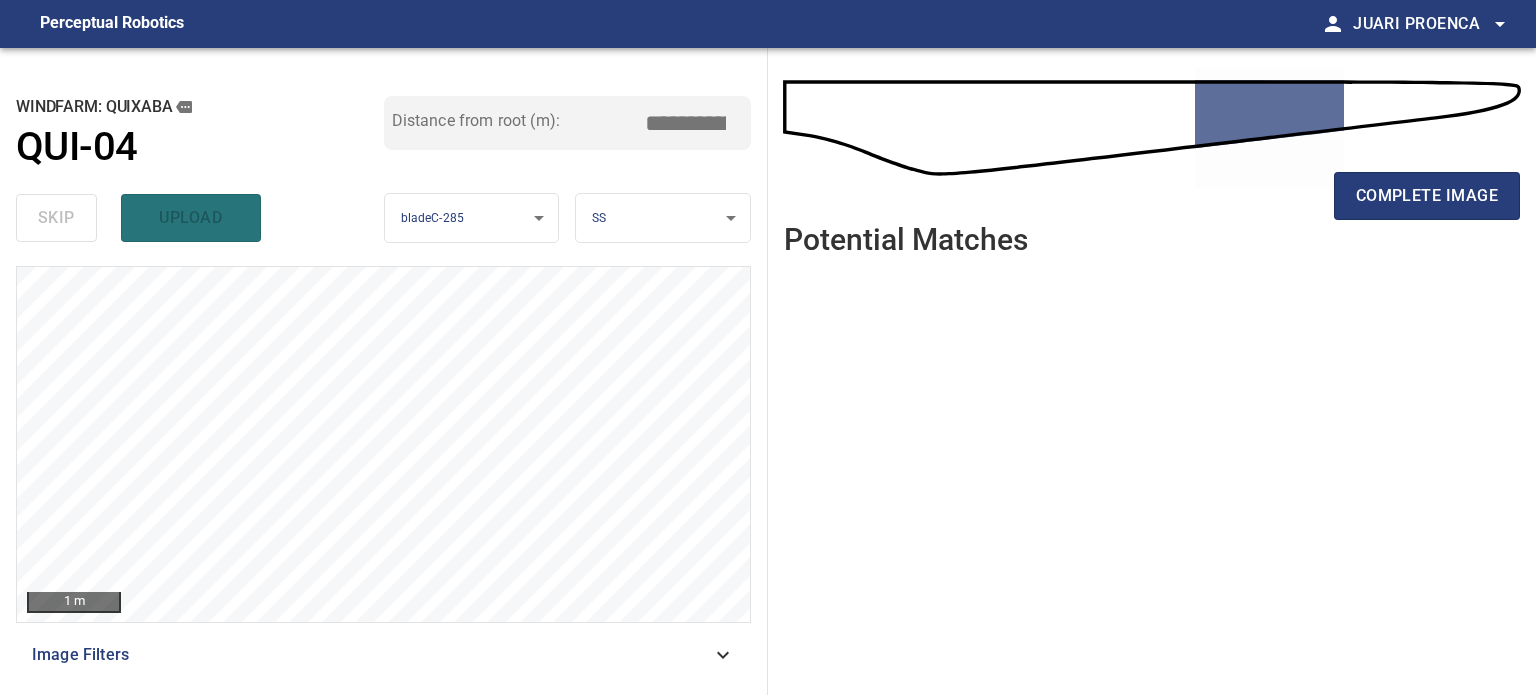 scroll, scrollTop: 0, scrollLeft: 0, axis: both 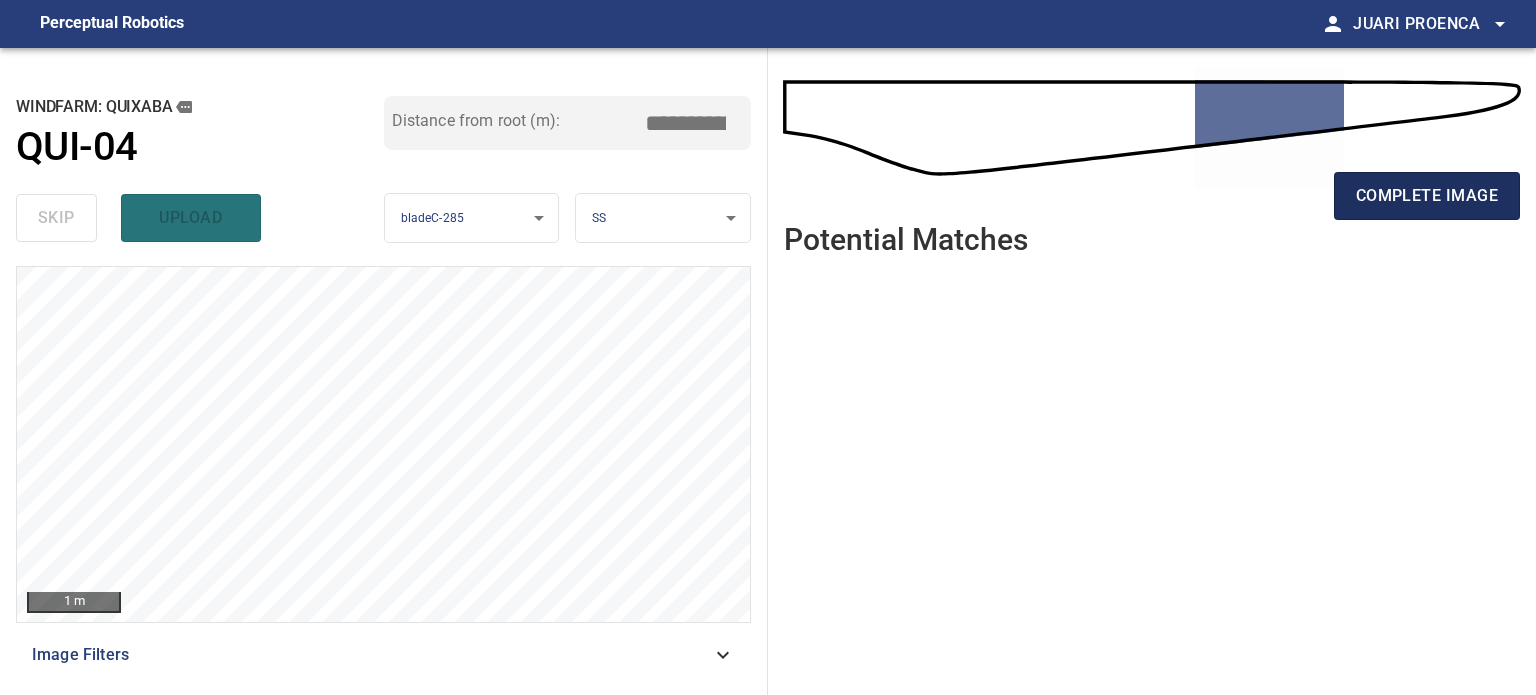 click on "complete image" at bounding box center (1427, 196) 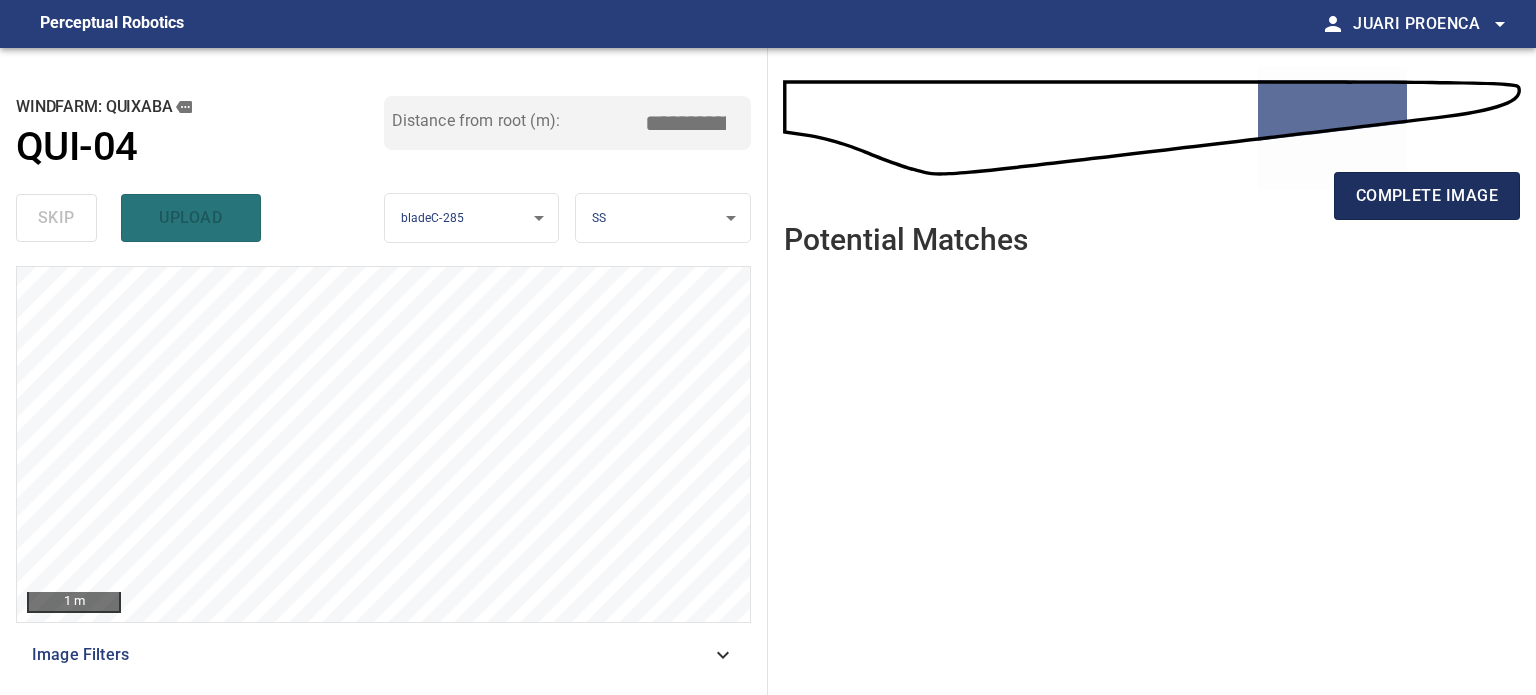 click on "complete image" at bounding box center (1427, 196) 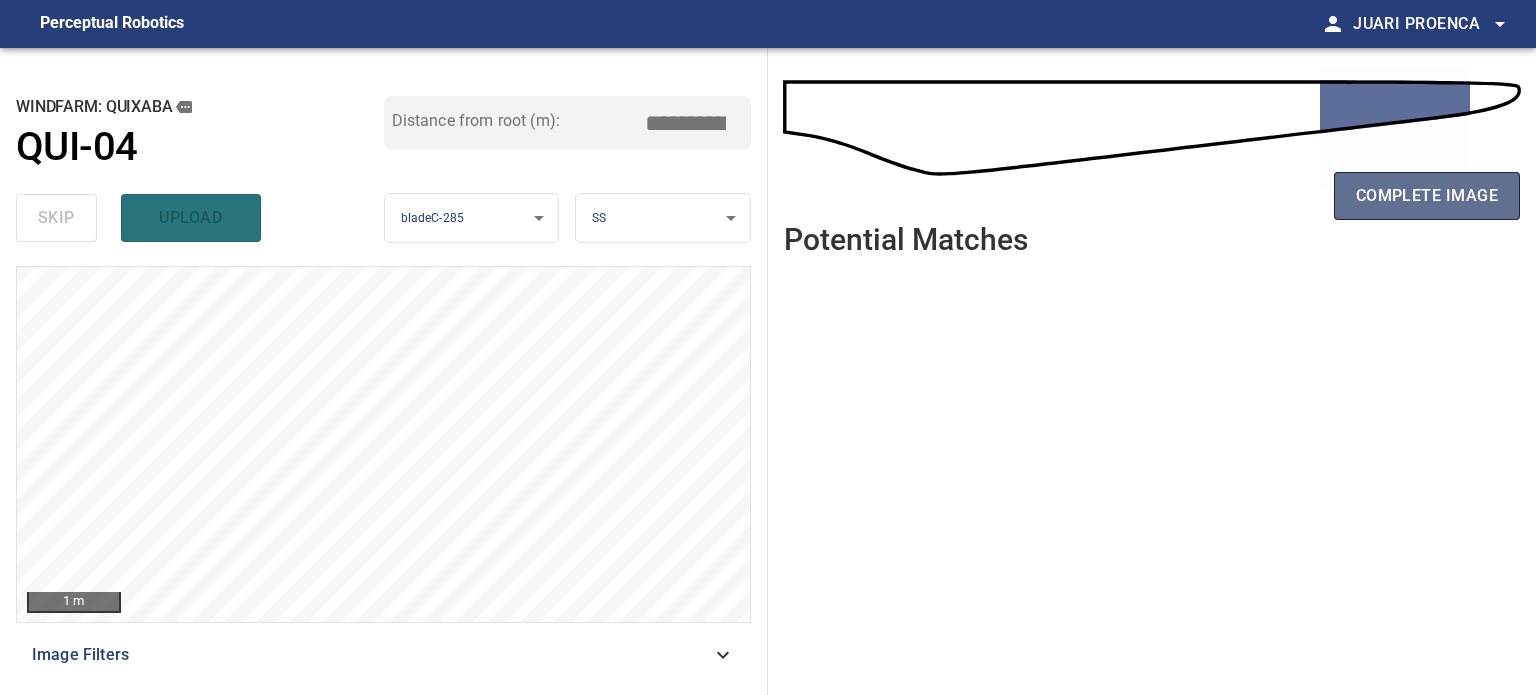 click on "complete image" at bounding box center (1427, 196) 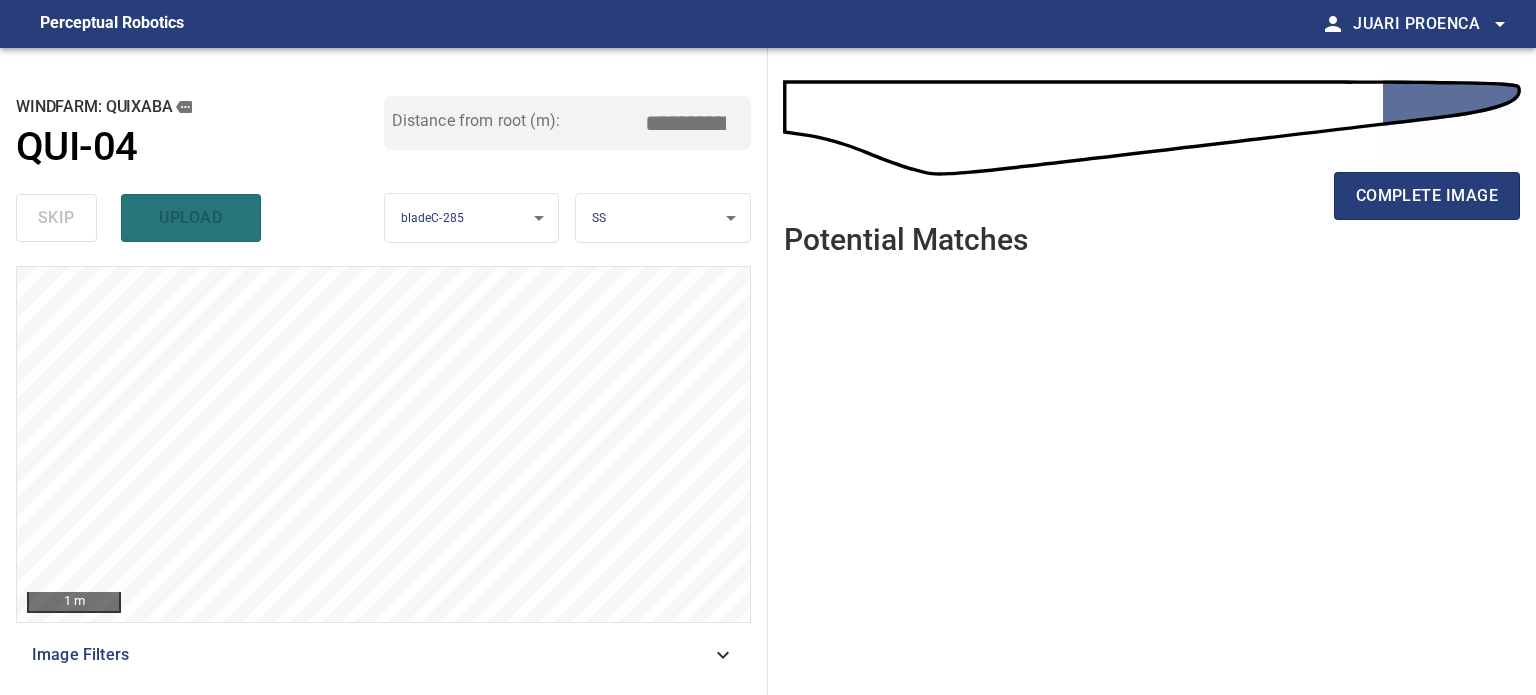 click on "complete image" at bounding box center [1427, 196] 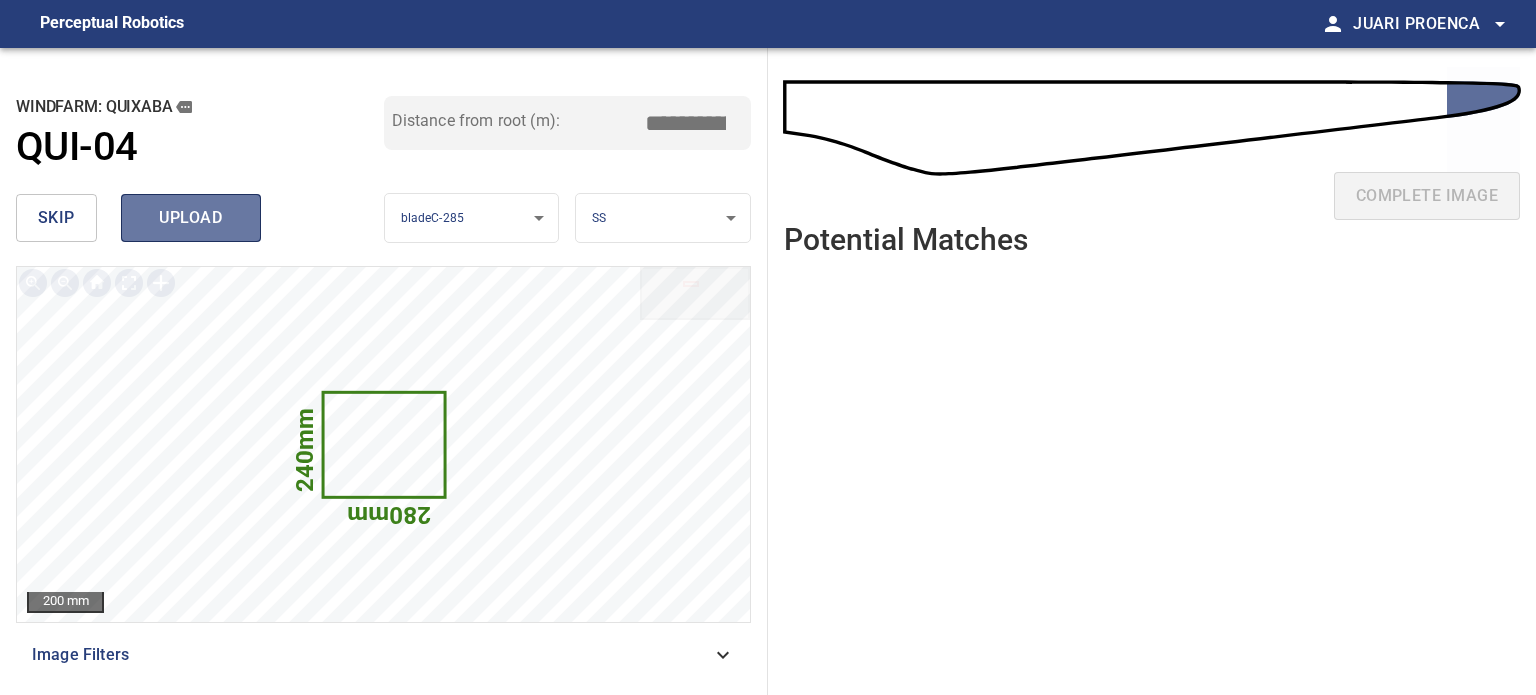 click on "upload" at bounding box center (191, 218) 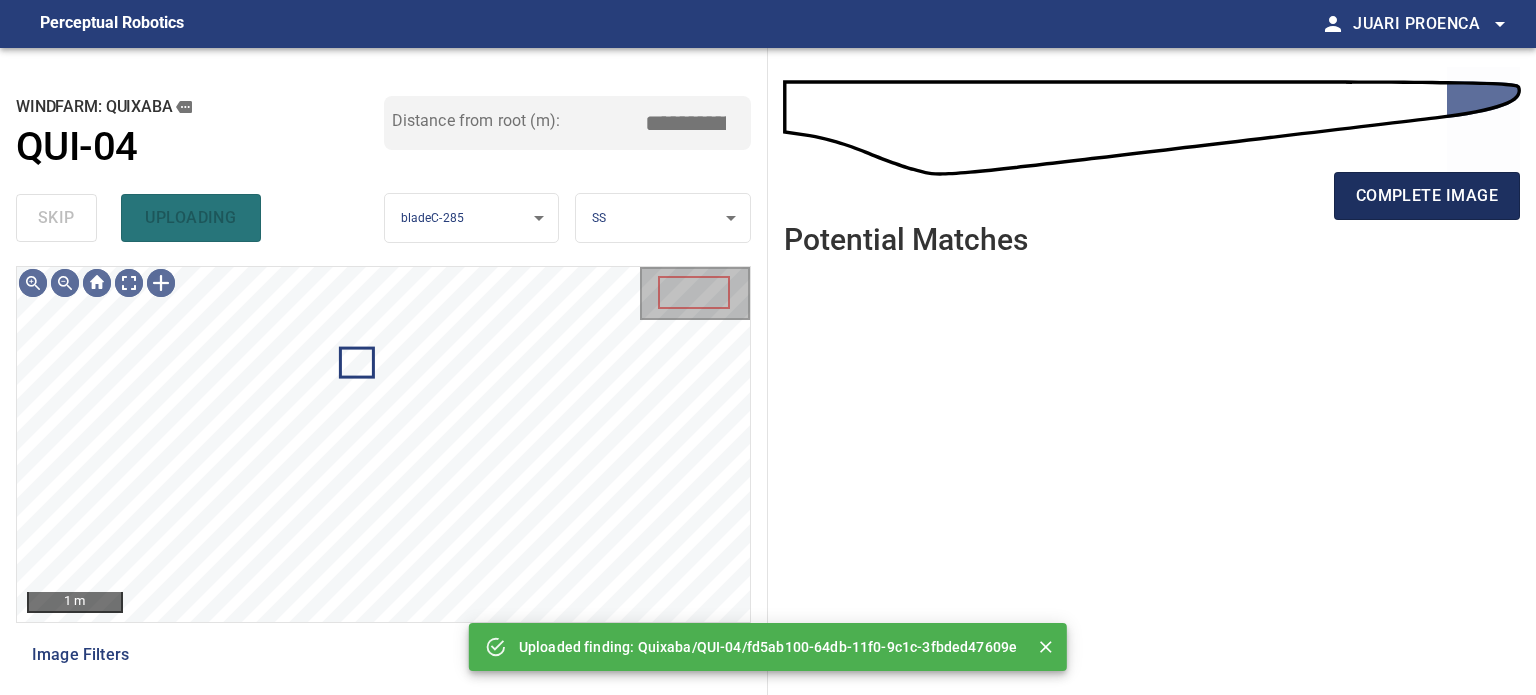 click on "complete image" at bounding box center (1427, 196) 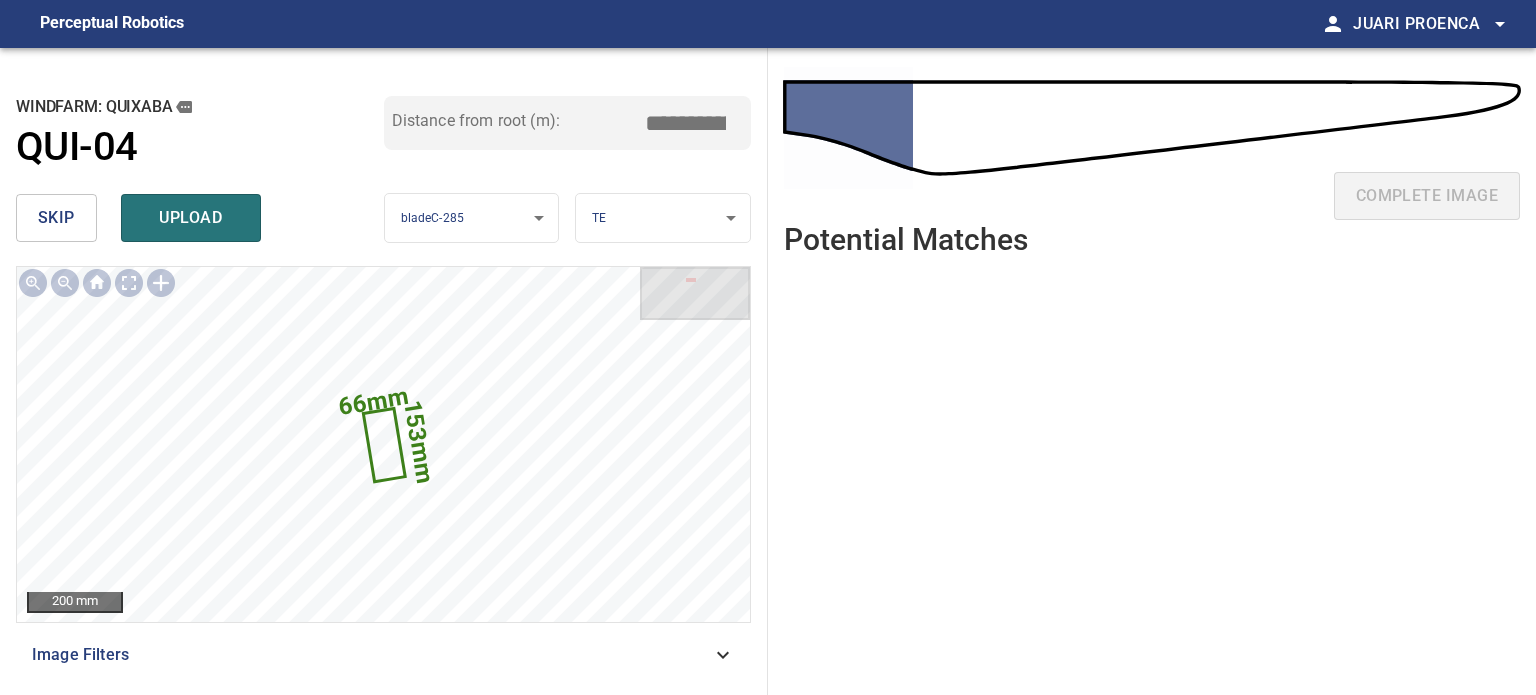 click on "upload" at bounding box center [191, 218] 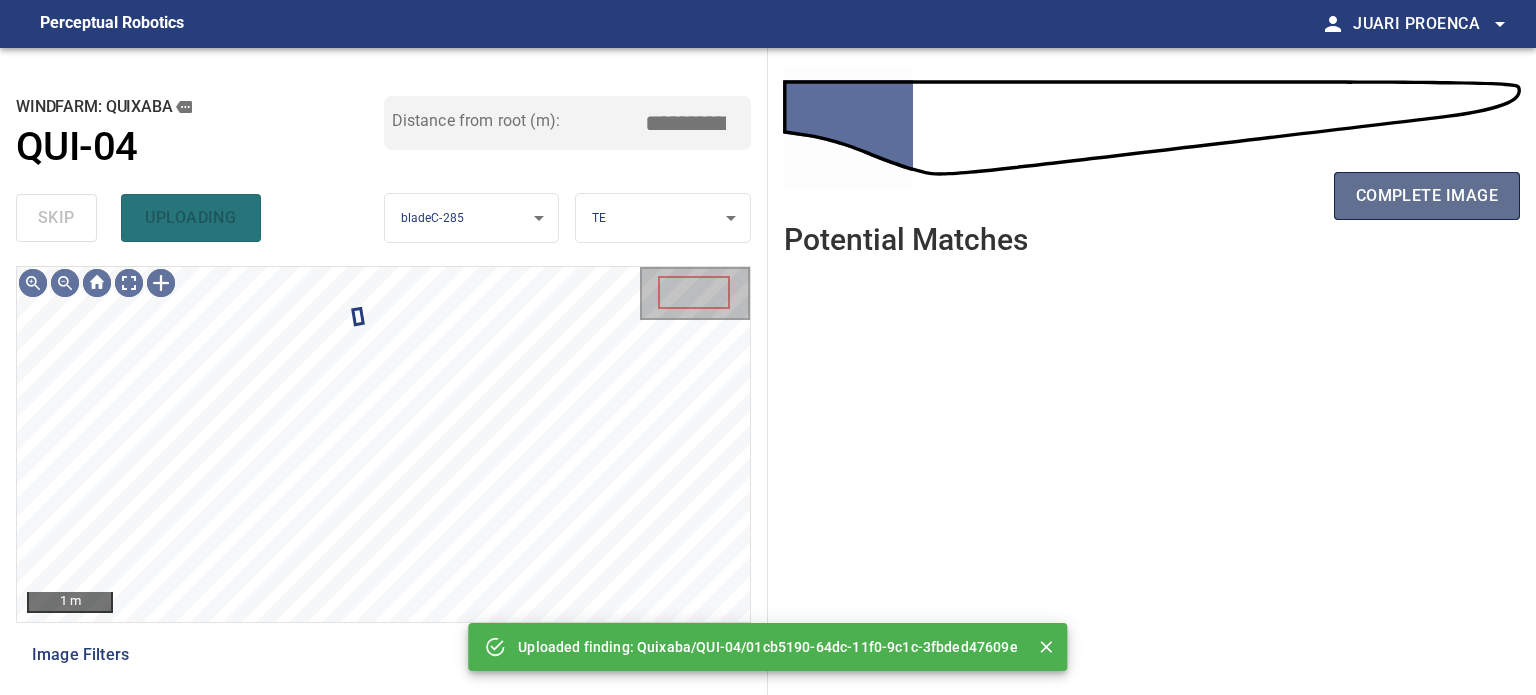 click on "complete image" at bounding box center [1427, 196] 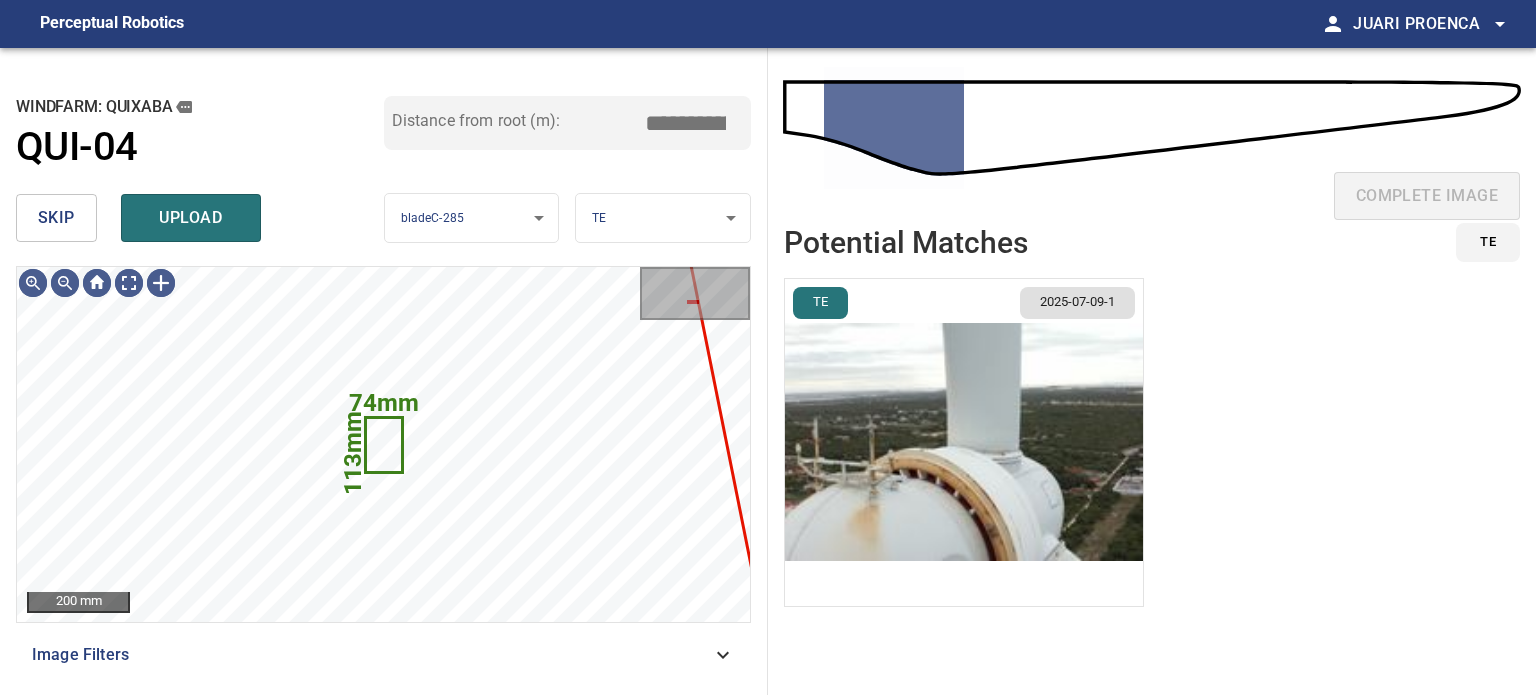 click on "skip" at bounding box center (56, 218) 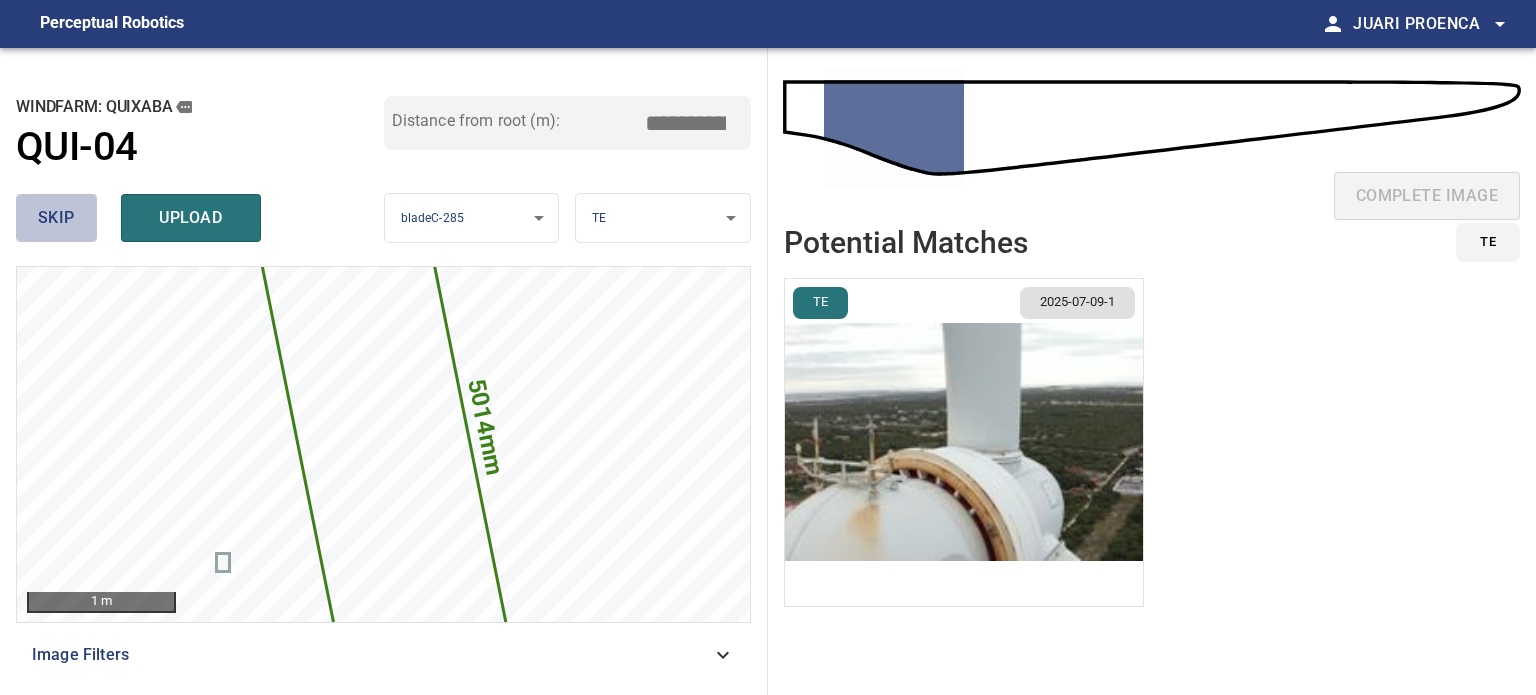 click on "skip" at bounding box center (56, 218) 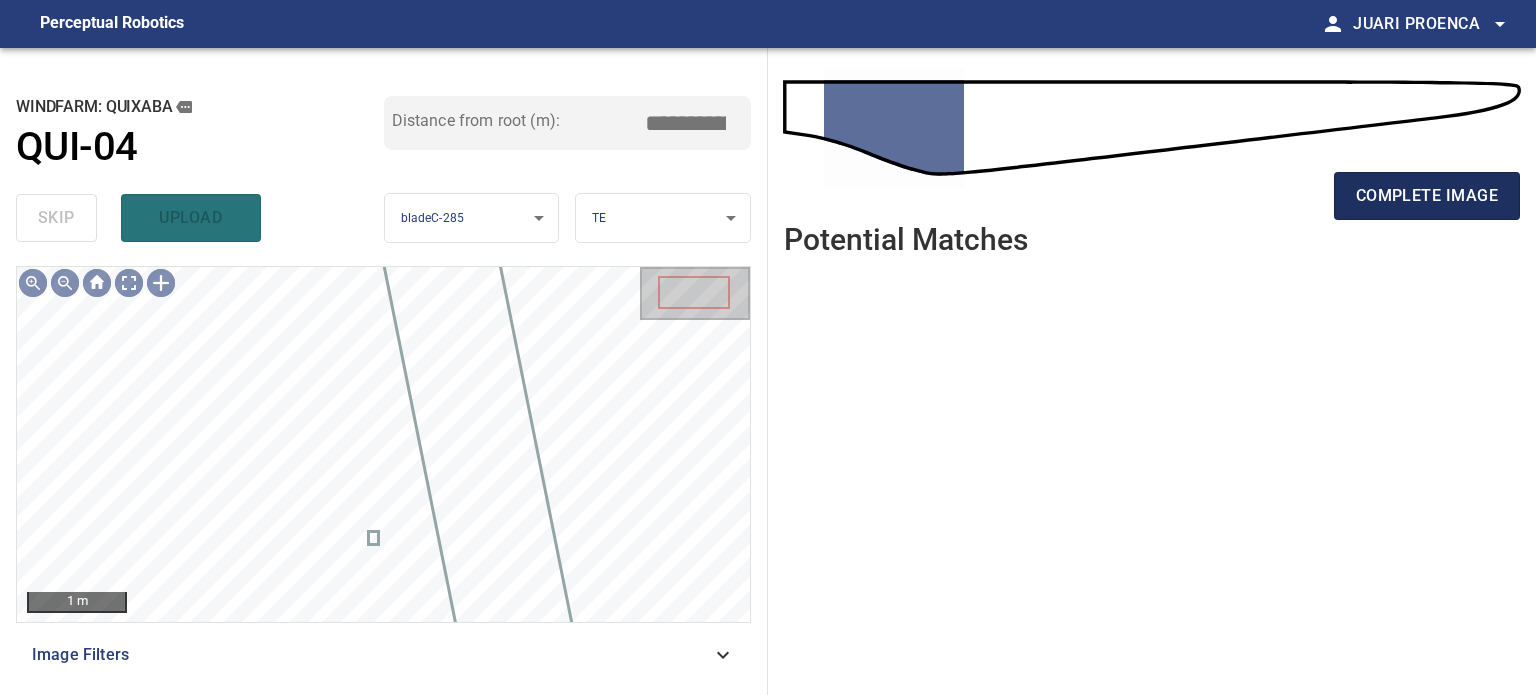 click on "complete image" at bounding box center [1427, 196] 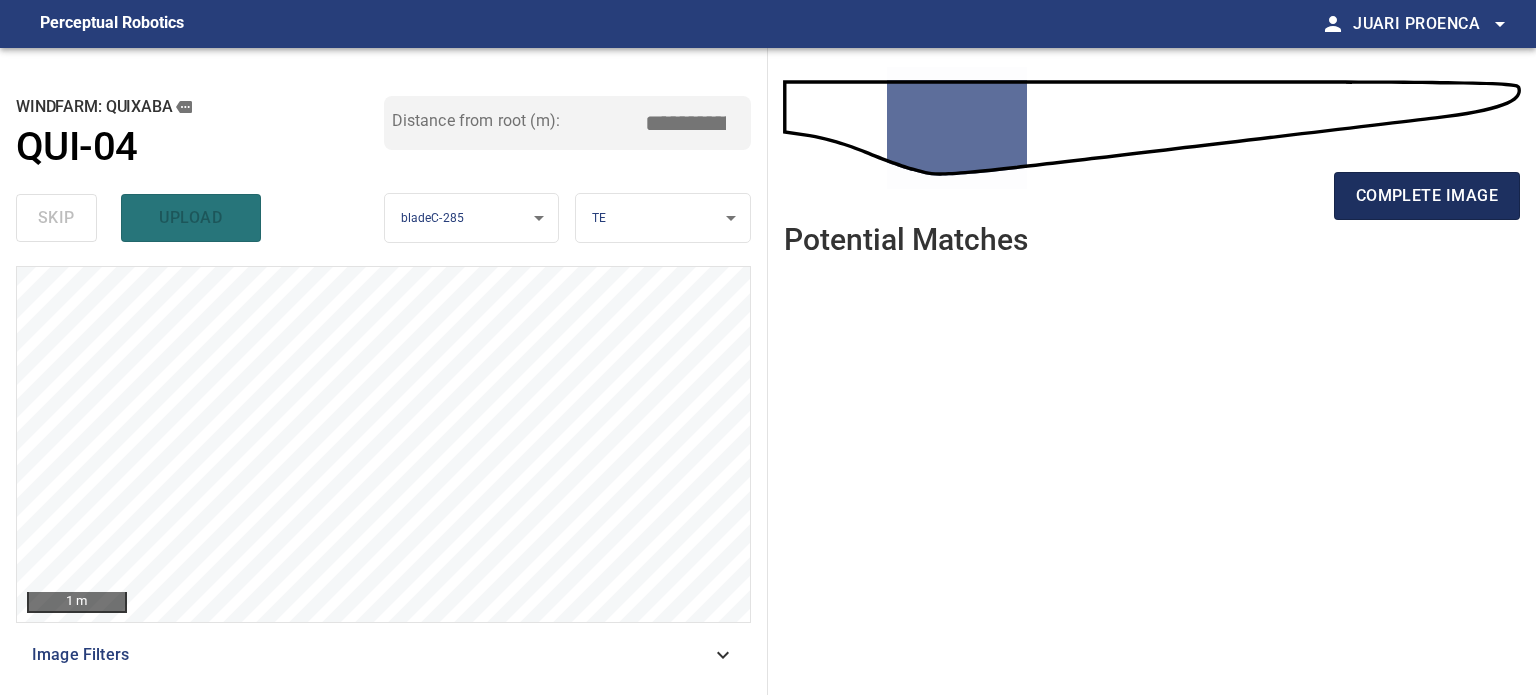 click on "complete image" at bounding box center [1427, 196] 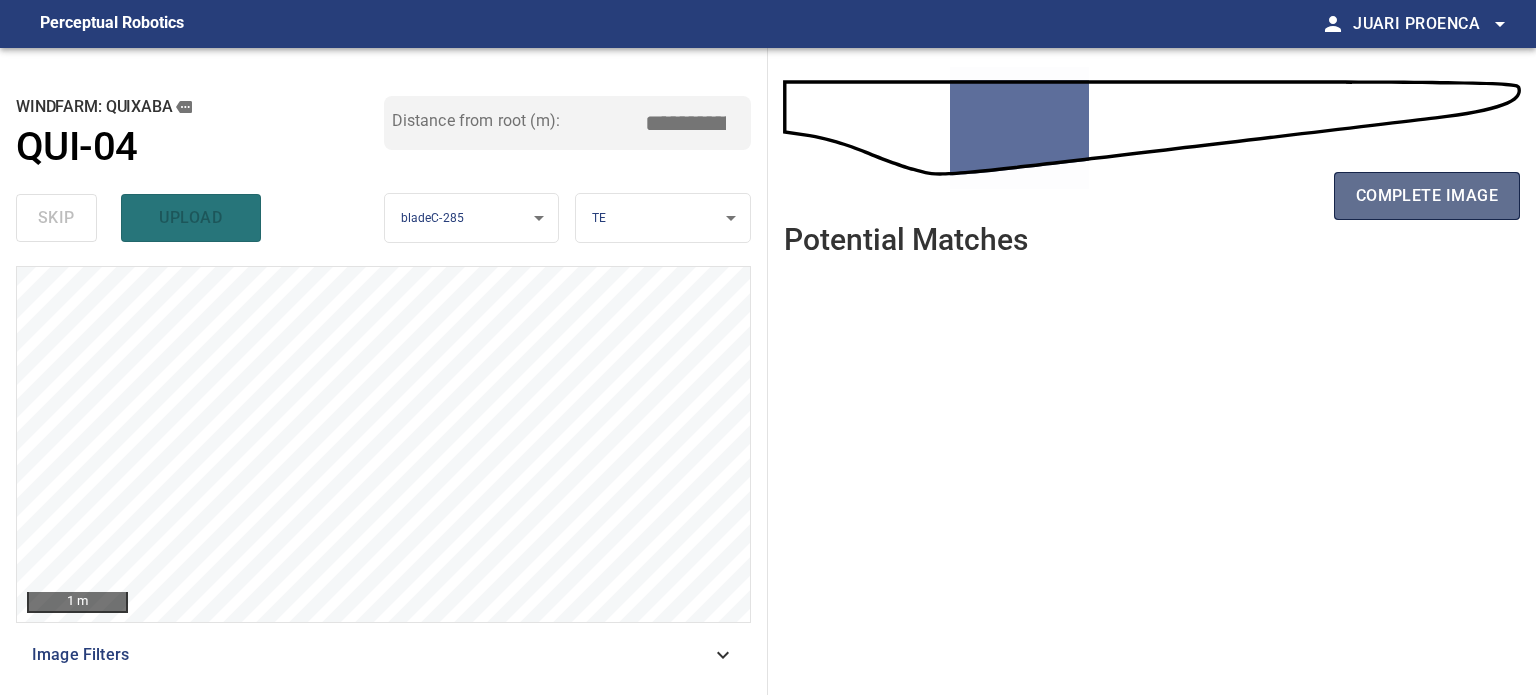 click on "complete image" at bounding box center (1427, 196) 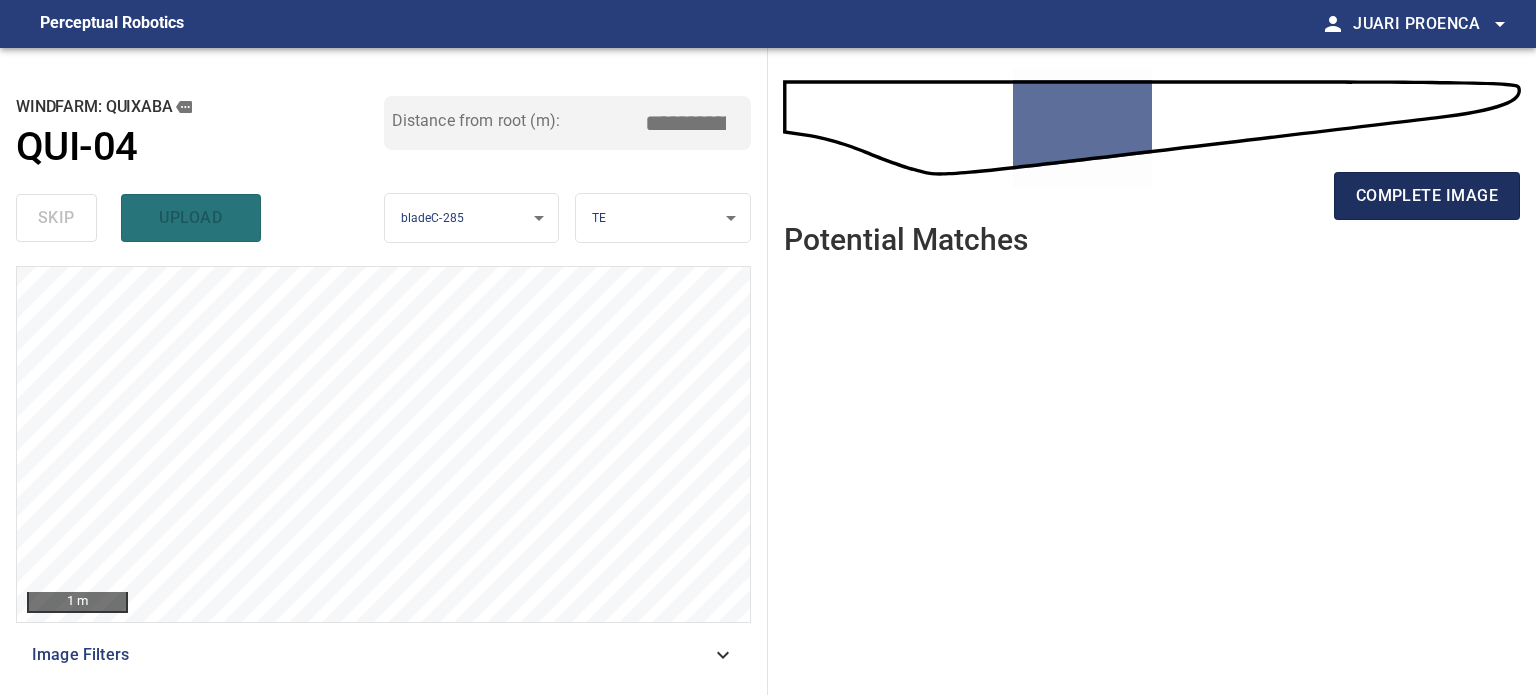 click on "complete image" at bounding box center (1427, 196) 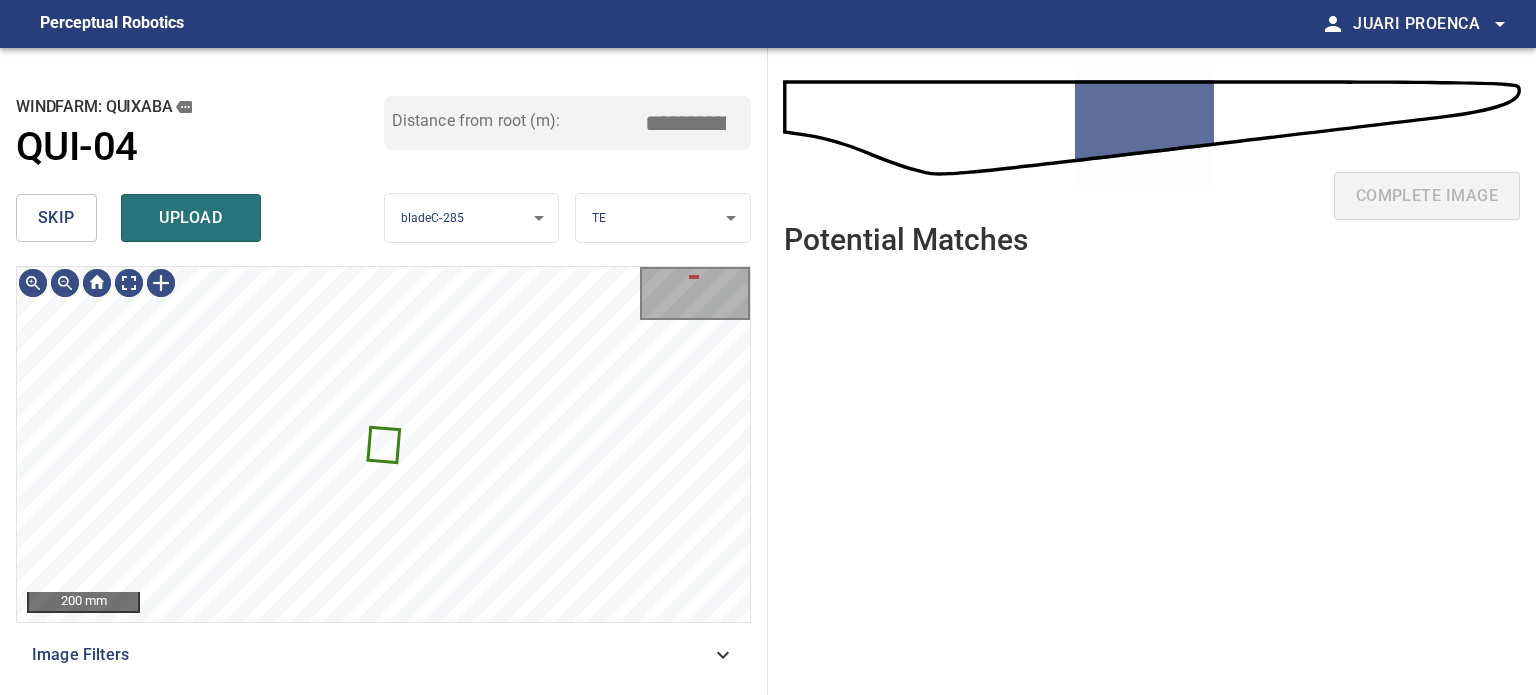 click on "skip" at bounding box center [56, 218] 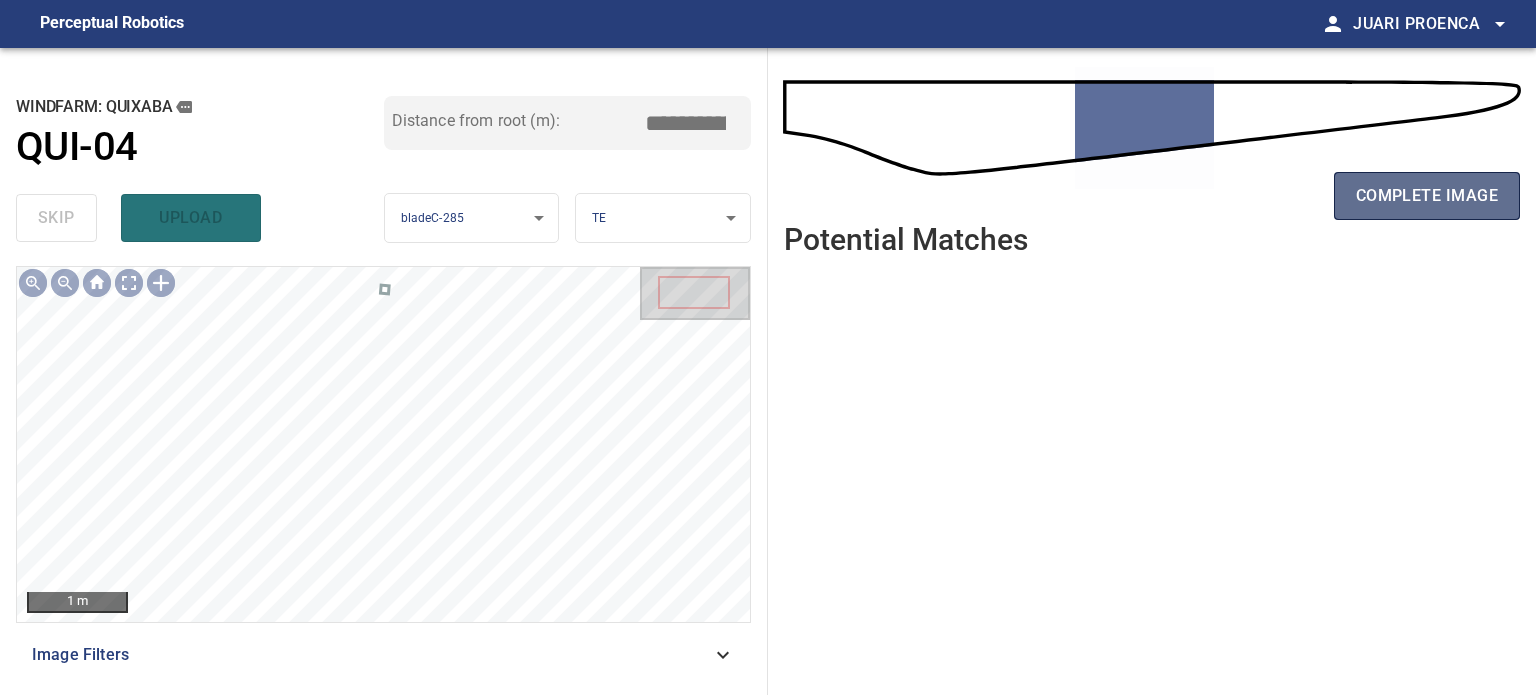 drag, startPoint x: 1366, startPoint y: 195, endPoint x: 1356, endPoint y: 197, distance: 10.198039 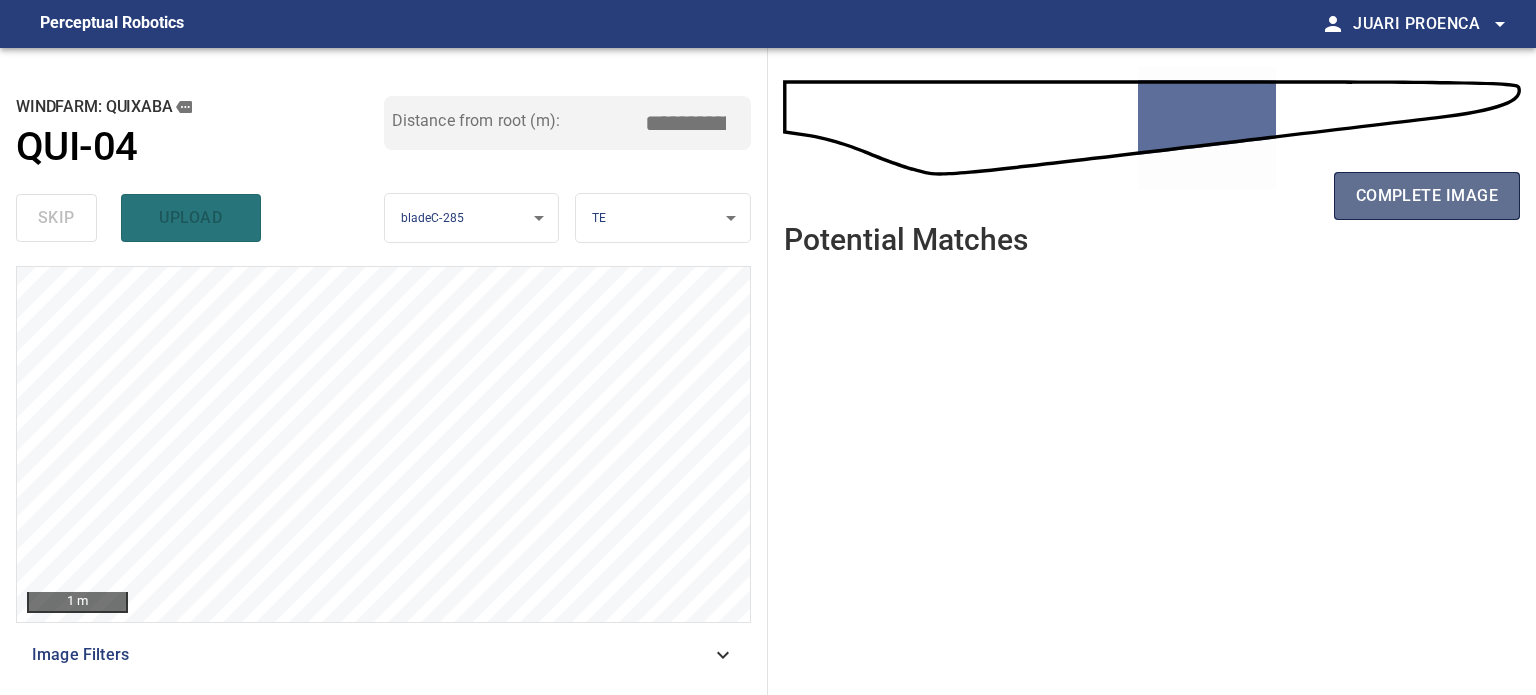click on "complete image" at bounding box center (1427, 196) 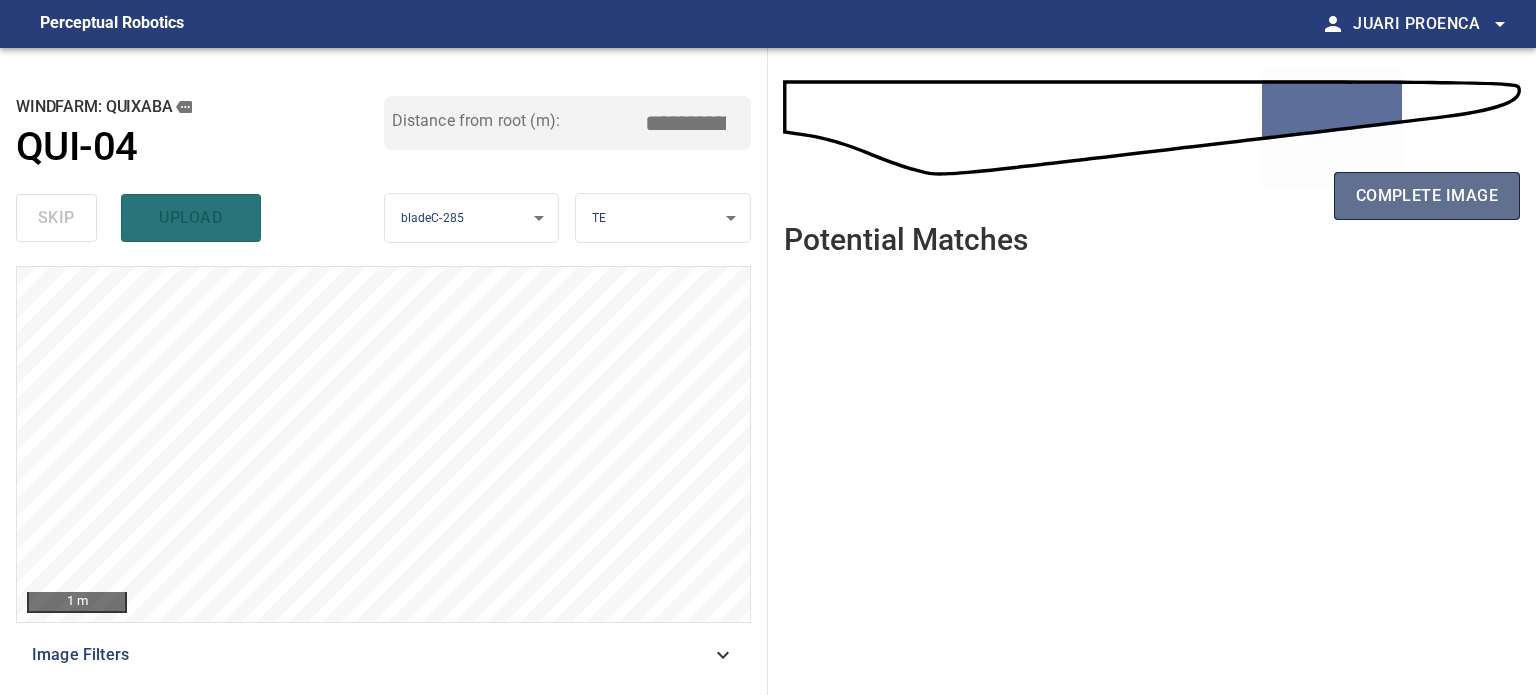 click on "complete image" at bounding box center [1427, 196] 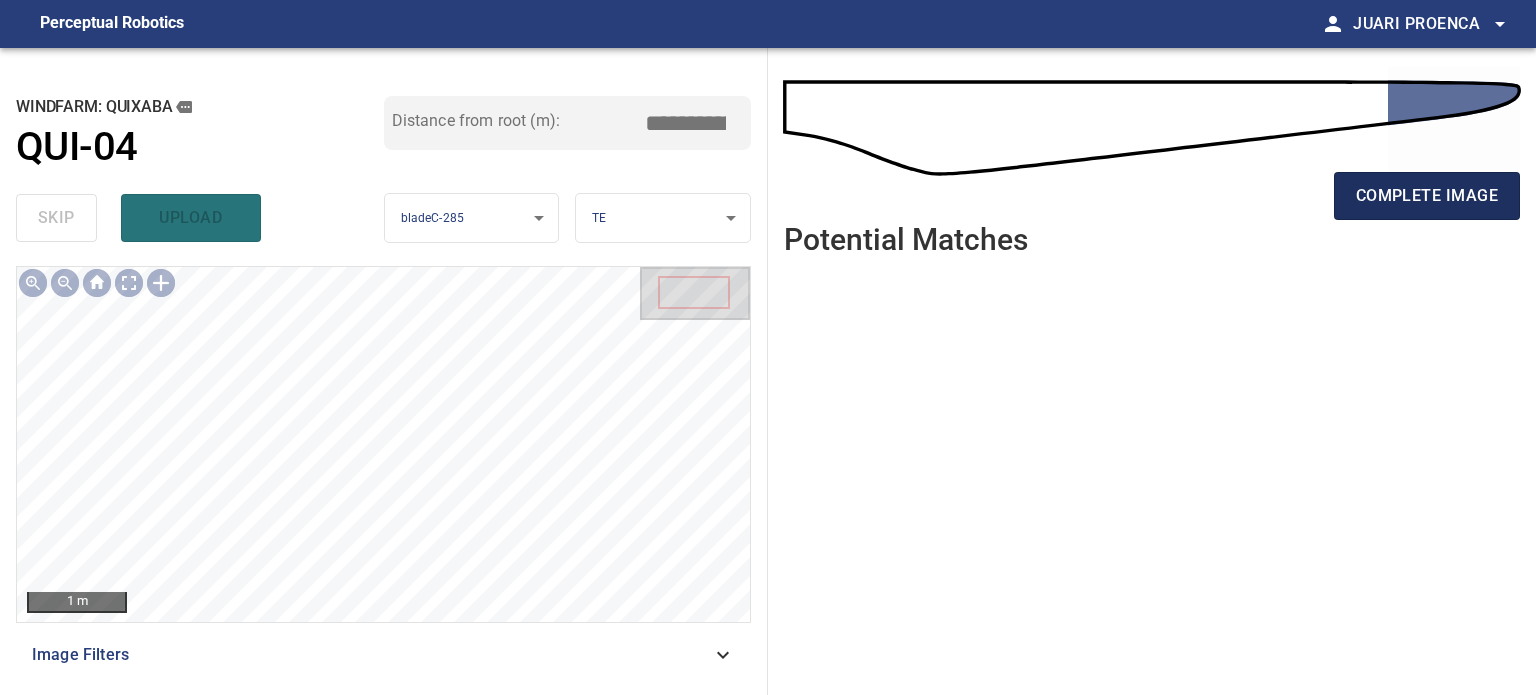click on "complete image" at bounding box center [1427, 196] 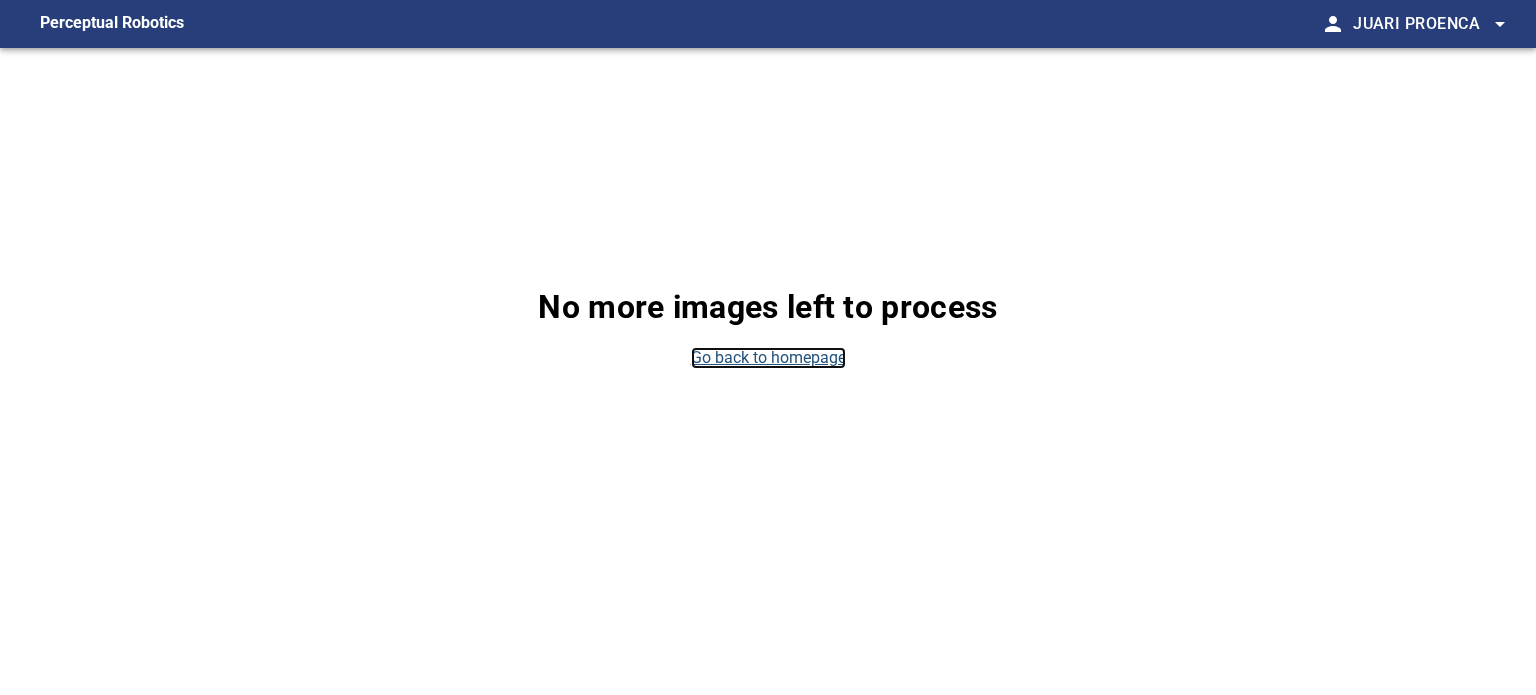 click on "Go back to homepage" at bounding box center (768, 358) 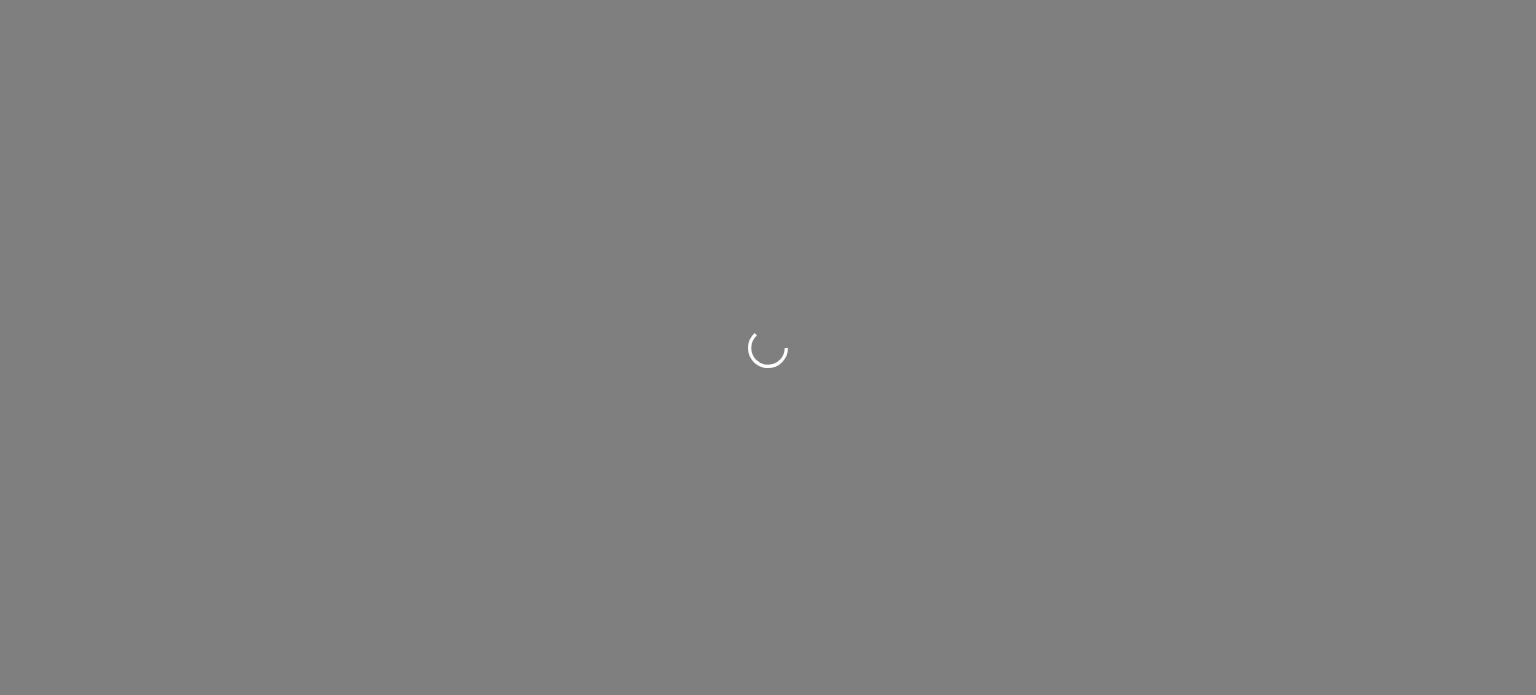 scroll, scrollTop: 0, scrollLeft: 0, axis: both 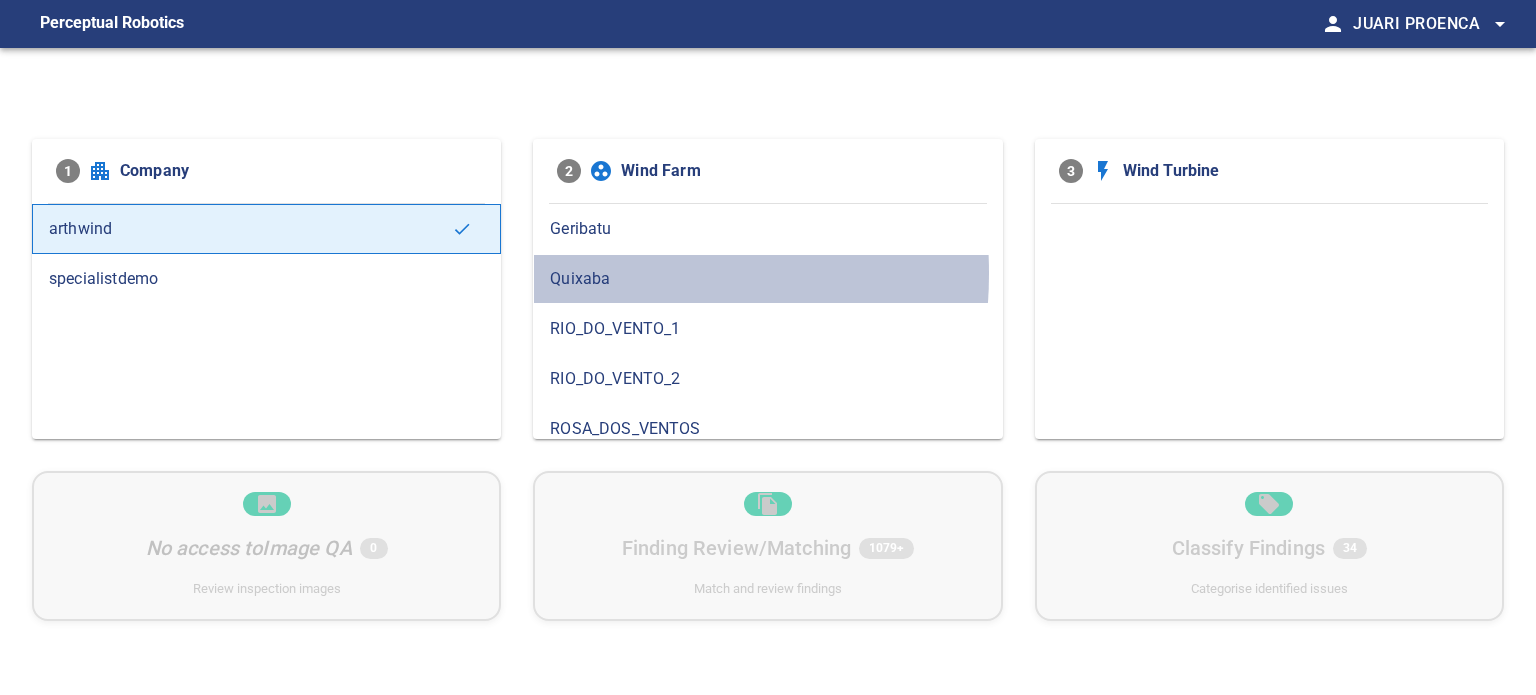 click on "Quixaba" at bounding box center (767, 279) 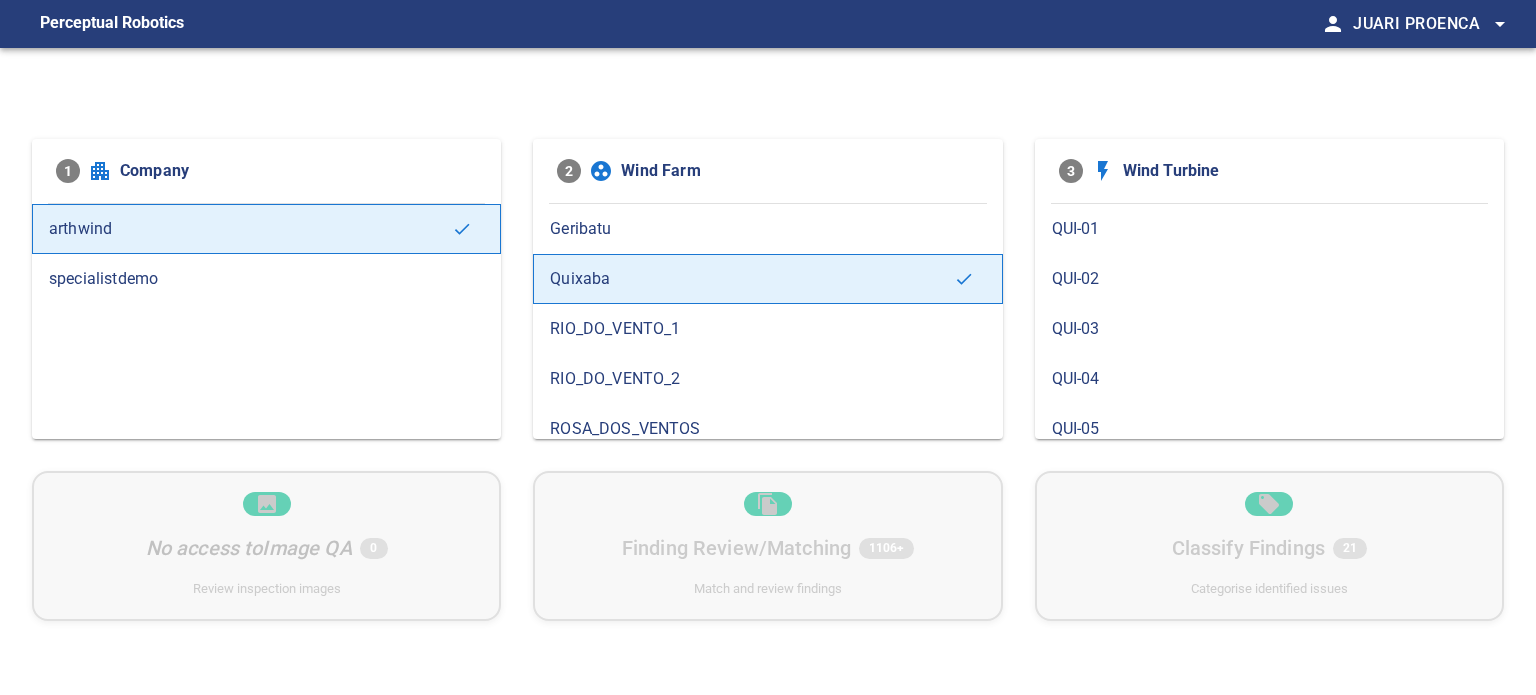 click on "QUI-04" at bounding box center [1269, 379] 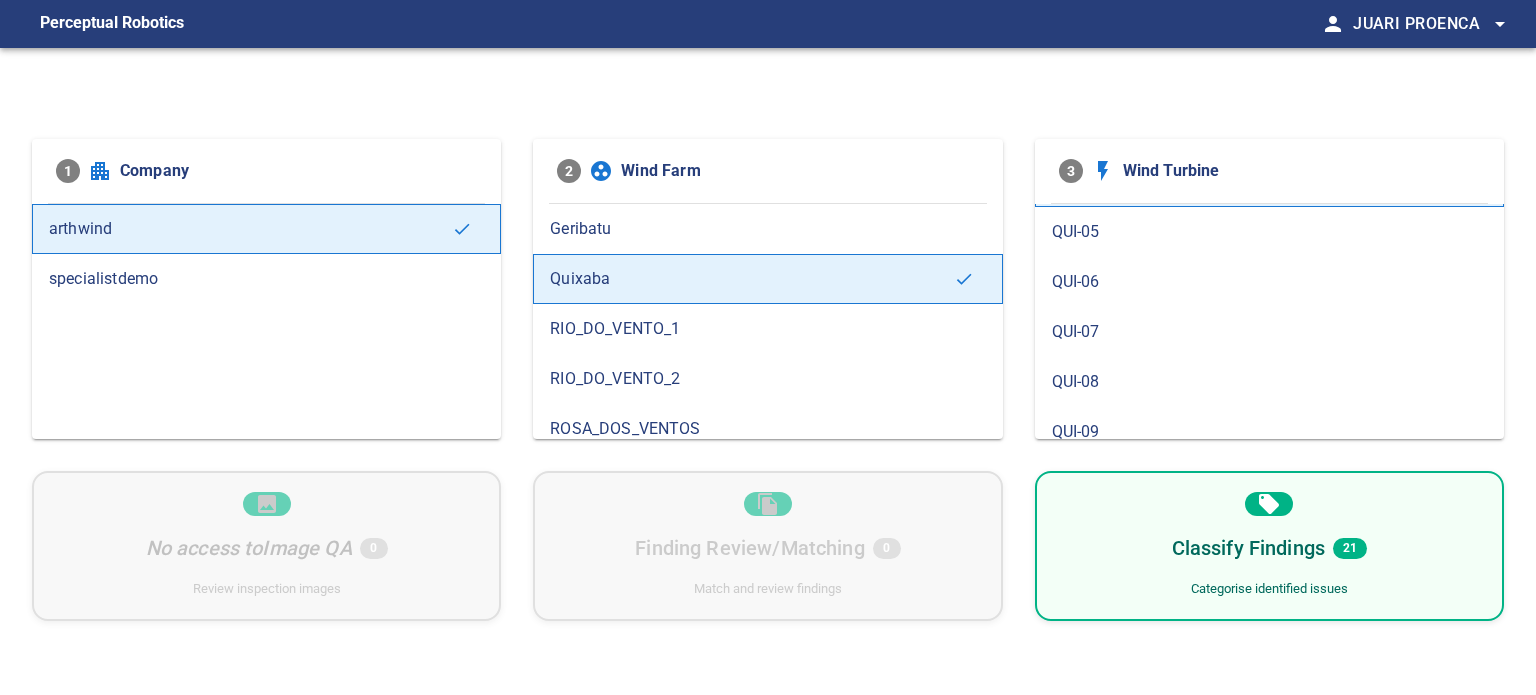 scroll, scrollTop: 200, scrollLeft: 0, axis: vertical 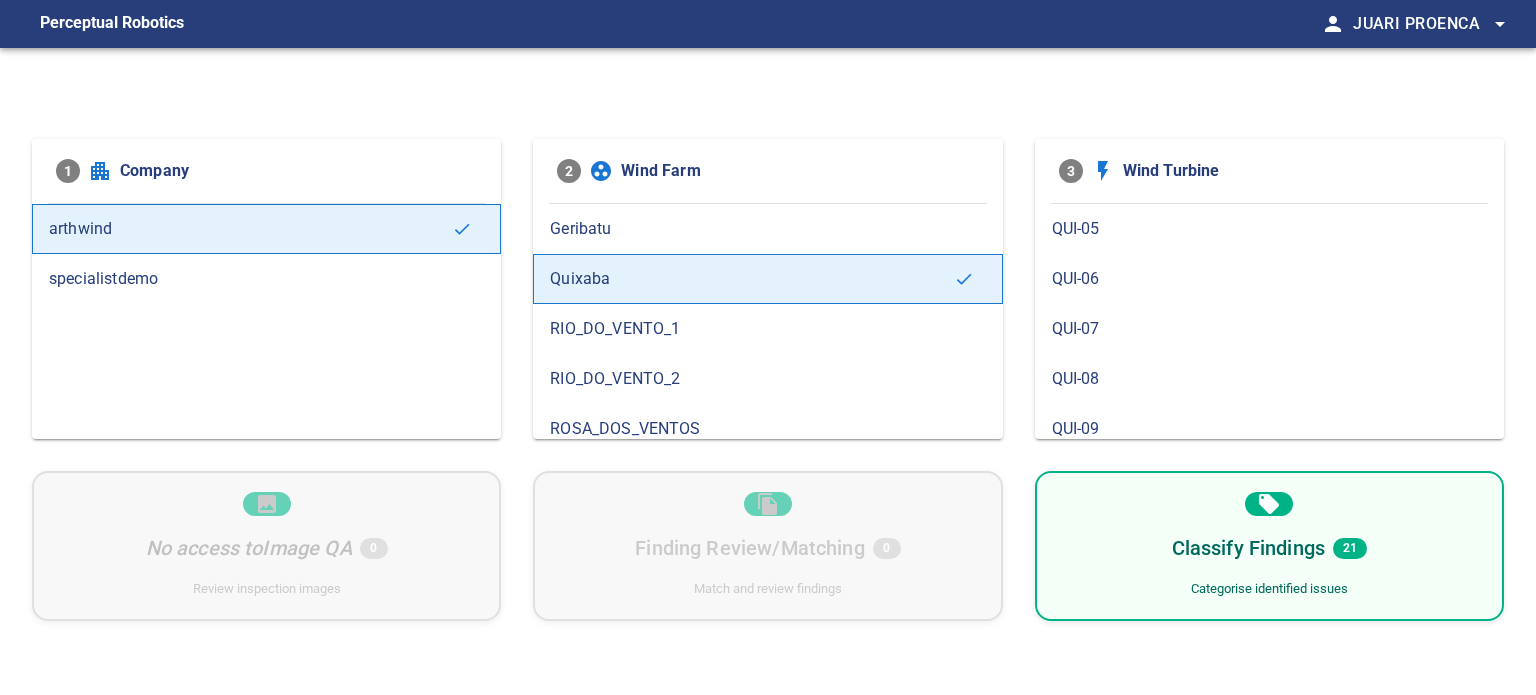 click on "Classify Findings 21 Categorise identified issues" at bounding box center (1269, 546) 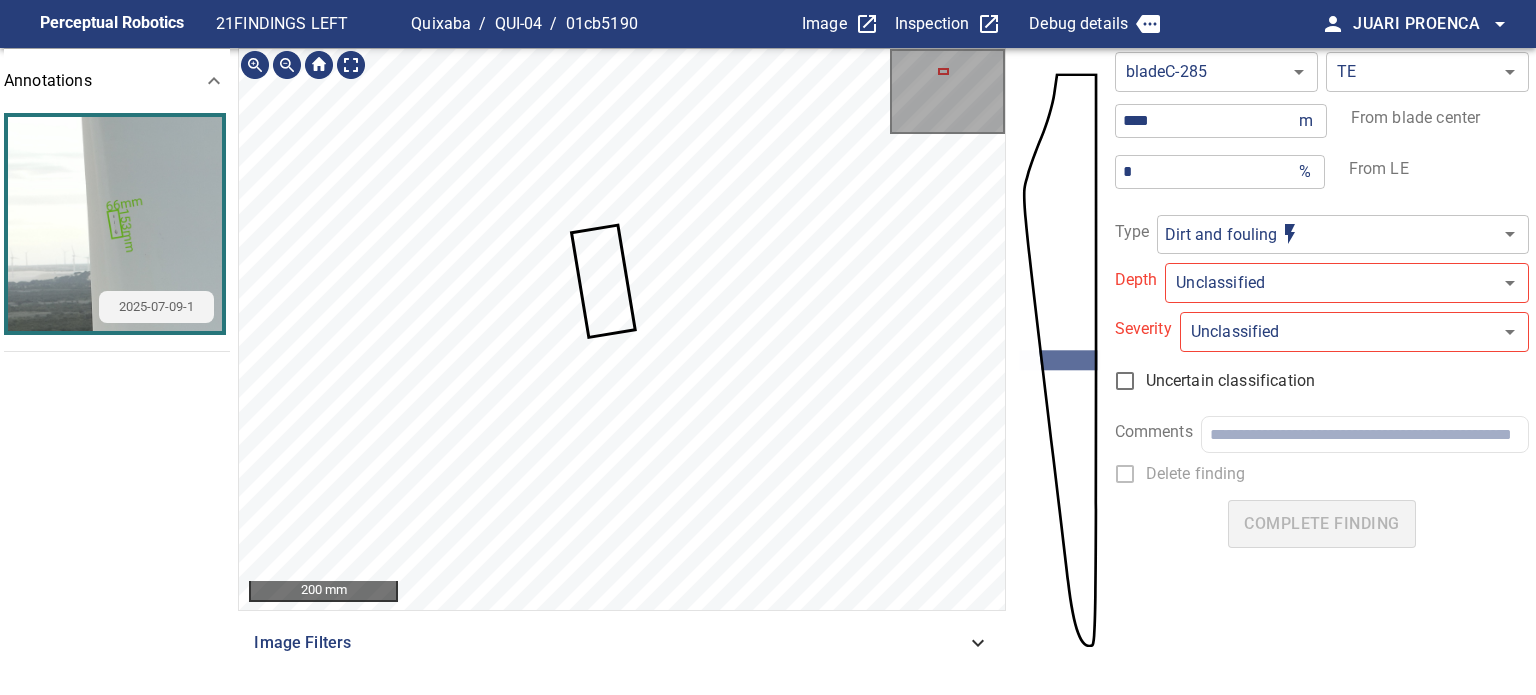 click 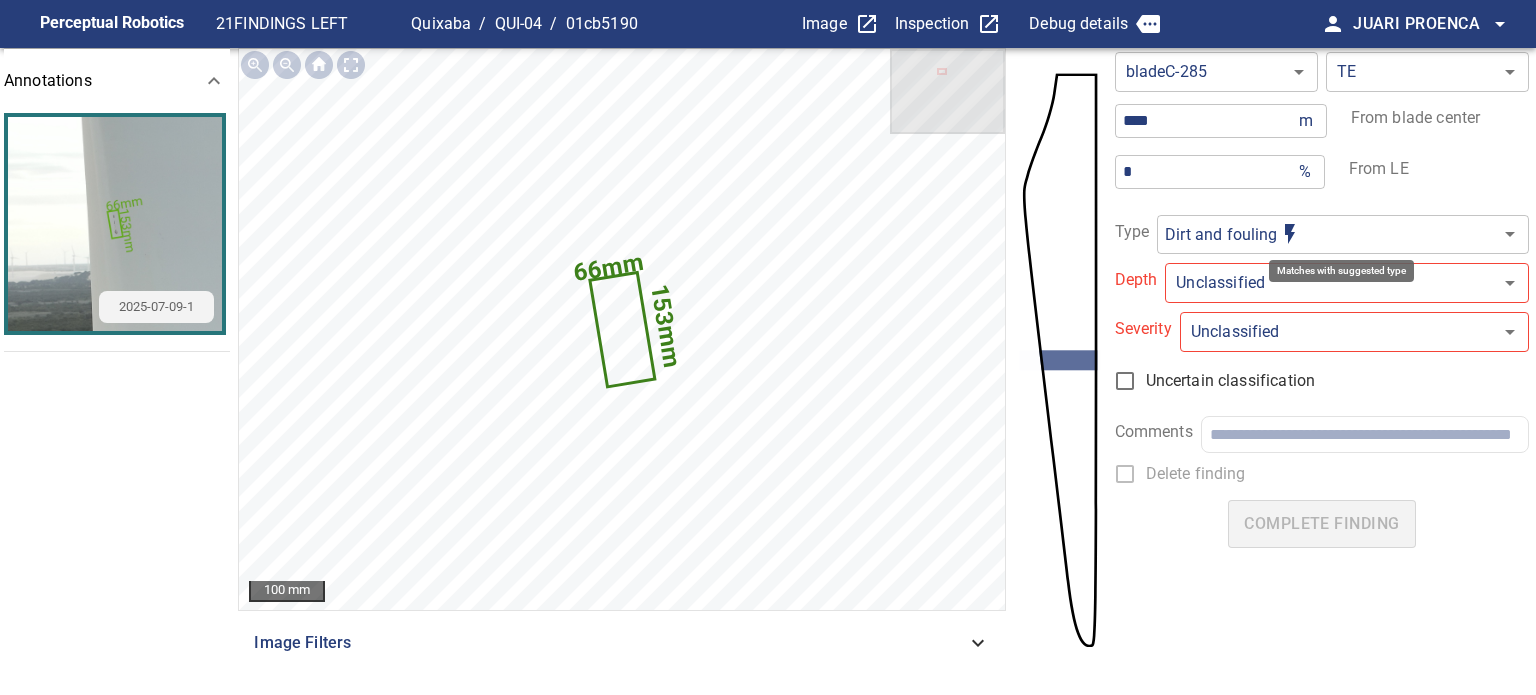 click on "**********" at bounding box center (768, 347) 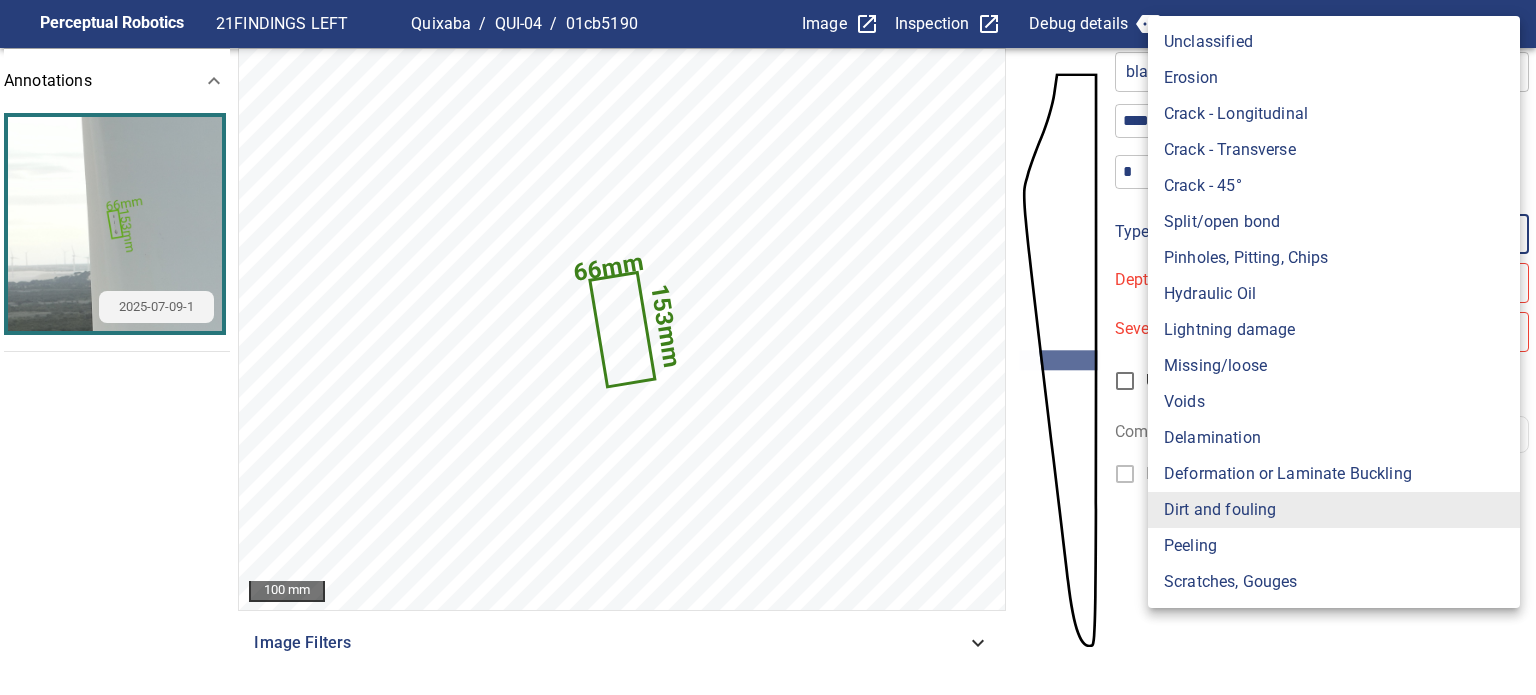 click on "Lightning damage" at bounding box center [1334, 330] 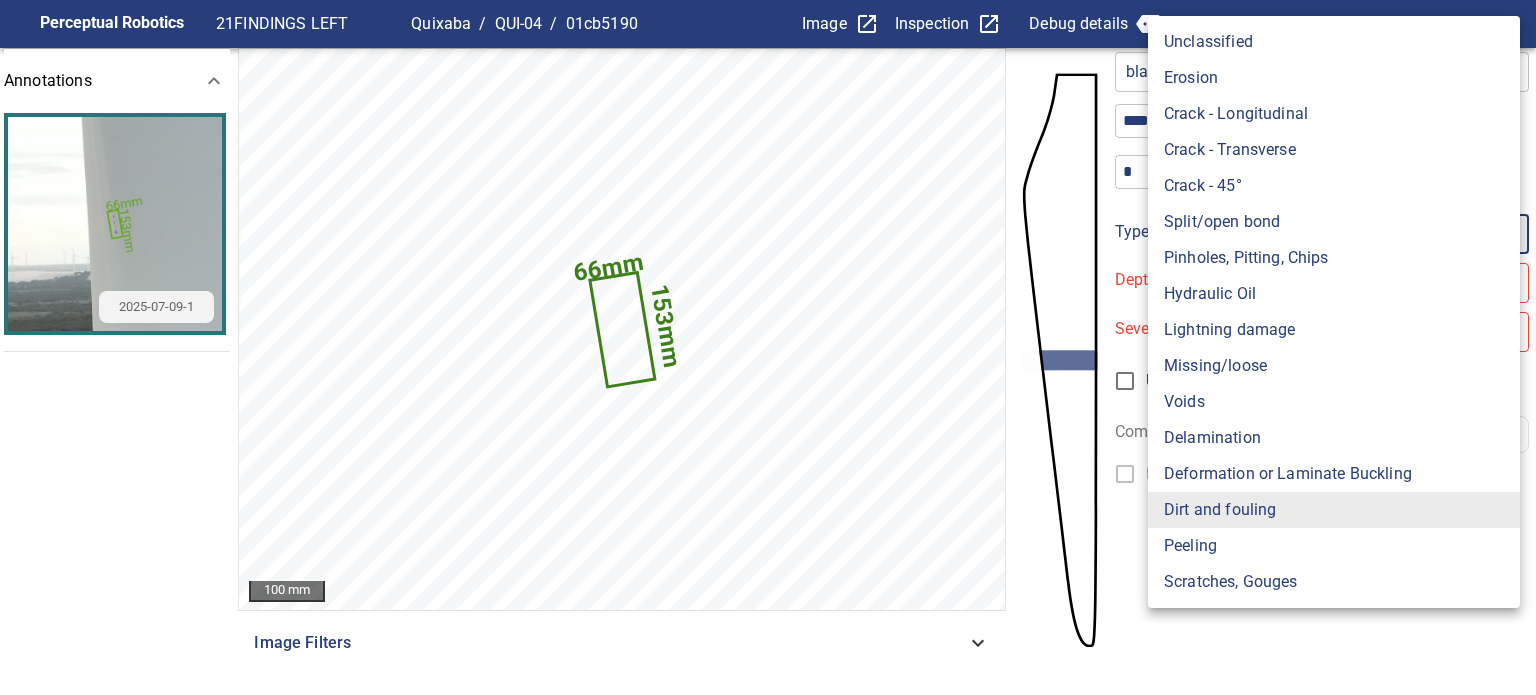 type on "**********" 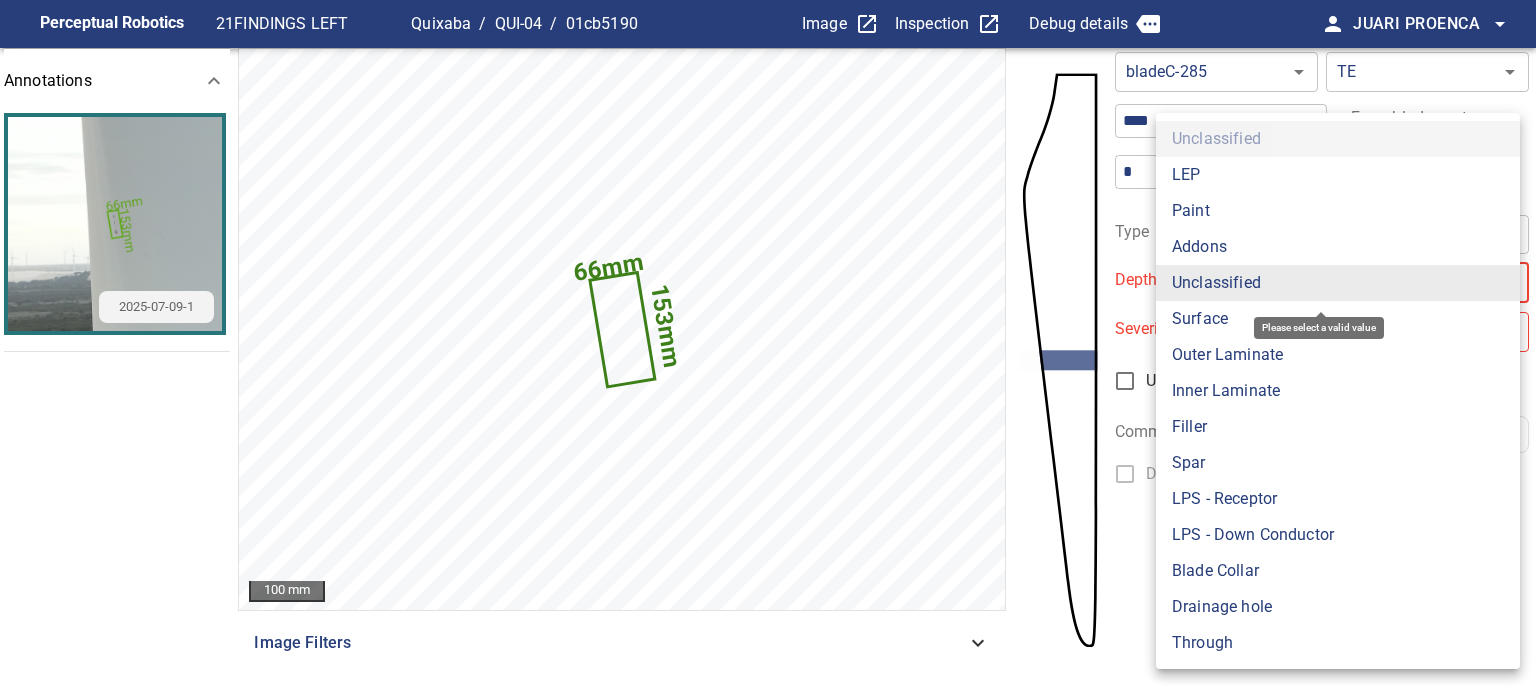 click on "**********" at bounding box center (768, 347) 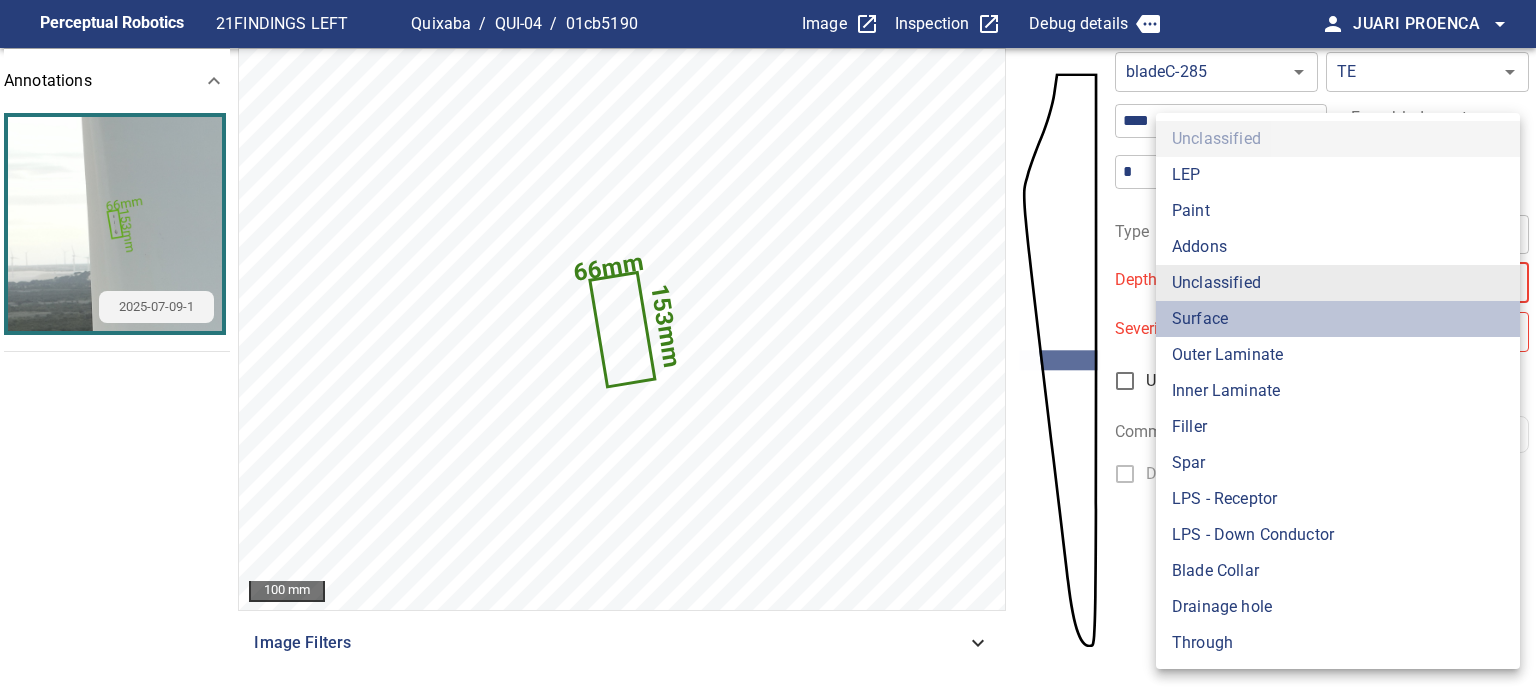 click on "Surface" at bounding box center [1338, 319] 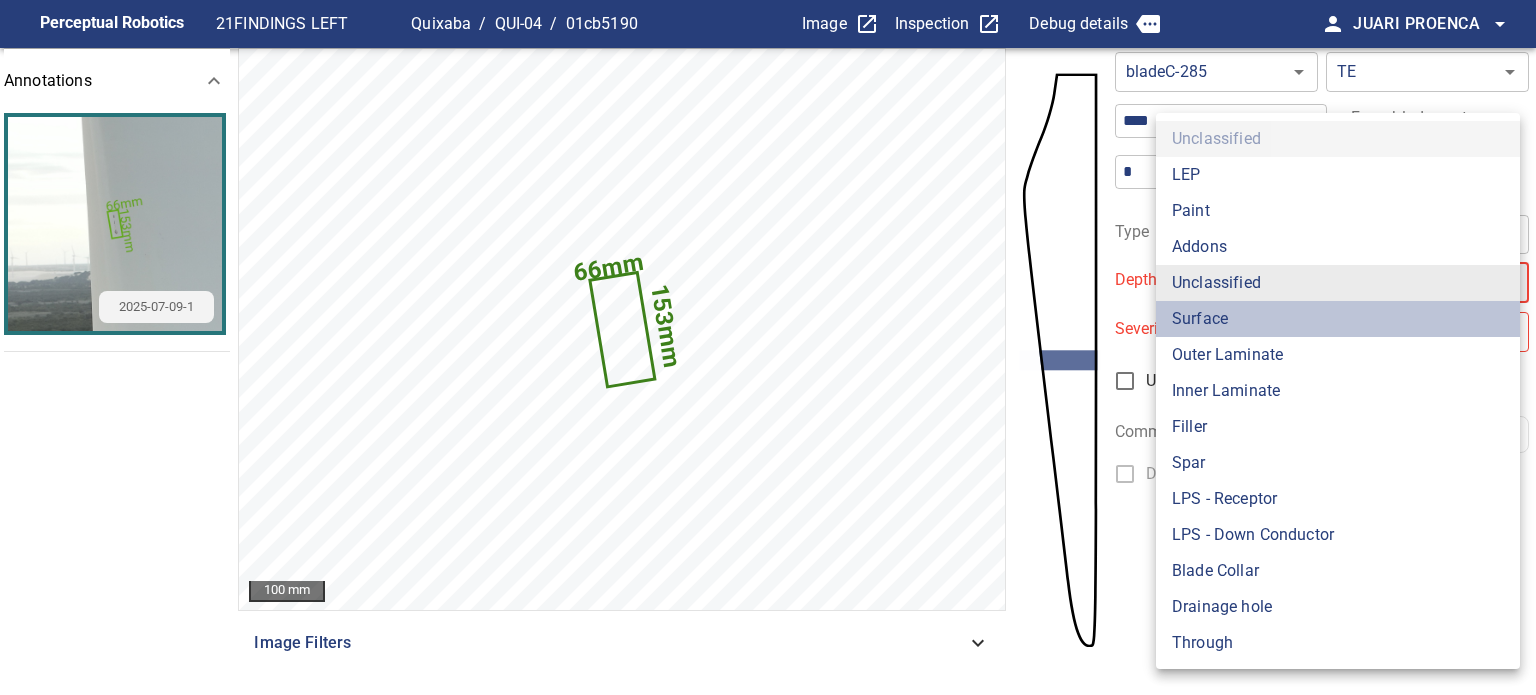 type on "*******" 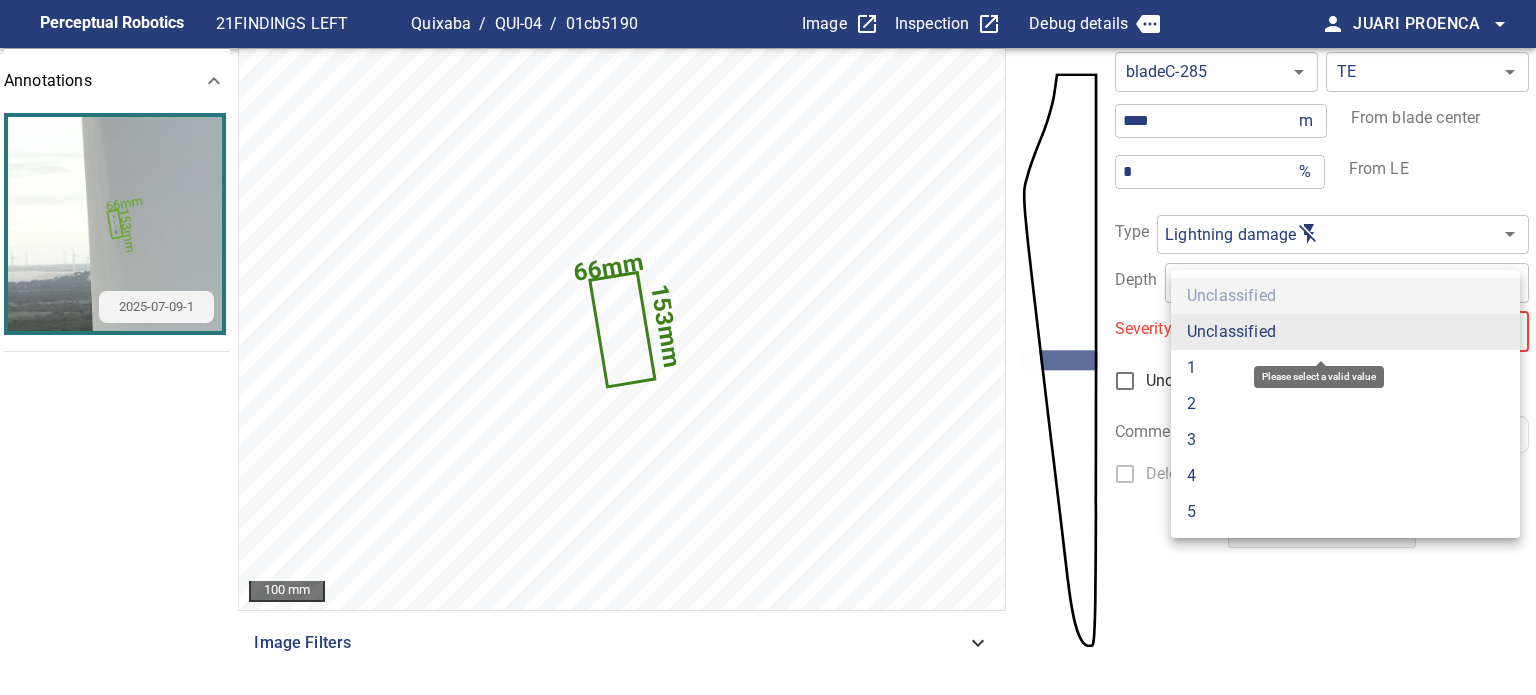click on "**********" at bounding box center (768, 347) 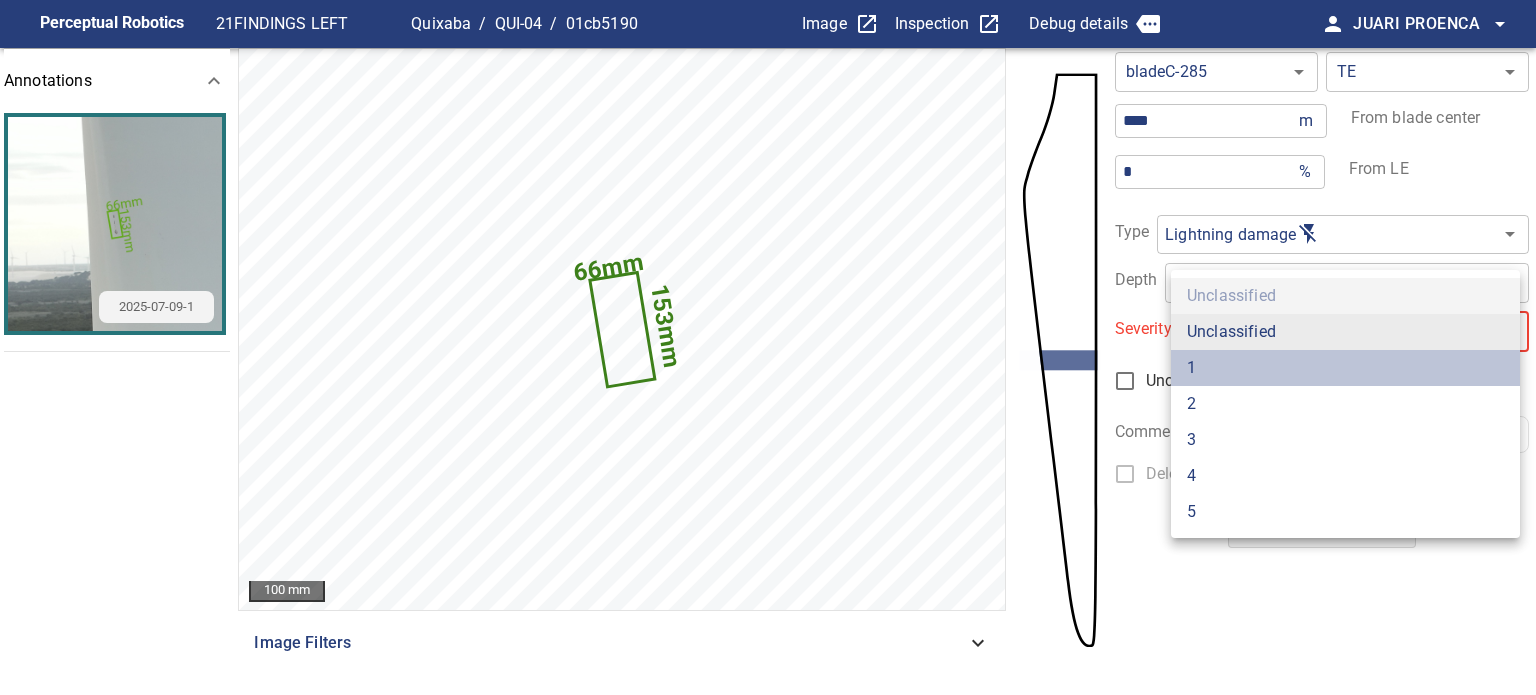 drag, startPoint x: 1192, startPoint y: 364, endPoint x: 1228, endPoint y: 387, distance: 42.72002 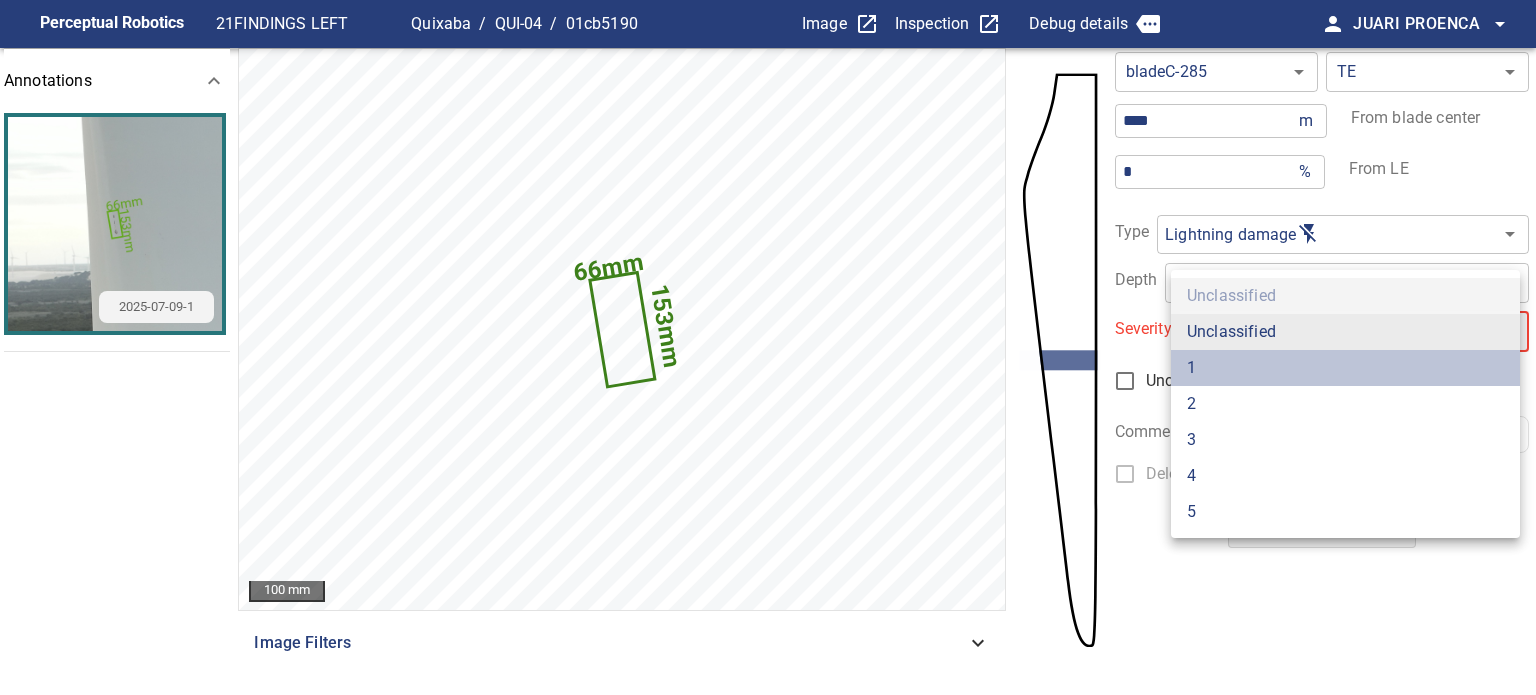 type on "*" 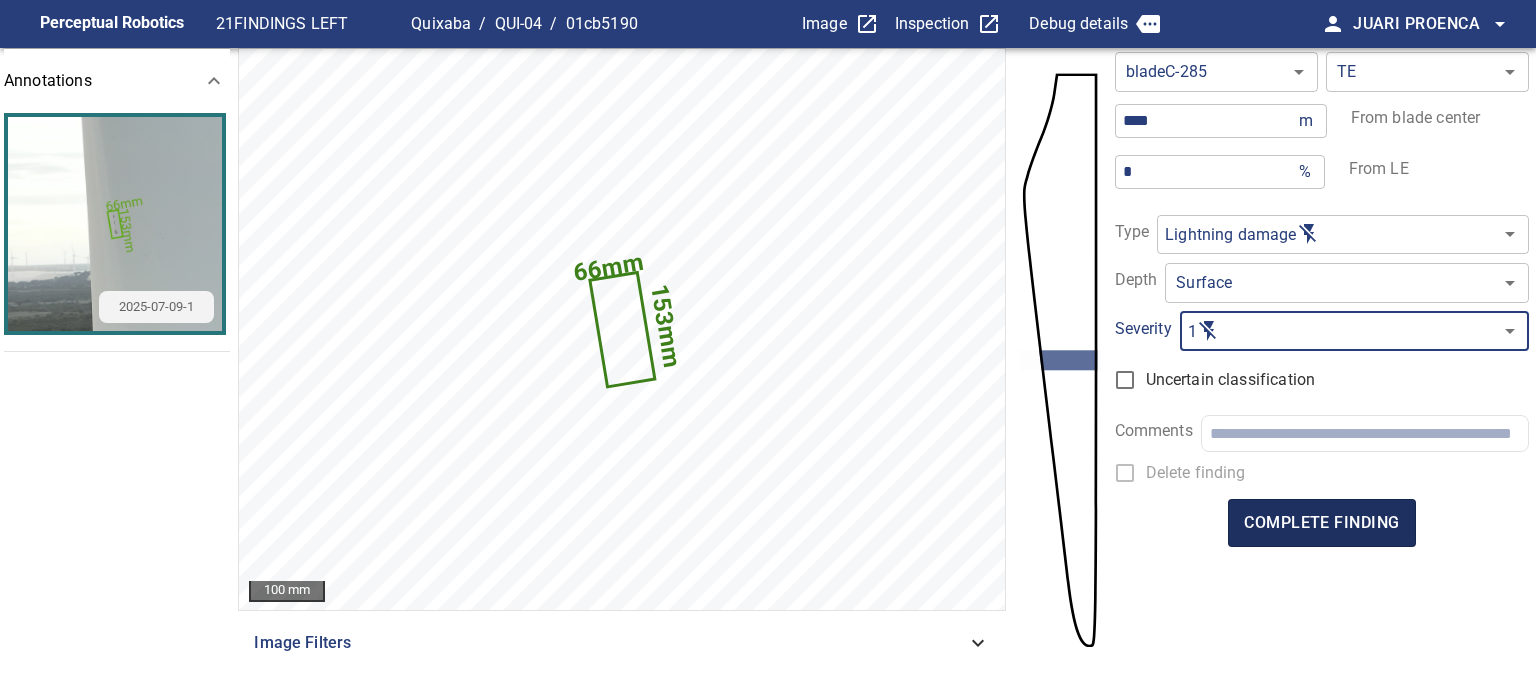 click on "complete finding" at bounding box center [1321, 523] 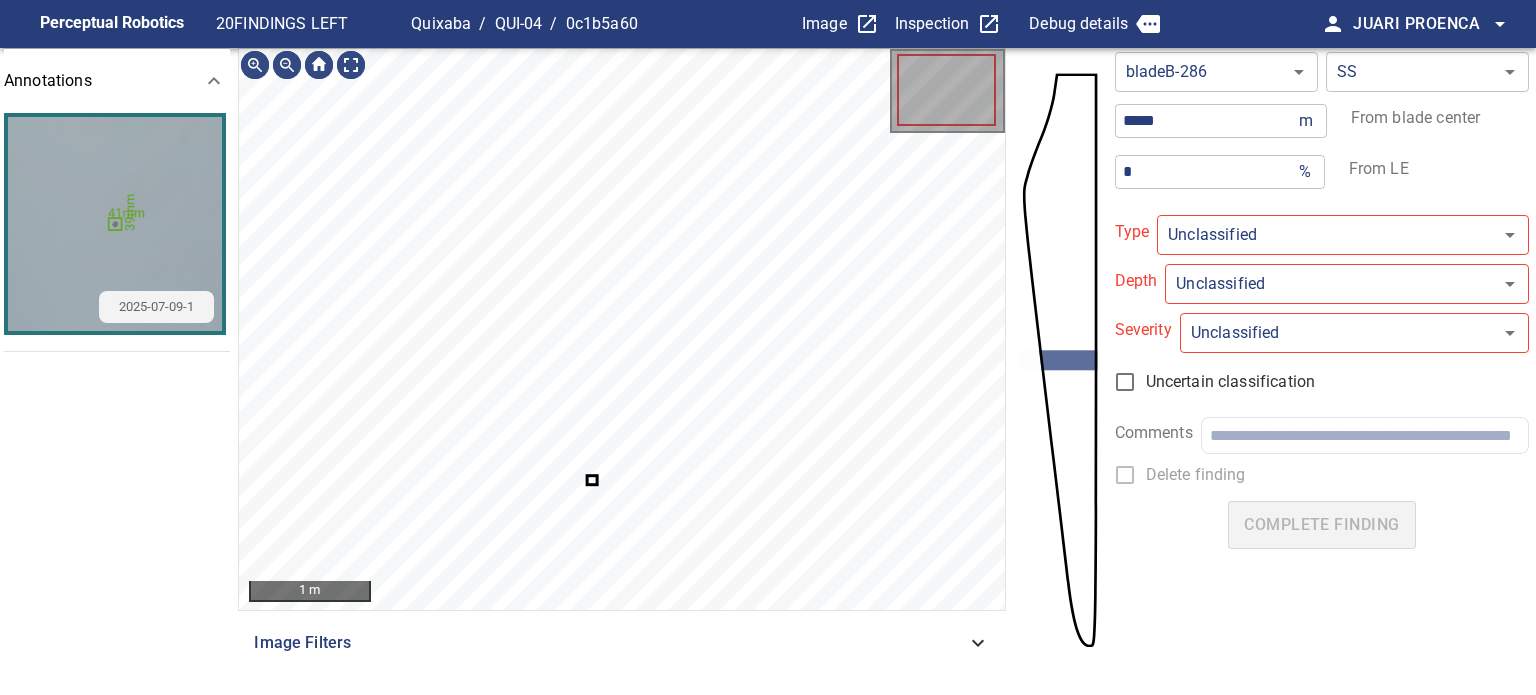 type on "**********" 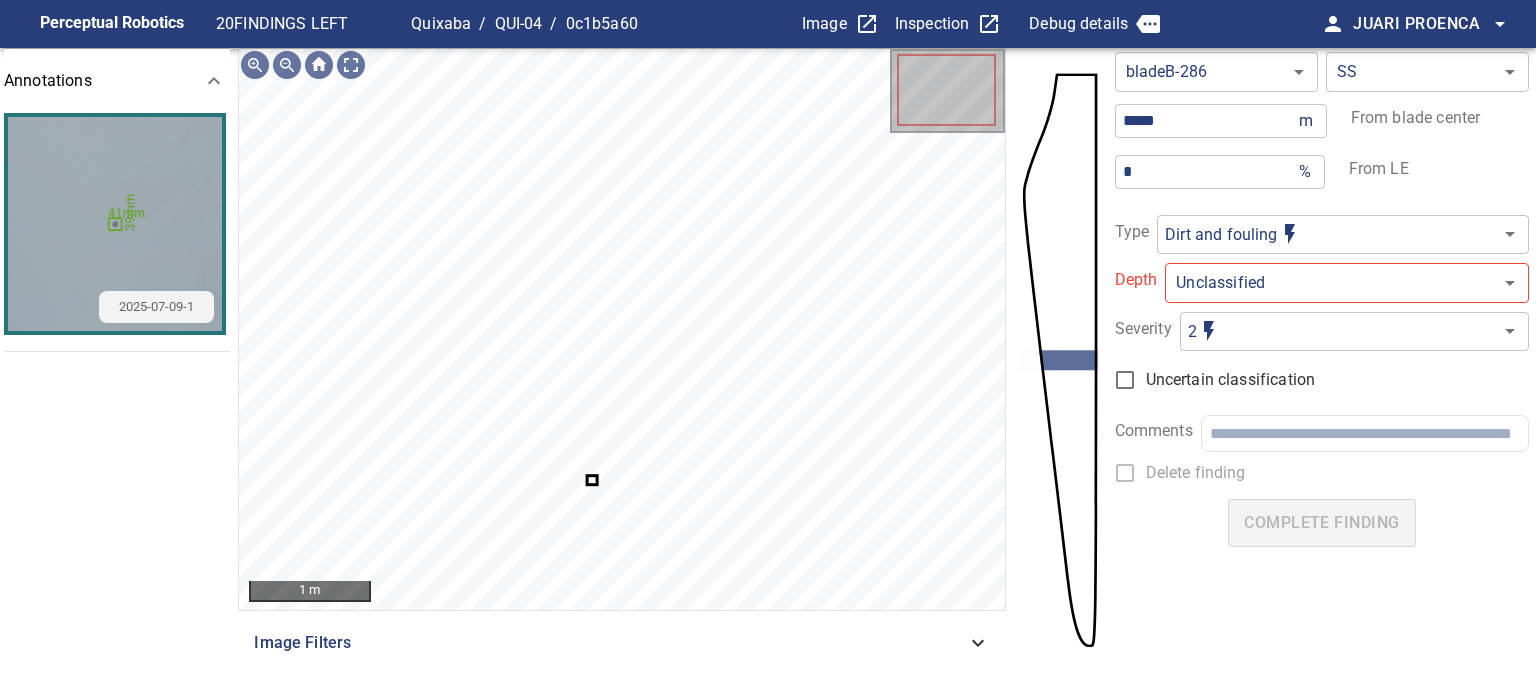 click on "**********" at bounding box center (768, 347) 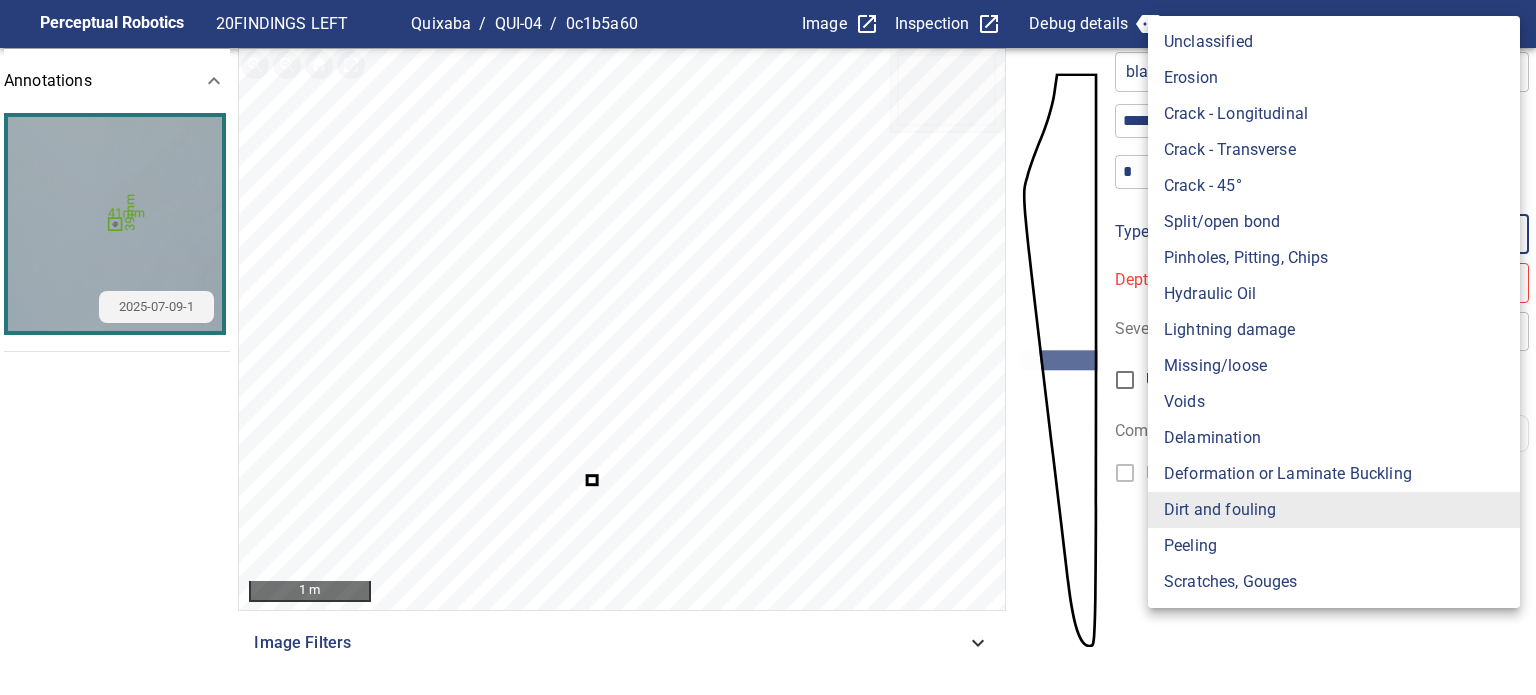 click on "Lightning damage" at bounding box center [1334, 330] 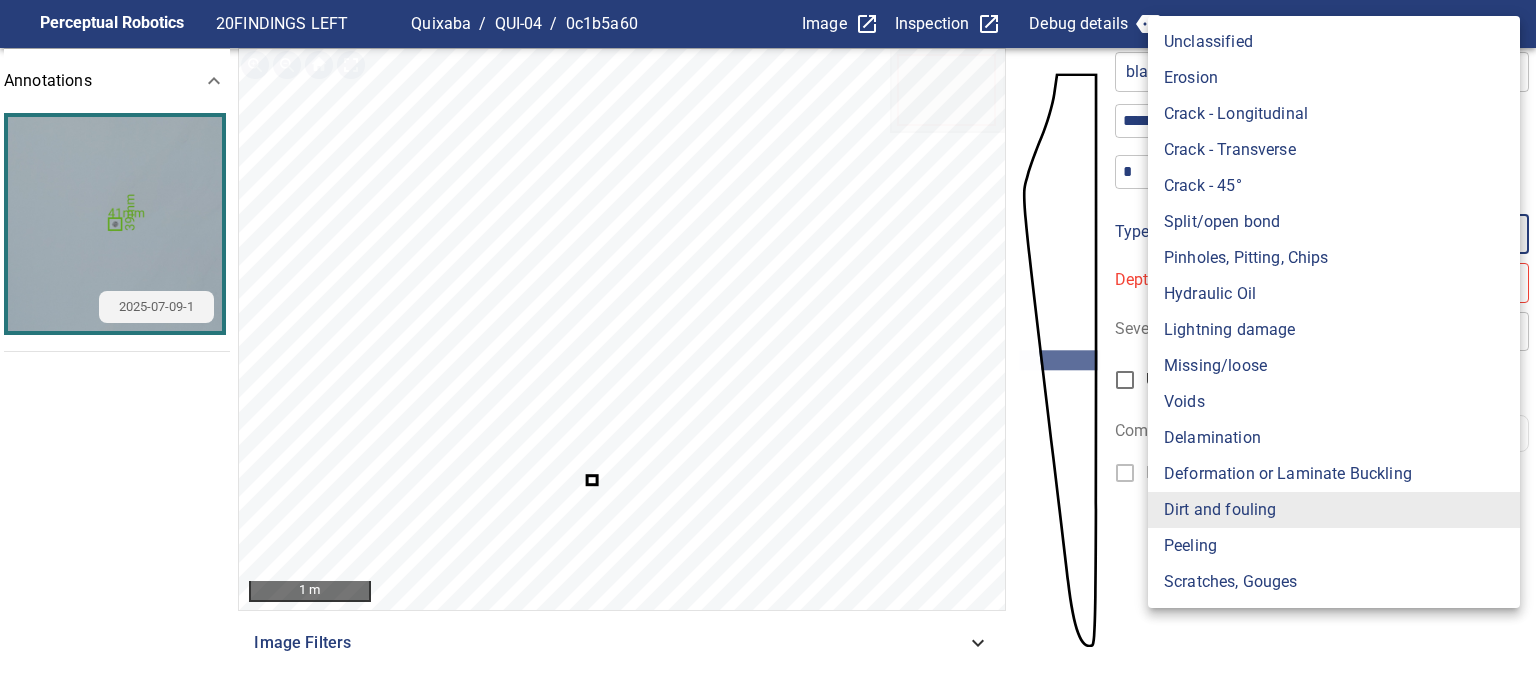 type on "**********" 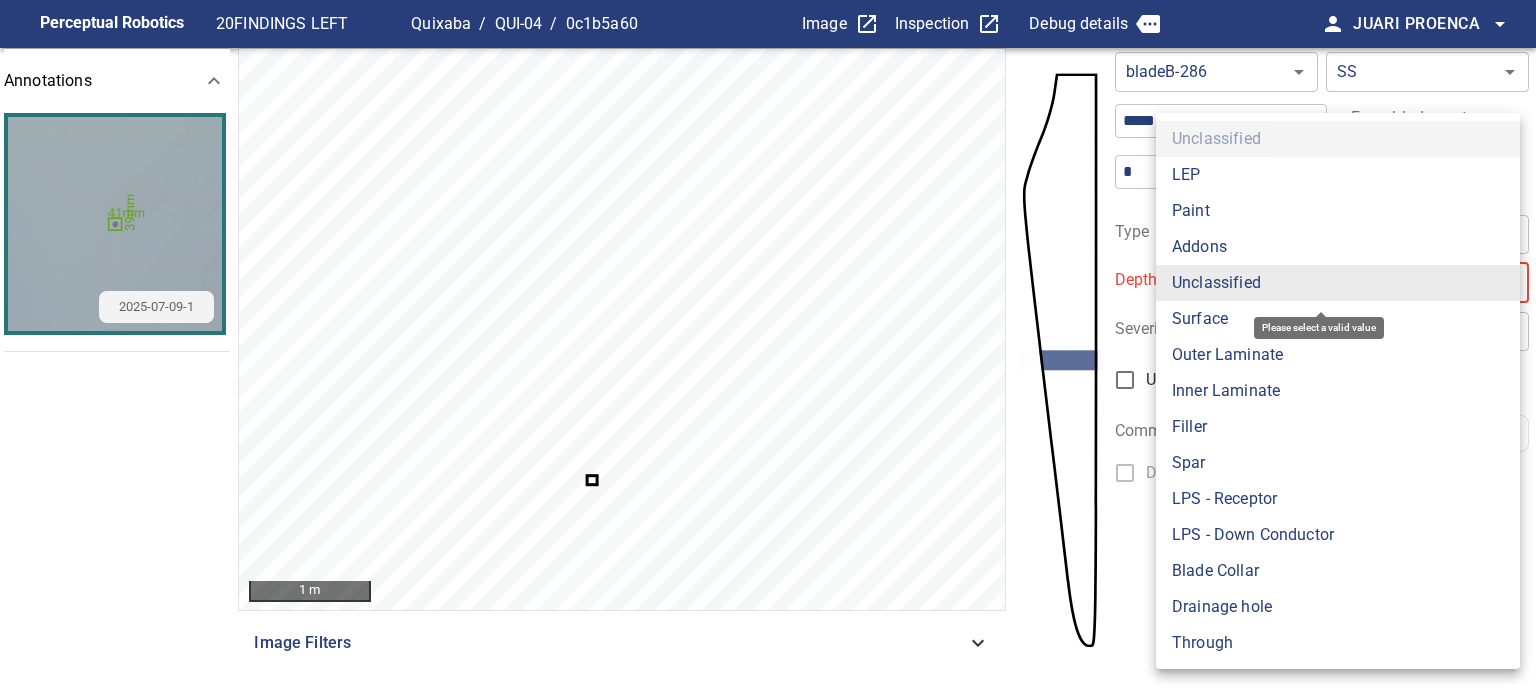 click on "**********" at bounding box center (768, 347) 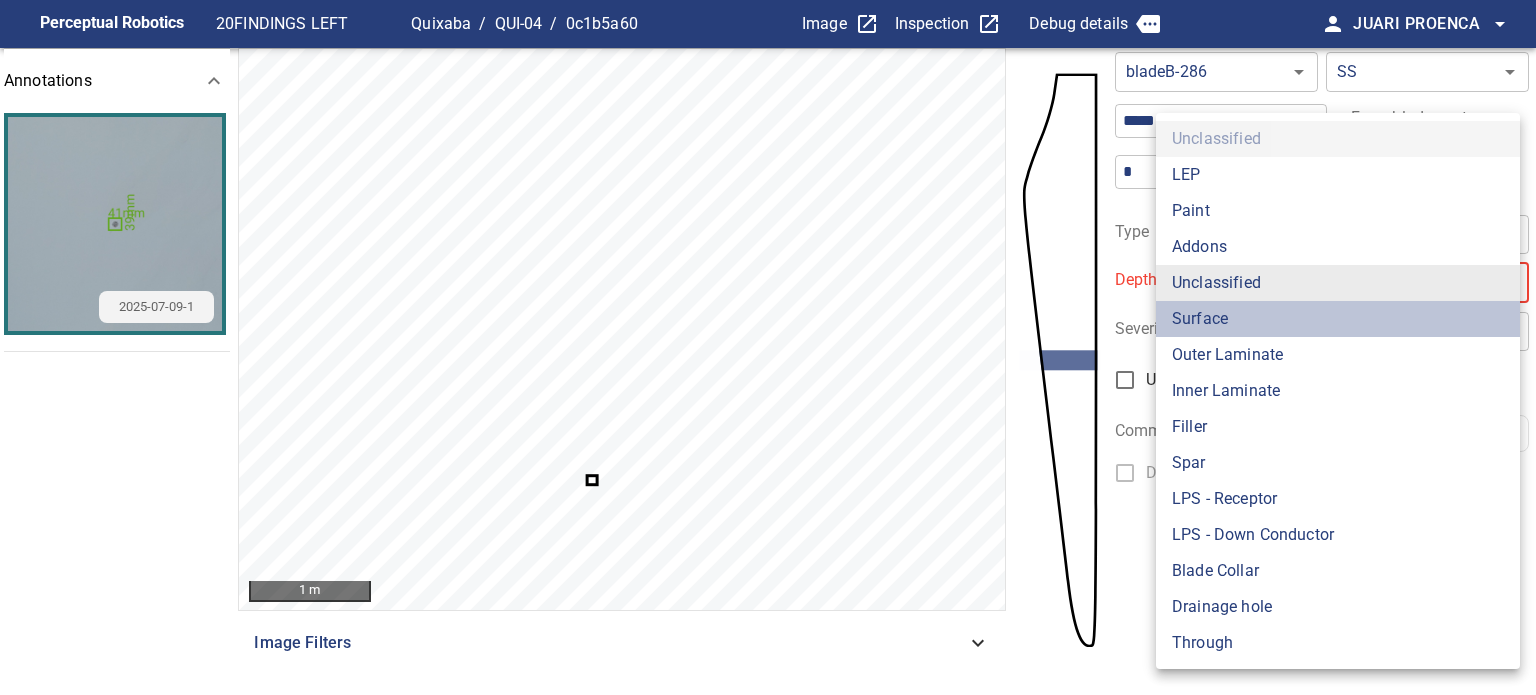 click on "Surface" at bounding box center [1338, 319] 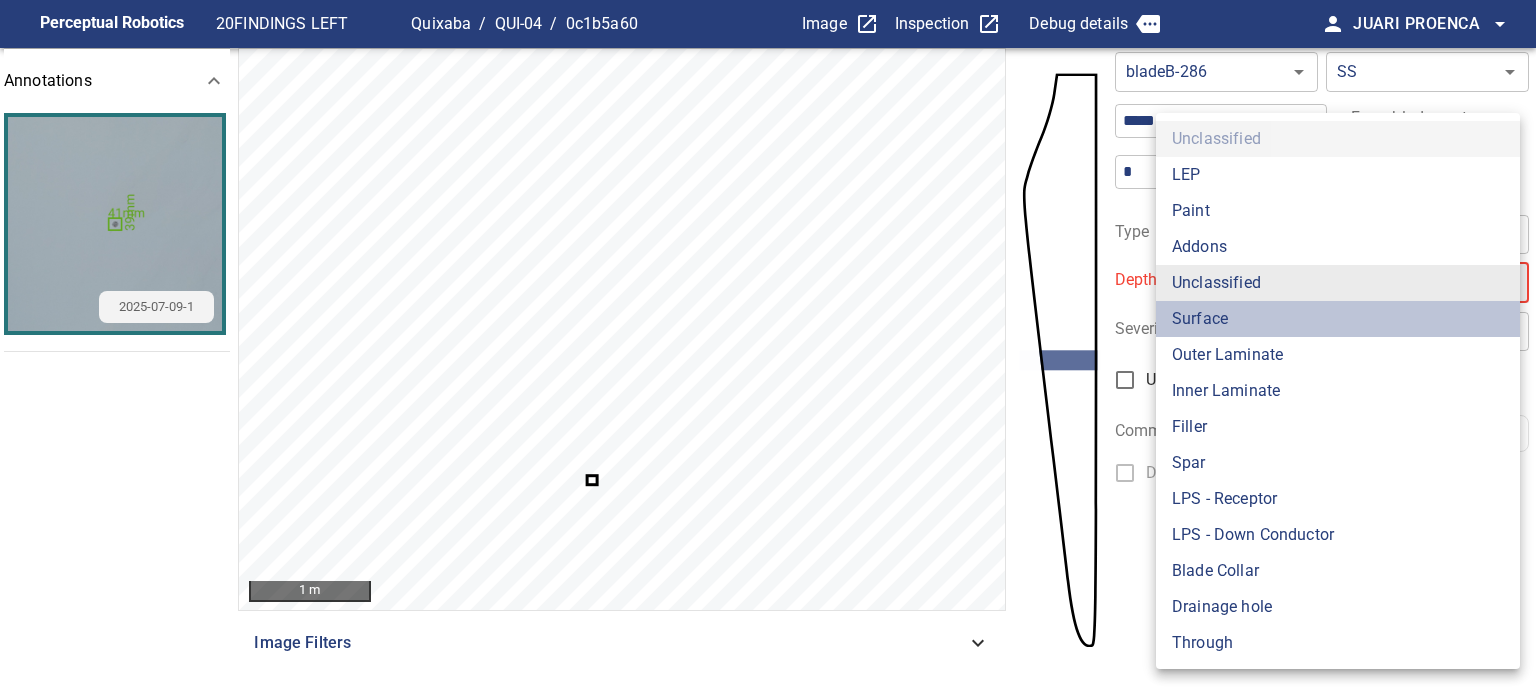 type on "*******" 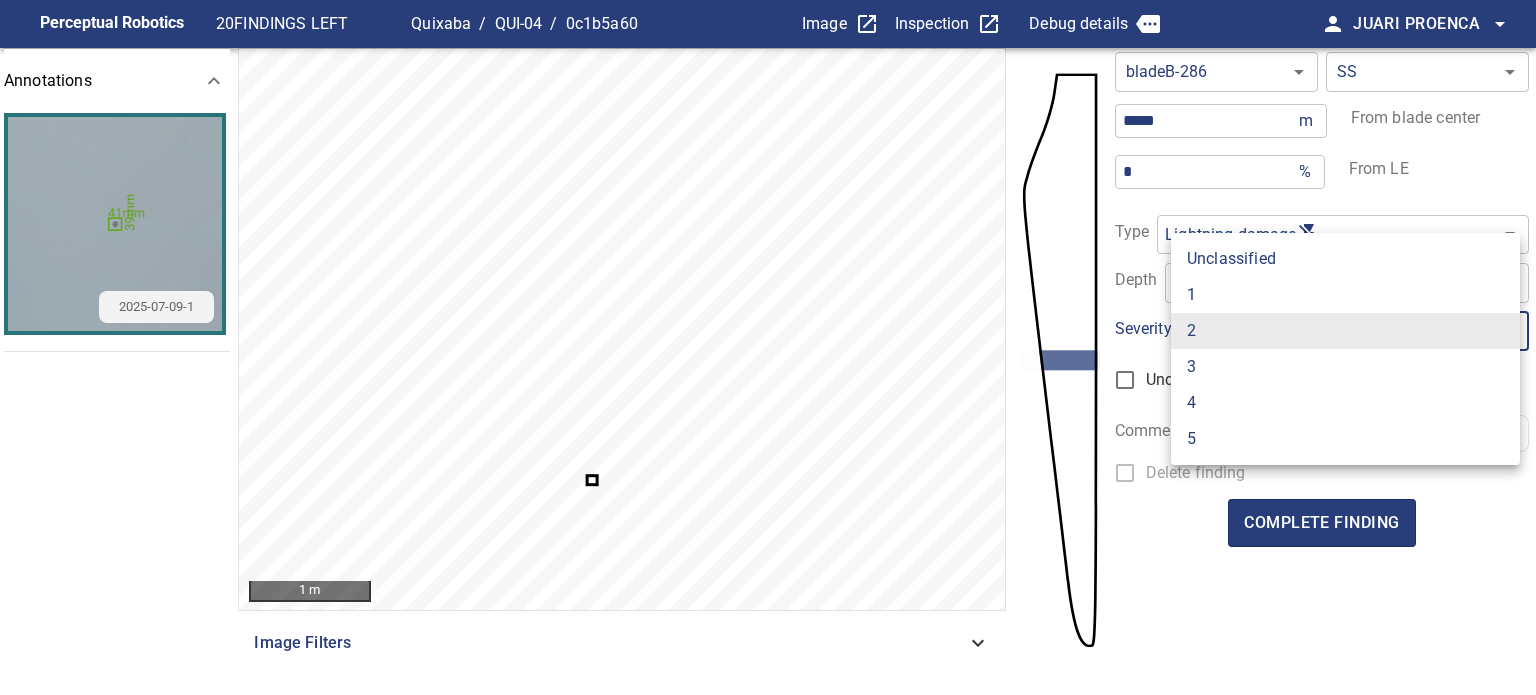 click on "**********" at bounding box center (768, 347) 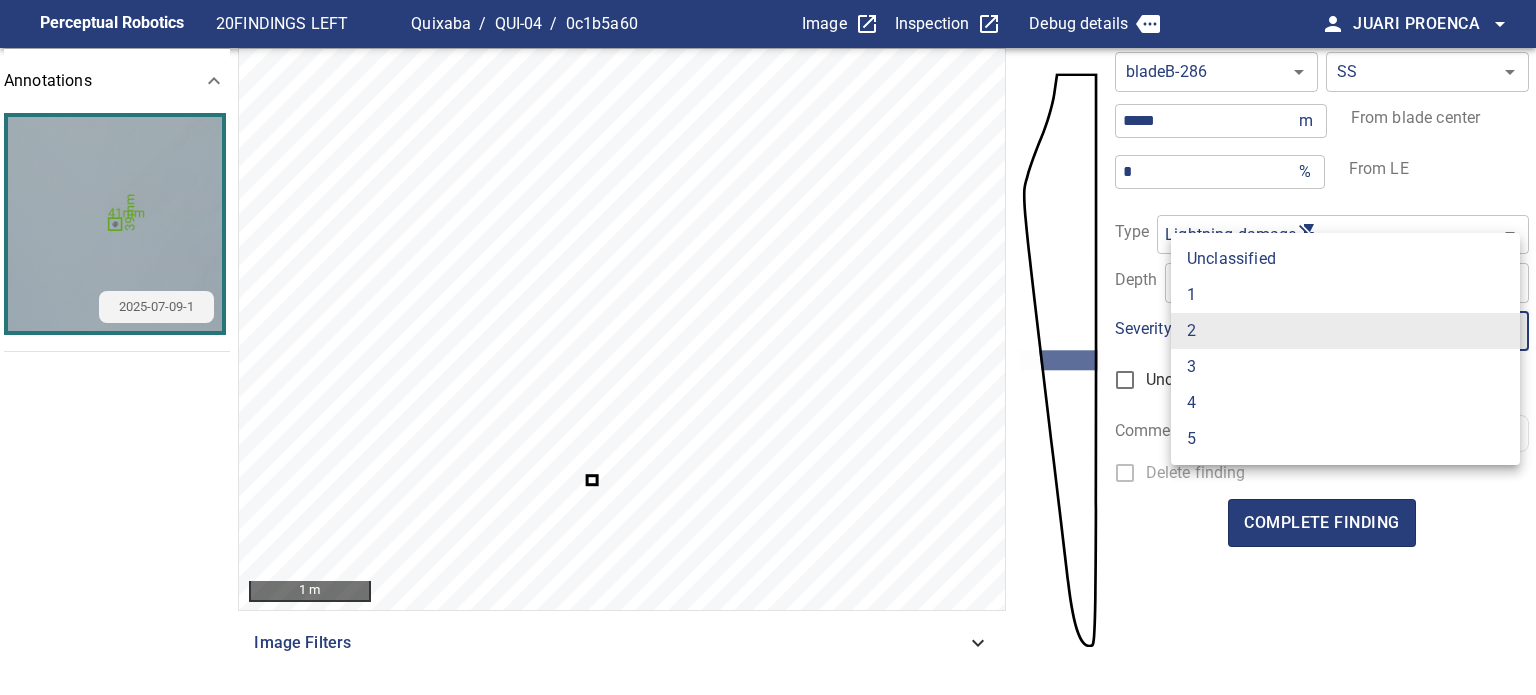type on "*" 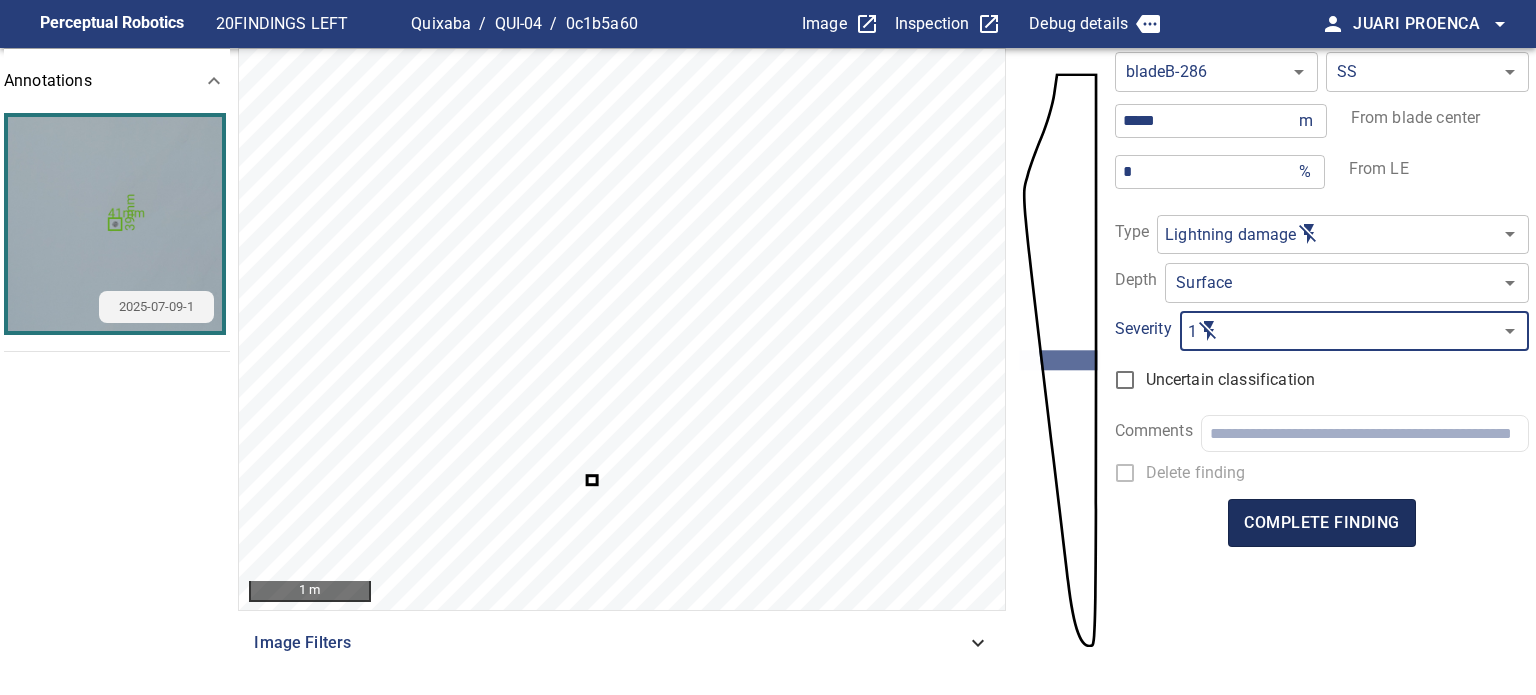 click on "complete finding" at bounding box center (1321, 523) 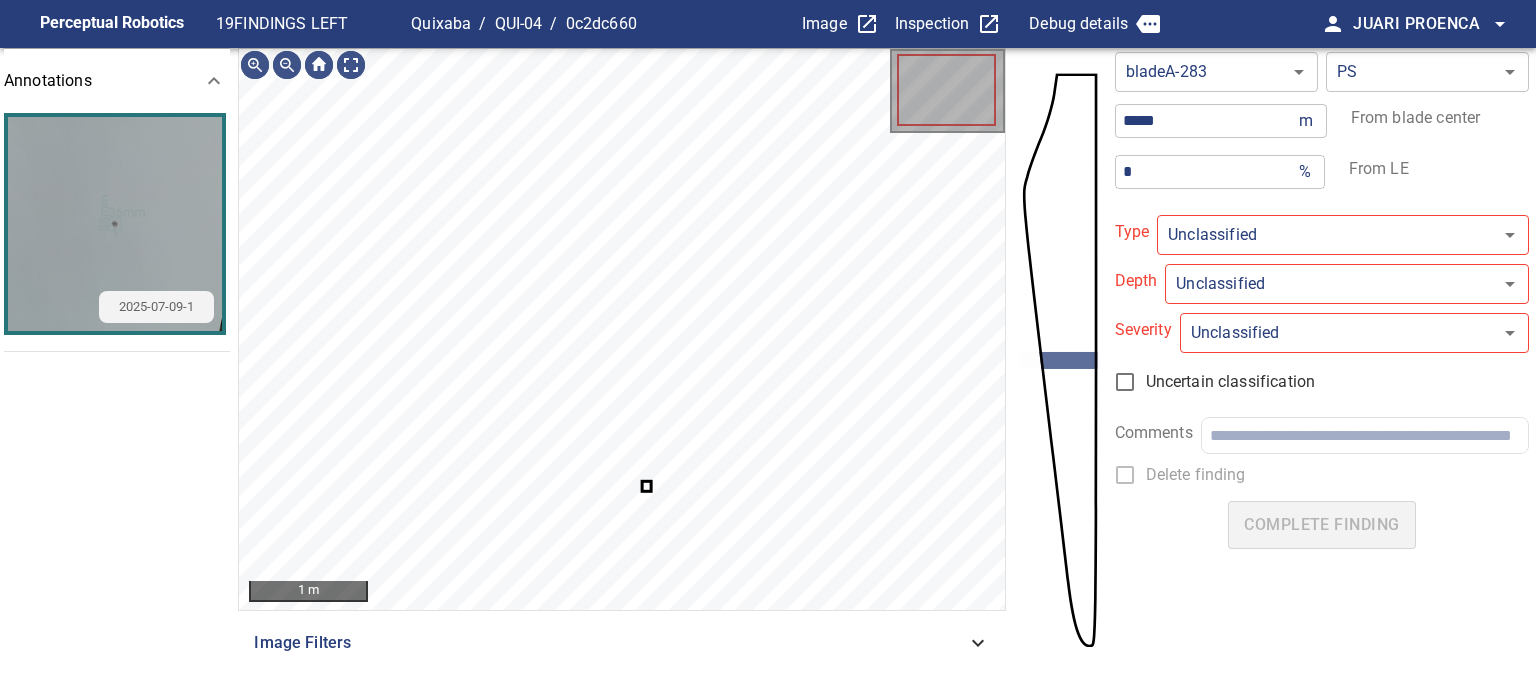 type on "**********" 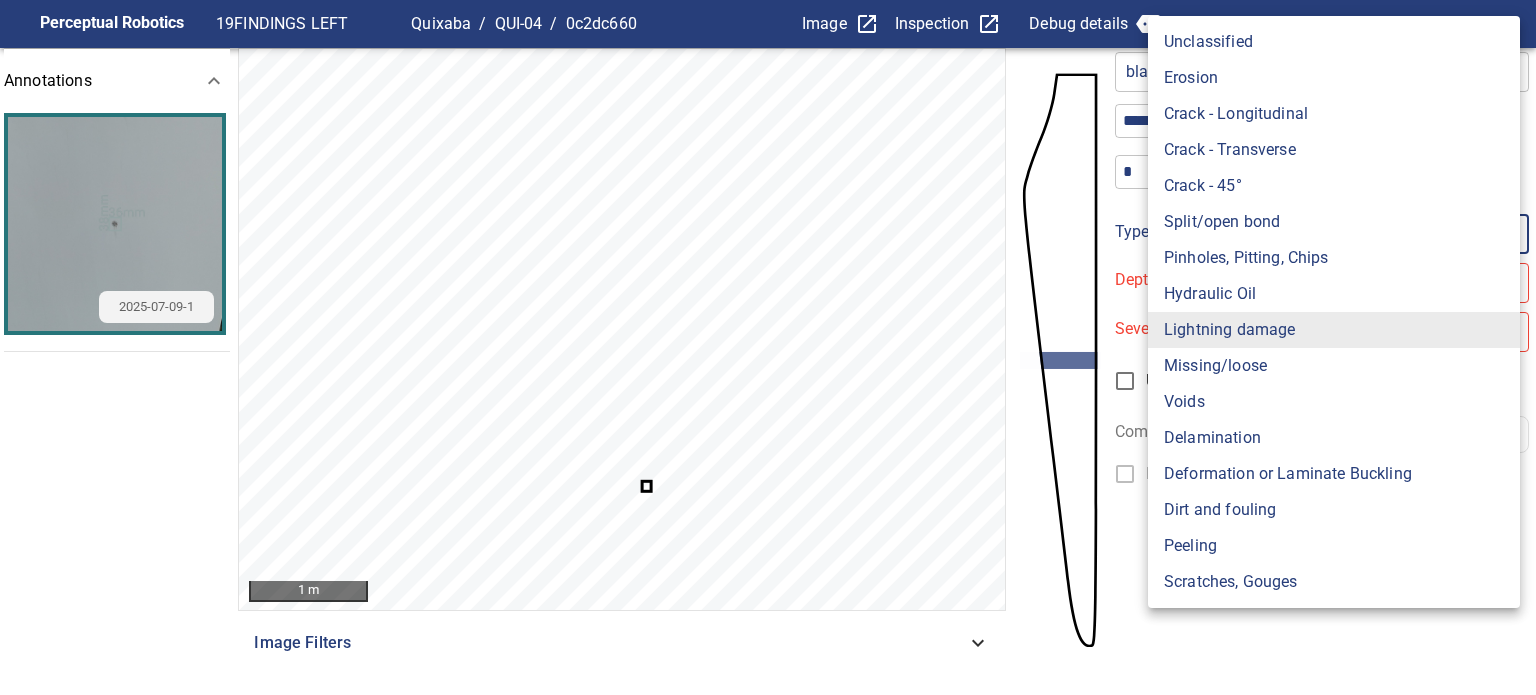 click on "**********" at bounding box center [768, 347] 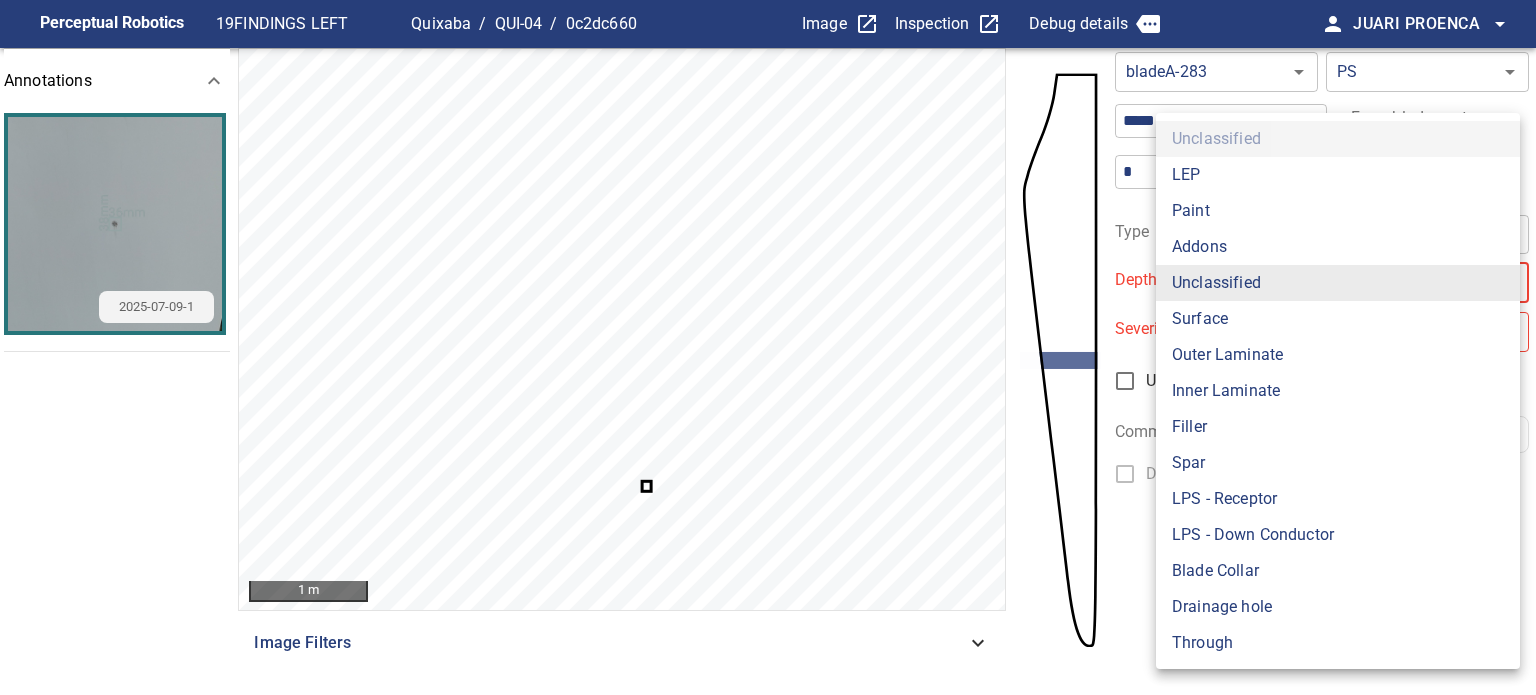 click on "**********" at bounding box center (768, 347) 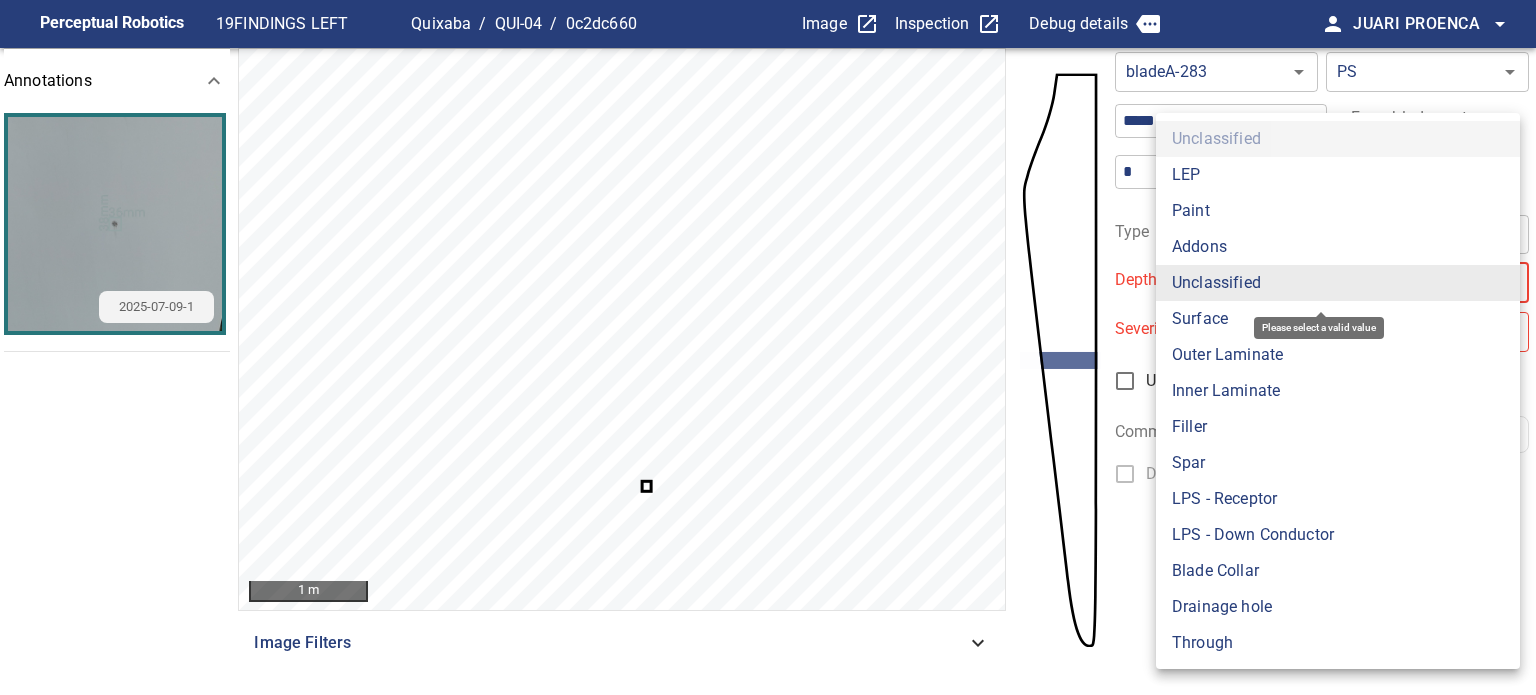 click on "Outer Laminate" at bounding box center [1338, 355] 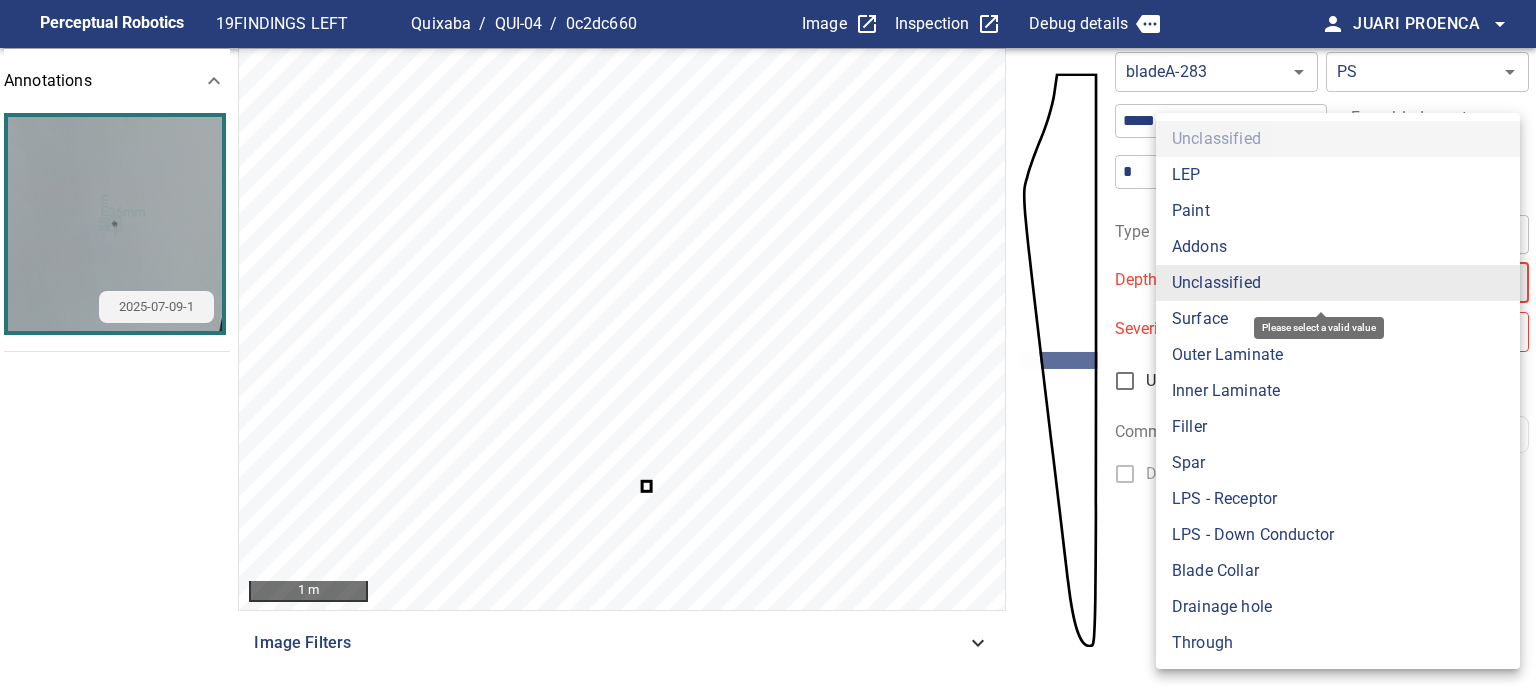 type on "**********" 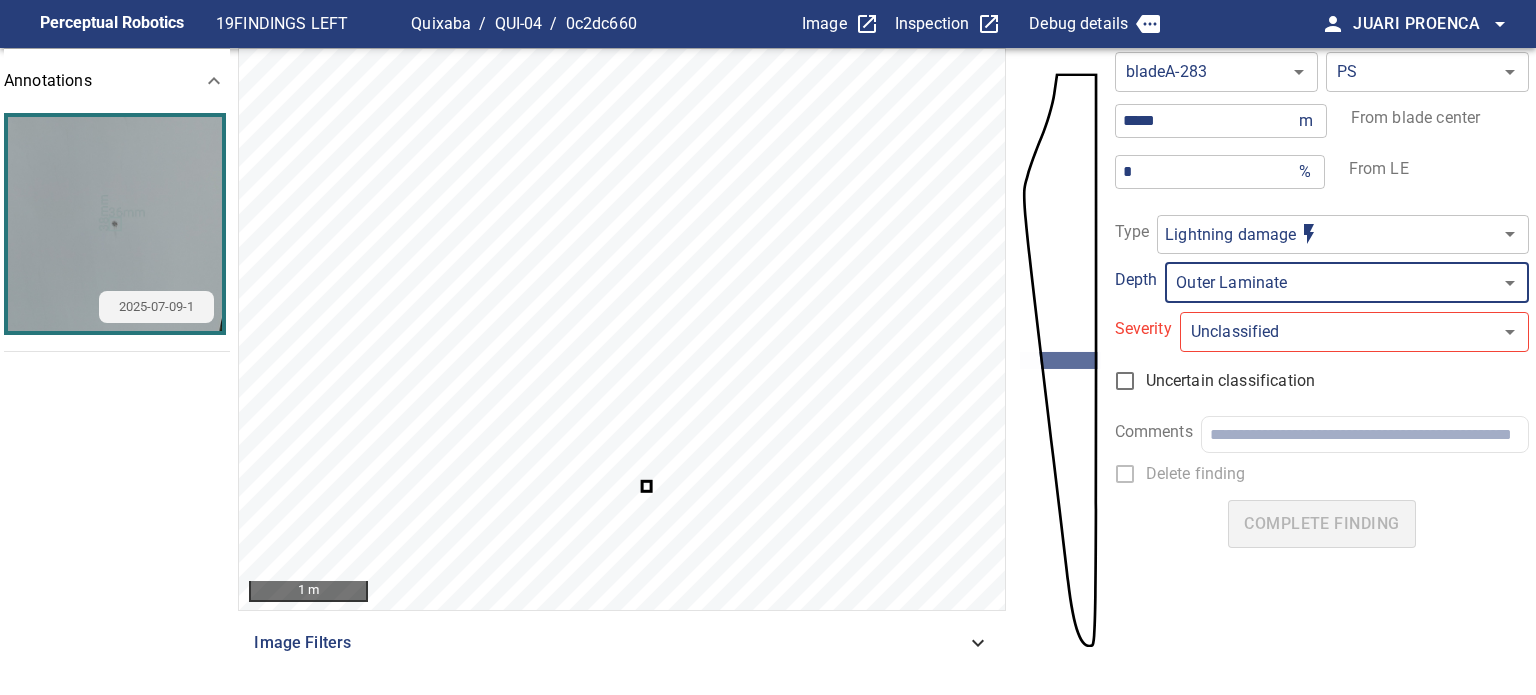 click on "LEP Paint Addons Unclassified Surface Outer Laminate Inner Laminate Filler Spar LPS - Receptor LPS - Down Conductor Blade Collar Drainage hole Through" at bounding box center (1294, 333) 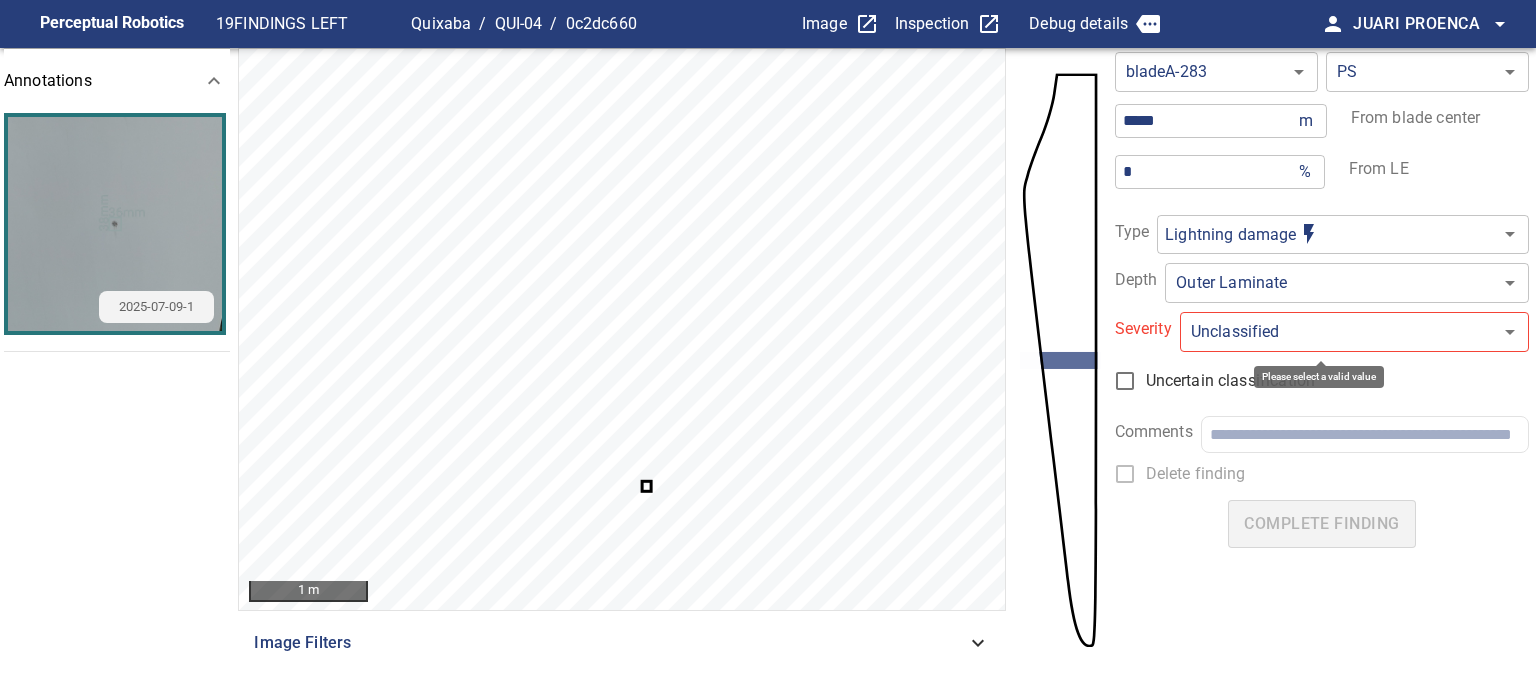 type on "*" 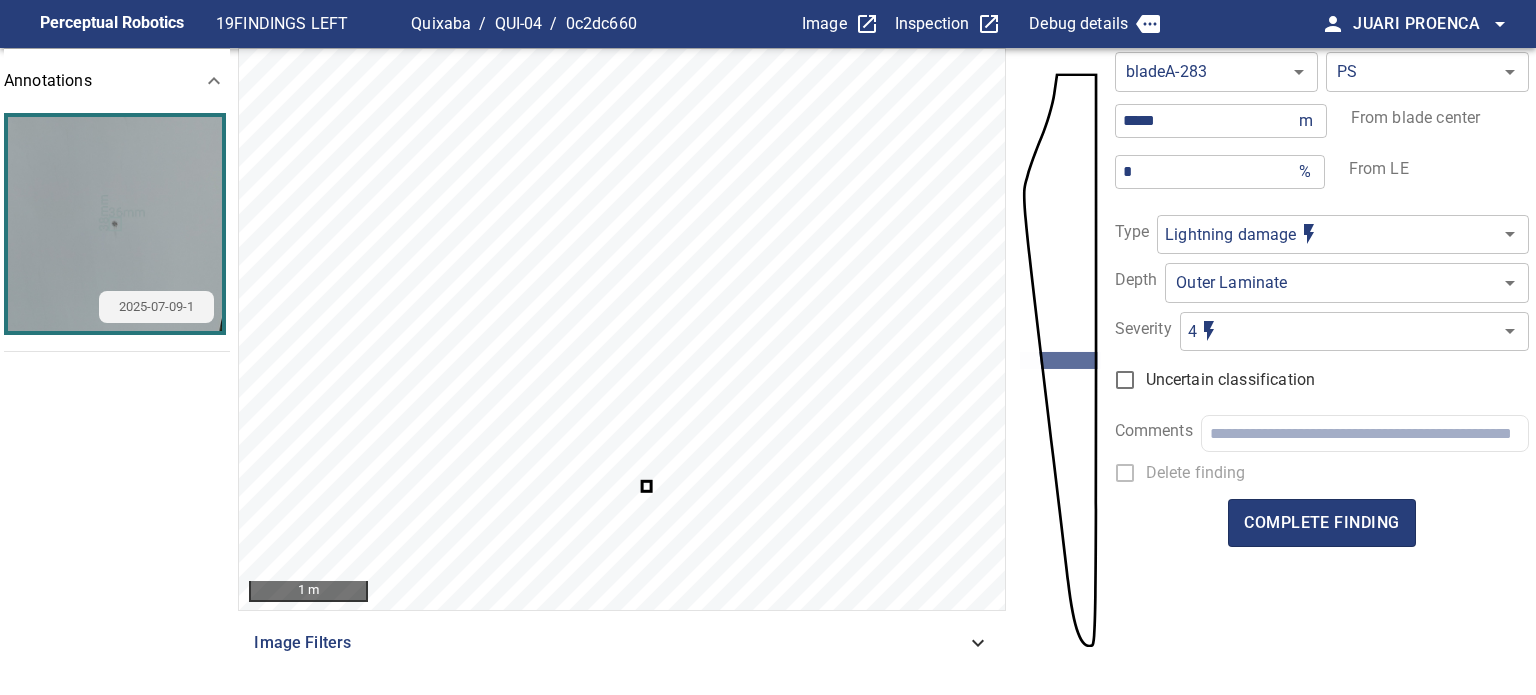 click on "**********" at bounding box center [768, 347] 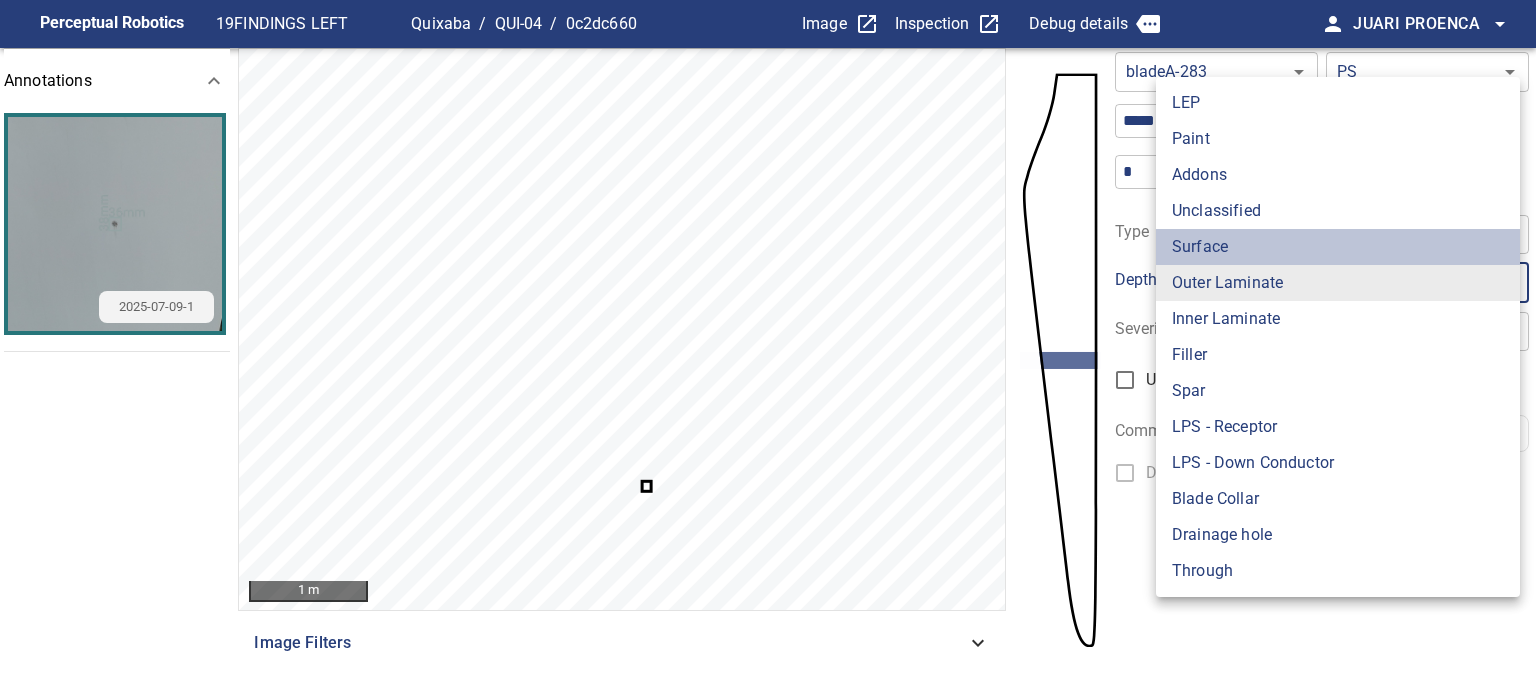 click on "Surface" at bounding box center [1338, 247] 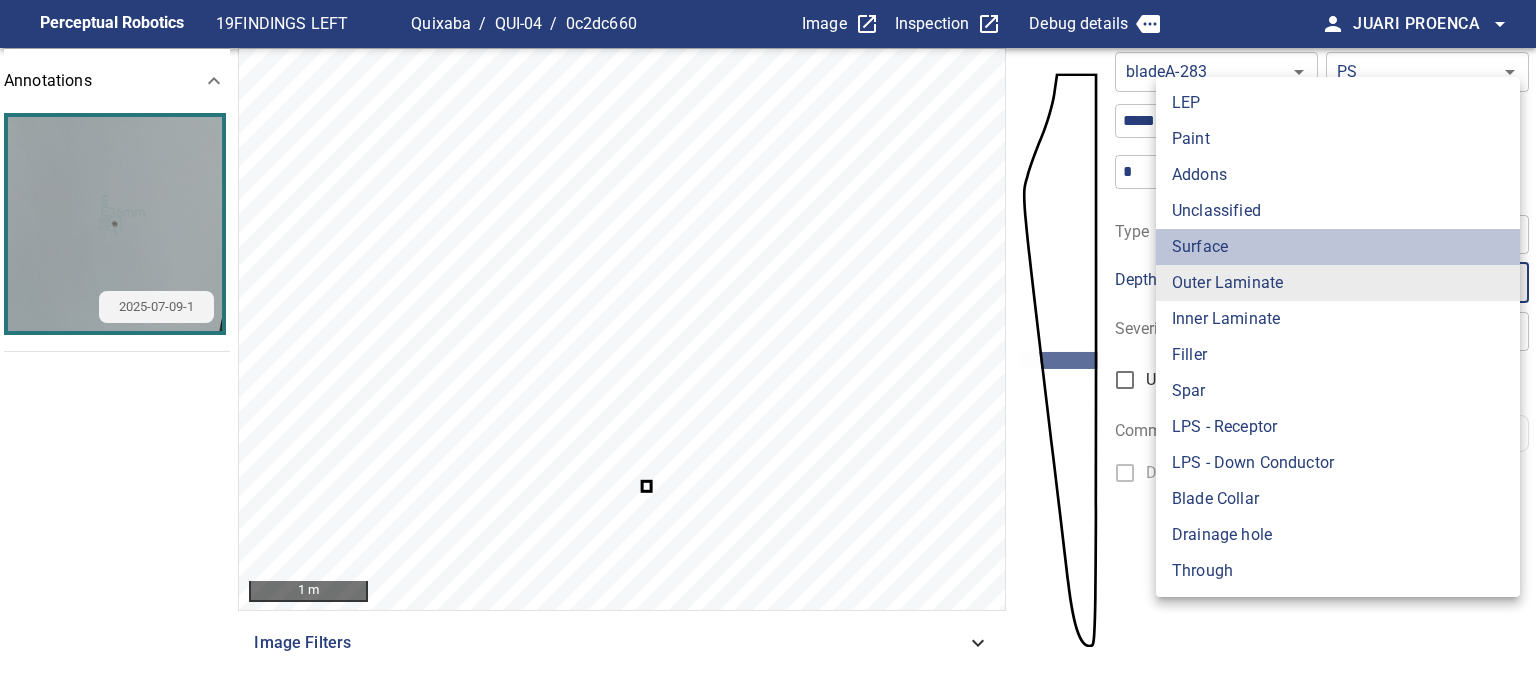 type on "*******" 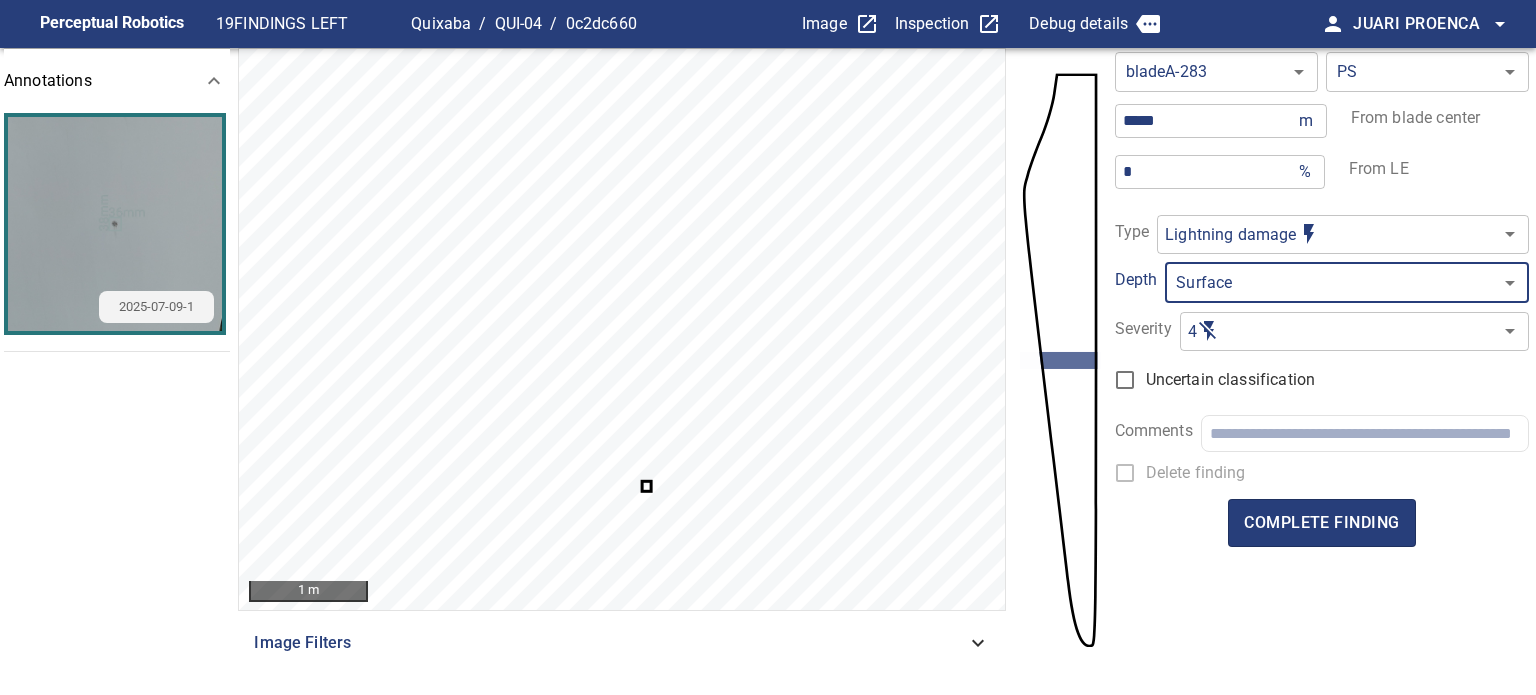 click on "**********" at bounding box center (768, 347) 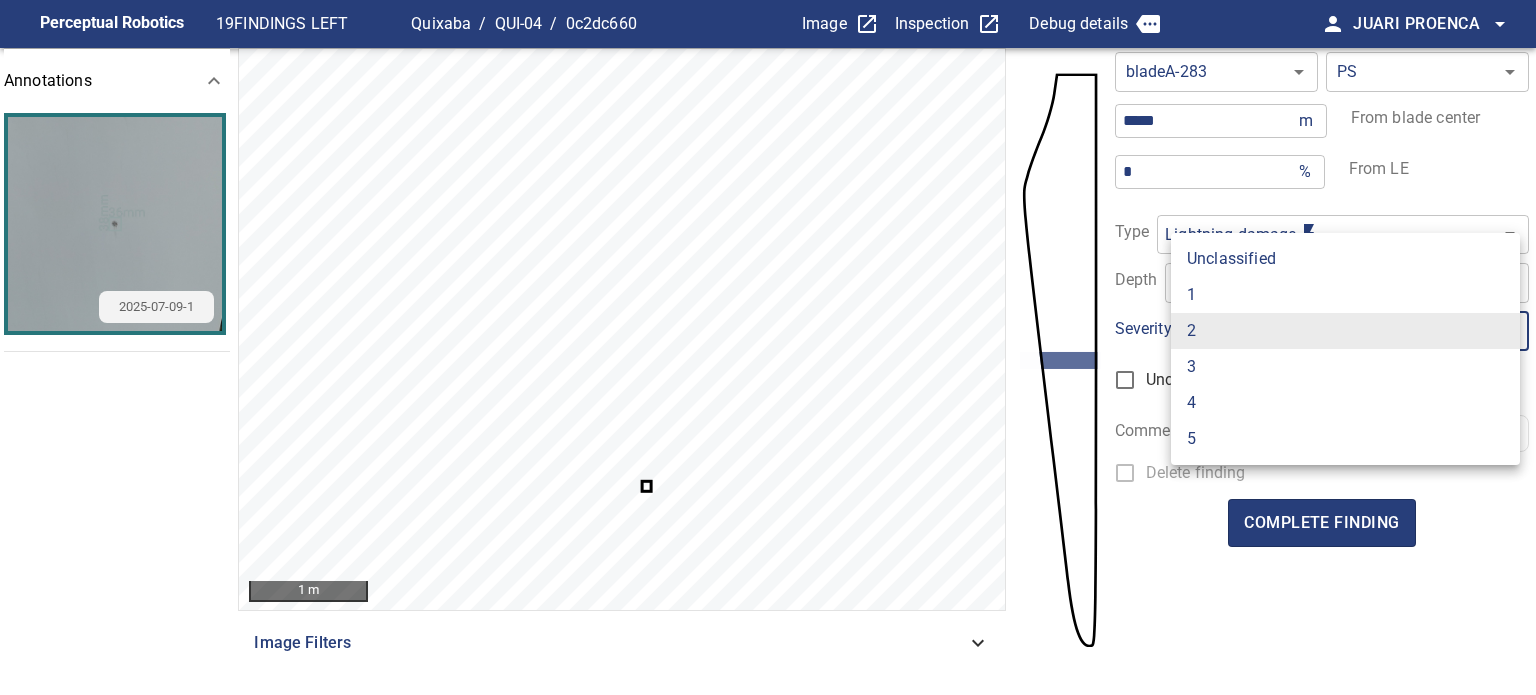 click on "1" at bounding box center [1345, 295] 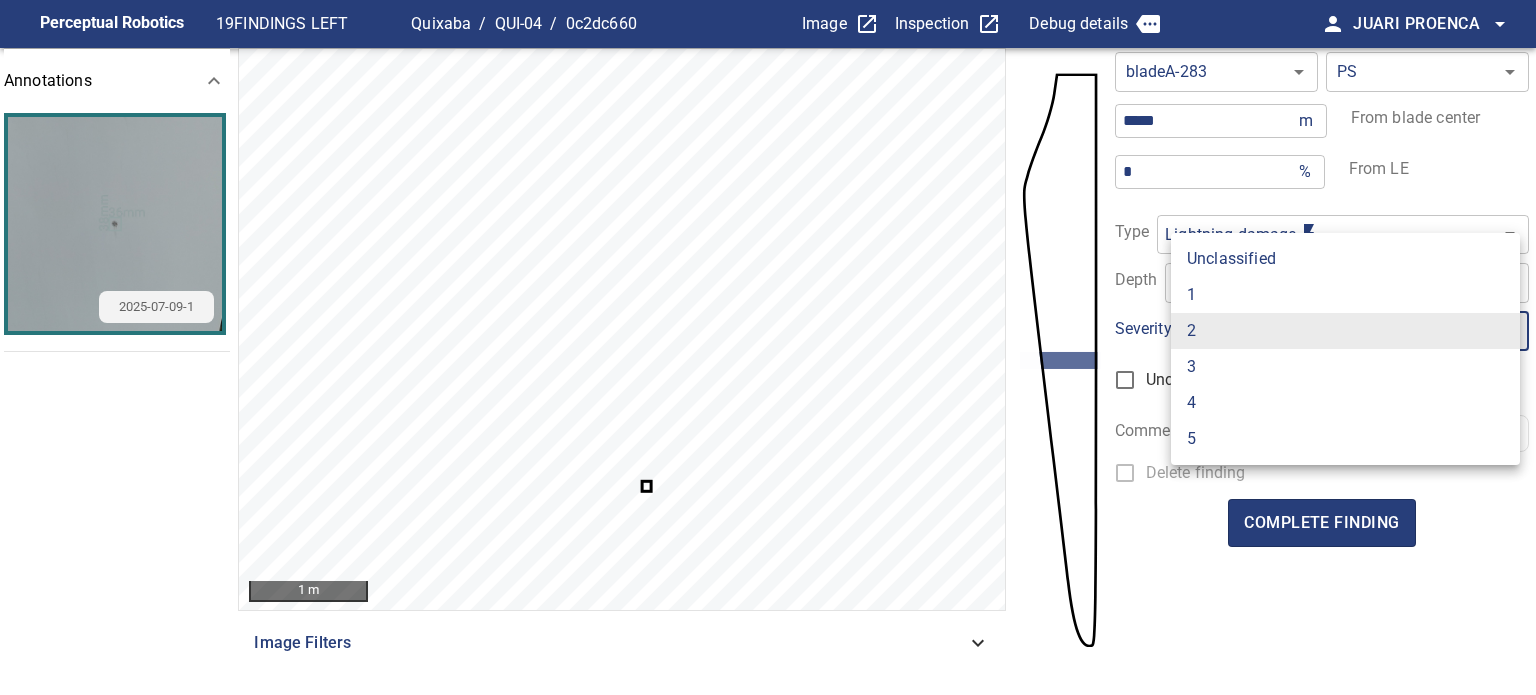 type on "*" 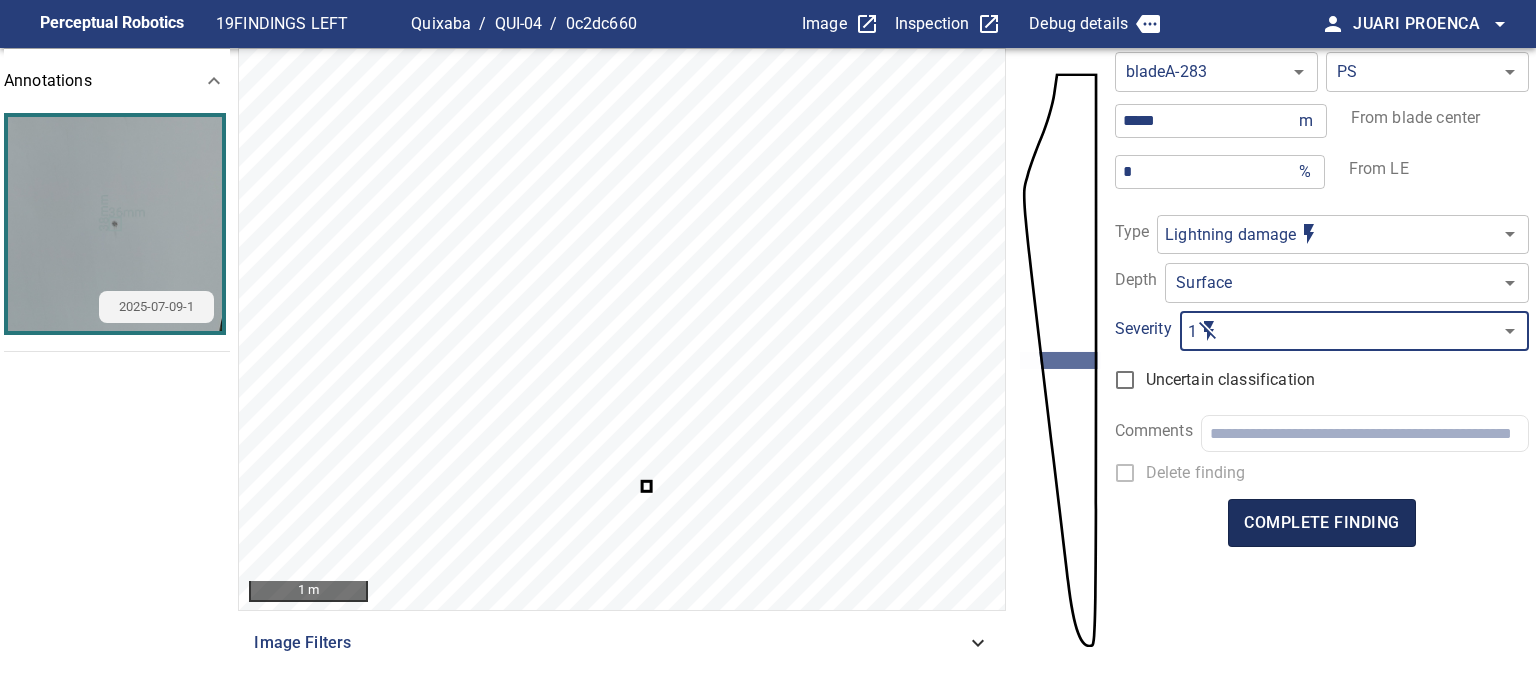 click on "complete finding" at bounding box center [1321, 523] 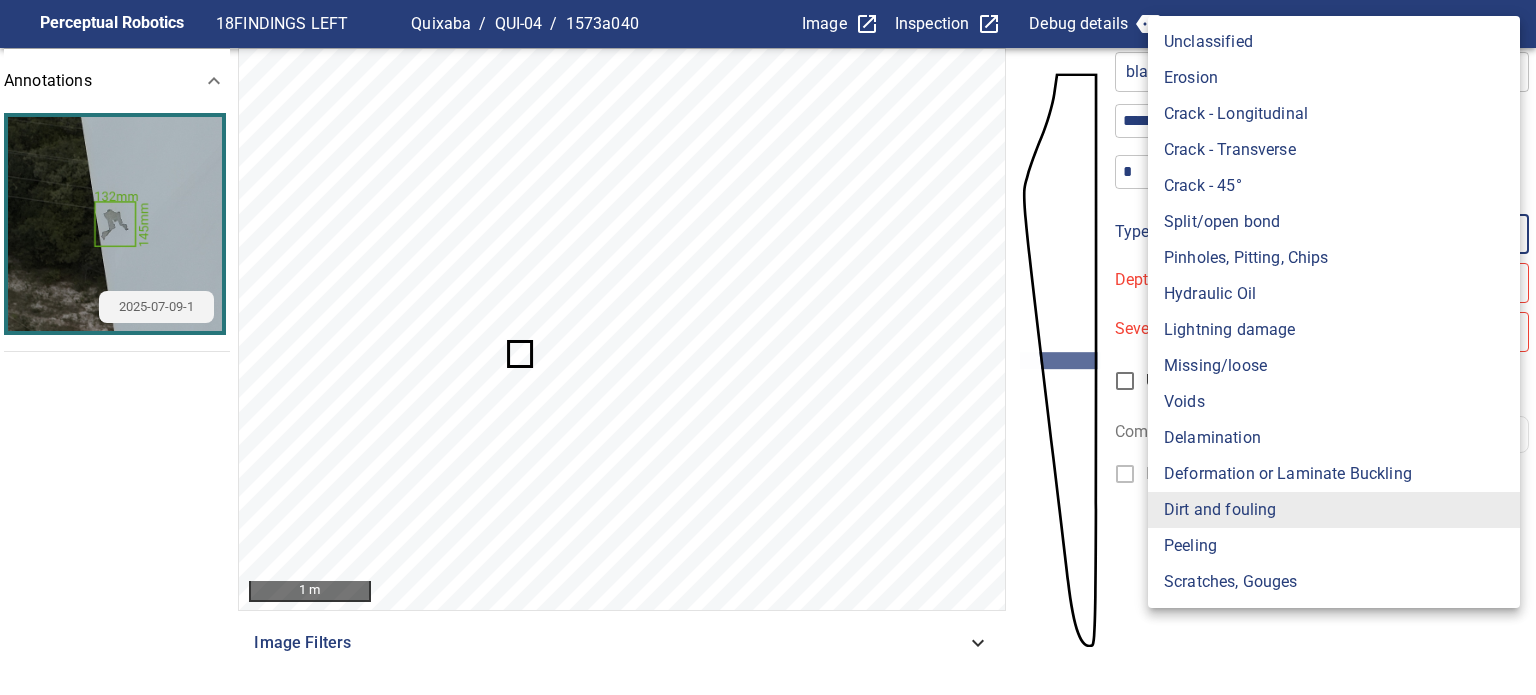 click on "**********" at bounding box center (768, 347) 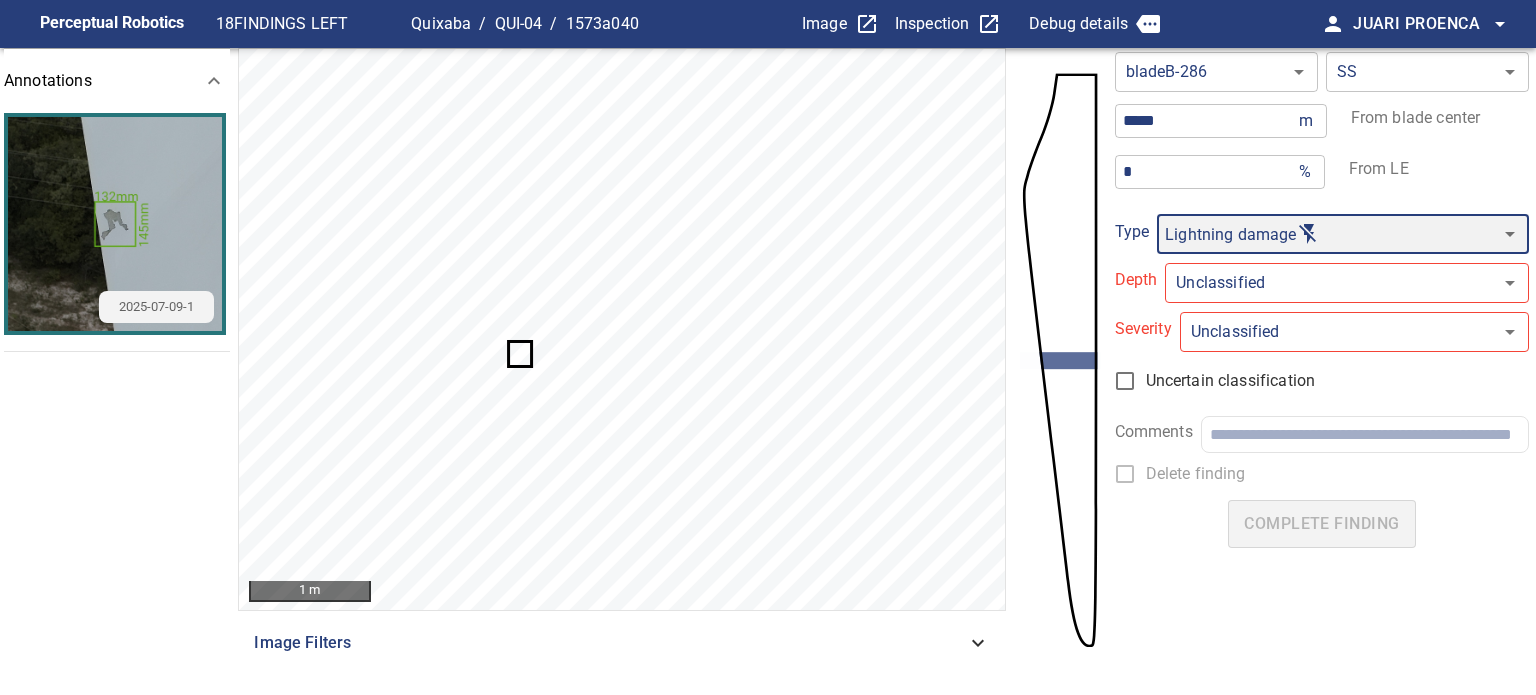 type on "**********" 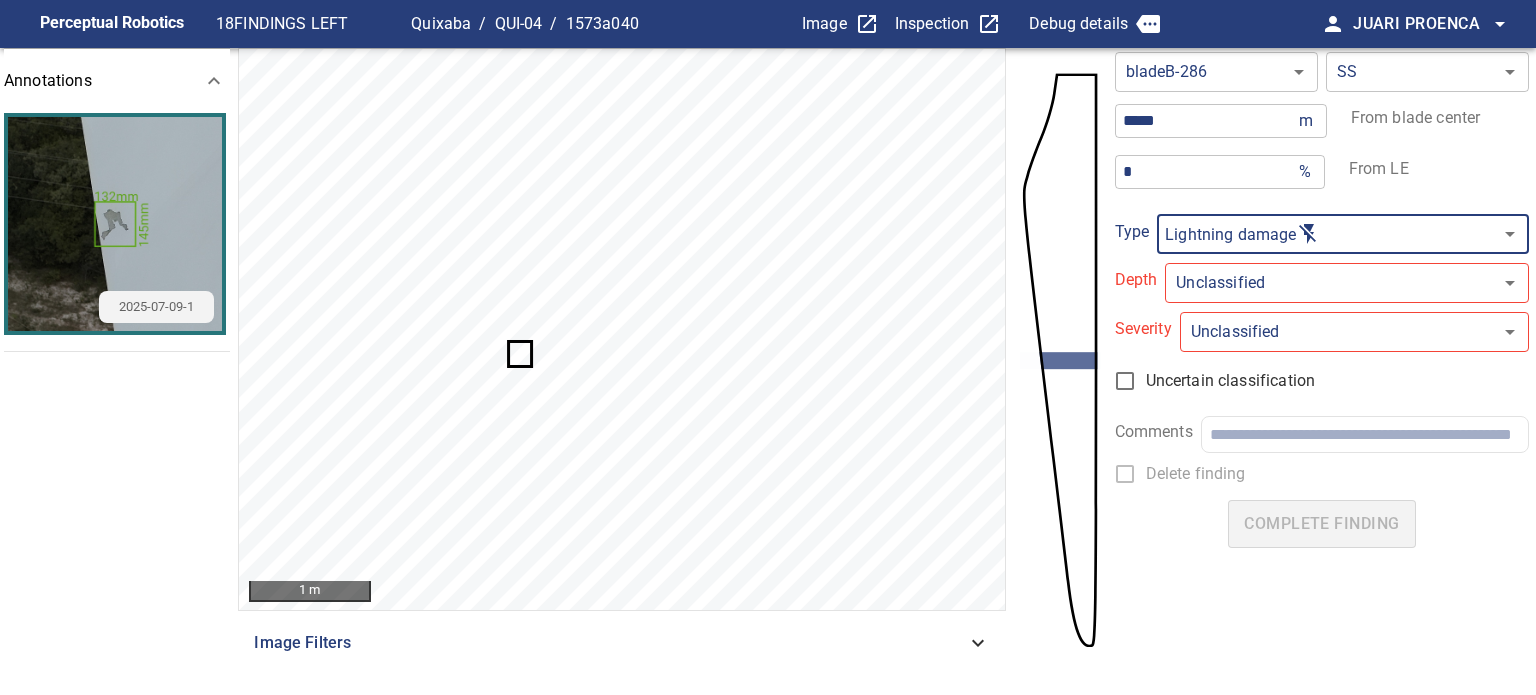 click on "**********" at bounding box center [768, 347] 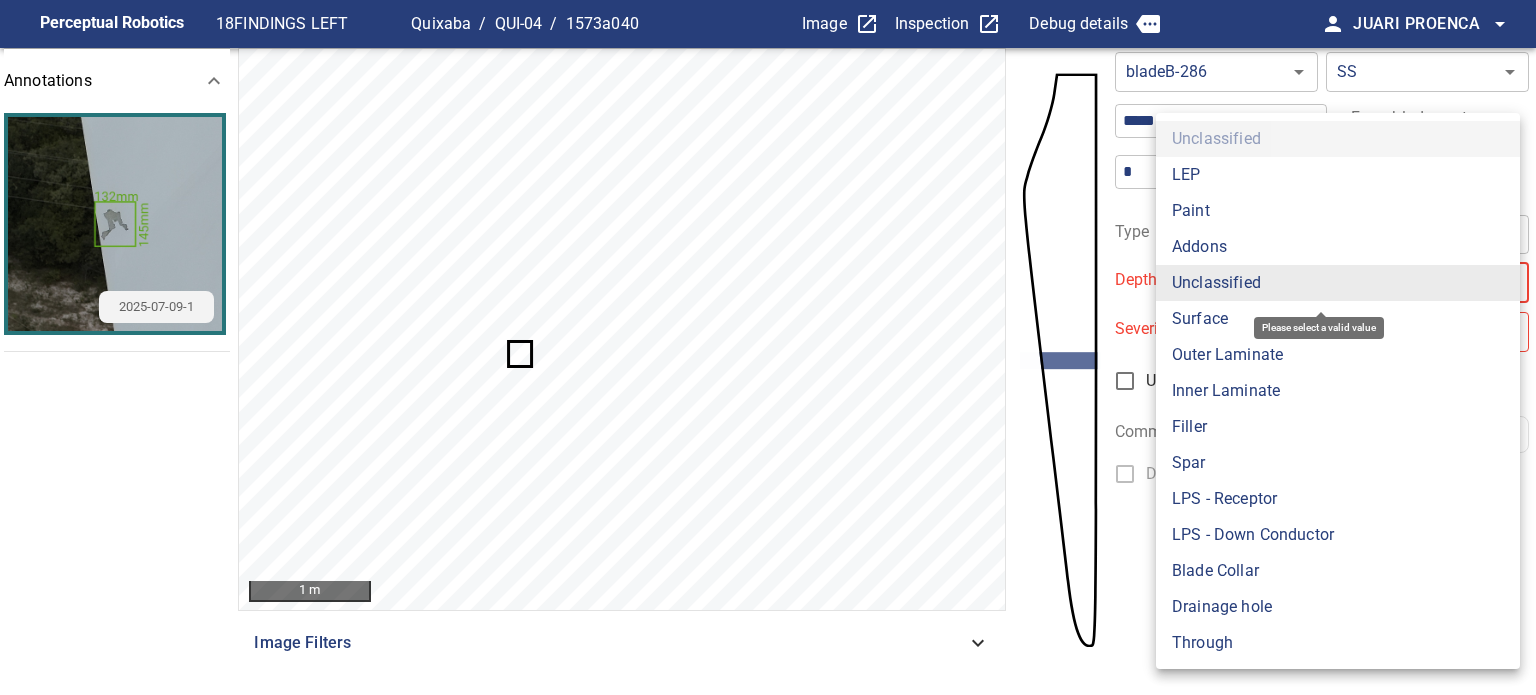 click on "Surface" at bounding box center [1338, 319] 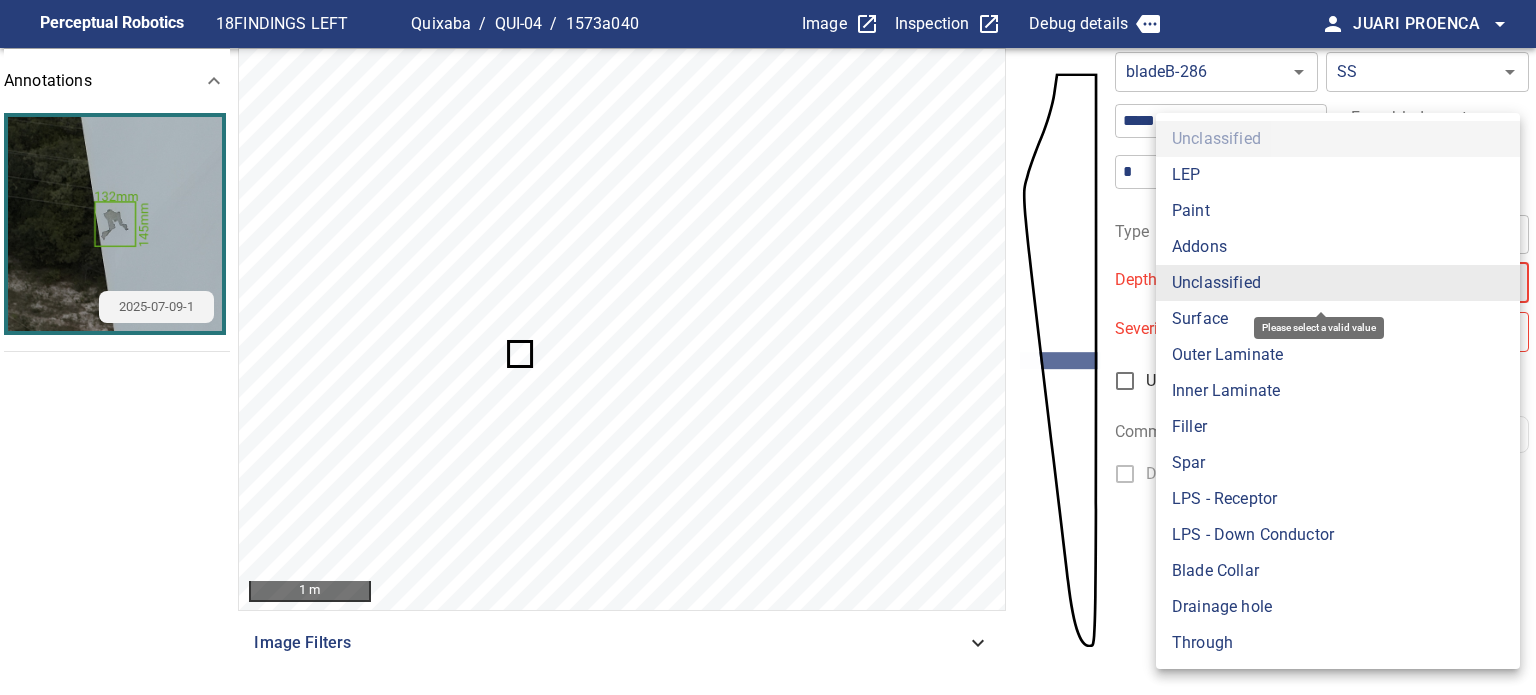type on "*******" 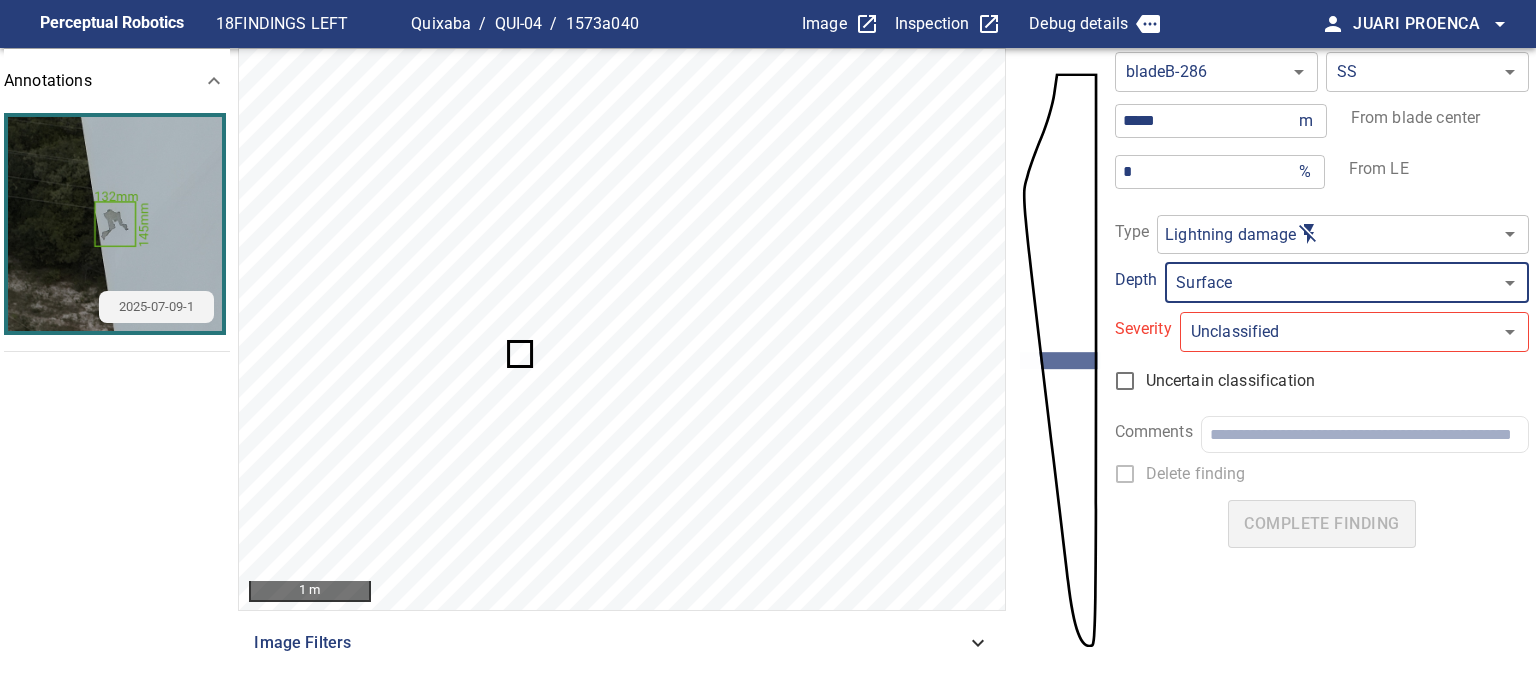 click on "Uncertain classification" at bounding box center [1309, 381] 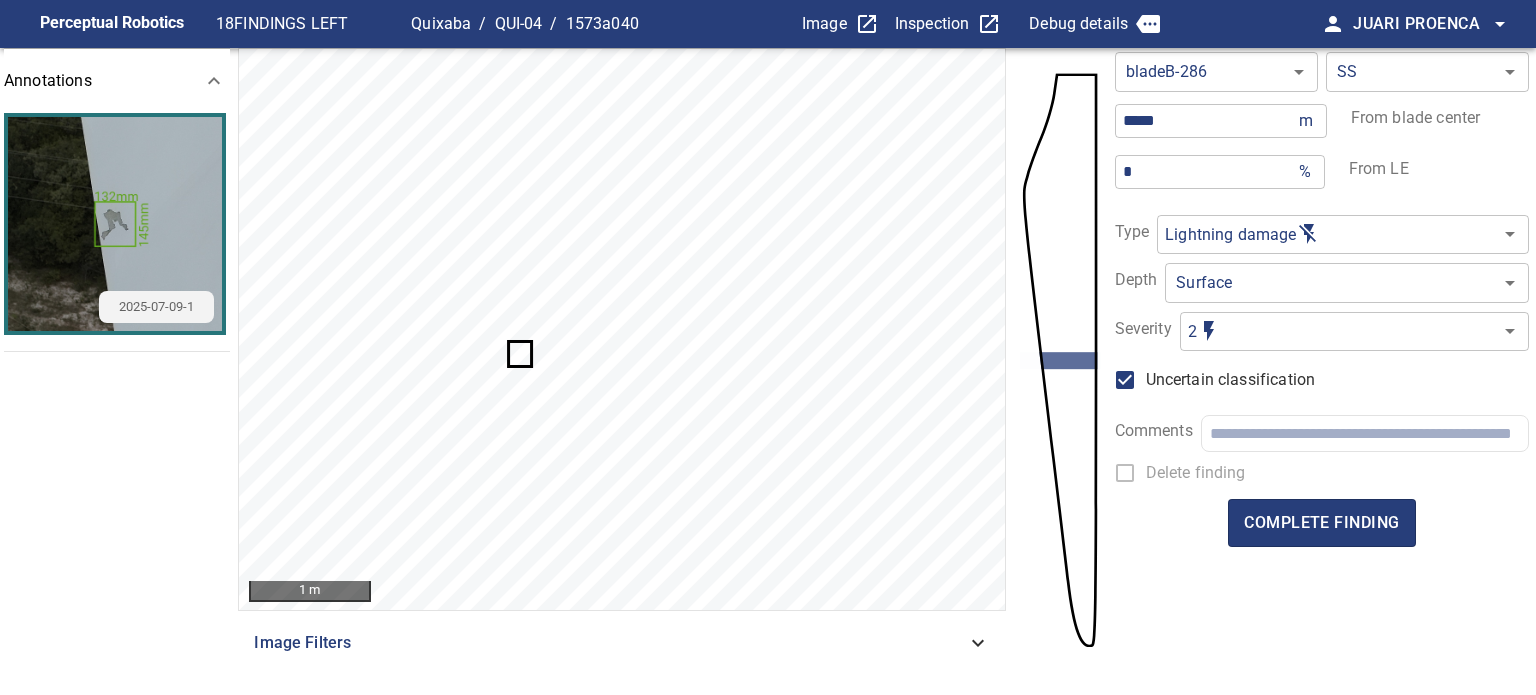 click on "**********" at bounding box center [768, 347] 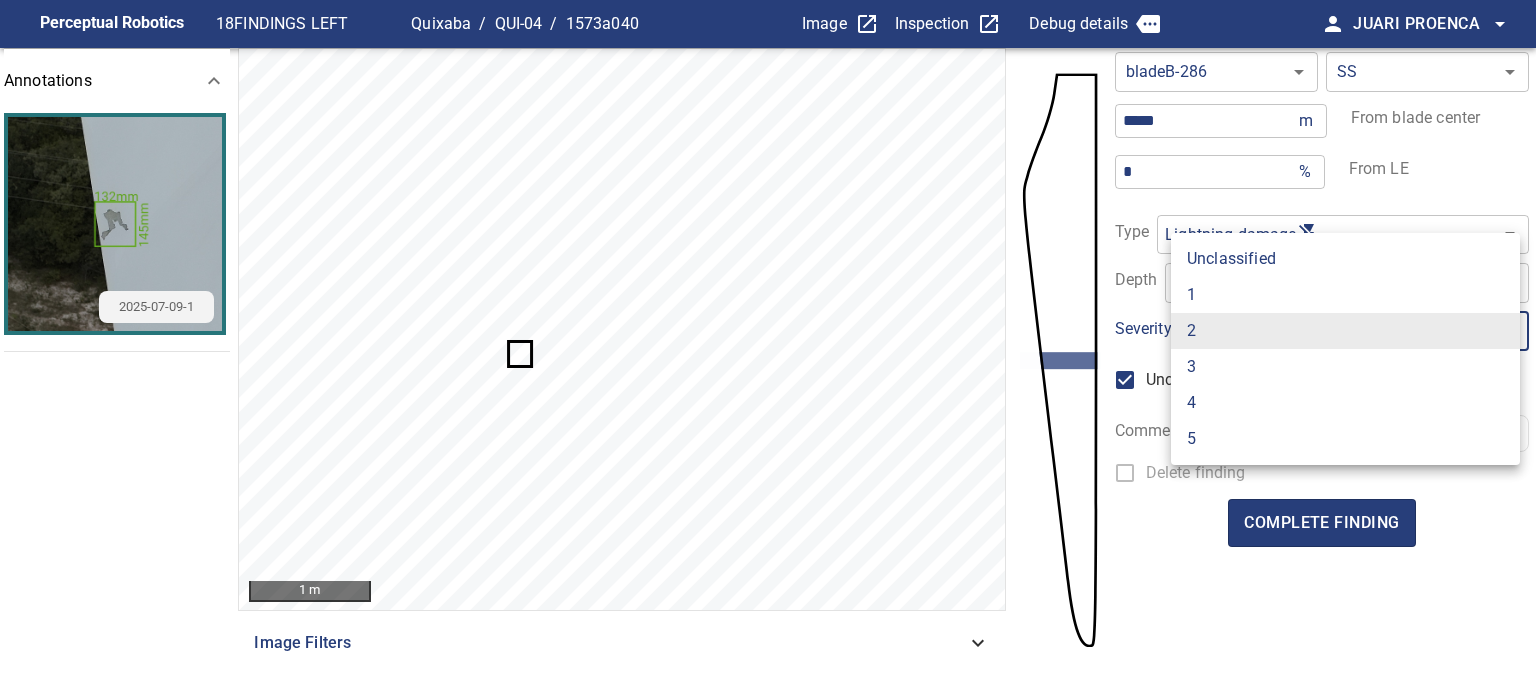click on "1" at bounding box center (1345, 295) 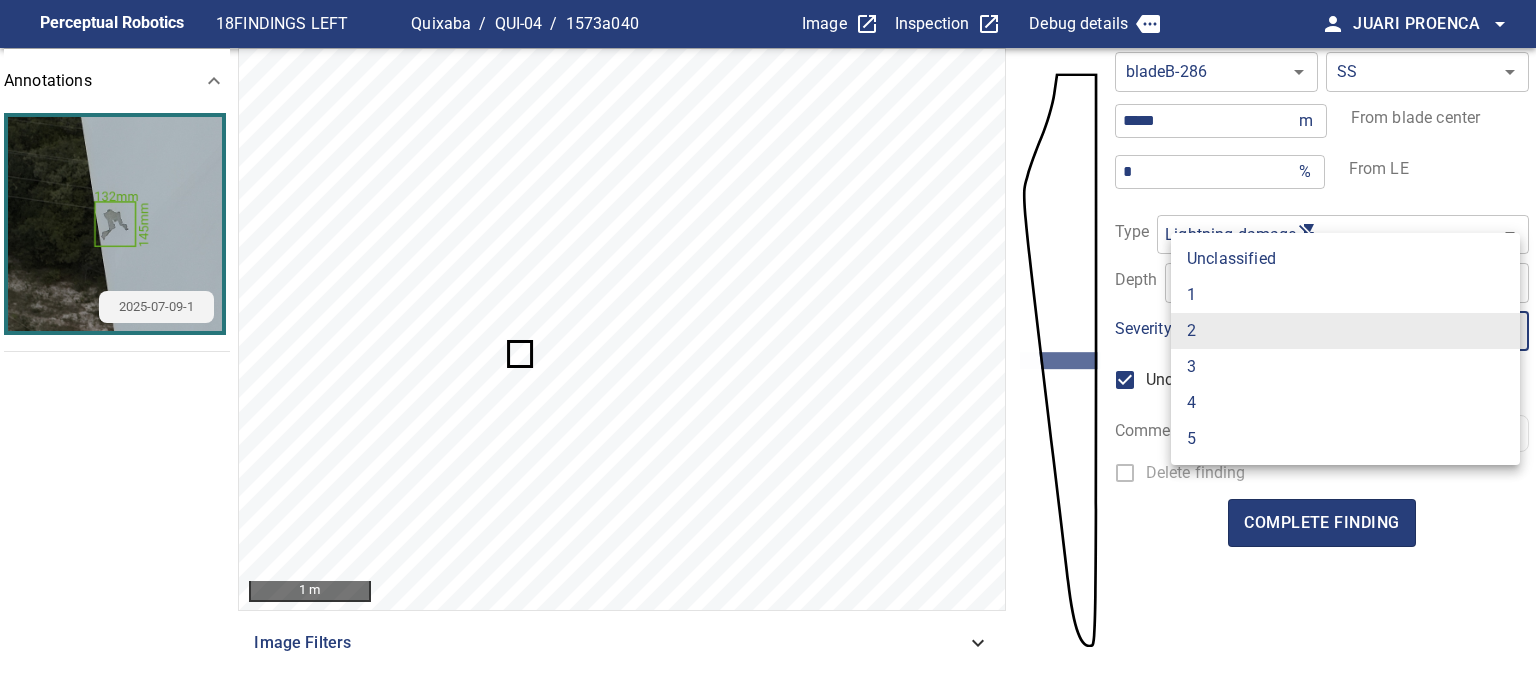 type on "*" 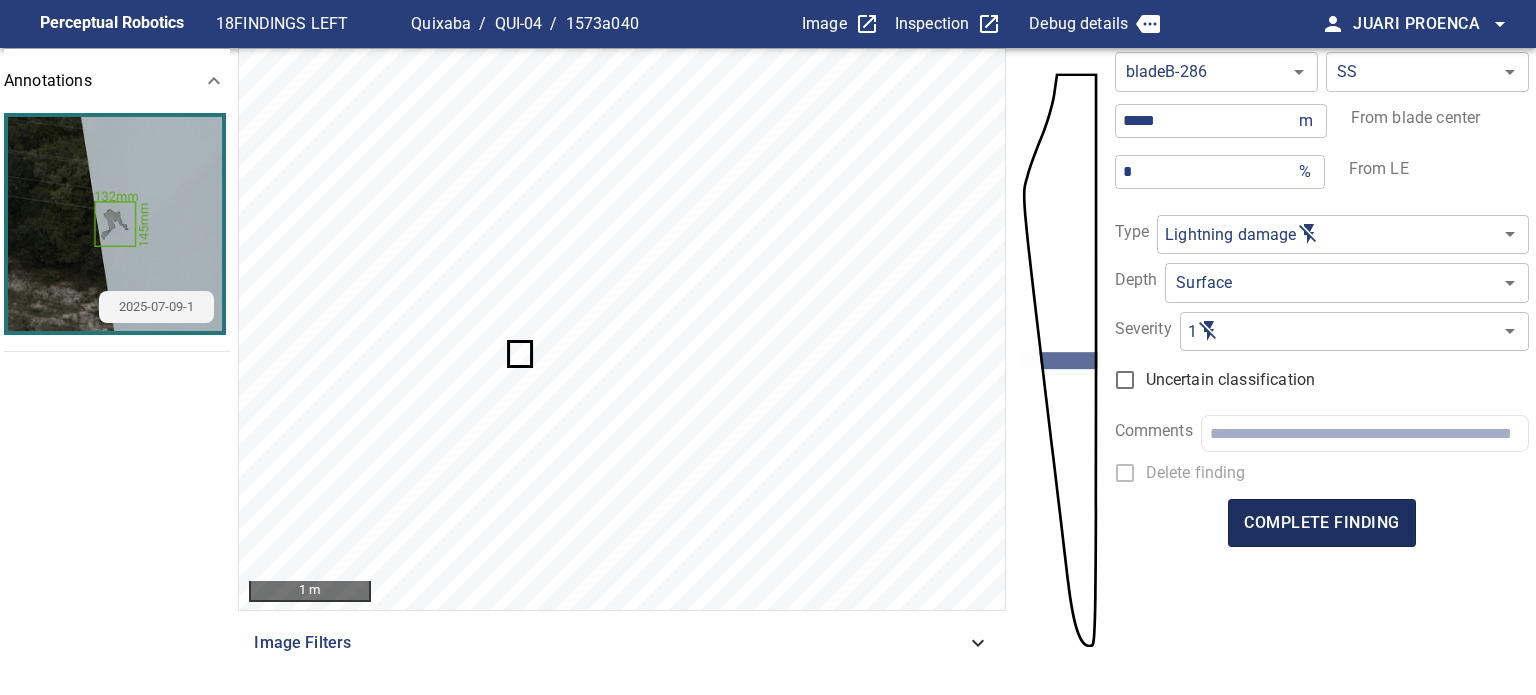 click on "complete finding" at bounding box center [1321, 523] 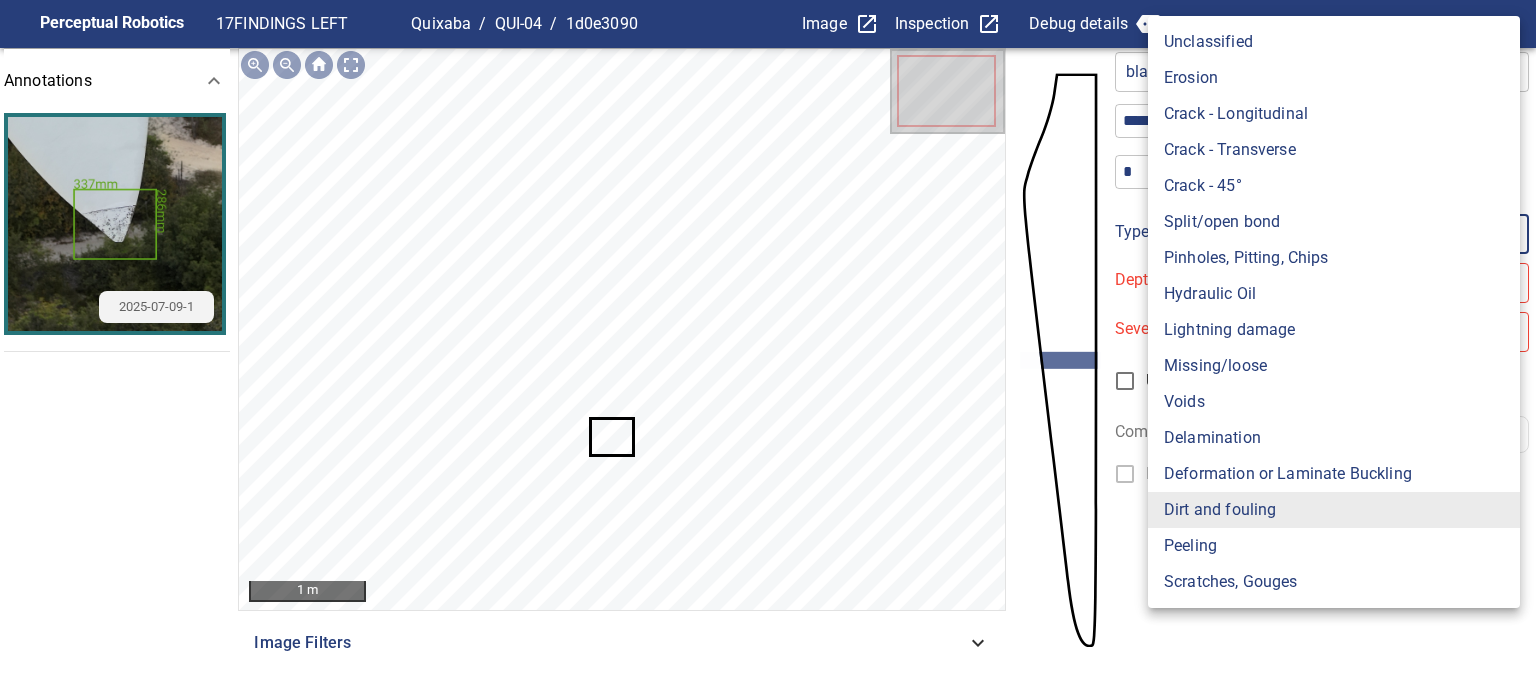 click on "**********" at bounding box center [768, 347] 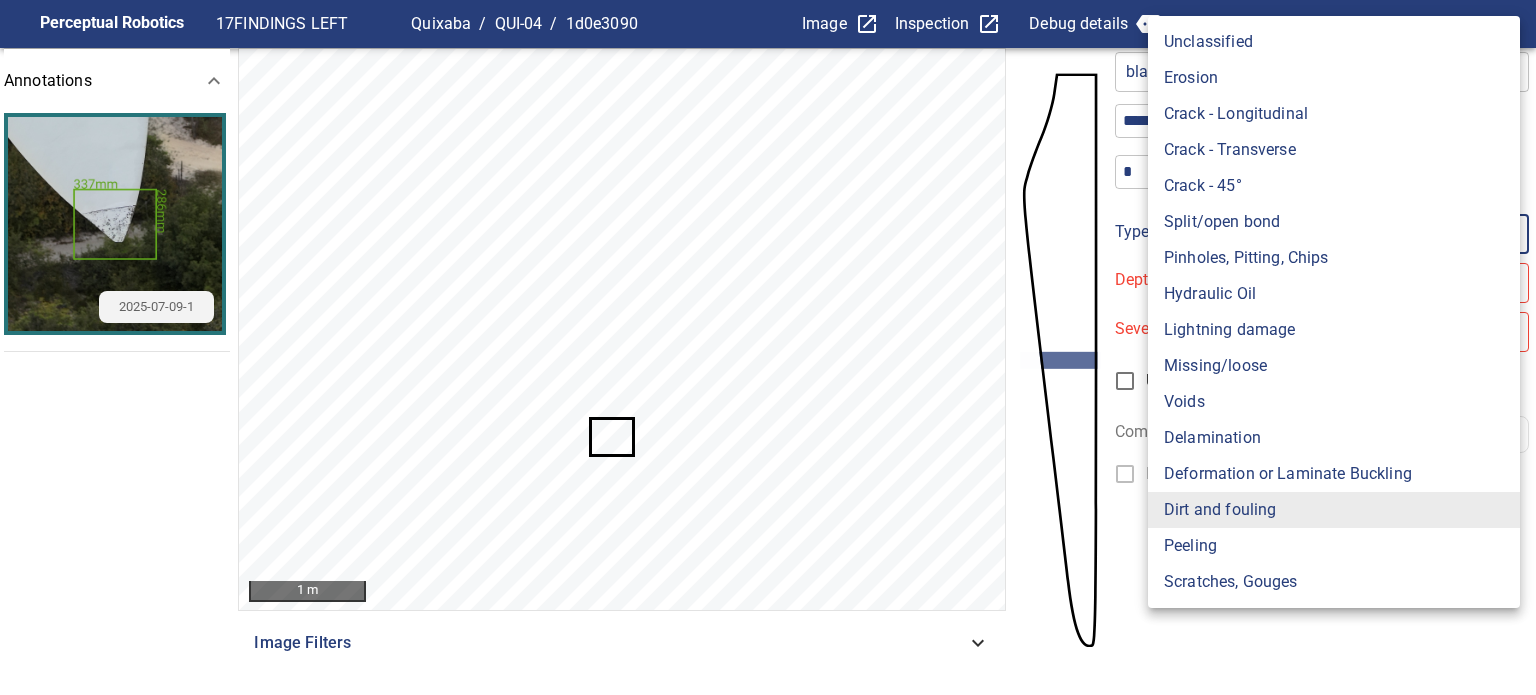 click on "Lightning damage" at bounding box center [1334, 330] 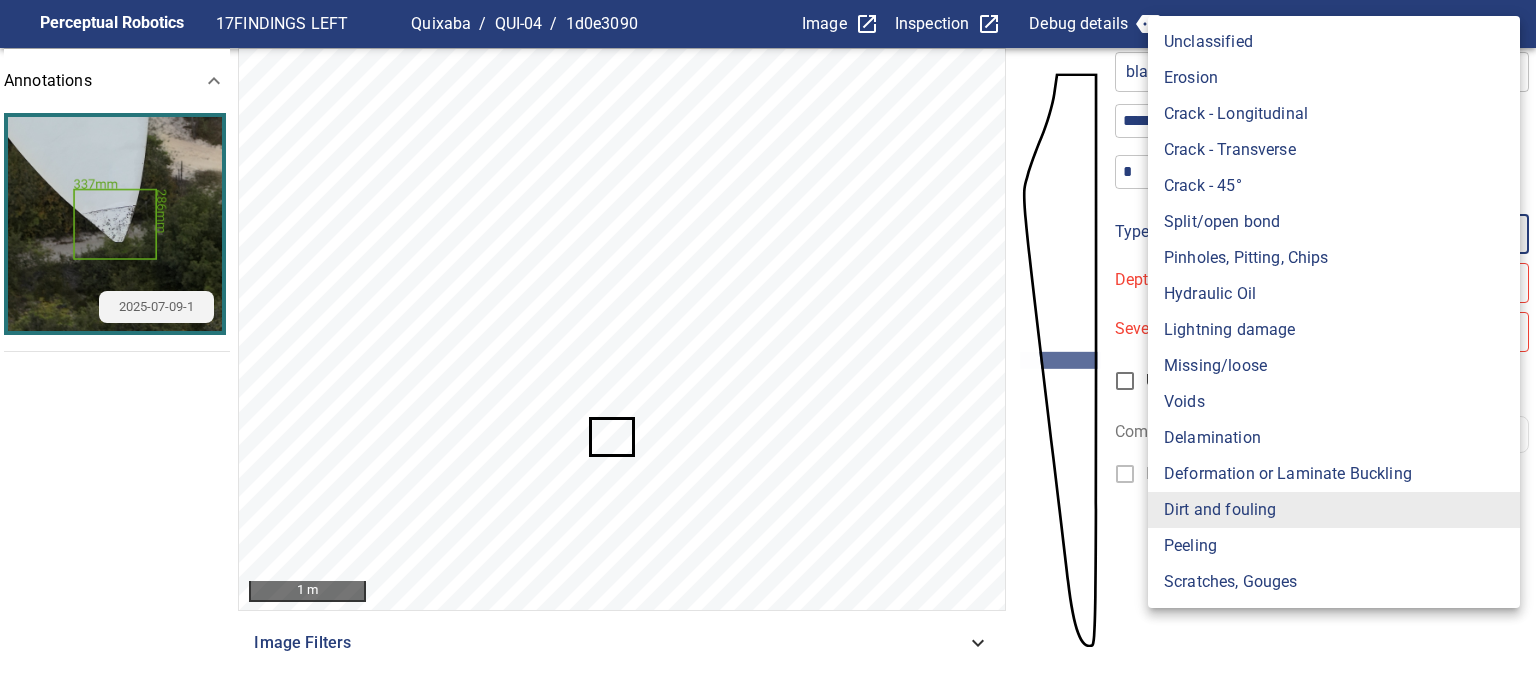 type on "**********" 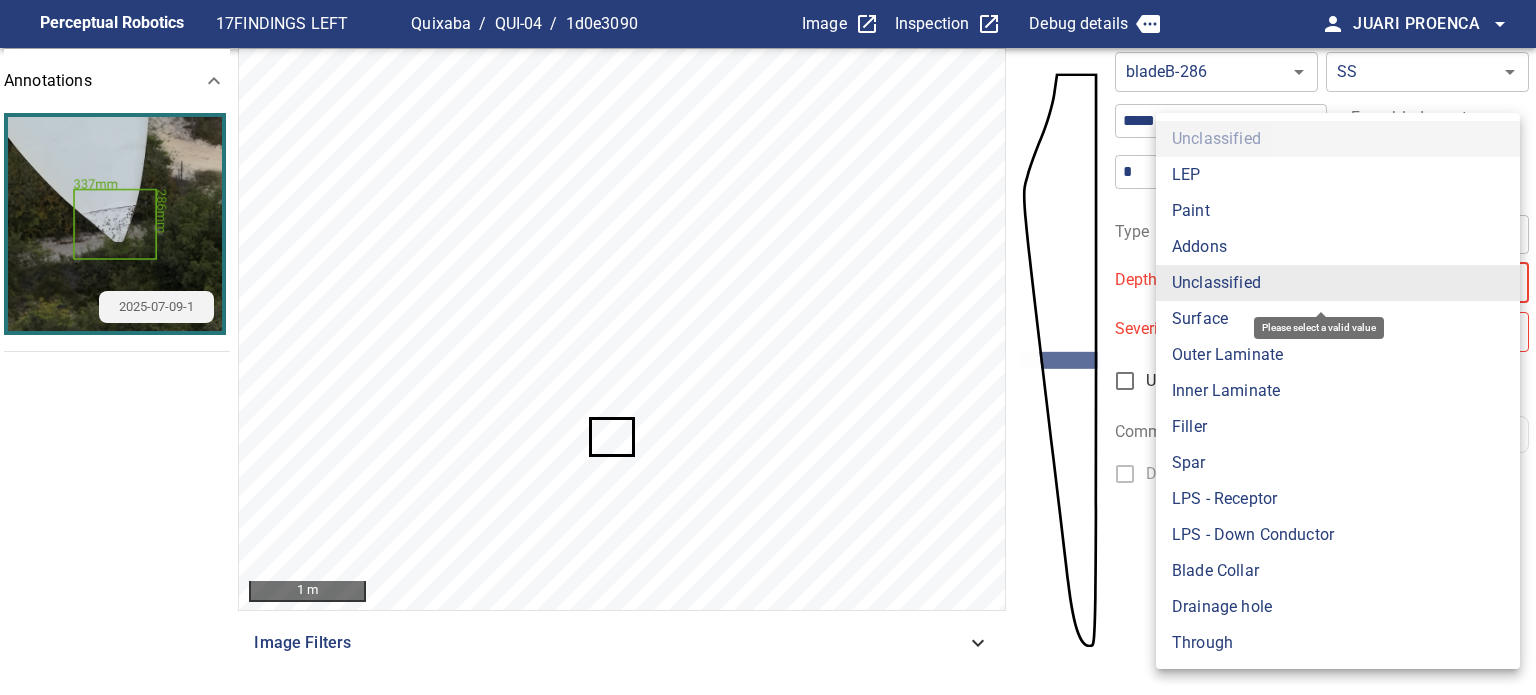 click on "**********" at bounding box center (768, 347) 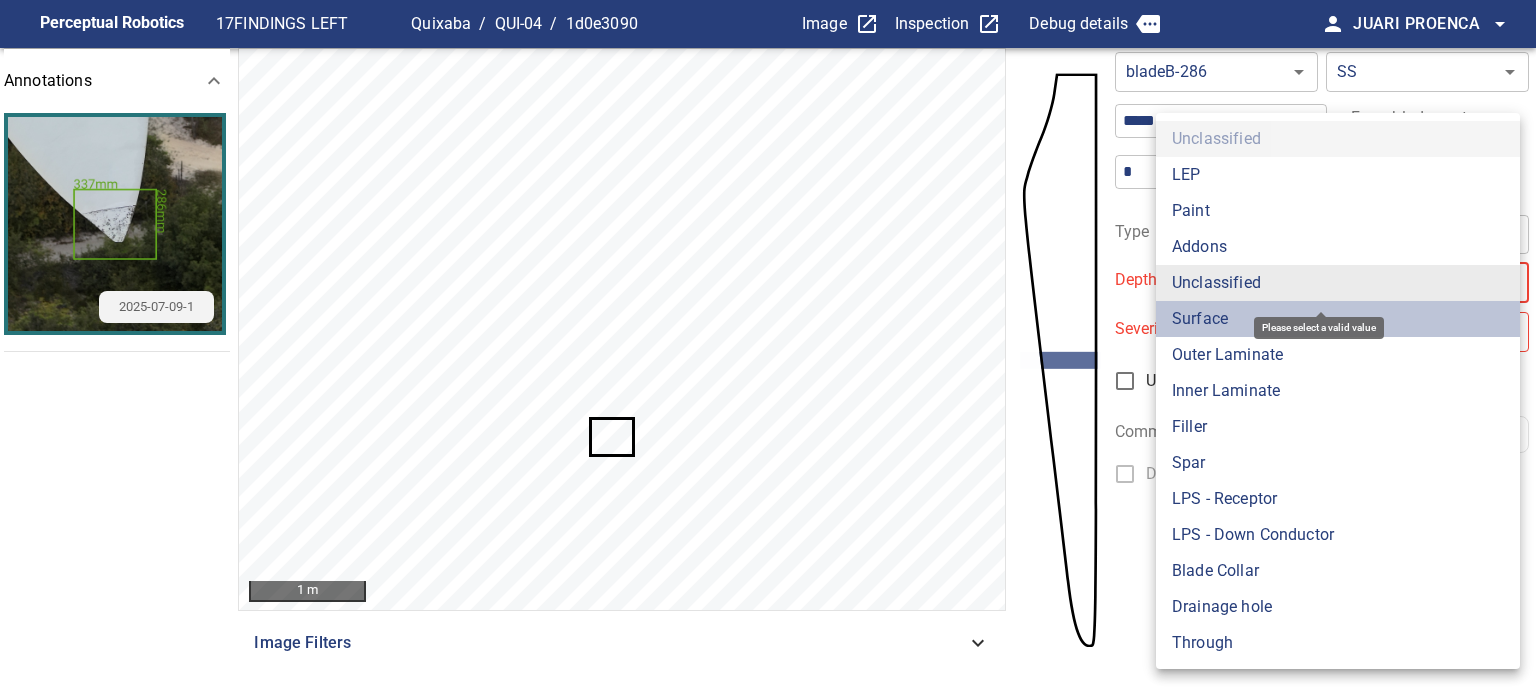 click on "Surface" at bounding box center (1338, 319) 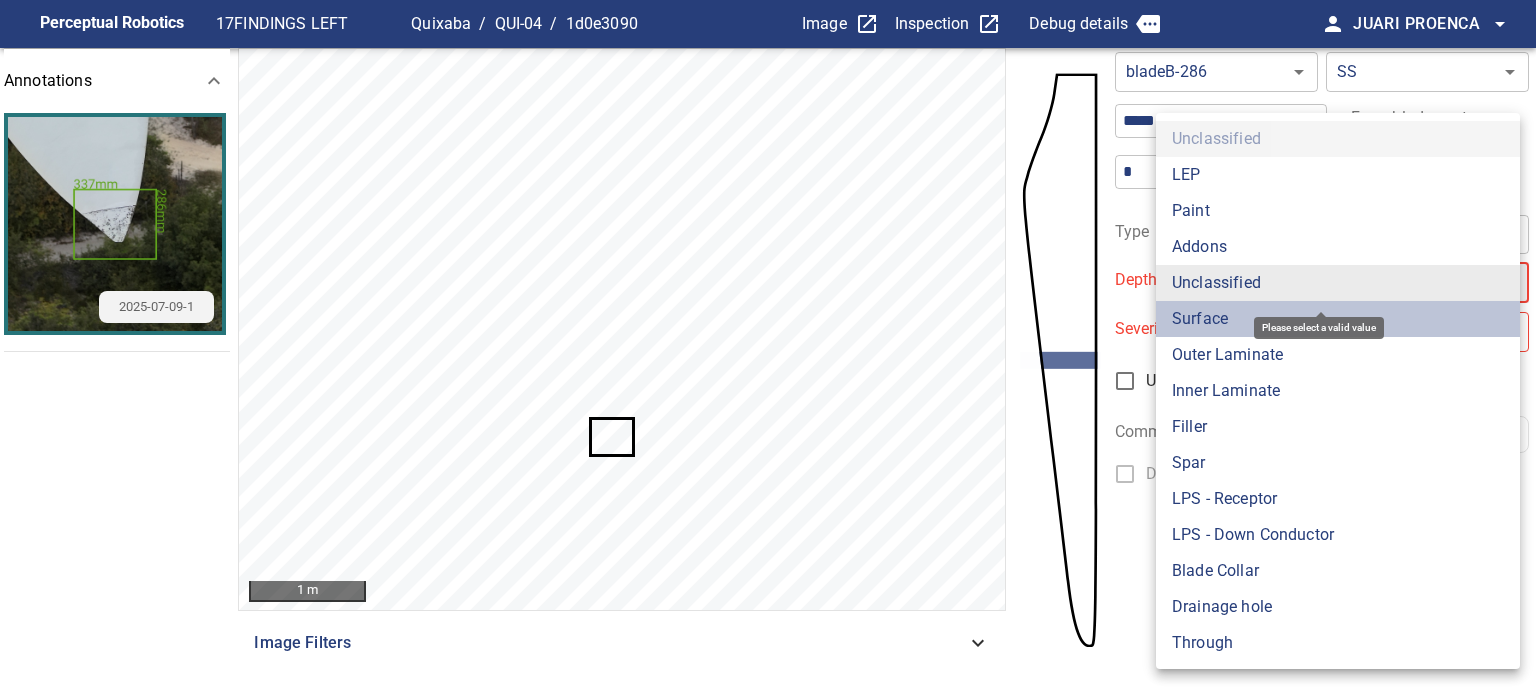 type on "*******" 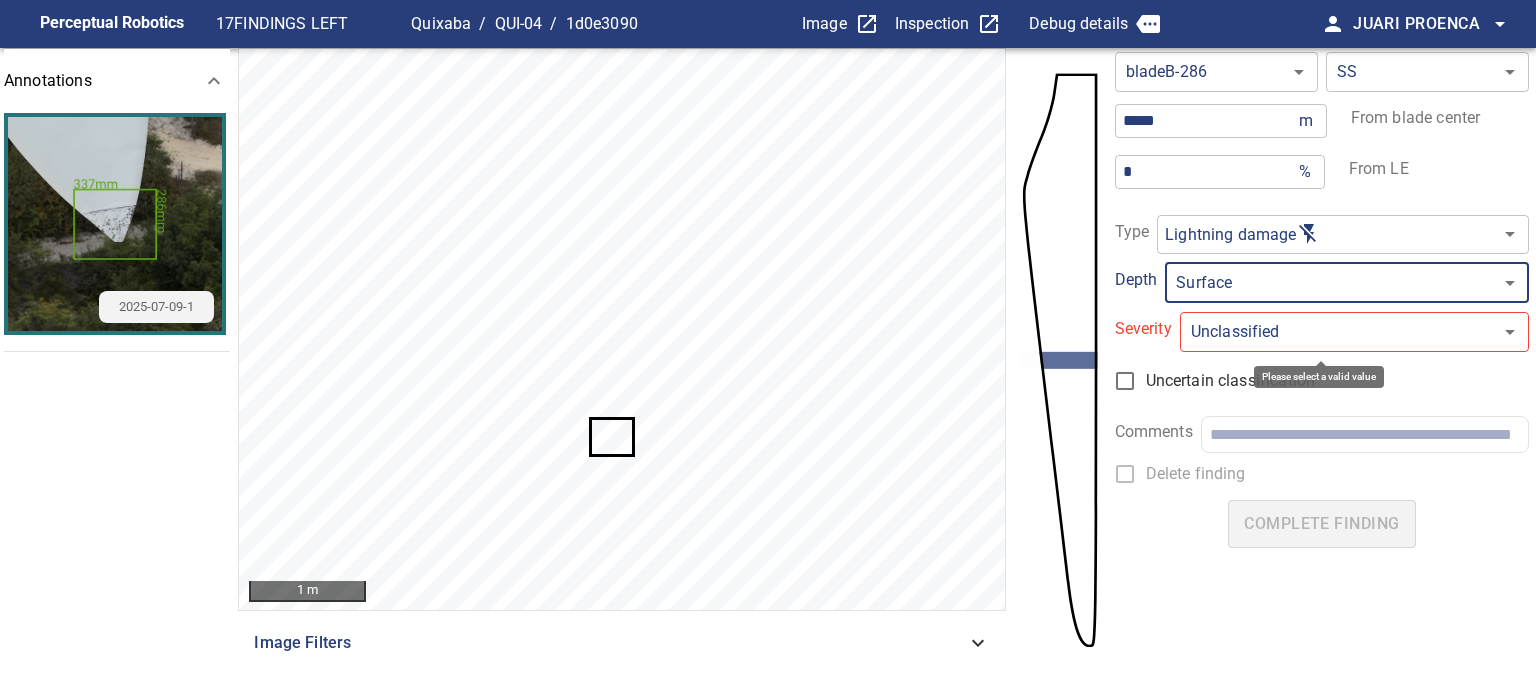 click on "**********" at bounding box center [768, 347] 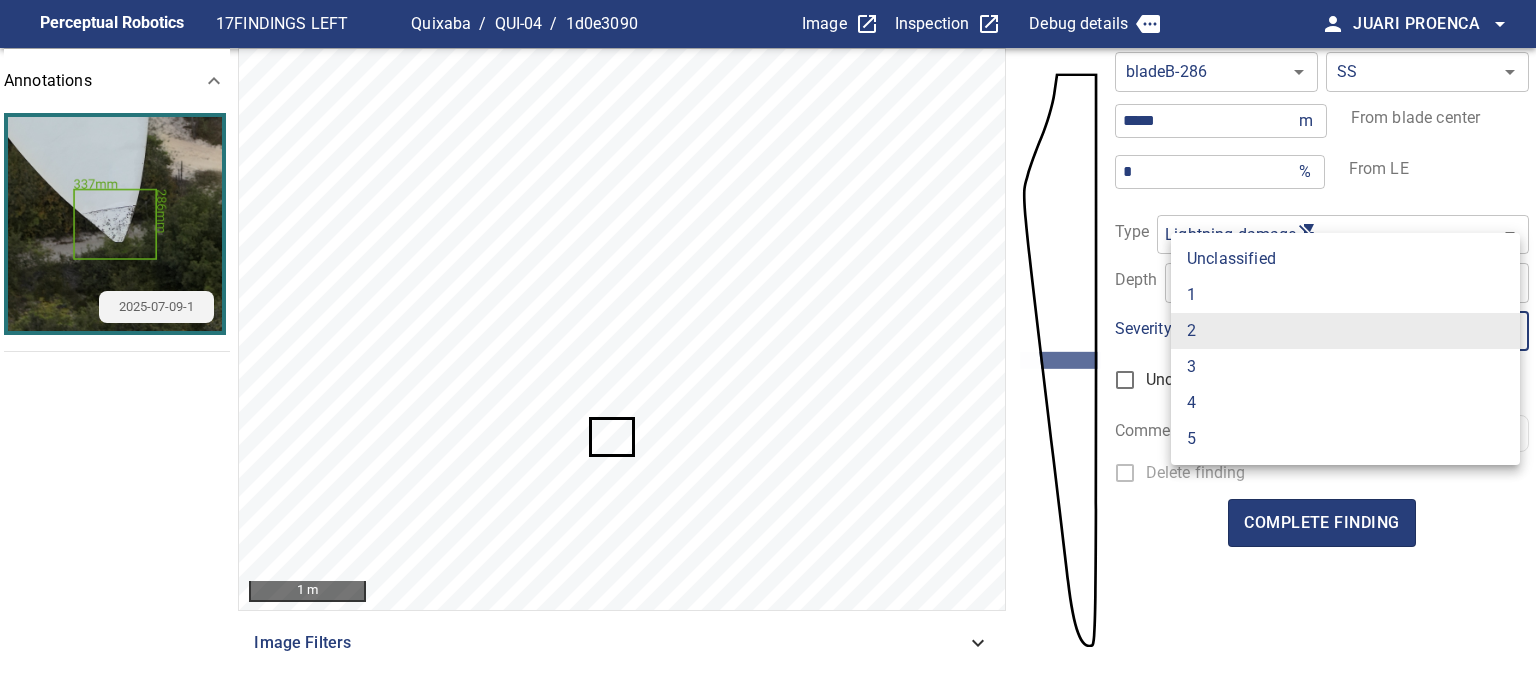 click on "1" at bounding box center (1345, 295) 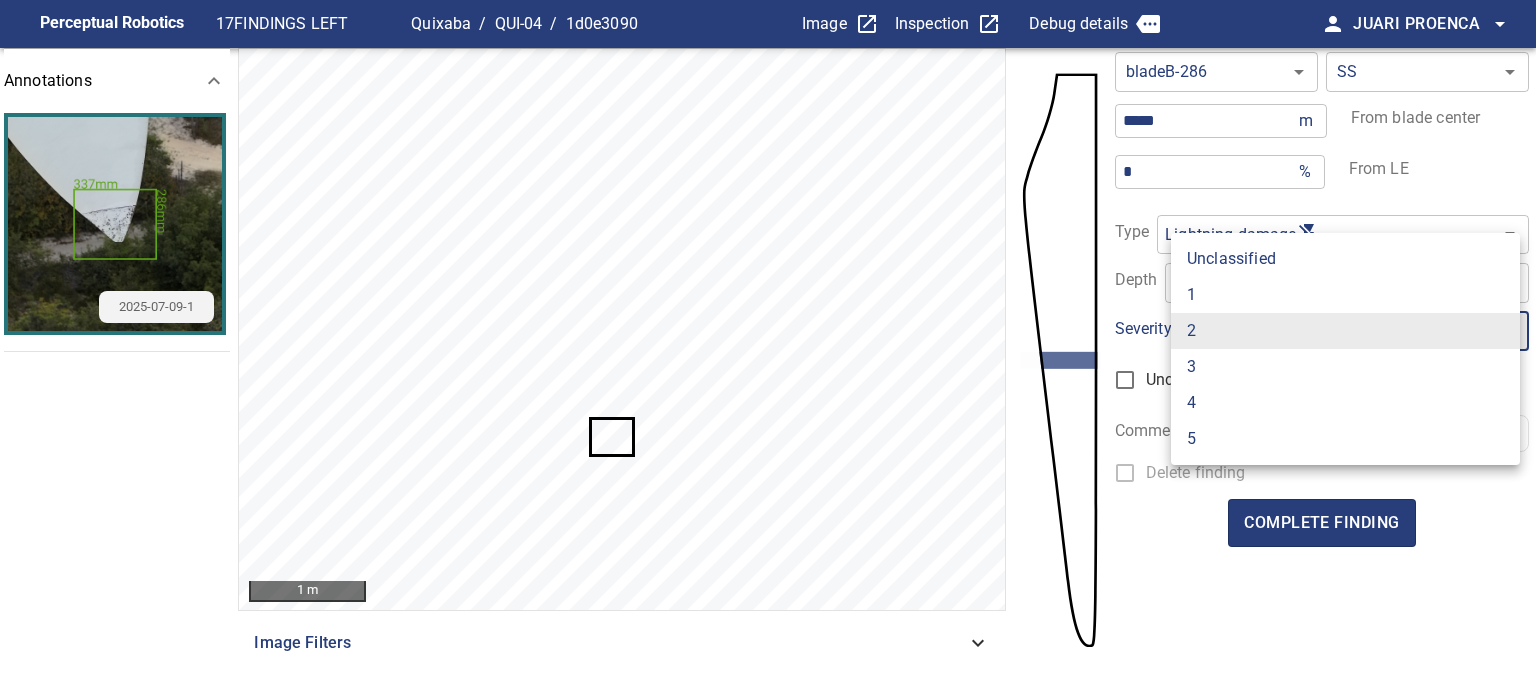 type on "*" 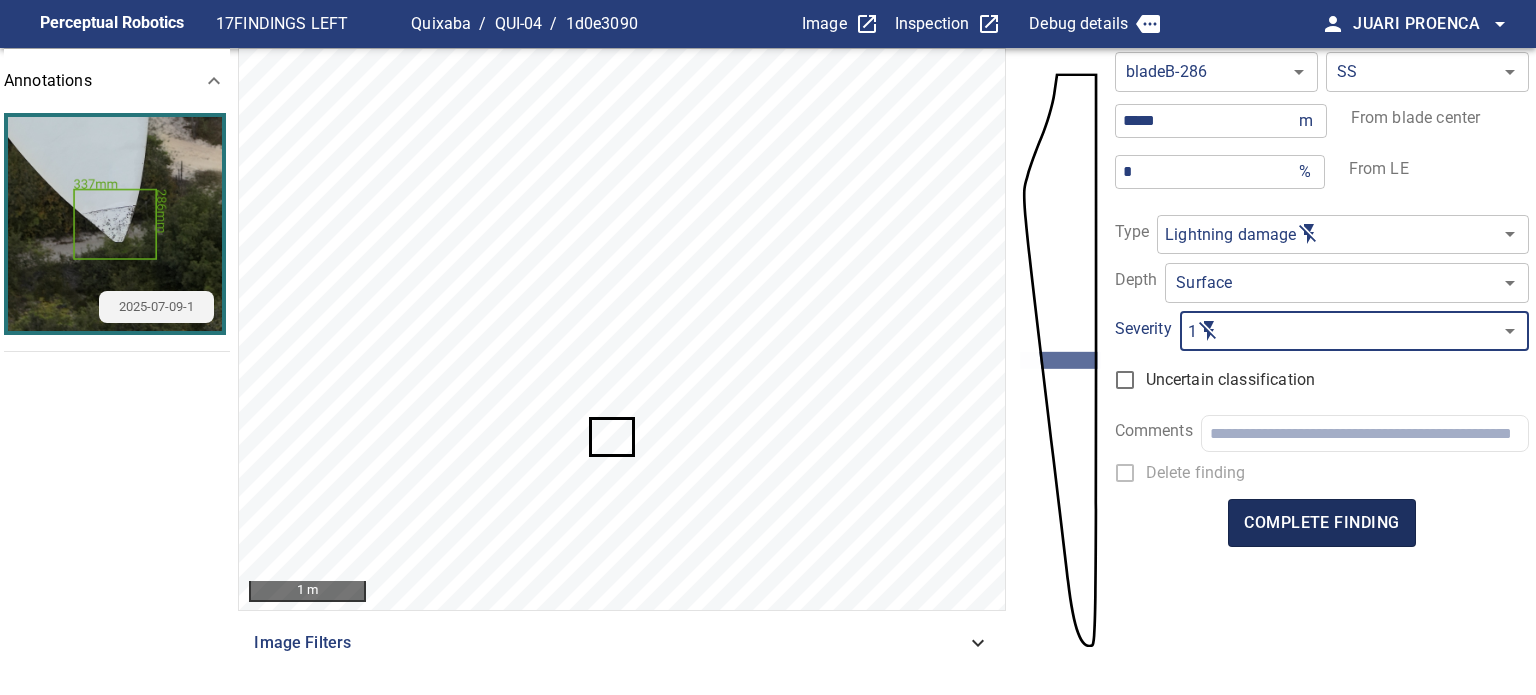 click on "complete finding" at bounding box center (1321, 523) 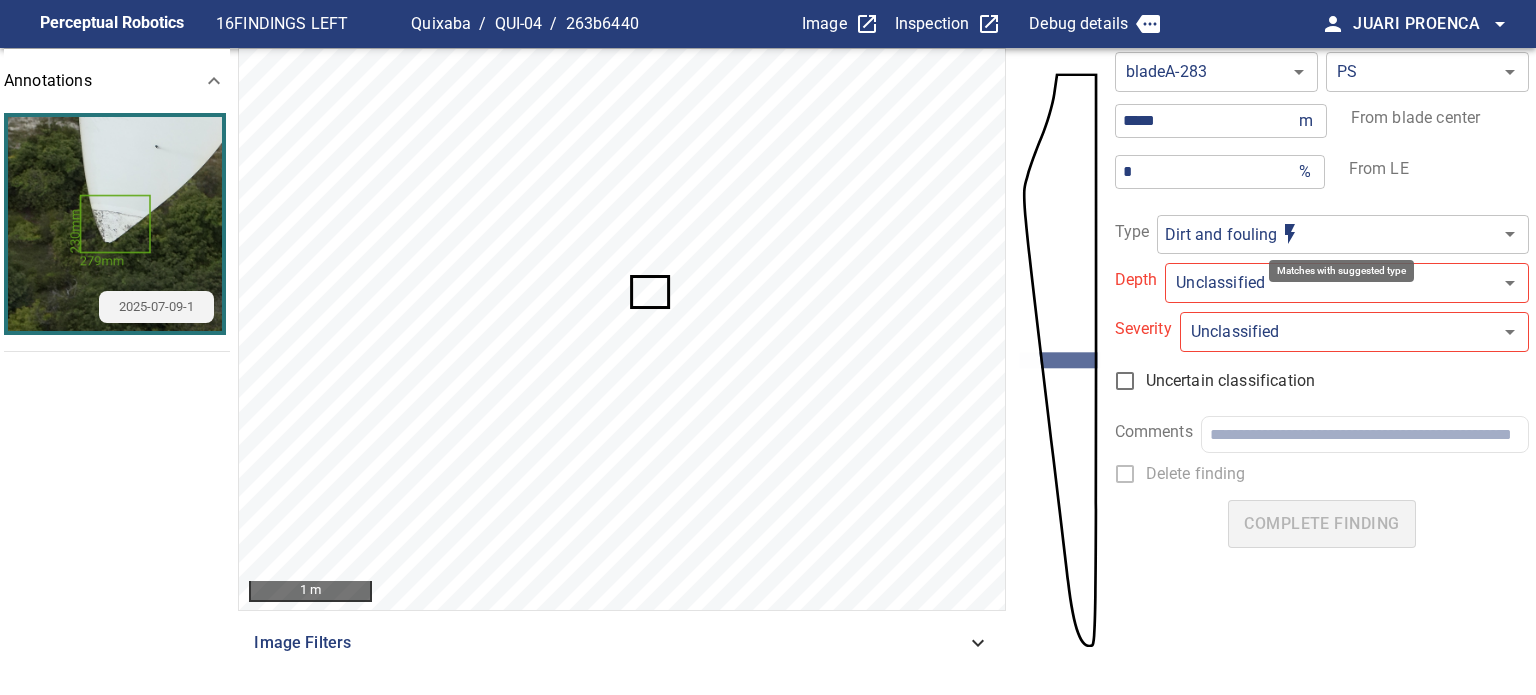 click on "**********" at bounding box center [768, 347] 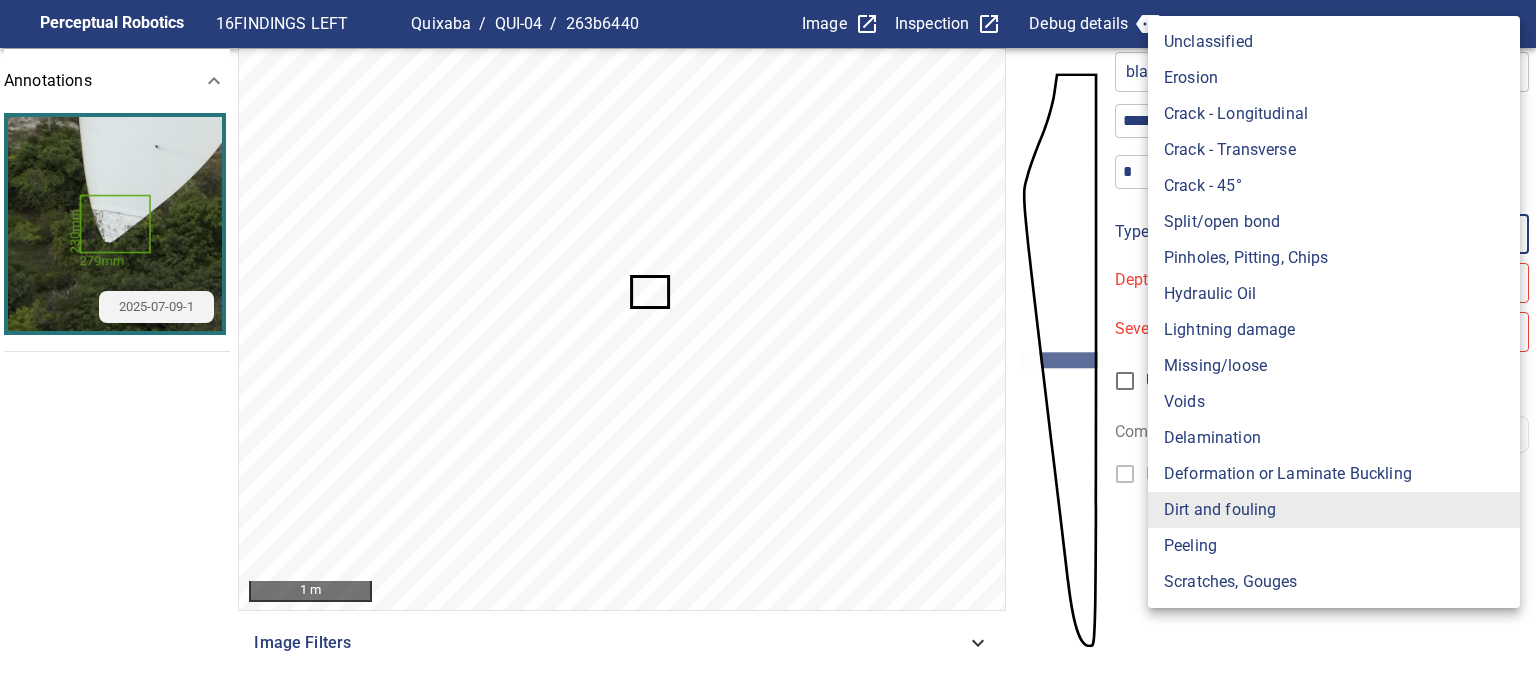 click on "Lightning damage" at bounding box center (1334, 330) 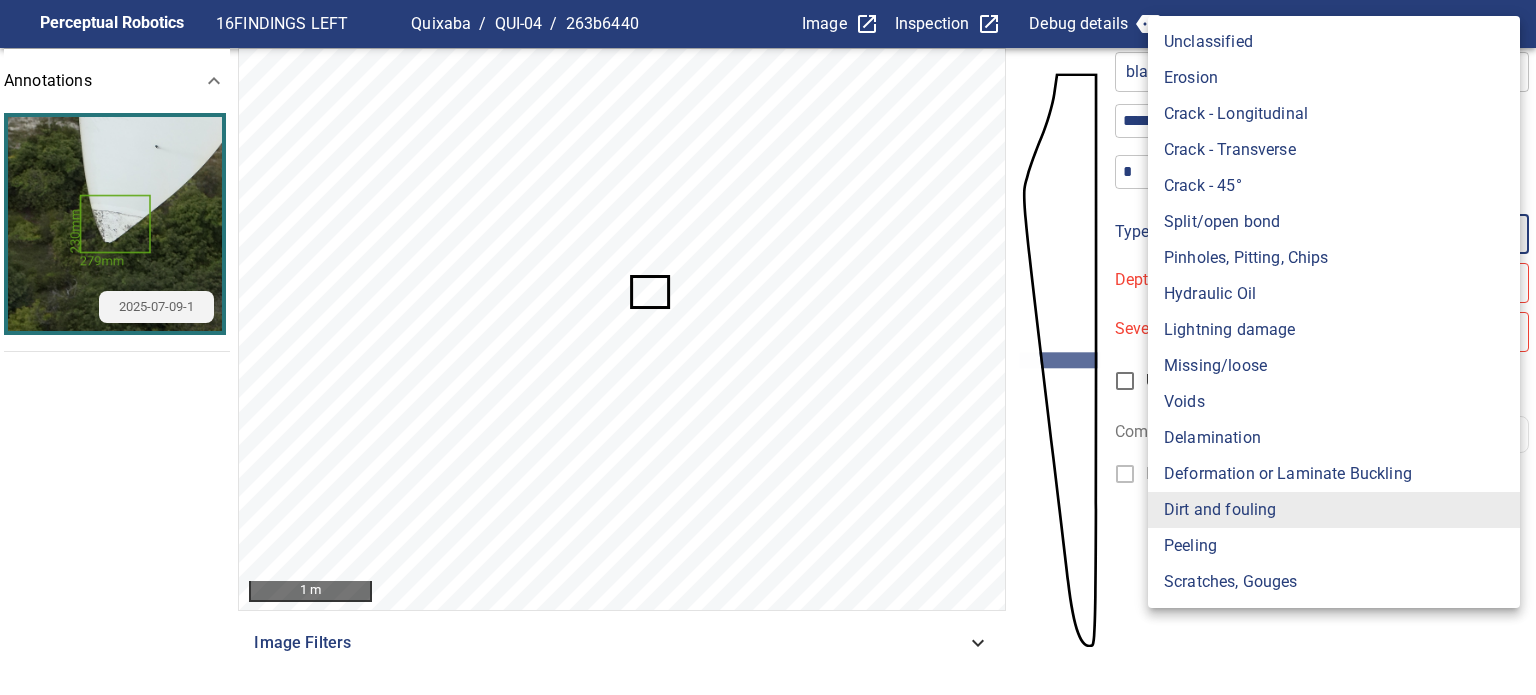 type on "**********" 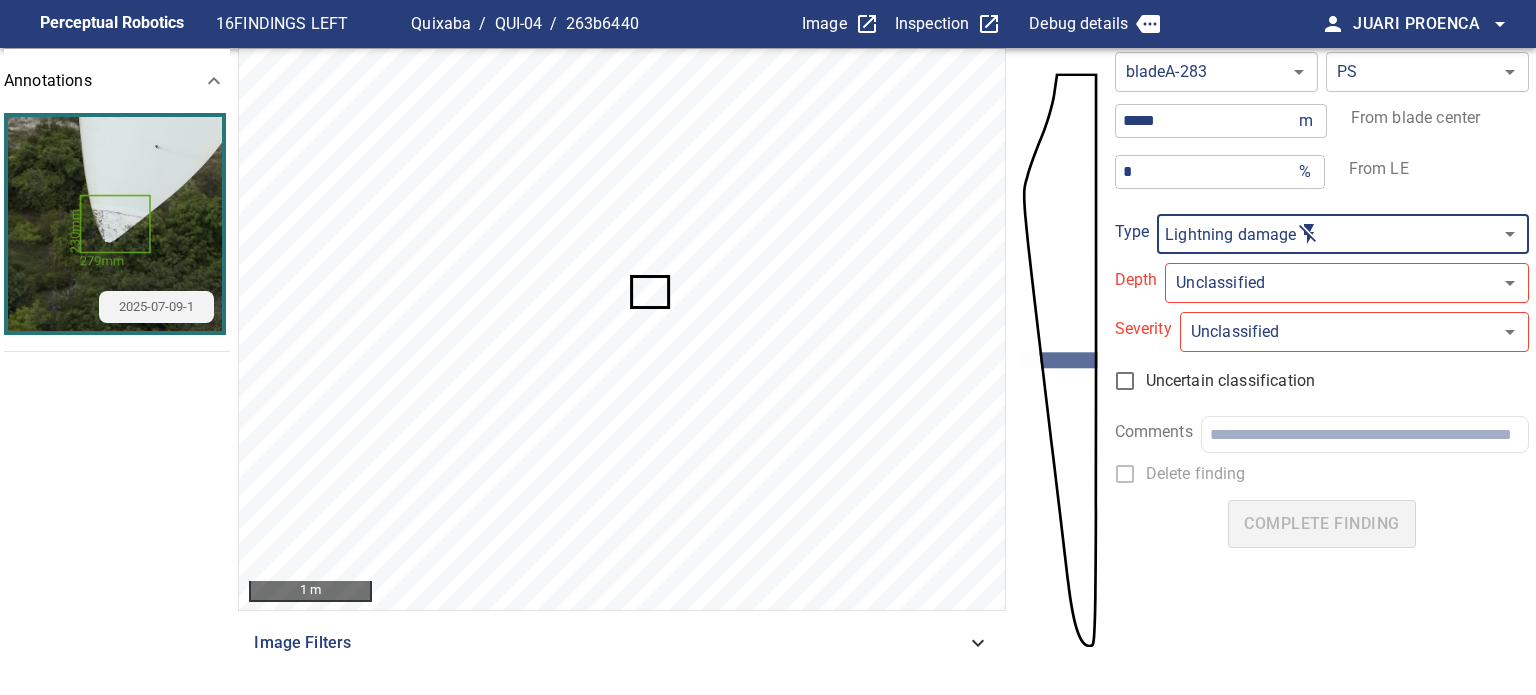click on "**********" at bounding box center [768, 347] 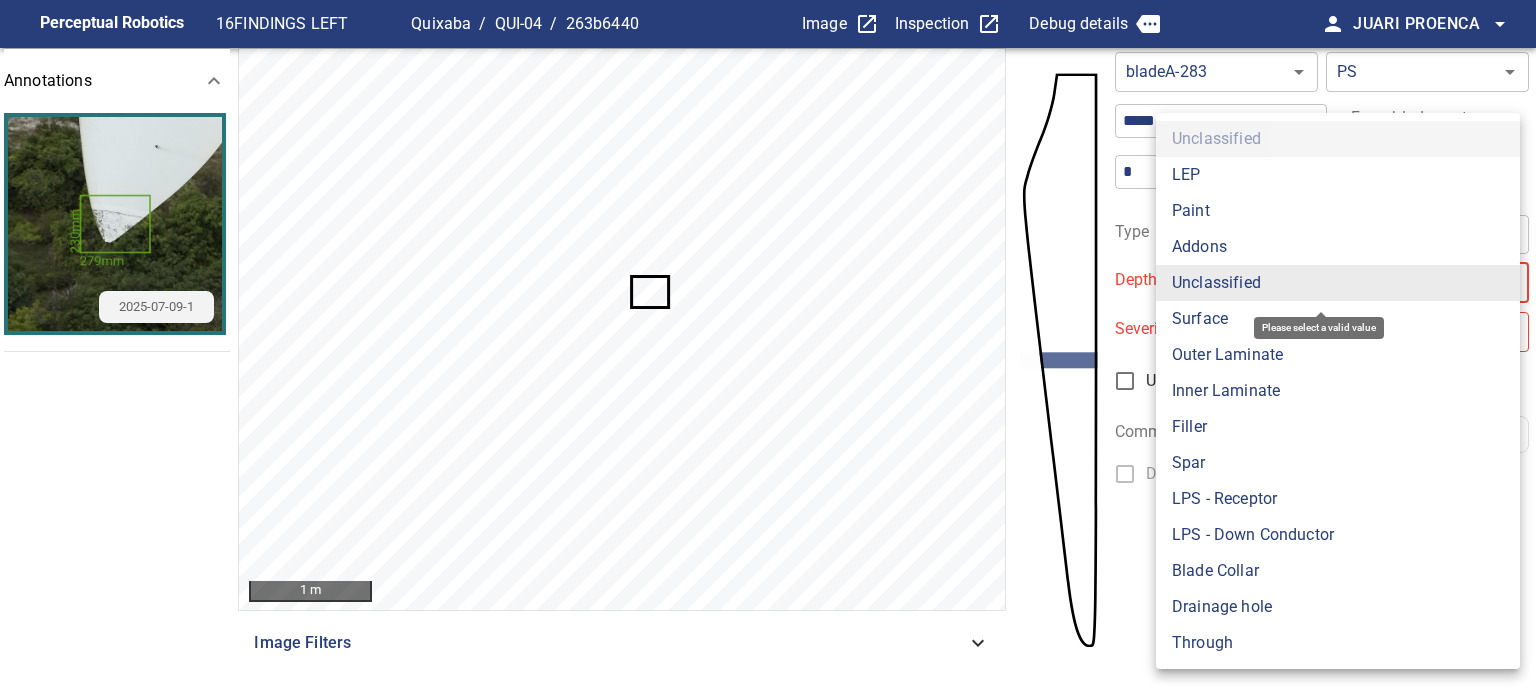 click on "Surface" at bounding box center (1338, 319) 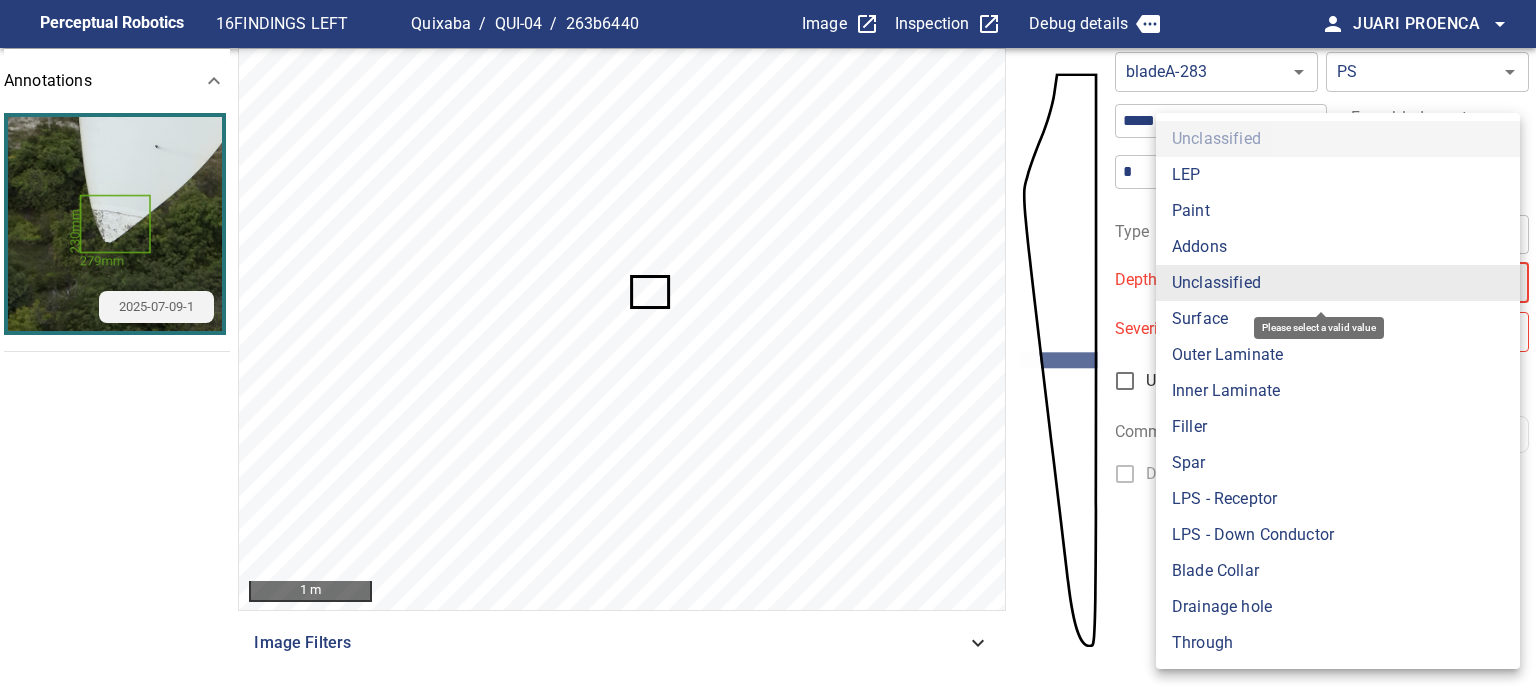 type on "*******" 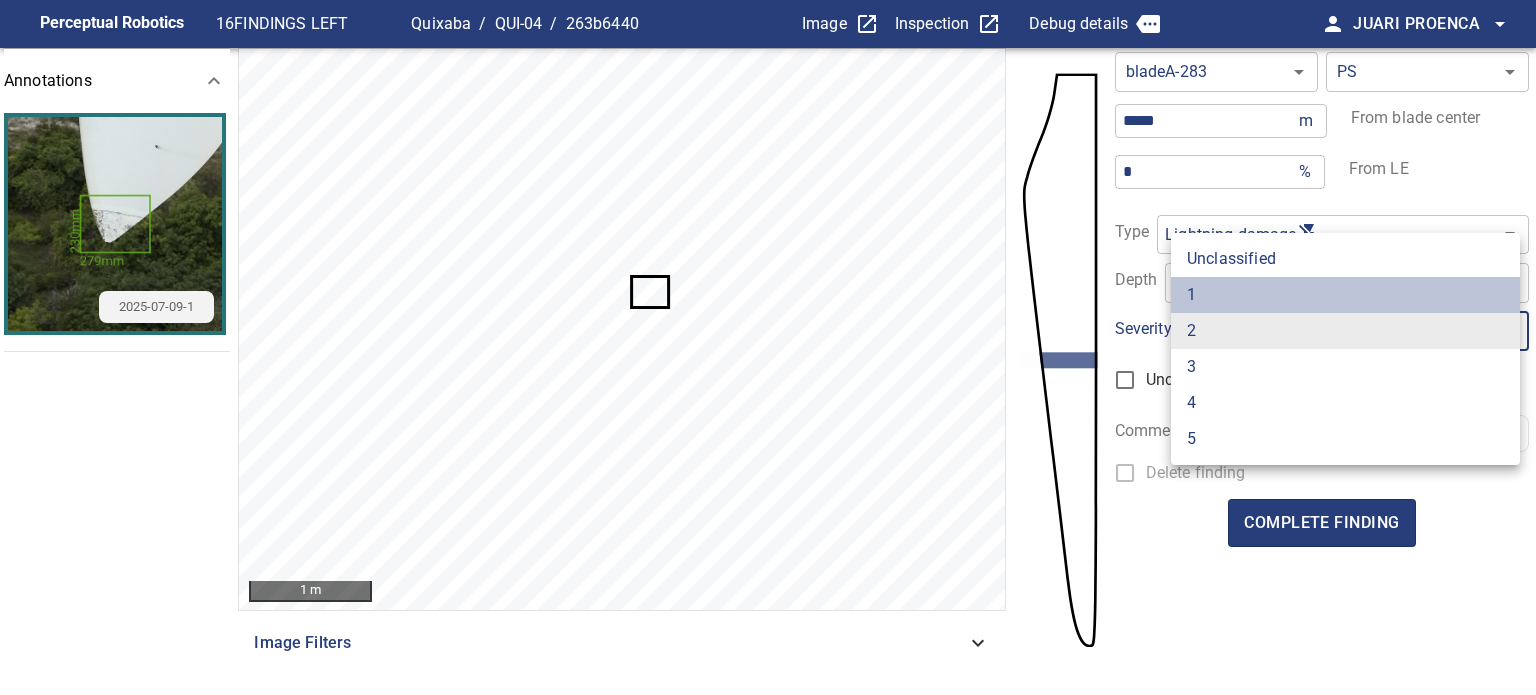click on "1" at bounding box center (1345, 295) 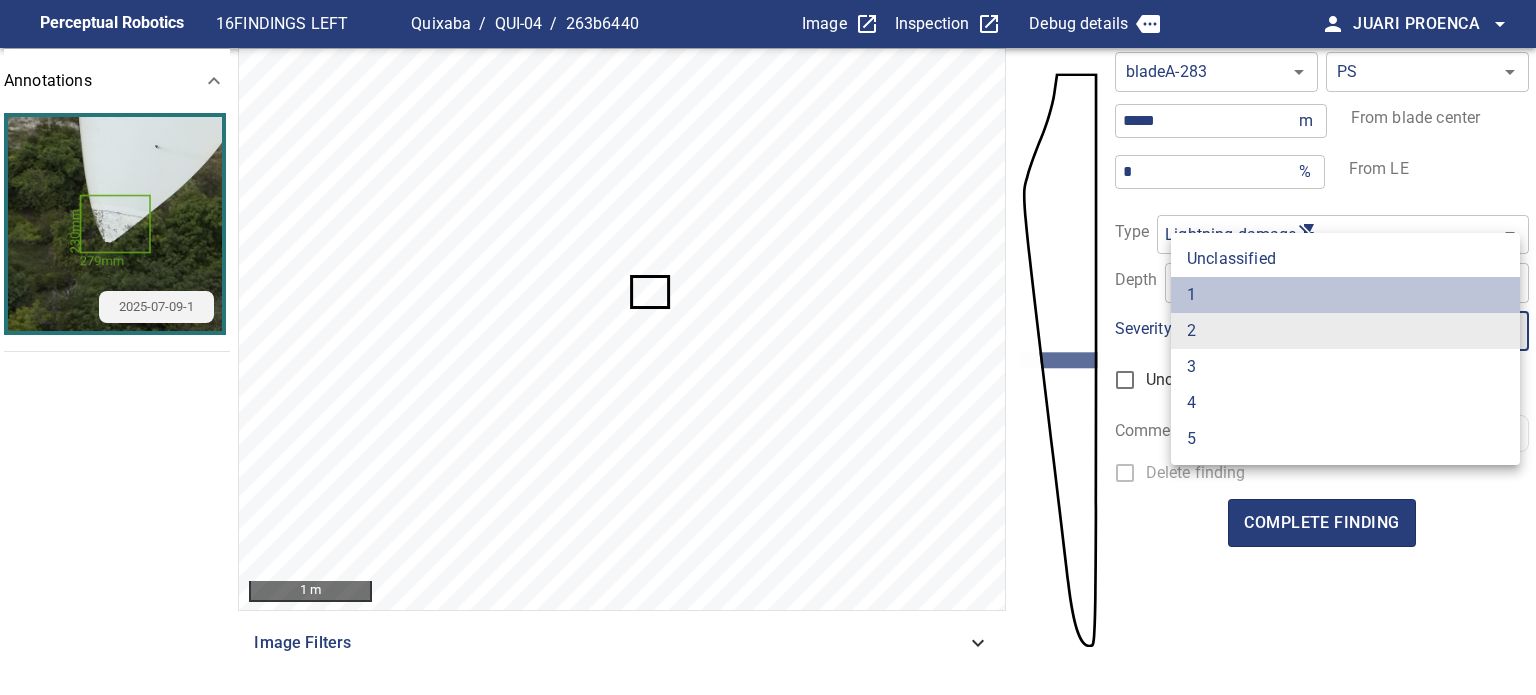 type on "*" 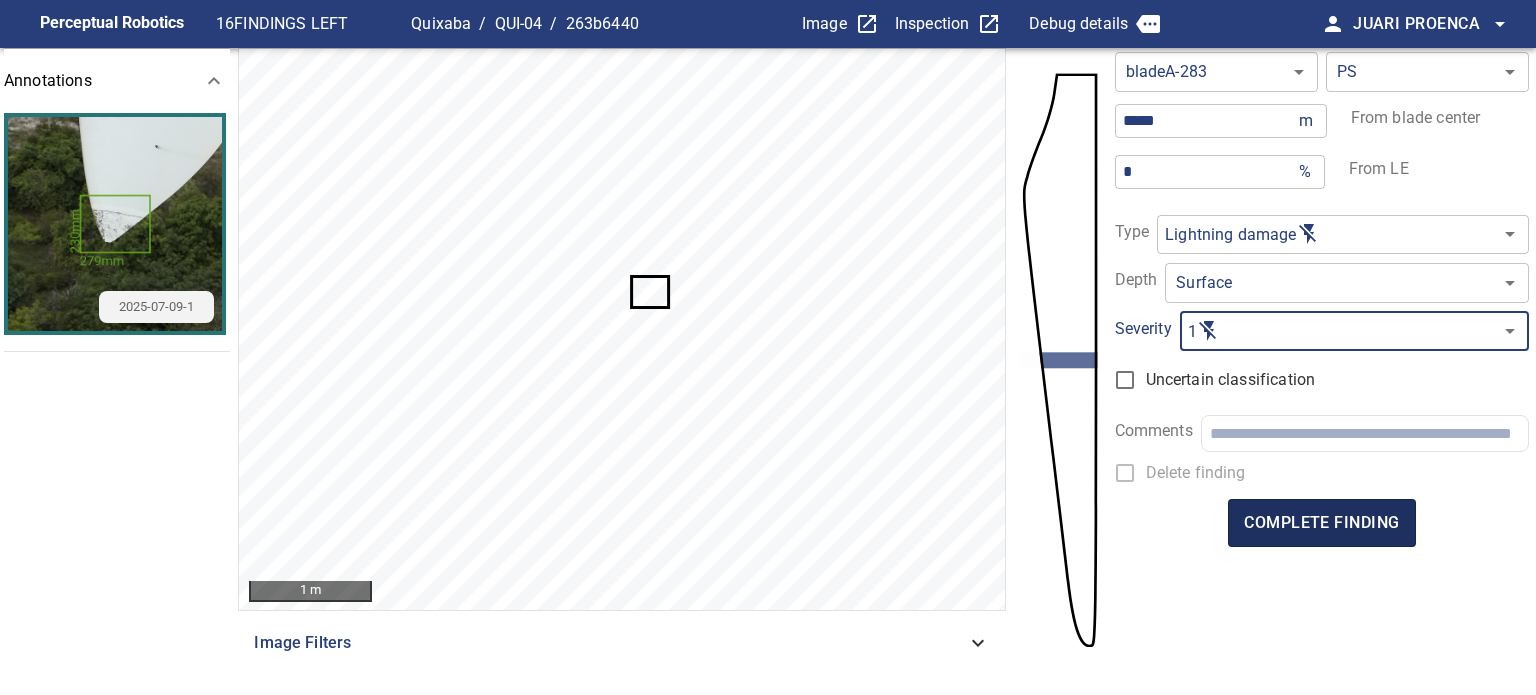 click on "complete finding" at bounding box center (1321, 523) 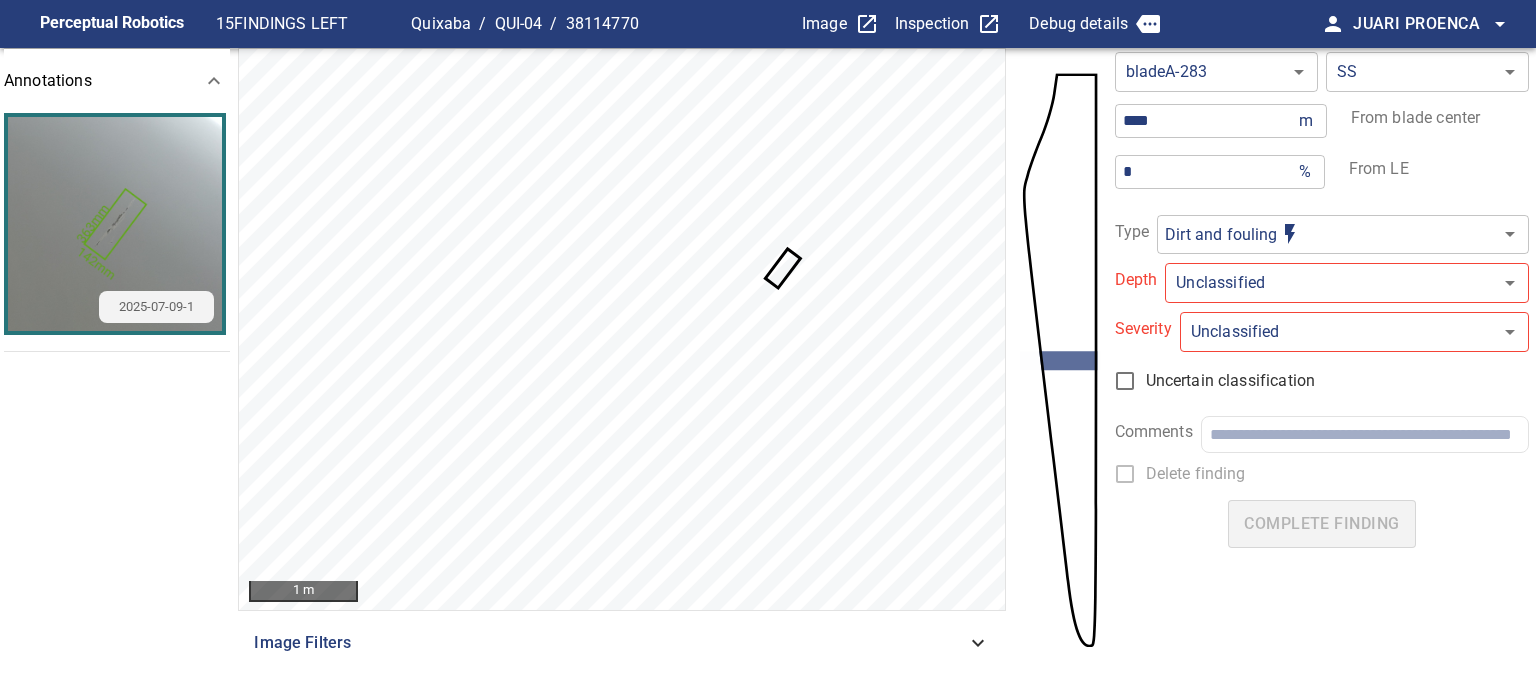 click on "**********" at bounding box center (768, 347) 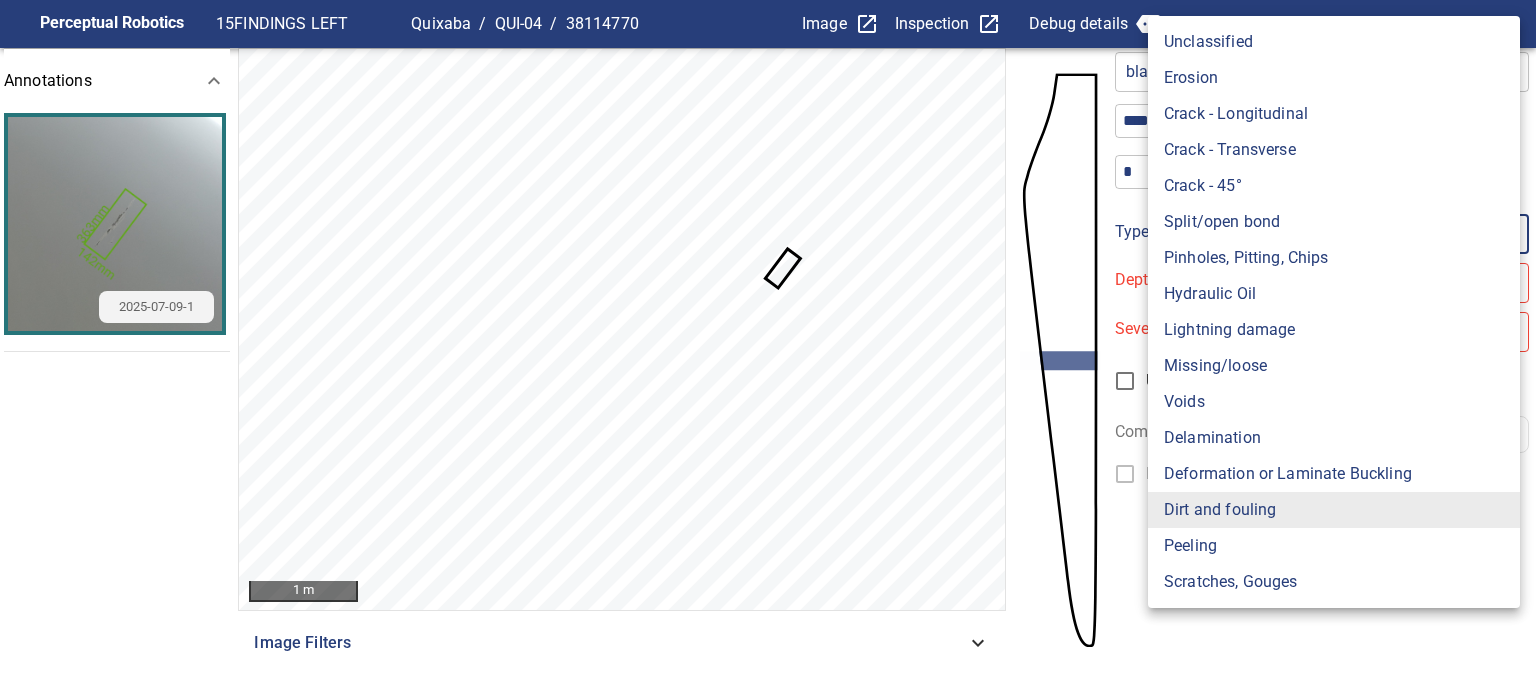 click on "Lightning damage" at bounding box center [1334, 330] 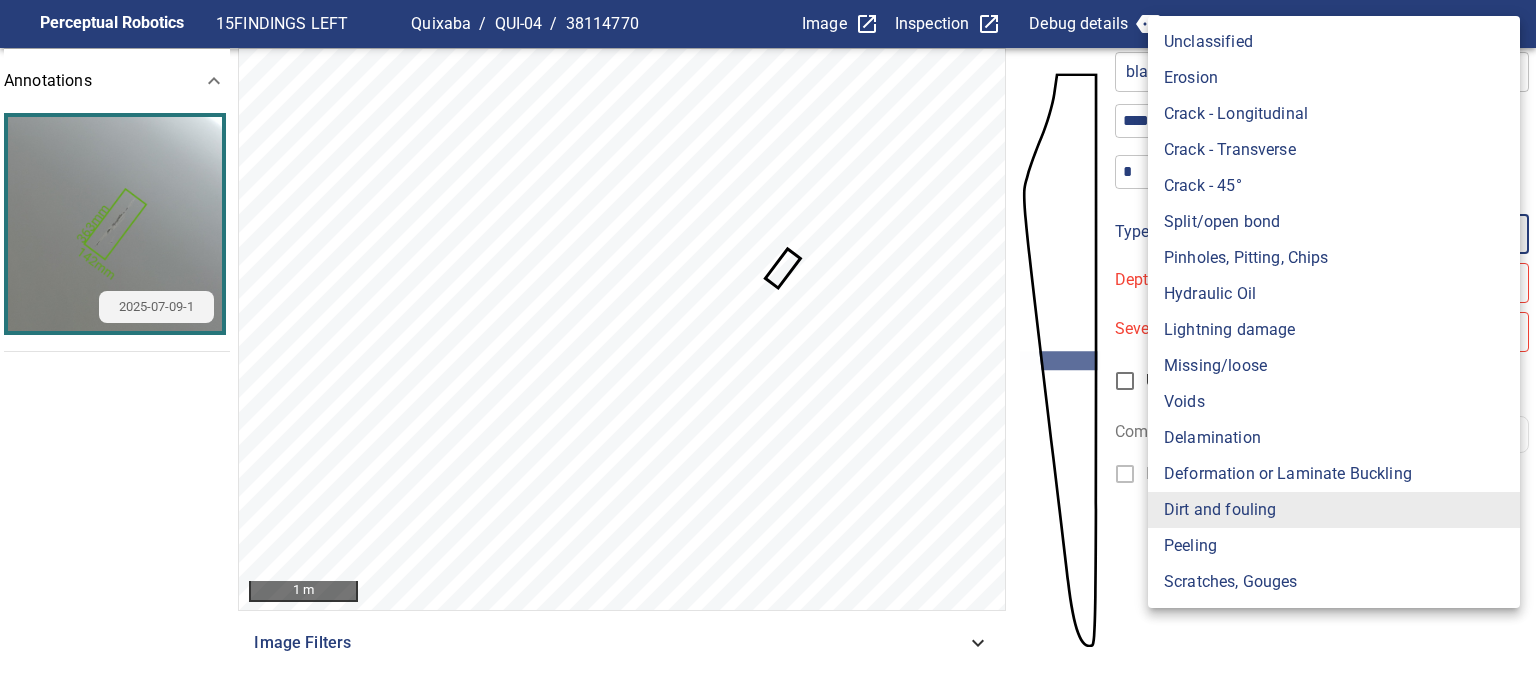 type on "**********" 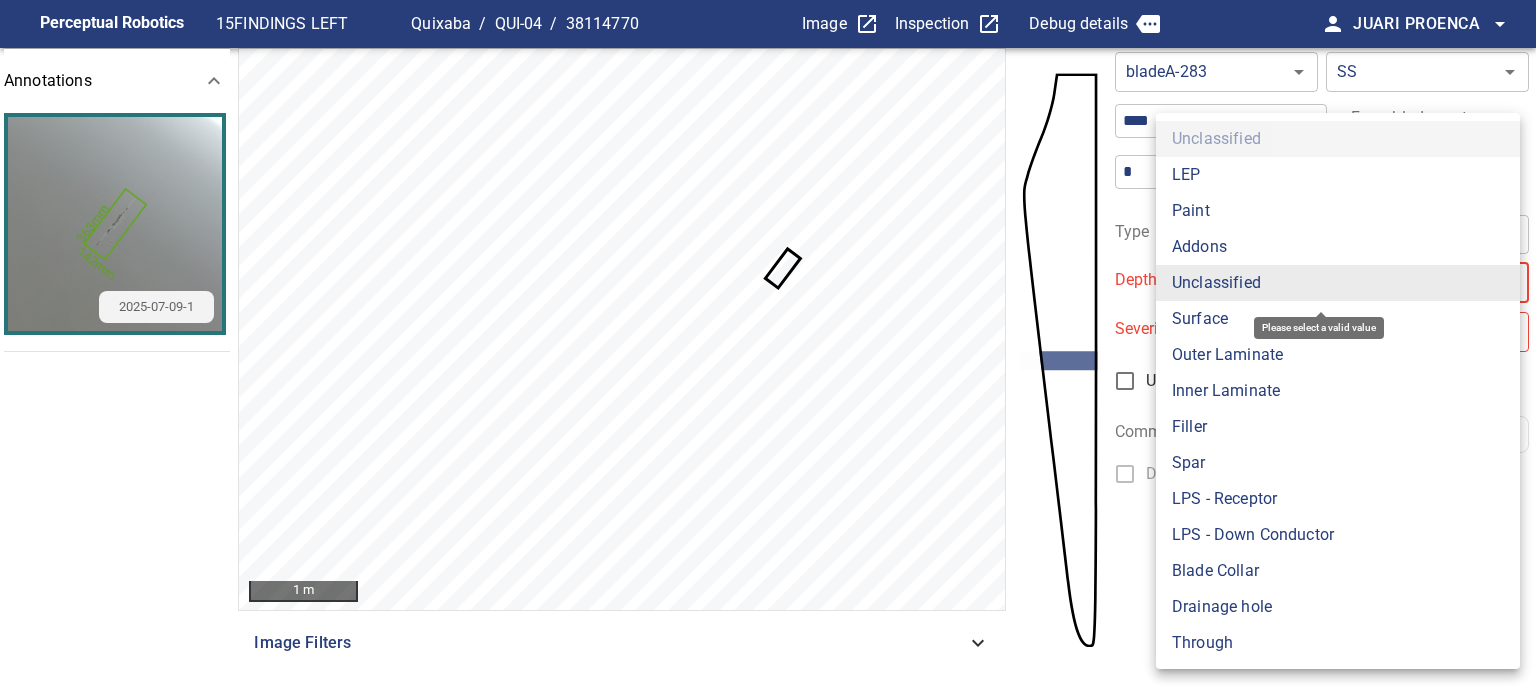 click on "**********" at bounding box center (768, 347) 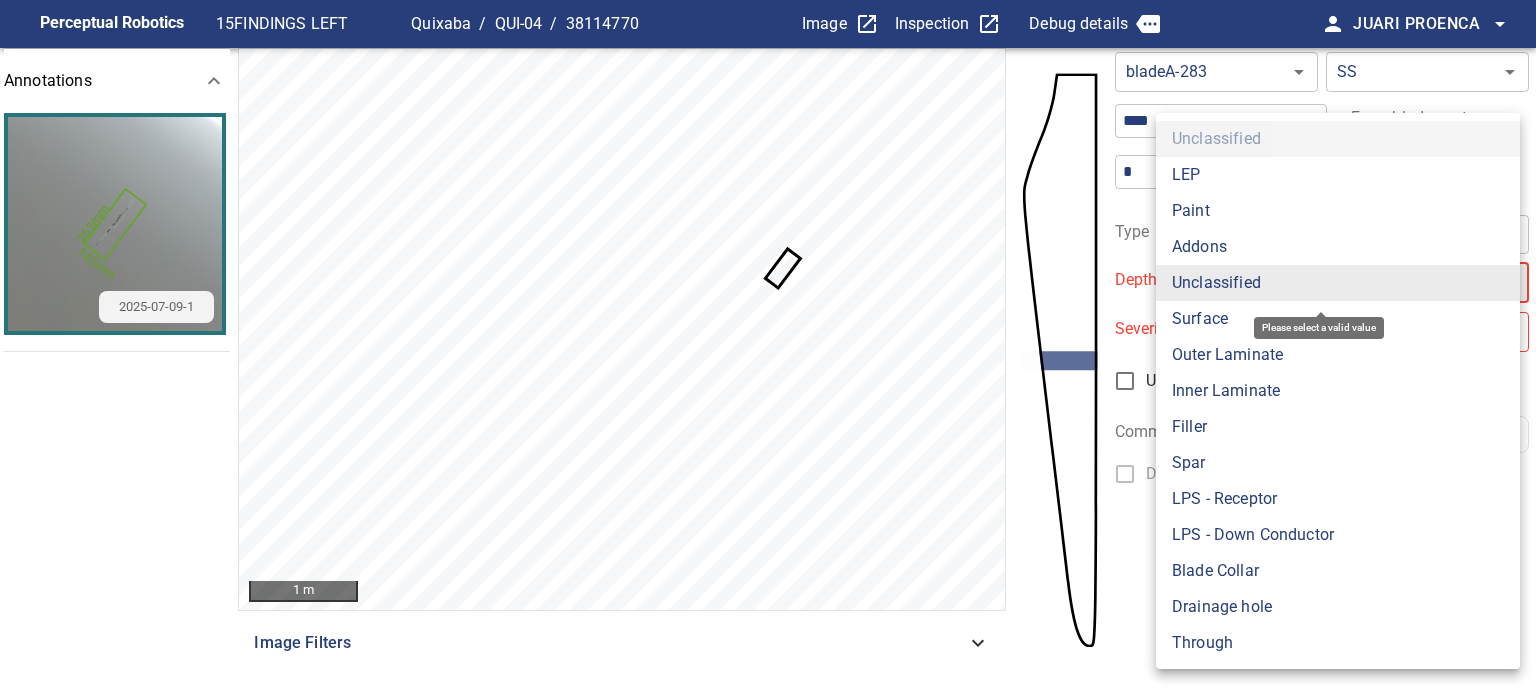 type on "*******" 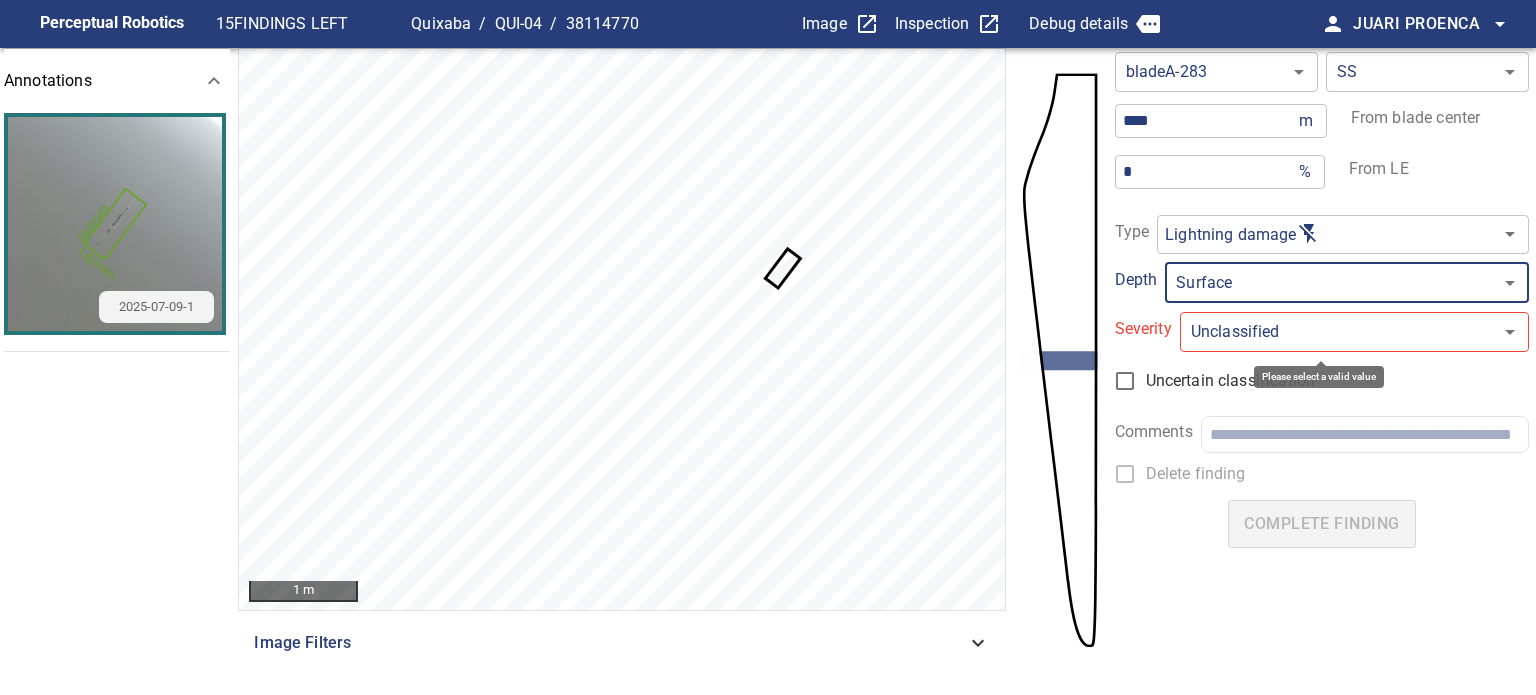 click on "**********" at bounding box center [768, 347] 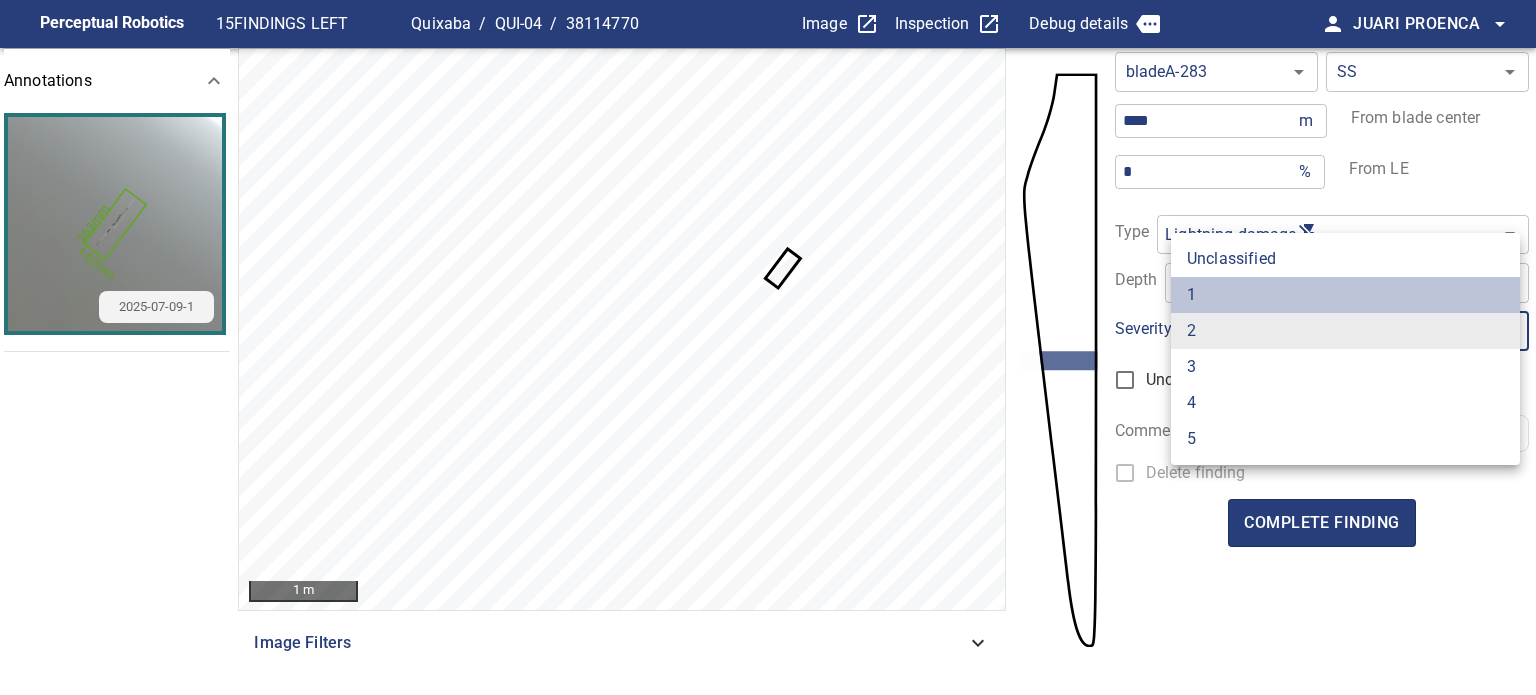 click on "1" at bounding box center [1345, 295] 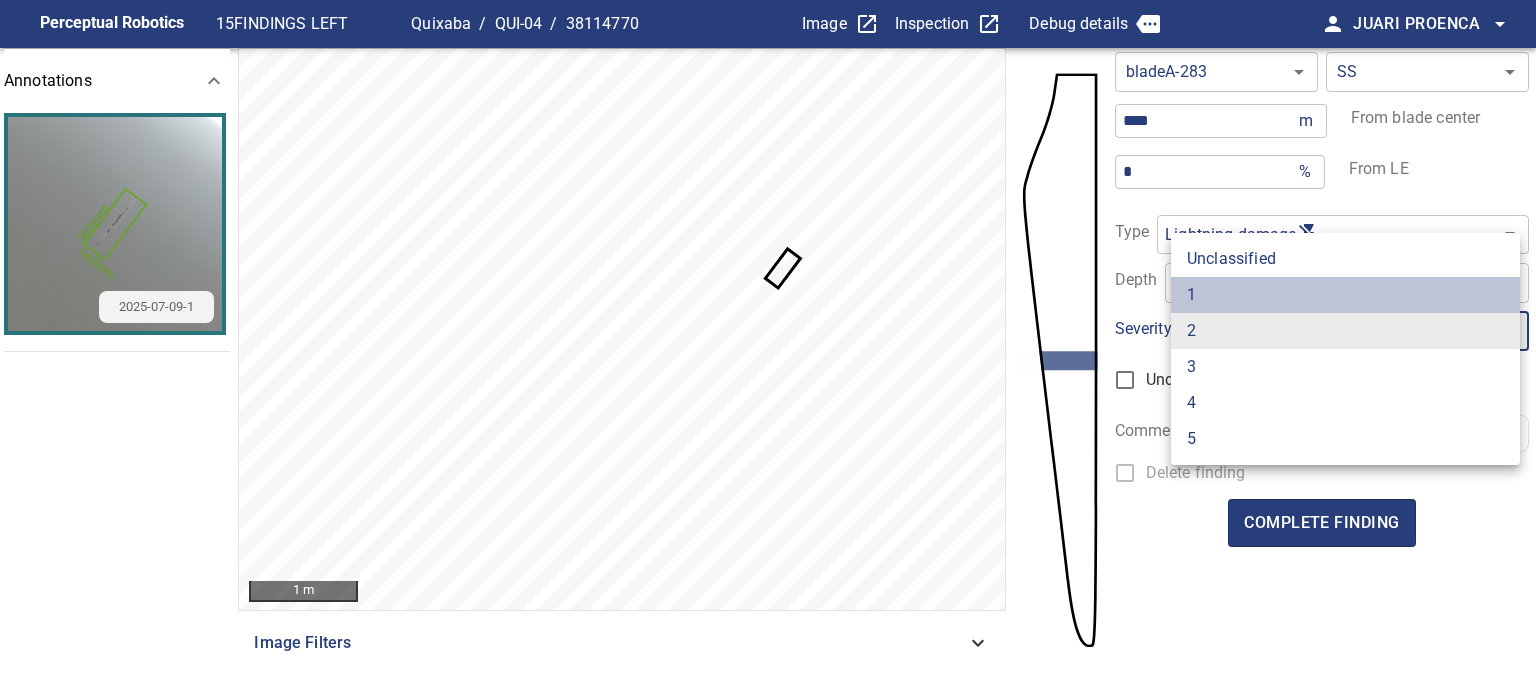 type on "*" 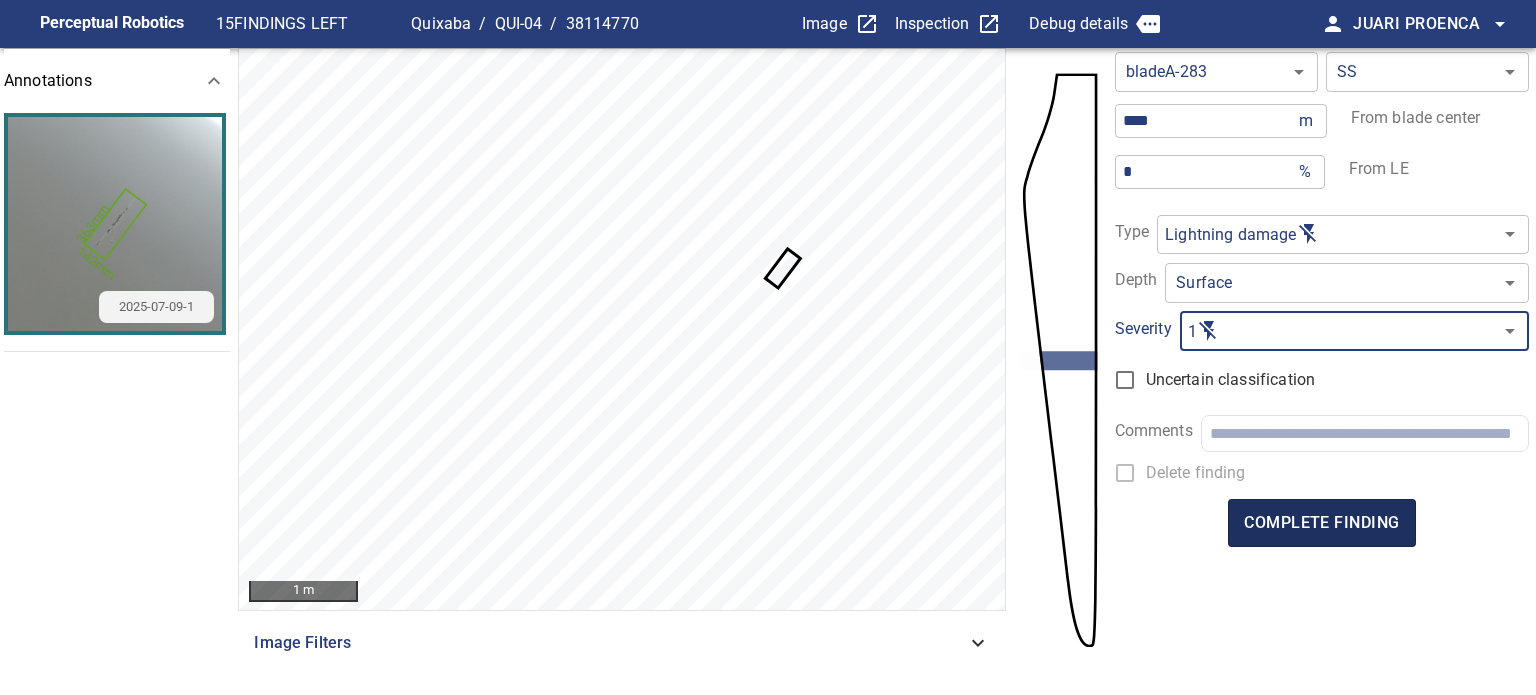 click on "complete finding" at bounding box center [1321, 523] 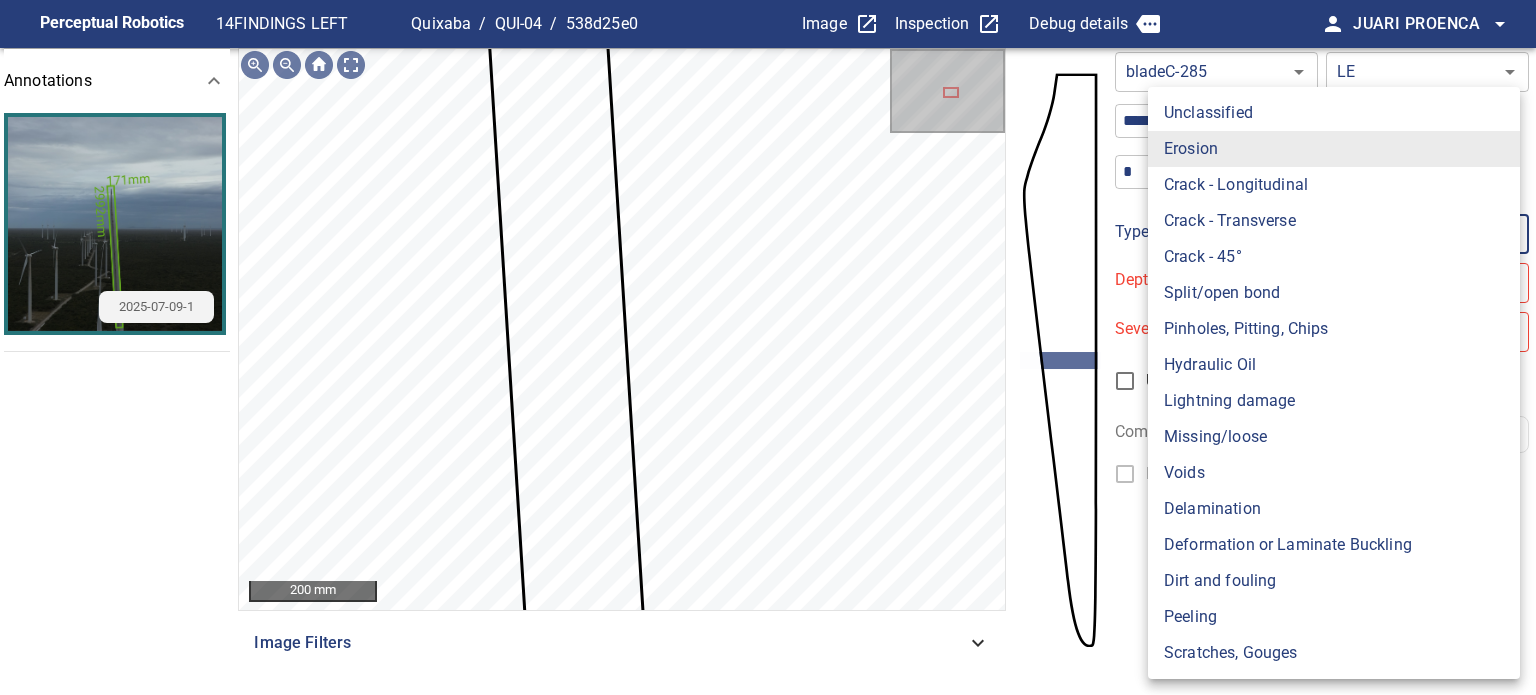 click on "**********" at bounding box center (768, 347) 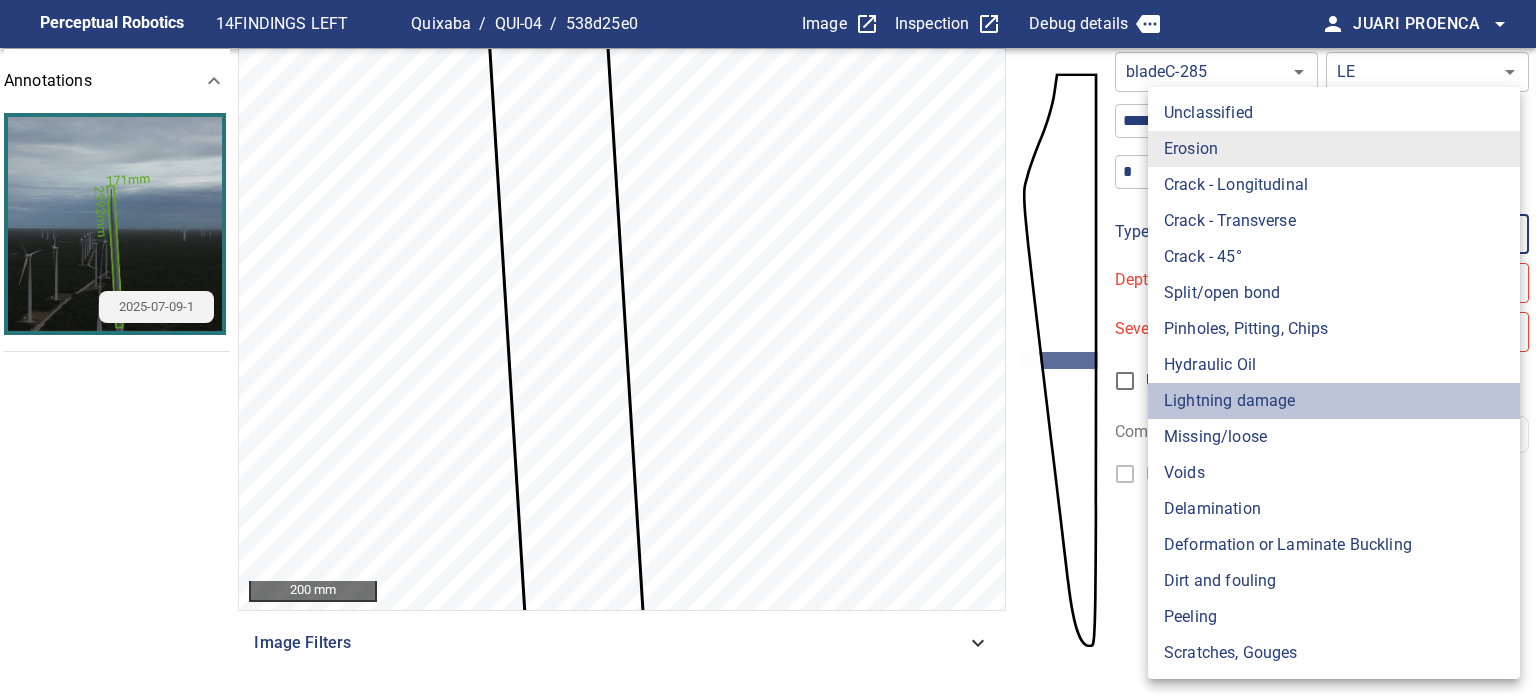 click on "Lightning damage" at bounding box center (1334, 401) 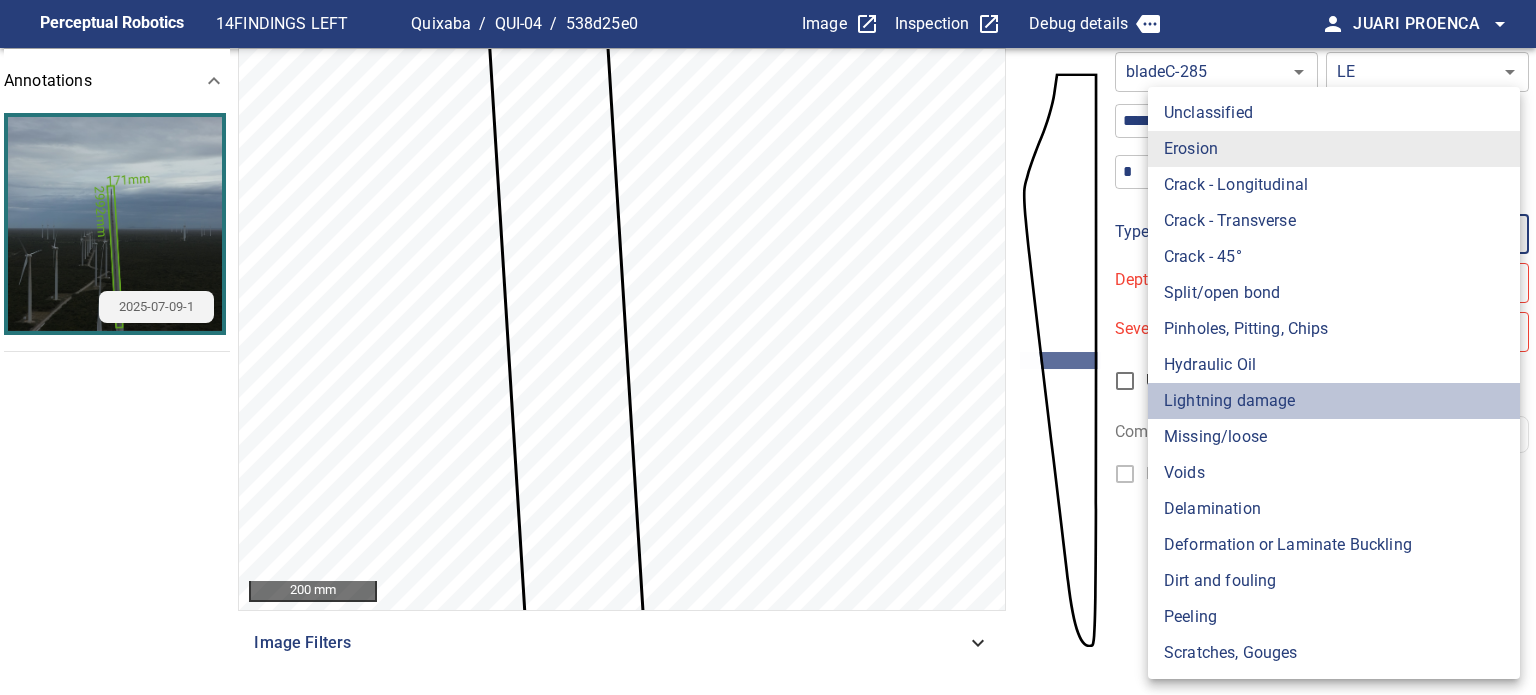 type on "**********" 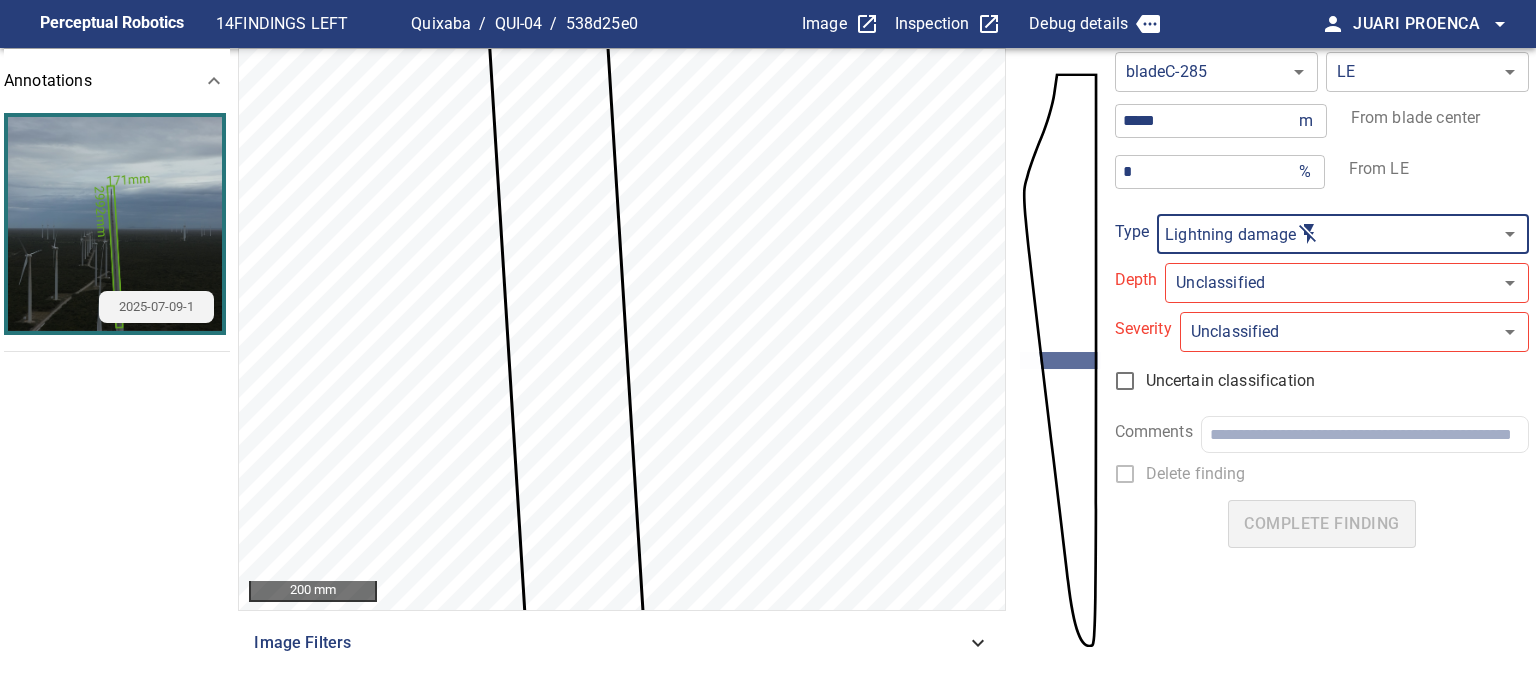 click on "**********" at bounding box center [768, 347] 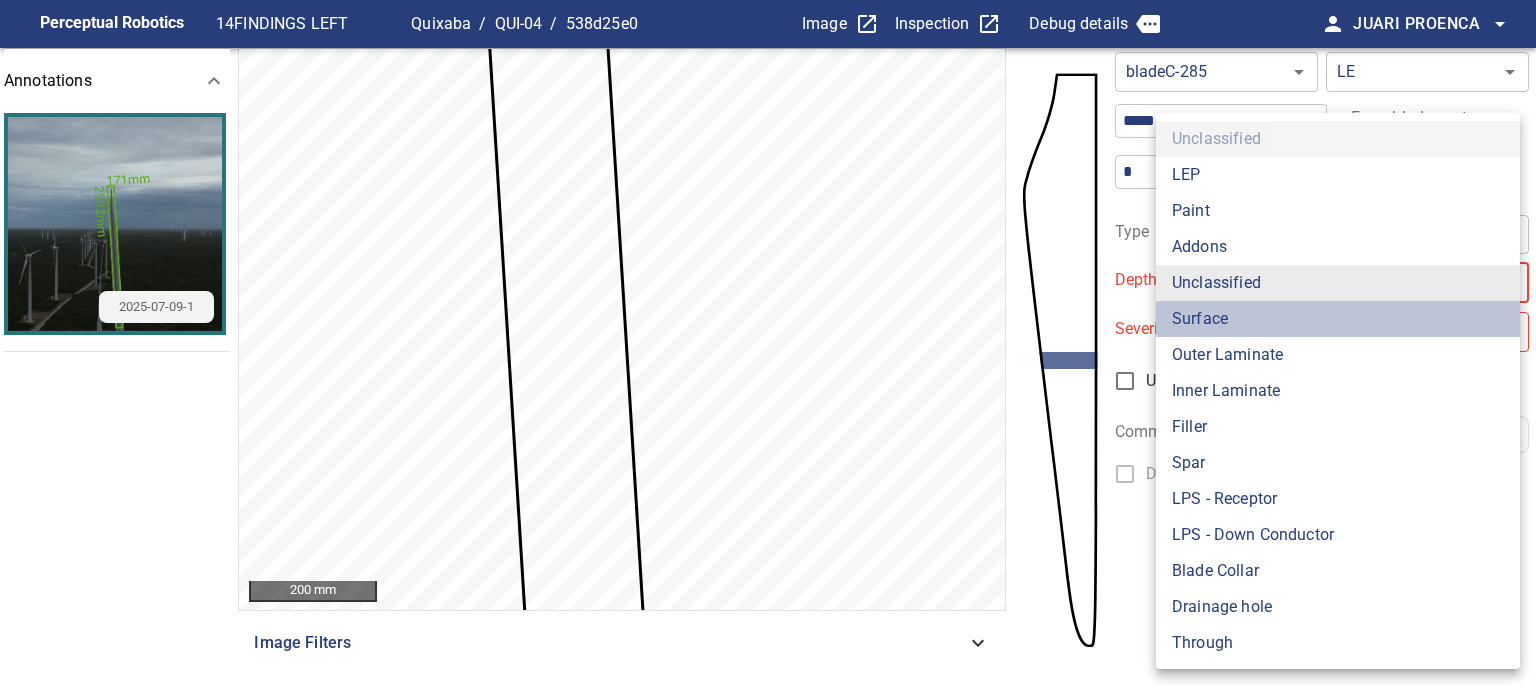 click on "Surface" at bounding box center [1338, 319] 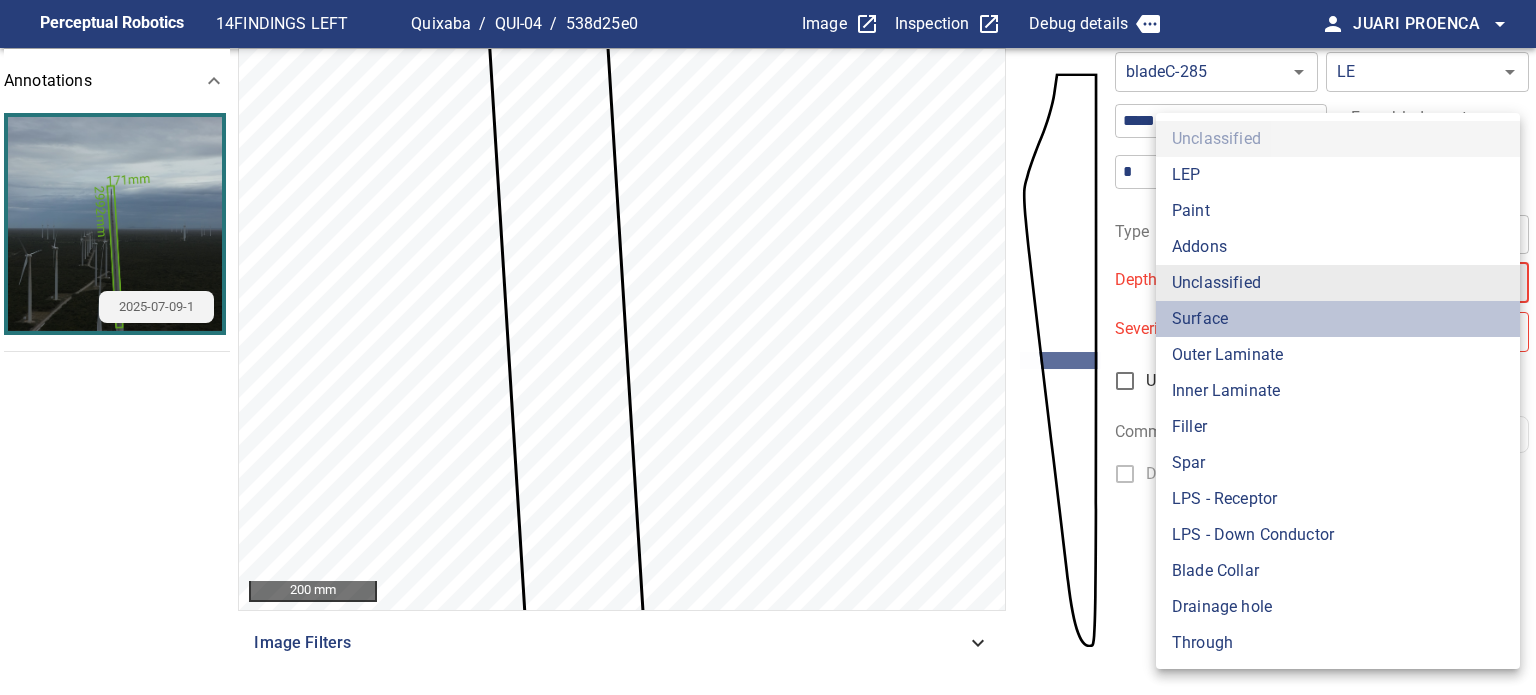 type on "*******" 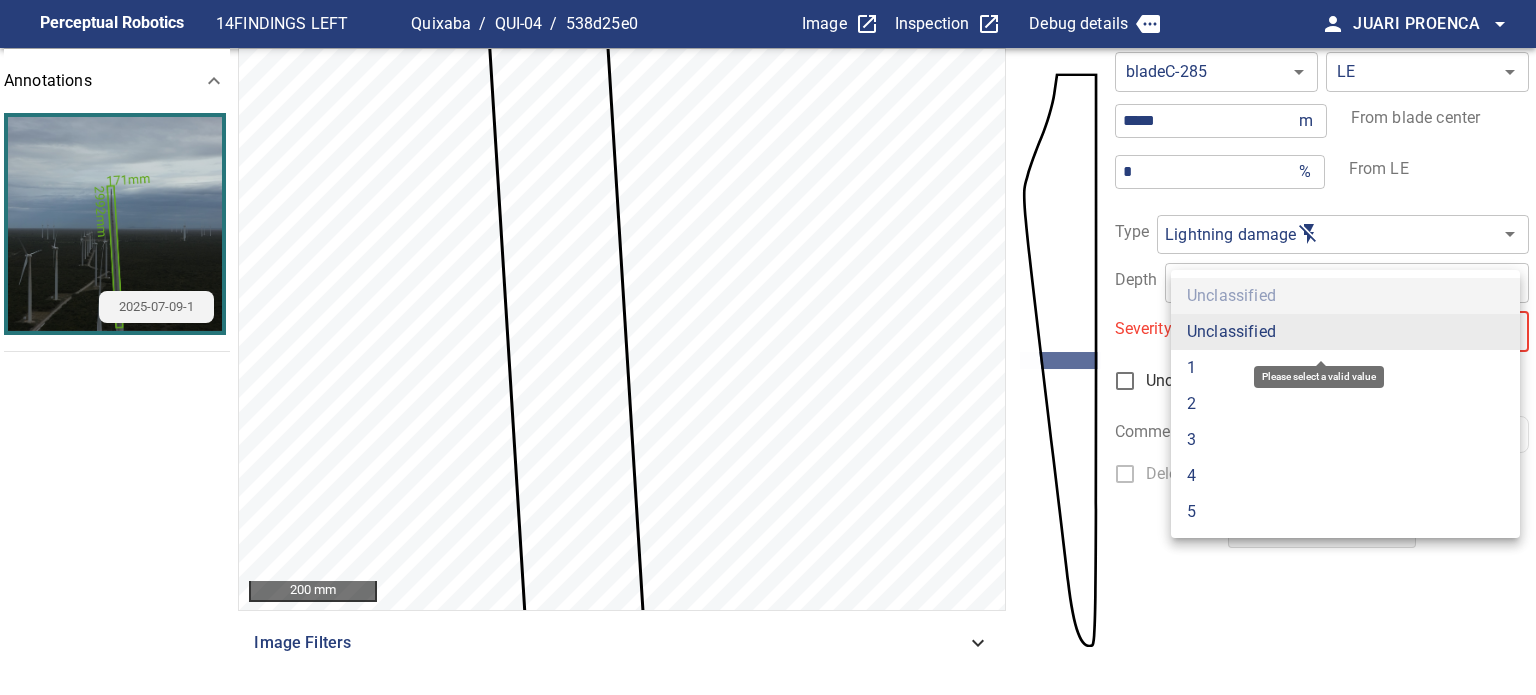 click on "**********" at bounding box center (768, 347) 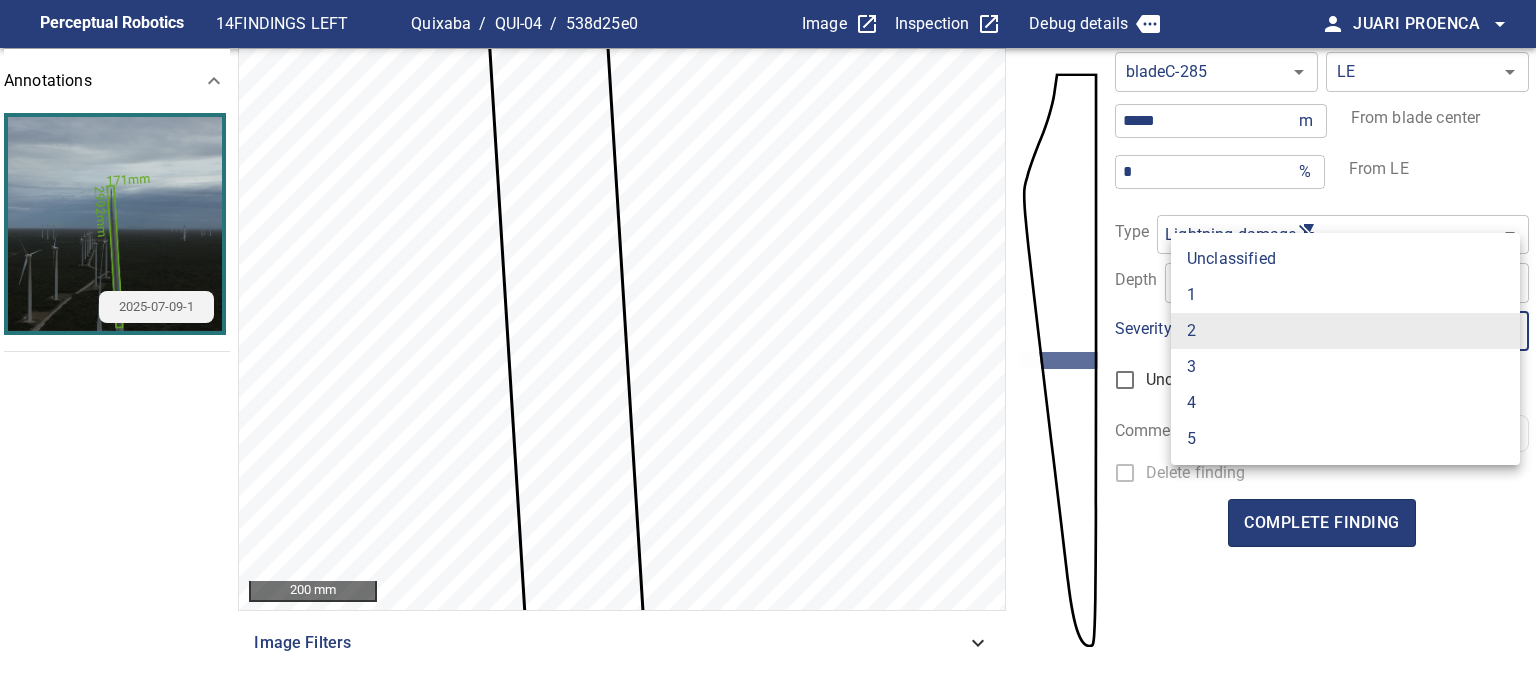 drag, startPoint x: 1194, startPoint y: 295, endPoint x: 1215, endPoint y: 313, distance: 27.658634 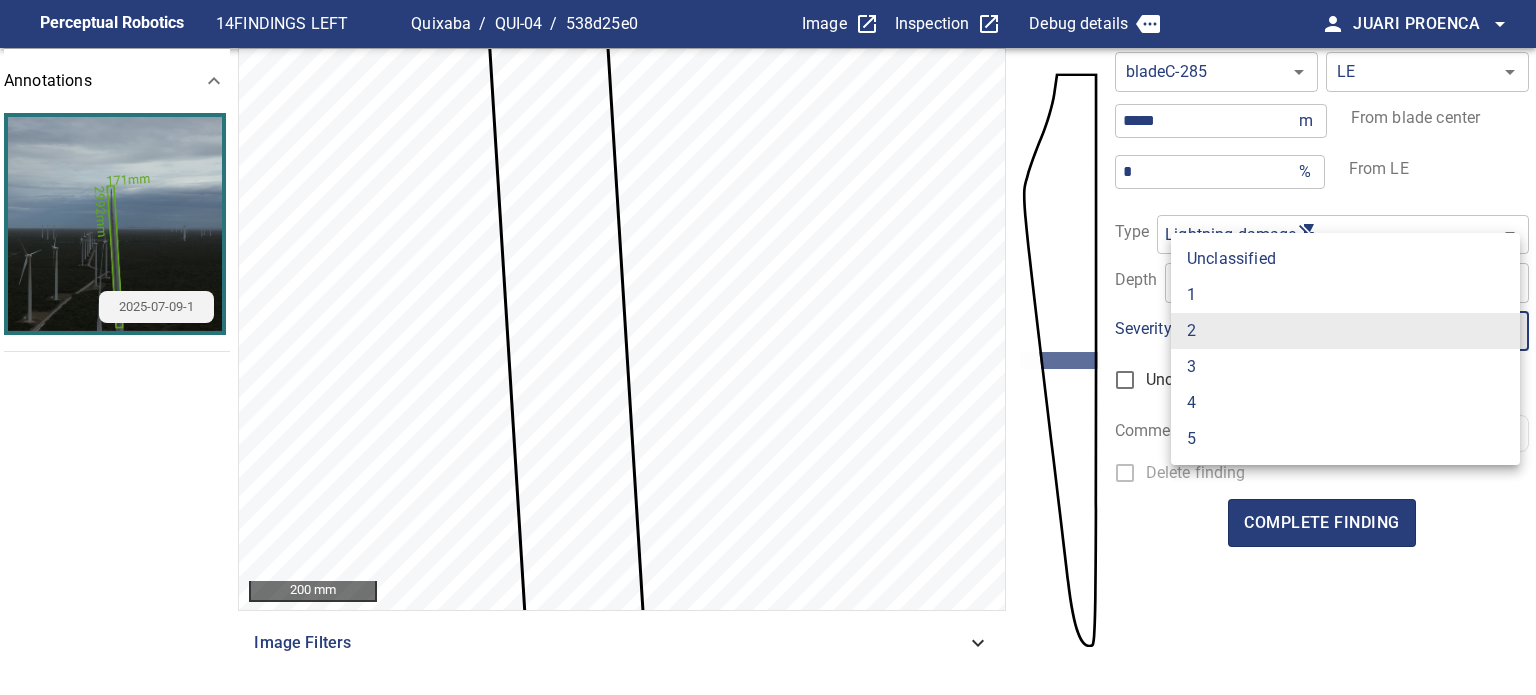 type on "*" 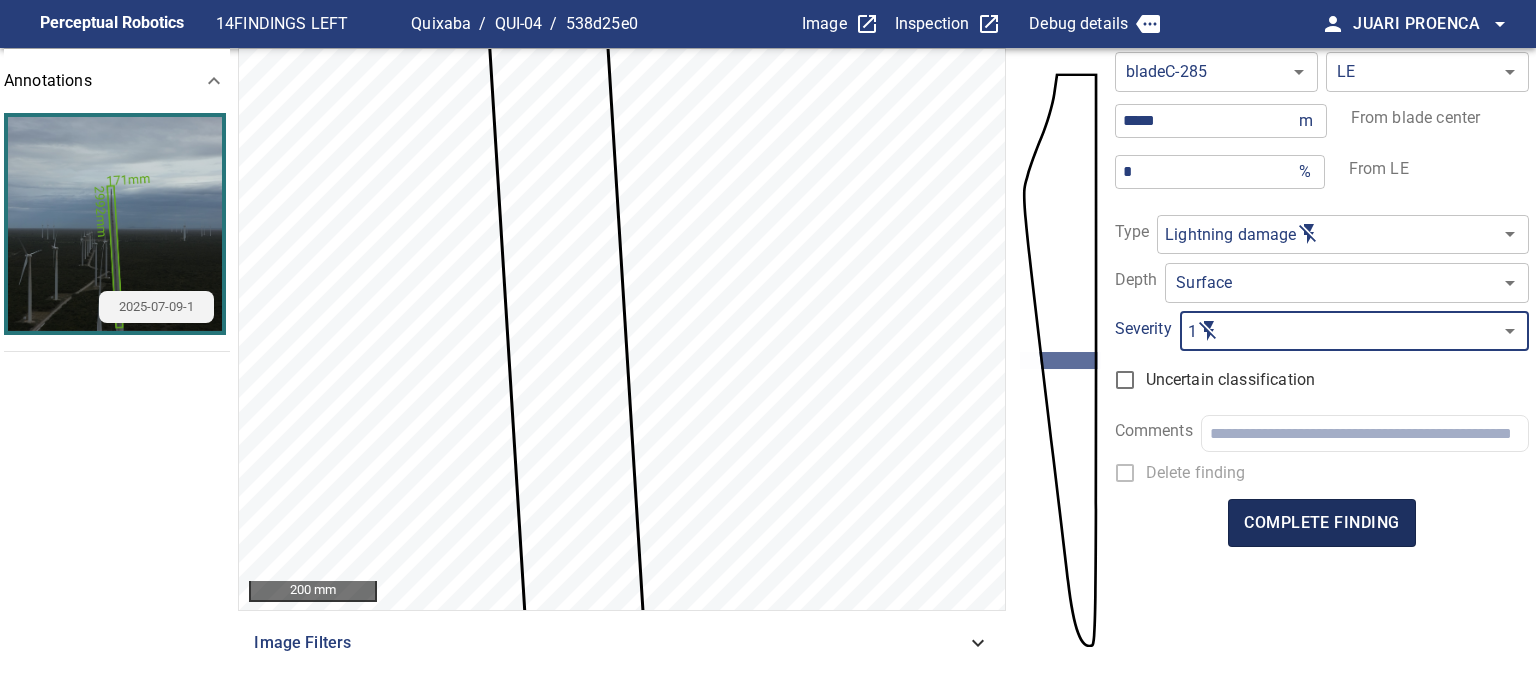 click on "complete finding" at bounding box center [1321, 523] 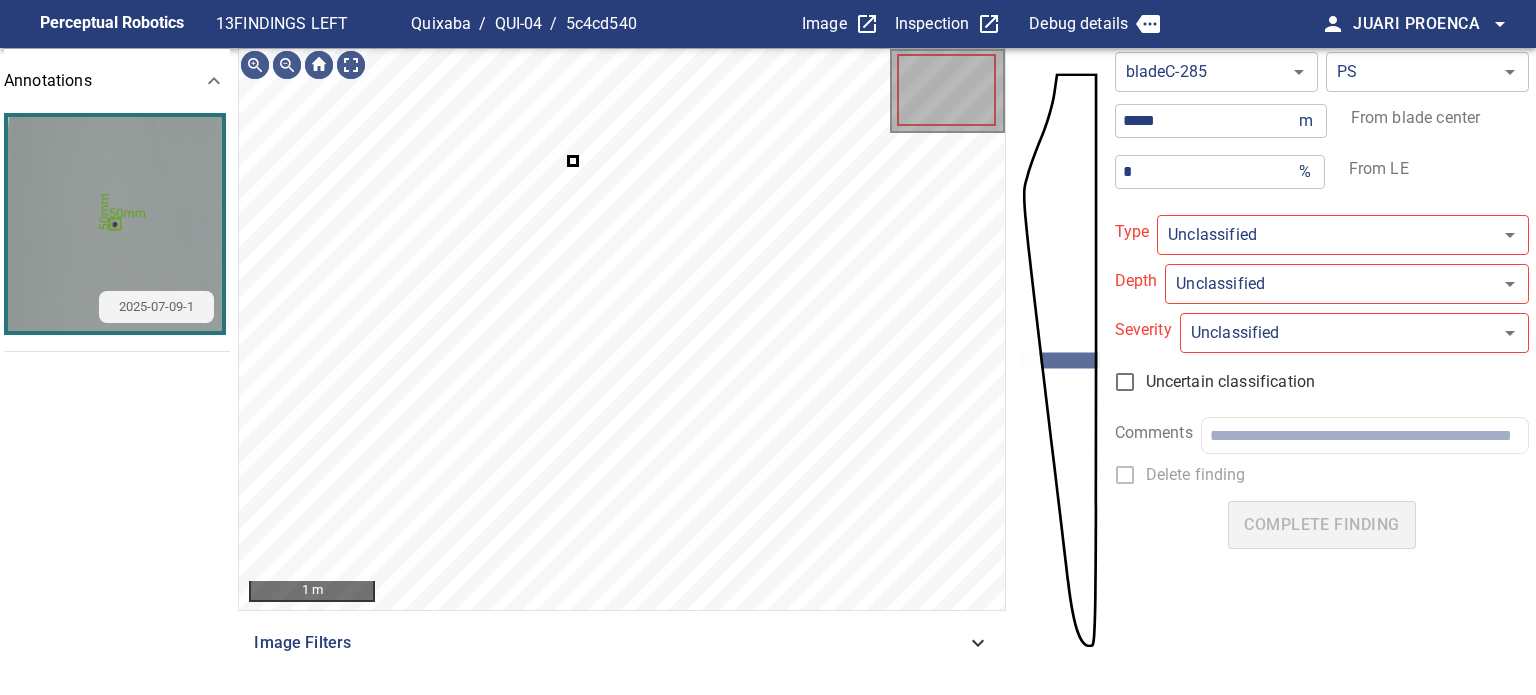 type on "**********" 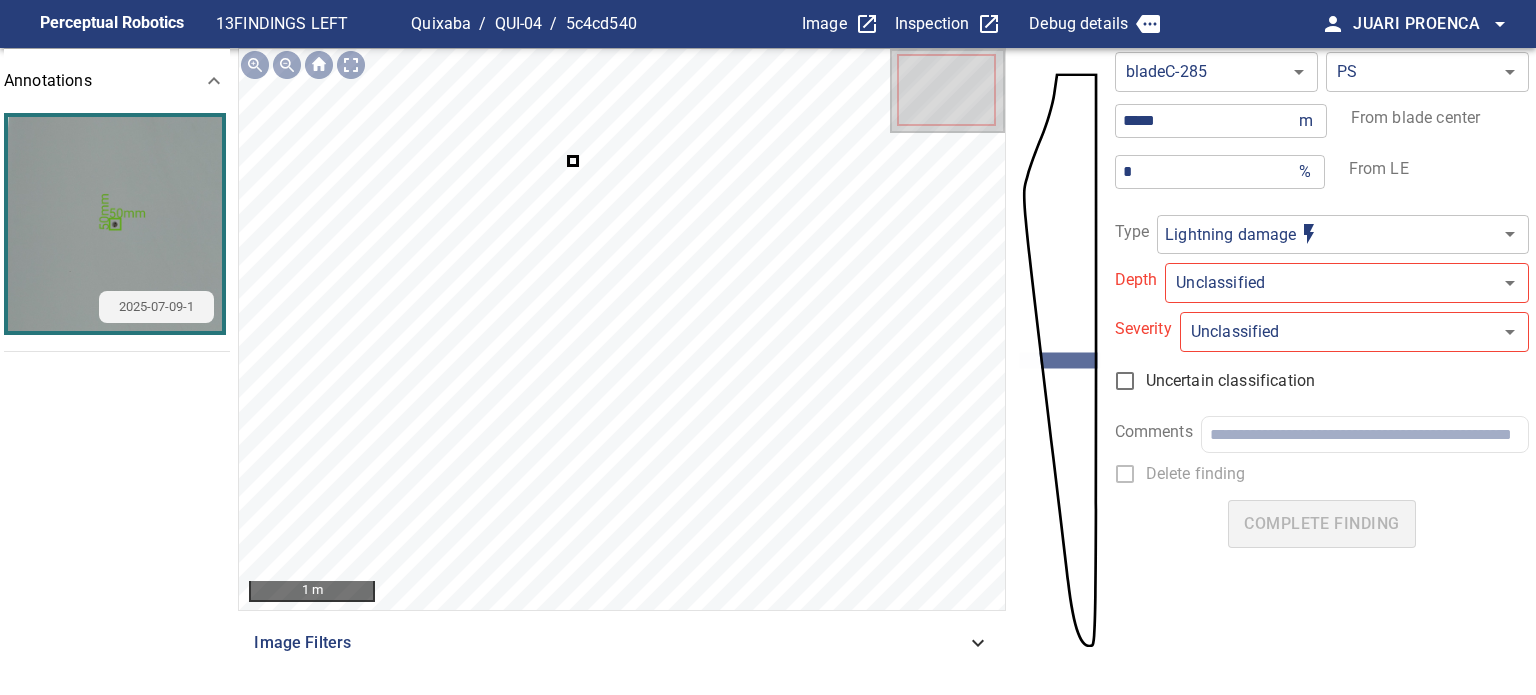 click on "**********" at bounding box center [768, 347] 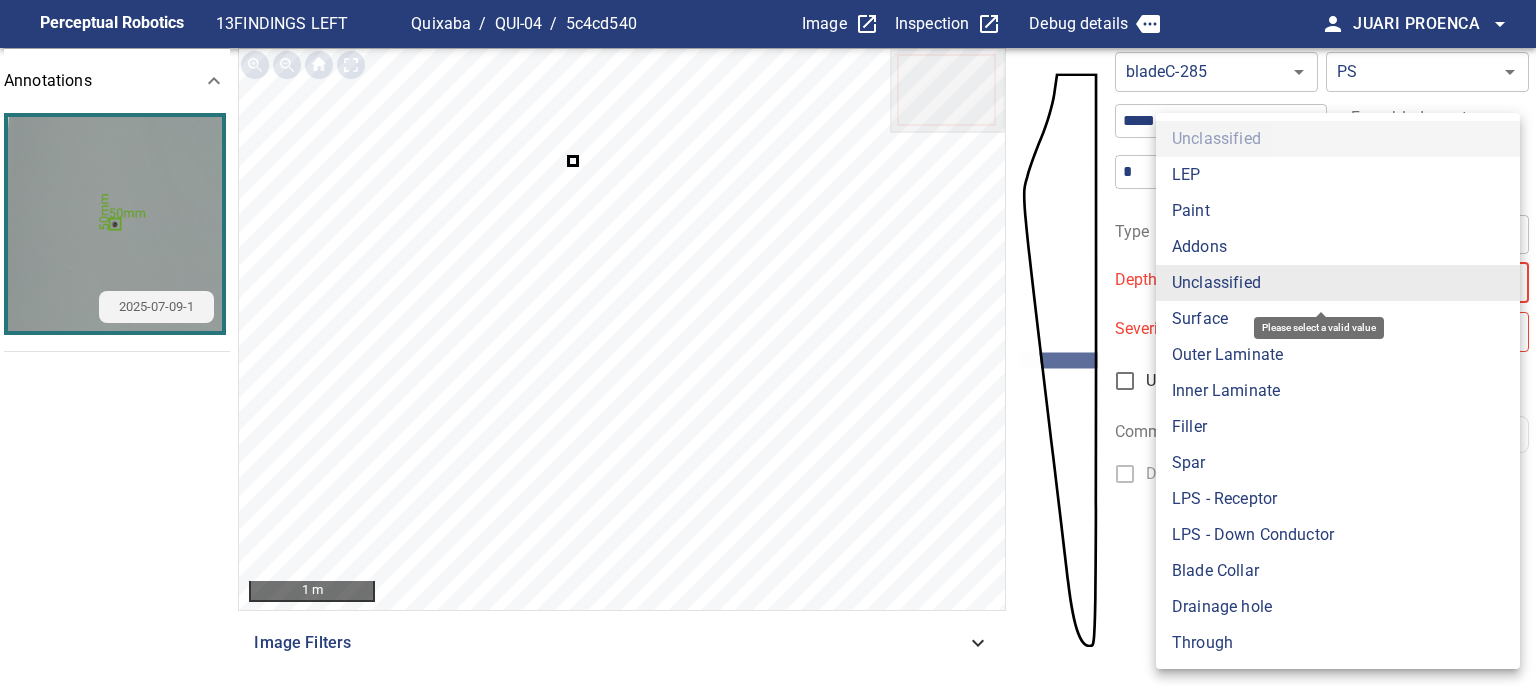 click on "Surface" at bounding box center (1338, 319) 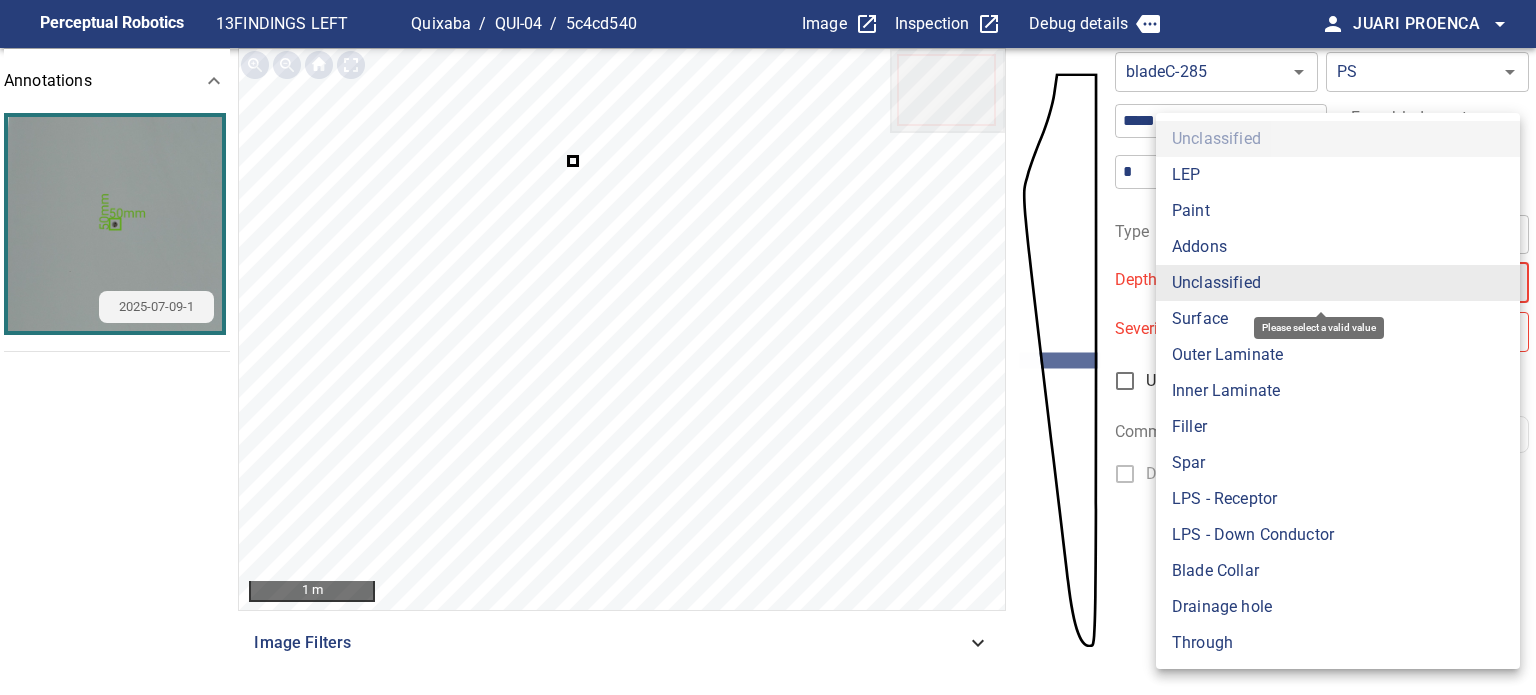 type on "*******" 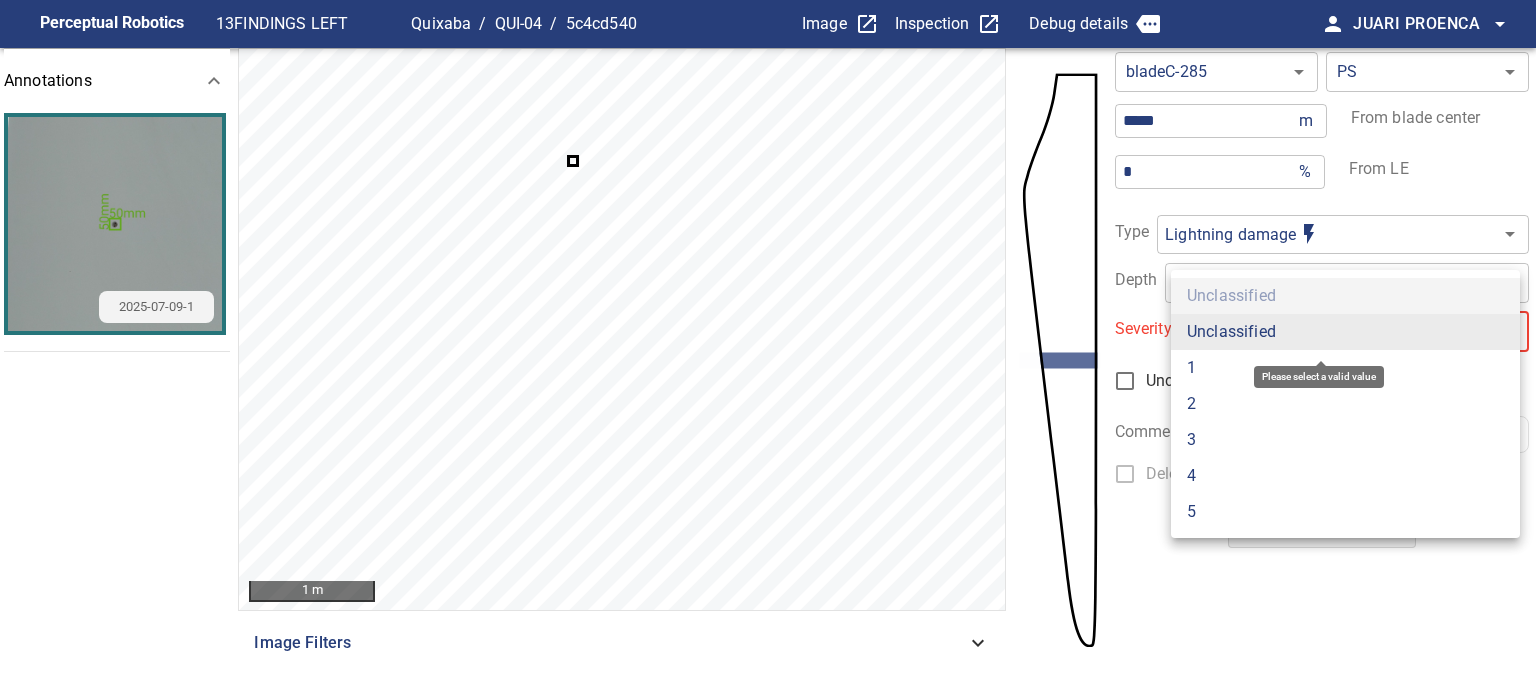 click on "**********" at bounding box center [768, 347] 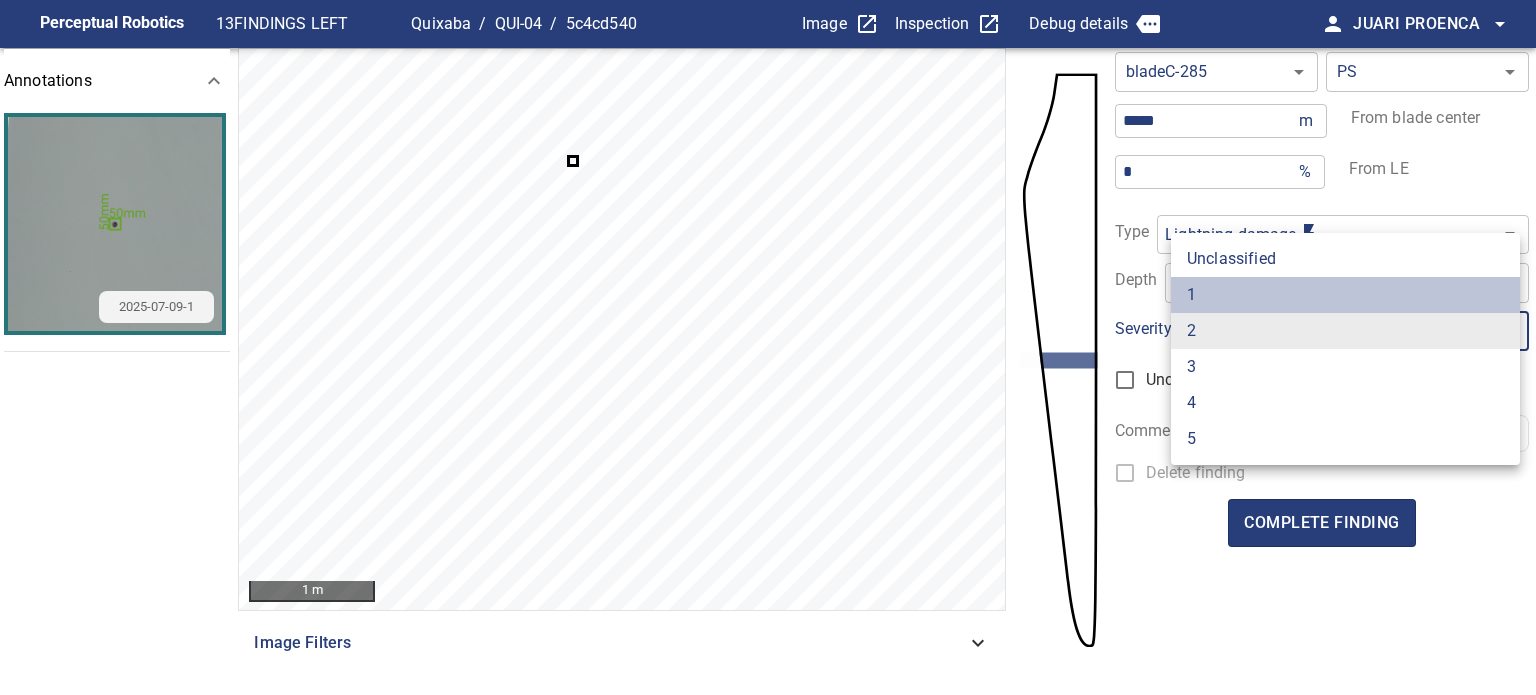 click on "1" at bounding box center (1345, 295) 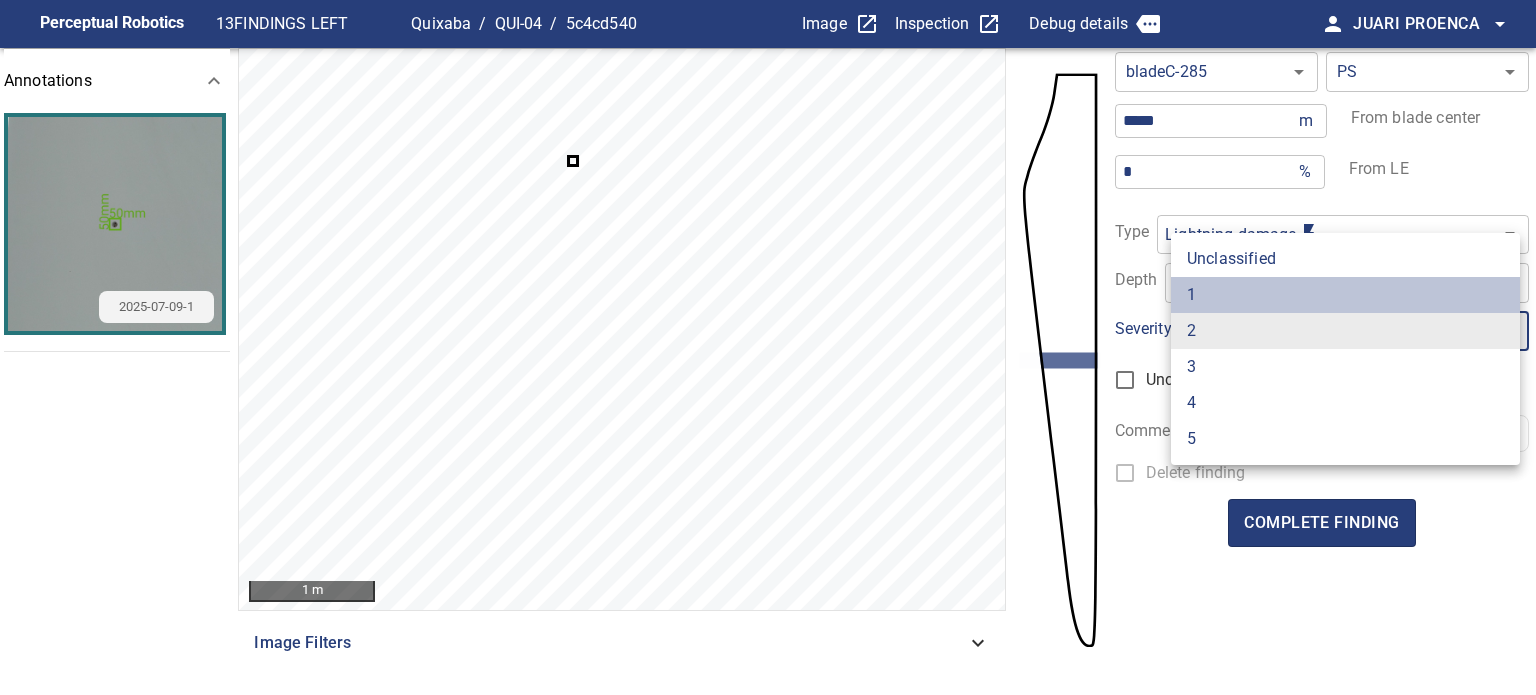 type on "*" 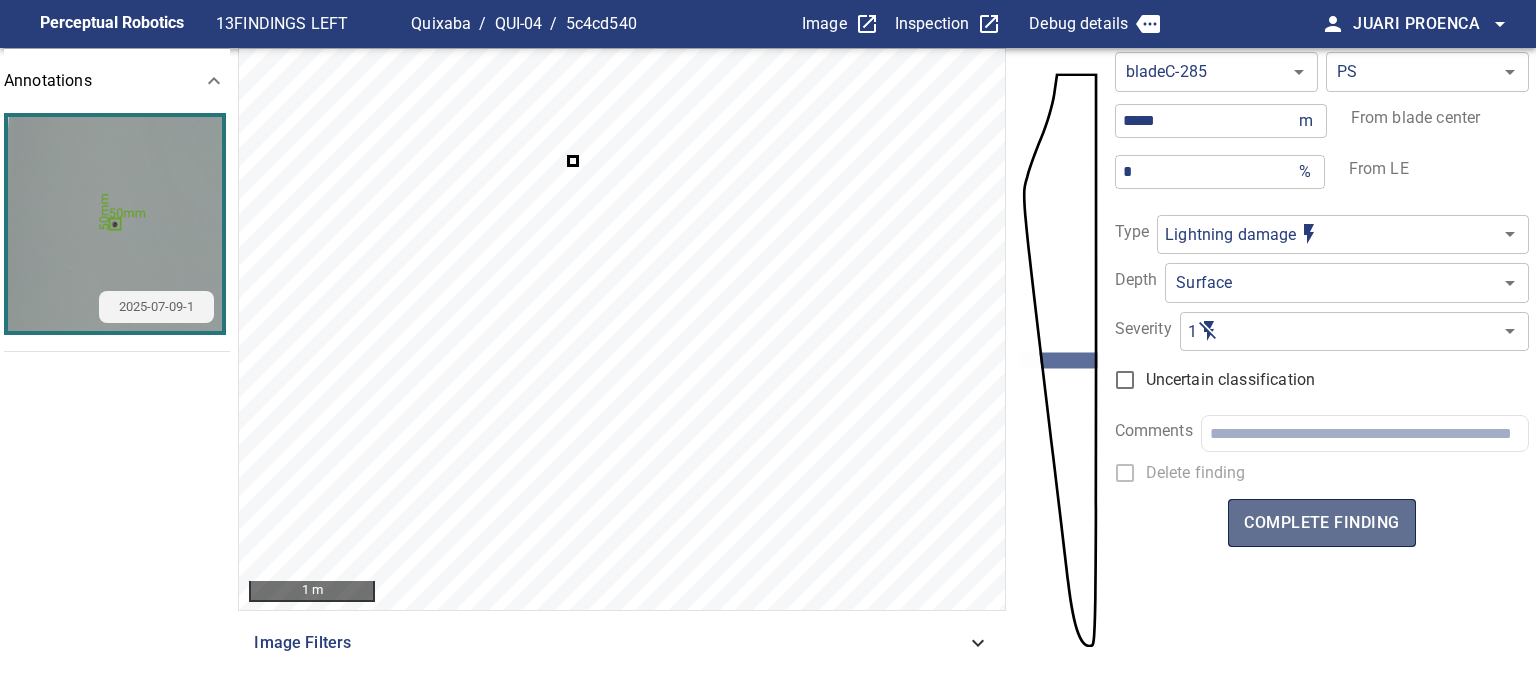 click on "complete finding" at bounding box center [1321, 523] 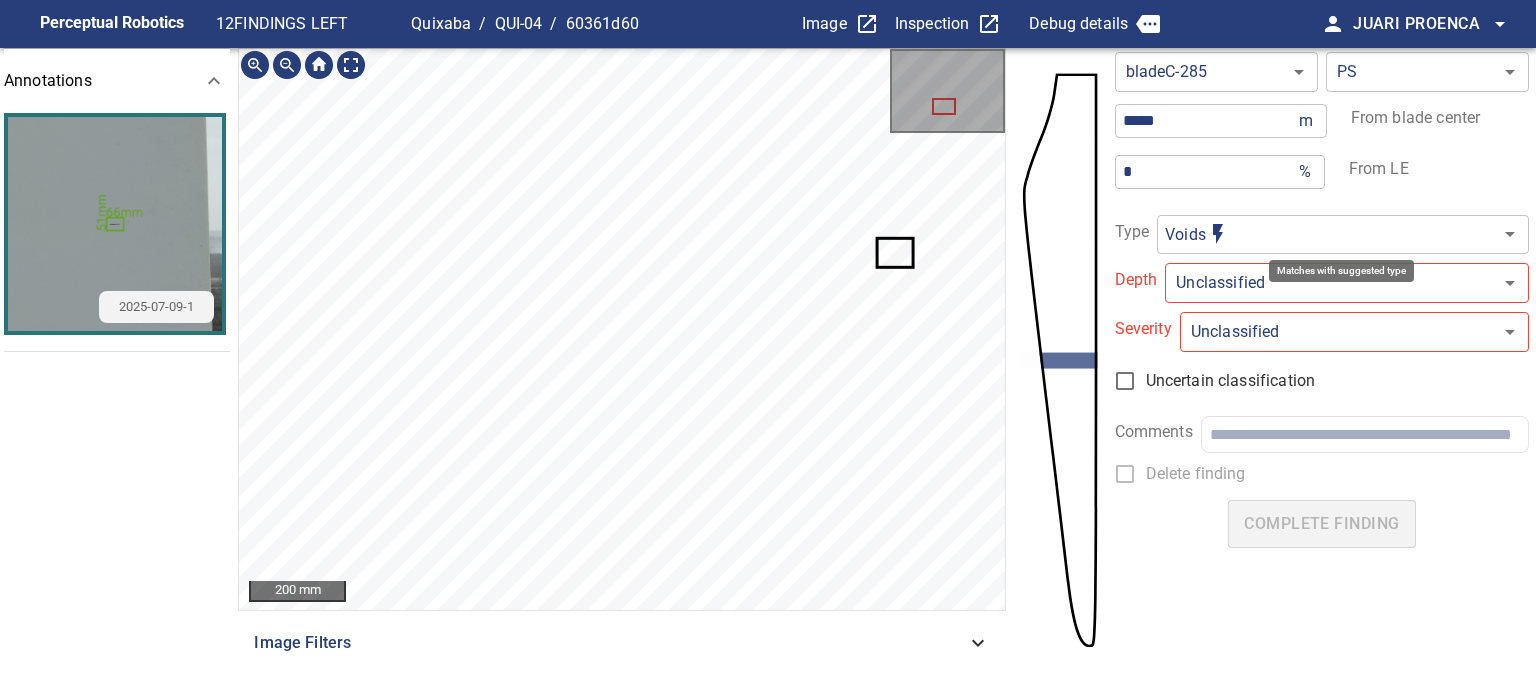click on "**********" at bounding box center [768, 347] 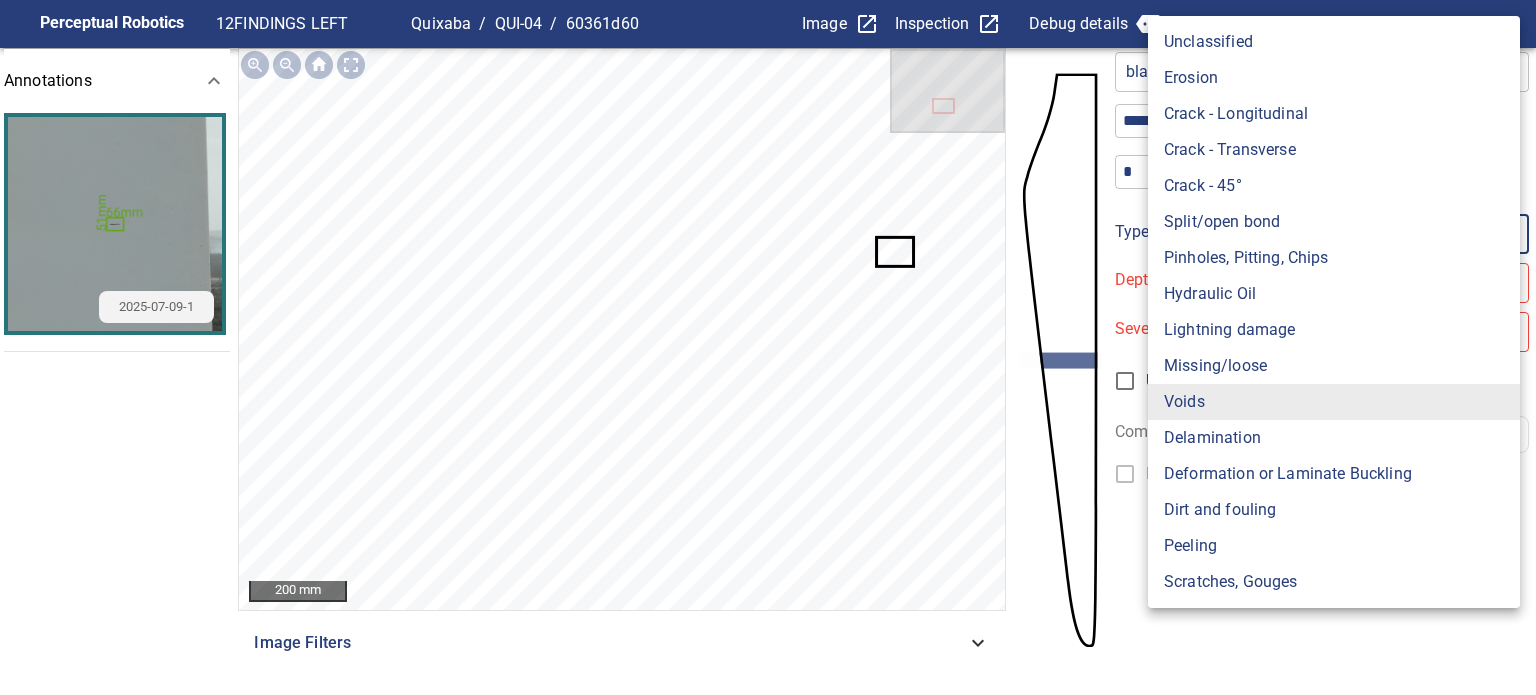 click on "Lightning damage" at bounding box center (1334, 330) 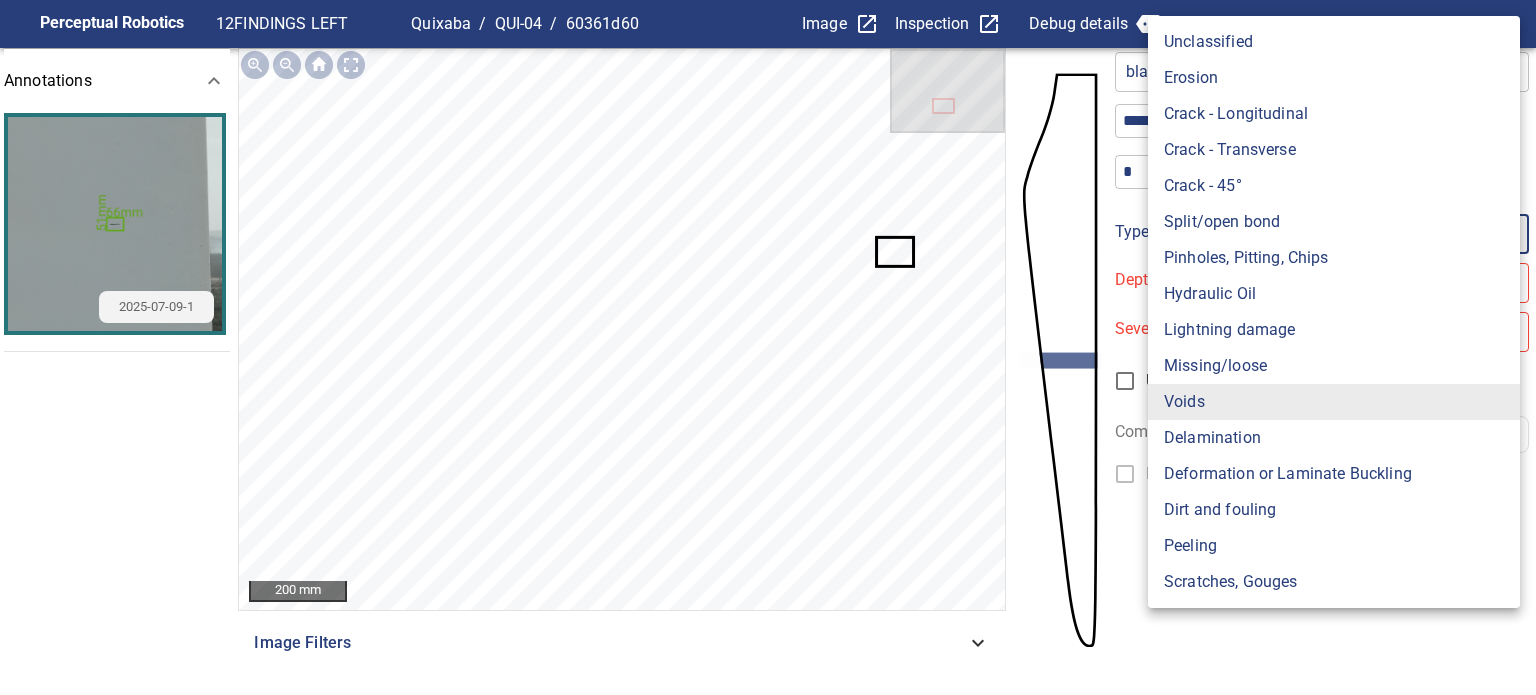 type on "**********" 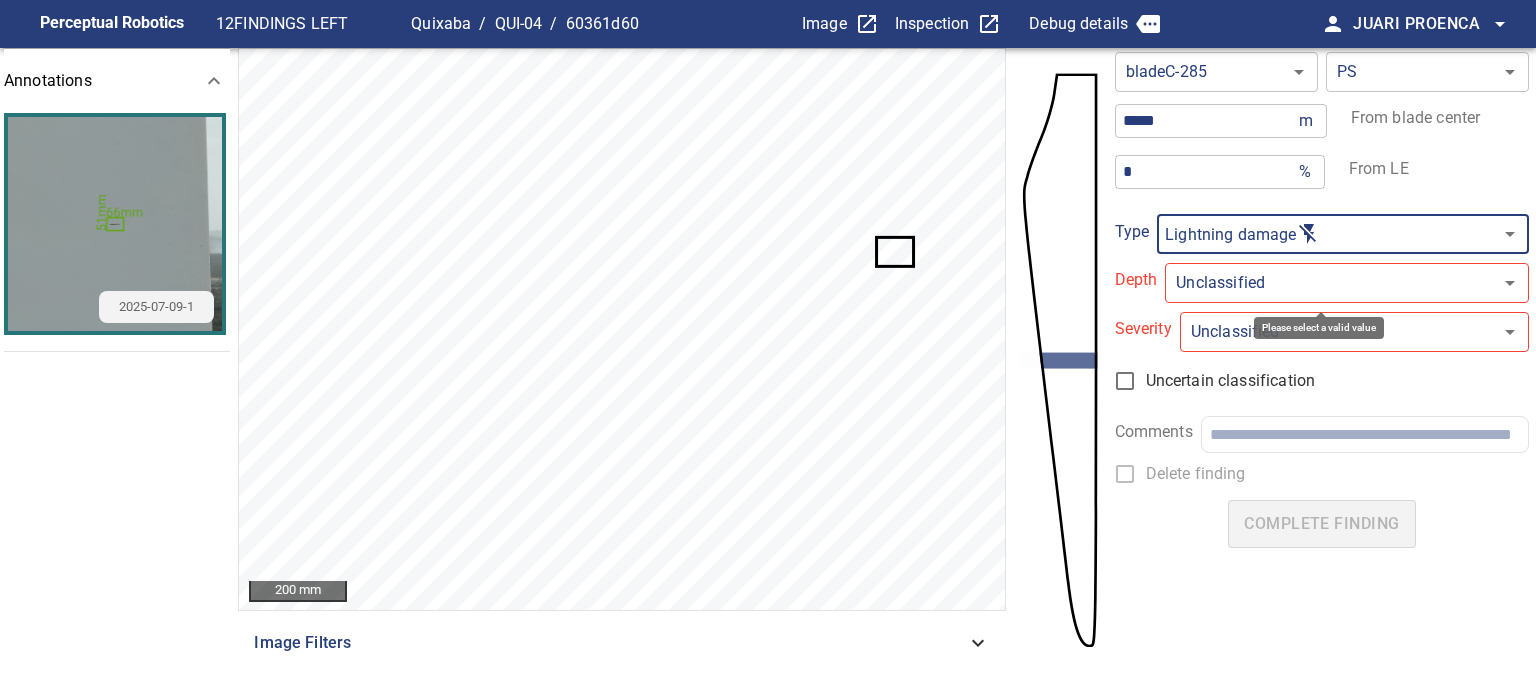 click on "**********" at bounding box center (768, 347) 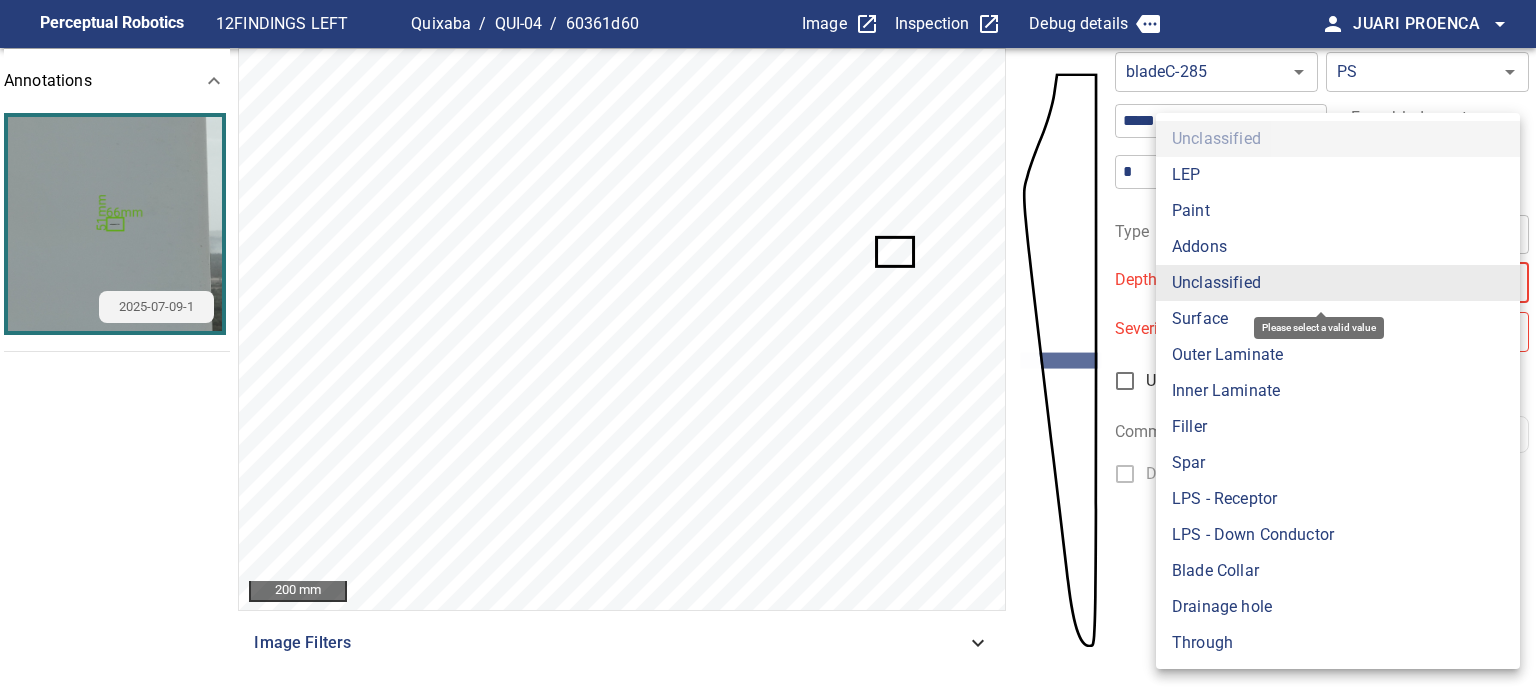 click on "Surface" at bounding box center (1338, 319) 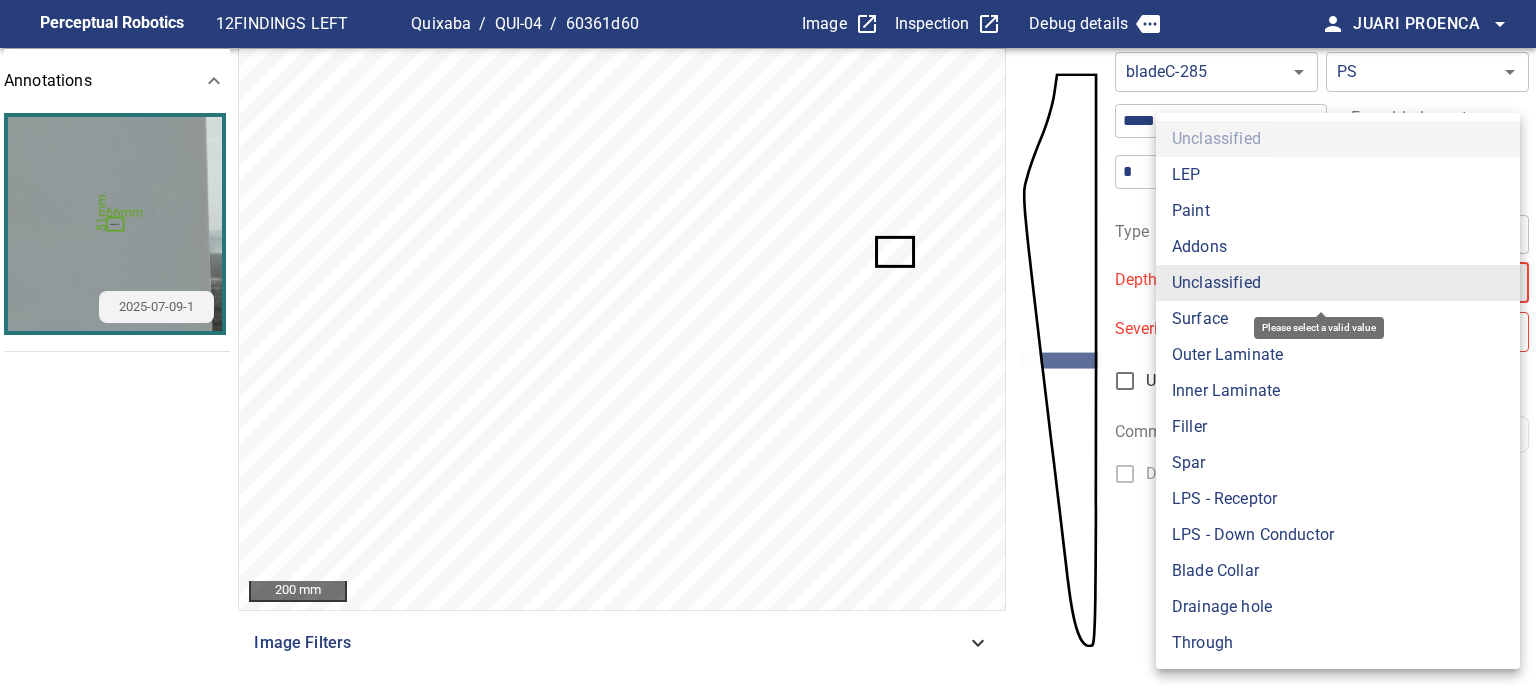 type on "*******" 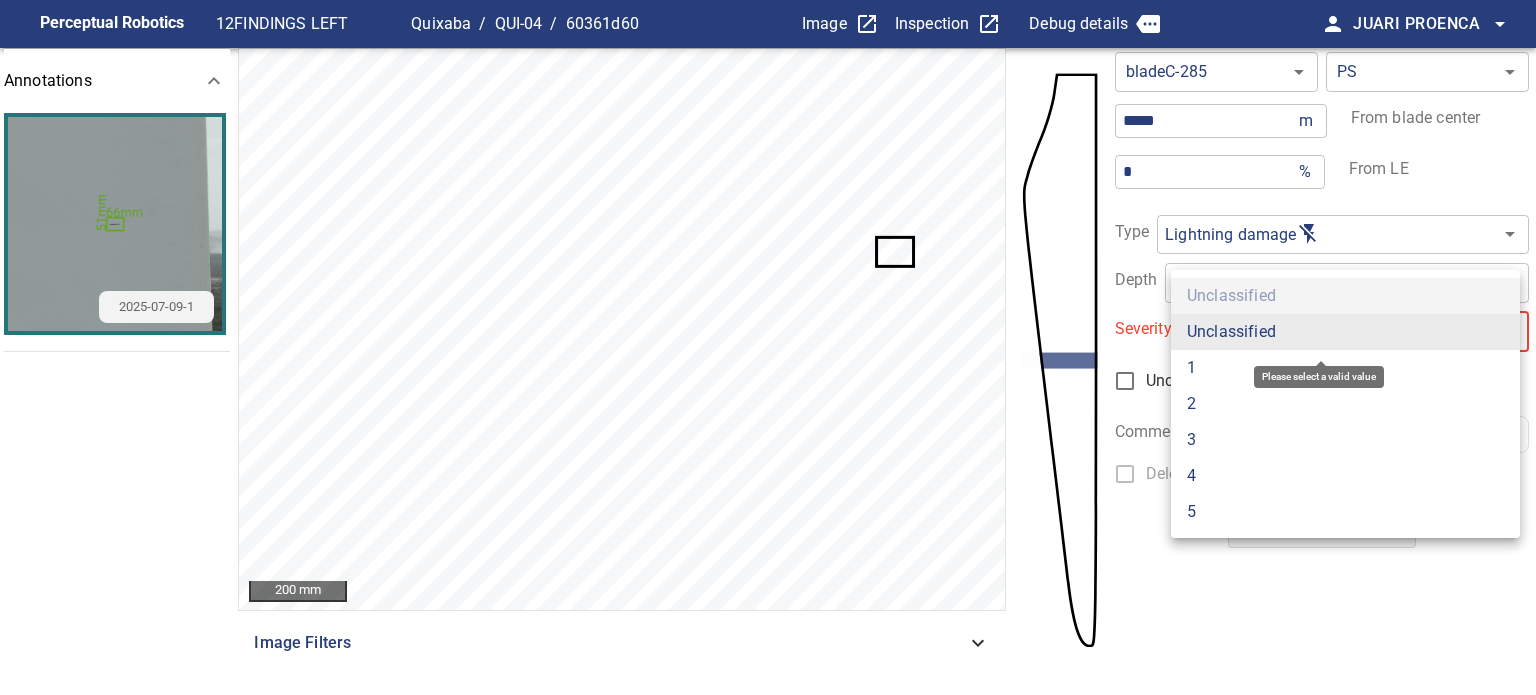 click on "**********" at bounding box center (768, 347) 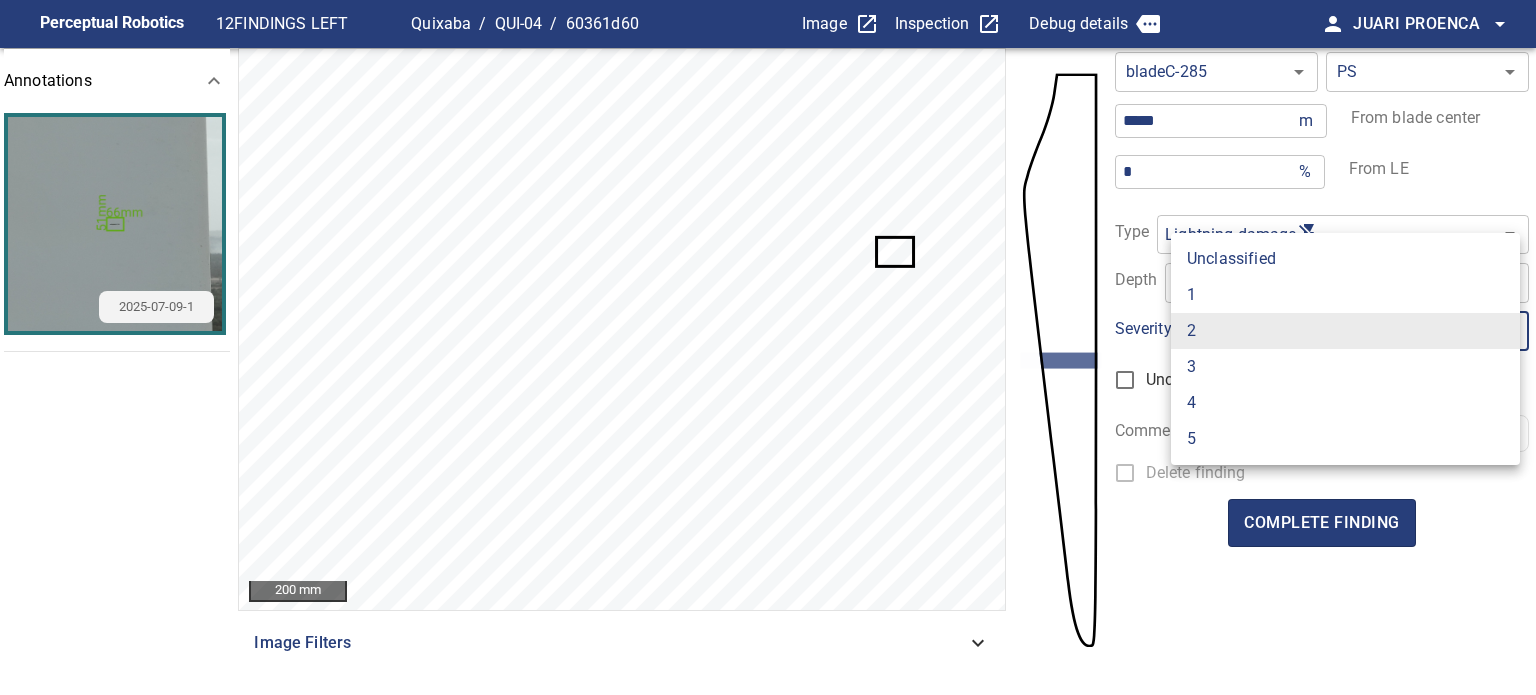 click on "1" at bounding box center [1345, 295] 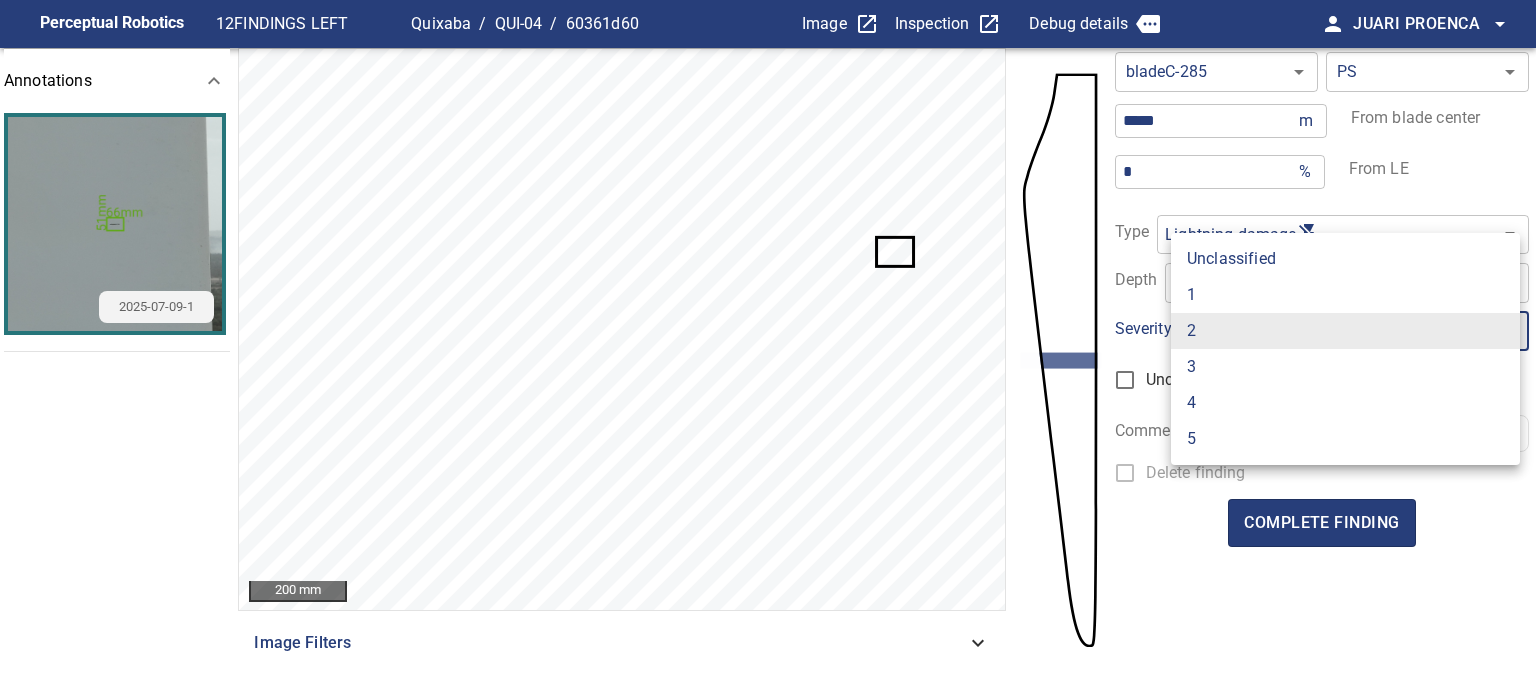 type on "*" 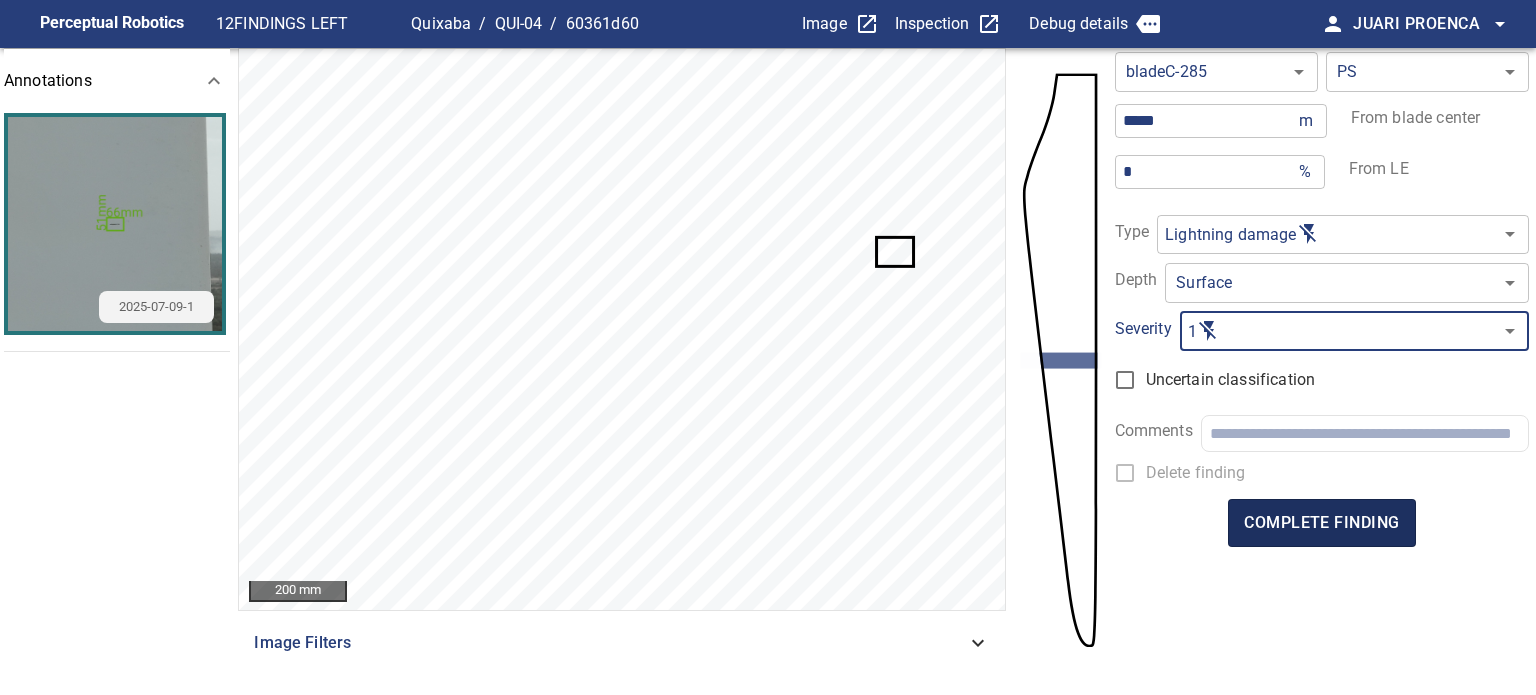 click on "complete finding" at bounding box center (1321, 523) 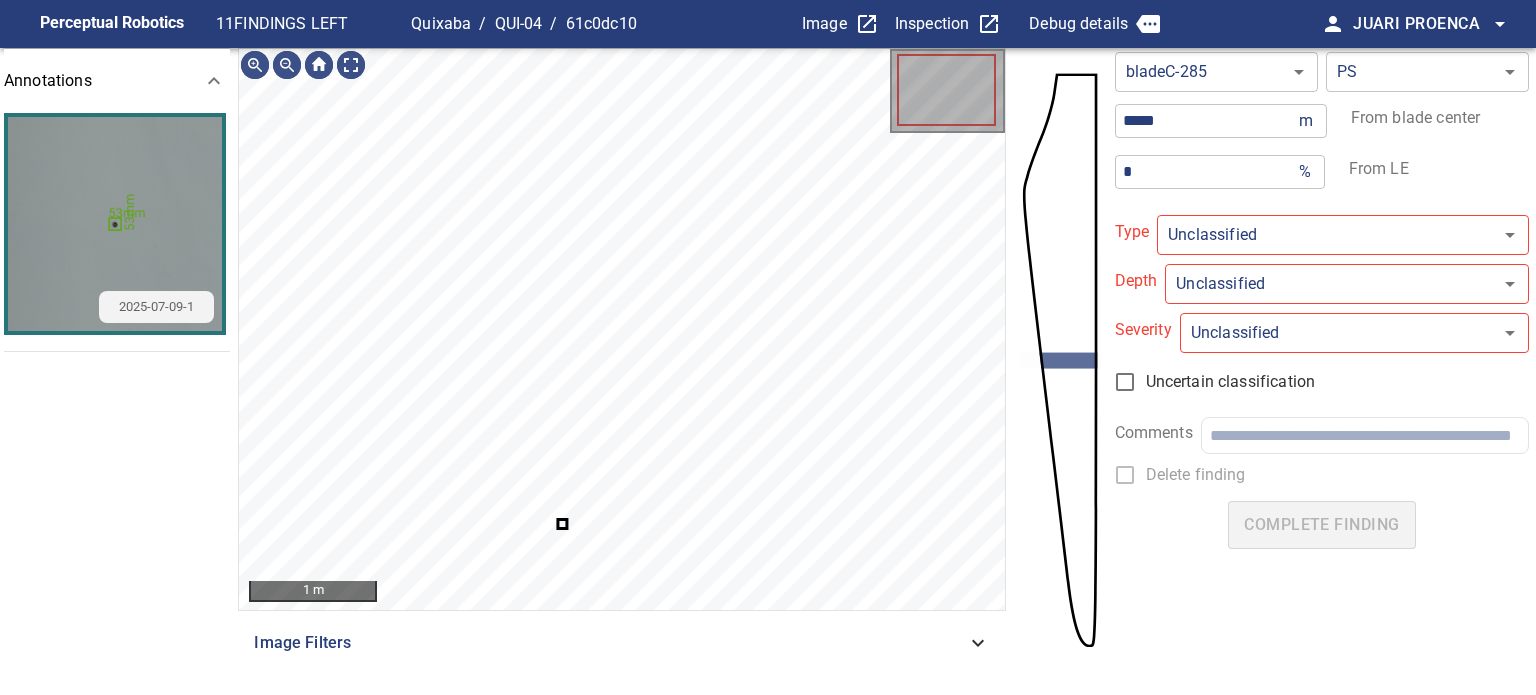 type on "**********" 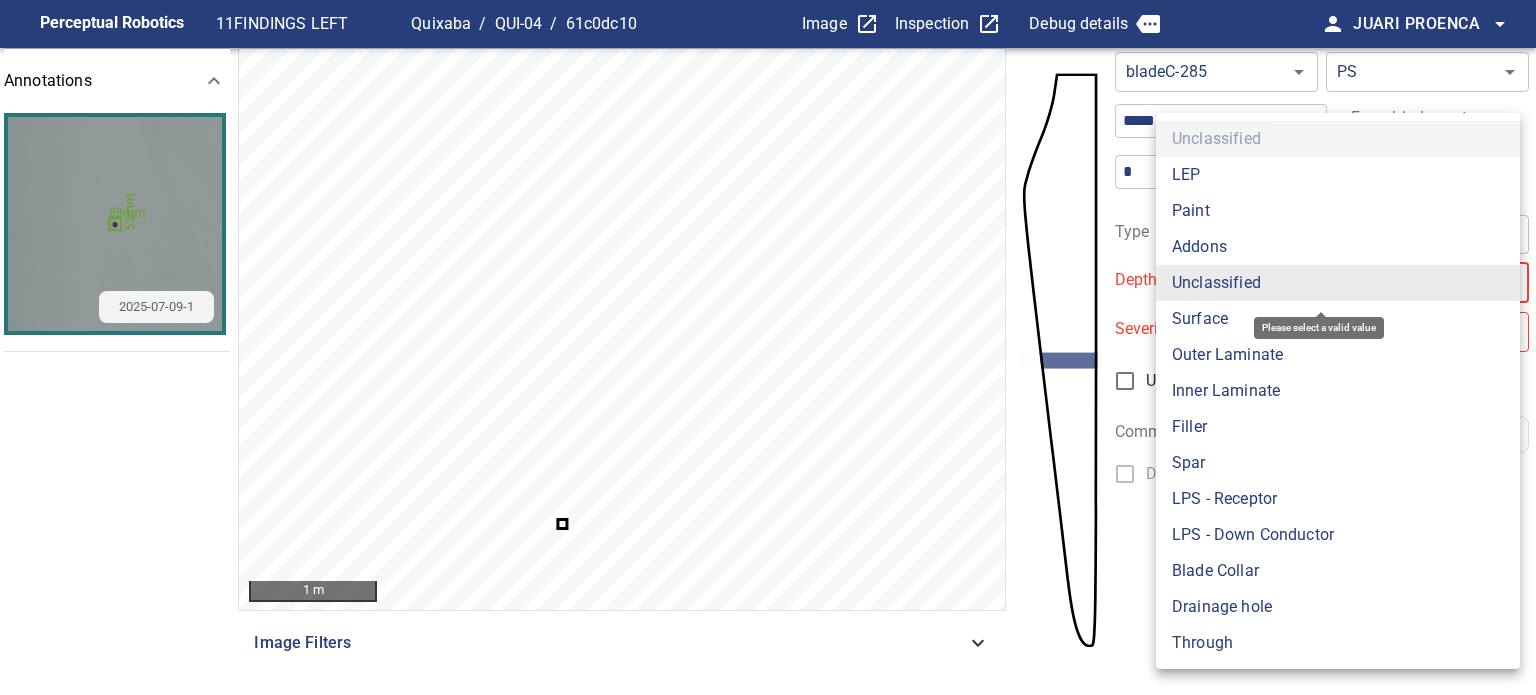 click on "**********" at bounding box center (768, 347) 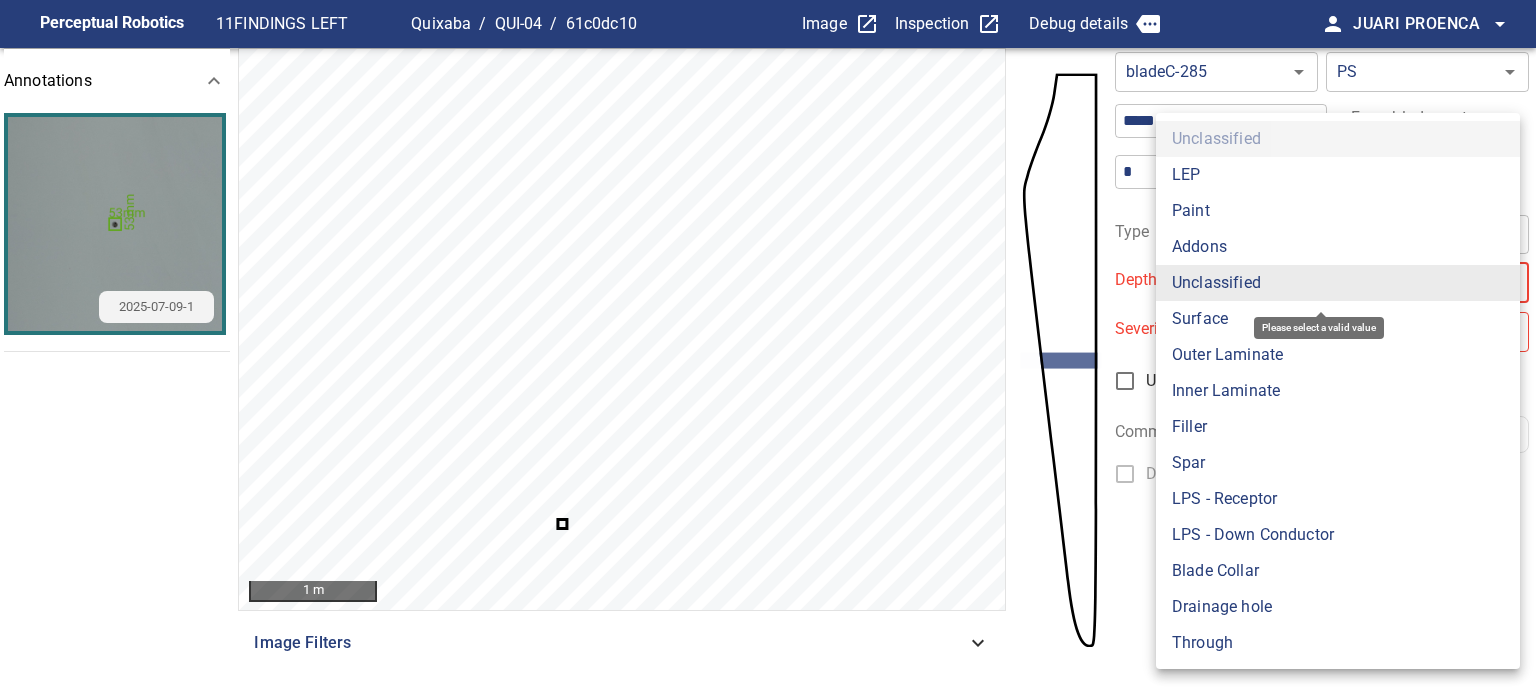 click on "Surface" at bounding box center [1338, 319] 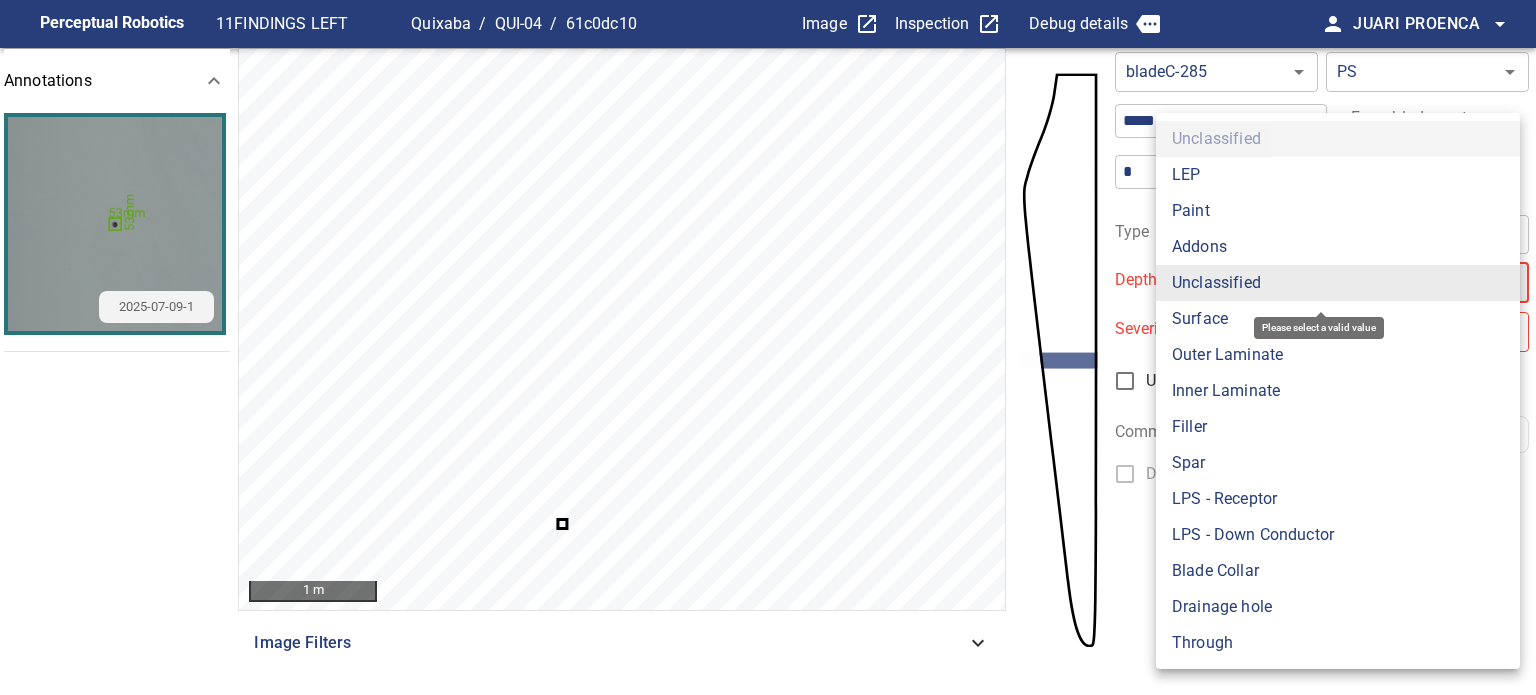 type on "*******" 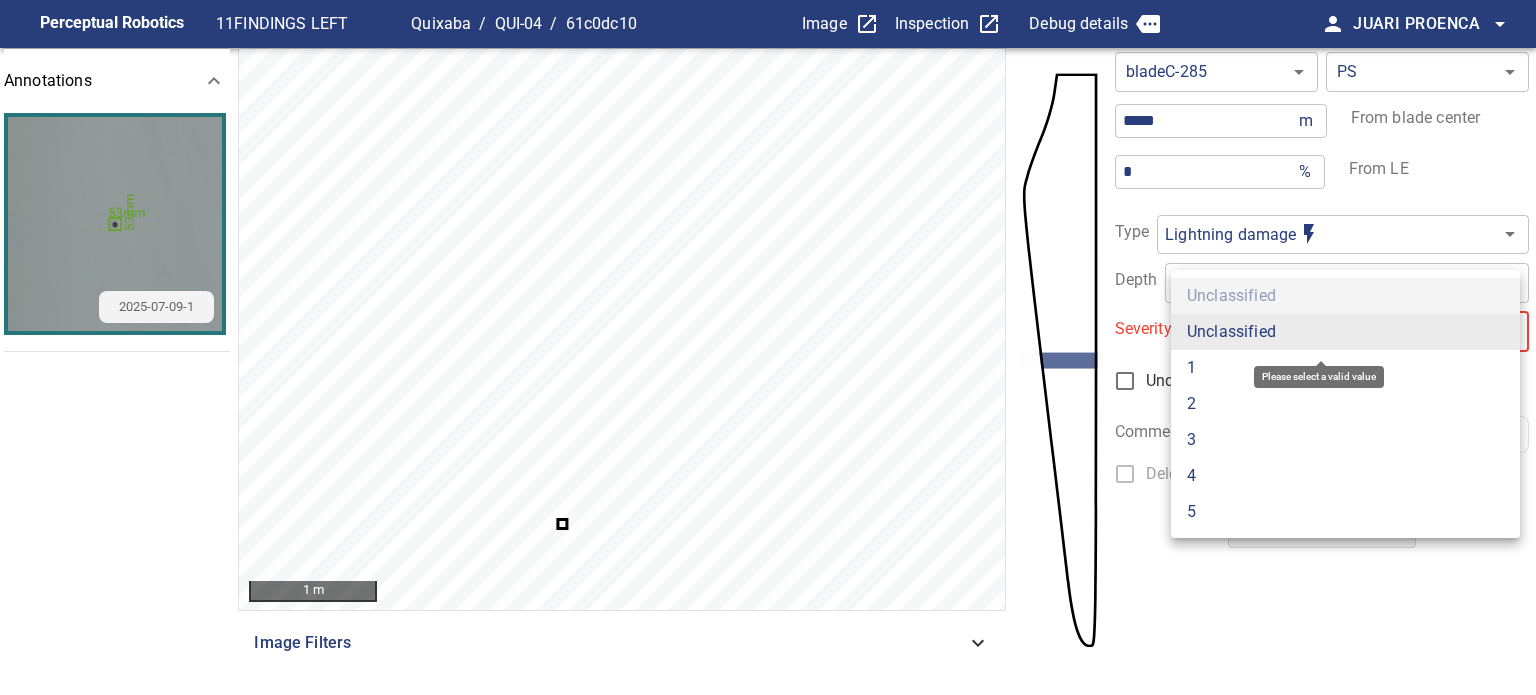 click on "**********" at bounding box center (768, 347) 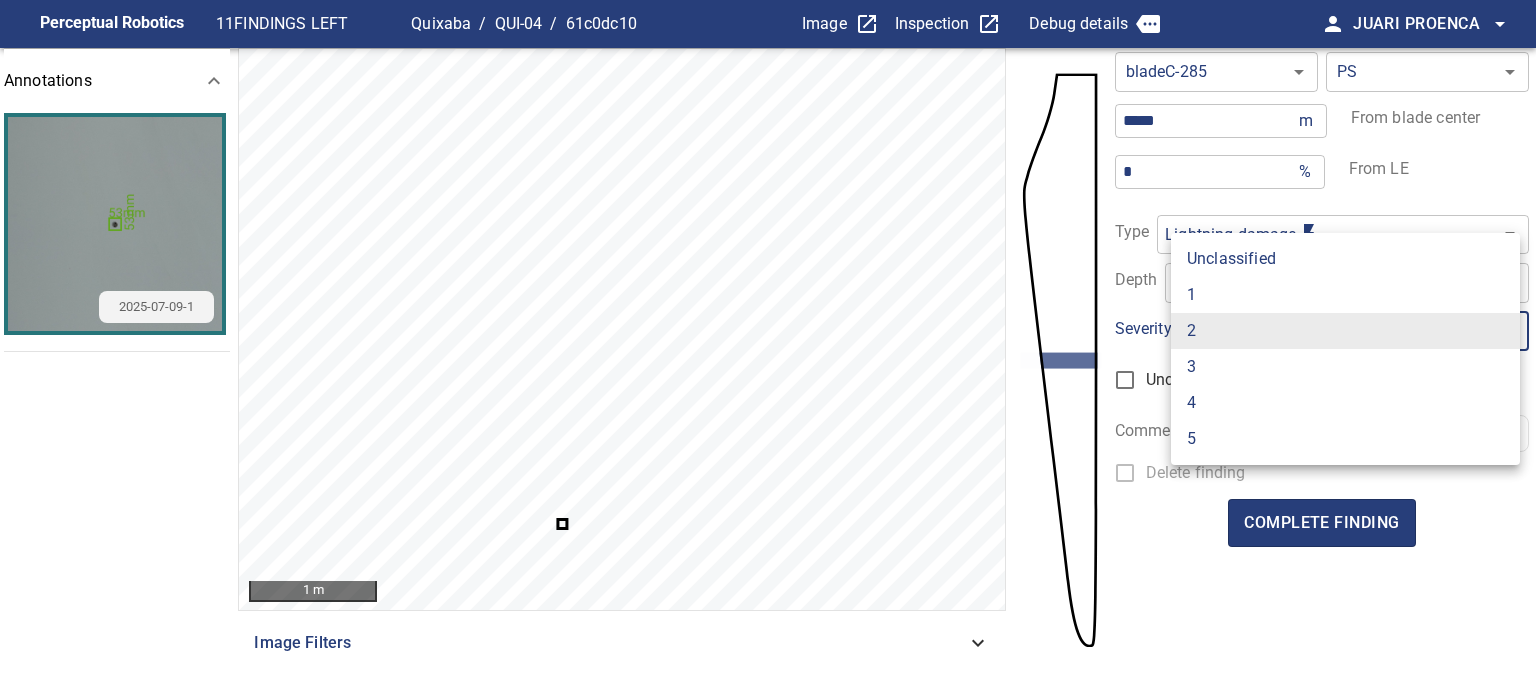click on "3" at bounding box center [1345, 367] 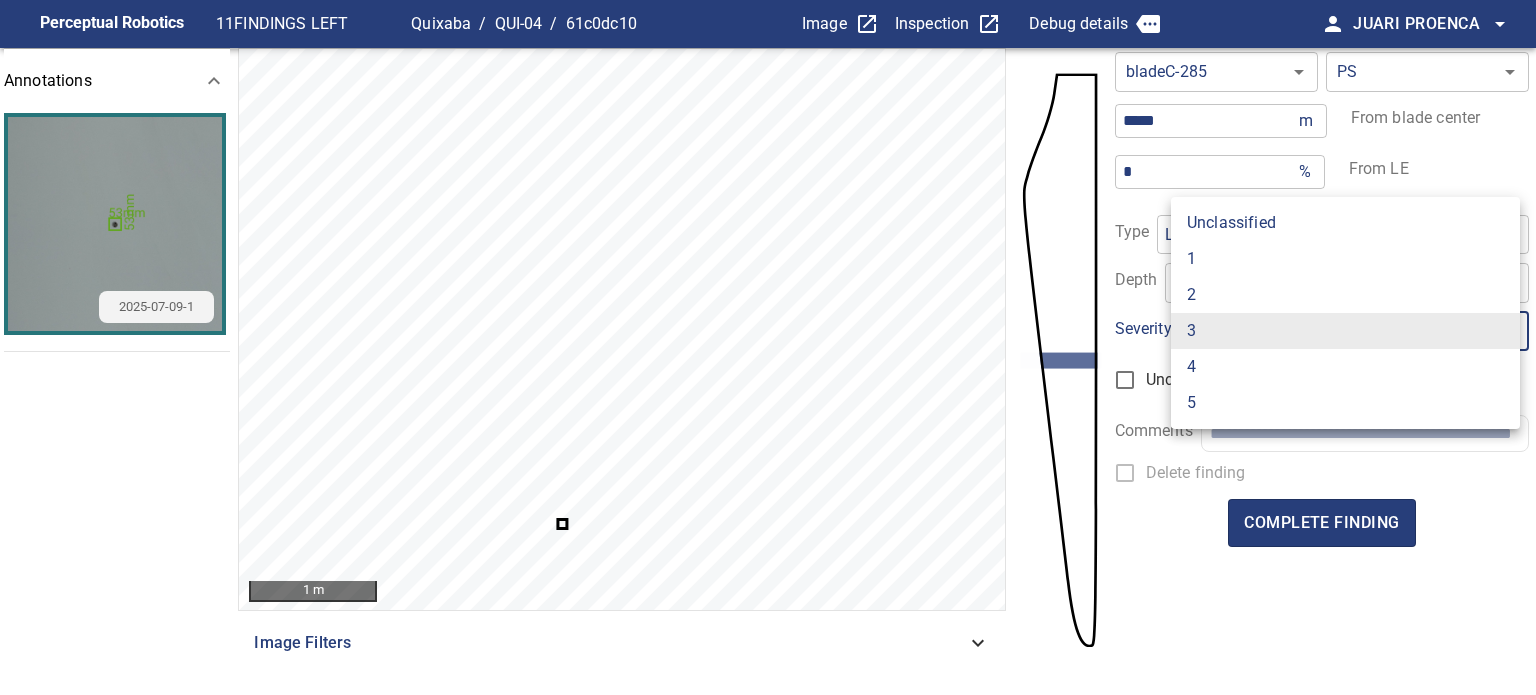 click on "**********" at bounding box center (768, 347) 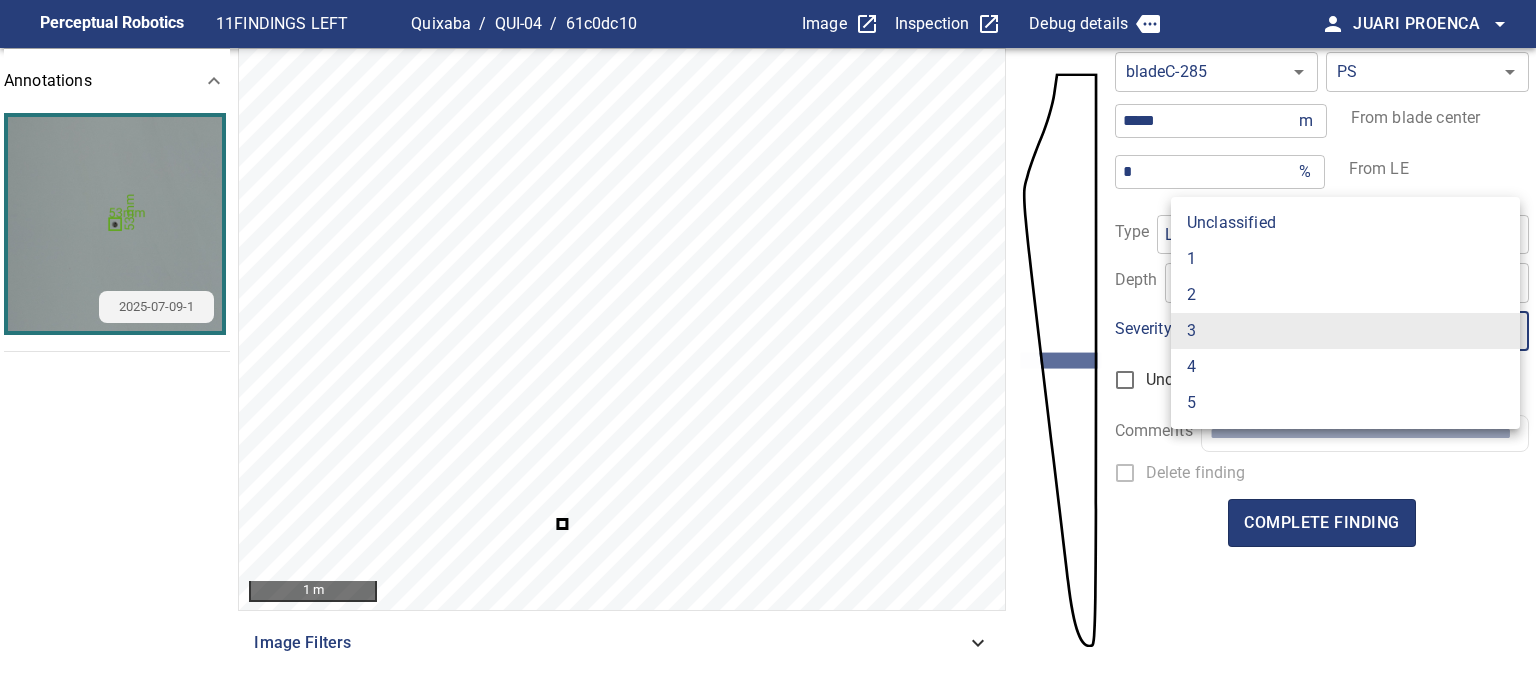 type on "*" 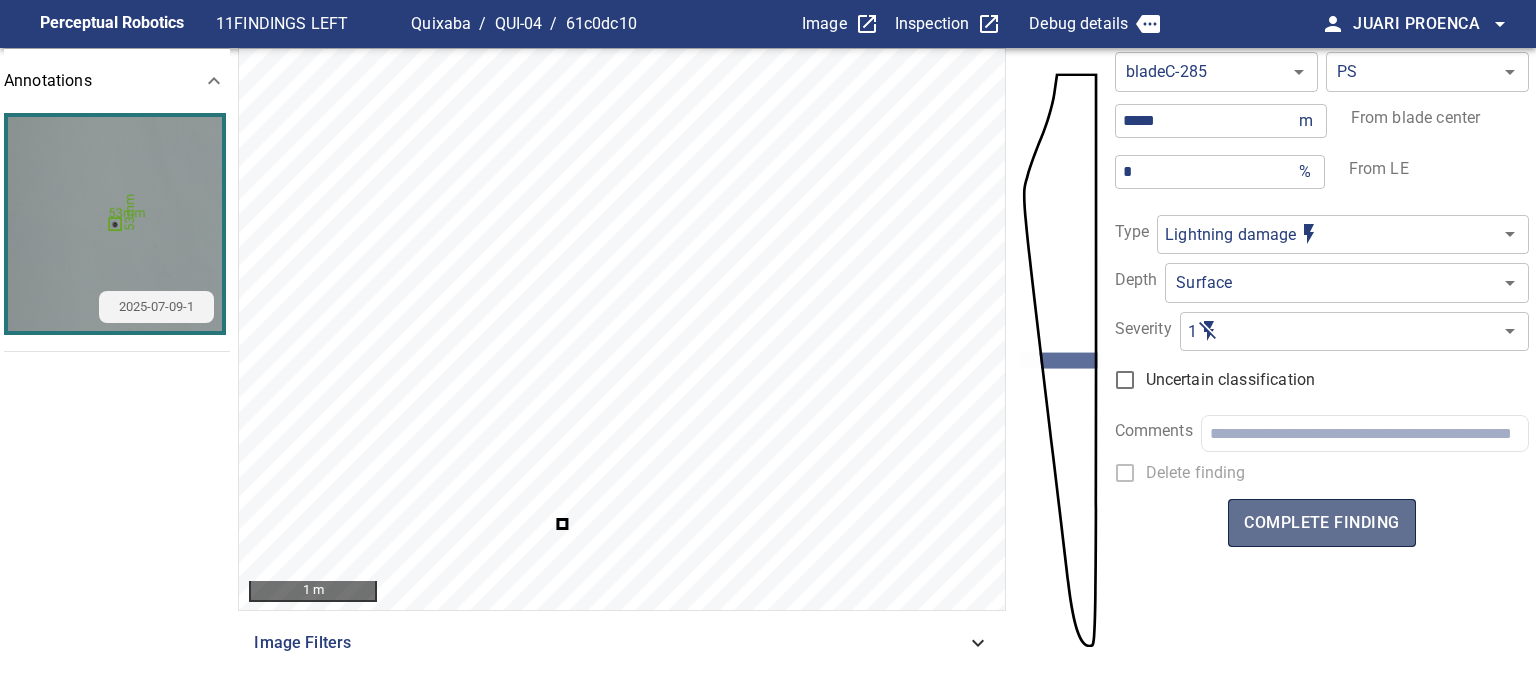 click on "complete finding" at bounding box center (1321, 523) 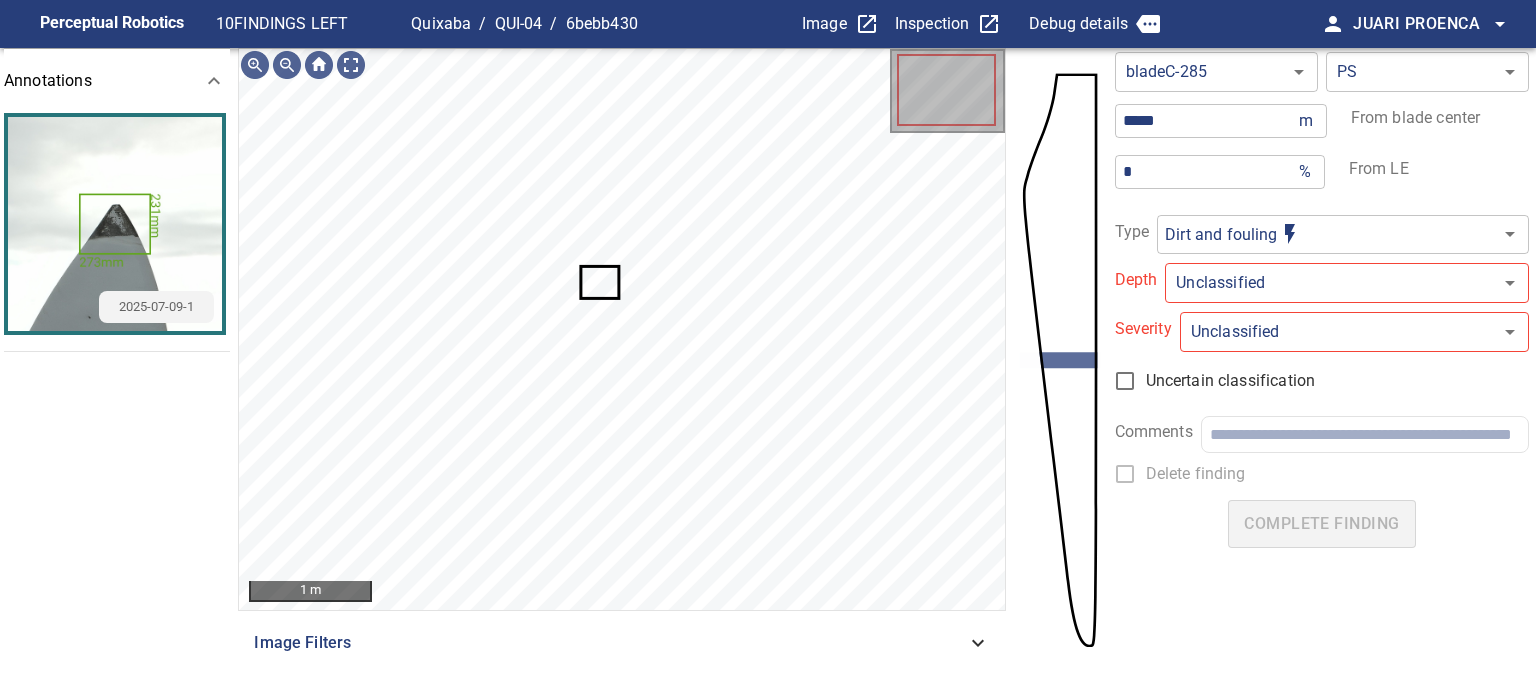 click on "**********" at bounding box center (768, 347) 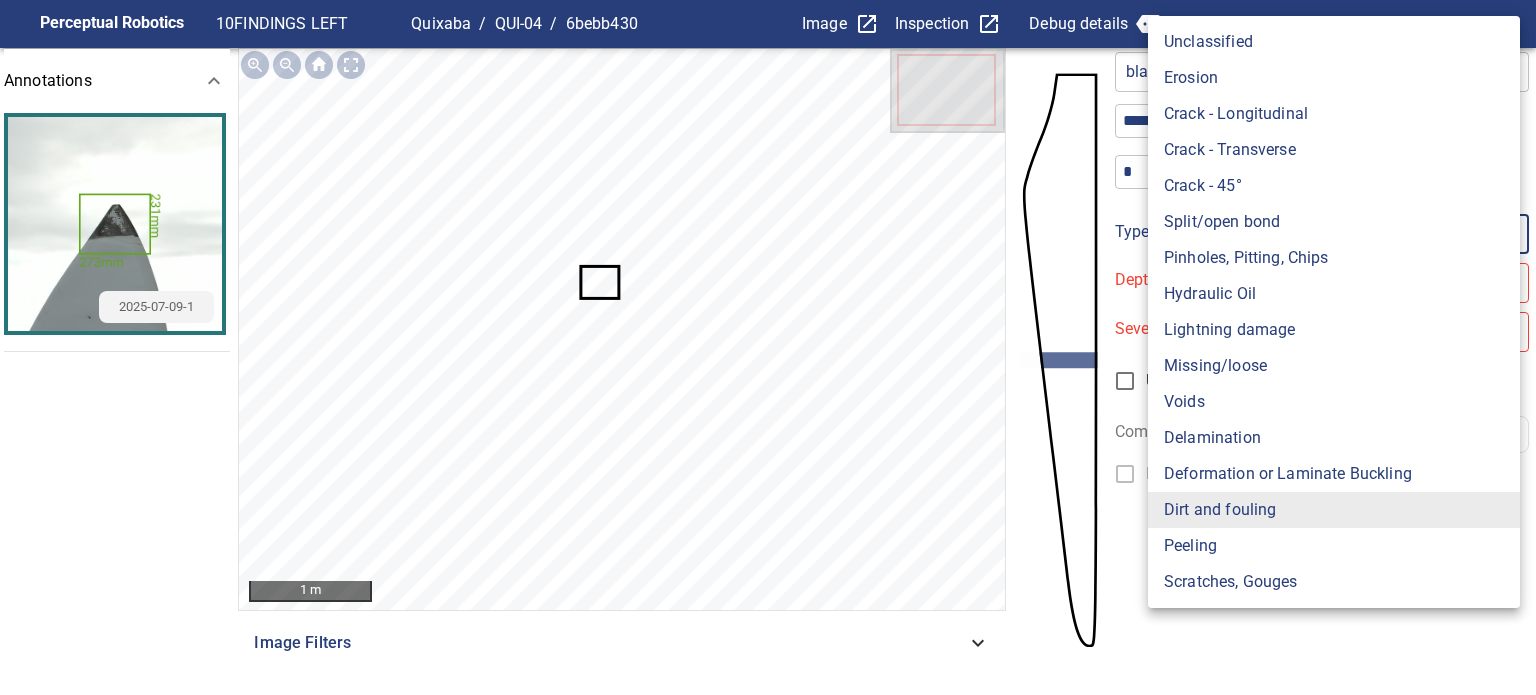 click on "Lightning damage" at bounding box center (1334, 330) 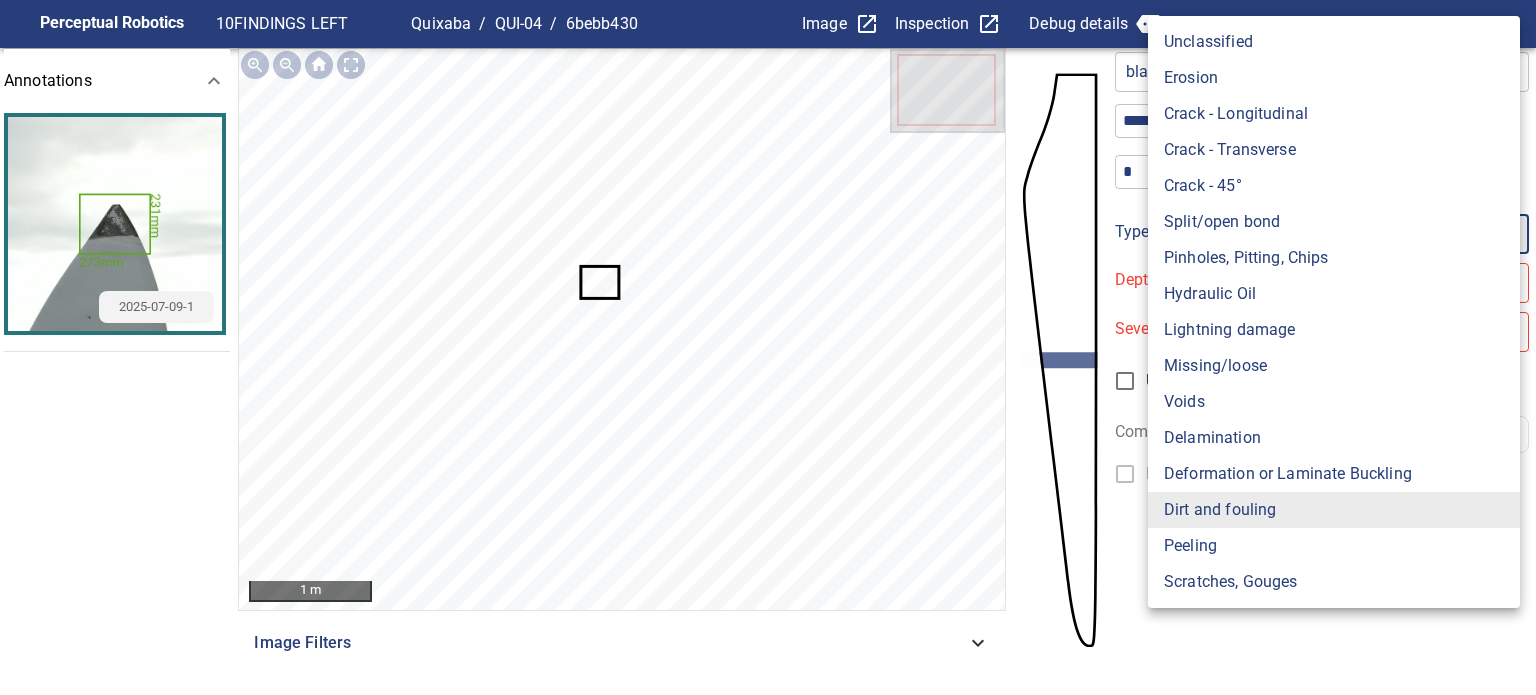 type on "**********" 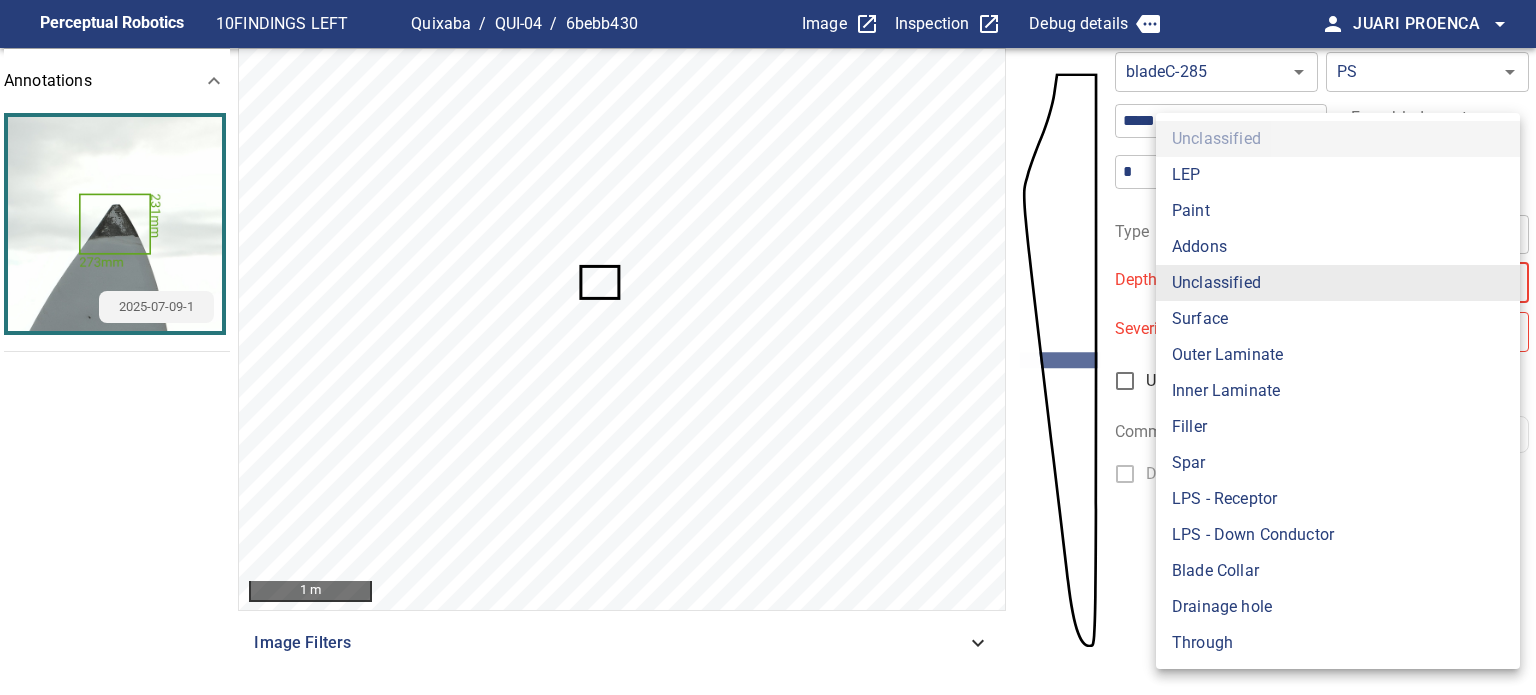 click on "**********" at bounding box center [768, 347] 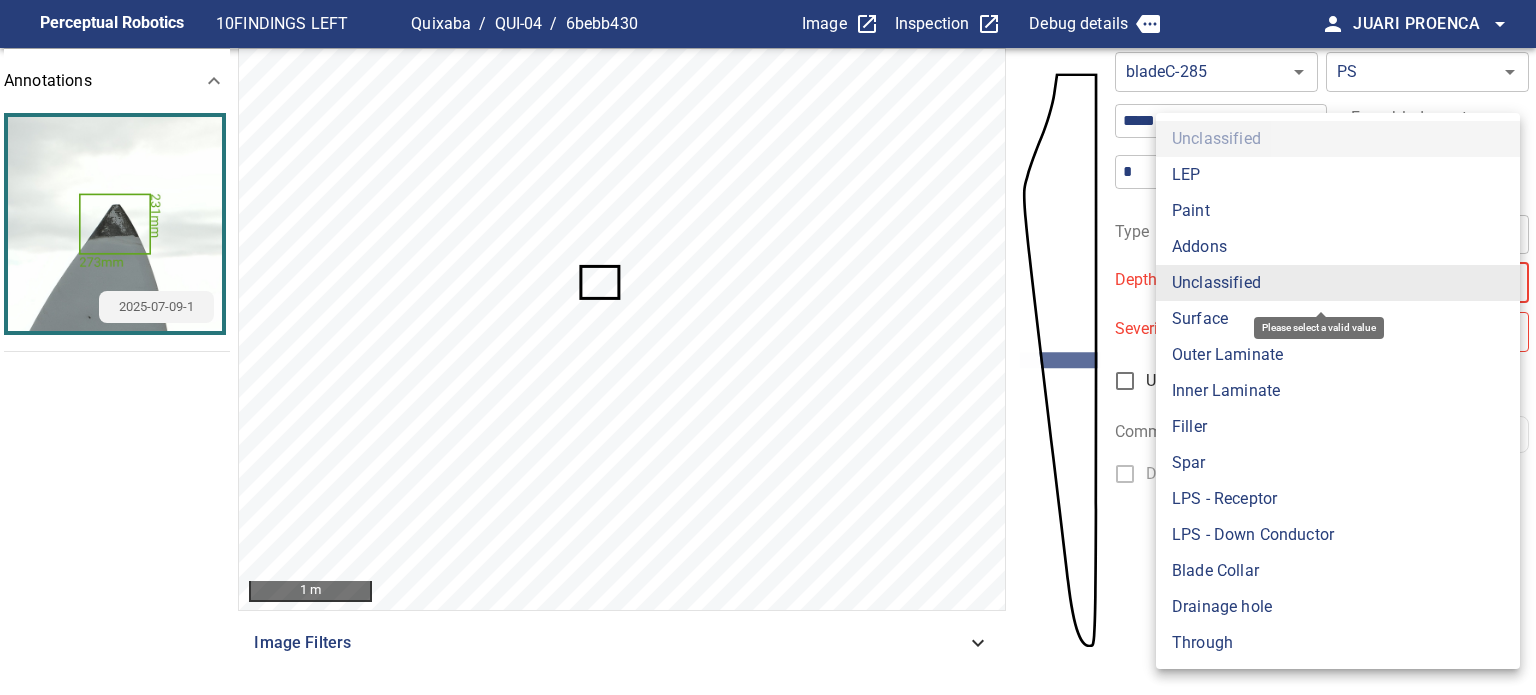 click on "Surface" at bounding box center [1338, 319] 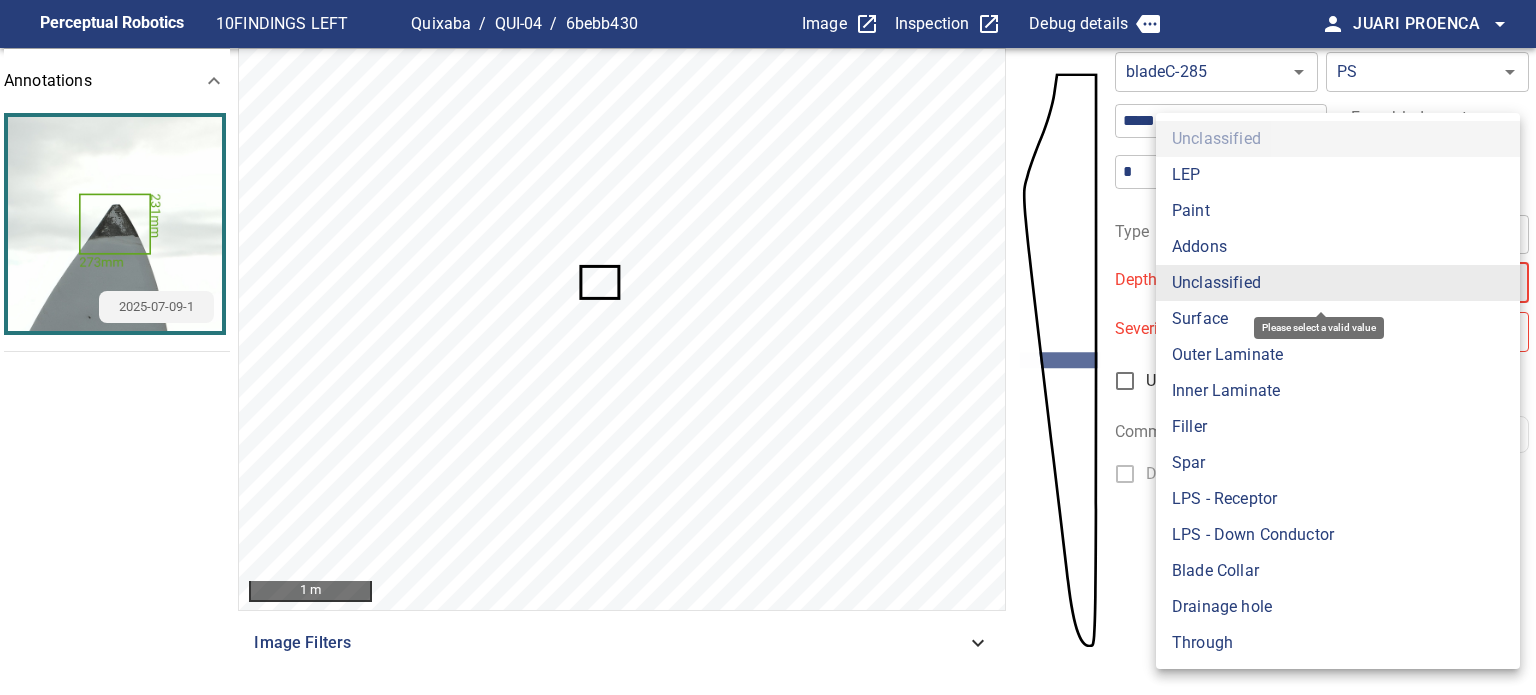 type on "*******" 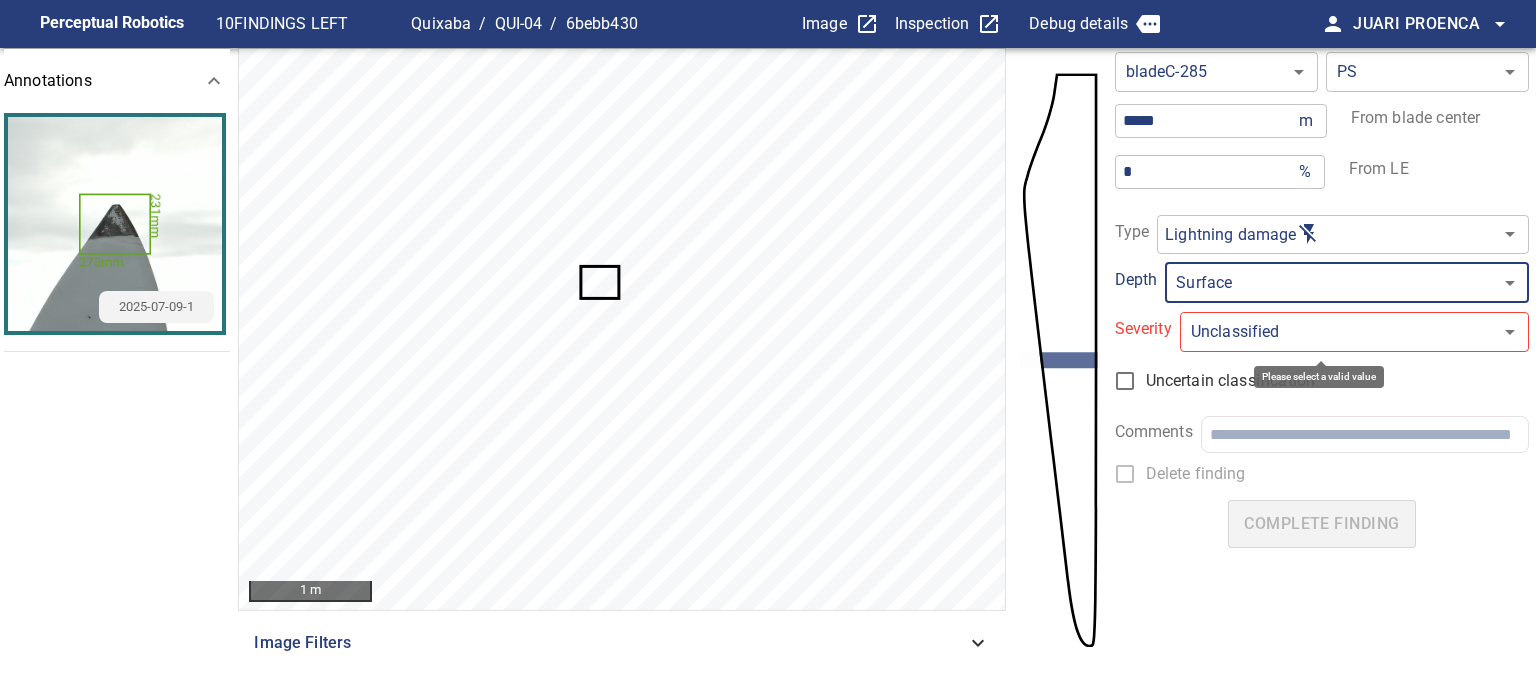 click on "**********" at bounding box center (768, 347) 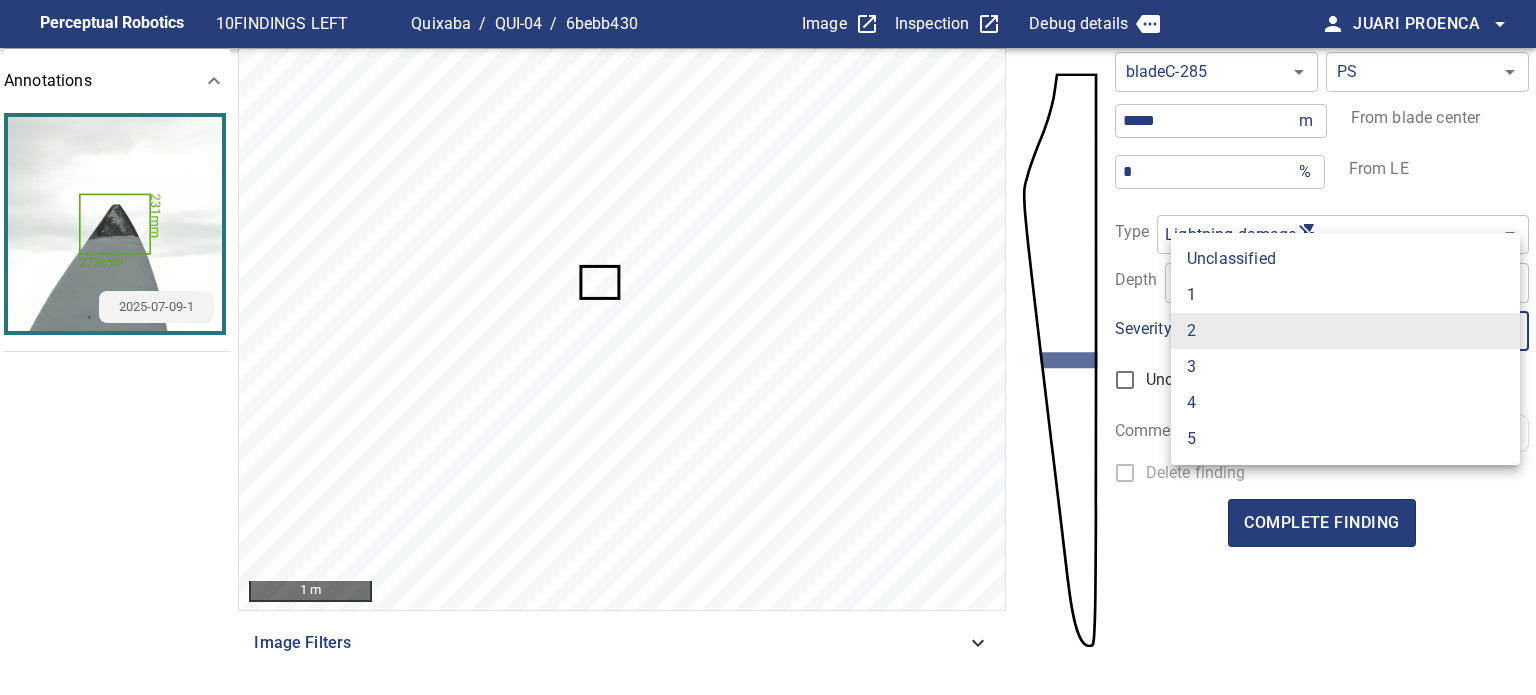 drag, startPoint x: 1199, startPoint y: 296, endPoint x: 1232, endPoint y: 327, distance: 45.276924 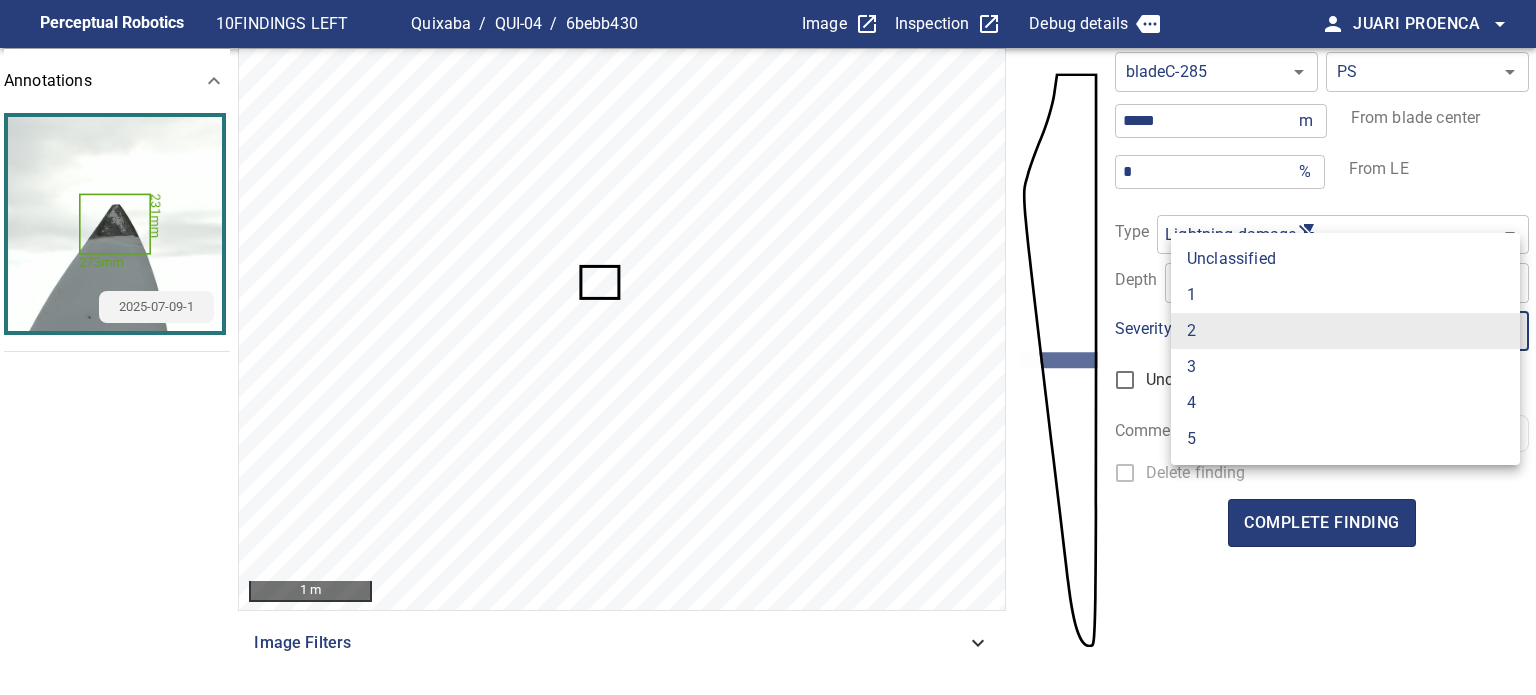 type on "*" 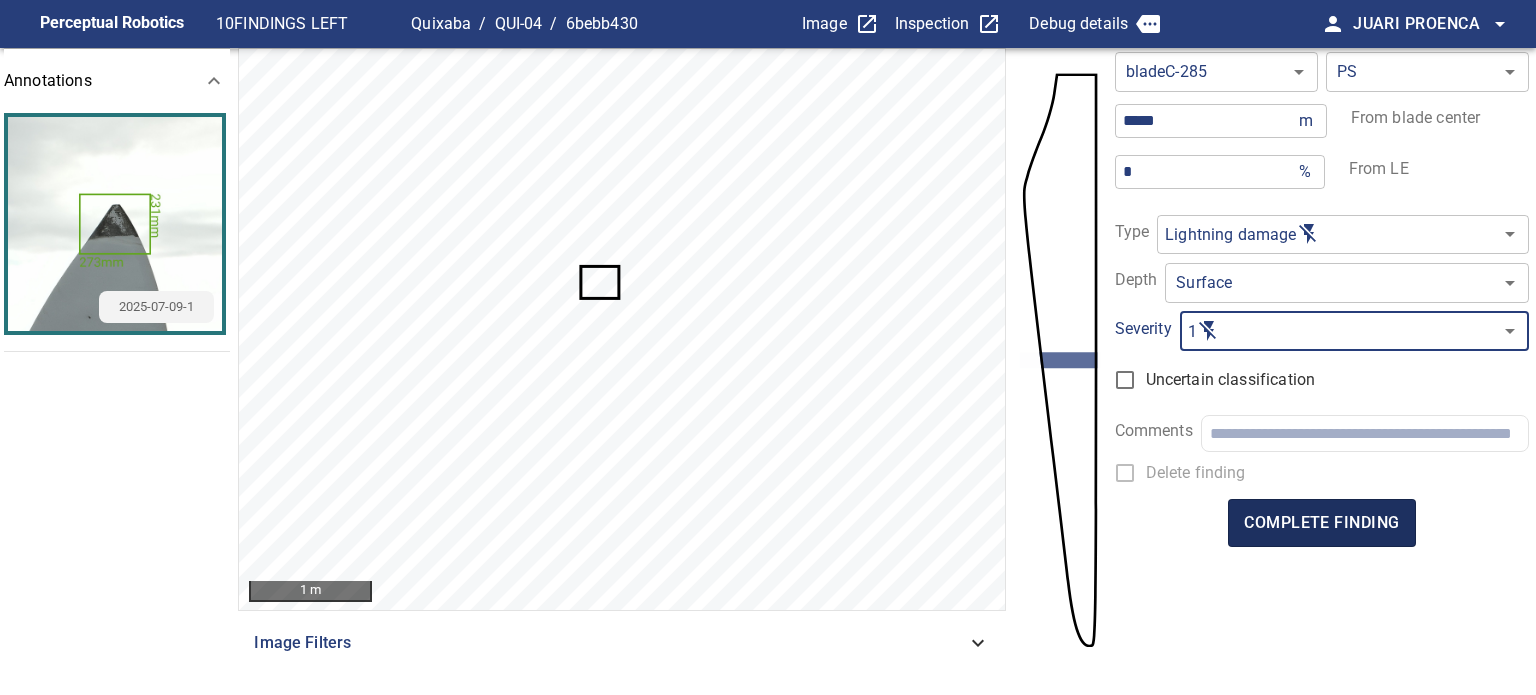 click on "complete finding" at bounding box center (1321, 523) 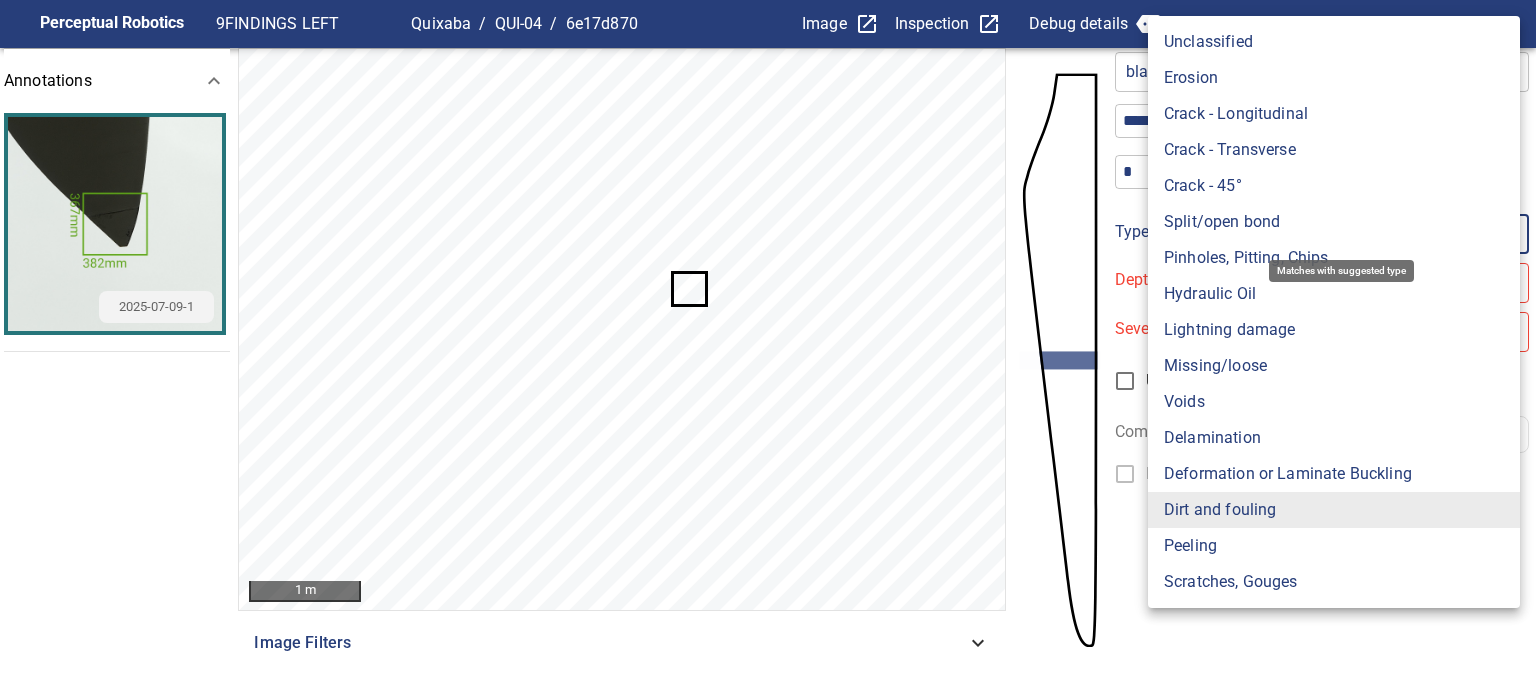 click on "**********" at bounding box center (768, 347) 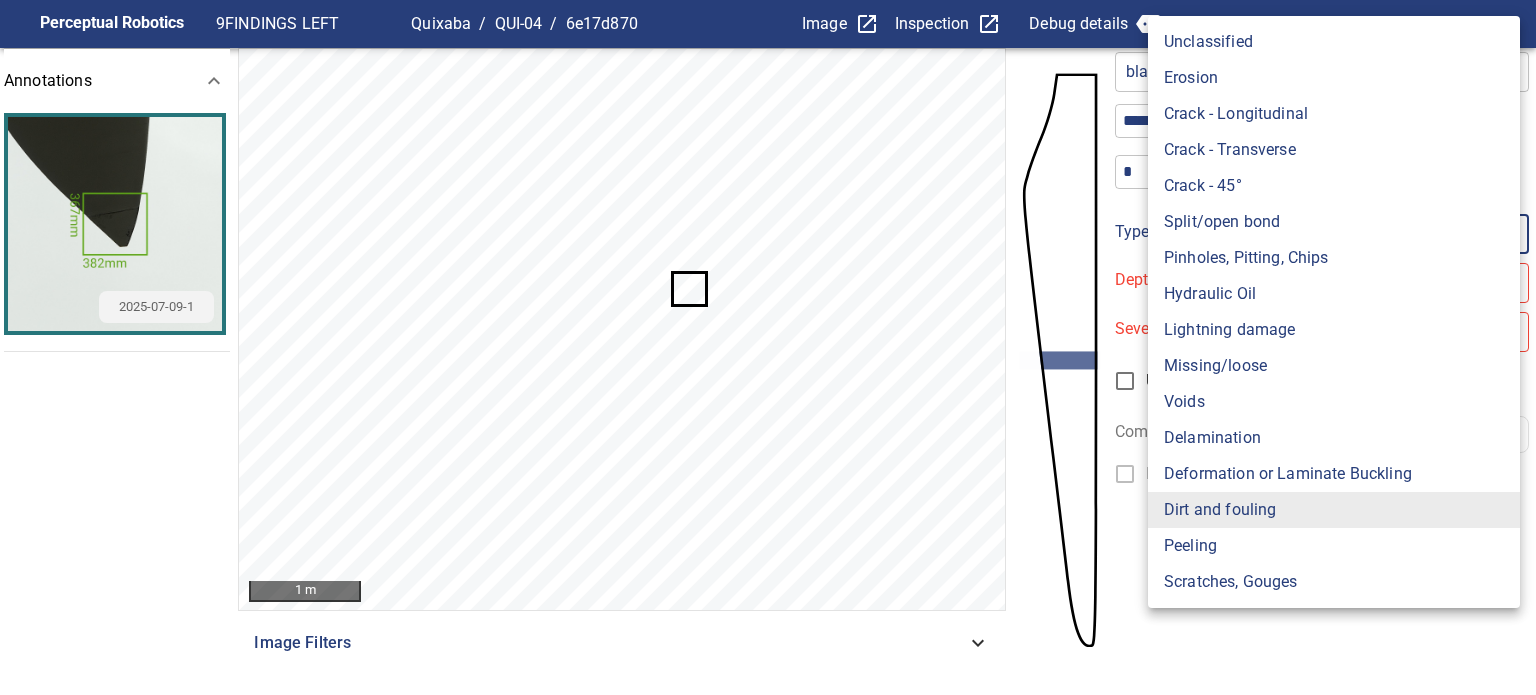 click on "Lightning damage" at bounding box center [1334, 330] 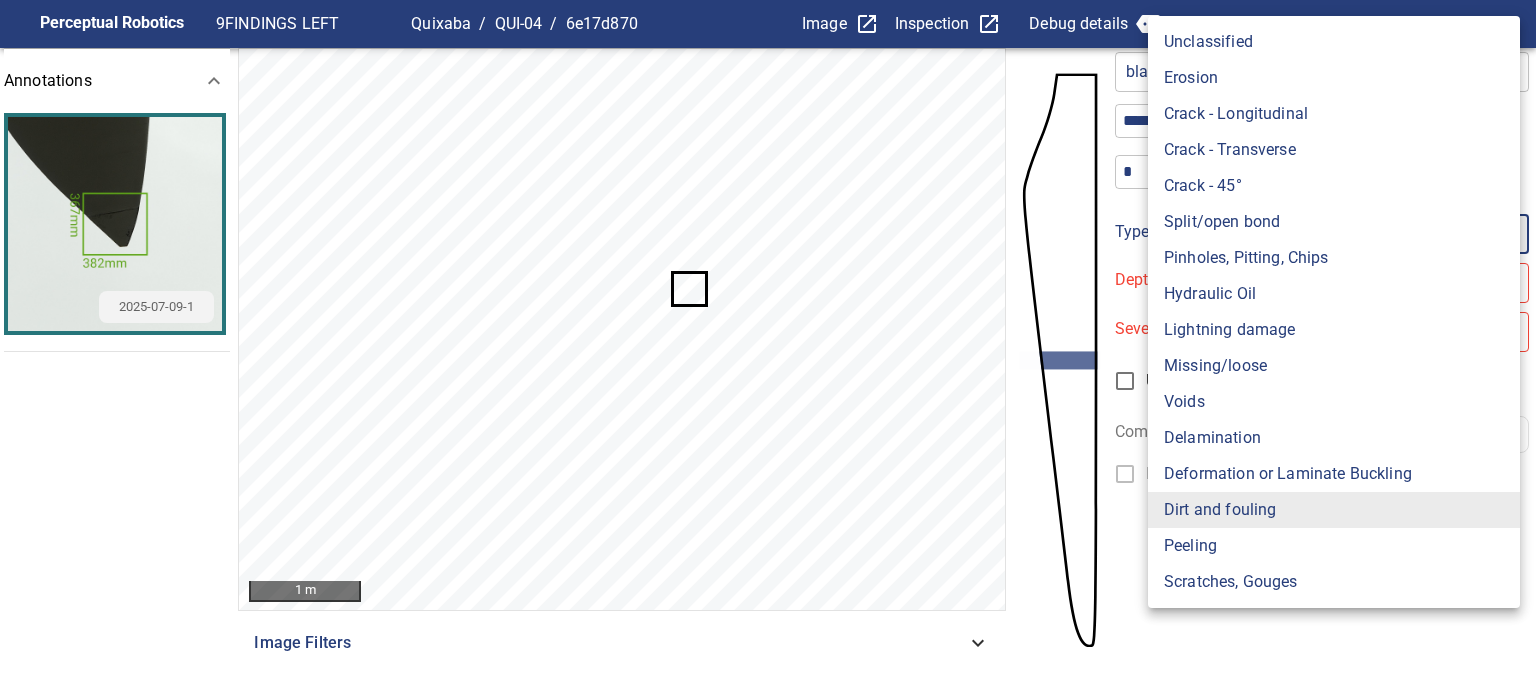 type on "**********" 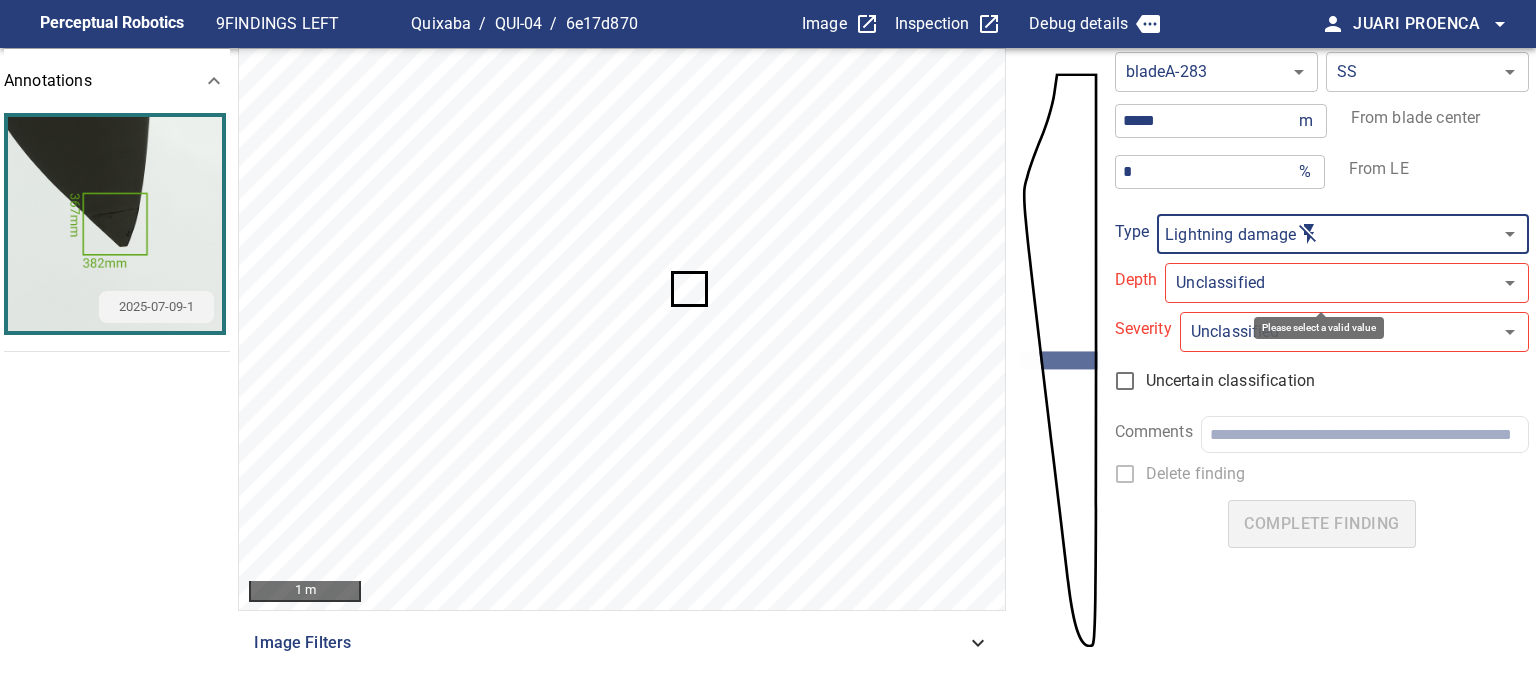click on "**********" at bounding box center (768, 347) 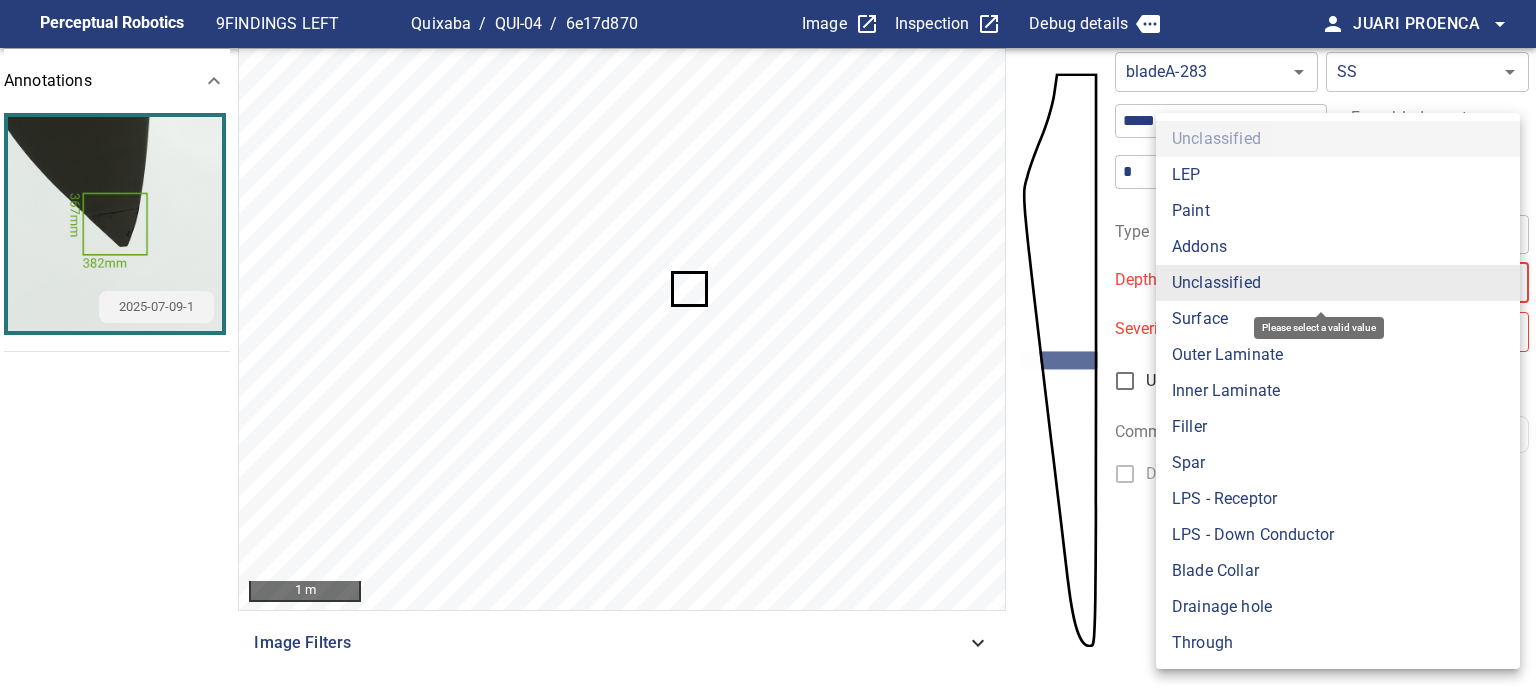click on "Surface" at bounding box center [1338, 319] 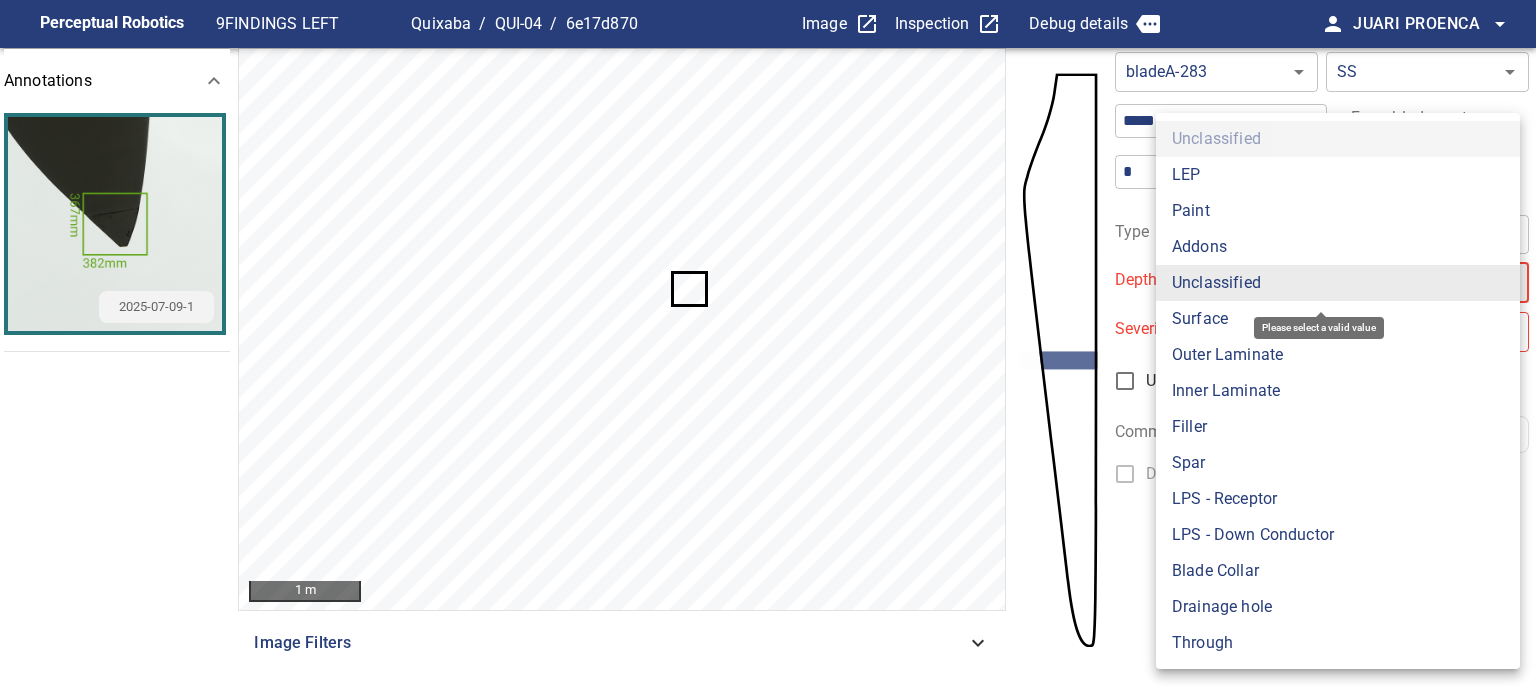 type on "*******" 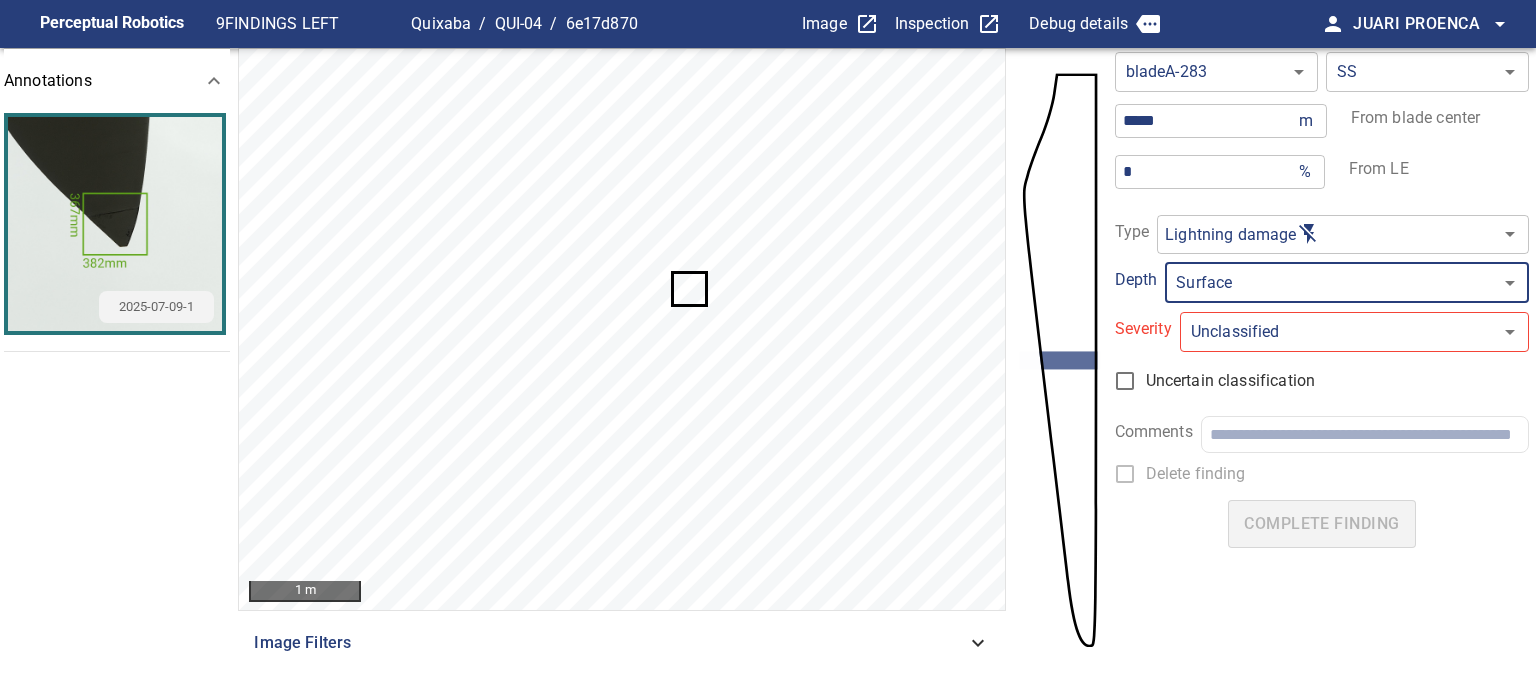 click on "**********" at bounding box center [768, 347] 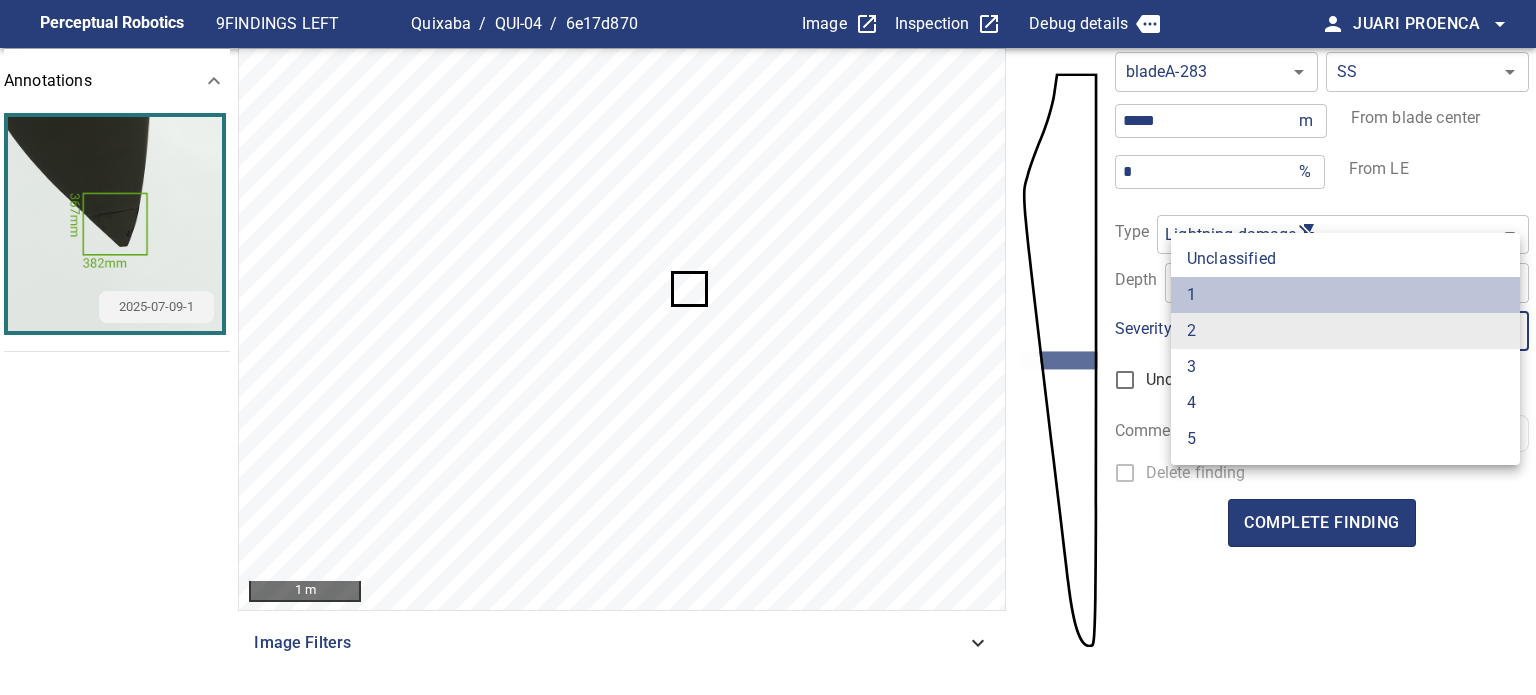click on "1" at bounding box center (1345, 295) 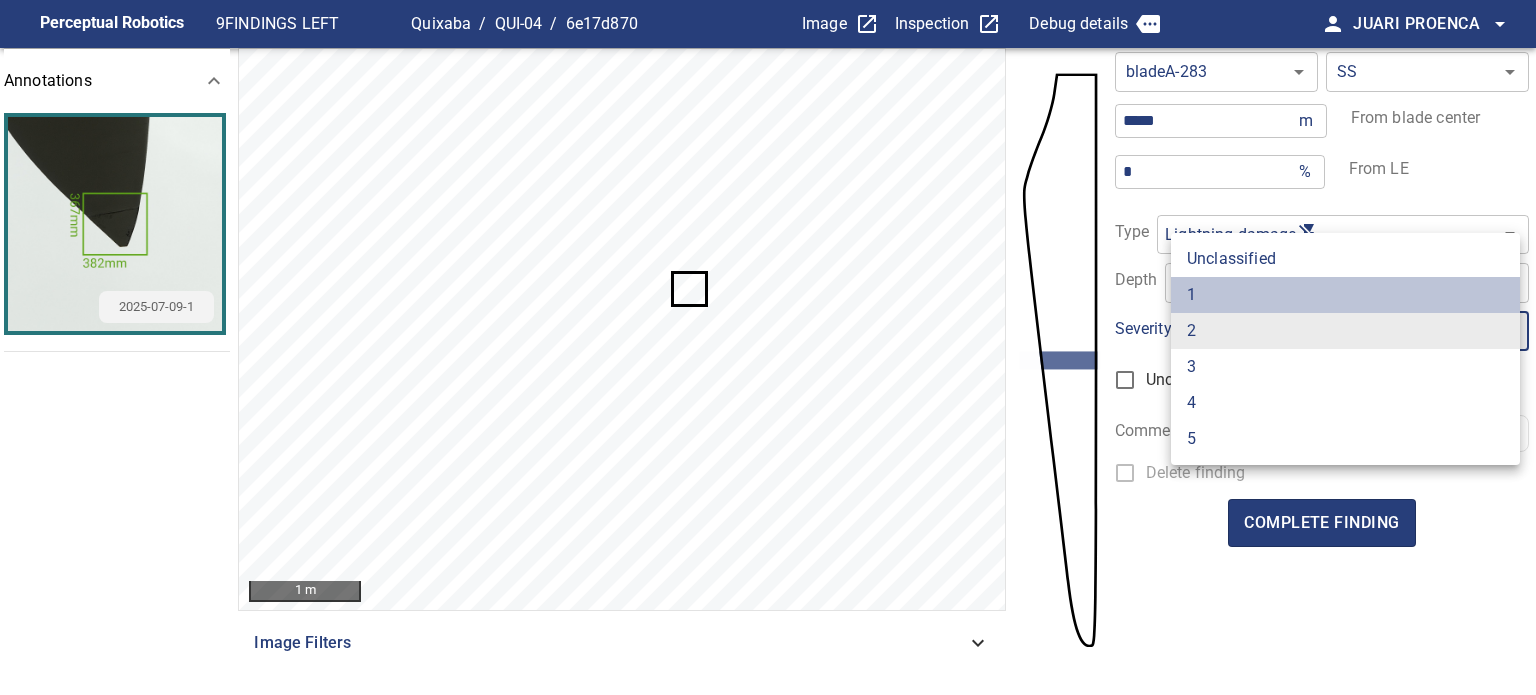 type on "*" 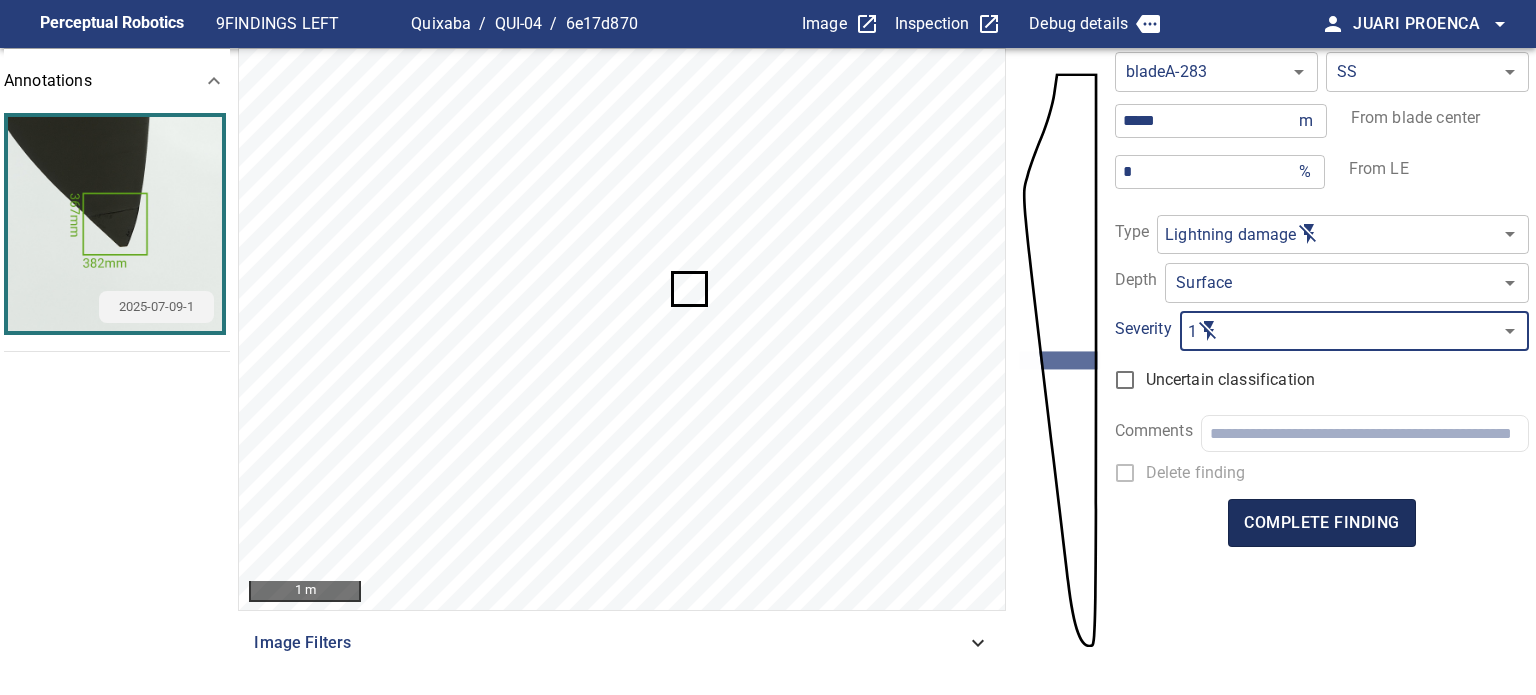 click on "complete finding" at bounding box center (1321, 523) 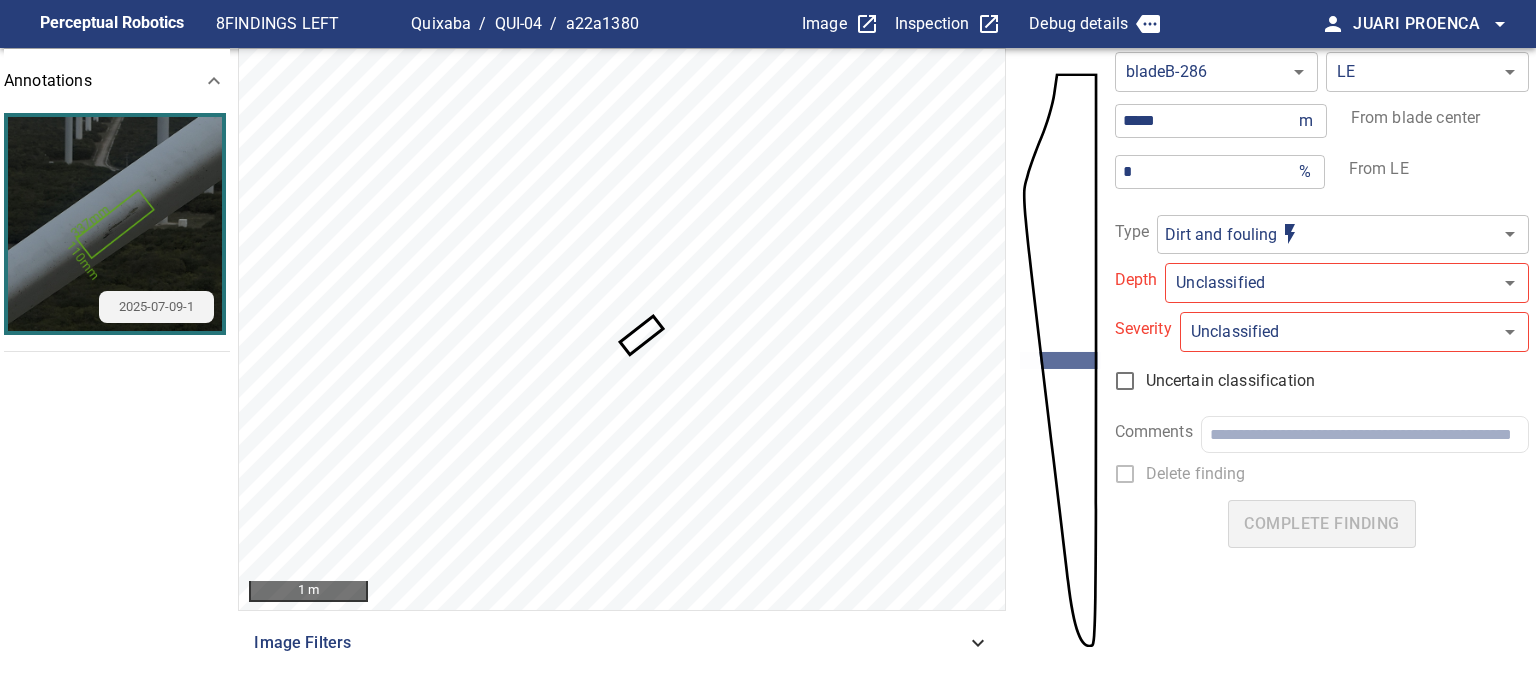 click on "**********" at bounding box center (768, 347) 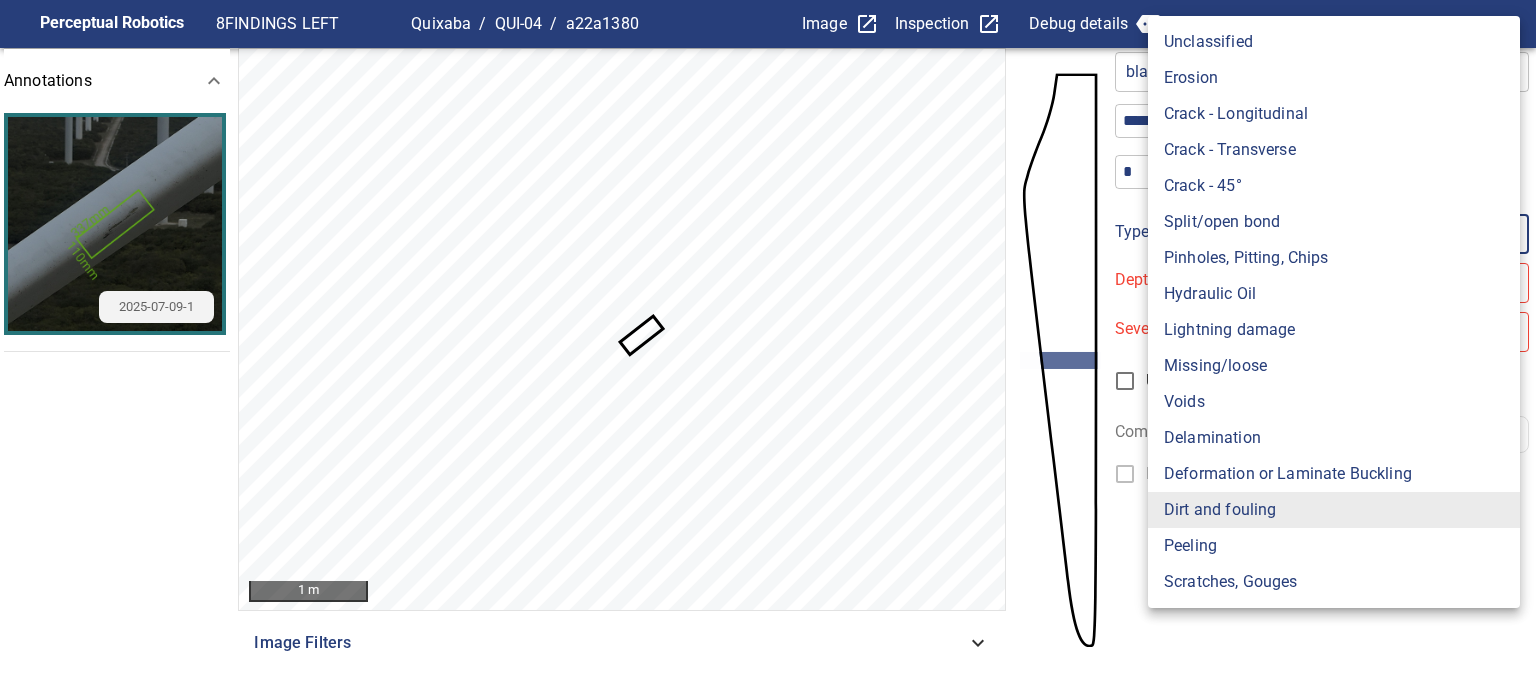click on "Lightning damage" at bounding box center (1334, 330) 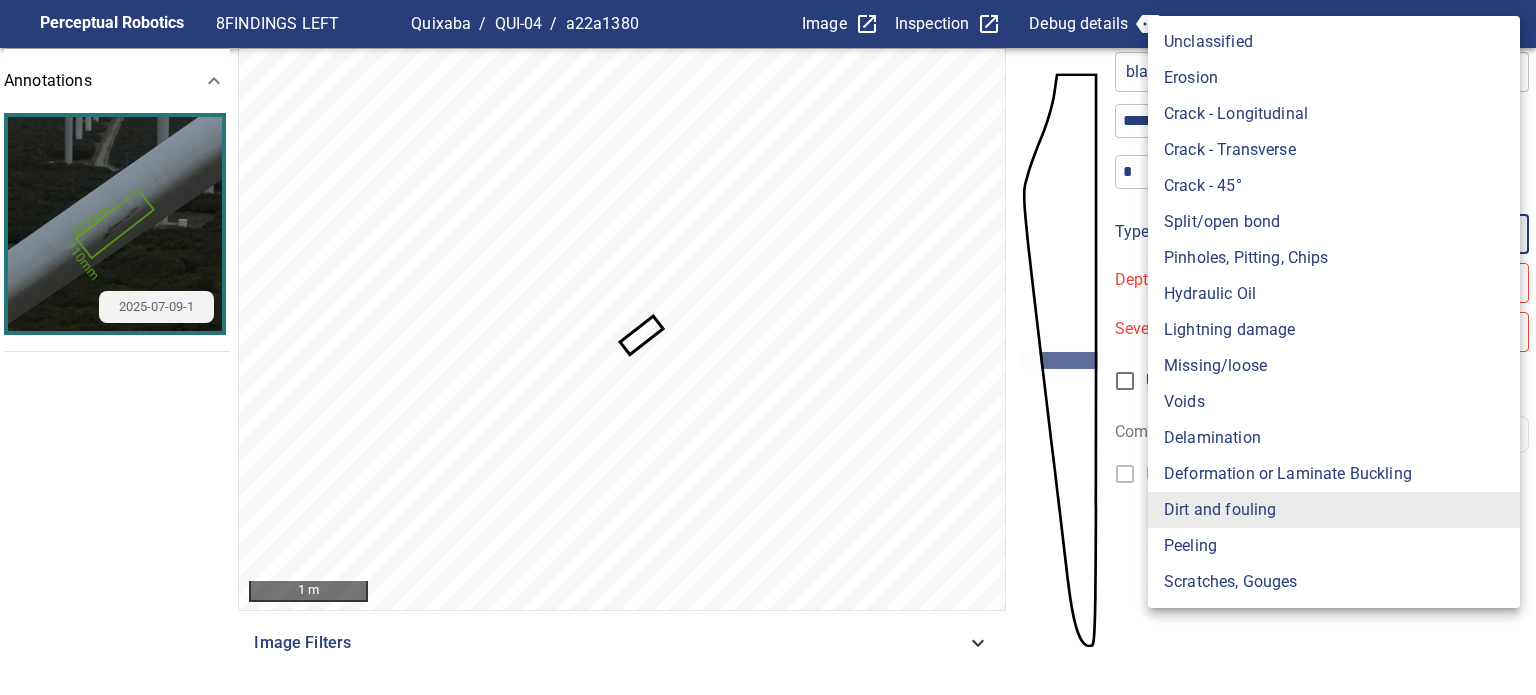 type on "**********" 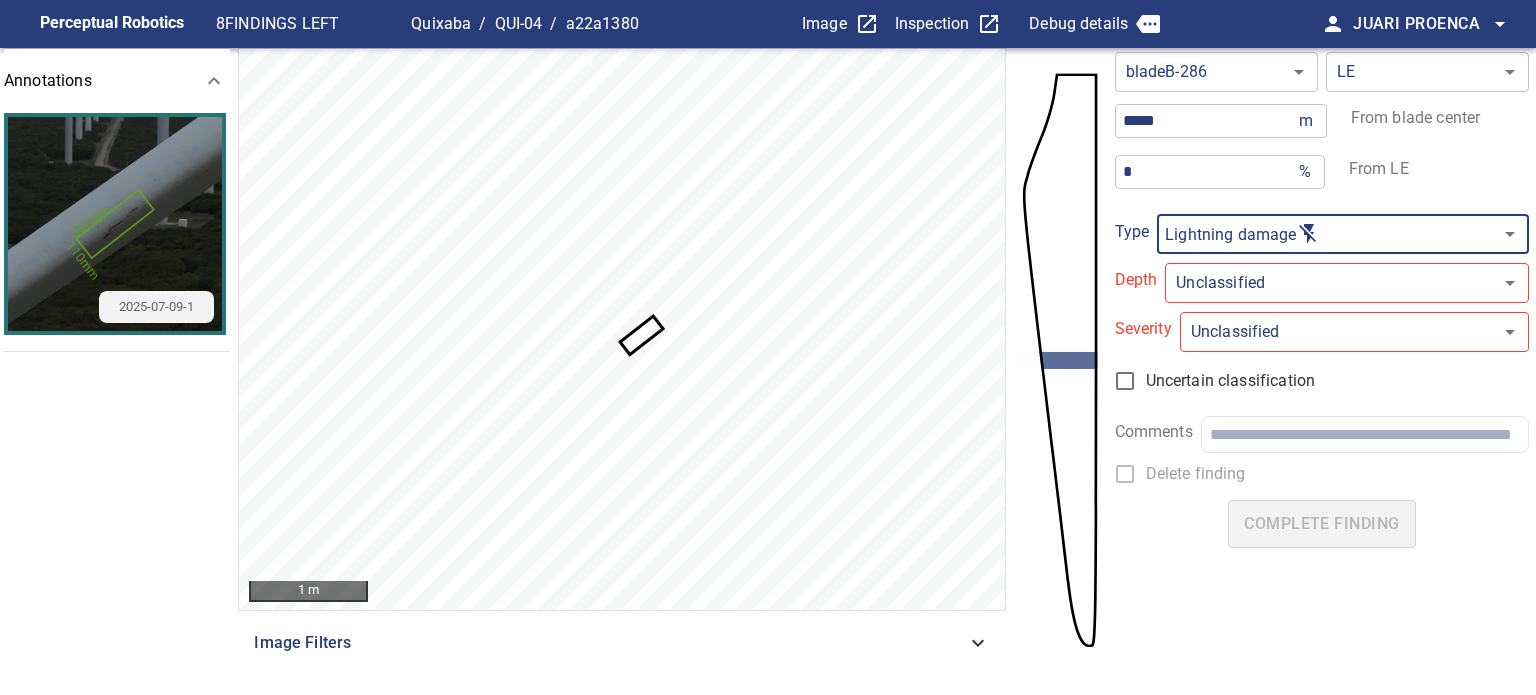 click on "**********" at bounding box center (768, 347) 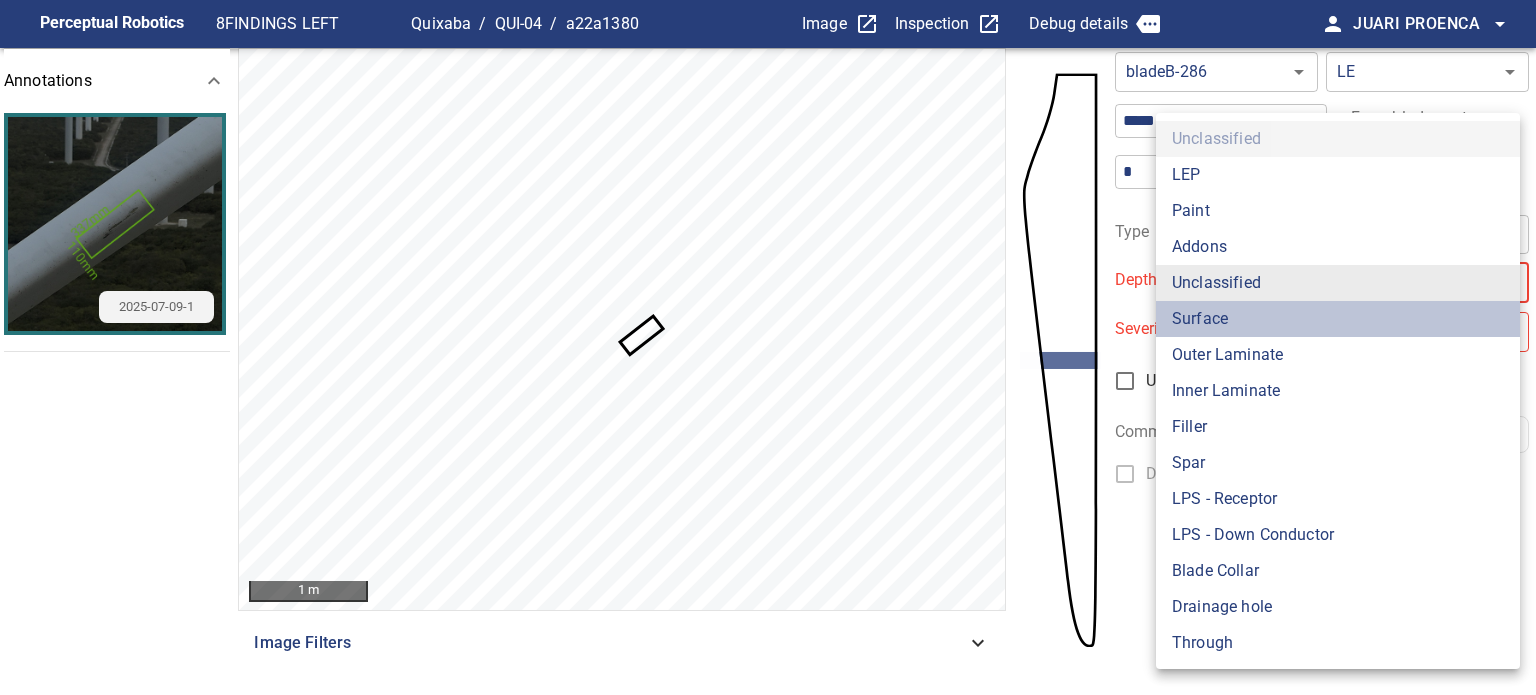 click on "Surface" at bounding box center (1338, 319) 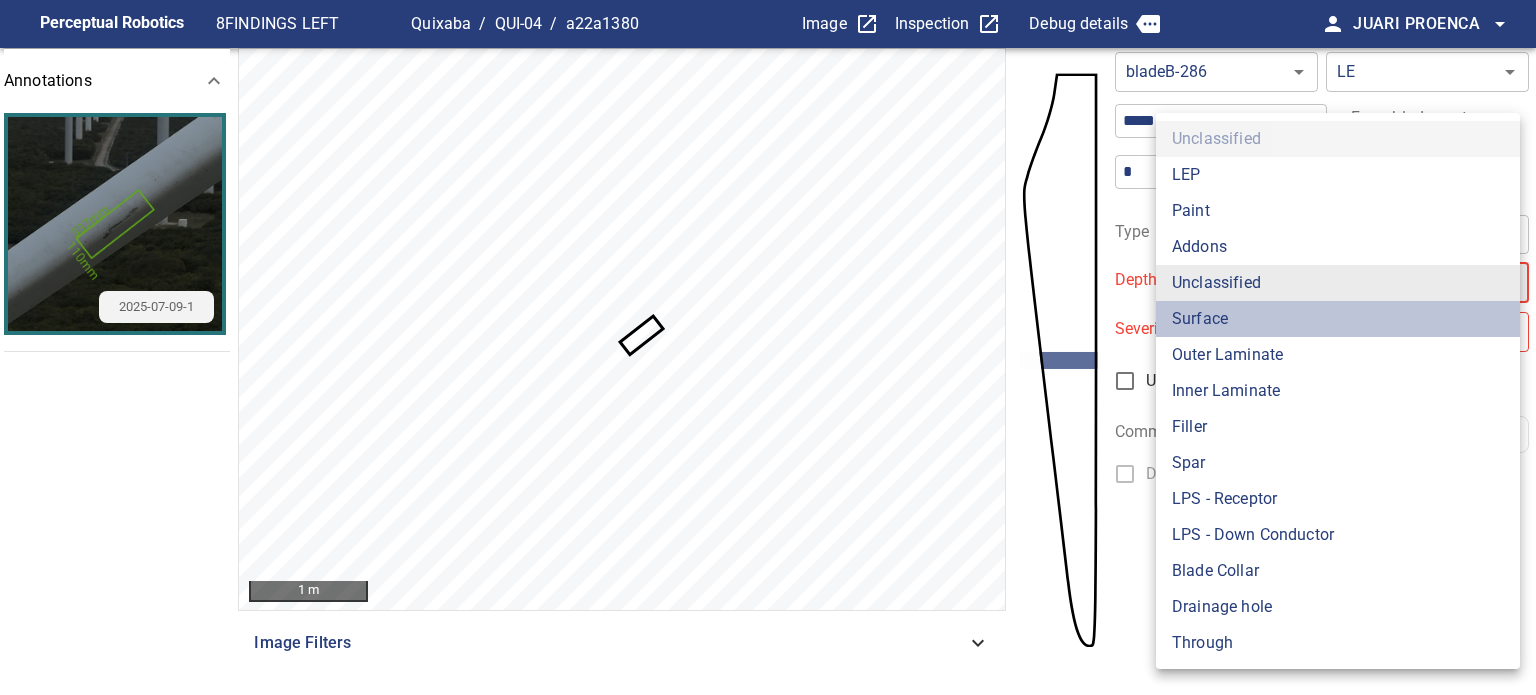 type on "*******" 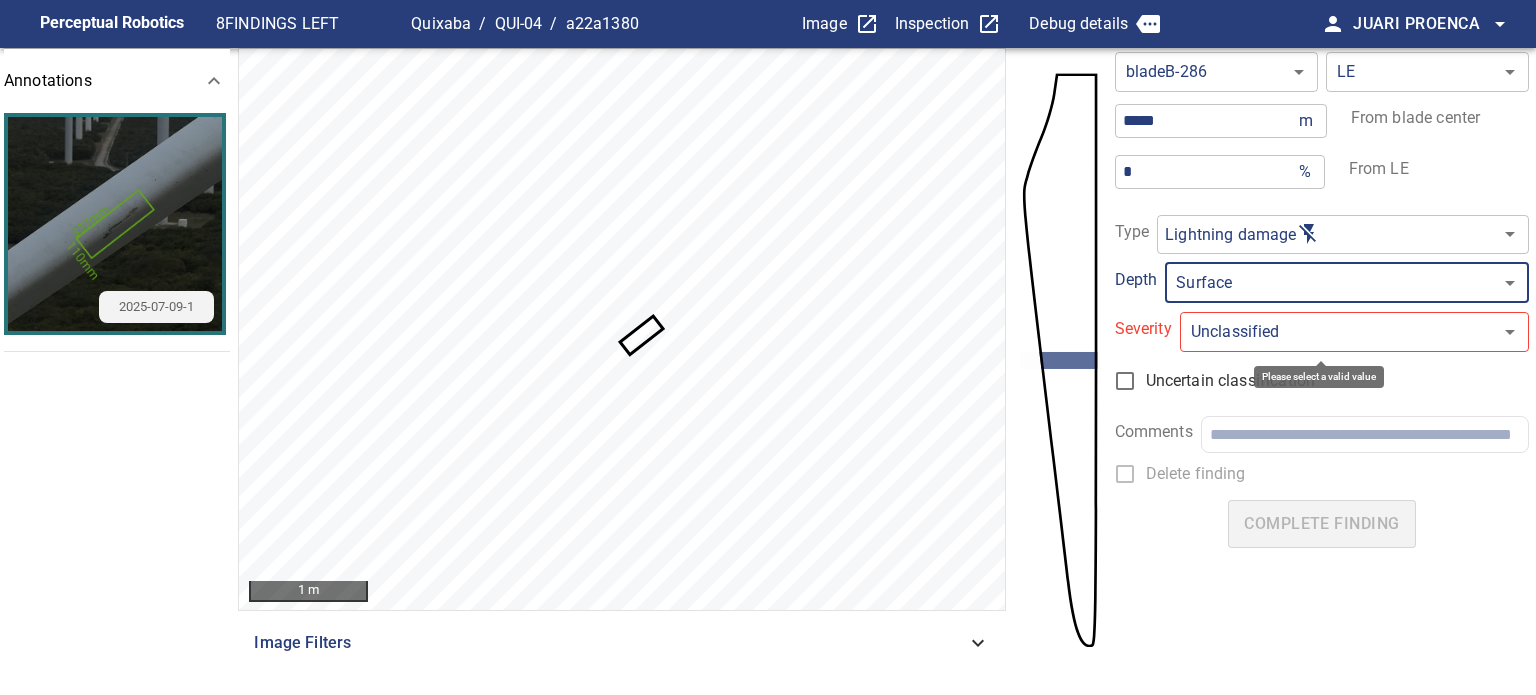 click on "**********" at bounding box center (768, 347) 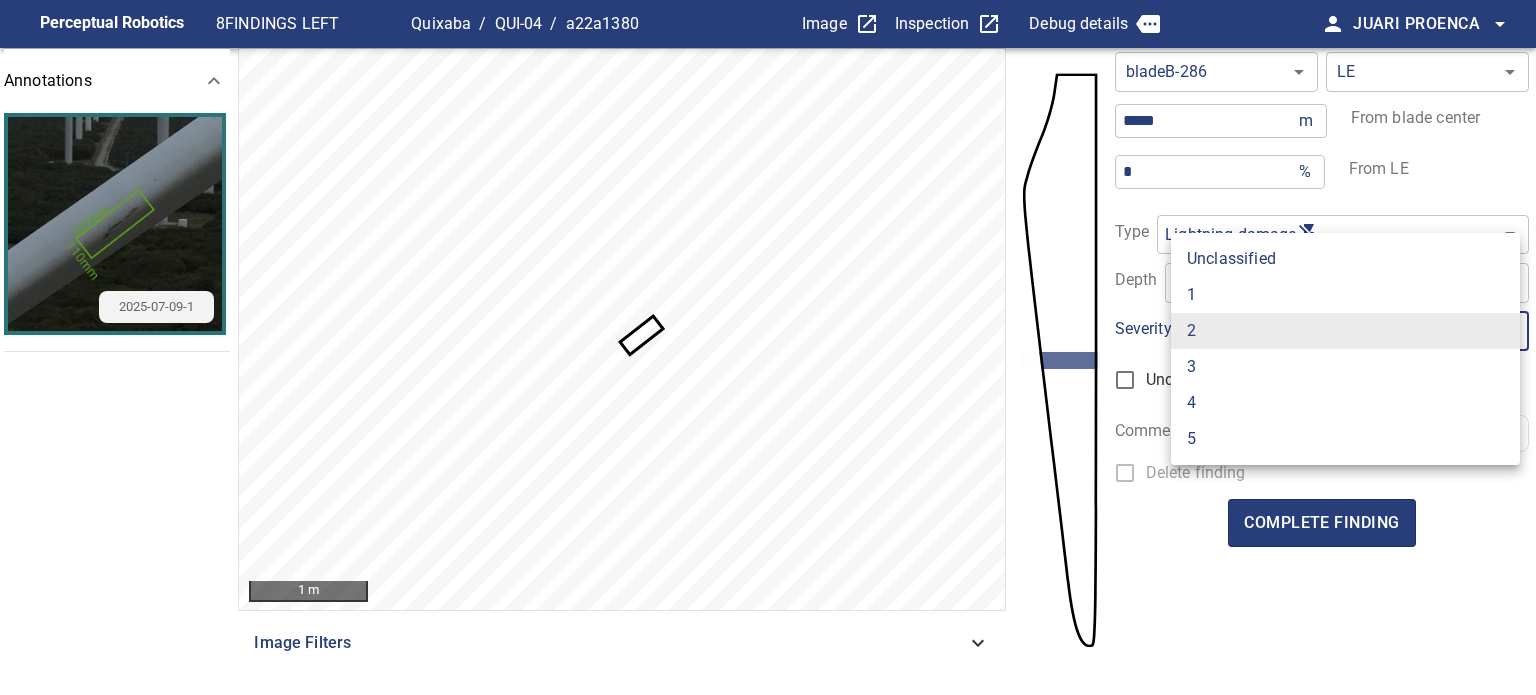 click on "1" at bounding box center (1345, 295) 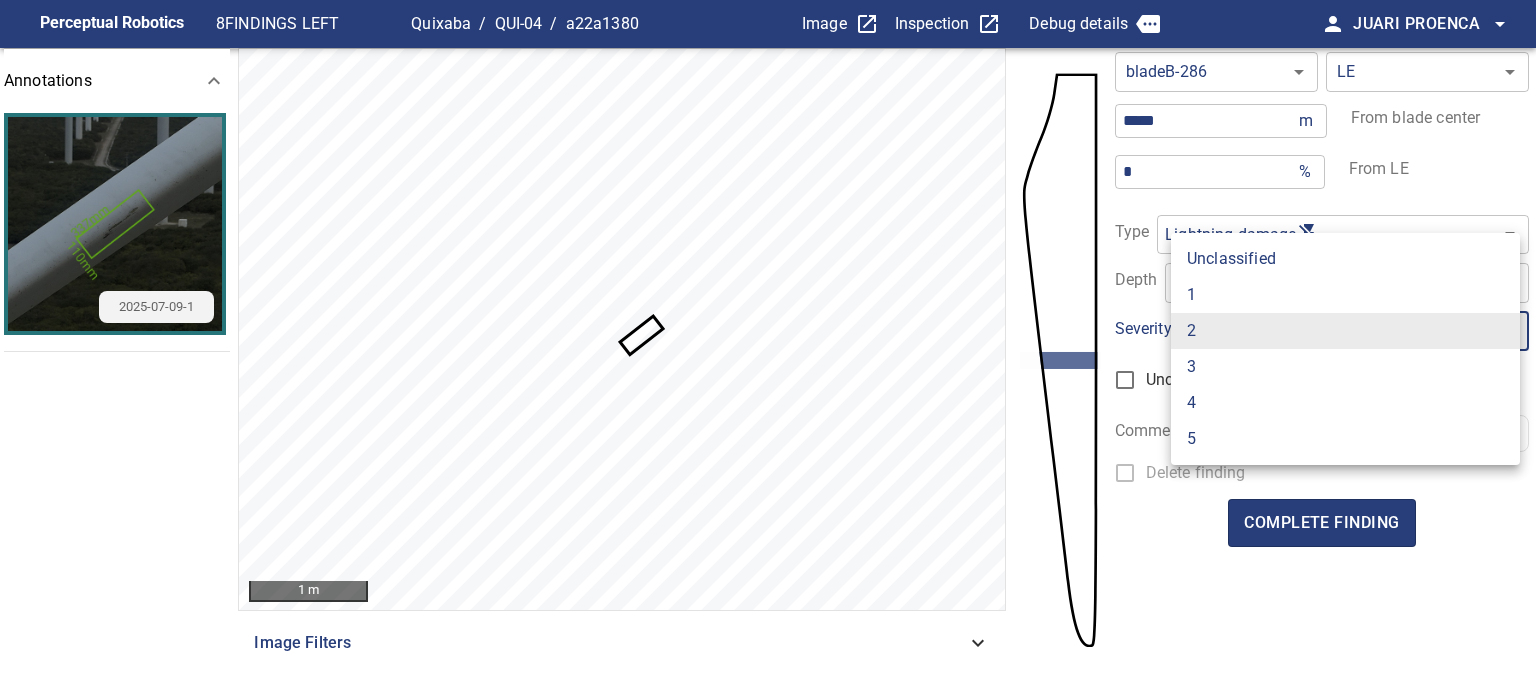 type on "*" 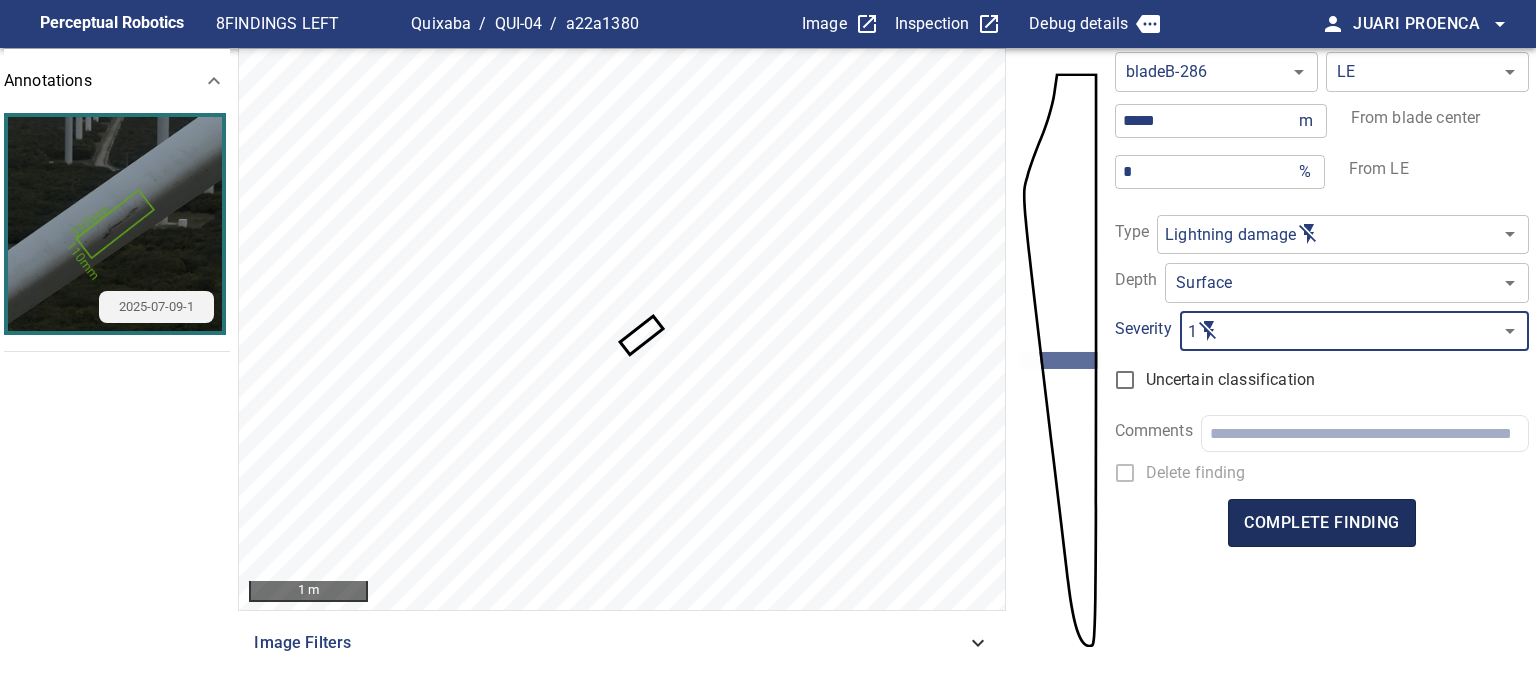 click on "complete finding" at bounding box center [1321, 523] 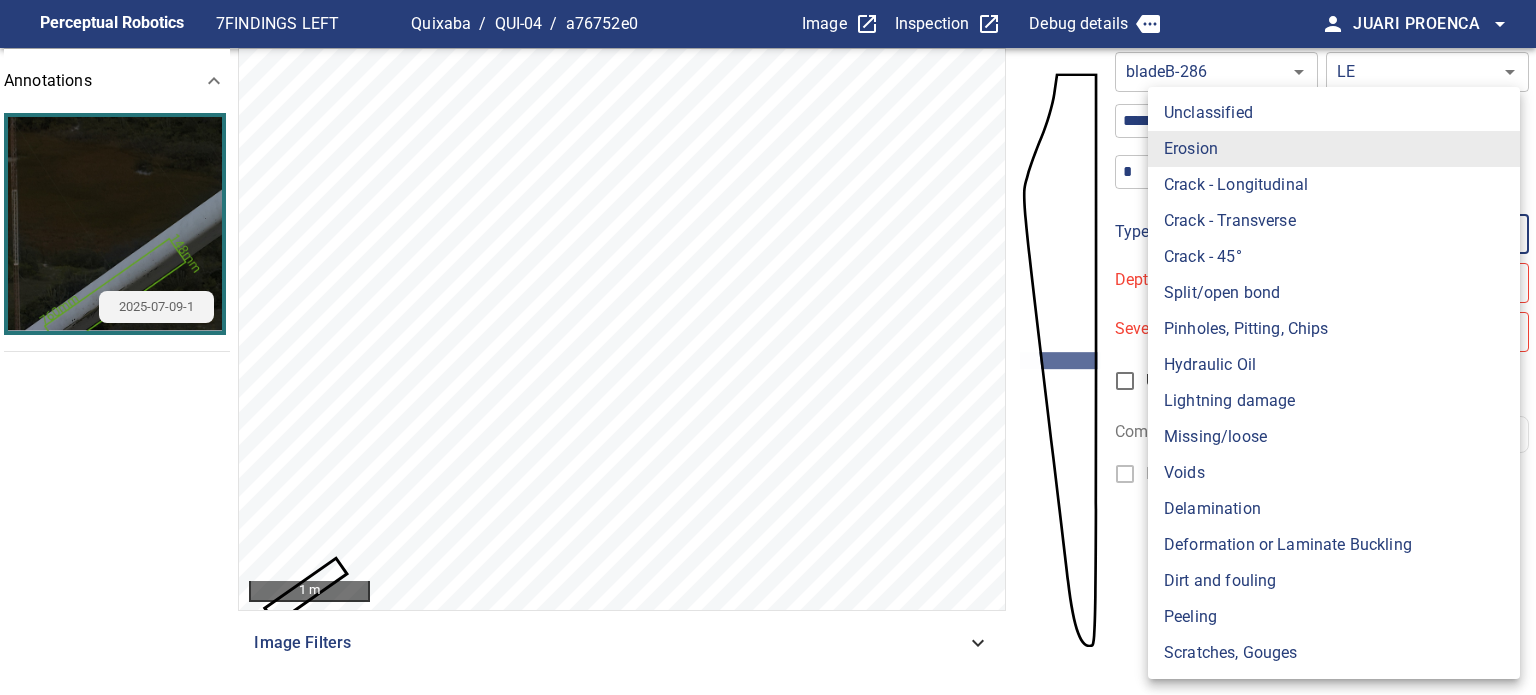 click on "**********" at bounding box center (768, 347) 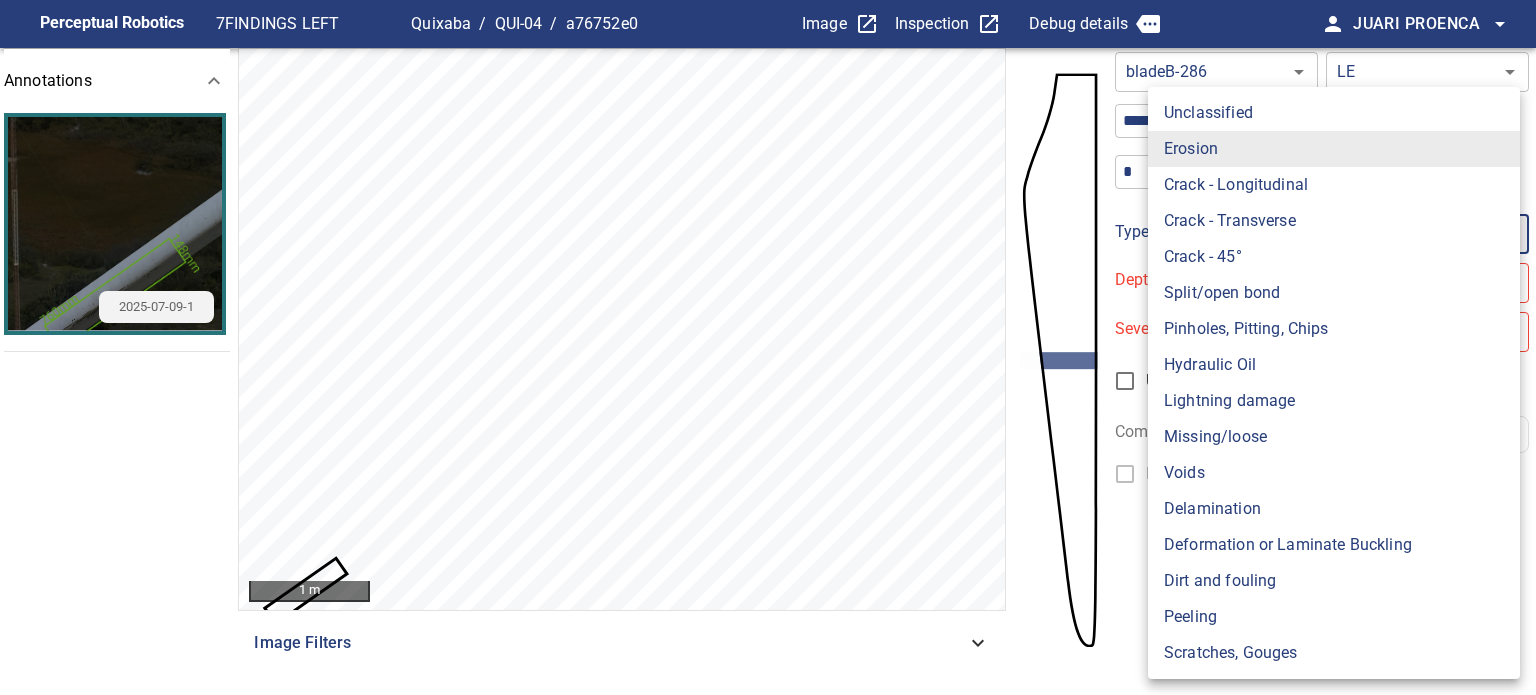 type on "**********" 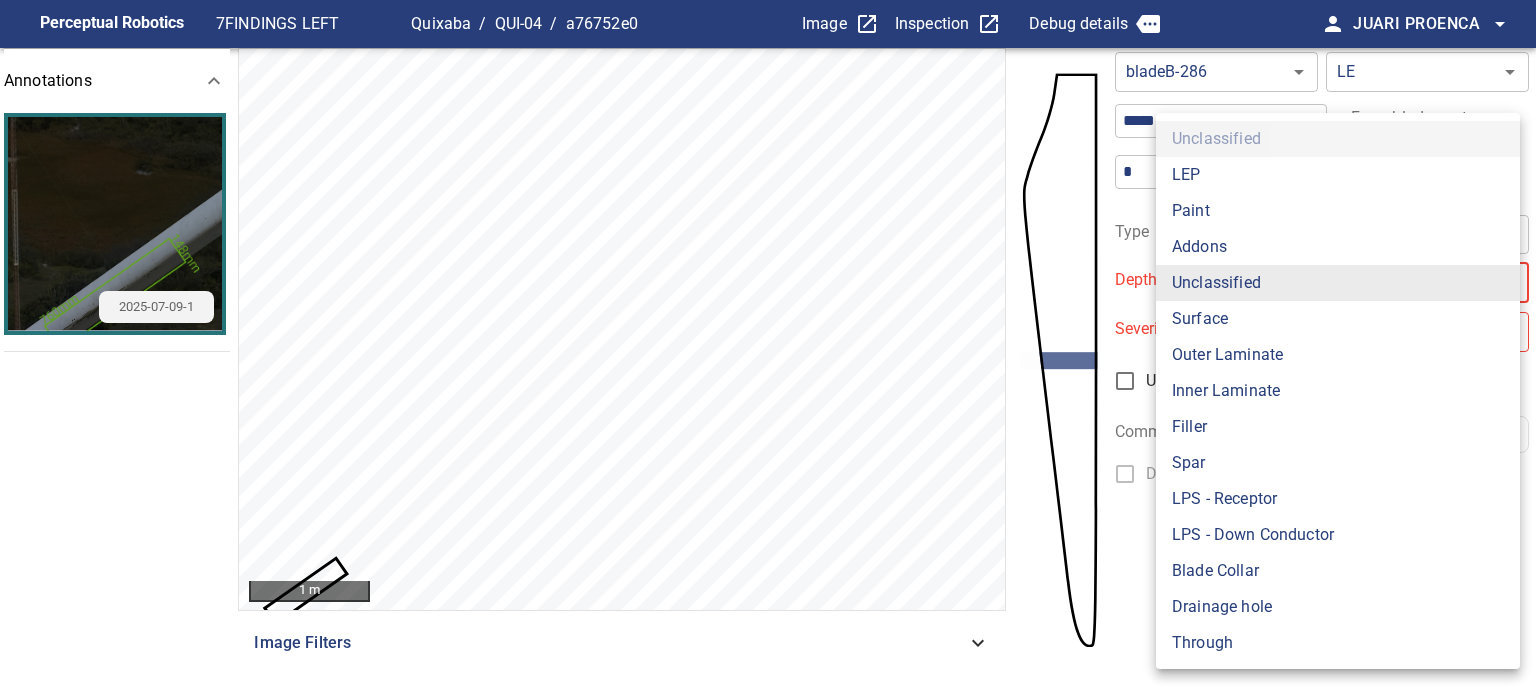 click on "**********" at bounding box center [768, 347] 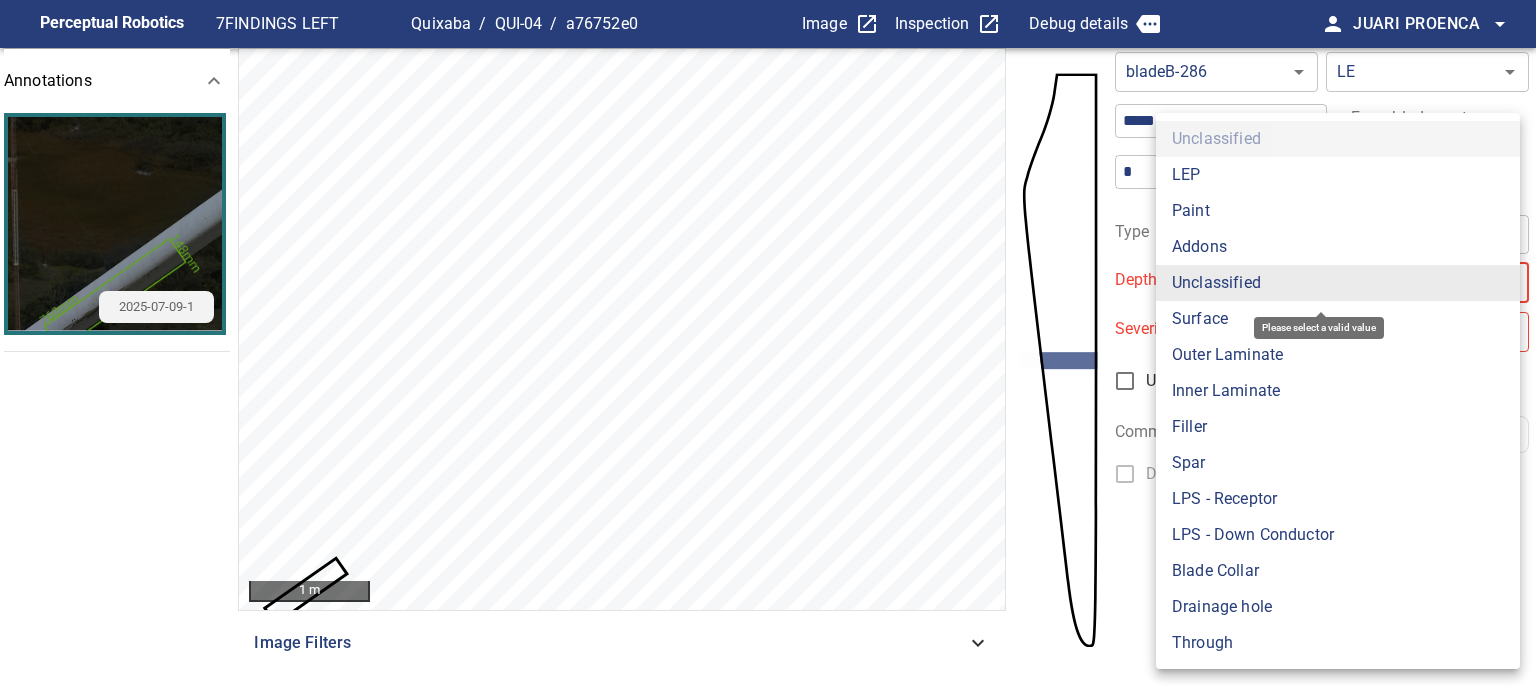click on "Surface" at bounding box center (1338, 319) 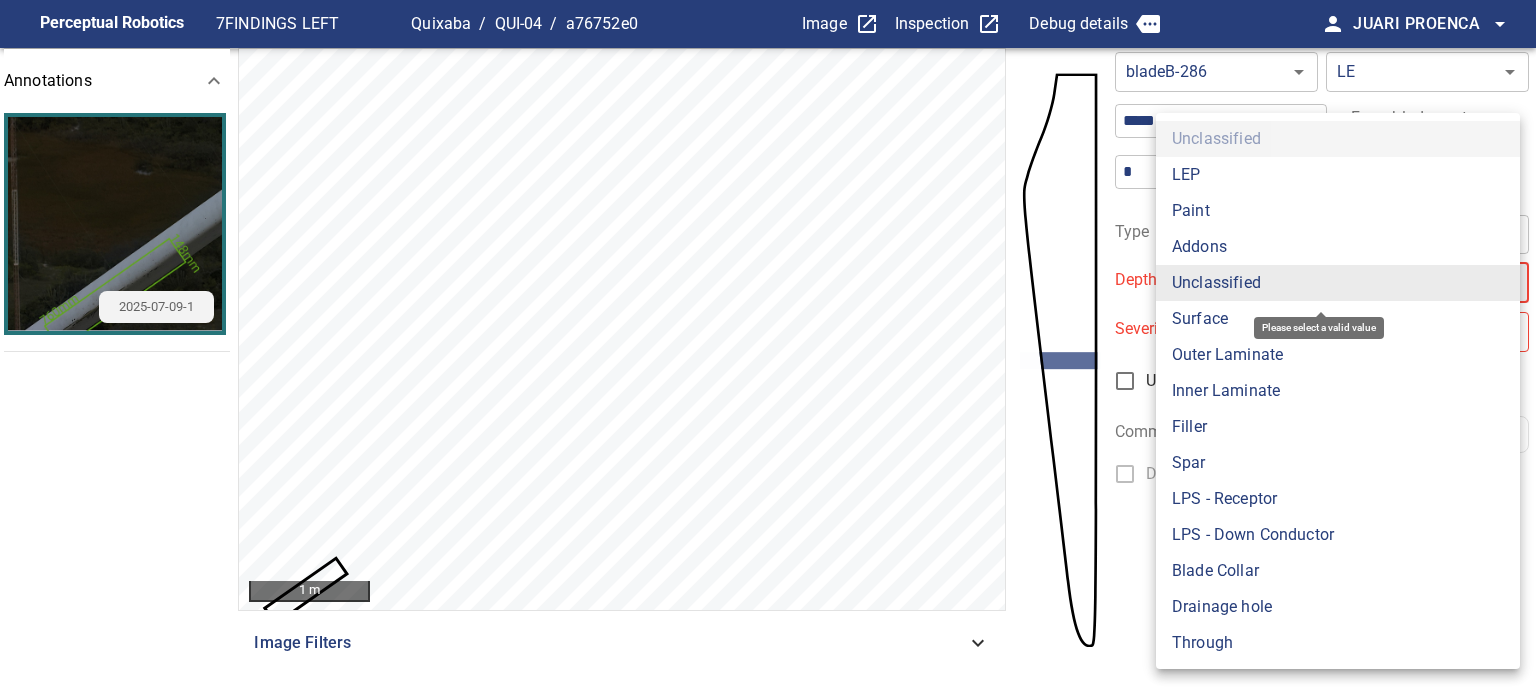 type on "*******" 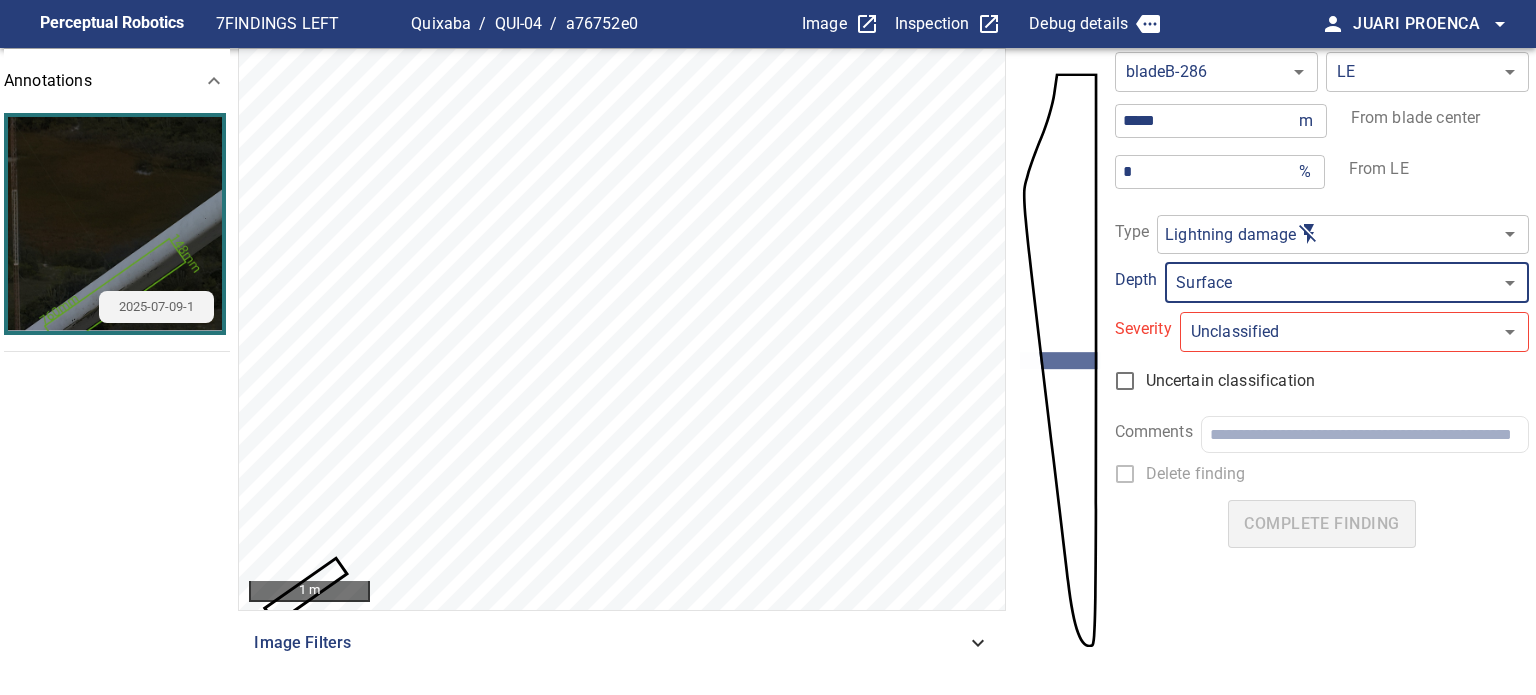 click on "**********" at bounding box center [768, 347] 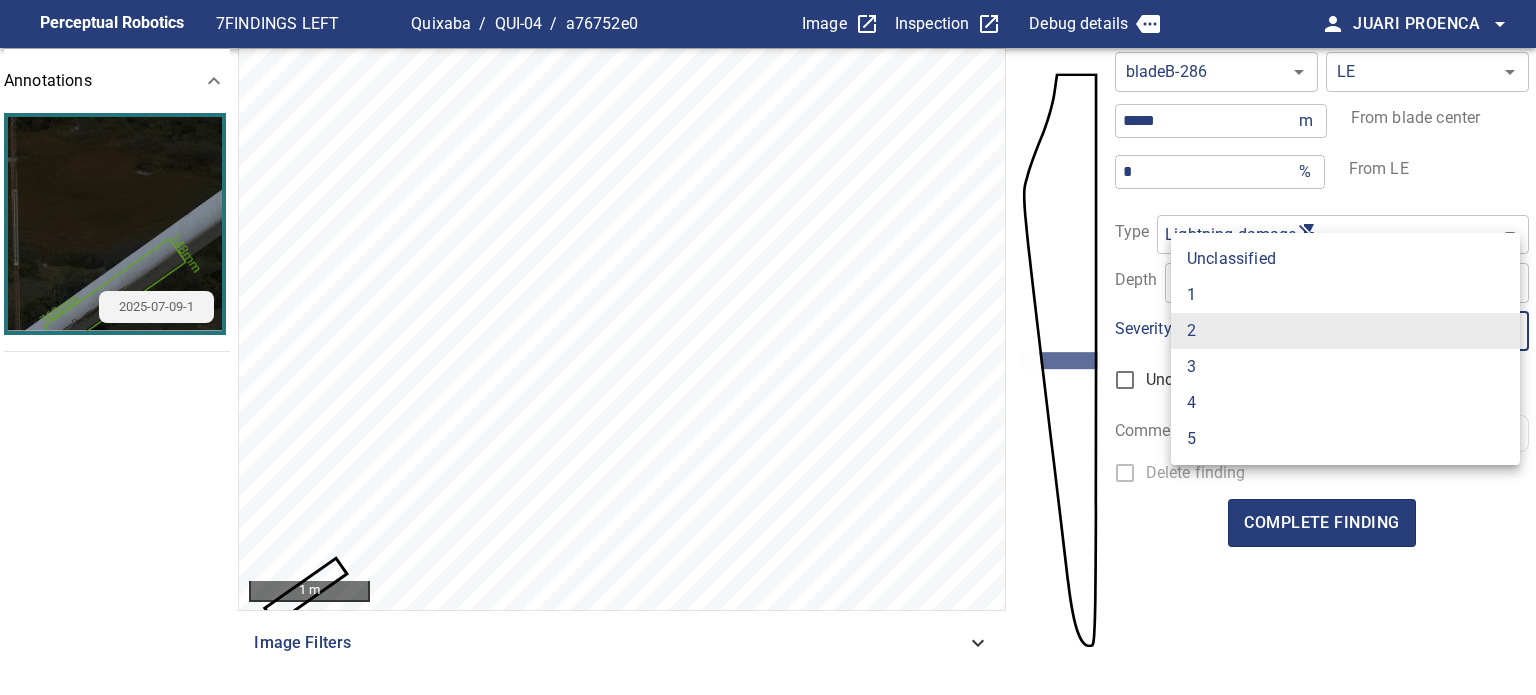 click on "1" at bounding box center [1345, 295] 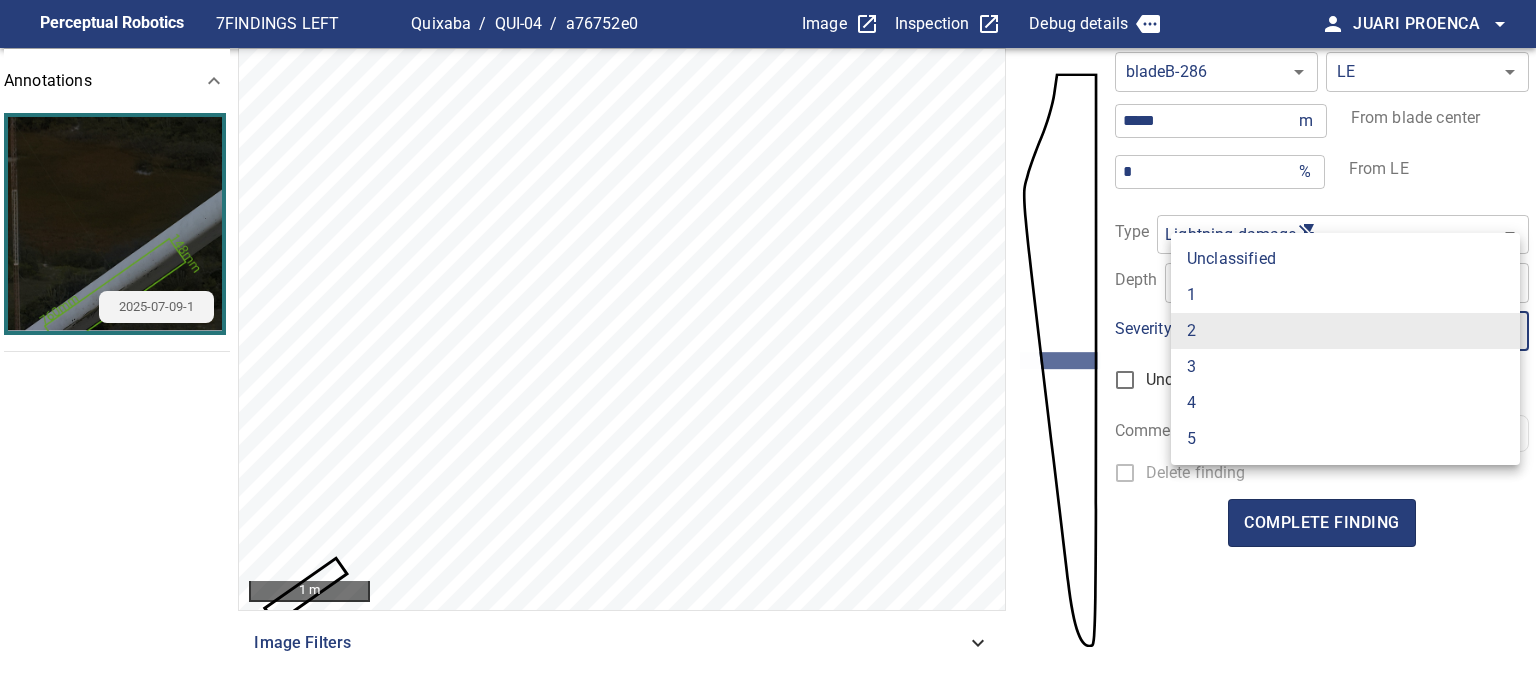 type on "*" 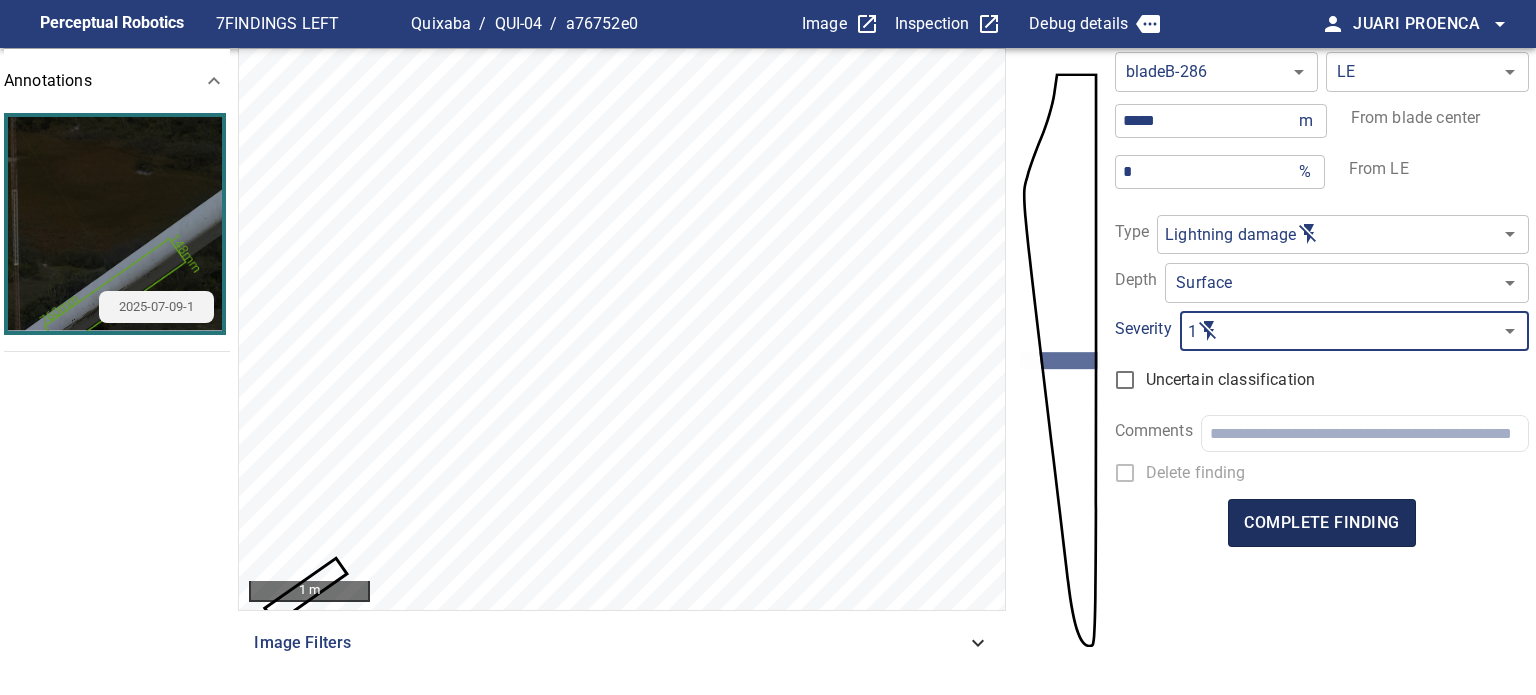 click on "complete finding" at bounding box center [1321, 523] 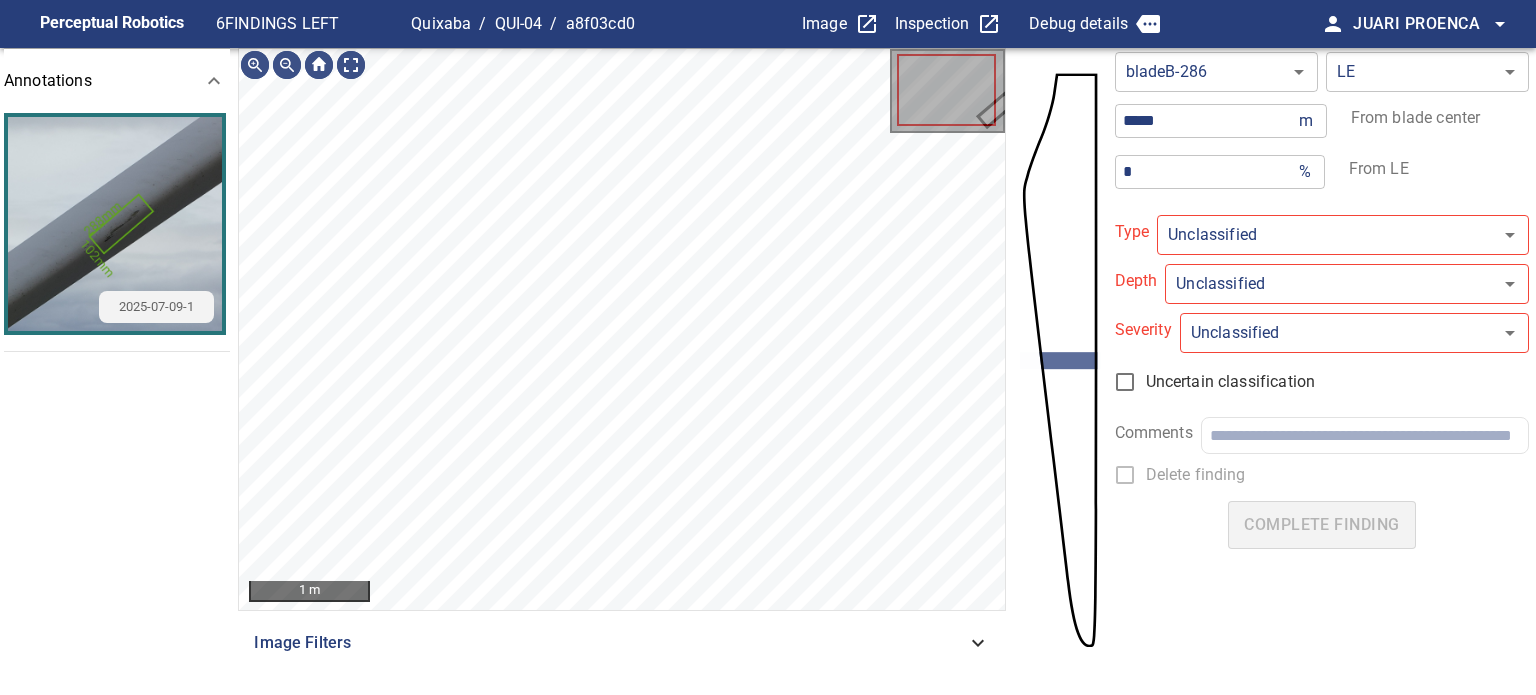 type on "**********" 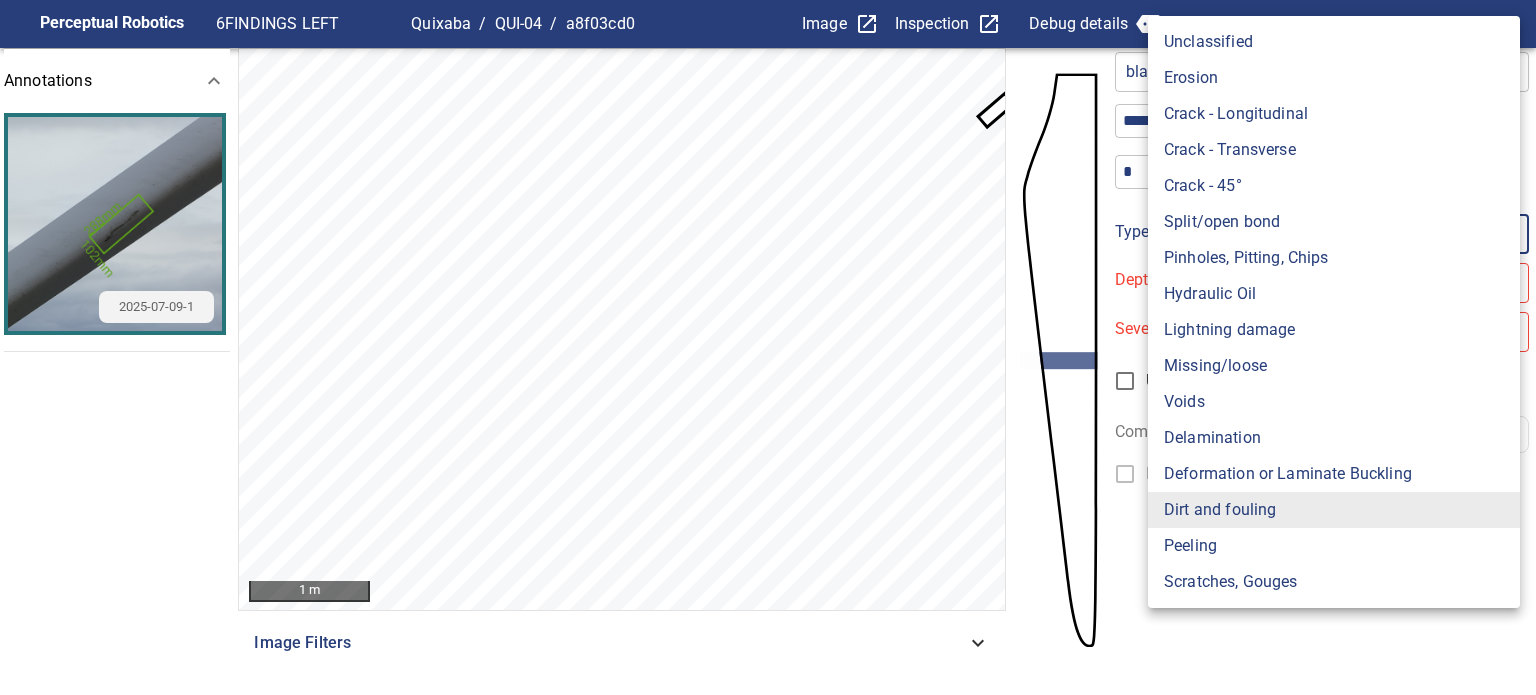 click on "**********" at bounding box center (768, 347) 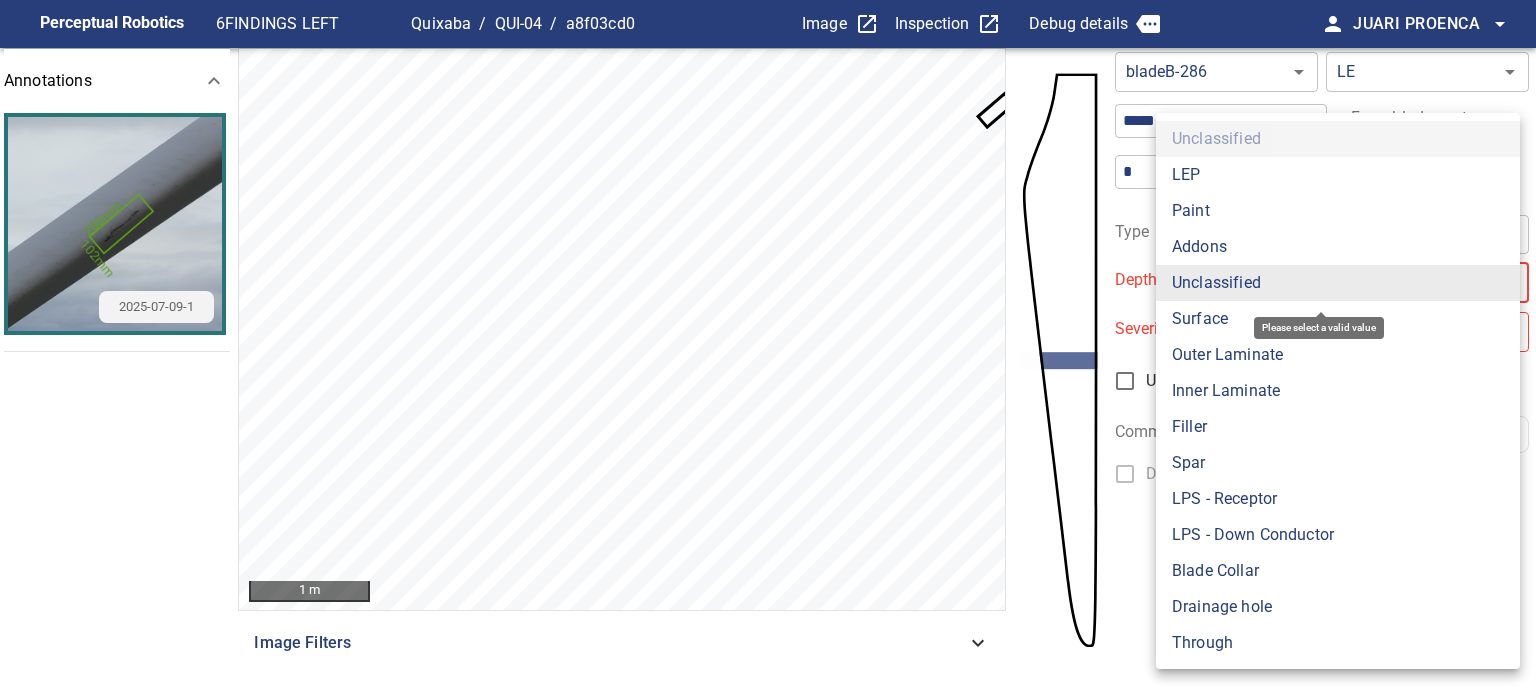 click on "**********" at bounding box center (768, 347) 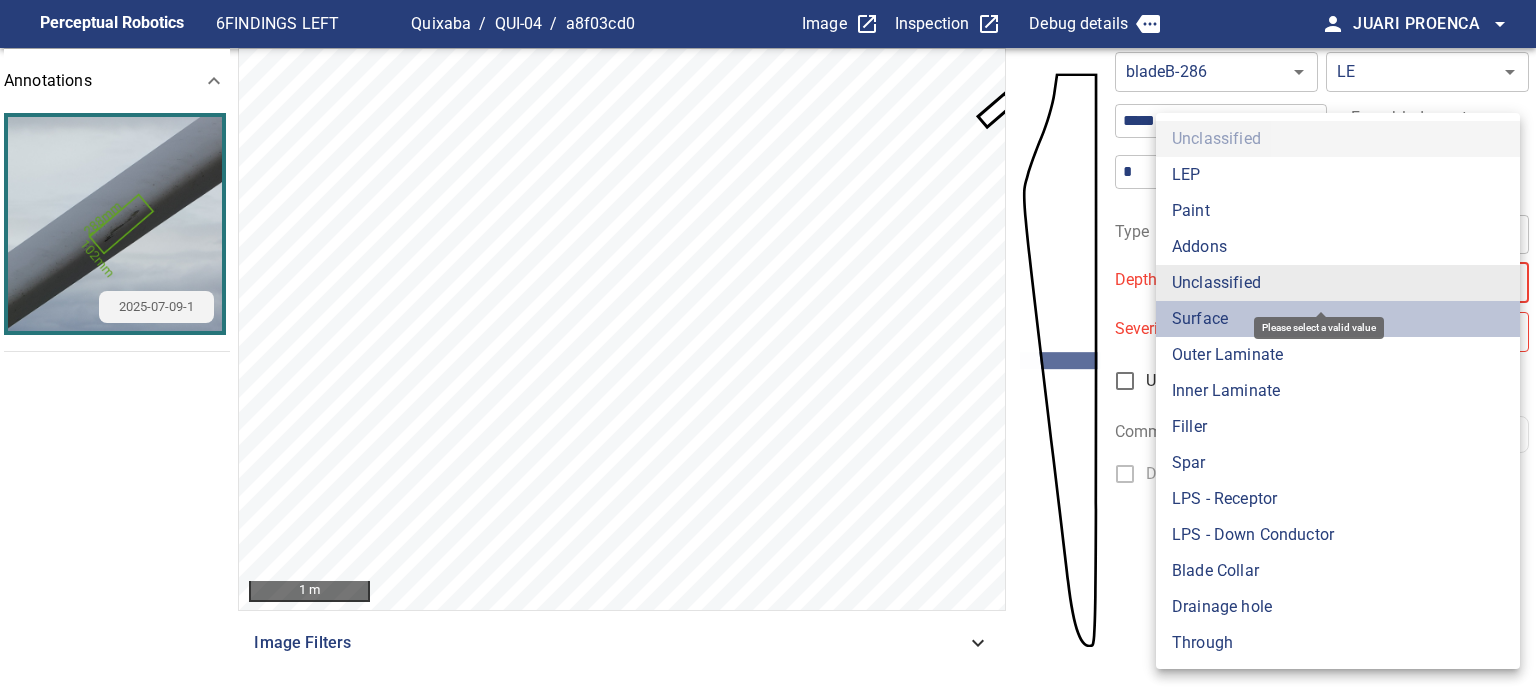 click on "Surface" at bounding box center [1338, 319] 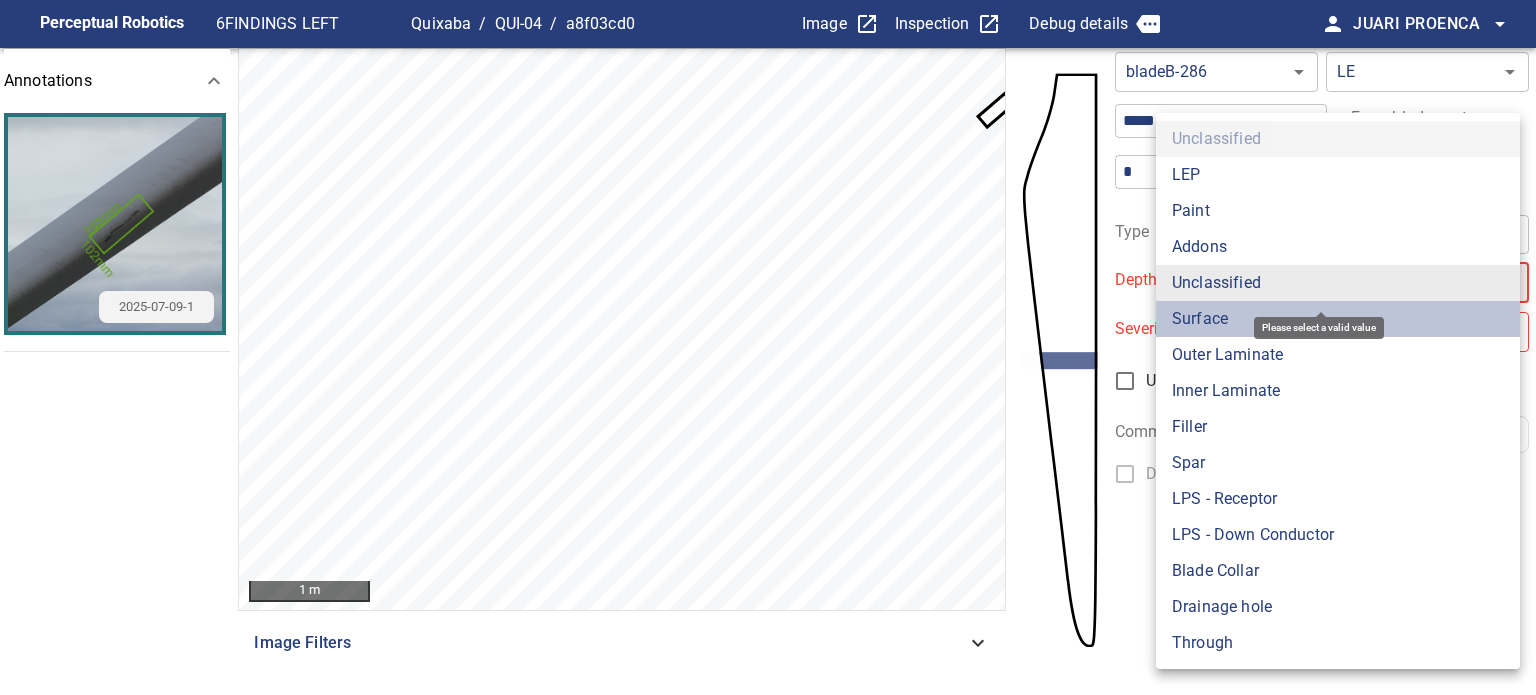 type on "*******" 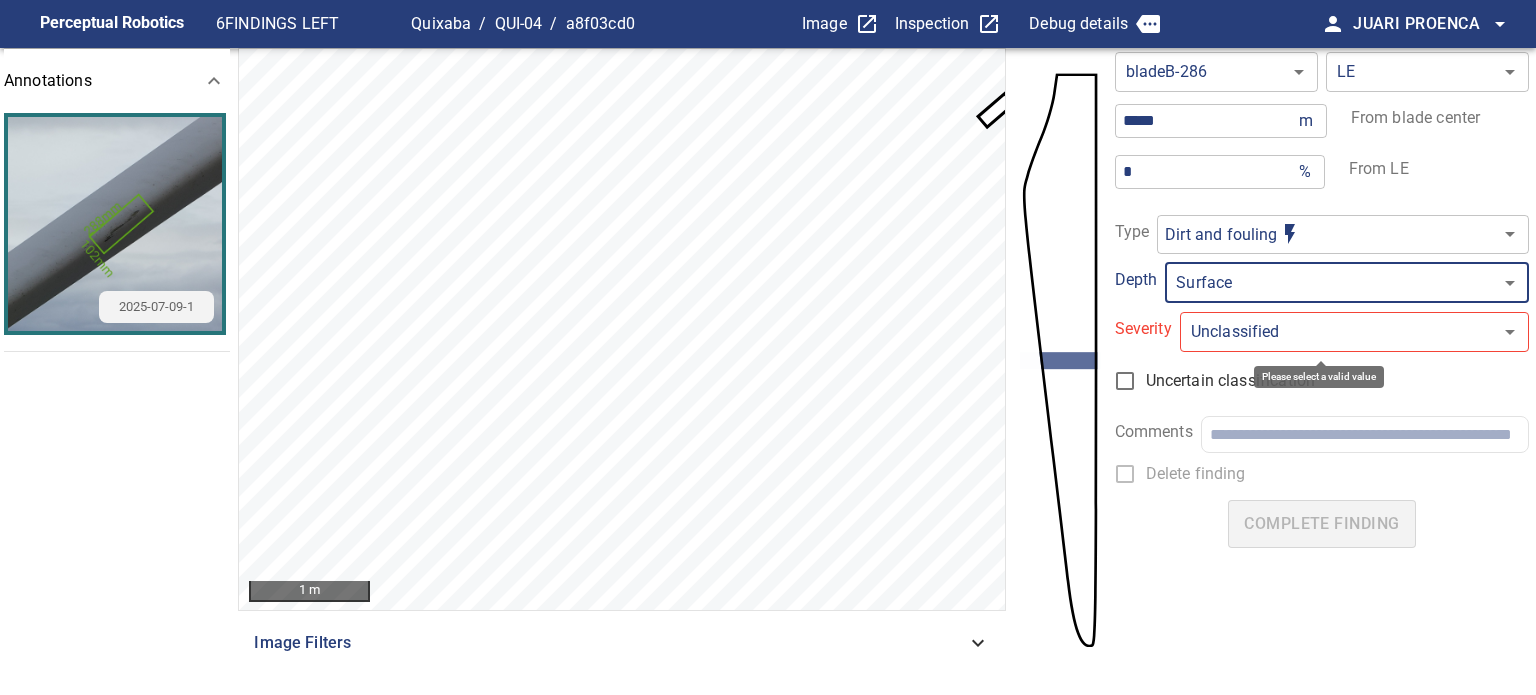 click on "**********" at bounding box center [768, 347] 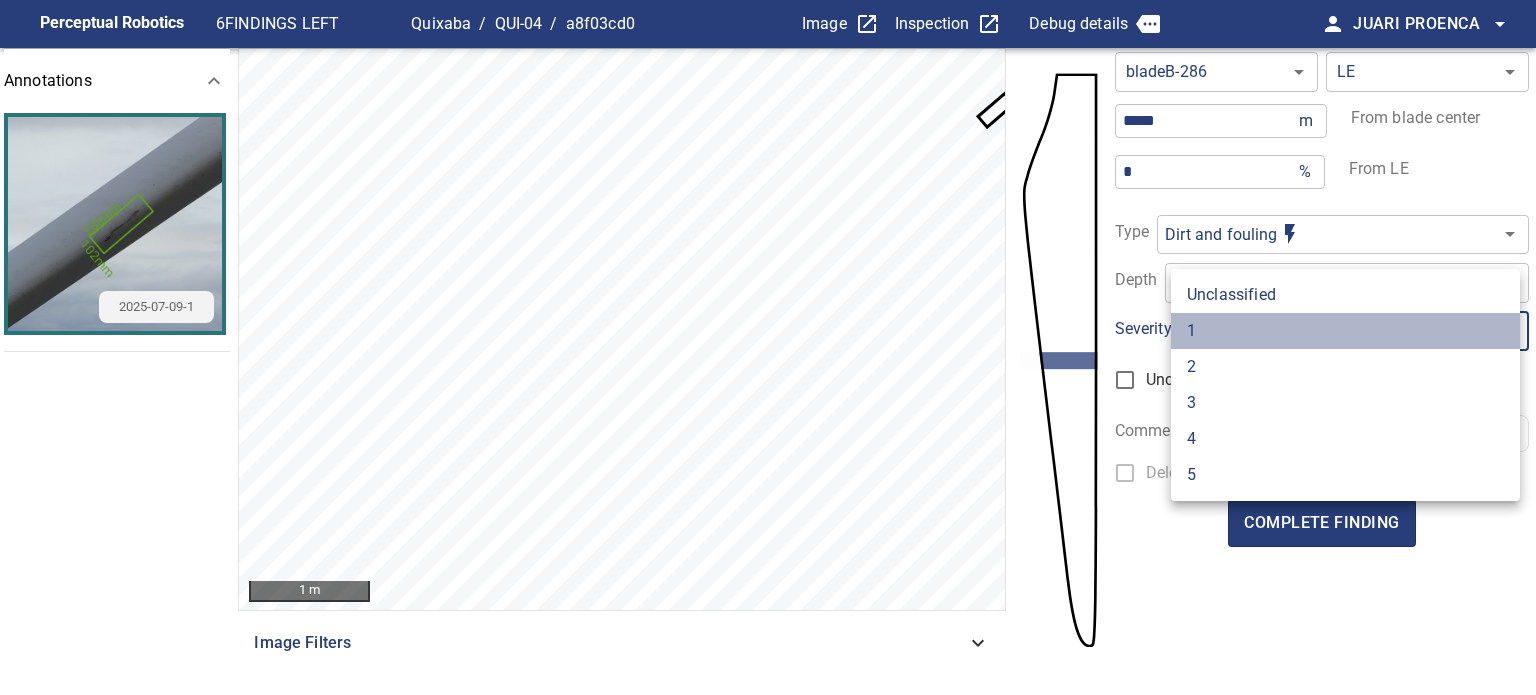 click on "1" at bounding box center (1345, 331) 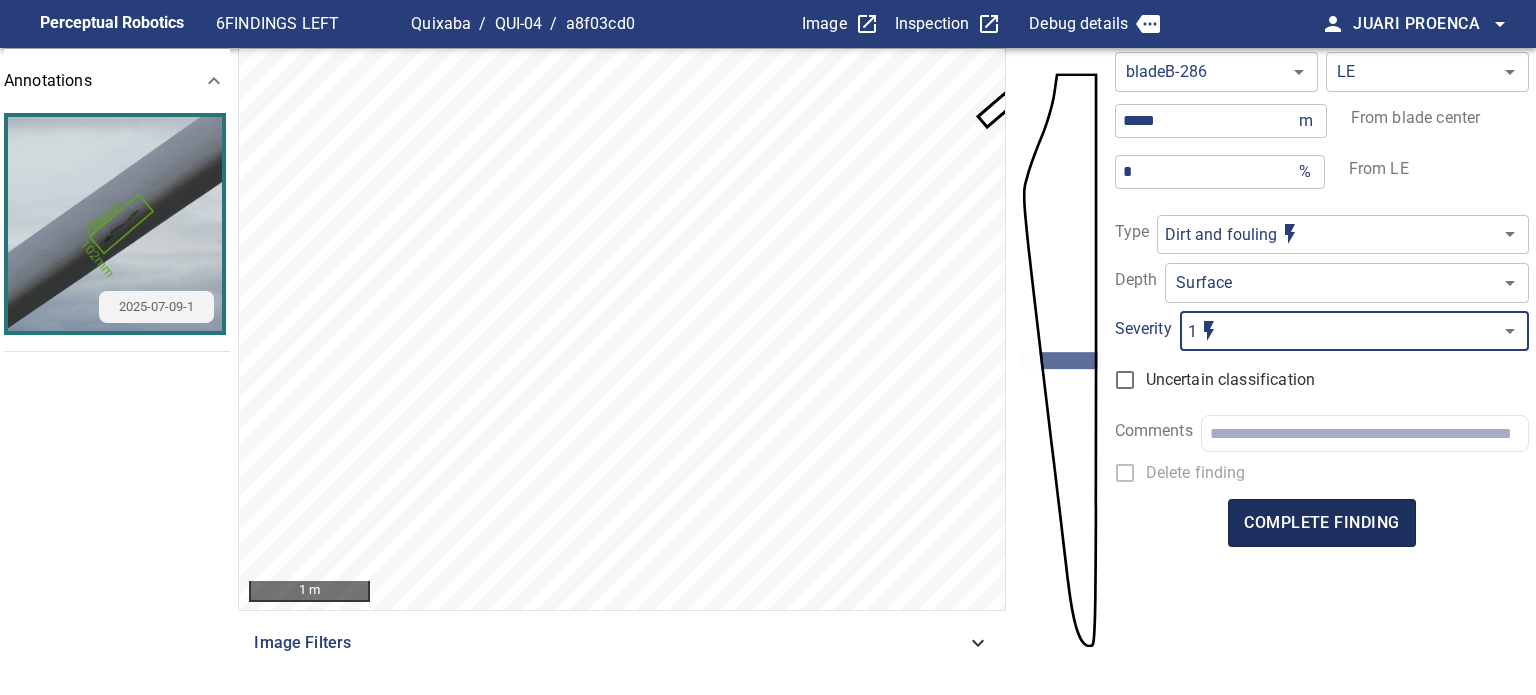 click on "complete finding" at bounding box center [1321, 523] 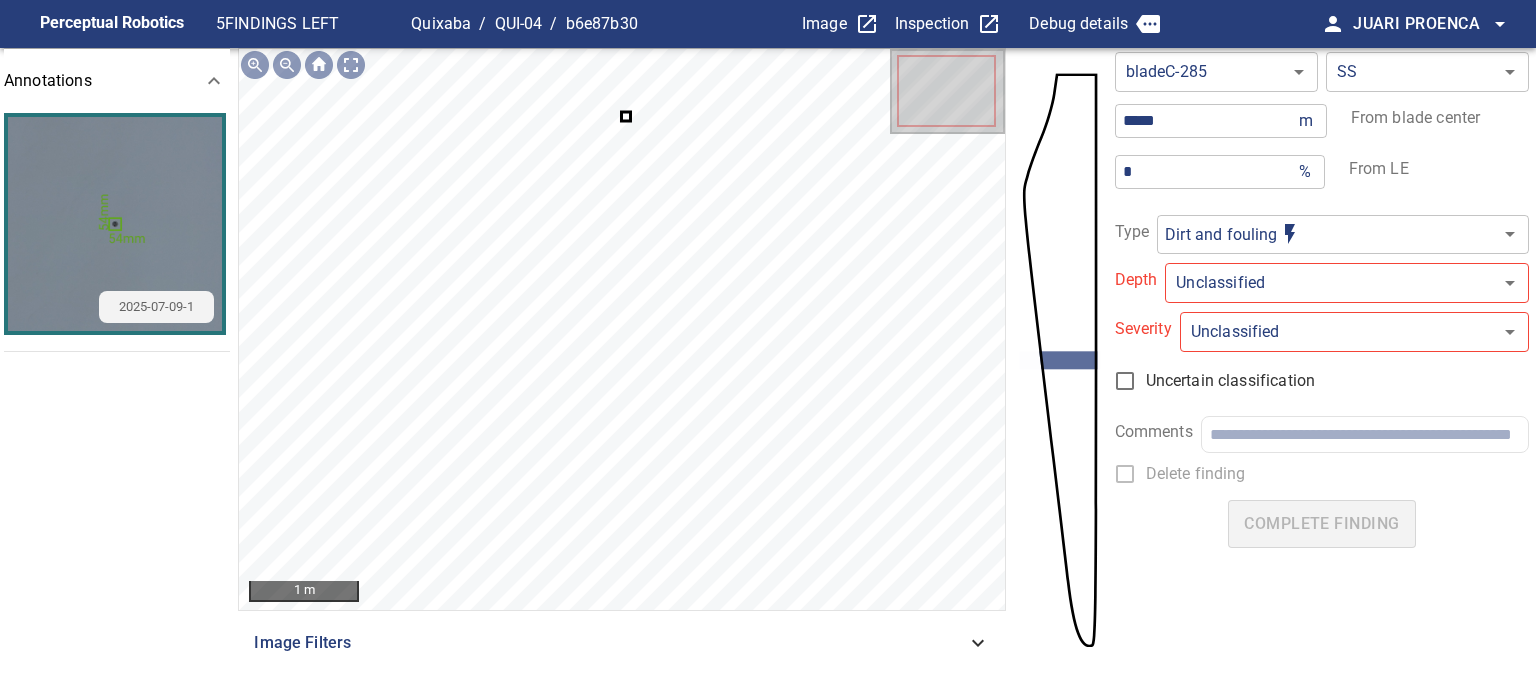 click on "**********" at bounding box center (768, 347) 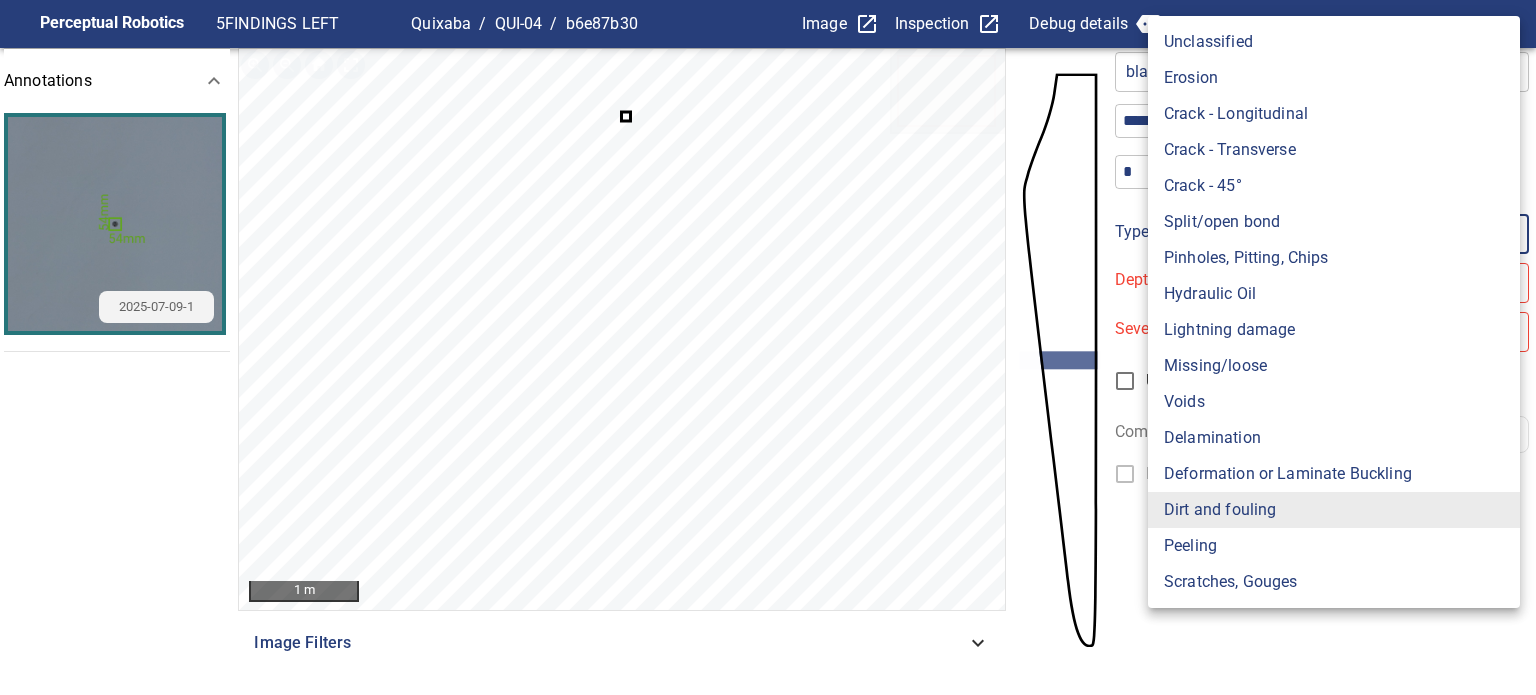 click on "Lightning damage" at bounding box center [1334, 330] 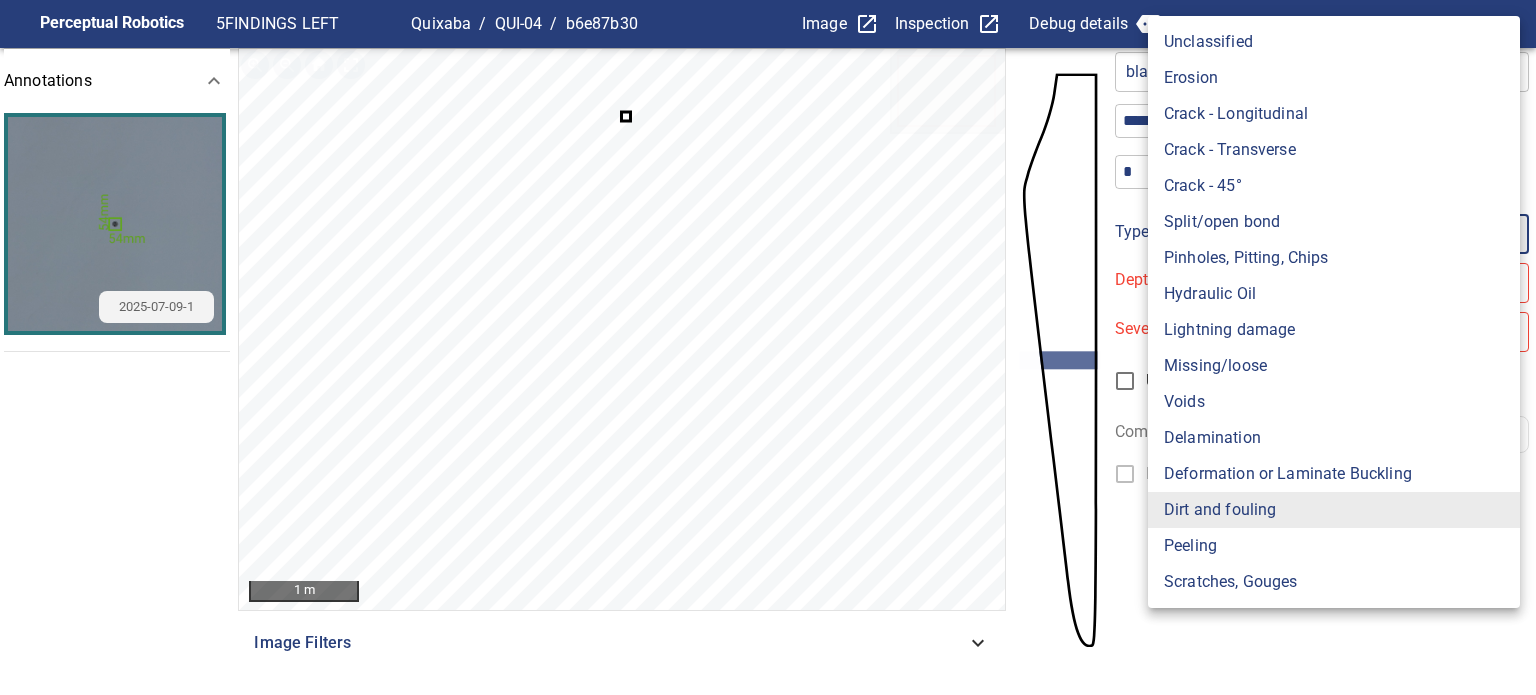 type on "**********" 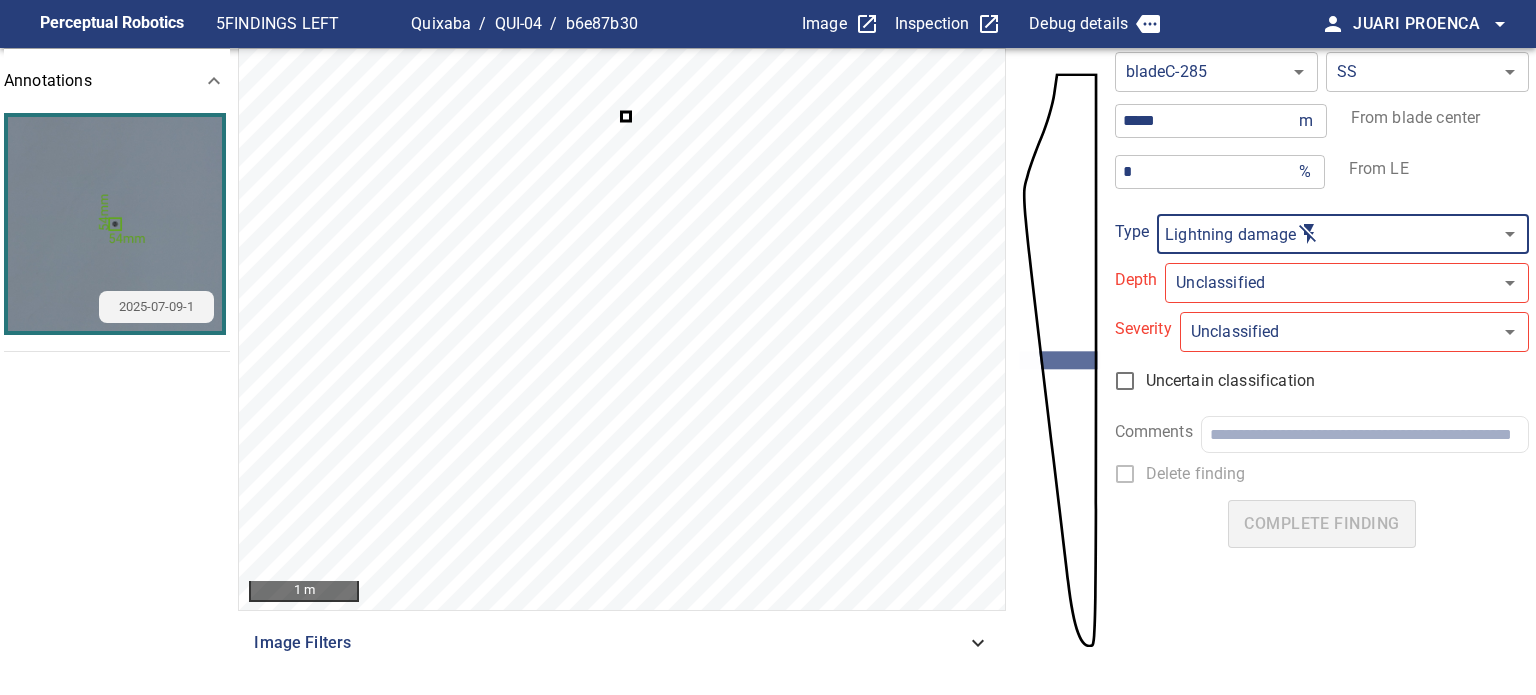 click on "**********" at bounding box center [768, 347] 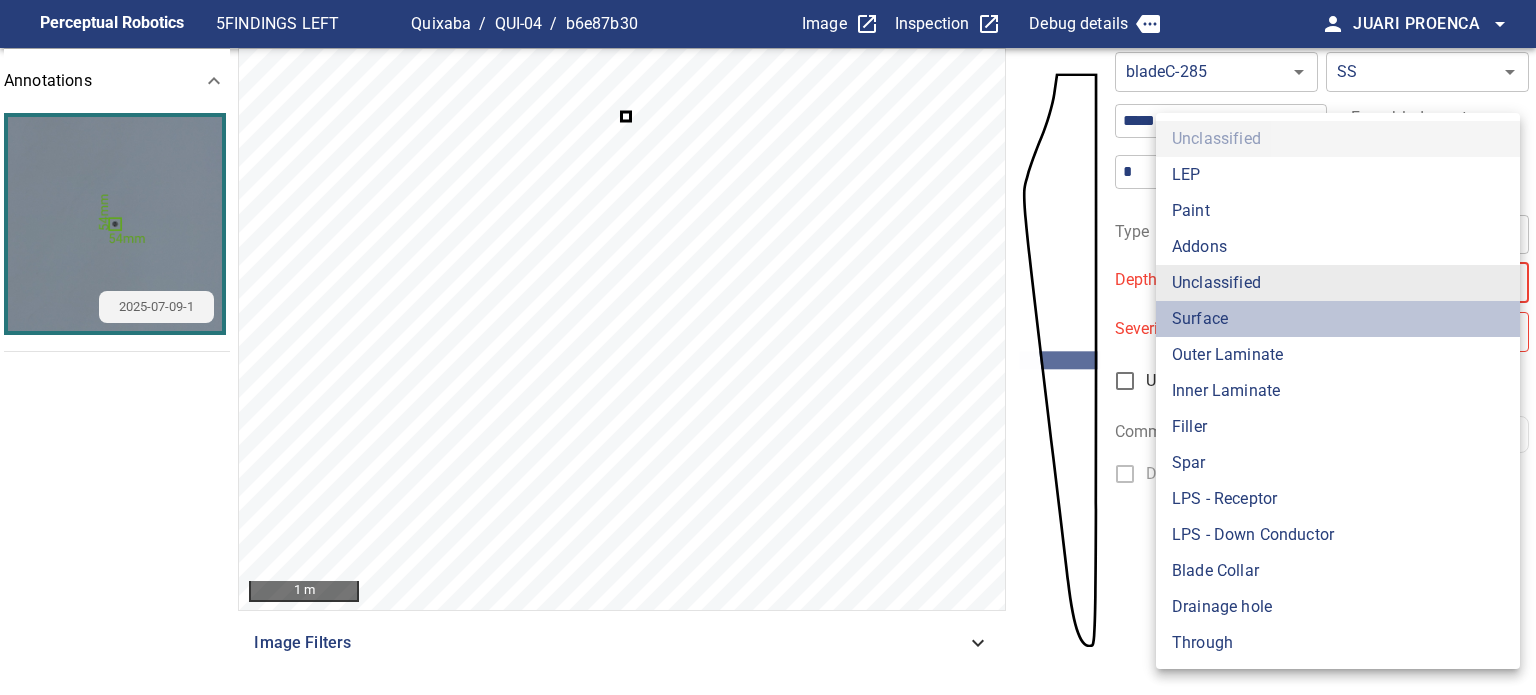 click on "Surface" at bounding box center (1338, 319) 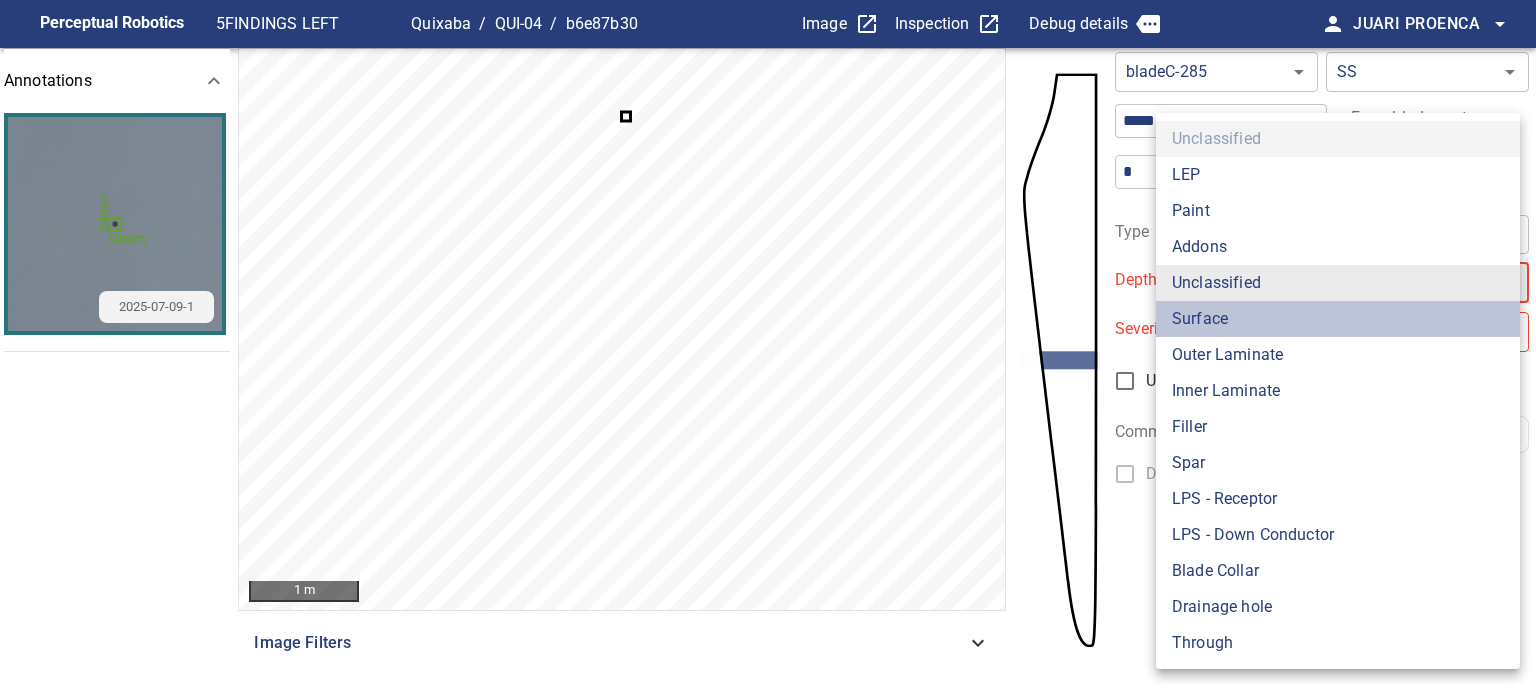 type on "*******" 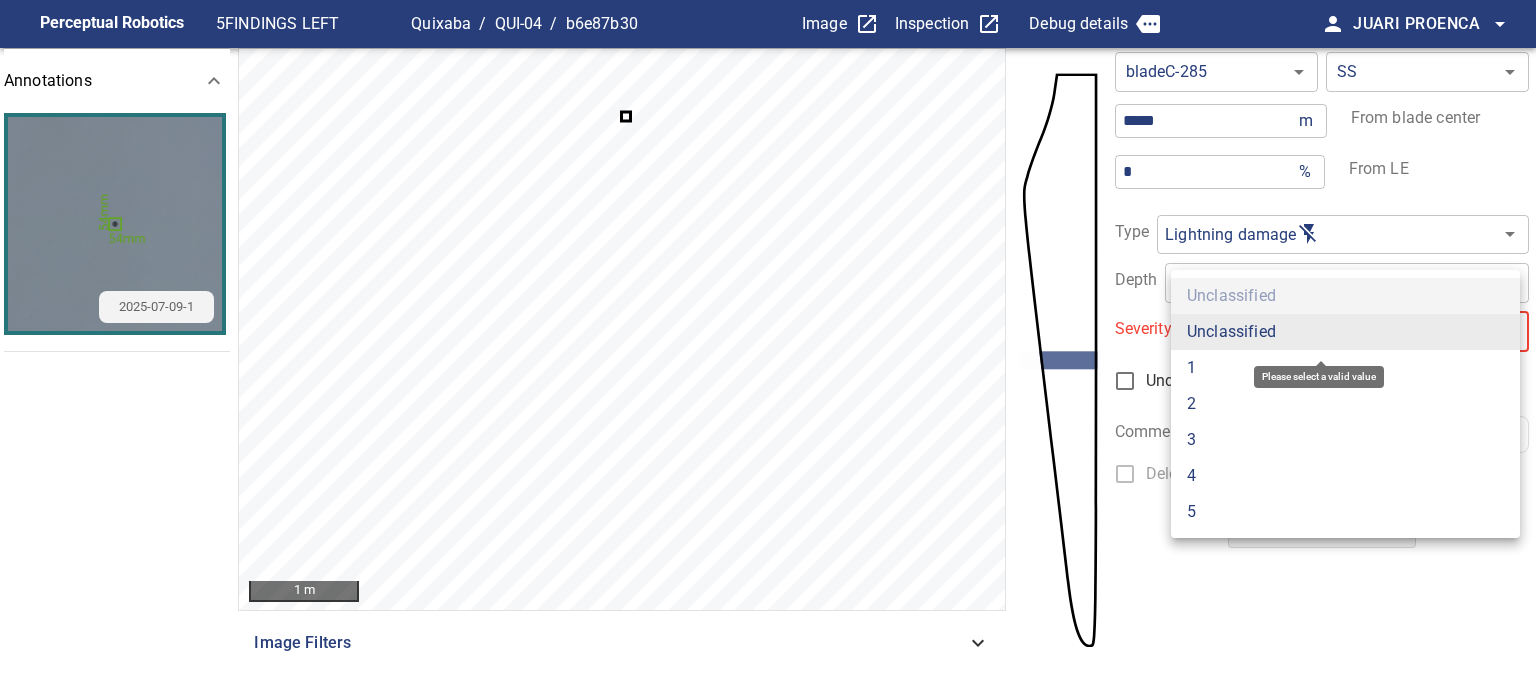 click on "**********" at bounding box center (768, 347) 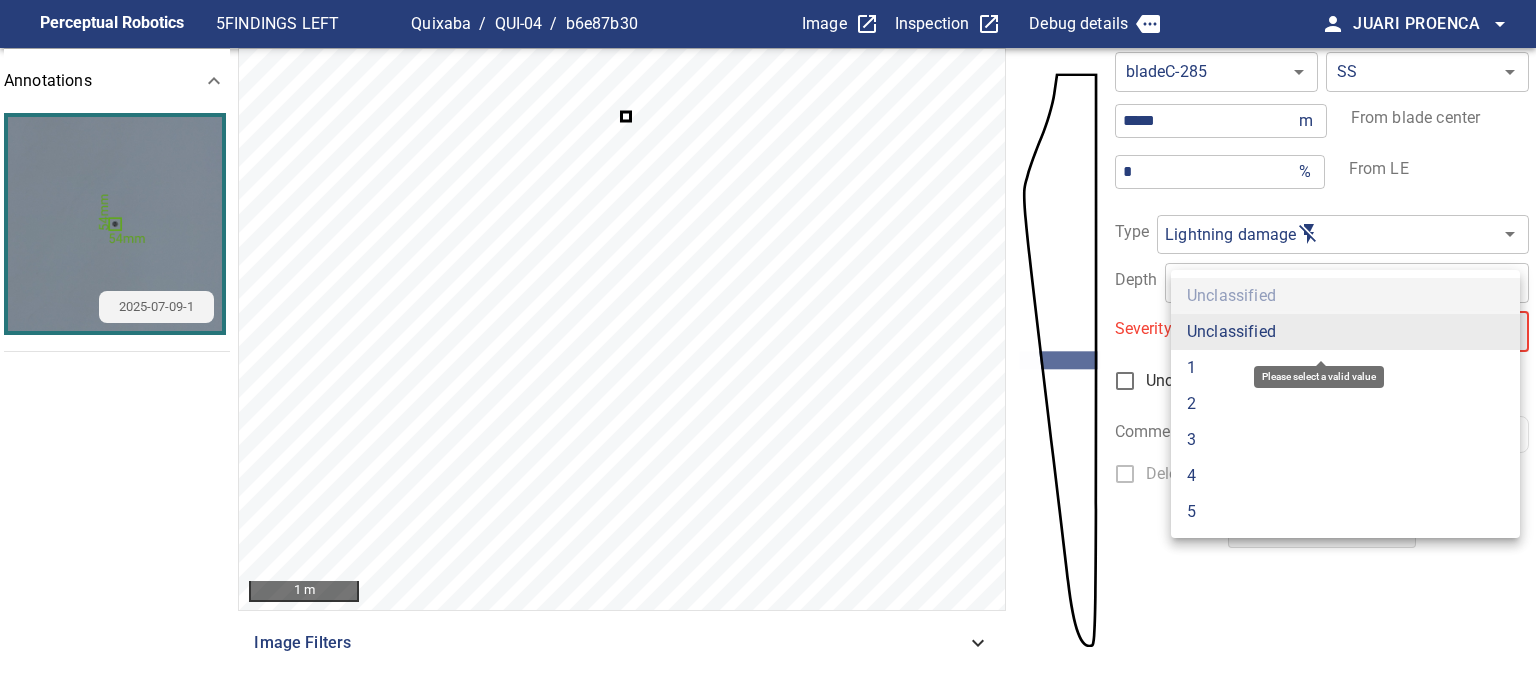 type on "*" 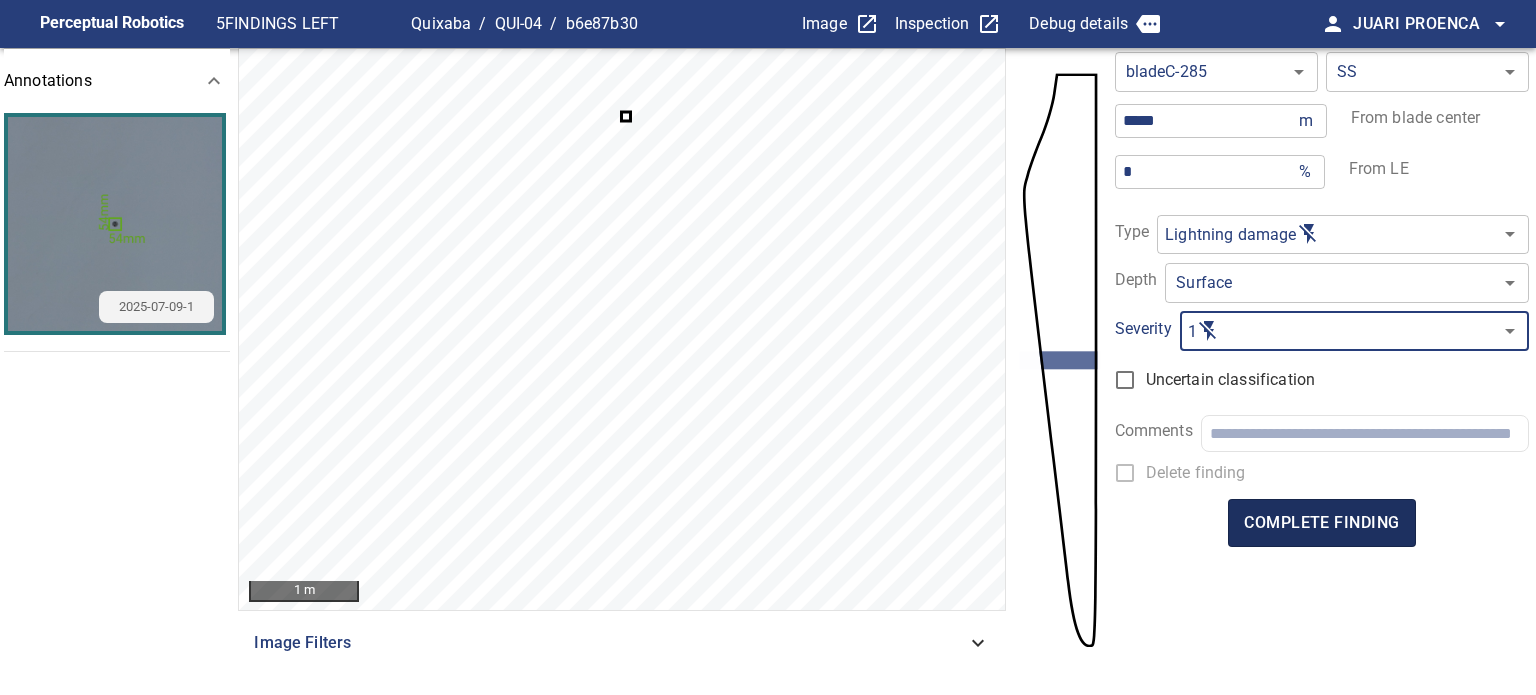 click on "complete finding" at bounding box center (1321, 523) 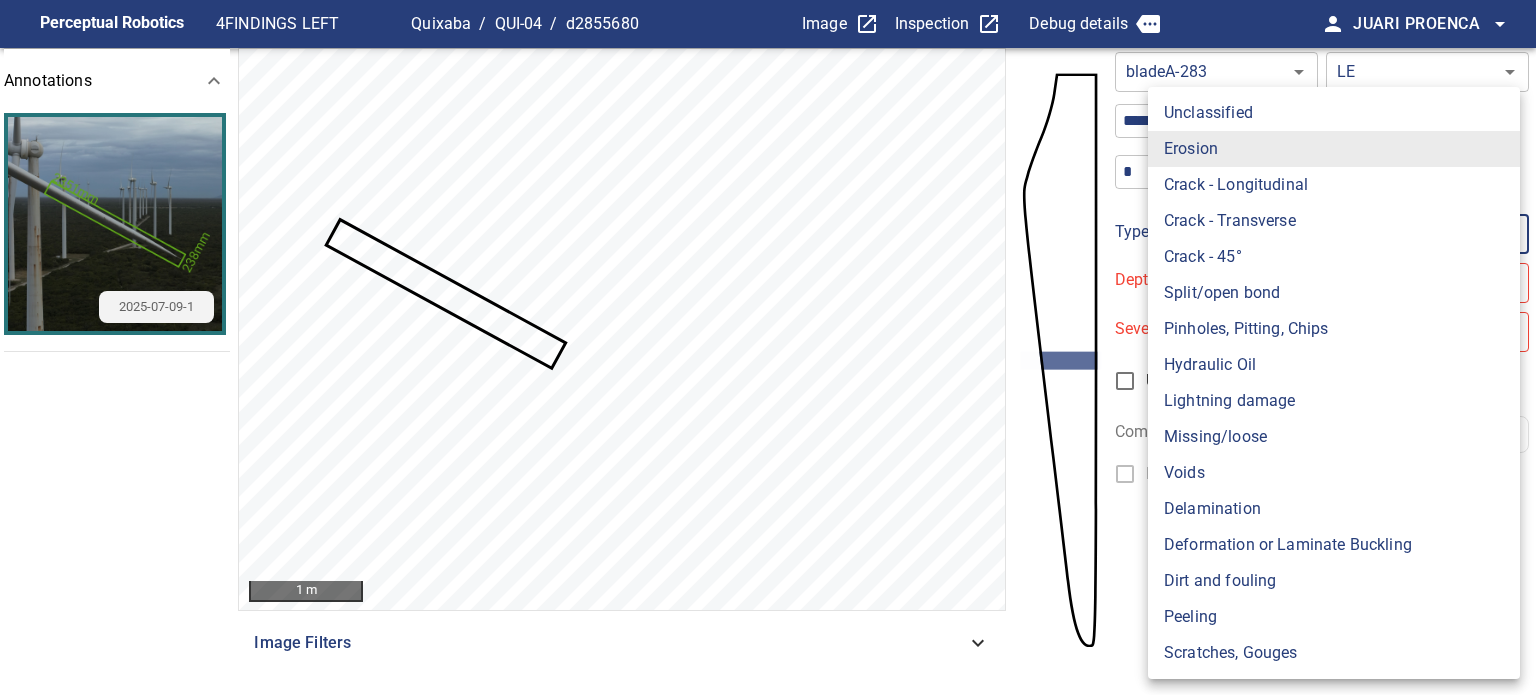 click on "**********" at bounding box center [768, 347] 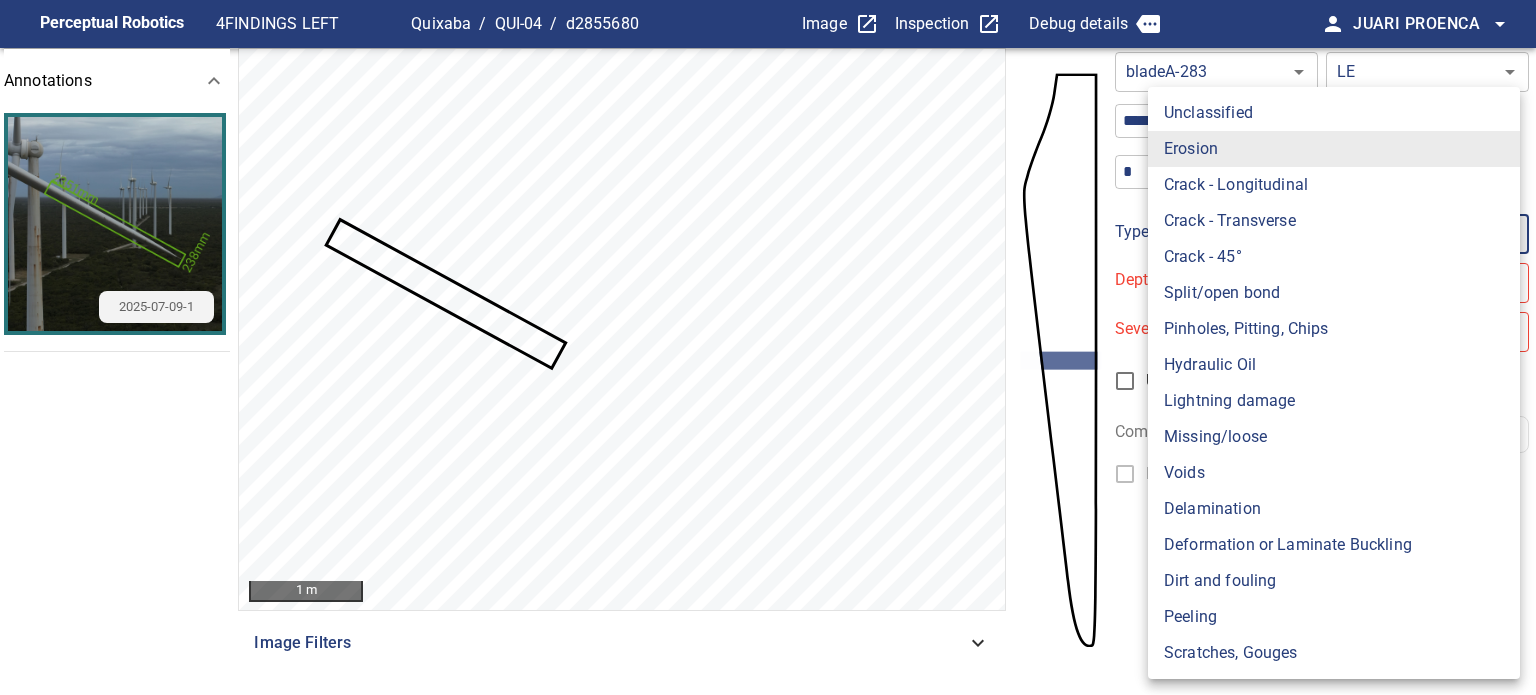 type on "**********" 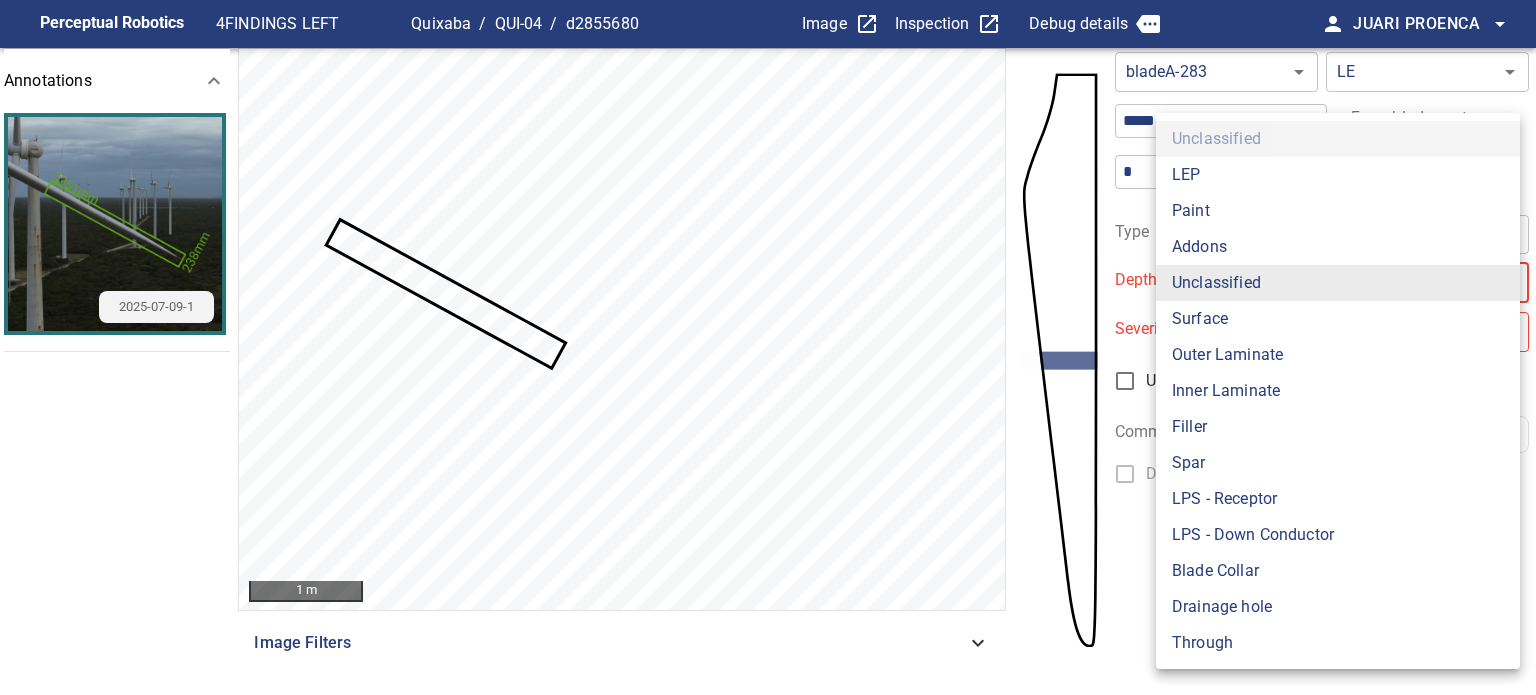 click on "**********" at bounding box center (768, 347) 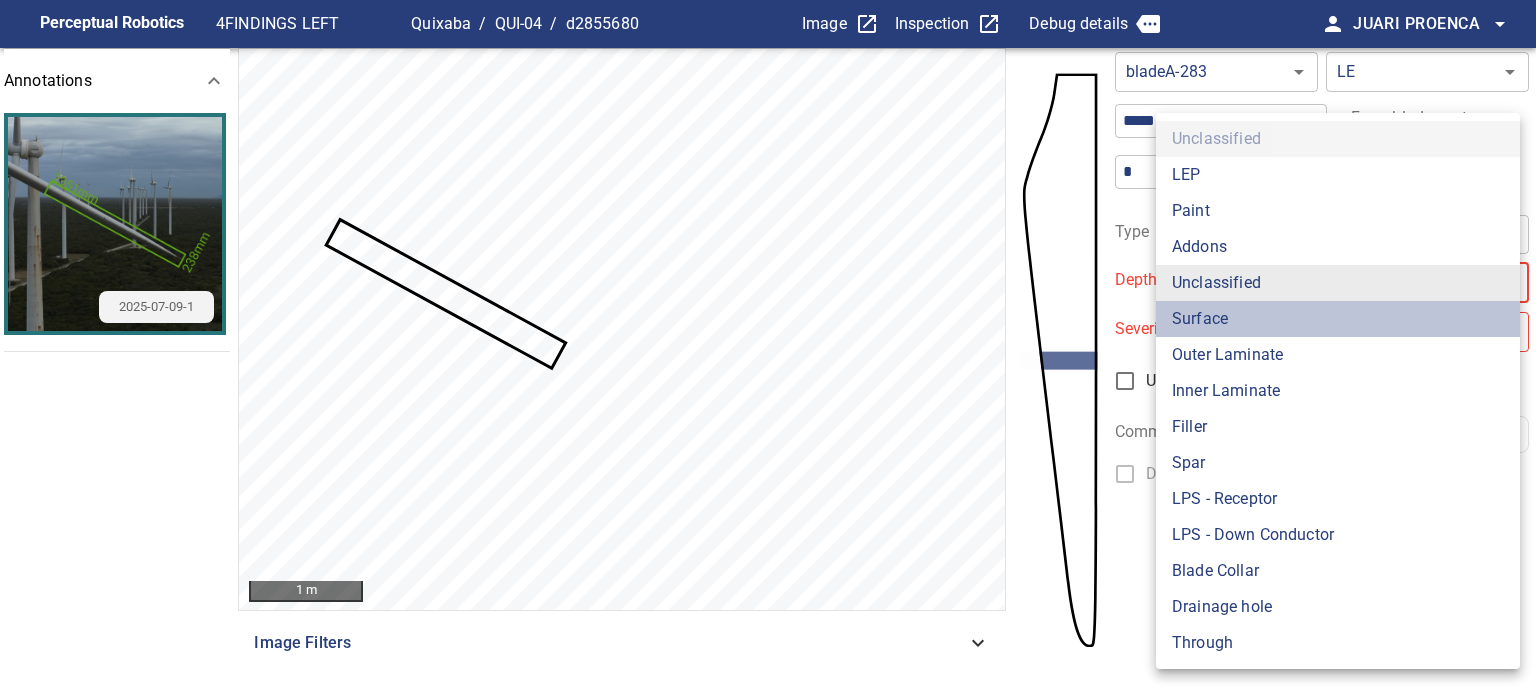 click on "Surface" at bounding box center (1338, 319) 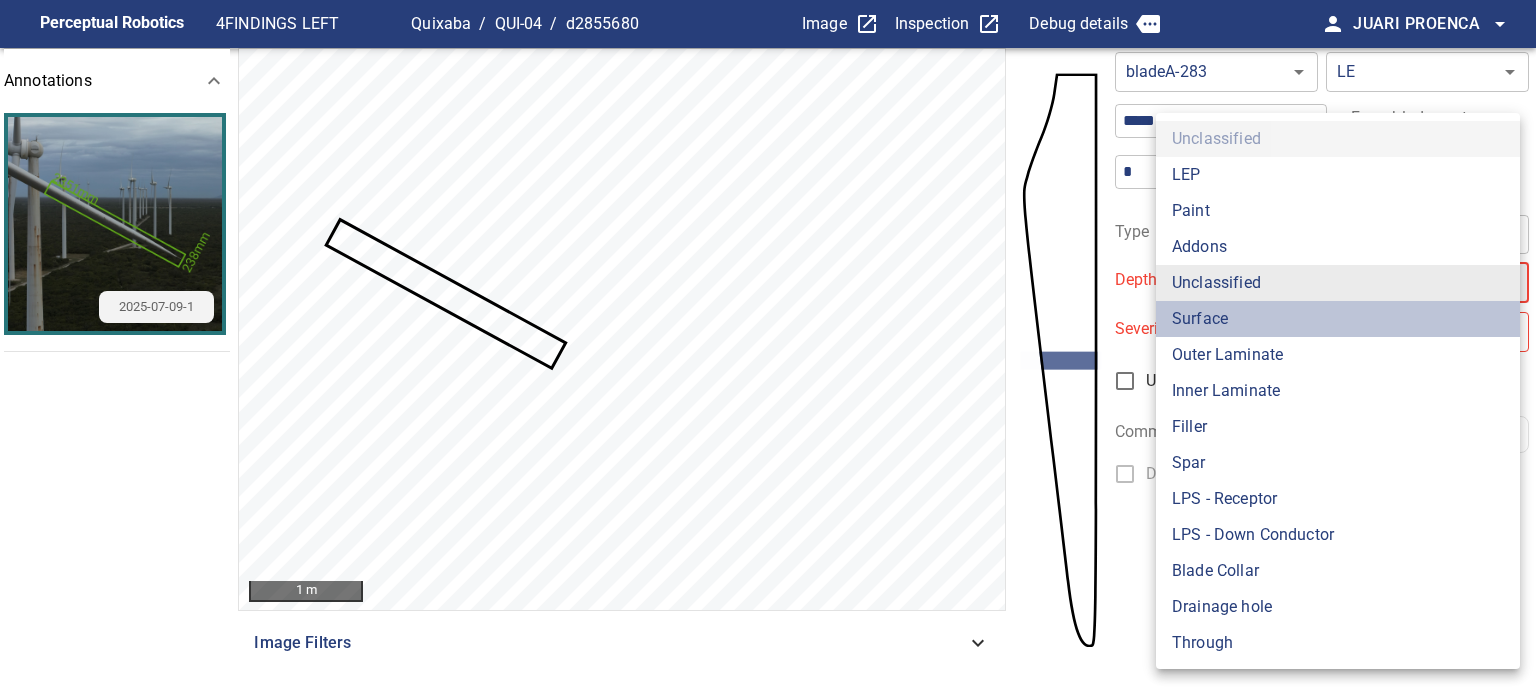 type on "*******" 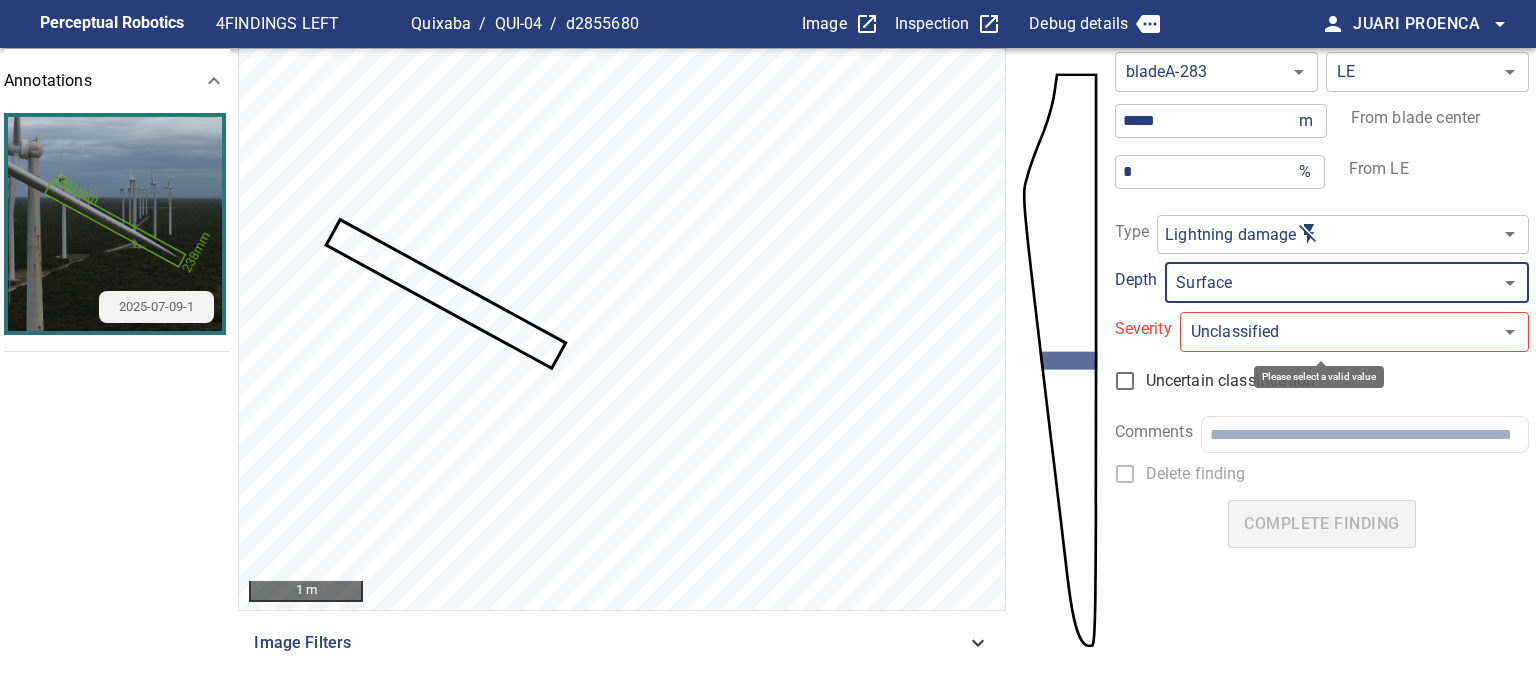 click on "**********" at bounding box center (768, 347) 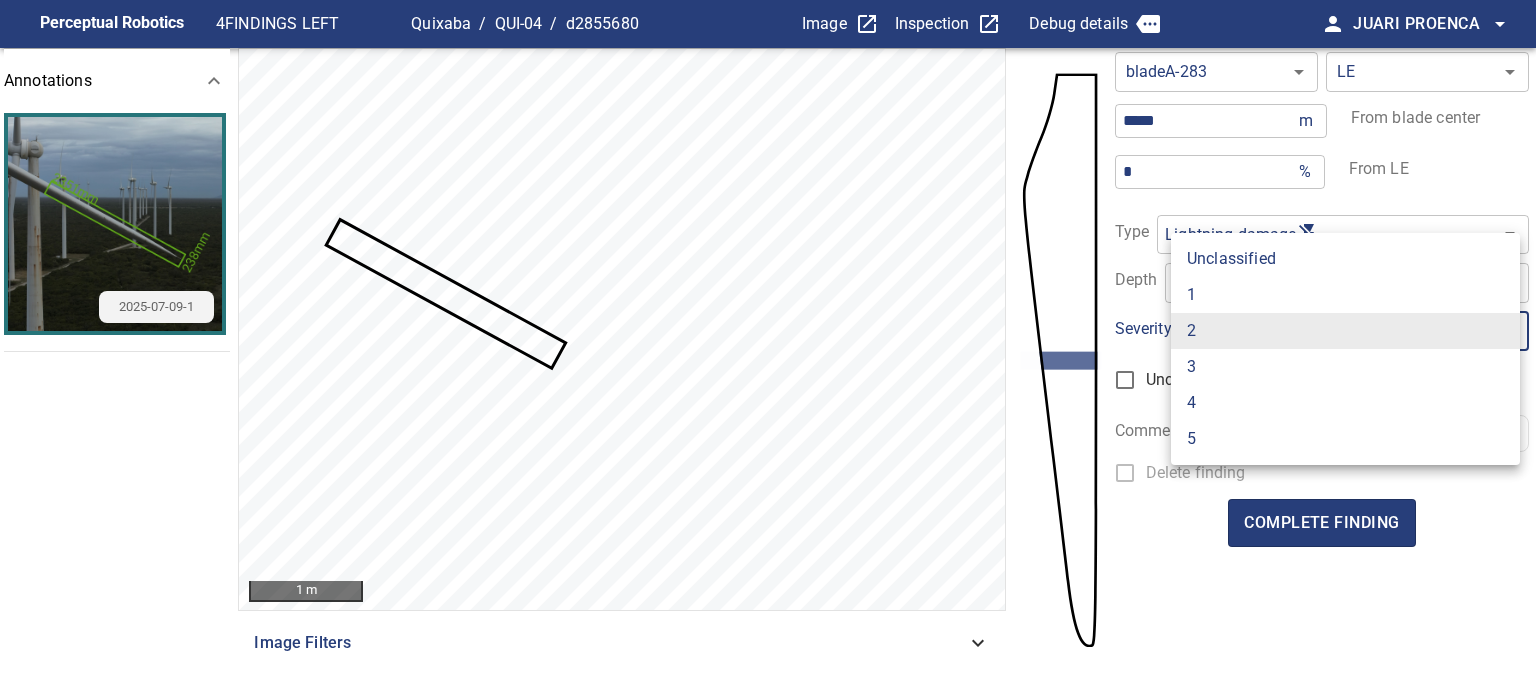 click on "1" at bounding box center (1345, 295) 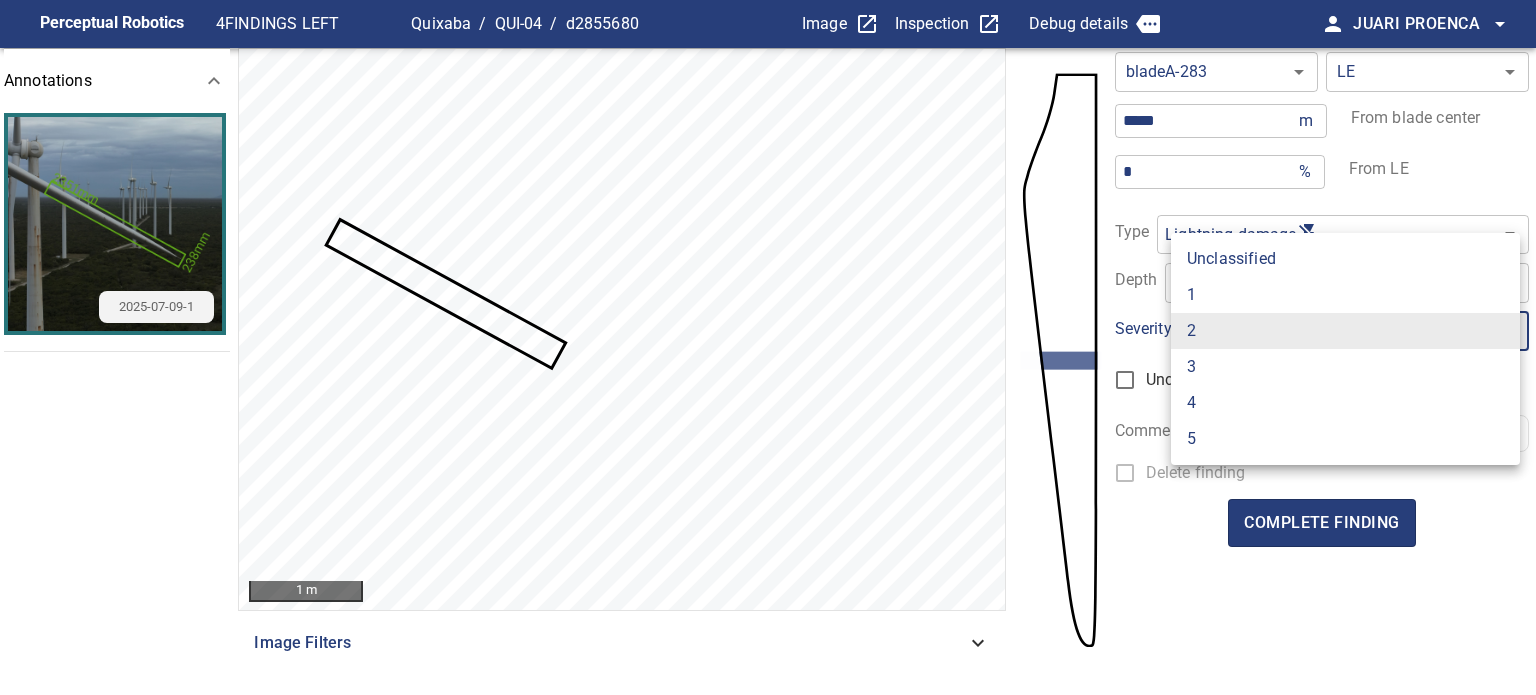 type on "*" 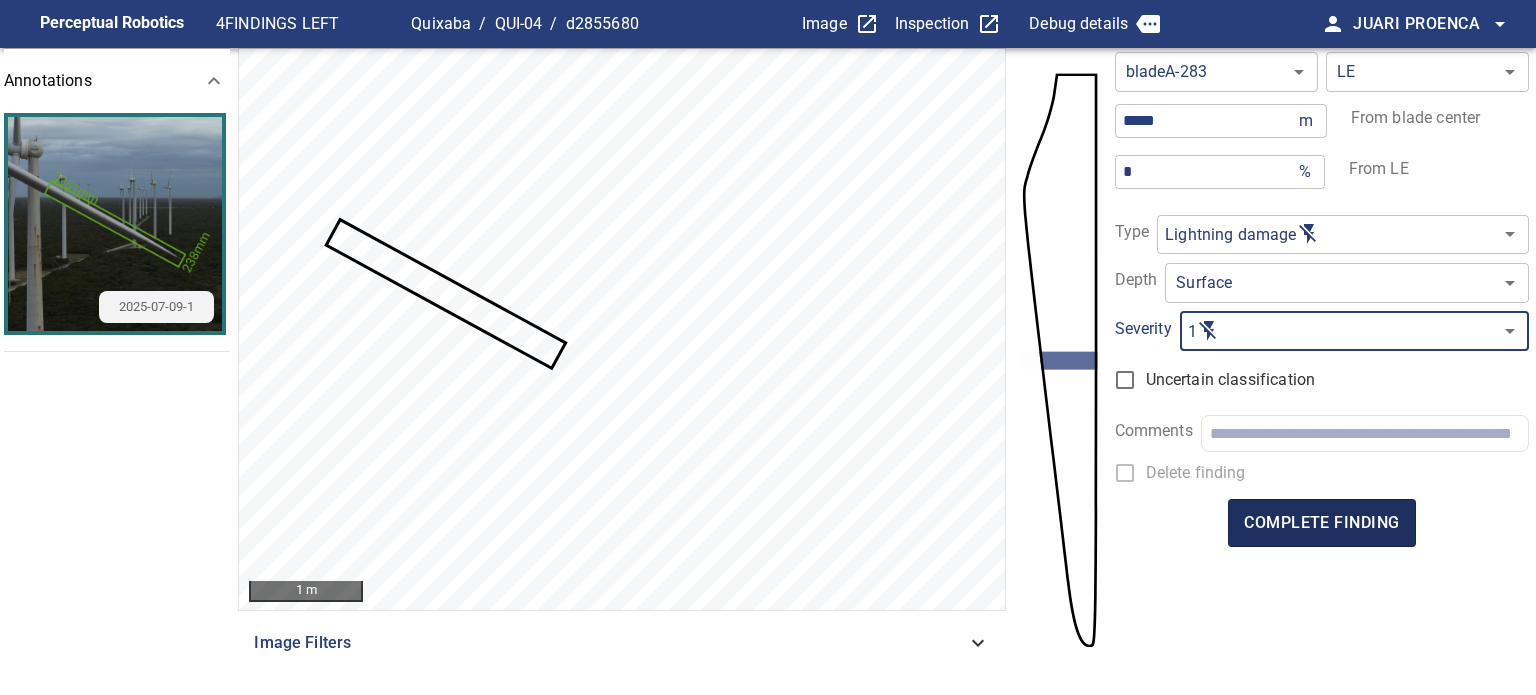 click on "complete finding" at bounding box center (1321, 523) 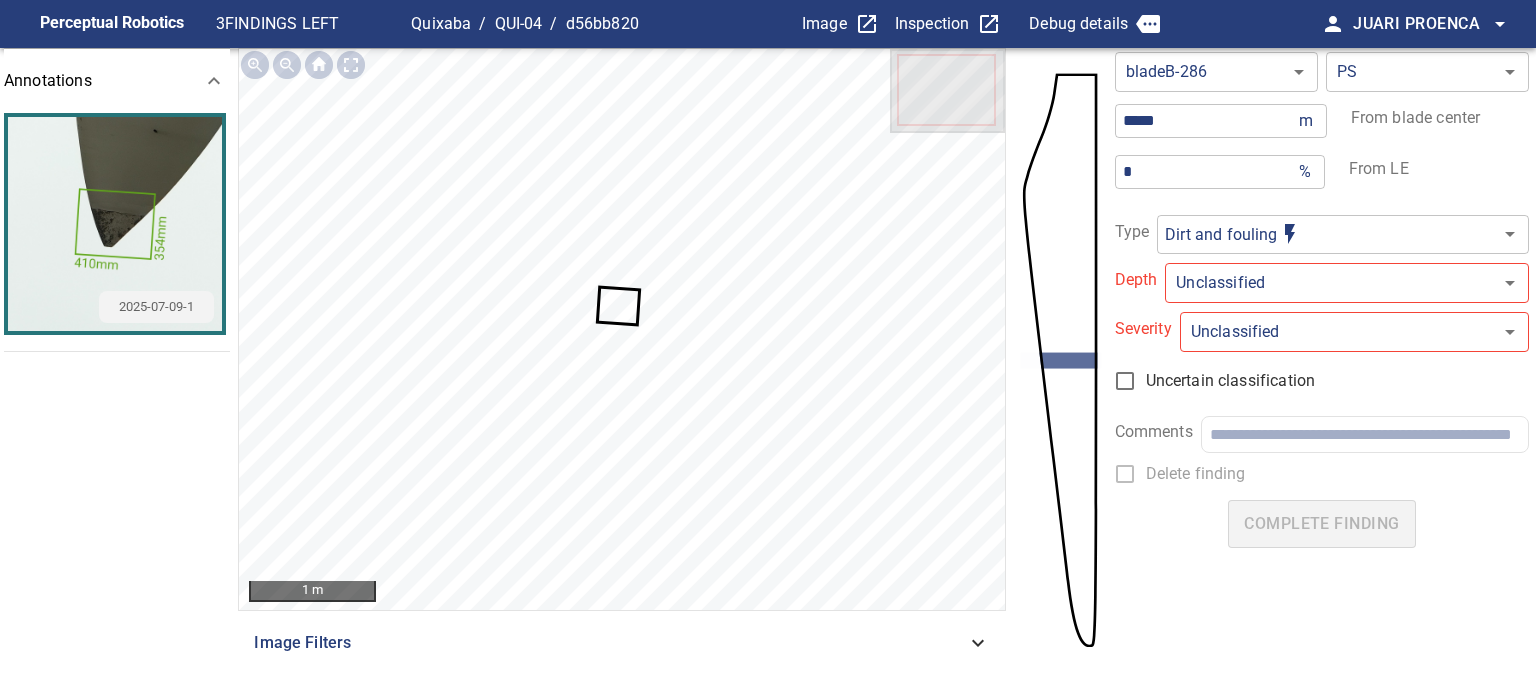 click on "**********" at bounding box center (768, 347) 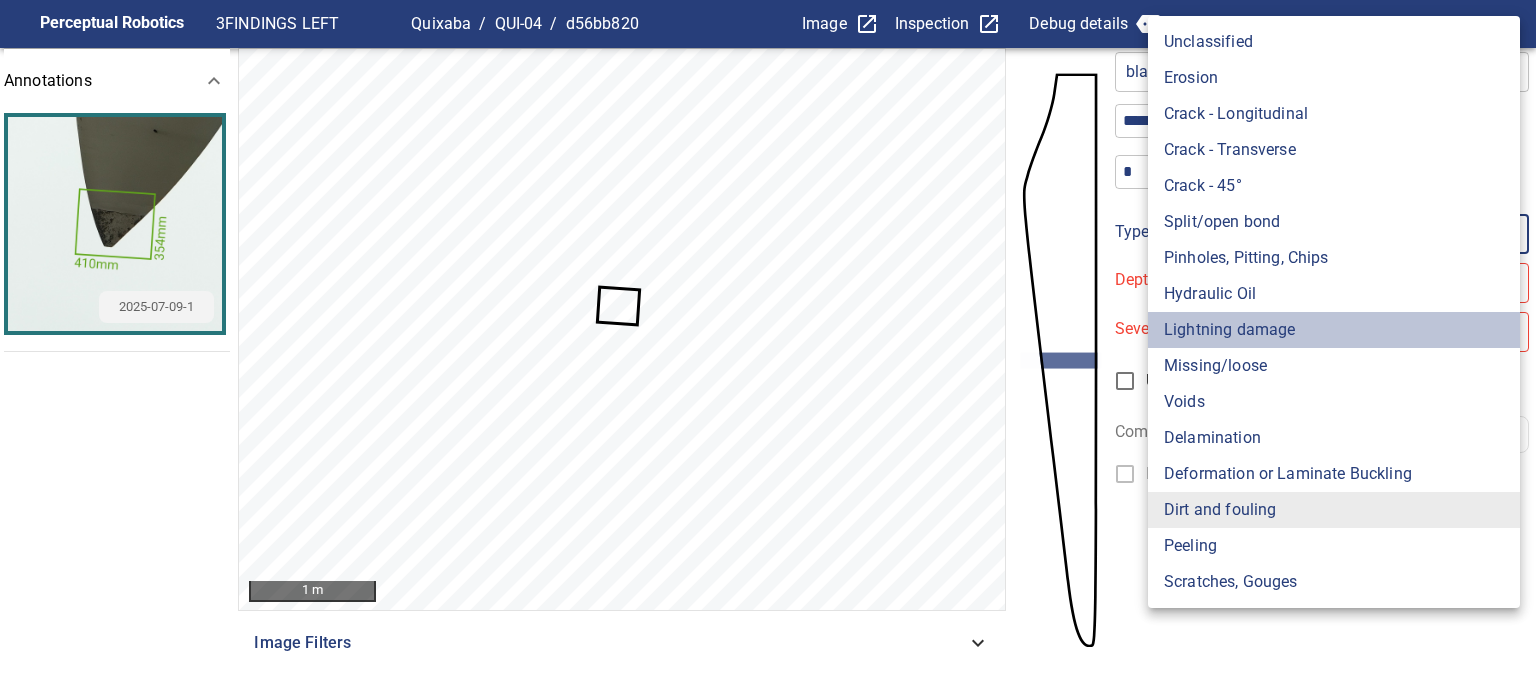 click on "Lightning damage" at bounding box center [1334, 330] 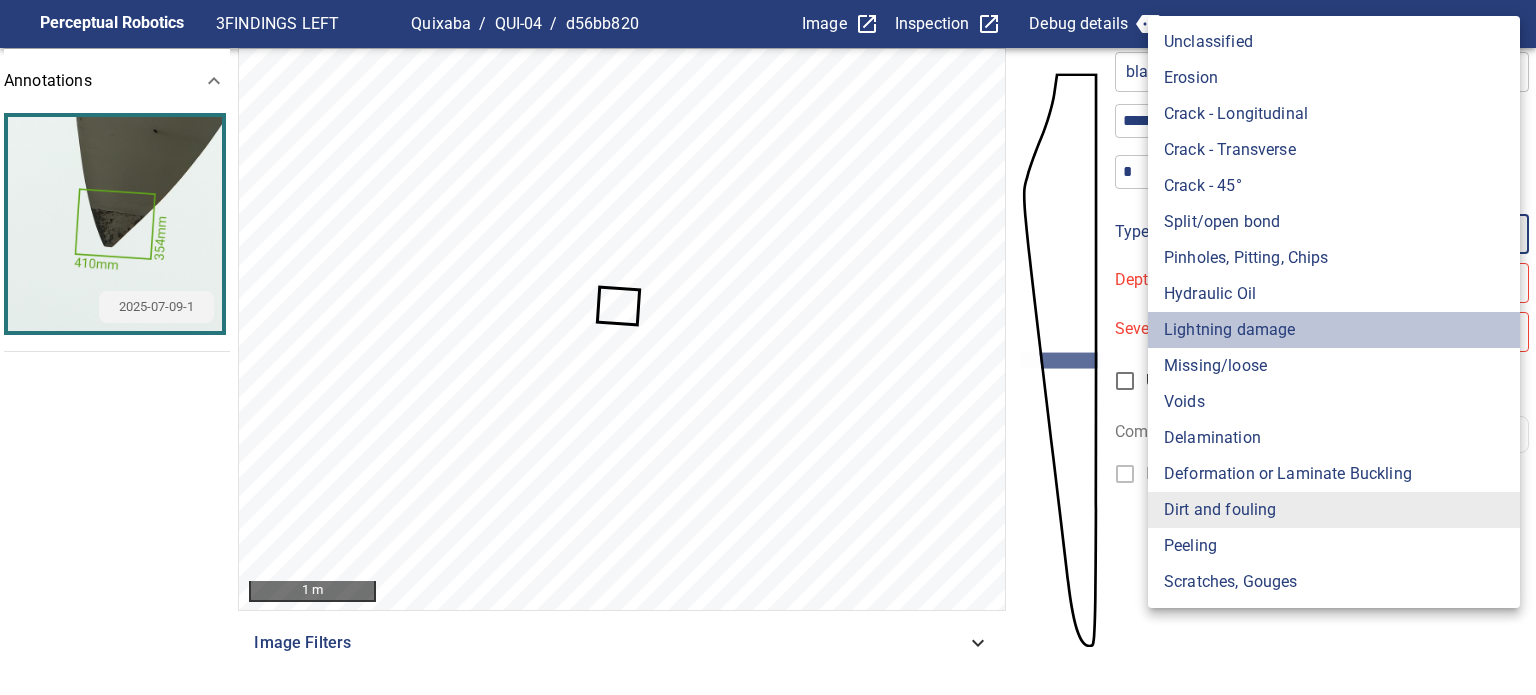type on "**********" 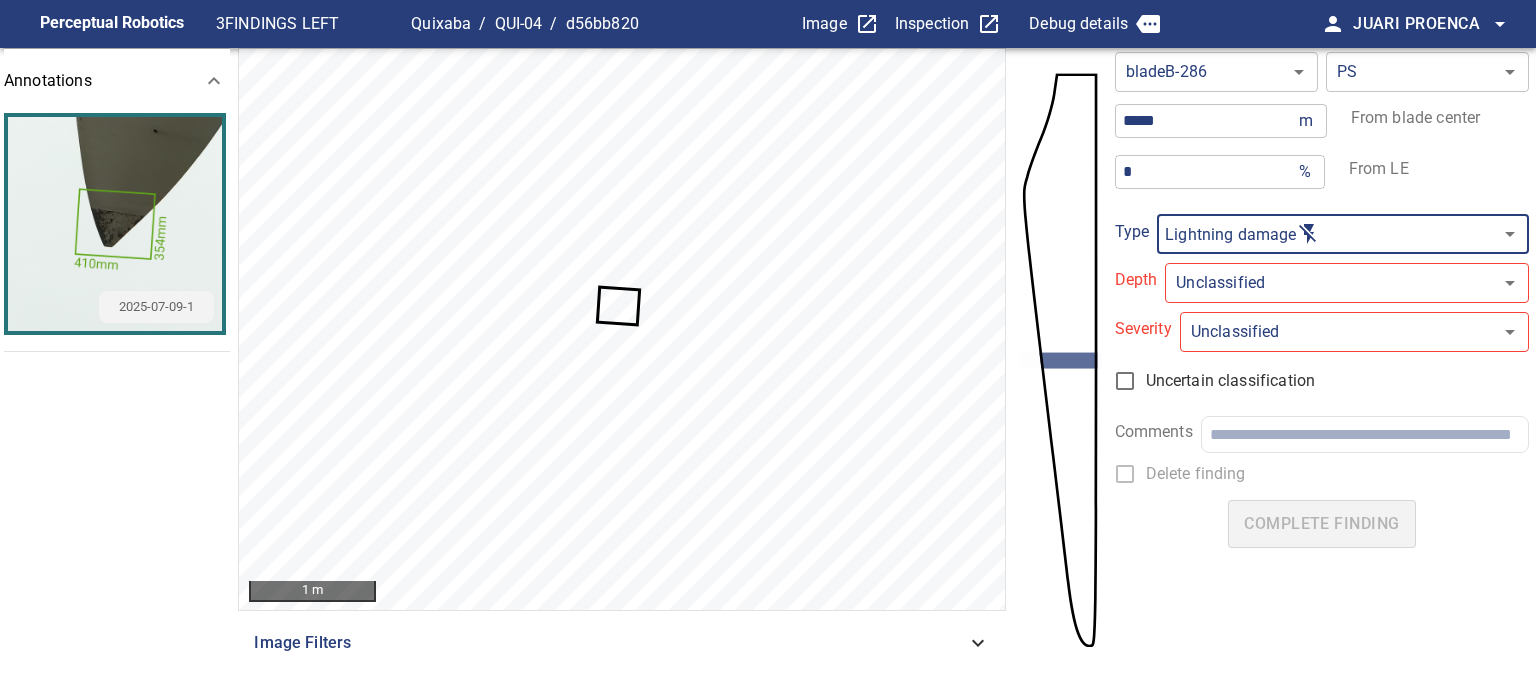 click on "**********" at bounding box center (768, 347) 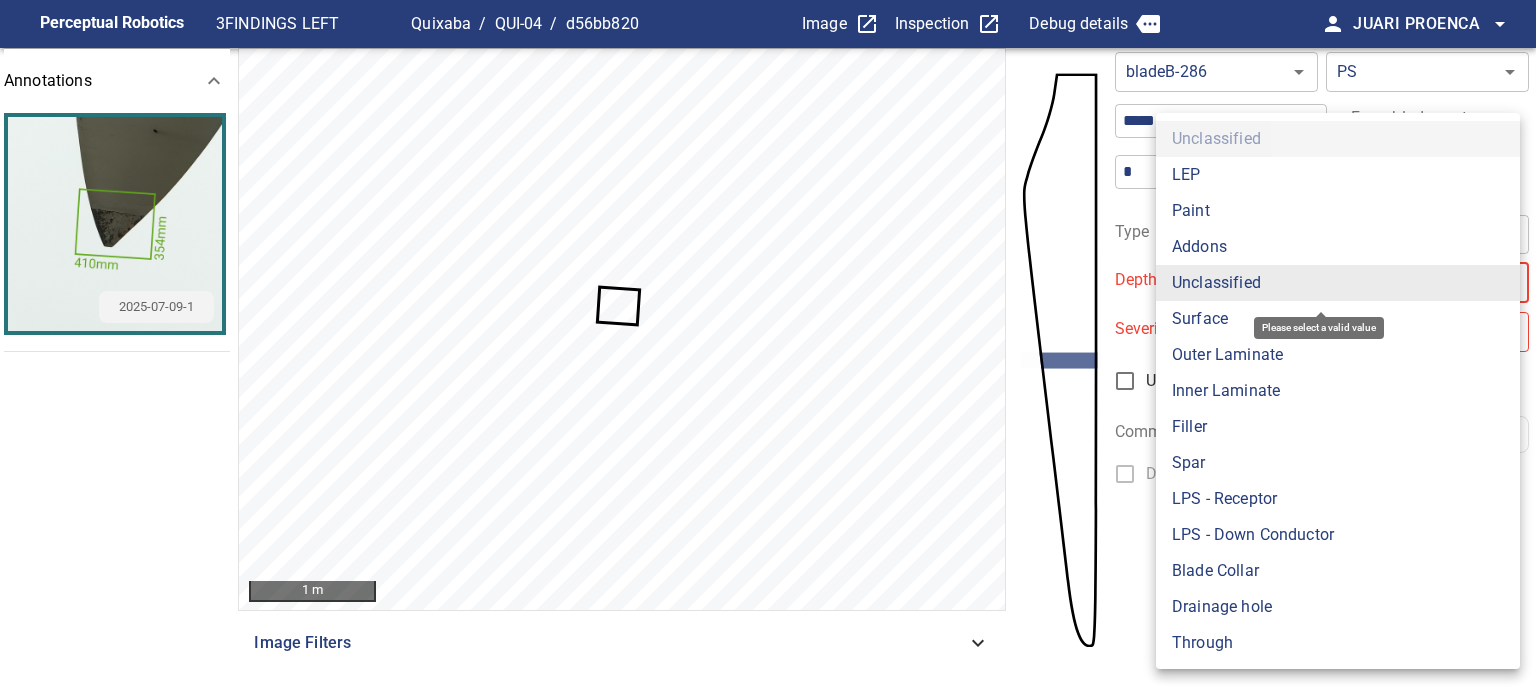 click on "Surface" at bounding box center (1338, 319) 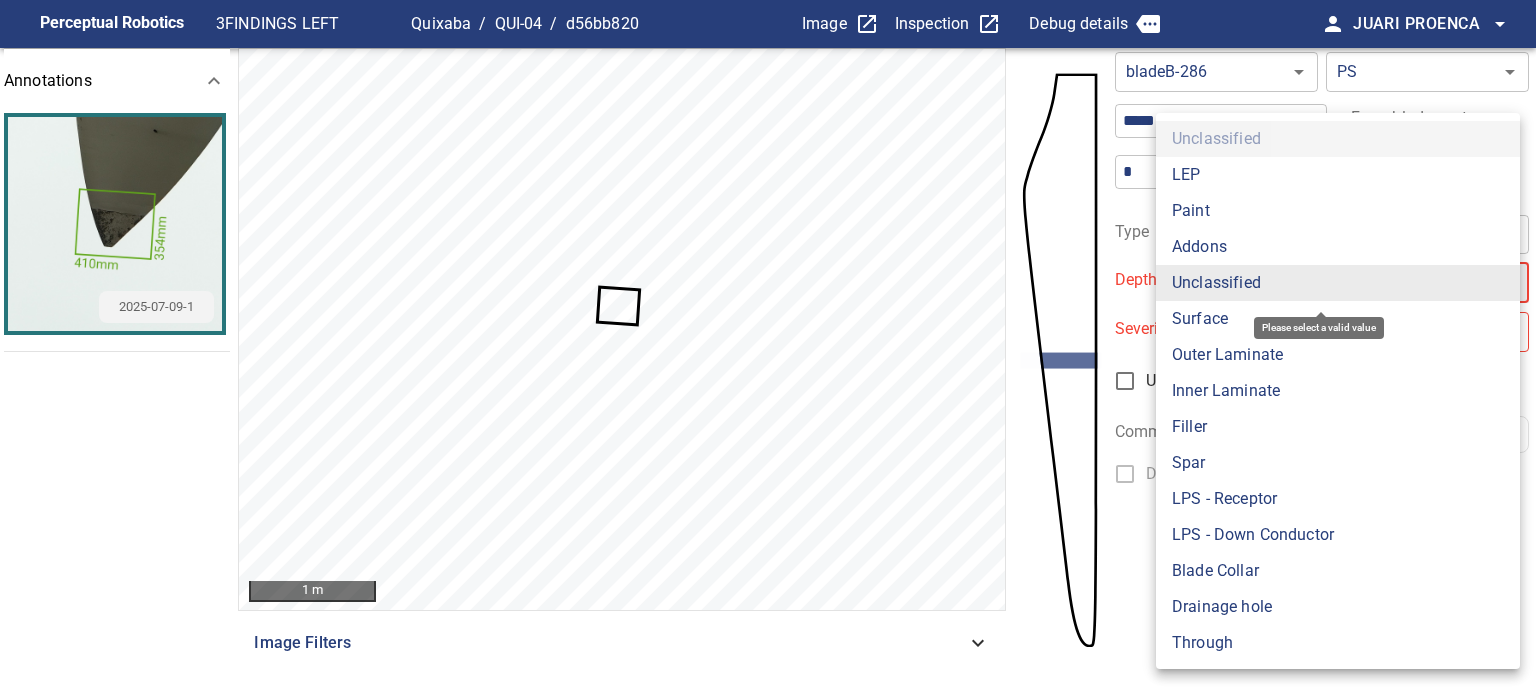 type on "*******" 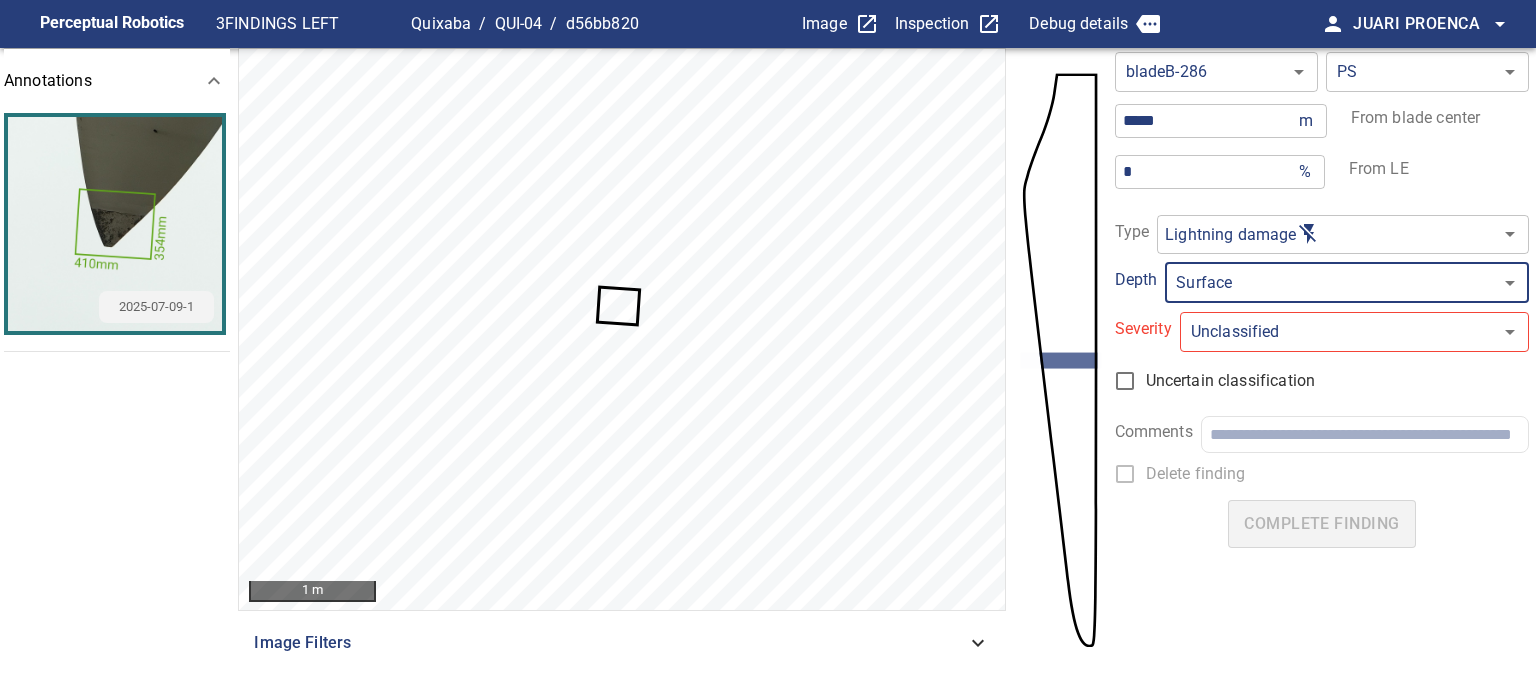 click on "**********" at bounding box center (768, 347) 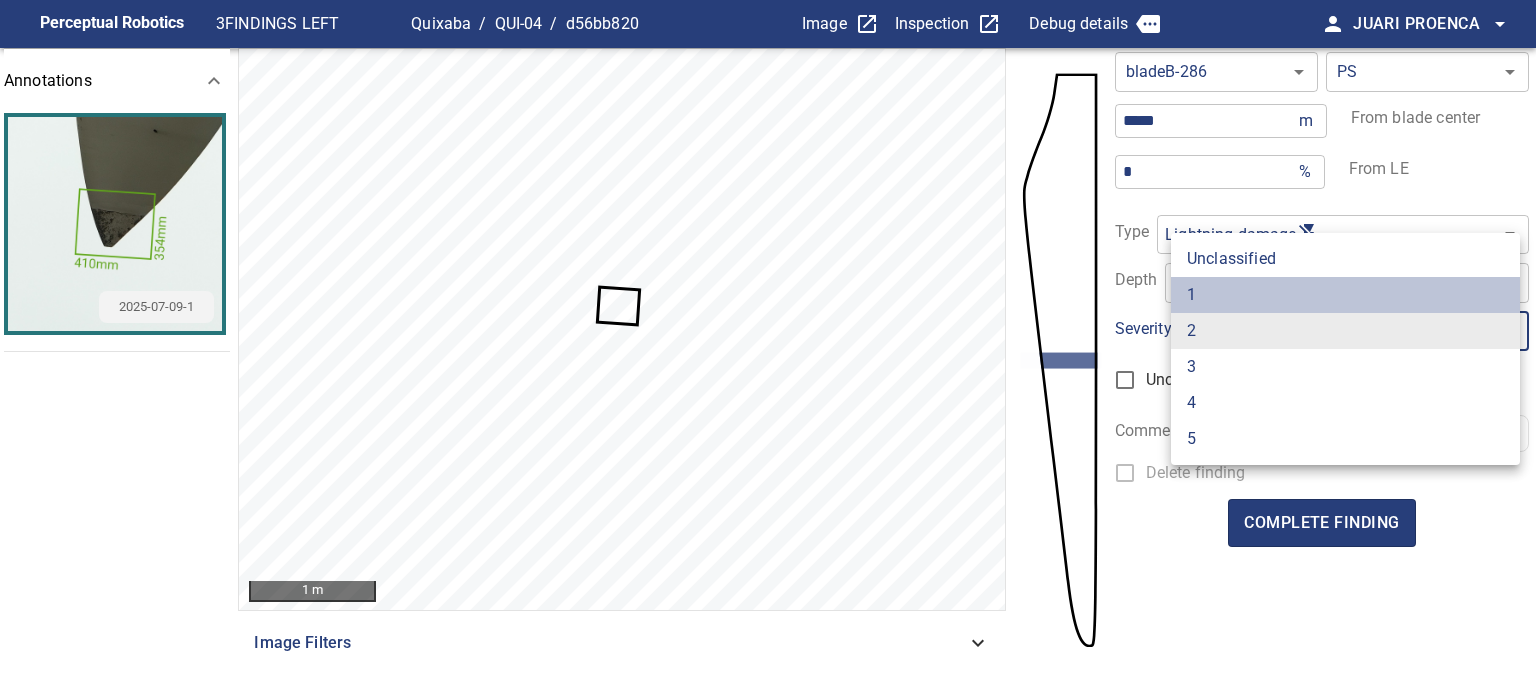 click on "1" at bounding box center [1345, 295] 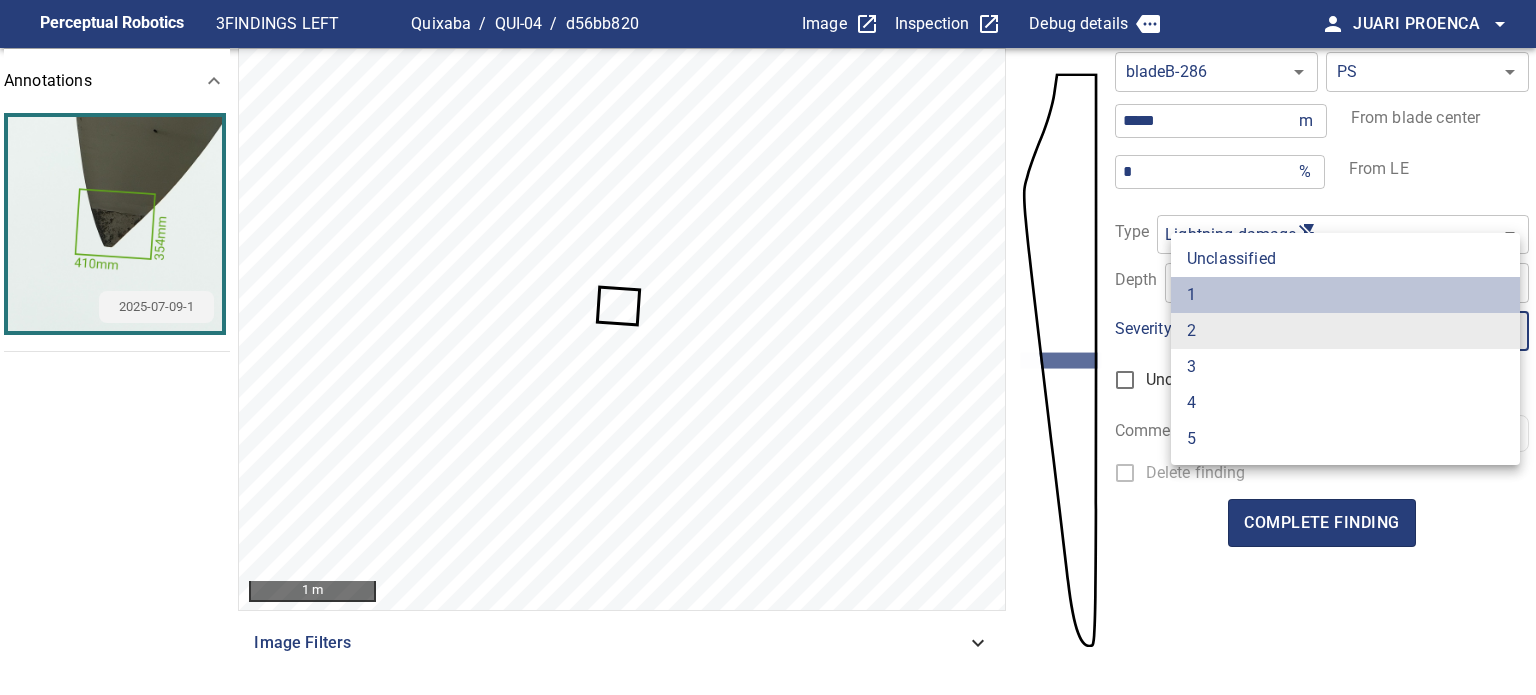 type on "*" 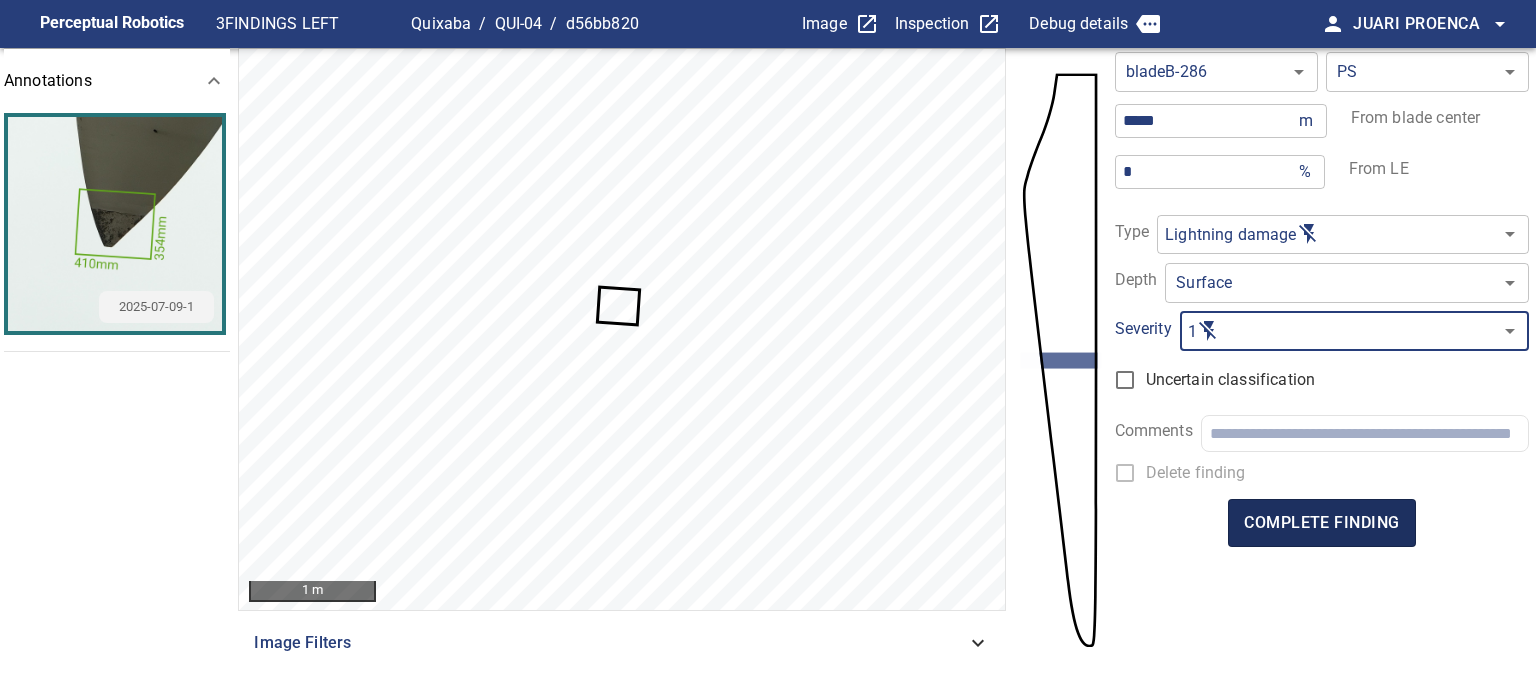 click on "complete finding" at bounding box center [1321, 523] 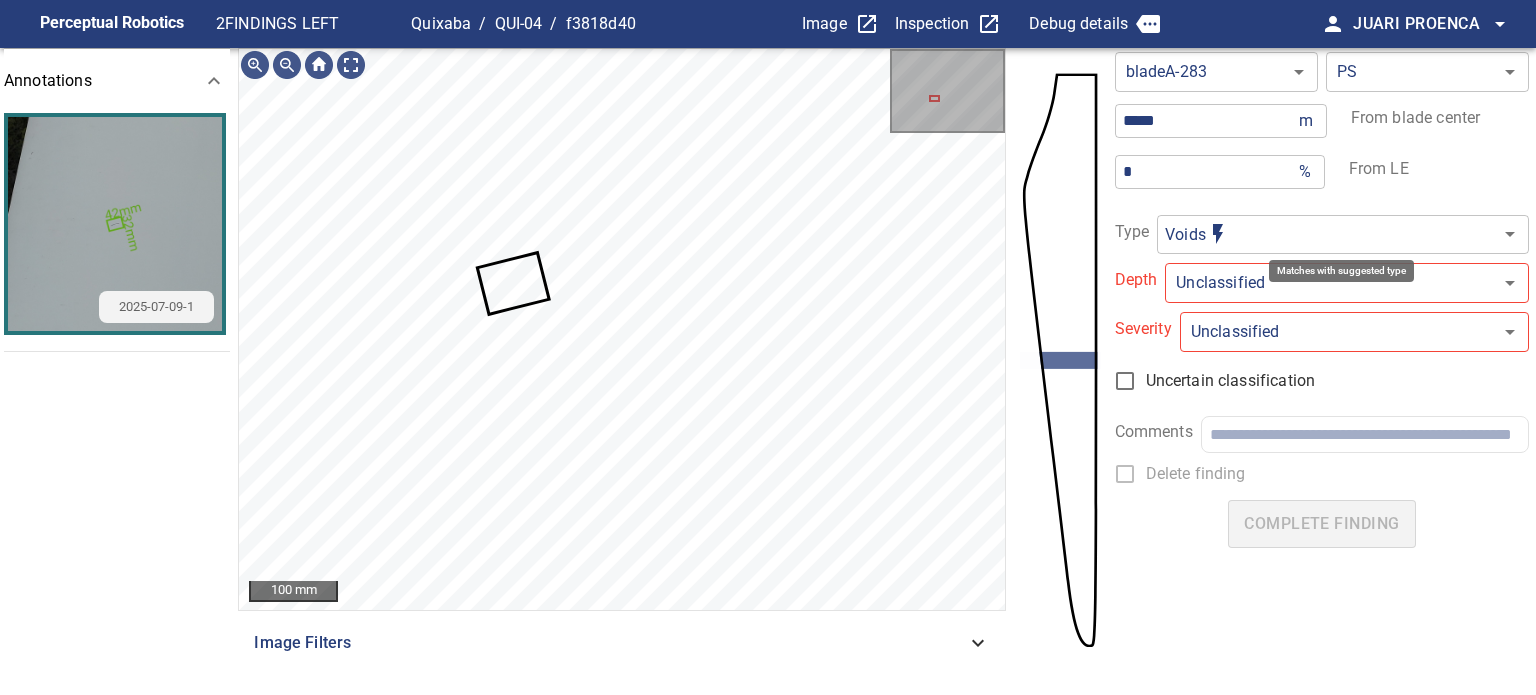 click on "**********" at bounding box center [768, 347] 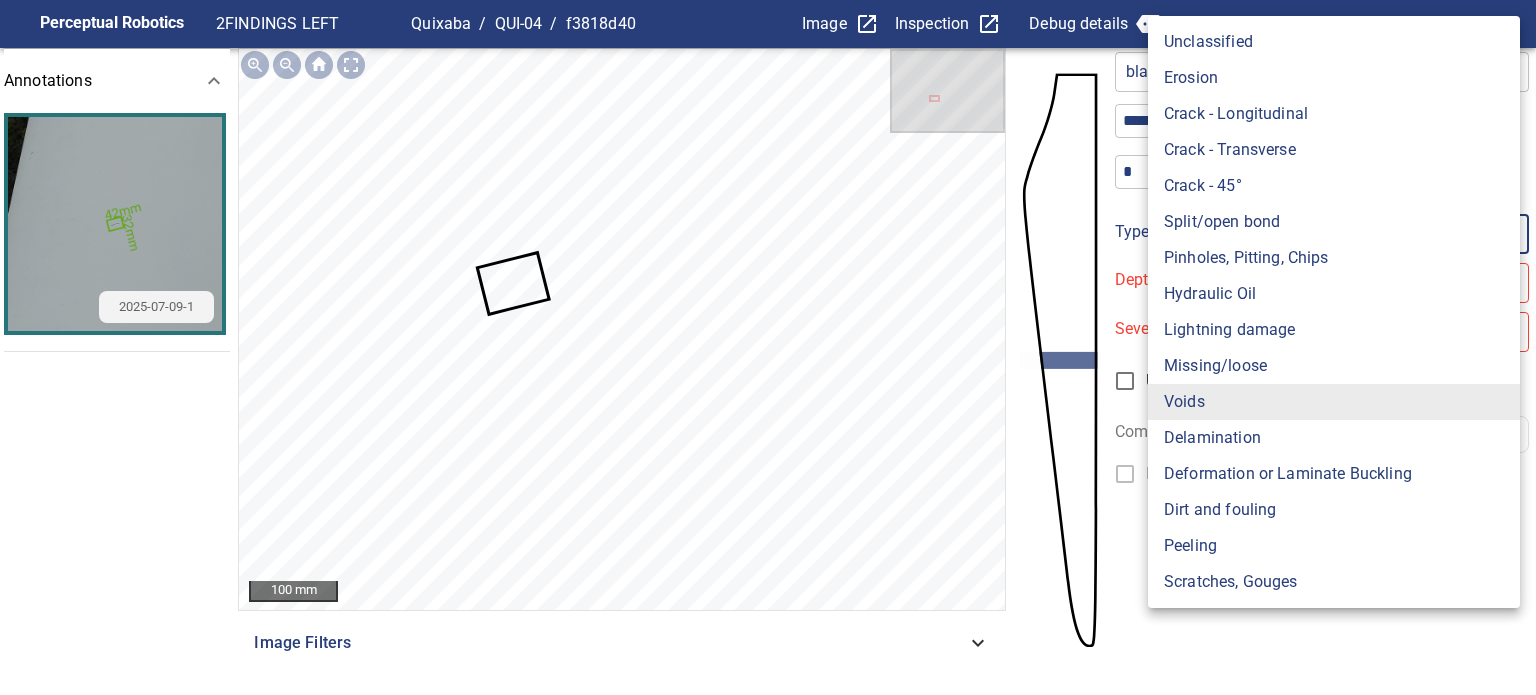 click on "Lightning damage" at bounding box center [1334, 330] 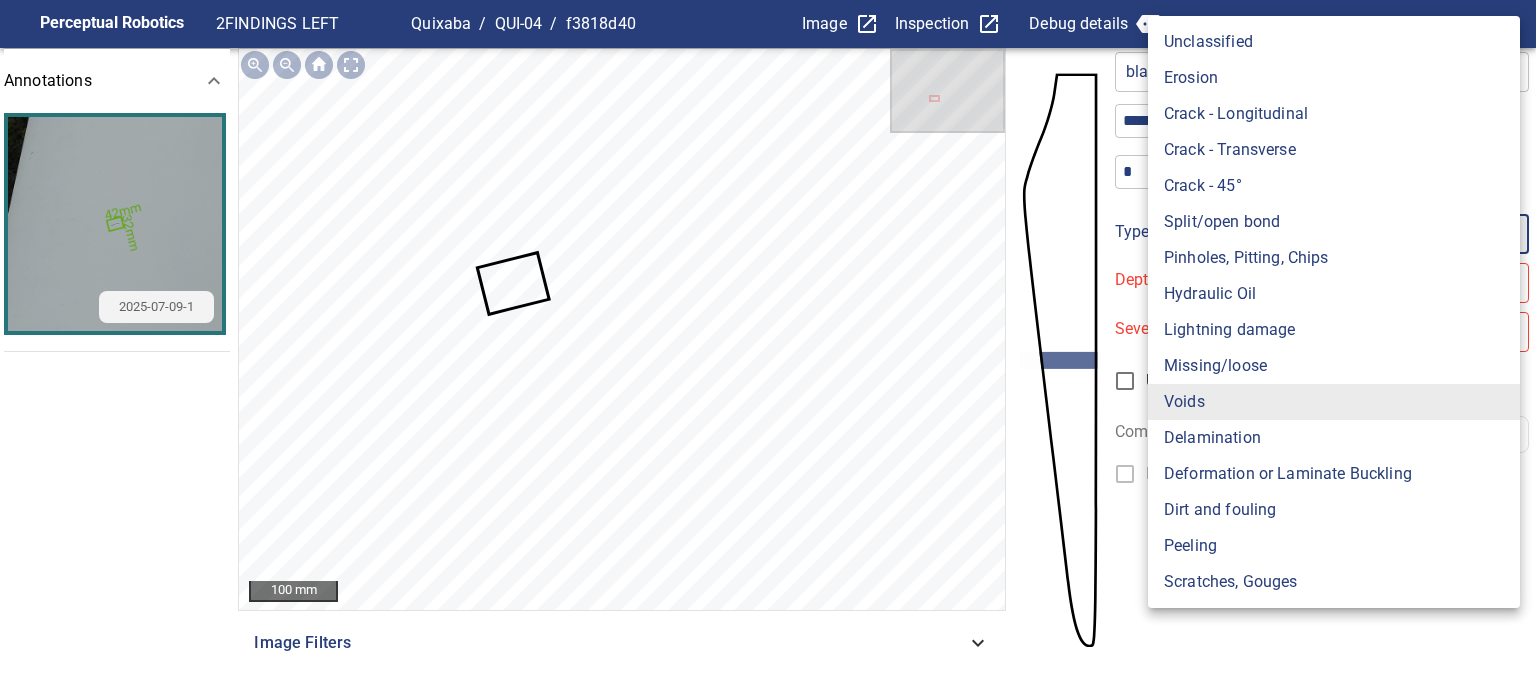 type on "**********" 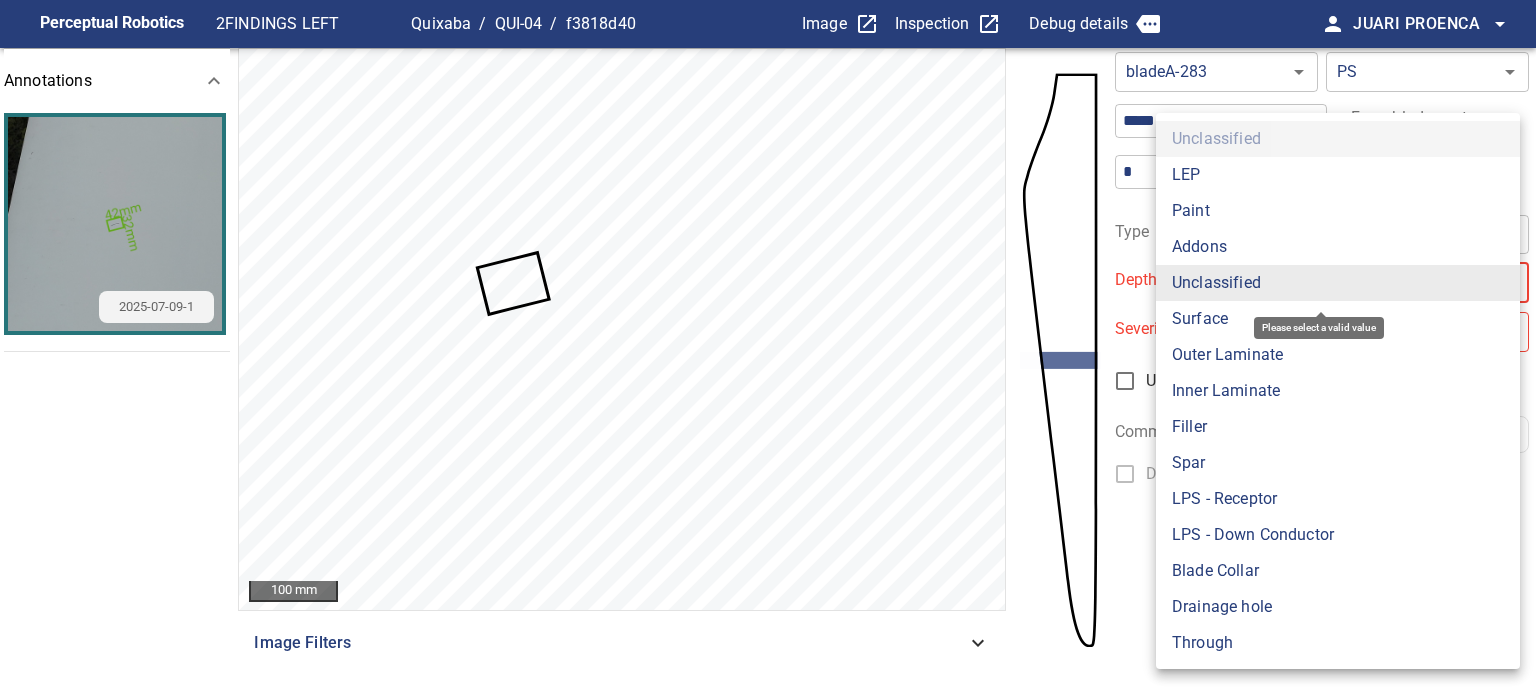 click on "**********" at bounding box center (768, 347) 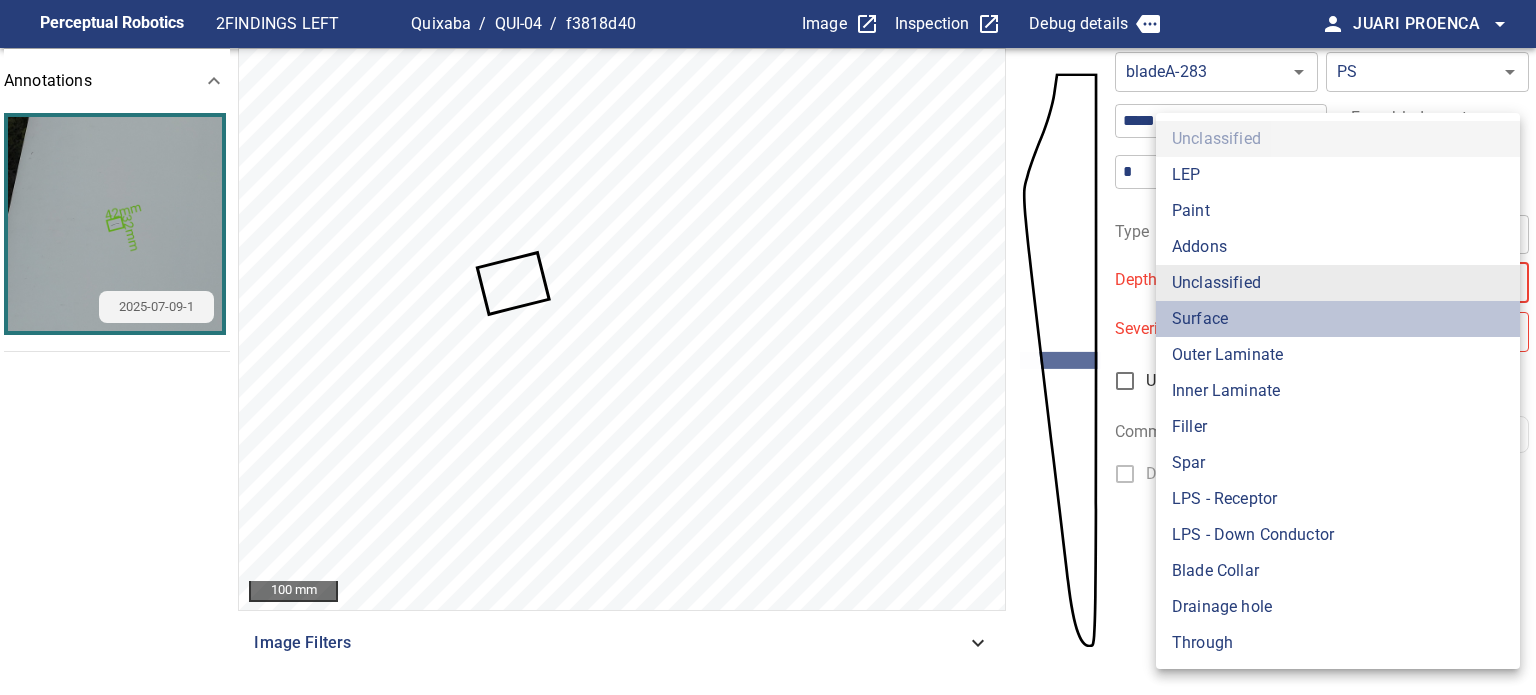 click on "Surface" at bounding box center [1338, 319] 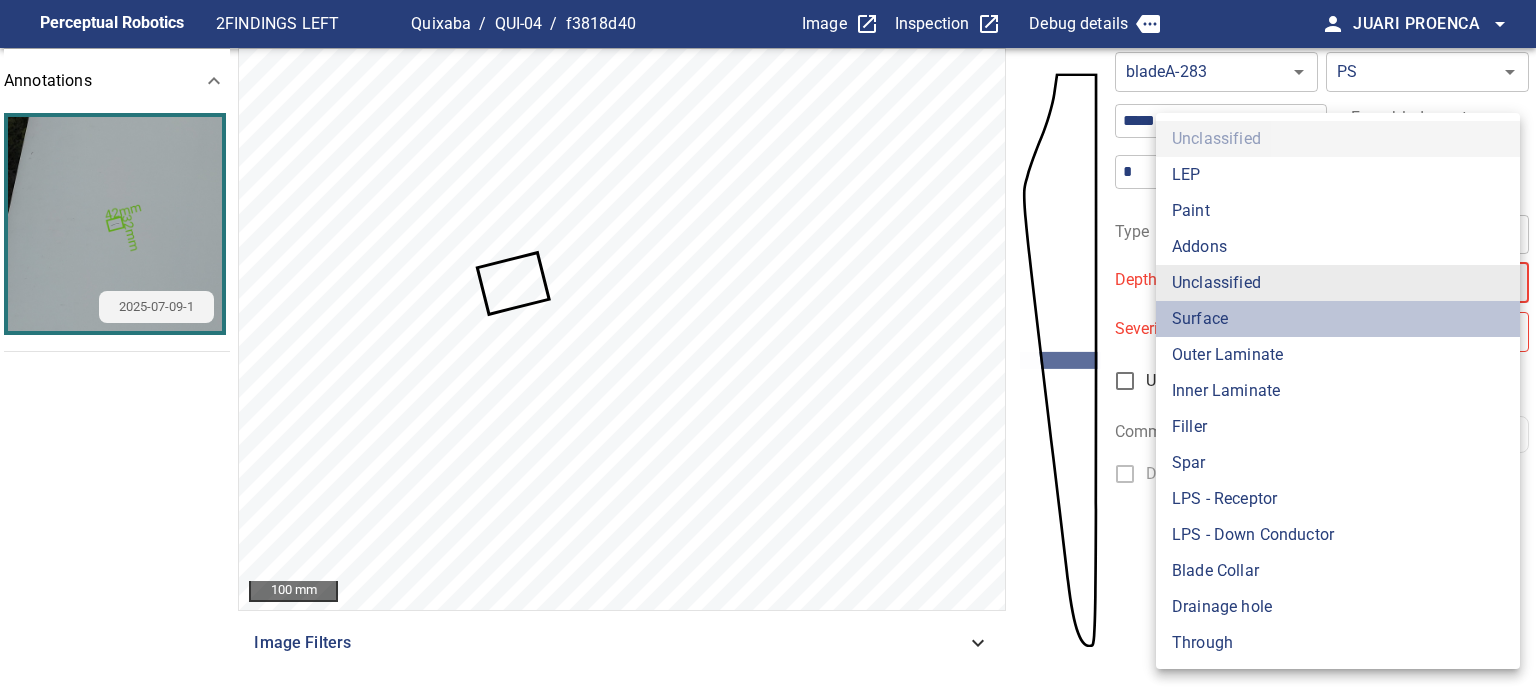 type on "*******" 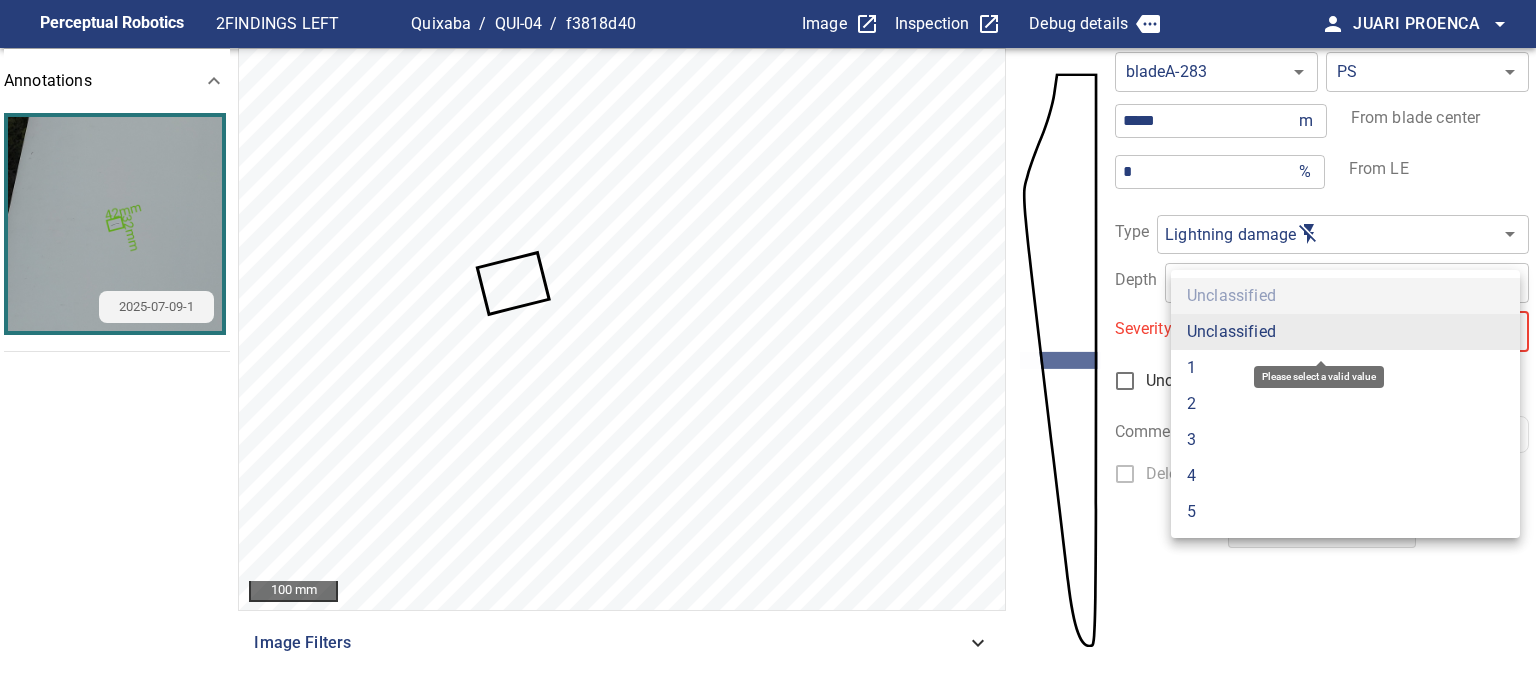 click on "**********" at bounding box center [768, 347] 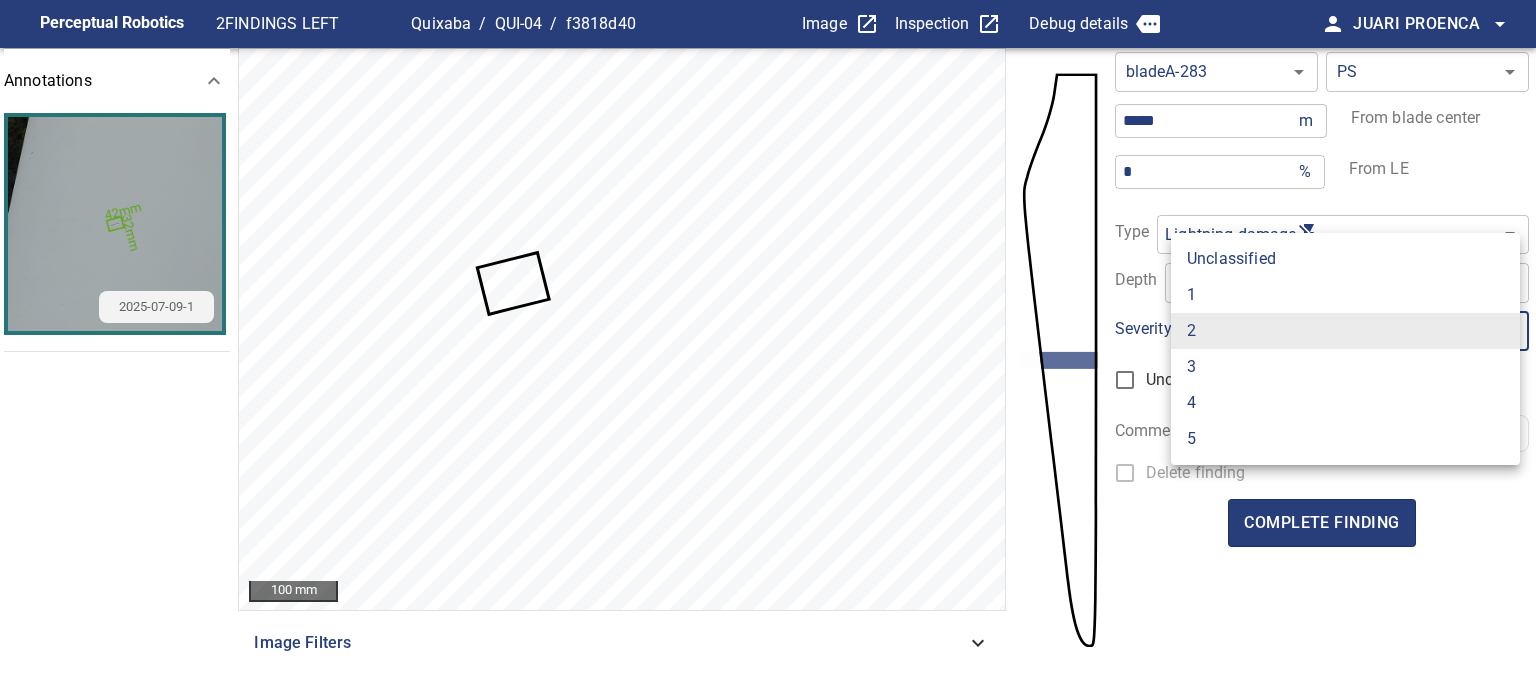 drag, startPoint x: 1200, startPoint y: 292, endPoint x: 1215, endPoint y: 315, distance: 27.45906 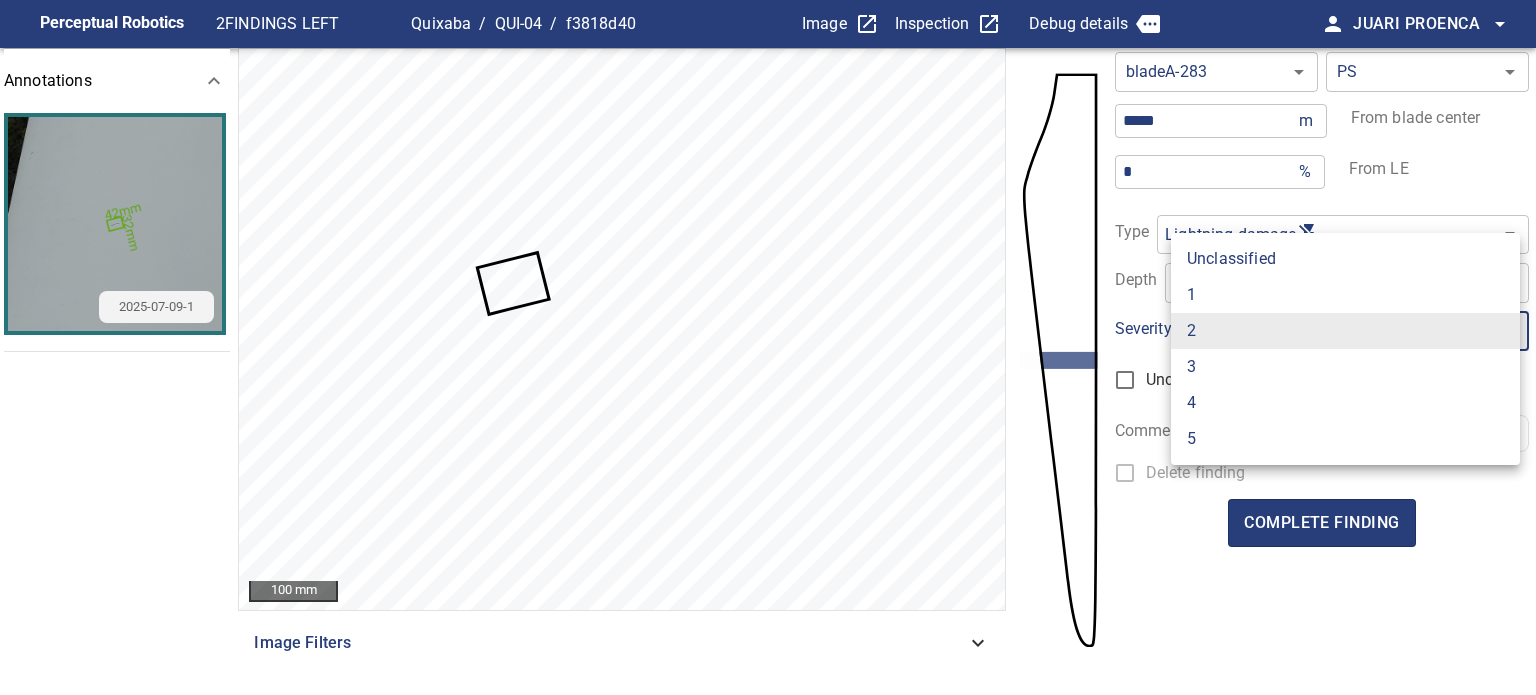 type on "*" 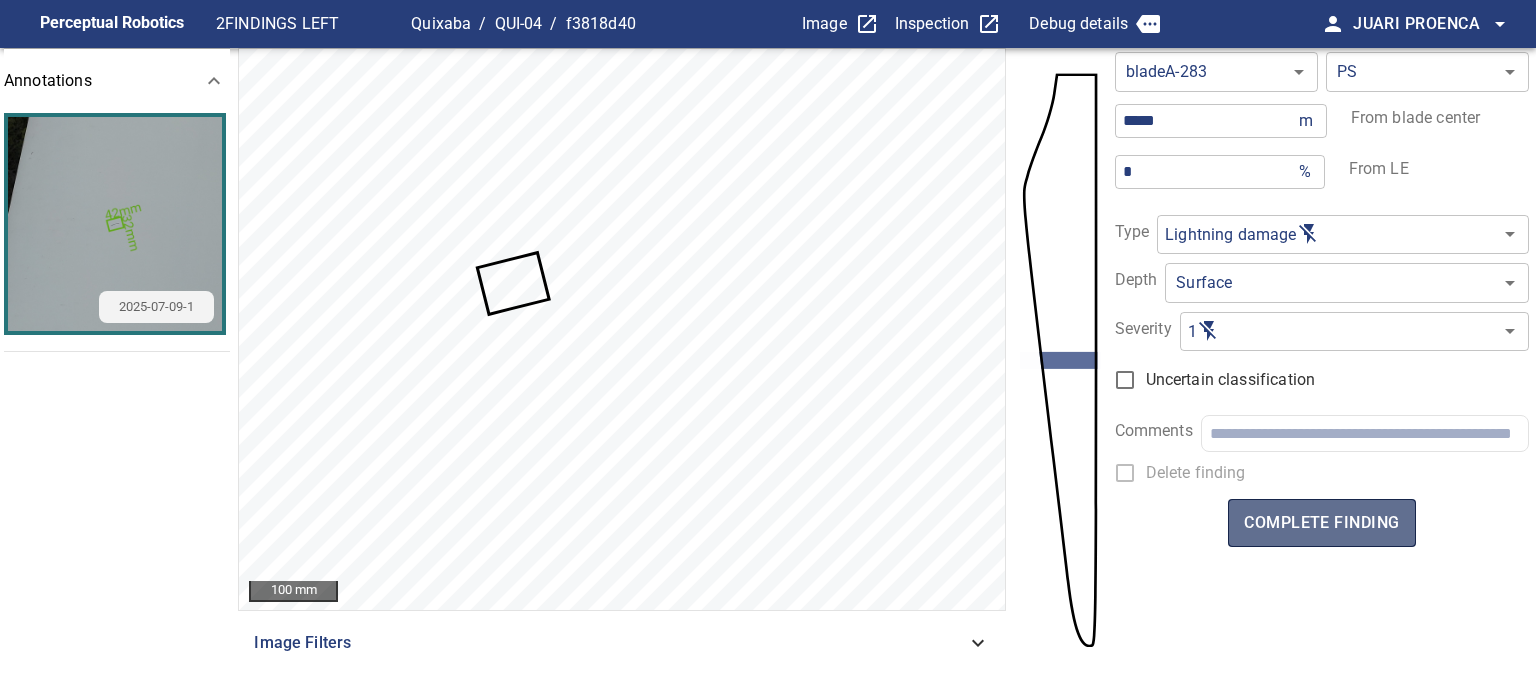click on "complete finding" at bounding box center (1321, 523) 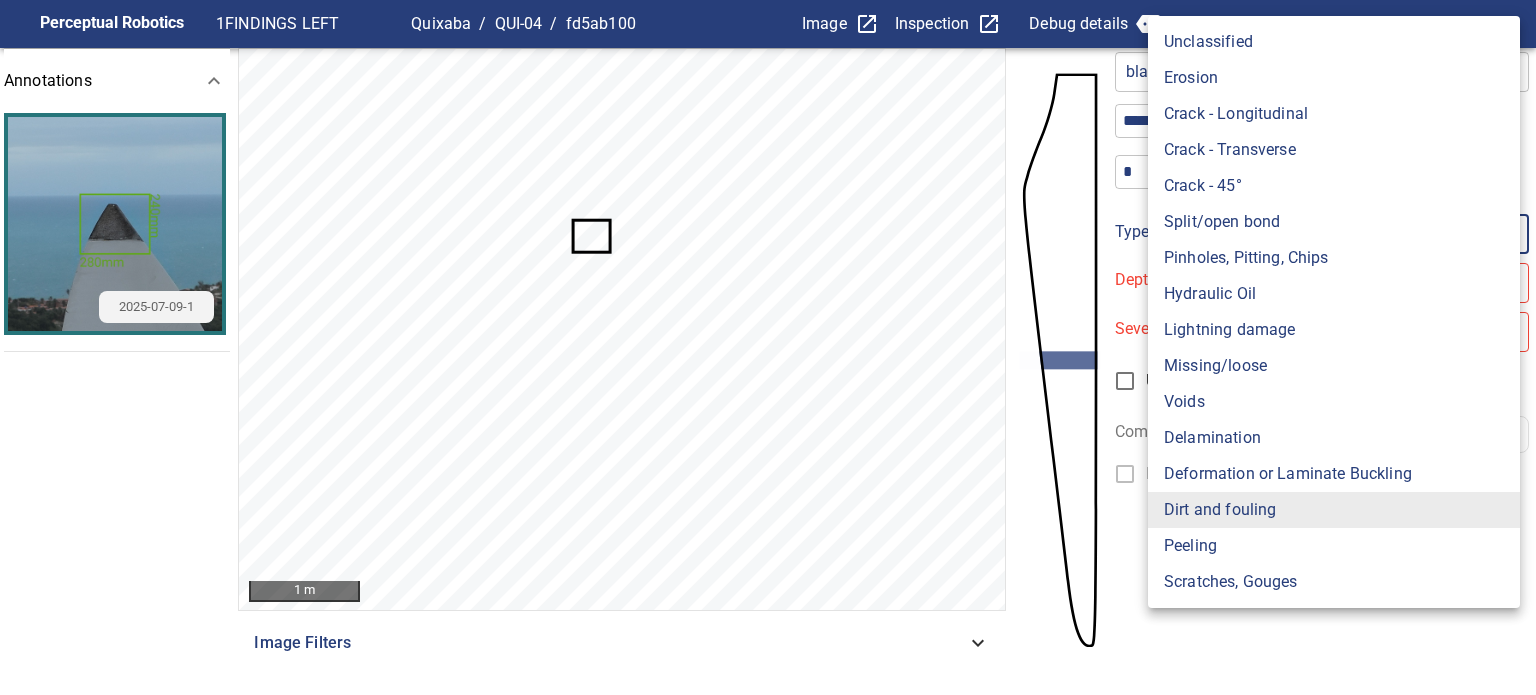 click on "**********" at bounding box center [768, 347] 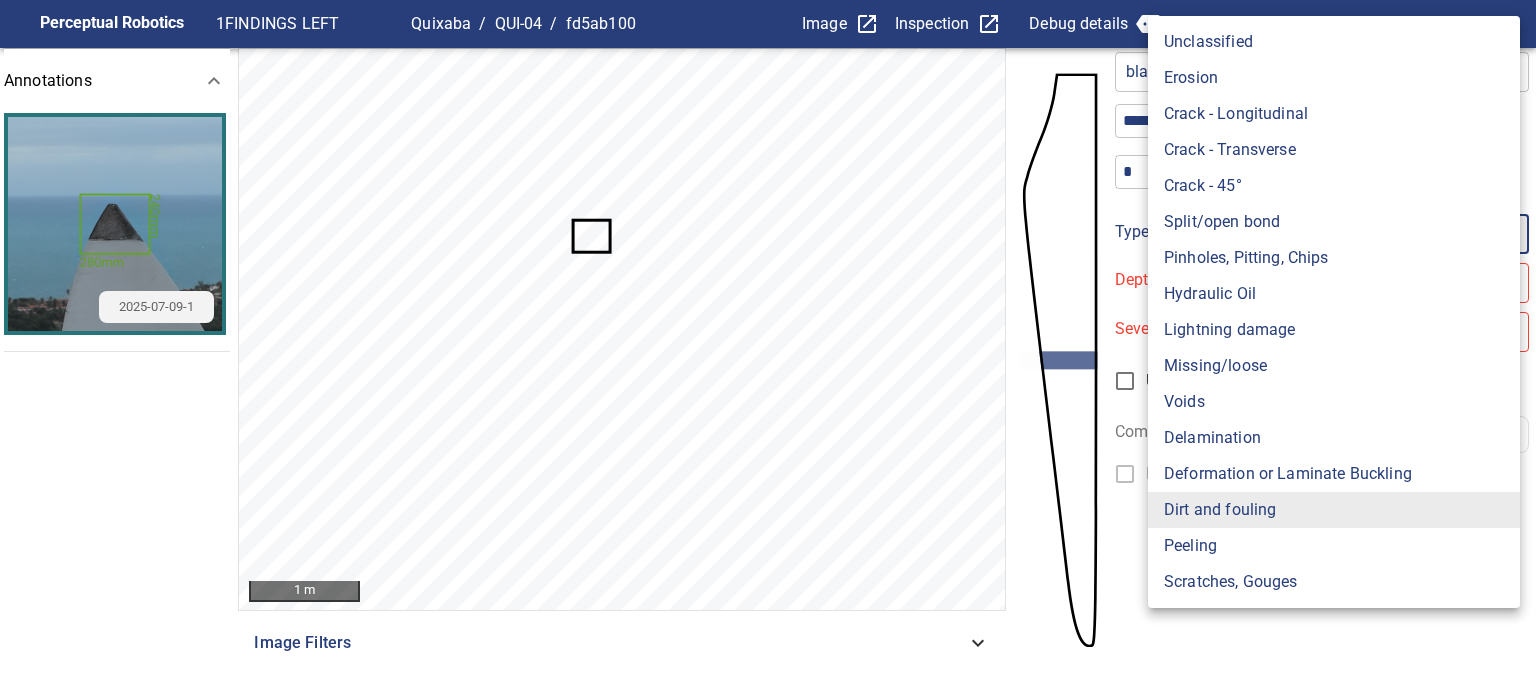 type on "**********" 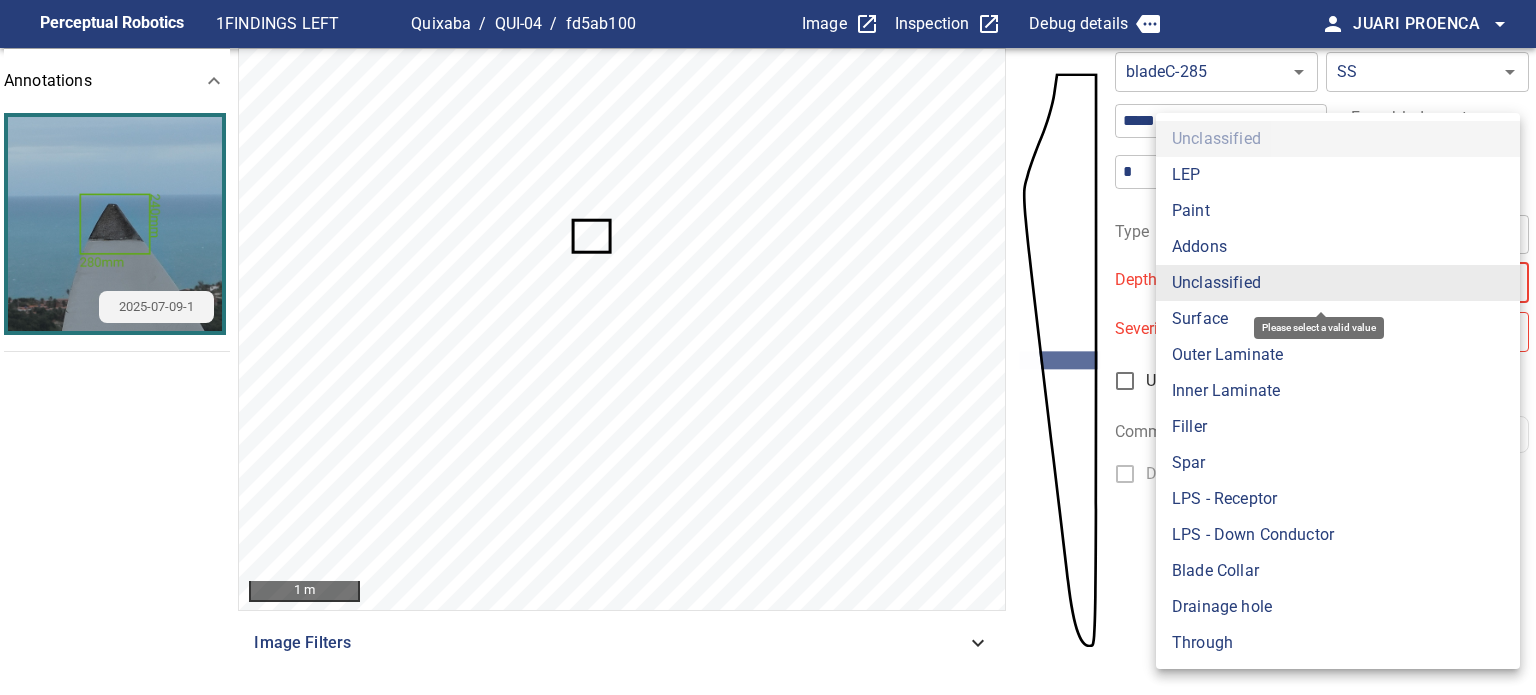 click on "**********" at bounding box center [768, 347] 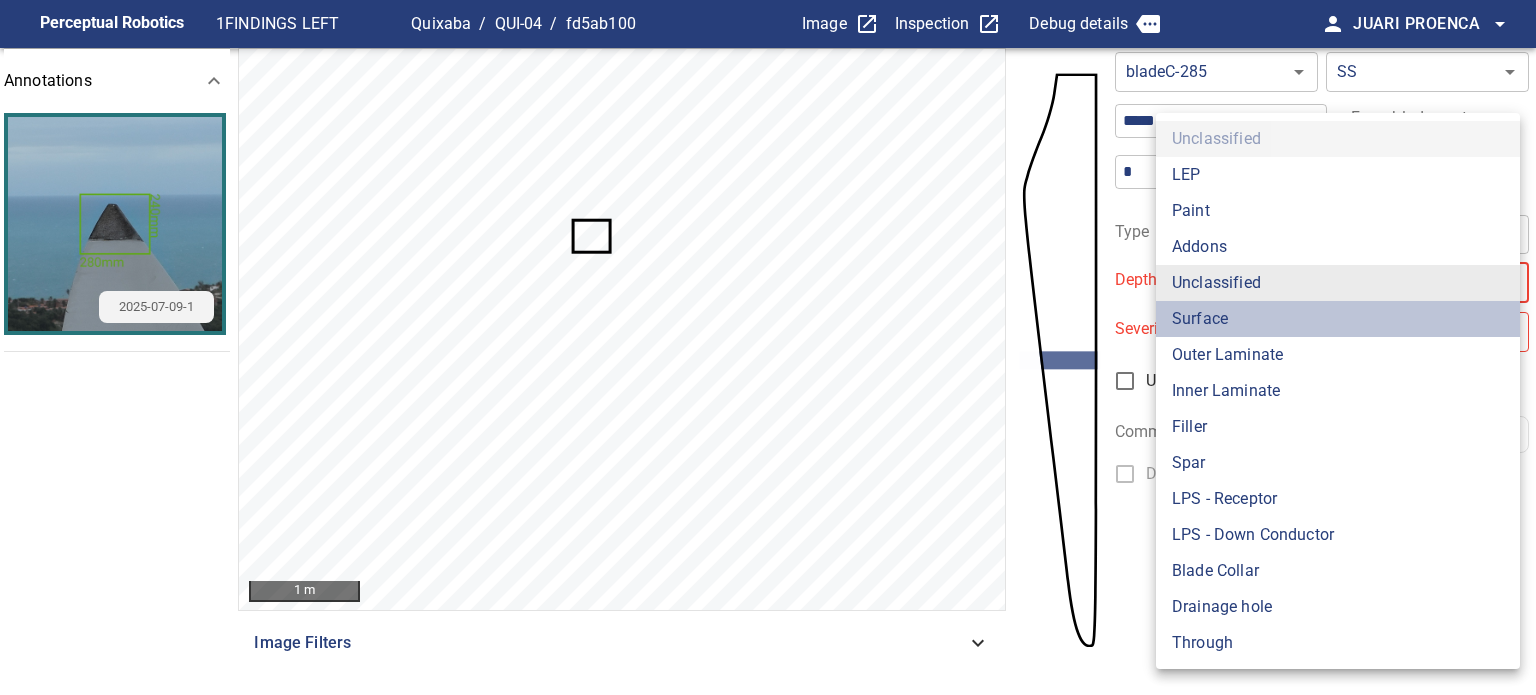 click on "Surface" at bounding box center [1338, 319] 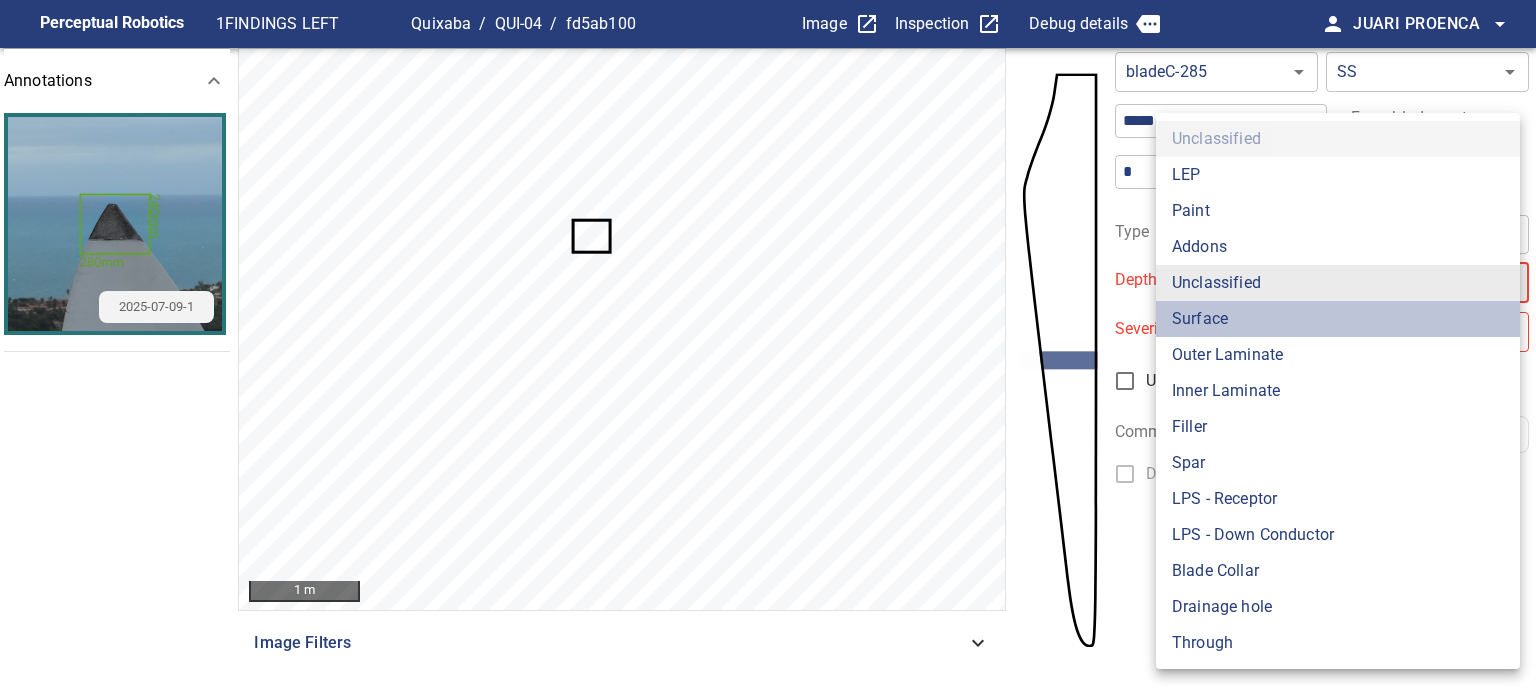 type on "*******" 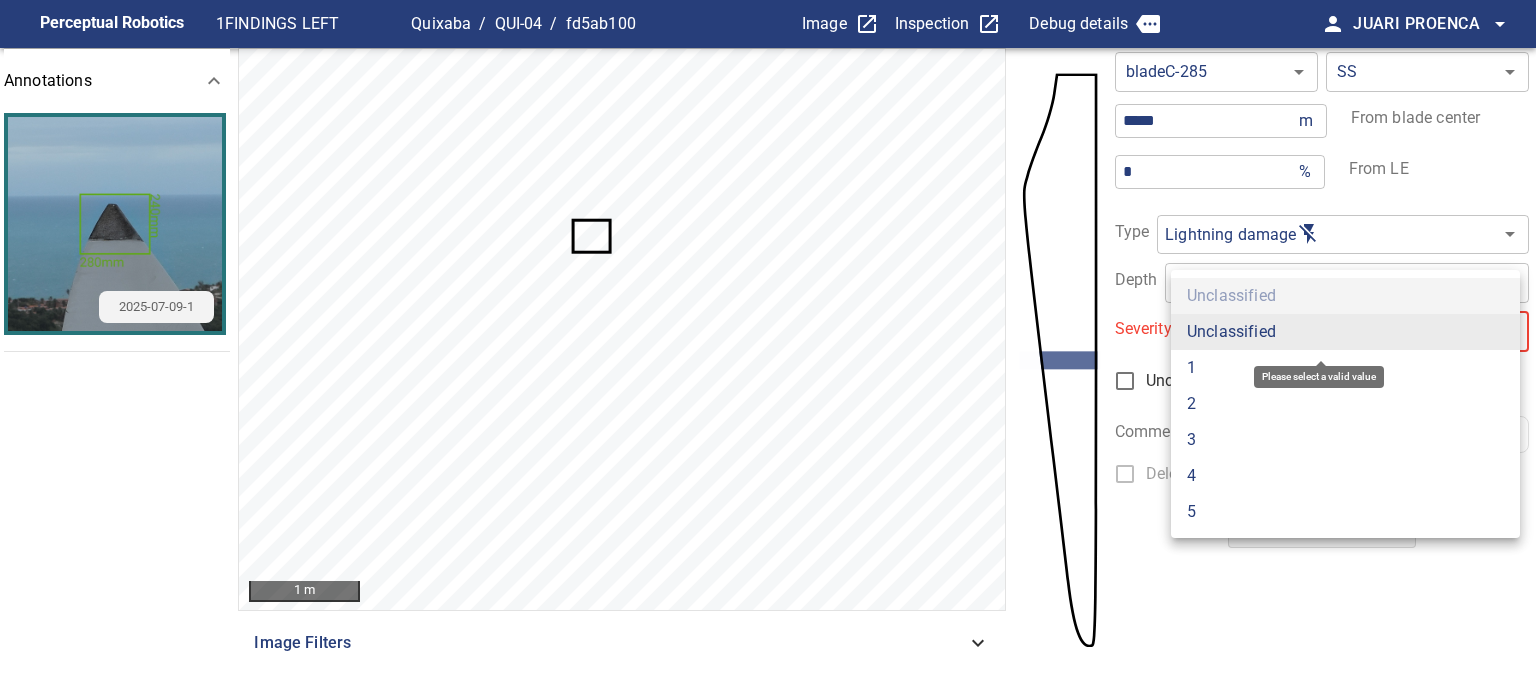 click on "**********" at bounding box center (768, 347) 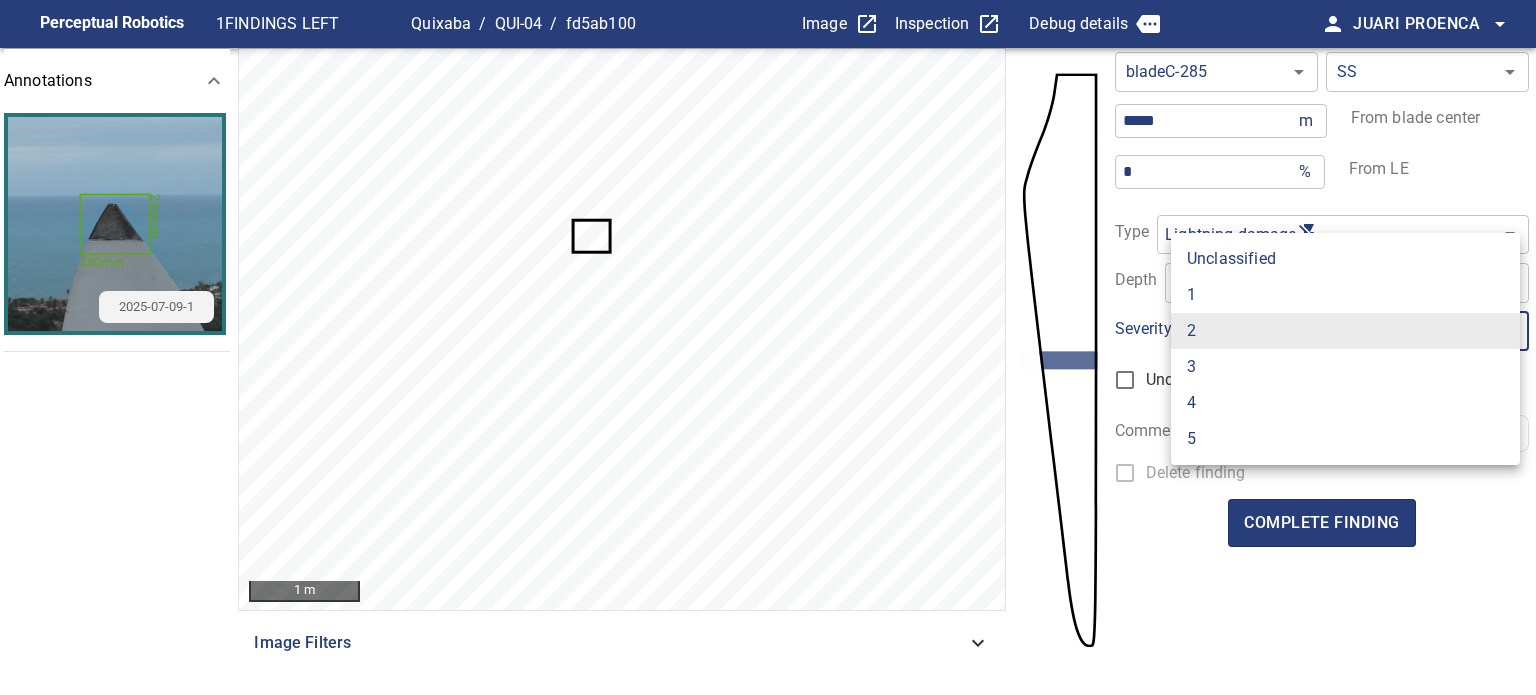 click on "1" at bounding box center (1345, 295) 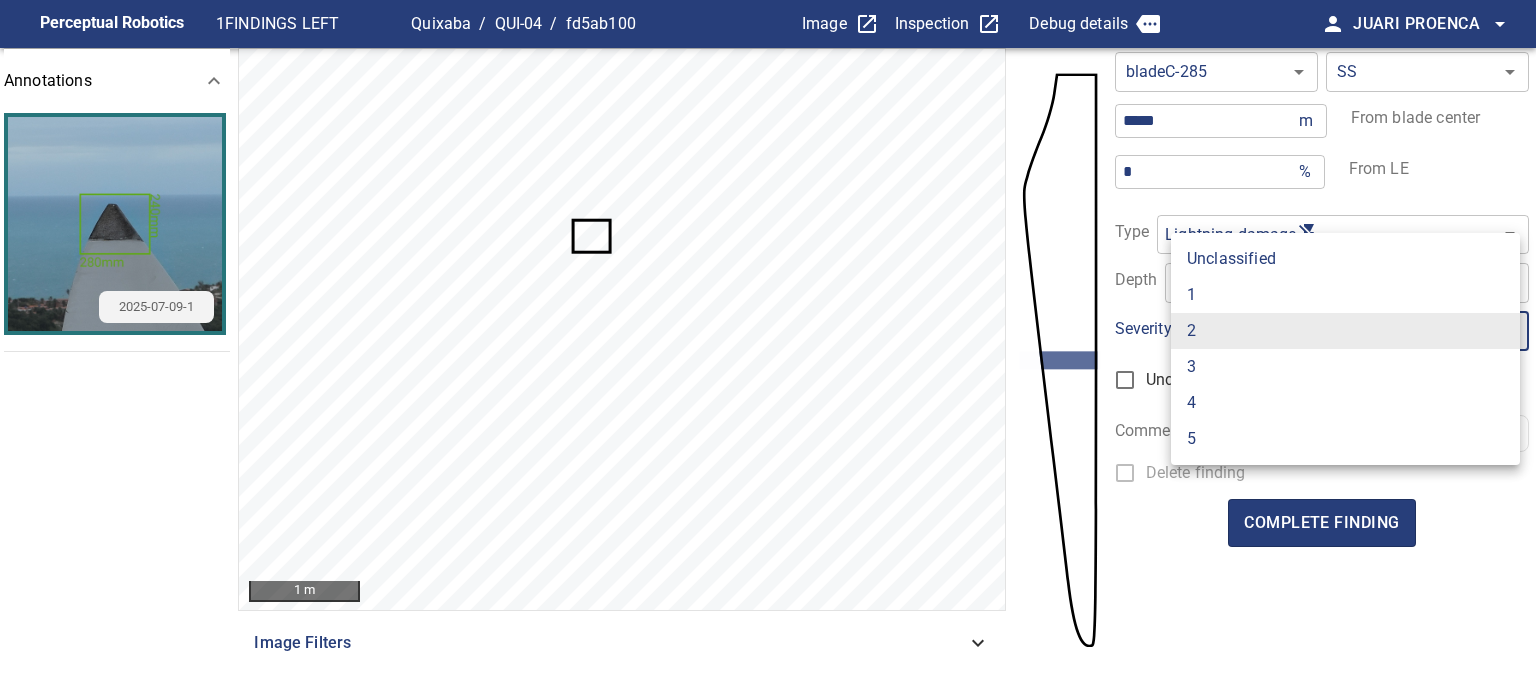 type on "*" 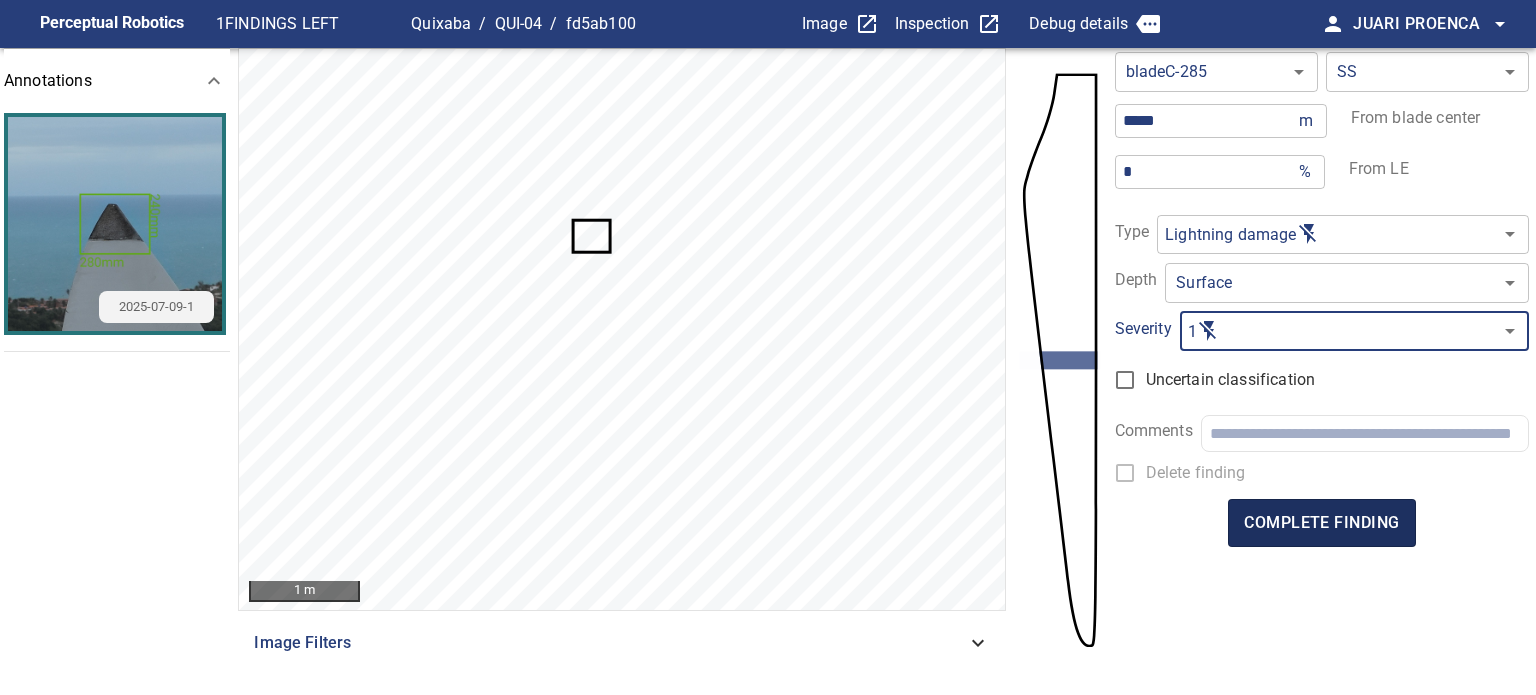 click on "complete finding" at bounding box center [1321, 523] 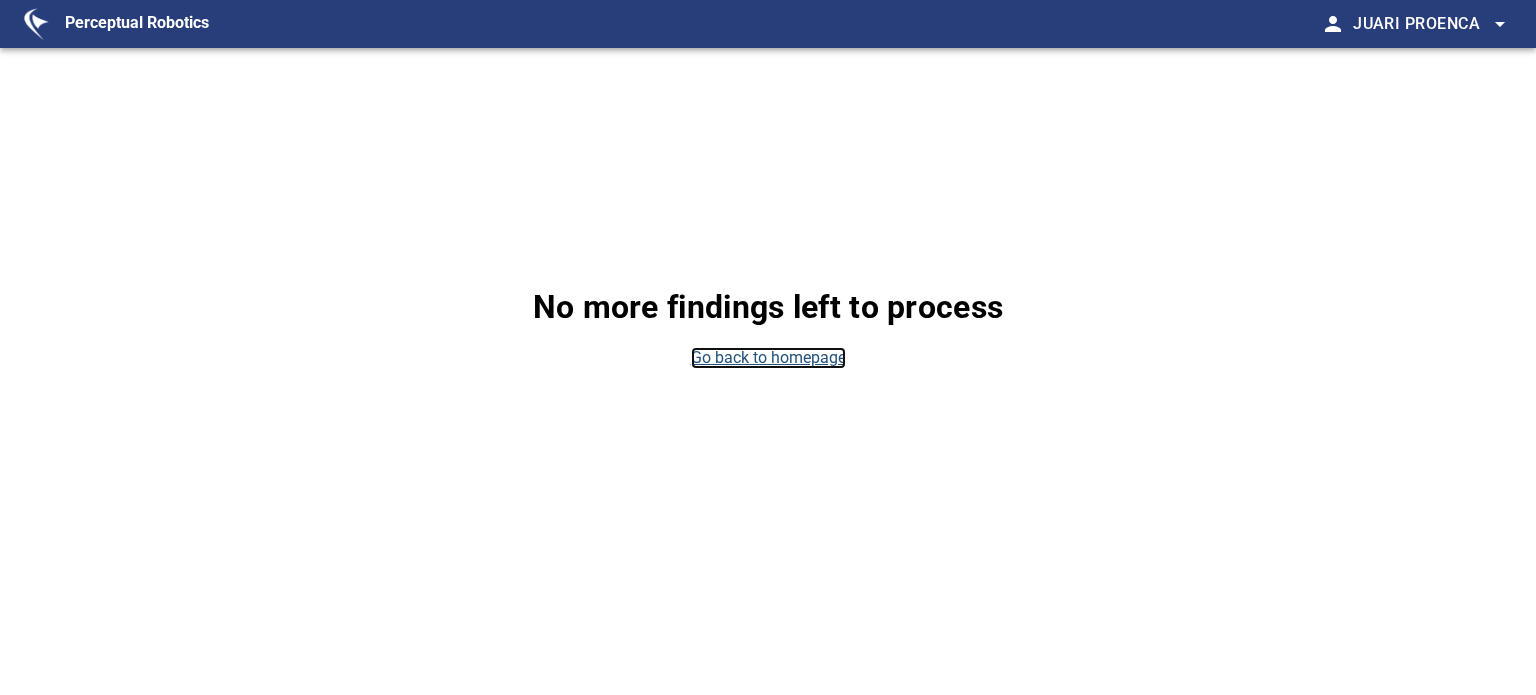 click on "Go back to homepage" at bounding box center (768, 358) 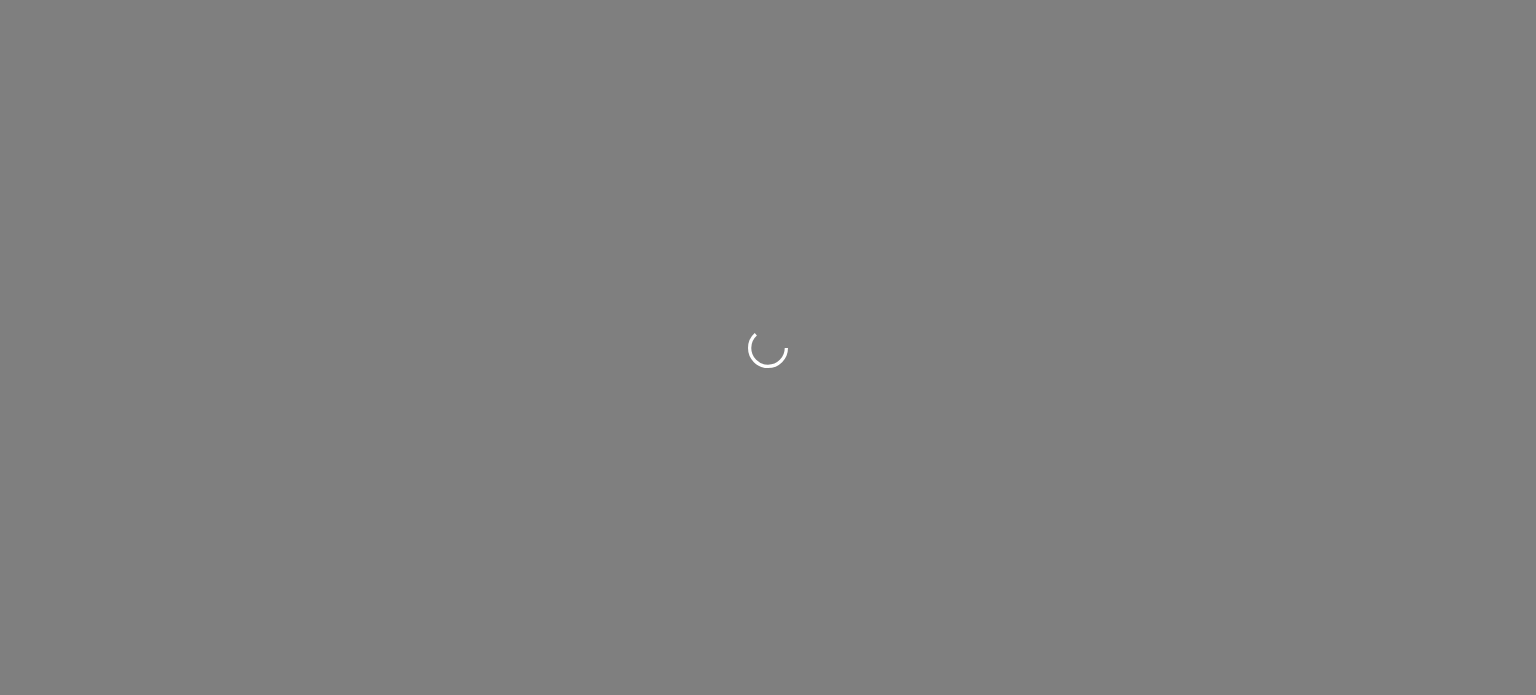 scroll, scrollTop: 0, scrollLeft: 0, axis: both 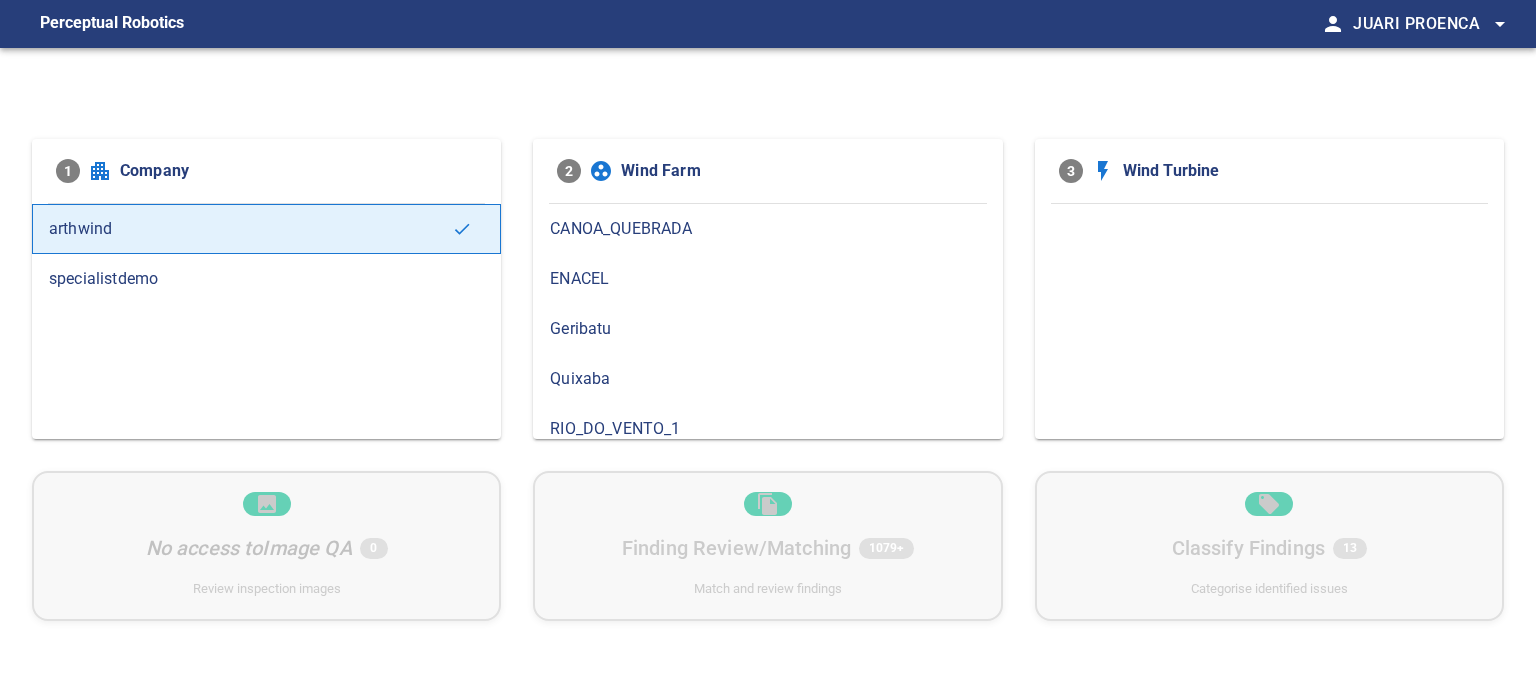 click on "Quixaba" at bounding box center [767, 379] 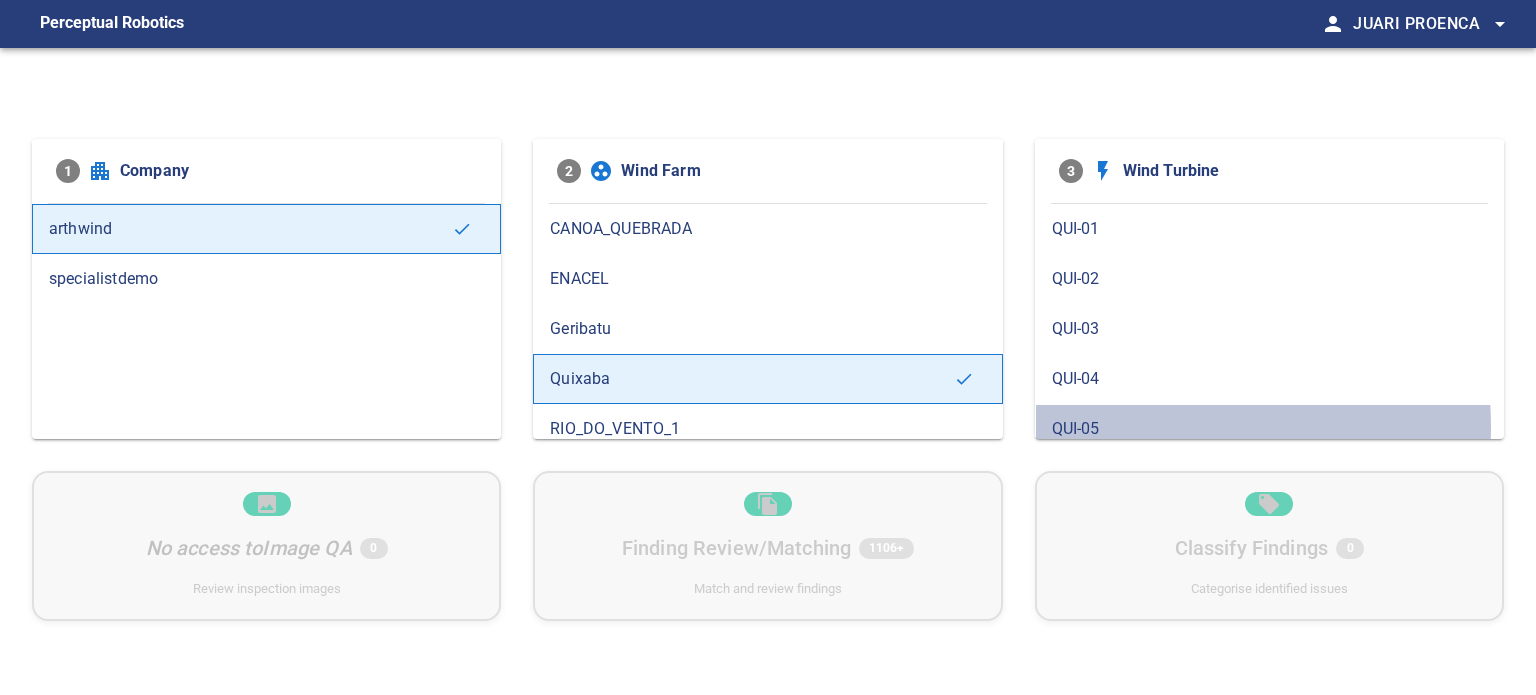 click on "QUI-05" at bounding box center [1269, 429] 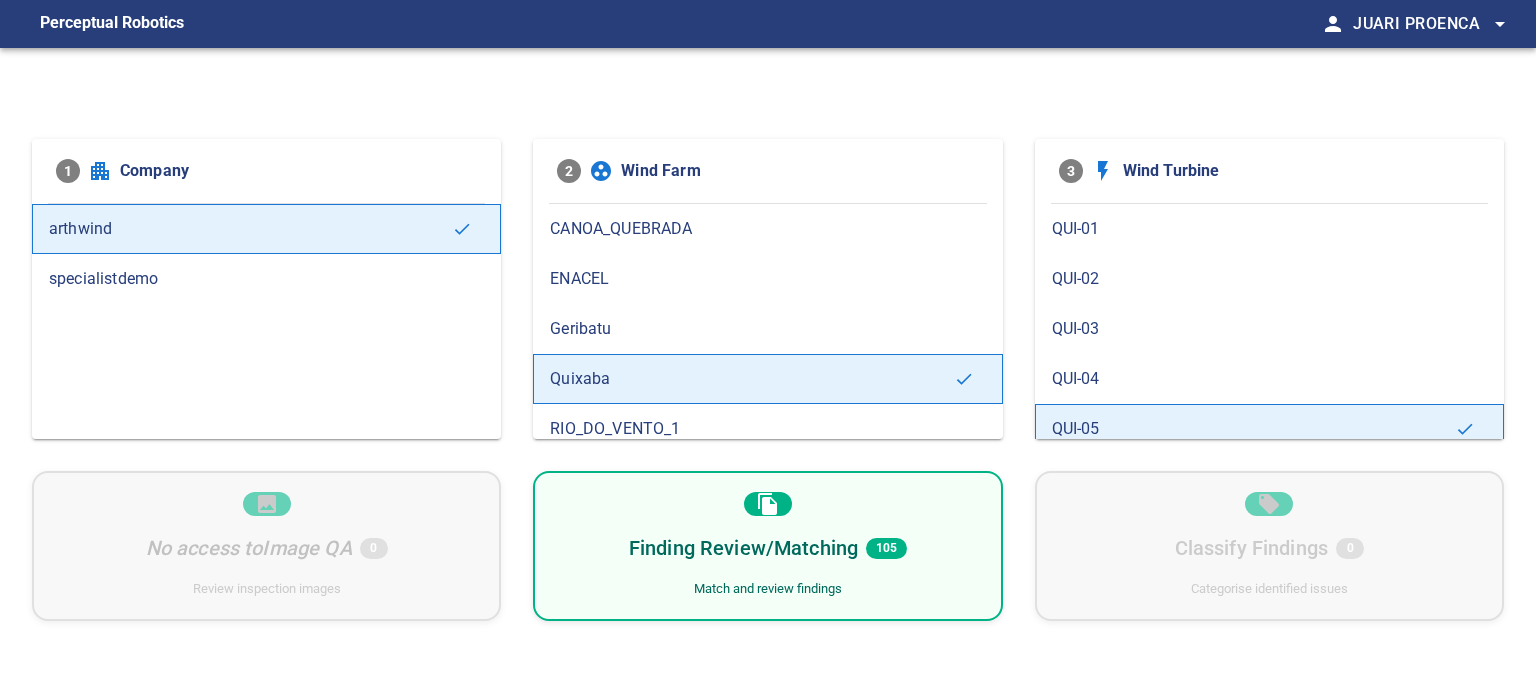 click on "Finding Review/Matching" at bounding box center [743, 548] 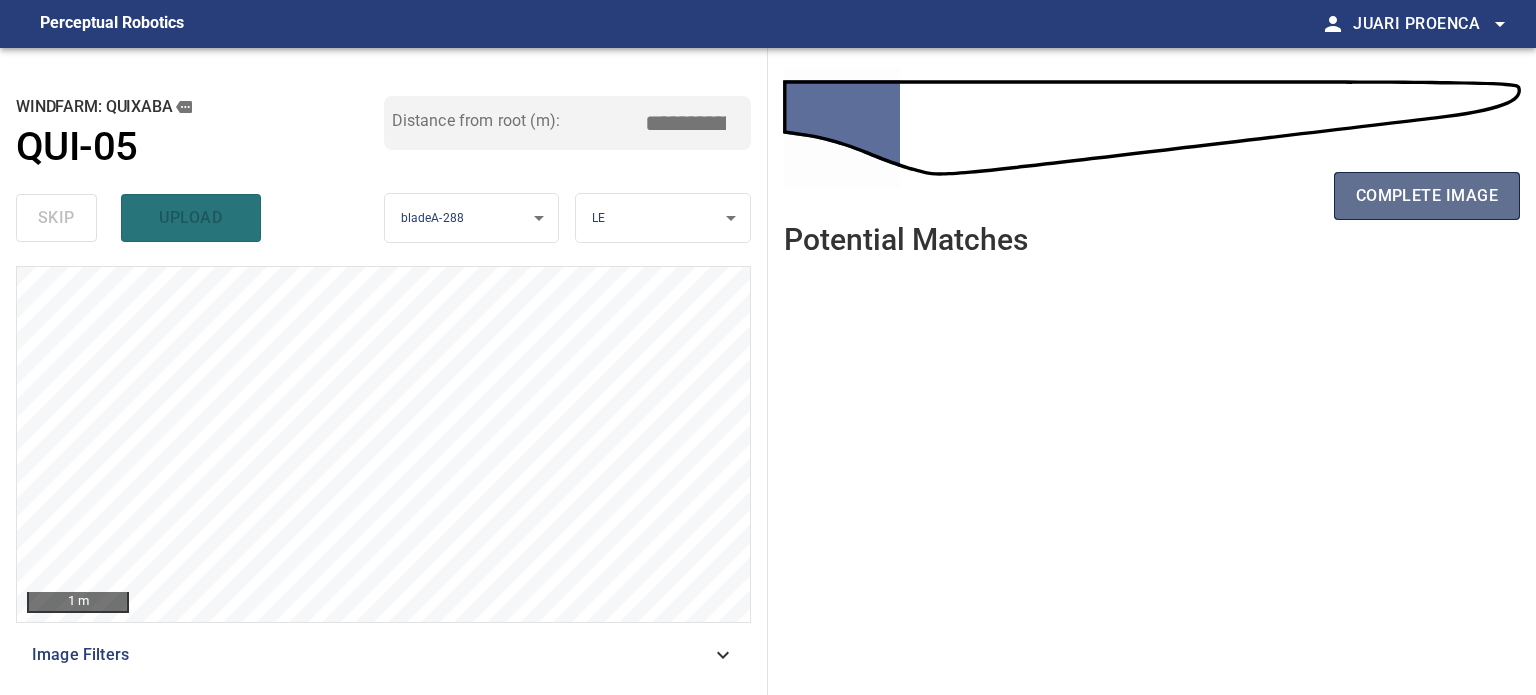 click on "complete image" at bounding box center (1427, 196) 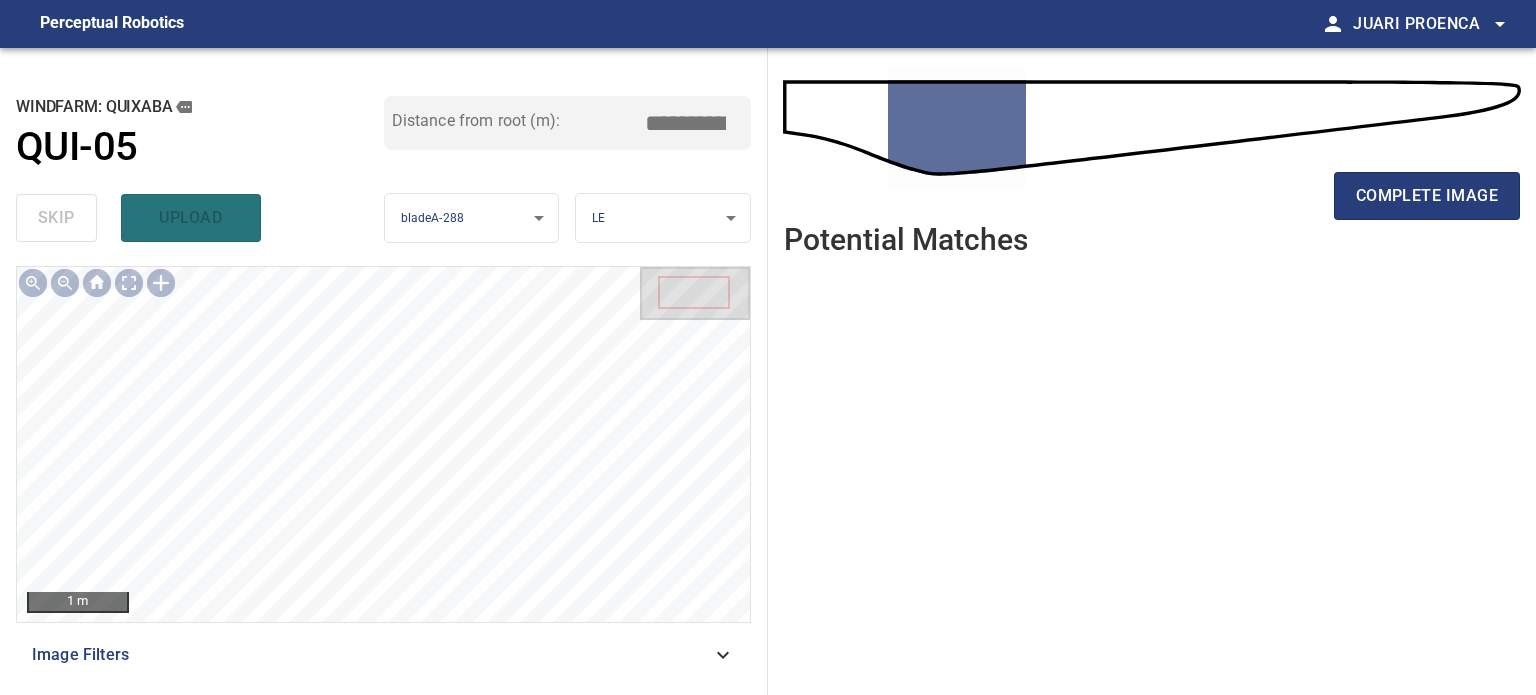 click on "complete image" at bounding box center (1427, 196) 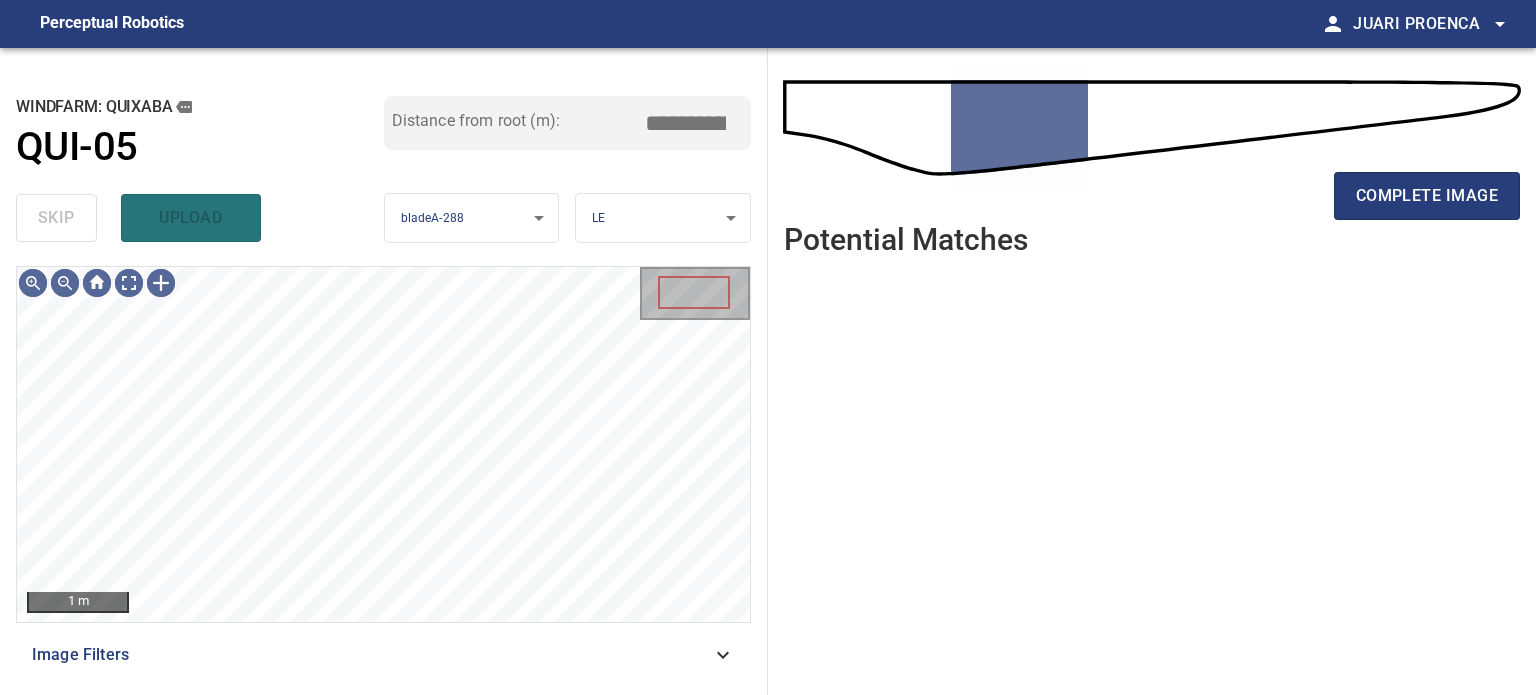 click on "complete image" at bounding box center [1427, 196] 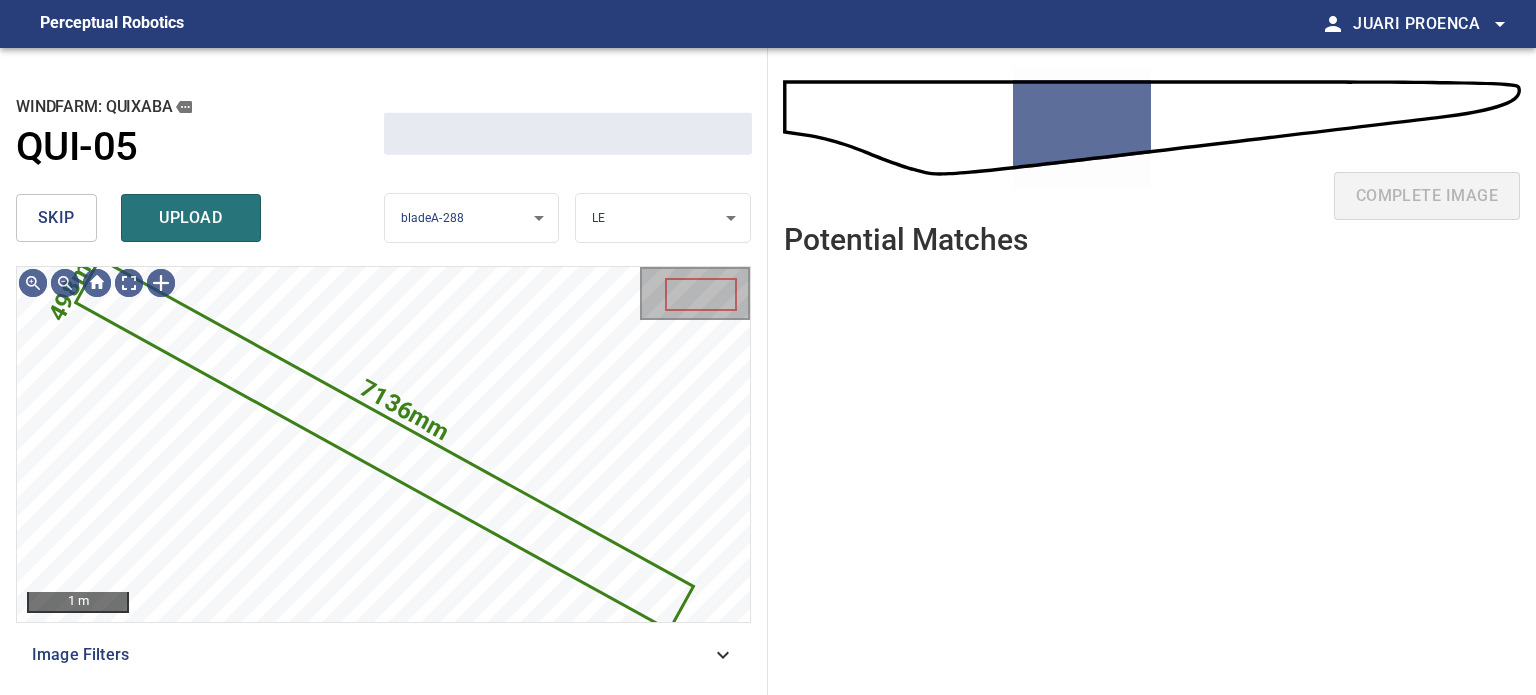 click on "skip" at bounding box center [56, 218] 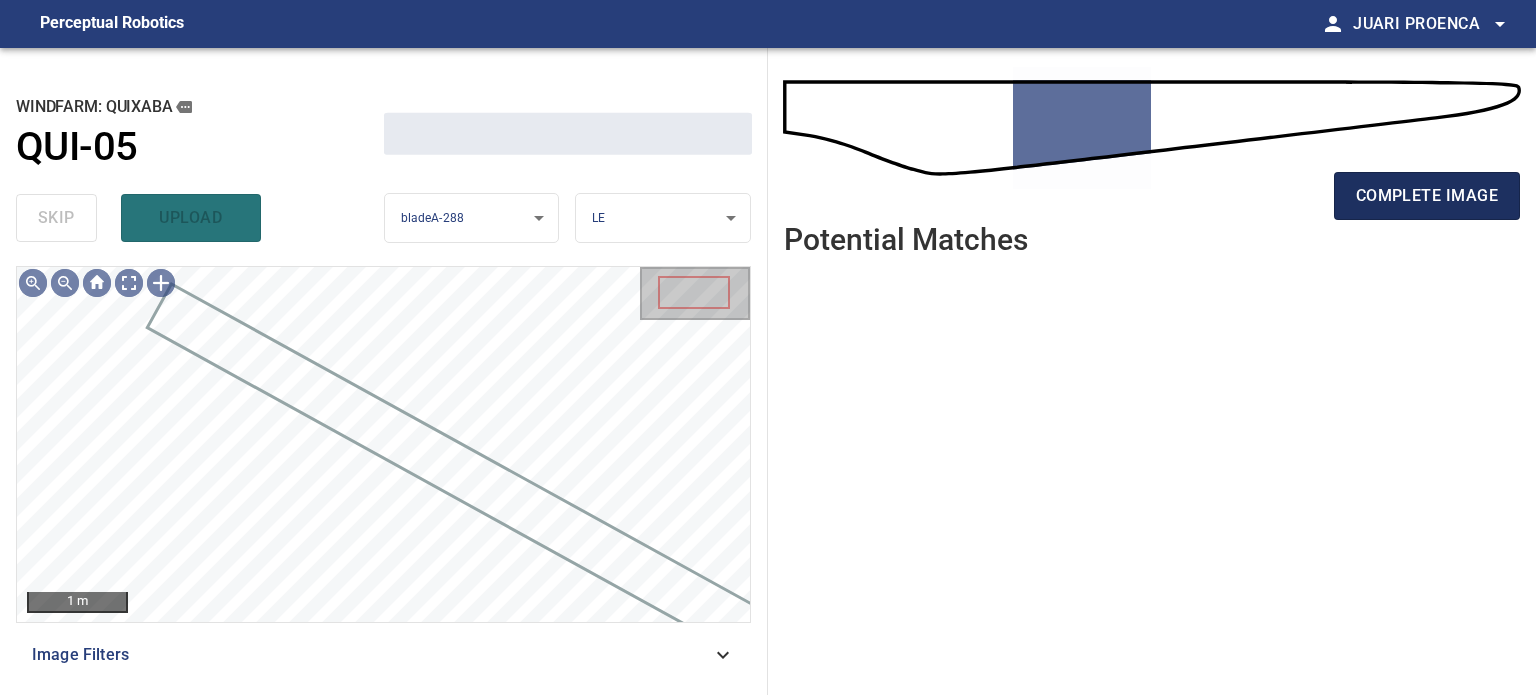 click on "complete image" at bounding box center [1427, 196] 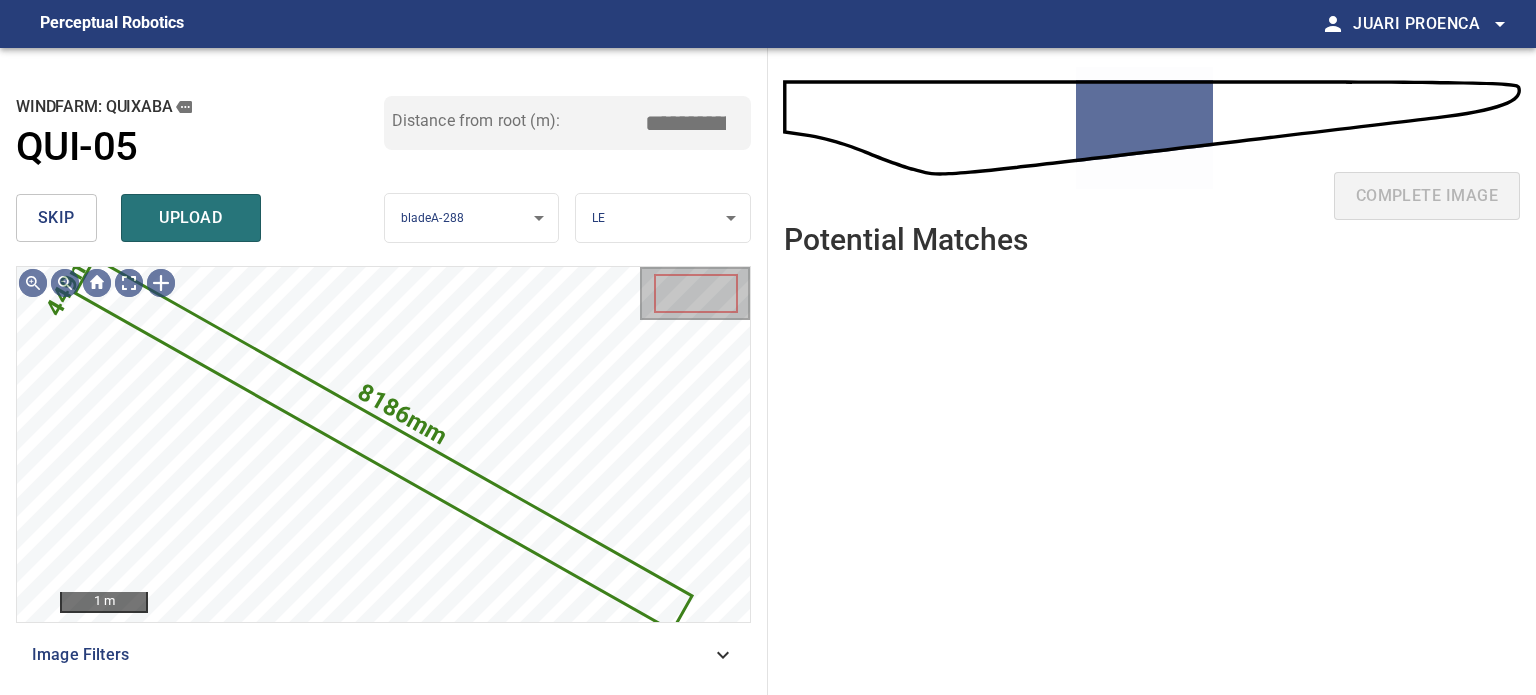 click on "skip" at bounding box center [56, 218] 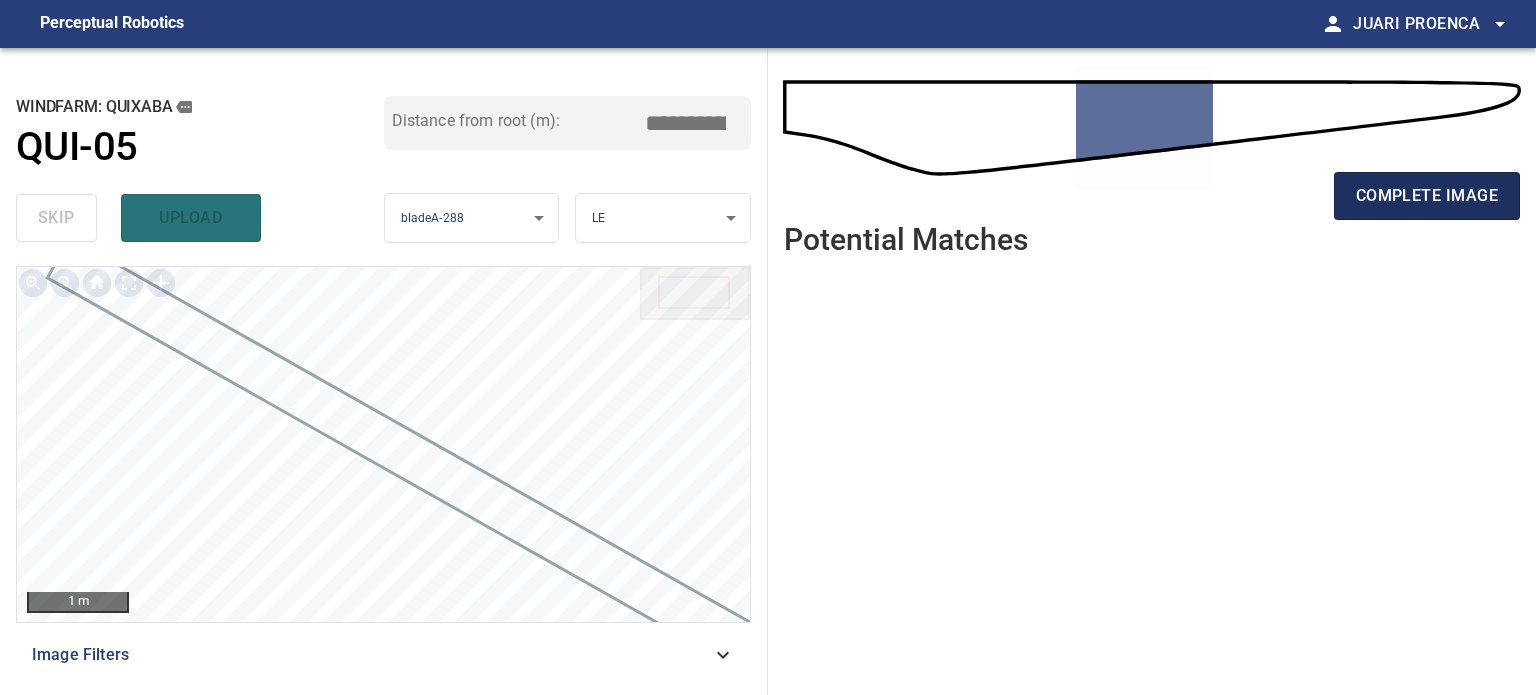 click on "complete image" at bounding box center (1427, 196) 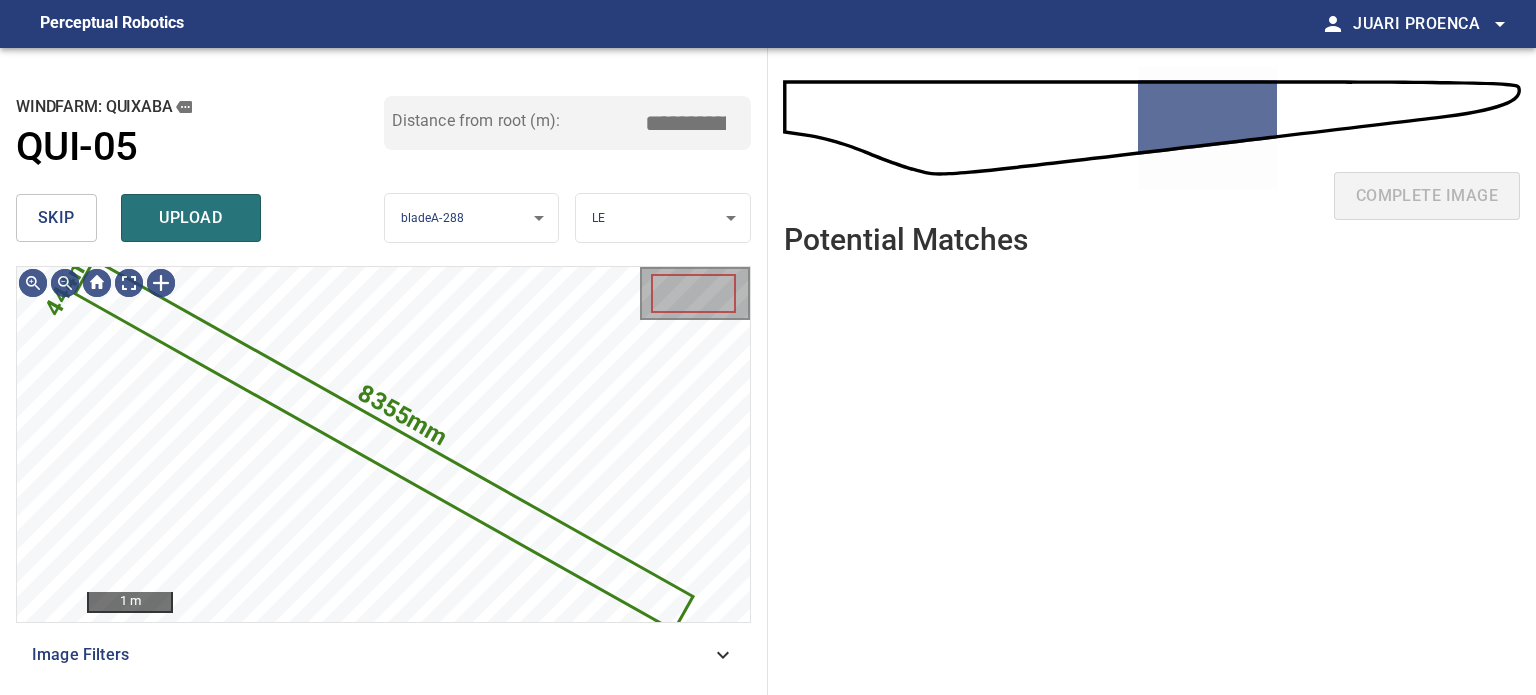 click on "skip" at bounding box center [56, 218] 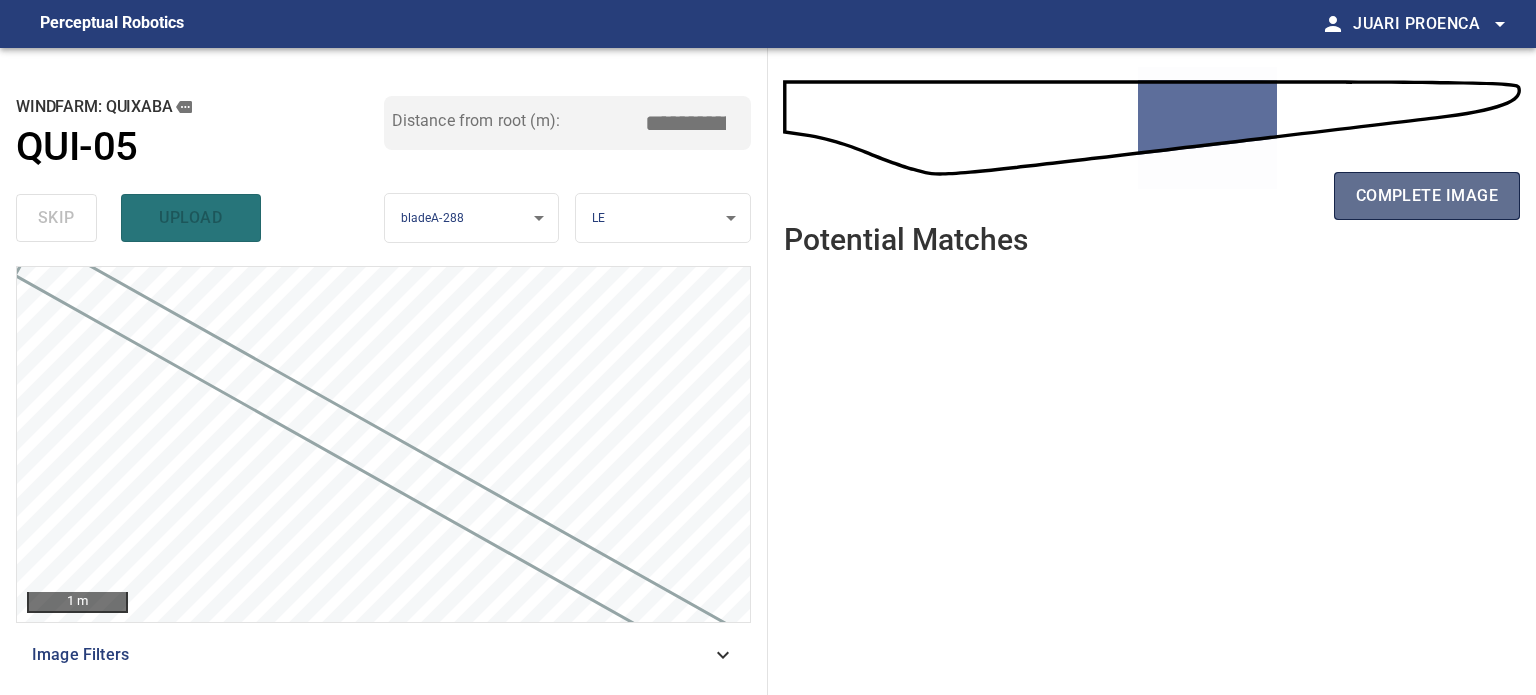 click on "complete image" at bounding box center (1427, 196) 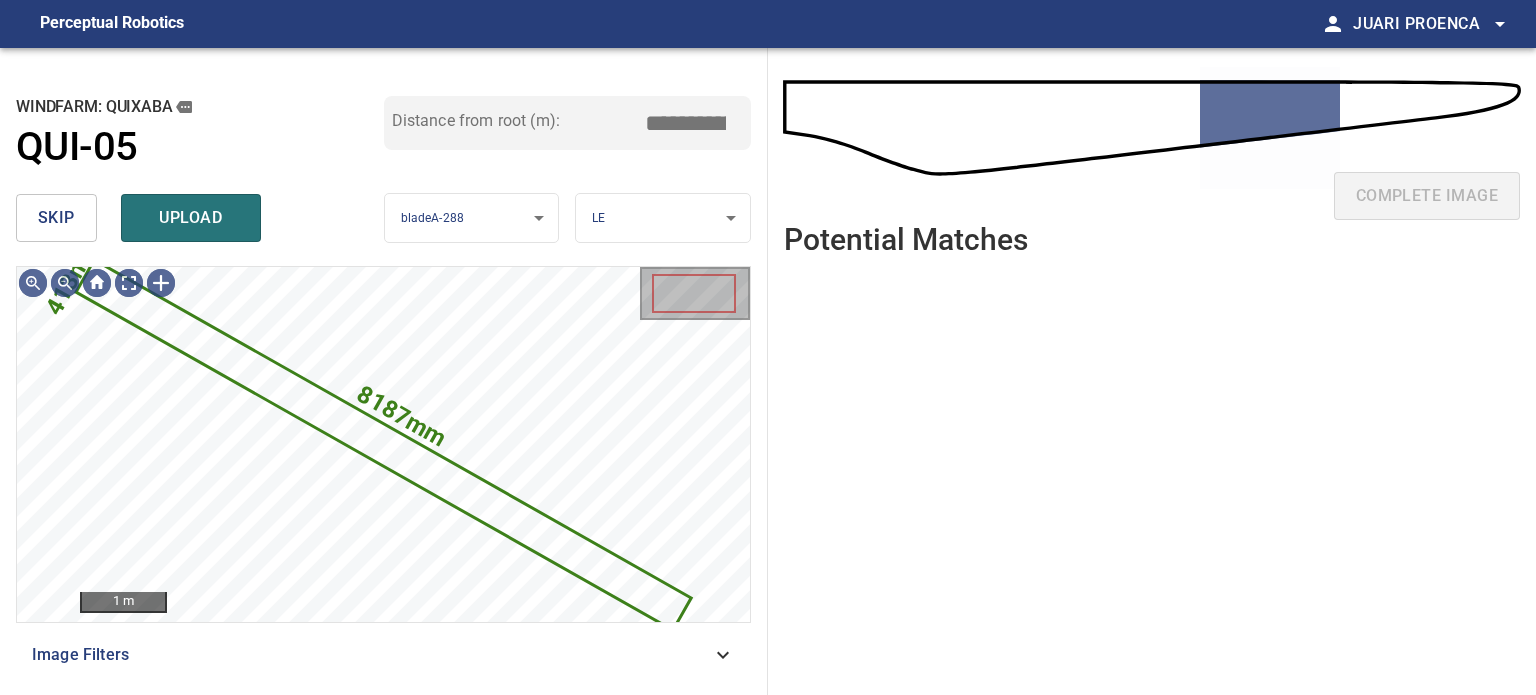 click on "skip" at bounding box center (56, 218) 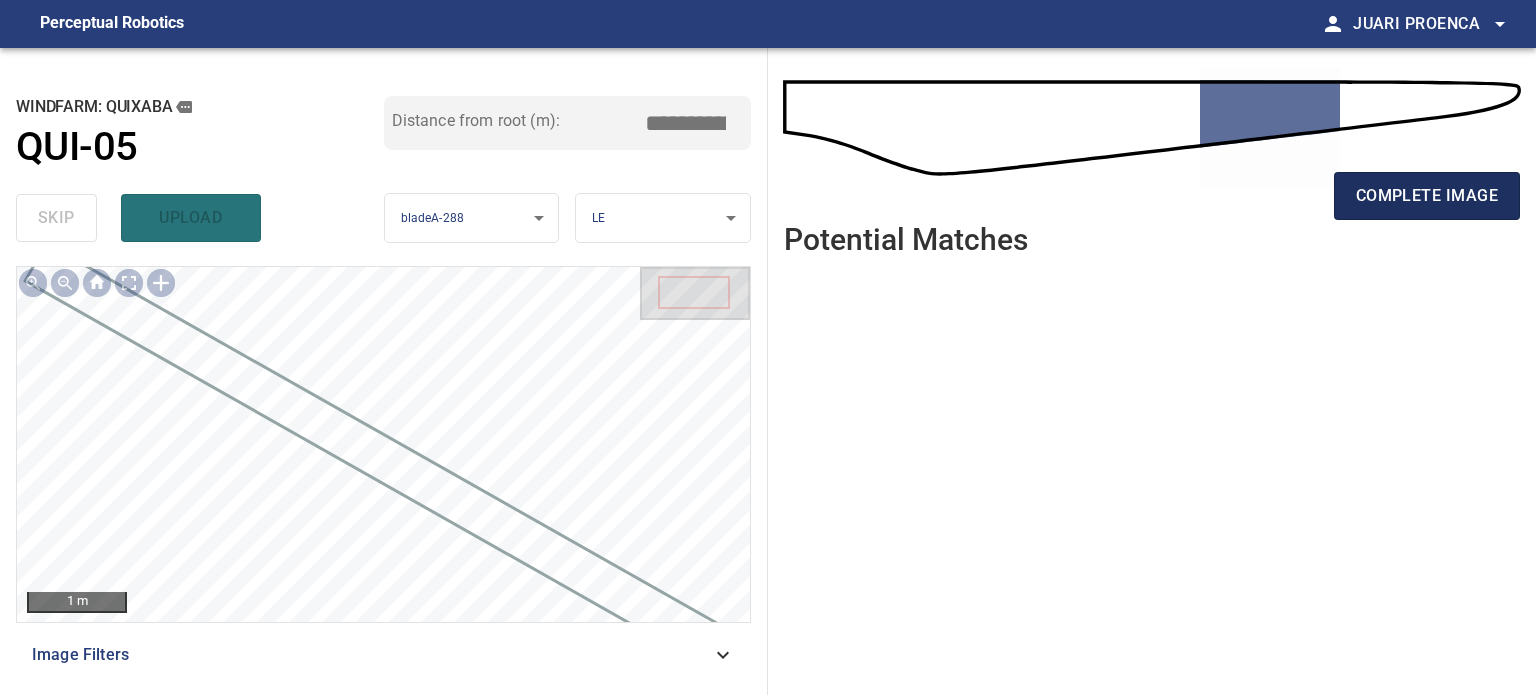 click on "complete image" at bounding box center (1427, 196) 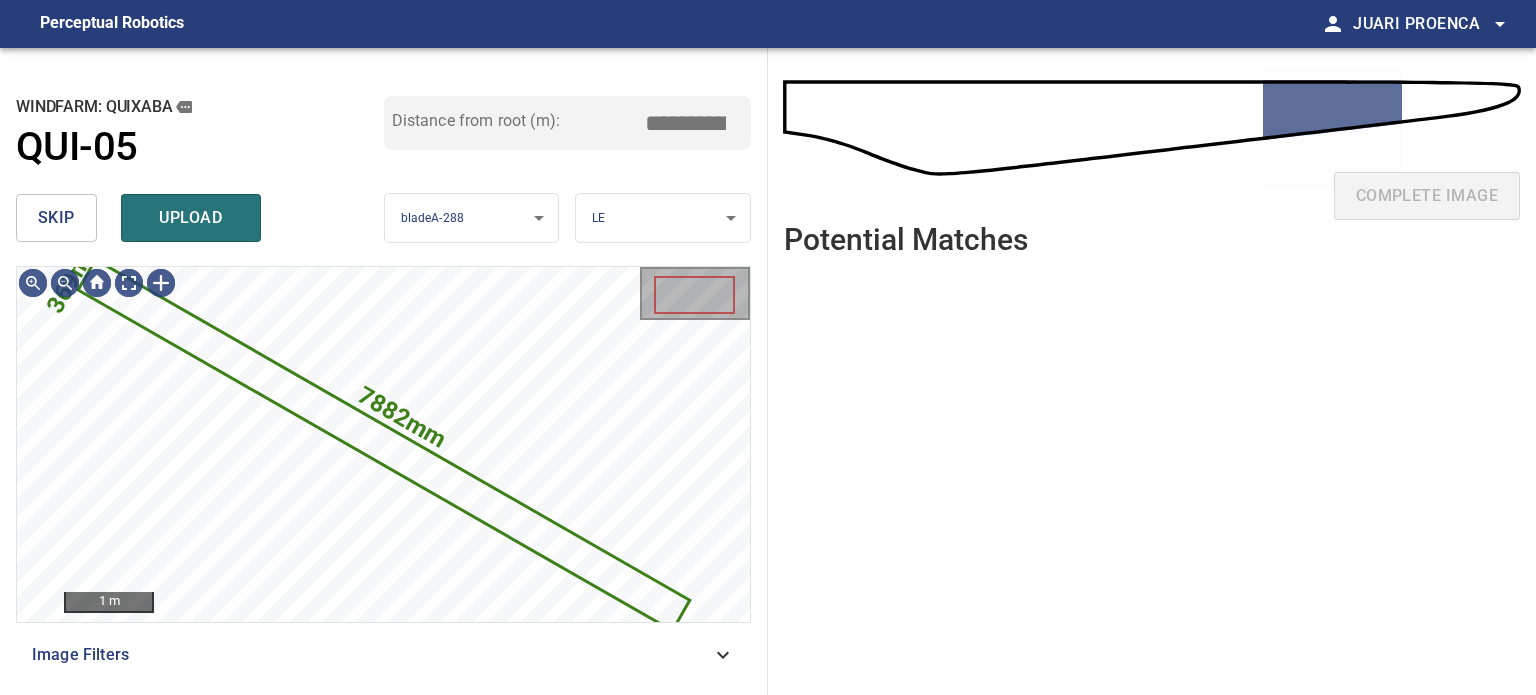 click on "skip" at bounding box center (56, 218) 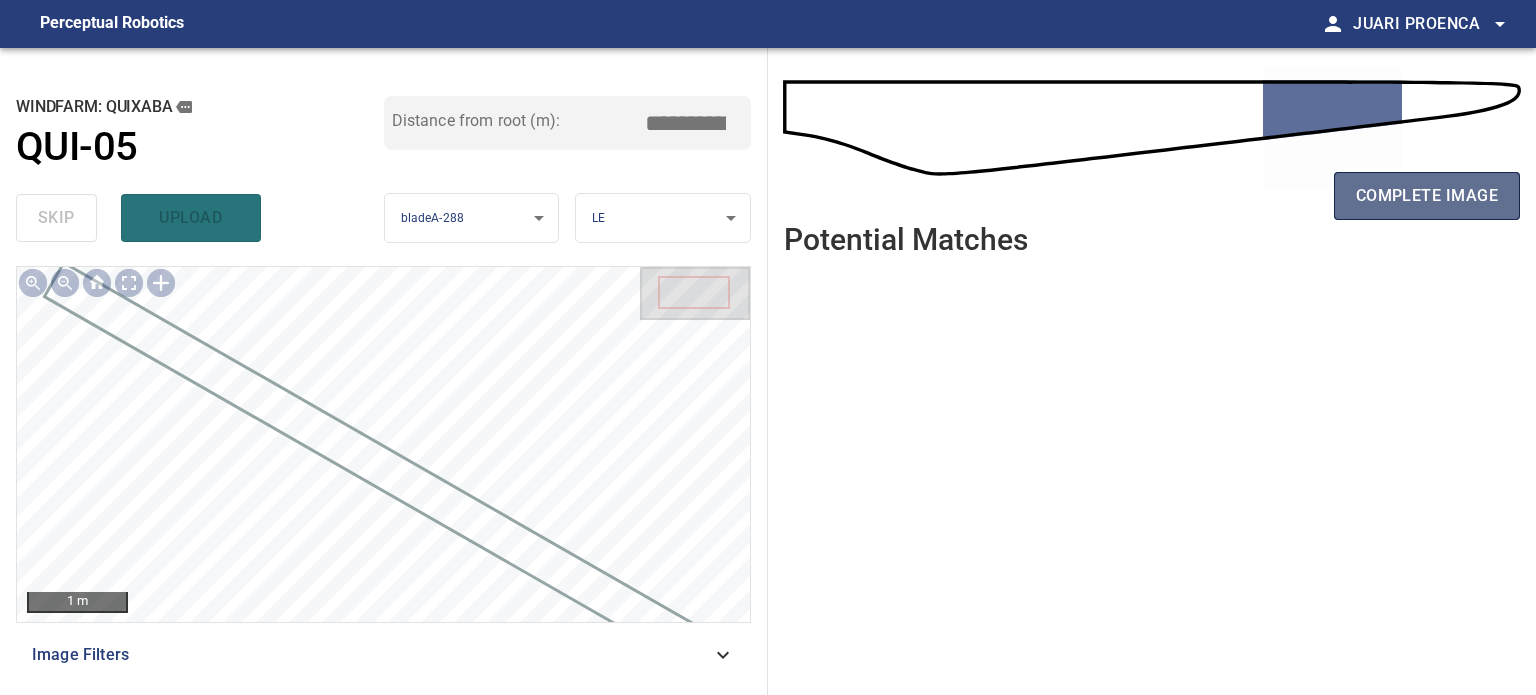 drag, startPoint x: 1416, startPoint y: 191, endPoint x: 1427, endPoint y: 187, distance: 11.7046995 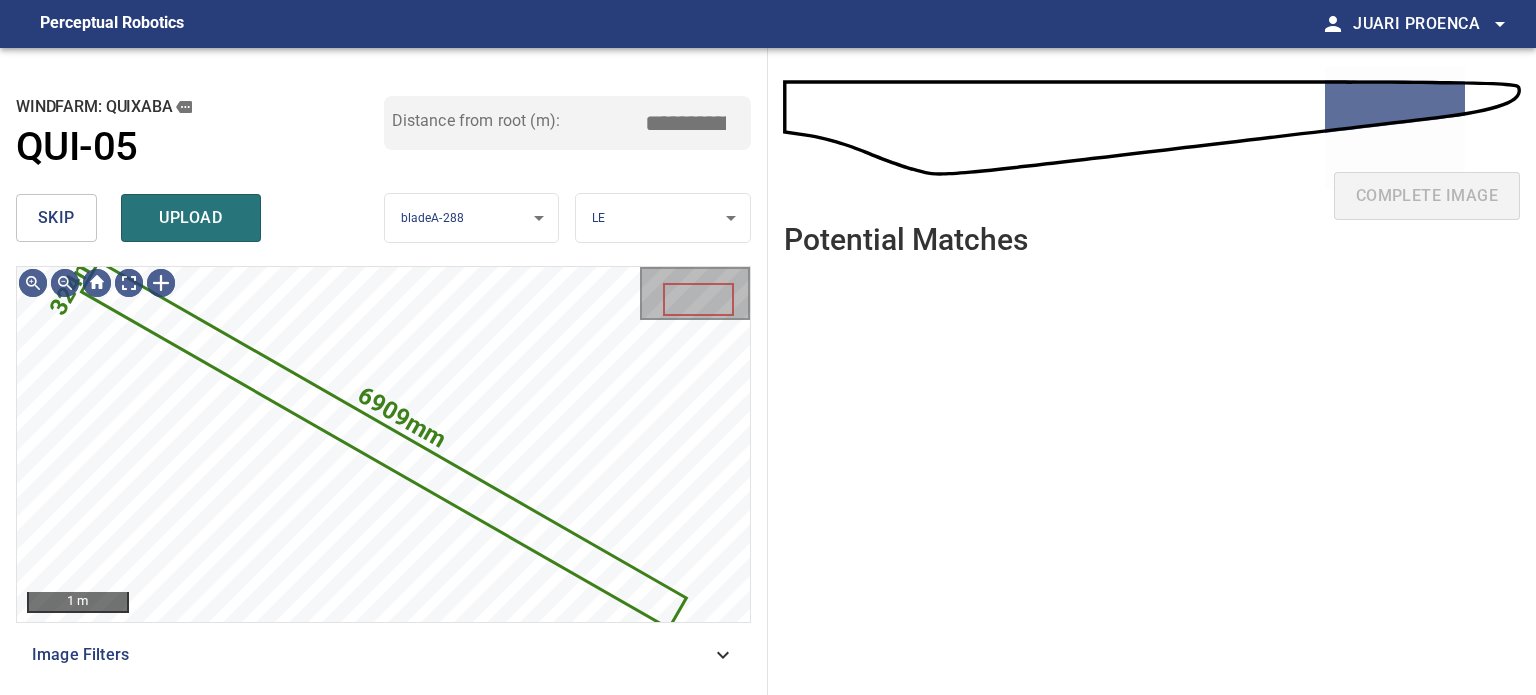 click on "skip" at bounding box center [56, 218] 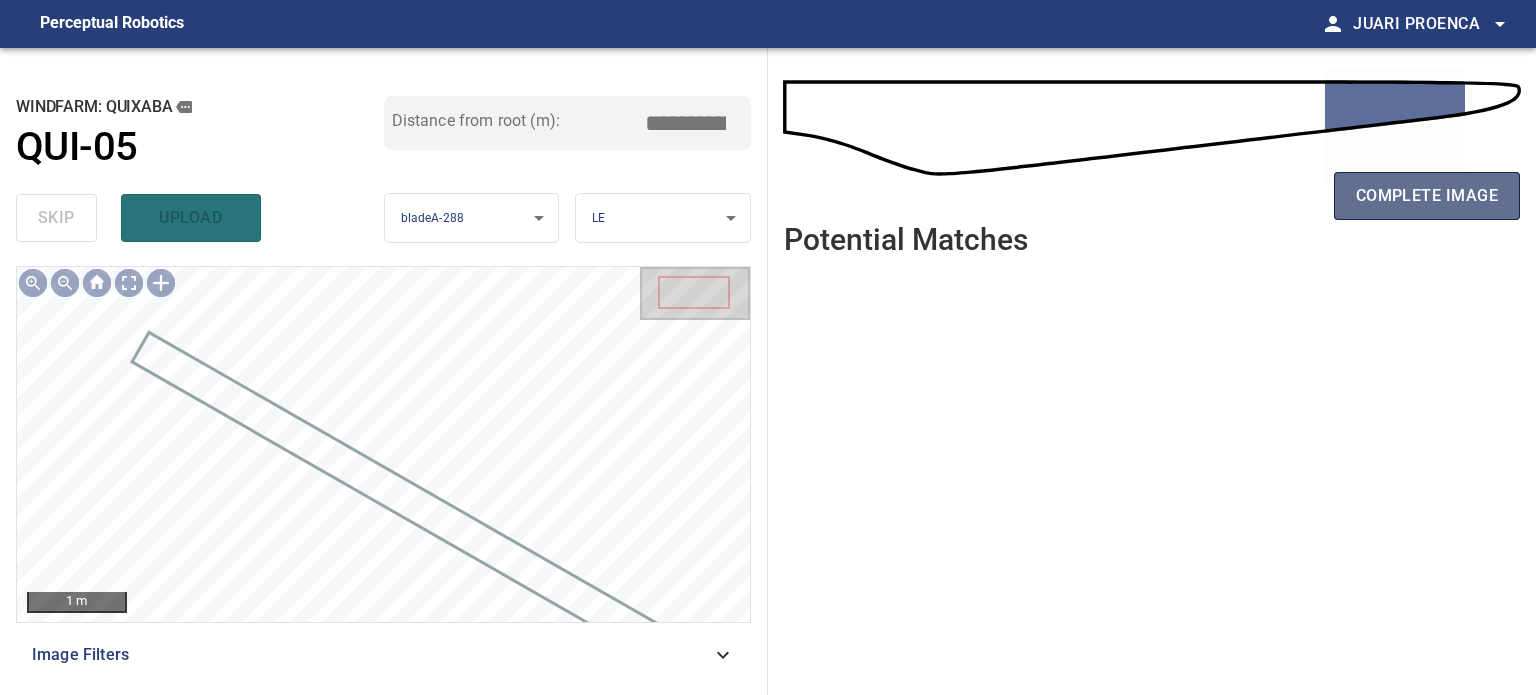 click on "complete image" at bounding box center [1427, 196] 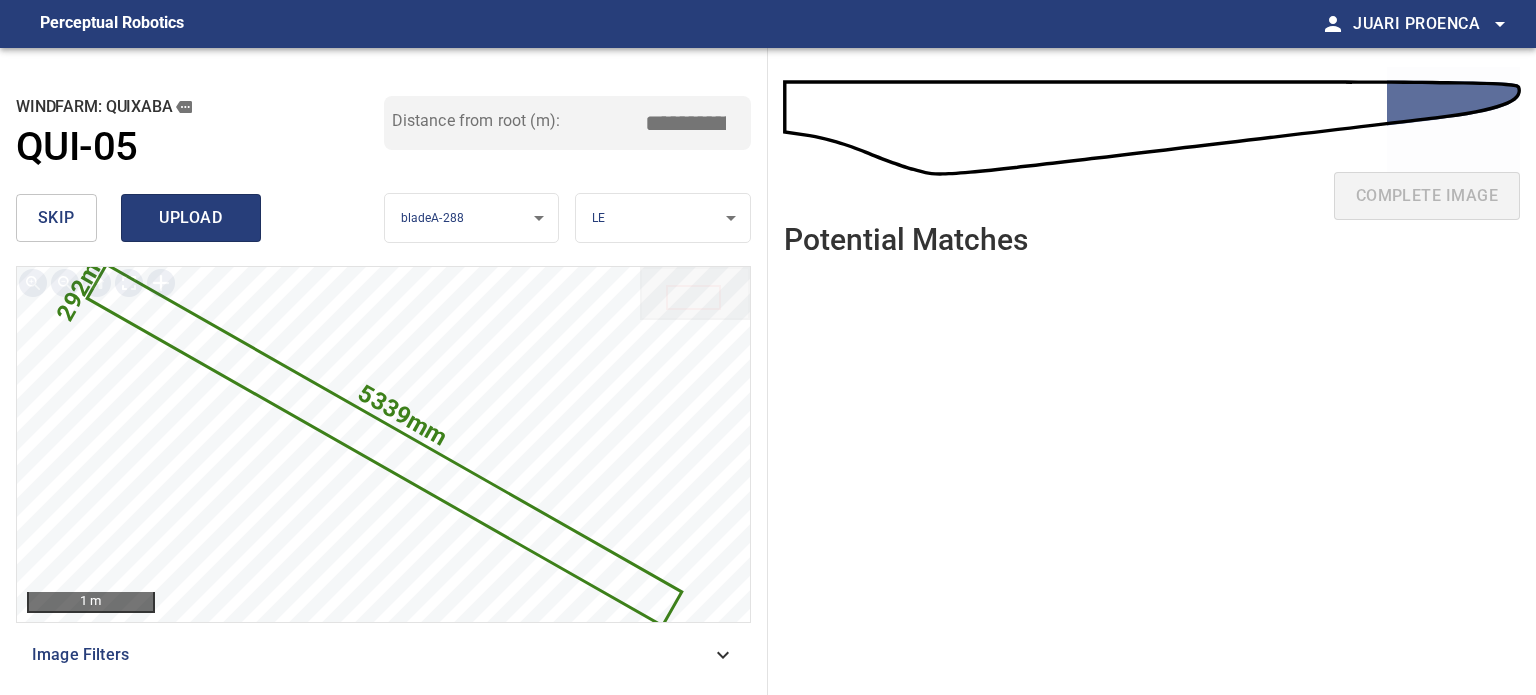 drag, startPoint x: 188, startPoint y: 231, endPoint x: 179, endPoint y: 239, distance: 12.0415945 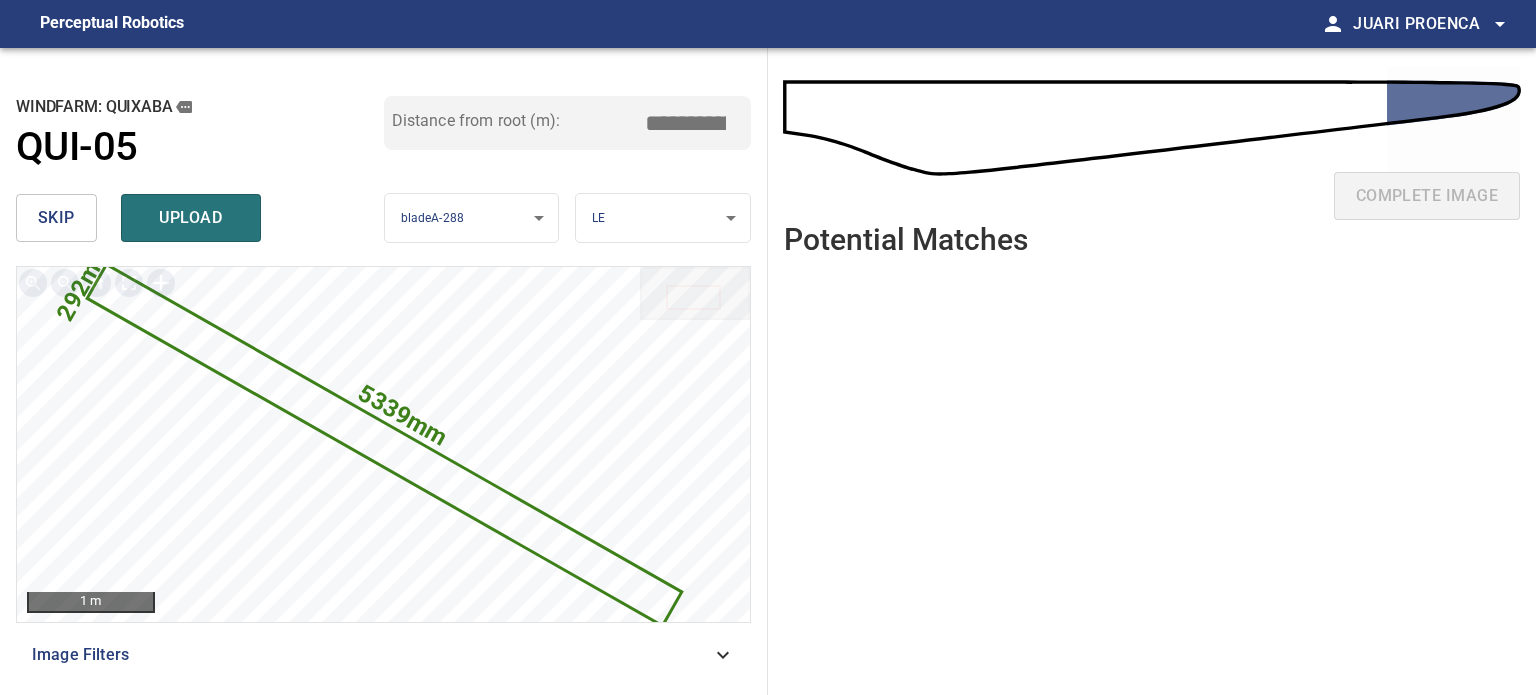 click on "upload" at bounding box center [191, 218] 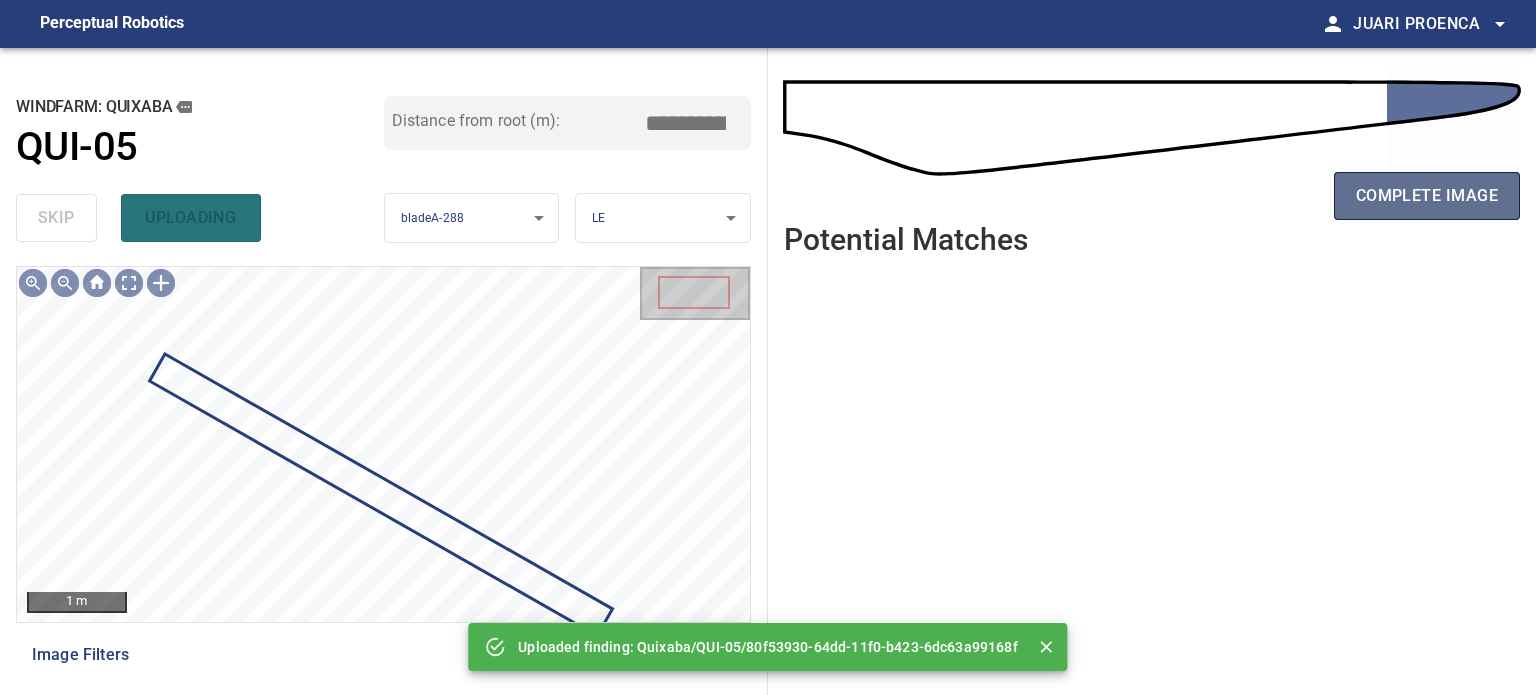 click on "complete image" at bounding box center [1427, 196] 